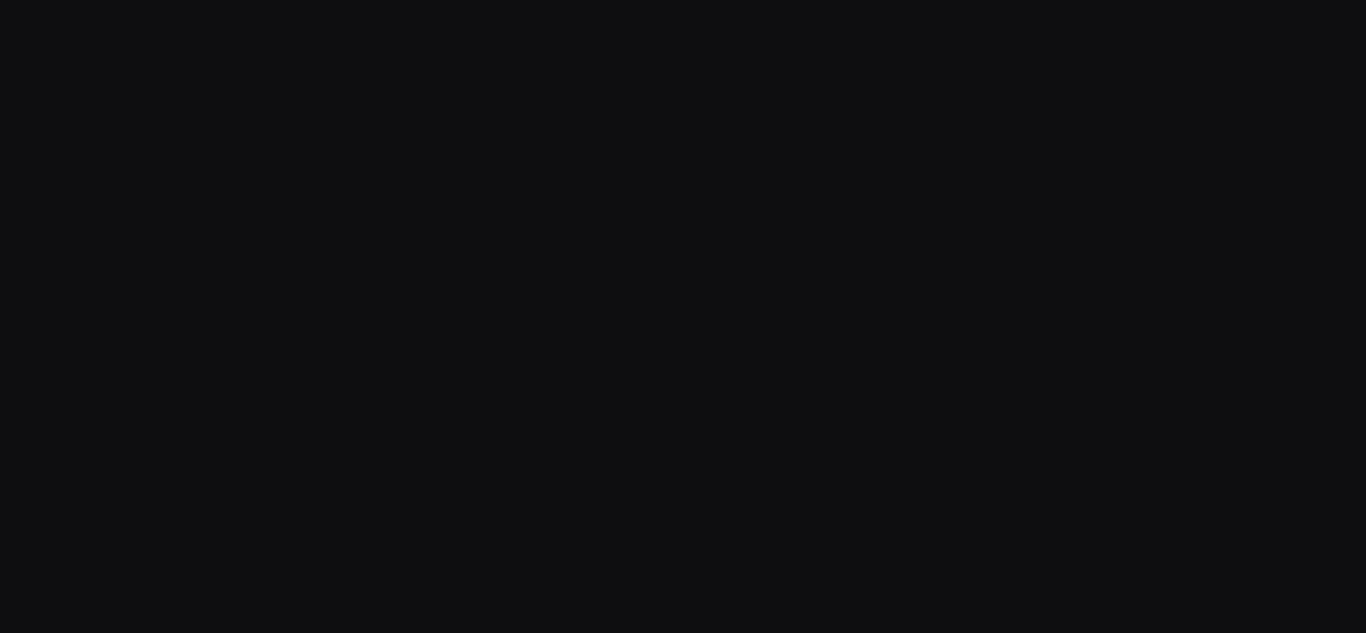 scroll, scrollTop: 0, scrollLeft: 0, axis: both 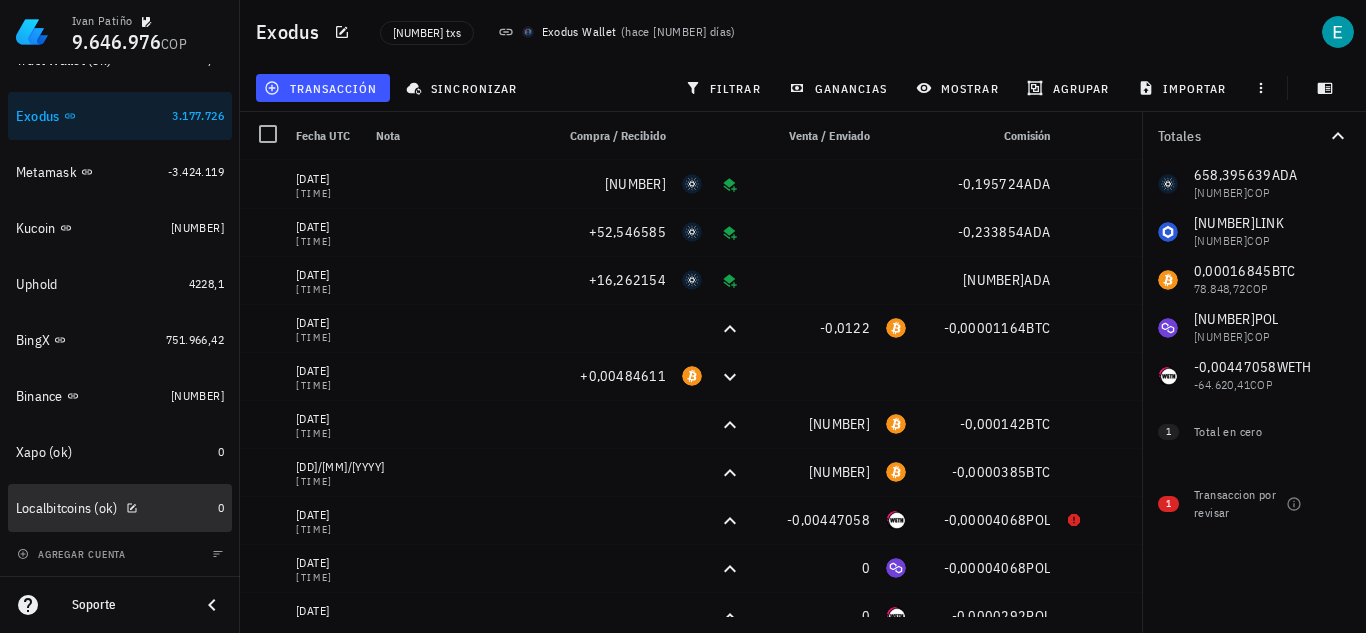 click on "Localbitcoins (ok)" at bounding box center [113, 508] 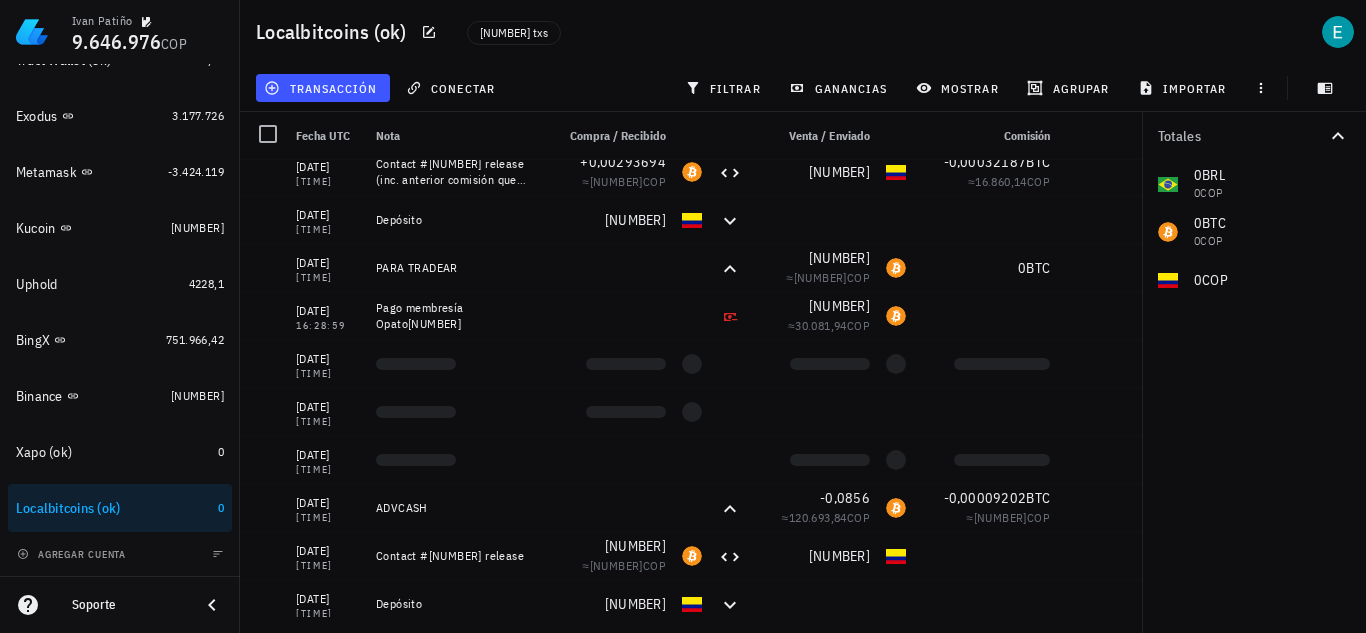 scroll, scrollTop: 551, scrollLeft: 0, axis: vertical 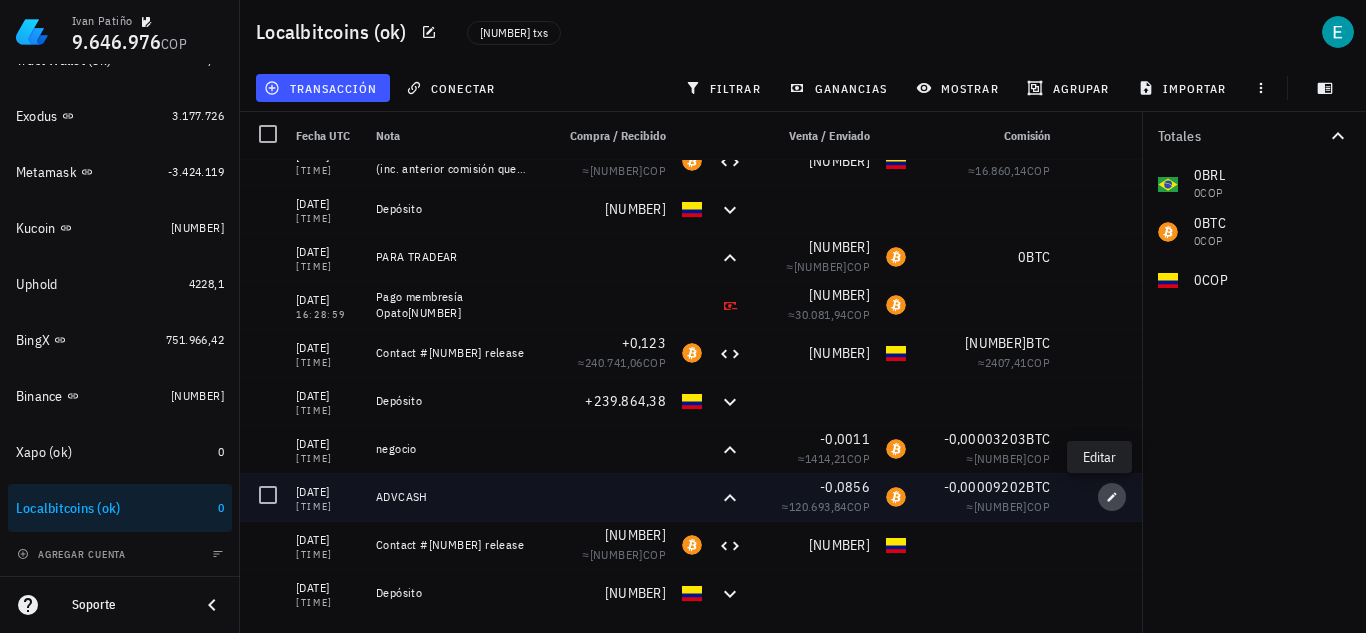 click at bounding box center (1112, 497) 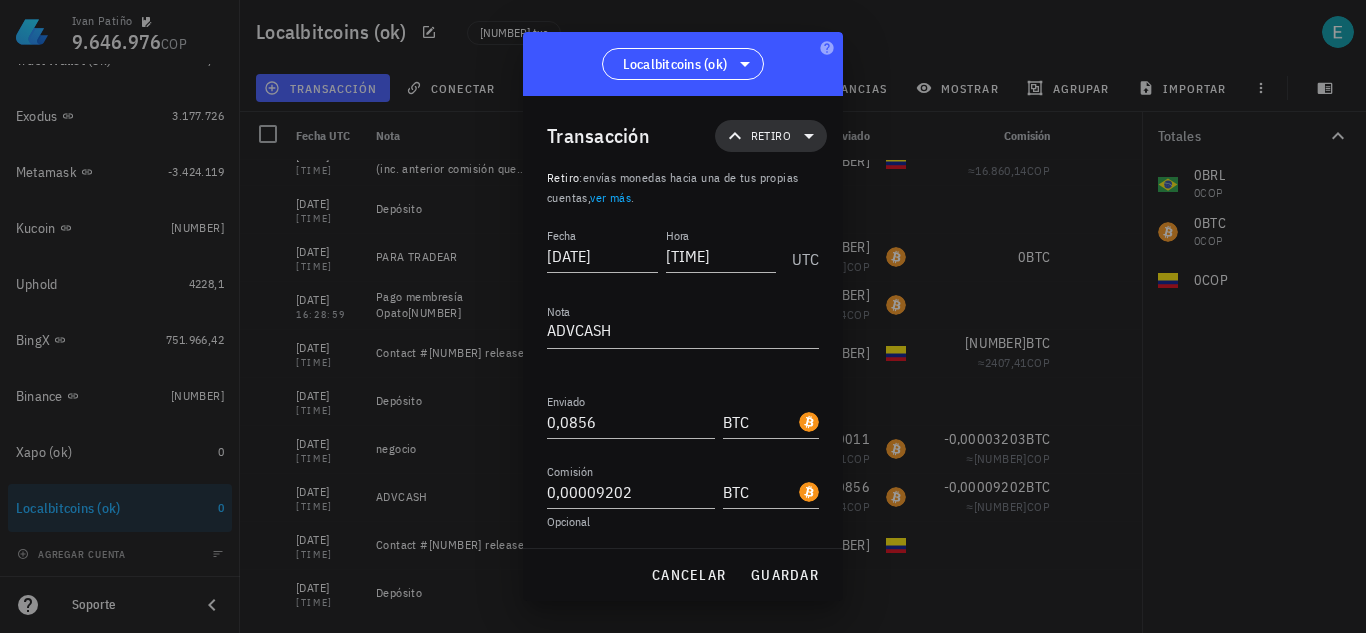 click 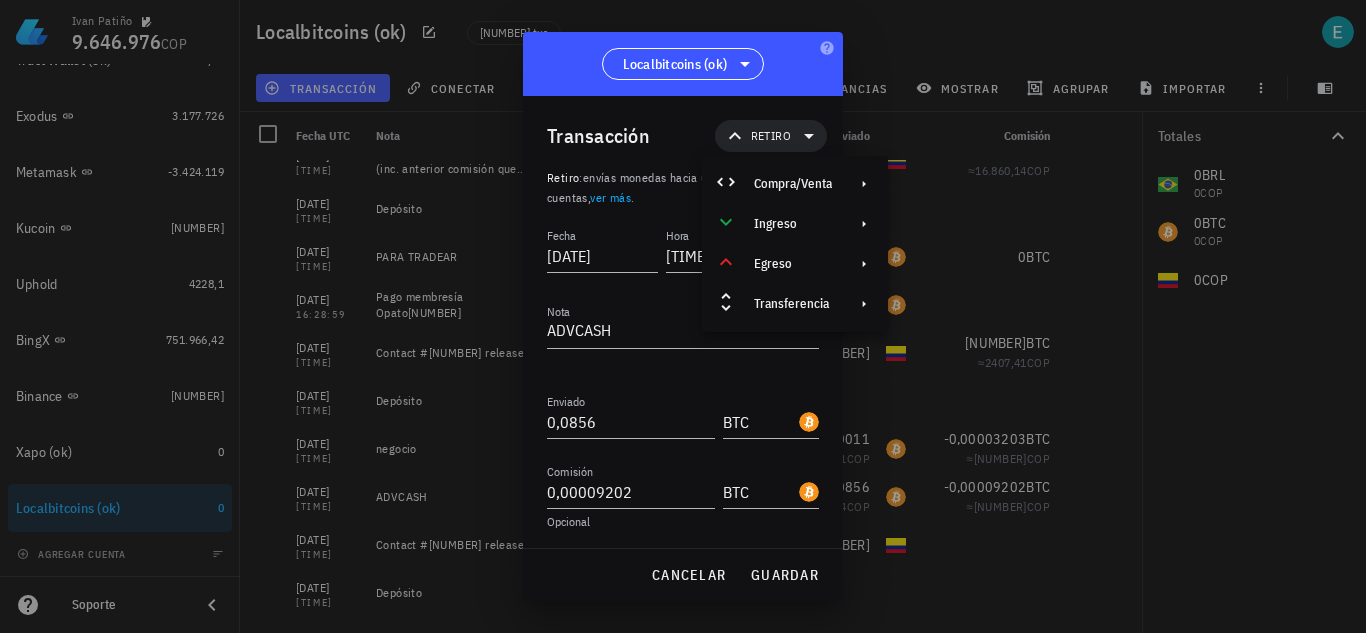 click on "Transacción
Retiro
Retiro :
envías monedas hacia una de tus propias cuentas,  ver más .     Fecha 2016-02-24   Hora 12:27:08   UTC   Nota ADVCASH     Recibido     Enviado 0,0856   BTC   Comisión 0,00009202   BTC Opcional" at bounding box center (683, 322) 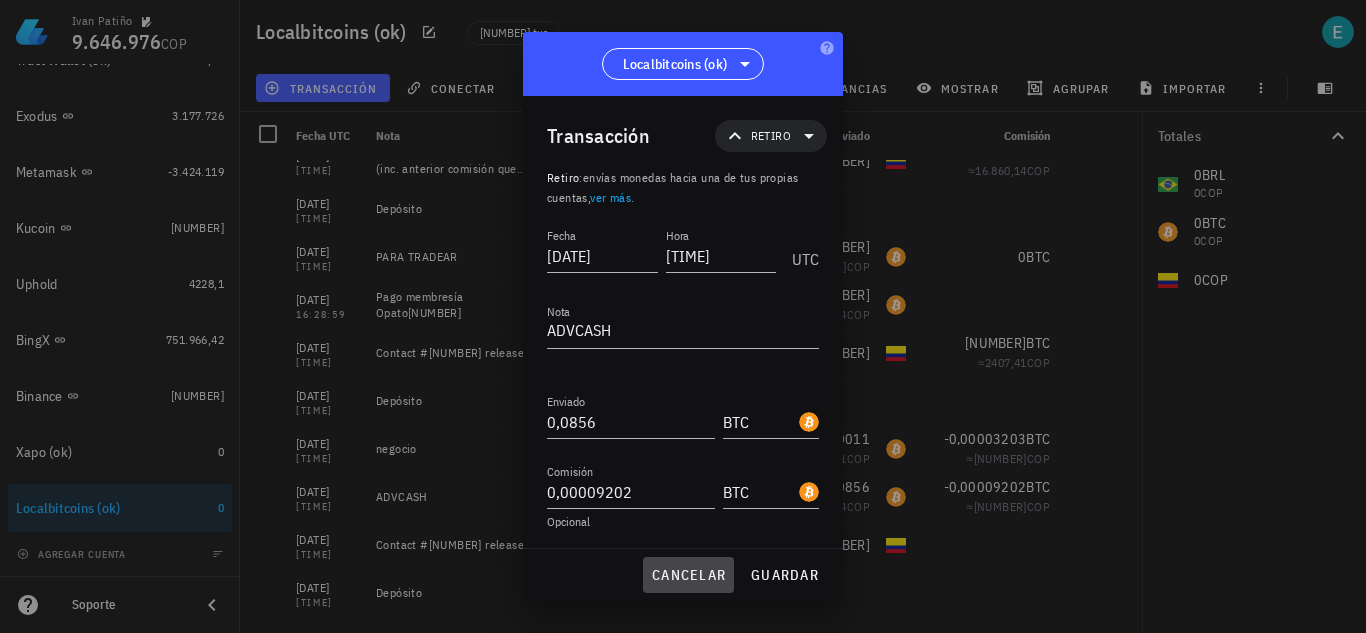 click on "cancelar" at bounding box center (688, 575) 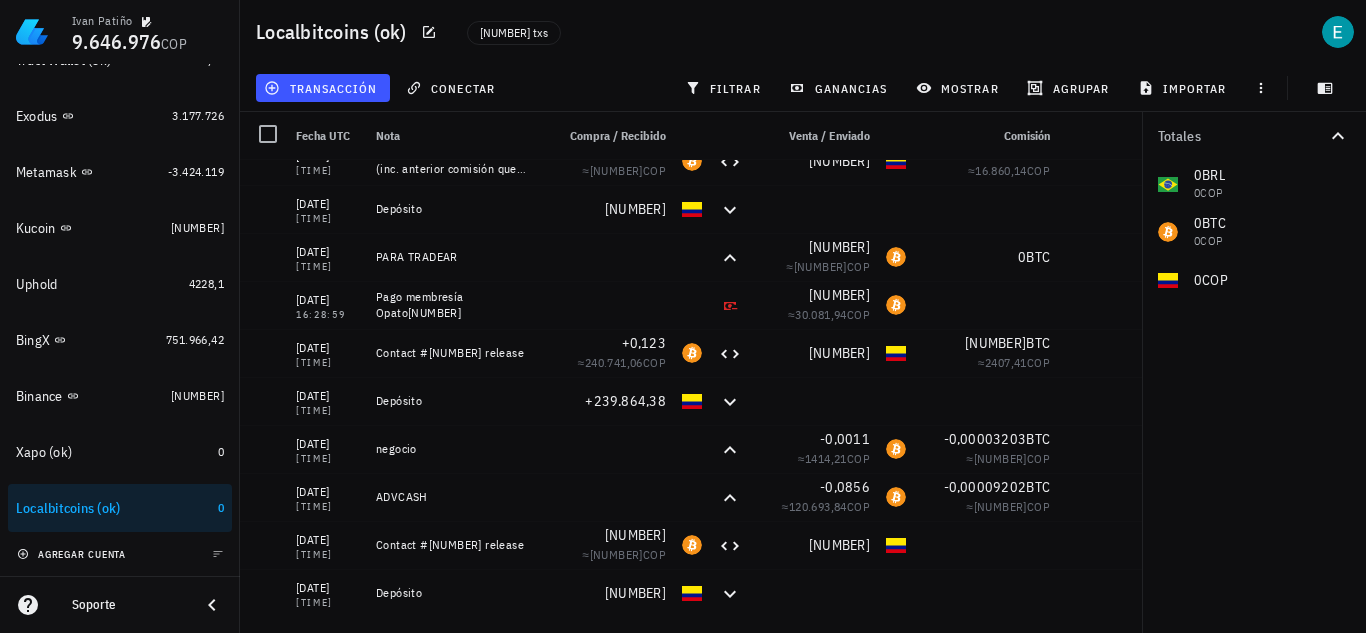 click on "agregar cuenta" at bounding box center (73, 554) 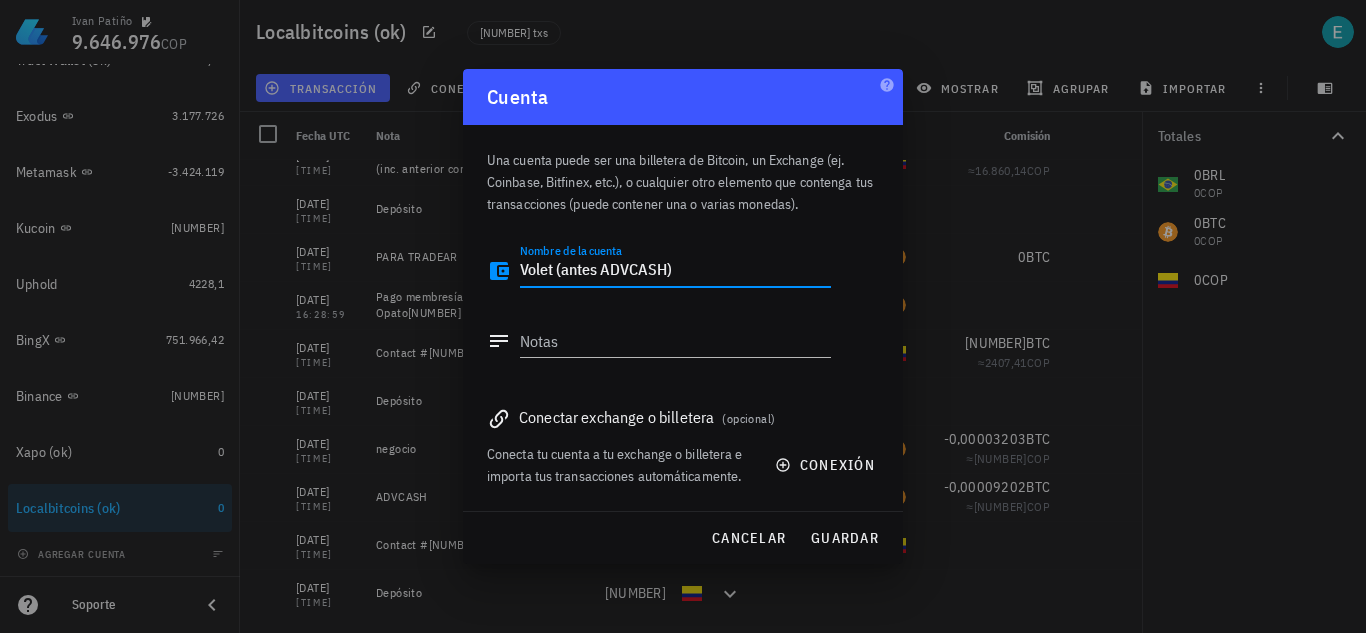 drag, startPoint x: 692, startPoint y: 263, endPoint x: 358, endPoint y: 283, distance: 334.59827 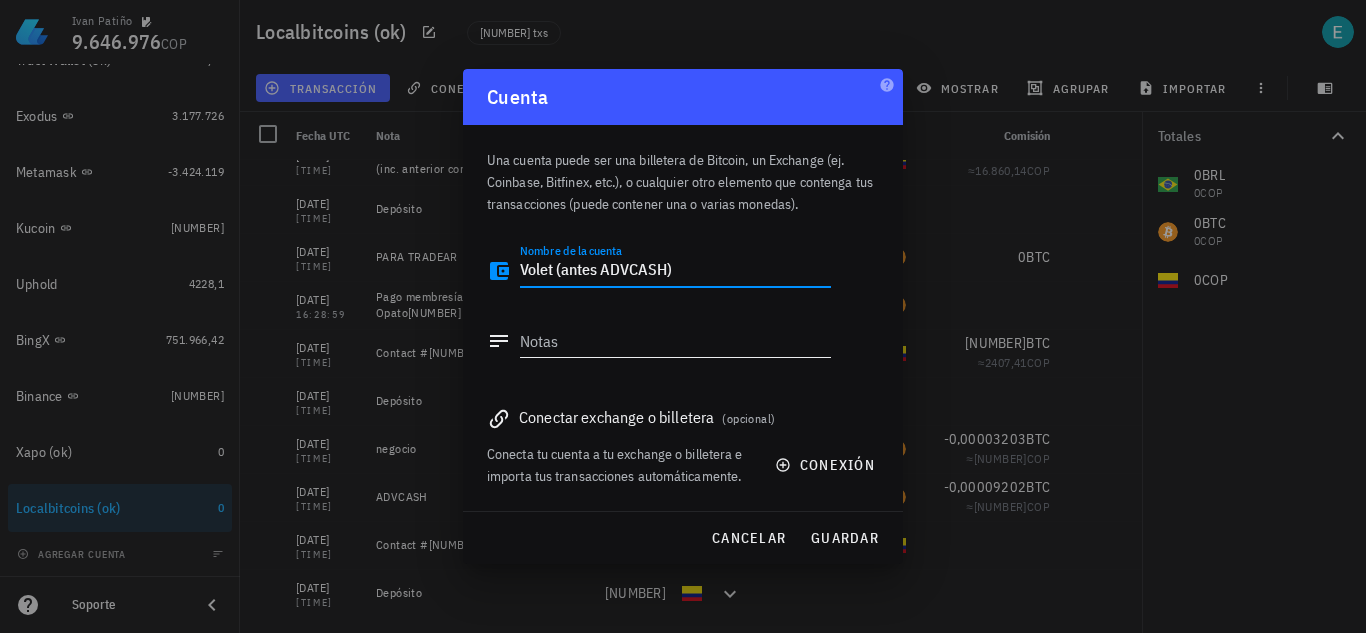 type on "Volet (antes ADVCASH)" 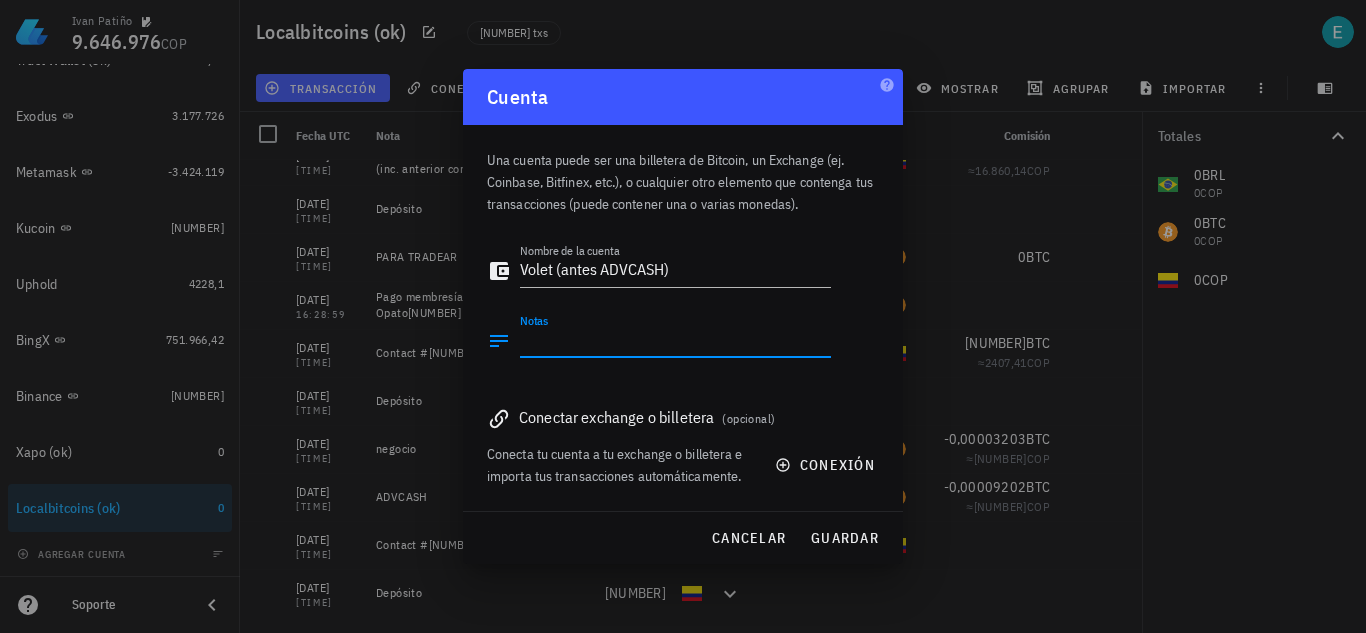 click on "Notas" at bounding box center [675, 341] 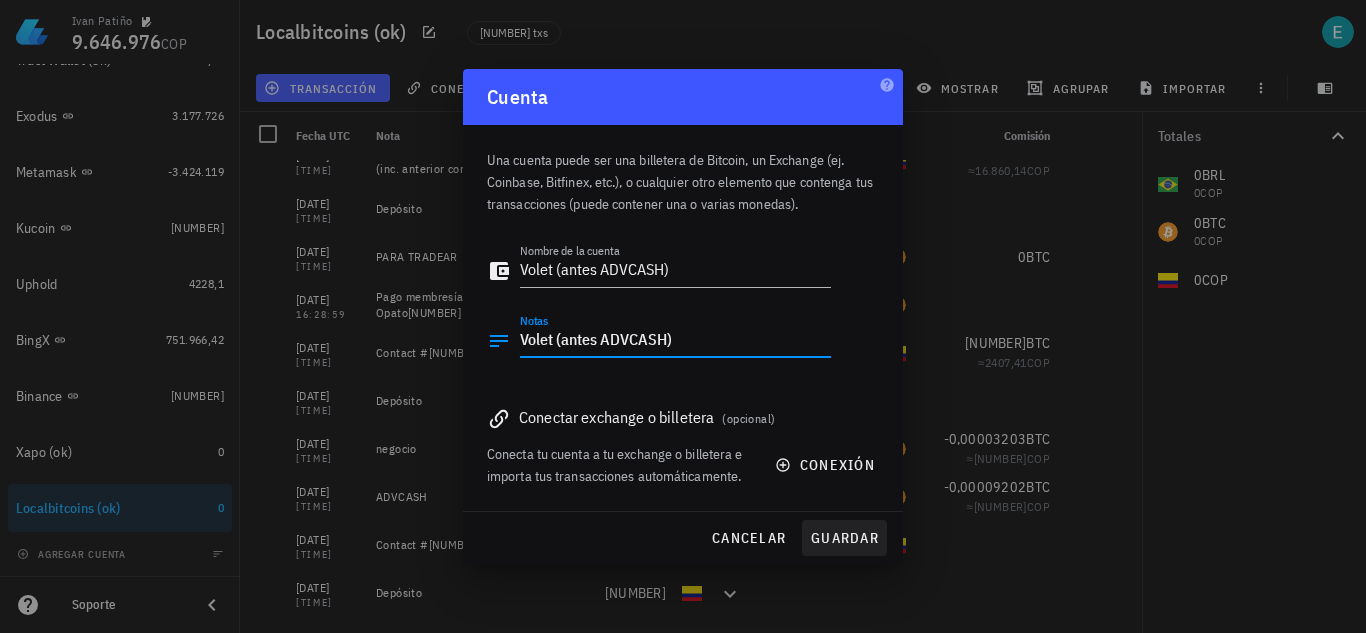type on "Volet (antes ADVCASH)" 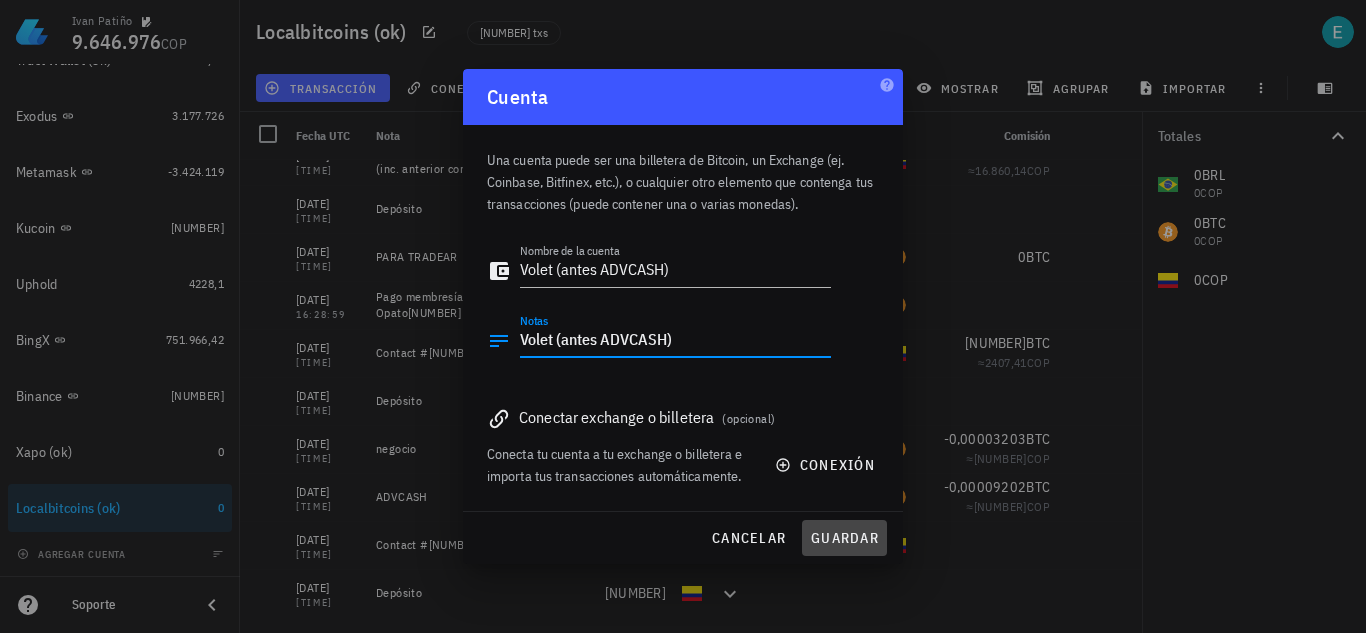 click on "guardar" at bounding box center (844, 538) 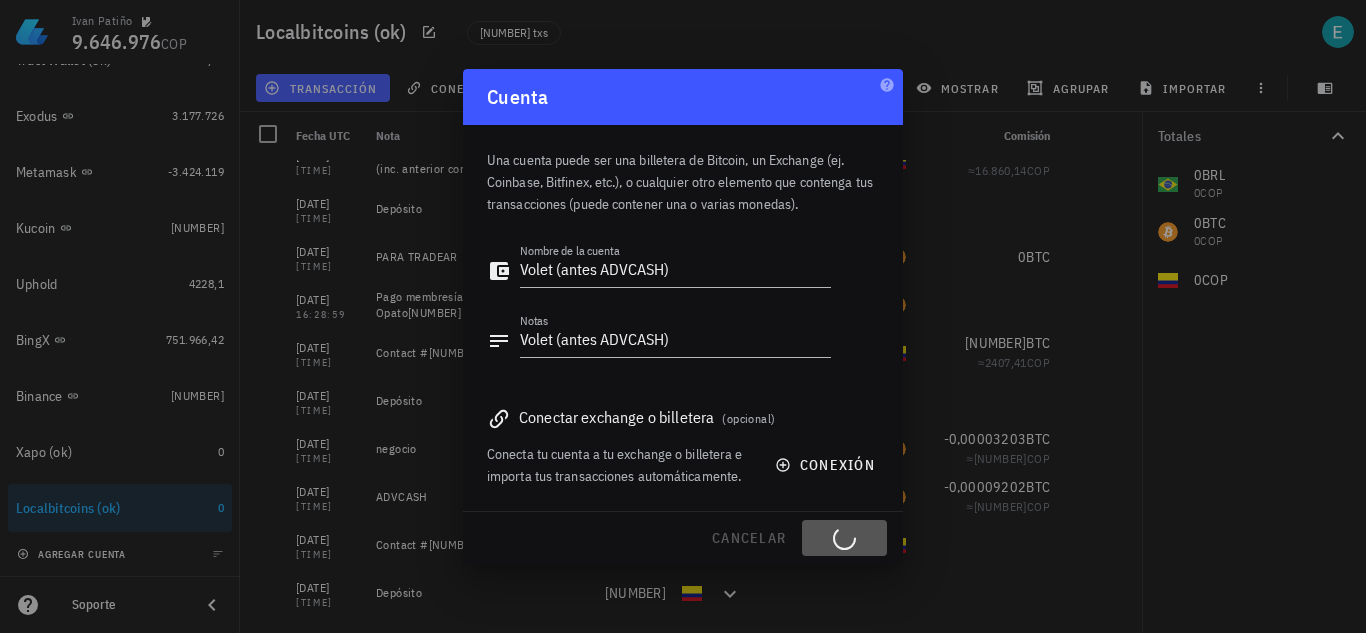 type 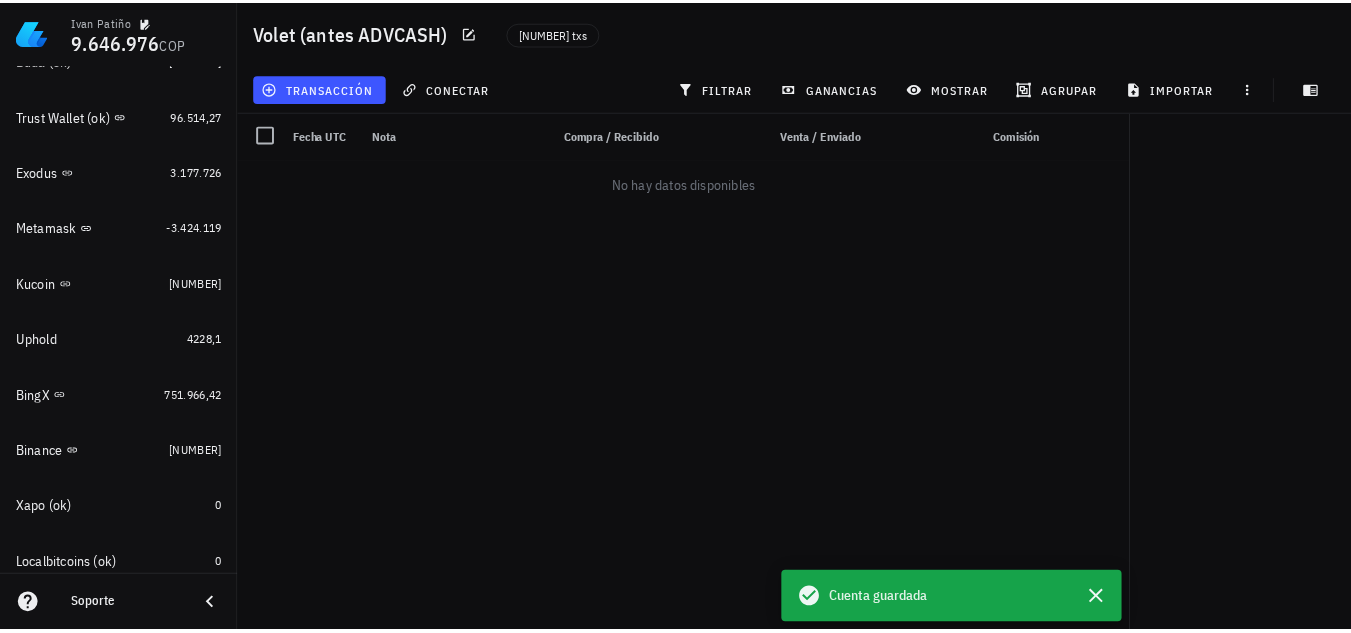 scroll, scrollTop: 420, scrollLeft: 0, axis: vertical 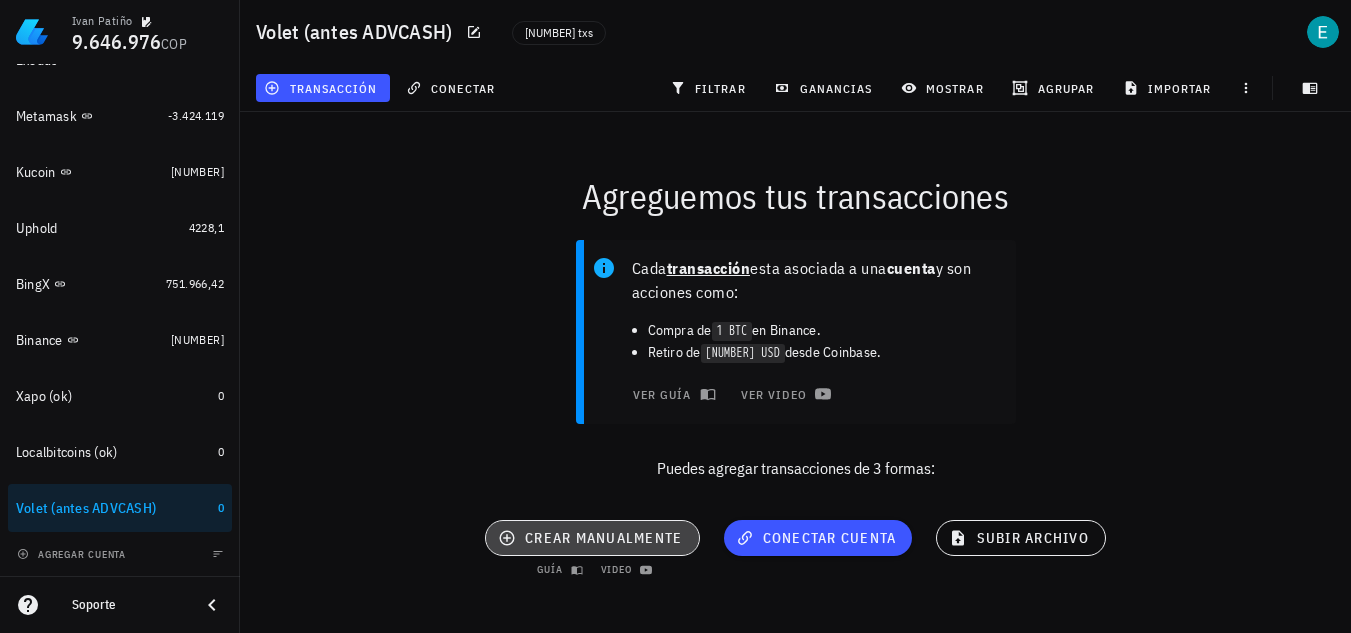 click on "crear manualmente" at bounding box center [592, 538] 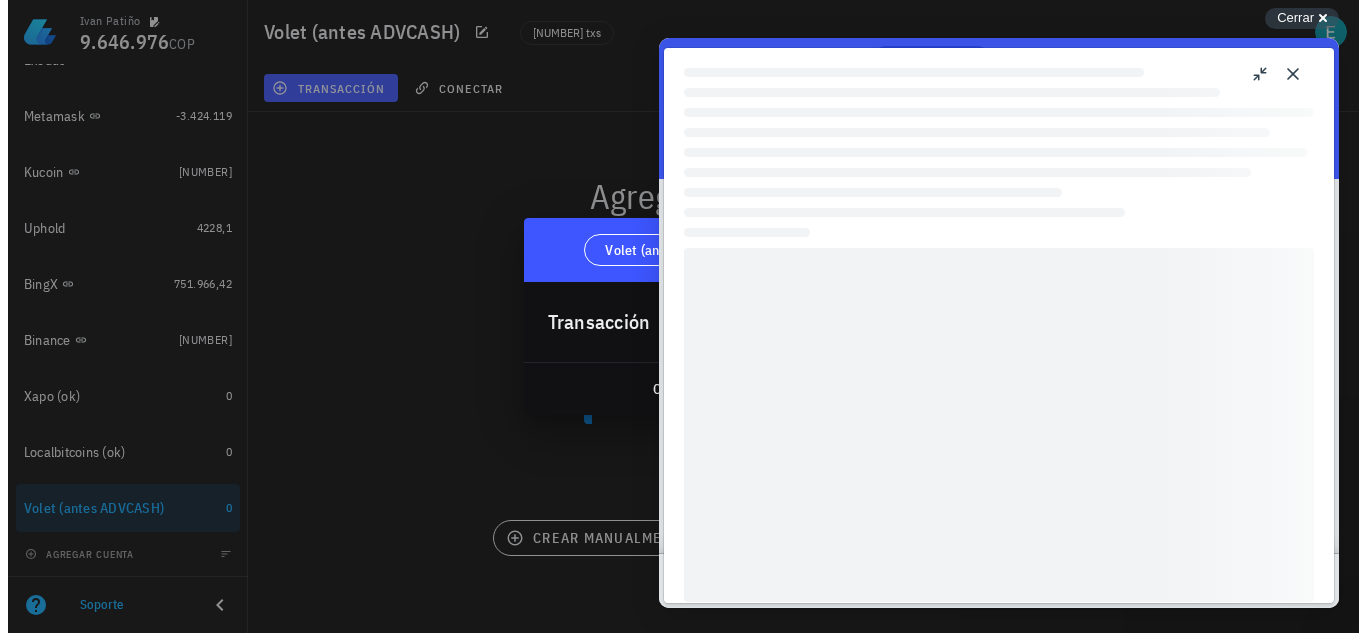 scroll, scrollTop: 0, scrollLeft: 0, axis: both 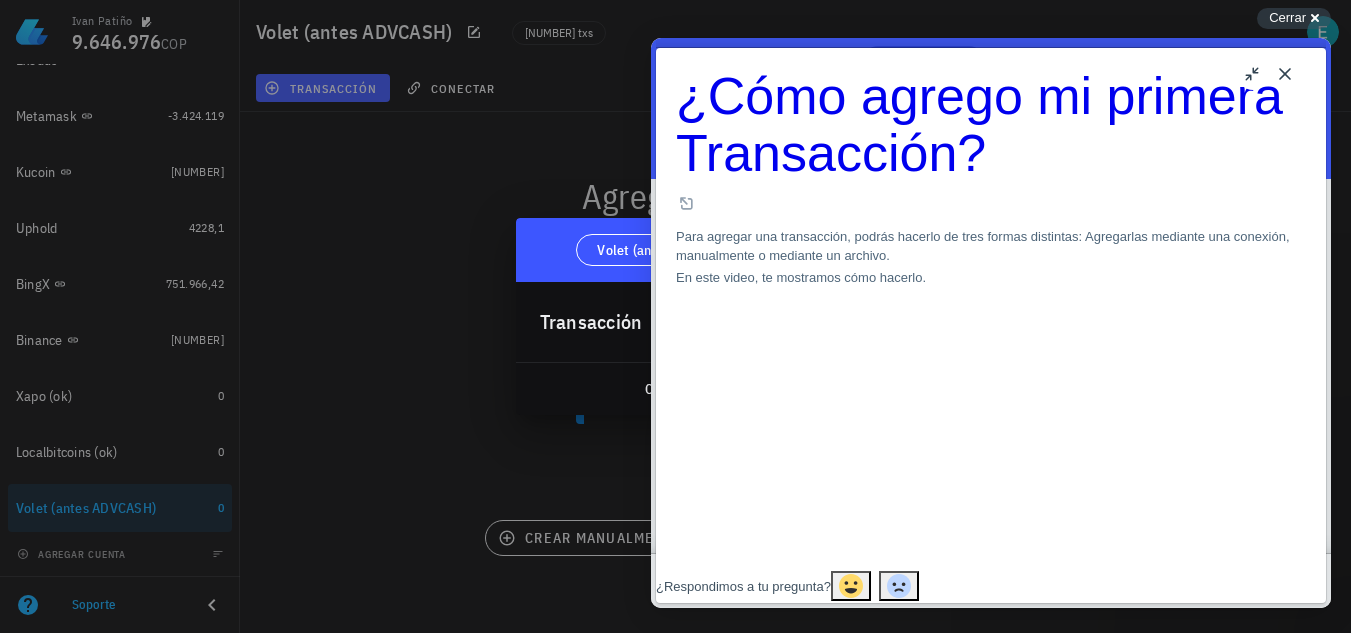 click on "Close" at bounding box center (1285, 74) 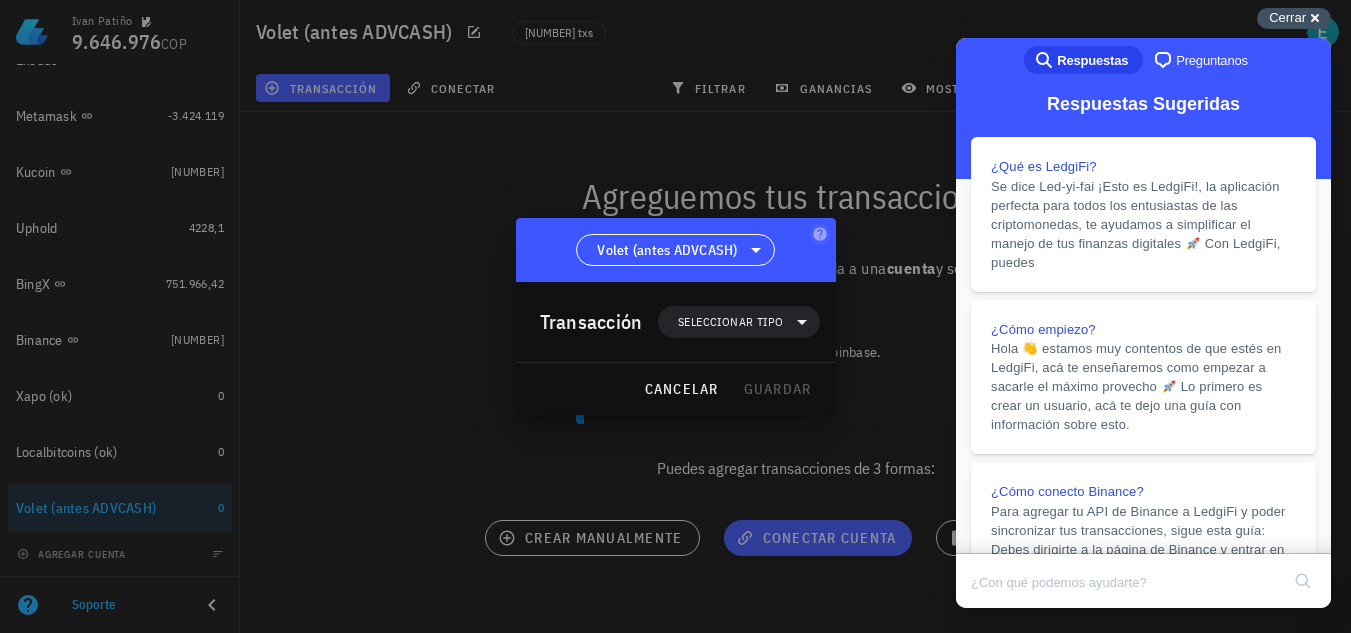 click on "Cerrar" at bounding box center (1287, 17) 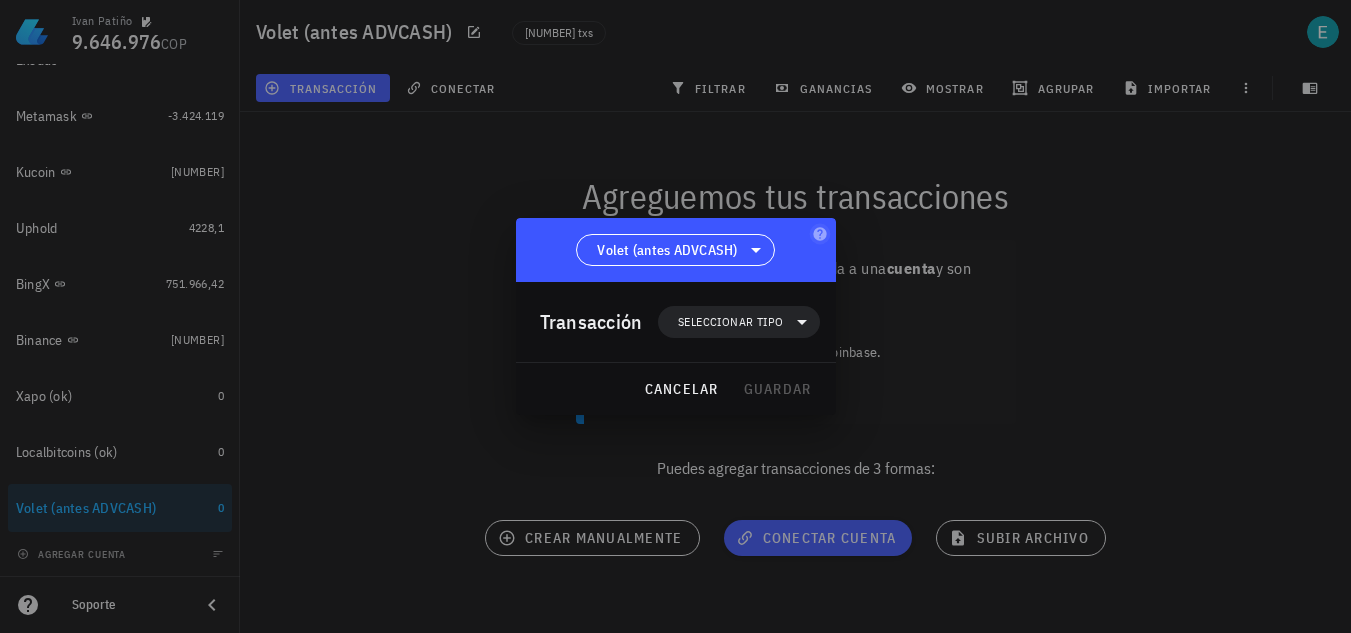 type 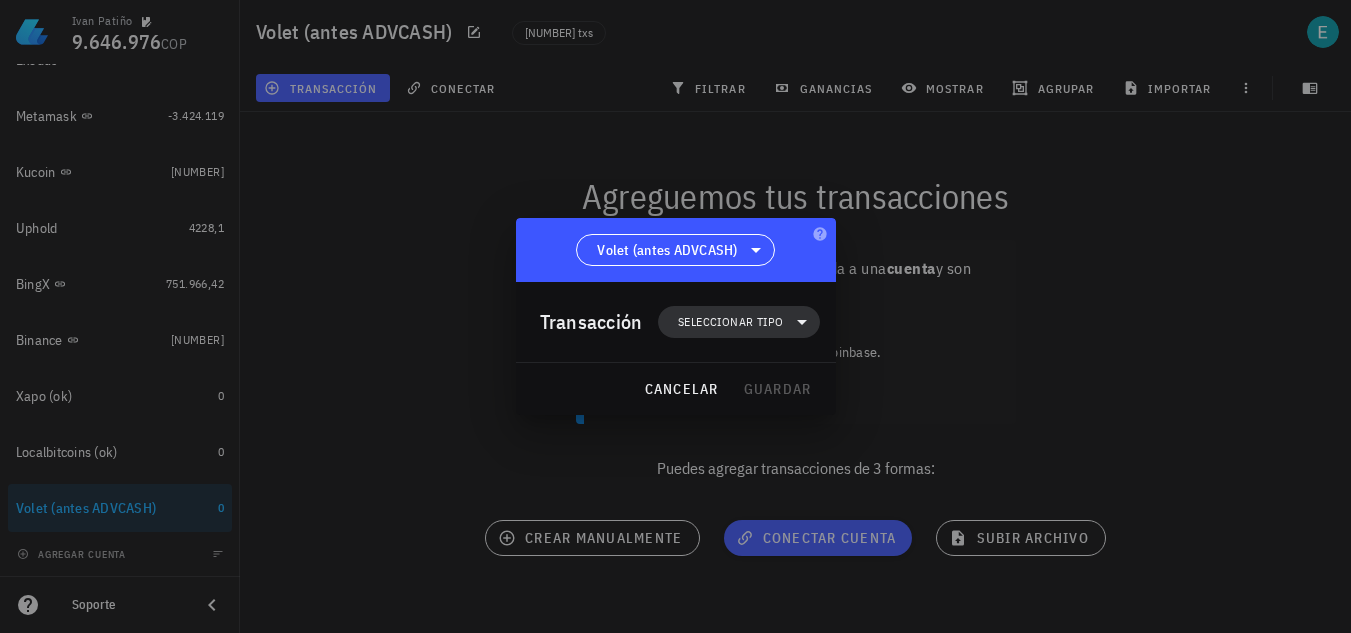 click on "Seleccionar tipo" at bounding box center [730, 322] 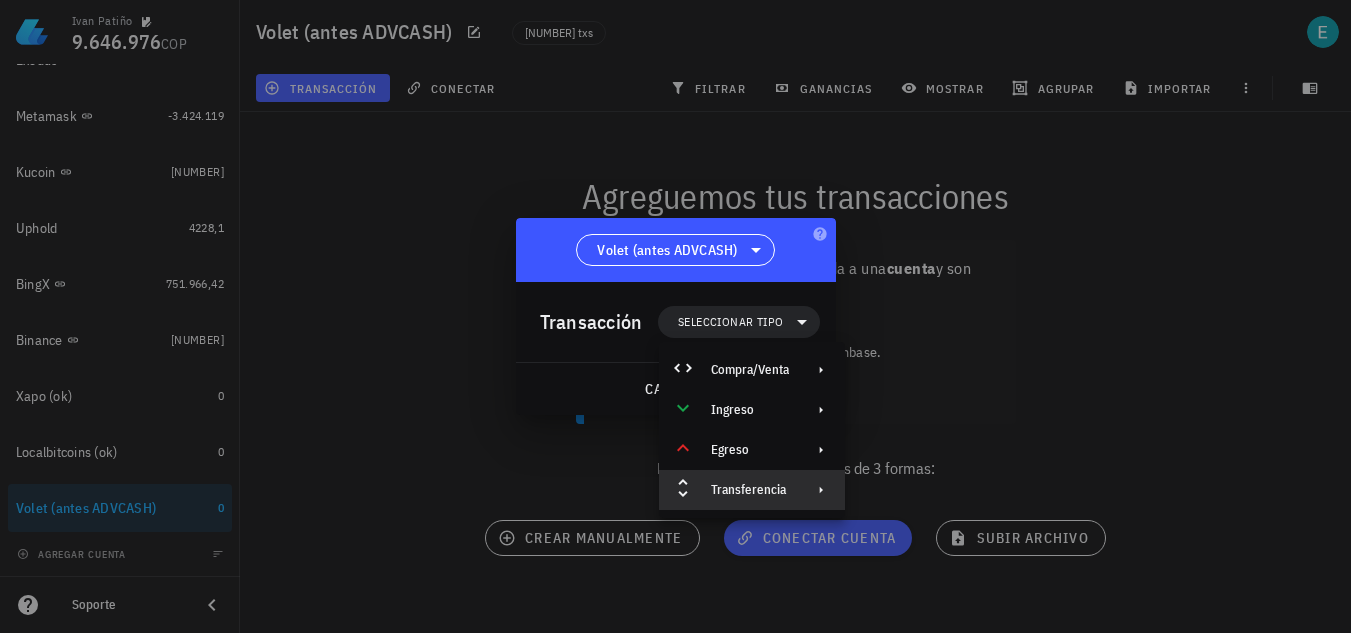 click on "Transferencia" at bounding box center [750, 490] 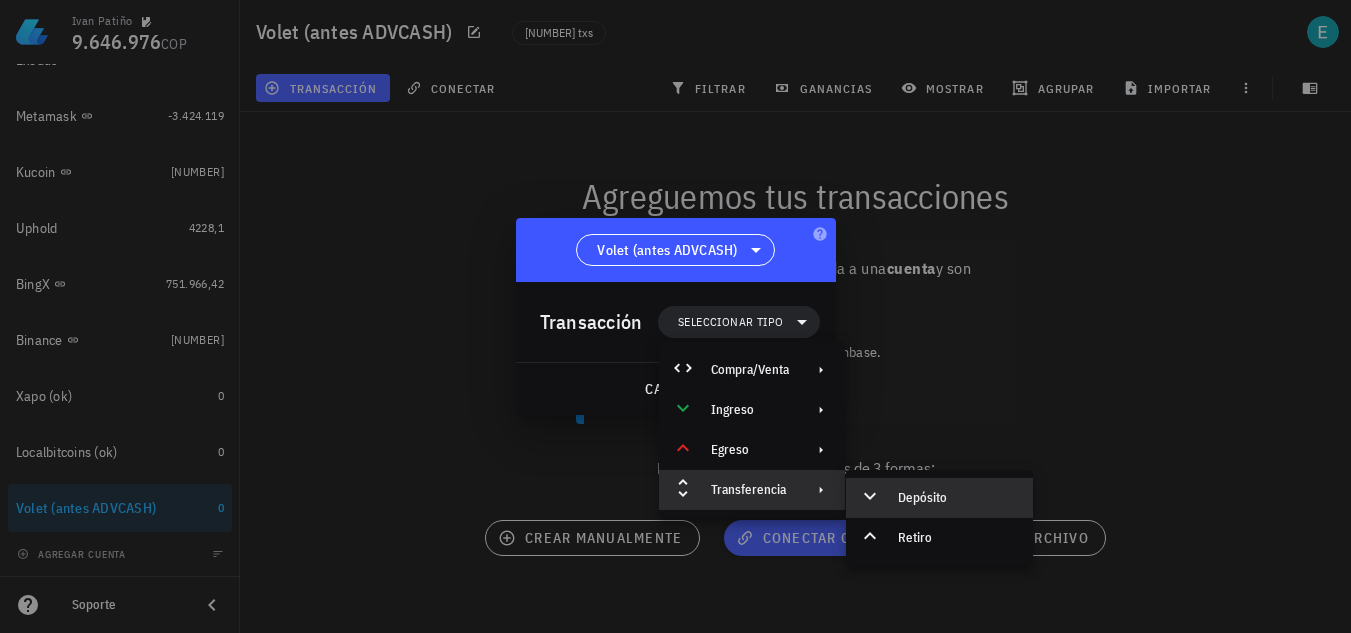 click at bounding box center [874, 498] 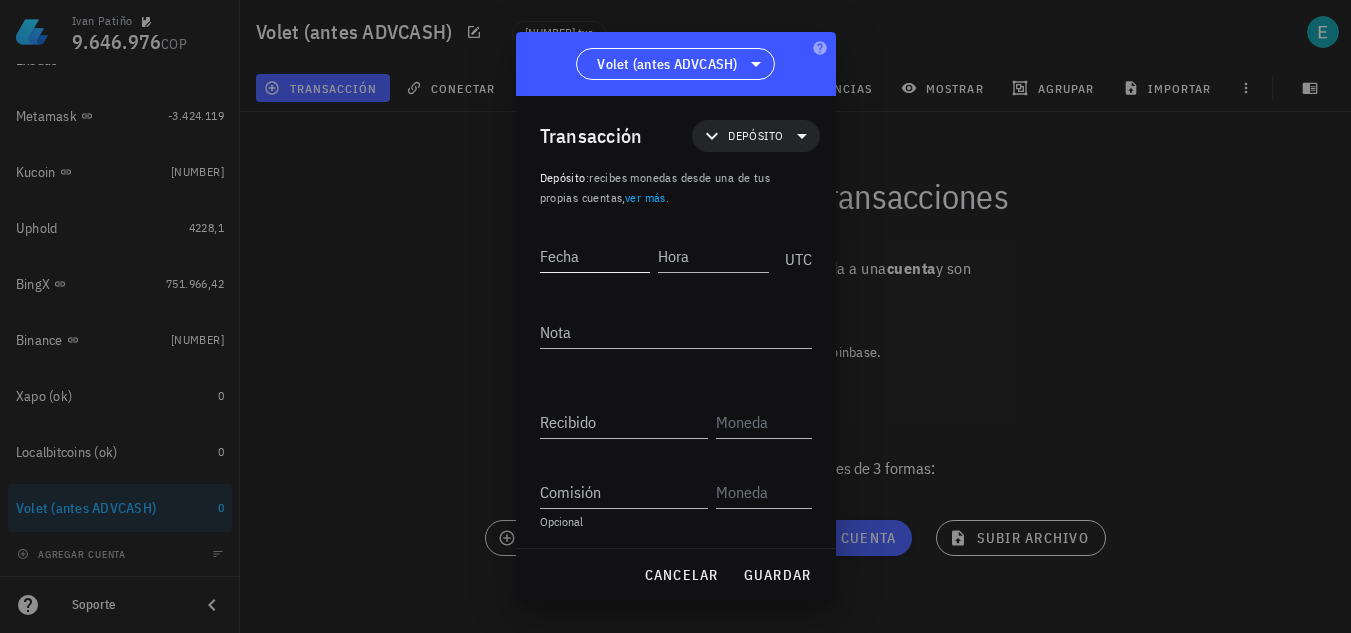 click on "Fecha" at bounding box center (595, 256) 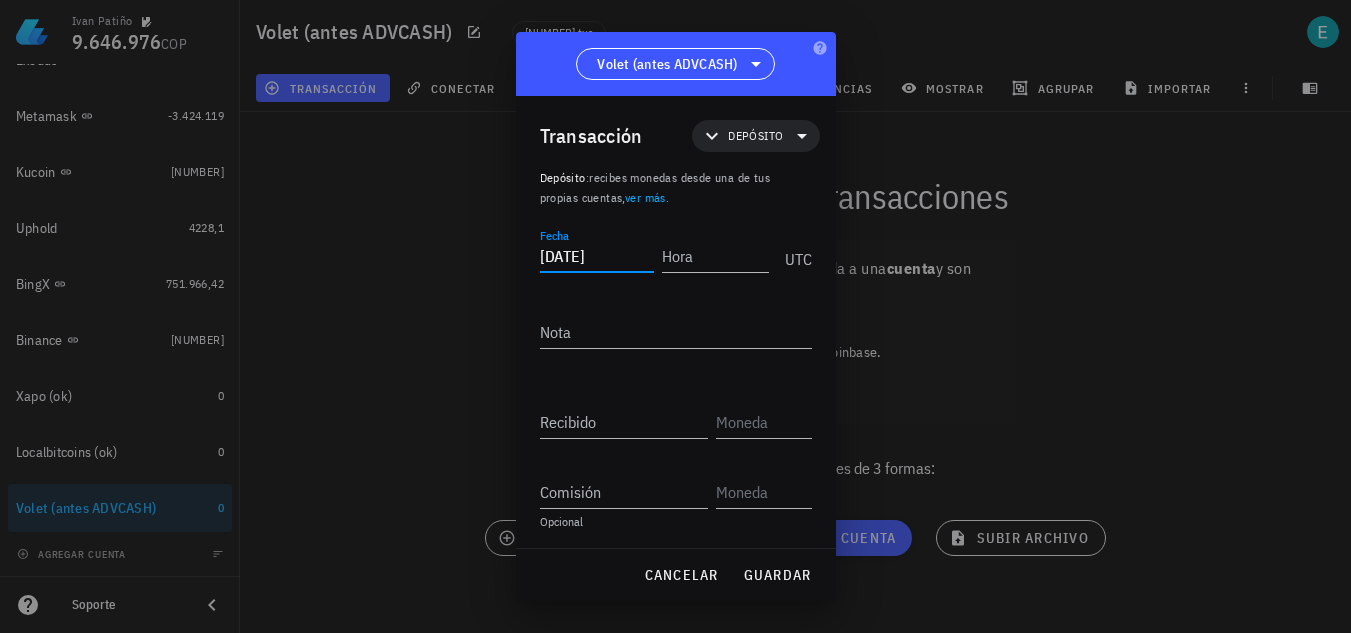 type on "2016-02-24" 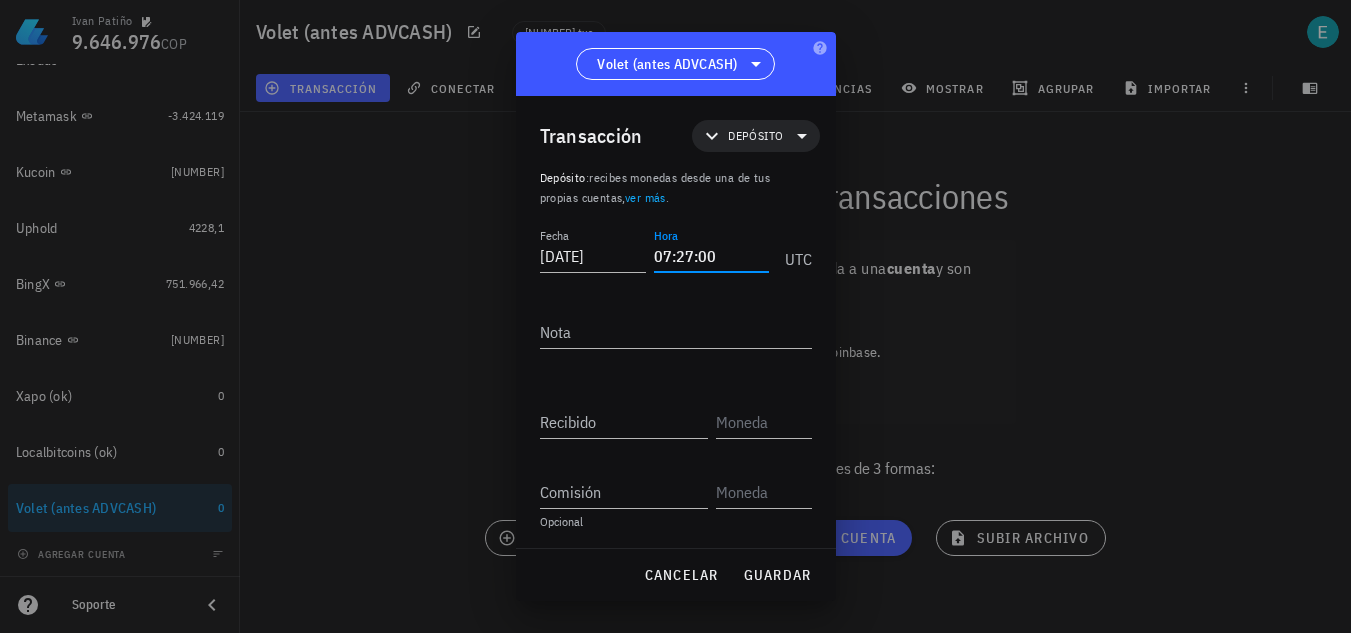 type on "07:27:00" 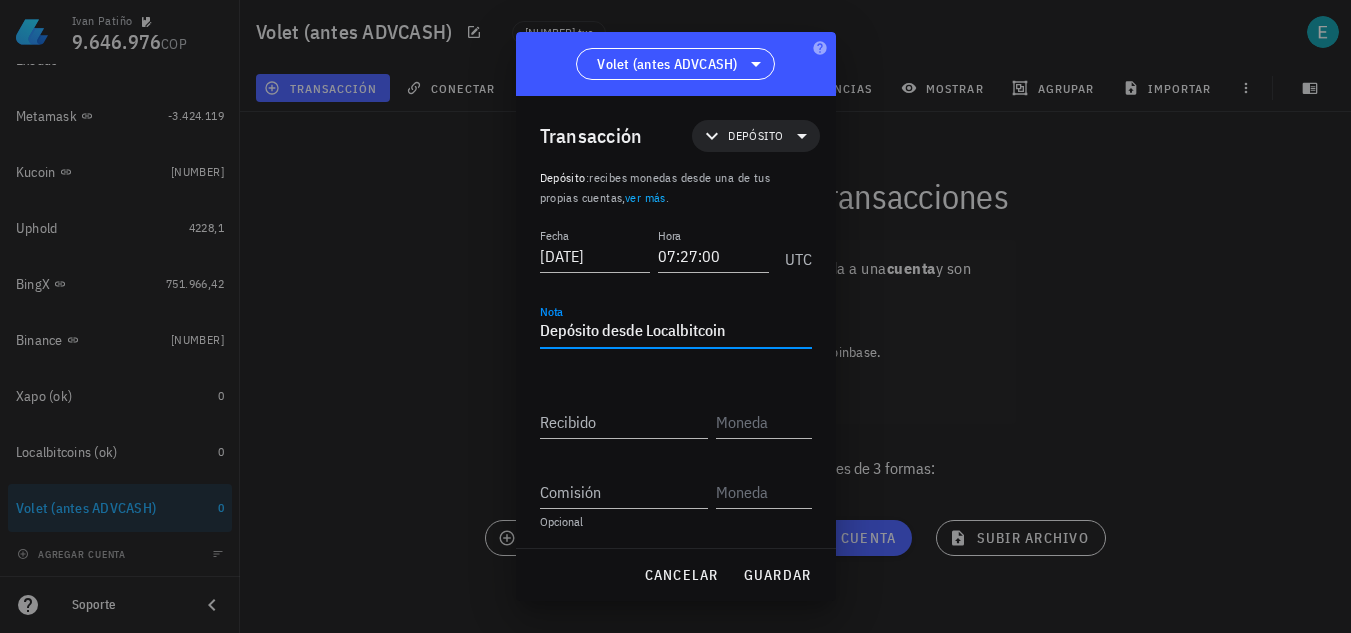 type on "Depósito desde Localbitcoin" 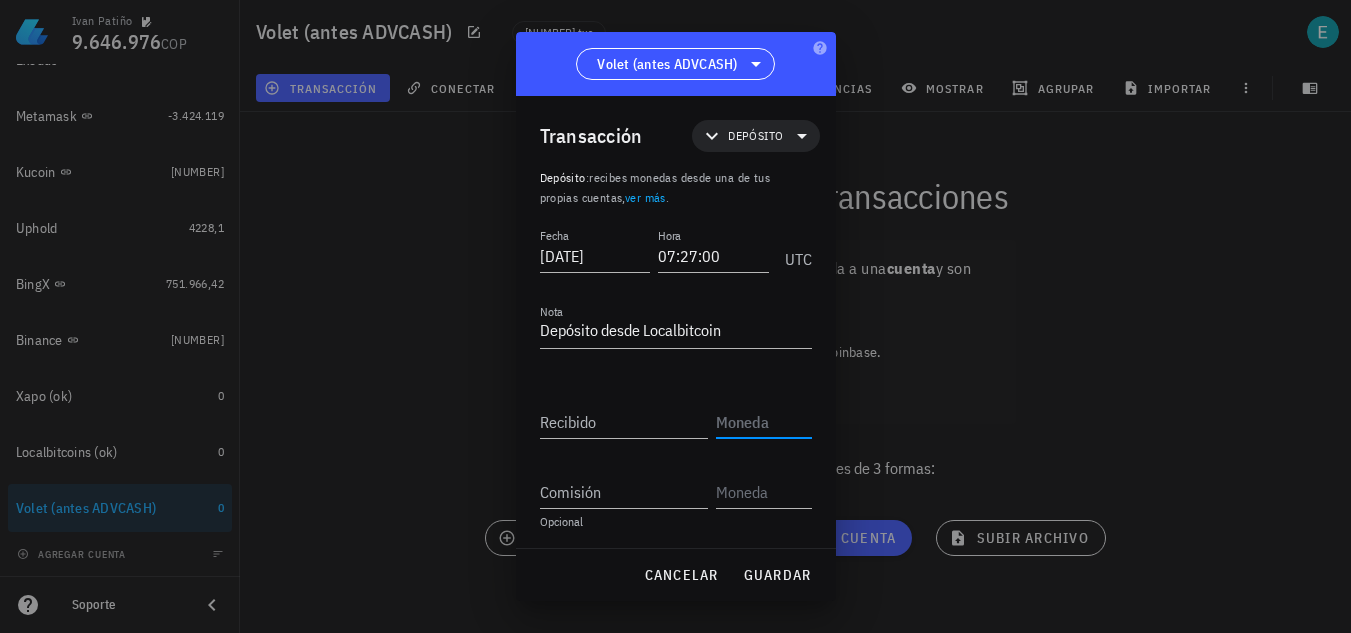 click at bounding box center (762, 422) 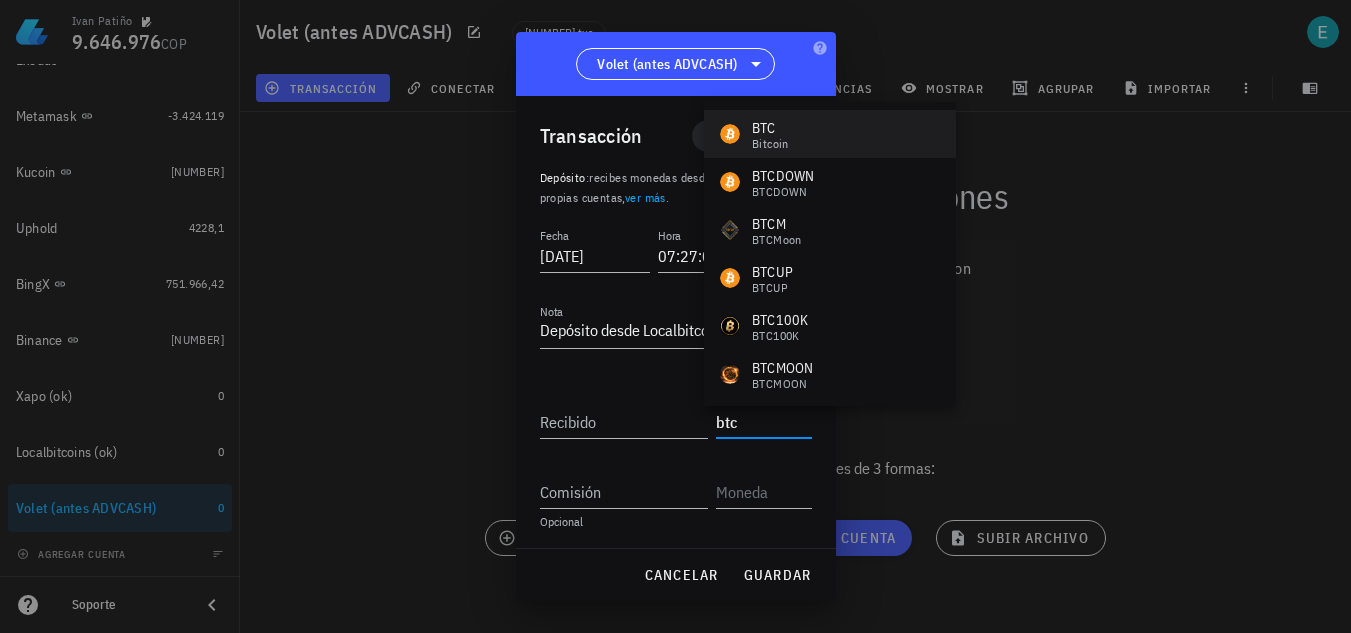 click on "BTC   Bitcoin" at bounding box center [830, 134] 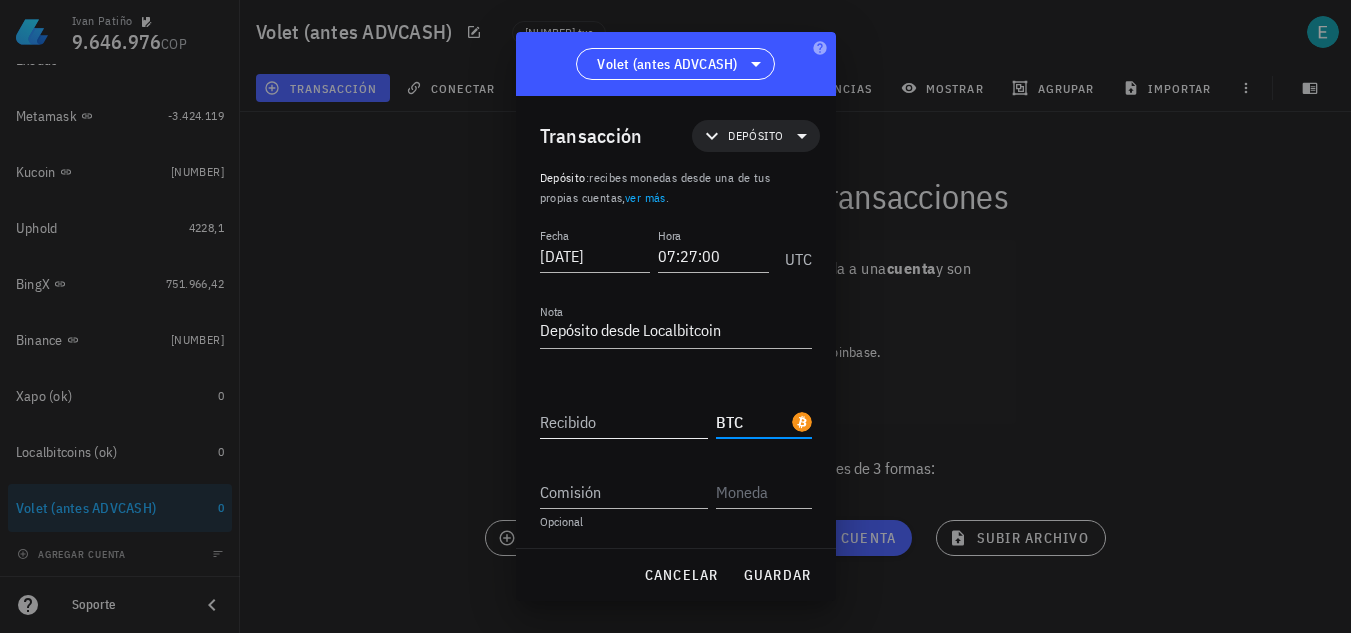 type on "BTC" 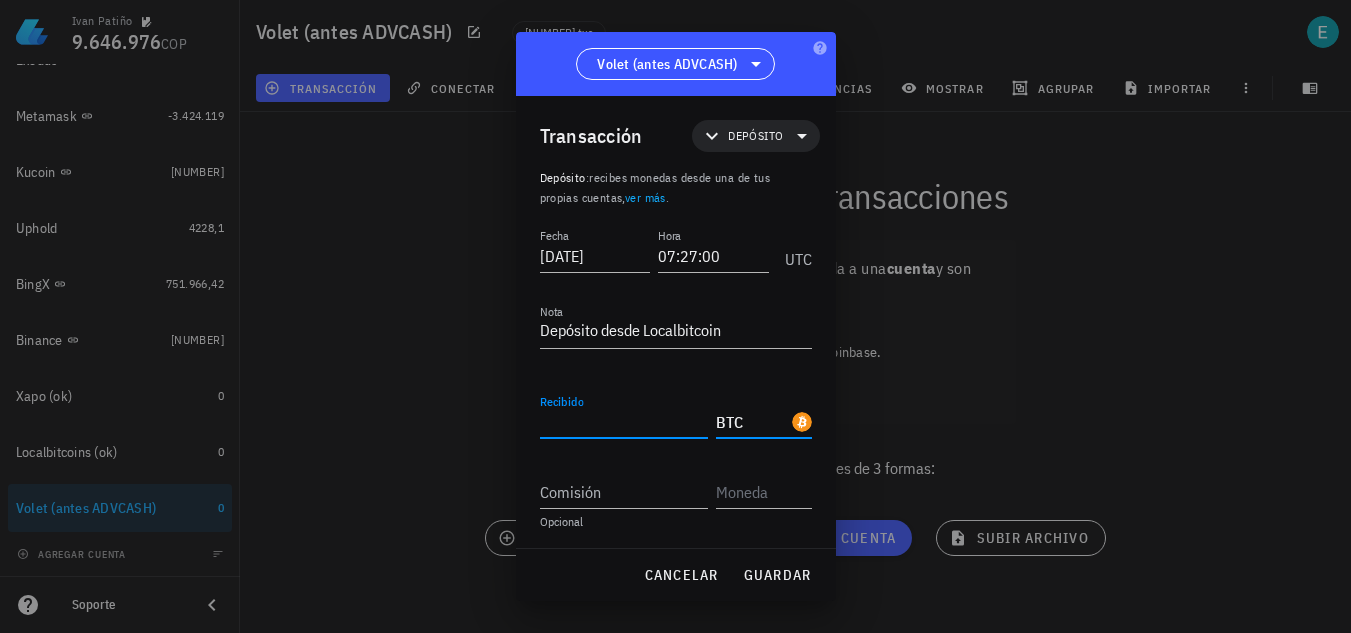 click on "Recibido" at bounding box center [624, 422] 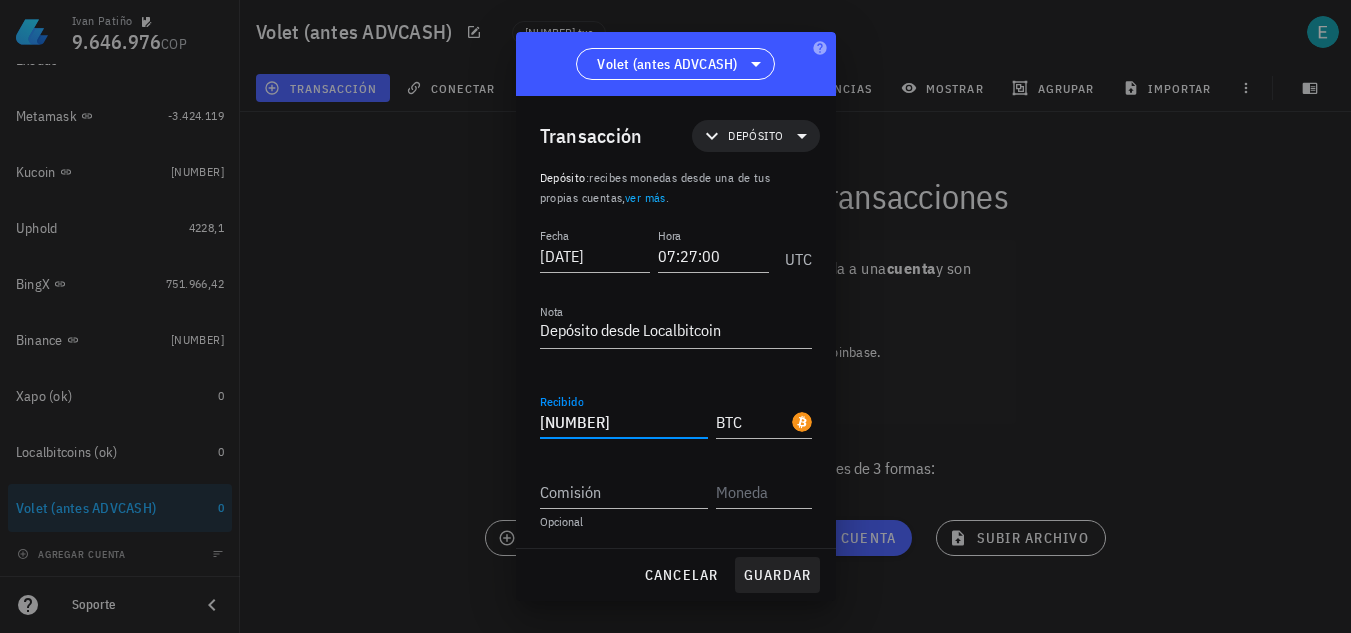 type on "0,08" 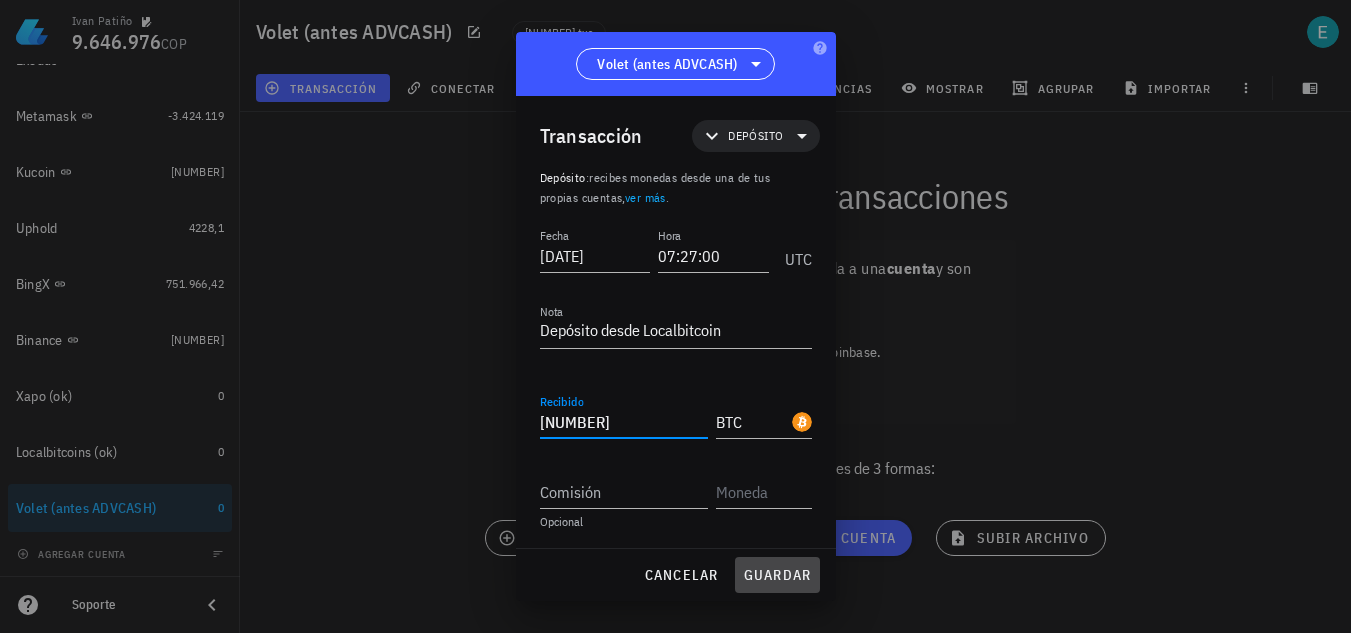 click on "guardar" at bounding box center (777, 575) 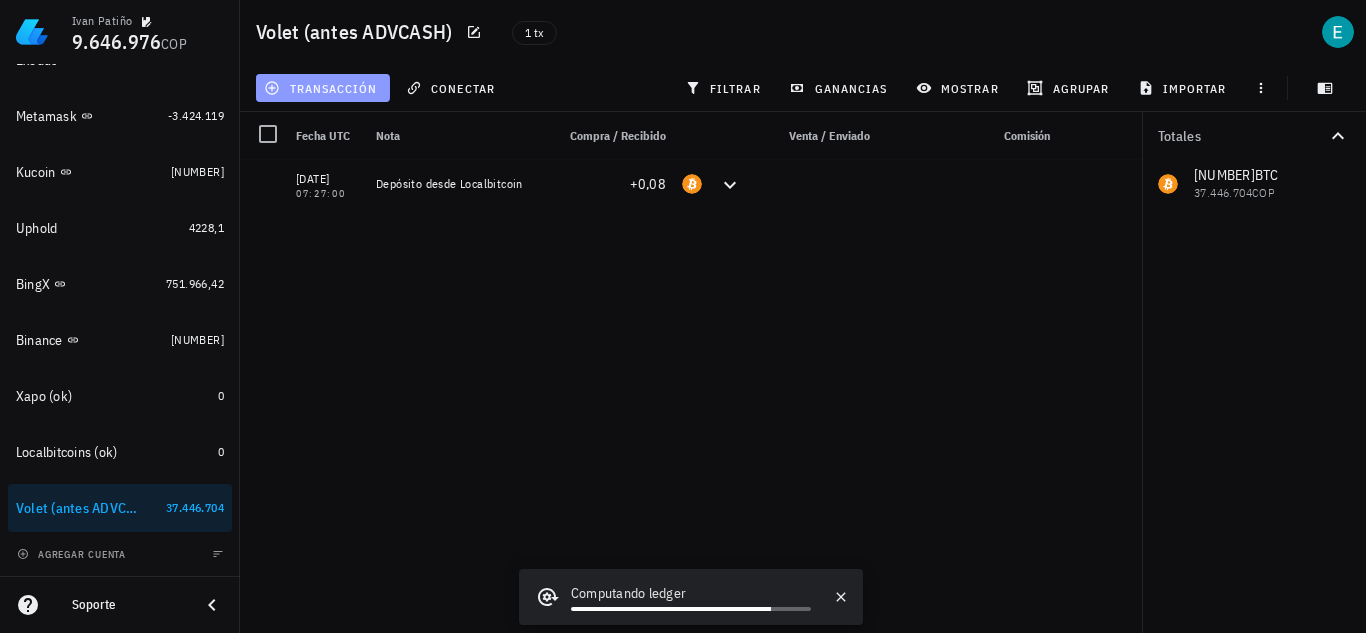 click on "transacción" at bounding box center [322, 88] 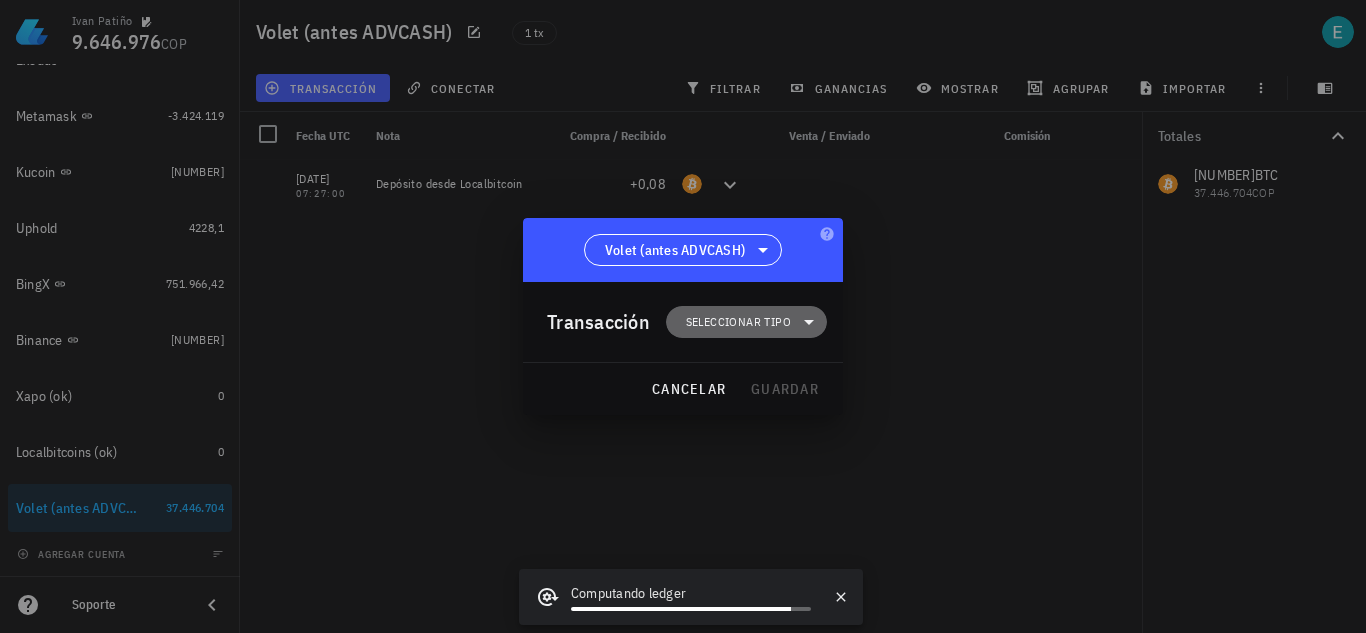 click on "Seleccionar tipo" at bounding box center [746, 322] 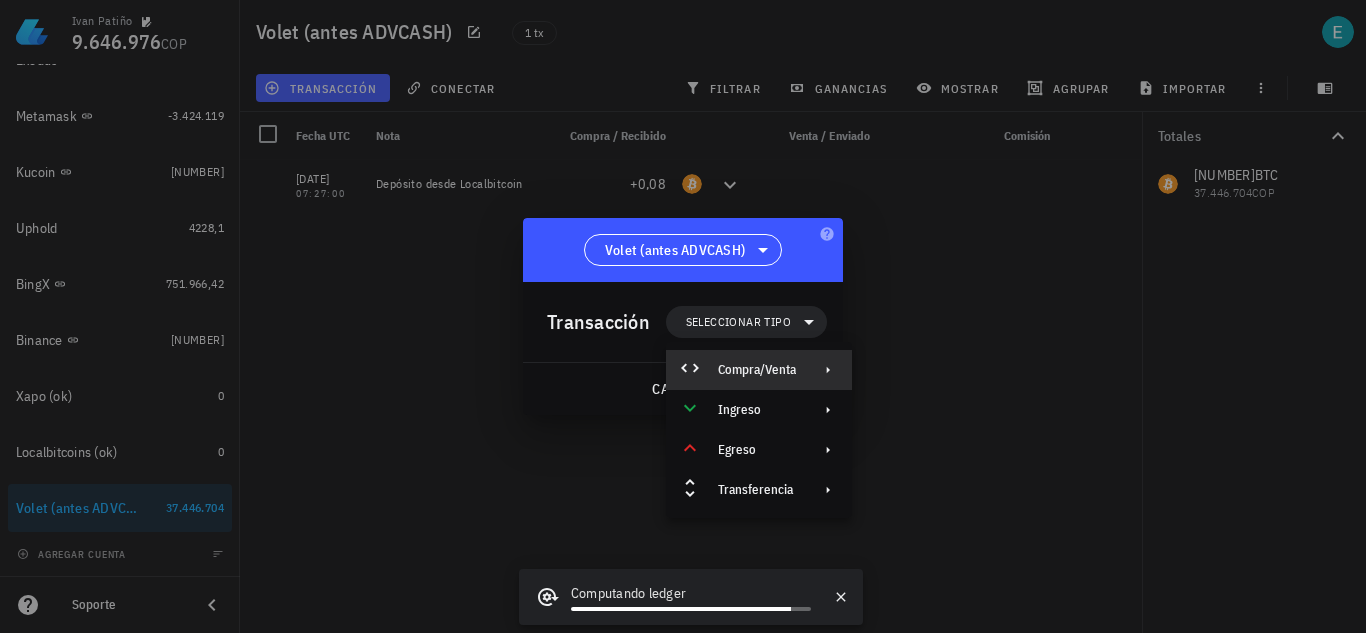 click on "Compra/Venta" at bounding box center [759, 370] 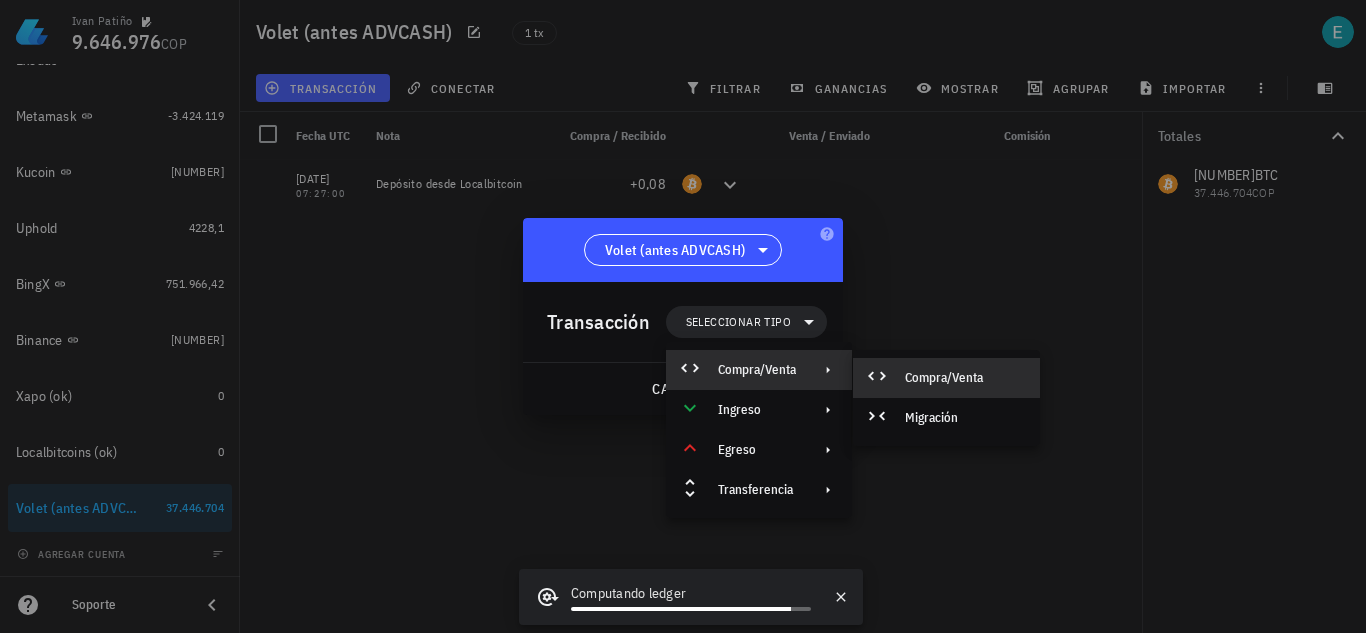 click on "Compra/Venta" at bounding box center [946, 378] 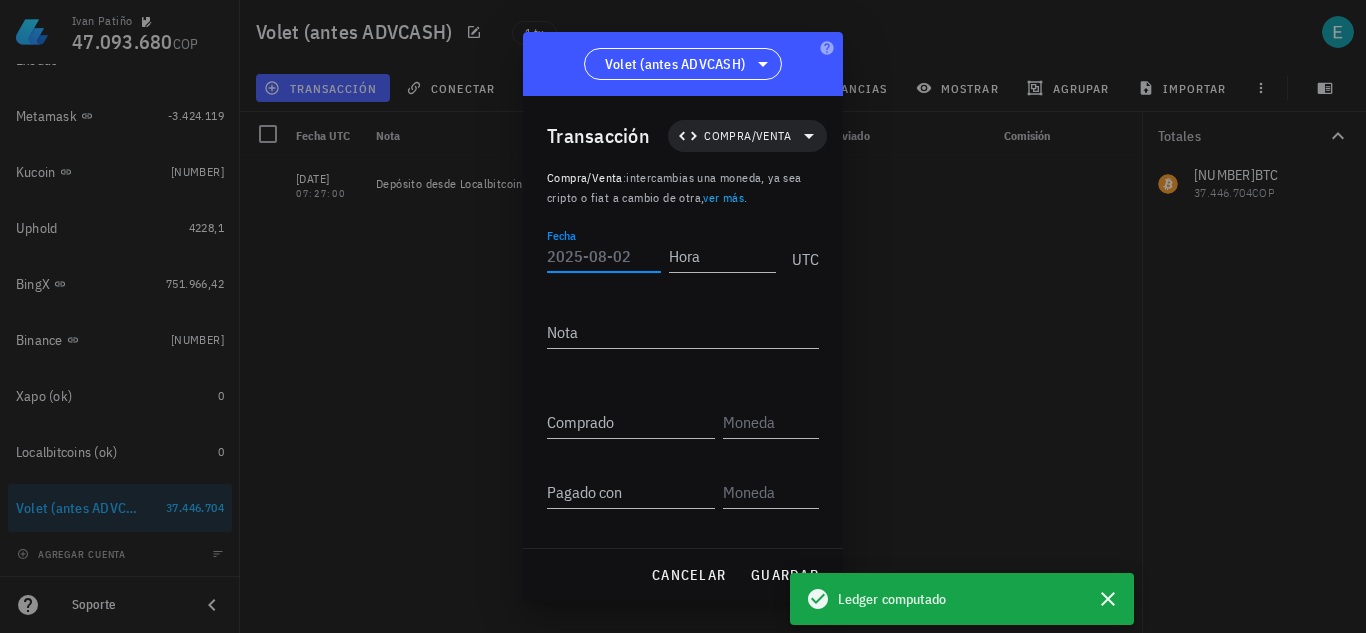 click on "Fecha" at bounding box center (604, 256) 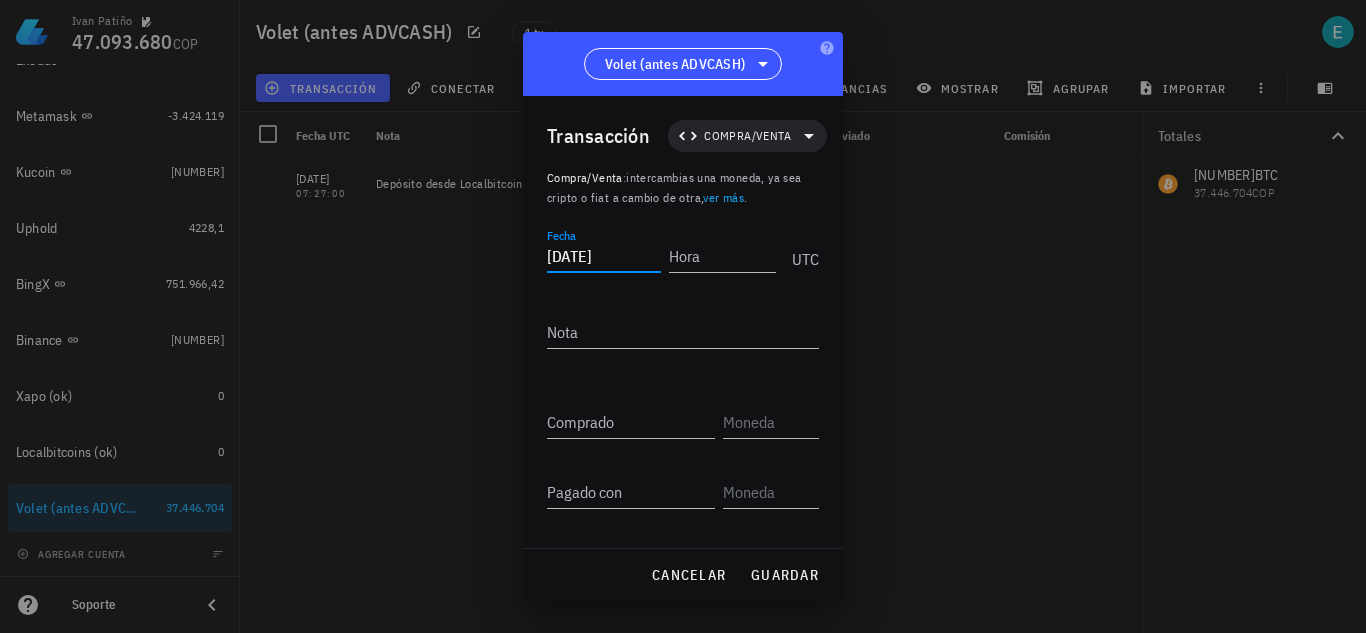 type on "2016-02-24" 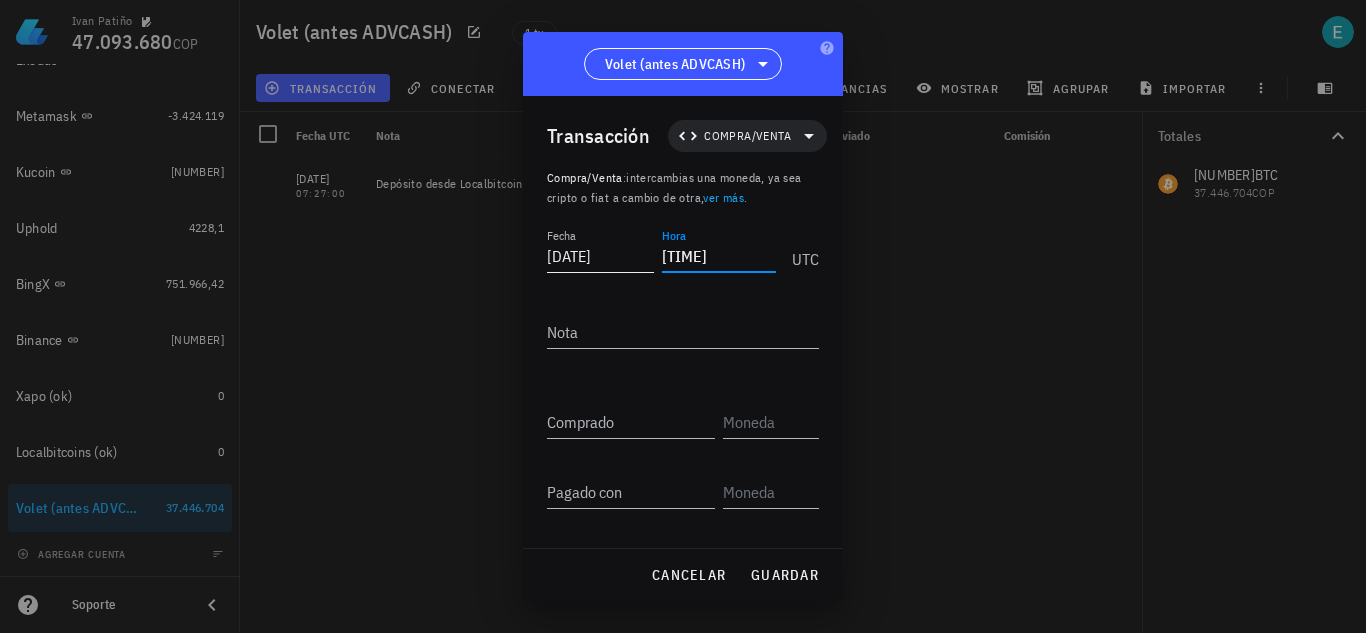 type on "07:27:01" 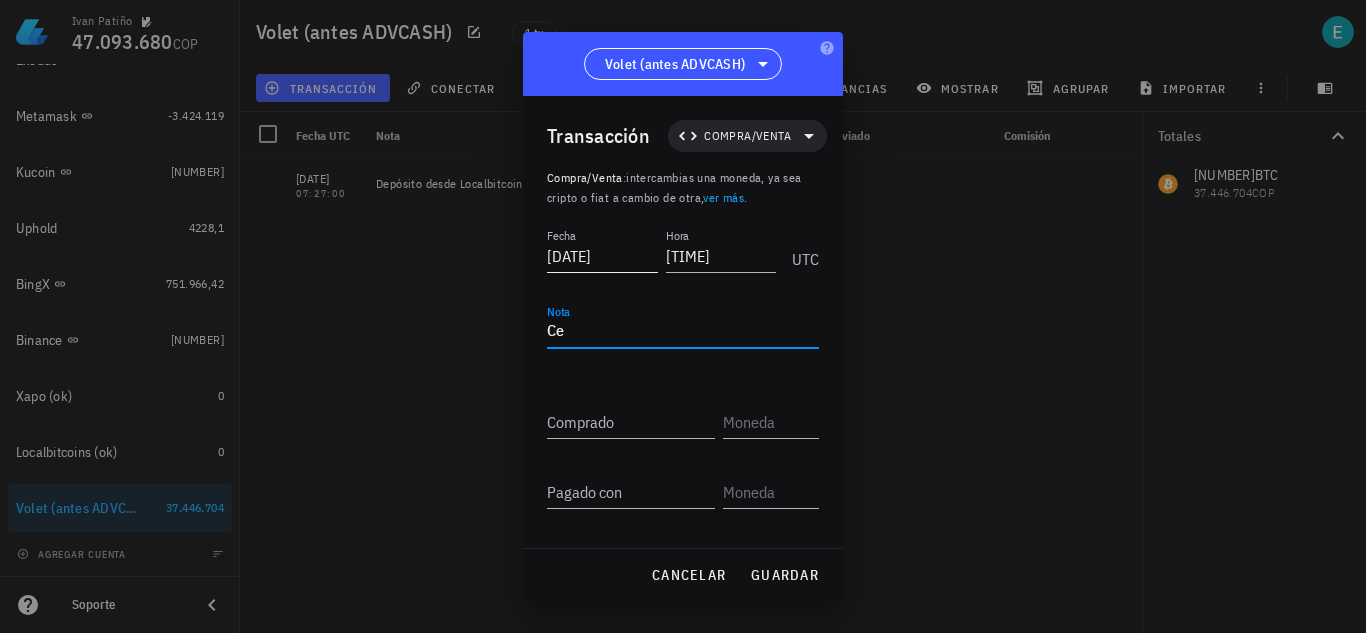 type on "C" 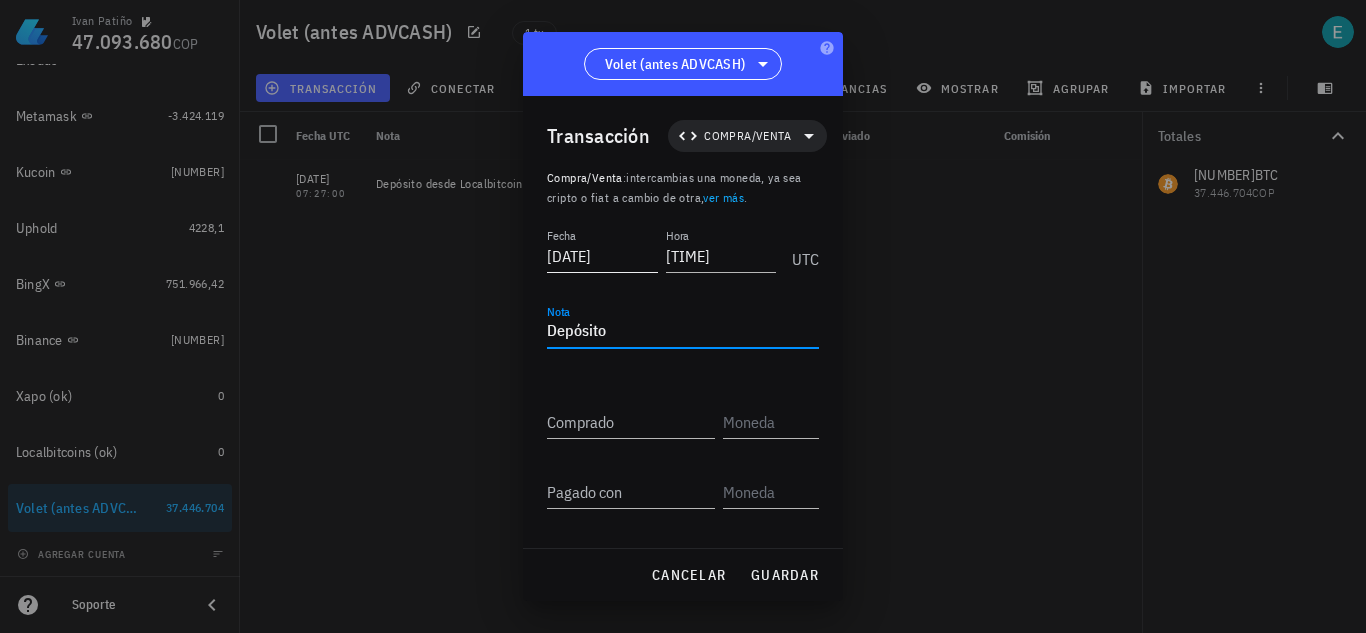 type on "Depósito" 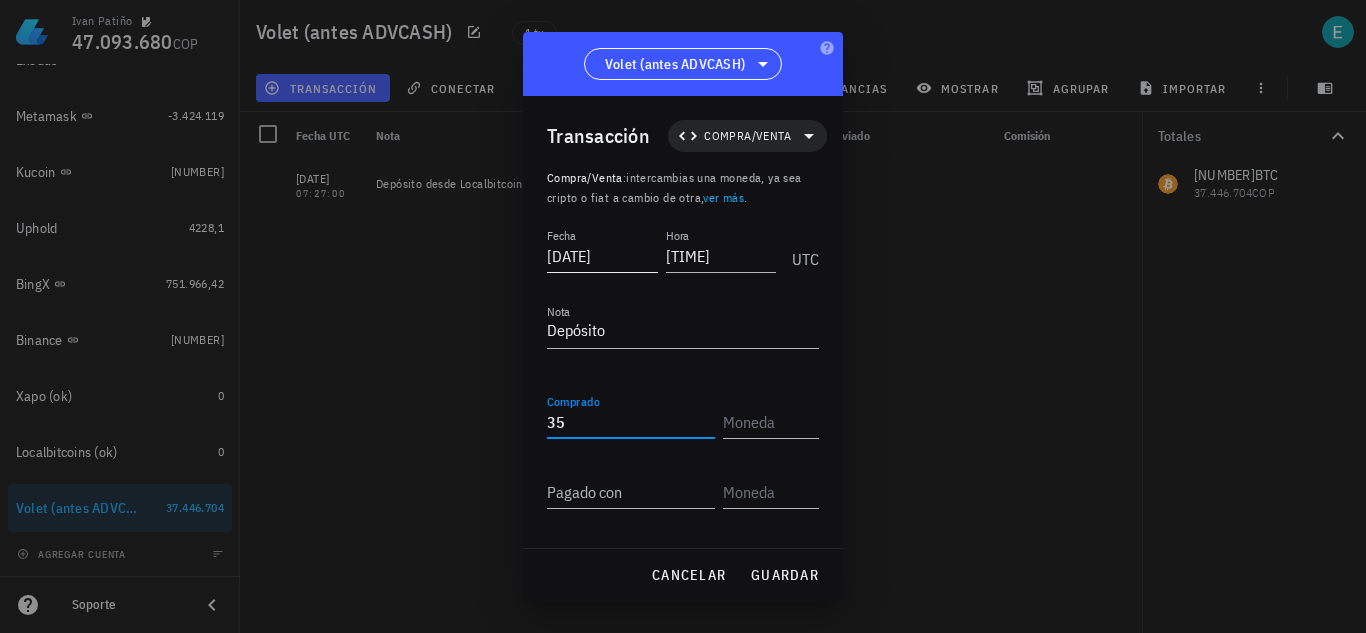 type on "35" 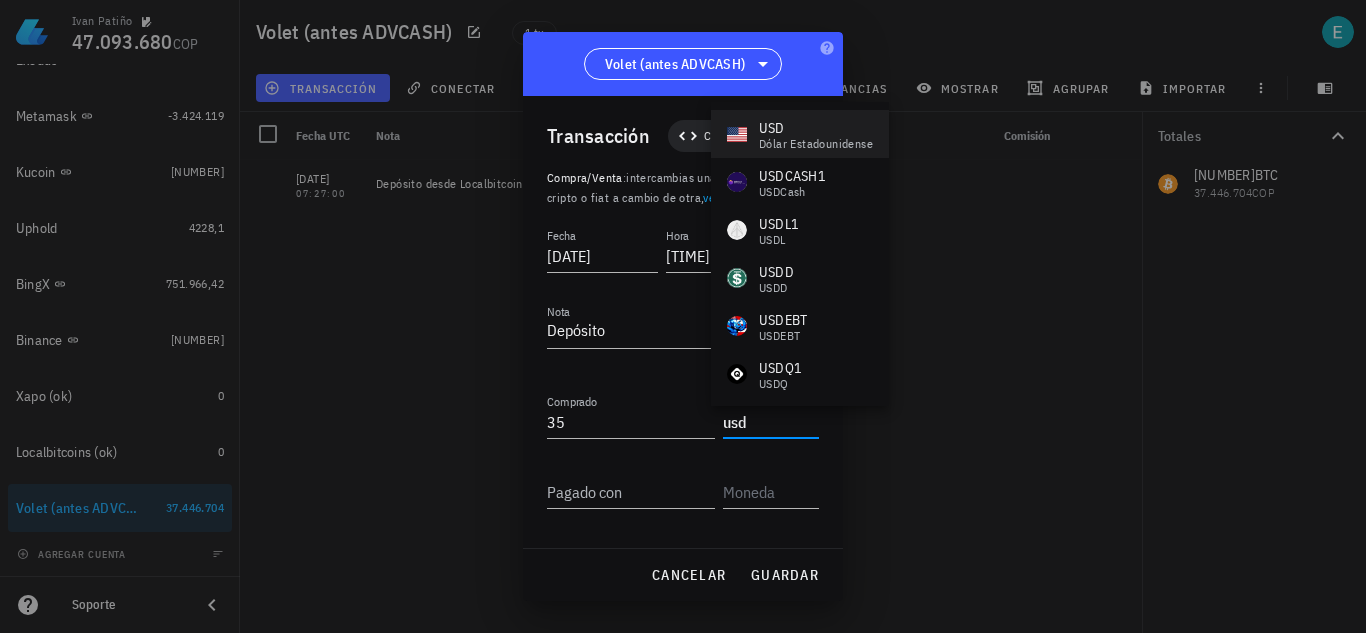 click on "dólar estadounidense" at bounding box center (816, 144) 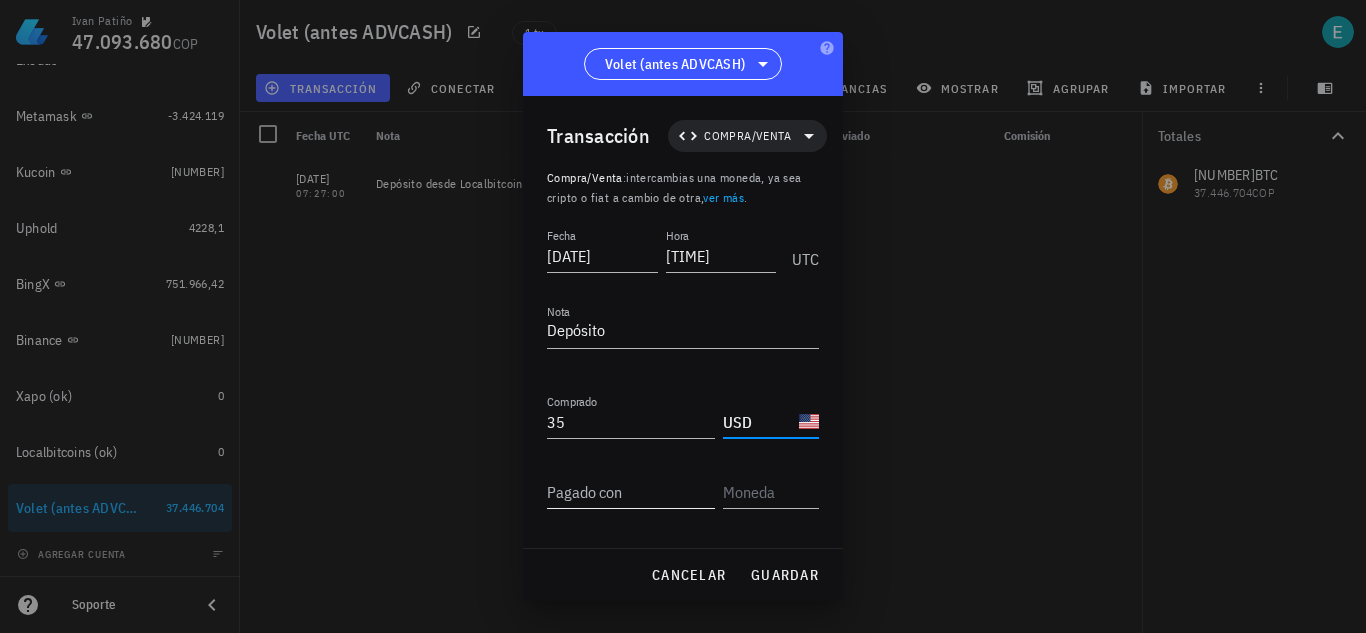 type on "USD" 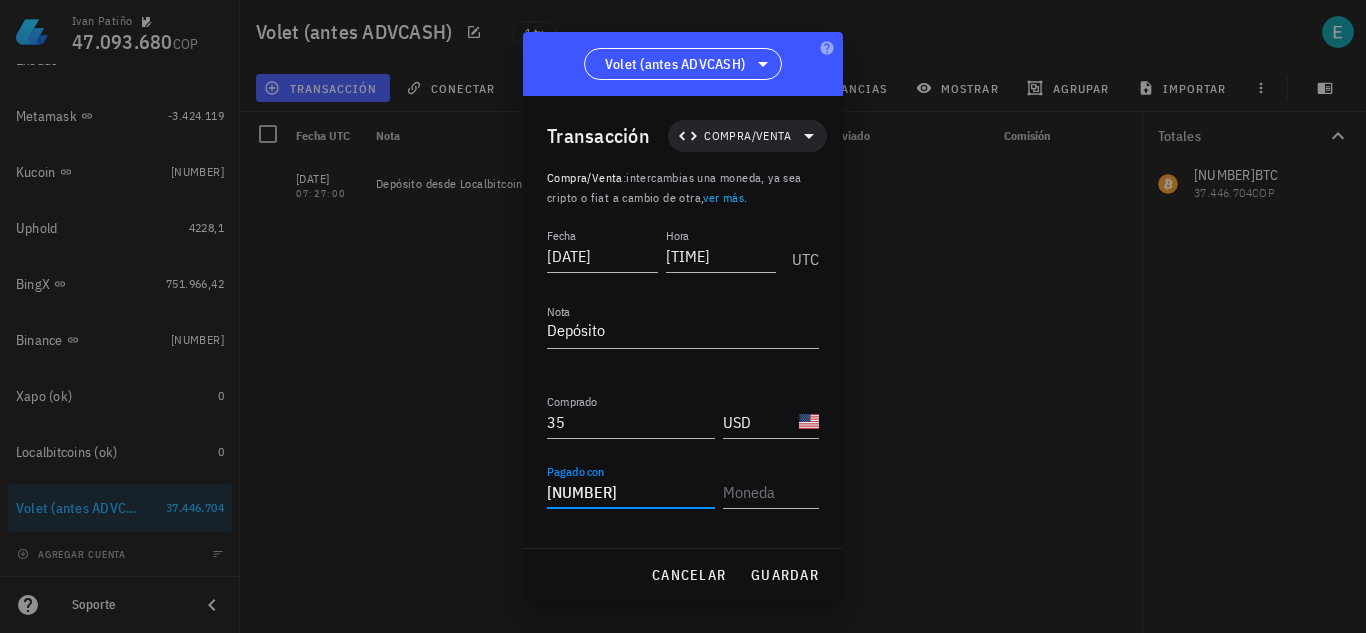 type on "0,8" 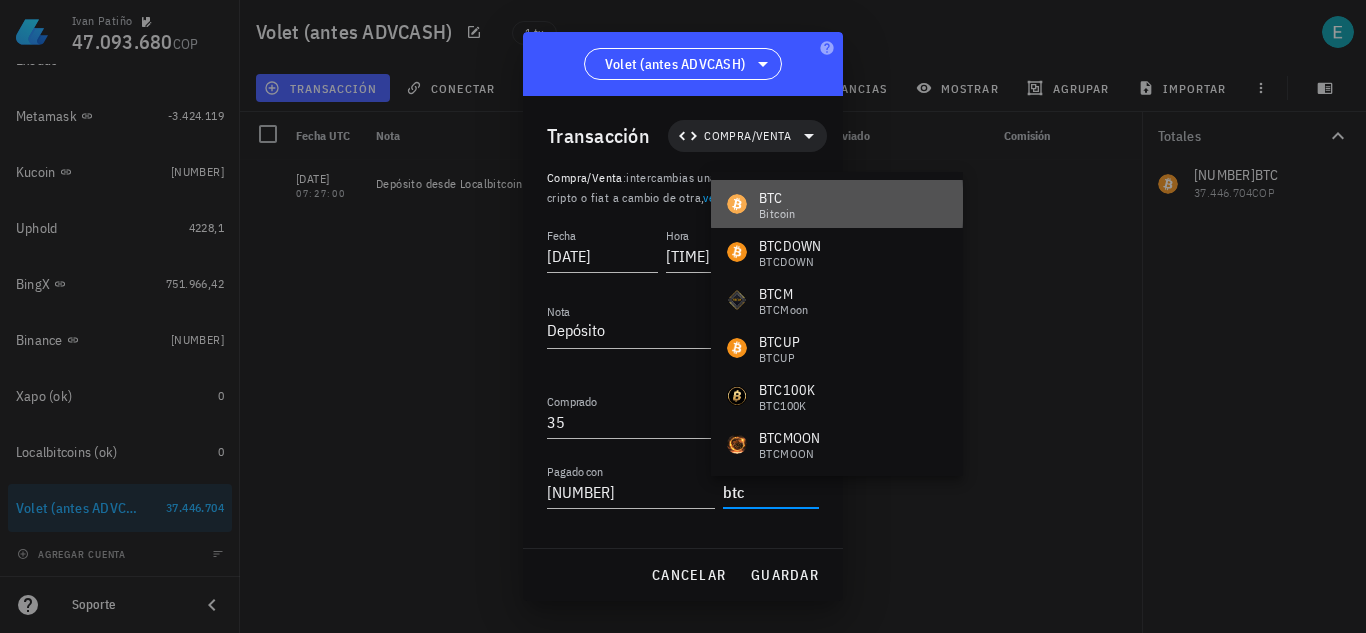 click on "BTC   Bitcoin" at bounding box center [837, 204] 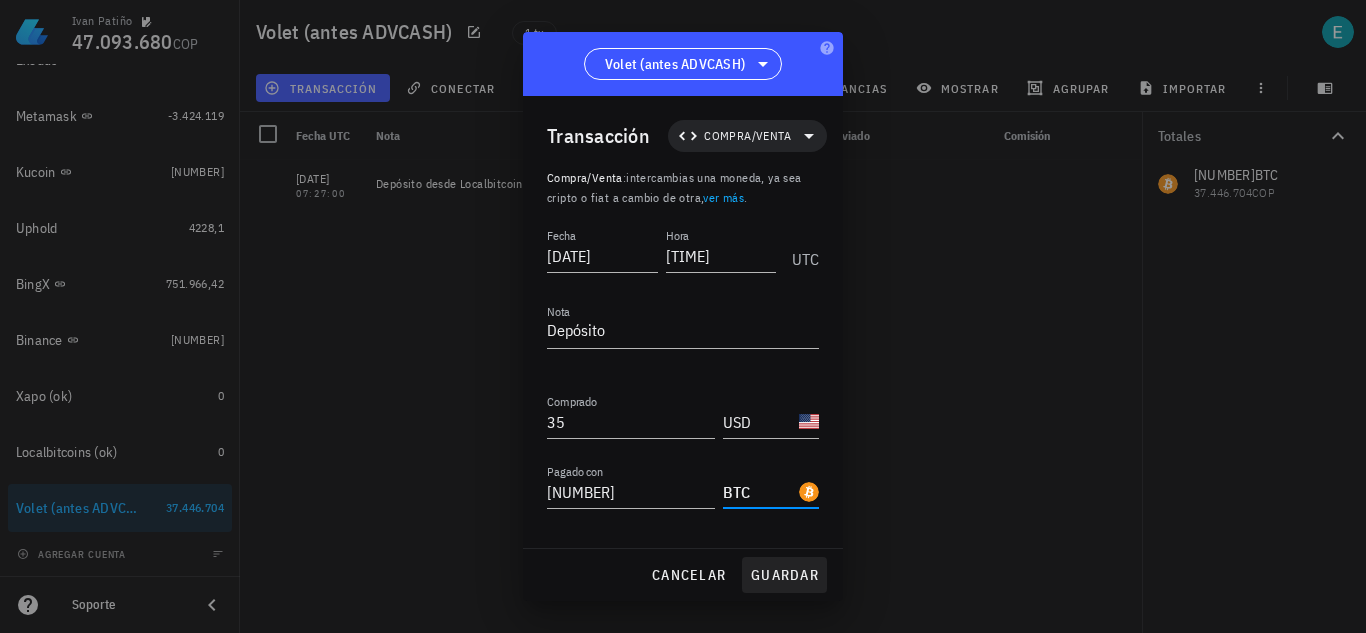 type on "BTC" 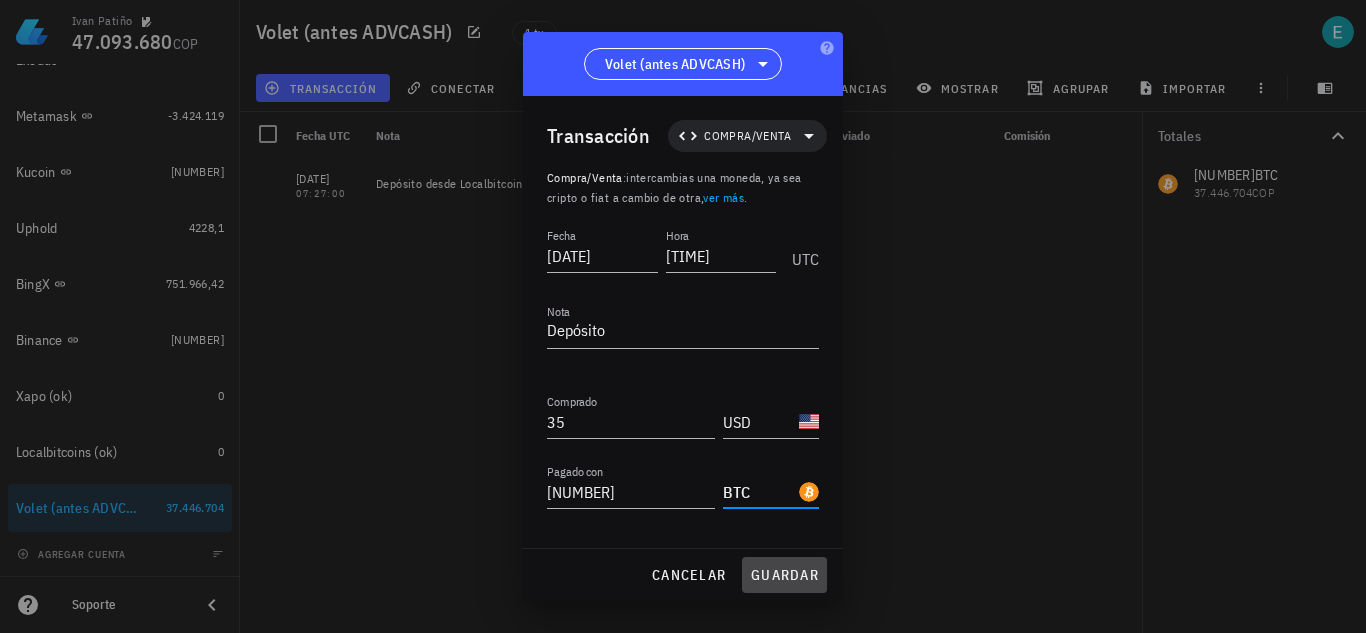 click on "guardar" at bounding box center [784, 575] 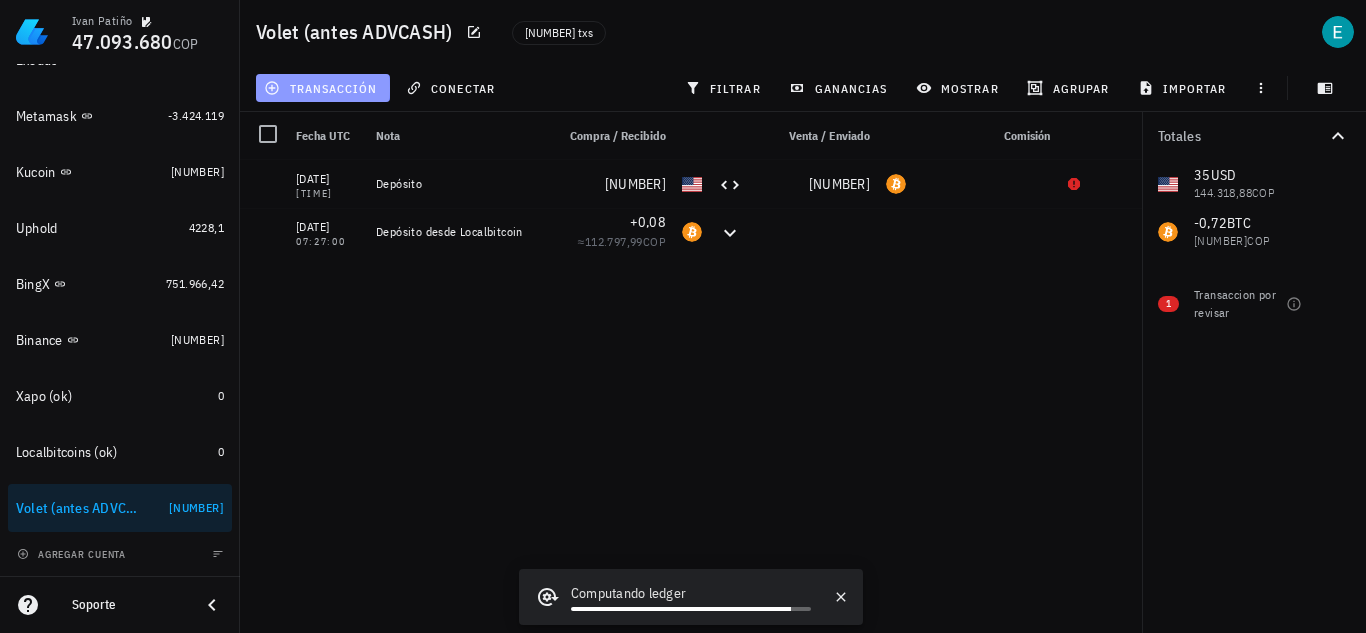 click on "transacción" at bounding box center [322, 88] 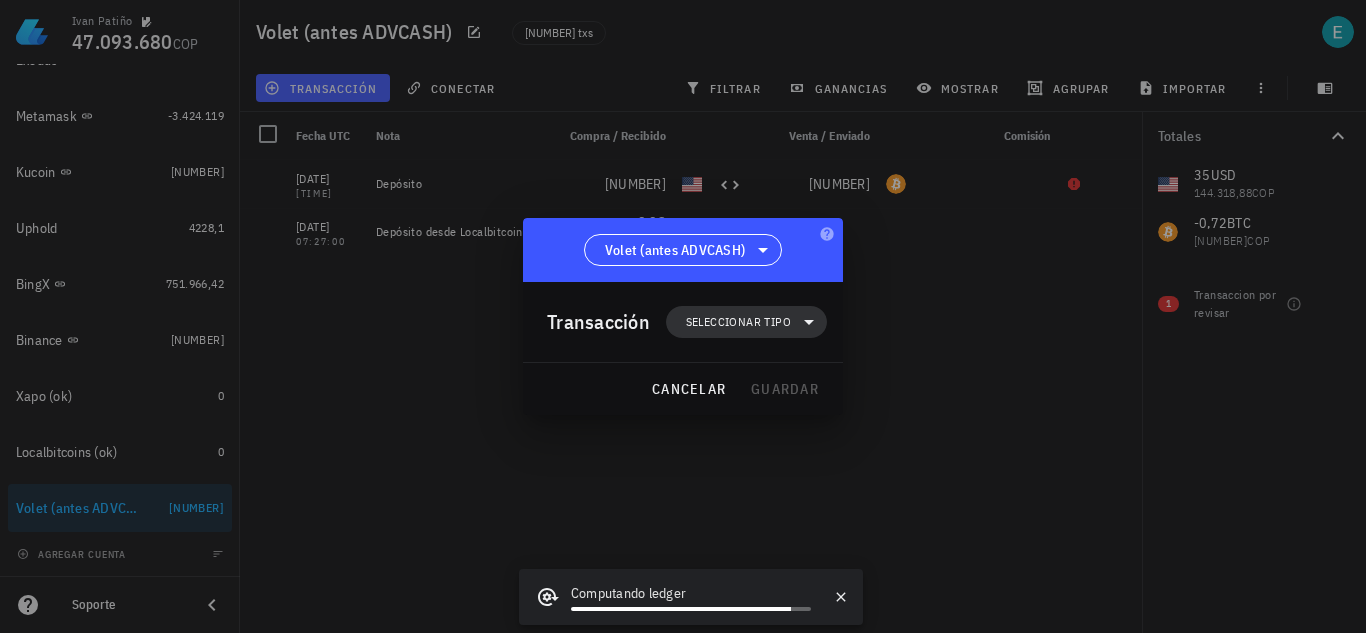 click on "Seleccionar tipo" at bounding box center (738, 322) 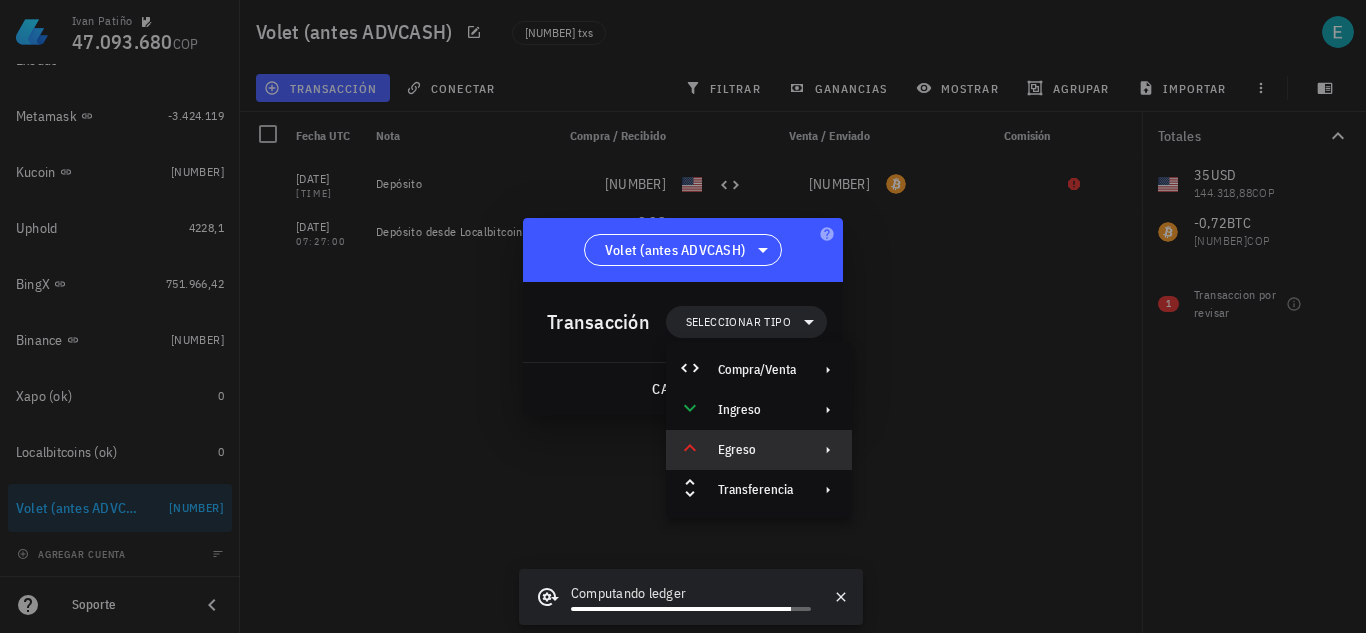 click on "Egreso" at bounding box center (757, 450) 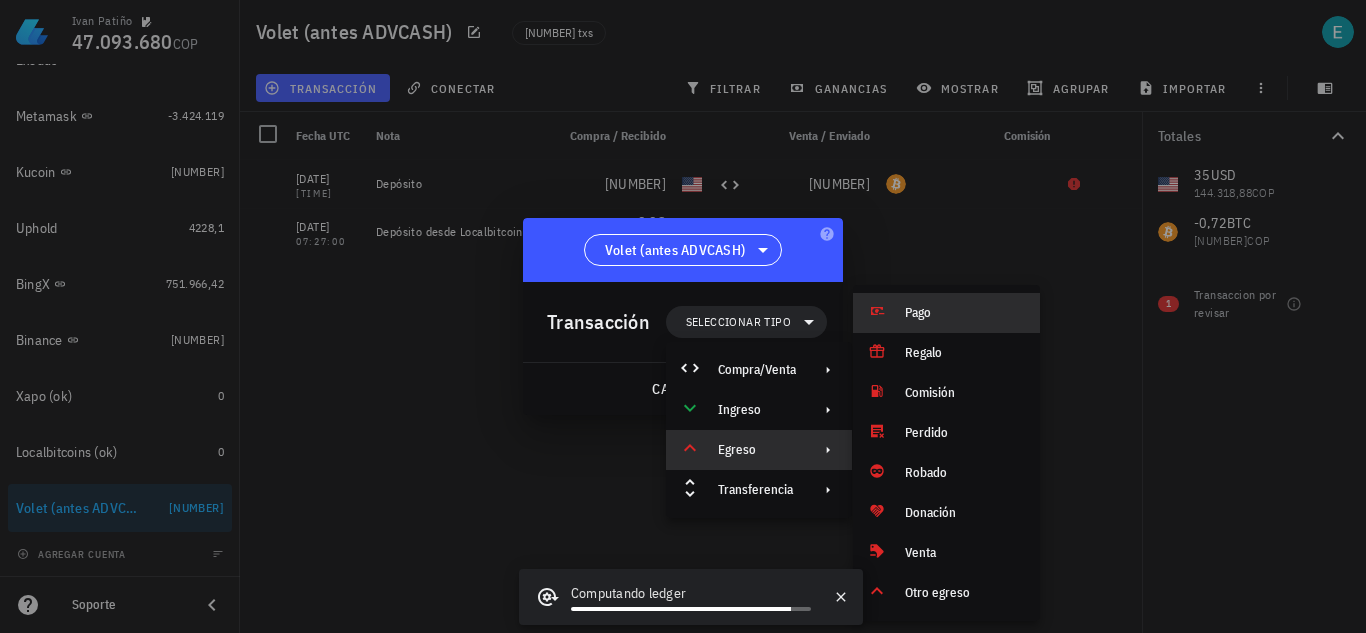 click on "Pago" at bounding box center [964, 313] 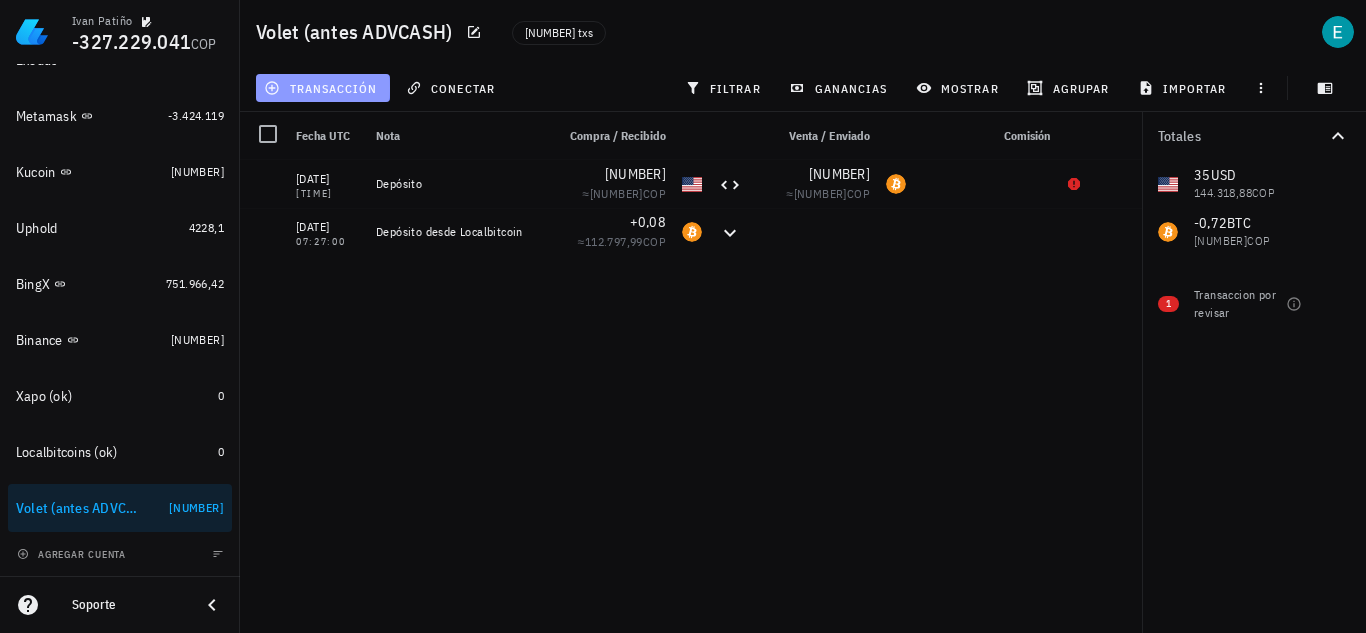 click on "transacción" at bounding box center [322, 88] 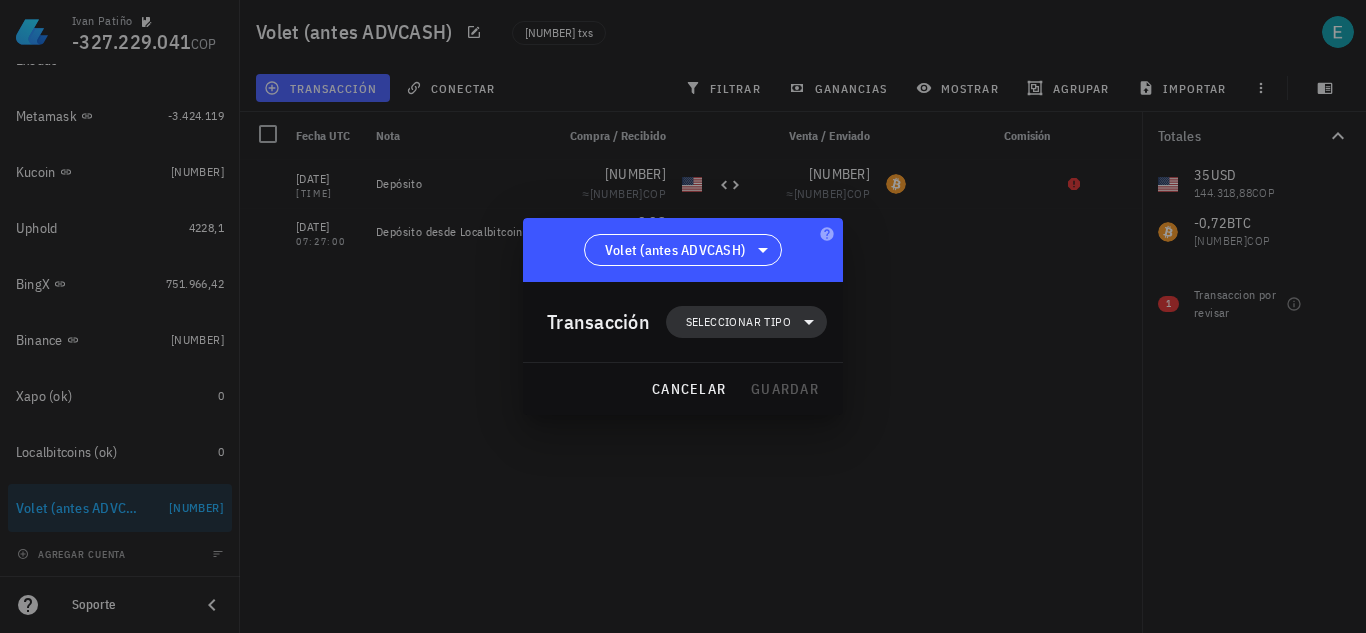 click on "Seleccionar tipo" at bounding box center (738, 322) 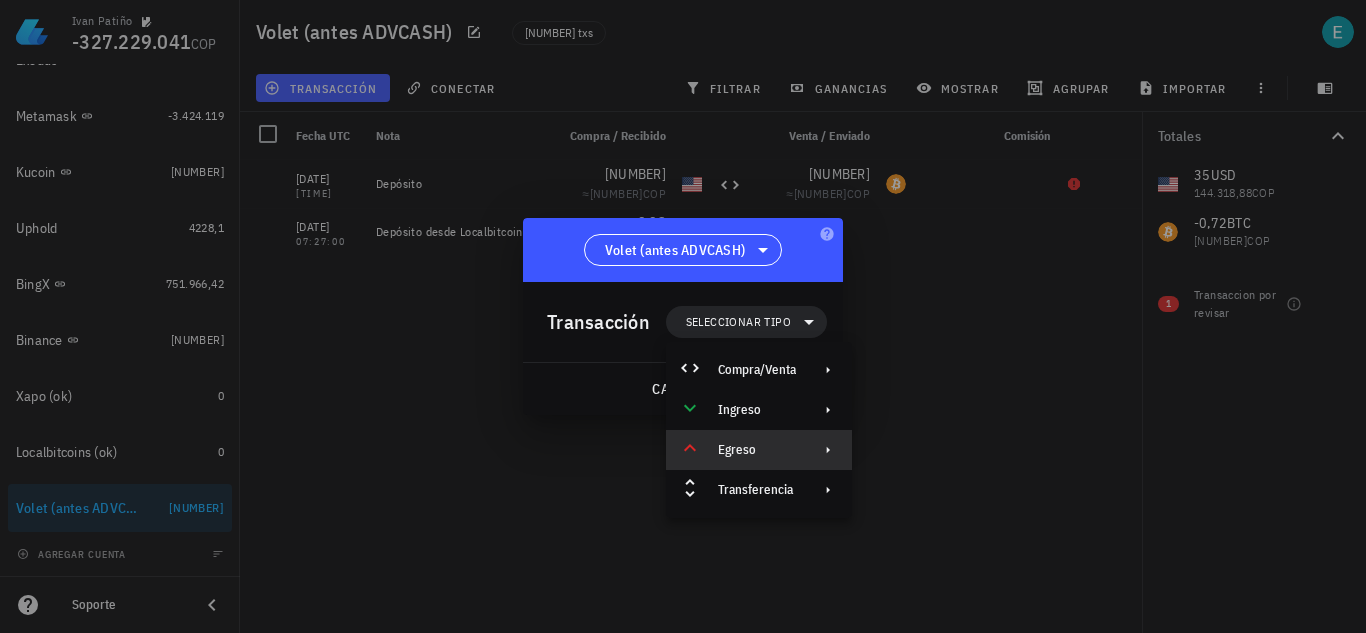 click on "Egreso" at bounding box center (757, 450) 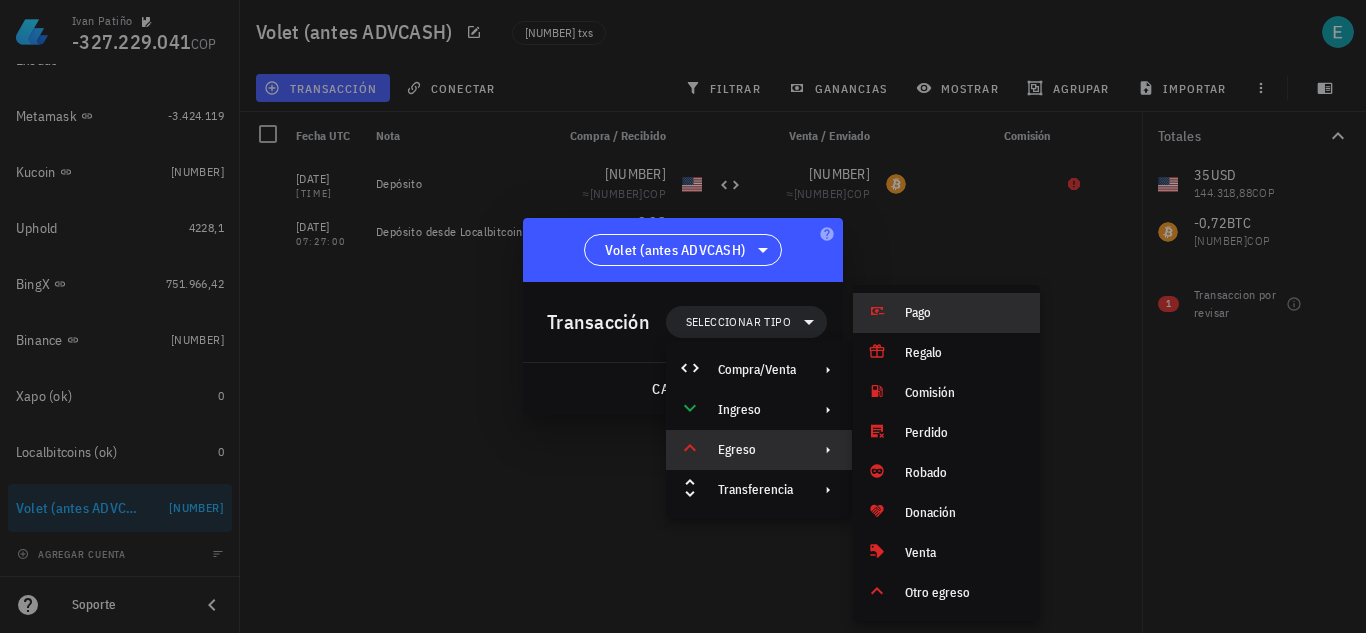 click on "Pago" at bounding box center (964, 313) 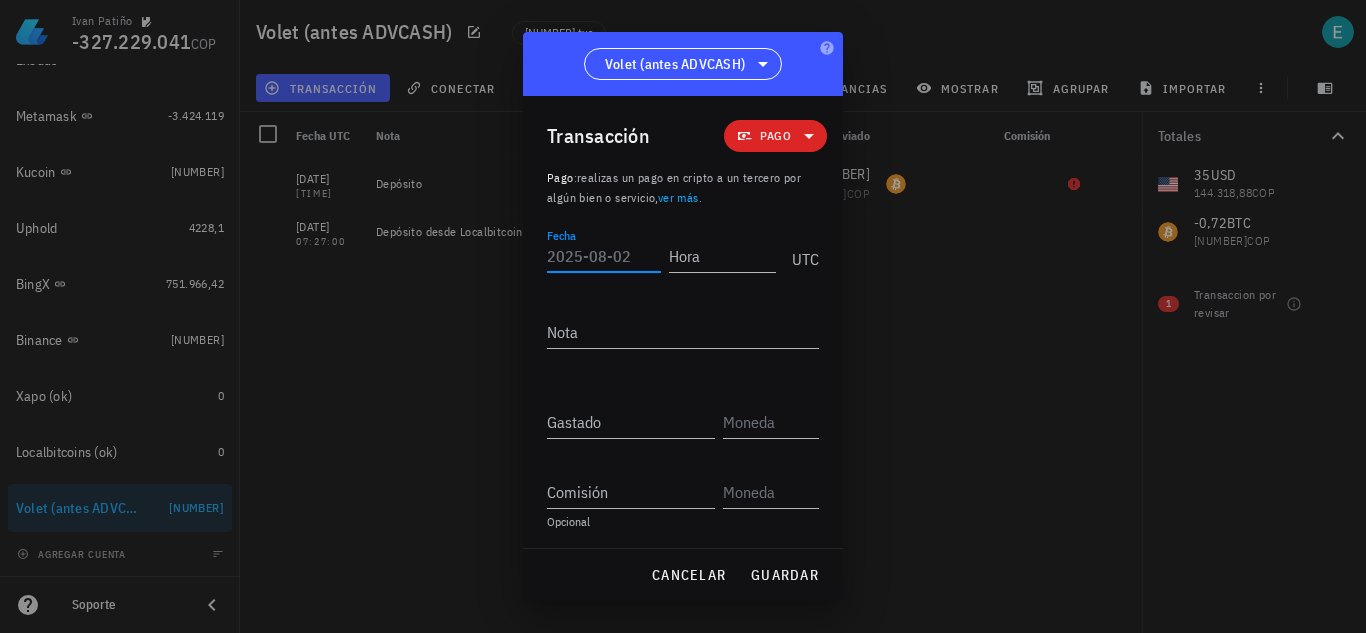 click on "Fecha" at bounding box center [604, 256] 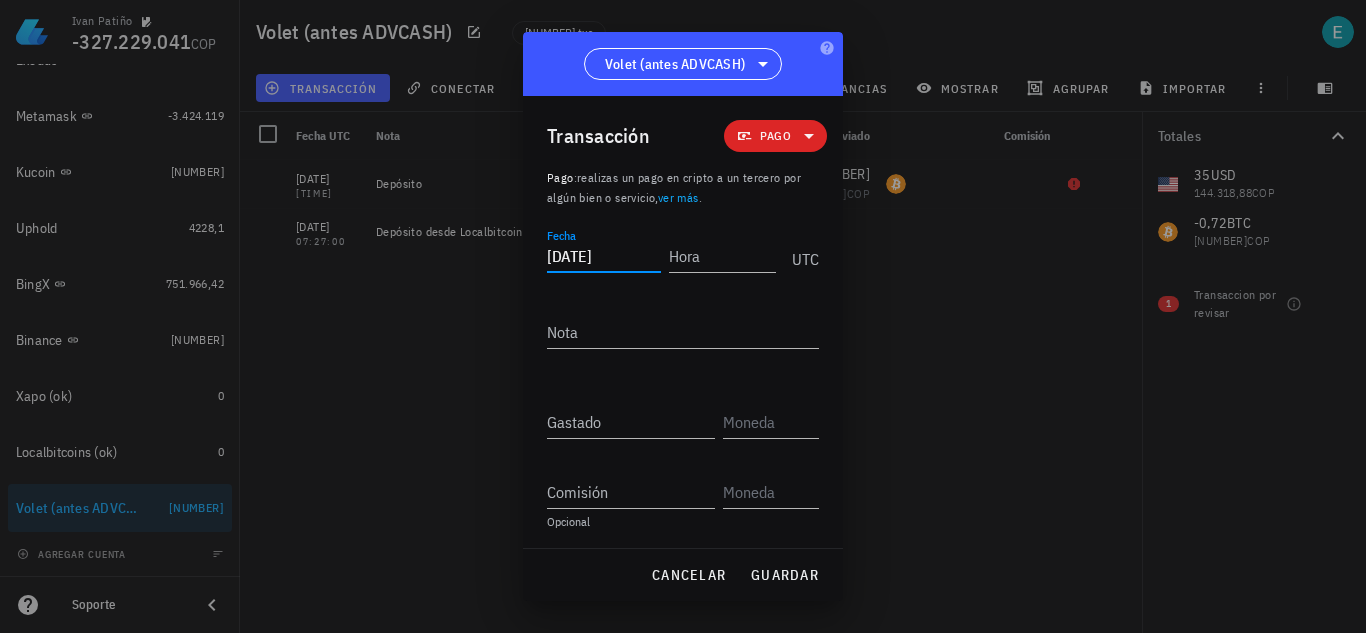 type on "2016-02-24" 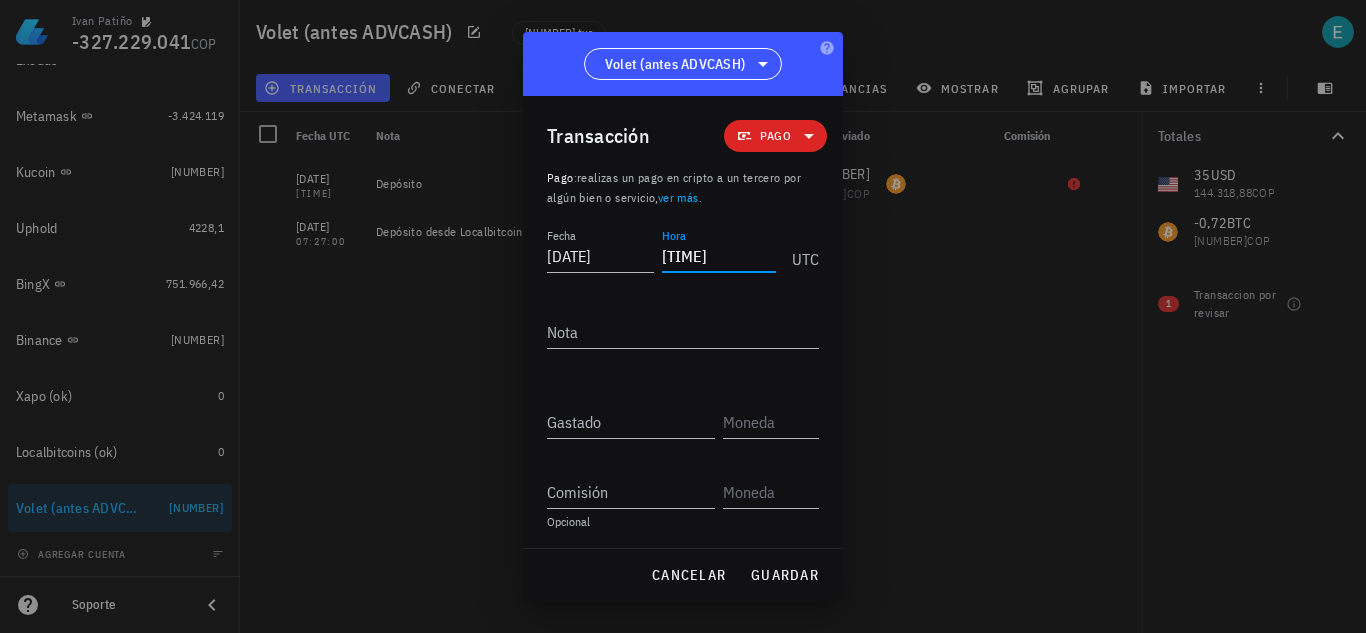type on "08:52:00" 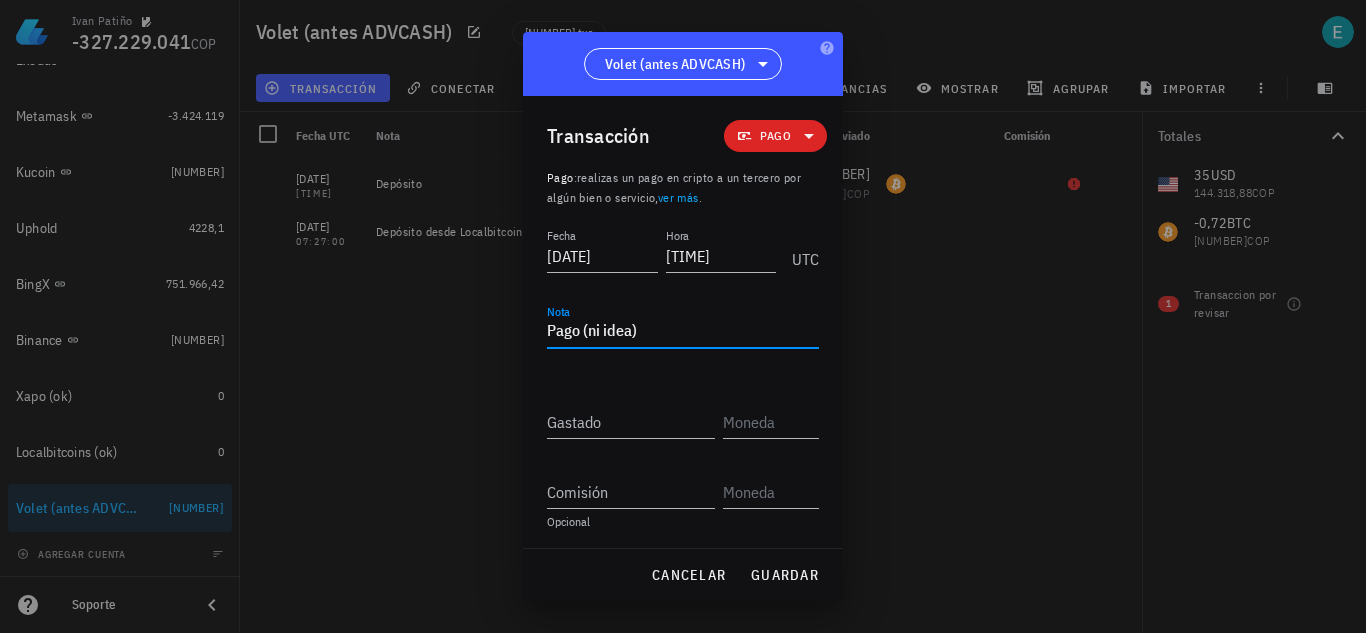 type on "Pago (ni idea)" 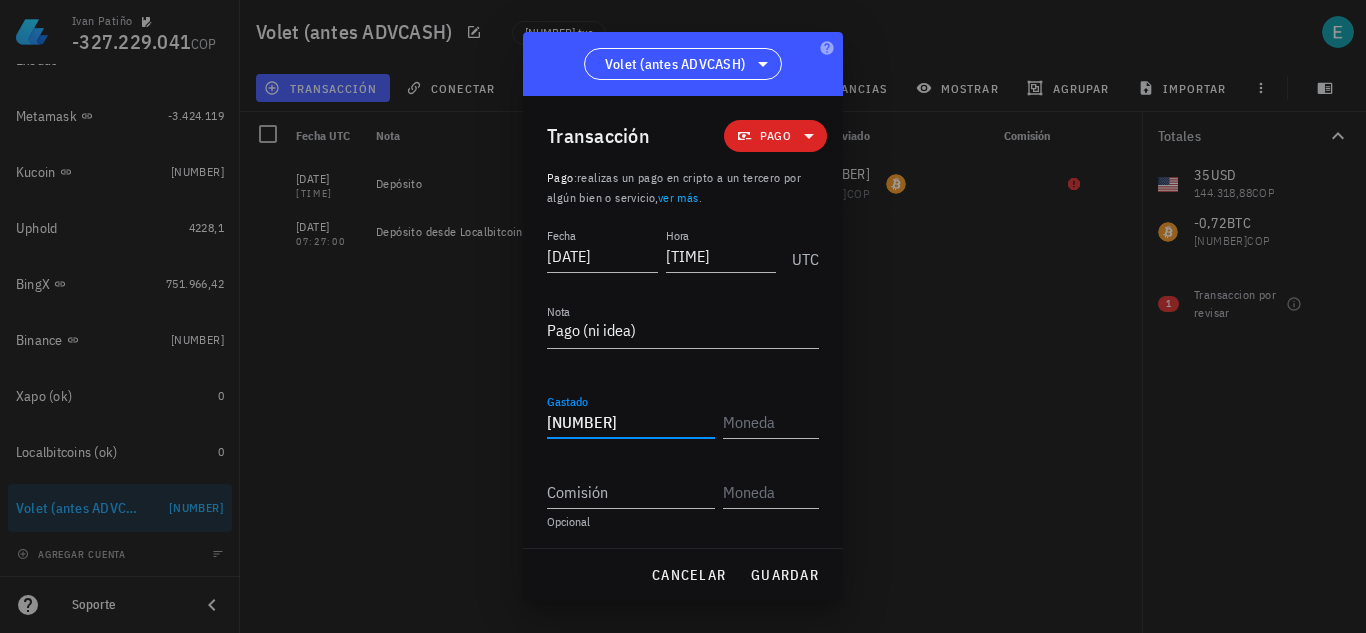 type on "30" 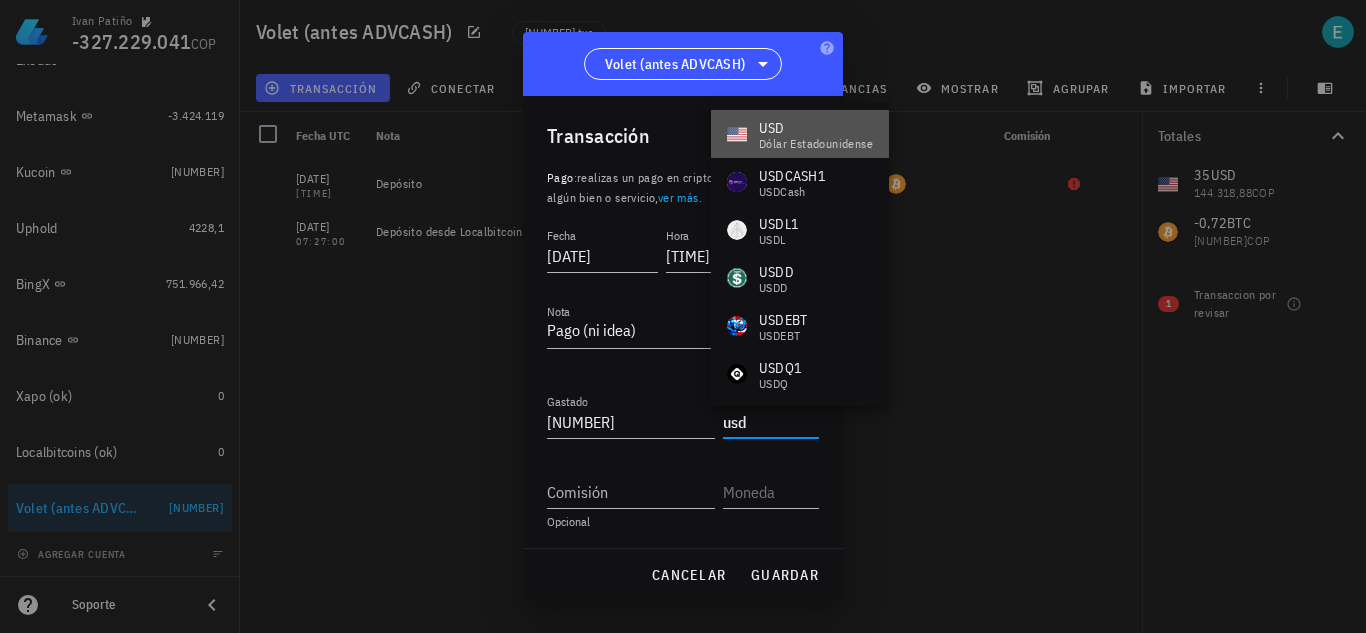 click on "dólar estadounidense" at bounding box center [816, 144] 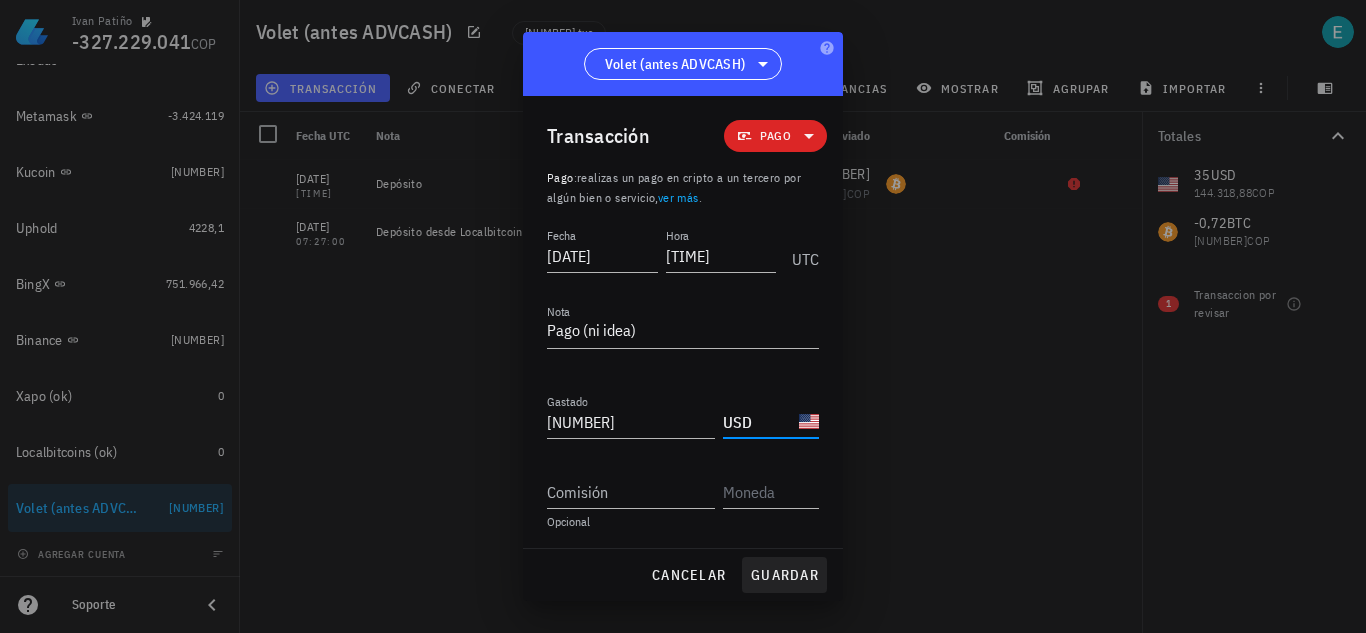 type on "USD" 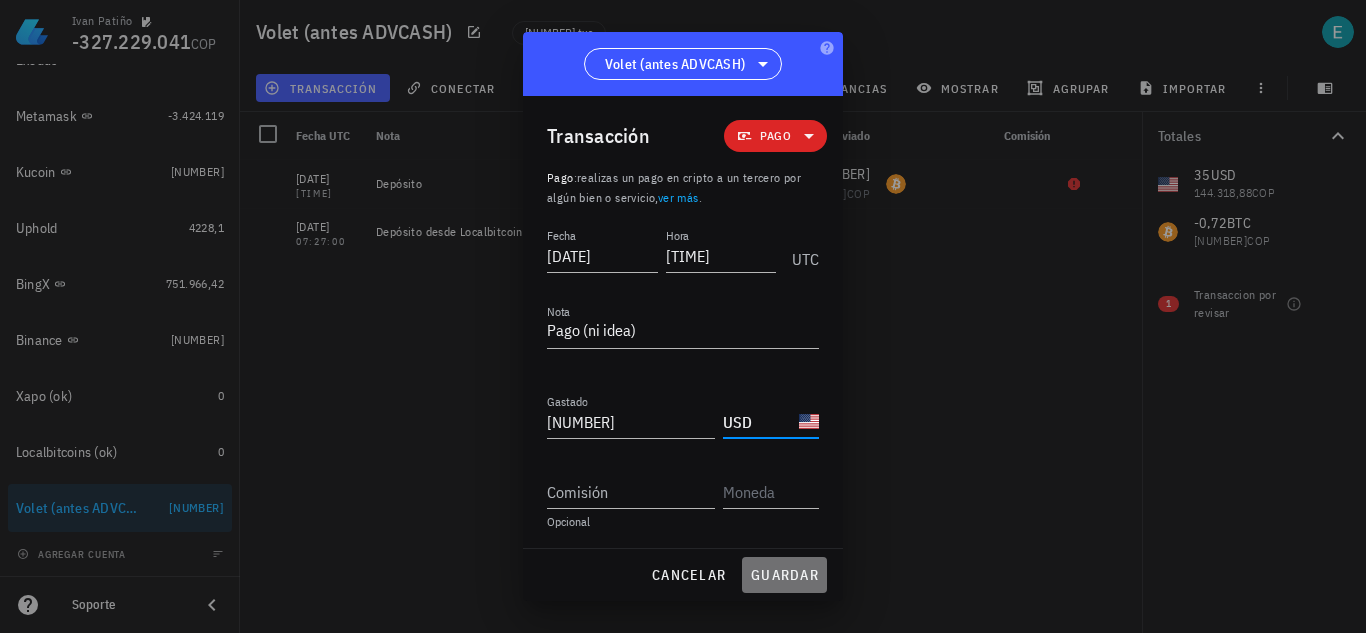 click on "guardar" at bounding box center [784, 575] 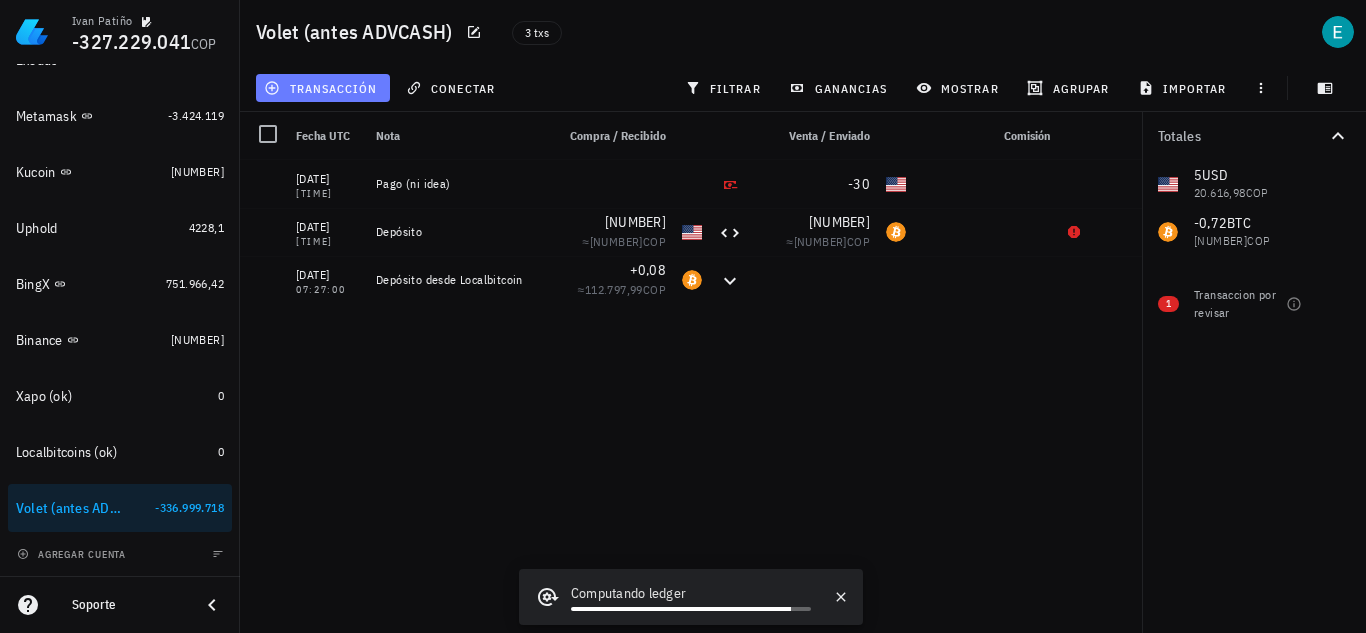 click on "transacción" at bounding box center [323, 88] 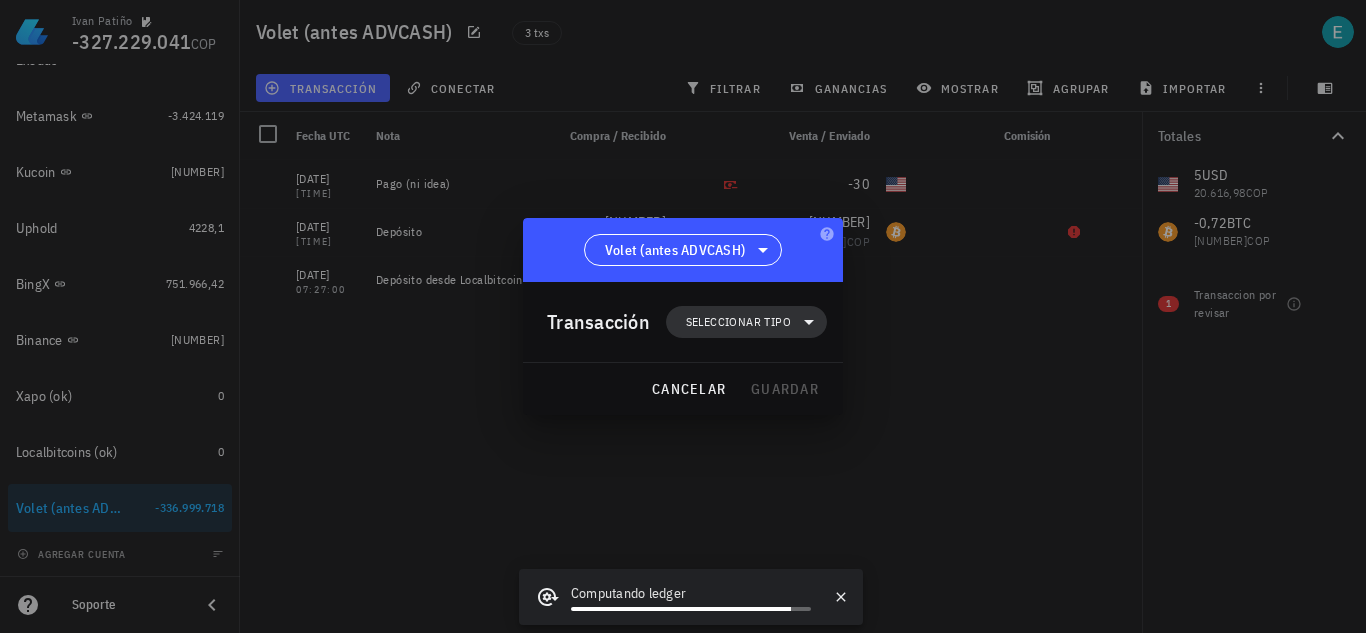 click on "Seleccionar tipo" at bounding box center (738, 322) 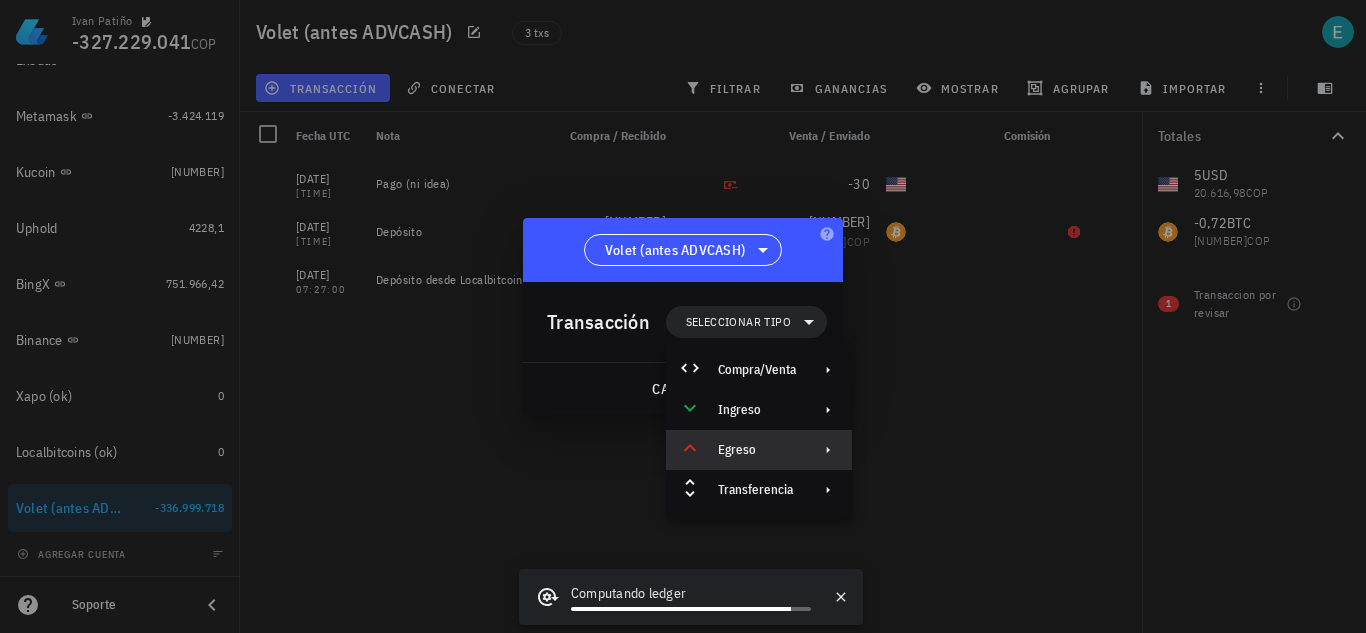click on "Egreso" at bounding box center (757, 450) 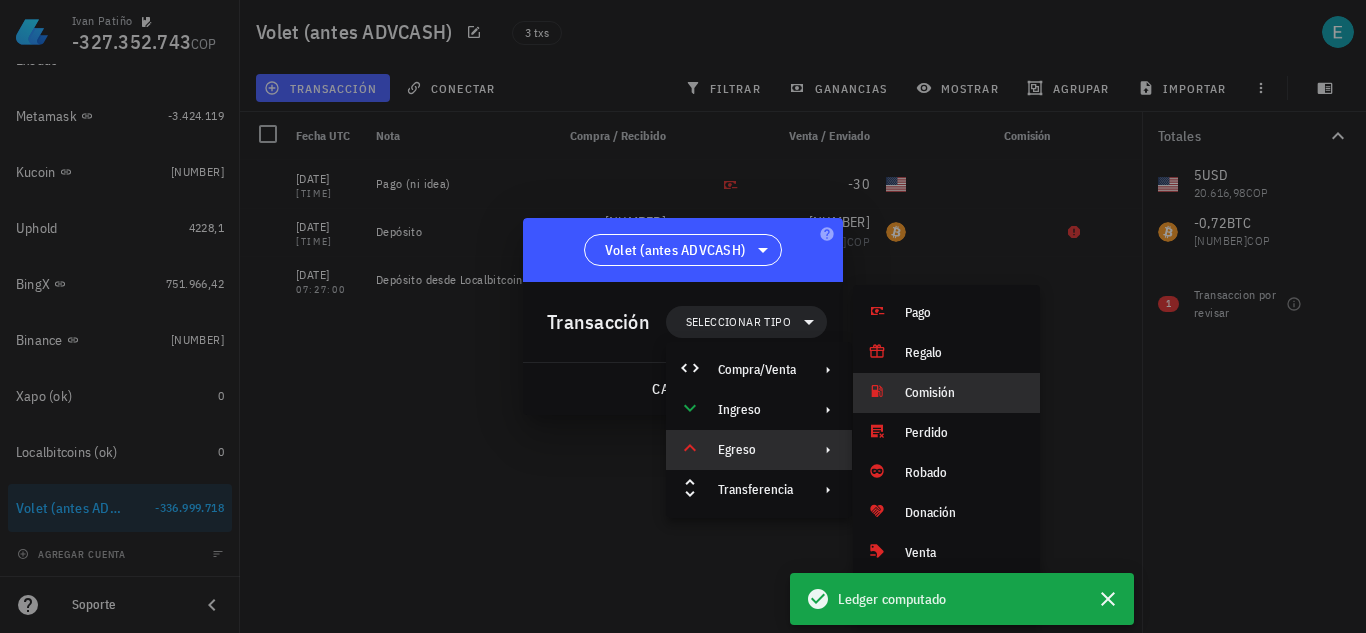 click on "Comisión" at bounding box center [964, 393] 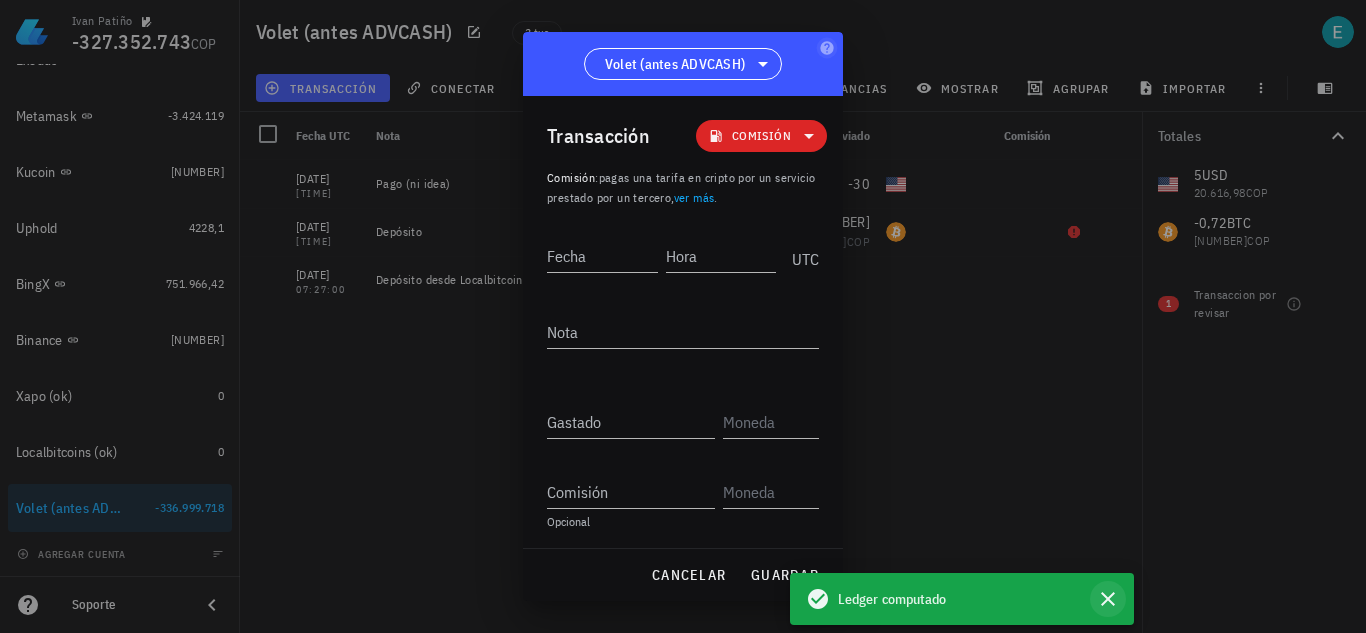 click 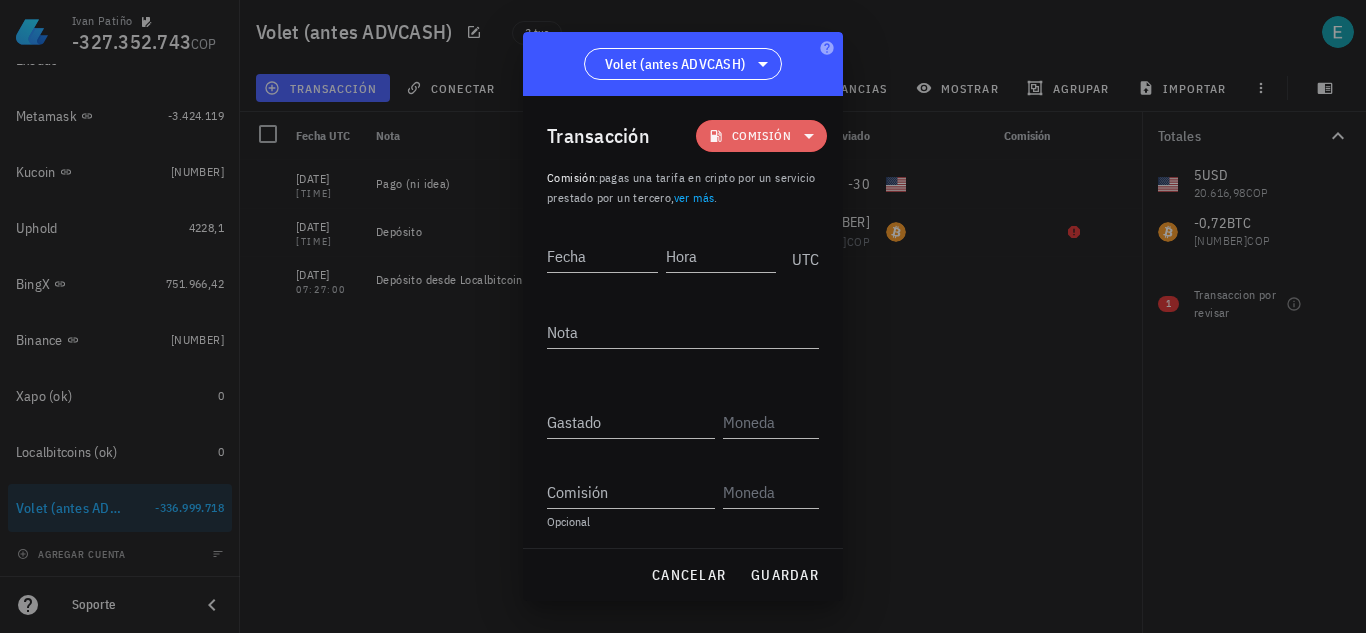 click 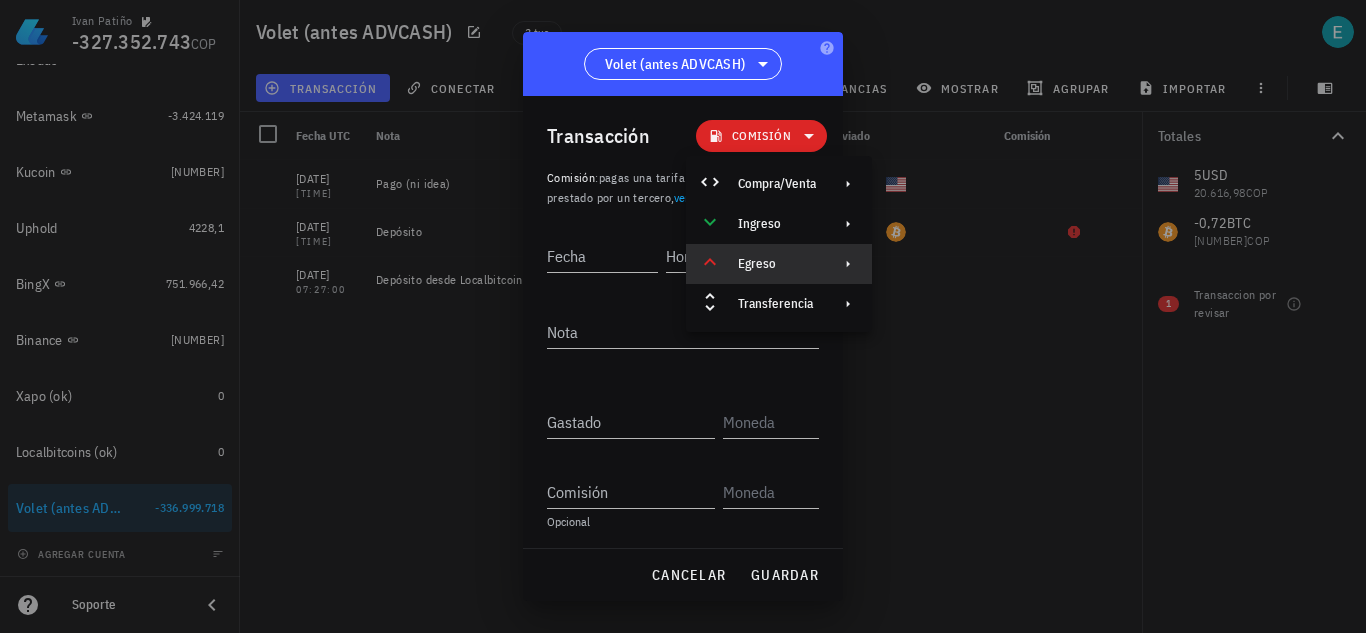 click on "Egreso" at bounding box center (777, 264) 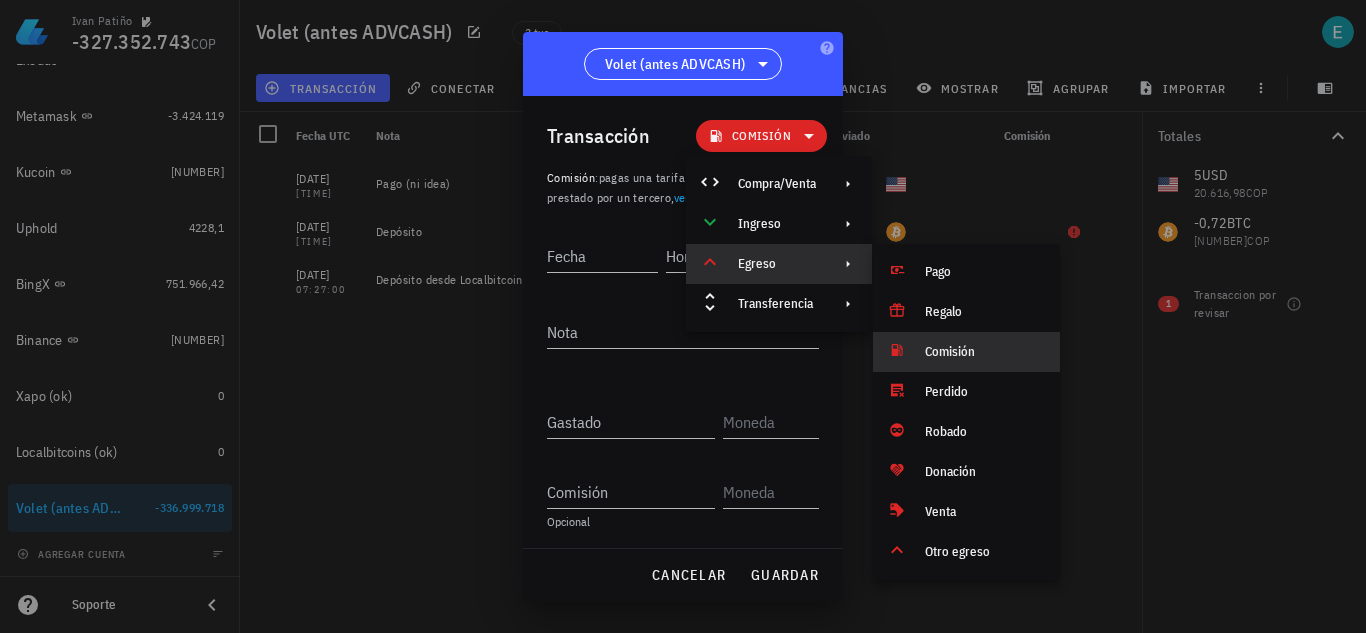 click on "Comisión" at bounding box center [966, 352] 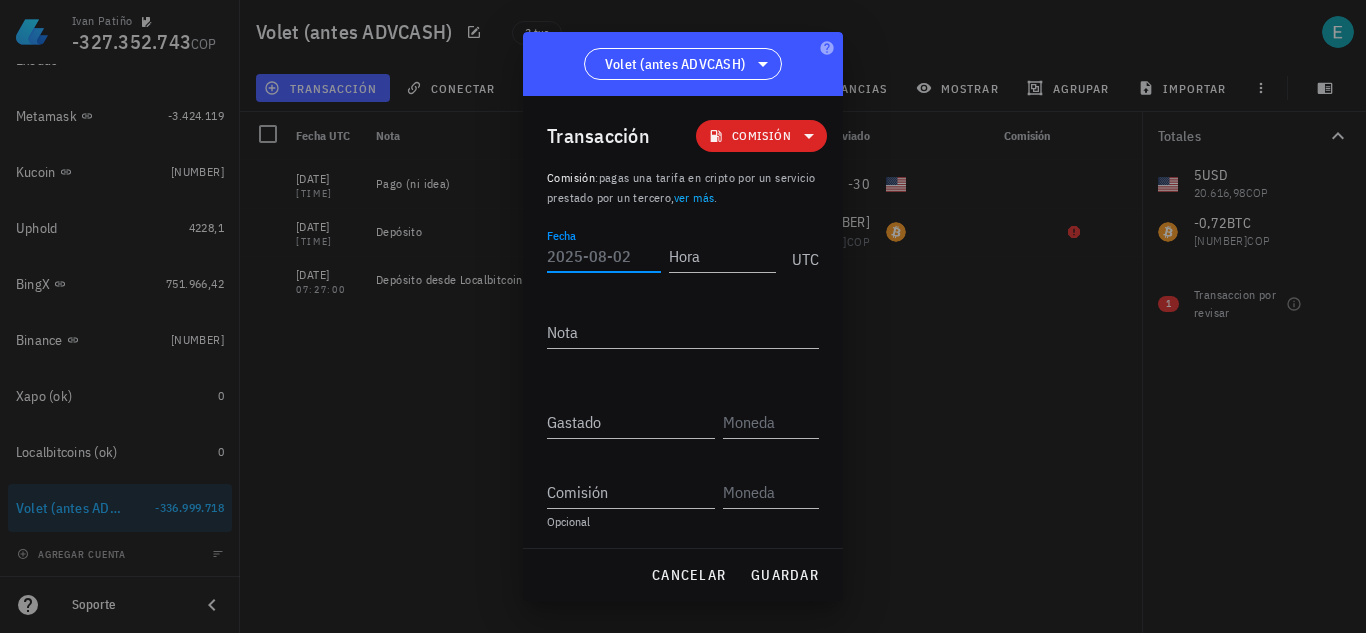 click on "Fecha" at bounding box center (604, 256) 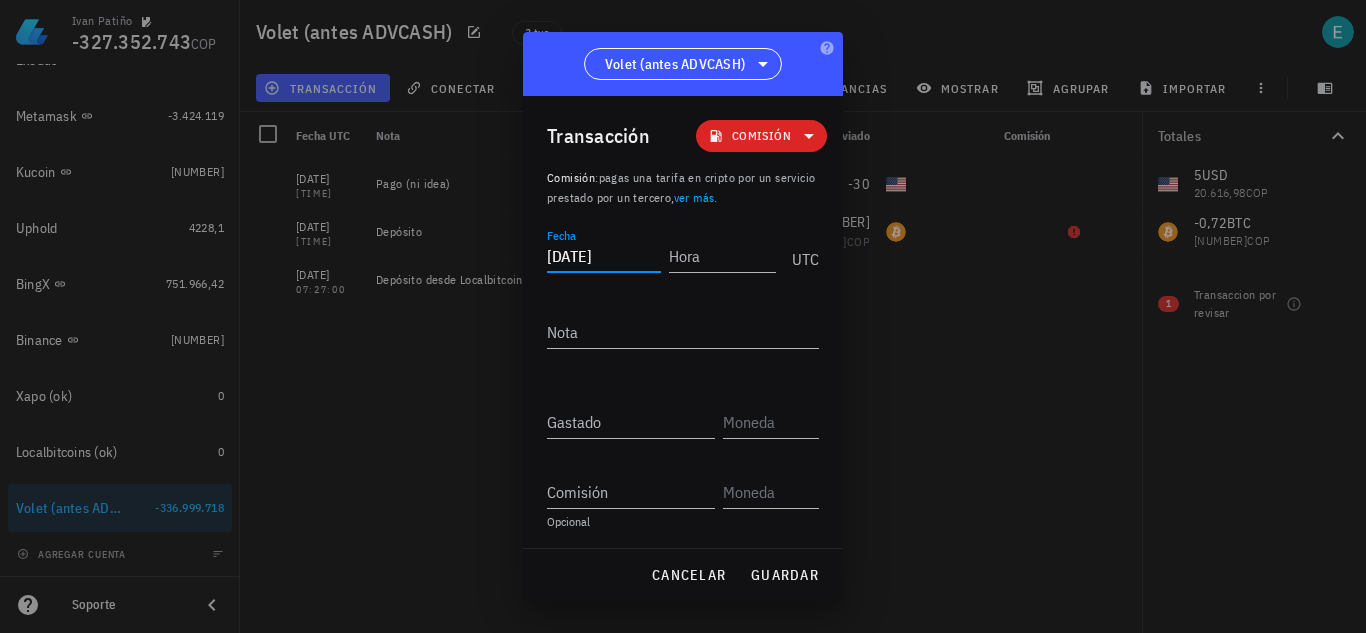 type on "2016-02-24" 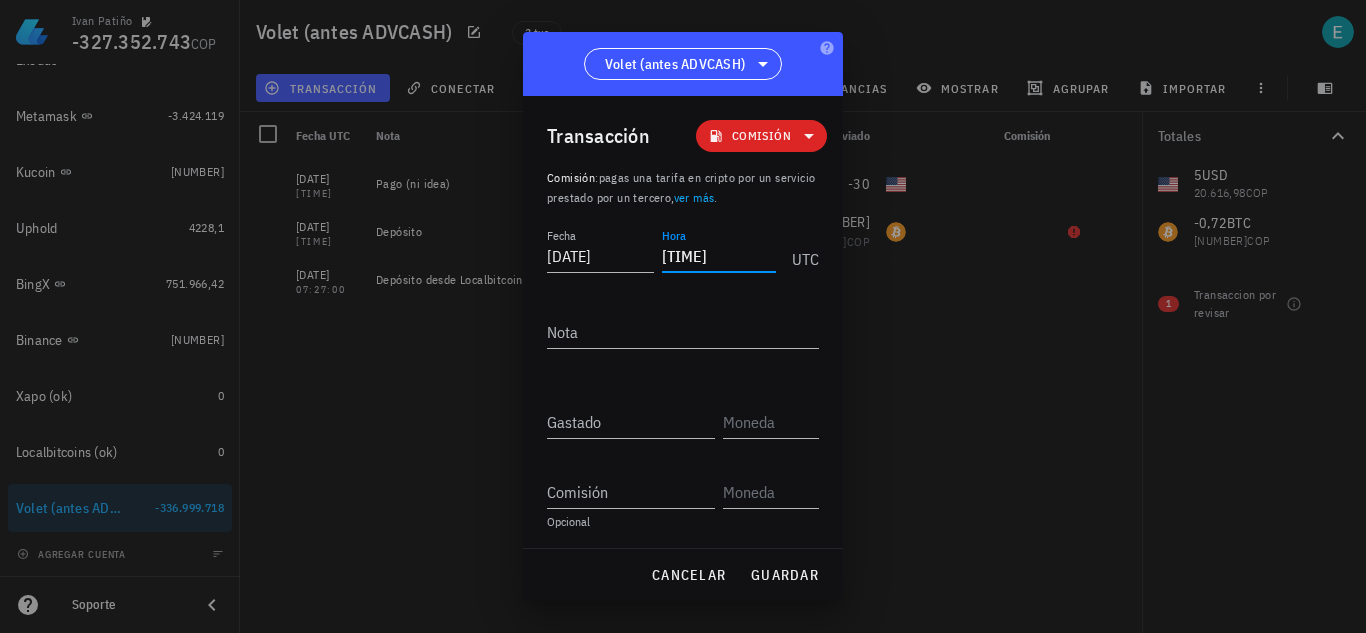 type on "08:56:00" 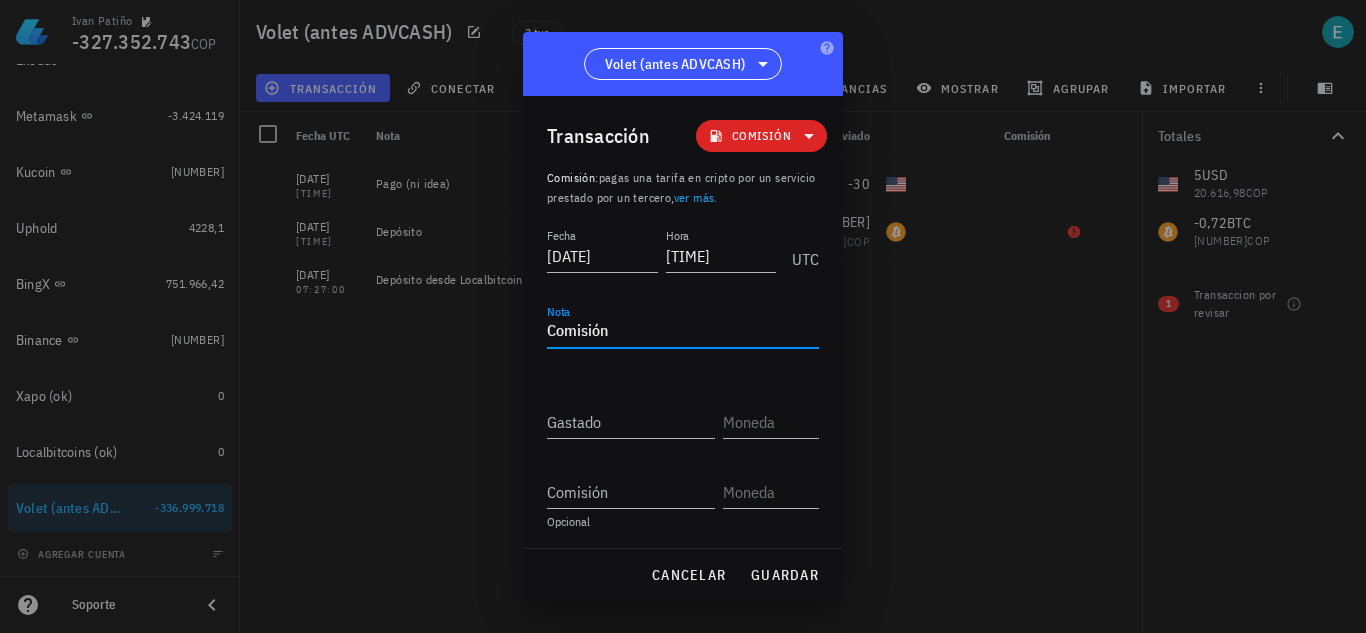 type on "Comisión" 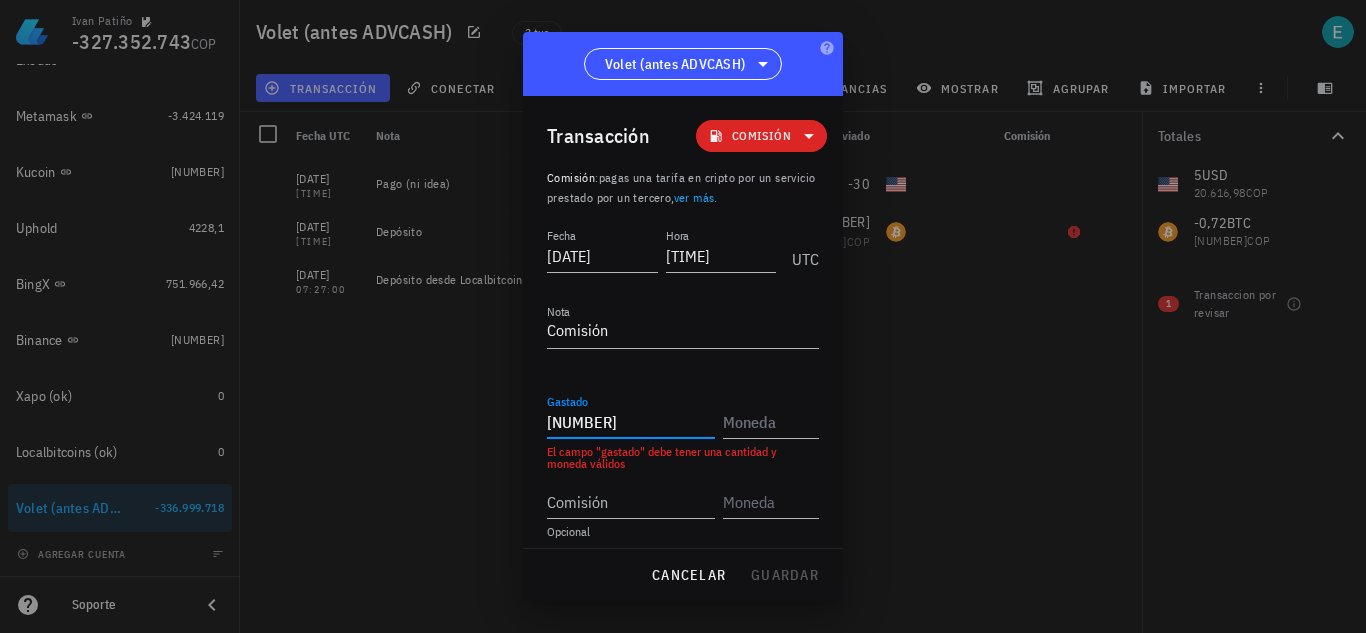 type on "4,99" 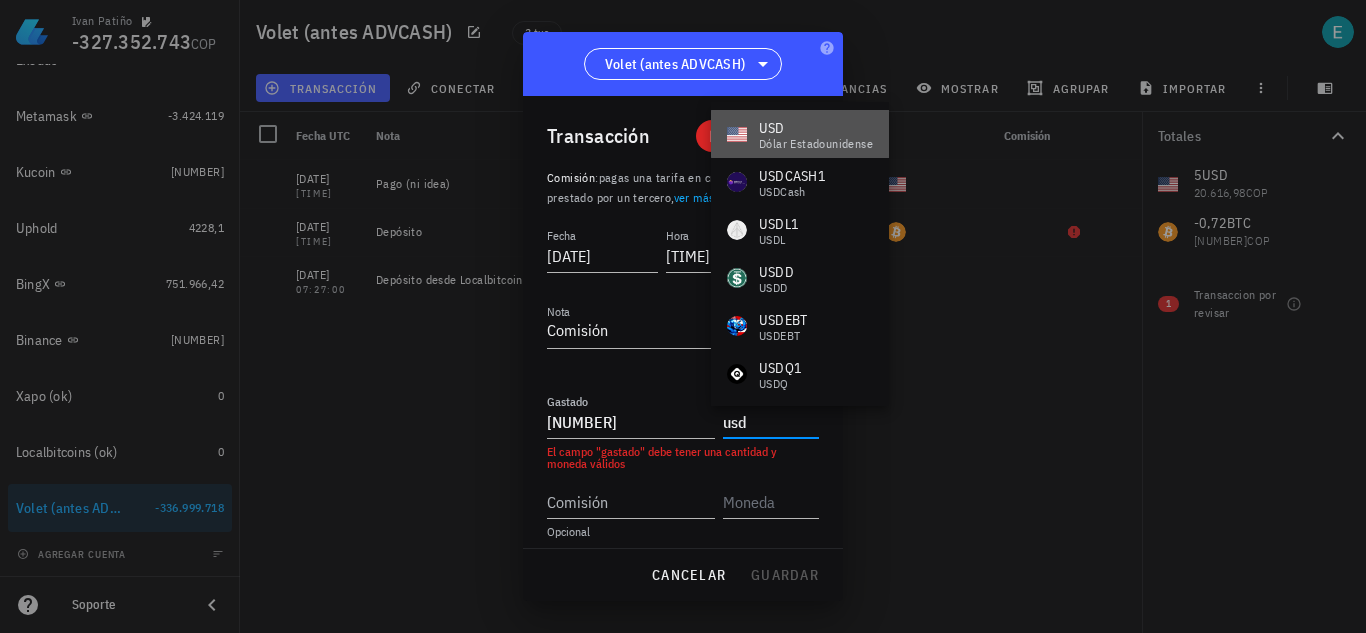 click on "USD" at bounding box center (816, 128) 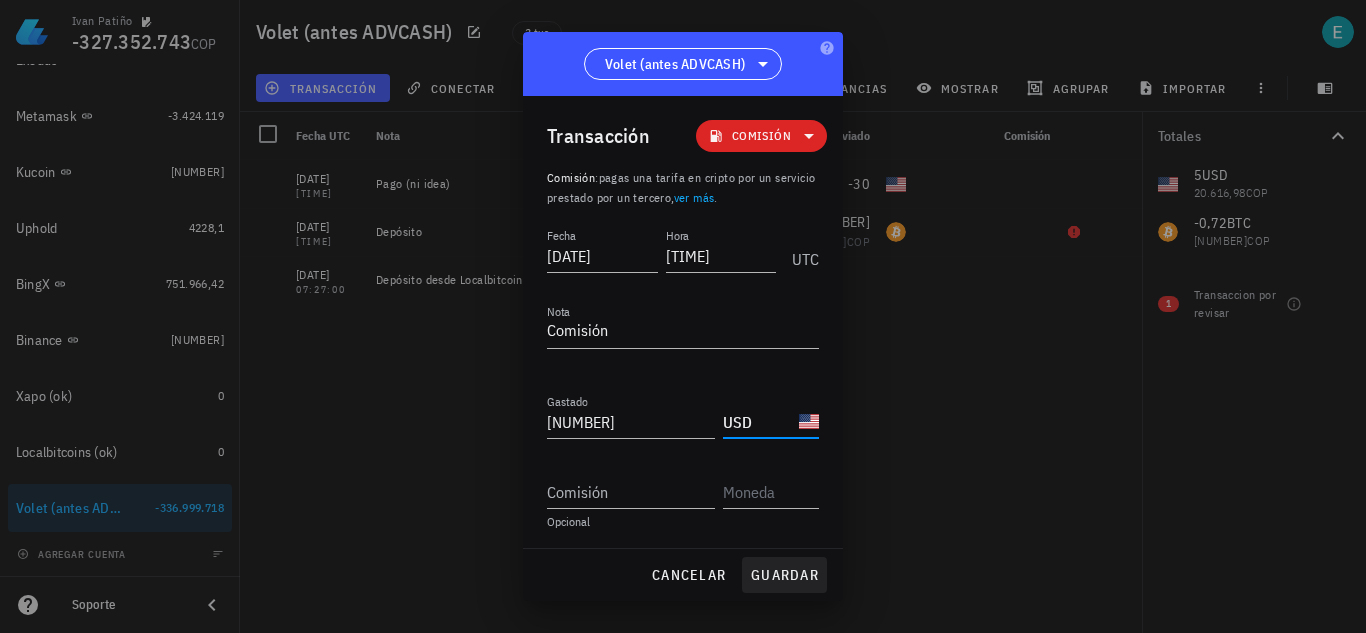 type on "USD" 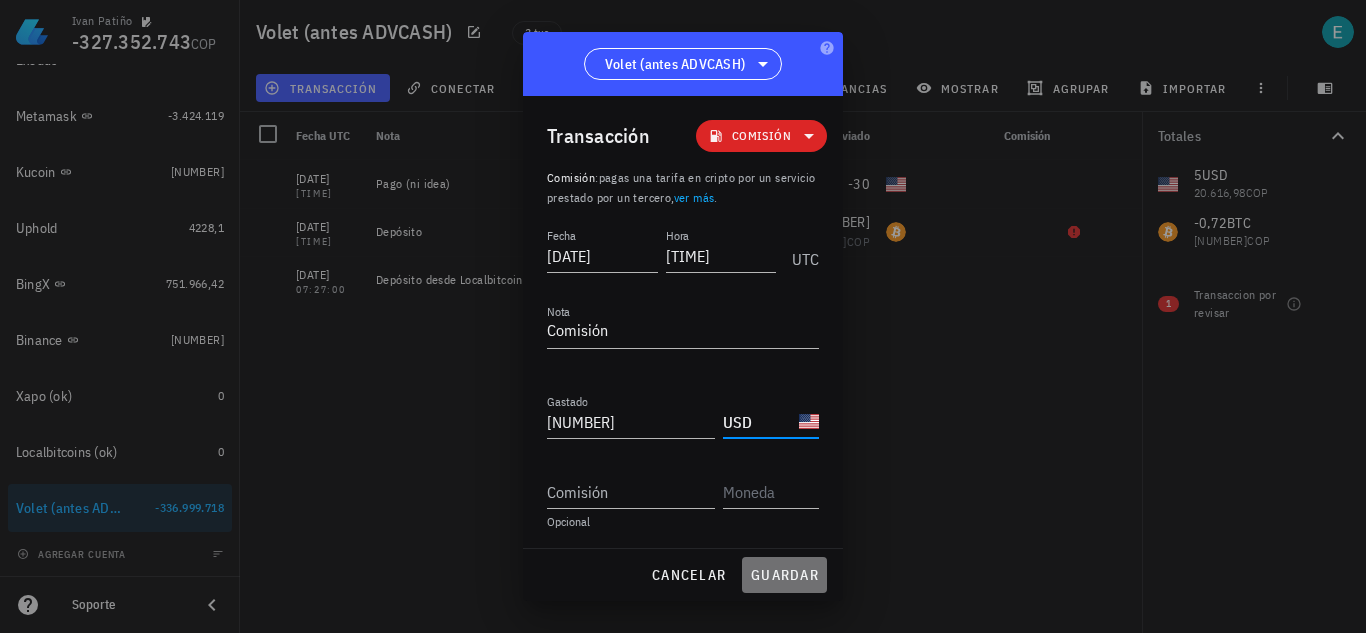 click on "guardar" at bounding box center (784, 575) 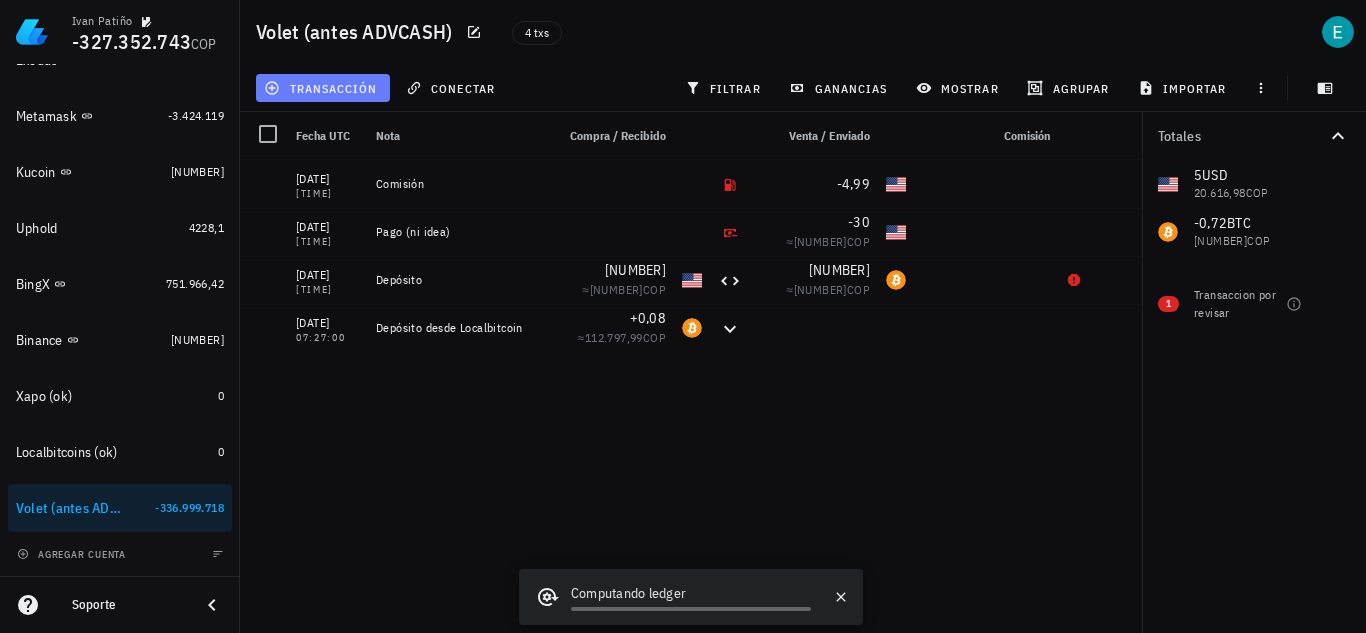 click on "transacción" at bounding box center (322, 88) 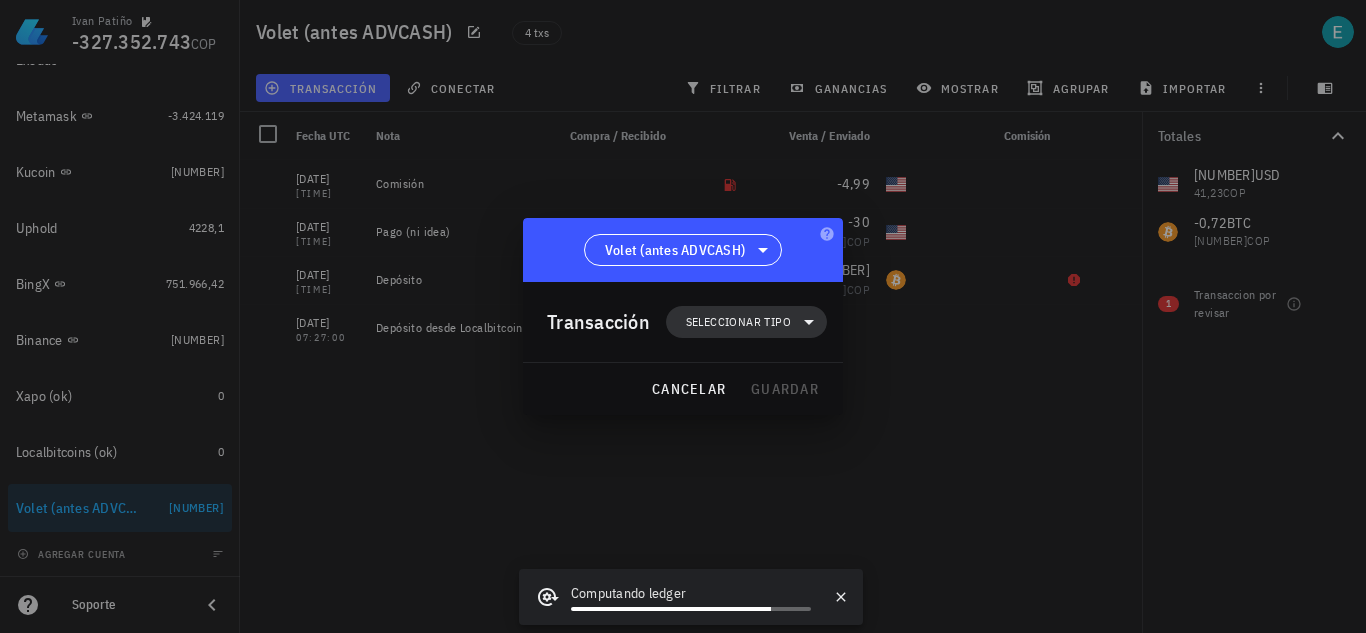 click on "Seleccionar tipo" at bounding box center (746, 322) 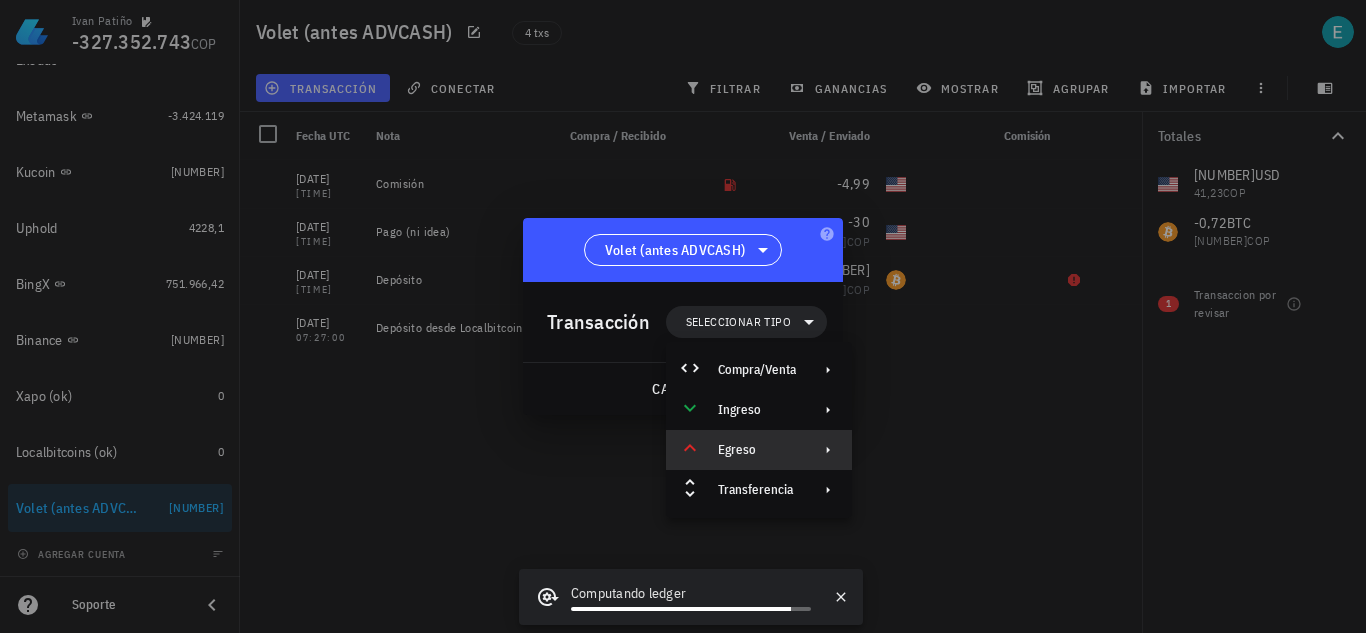 click on "Egreso" at bounding box center [757, 450] 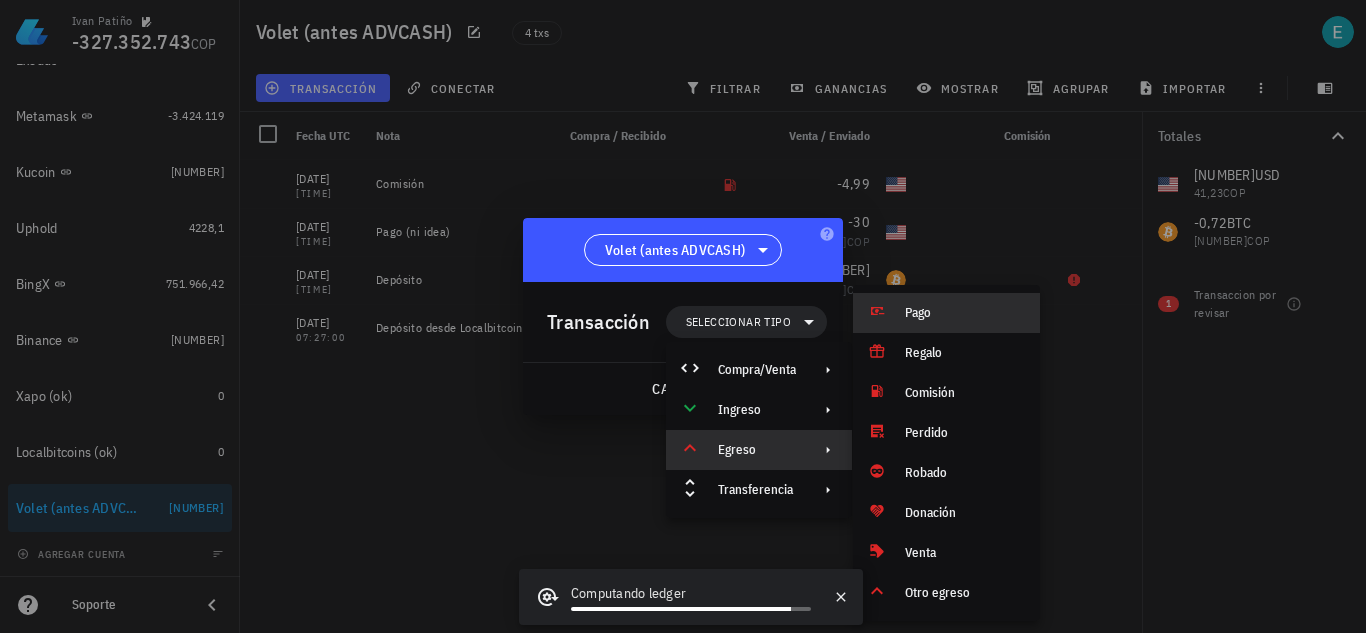 click on "Pago" at bounding box center [946, 313] 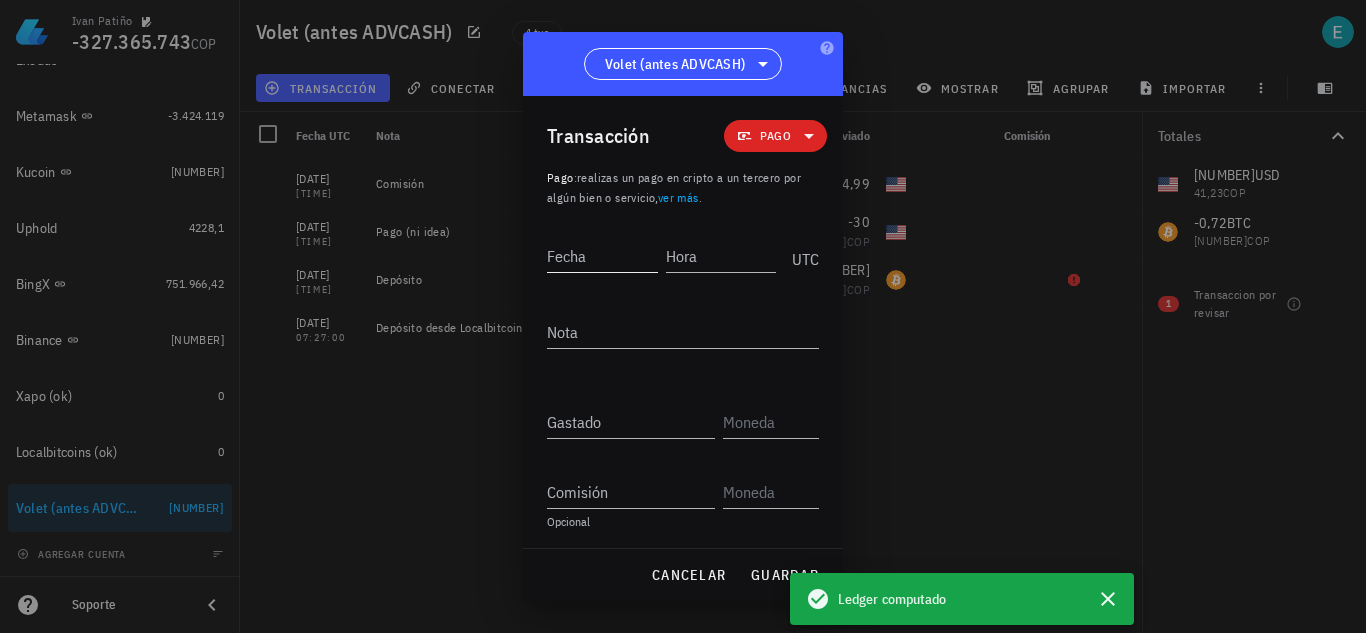 click on "Fecha" at bounding box center [602, 256] 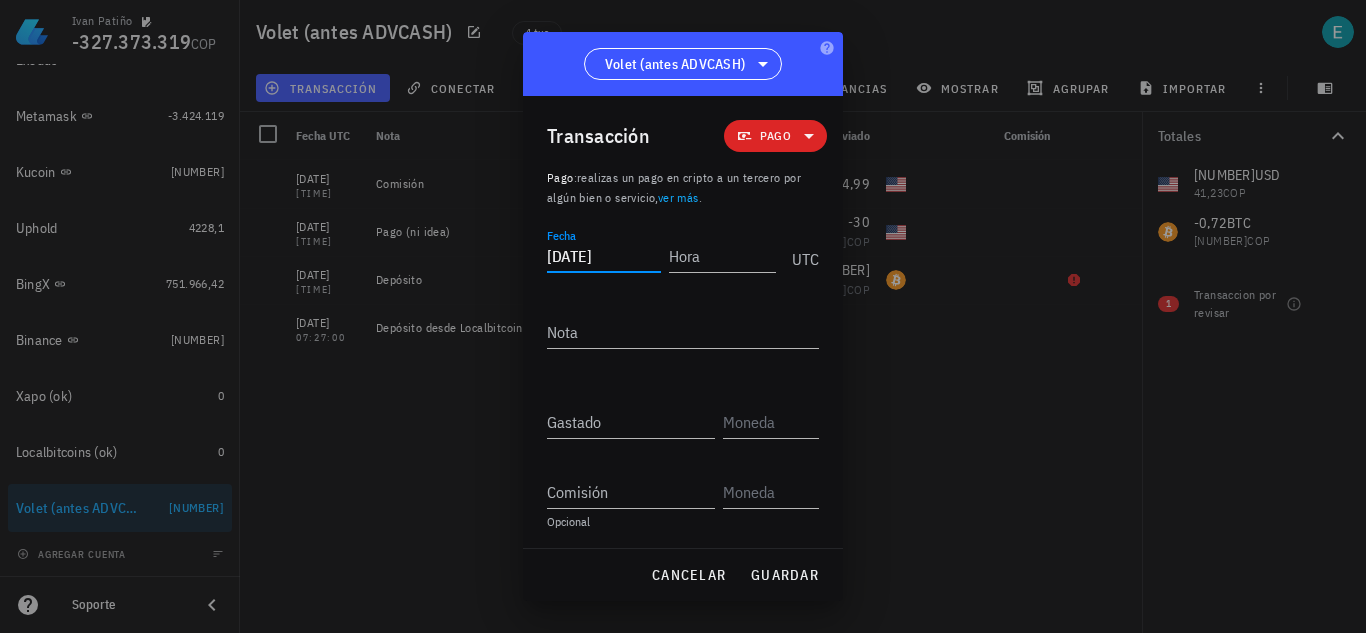 type on "2024-10-09" 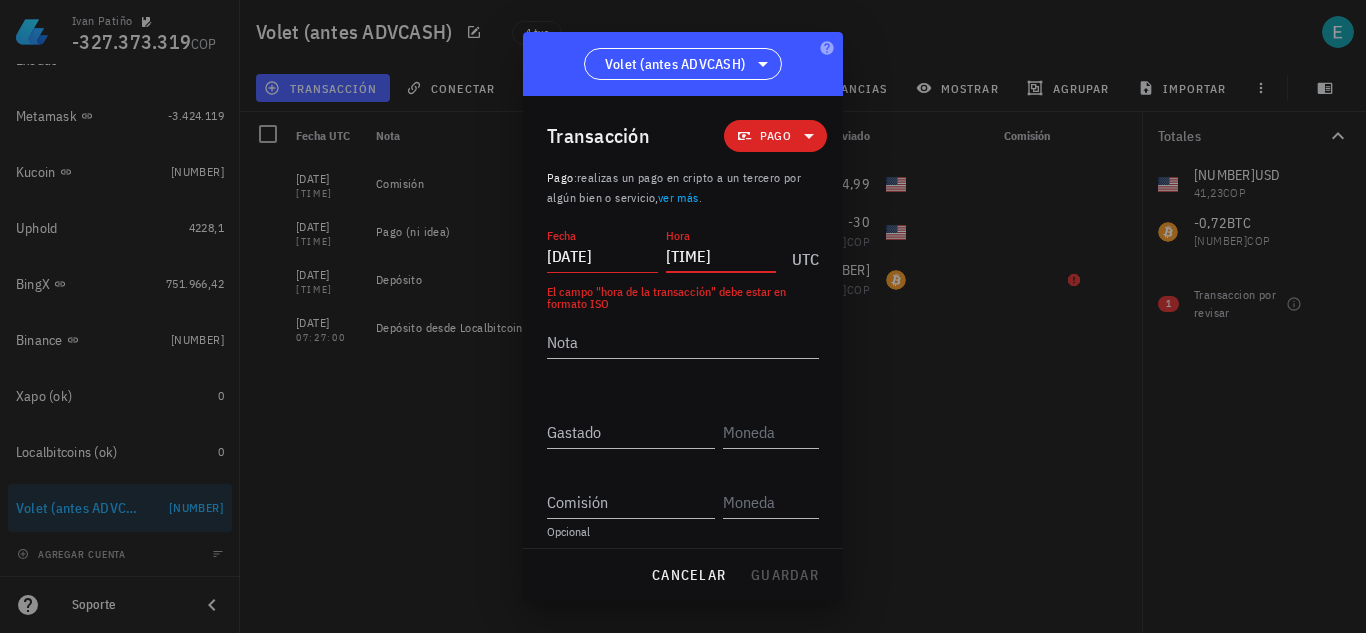 type on "07:11:" 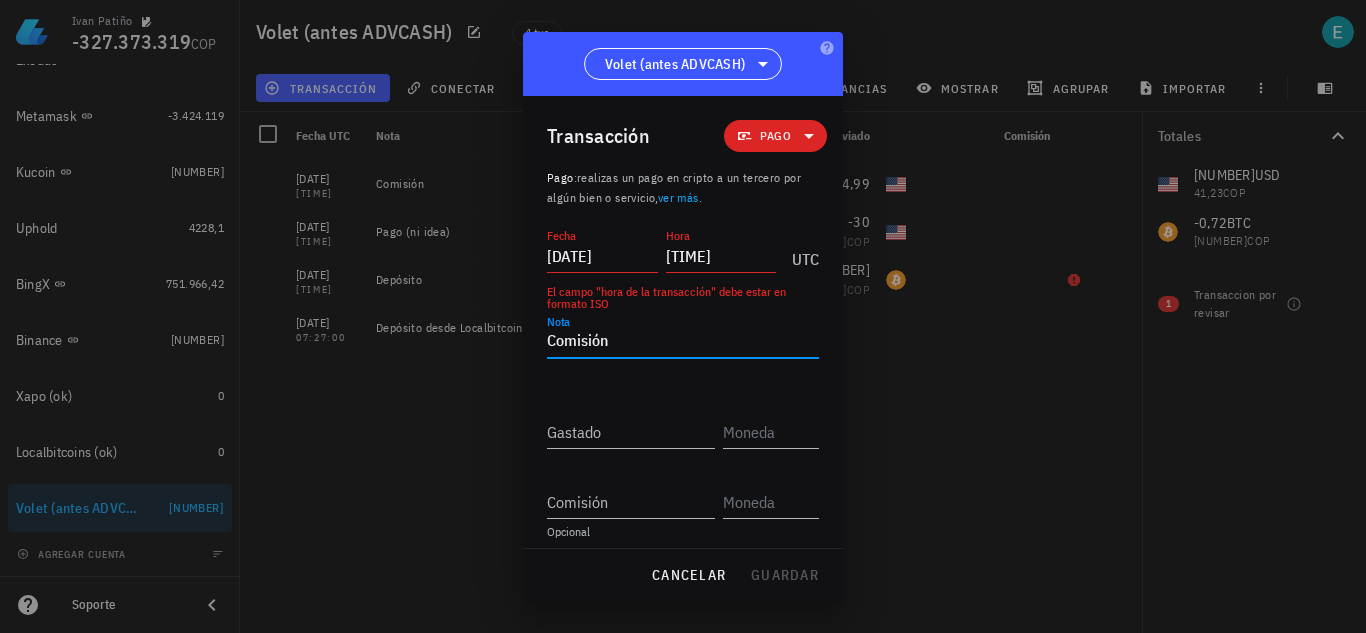 type on "Comisión" 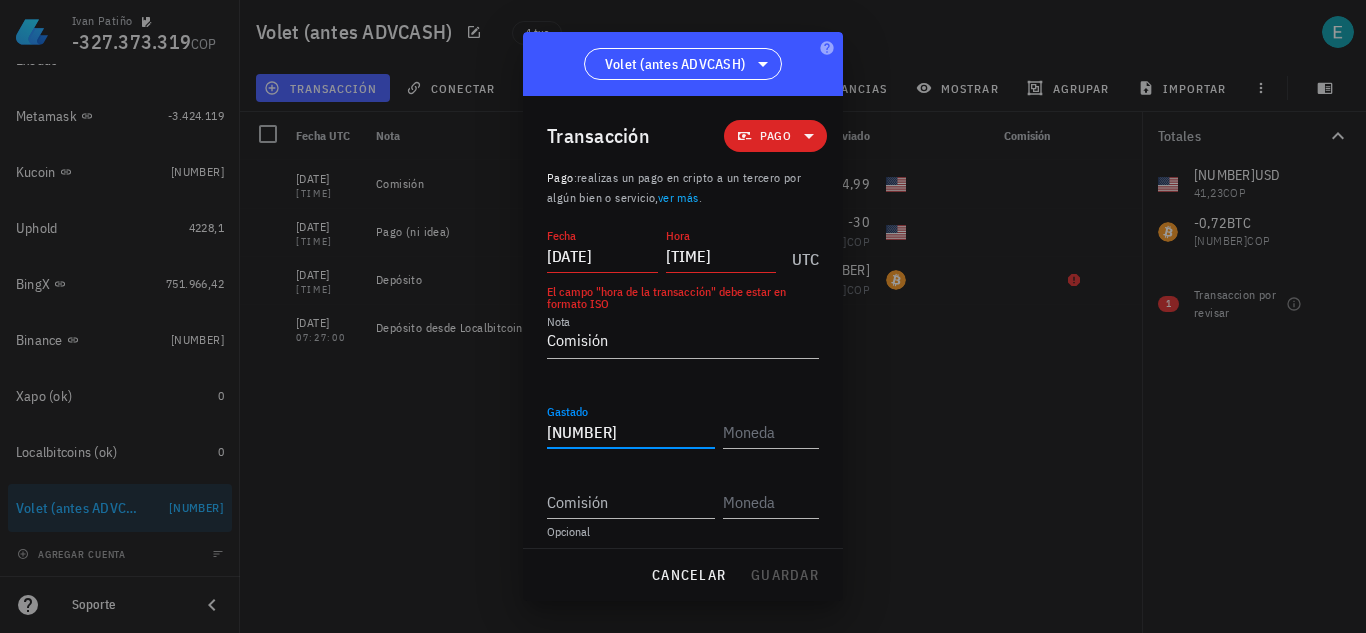type on "0,01" 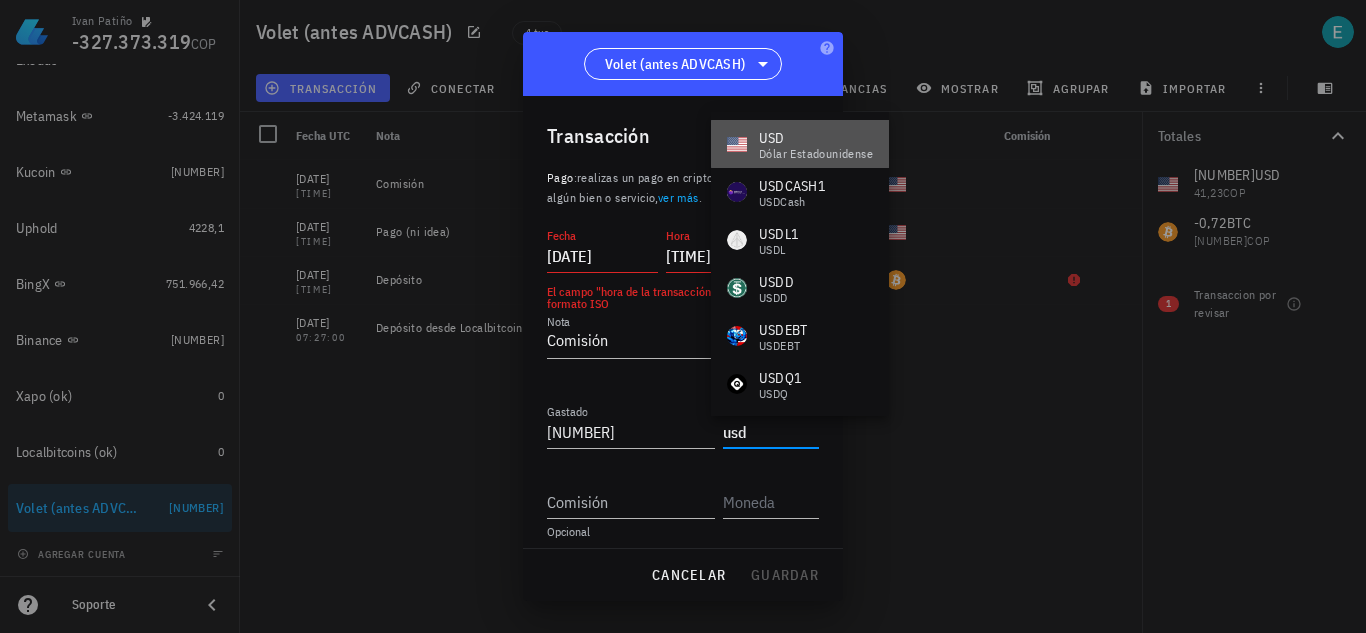 click on "dólar estadounidense" at bounding box center (816, 154) 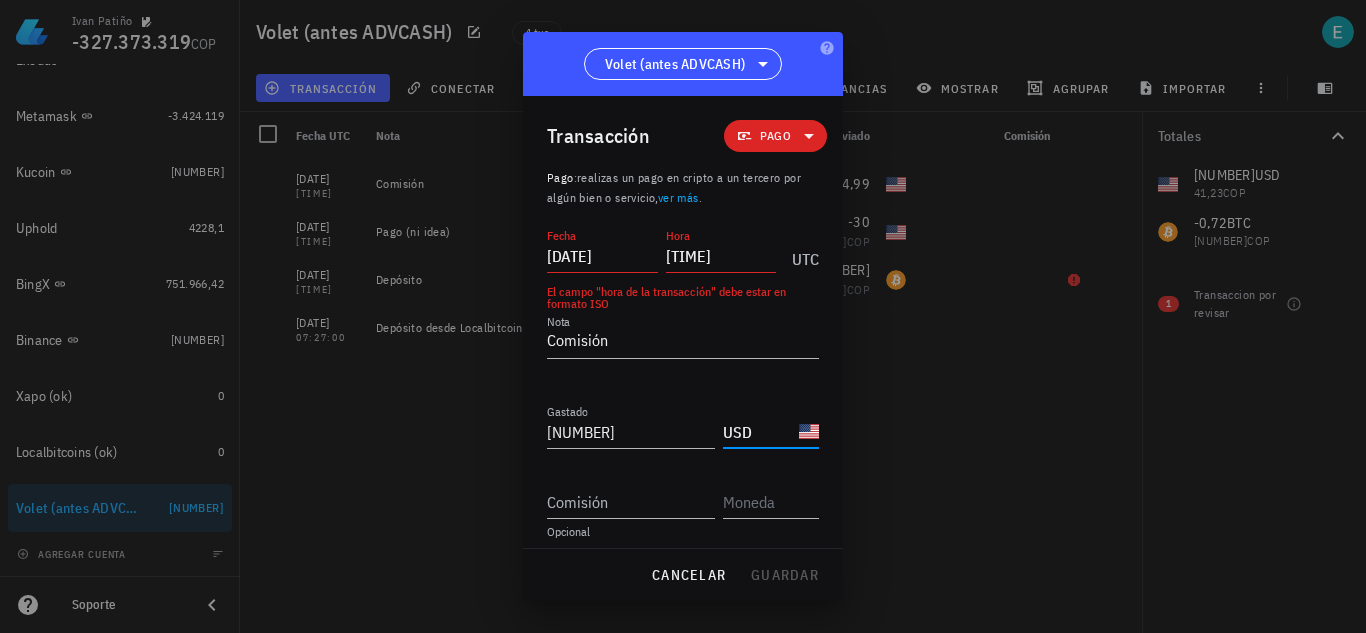 type on "USD" 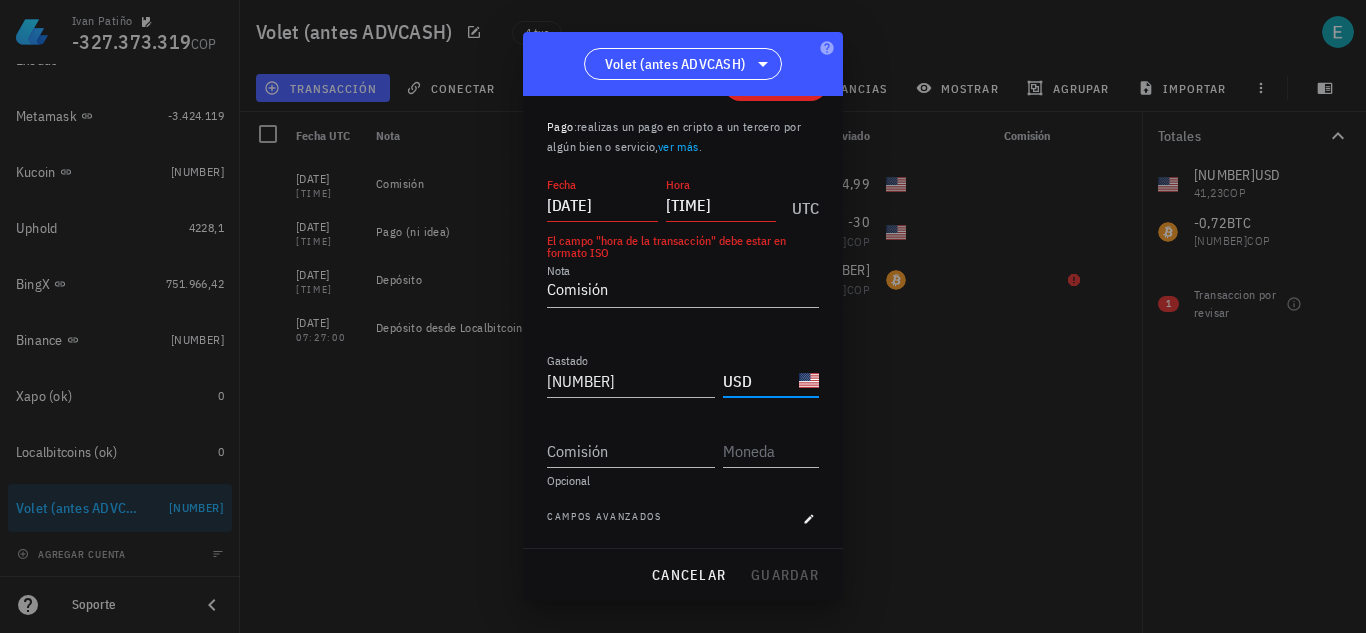 click on "Fecha 2024-10-09   Hora 07:11:   UTC El campo "hora de la transacción" debe estar en formato ISO   Nota Comisión     Recibido     Gastado 0,01   USD   Comisión   Opcional   Campos avanzados" at bounding box center [683, 361] 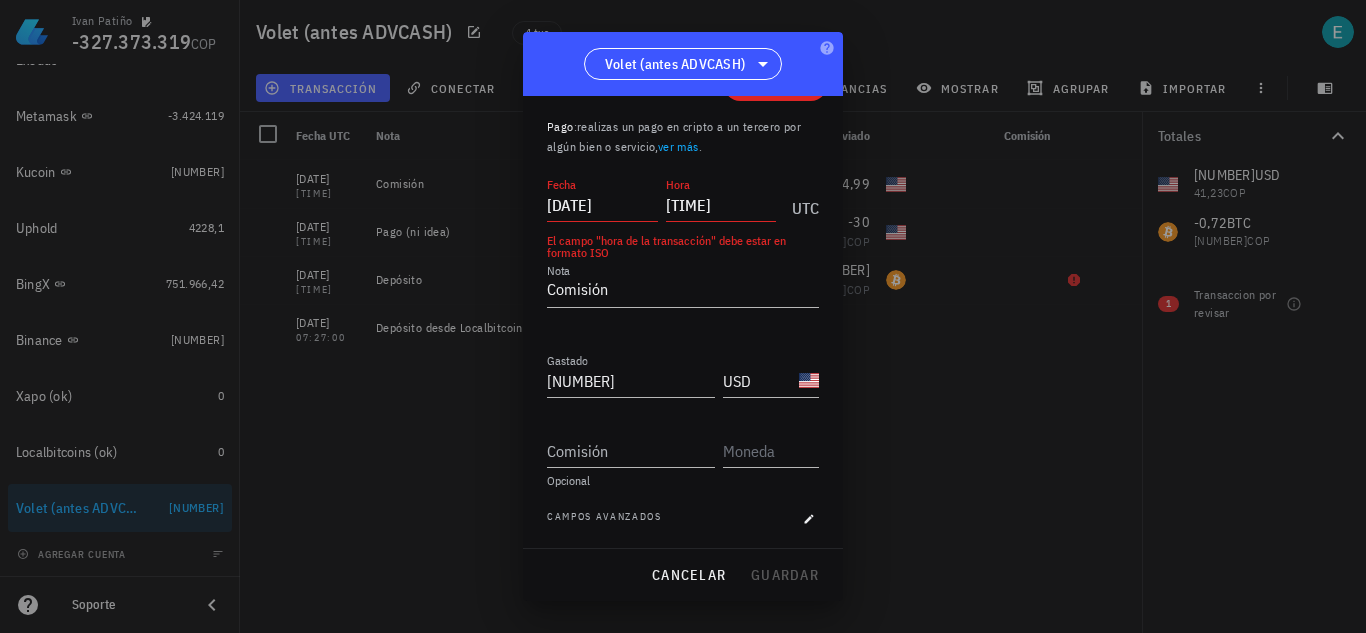 click on "07:11:" at bounding box center [721, 205] 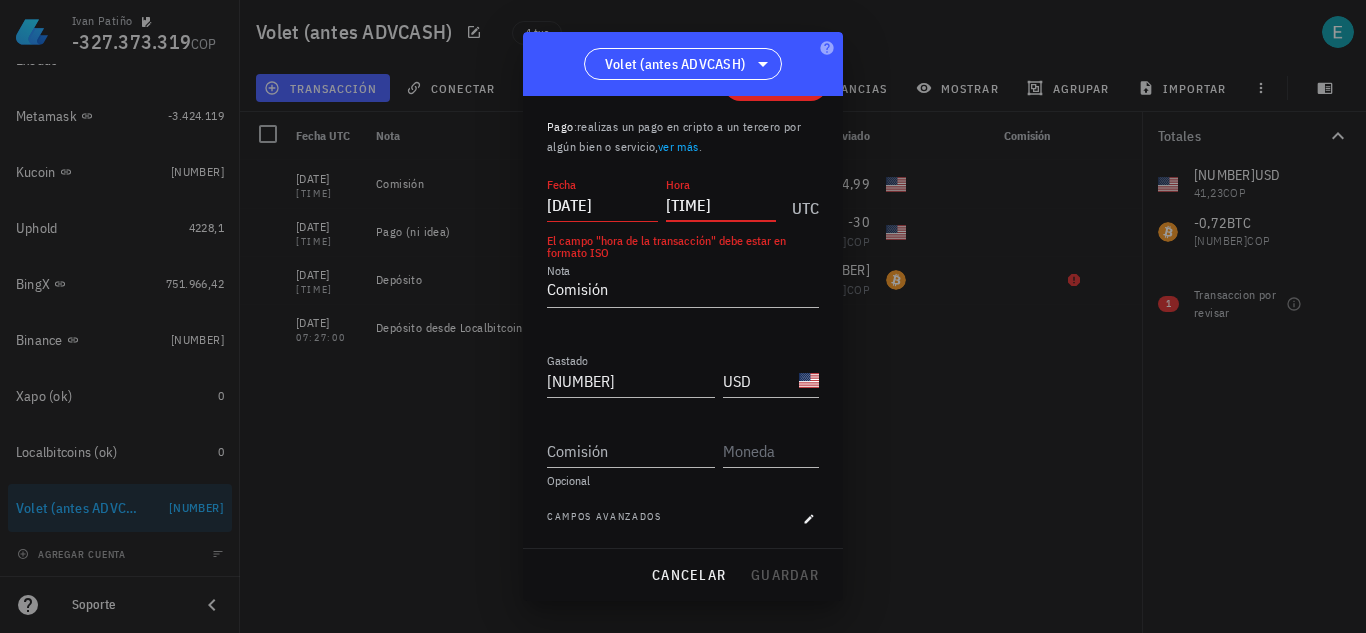 scroll, scrollTop: 41, scrollLeft: 0, axis: vertical 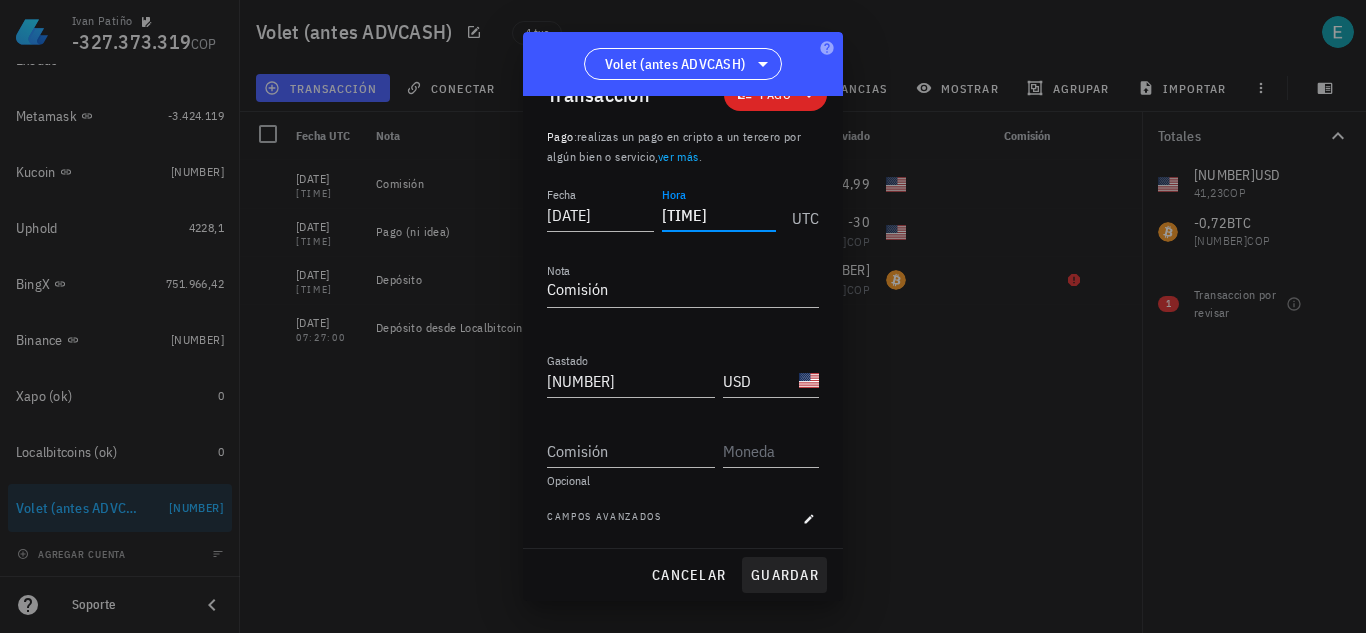 type on "07:11:00" 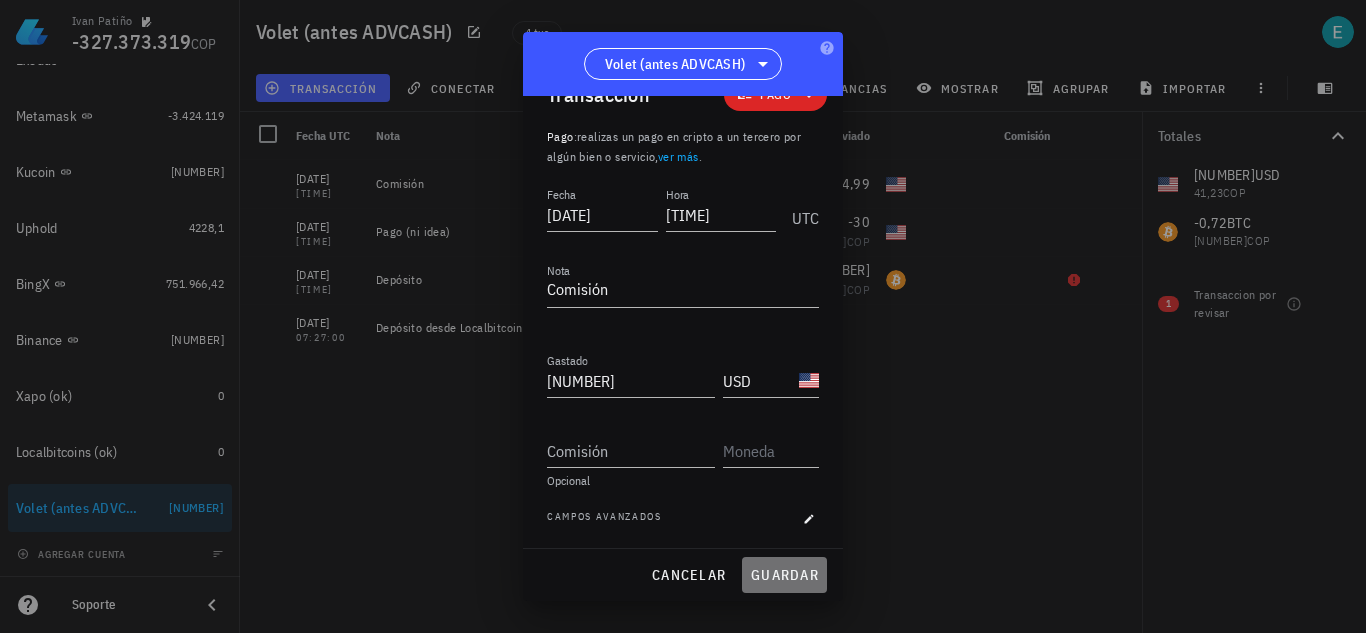 click on "guardar" at bounding box center [784, 575] 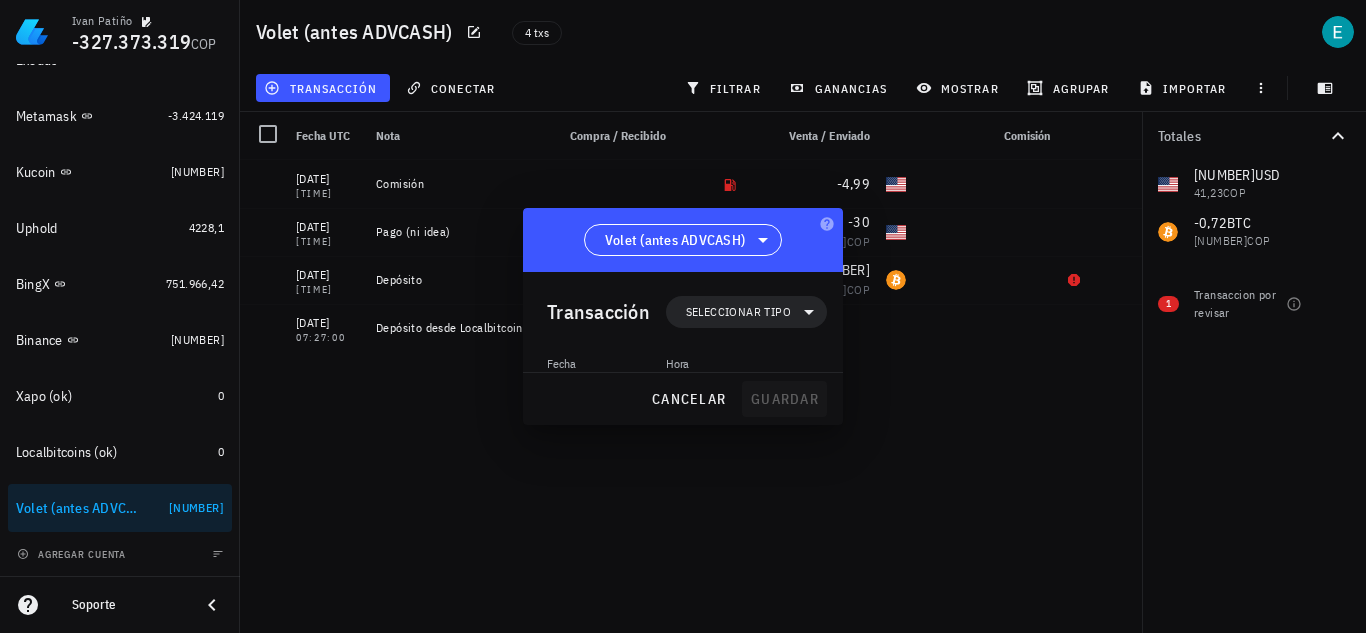 scroll, scrollTop: 0, scrollLeft: 0, axis: both 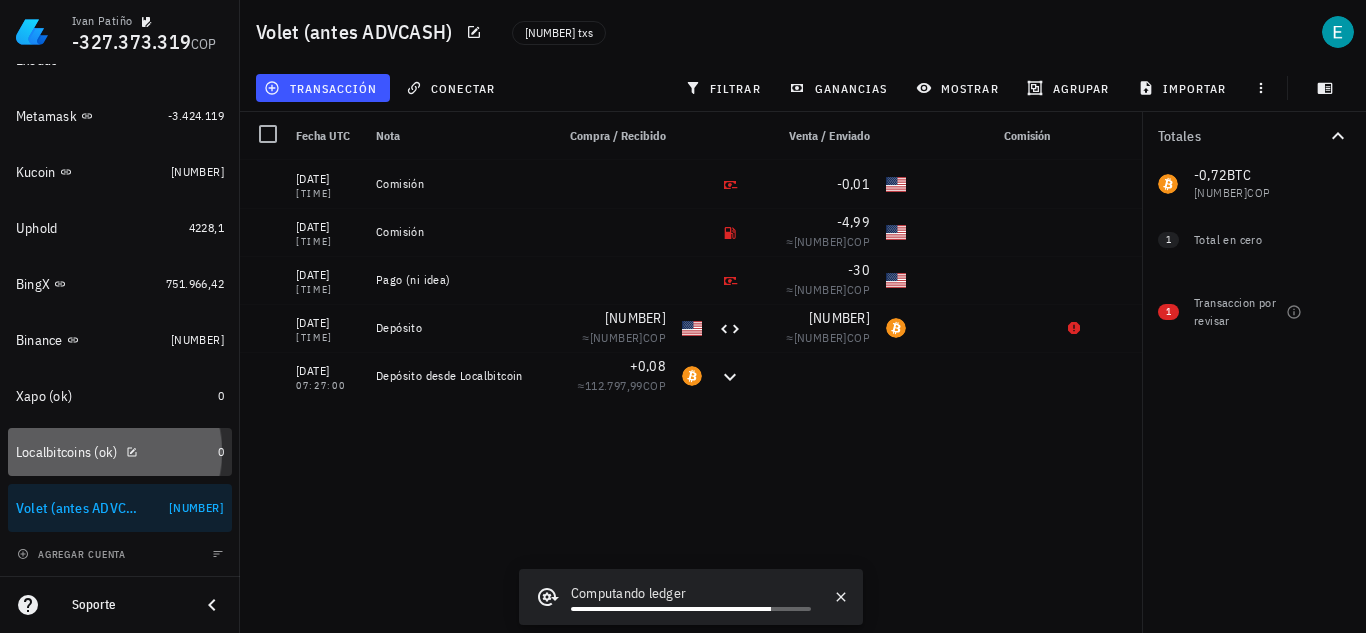 click on "Localbitcoins (ok)" at bounding box center (113, 452) 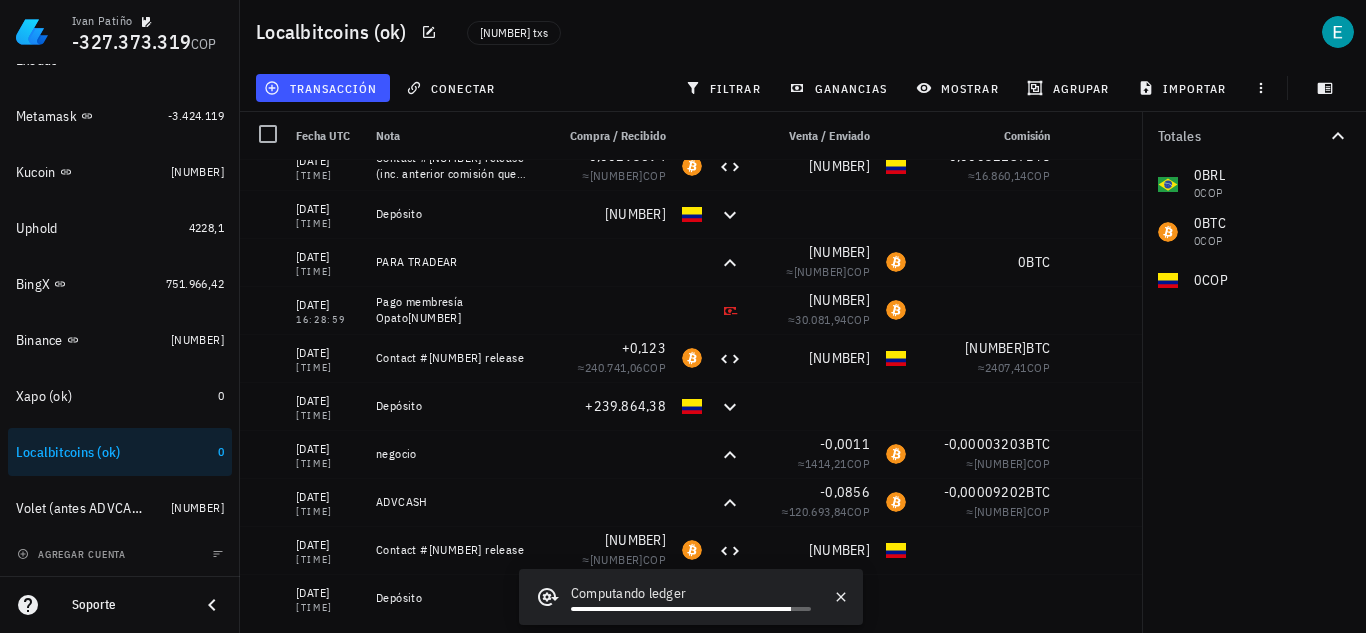scroll, scrollTop: 551, scrollLeft: 0, axis: vertical 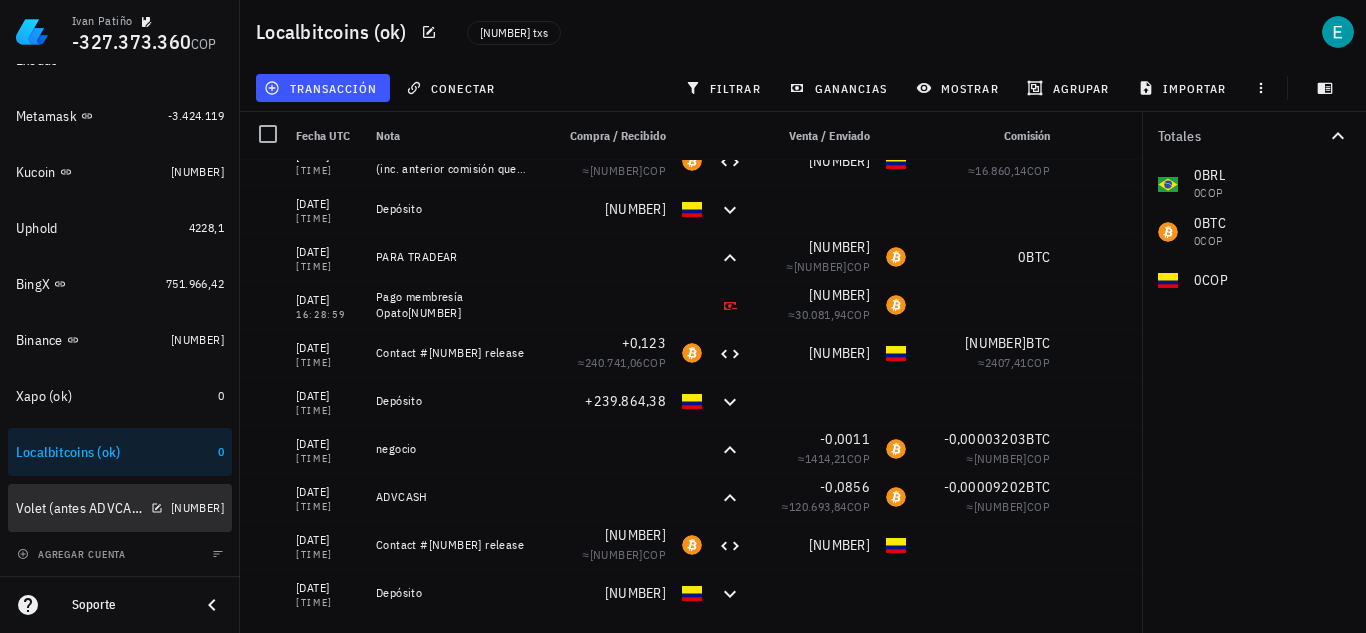 click on "-337.020.335" at bounding box center (197, 507) 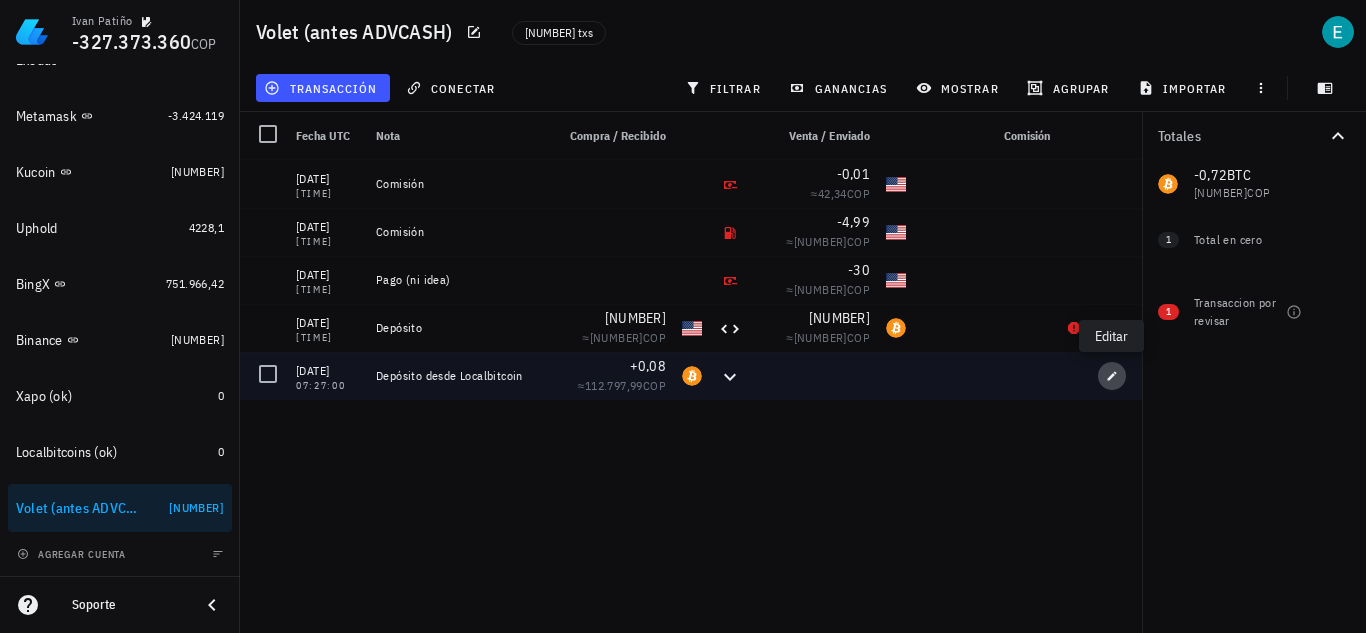 click 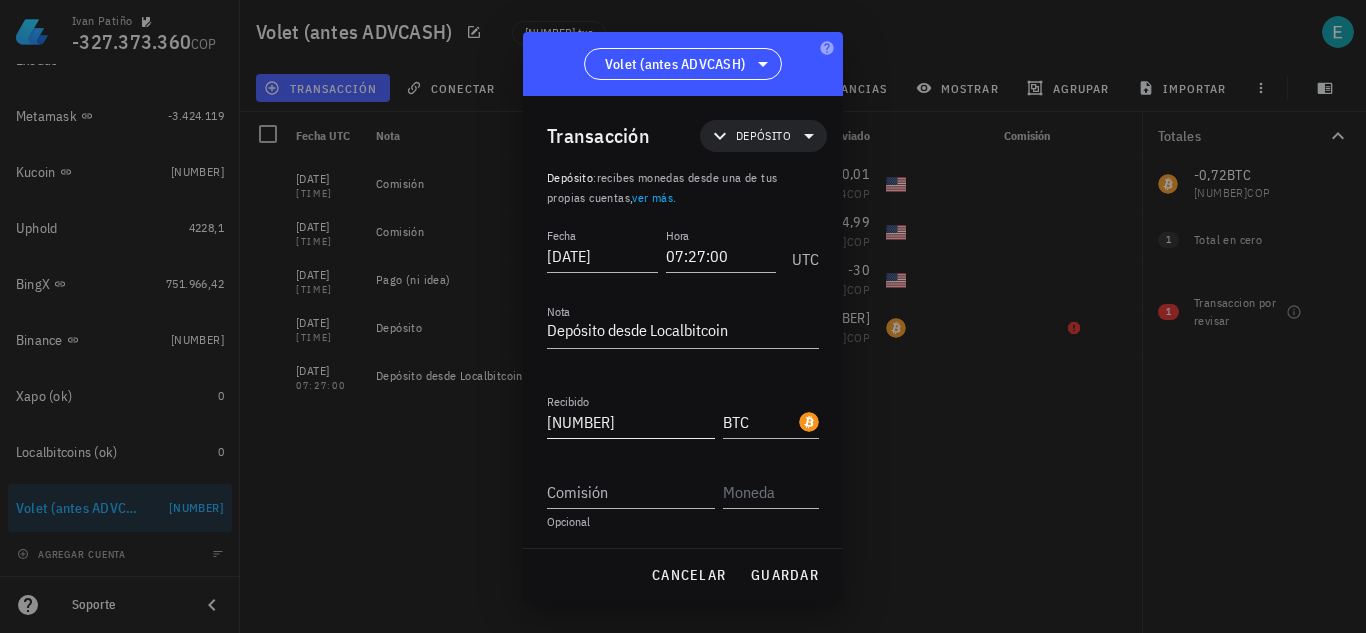click on "0,08" at bounding box center (631, 422) 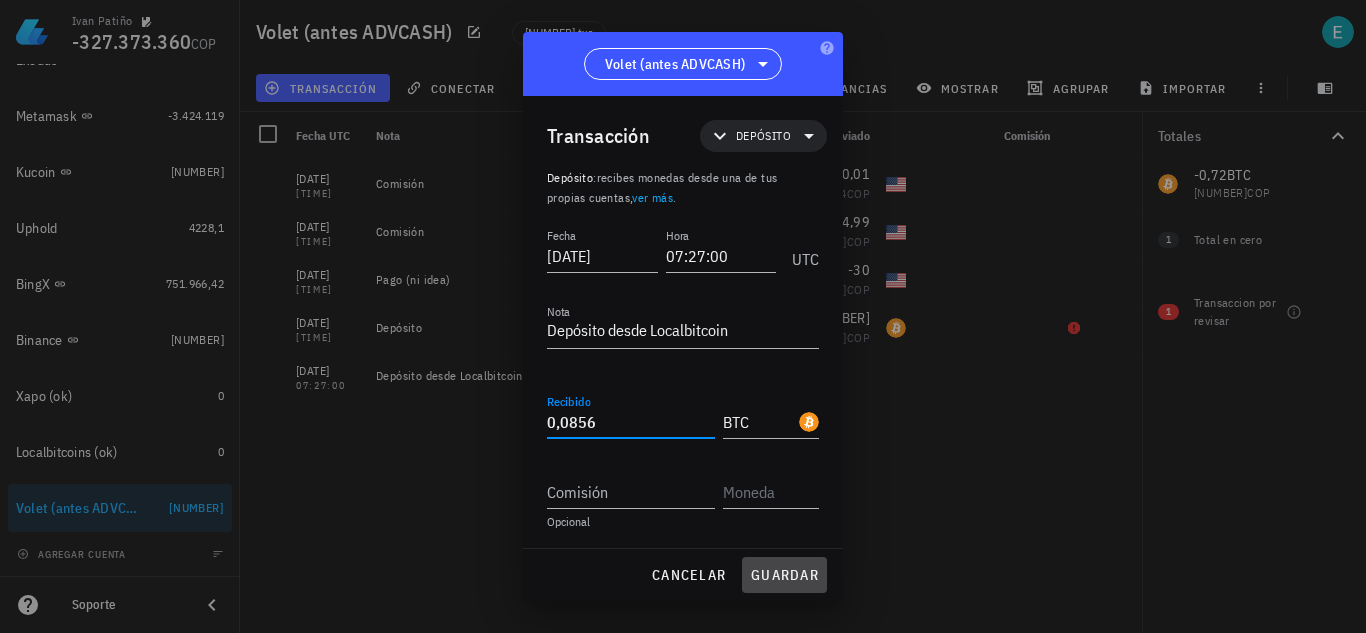 click on "guardar" at bounding box center (784, 575) 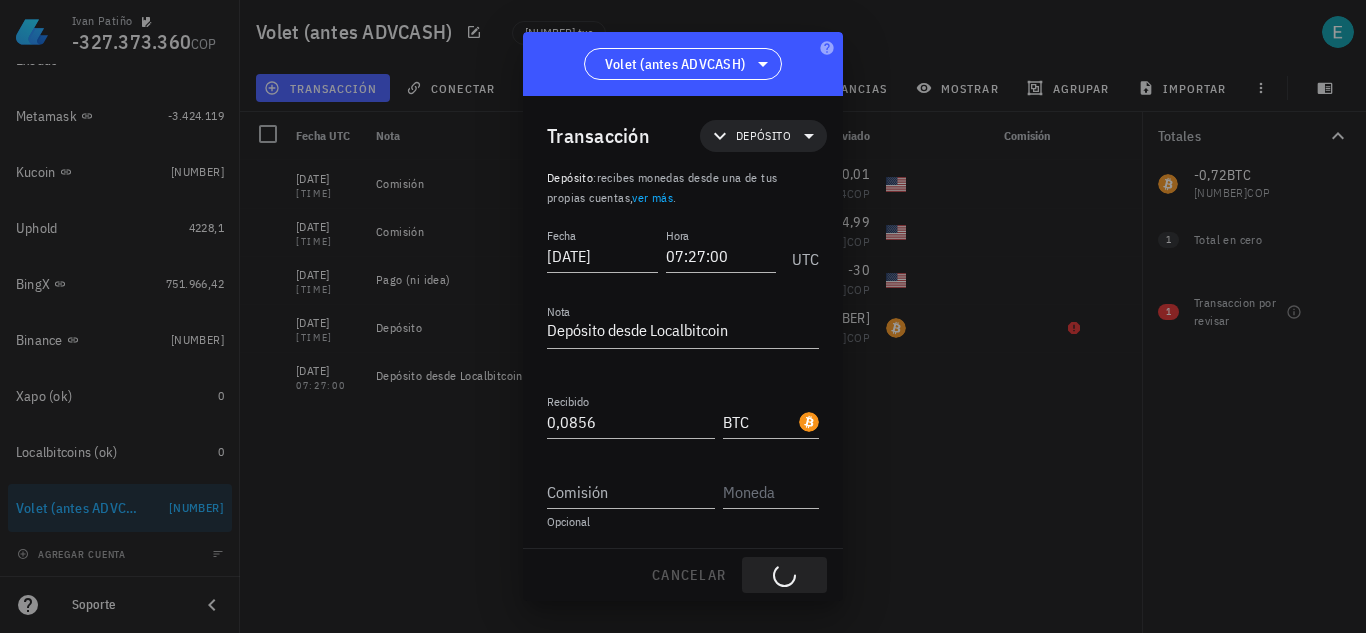 type on "0,08" 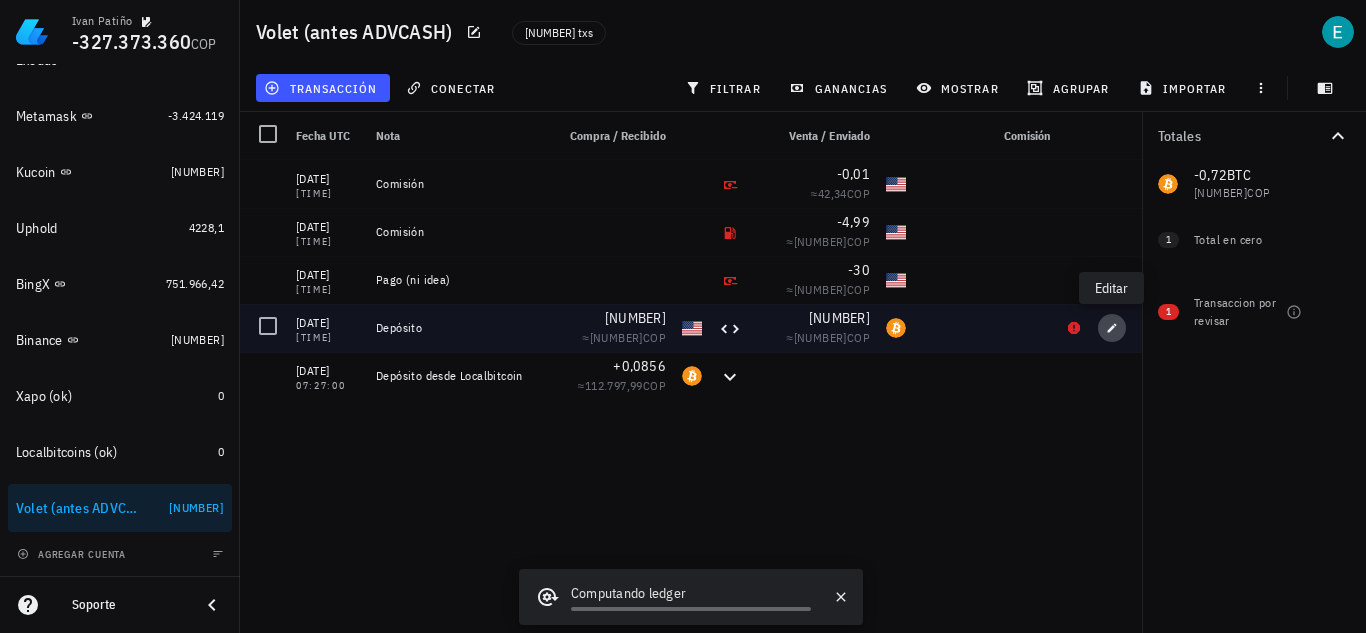 click at bounding box center (1112, 328) 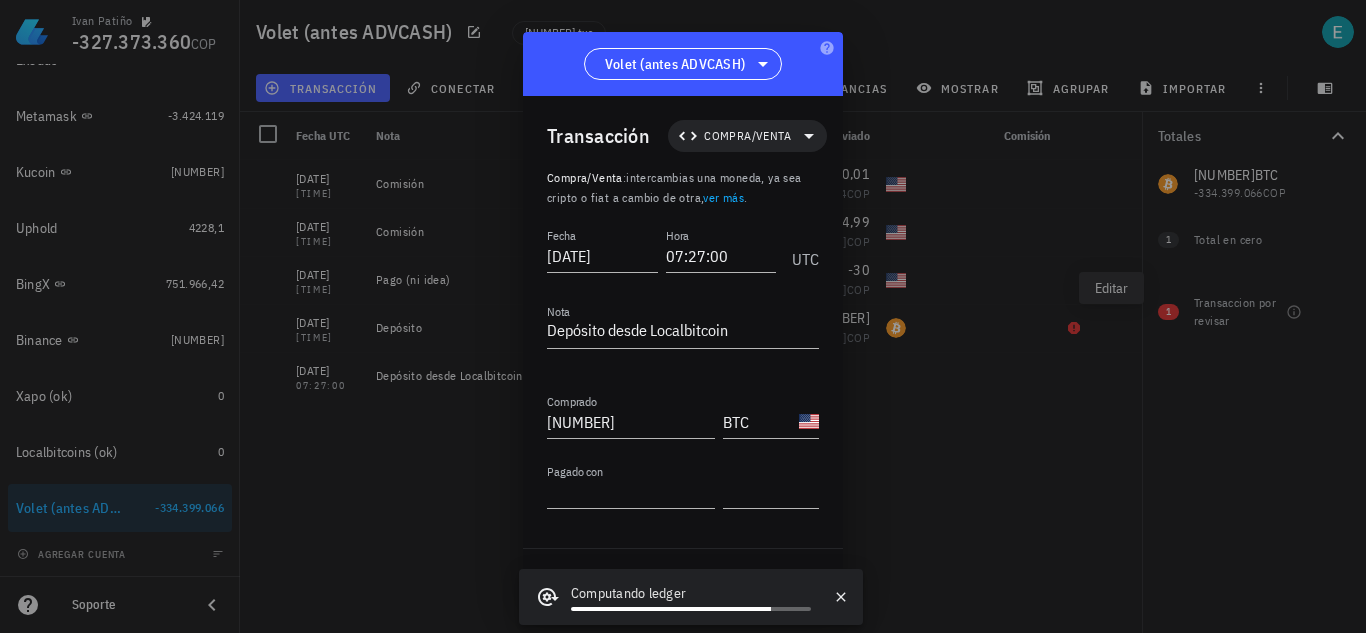 type on "07:27:01" 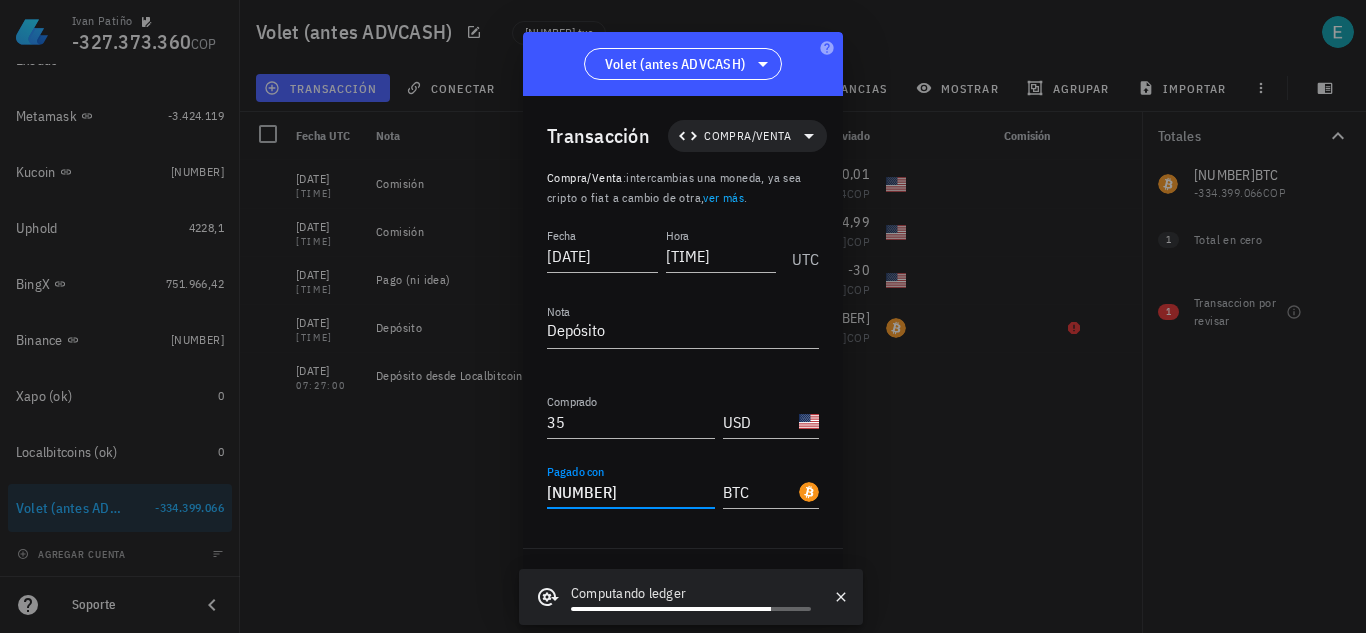 click on "0,8" at bounding box center (631, 492) 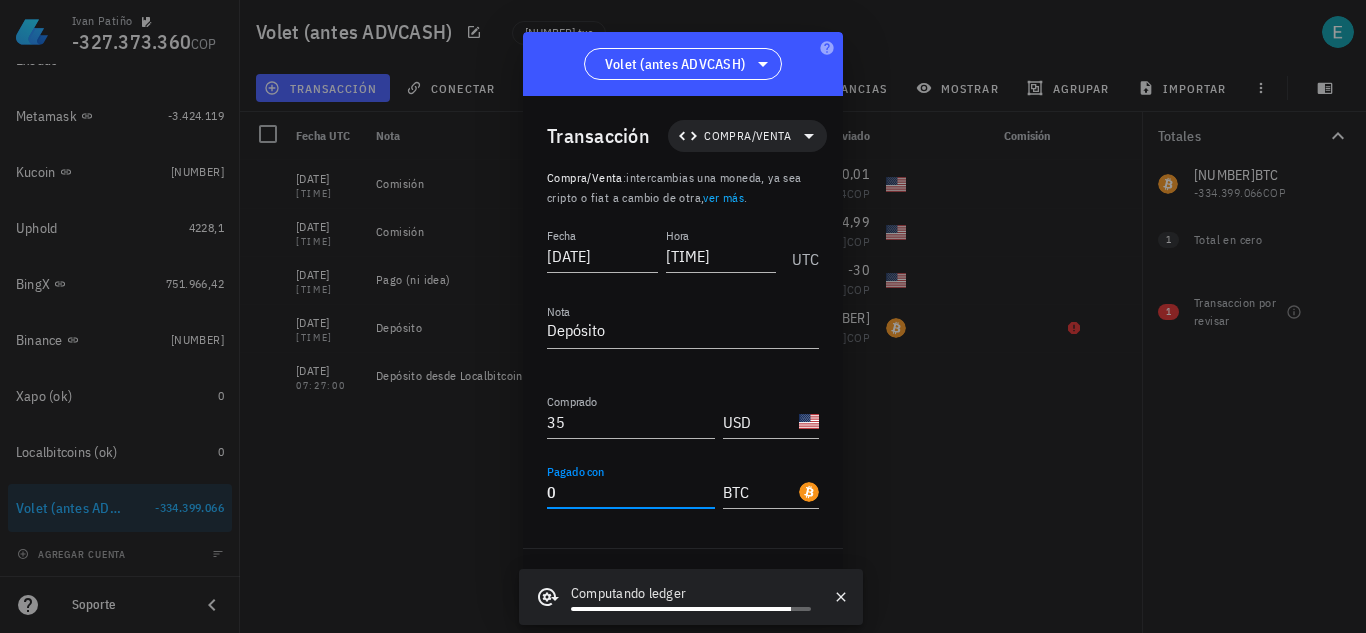 type on "5" 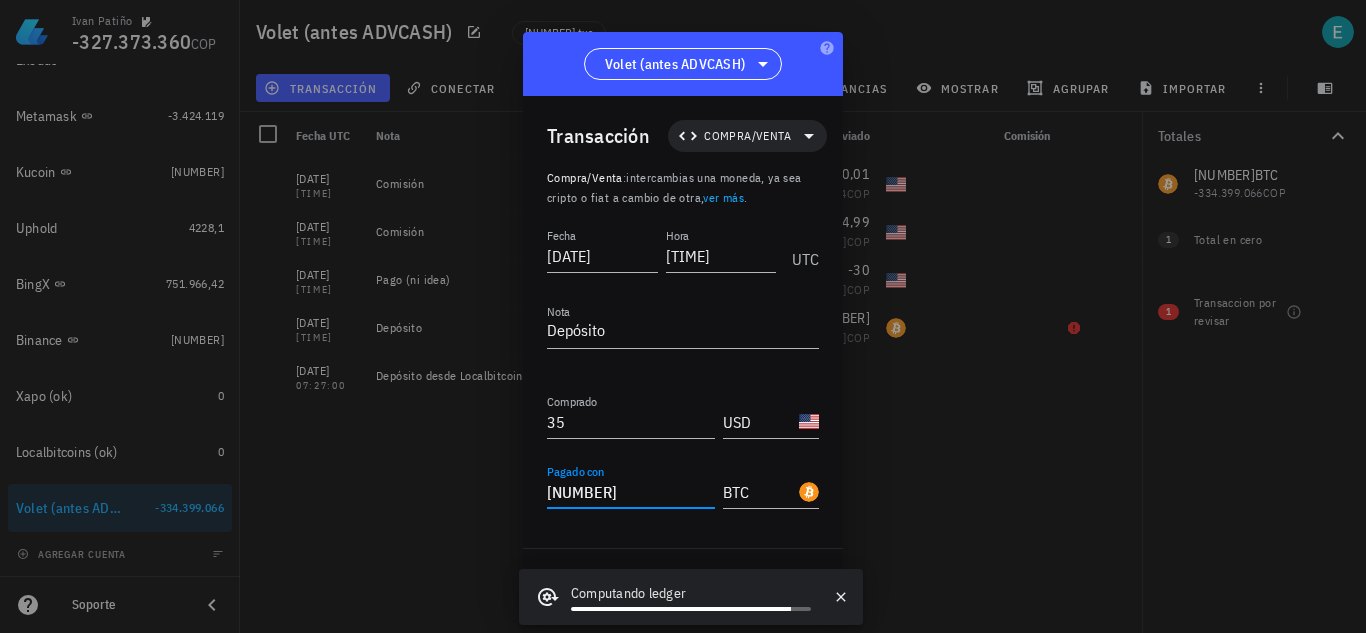 type on "8" 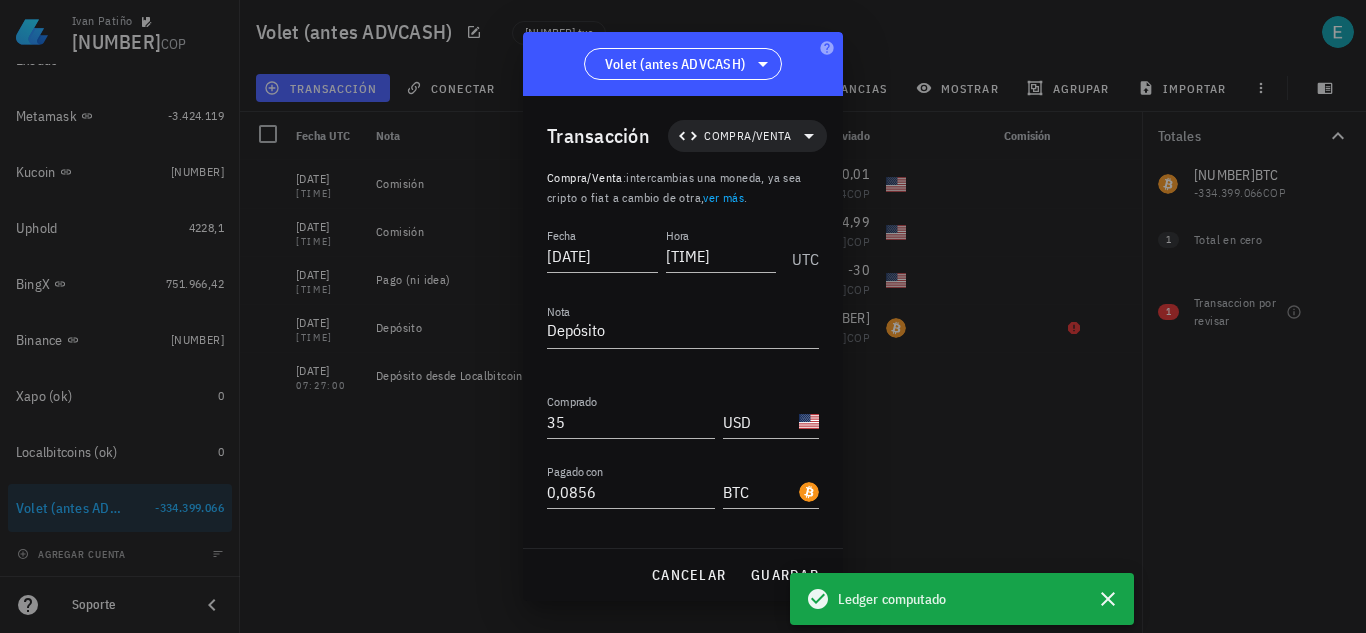 scroll, scrollTop: 111, scrollLeft: 0, axis: vertical 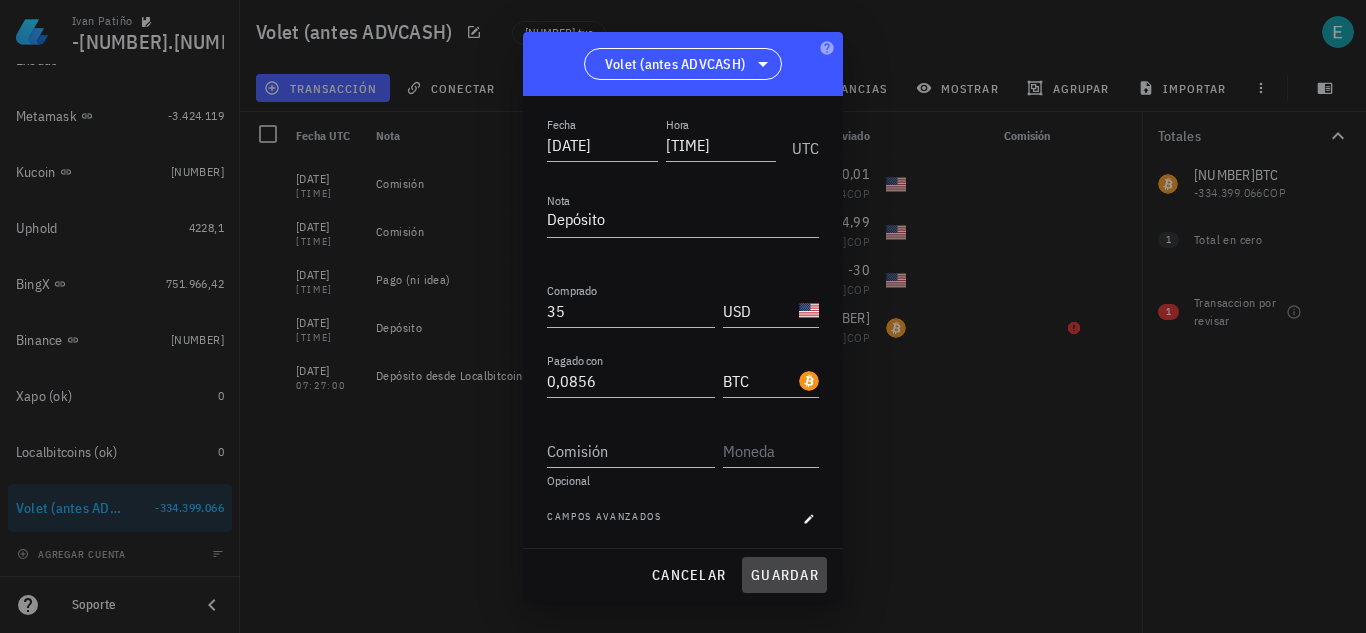 click on "guardar" at bounding box center [784, 575] 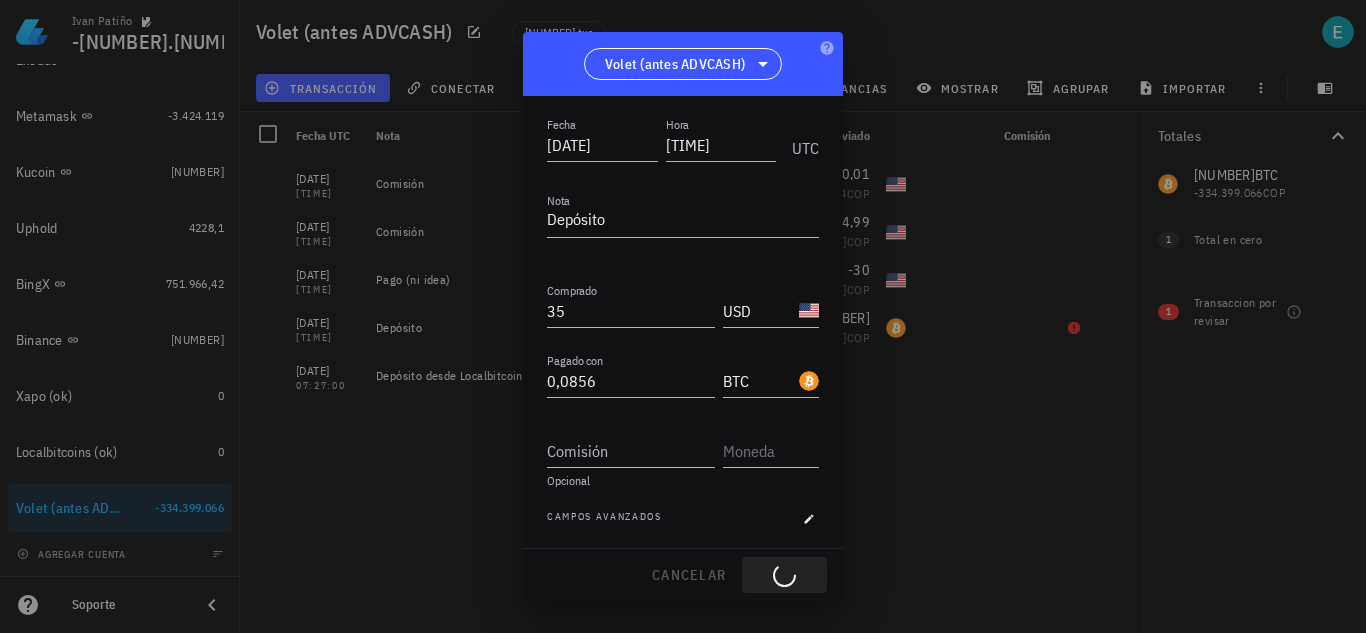 type on "0,8" 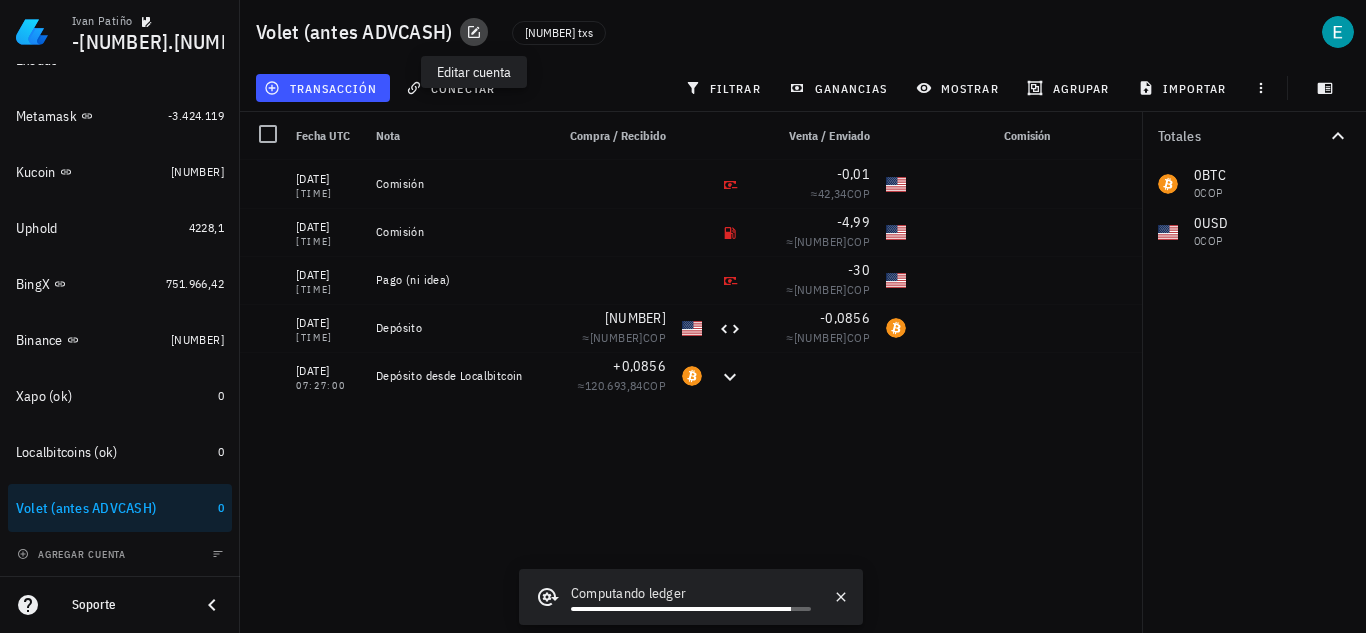 click 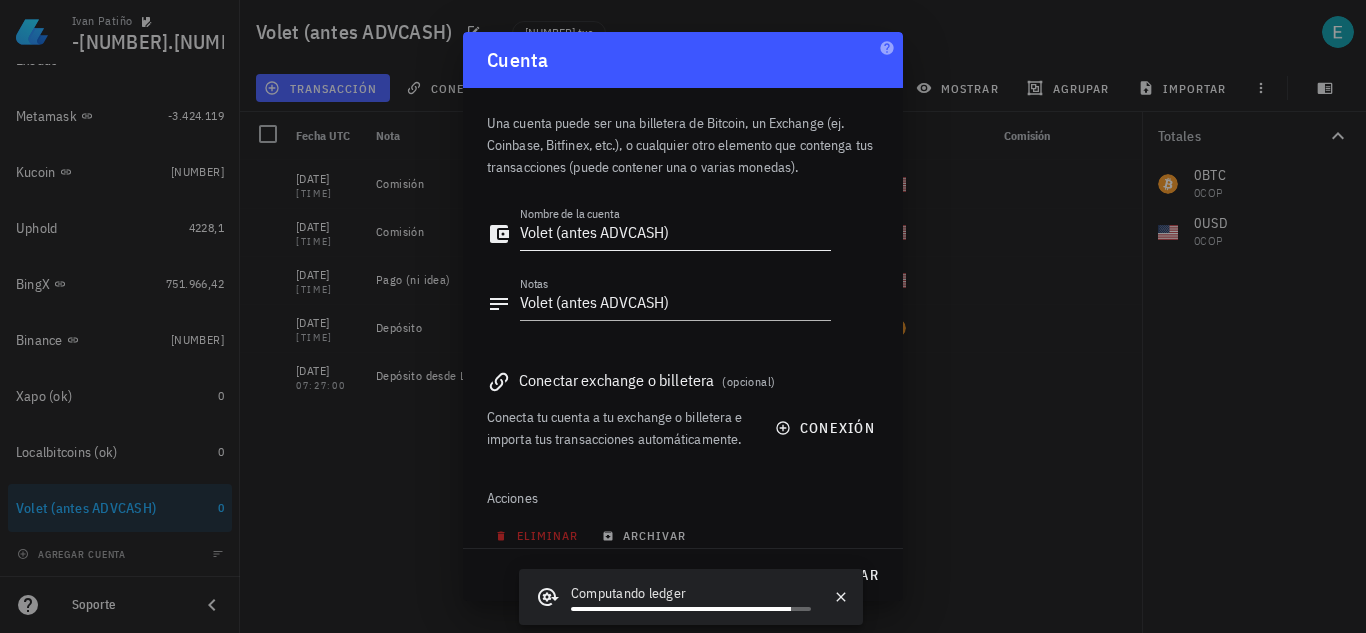 click on "Volet (antes ADVCASH)" at bounding box center (675, 234) 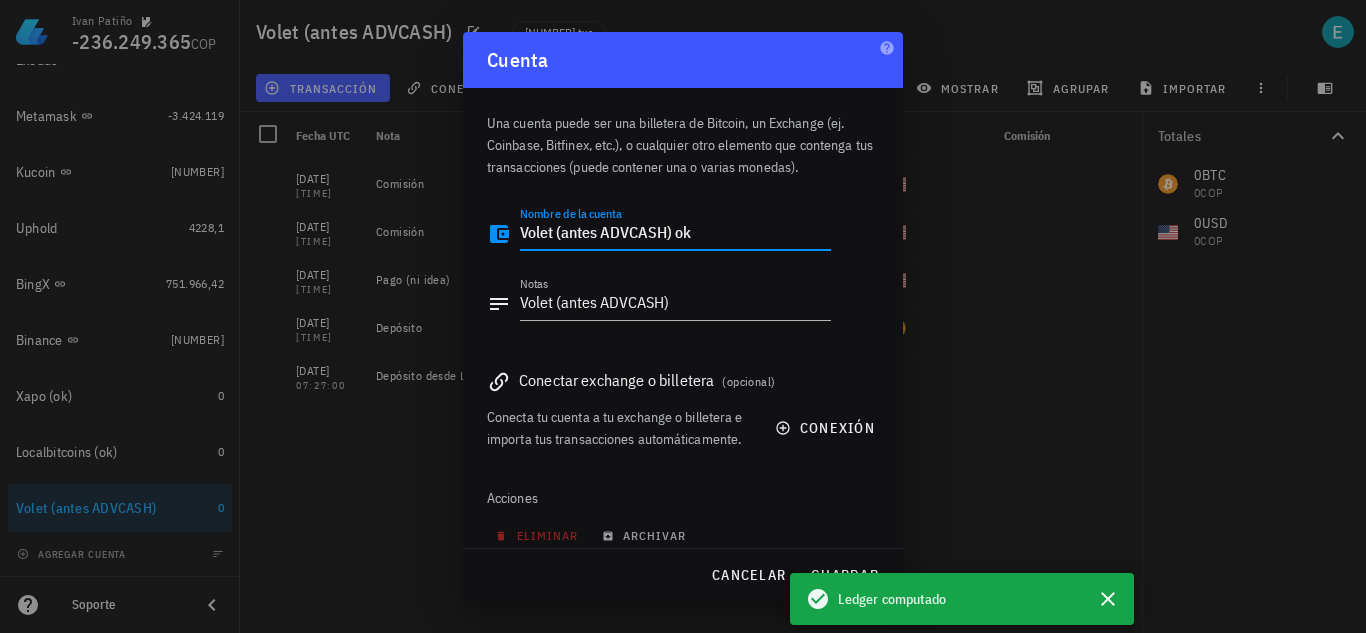 type on "Volet (antes ADVCASH) ok" 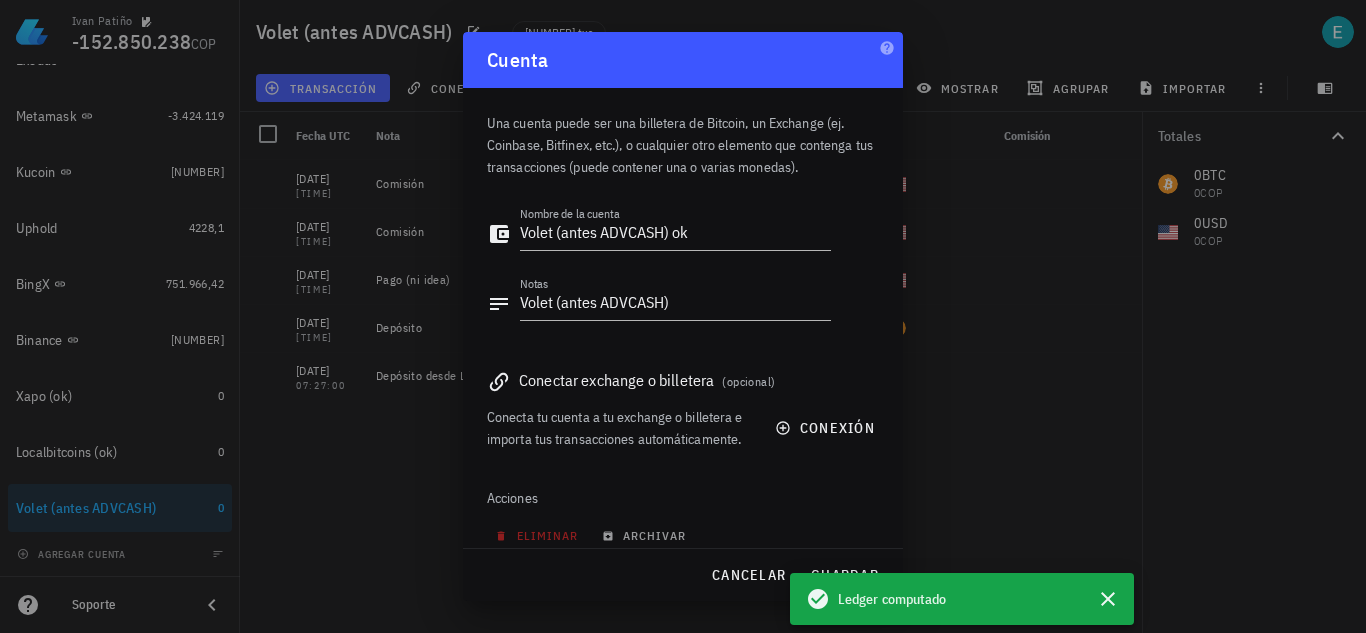 scroll, scrollTop: 43, scrollLeft: 0, axis: vertical 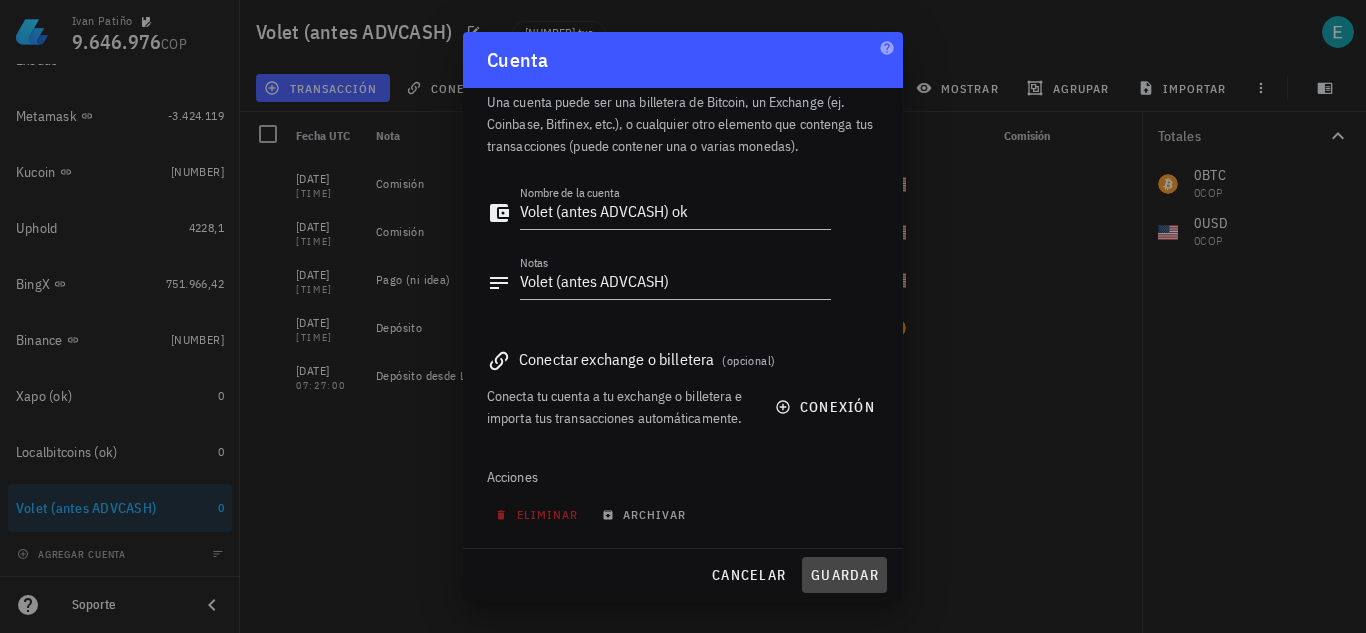 click on "guardar" at bounding box center [844, 575] 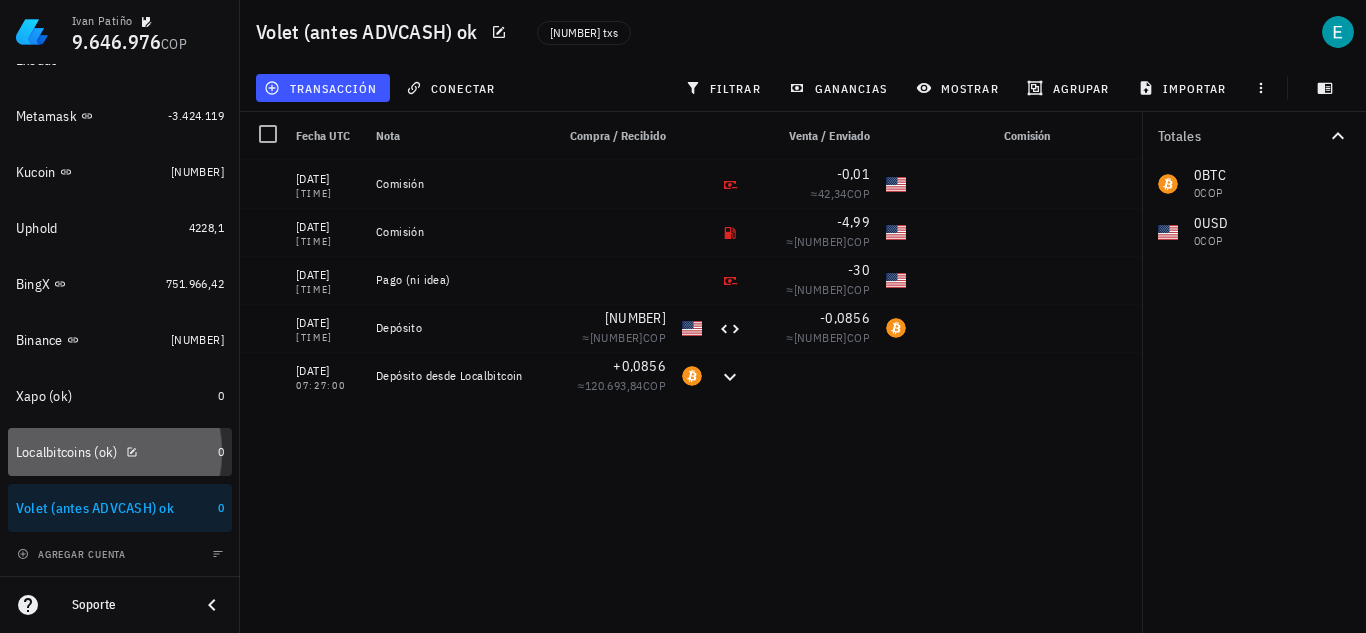 click on "Localbitcoins (ok)" at bounding box center (67, 452) 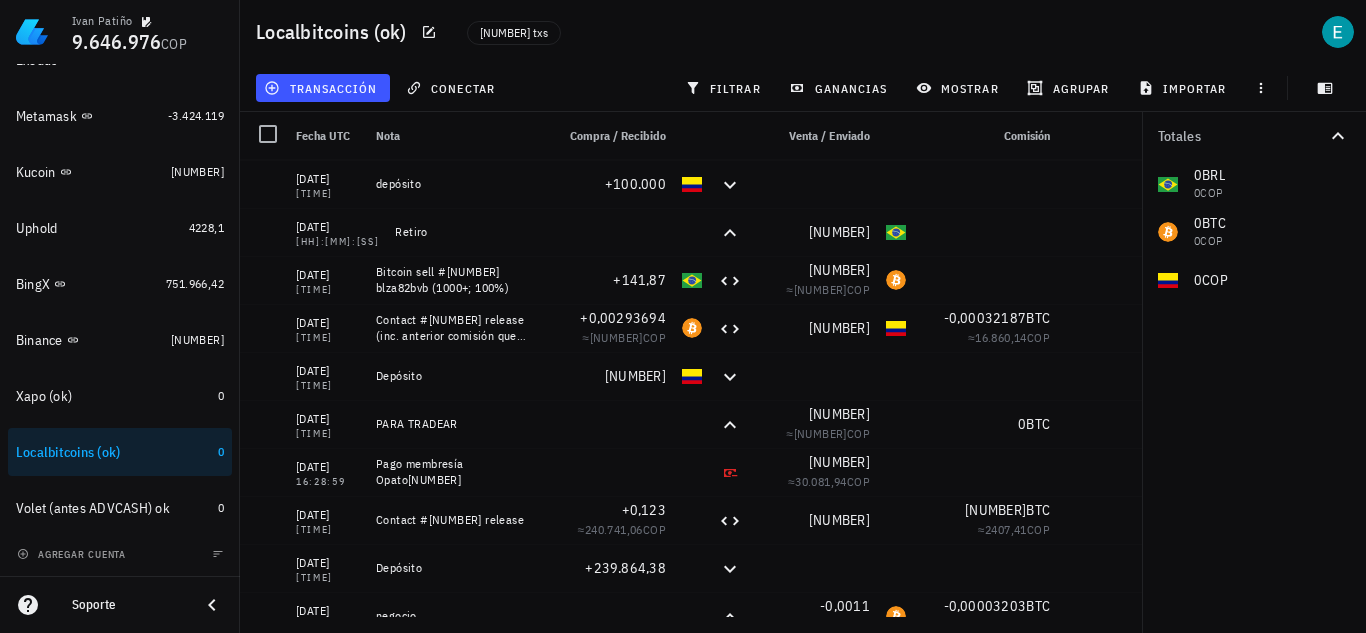 scroll, scrollTop: 551, scrollLeft: 0, axis: vertical 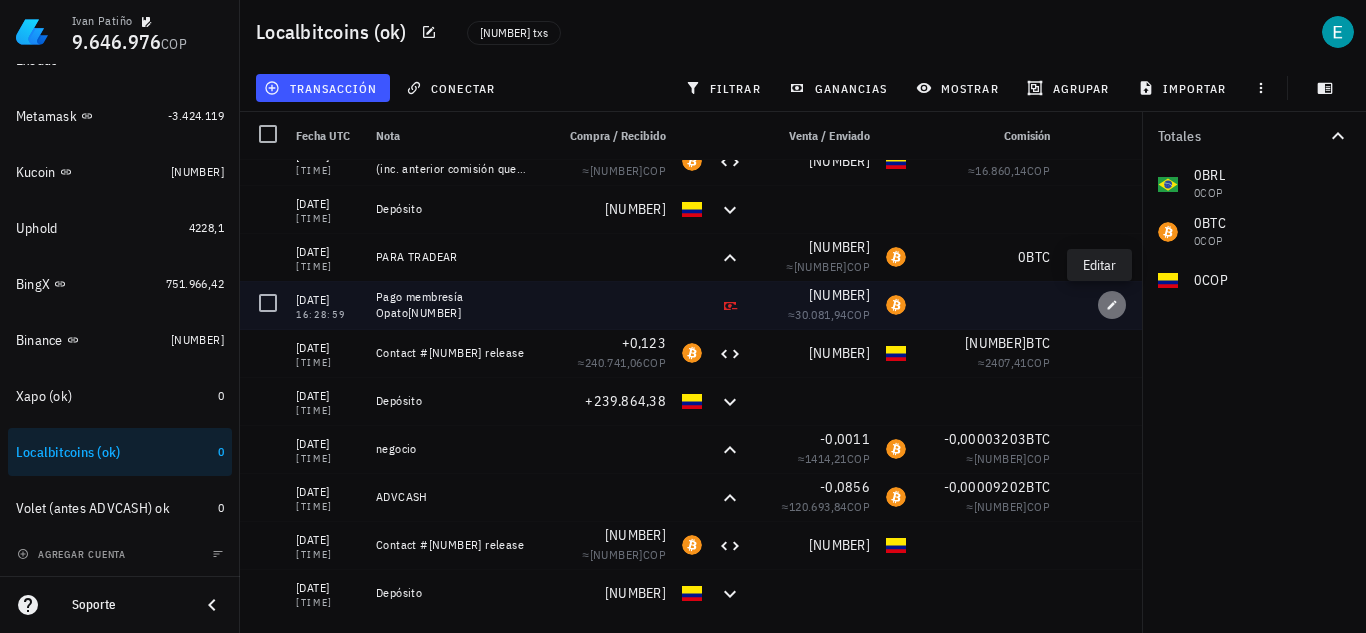 click 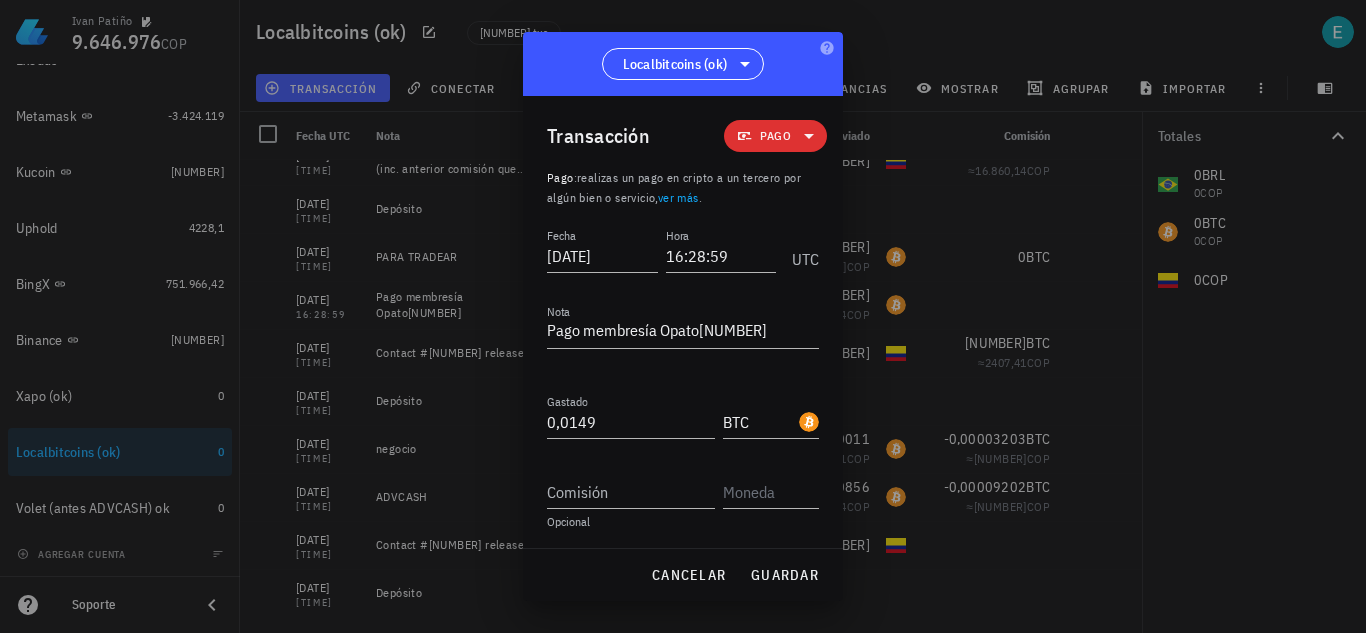 click 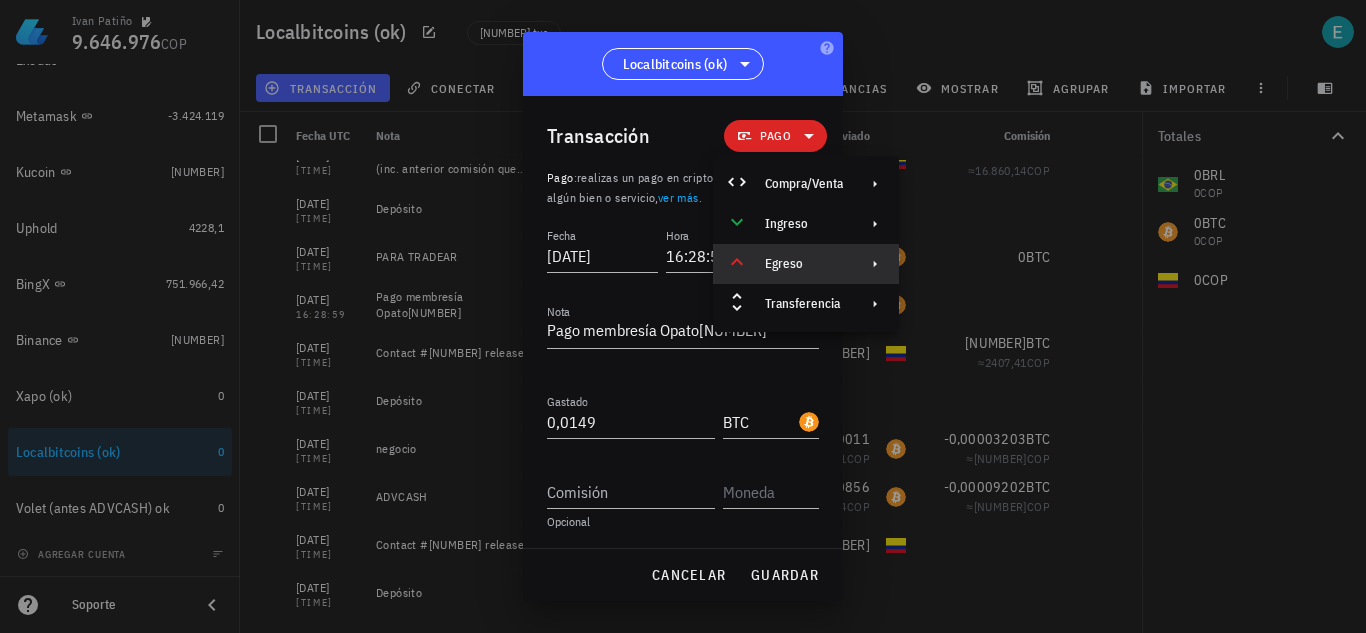 click on "Egreso" at bounding box center [806, 264] 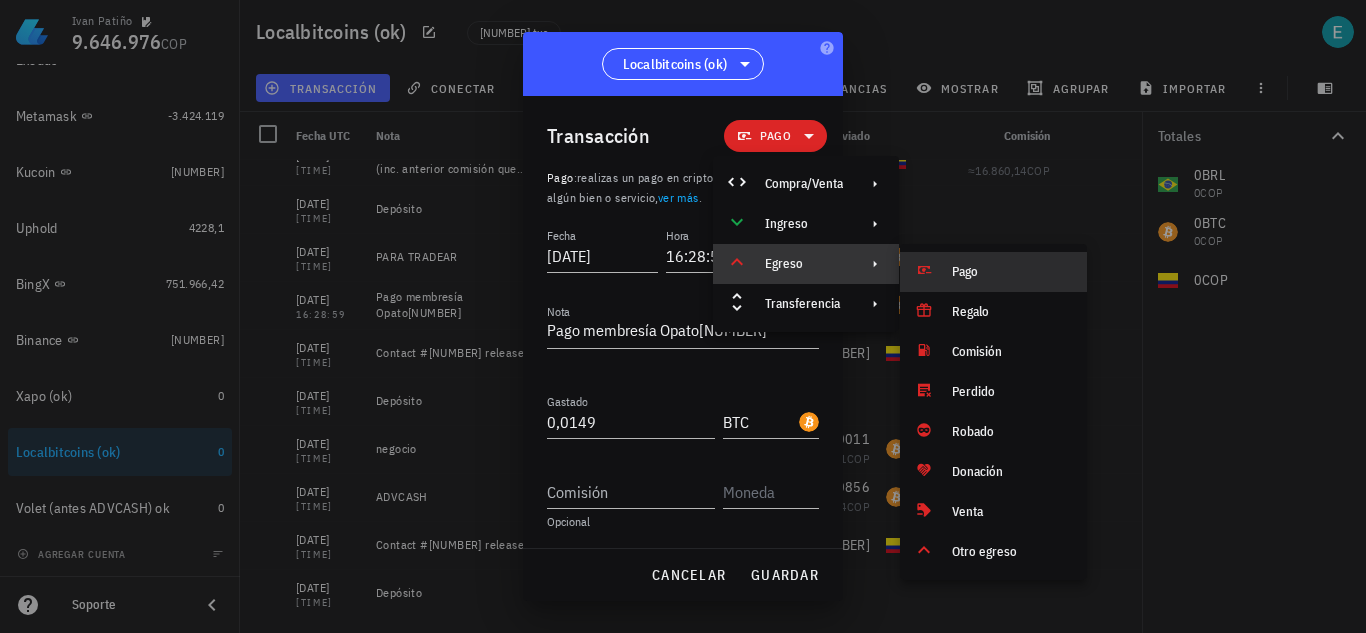 click on "Egreso" at bounding box center (806, 264) 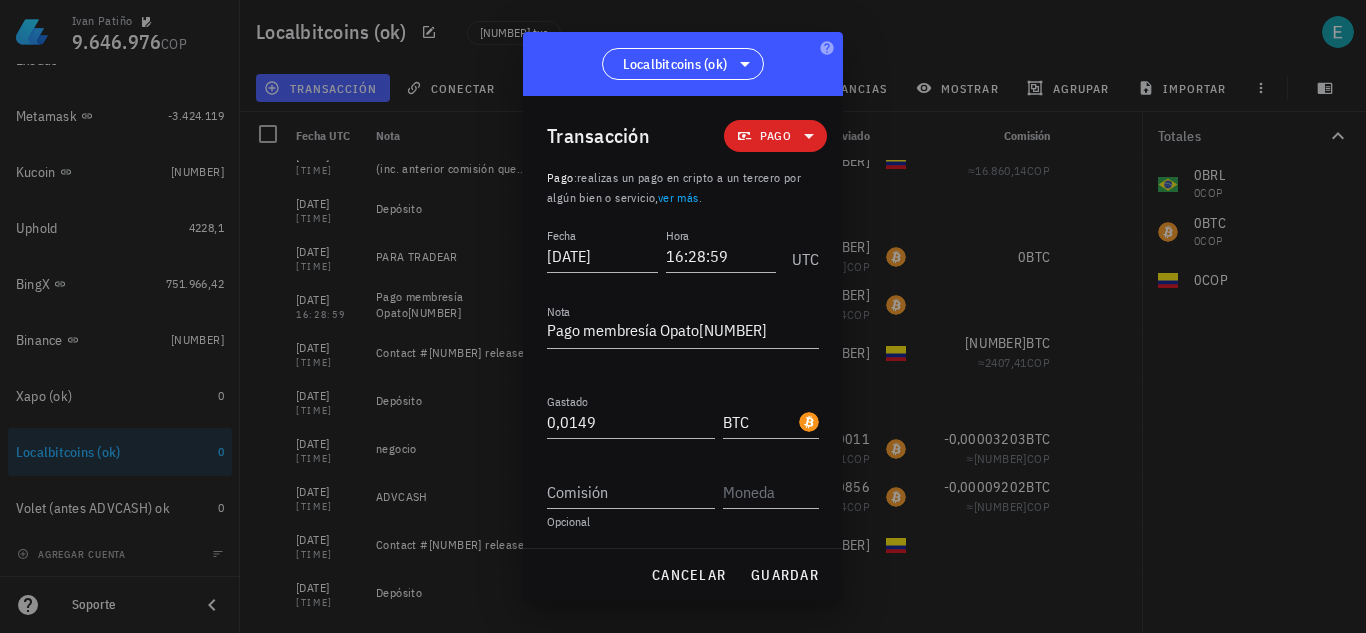 click at bounding box center (683, 316) 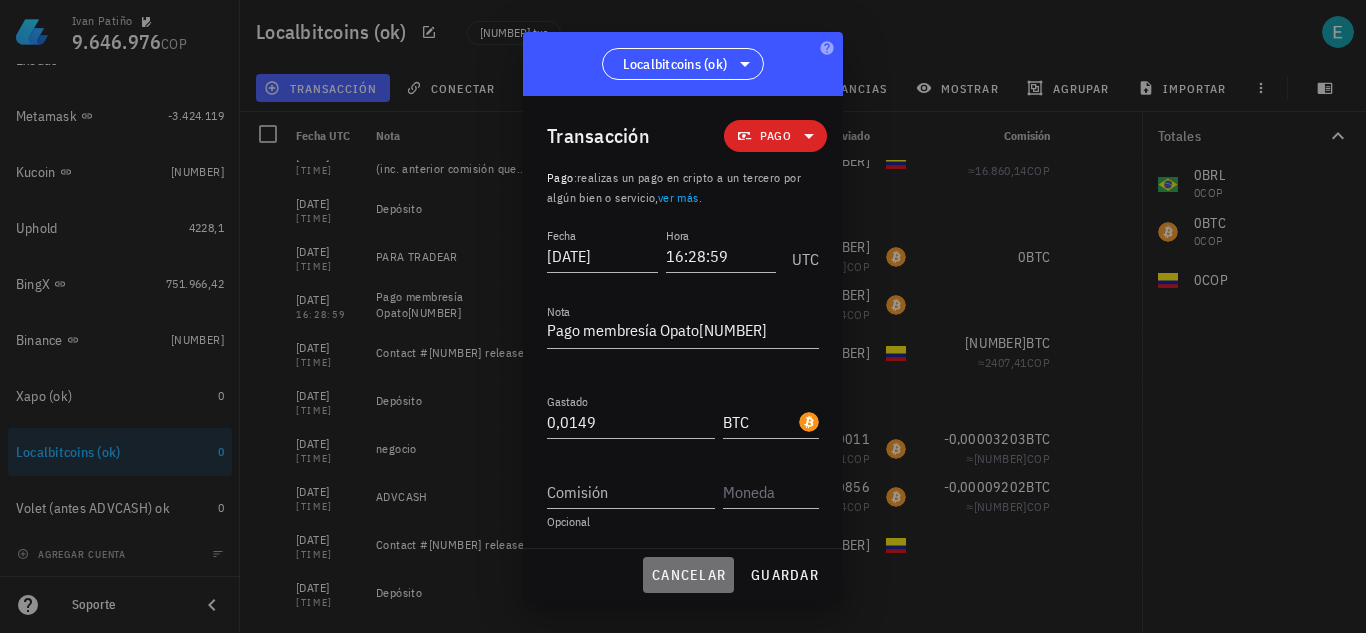 click on "cancelar" at bounding box center [688, 575] 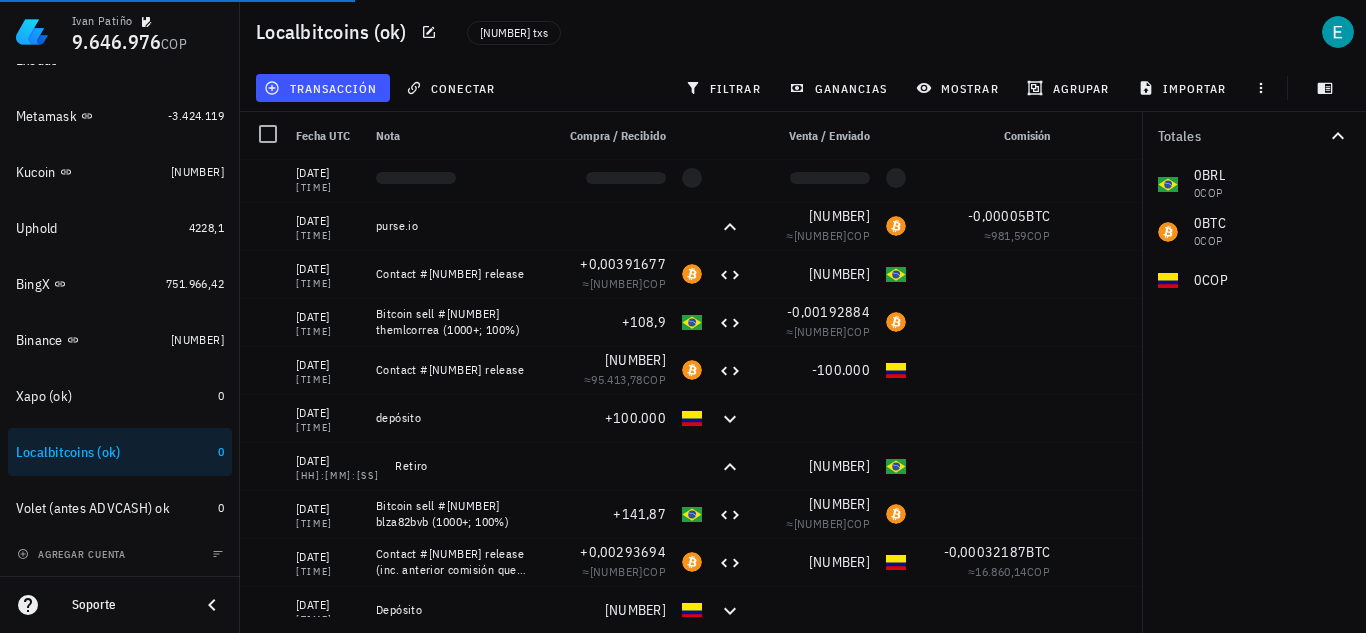 scroll, scrollTop: 121, scrollLeft: 0, axis: vertical 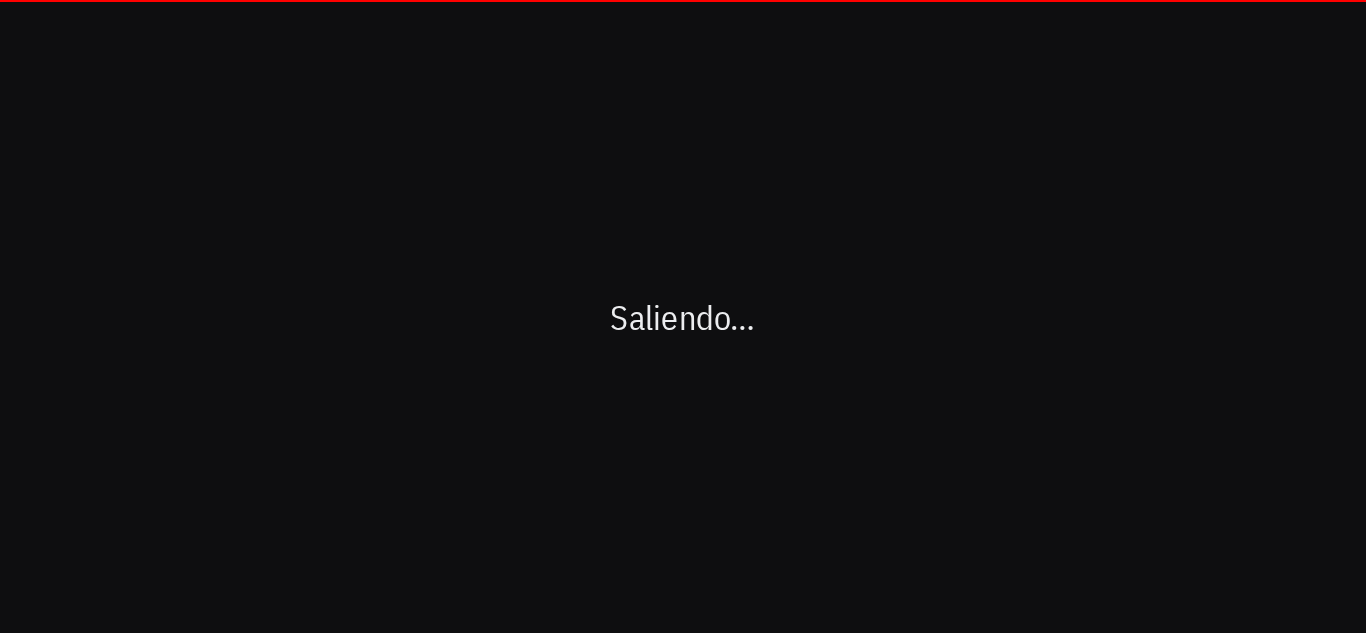 drag, startPoint x: 1135, startPoint y: 453, endPoint x: 1117, endPoint y: 242, distance: 211.76639 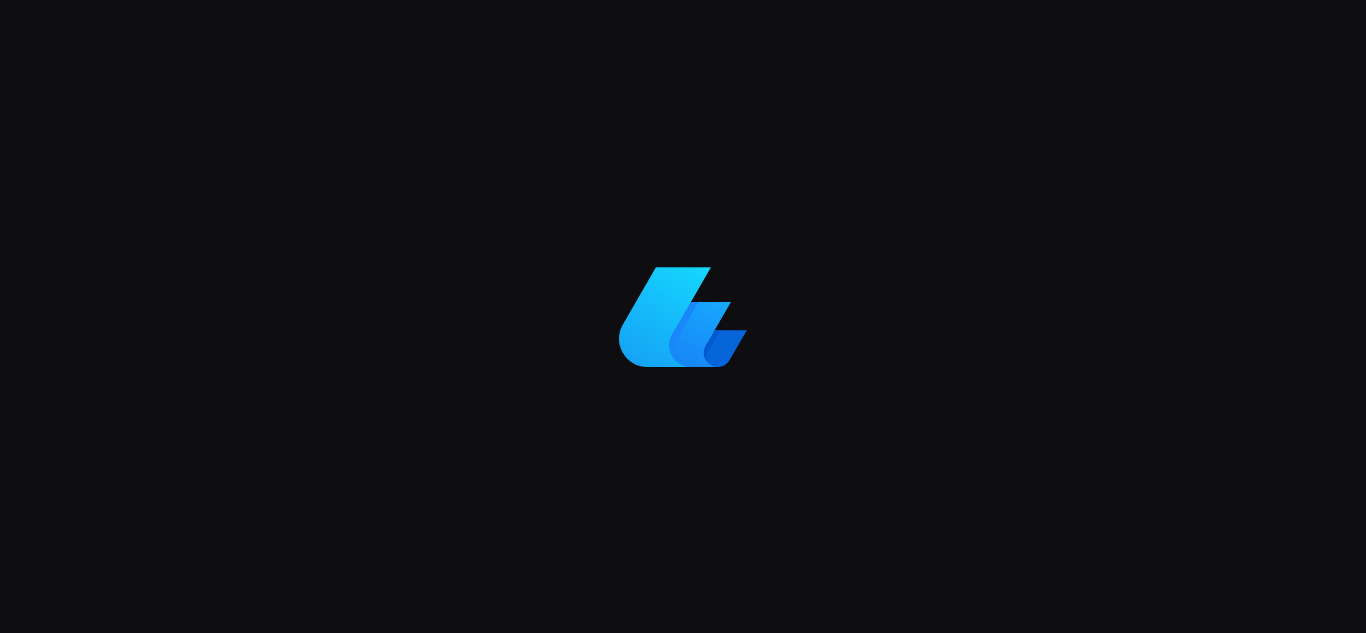 scroll, scrollTop: 0, scrollLeft: 0, axis: both 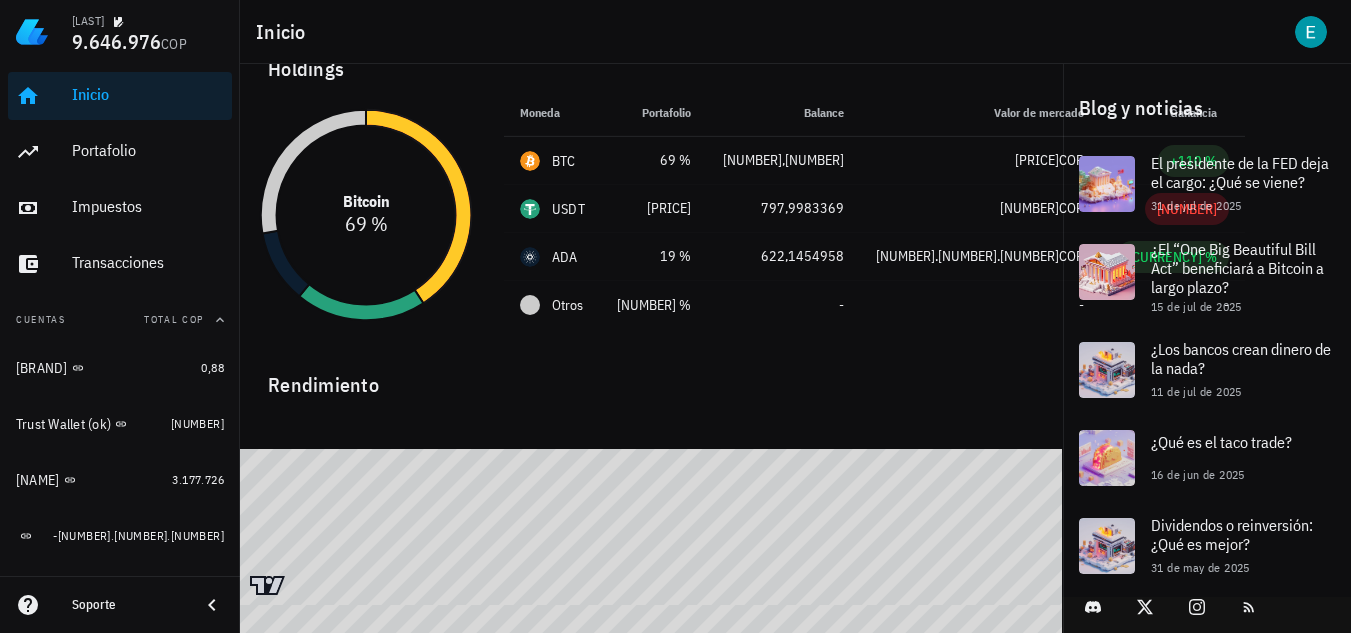 click 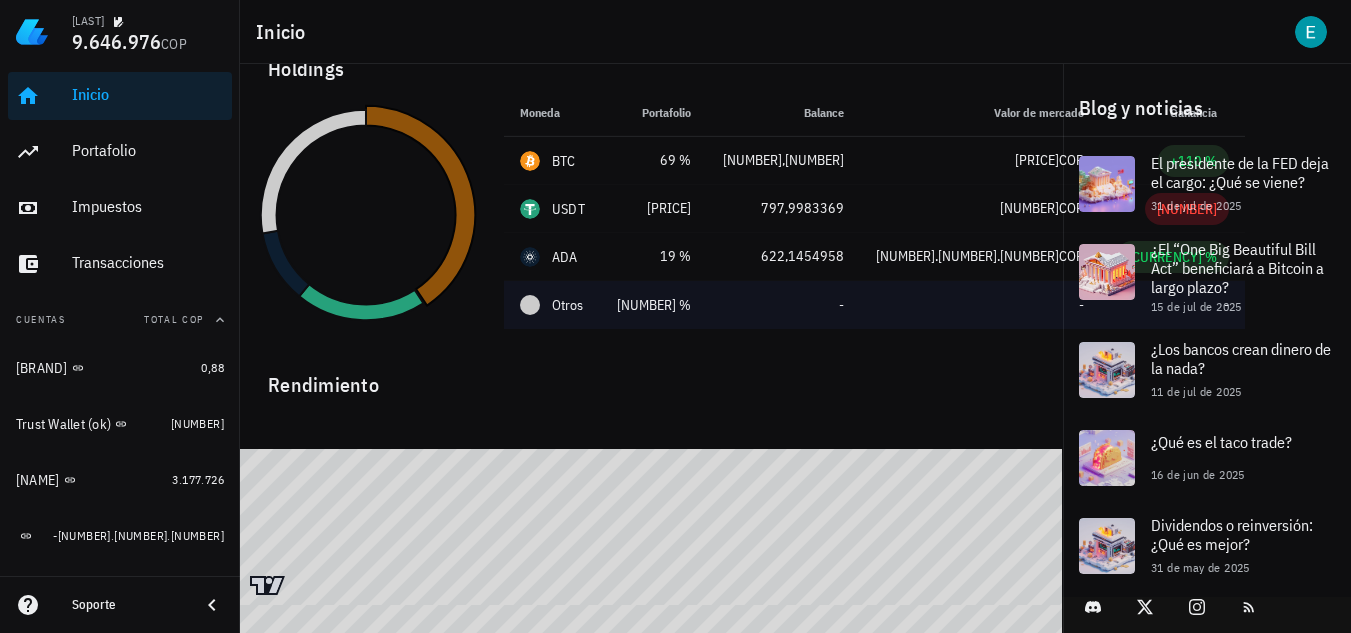 click on "Otros" at bounding box center [567, 305] 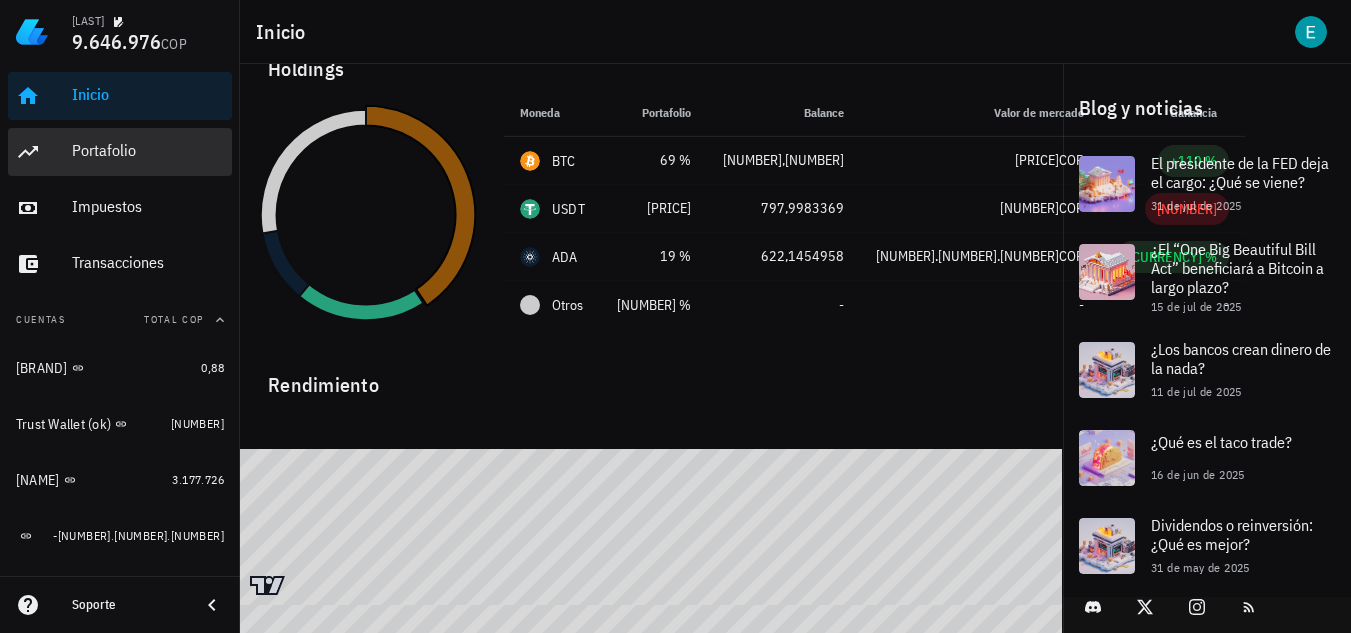 click on "Portafolio" at bounding box center [148, 151] 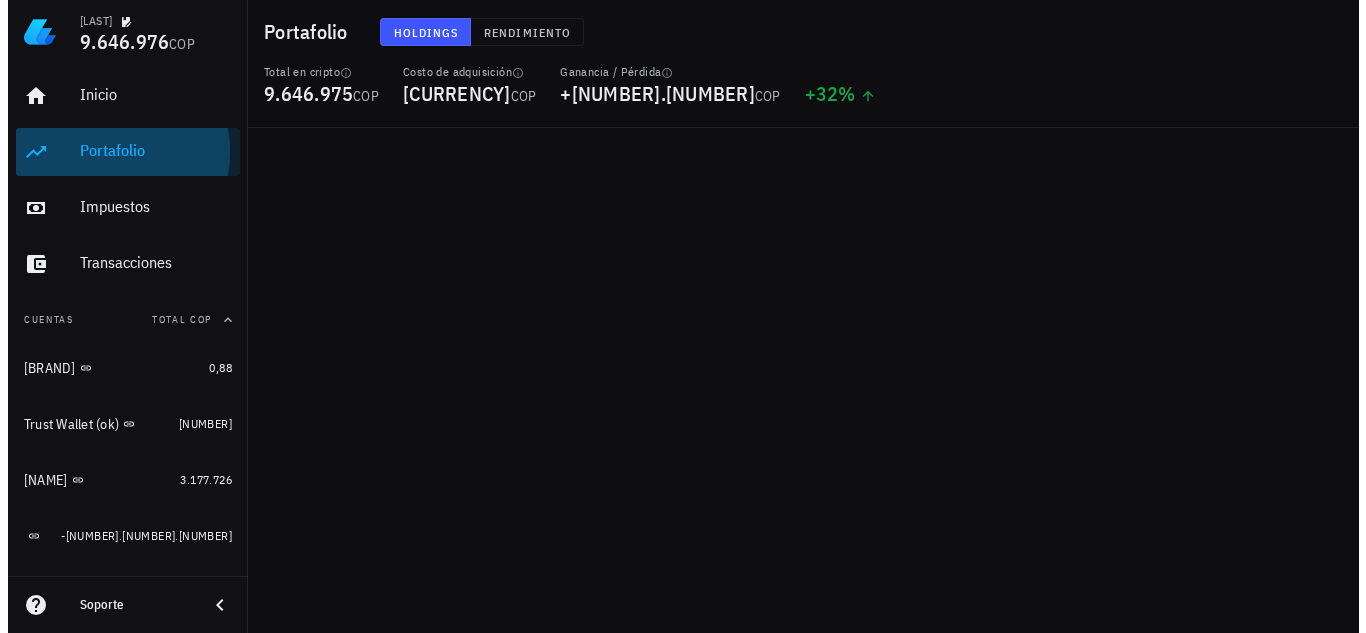 scroll, scrollTop: 0, scrollLeft: 0, axis: both 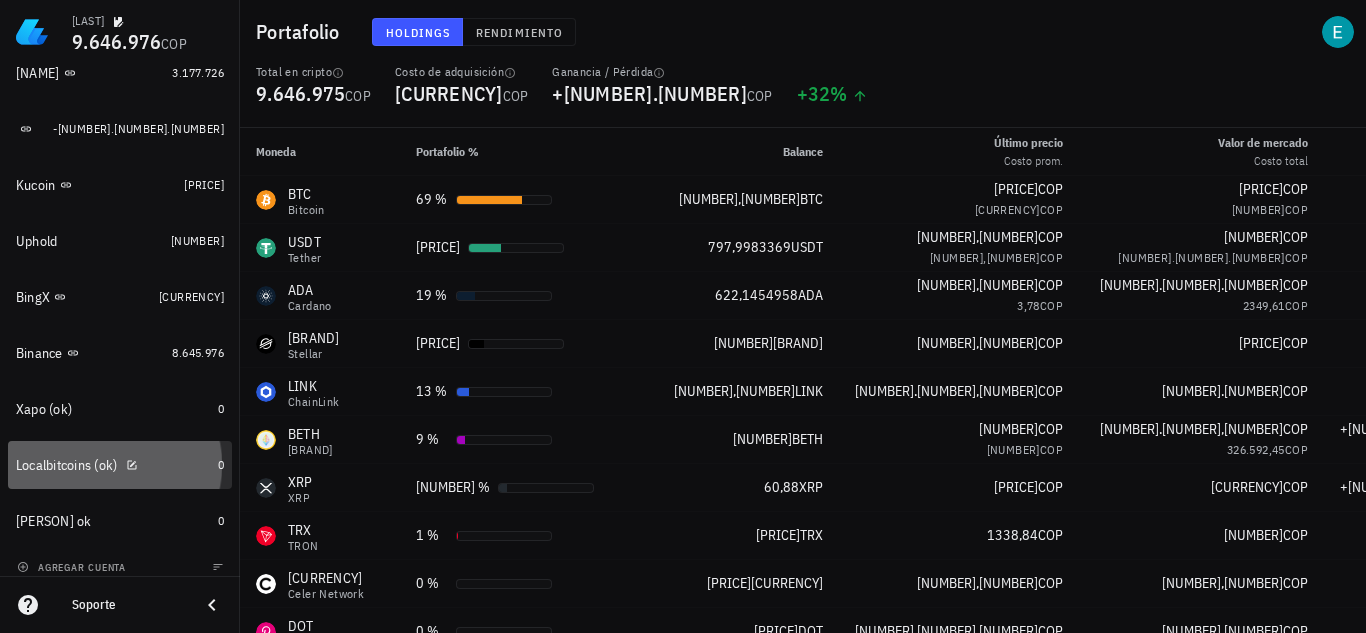 click on "Localbitcoins (ok)" at bounding box center [67, 465] 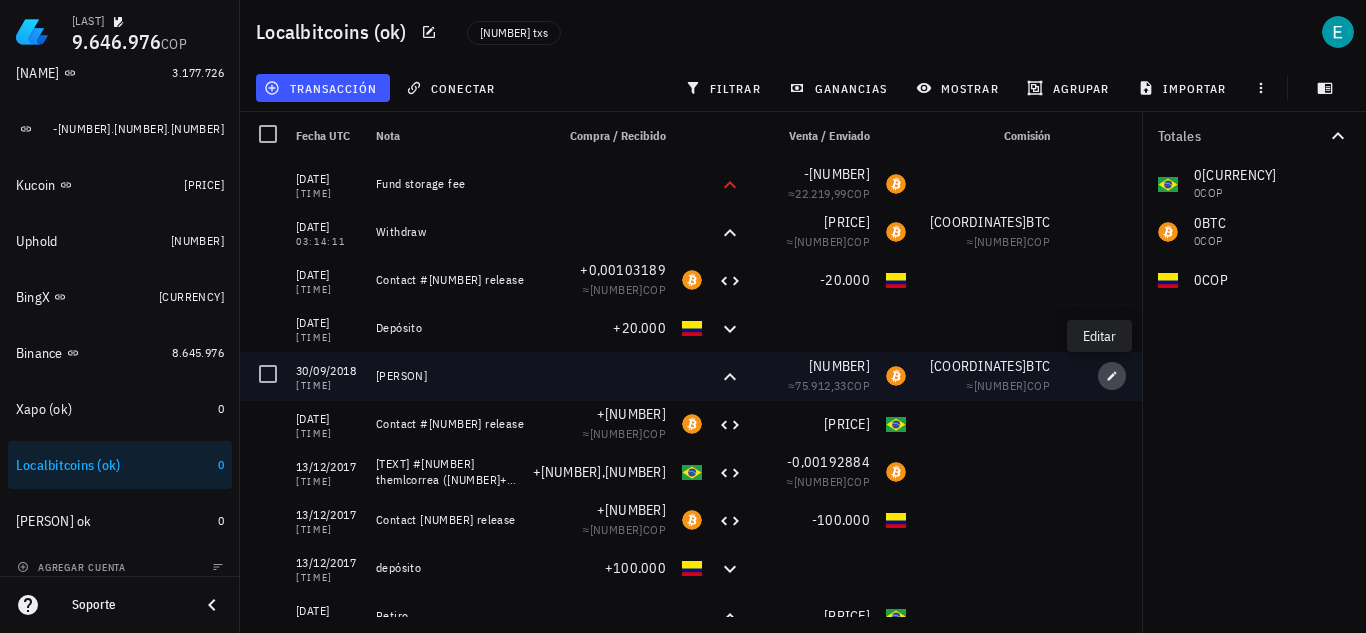 click at bounding box center (1112, 376) 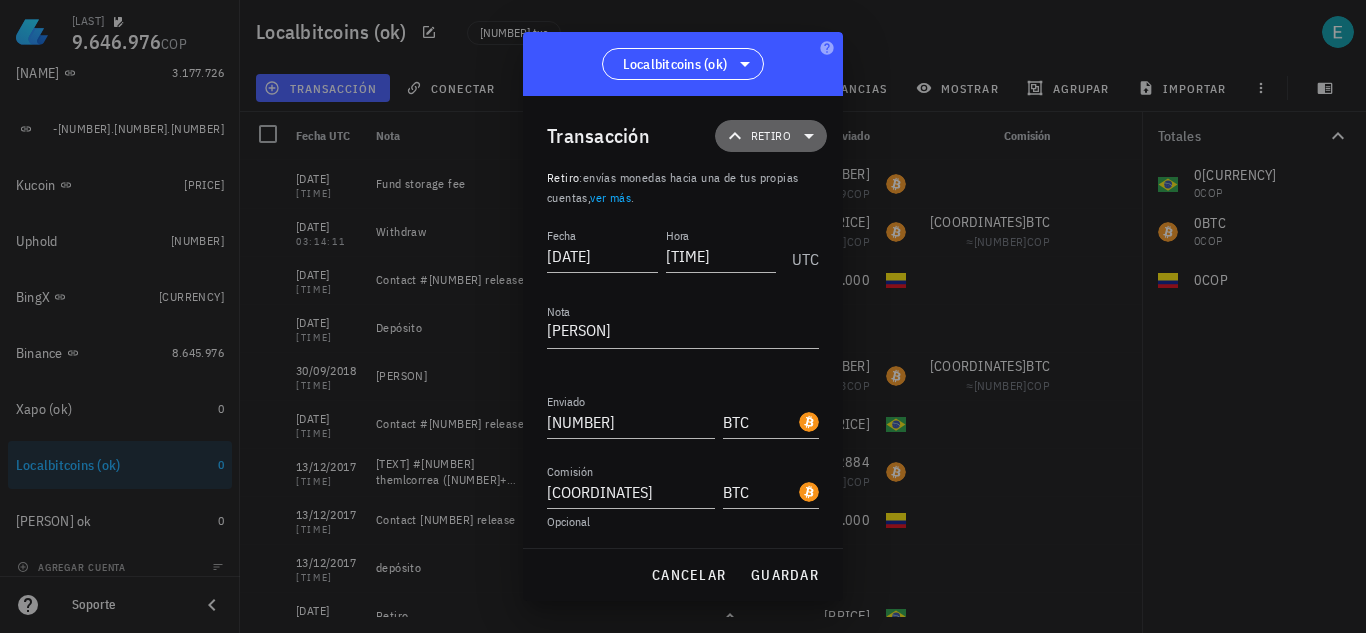 click 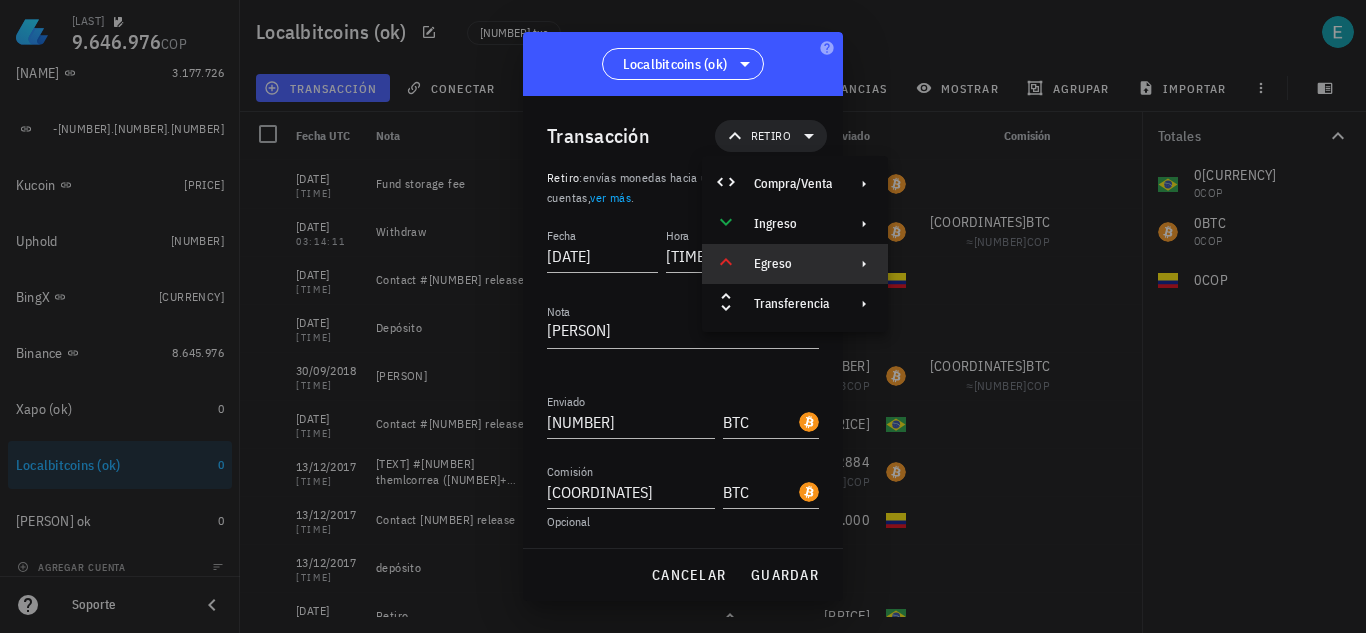 click on "Egreso" at bounding box center [793, 264] 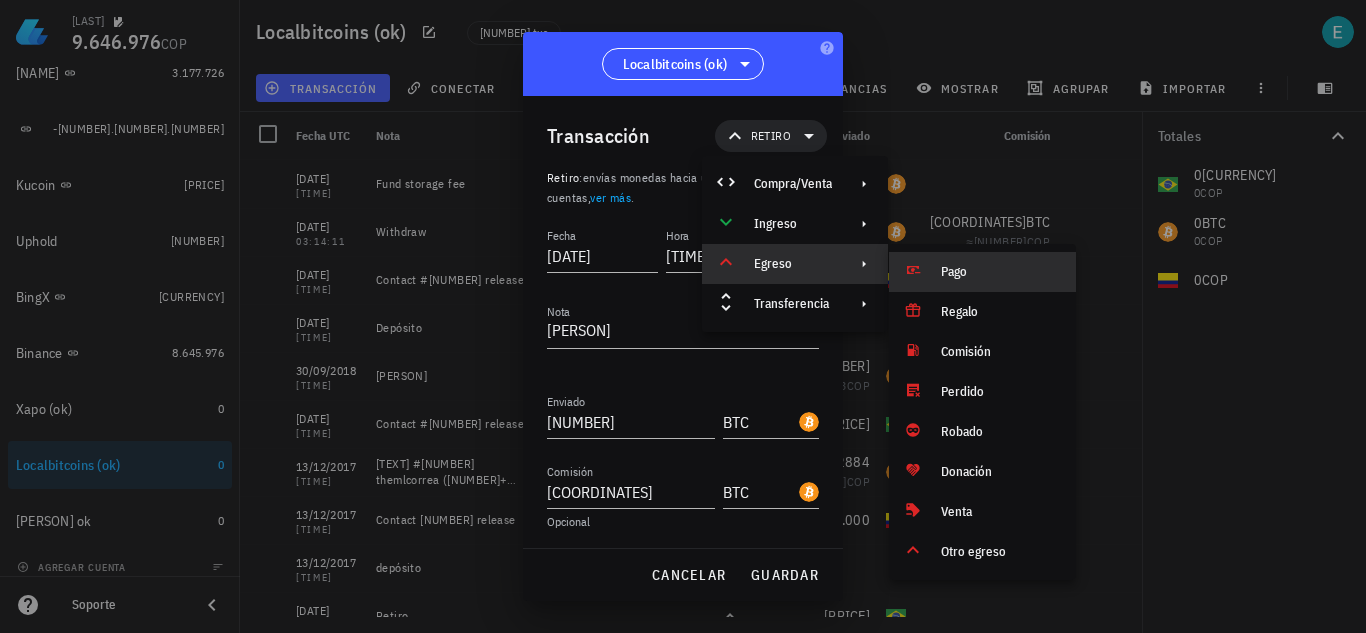 click on "Pago" at bounding box center [1000, 272] 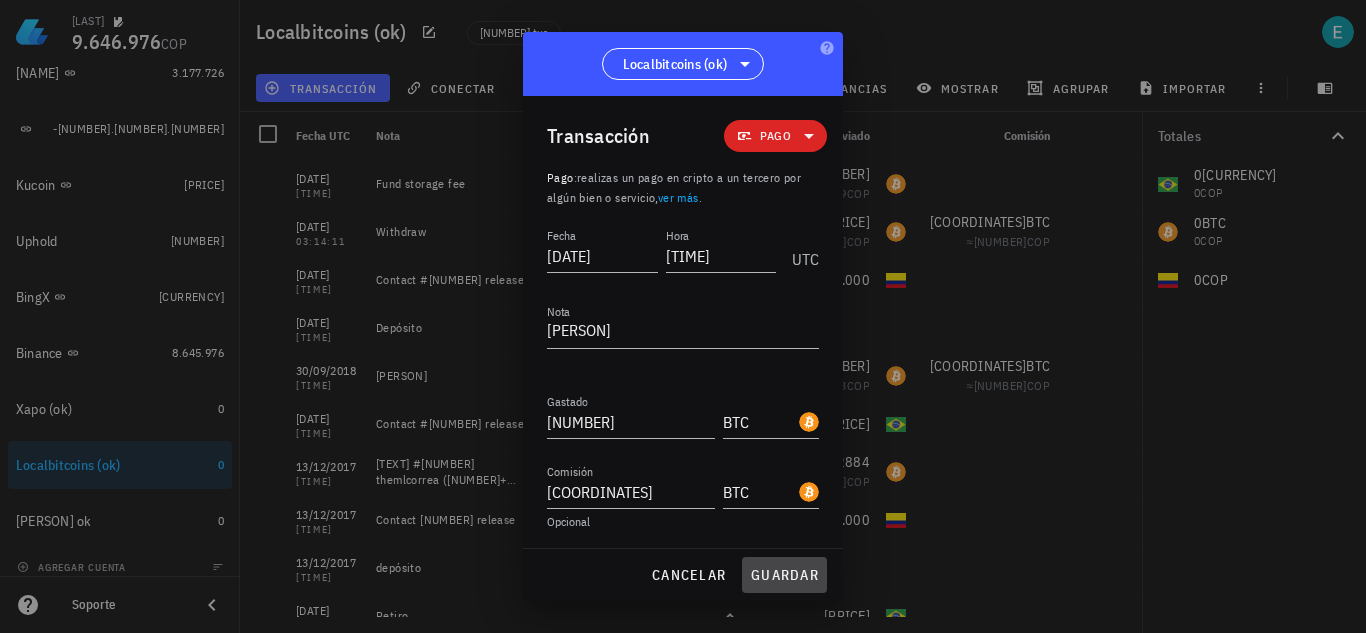 click on "guardar" at bounding box center (784, 575) 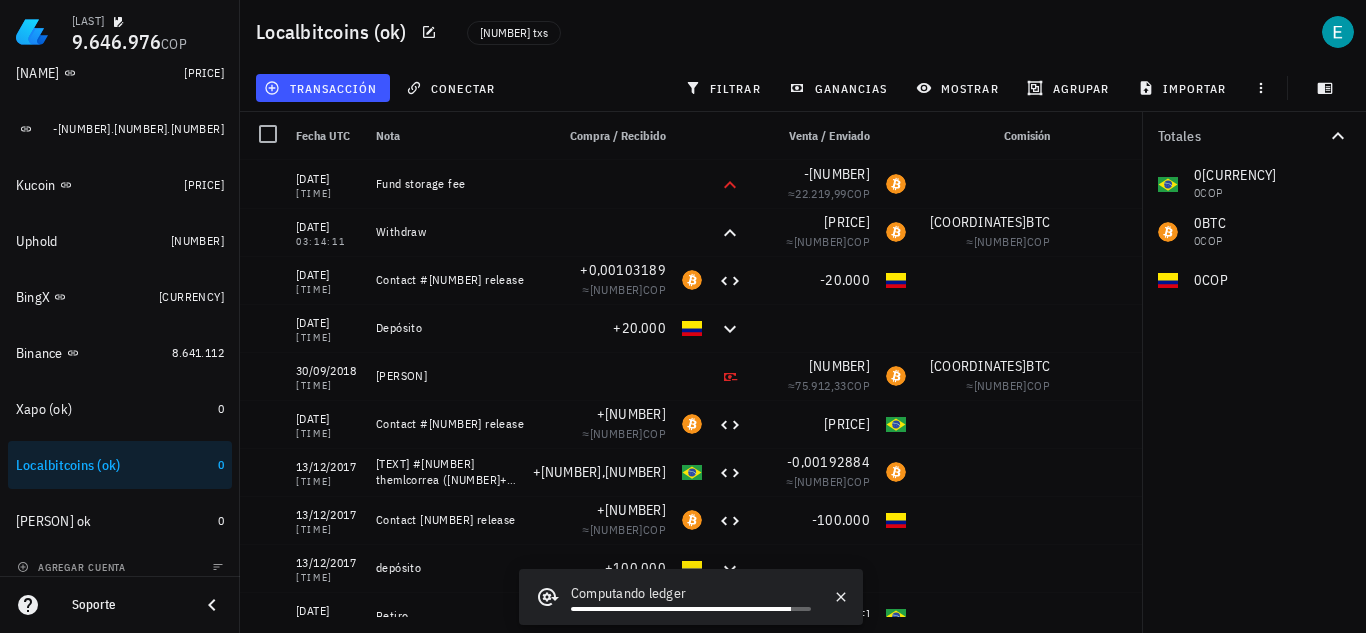scroll, scrollTop: 38, scrollLeft: 0, axis: vertical 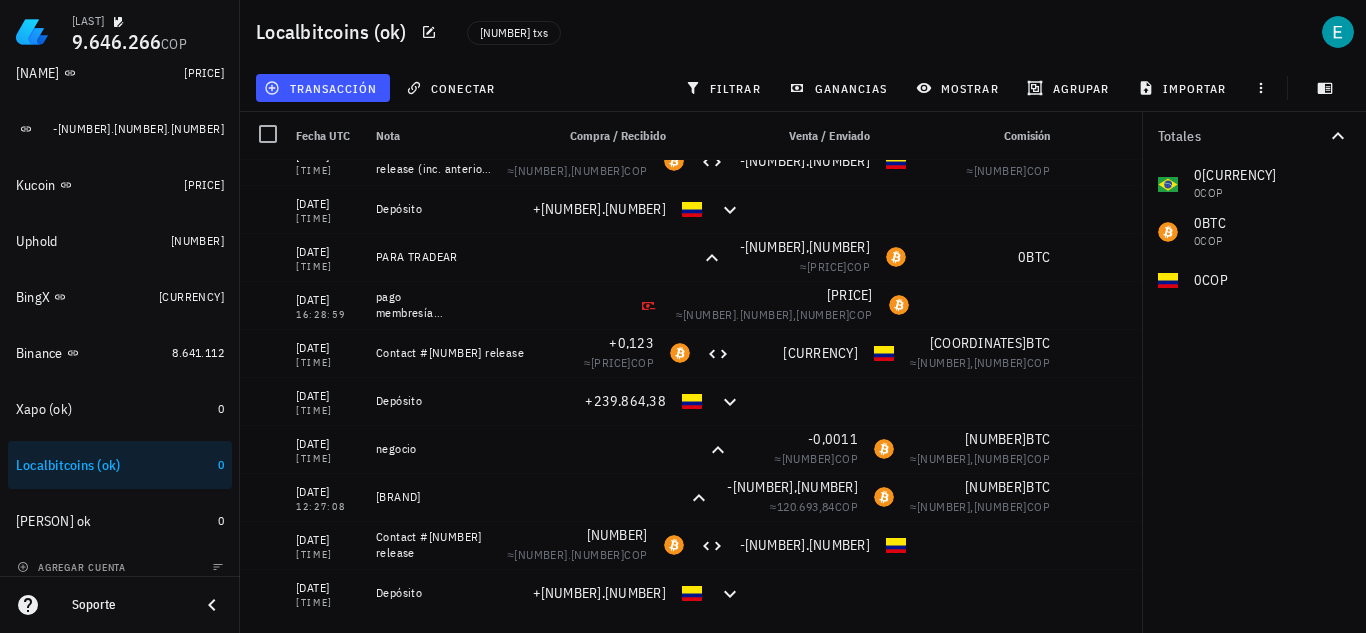 click 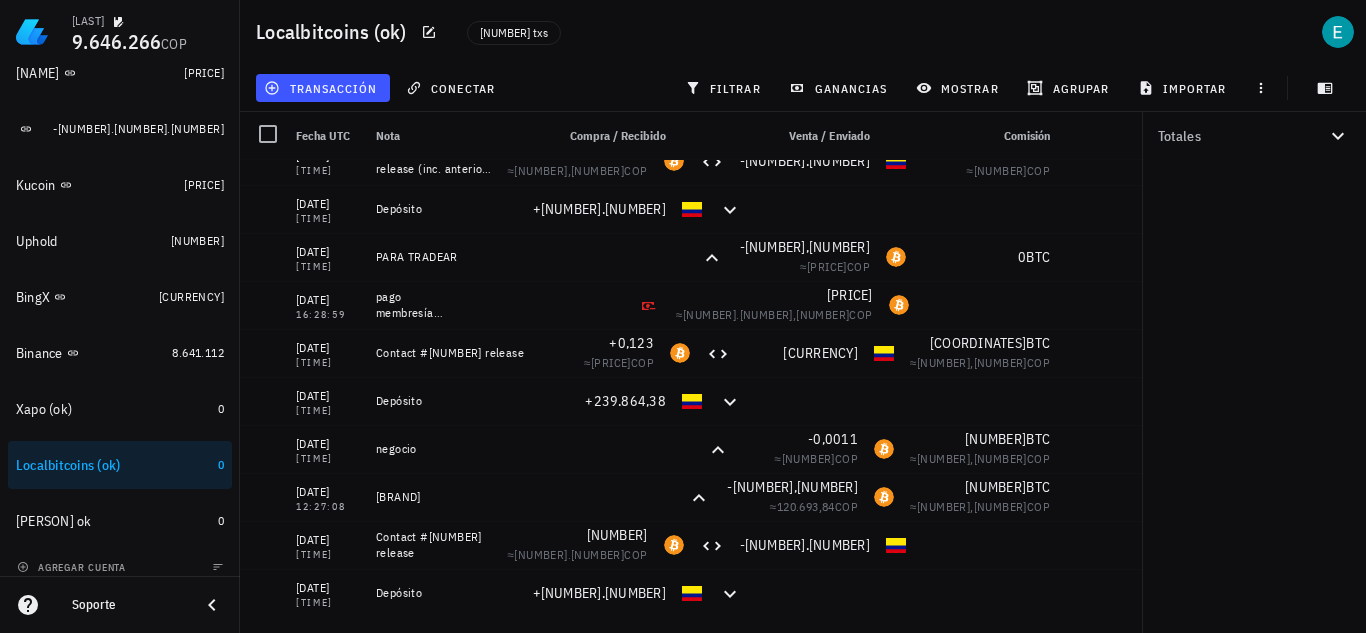 click 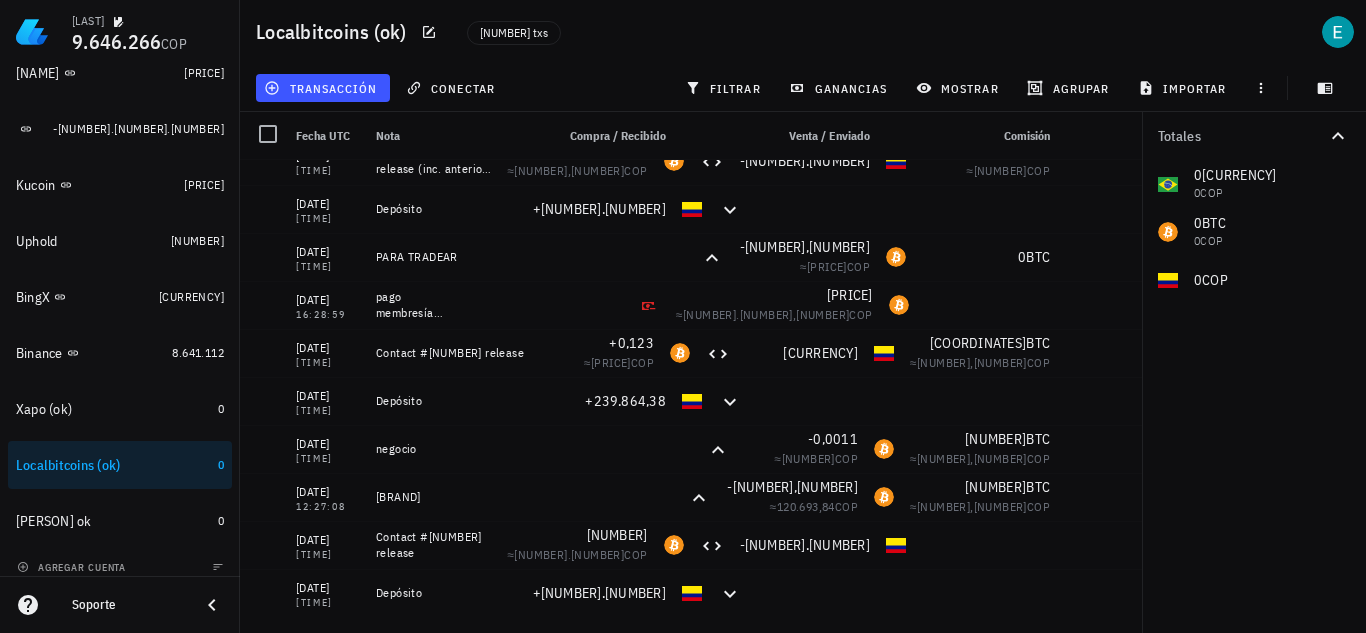 click on "ganancias" at bounding box center (840, 88) 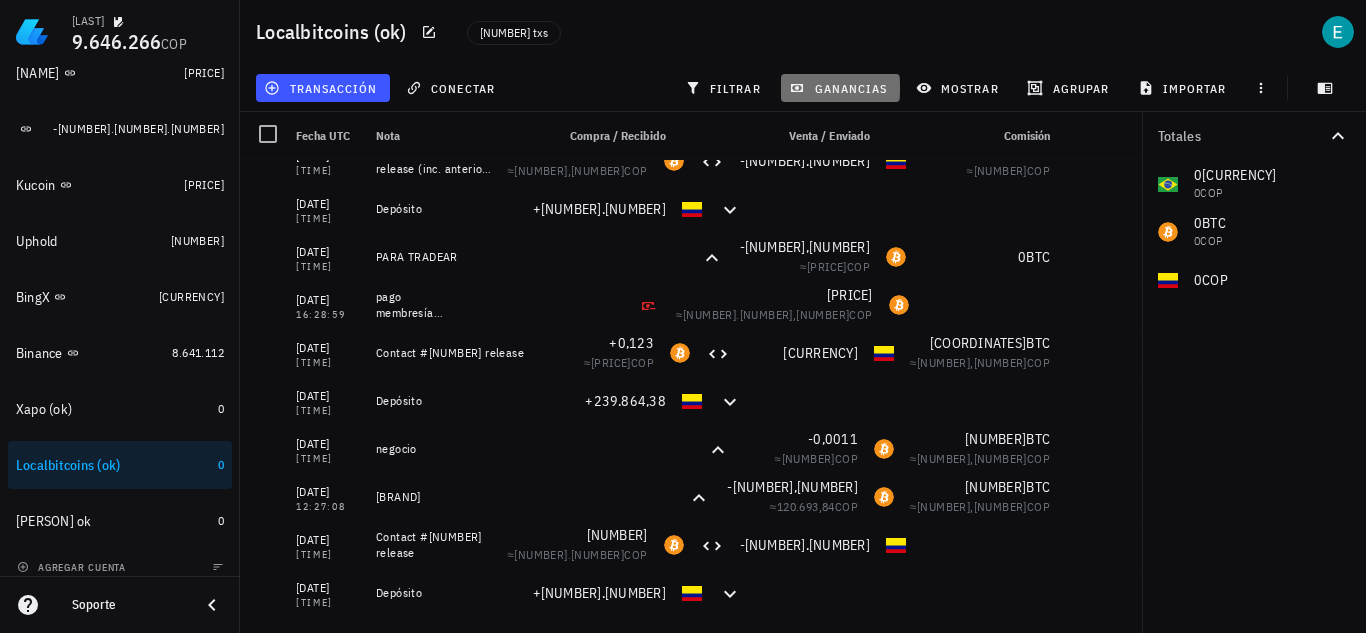 click on "ganancias" at bounding box center (840, 88) 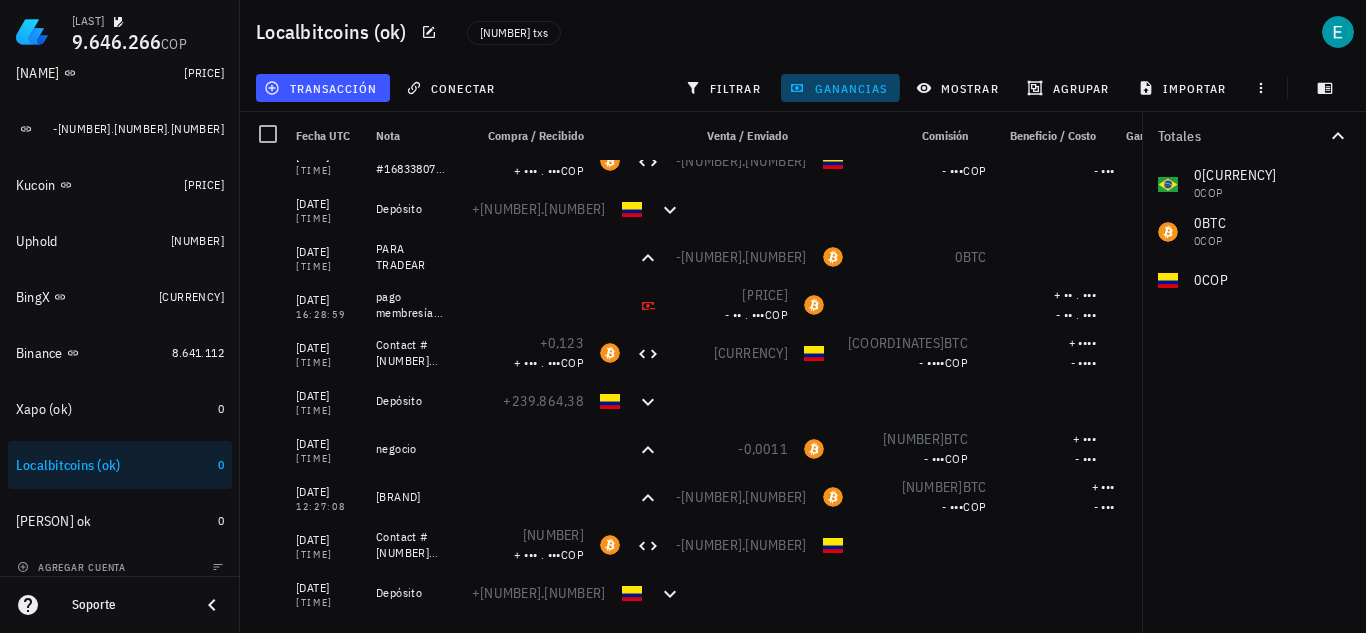 click on "ganancias" at bounding box center (840, 88) 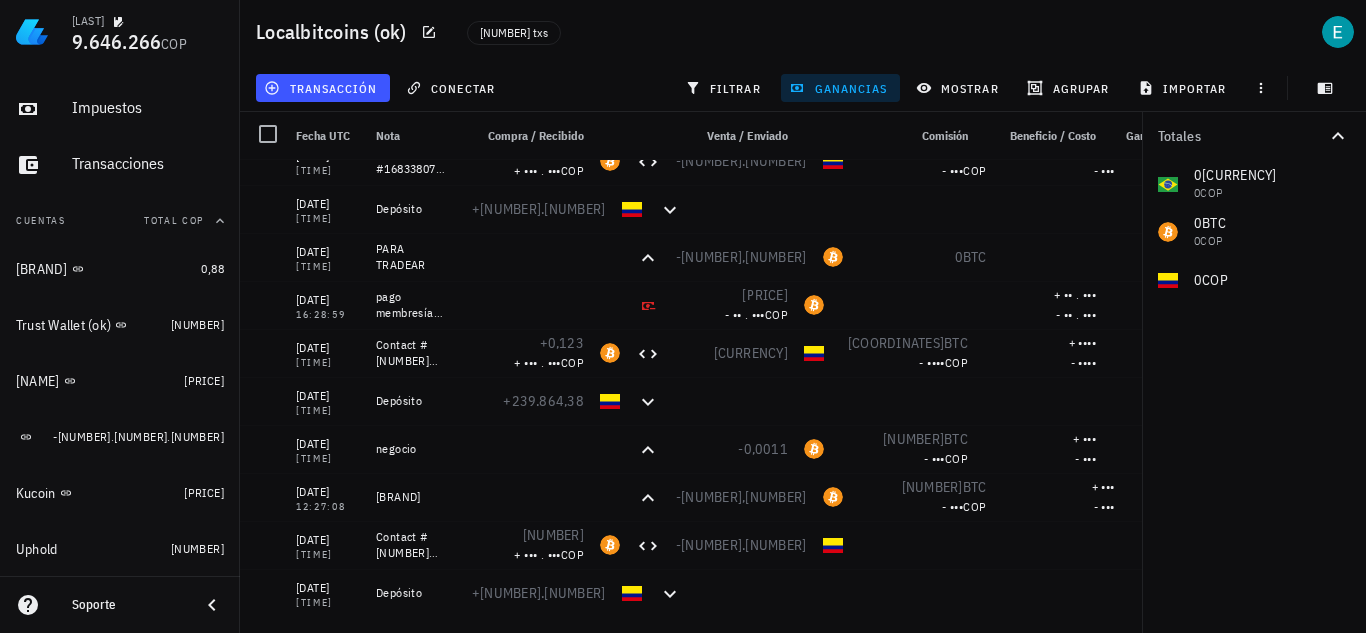 scroll, scrollTop: 100, scrollLeft: 0, axis: vertical 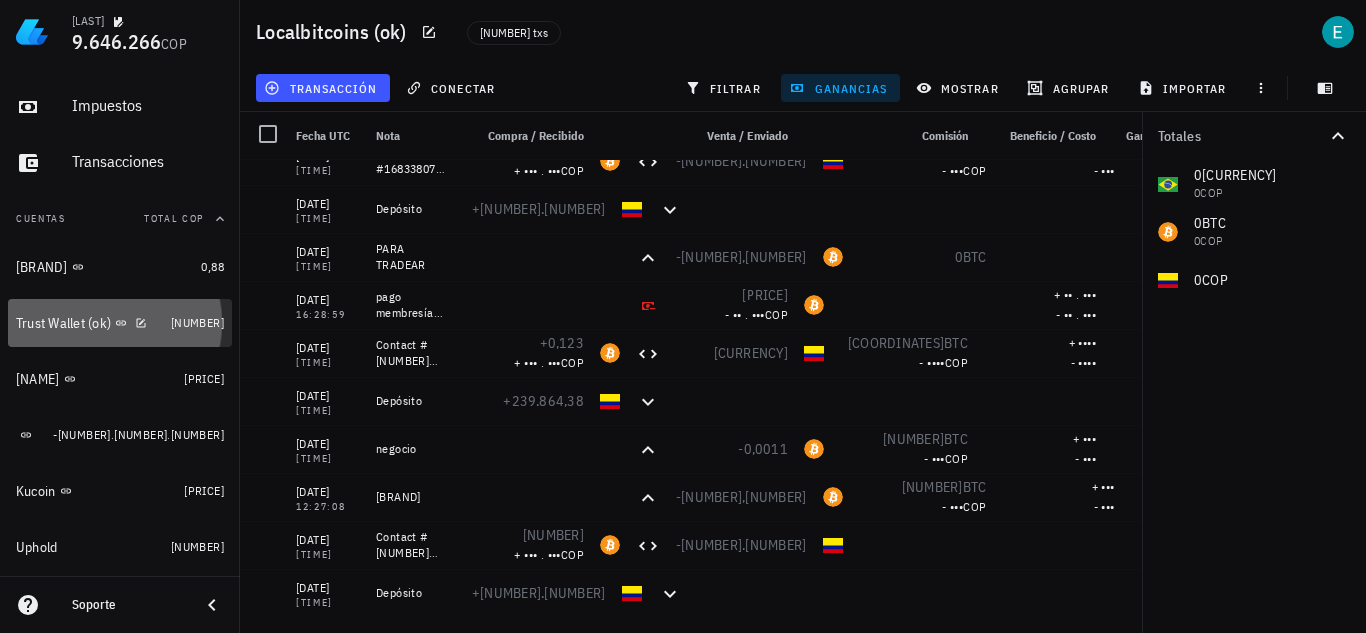 click on "Trust Wallet (ok)" at bounding box center [63, 323] 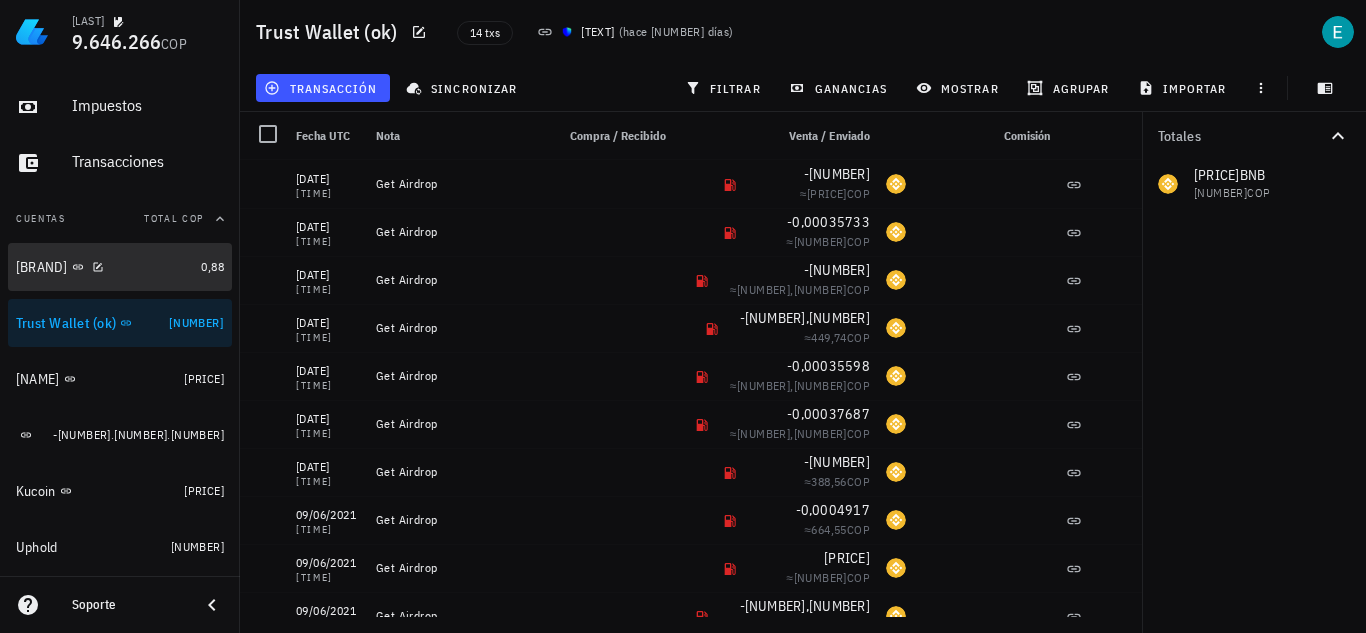 click on "Buda (ok)" at bounding box center (104, 267) 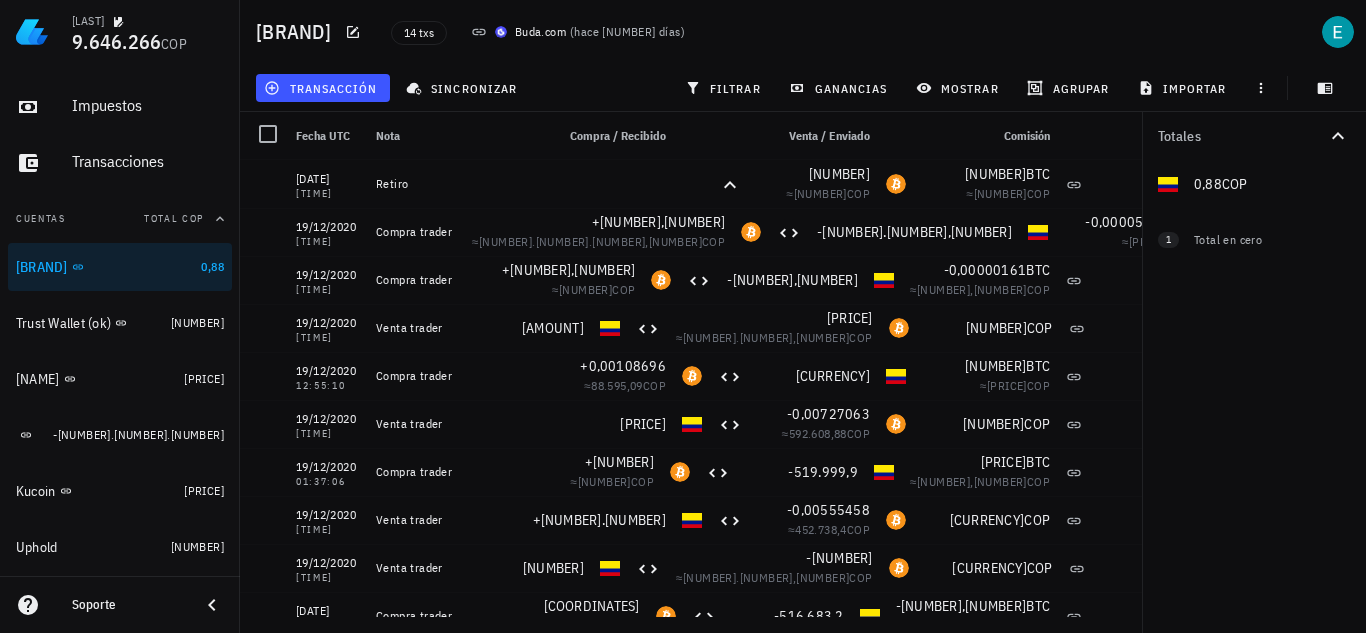 click 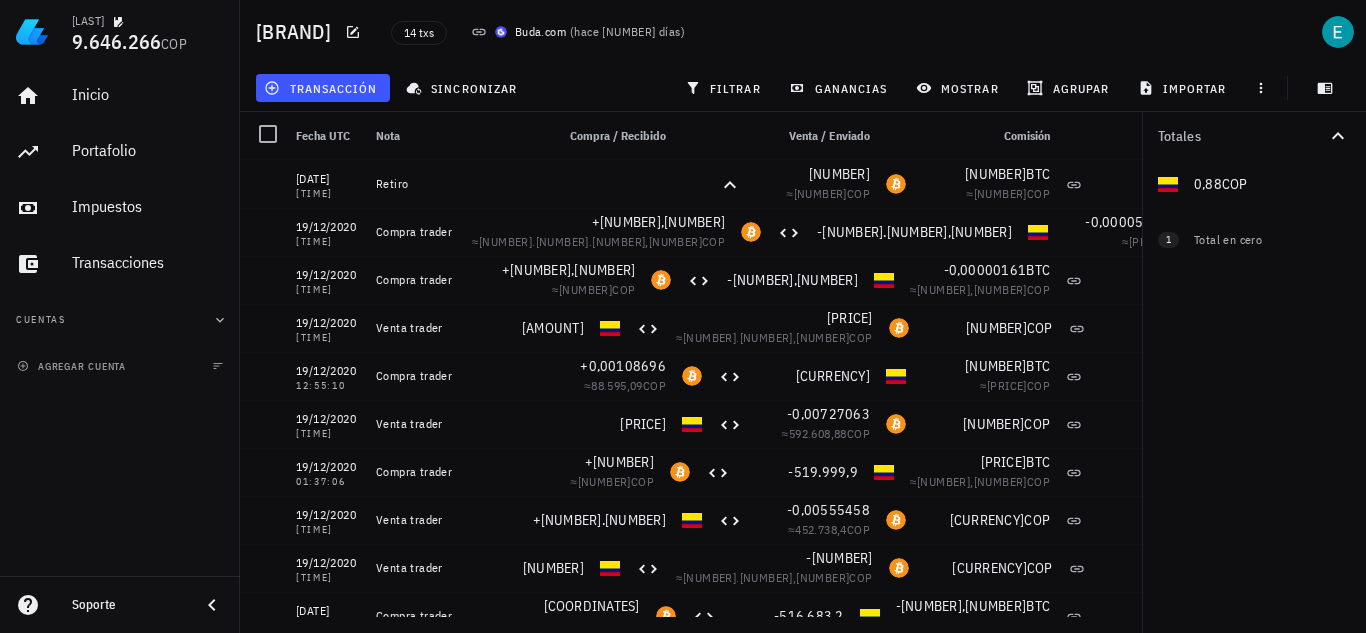 scroll, scrollTop: 0, scrollLeft: 0, axis: both 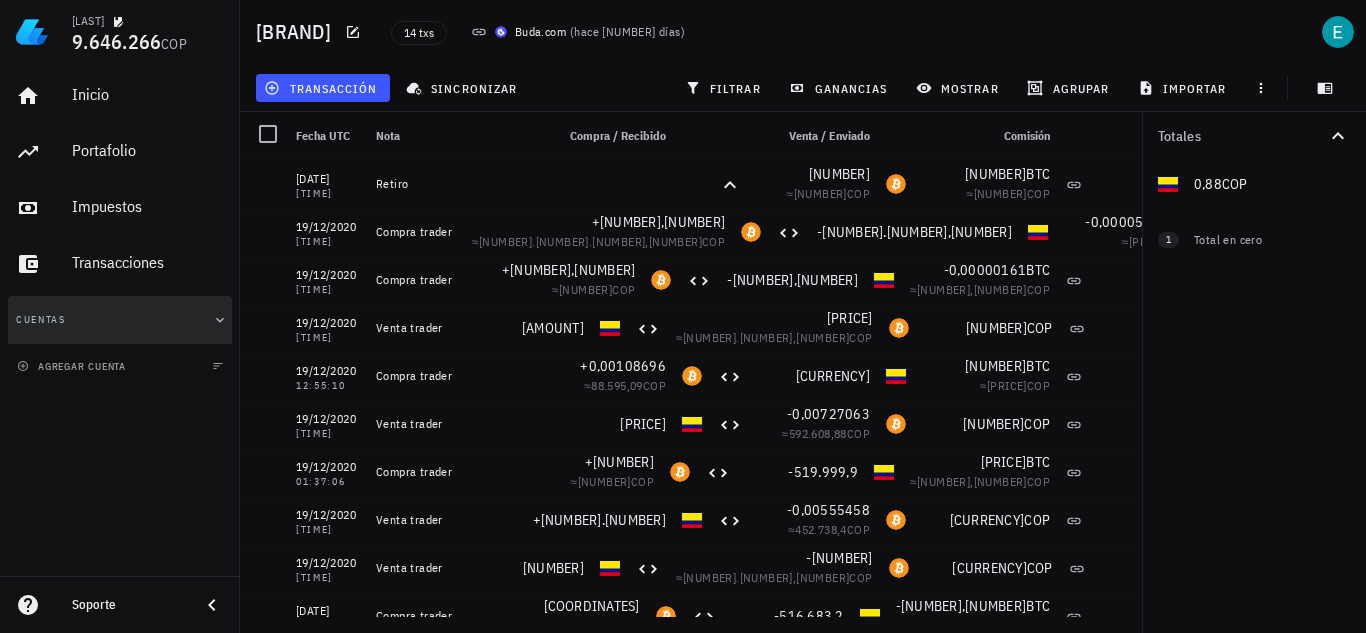 click 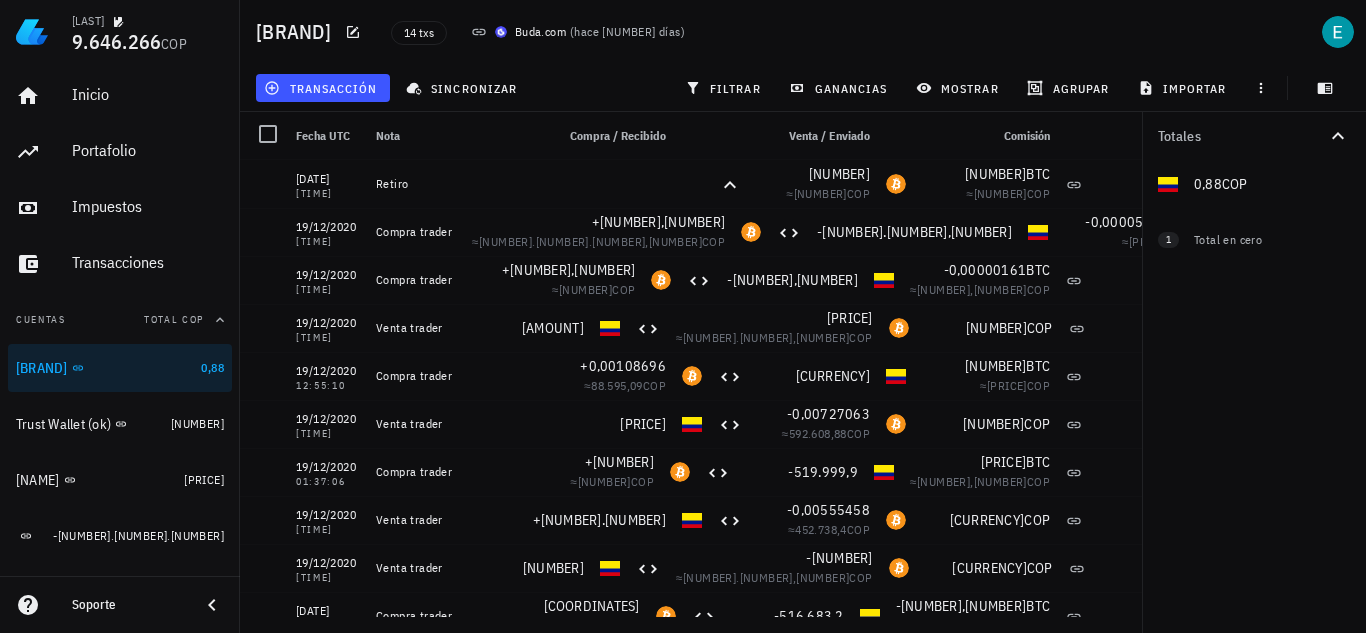 click on "Total
COP" at bounding box center (174, 319) 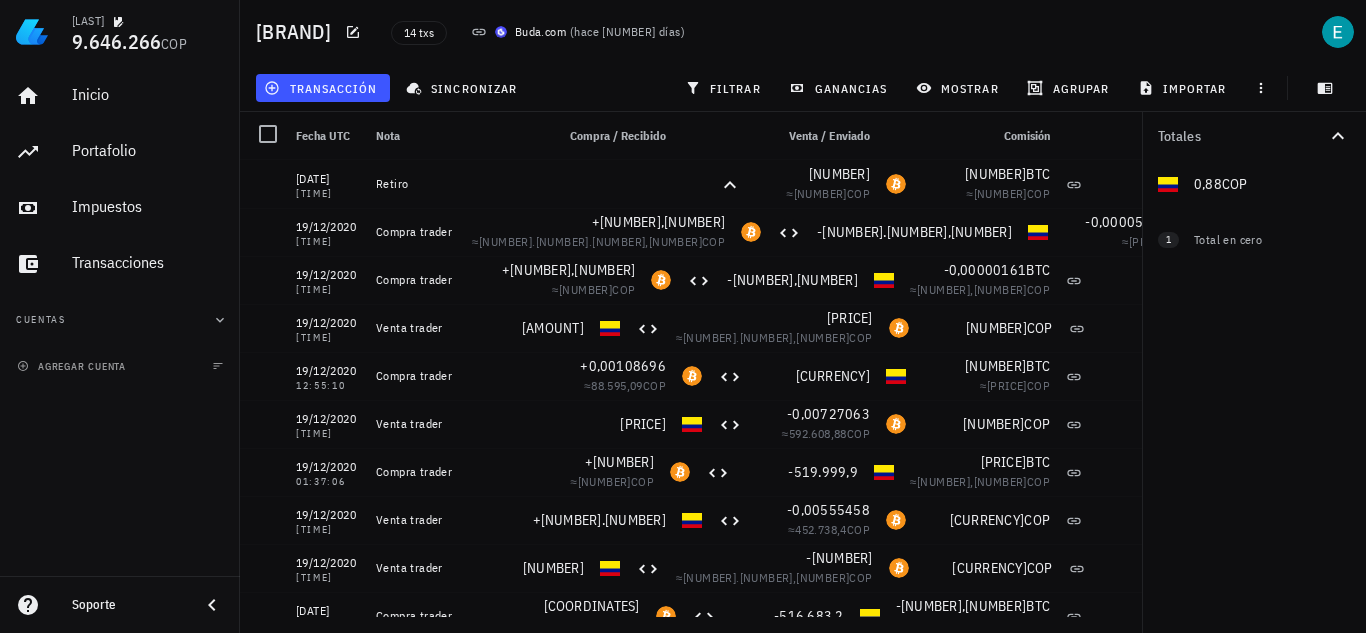 click on "Cuentas" at bounding box center [120, 320] 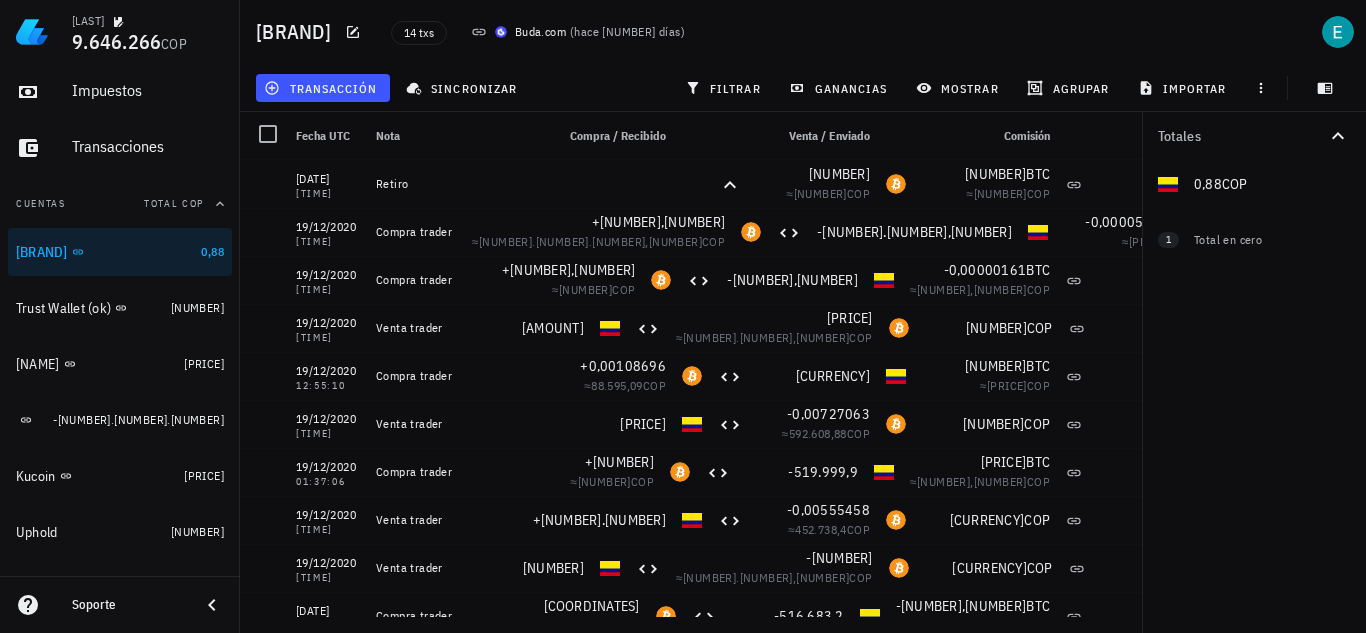 scroll, scrollTop: 118, scrollLeft: 0, axis: vertical 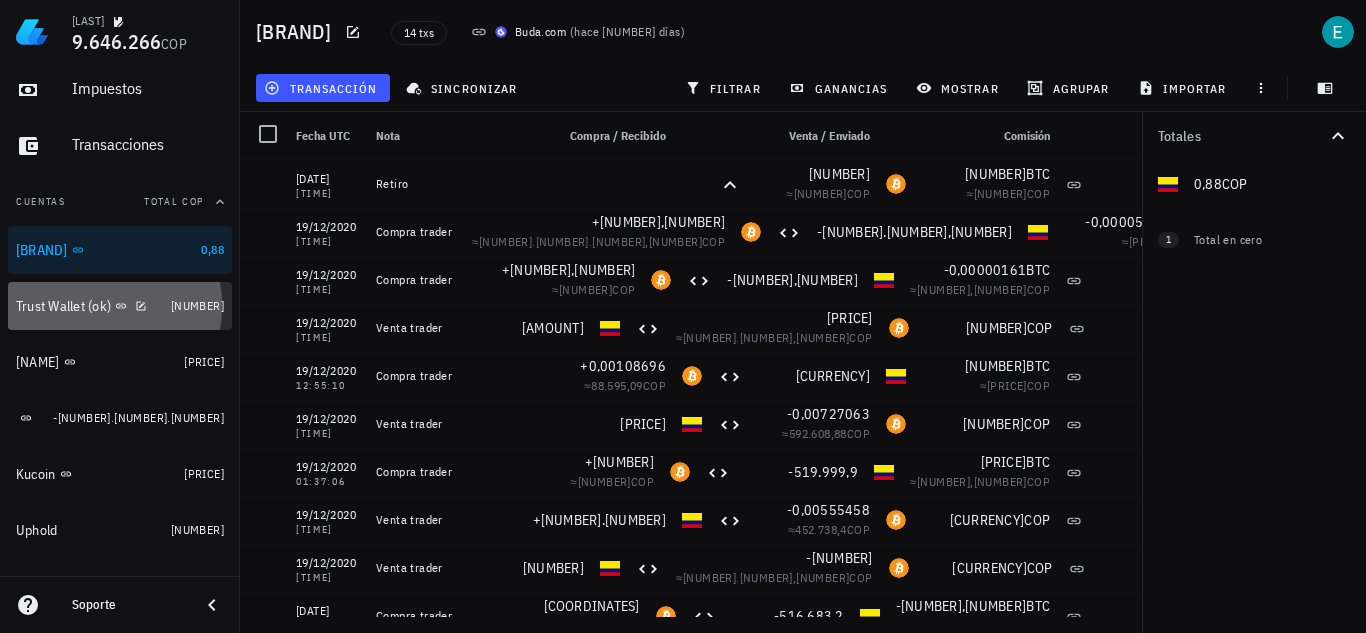 click on "Trust Wallet (ok)" at bounding box center (89, 306) 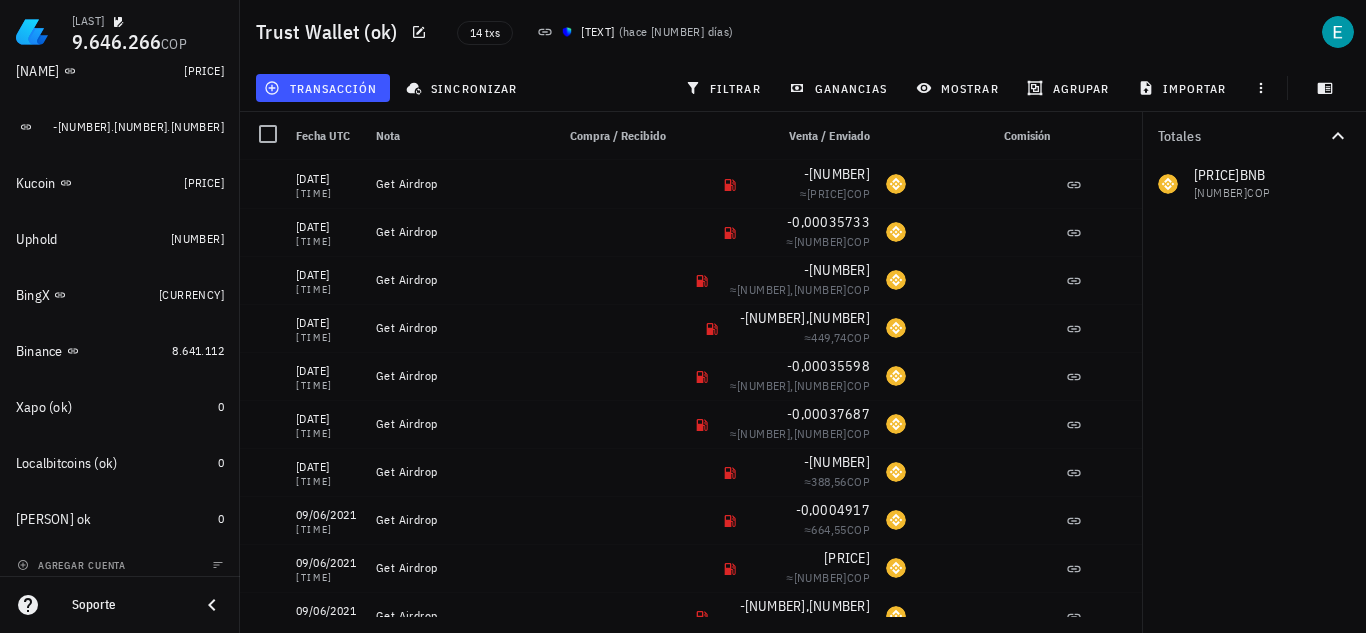 scroll, scrollTop: 420, scrollLeft: 0, axis: vertical 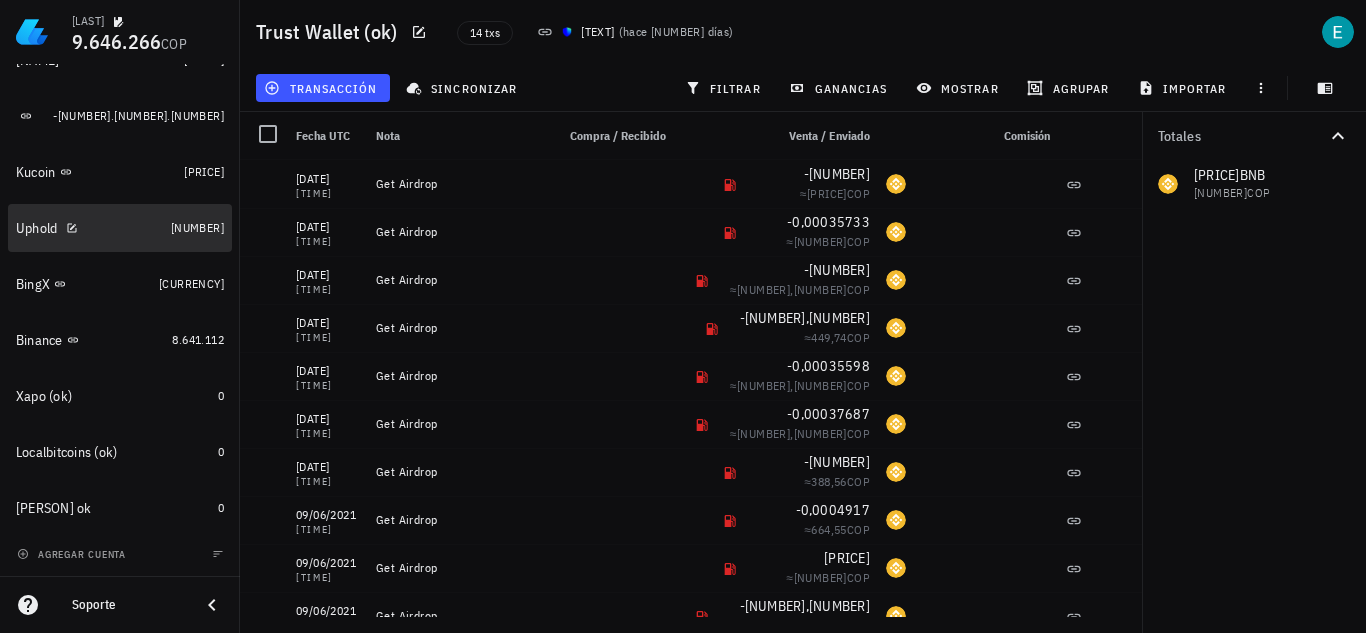 click on "Uphold" at bounding box center (89, 228) 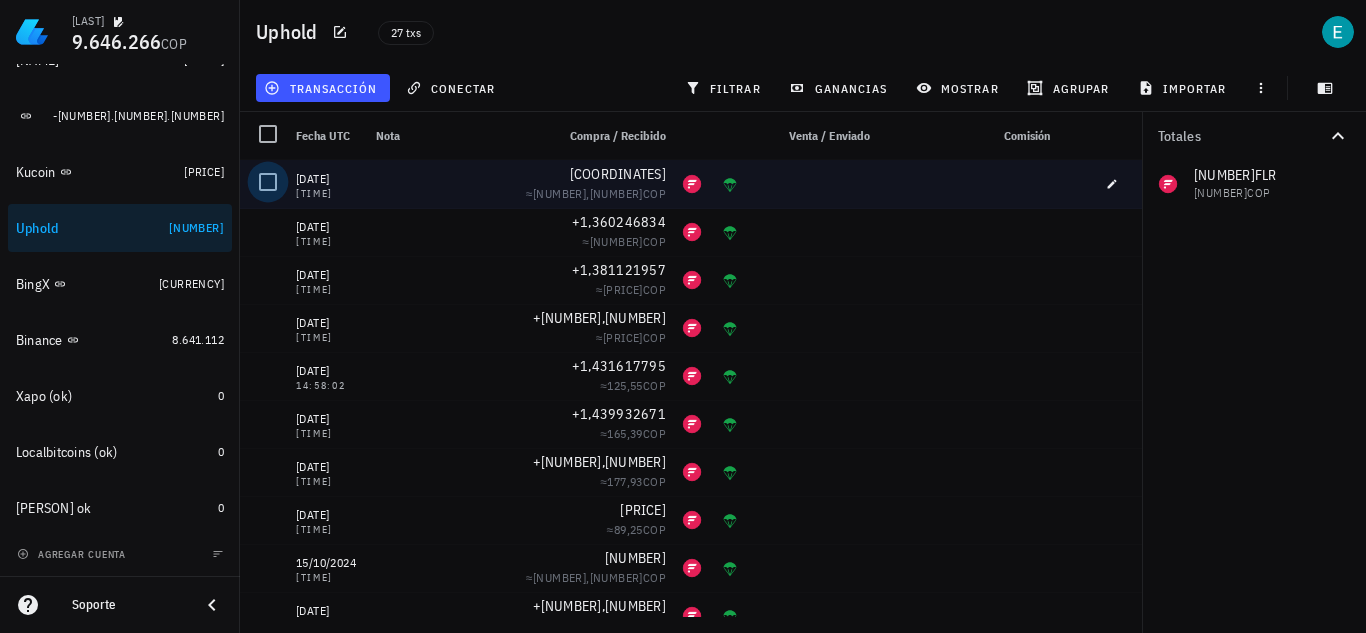 click at bounding box center [268, 182] 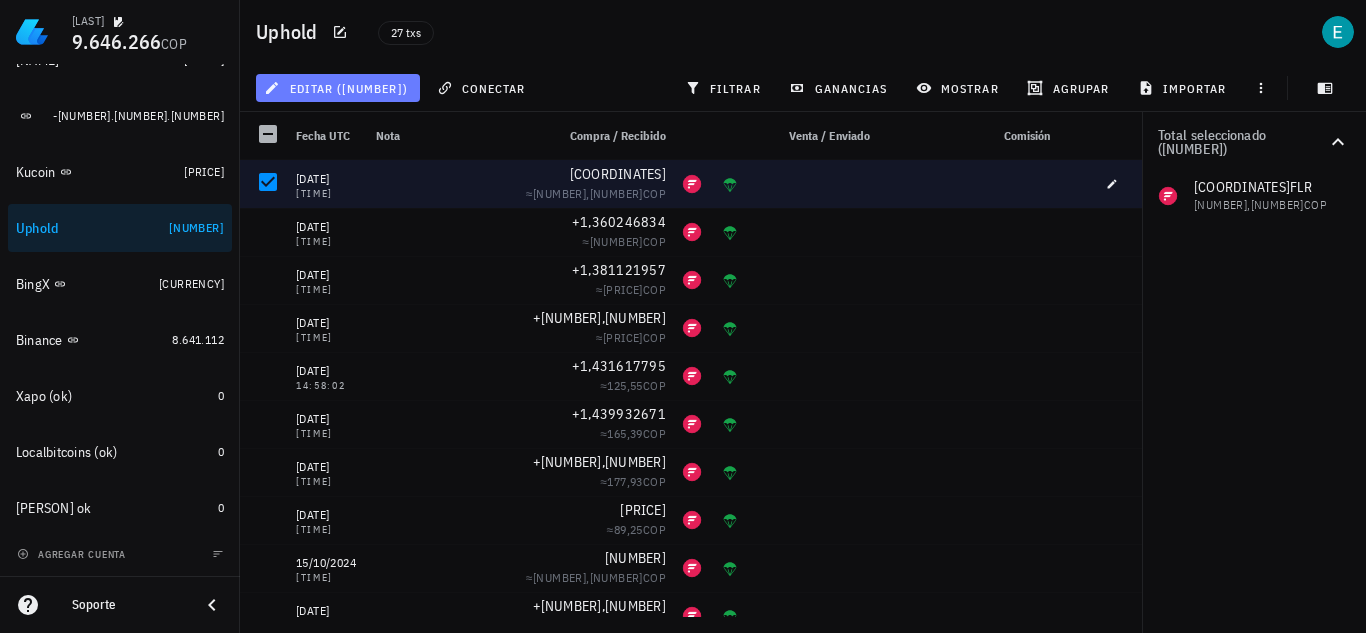 click on "editar (1)" at bounding box center [337, 88] 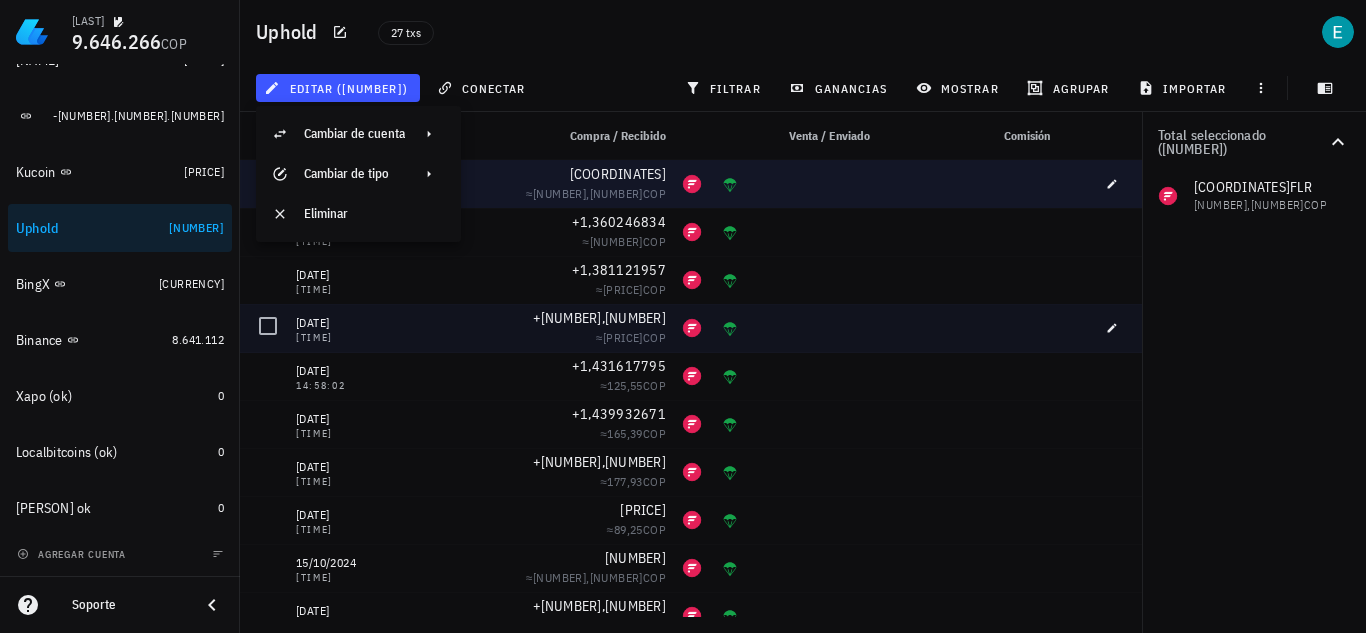 click at bounding box center [986, 328] 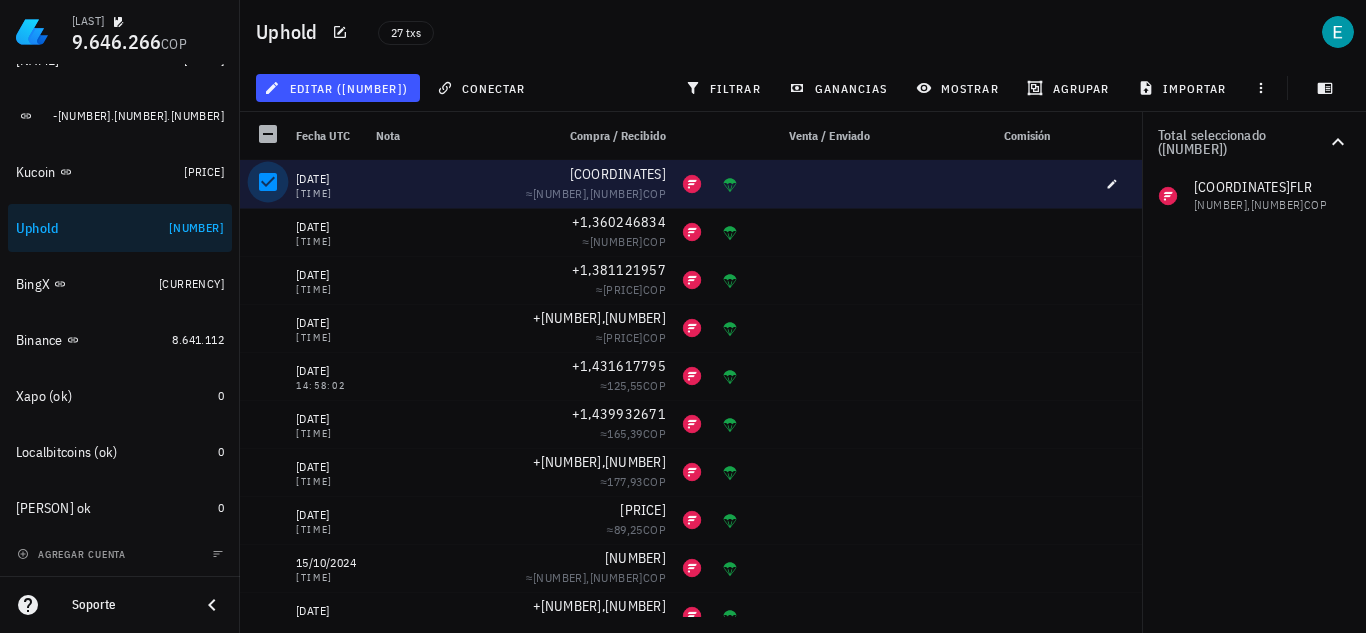 click at bounding box center [268, 182] 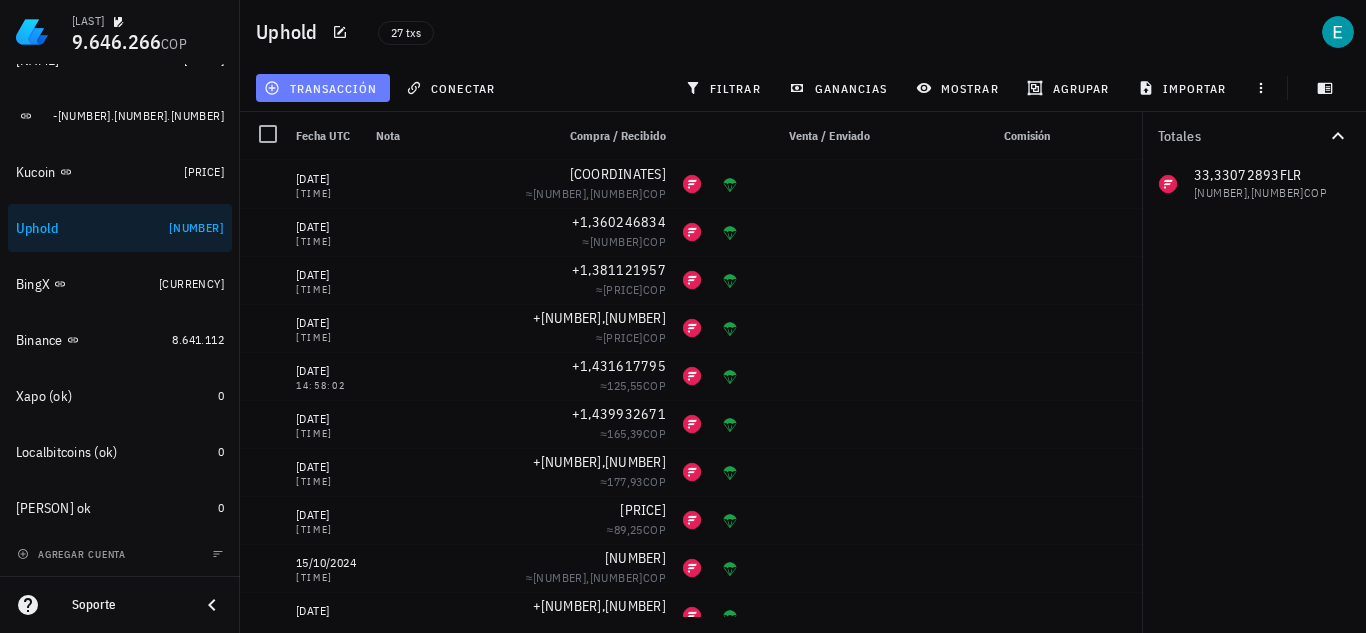 click on "transacción" at bounding box center [322, 88] 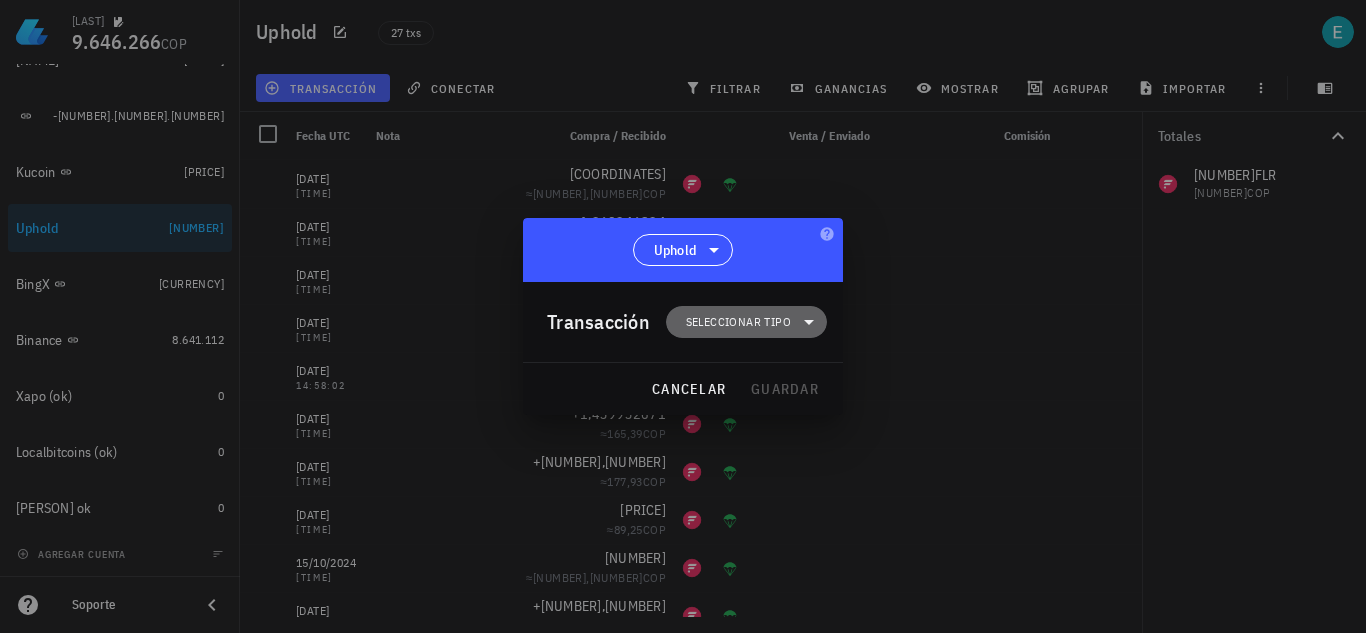 click on "Seleccionar tipo" at bounding box center [738, 322] 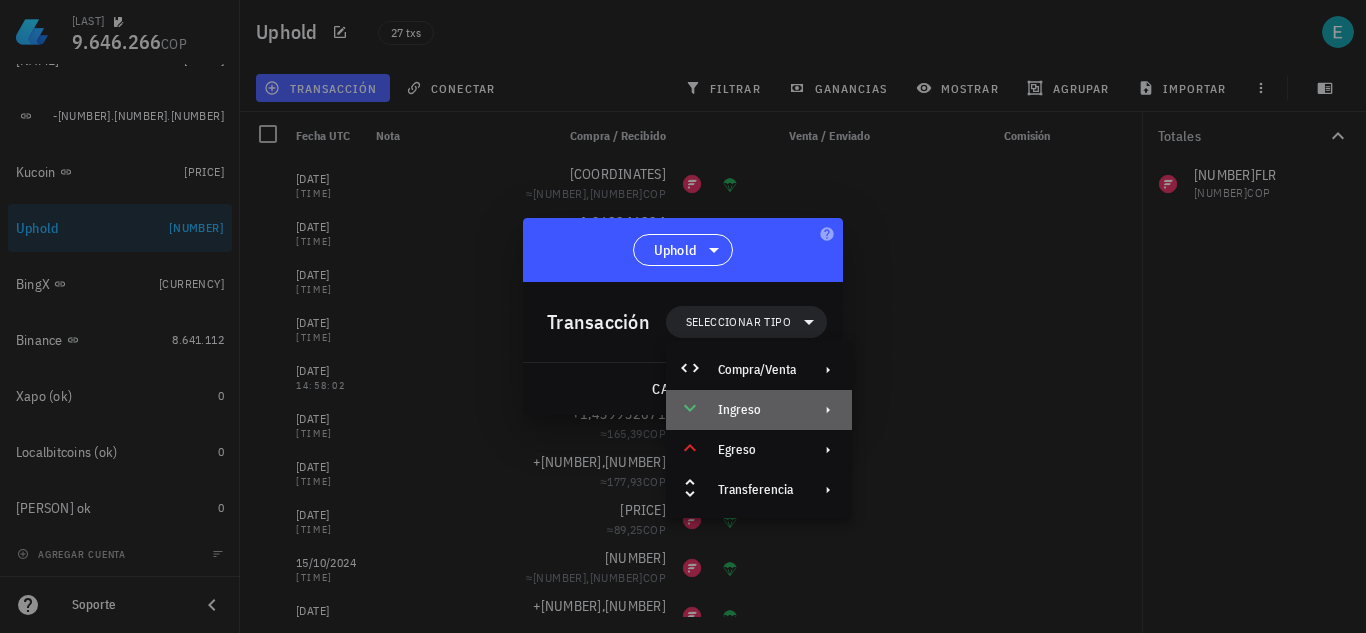 click on "Ingreso" at bounding box center (757, 410) 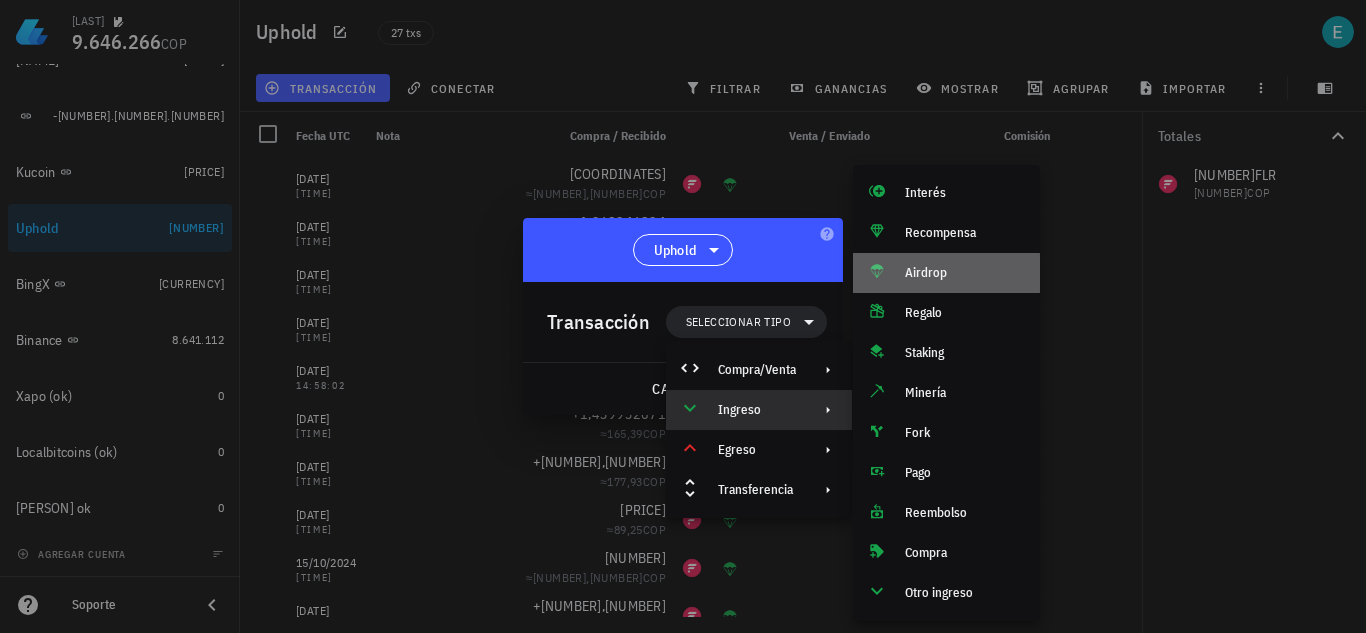 click on "Airdrop" at bounding box center [964, 273] 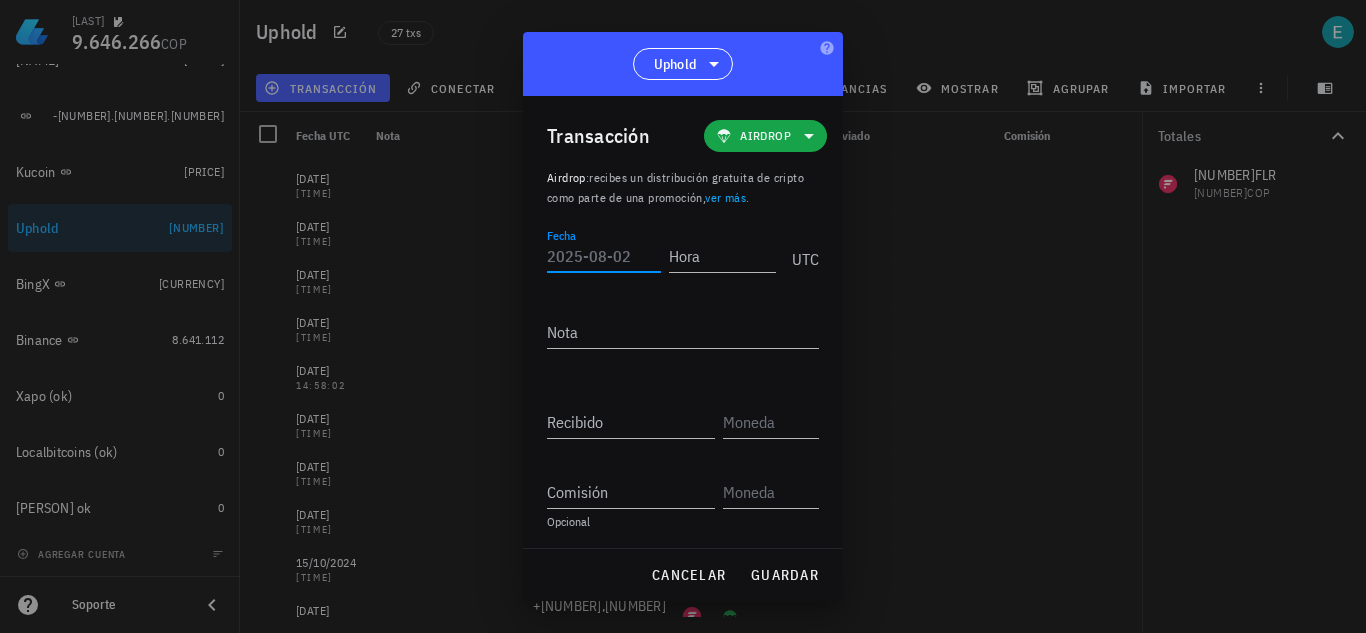 click on "Fecha" at bounding box center (604, 256) 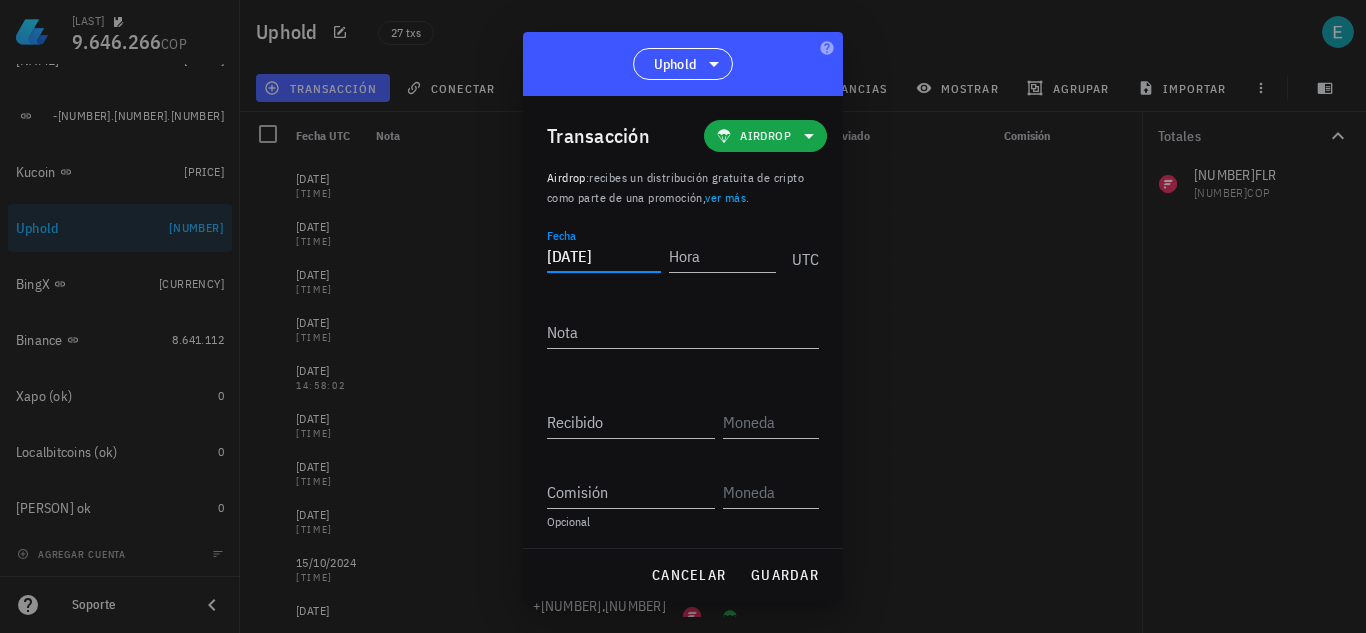 type on "2025-07-16" 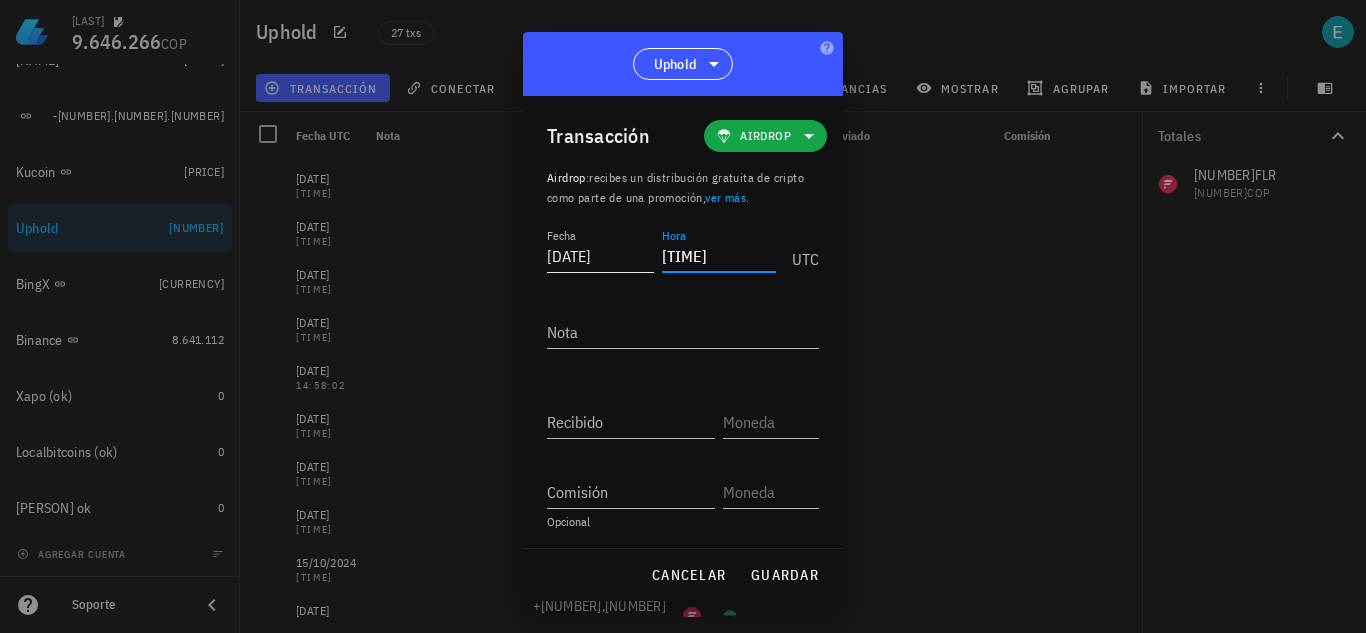 type on "14:00:00" 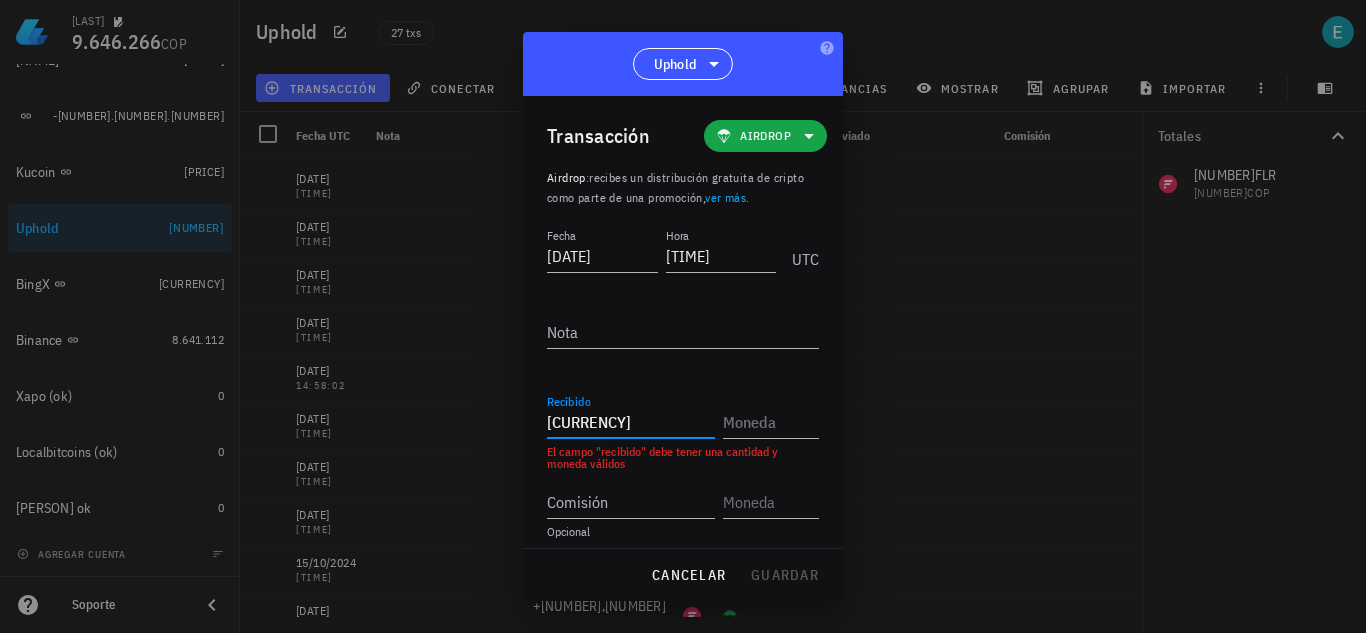 type on "1,3202" 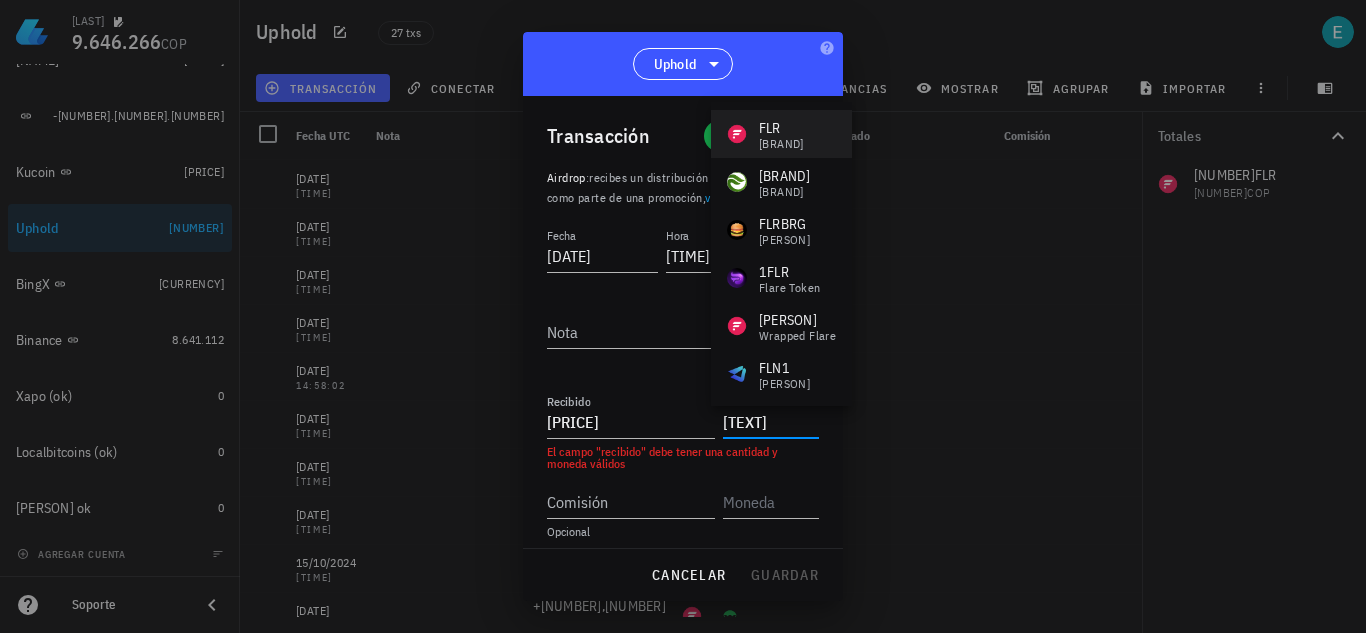 click on "FLR   Flare" at bounding box center [781, 134] 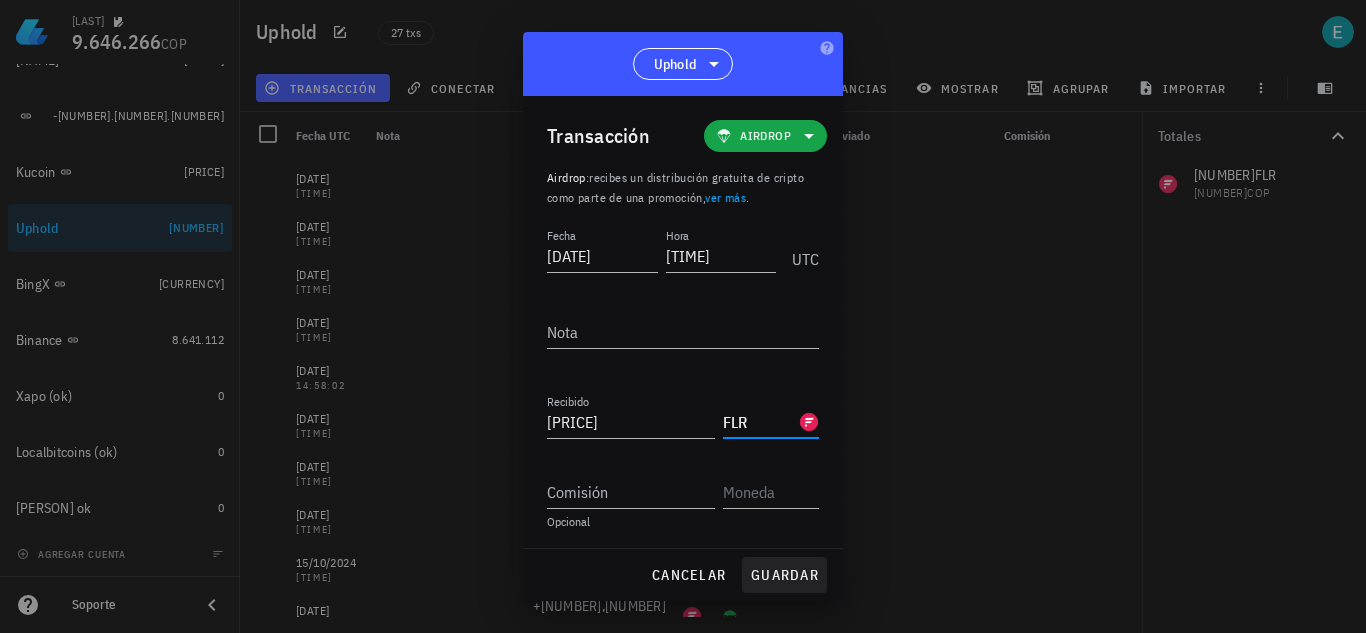 type on "FLR" 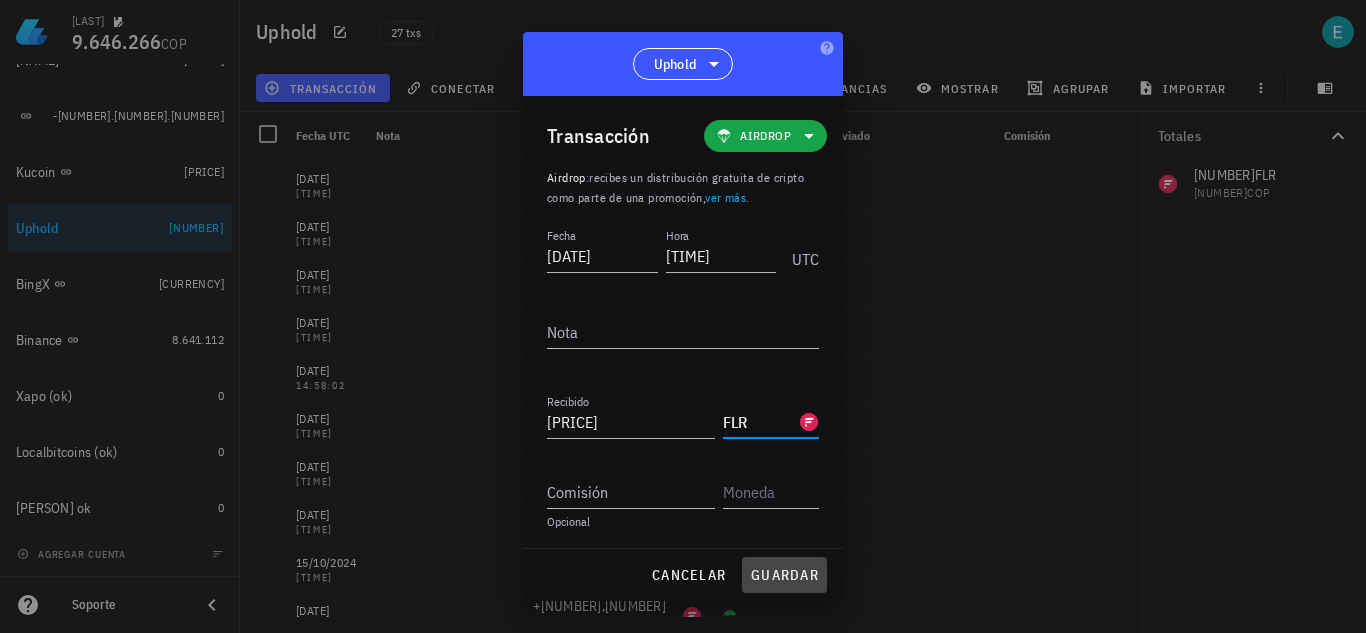 click on "guardar" at bounding box center [784, 575] 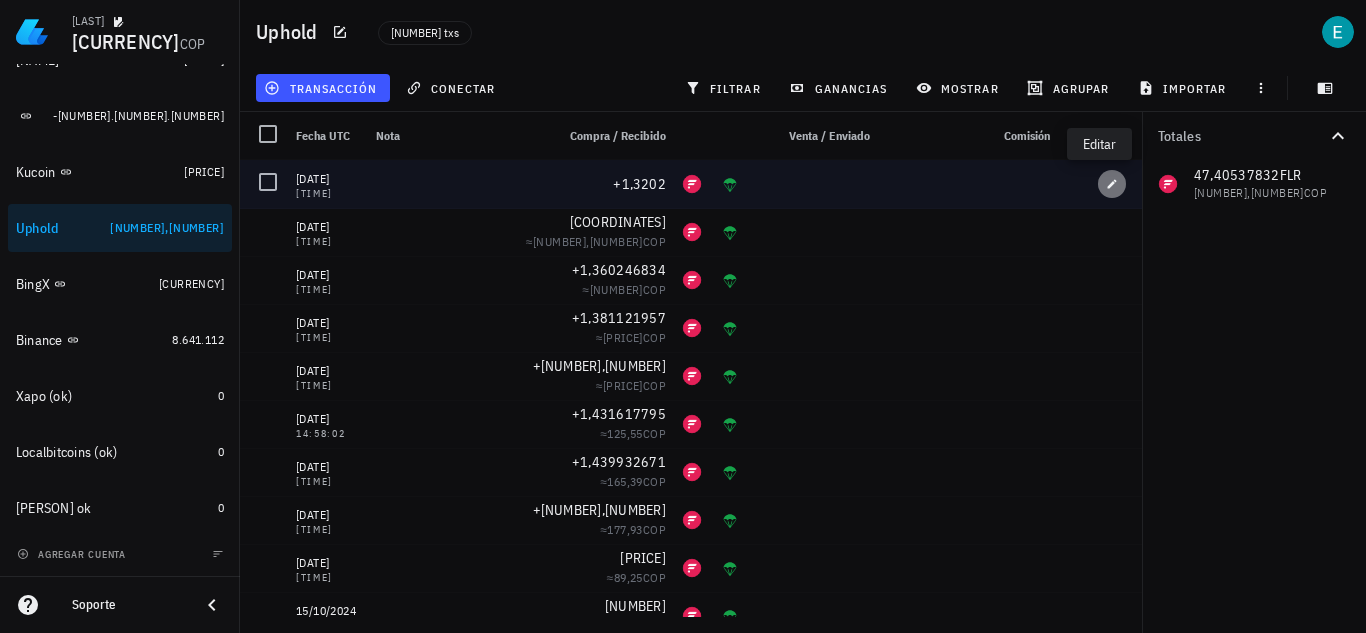 click 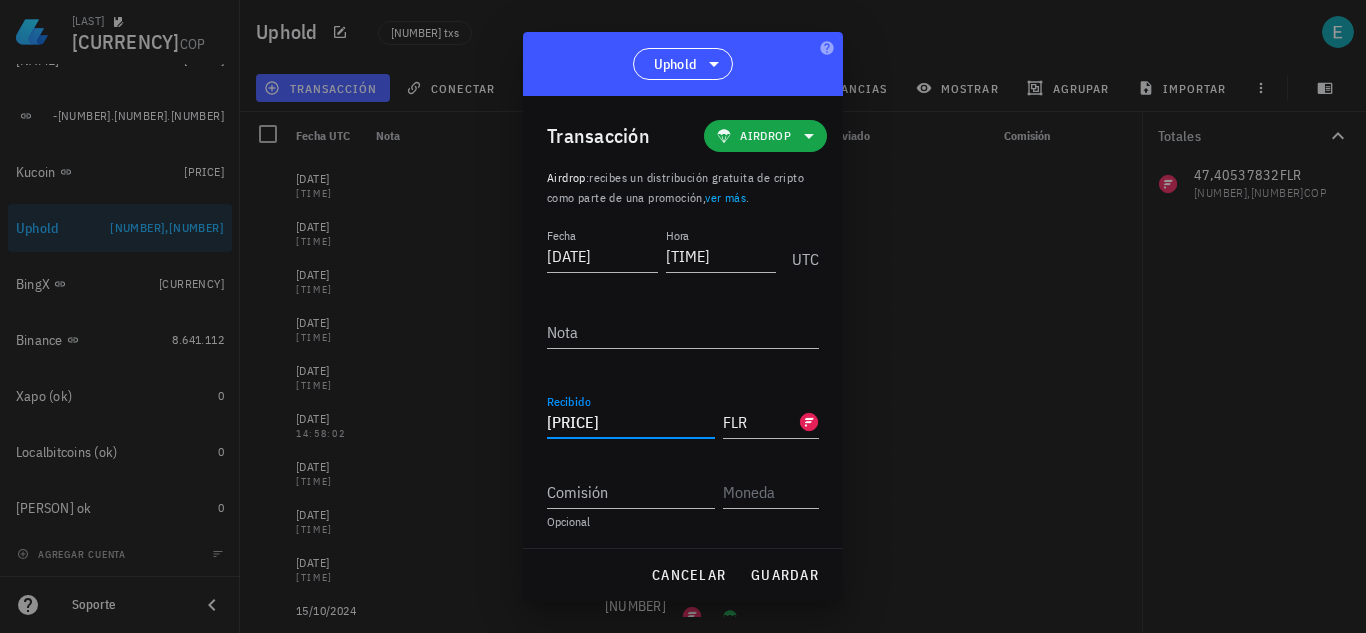drag, startPoint x: 629, startPoint y: 417, endPoint x: 387, endPoint y: 415, distance: 242.00827 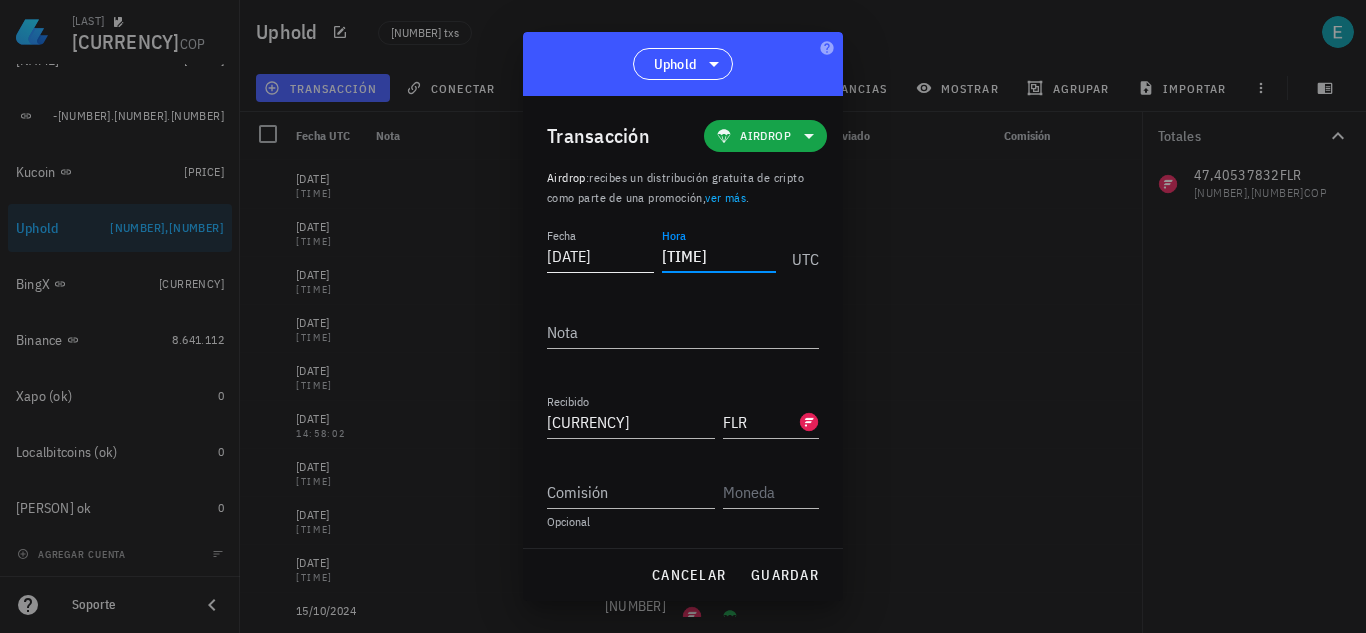 drag, startPoint x: 738, startPoint y: 261, endPoint x: 560, endPoint y: 251, distance: 178.28067 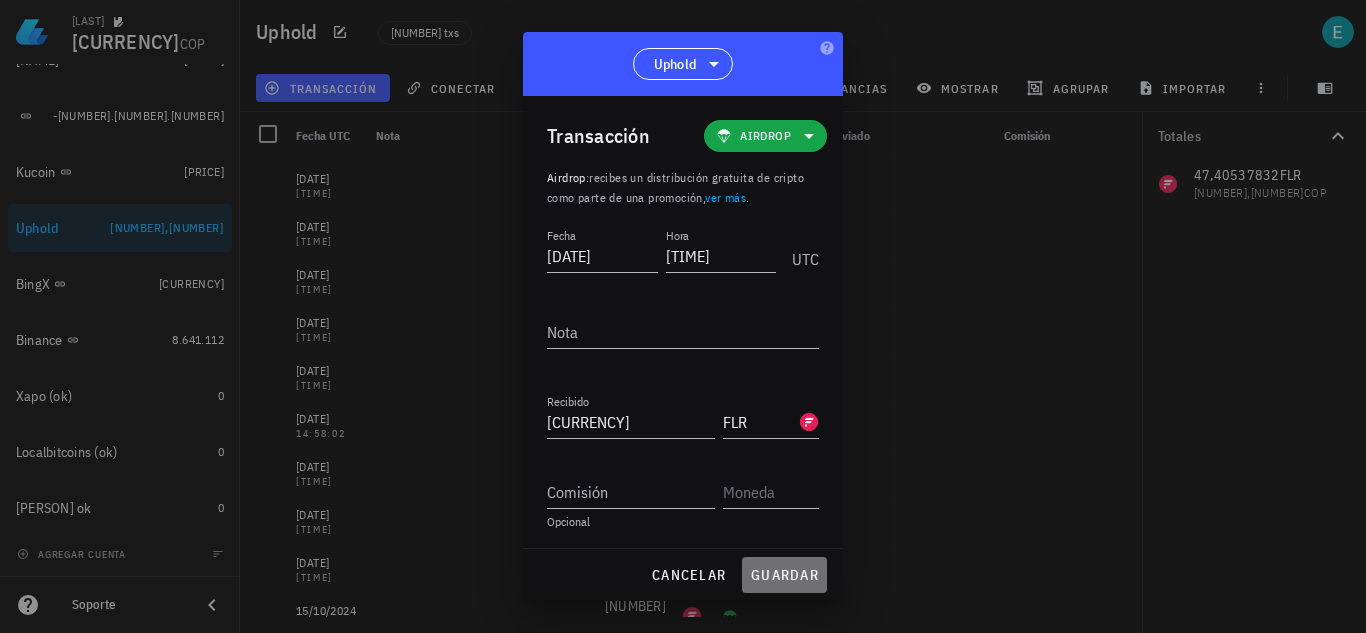 click on "guardar" at bounding box center [784, 575] 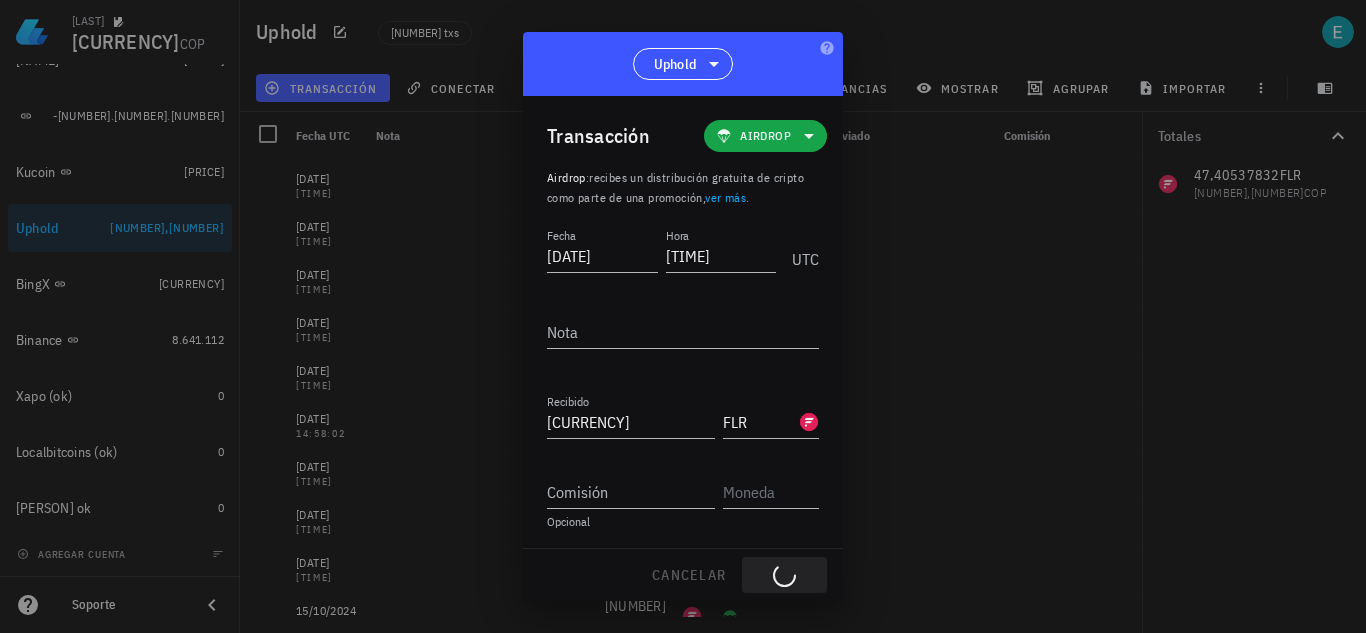 type on "14:00:00" 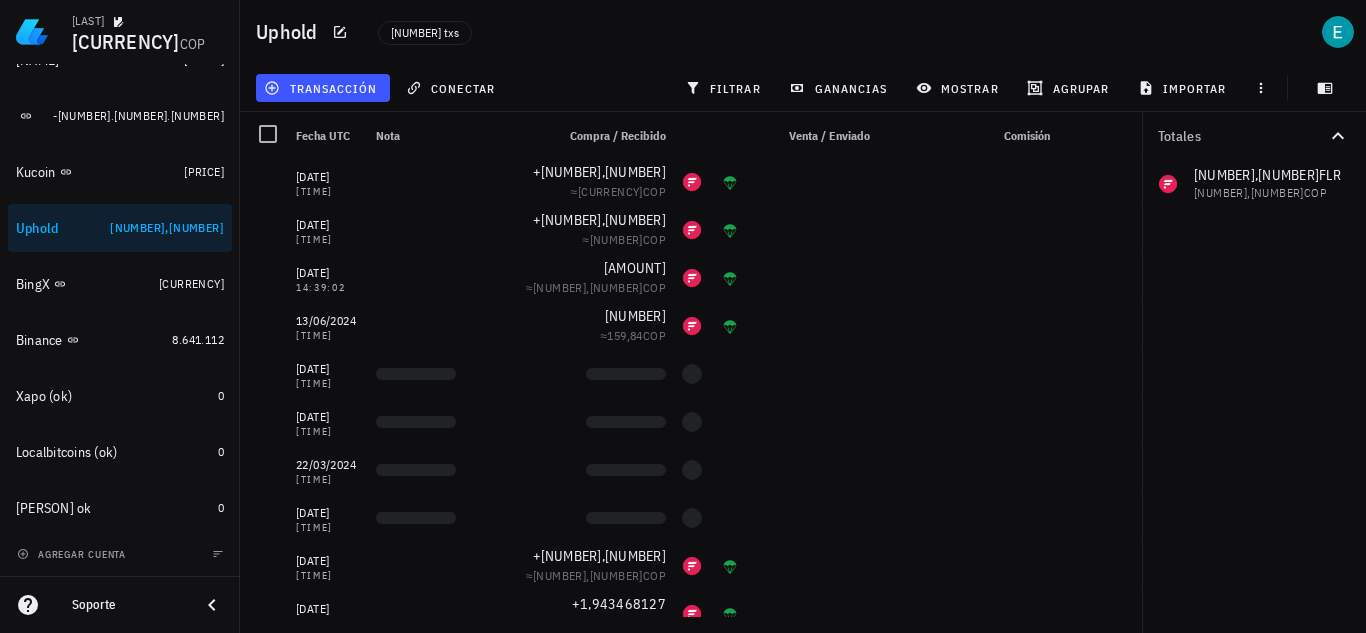 scroll, scrollTop: 478, scrollLeft: 0, axis: vertical 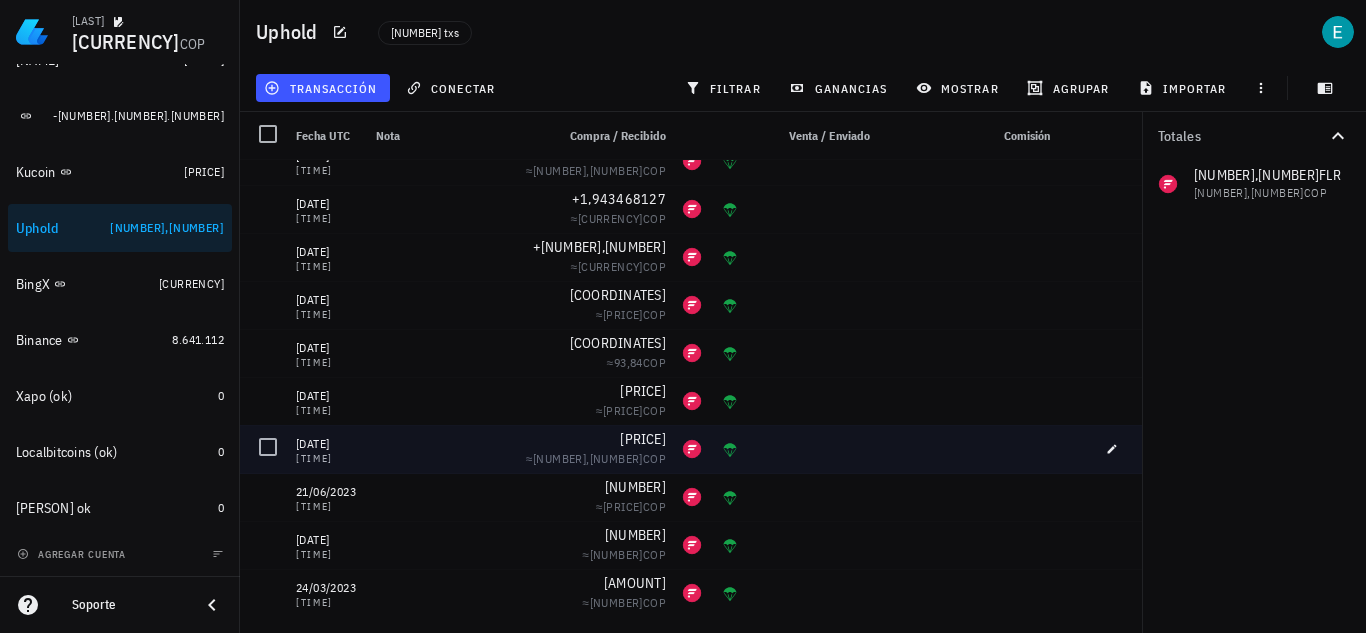 click at bounding box center (986, 449) 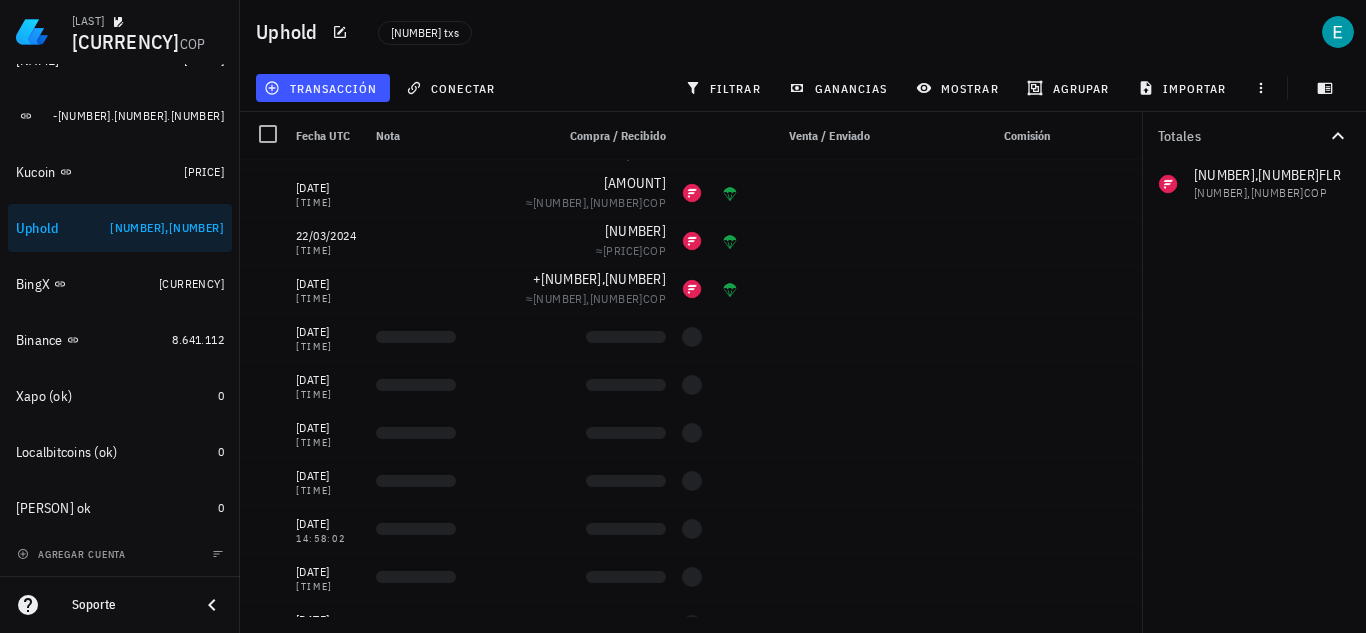 scroll, scrollTop: 887, scrollLeft: 0, axis: vertical 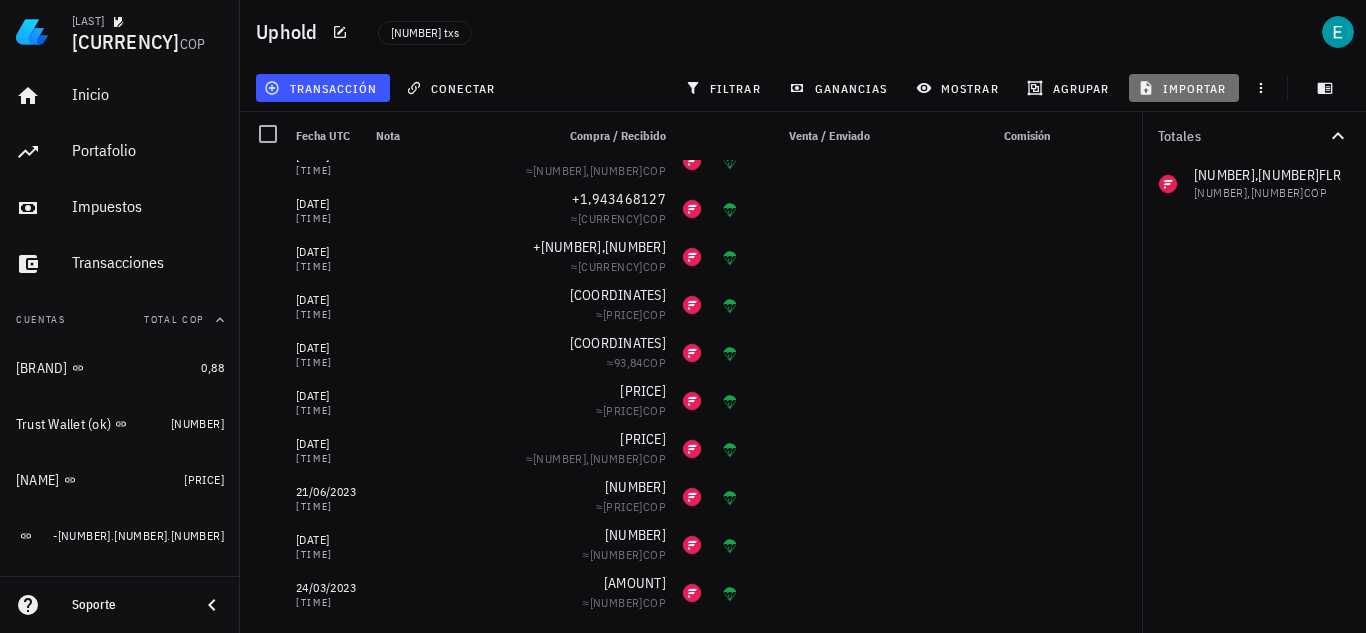 click on "importar" at bounding box center [1184, 88] 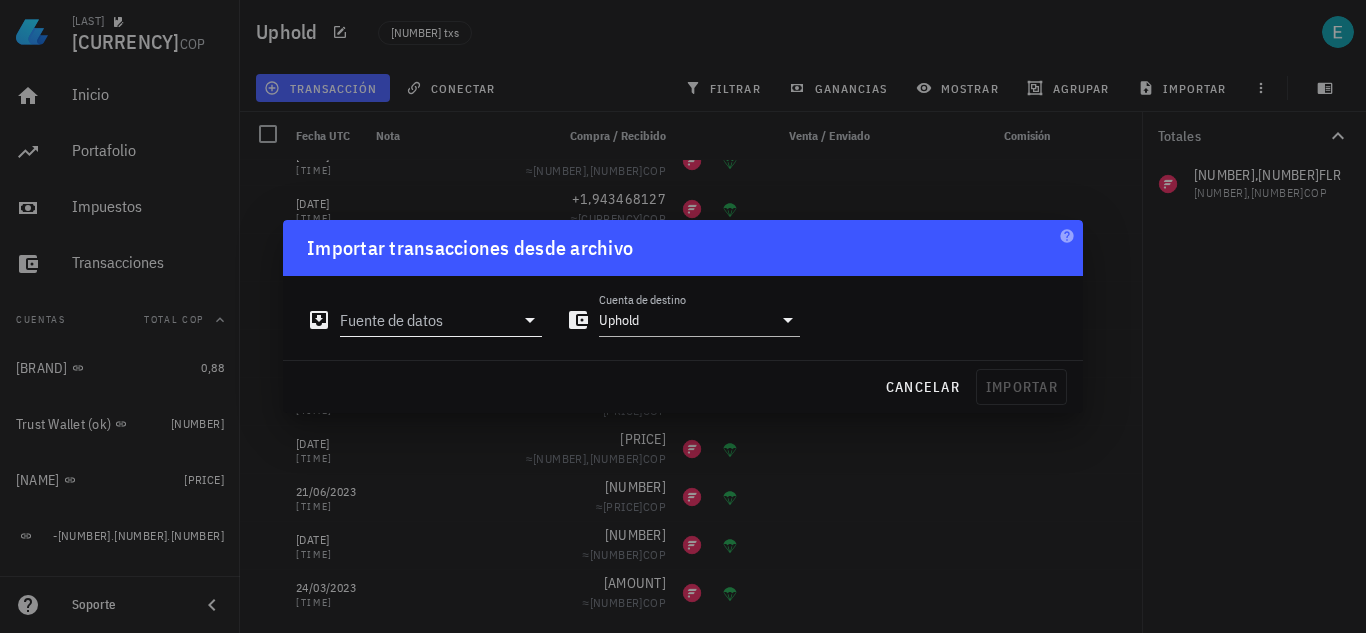click 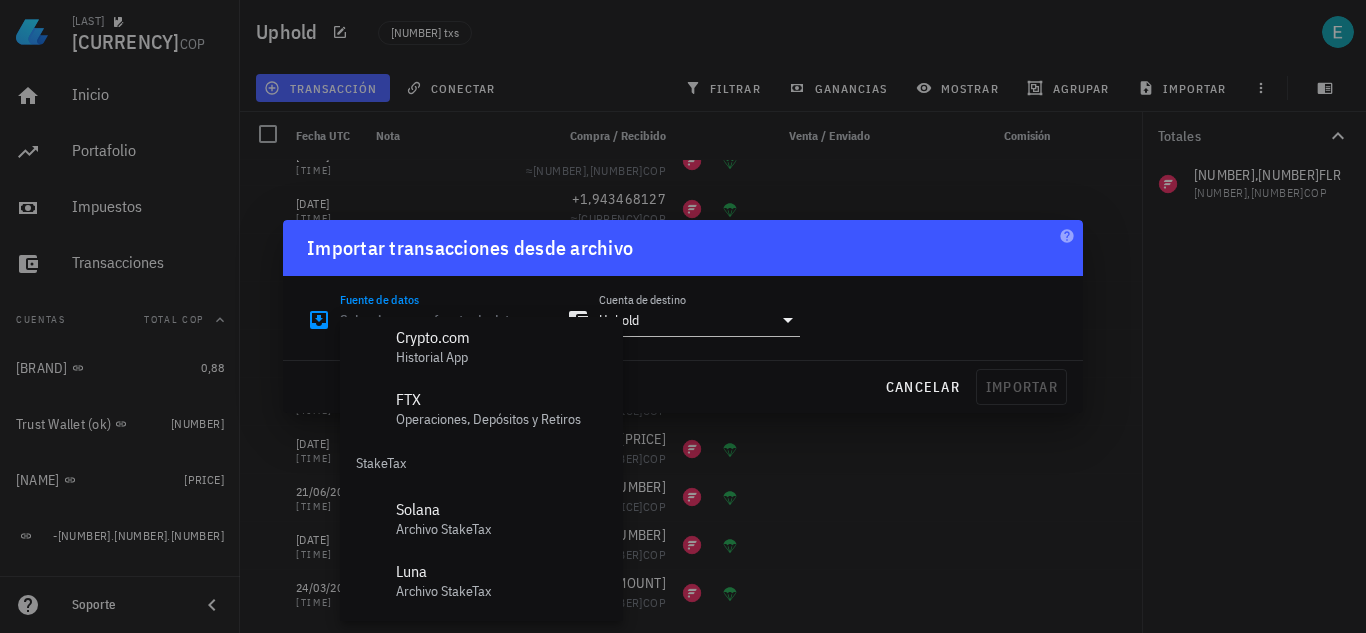 scroll, scrollTop: 834, scrollLeft: 0, axis: vertical 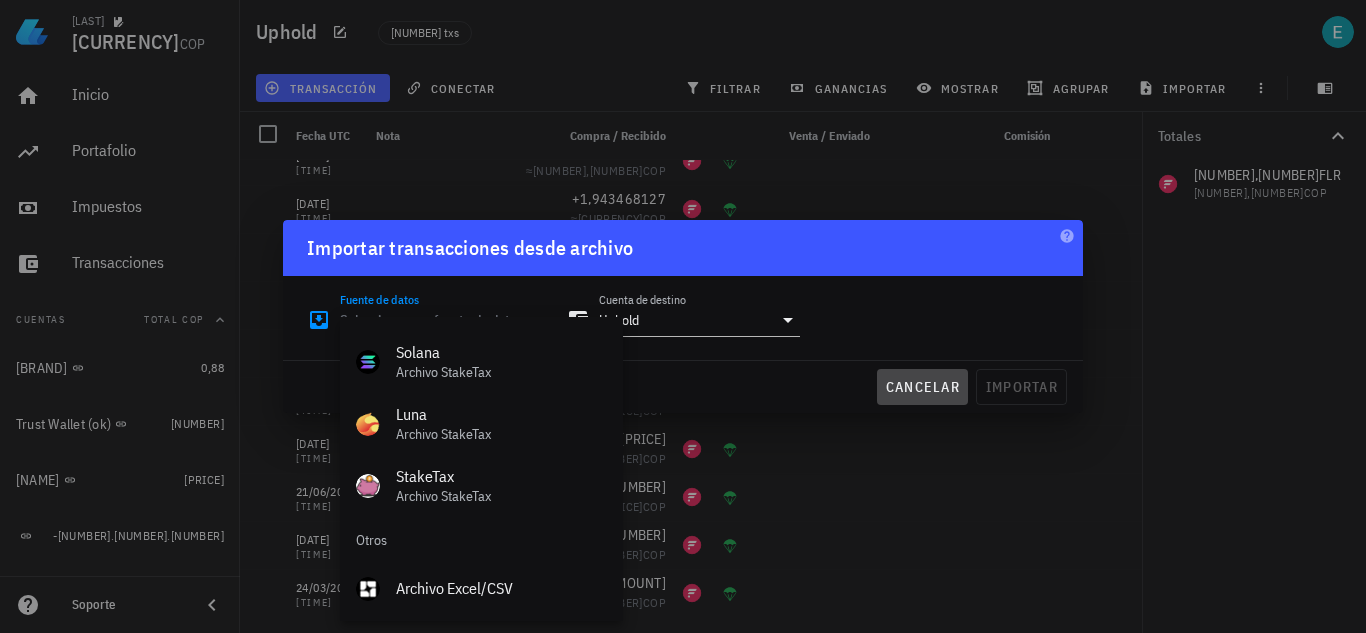 click on "cancelar" at bounding box center [922, 387] 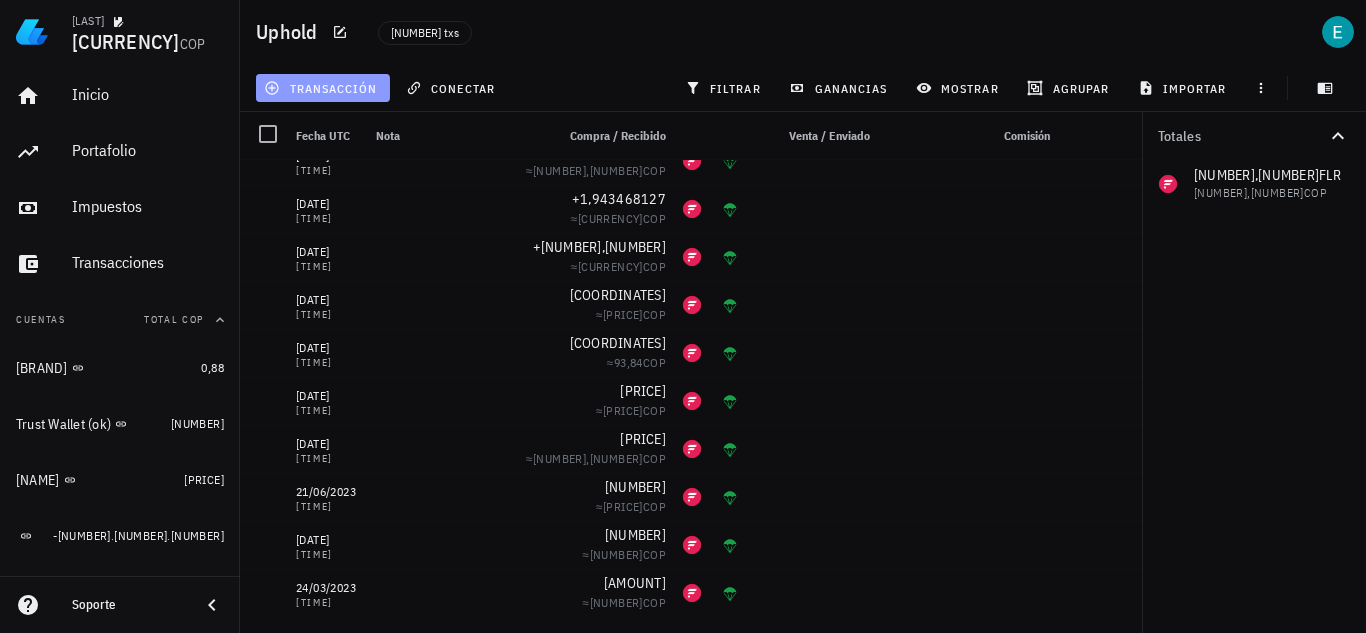 click on "transacción" at bounding box center (322, 88) 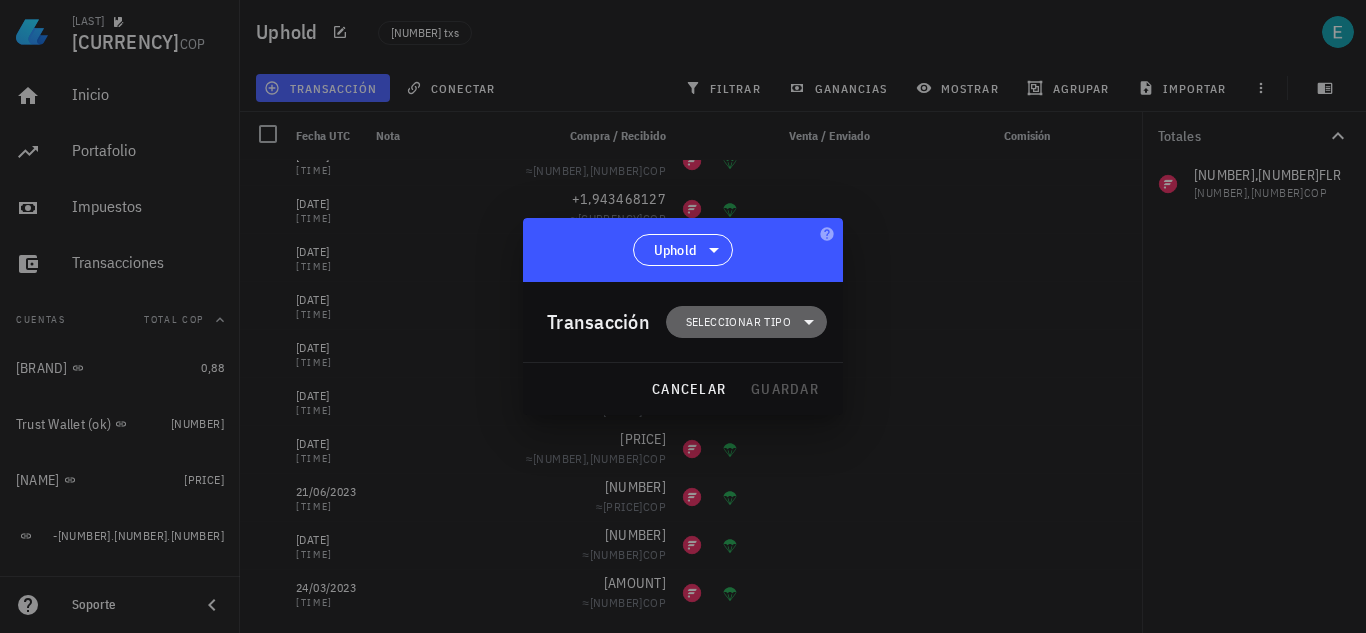 click on "Seleccionar tipo" at bounding box center (746, 322) 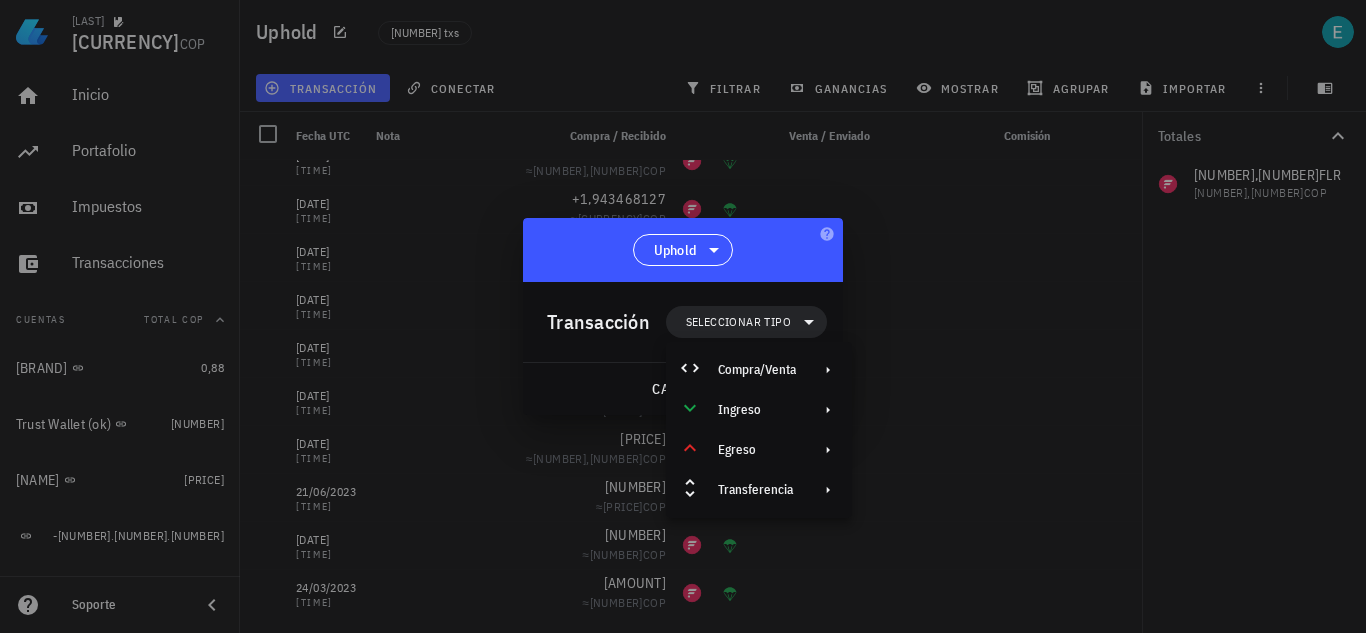 click at bounding box center (683, 316) 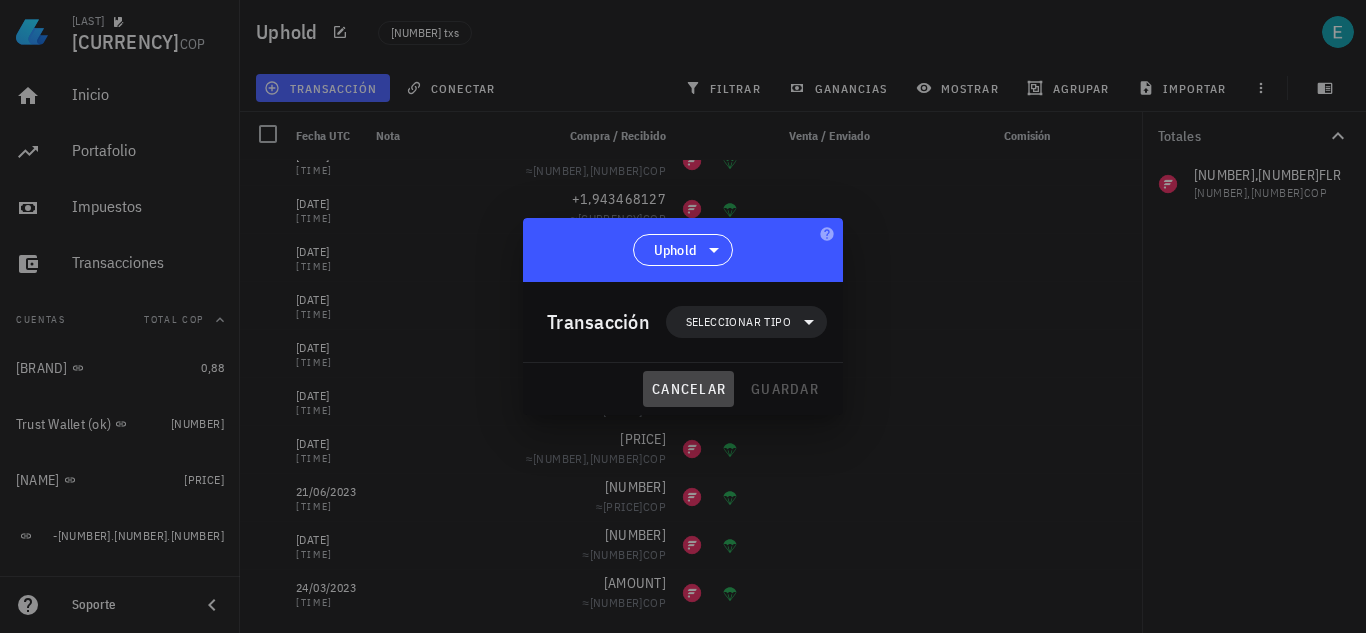 click on "cancelar" at bounding box center (688, 389) 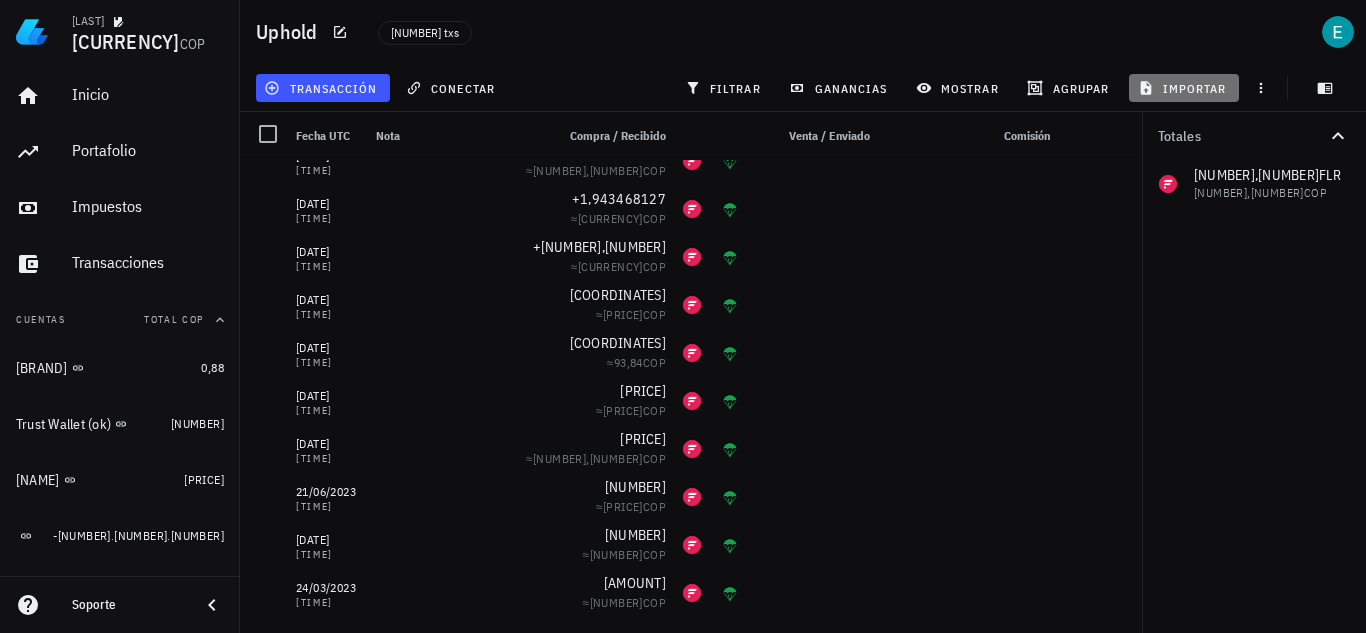 click on "importar" at bounding box center [1184, 88] 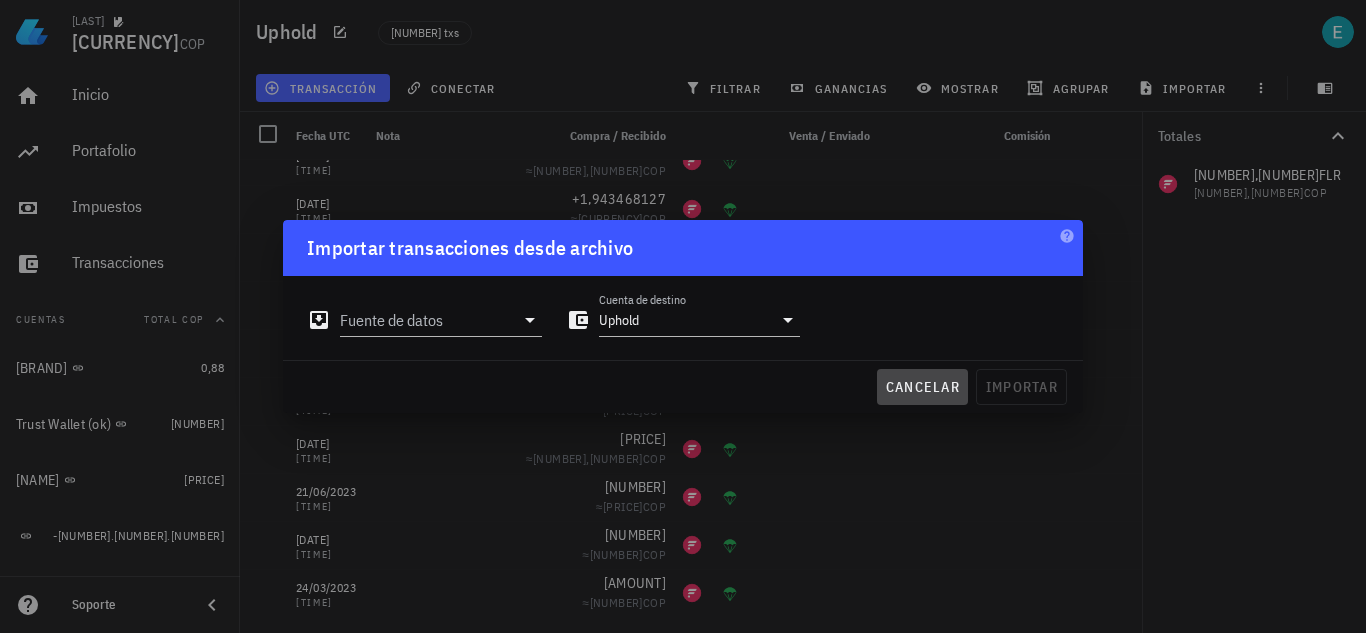 click on "cancelar" at bounding box center [922, 387] 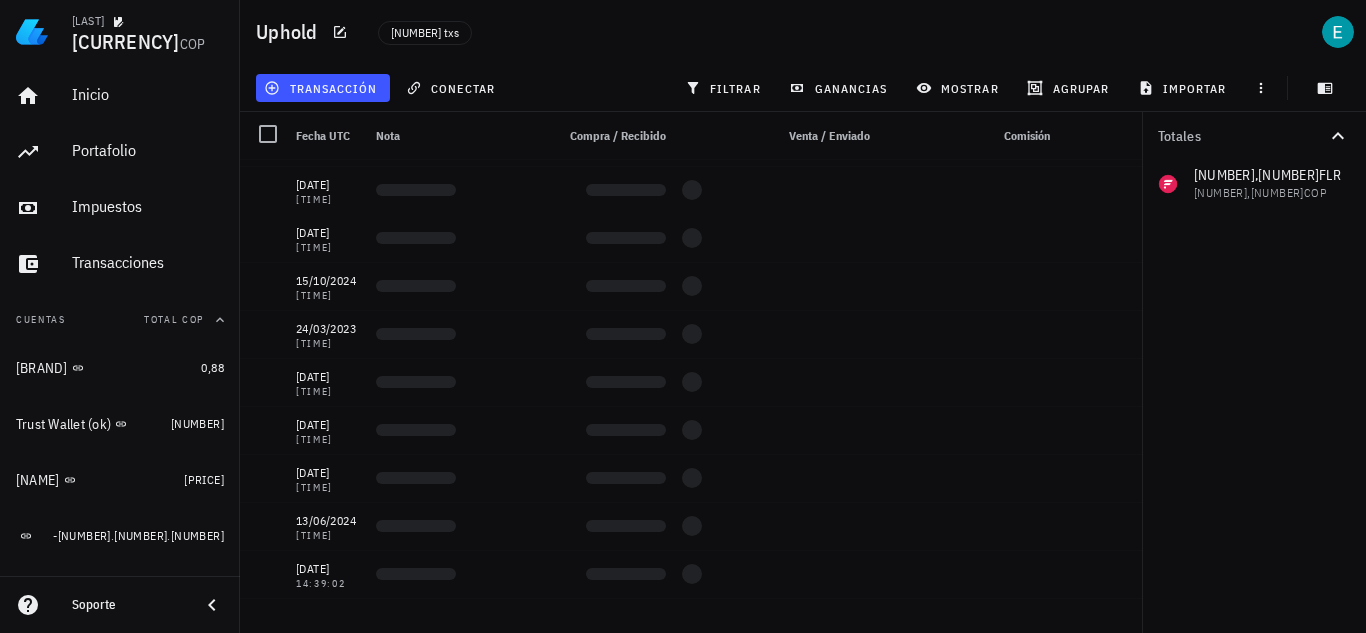 scroll, scrollTop: 0, scrollLeft: 0, axis: both 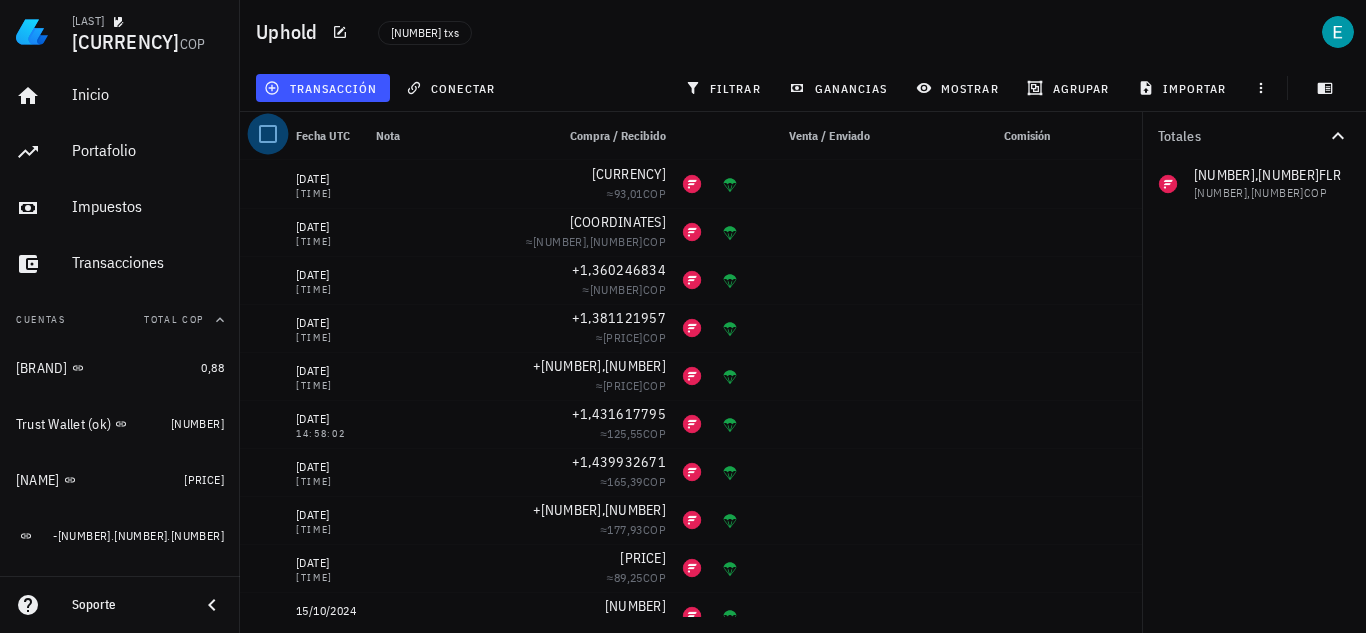click at bounding box center (268, 134) 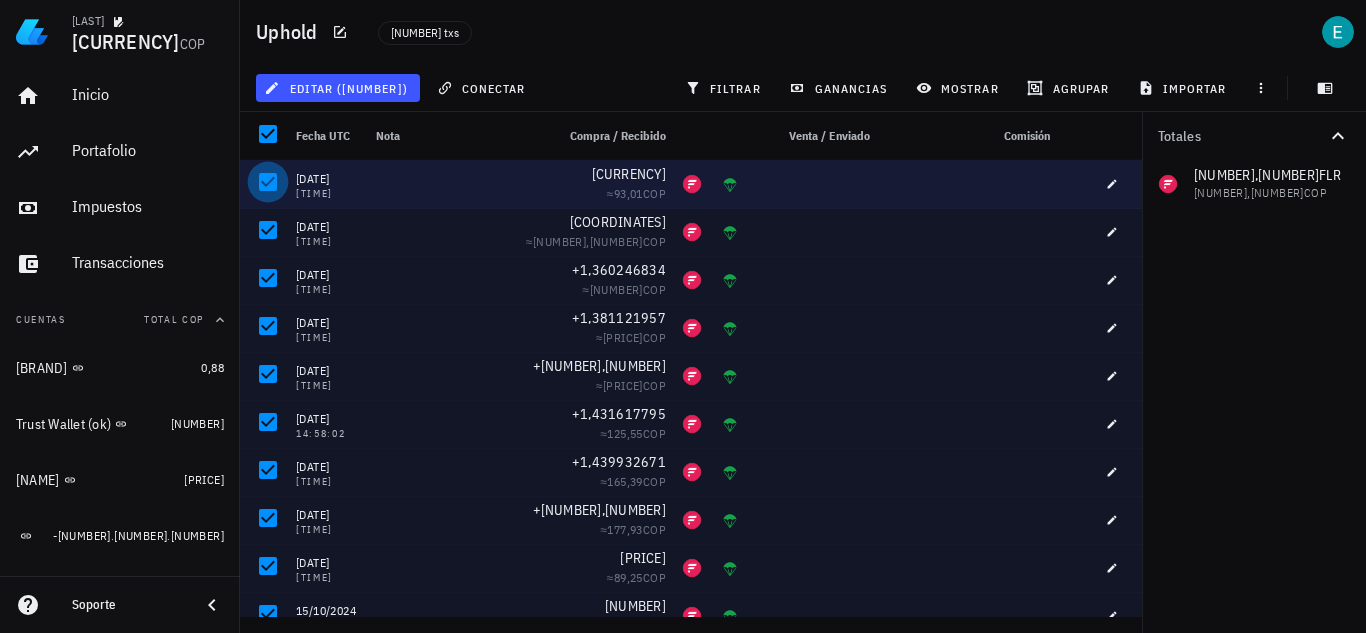 click at bounding box center (268, 182) 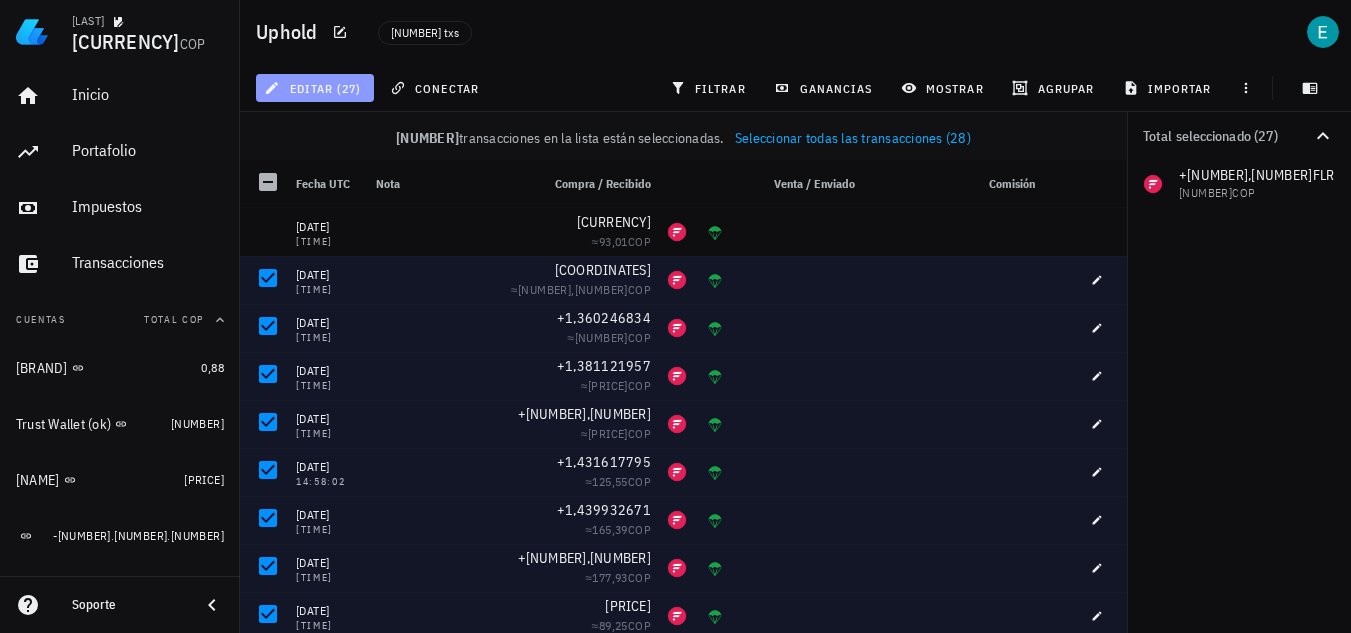click on "editar (27)" at bounding box center (314, 88) 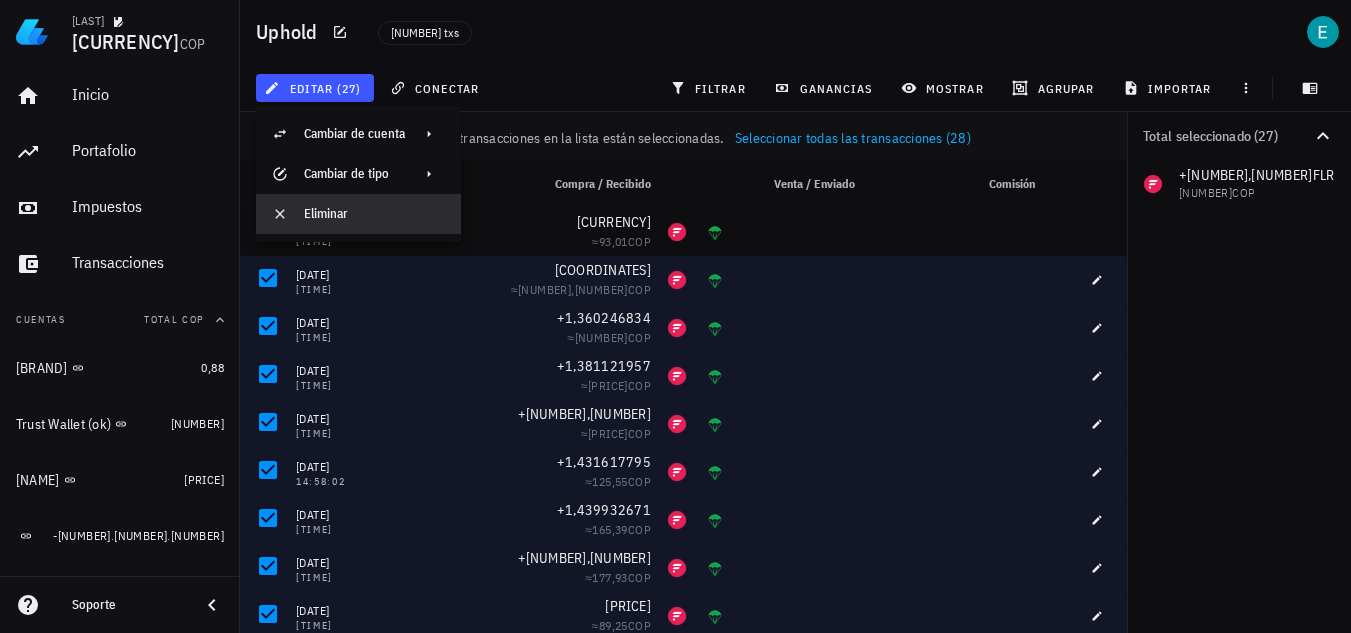 click on "Eliminar" at bounding box center [374, 214] 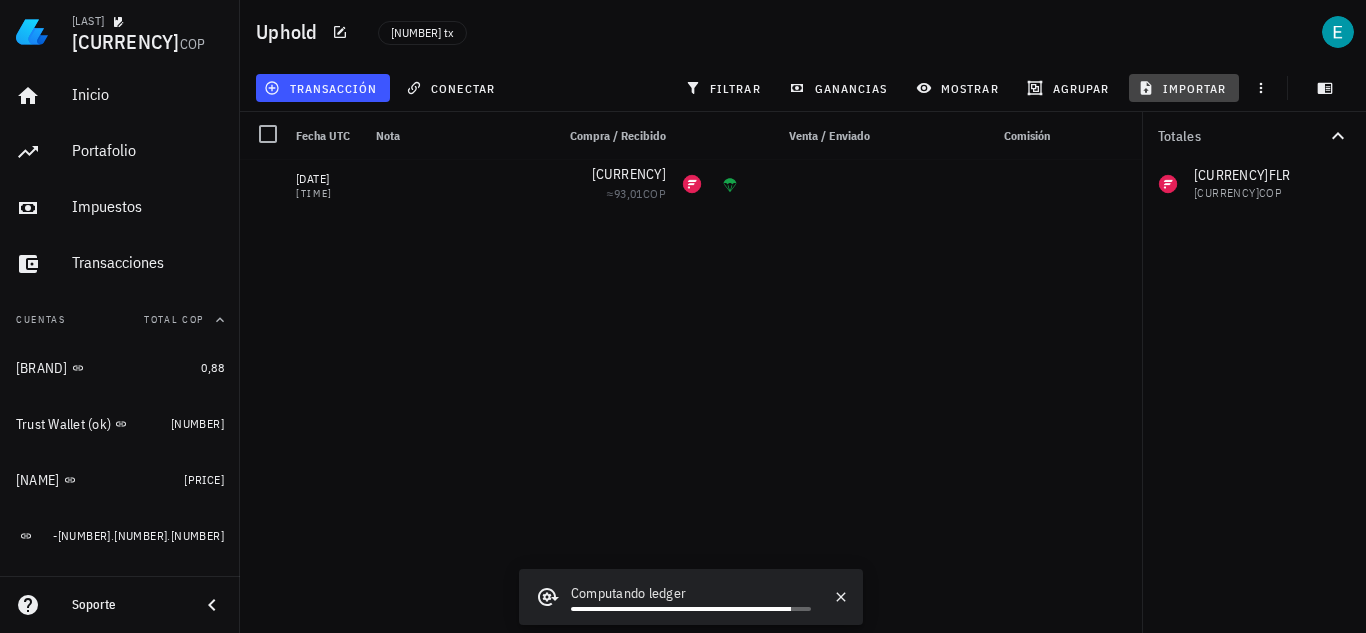 click on "importar" at bounding box center [1184, 88] 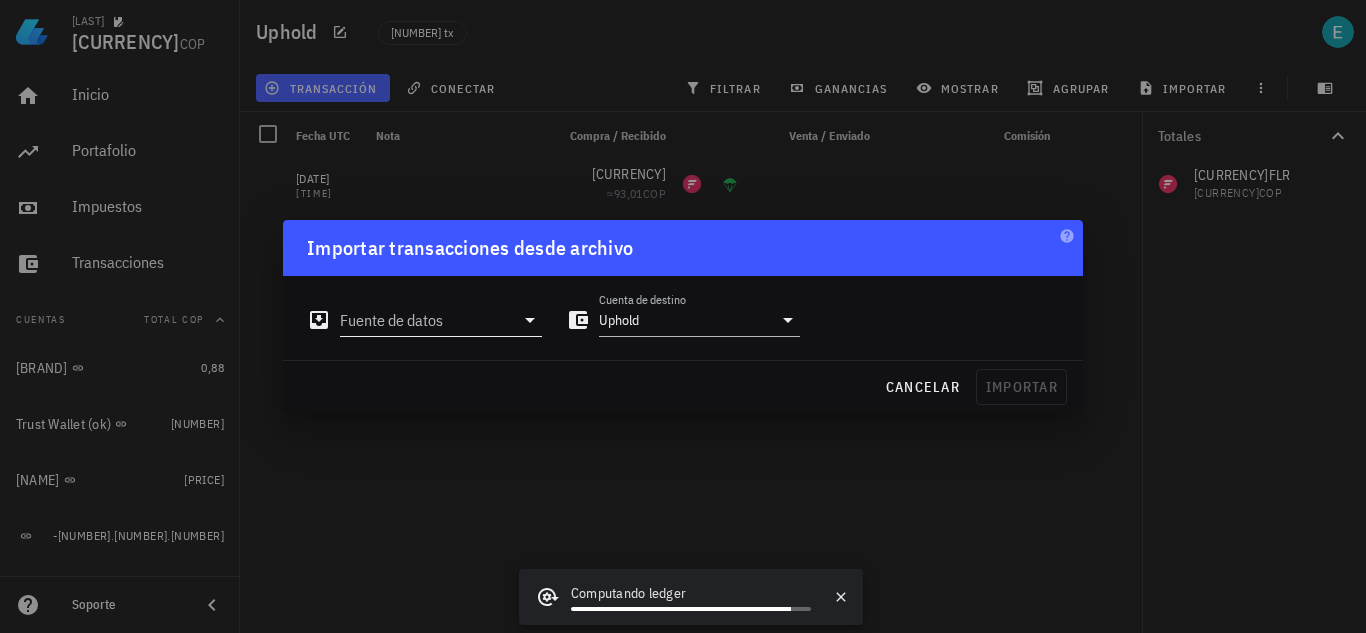 click 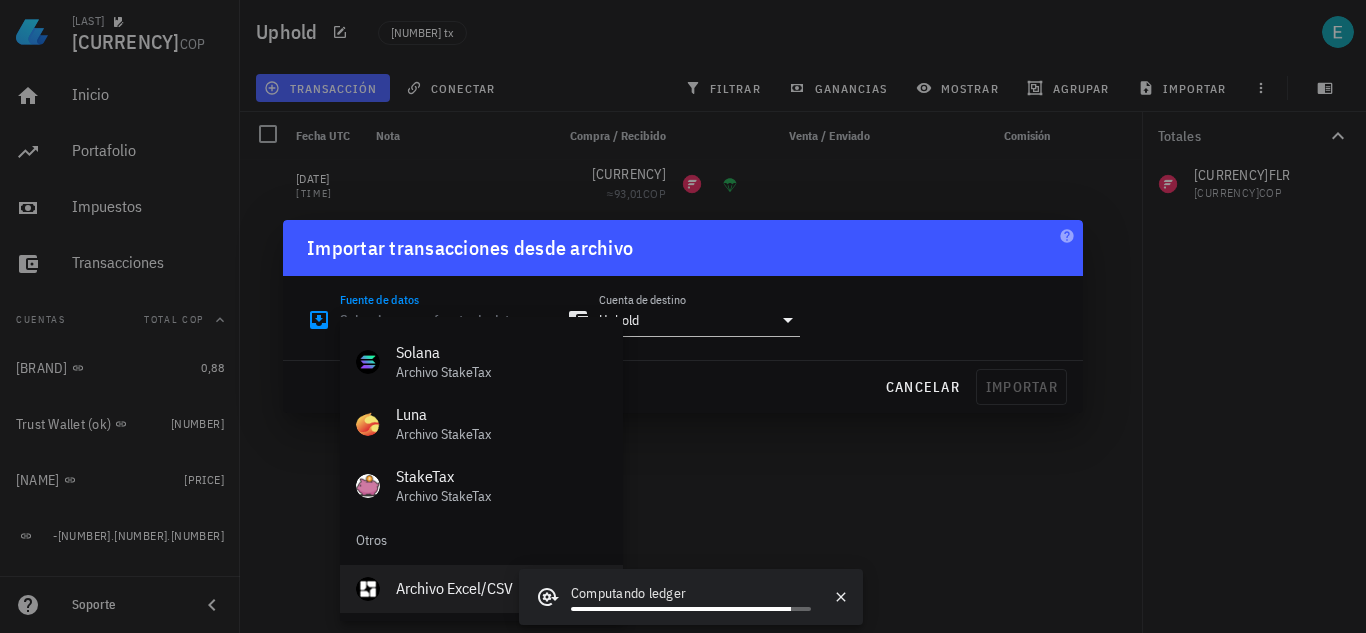 click on "Archivo Excel/CSV" at bounding box center [501, 588] 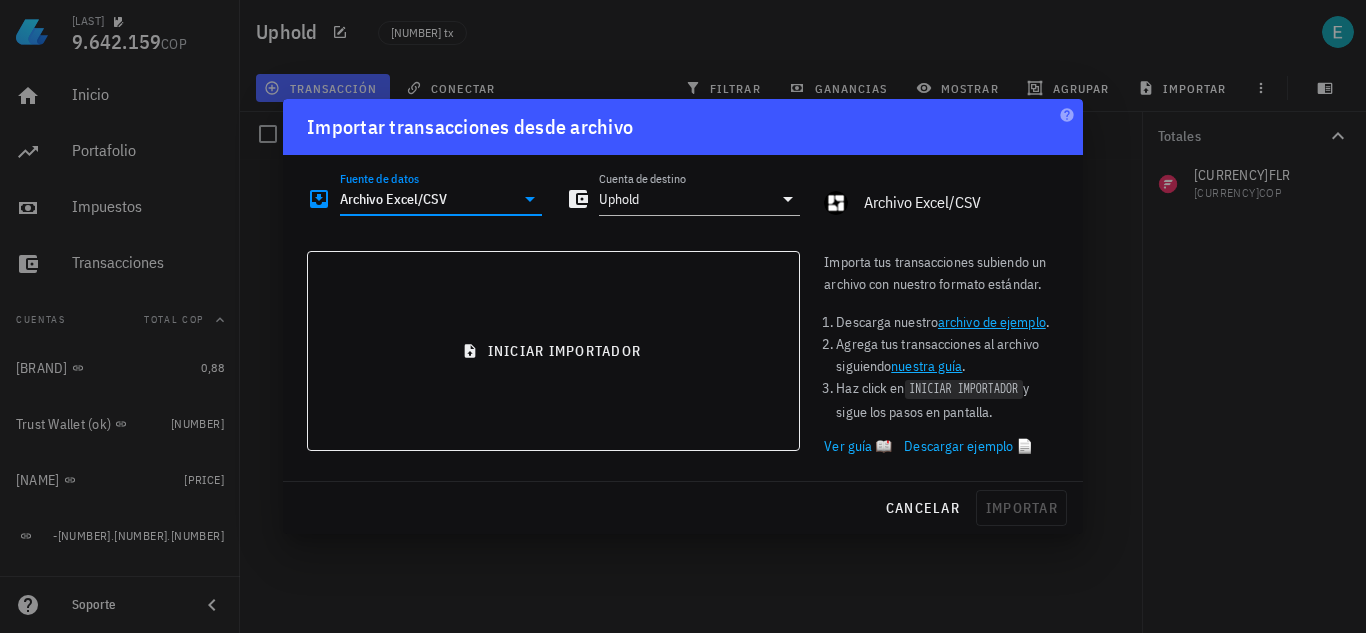 click on "Ver guía 📖" at bounding box center [858, 446] 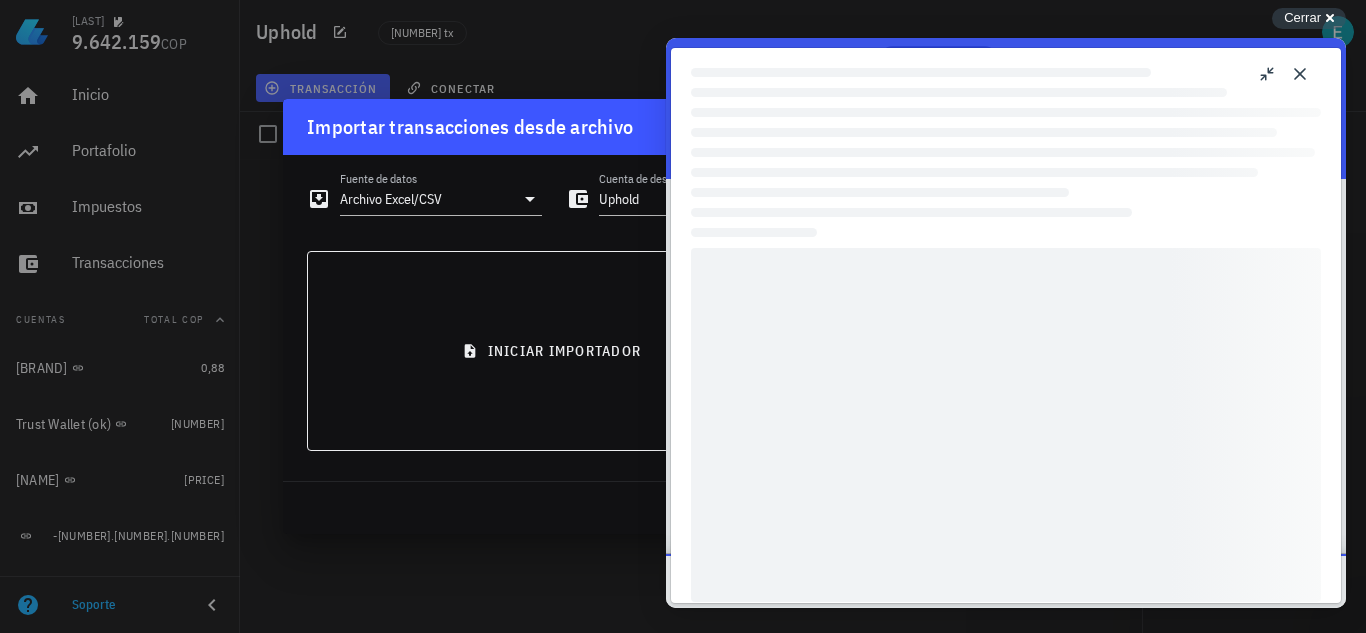 scroll, scrollTop: 0, scrollLeft: 0, axis: both 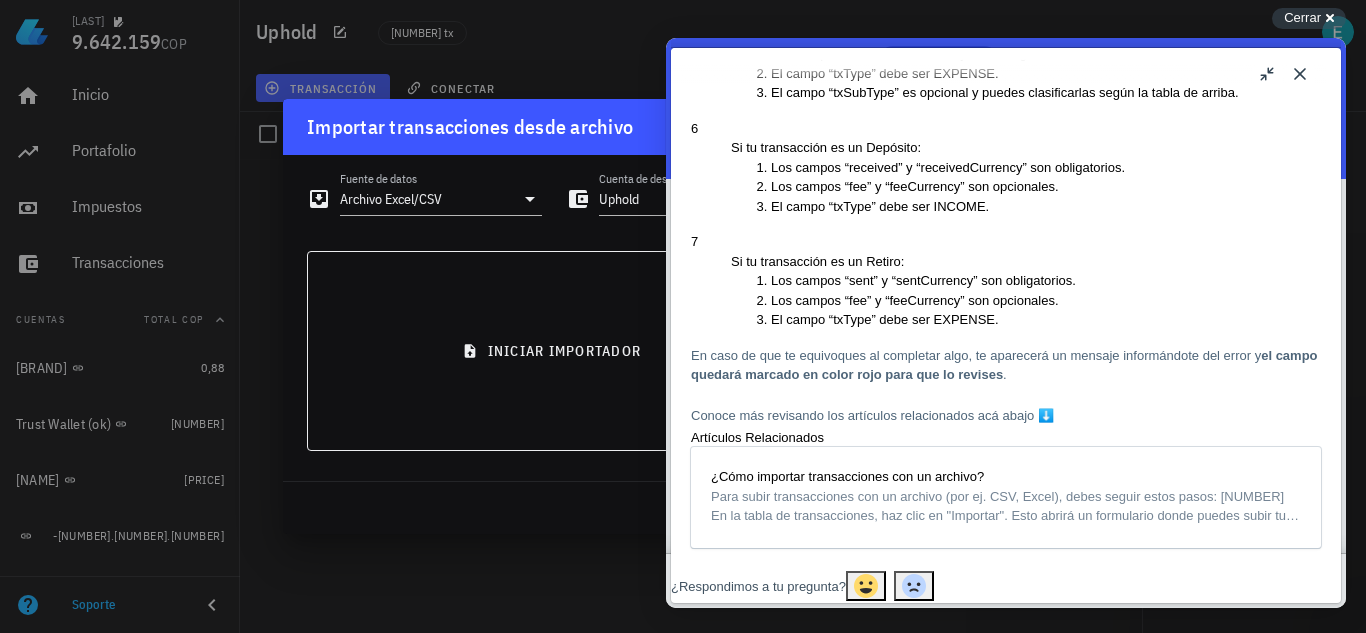 click on "Close" at bounding box center (1300, 74) 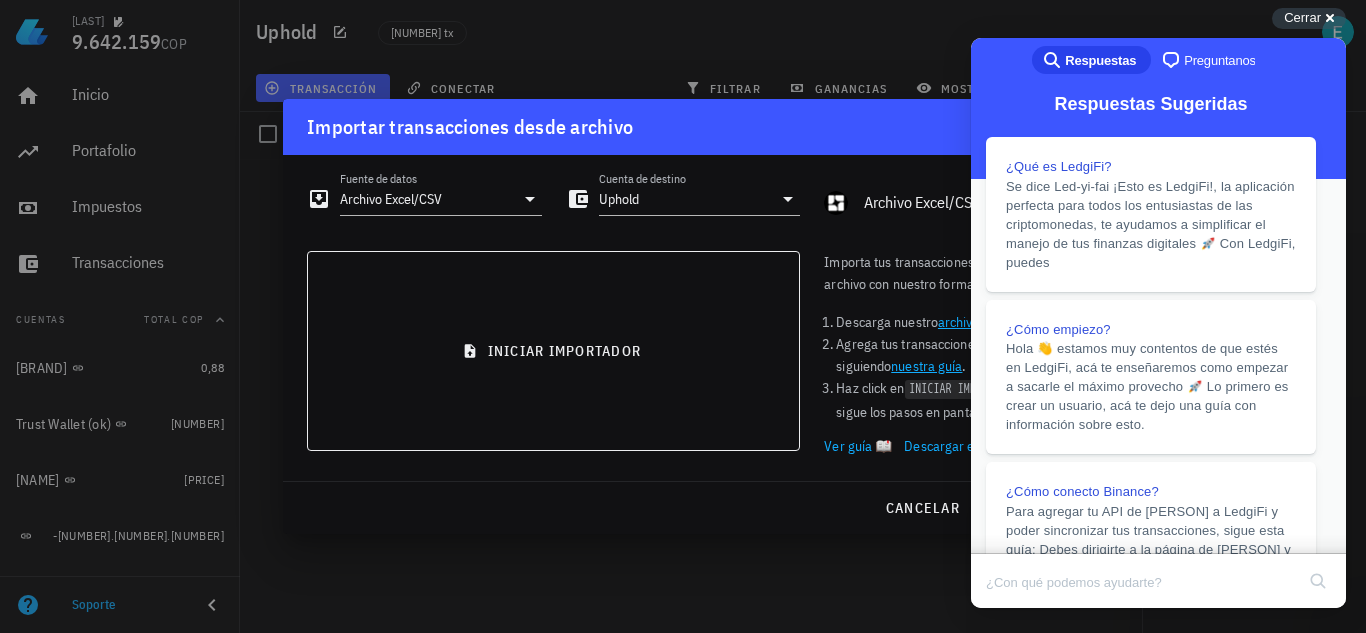 scroll, scrollTop: 2442, scrollLeft: 0, axis: vertical 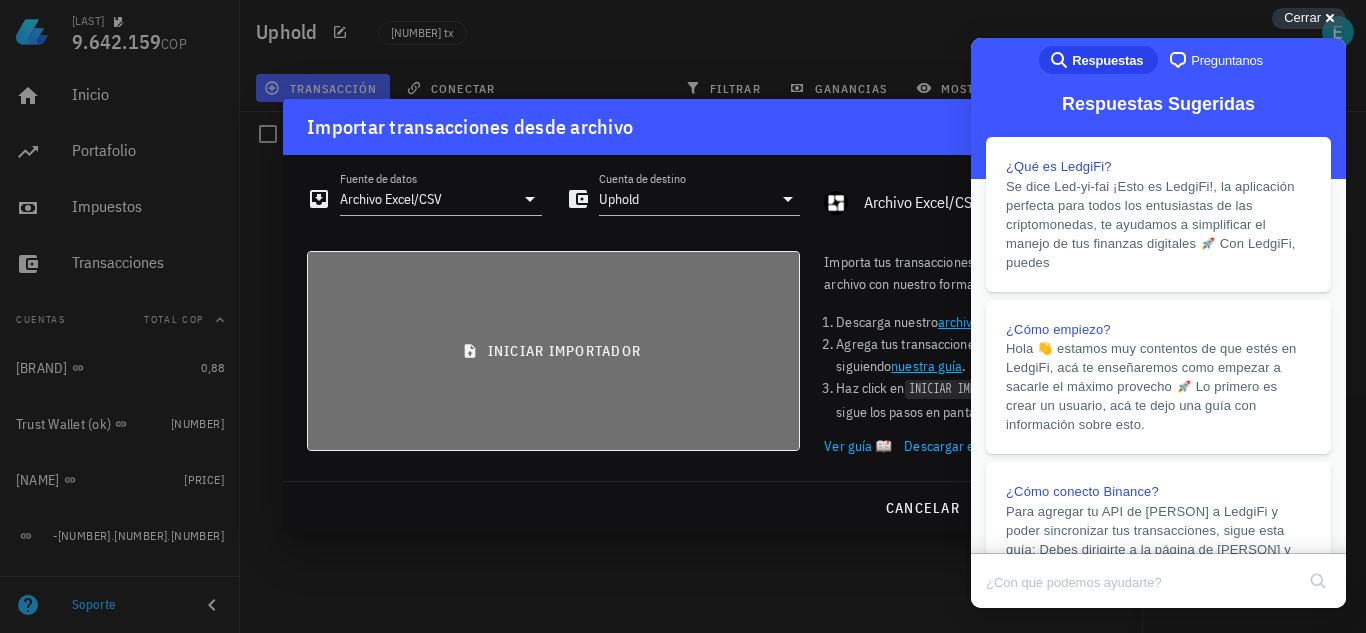 click on "iniciar importador" at bounding box center (553, 351) 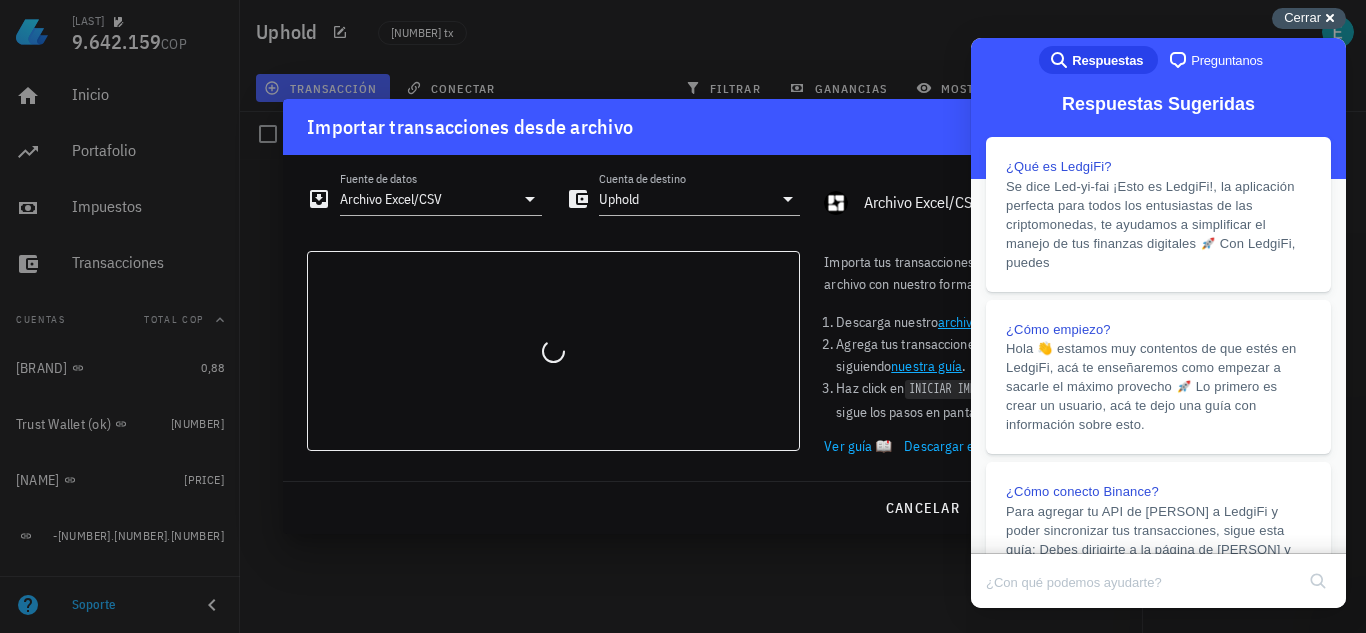 click on "Cerrar" at bounding box center [1302, 17] 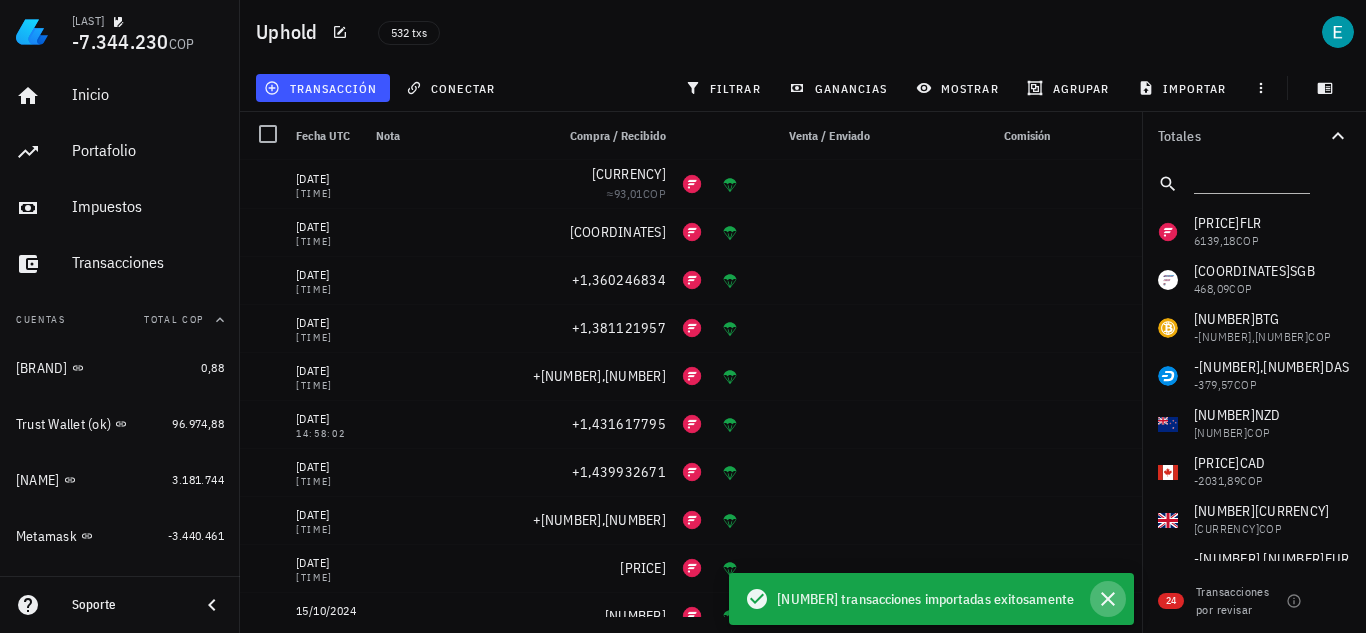click 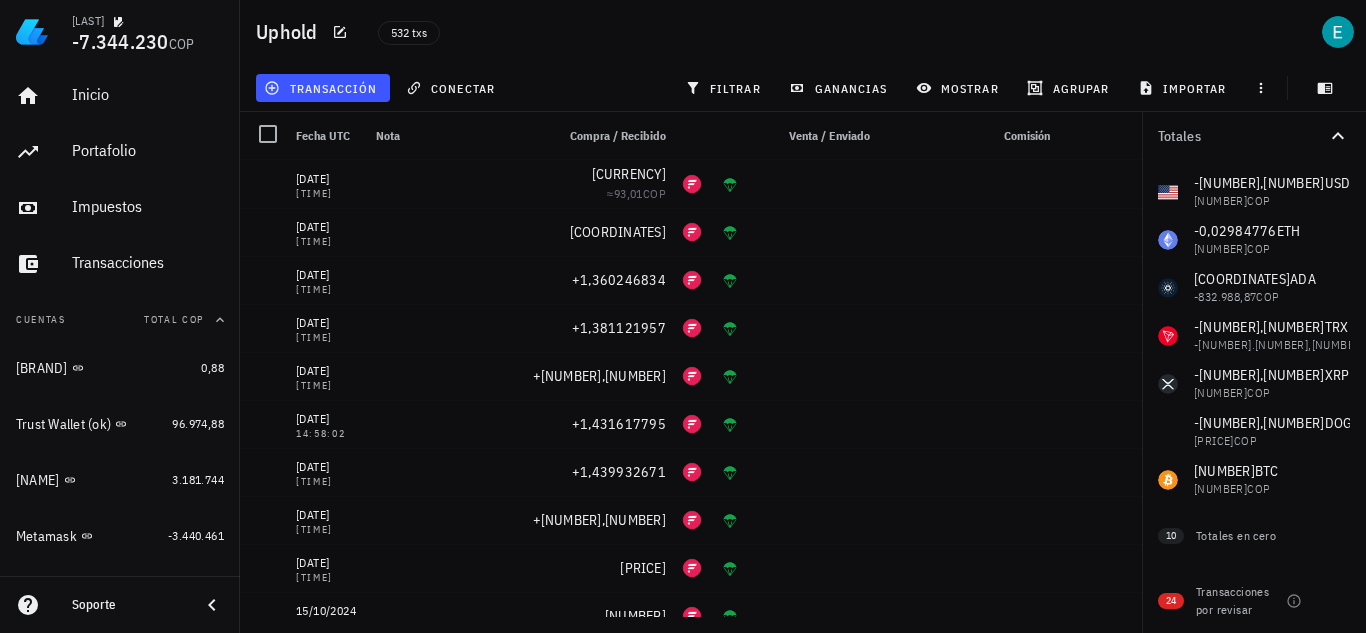 scroll, scrollTop: 959, scrollLeft: 0, axis: vertical 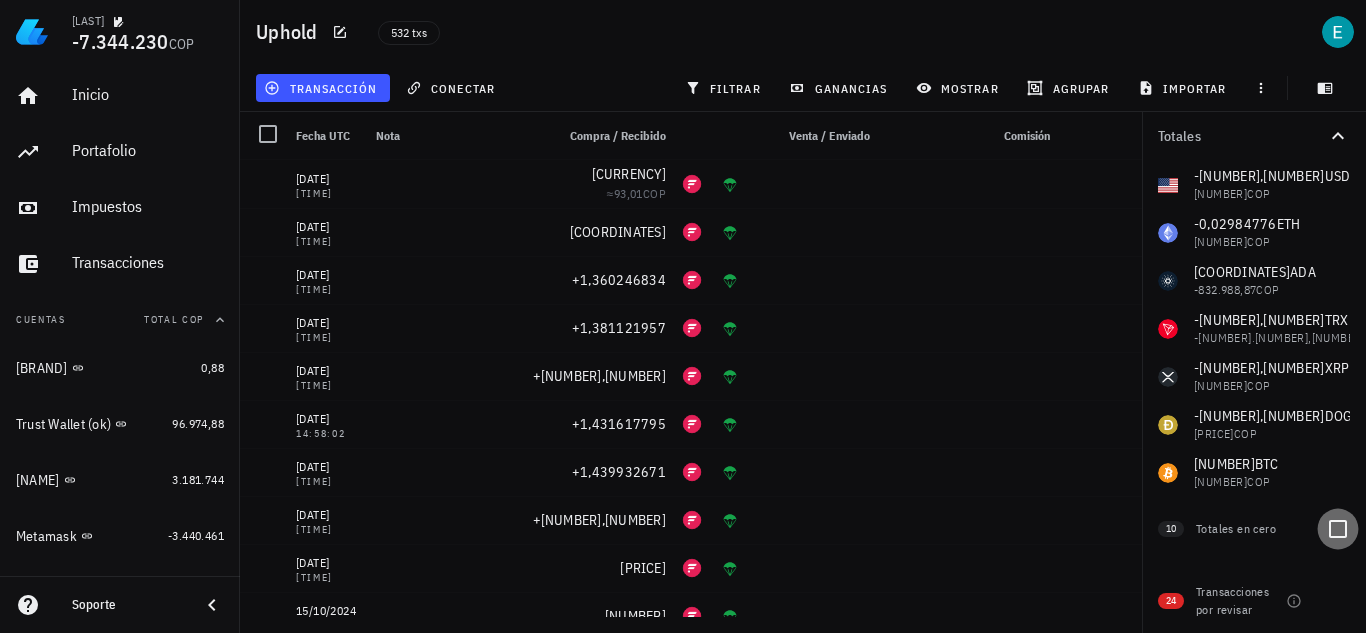 click at bounding box center (1338, 529) 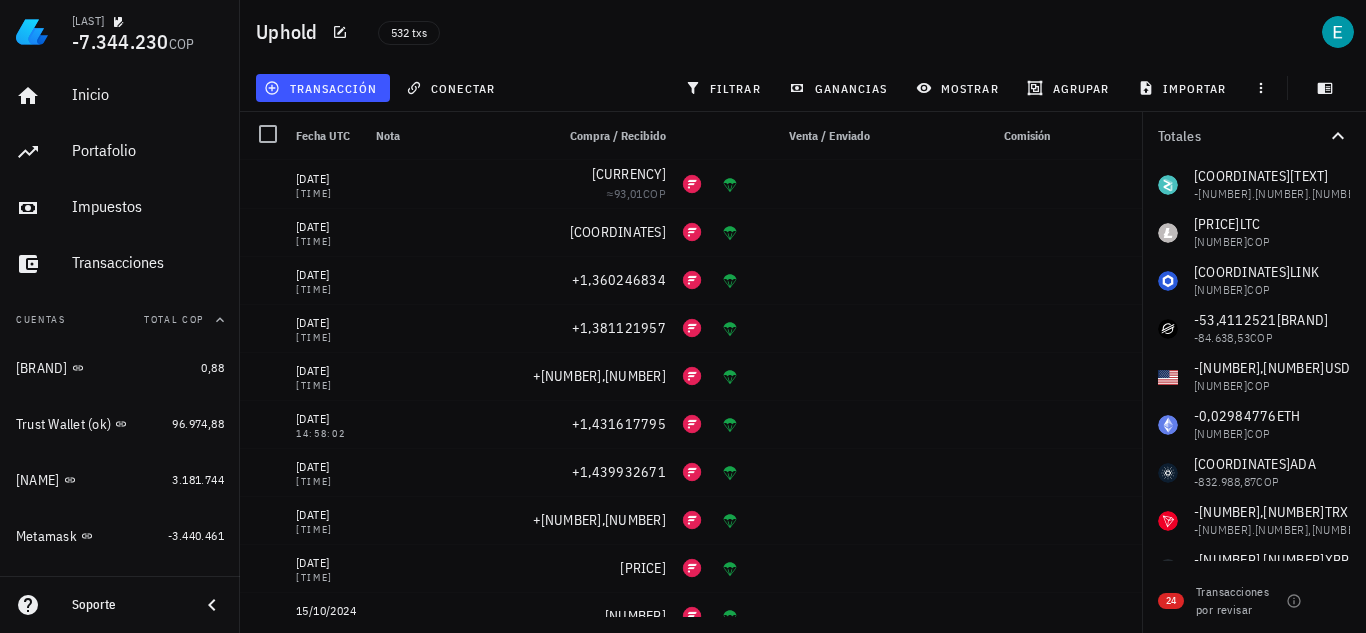 scroll, scrollTop: 1151, scrollLeft: 0, axis: vertical 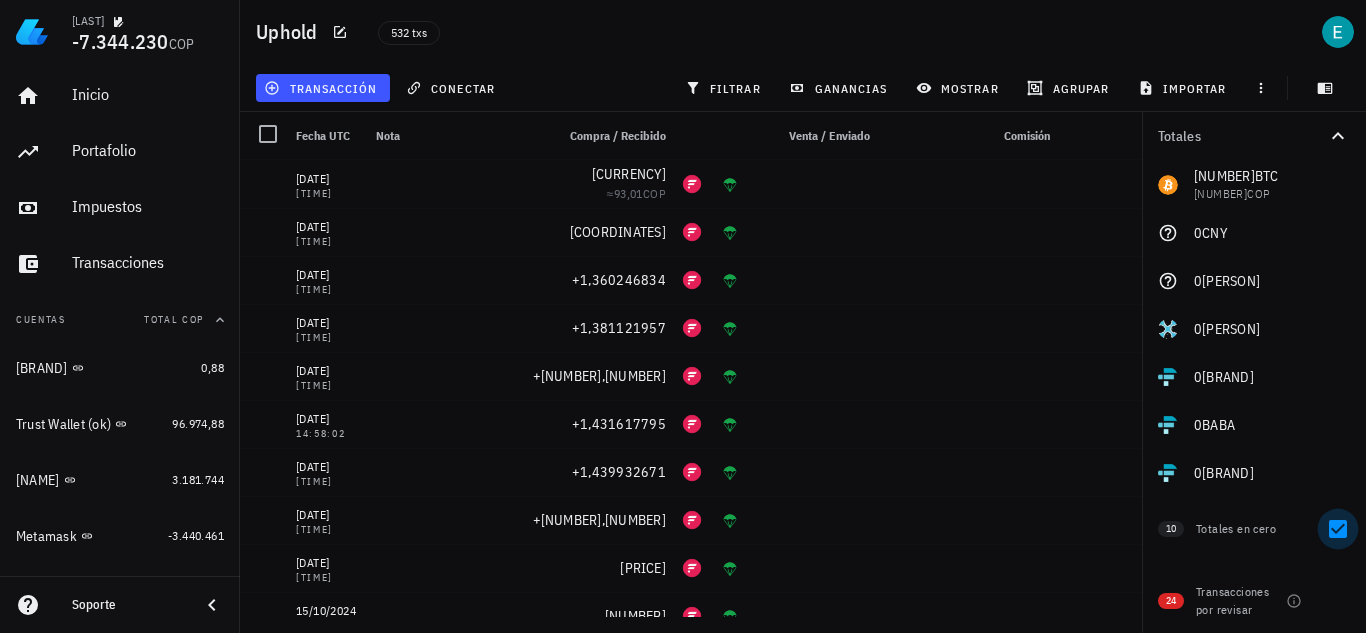 click at bounding box center (1338, 529) 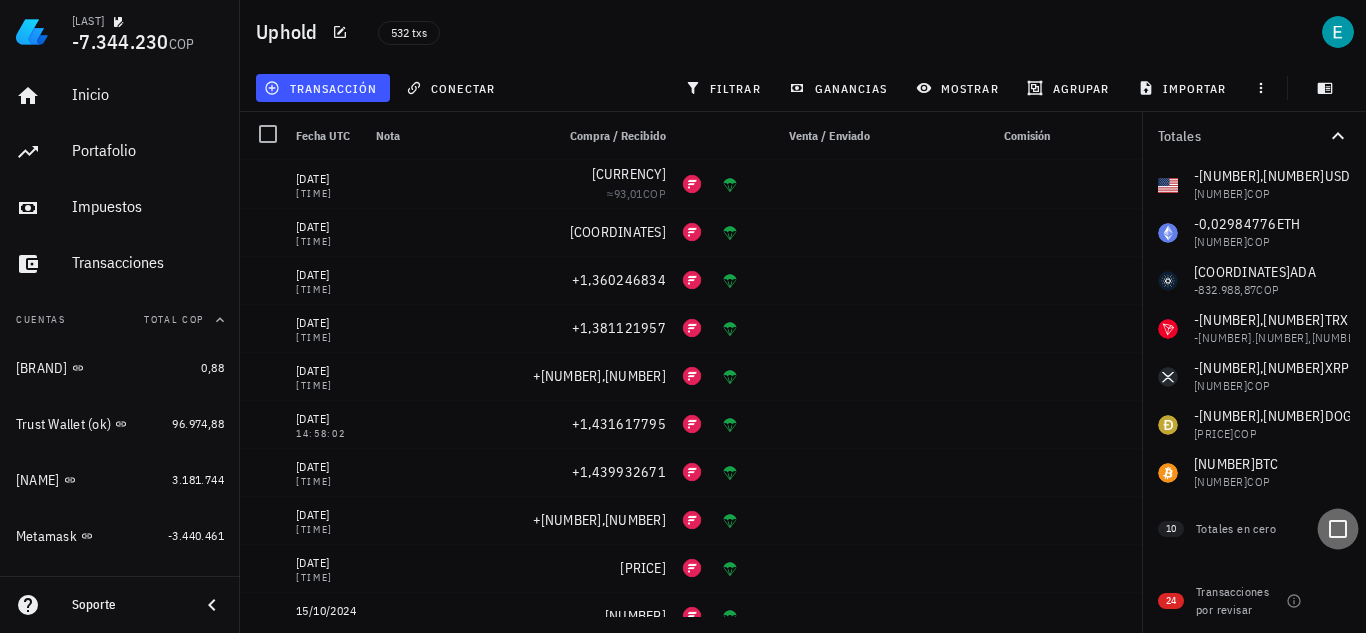 scroll, scrollTop: 959, scrollLeft: 0, axis: vertical 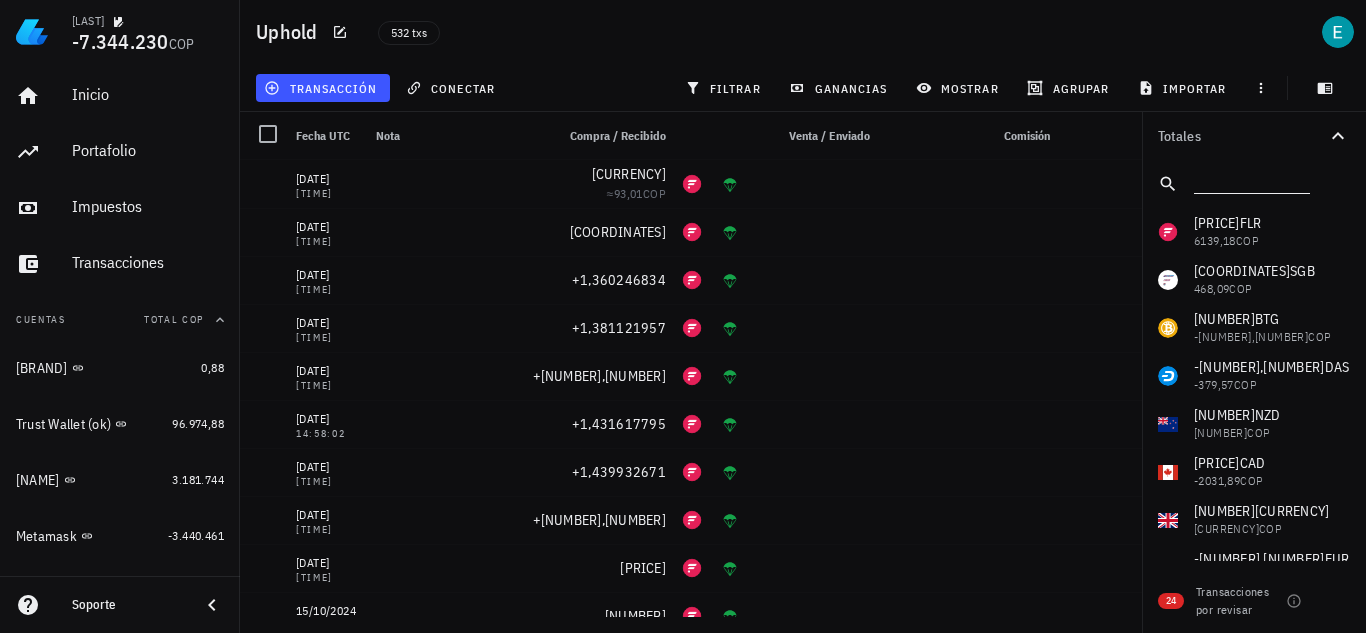 click at bounding box center (1250, 180) 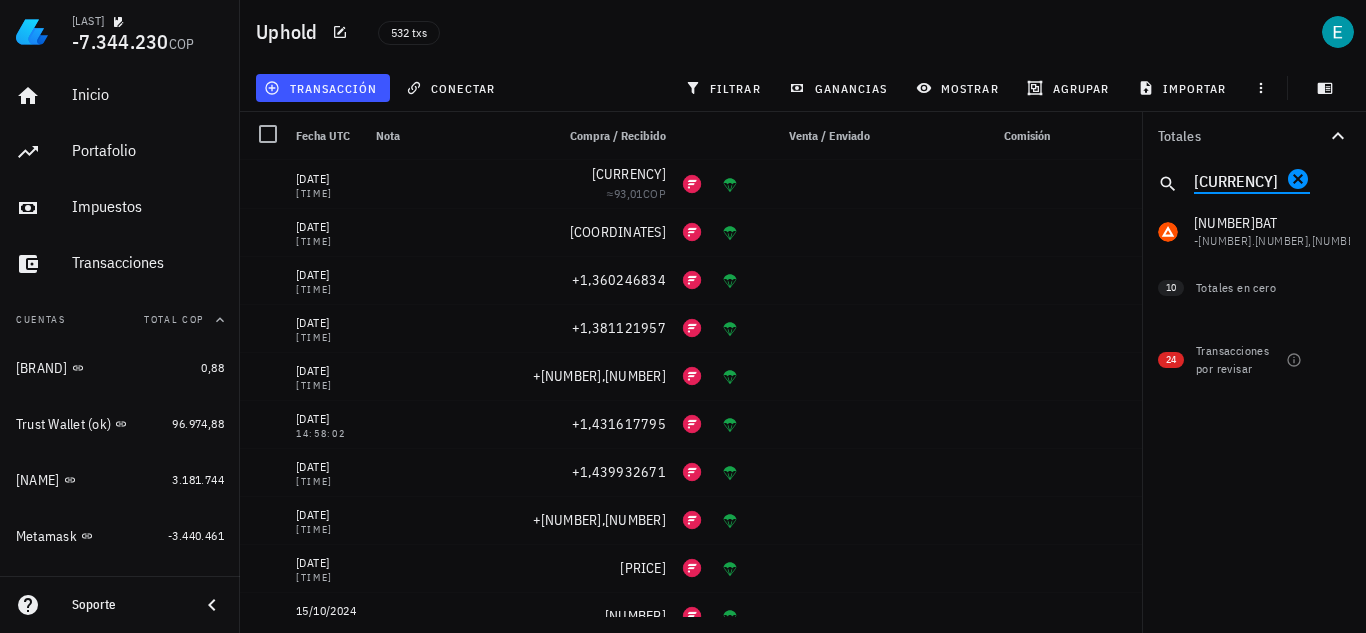 click on "66,91550167  FLR   6139,18  COP     19,51076468  SGB   468,09  COP     0  DOT   0  COP     0  FIL   0  COP     0  UNI   0  COP     0  TSLA   0  COP     -0,01625617  BTG   -45,99  COP     -0,00448451  DASH   -379,57  COP     -0,71  NZD   -1732,92  COP     -0,68  CAD   -2031,89  COP     -0,42  GBP   -2299,95  COP     -2,12  EUR   -10.132,39  COP     -0,49  NEO   -11.749,97  COP     -54,49  MXN   -11.913,94  COP     -20,87930729  BAT   -12.876,11  COP     -4,121606  NANO   -15.019,82  COP     -21,79171316  ZRX   -21.002,49  COP     -0,00971202  BCH   -21.588,07  COP     -29,53  IOTA   -21.981,31  COP     -869,9837338  ZIL   -38.378,98  COP     -0,17349416  LTC   -76.848,41  COP     -1,16719608  LINK   -77.885,53  COP     -53,4112521  XLM   -84.638,53  COP     -26,42  USD   -108.940,14  COP     -0,02984776  ETH   -431.611,23  COP     -280,005617  ADA   -832.988,87  COP     -719,140706  TRX   -962.816,05  COP     -160,519041  XRP   -1.966.452  COP" at bounding box center [1254, 232] 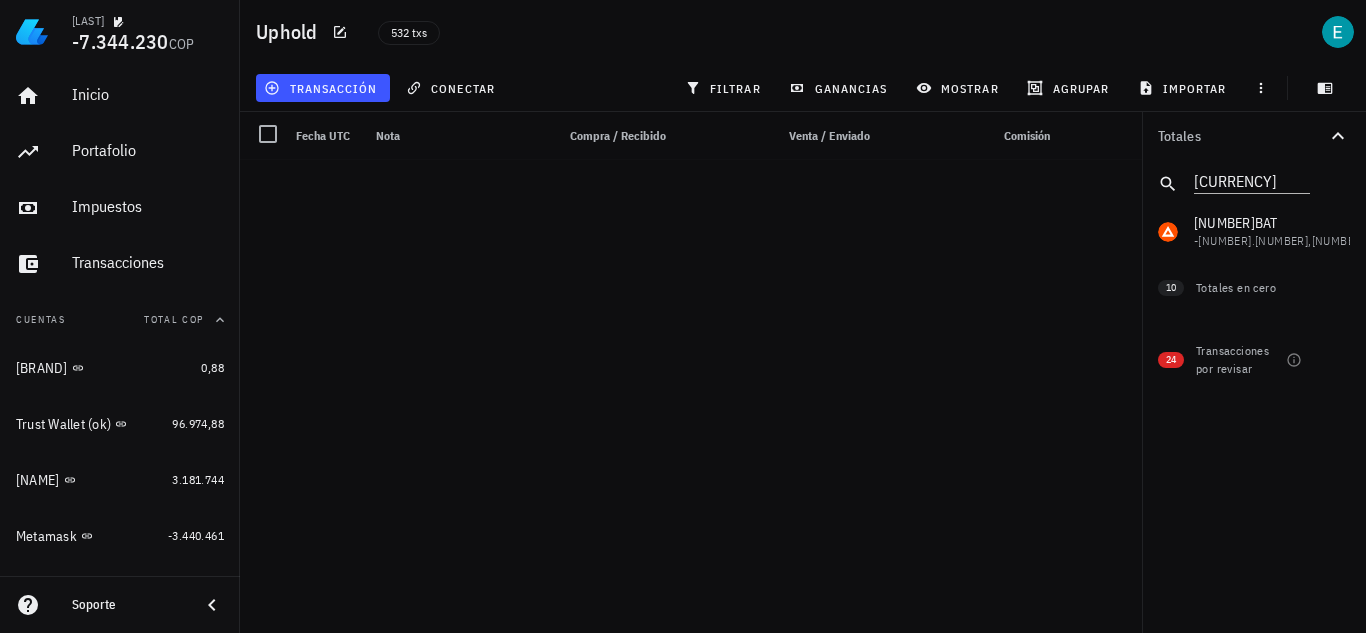 scroll, scrollTop: 0, scrollLeft: 0, axis: both 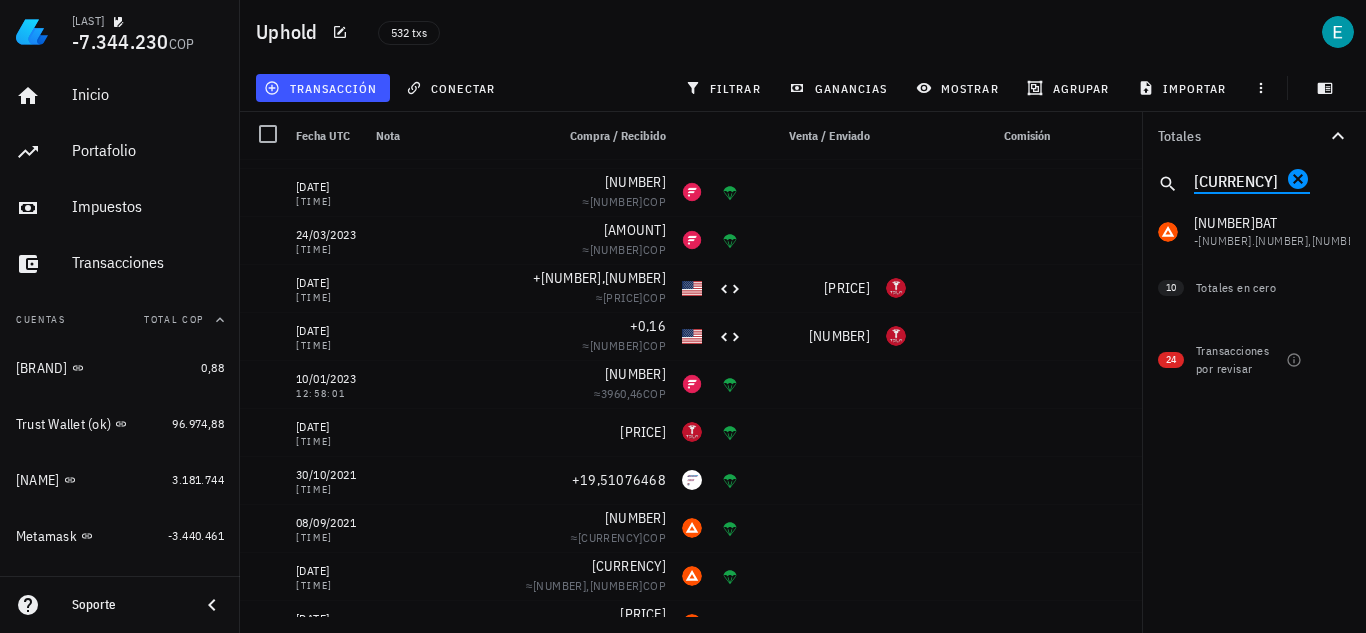 click on "bat" at bounding box center (1238, 180) 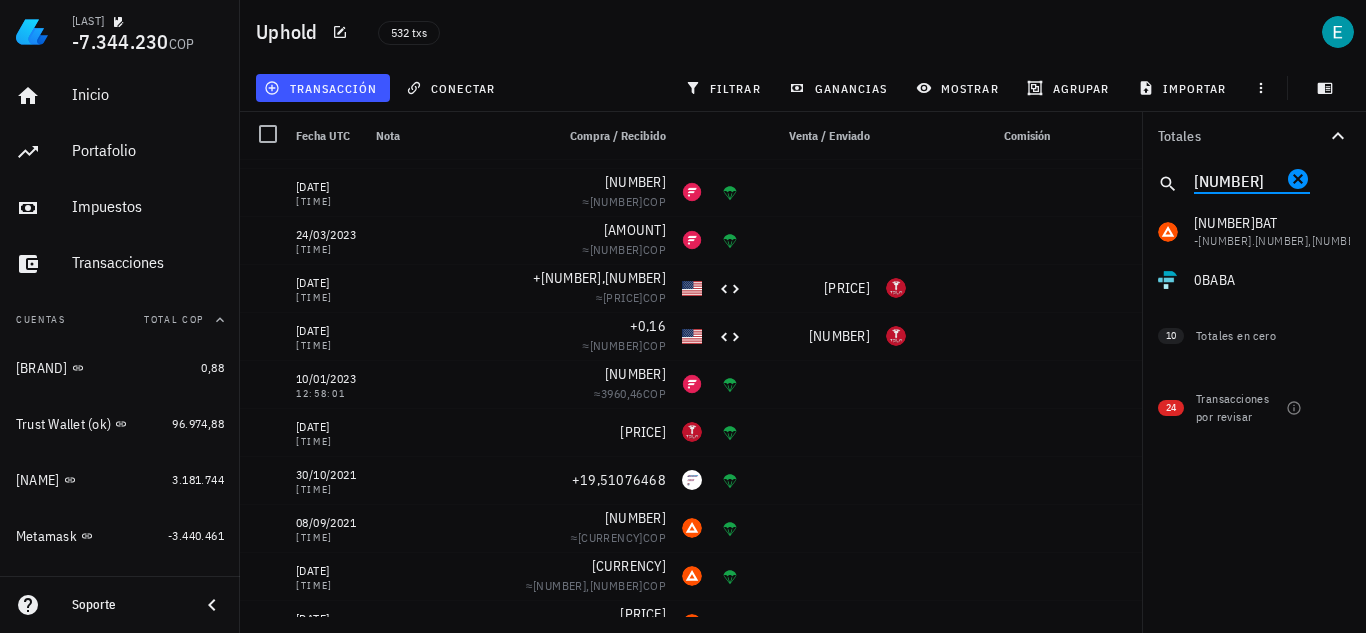 type on "b" 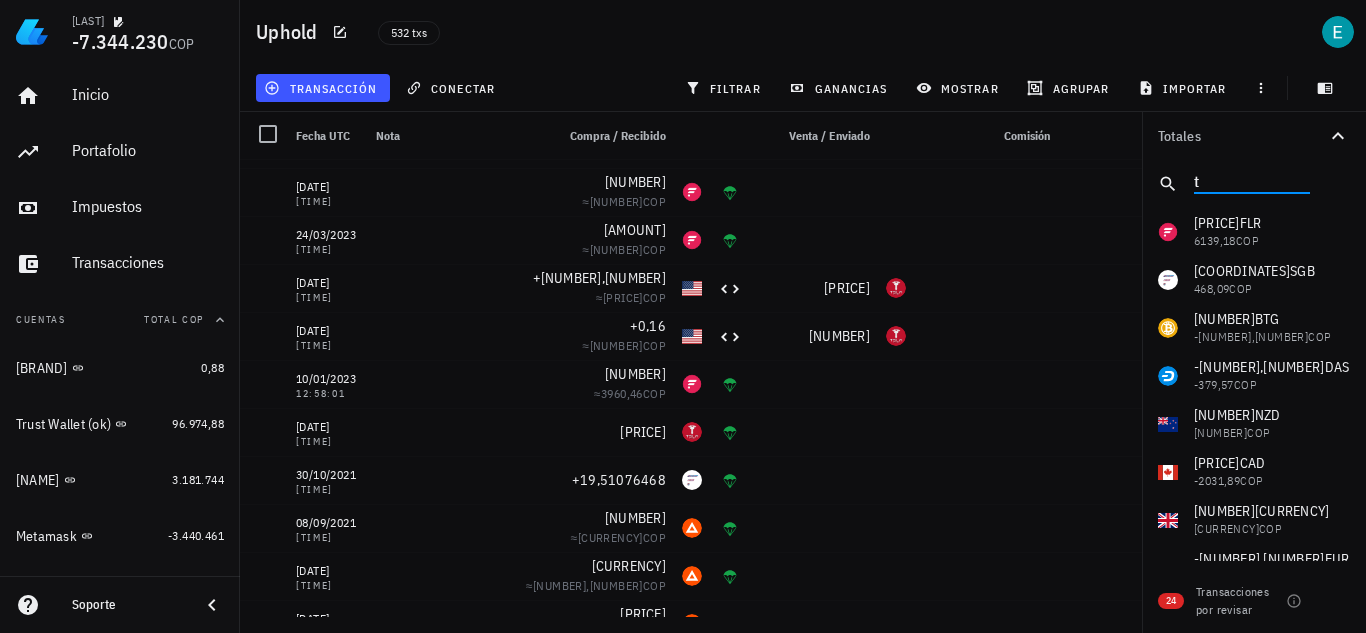 click on "t" at bounding box center (1250, 180) 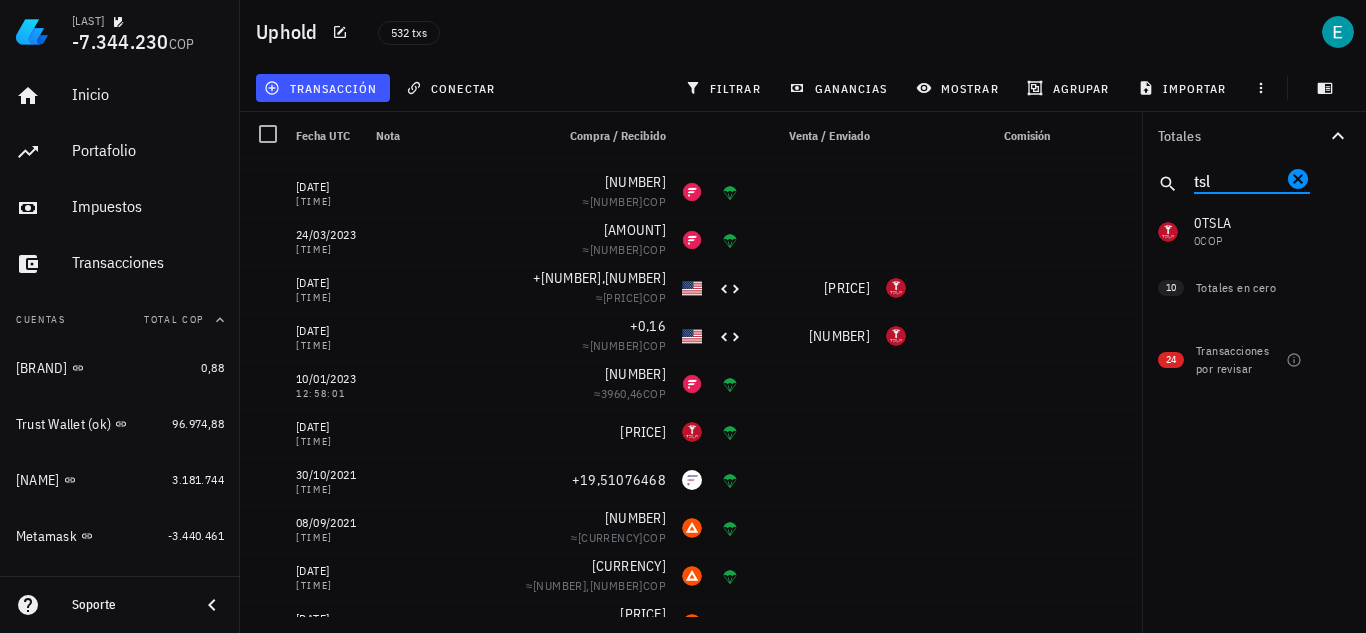 click on "tsl" at bounding box center (1238, 180) 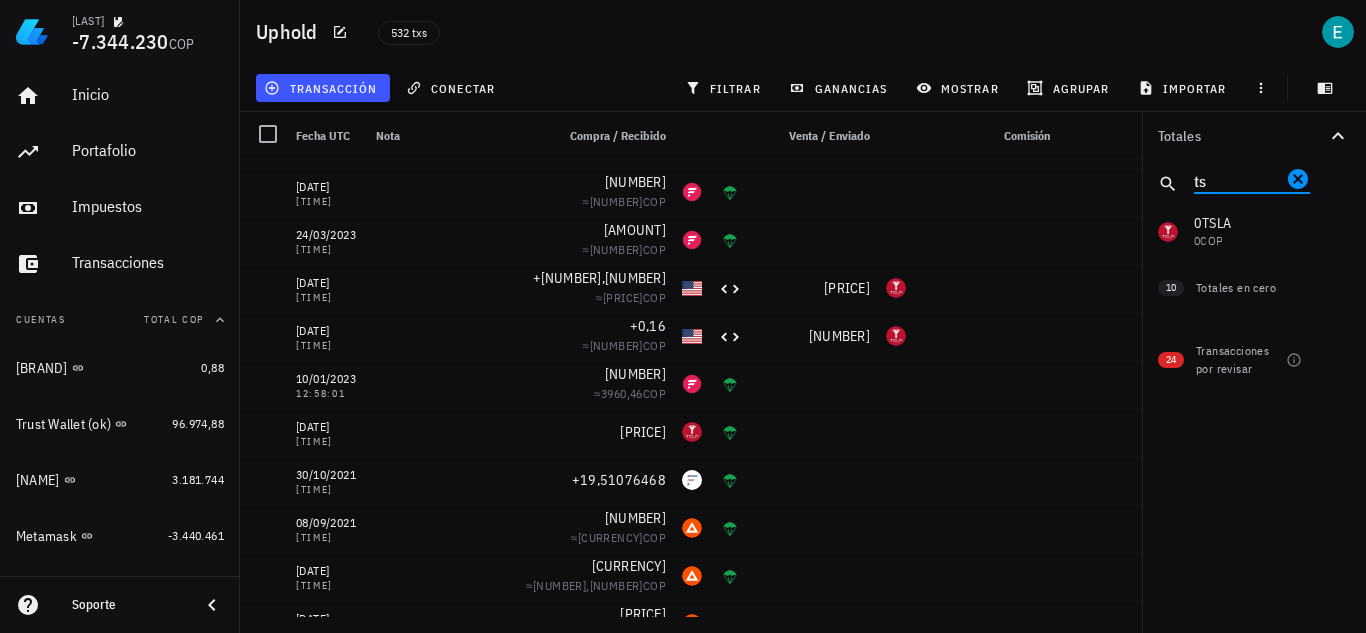 type on "t" 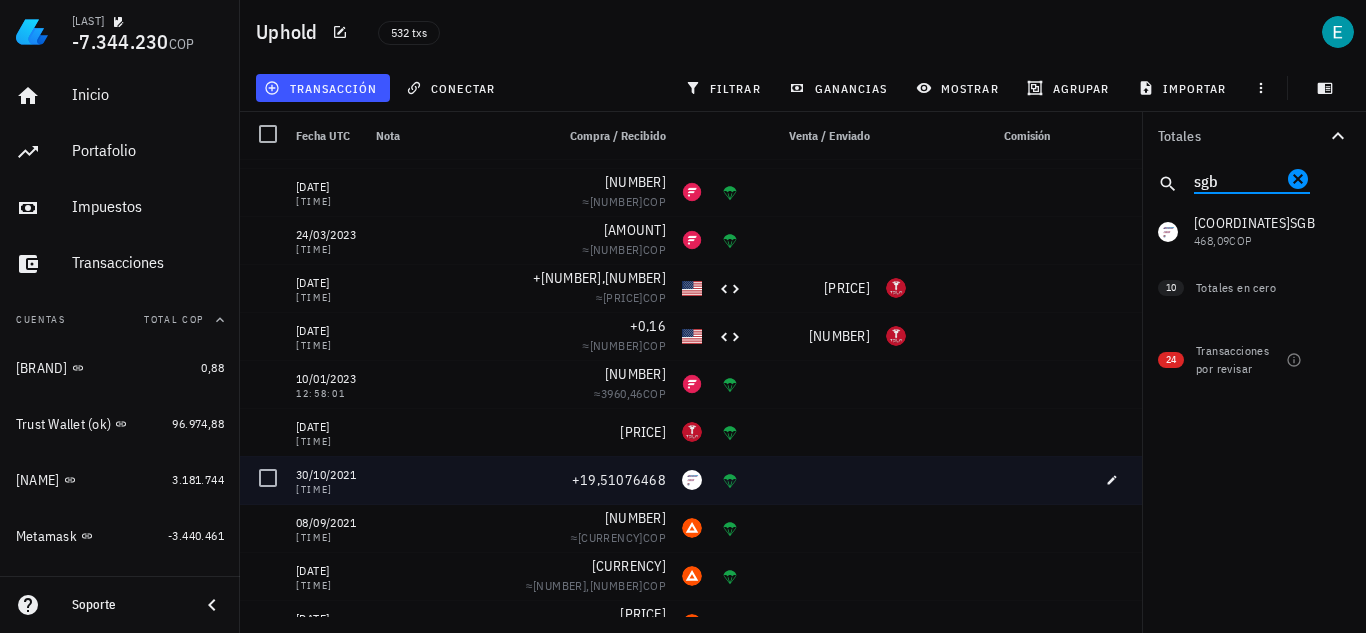 click at bounding box center (986, 480) 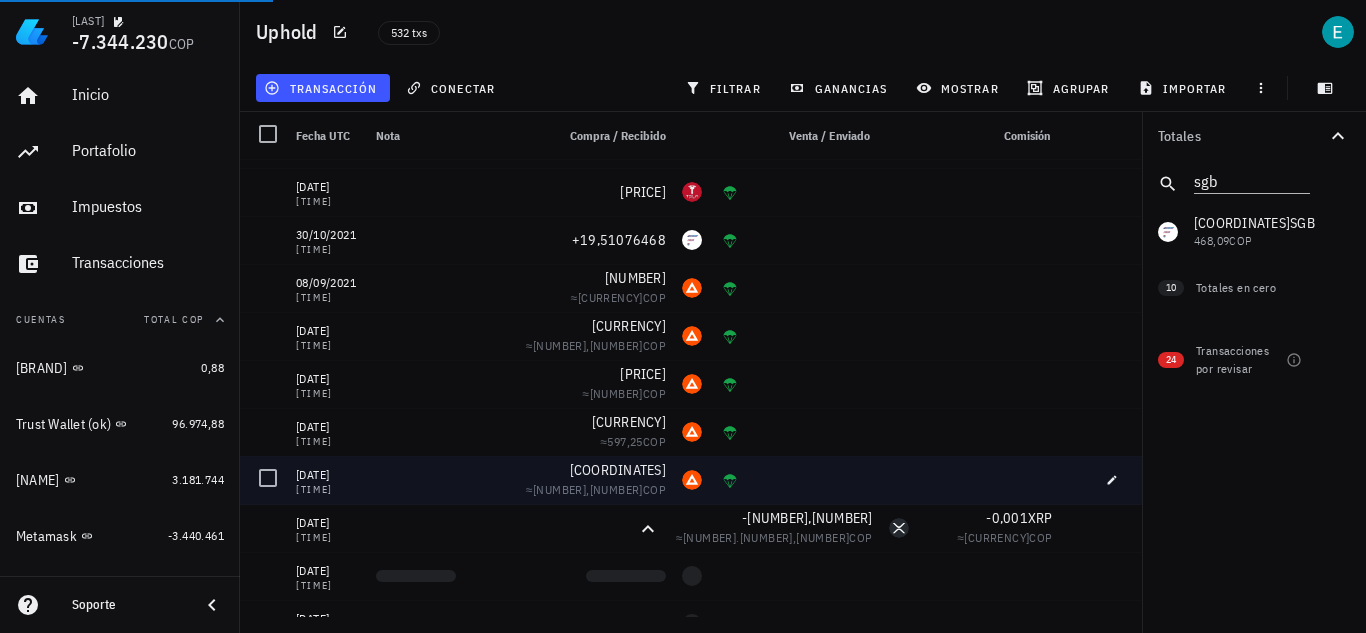 scroll, scrollTop: 1520, scrollLeft: 0, axis: vertical 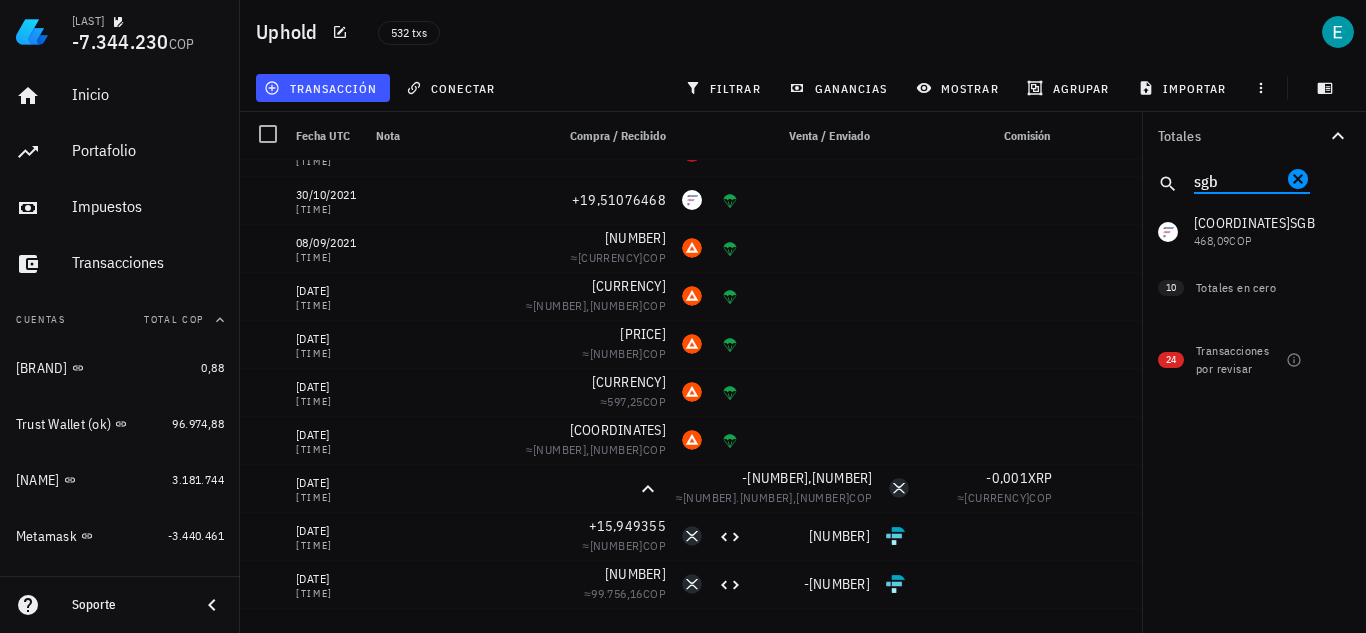 drag, startPoint x: 1240, startPoint y: 179, endPoint x: 1139, endPoint y: 181, distance: 101.0198 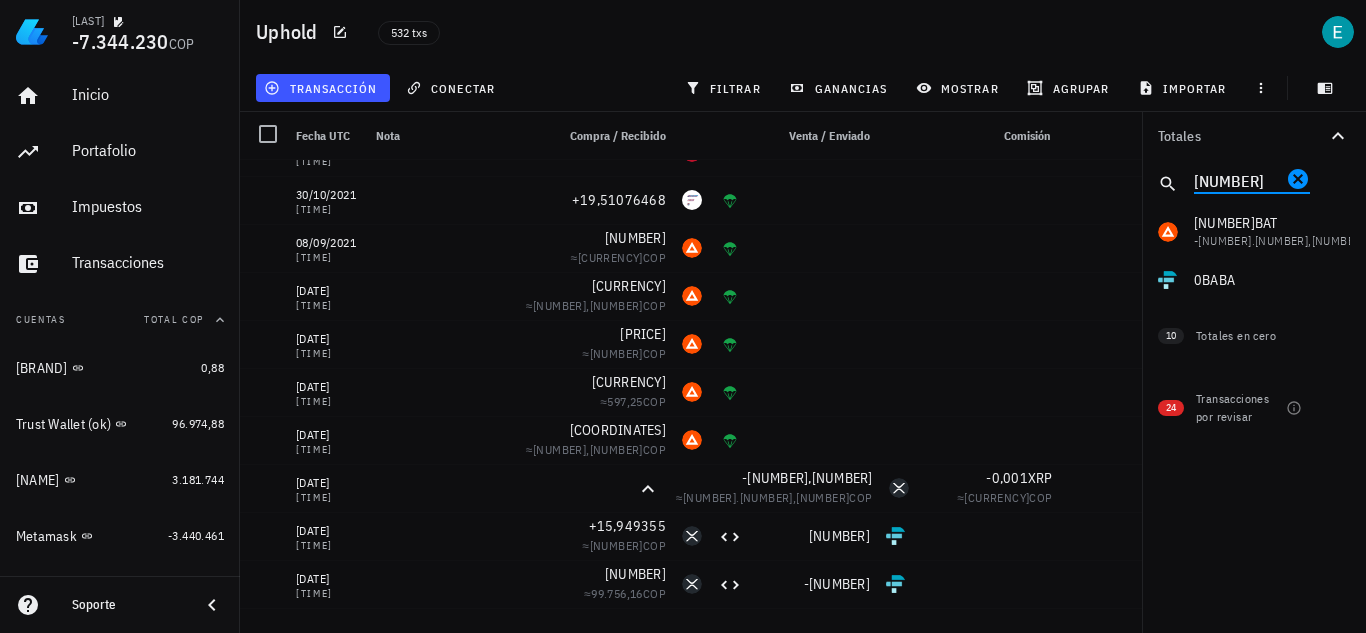 type on "b" 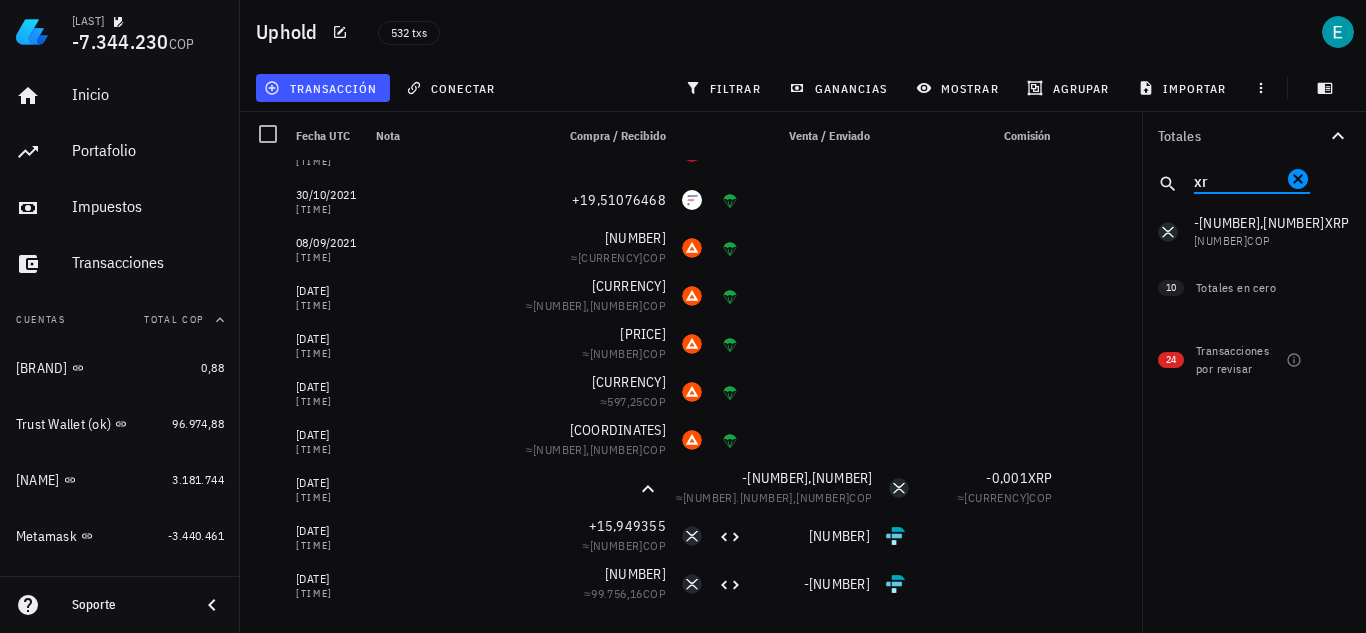 type on "x" 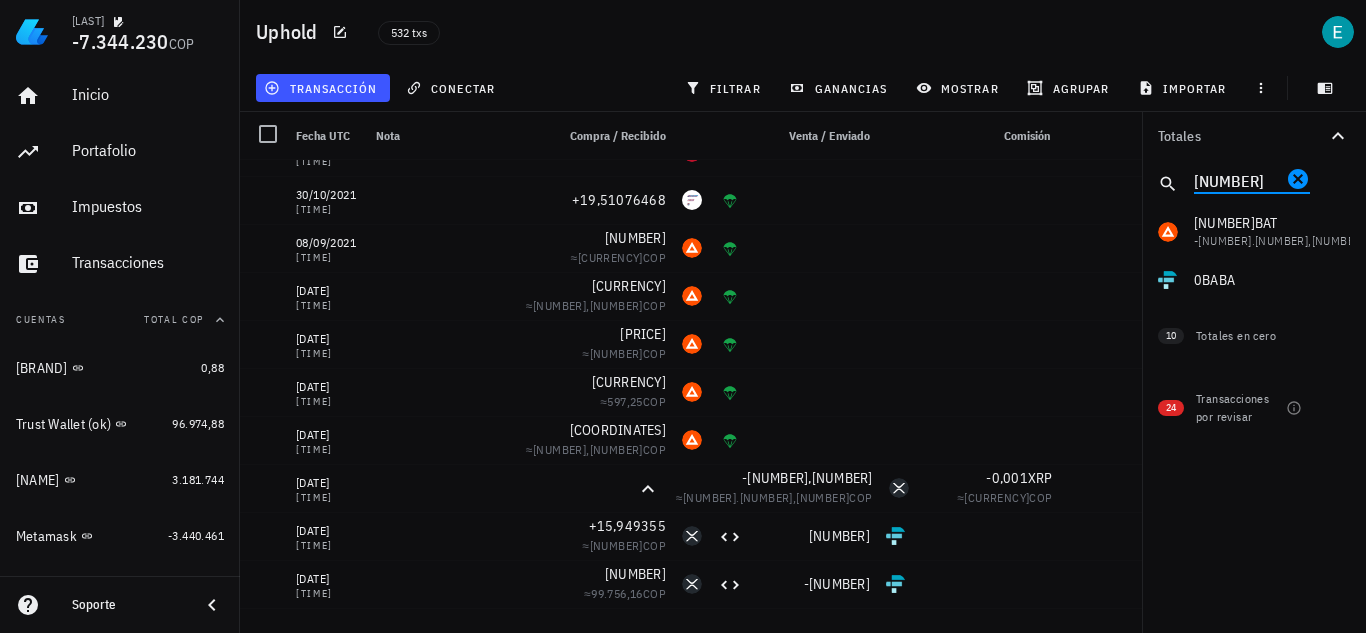 type on "b" 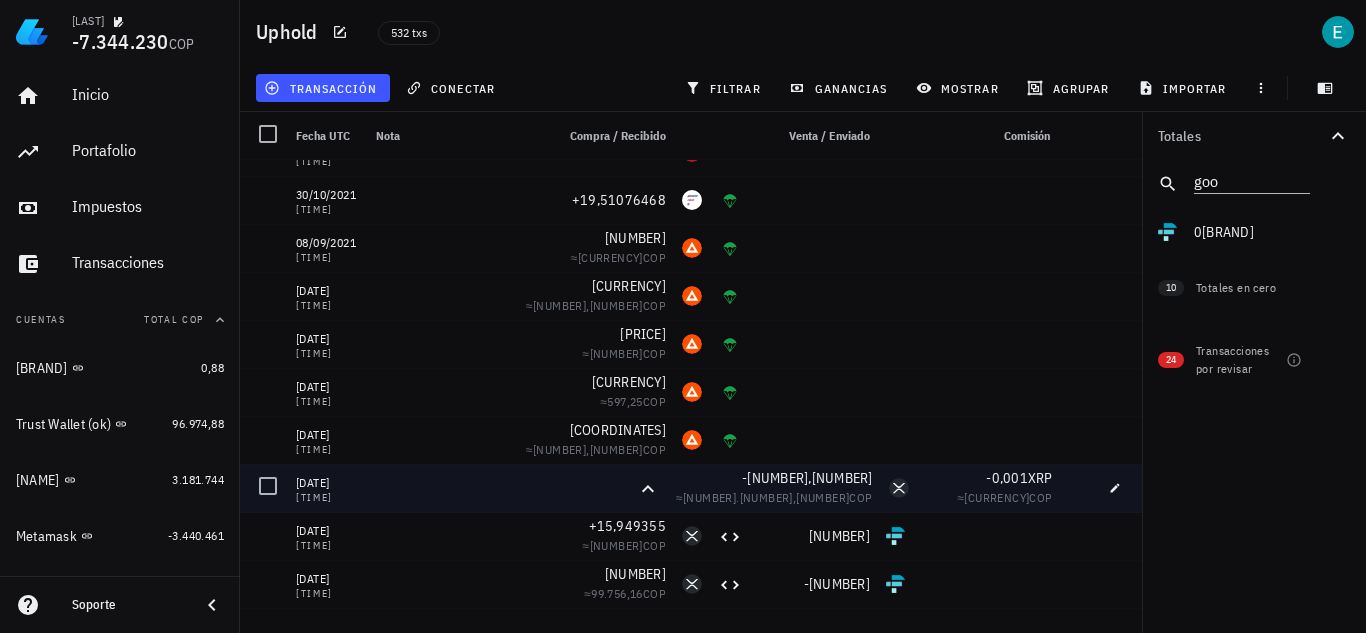 click at bounding box center [1077, 488] 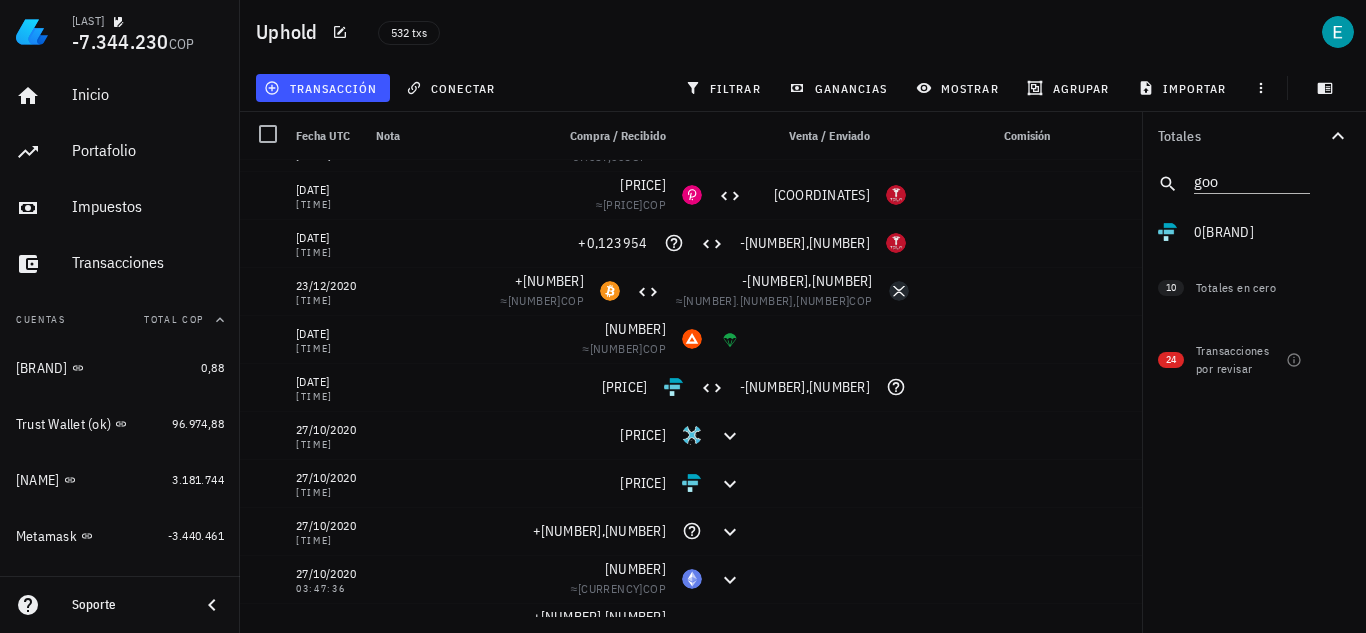 scroll, scrollTop: 3400, scrollLeft: 0, axis: vertical 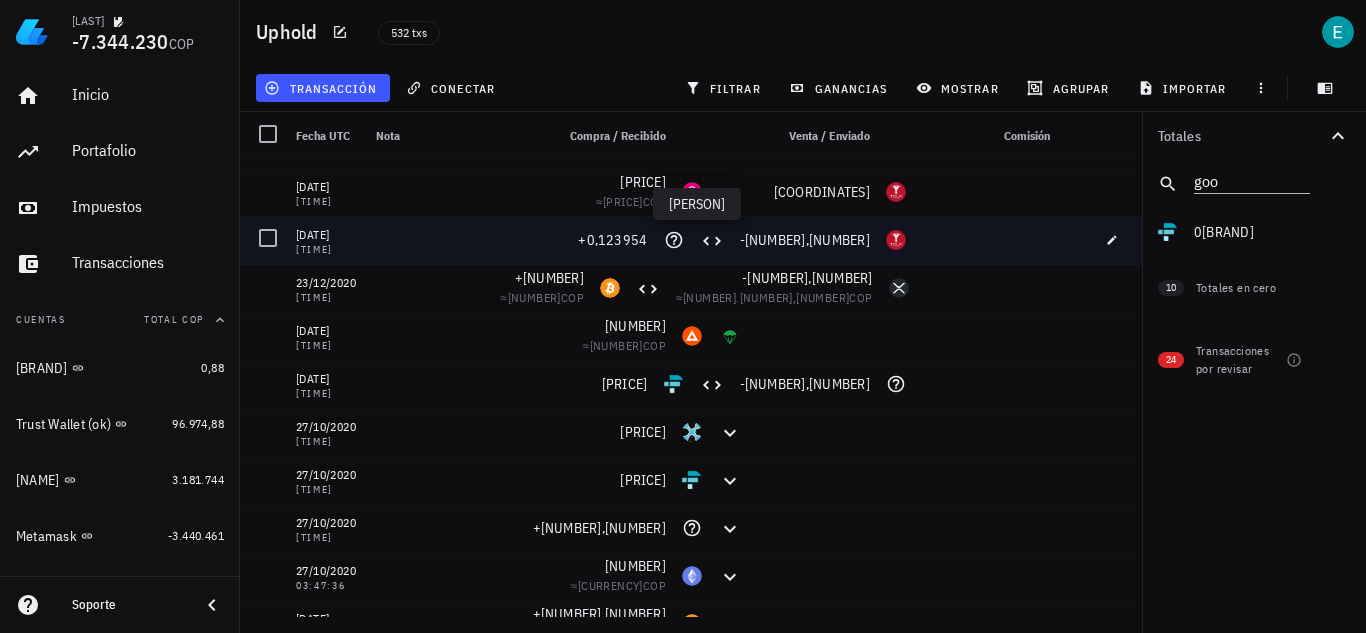 click 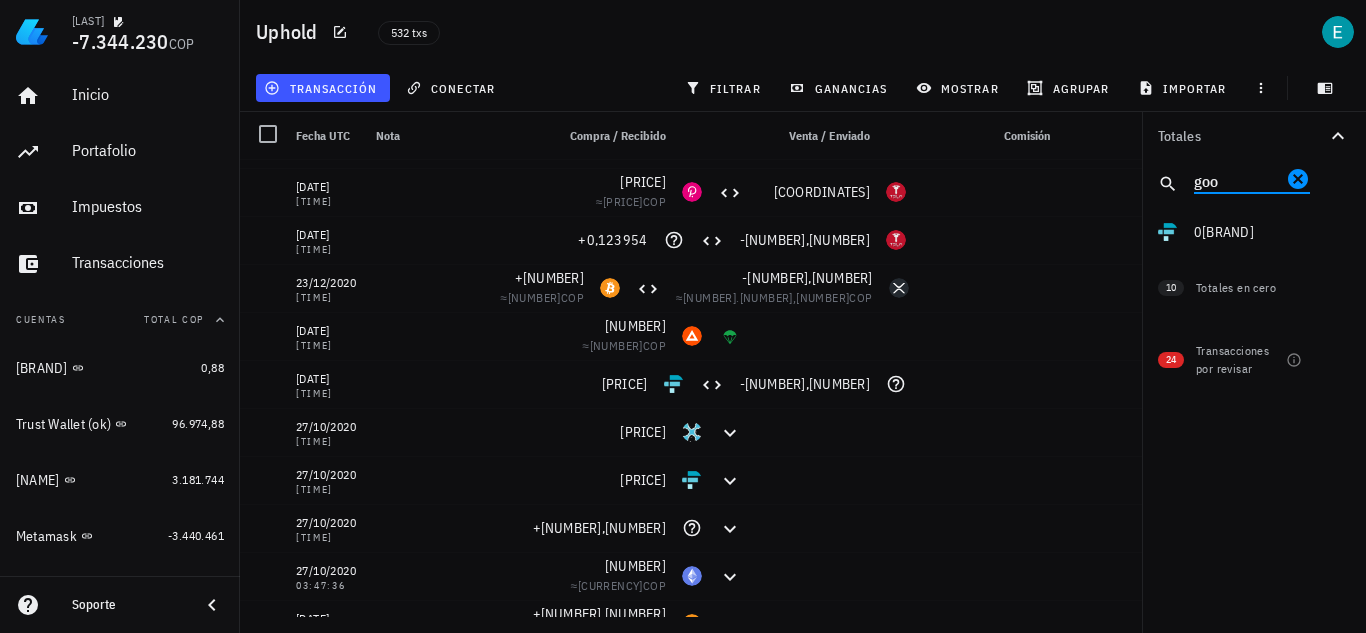 drag, startPoint x: 1229, startPoint y: 177, endPoint x: 1152, endPoint y: 184, distance: 77.31753 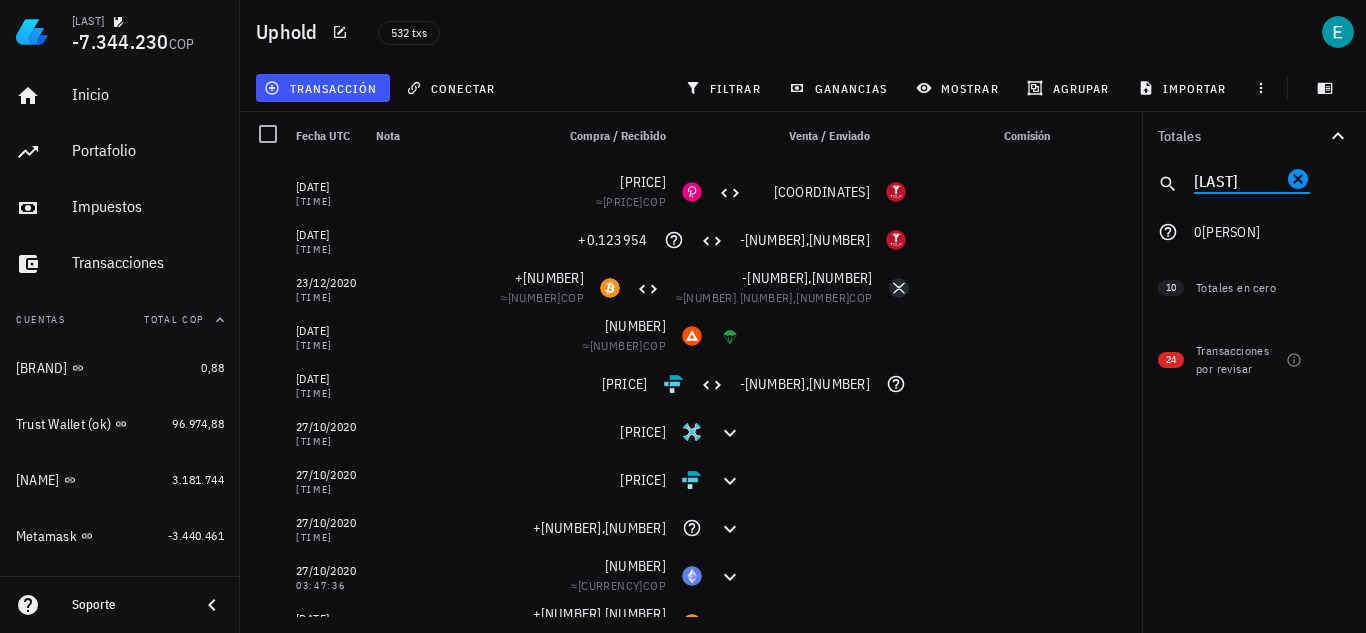 type on "jnj" 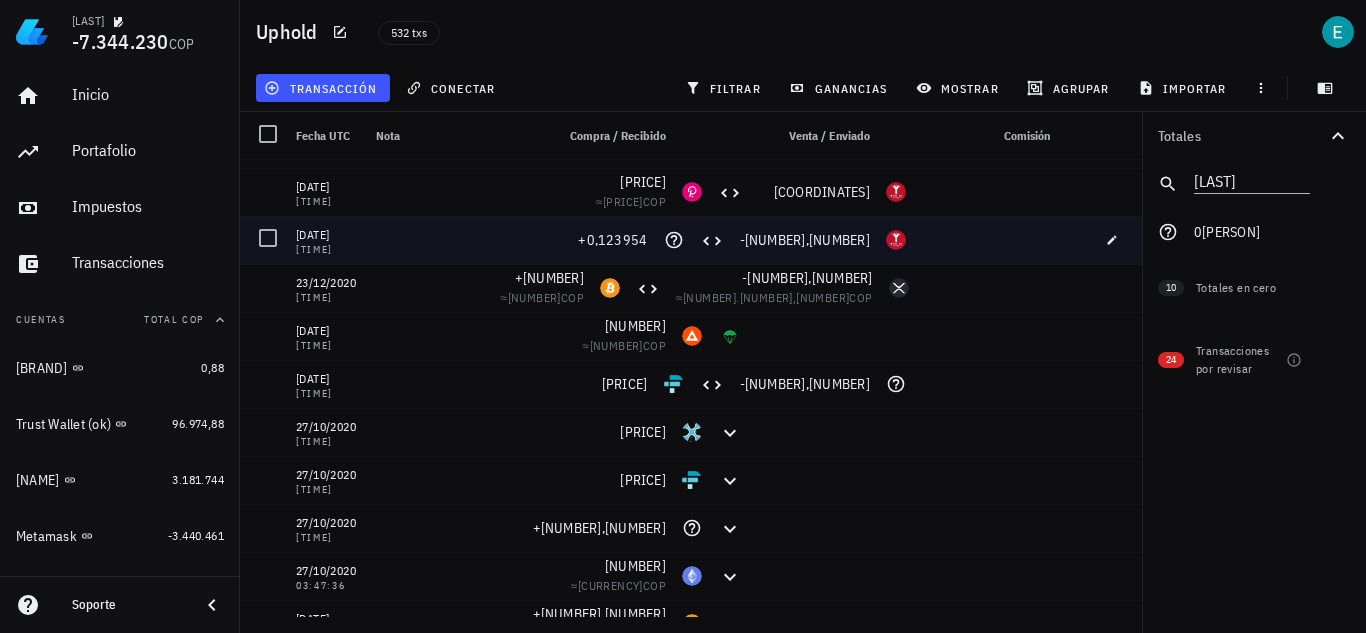 click at bounding box center (986, 240) 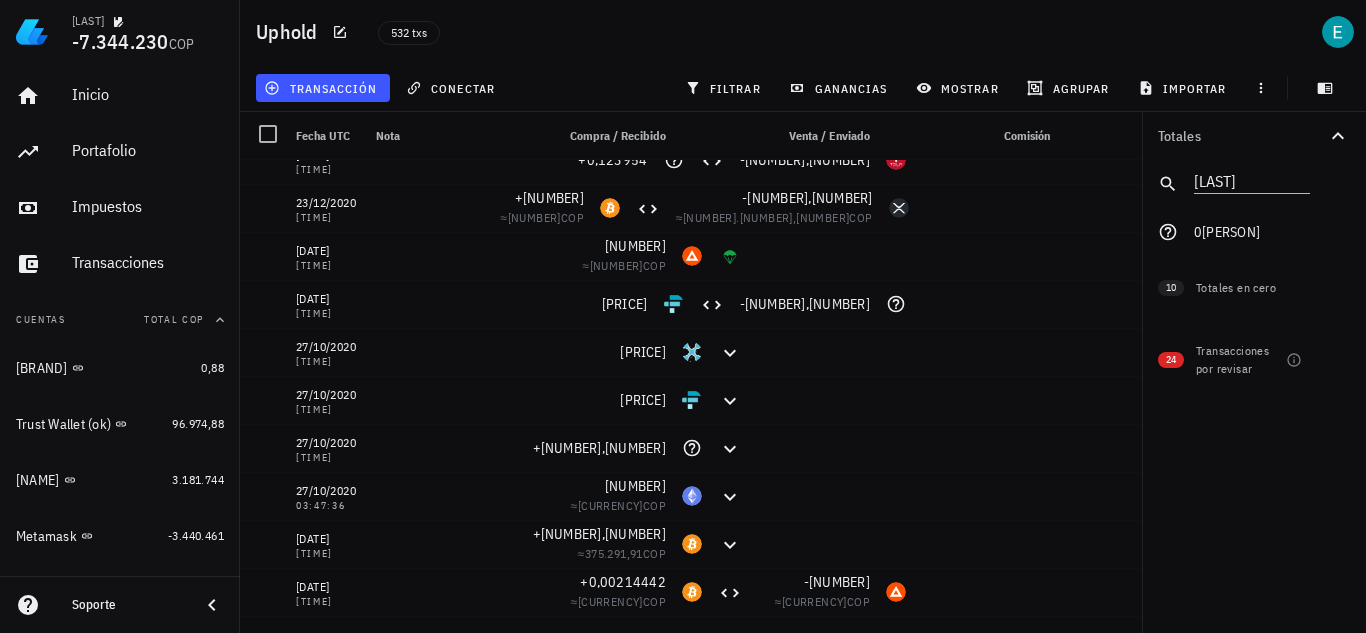 scroll, scrollTop: 3440, scrollLeft: 0, axis: vertical 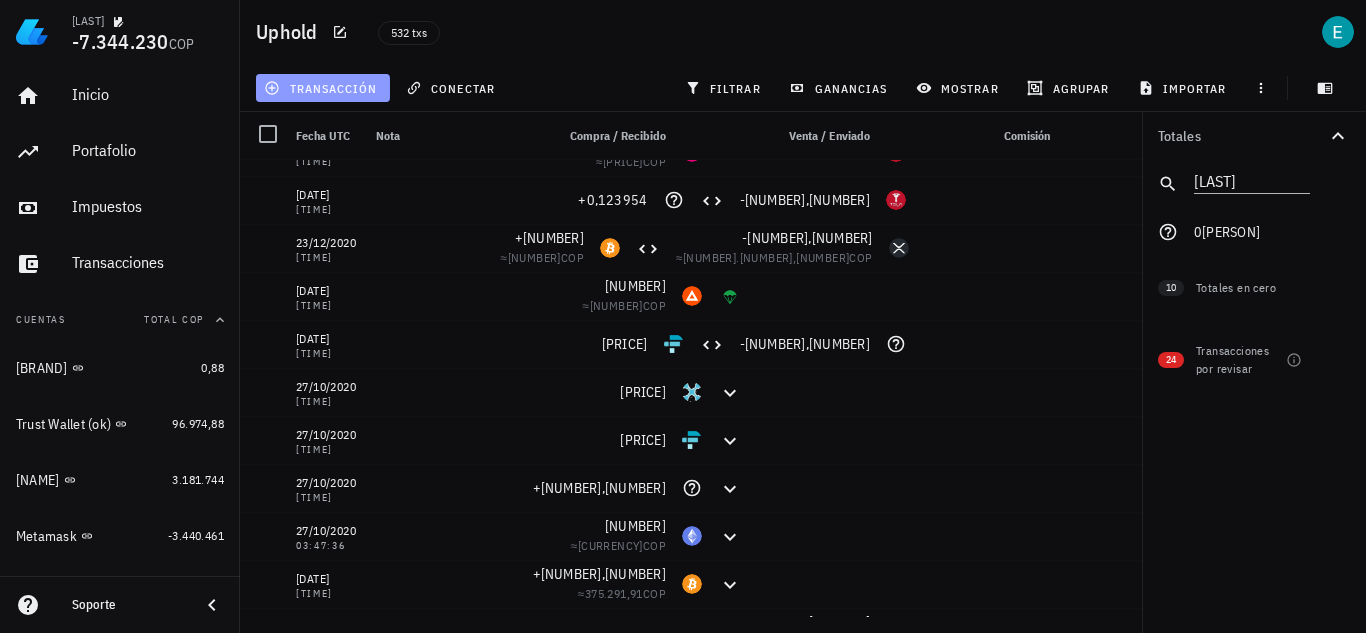 click on "transacción" at bounding box center [322, 88] 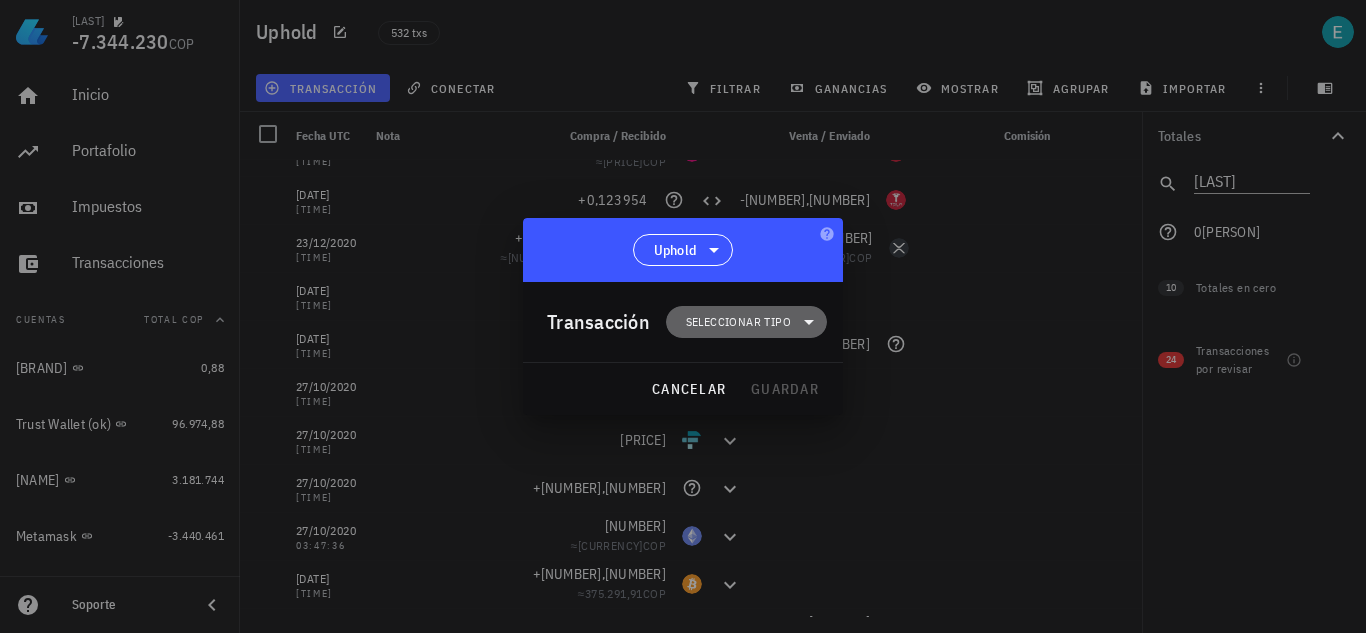 click on "Seleccionar tipo" at bounding box center [738, 322] 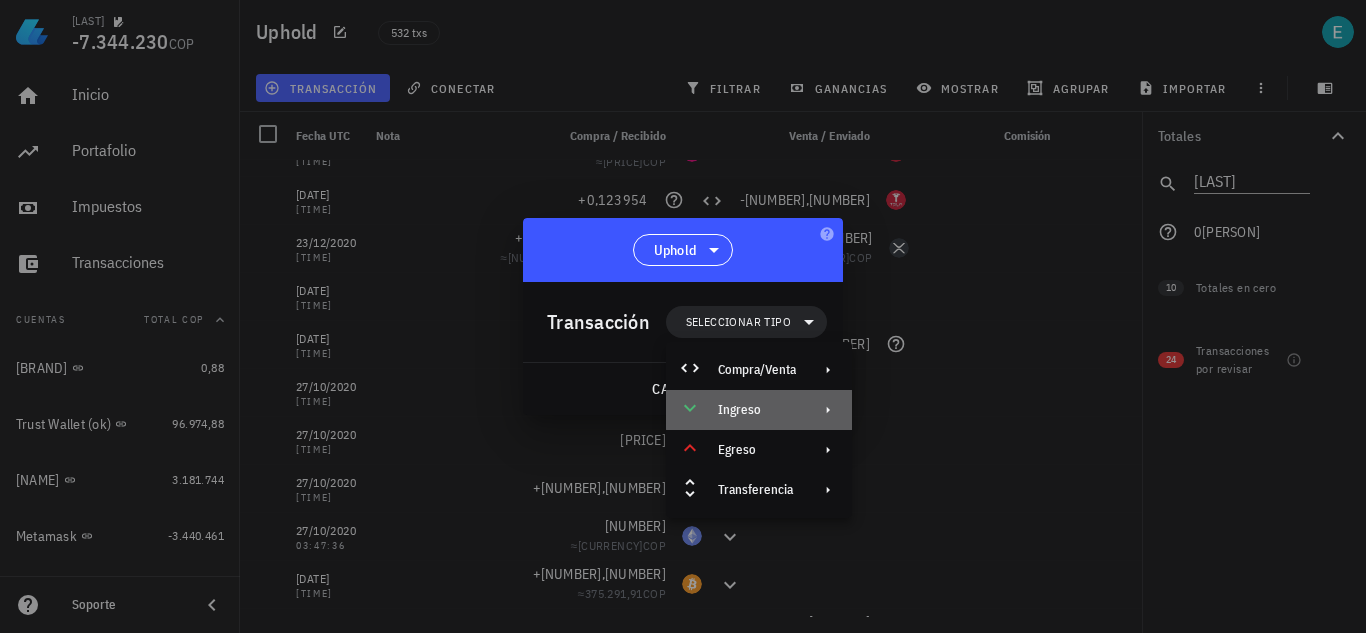 click on "Ingreso" at bounding box center [759, 410] 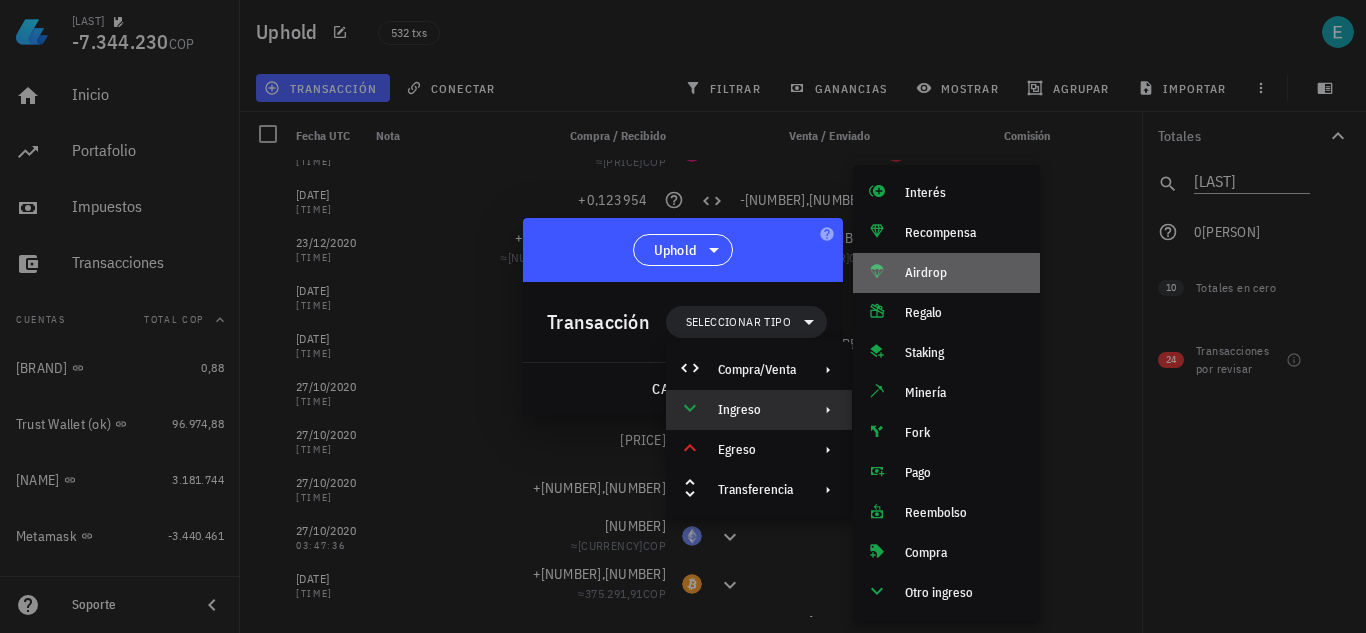 click on "Airdrop" at bounding box center (964, 273) 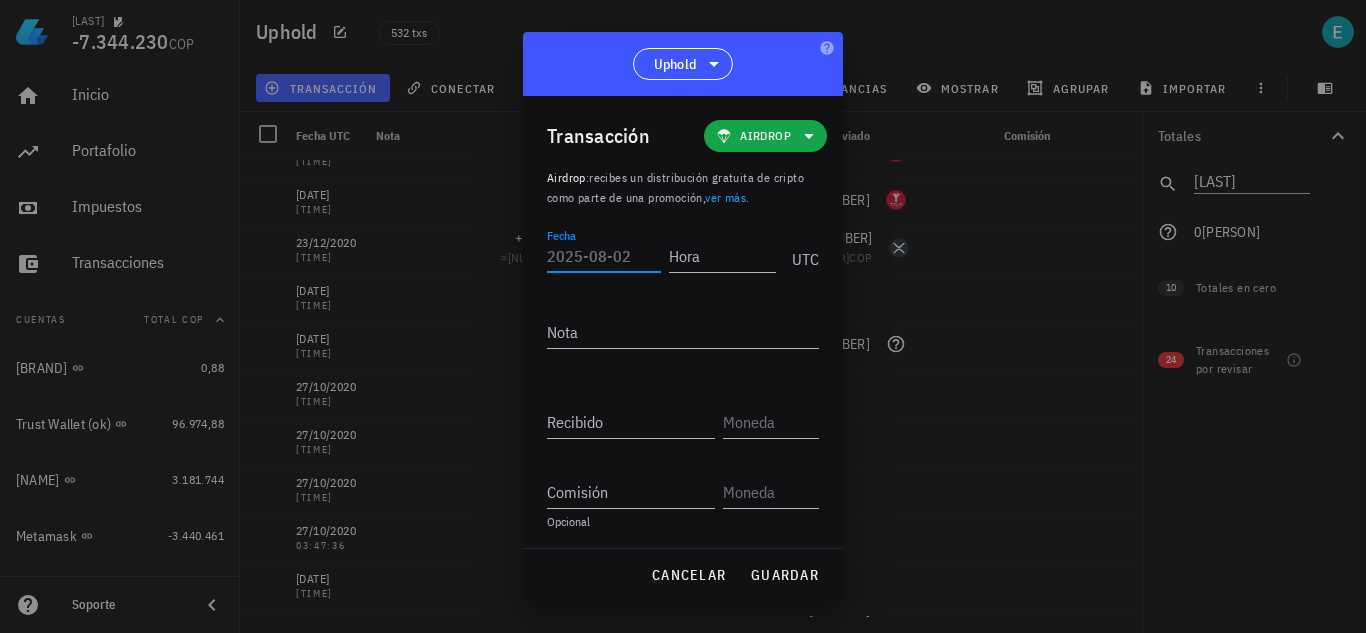 click on "Fecha" at bounding box center [604, 256] 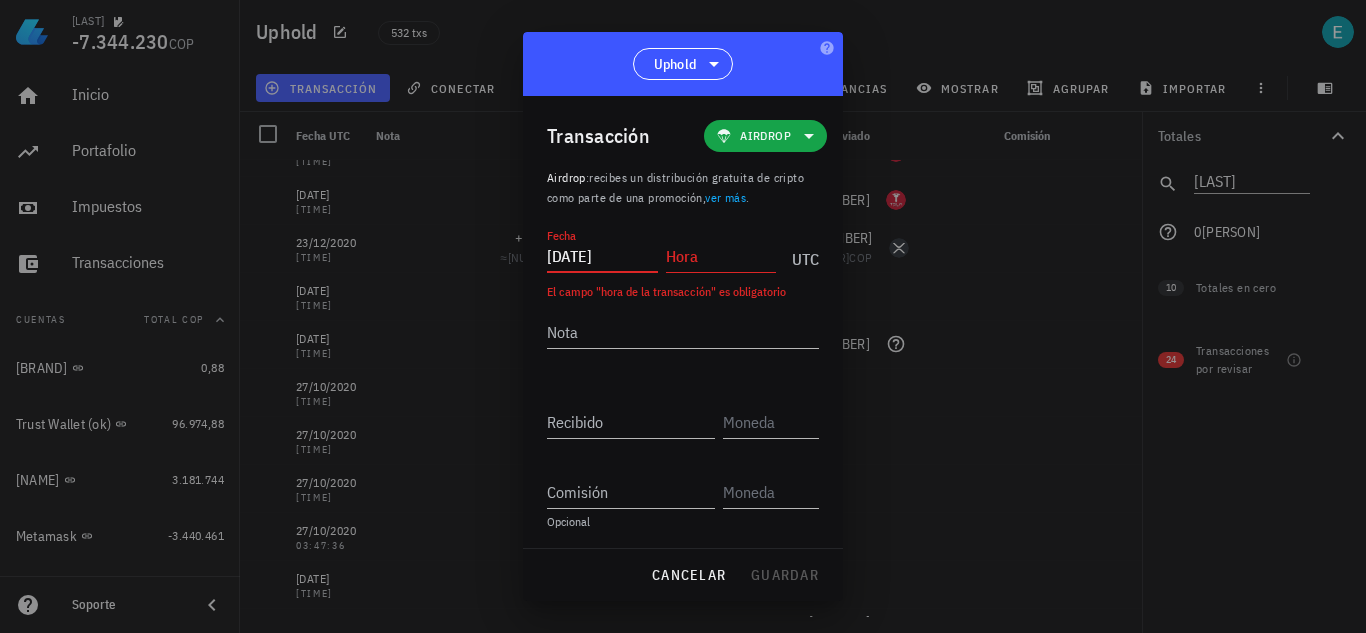 type on "2021-01-08" 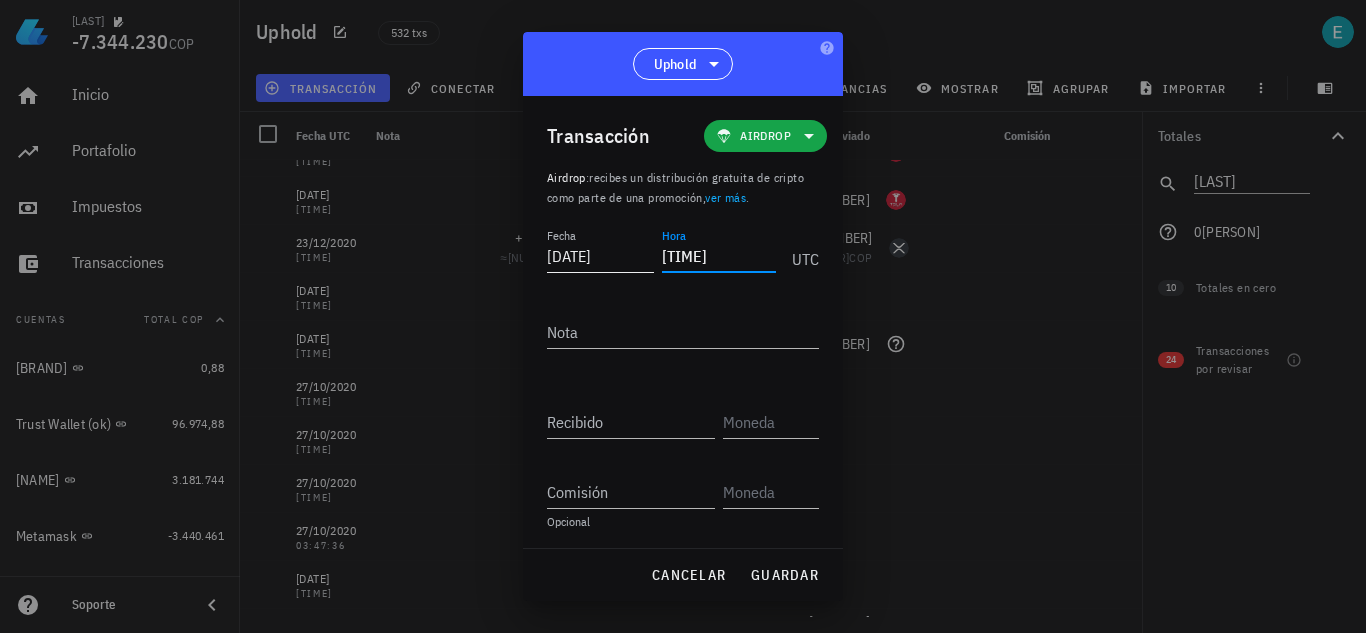 type on "21:07:13" 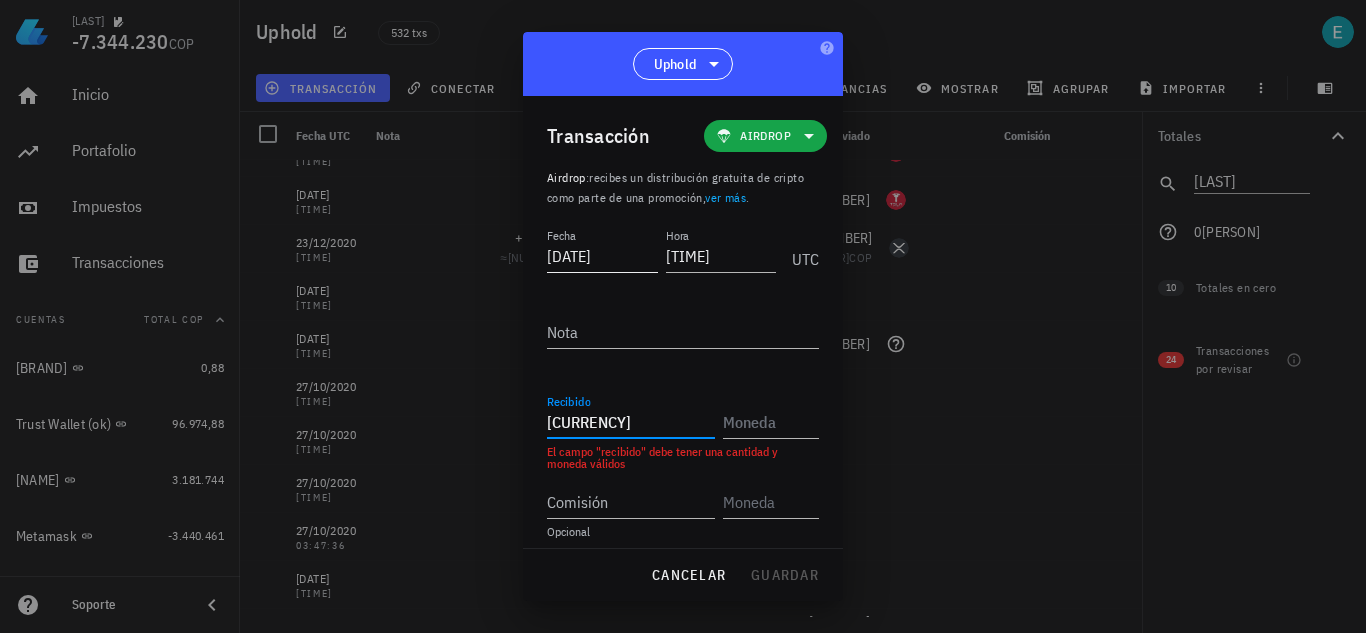 type on "4,74" 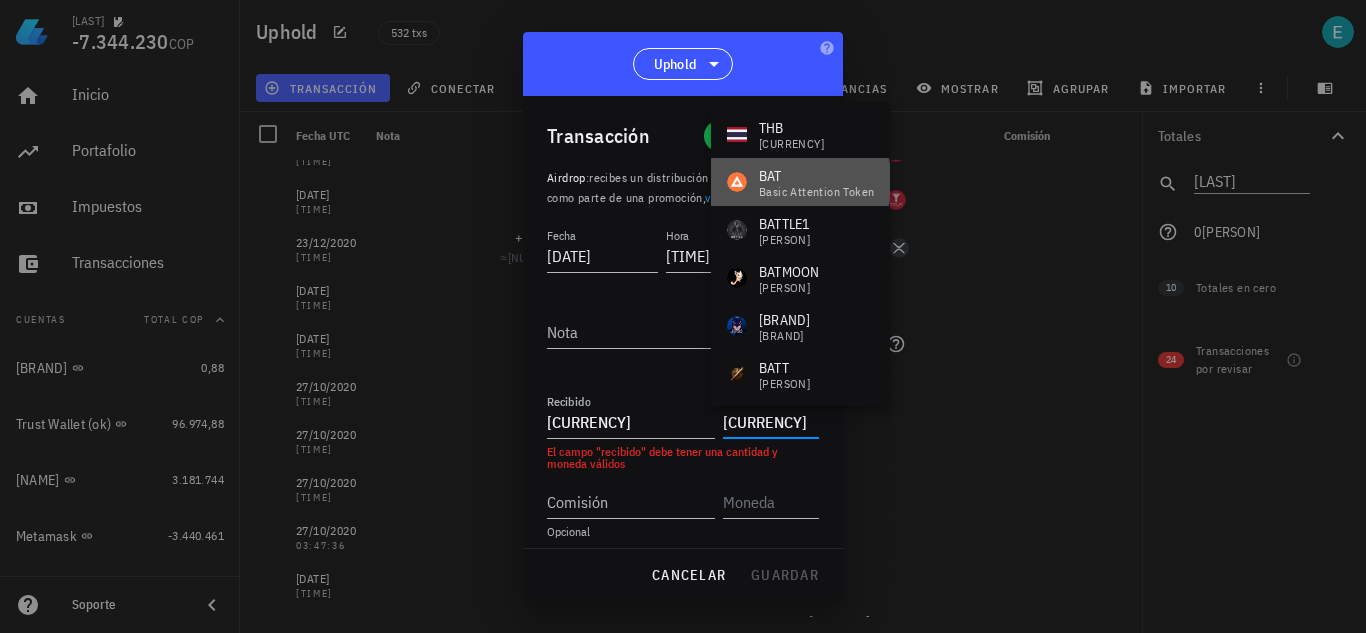 click on "BAT" at bounding box center (816, 176) 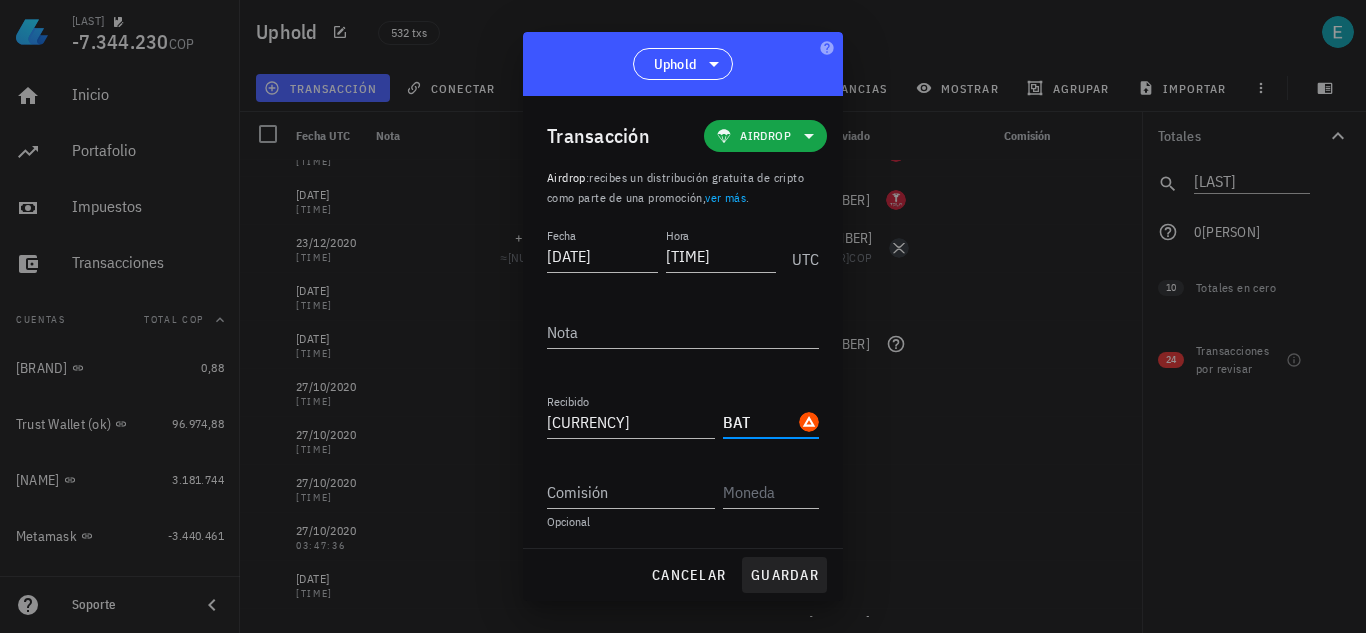 type on "BAT" 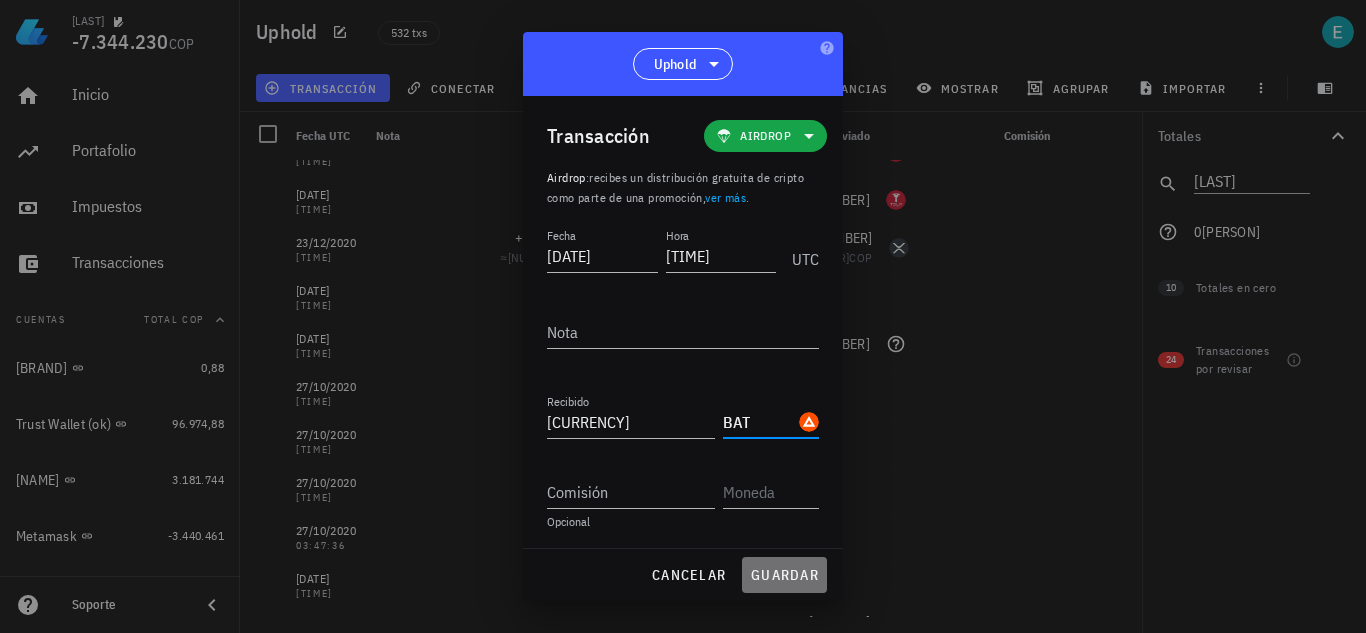 click on "guardar" at bounding box center (784, 575) 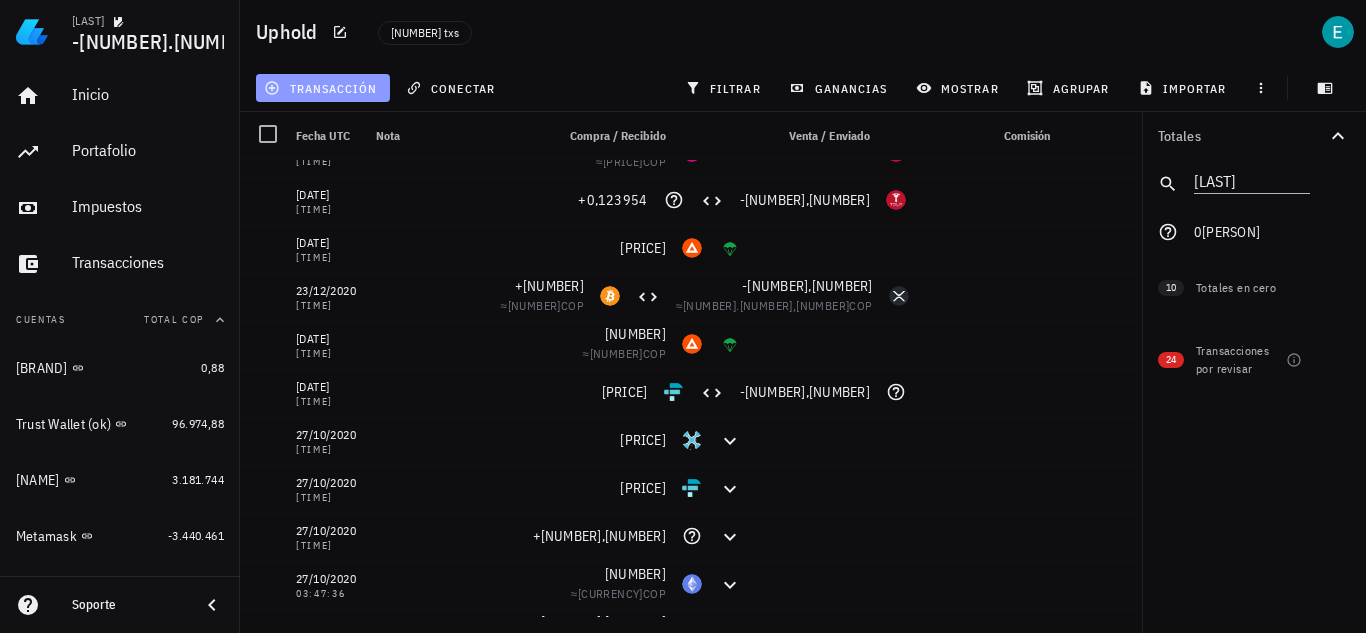 click on "transacción" at bounding box center [322, 88] 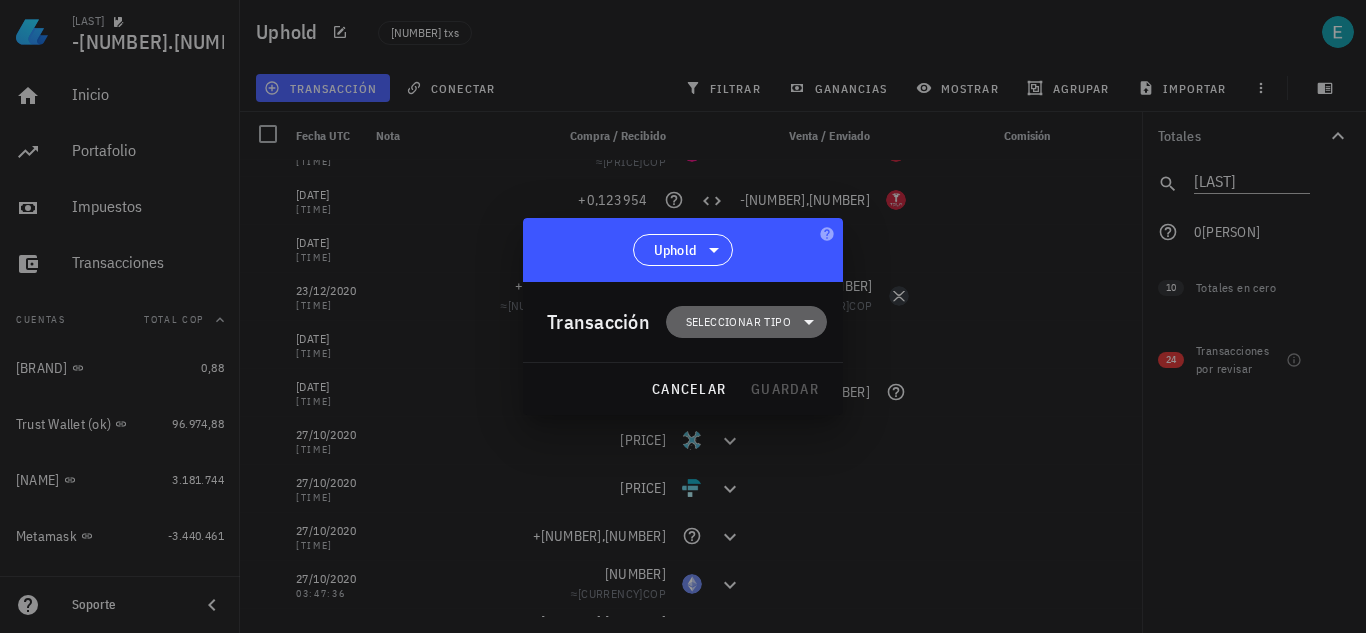 click on "Seleccionar tipo" at bounding box center [746, 322] 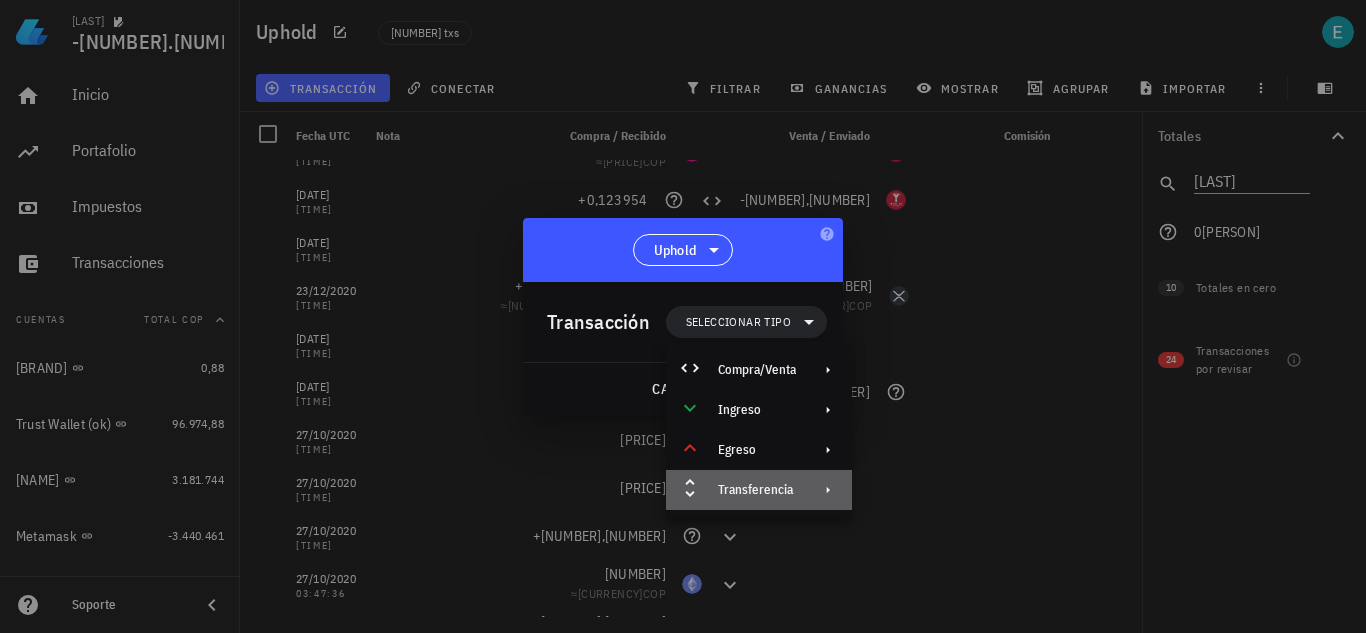 click on "Transferencia" at bounding box center (759, 490) 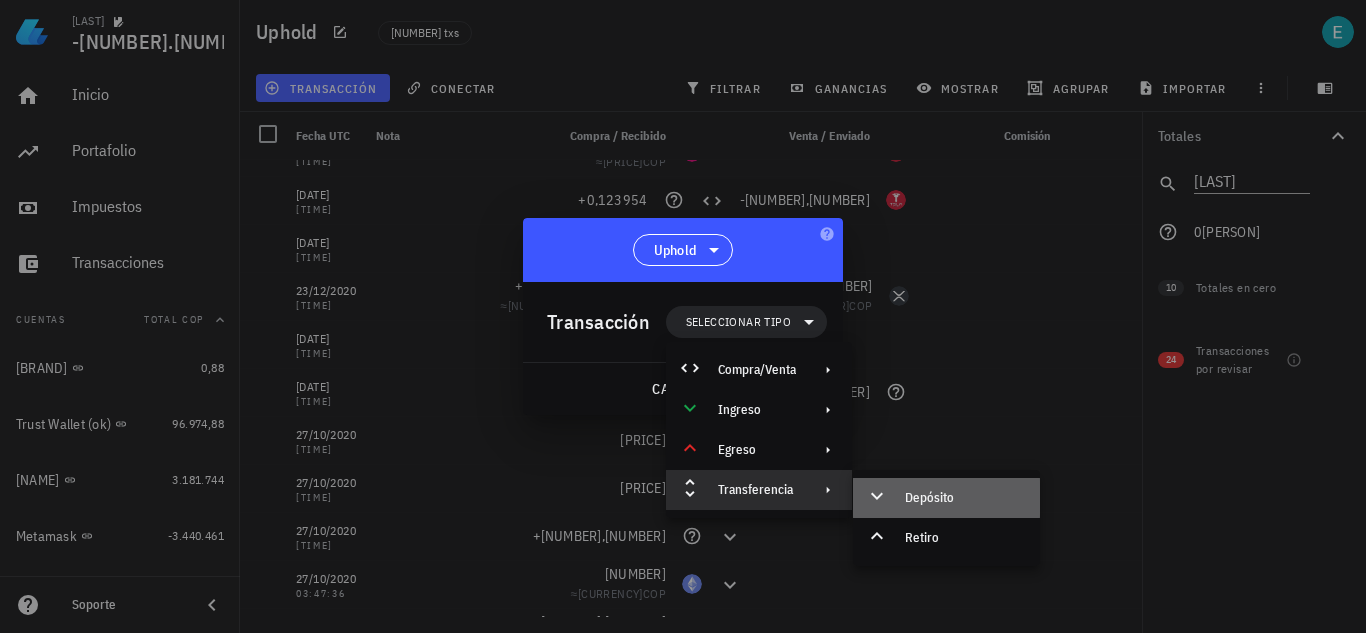 click on "Depósito" at bounding box center (946, 498) 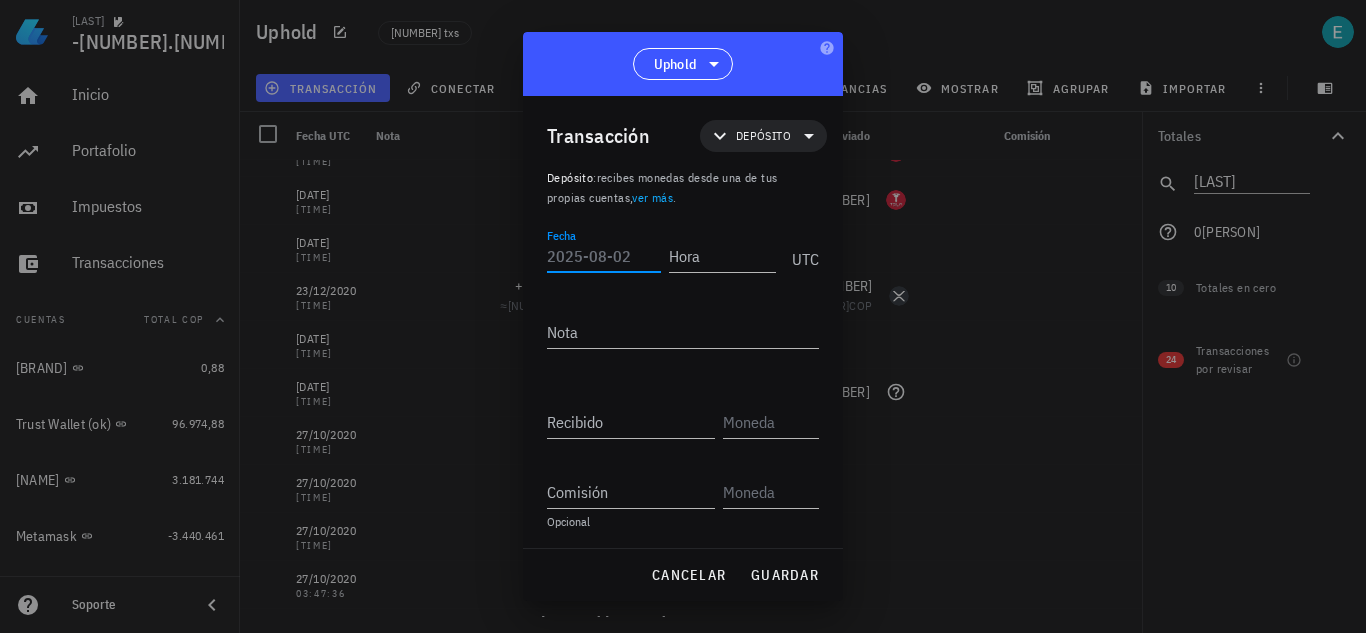 click on "Fecha" at bounding box center [604, 256] 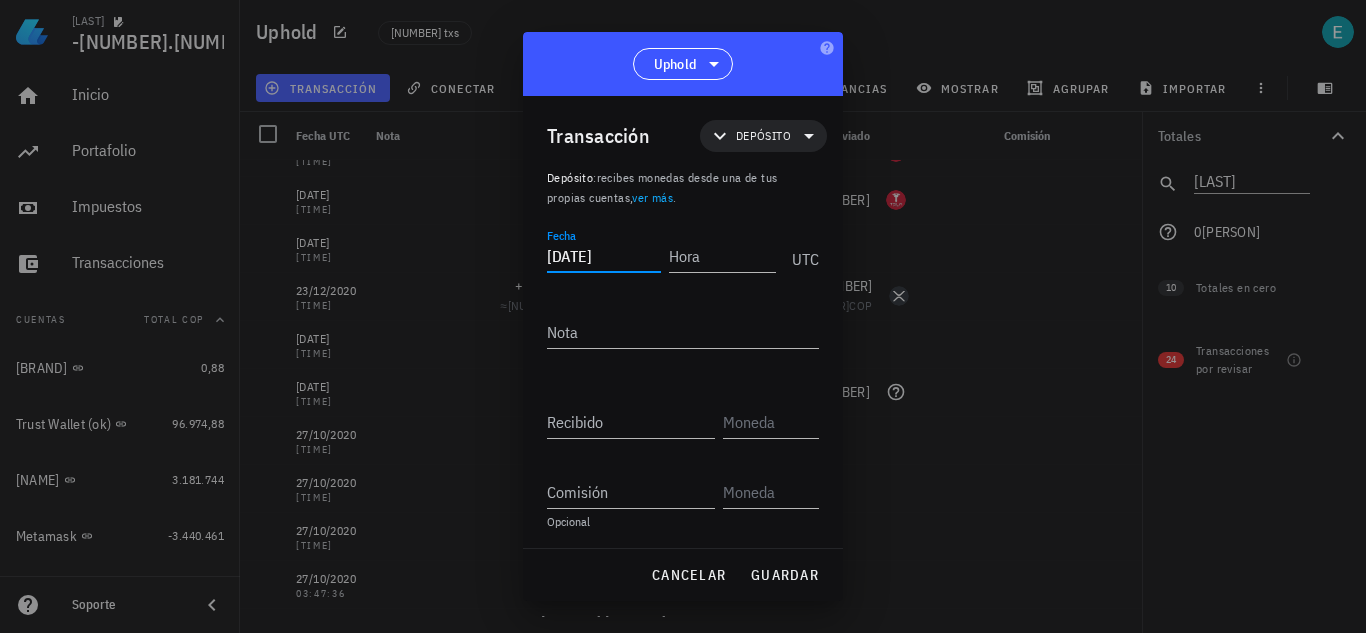 type on "2021-01-07" 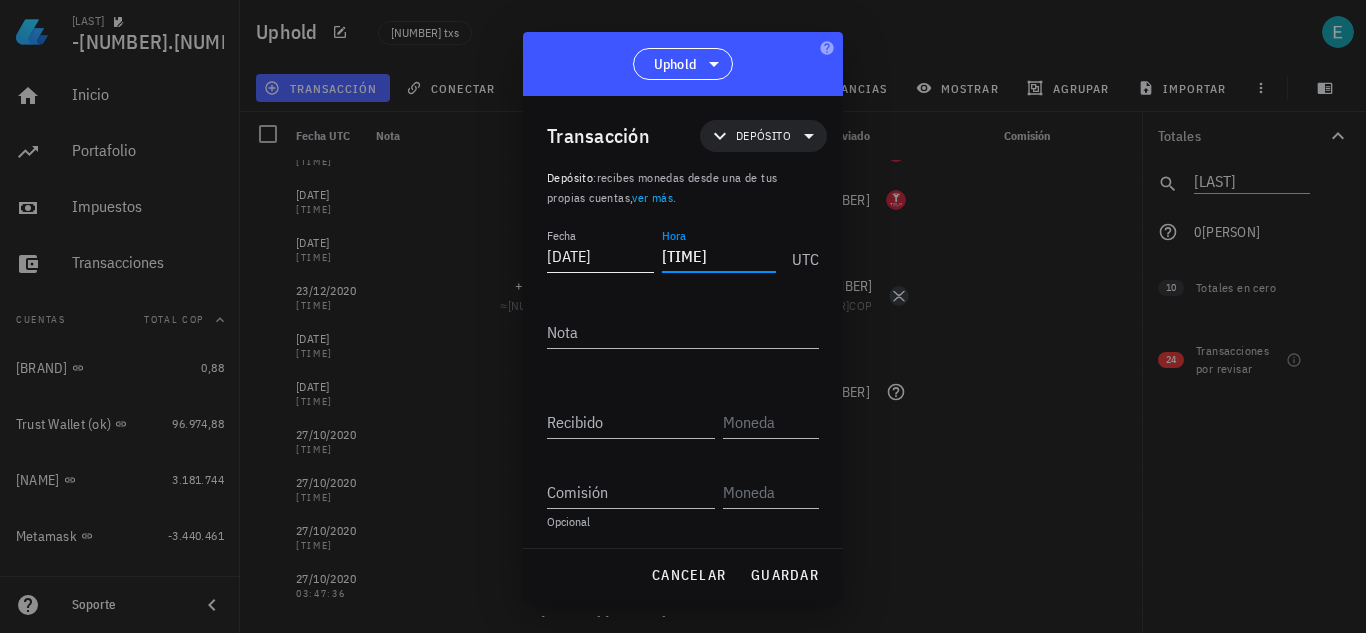 type on "17:51:46" 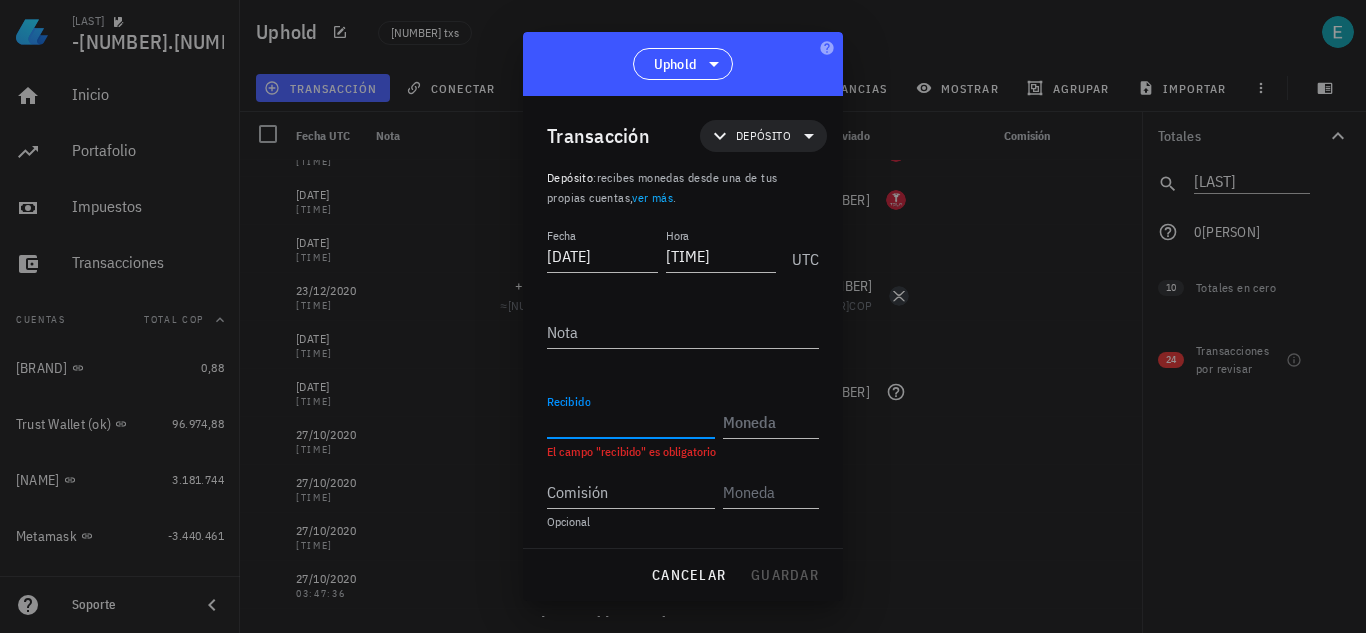 paste on "0,00099328" 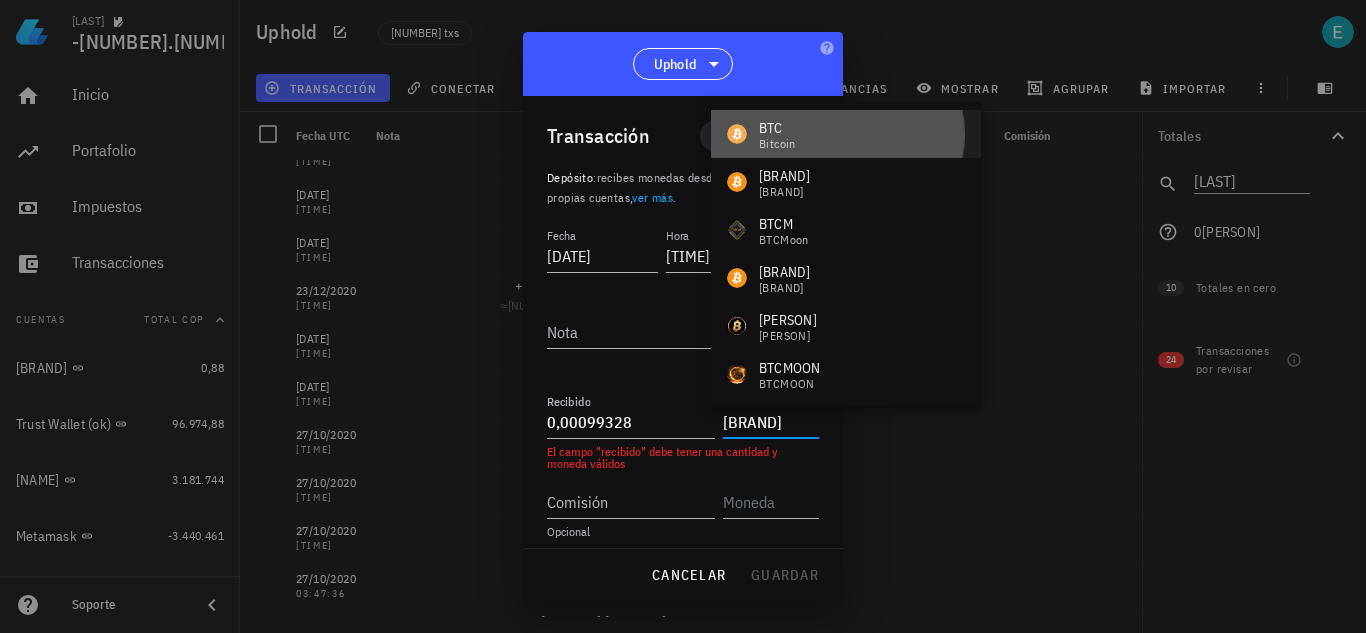 click on "BTC" at bounding box center (777, 128) 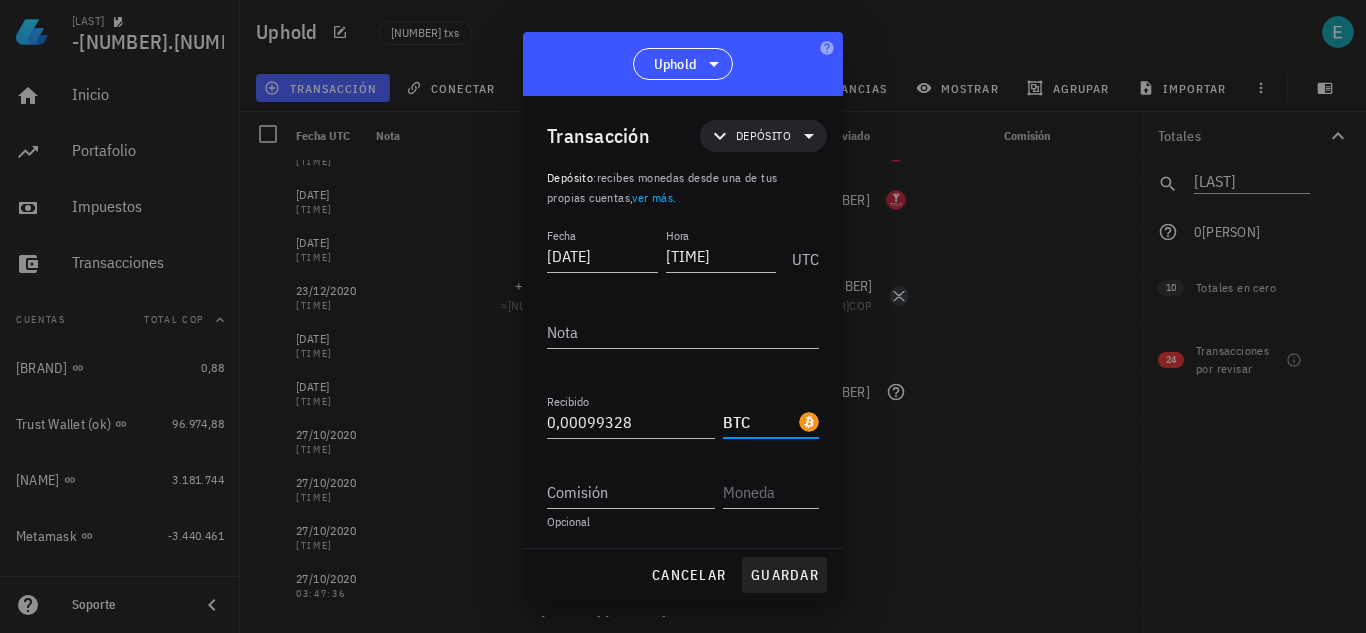 type on "BTC" 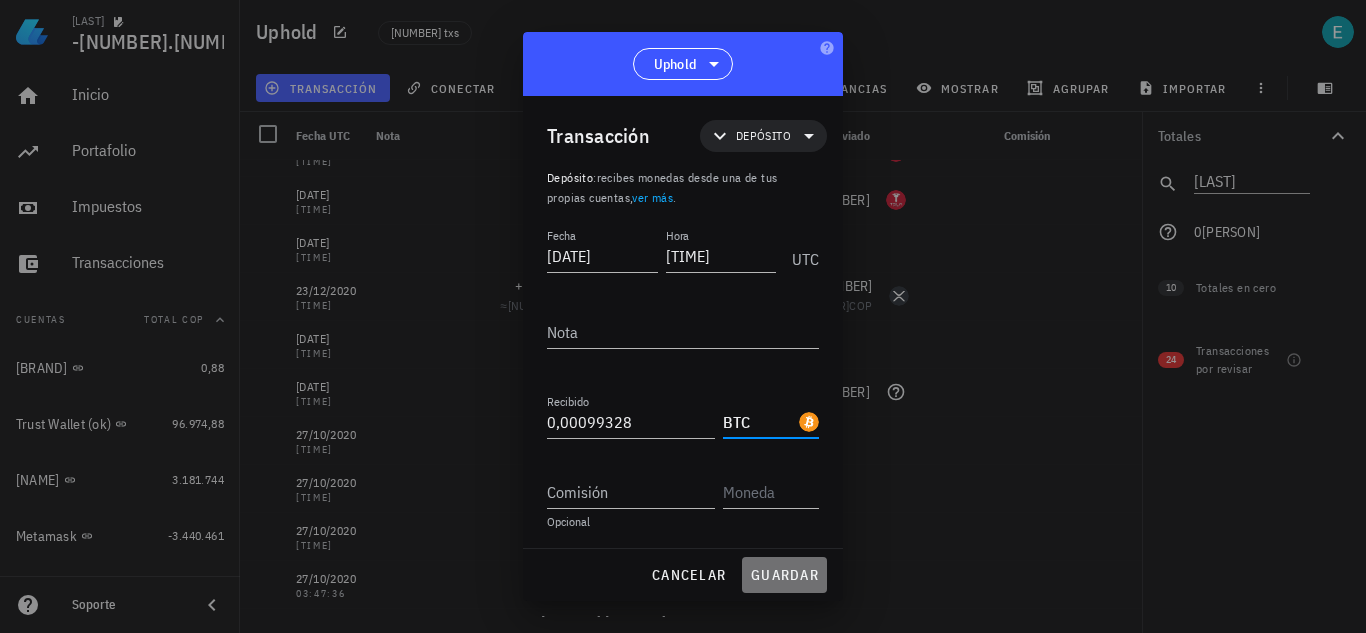 click on "guardar" at bounding box center [784, 575] 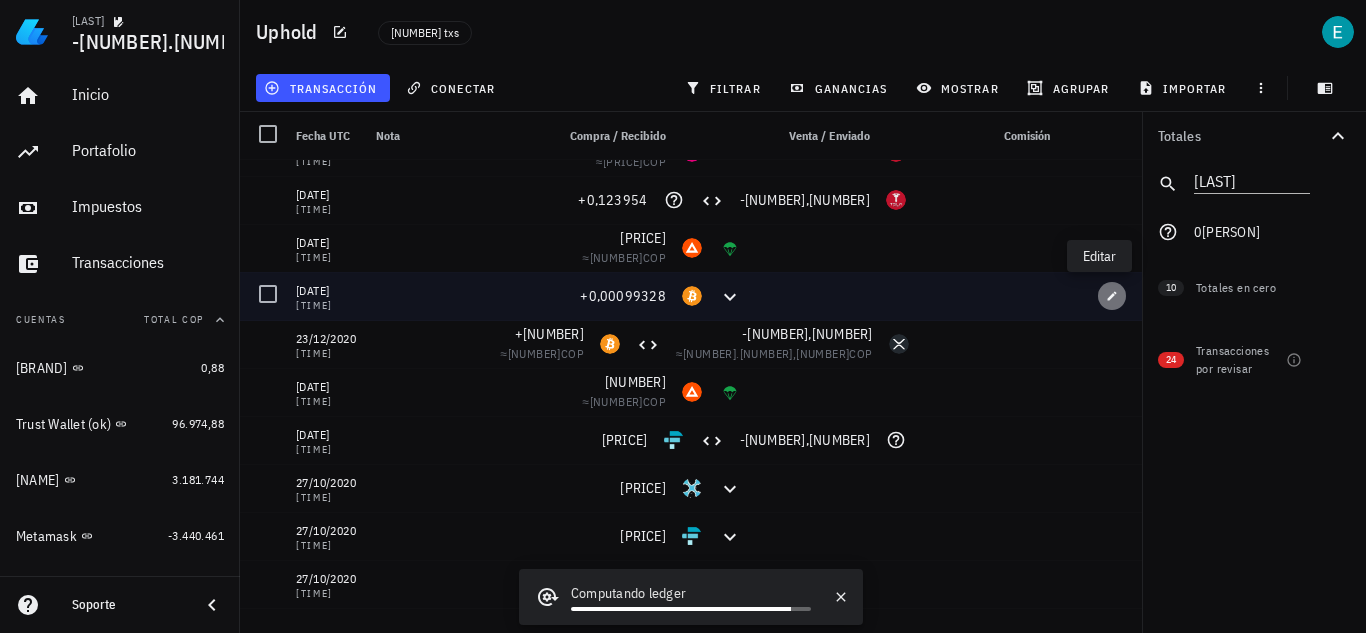 click at bounding box center [1112, 296] 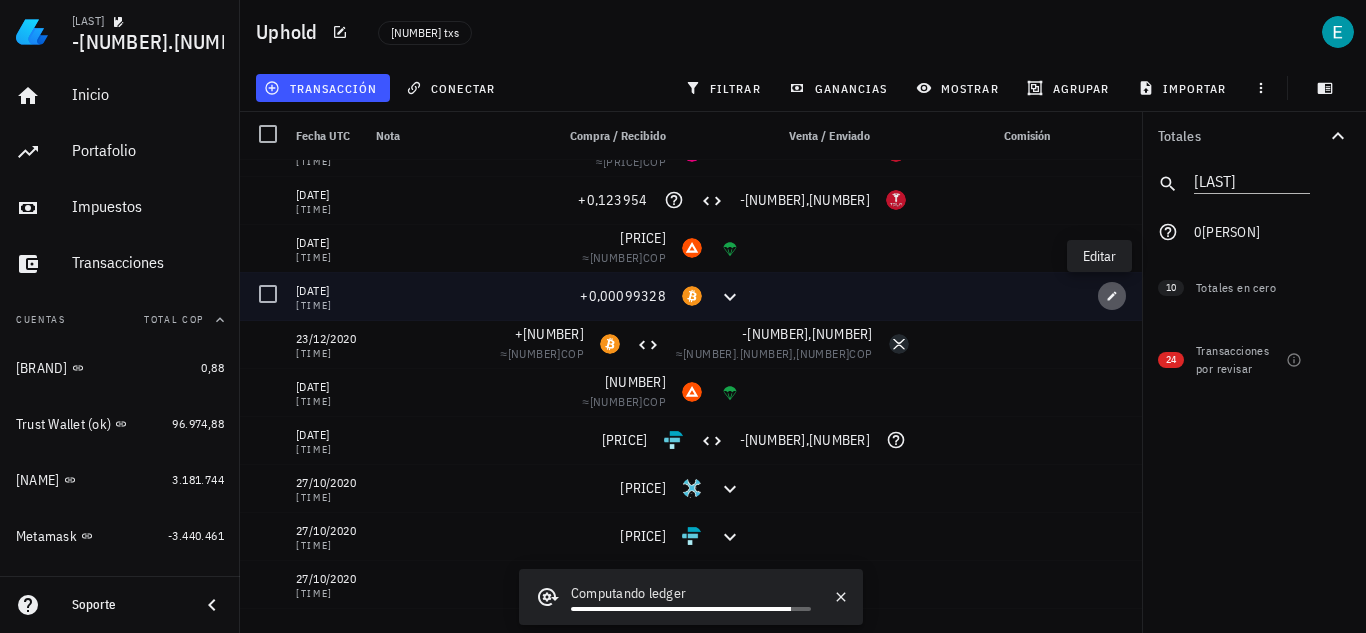 type on "2021-01-07" 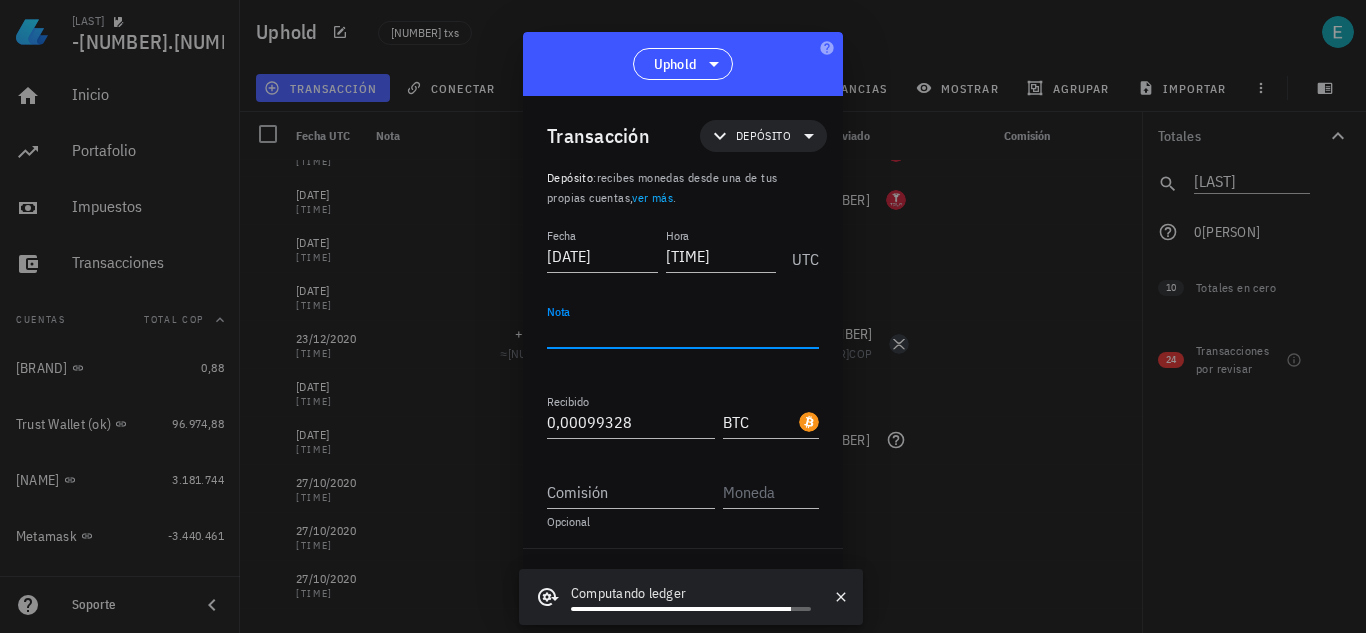 click on "Nota" at bounding box center (683, 332) 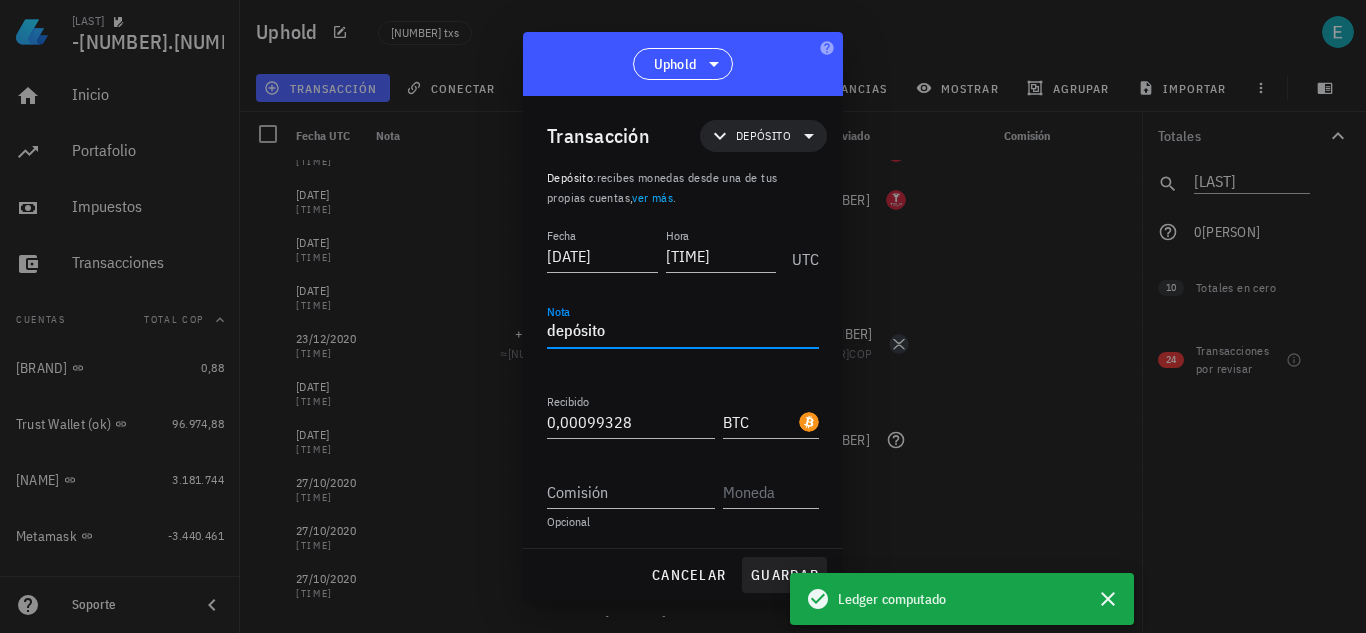 type on "depósito" 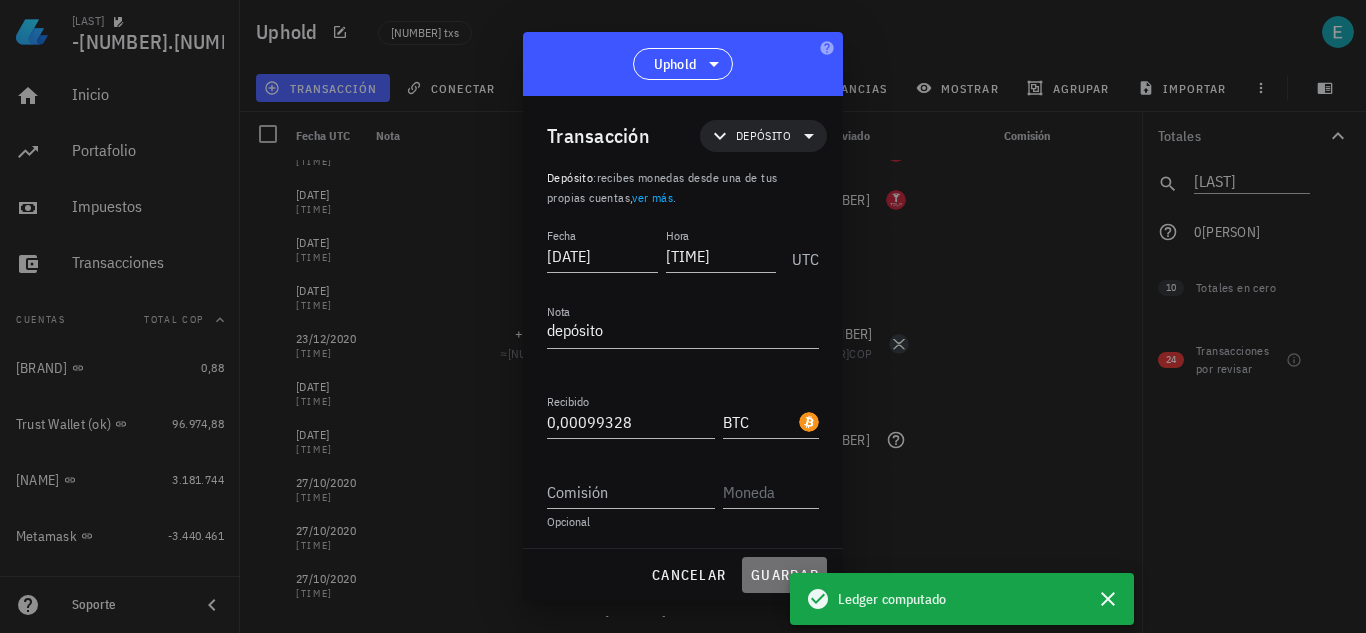 click on "guardar" at bounding box center (784, 575) 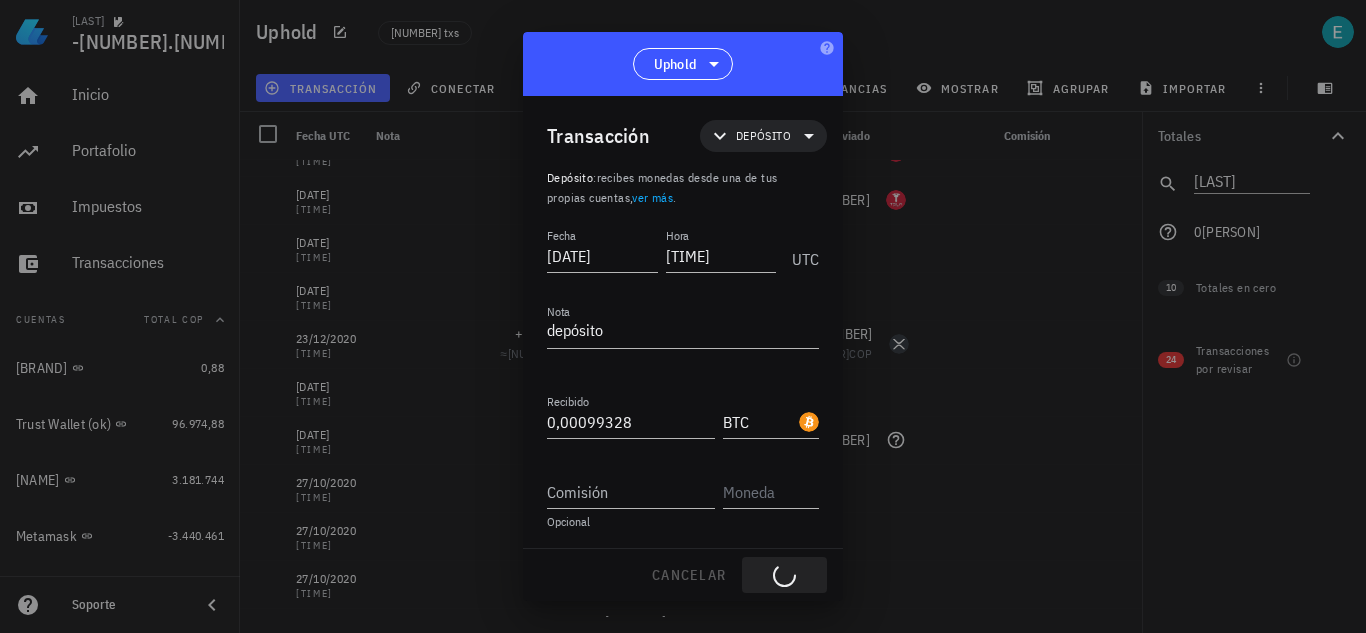 type 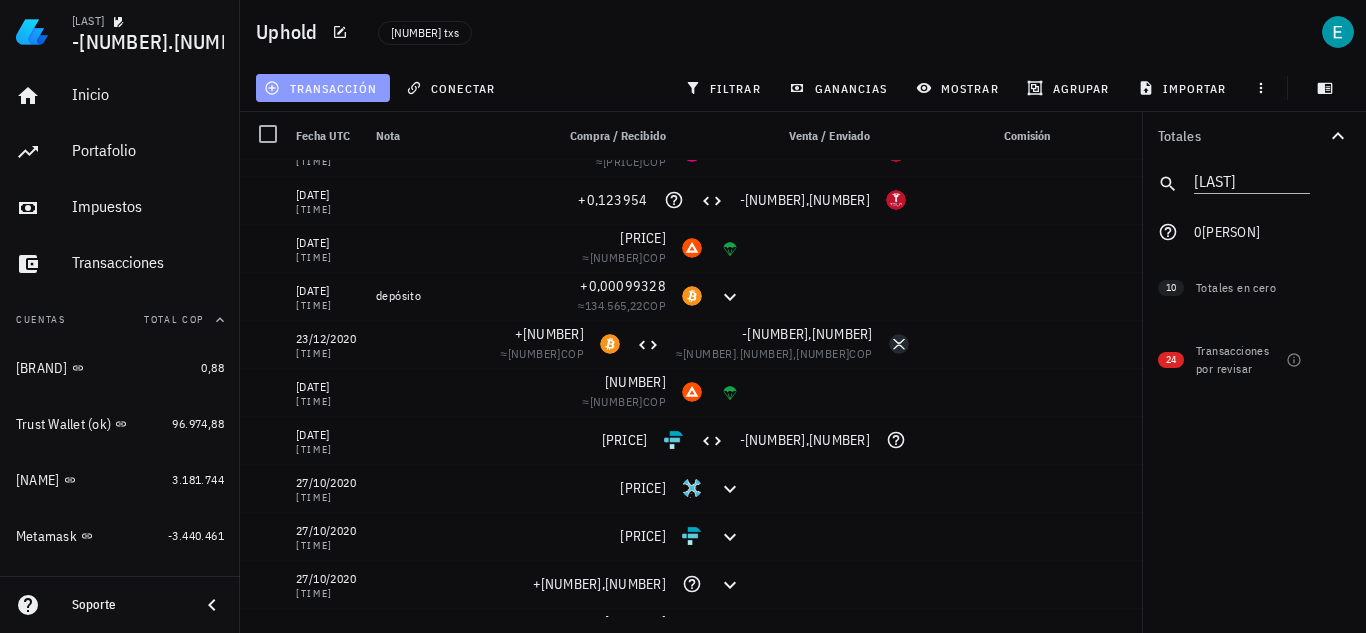 click on "transacción" at bounding box center [322, 88] 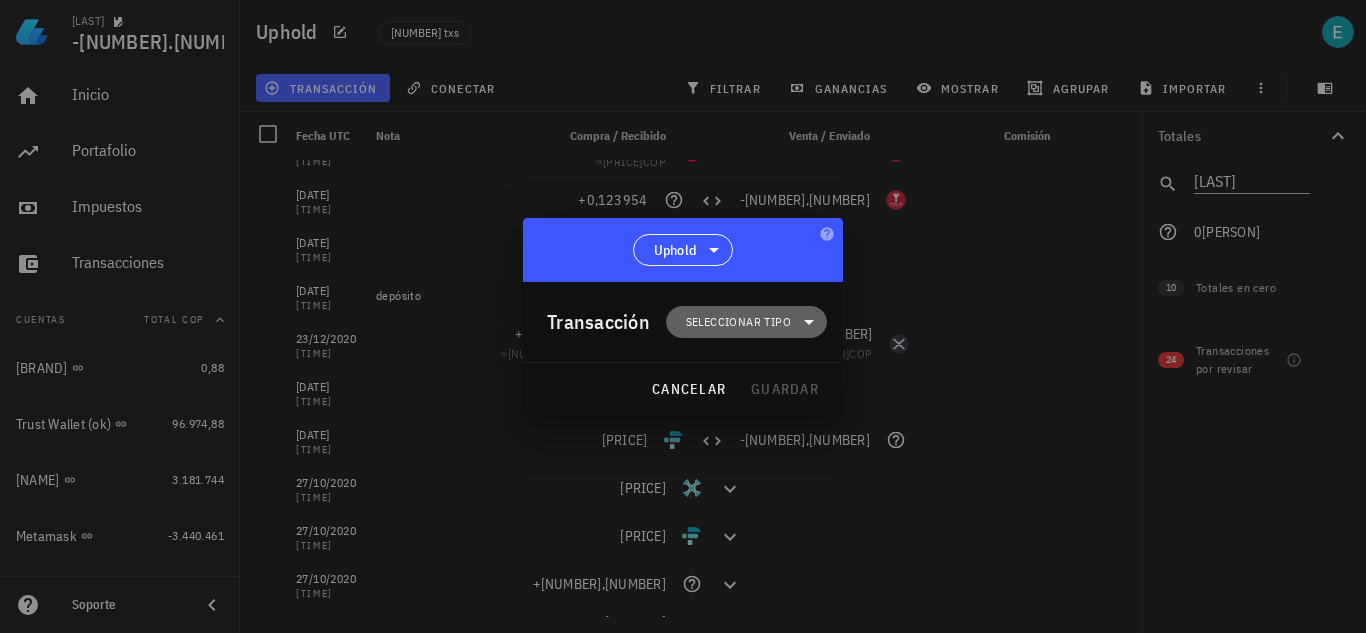 click on "Seleccionar tipo" at bounding box center (738, 322) 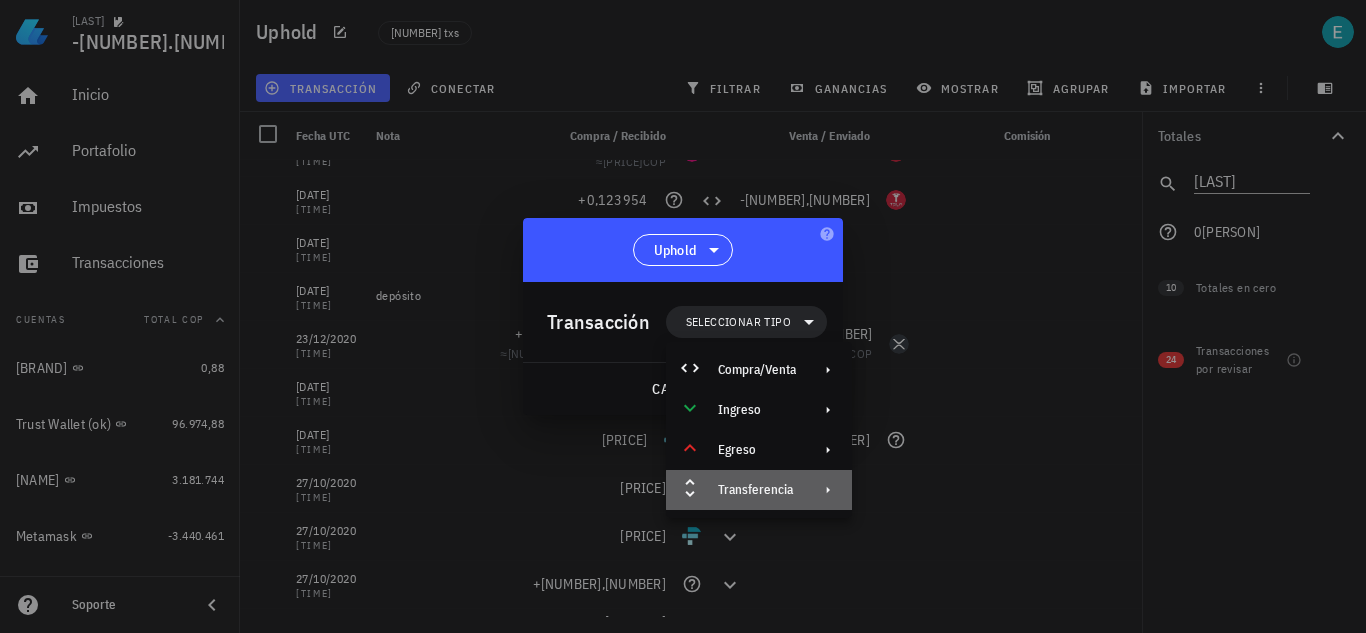 click on "Transferencia" at bounding box center (759, 490) 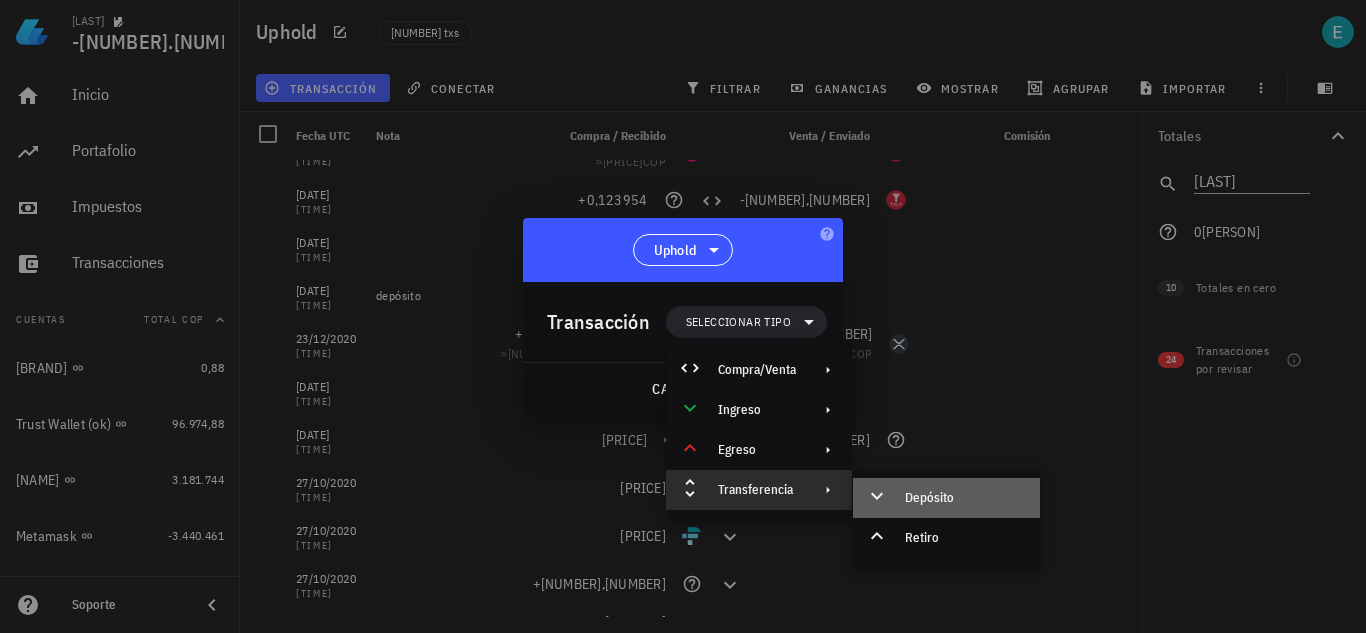 click on "Depósito" at bounding box center (946, 498) 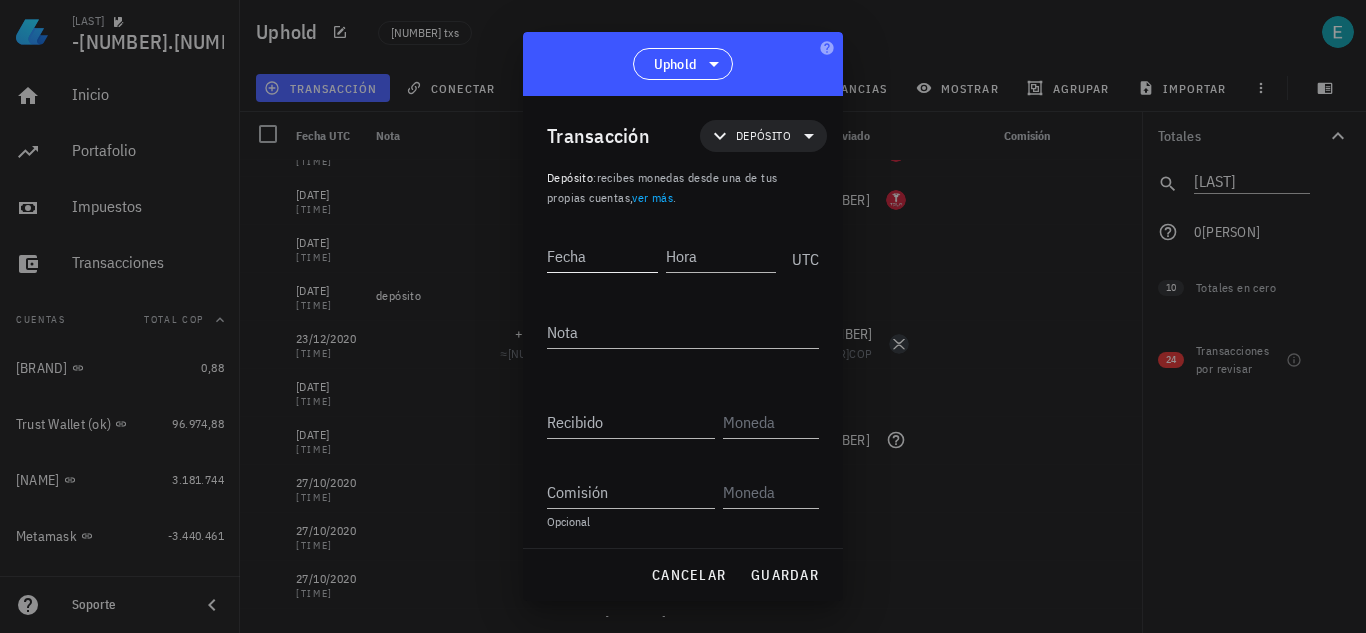 click on "Fecha" at bounding box center [602, 256] 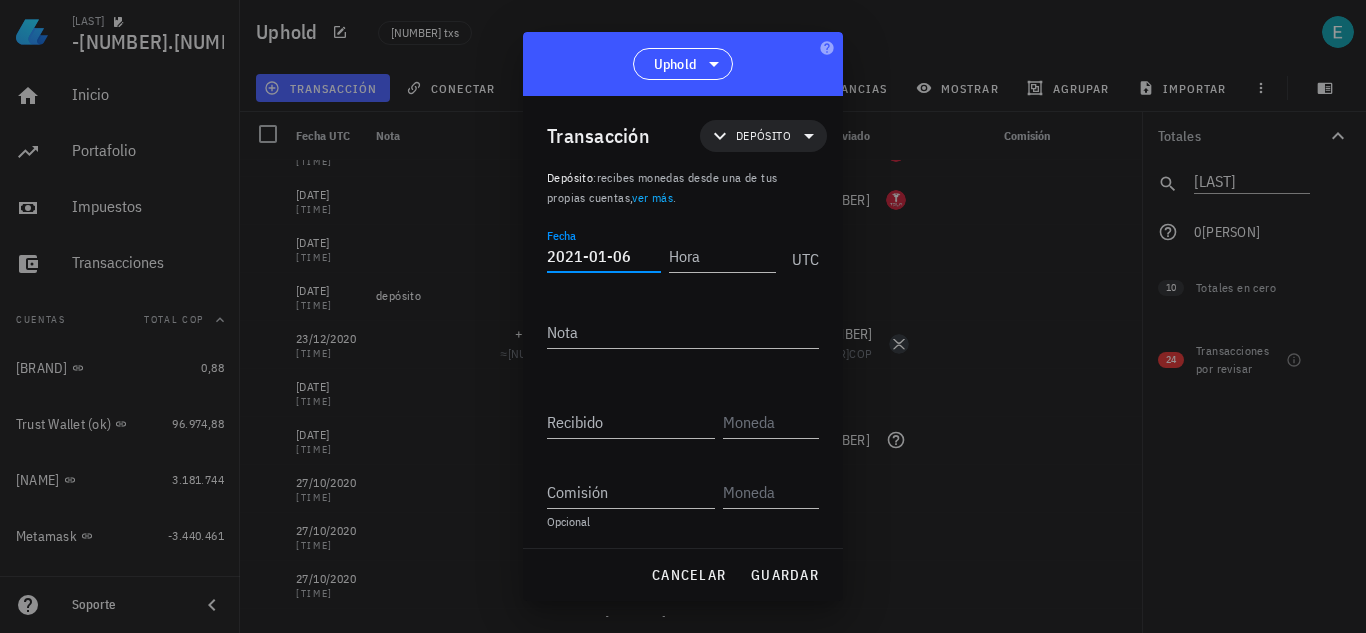 type on "2021-01-06" 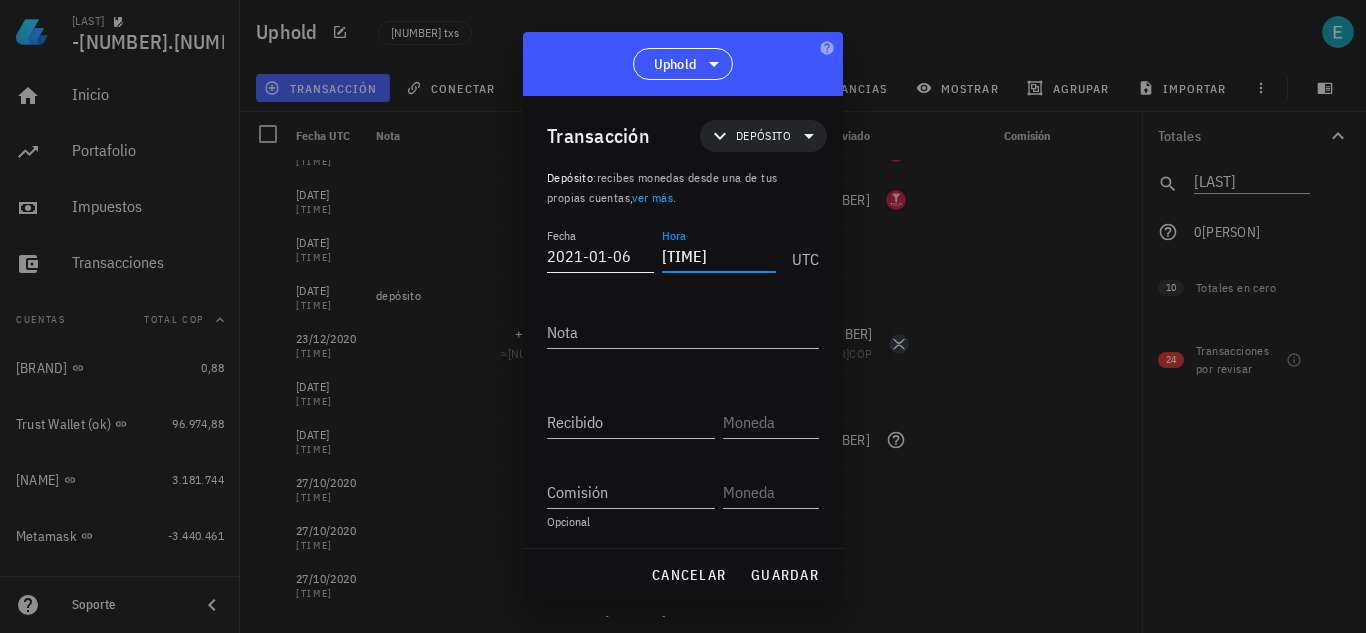 type on "16:27:26" 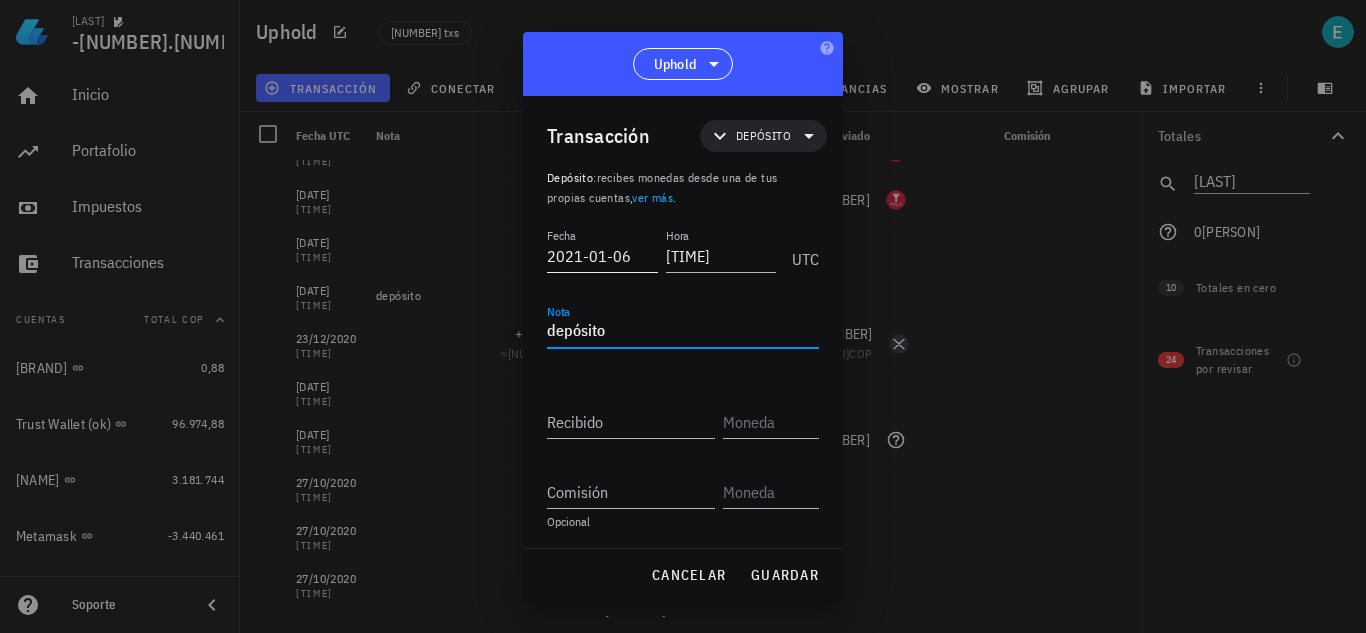 type on "depósito" 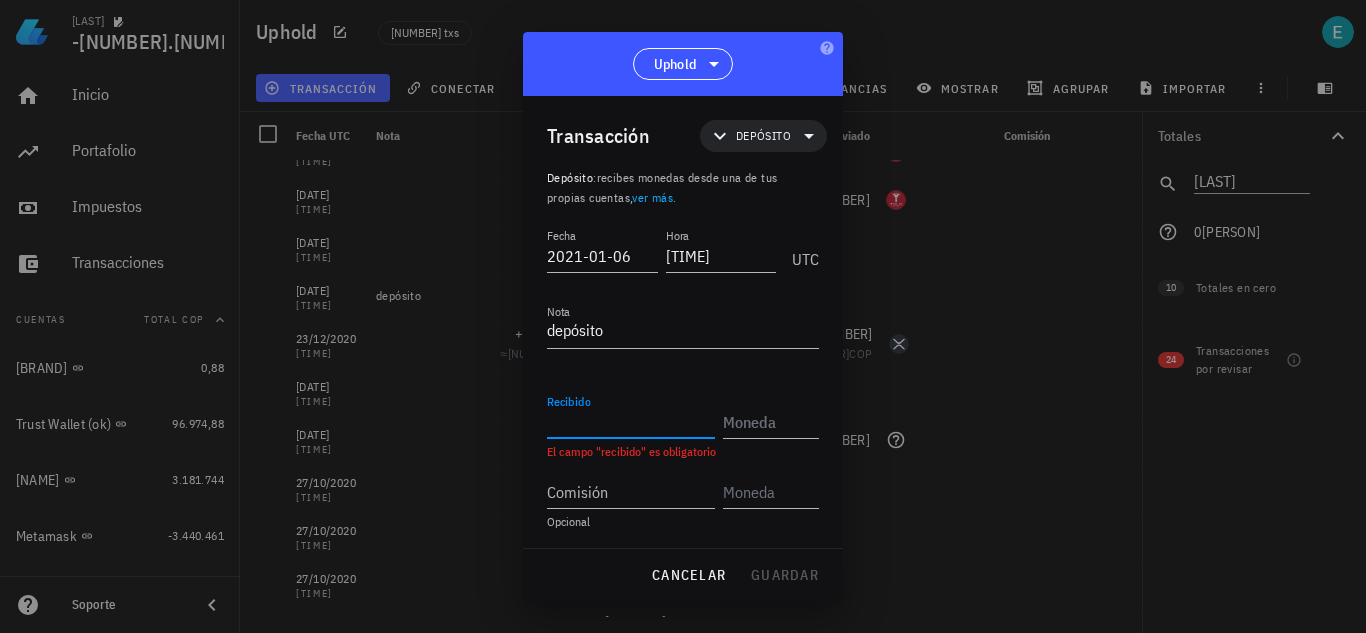 paste on "4,121606" 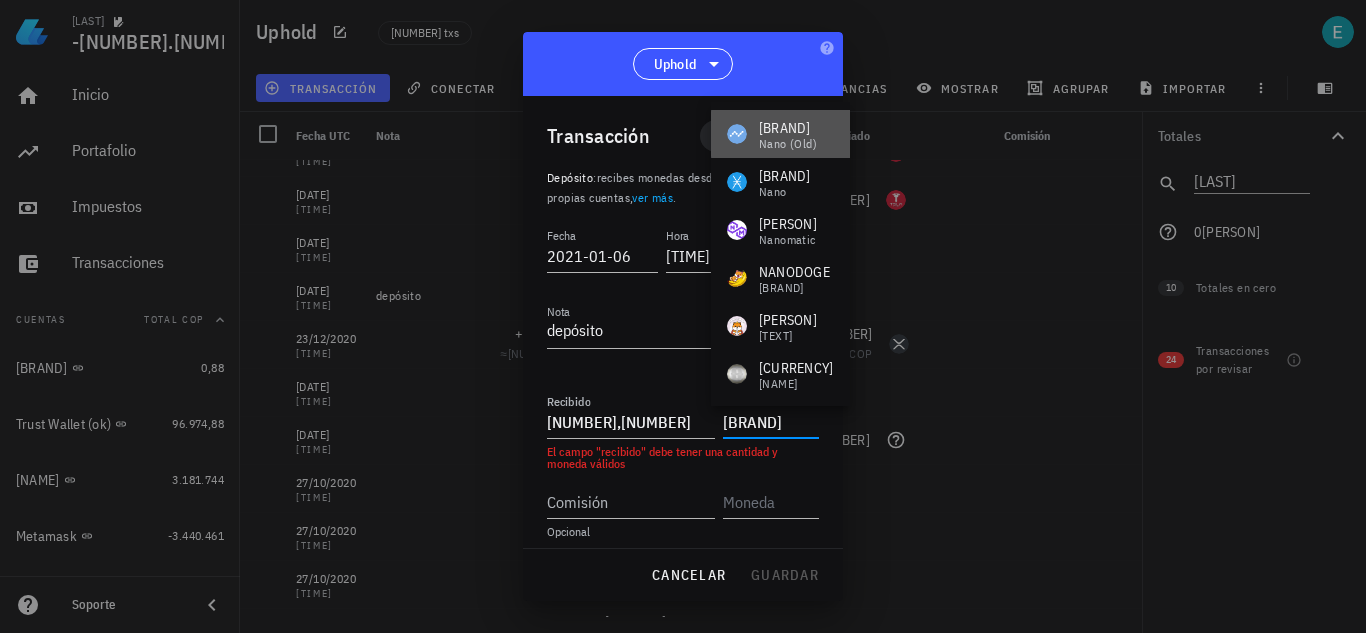 click on "NANO   Nano (Old)" at bounding box center [780, 134] 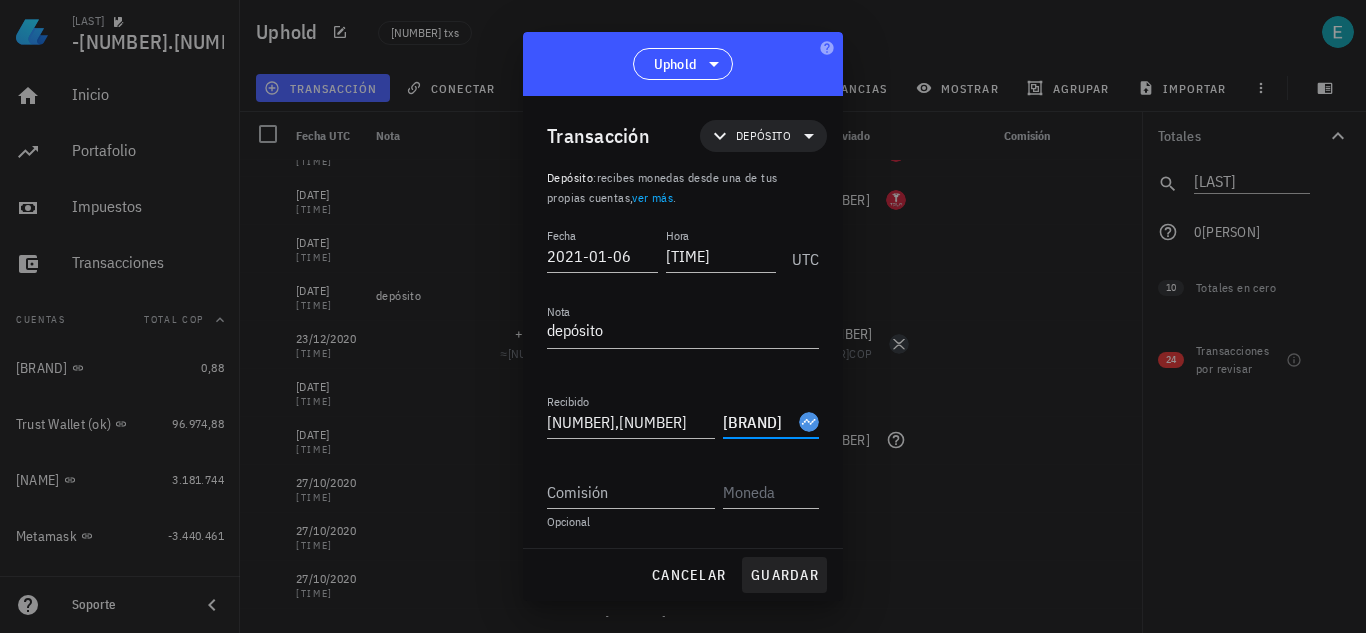 type on "NANO" 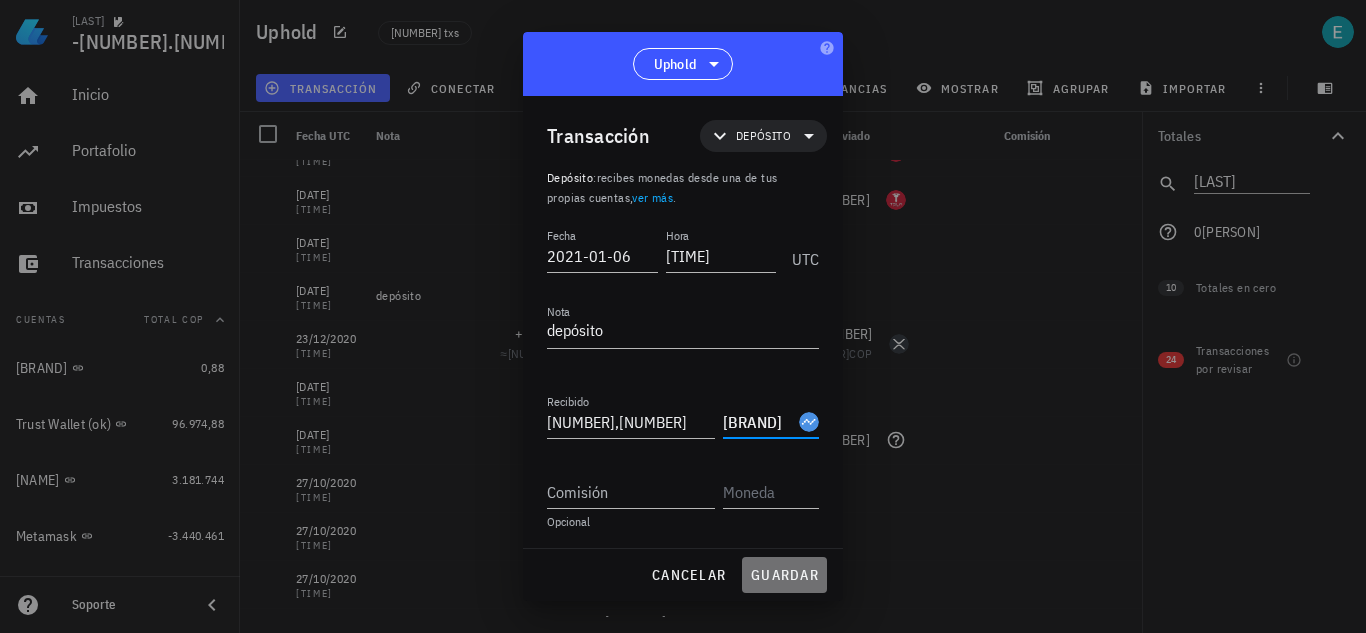 click on "guardar" at bounding box center [784, 575] 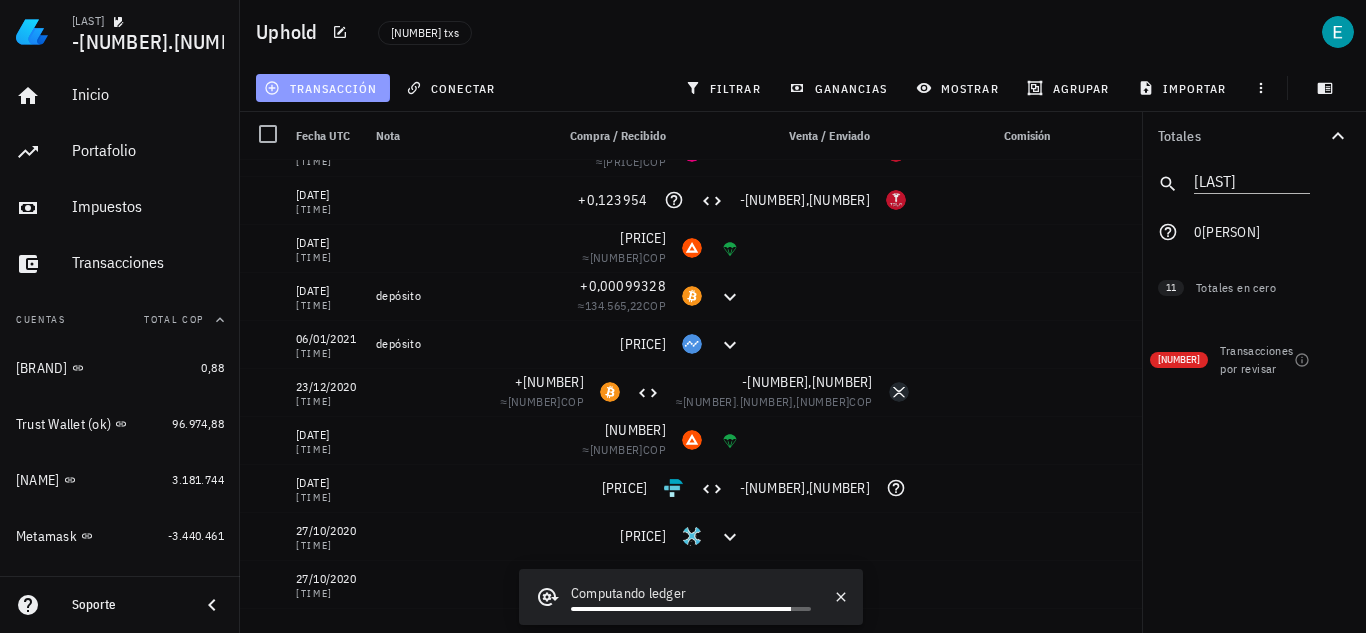 click on "transacción" at bounding box center [322, 88] 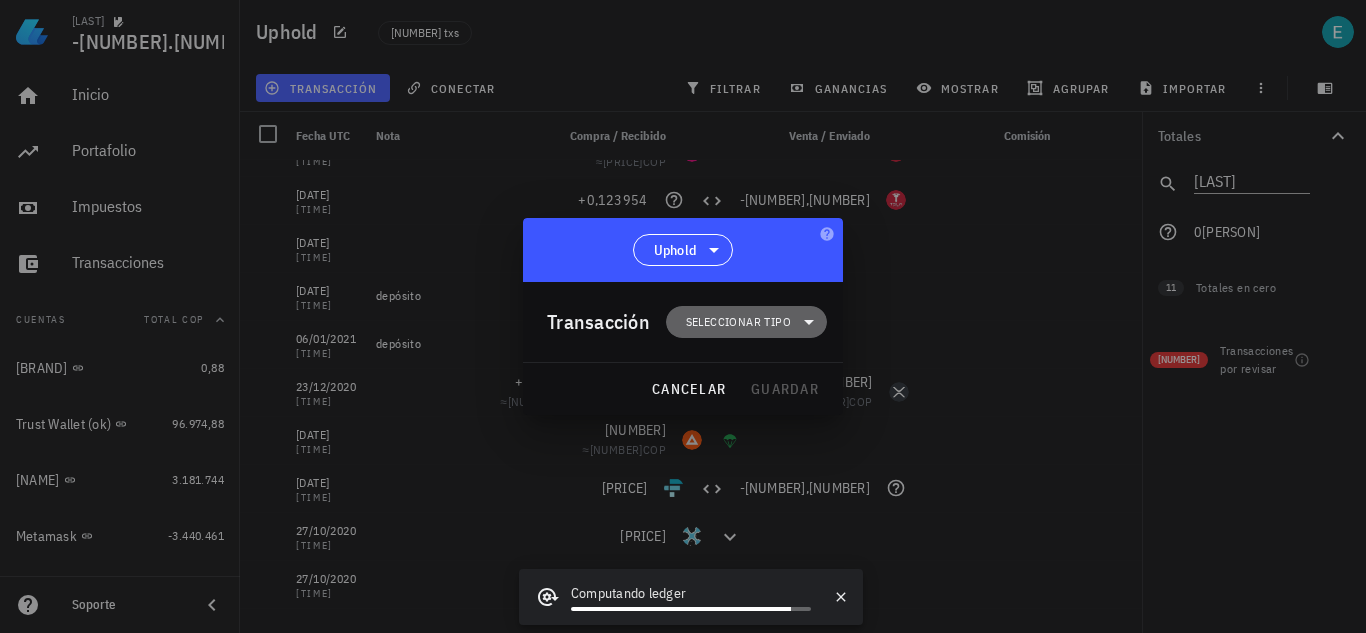 click on "Seleccionar tipo" at bounding box center (738, 322) 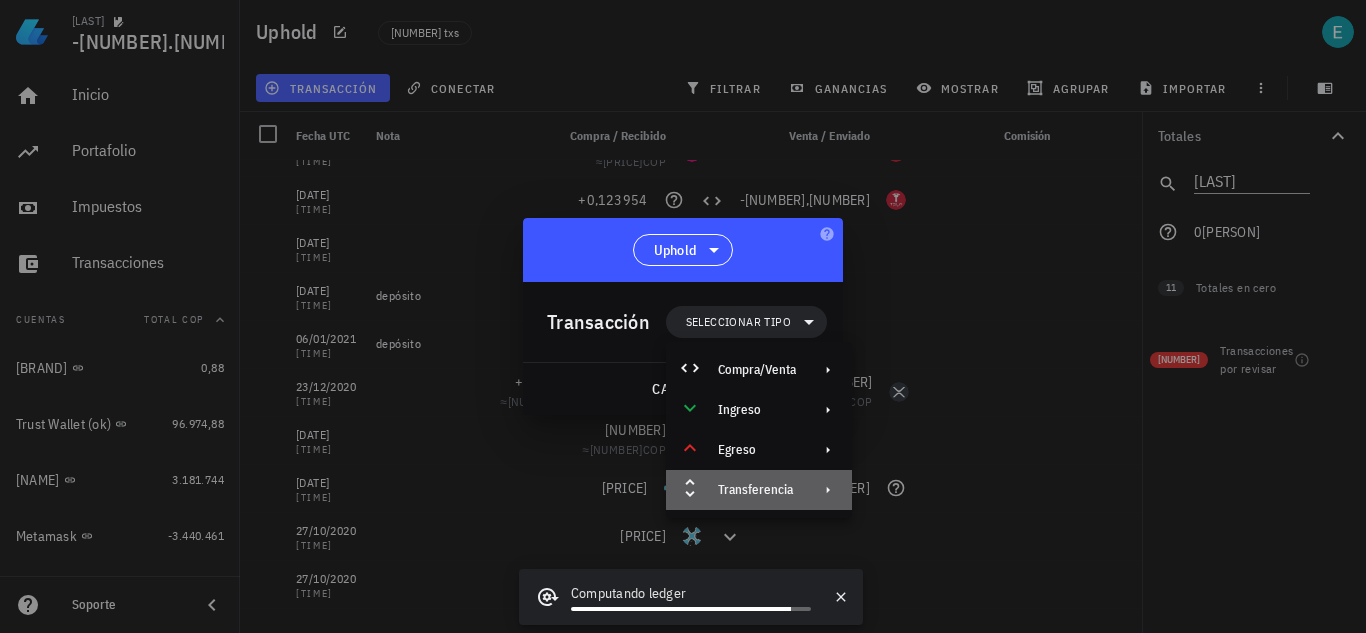 click on "Transferencia" at bounding box center [759, 490] 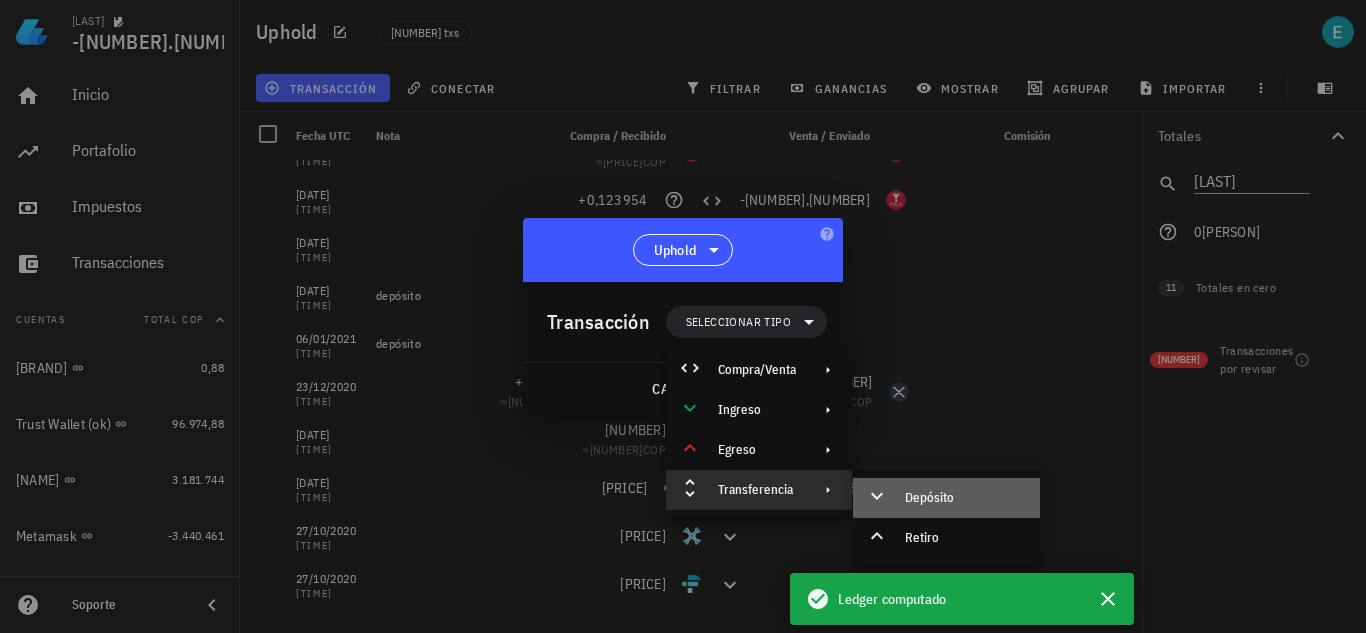 click on "Depósito" at bounding box center (964, 498) 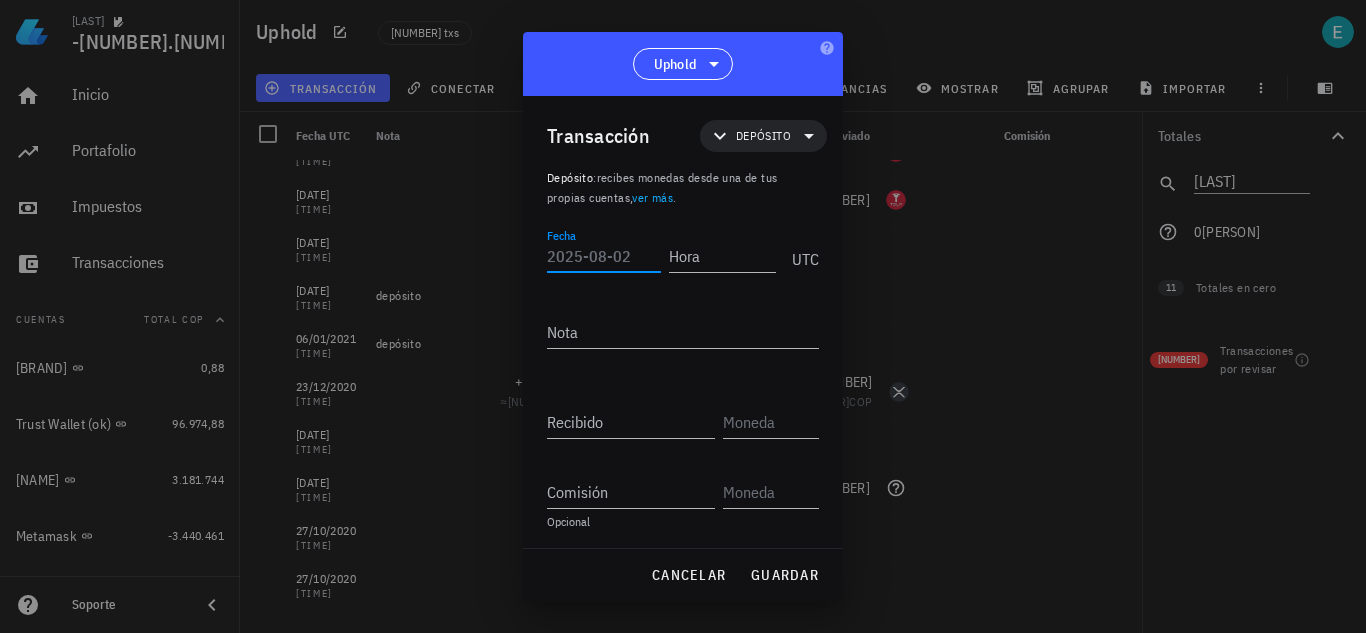 click on "Fecha" at bounding box center [604, 256] 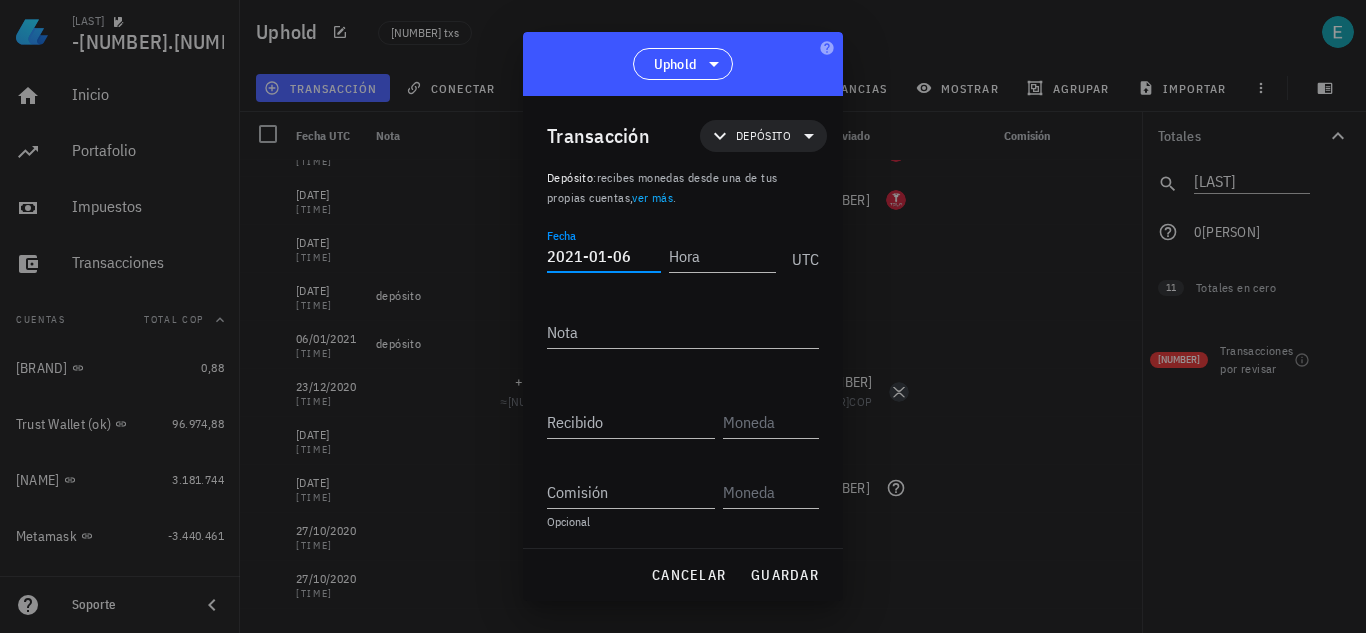 type on "2021-01-06" 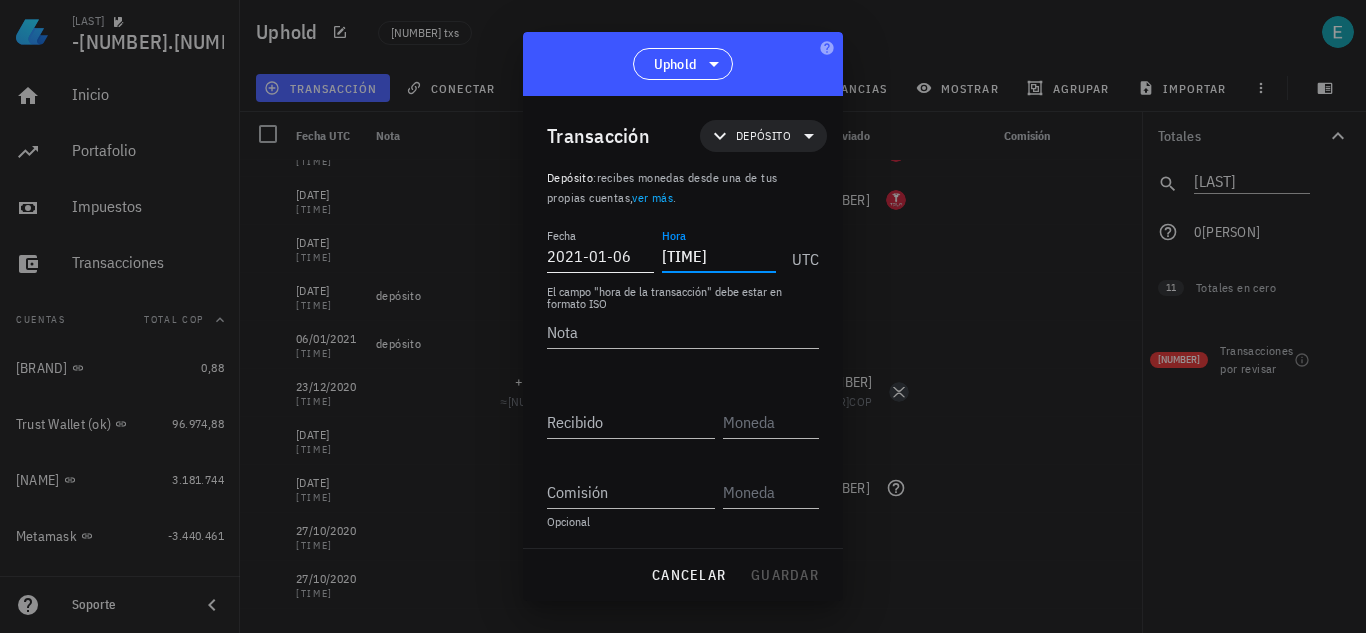 type on "16:25:19" 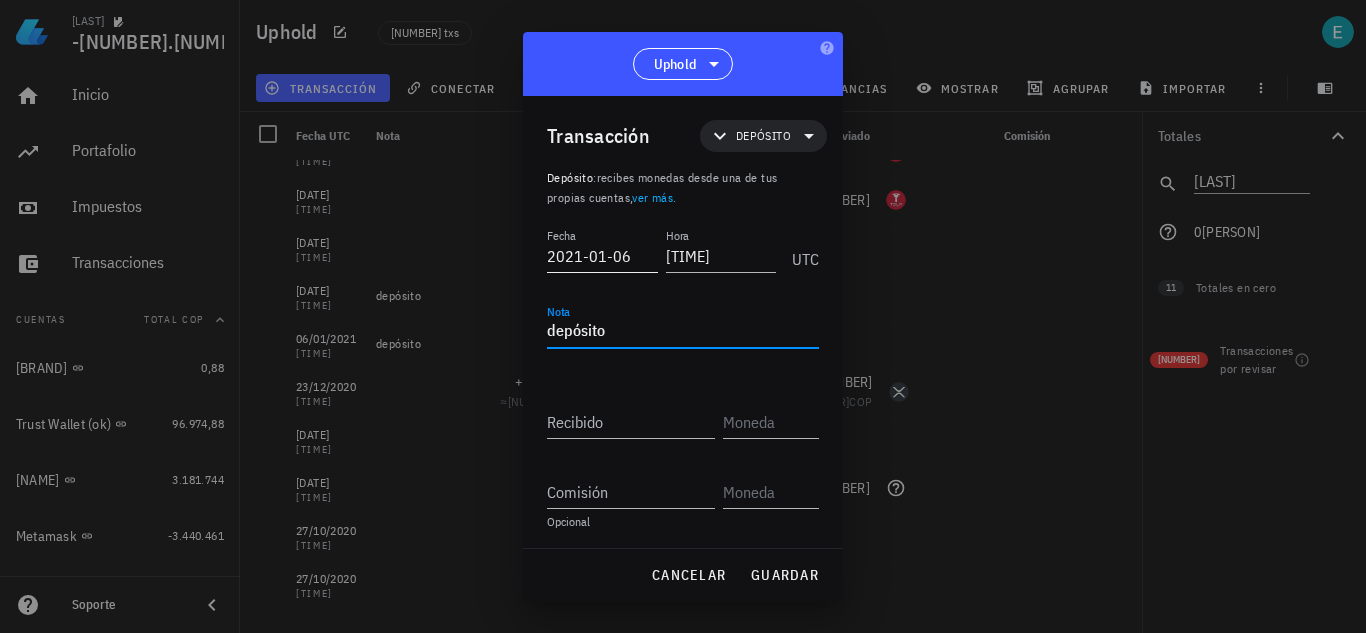 type on "depósito" 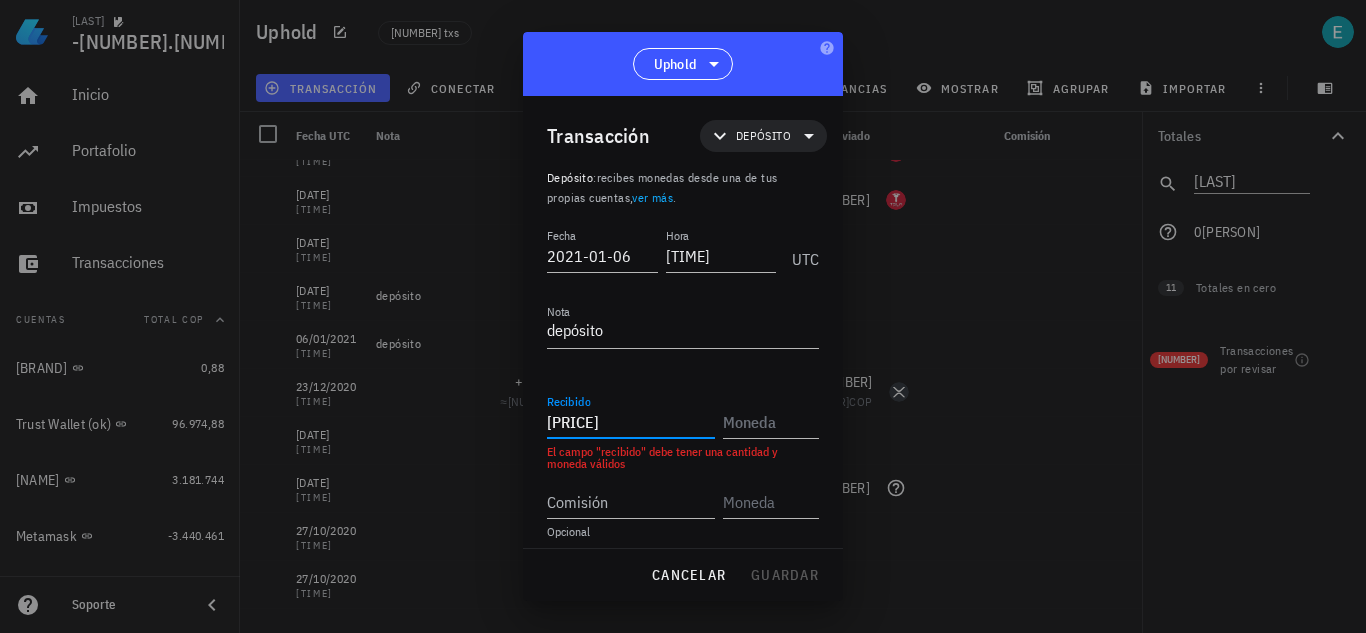 type on "0,49" 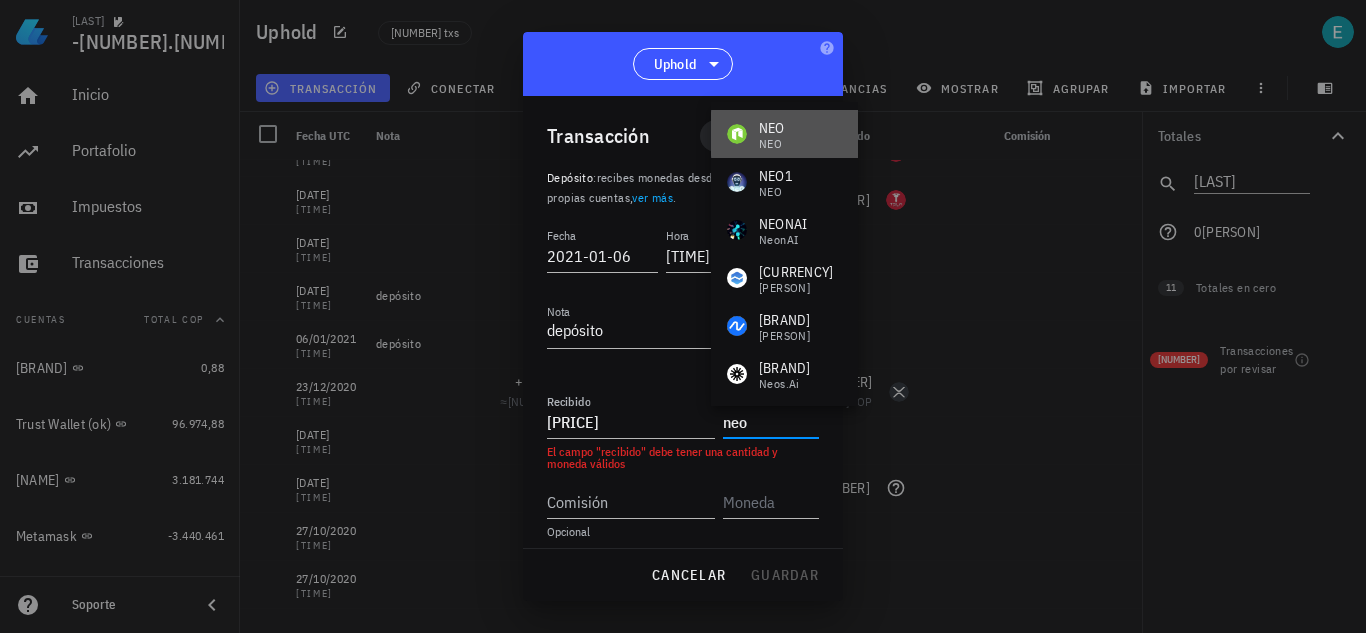 click on "NEO   NEO" at bounding box center [784, 134] 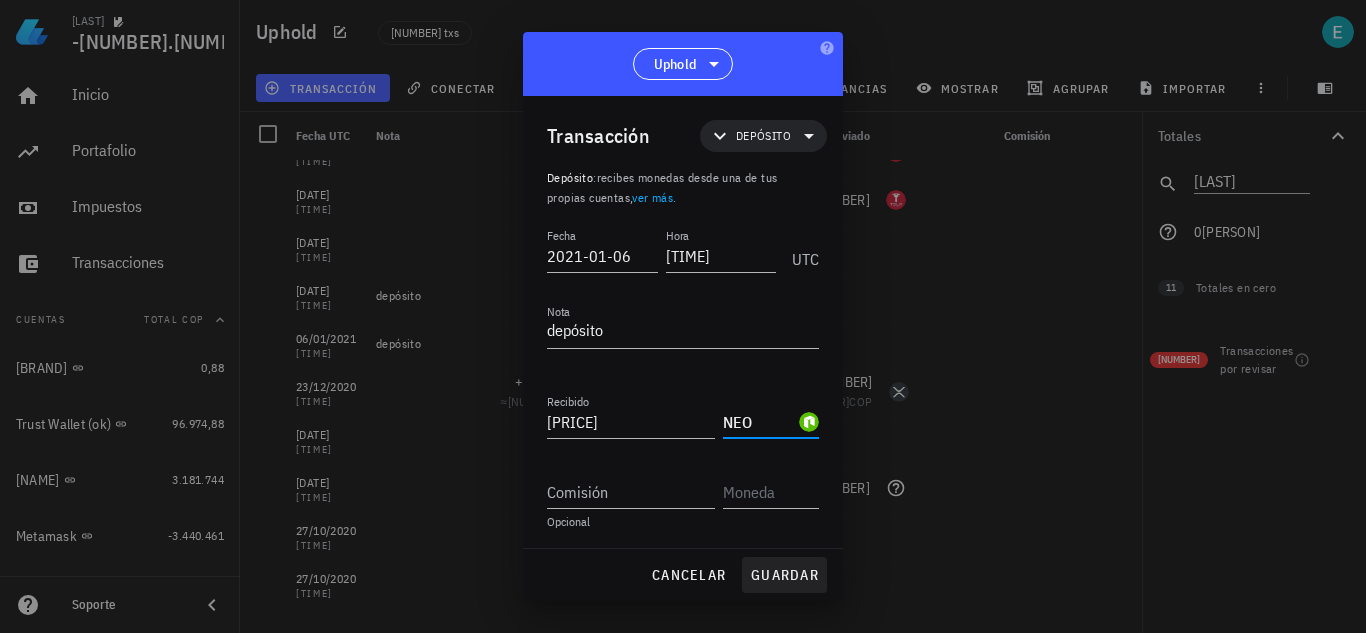 type on "NEO" 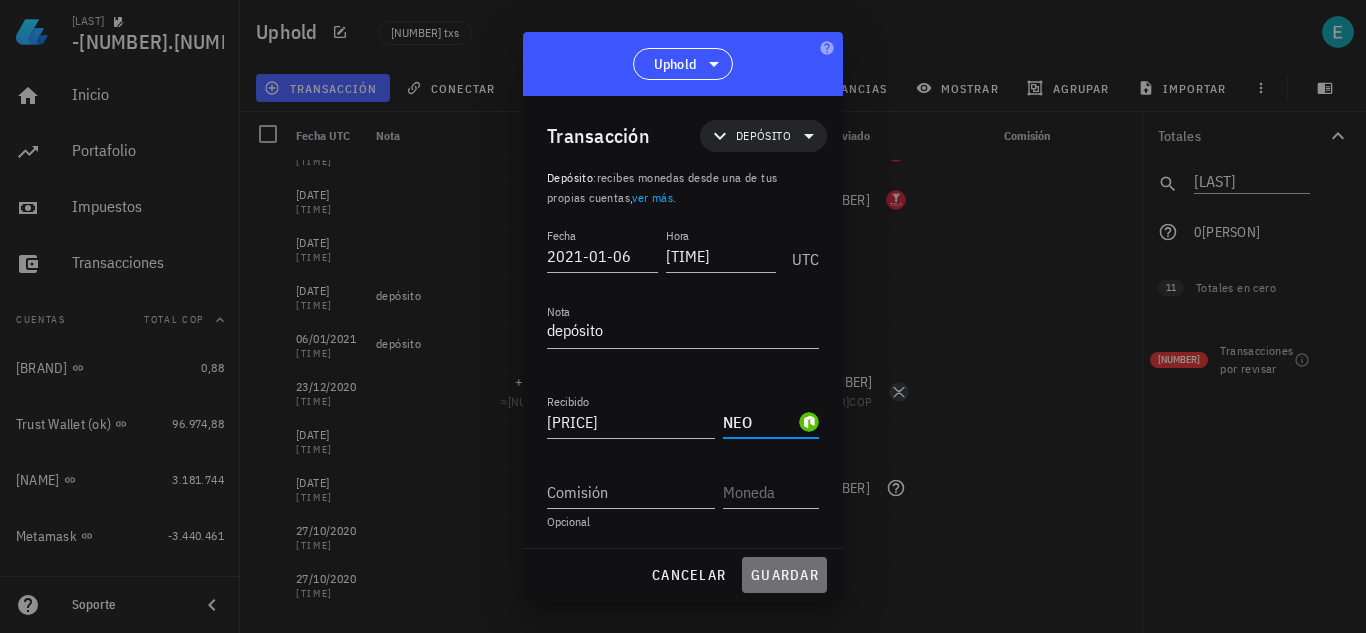 click on "guardar" at bounding box center [784, 575] 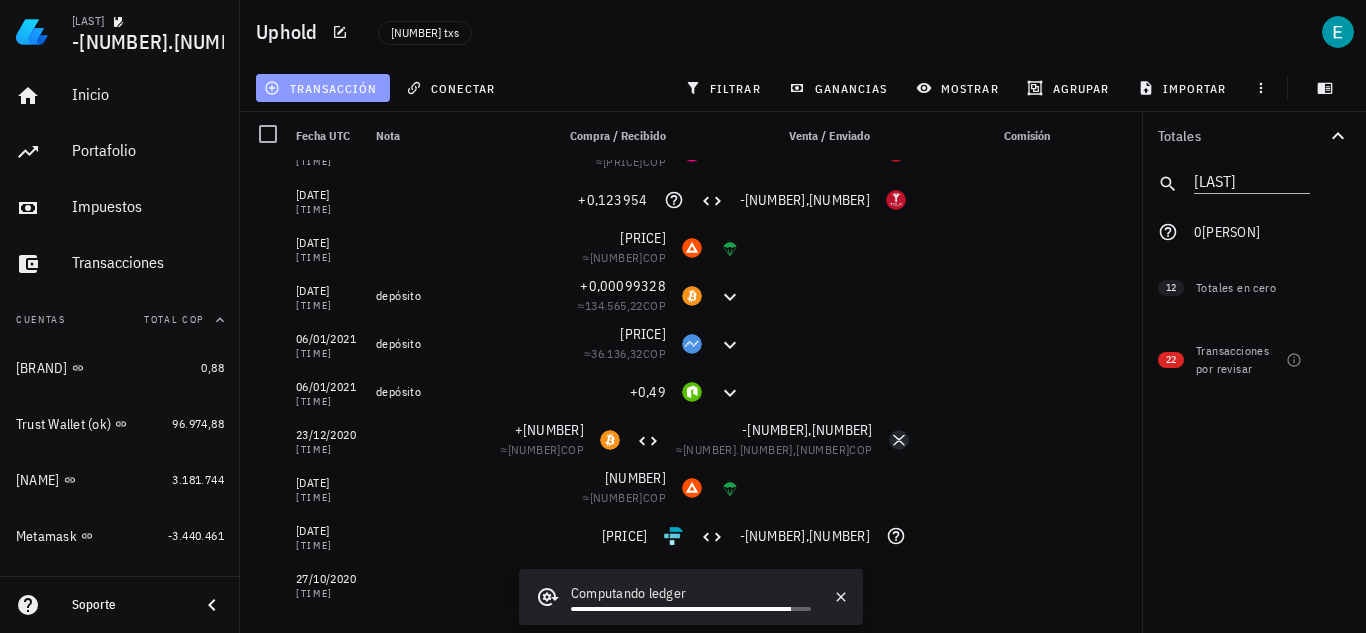 click on "transacción" at bounding box center [322, 88] 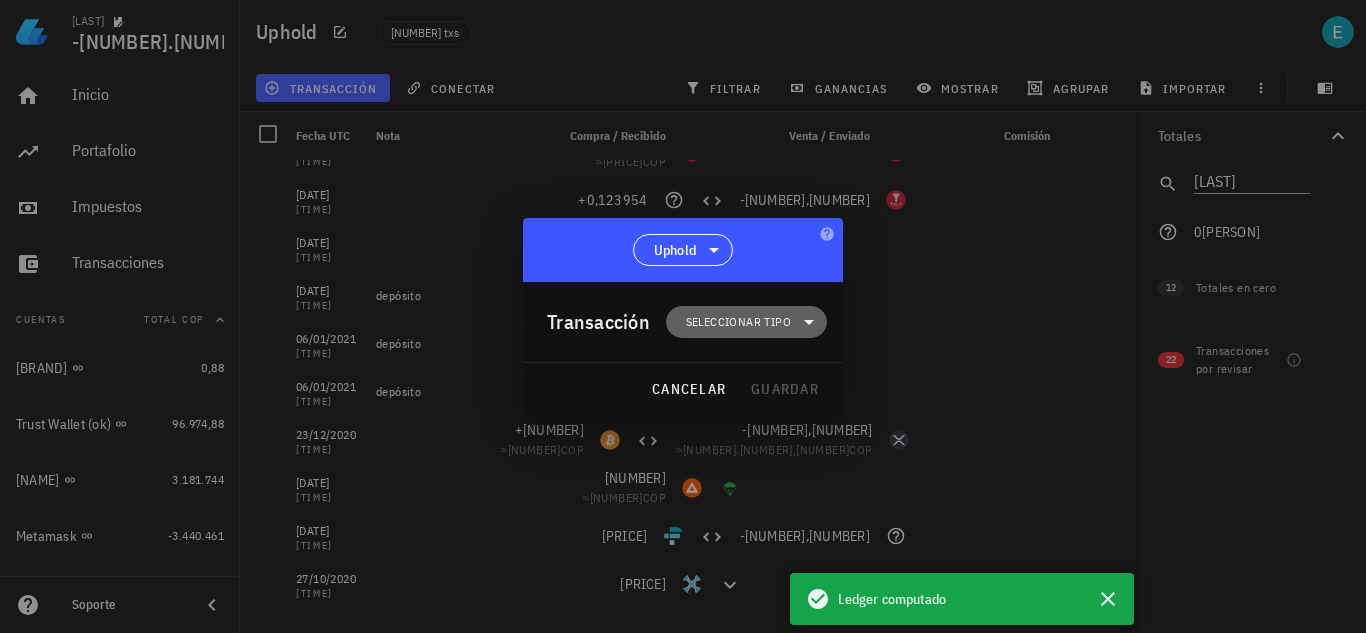 click on "Seleccionar tipo" at bounding box center (738, 322) 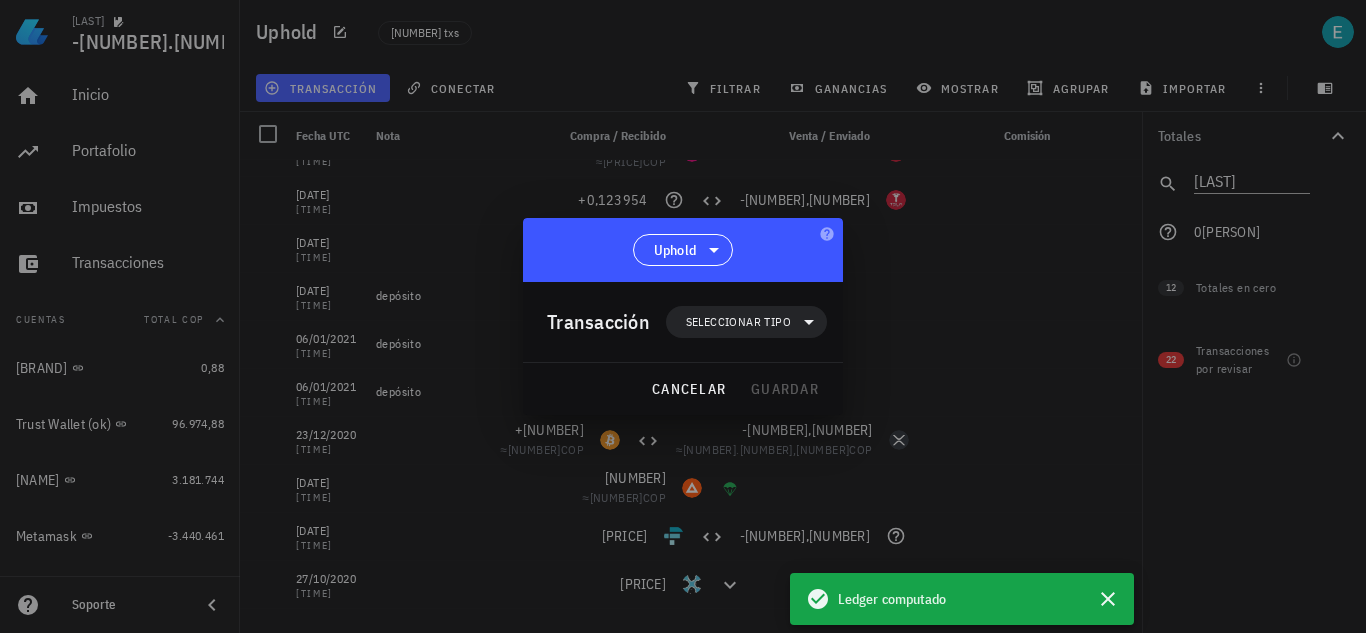 click on "Transferencia" at bounding box center (757, 490) 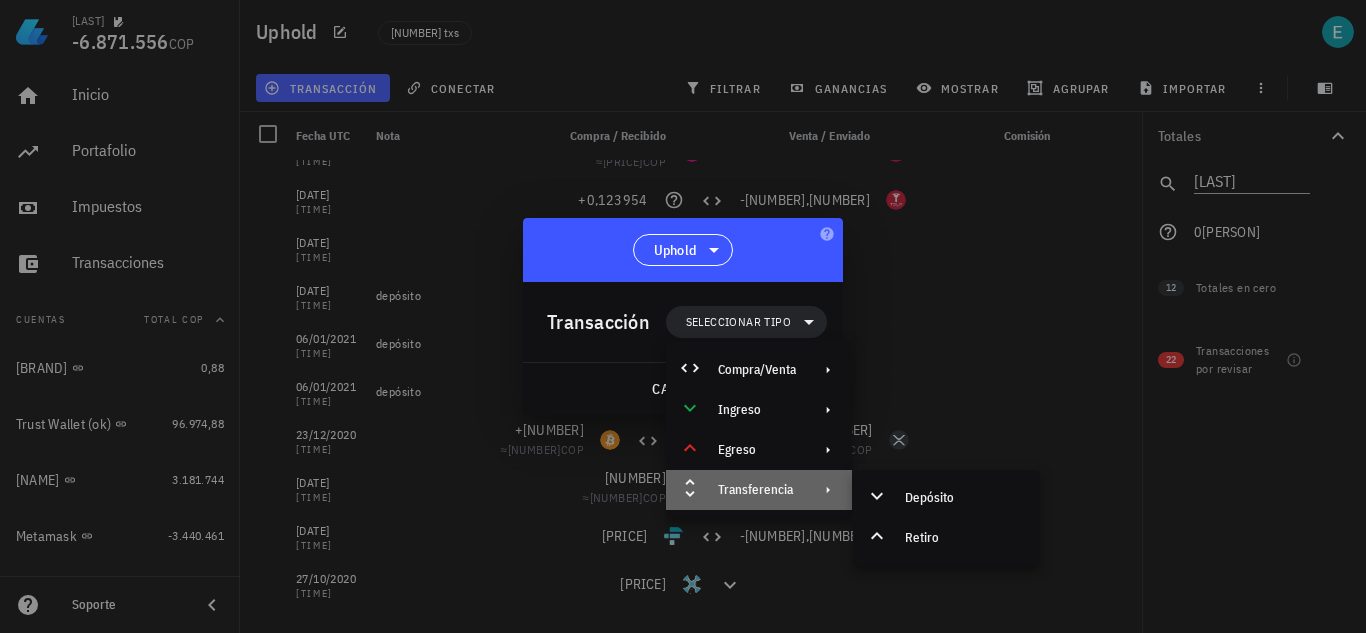 click on "Transferencia" at bounding box center [759, 490] 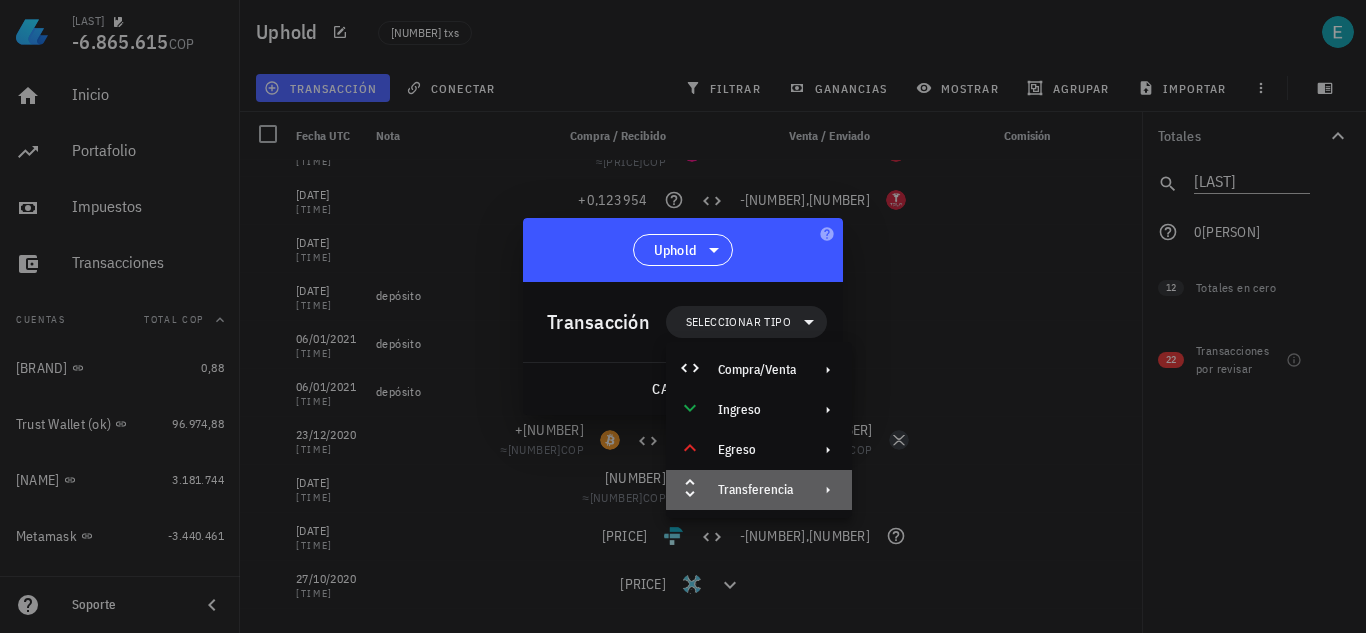 click on "Transferencia" at bounding box center (757, 490) 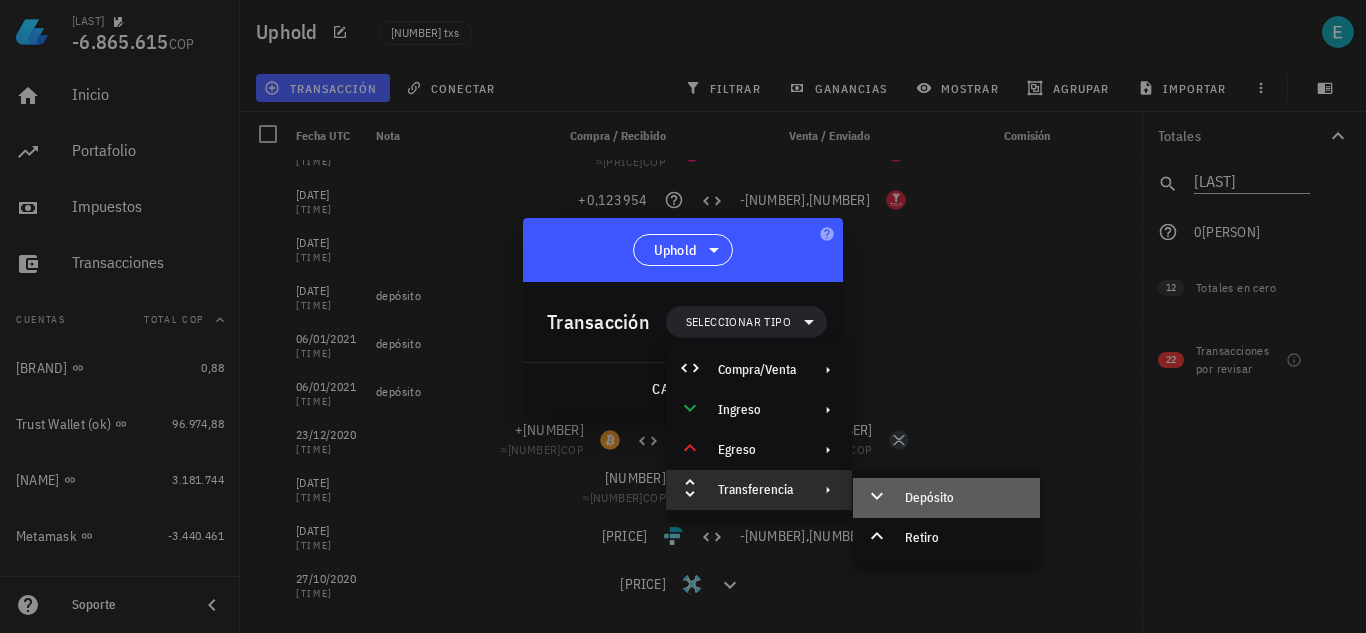 click on "Depósito" at bounding box center [964, 498] 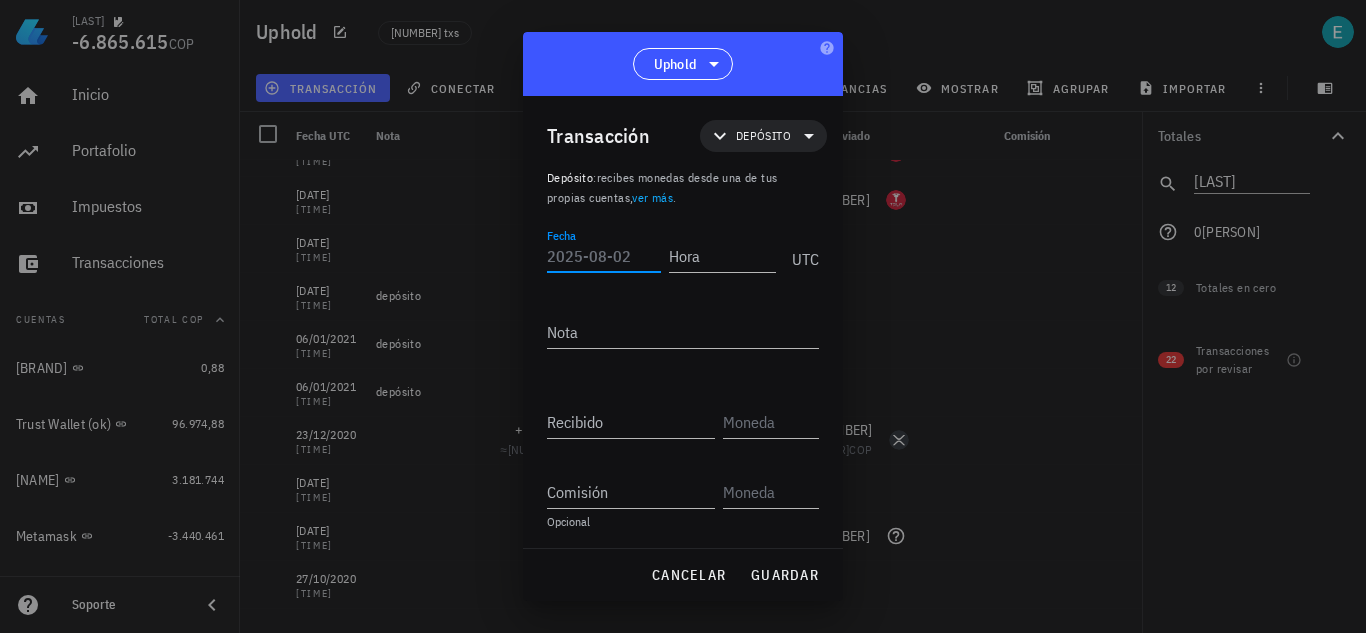 click on "Fecha" at bounding box center [604, 256] 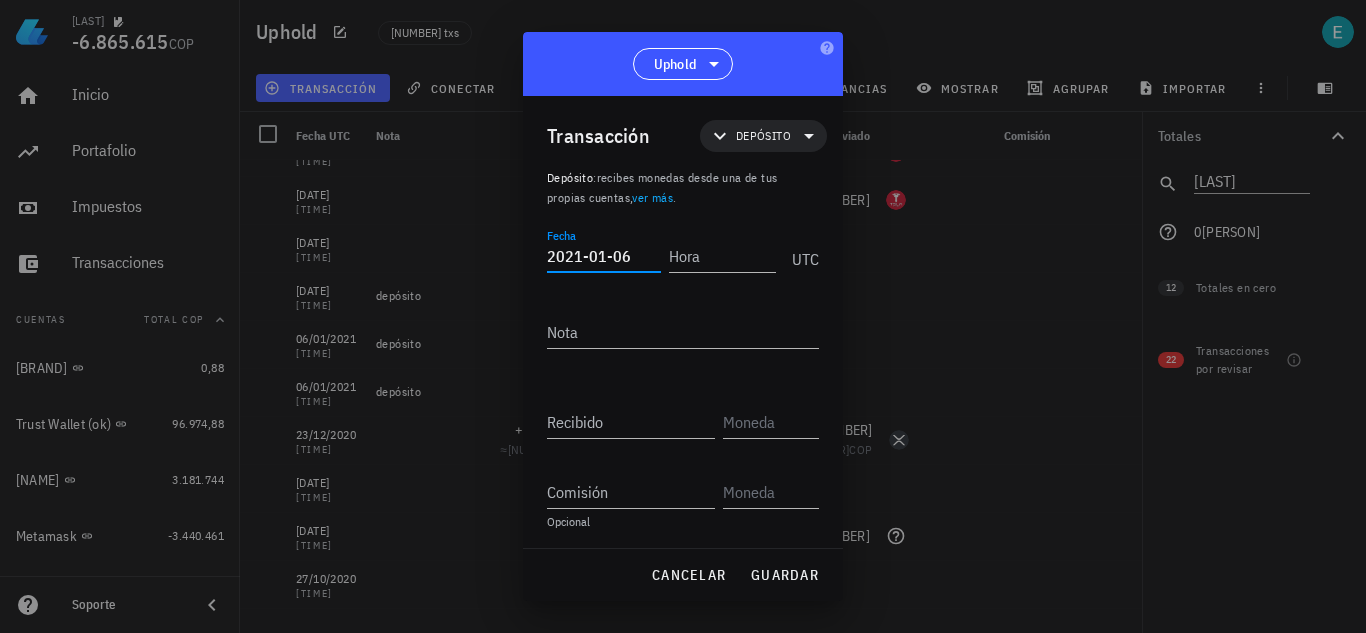 type on "2021-01-06" 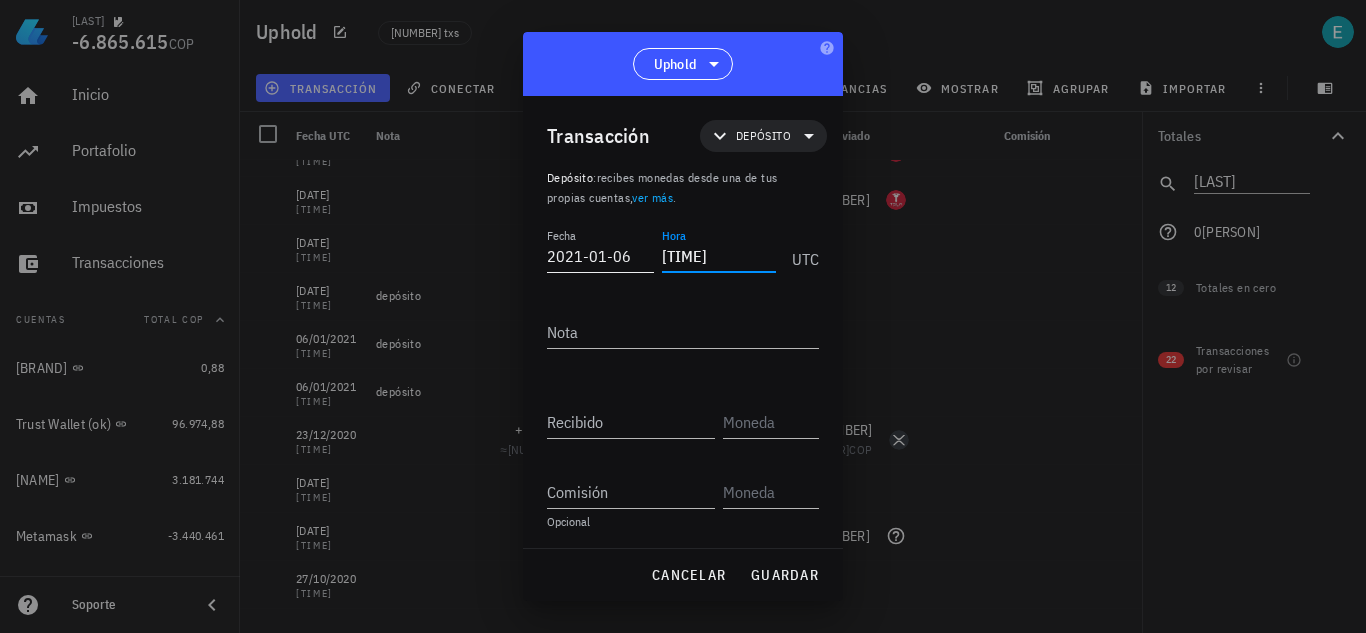 type on "16:23:04" 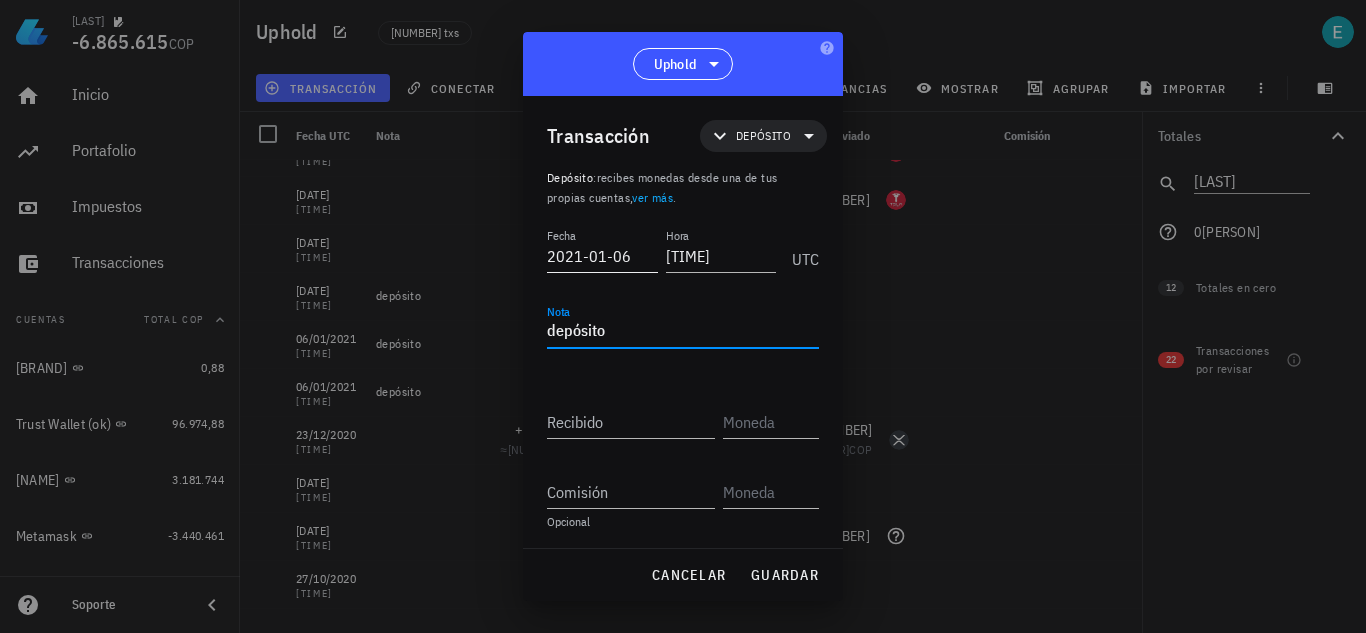 type on "depósito" 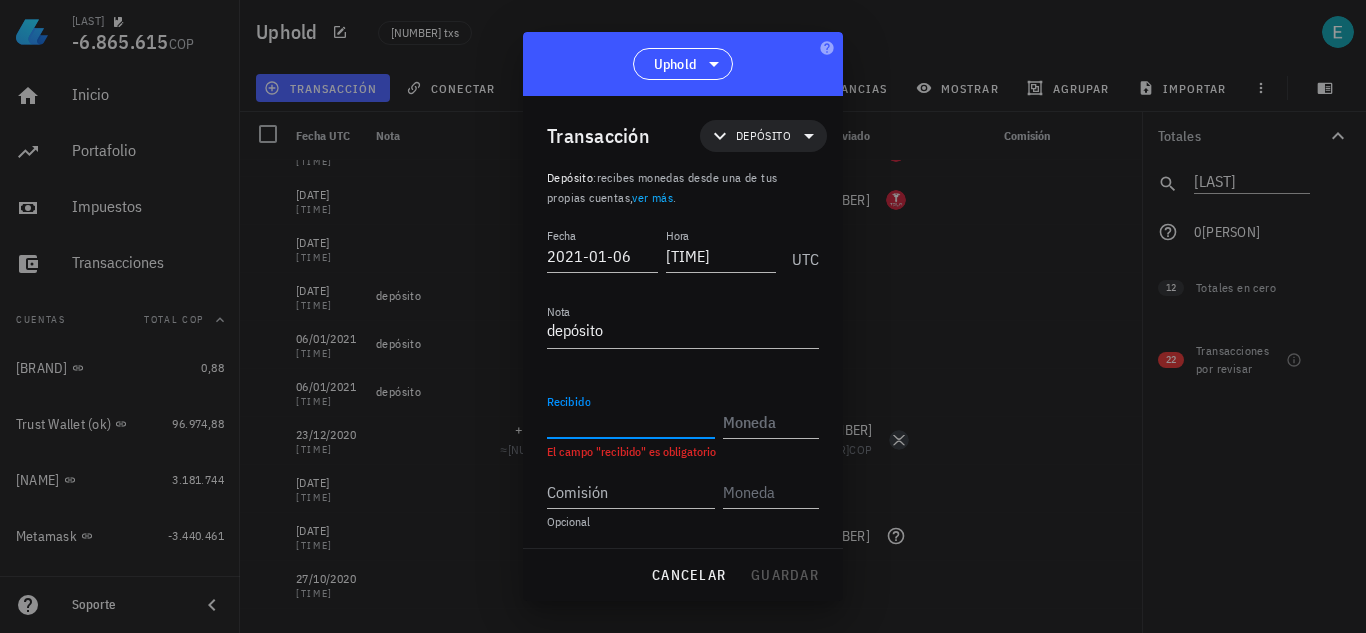 paste on "1,16719608" 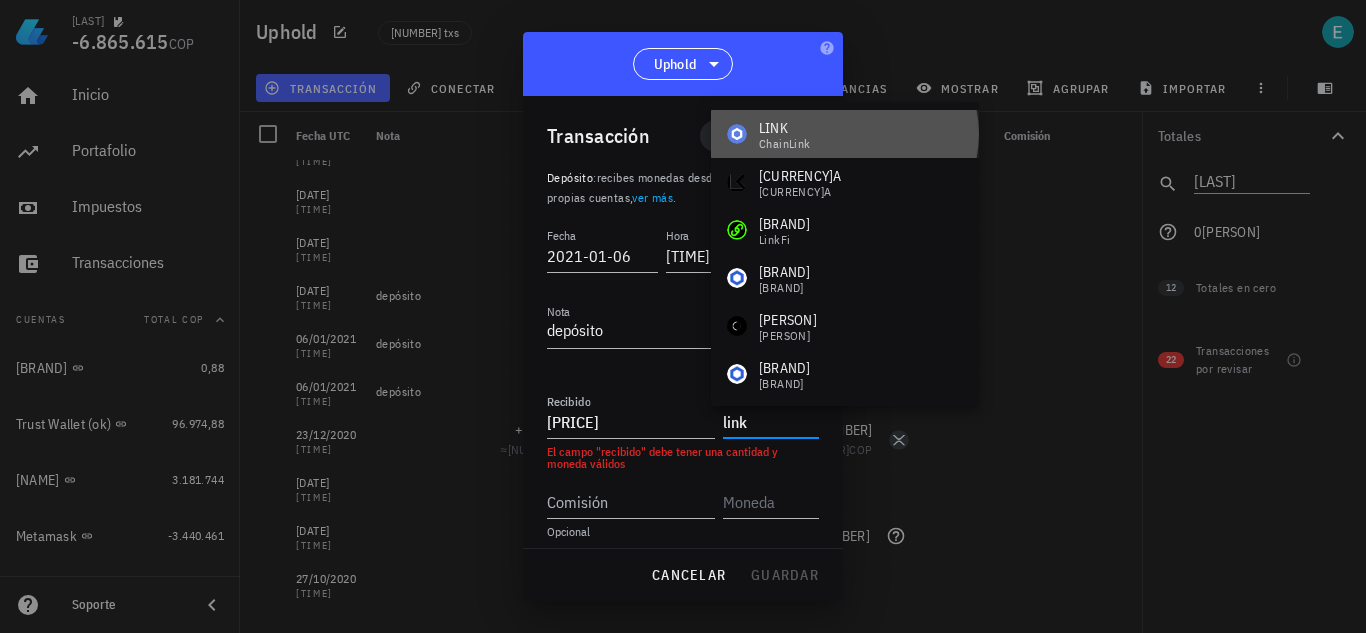 click on "LINK   ChainLink" at bounding box center [845, 134] 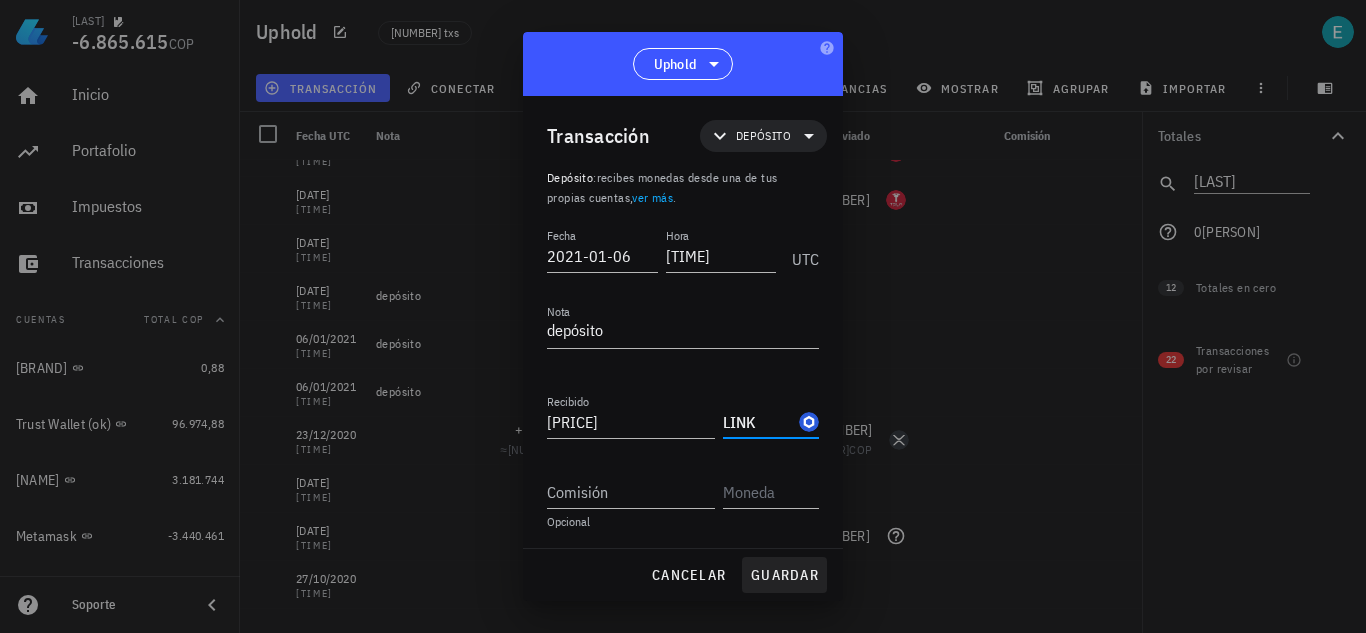 type on "LINK" 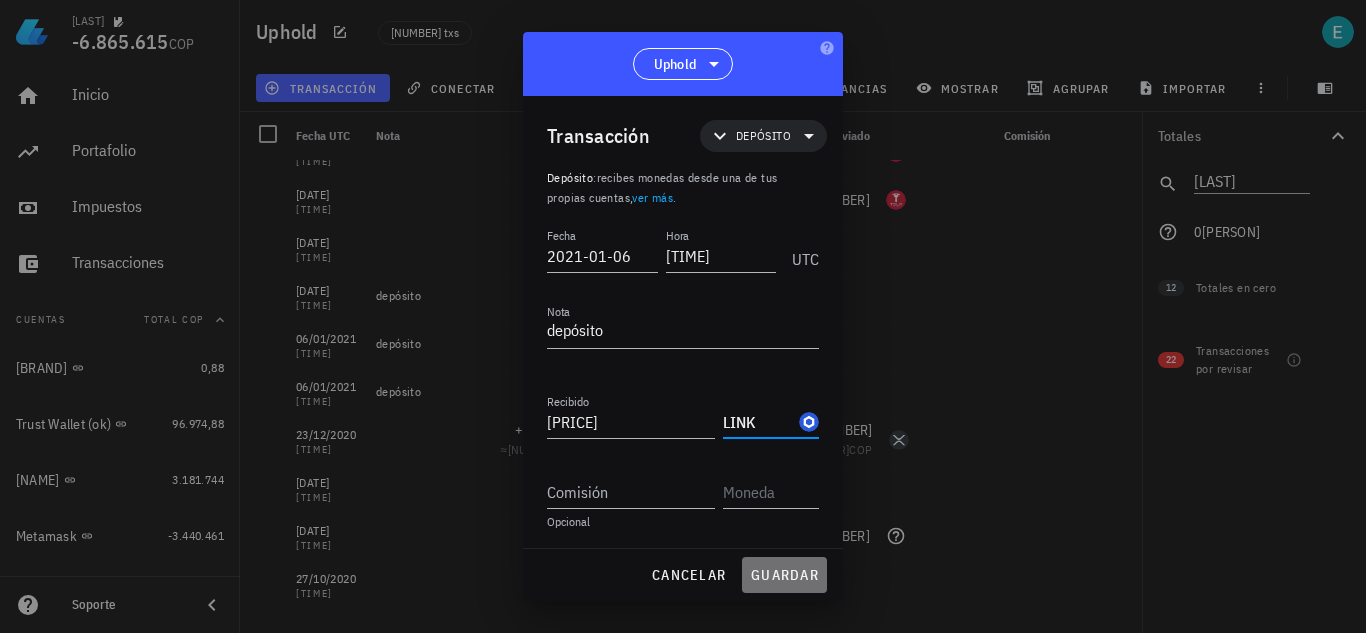 click on "guardar" at bounding box center (784, 575) 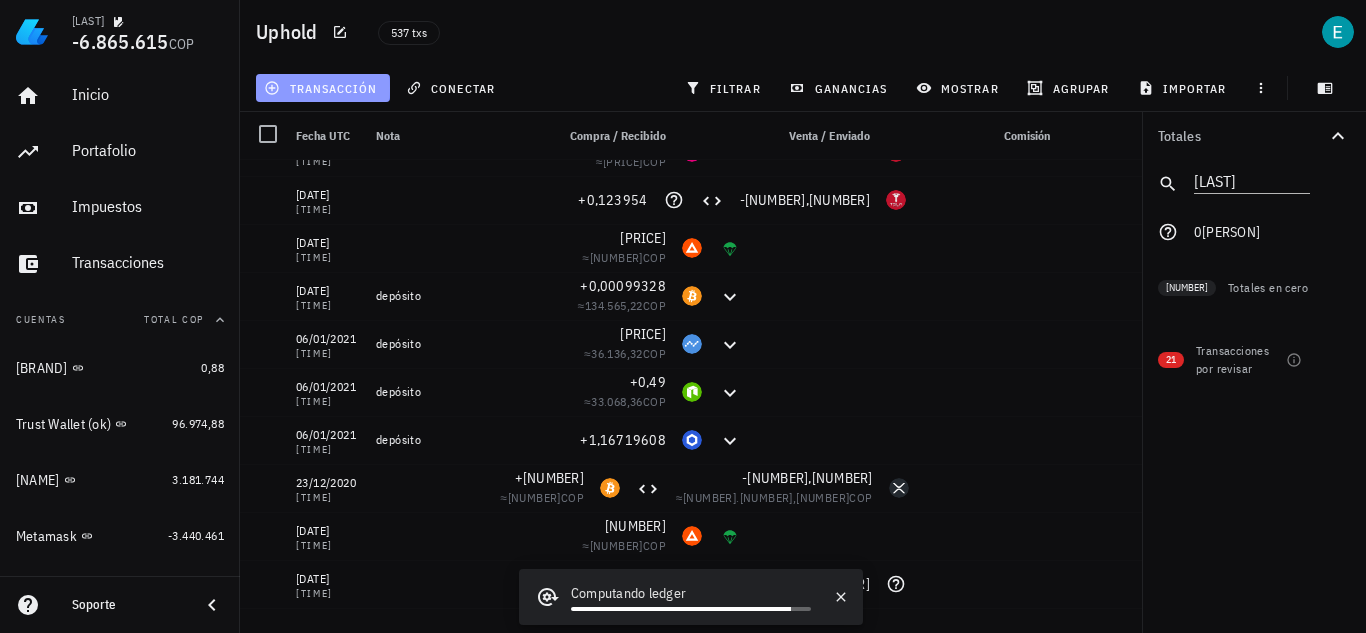 click on "transacción" at bounding box center (322, 88) 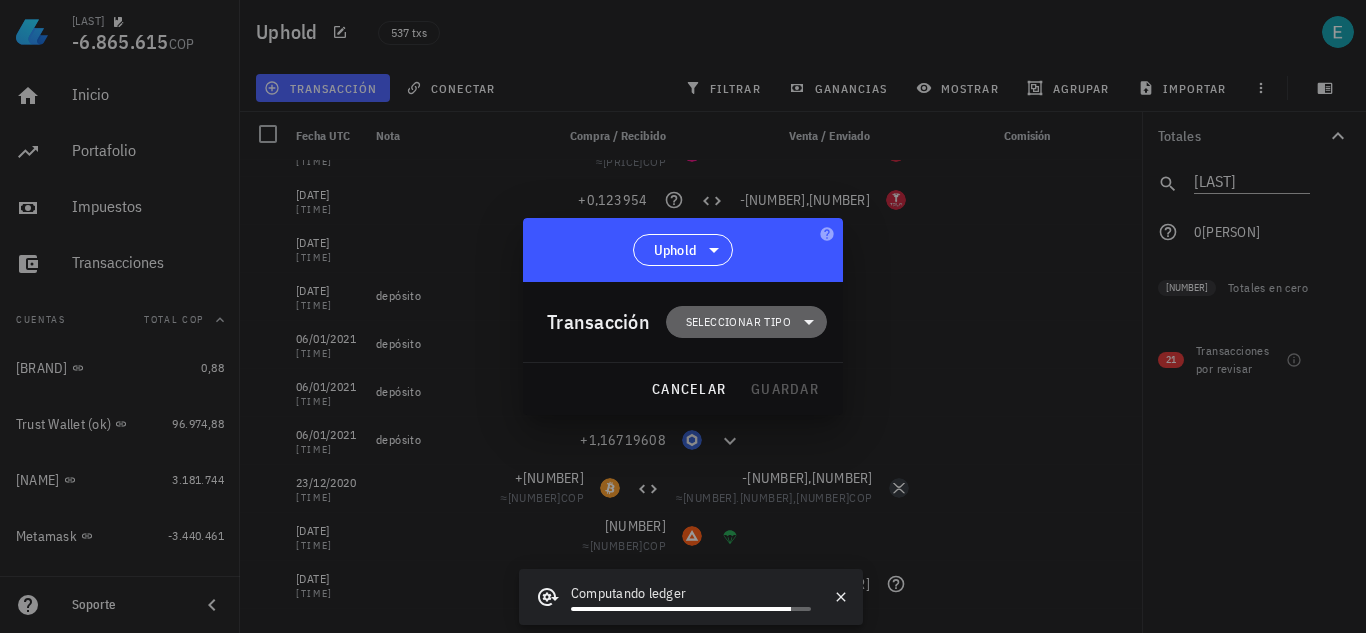 click on "Seleccionar tipo" at bounding box center [738, 322] 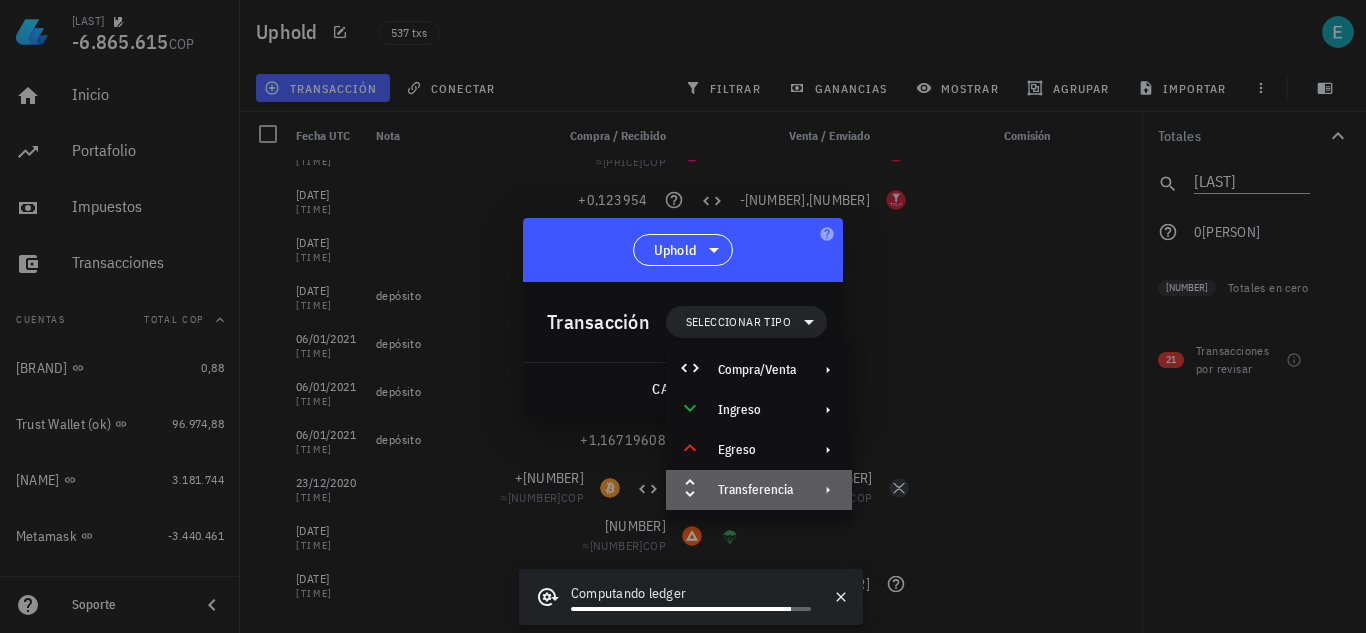 click on "Transferencia" at bounding box center (759, 490) 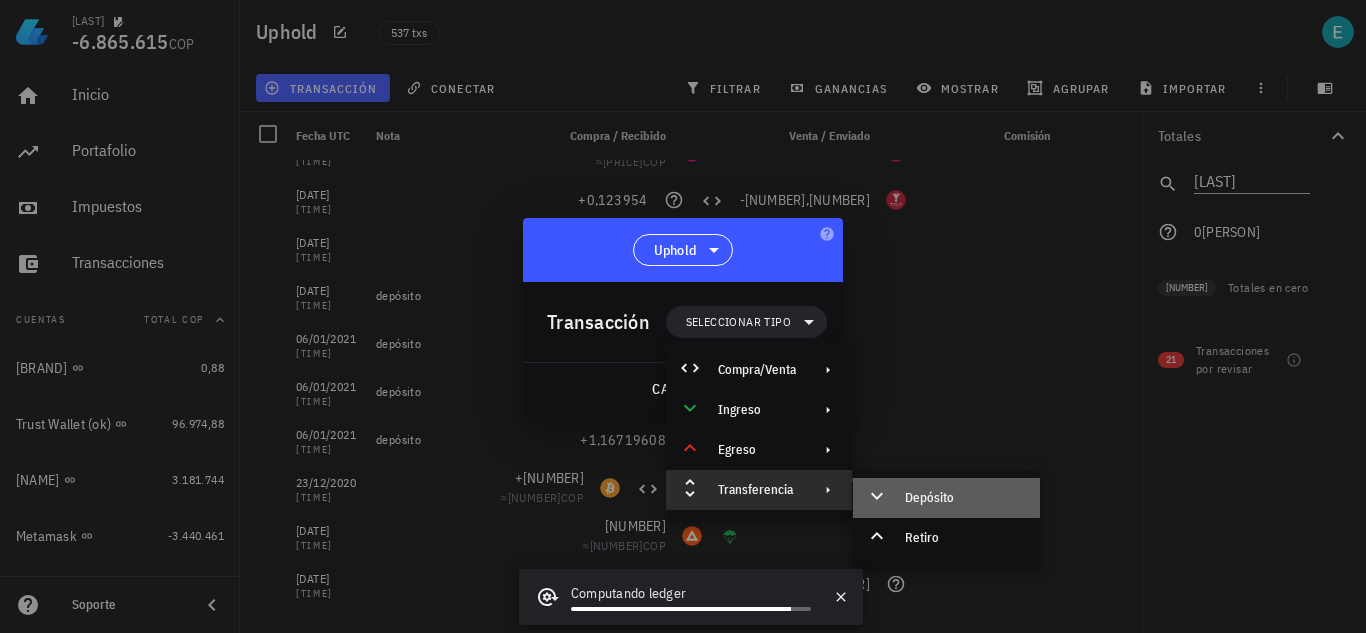 click on "Depósito" at bounding box center [964, 498] 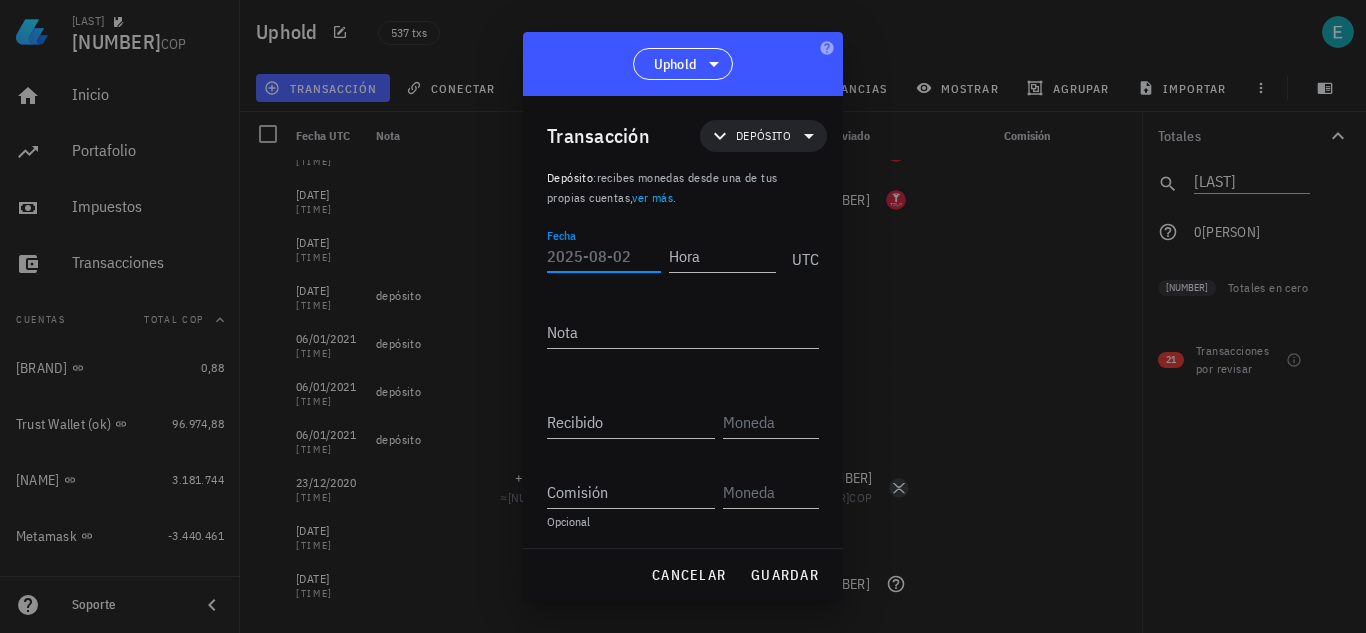 click on "Fecha" at bounding box center [604, 256] 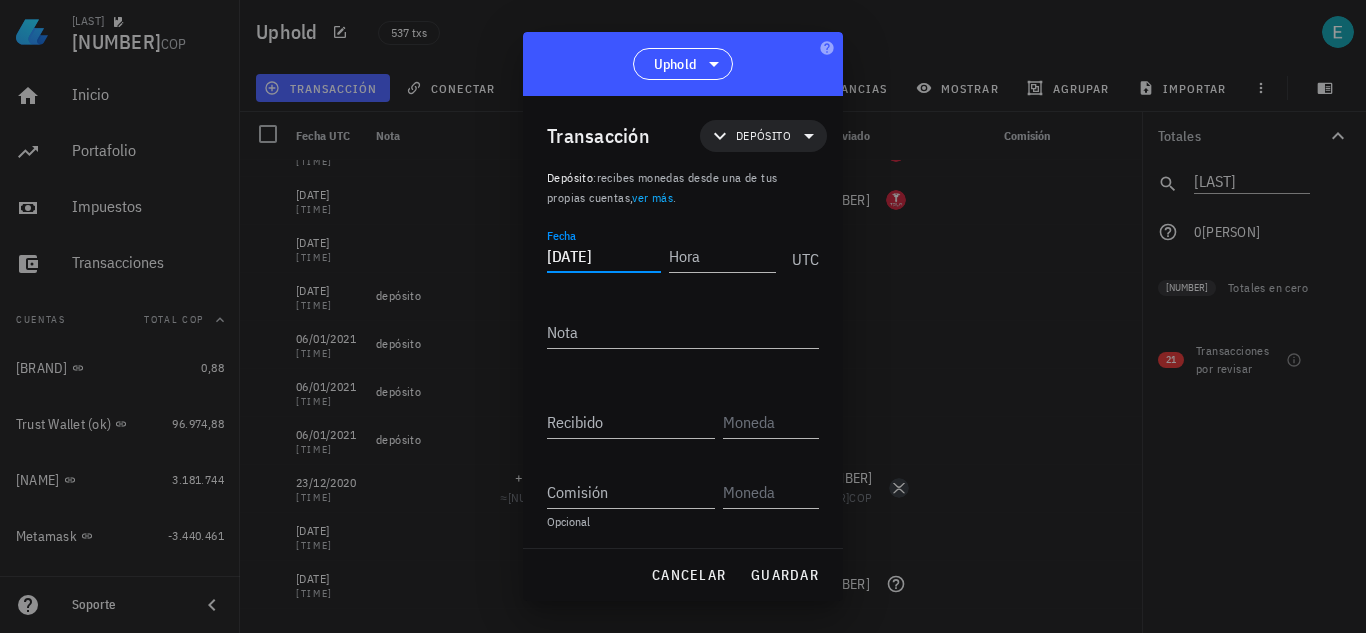 type on "2021-01-05" 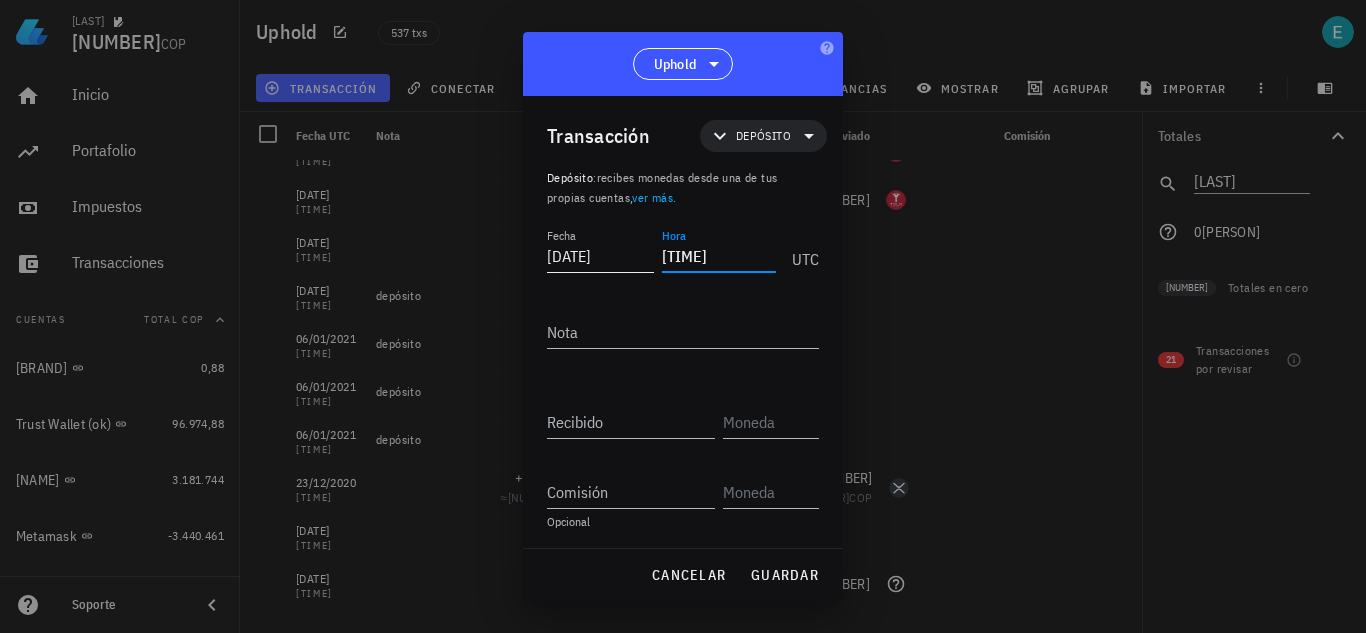 type on "23:49:04" 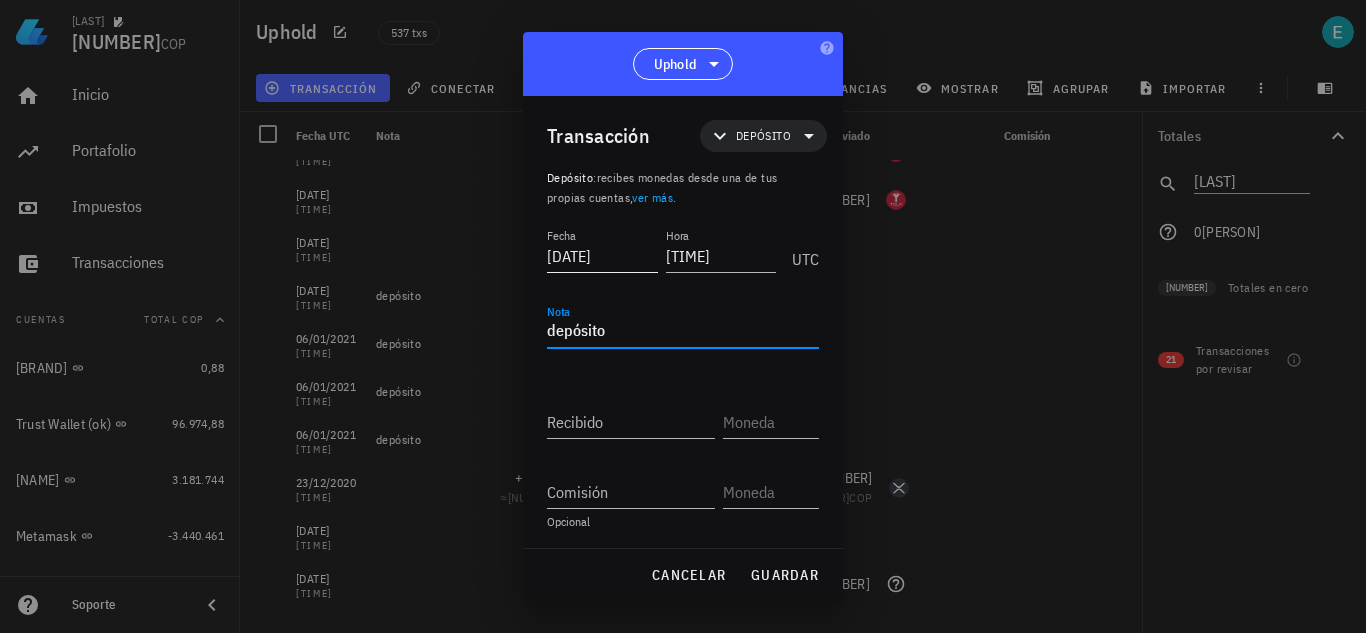 type on "depósito" 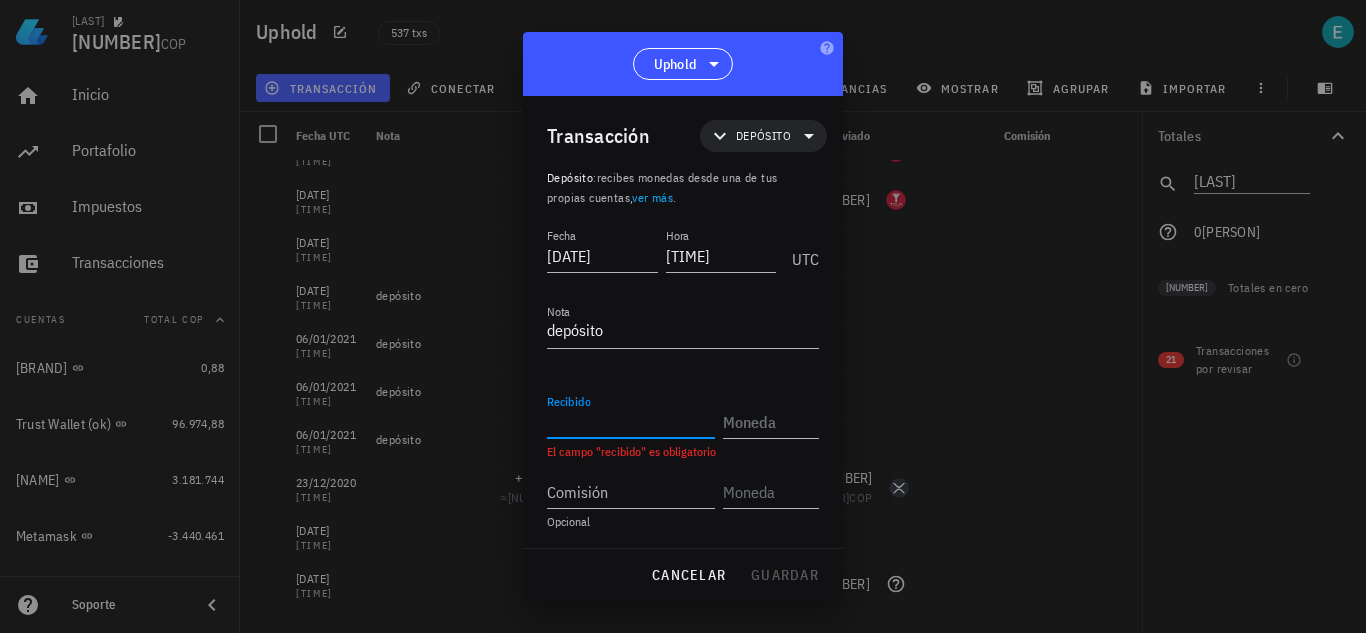 paste on "342,531534" 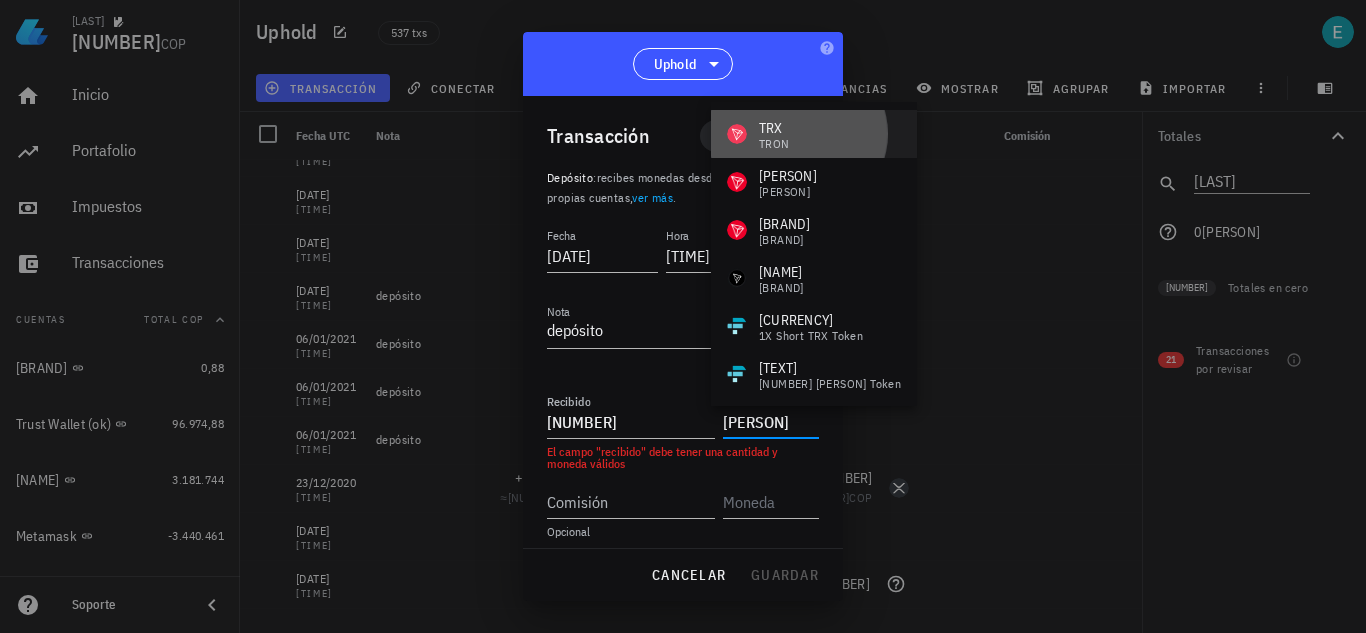 click on "TRX   TRON" at bounding box center [814, 134] 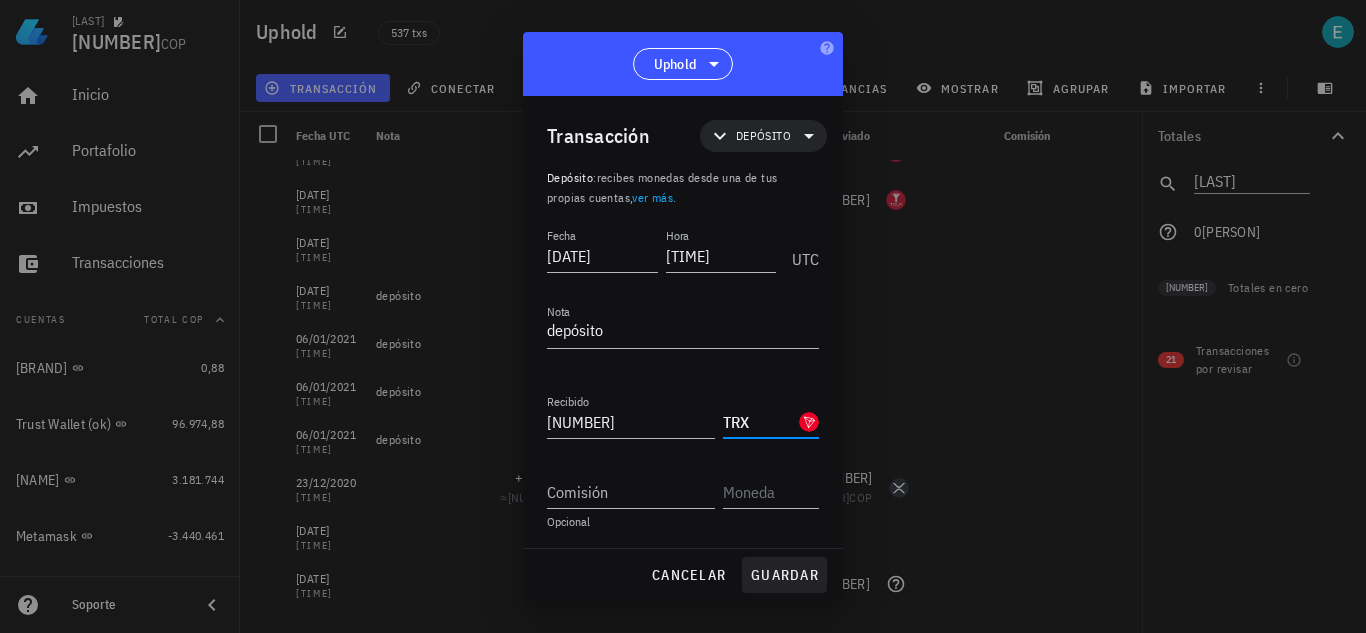 type on "TRX" 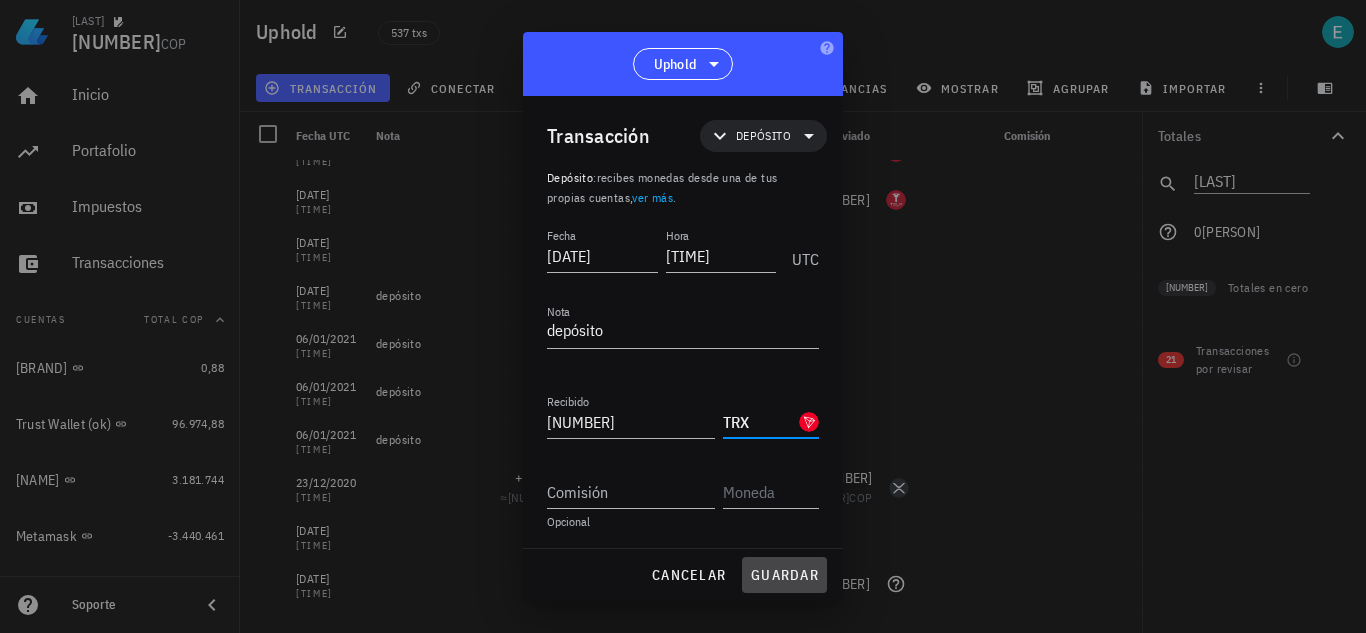 click on "guardar" at bounding box center (784, 575) 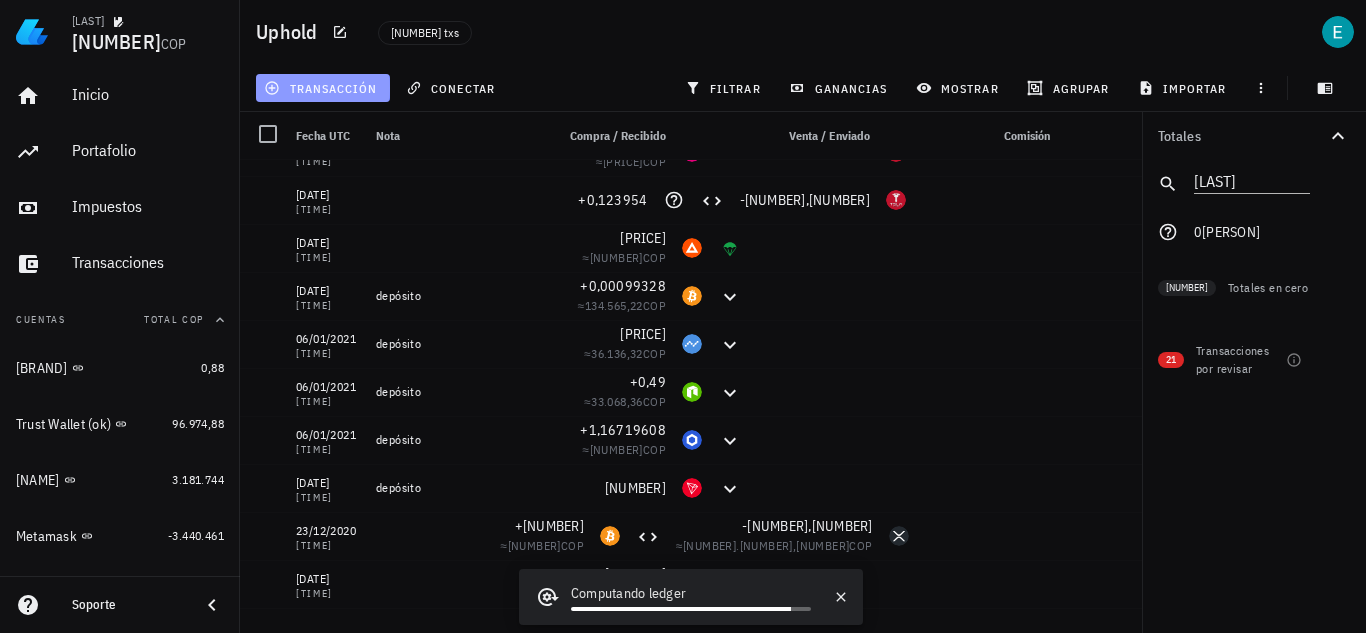 click on "transacción" at bounding box center [322, 88] 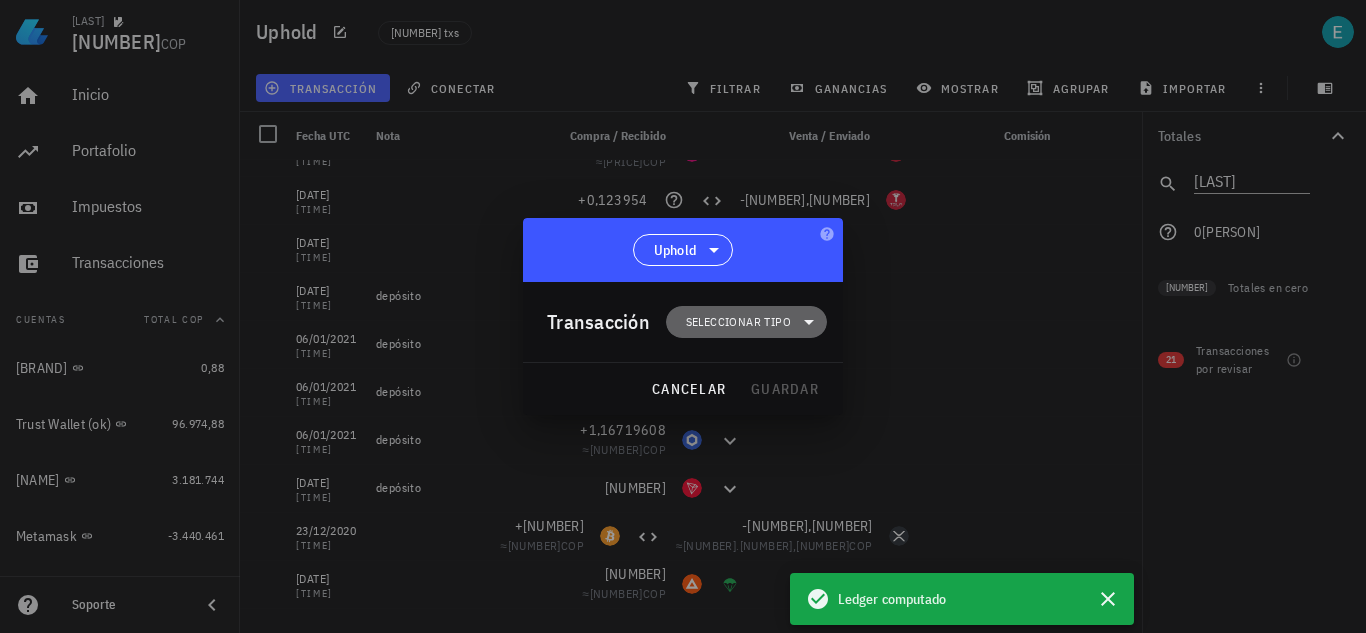 click on "Seleccionar tipo" at bounding box center (738, 322) 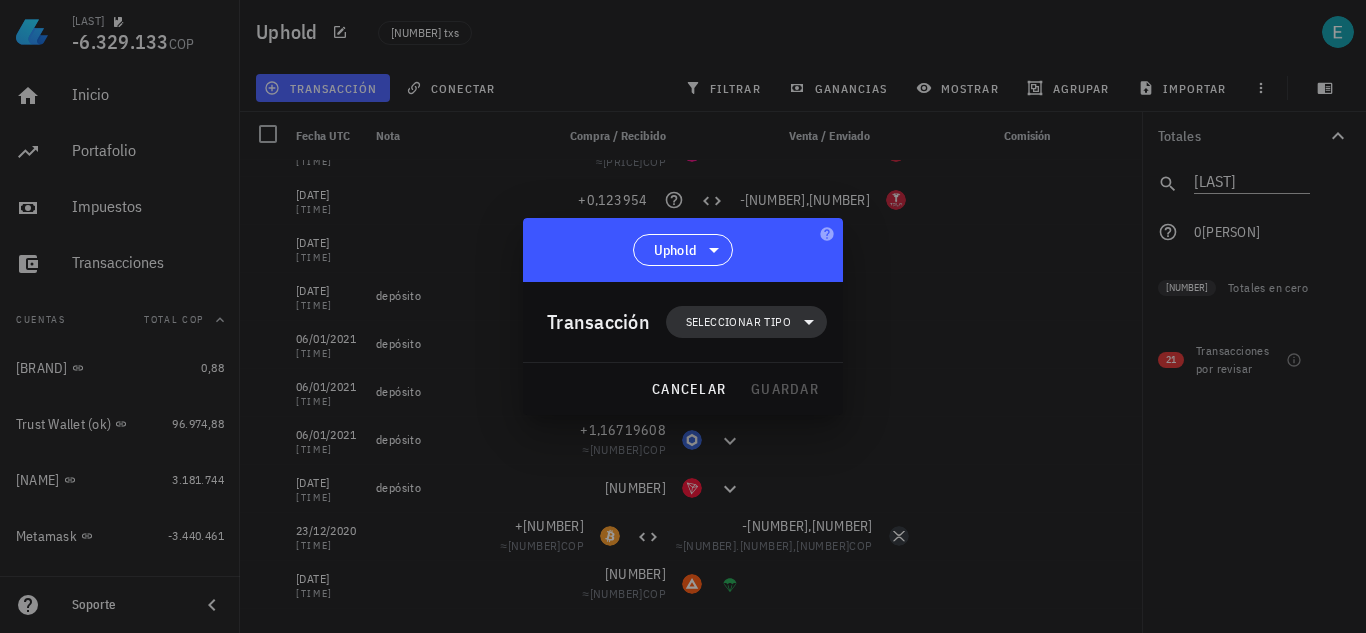 click 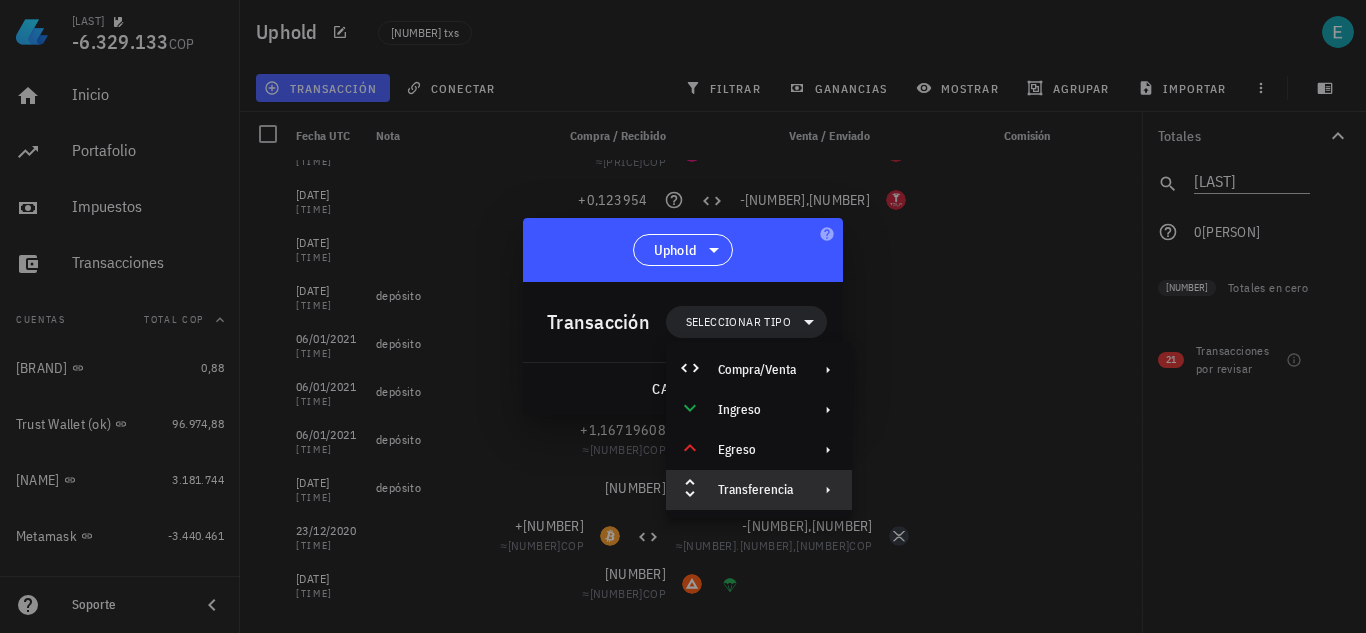 click on "Transferencia" at bounding box center [759, 490] 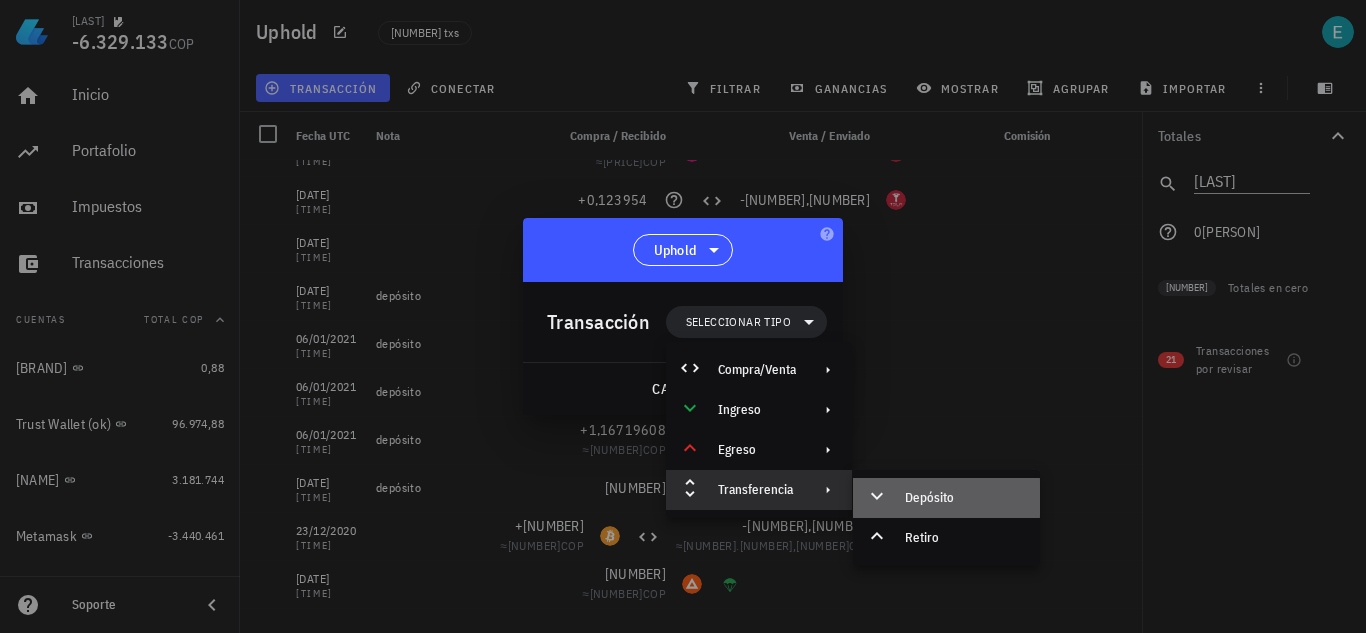 click on "Depósito" at bounding box center (964, 498) 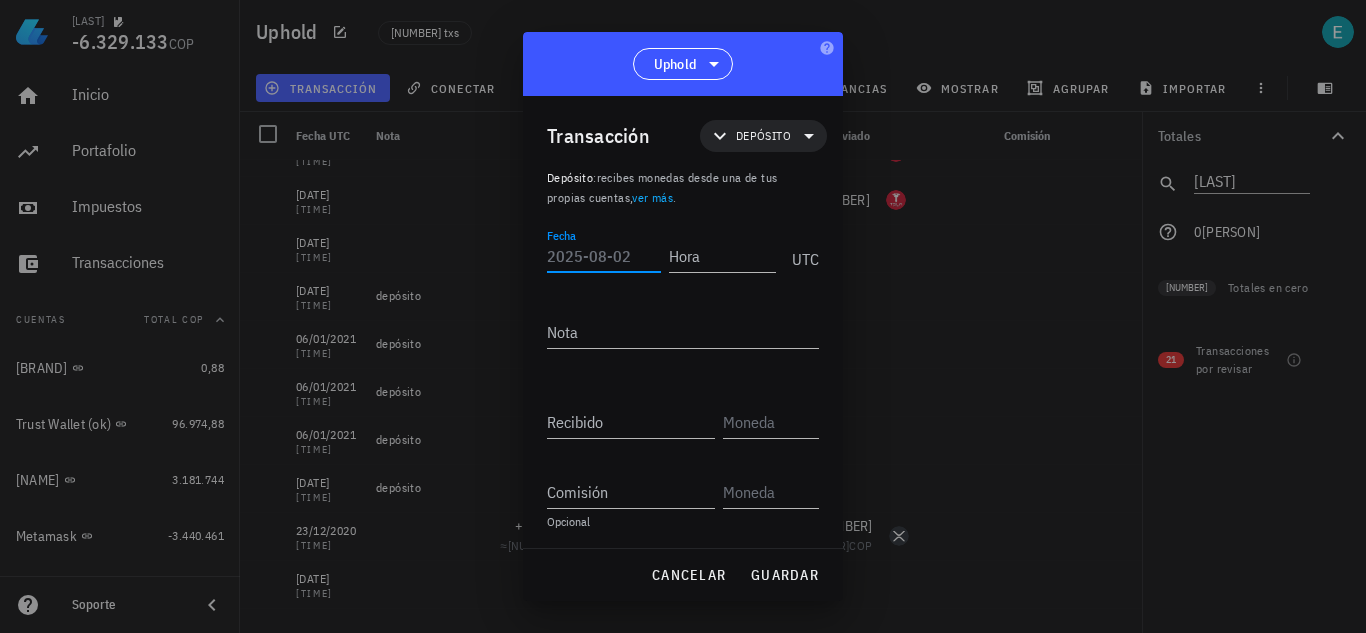 click on "Fecha" at bounding box center (604, 256) 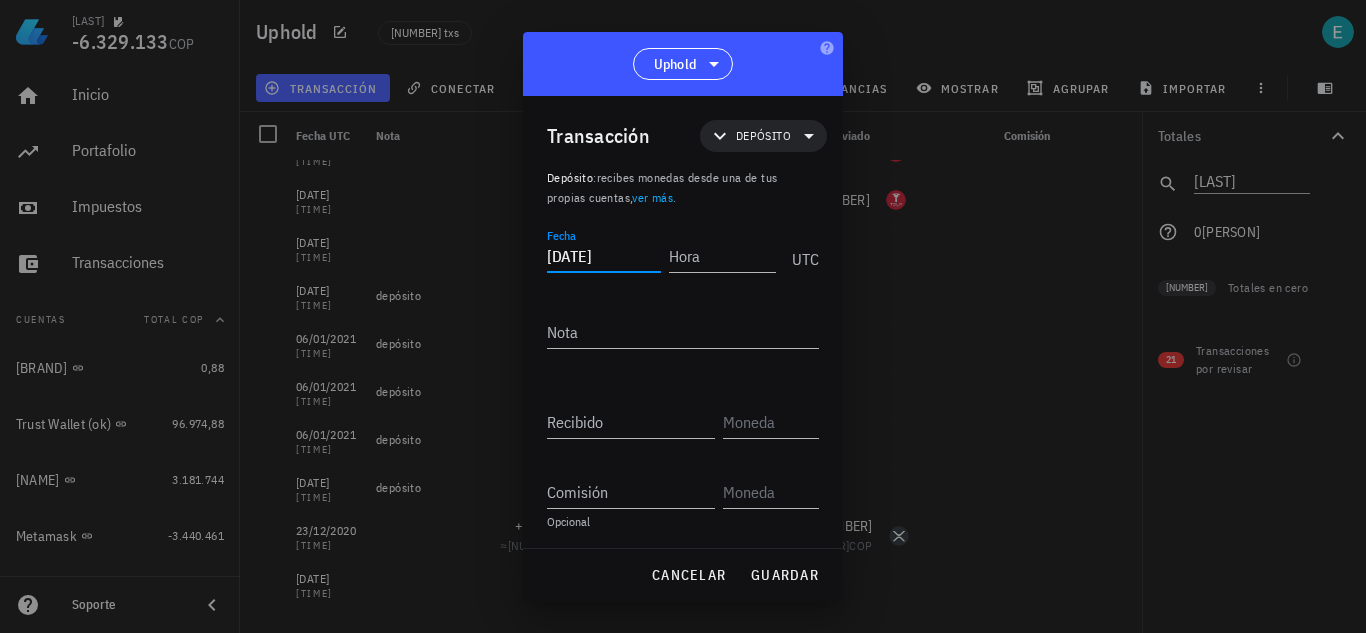 type on "2021-01-05" 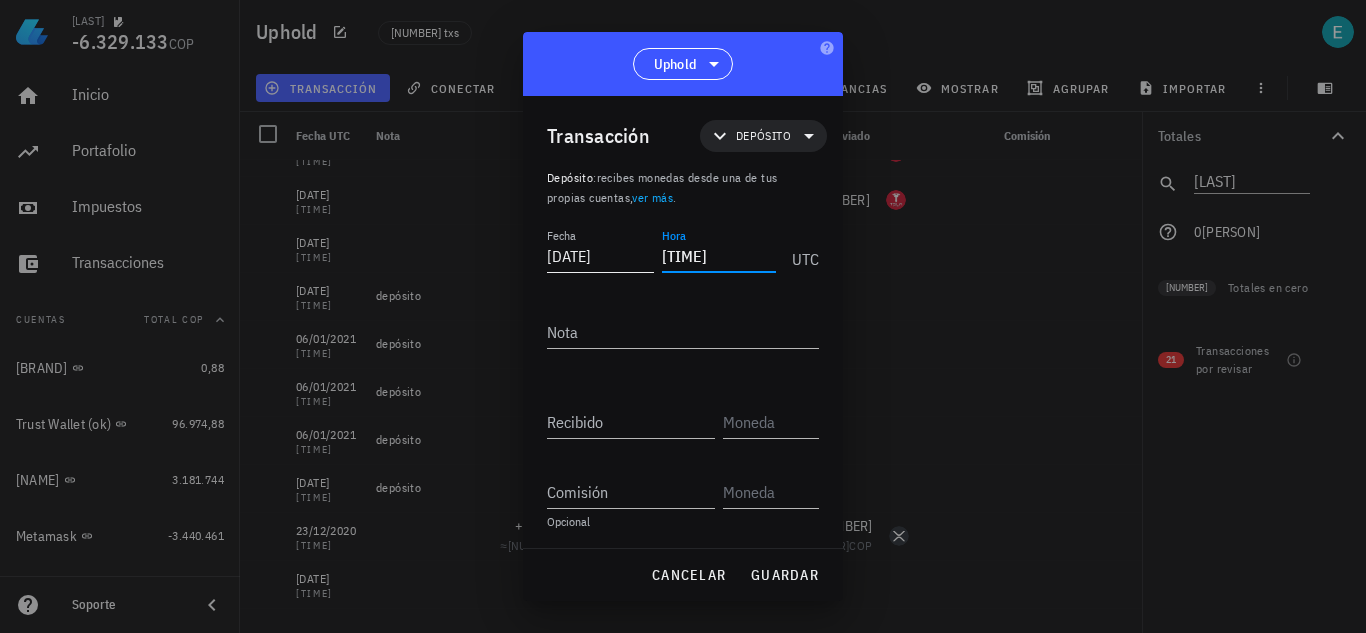 type on "23:47:42" 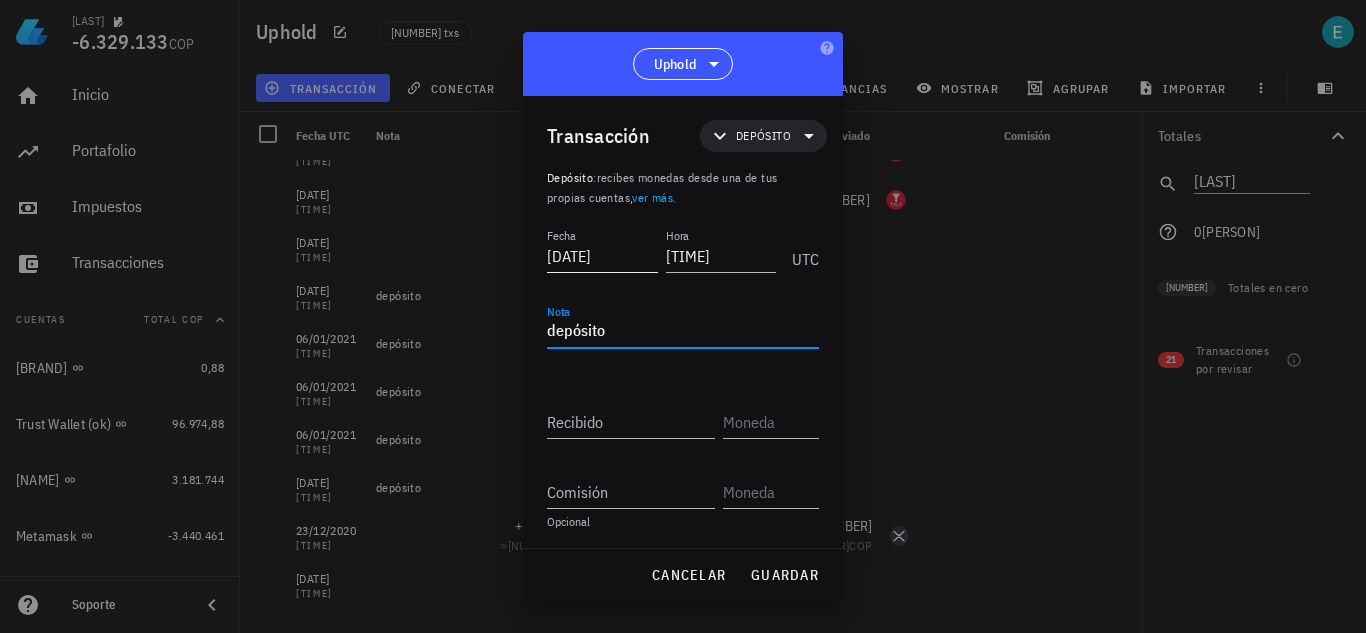type on "depósito" 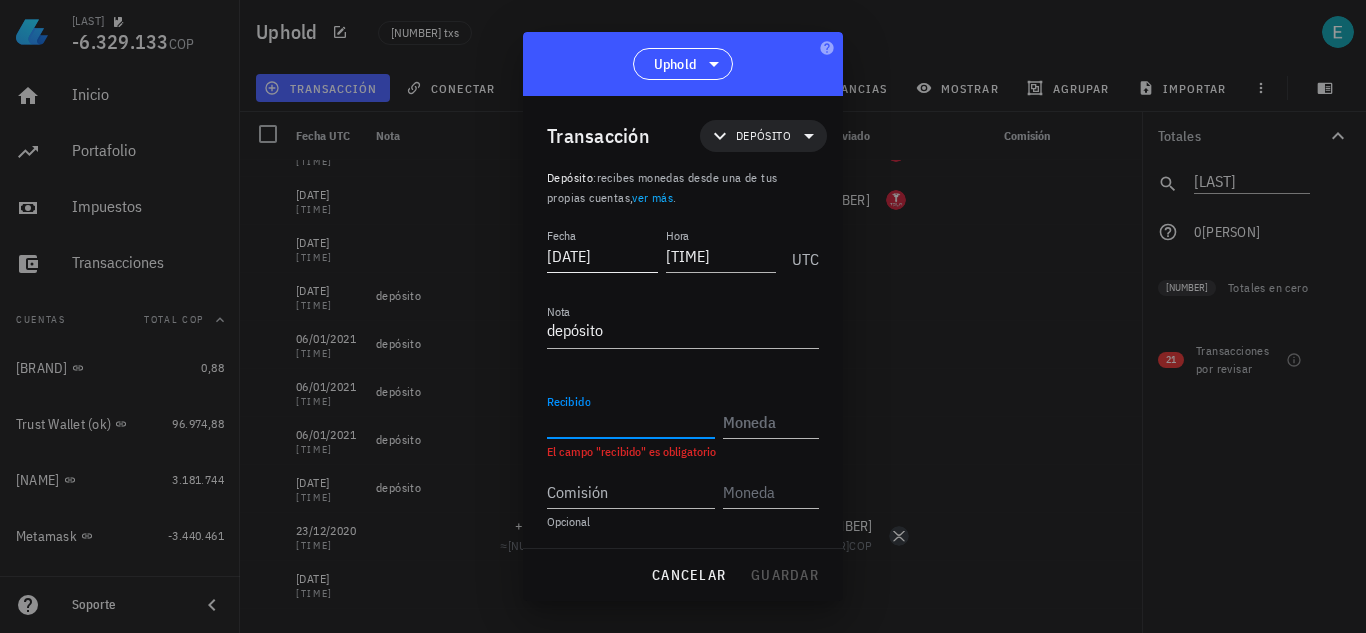 paste on "0,01797083" 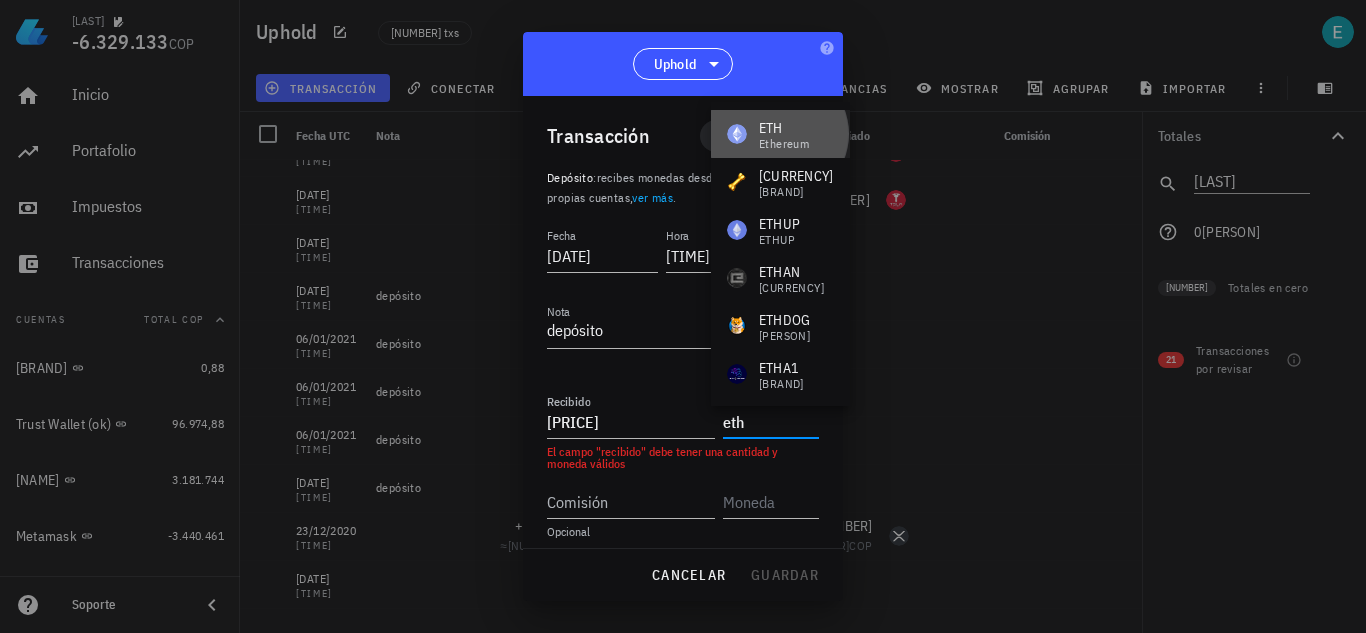 click on "ETH" at bounding box center [784, 128] 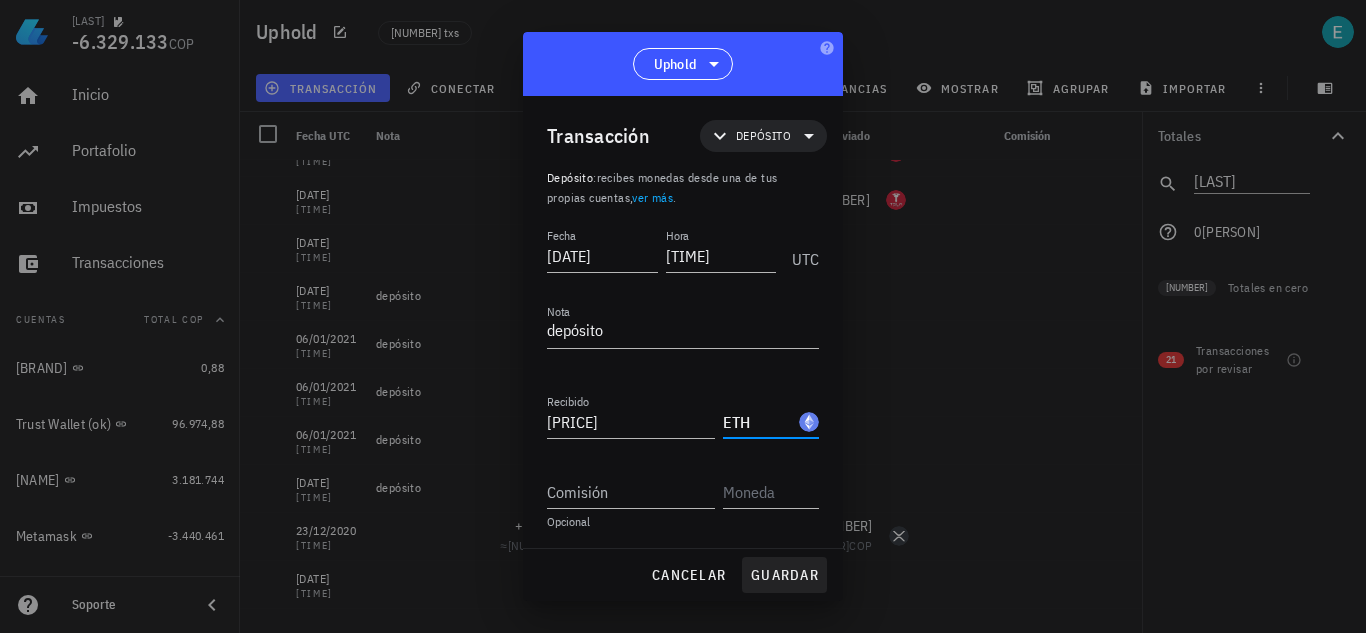 type on "ETH" 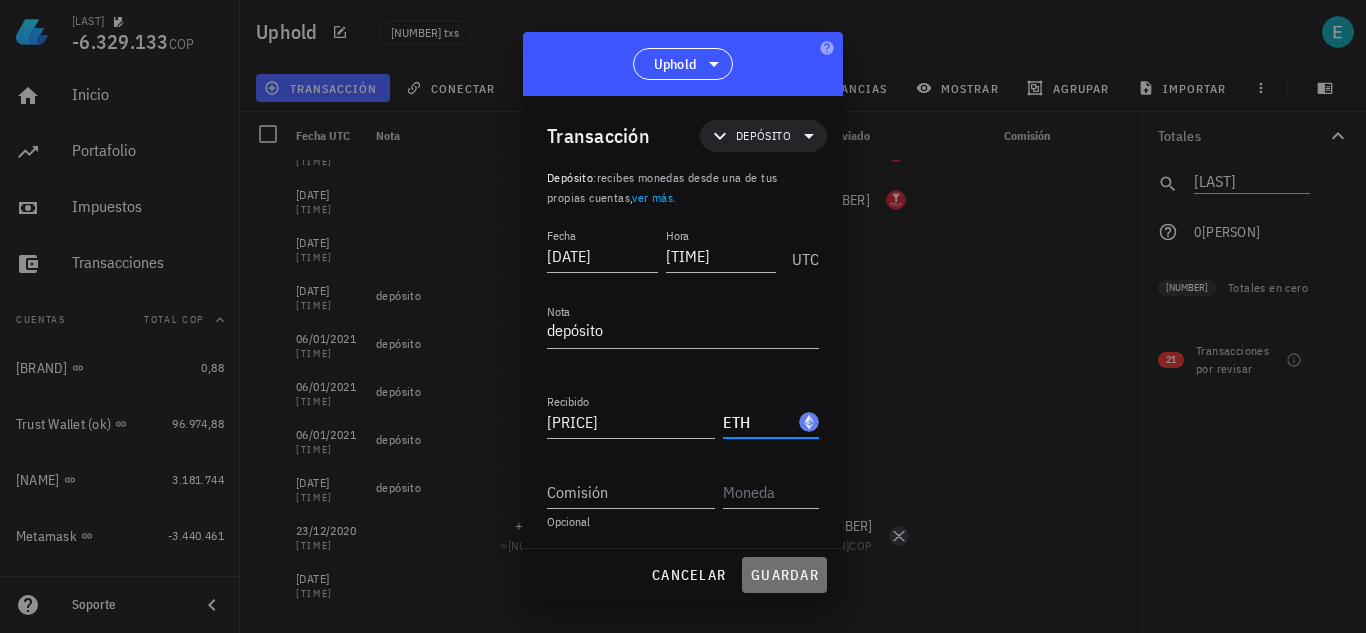 click on "guardar" at bounding box center (784, 575) 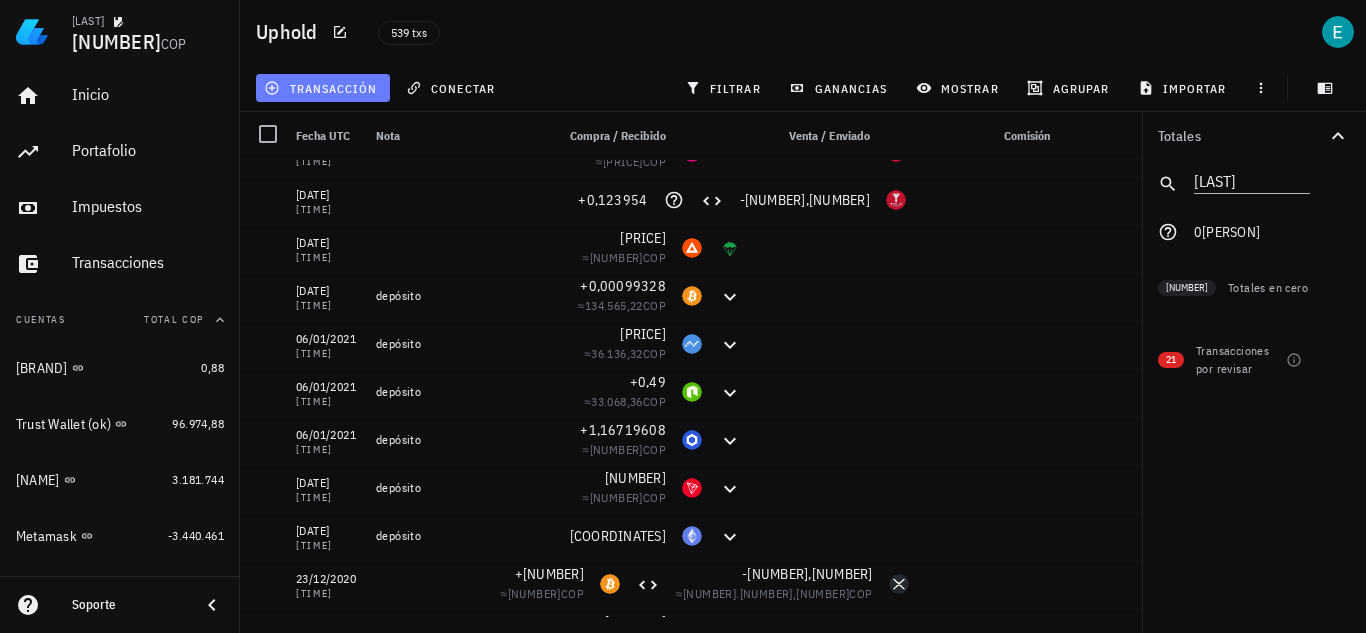 click on "transacción" at bounding box center (322, 88) 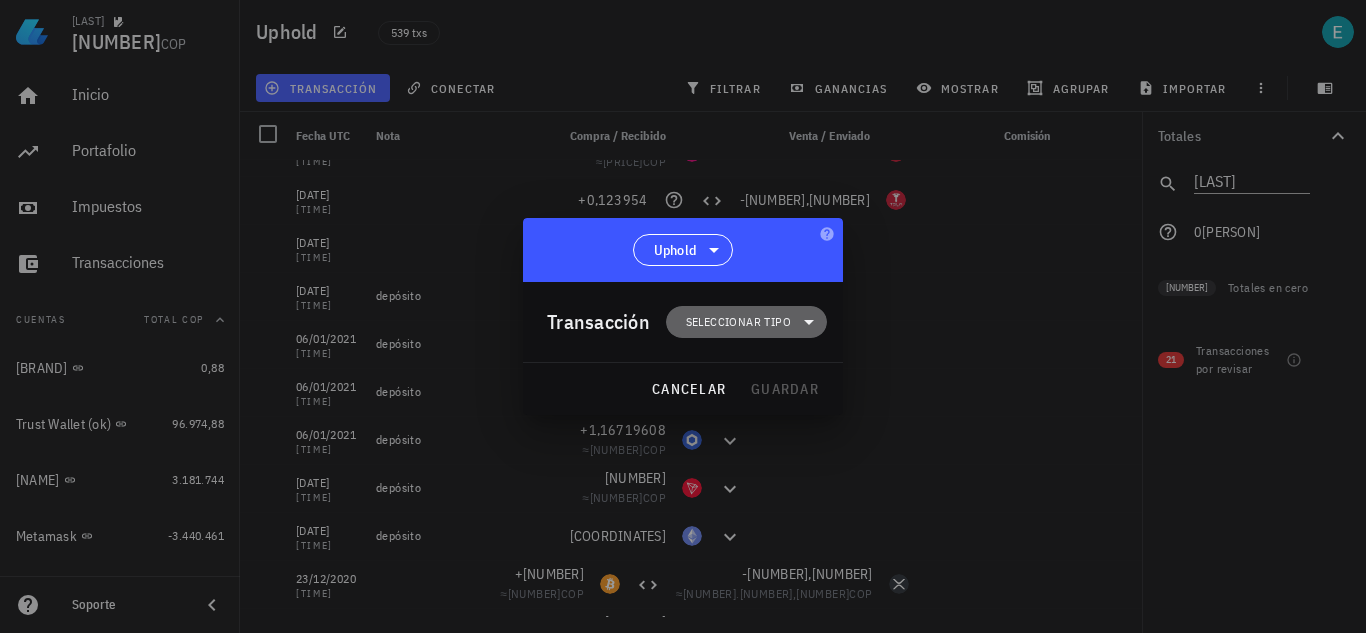 click on "Seleccionar tipo" at bounding box center (738, 322) 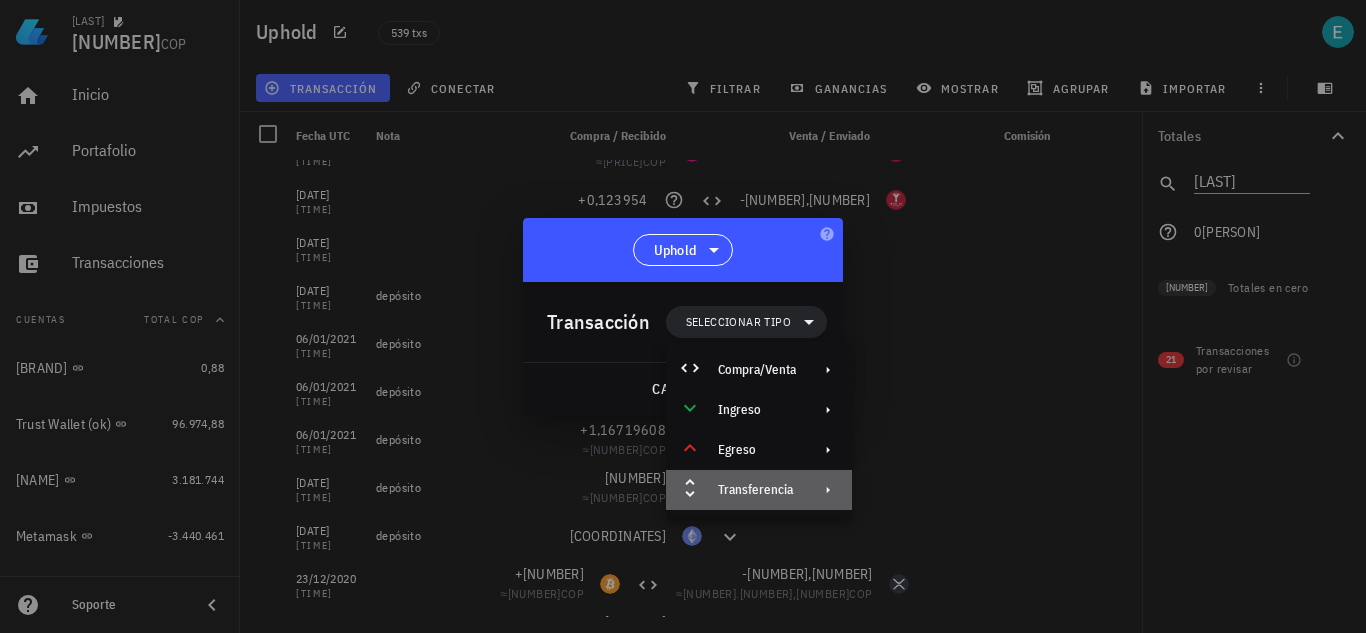 click on "Transferencia" at bounding box center [757, 490] 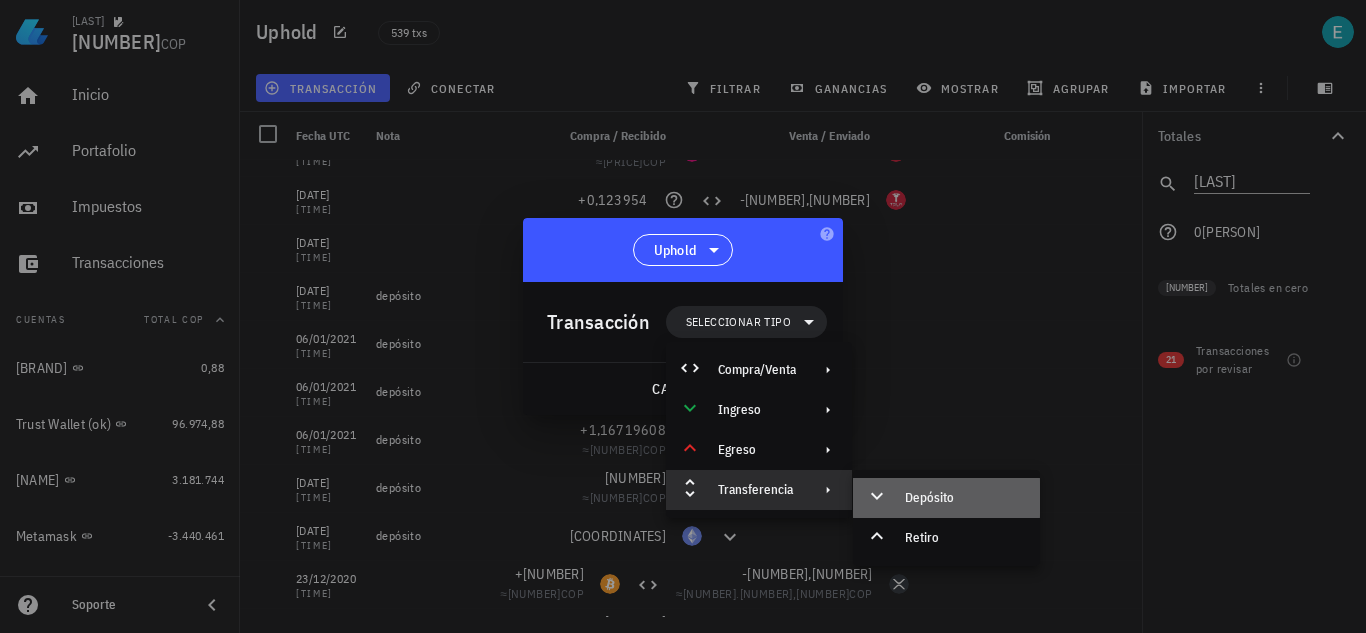 click on "Depósito" at bounding box center [946, 498] 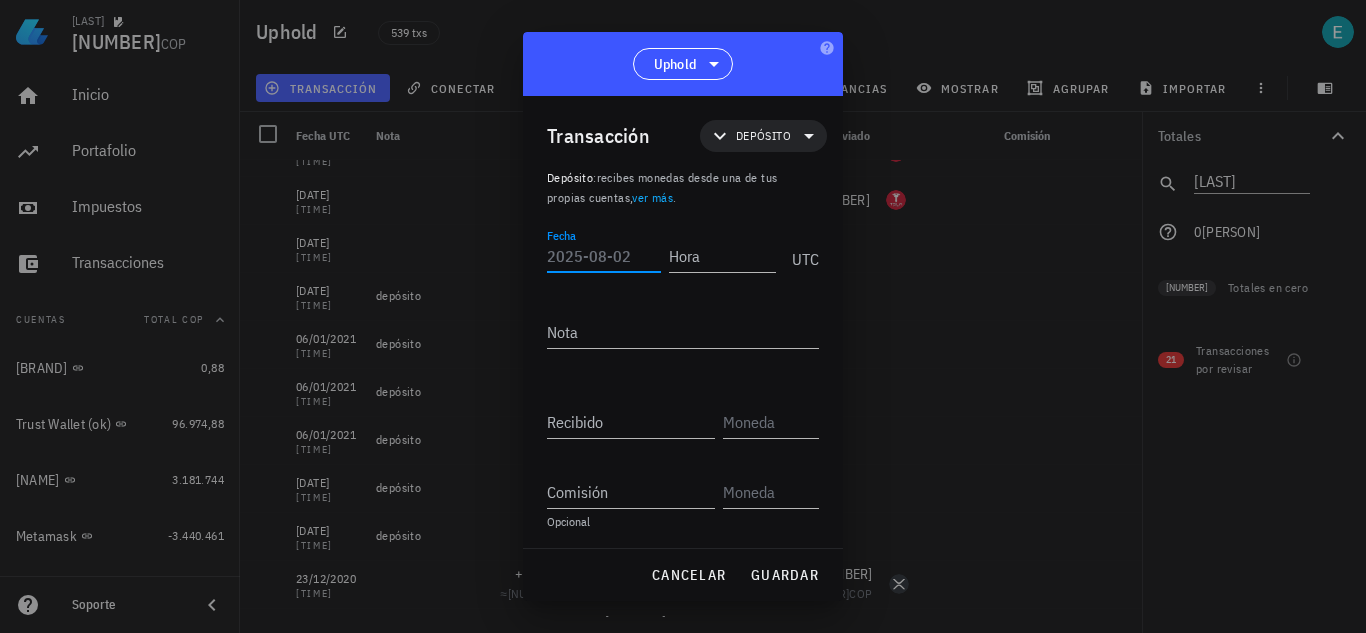 click on "Fecha" at bounding box center [604, 256] 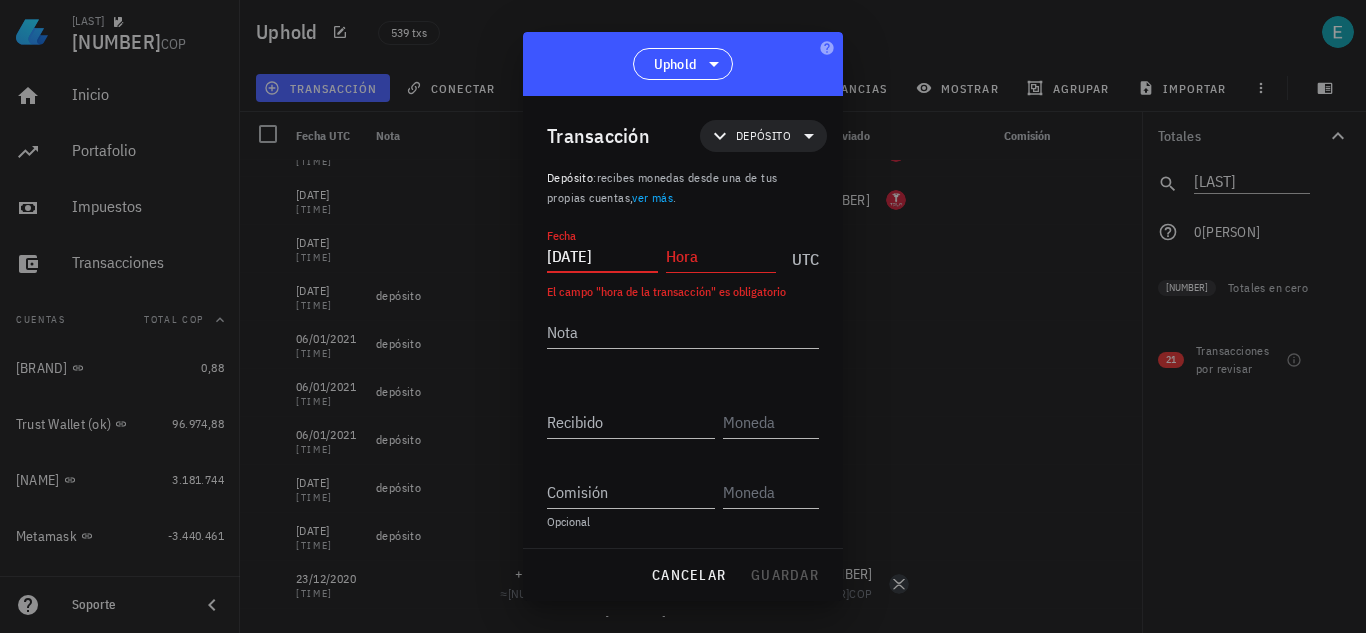 type on "2021-01-05" 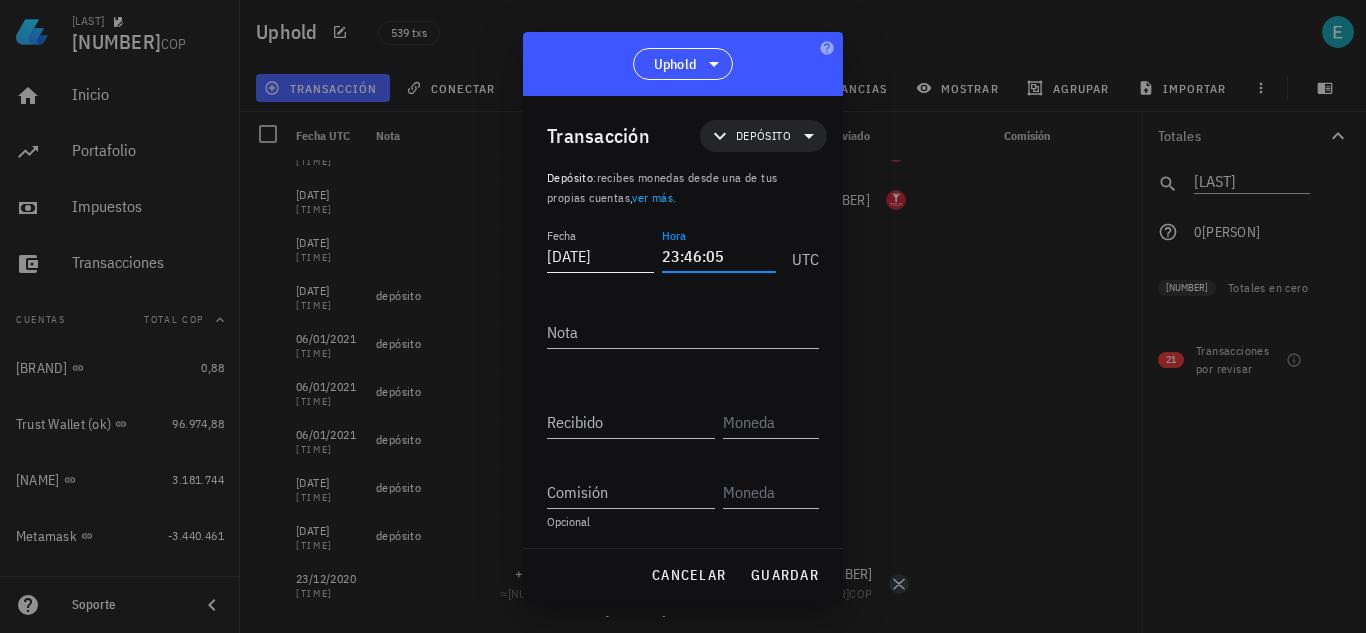 type on "23:46:05" 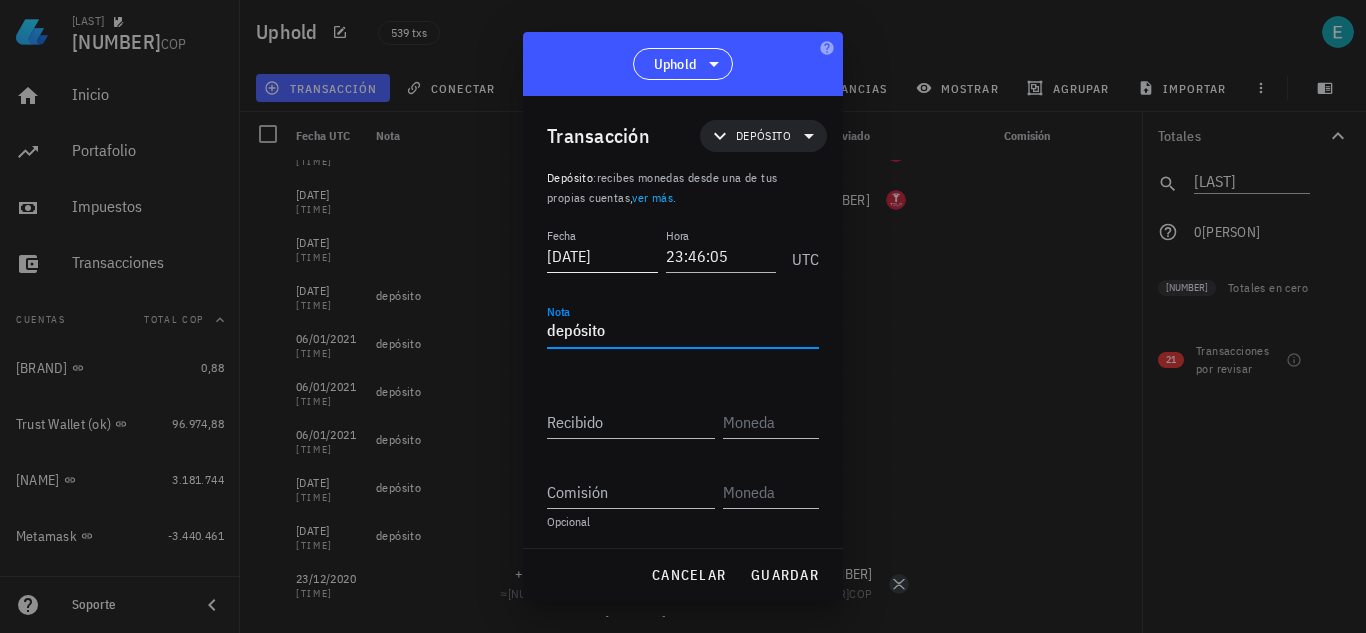 type on "depósito" 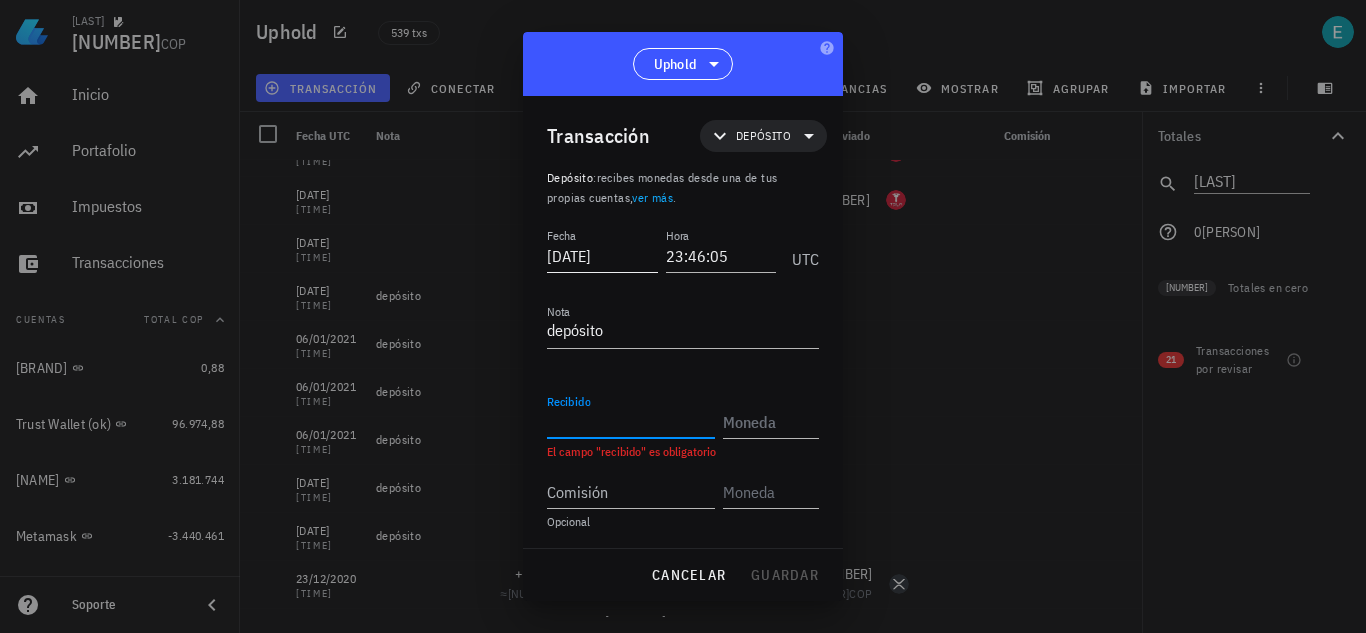 paste on "75,173256" 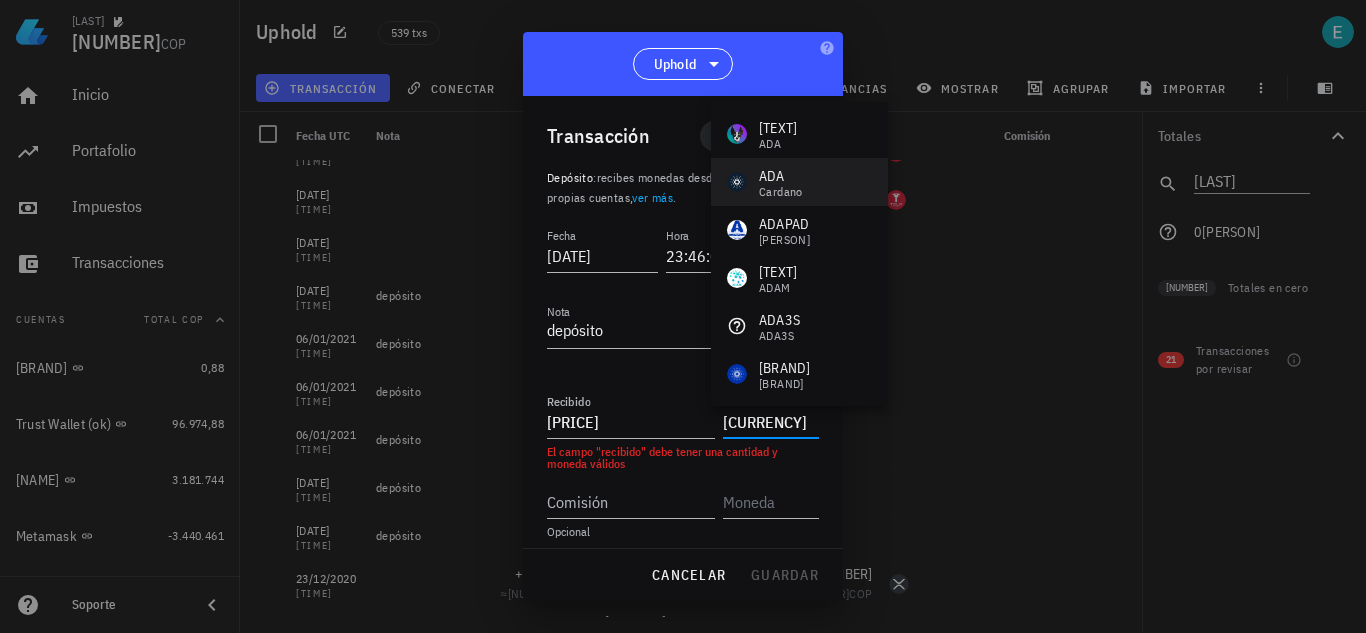 click on "ADA   Cardano" at bounding box center [799, 182] 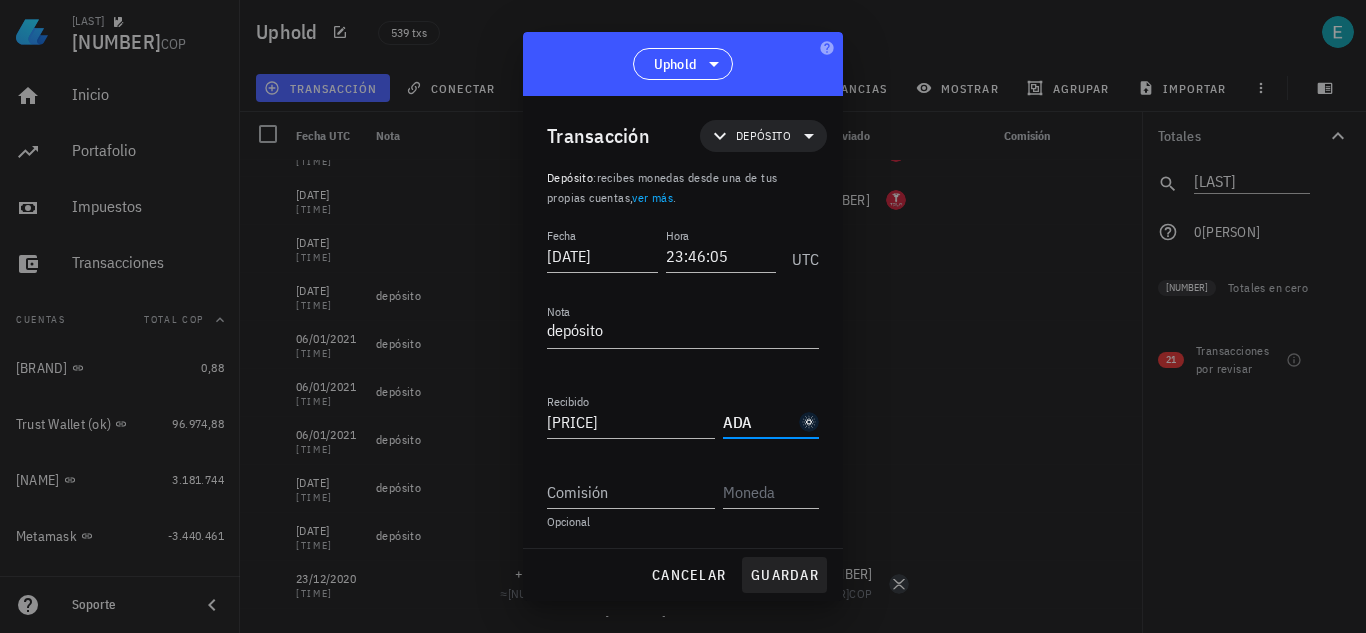 type on "ADA" 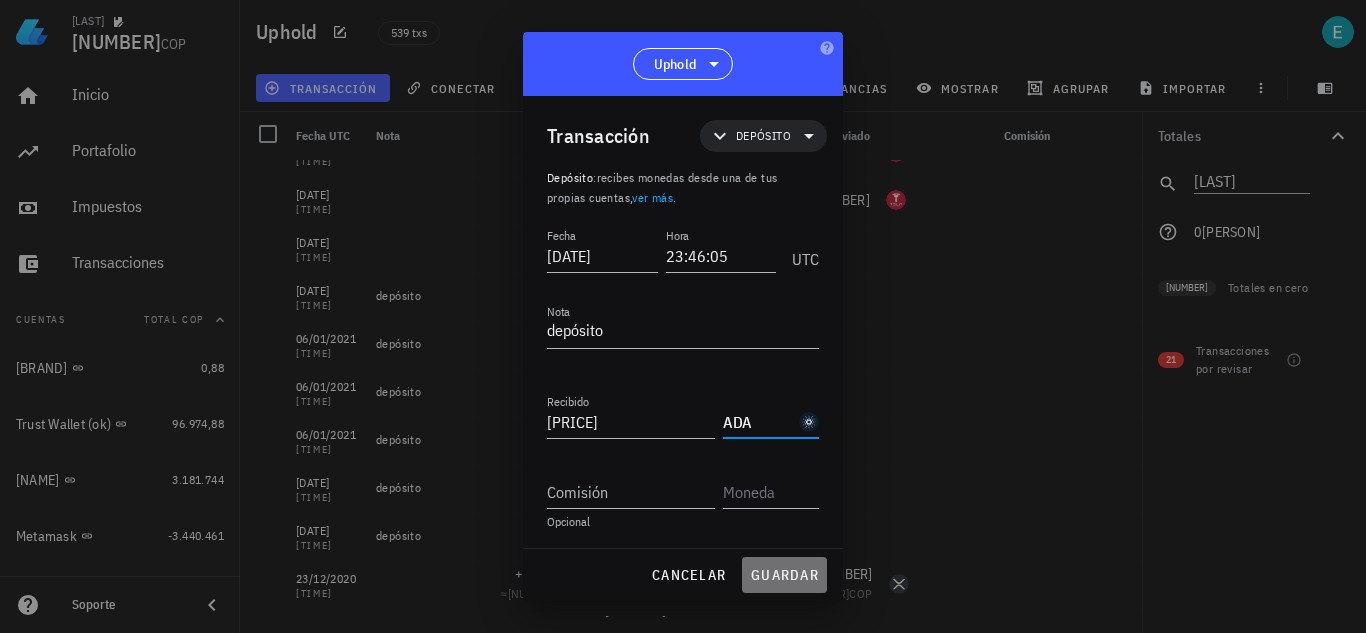 click on "guardar" at bounding box center [784, 575] 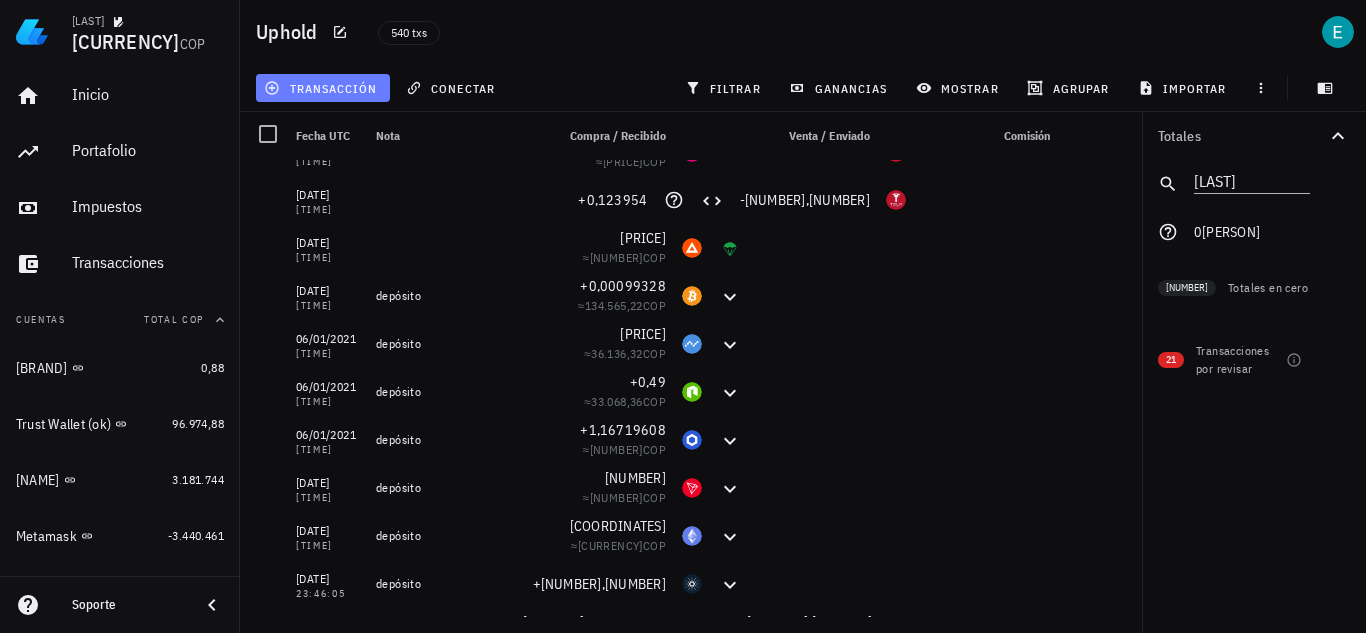 click on "transacción" at bounding box center (323, 88) 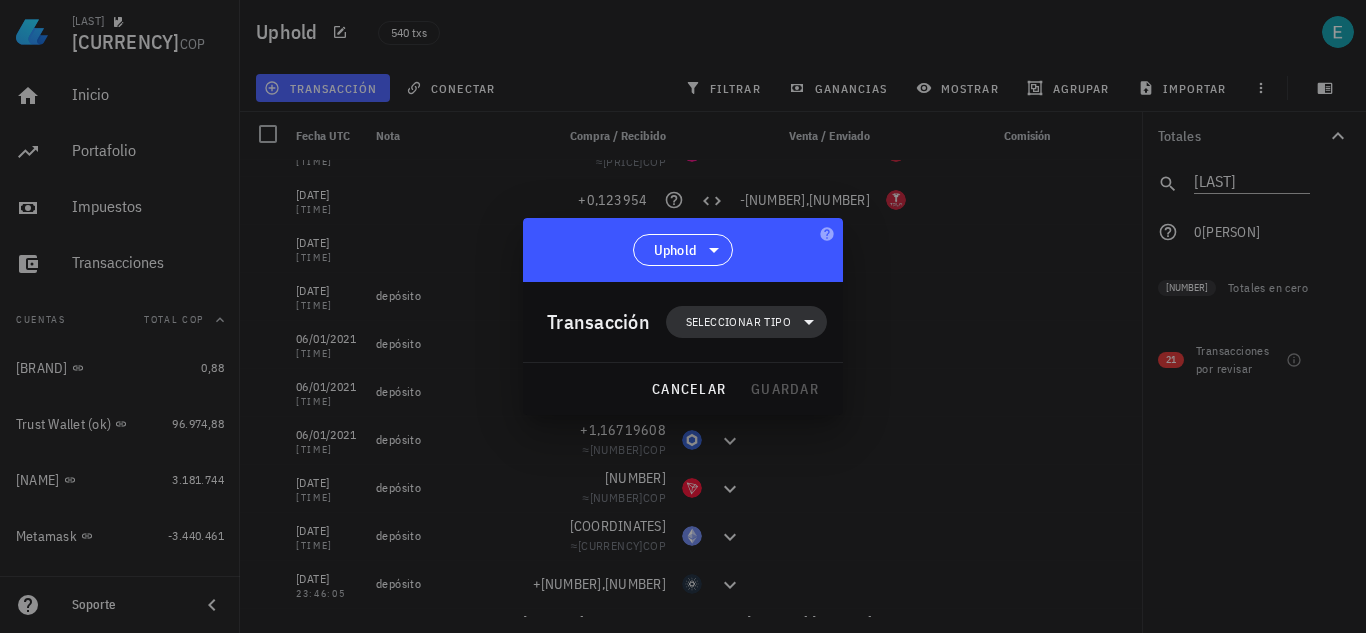 click on "Seleccionar tipo" at bounding box center (738, 322) 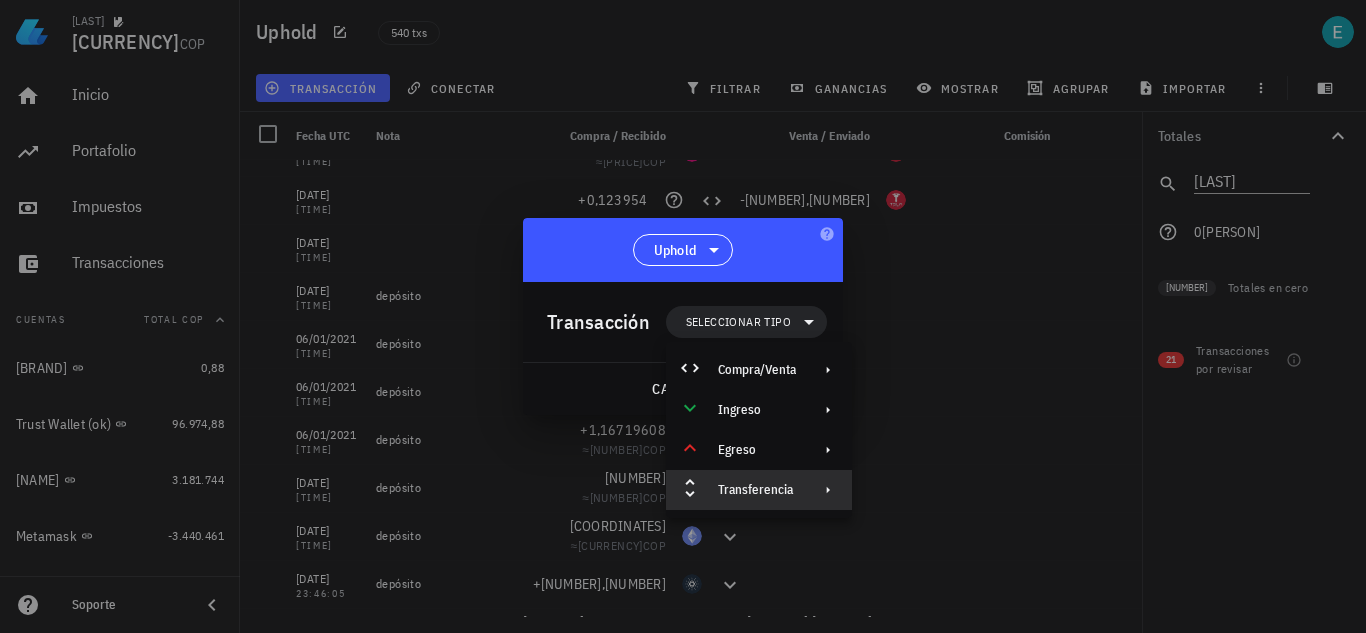 click on "Transferencia" at bounding box center (757, 490) 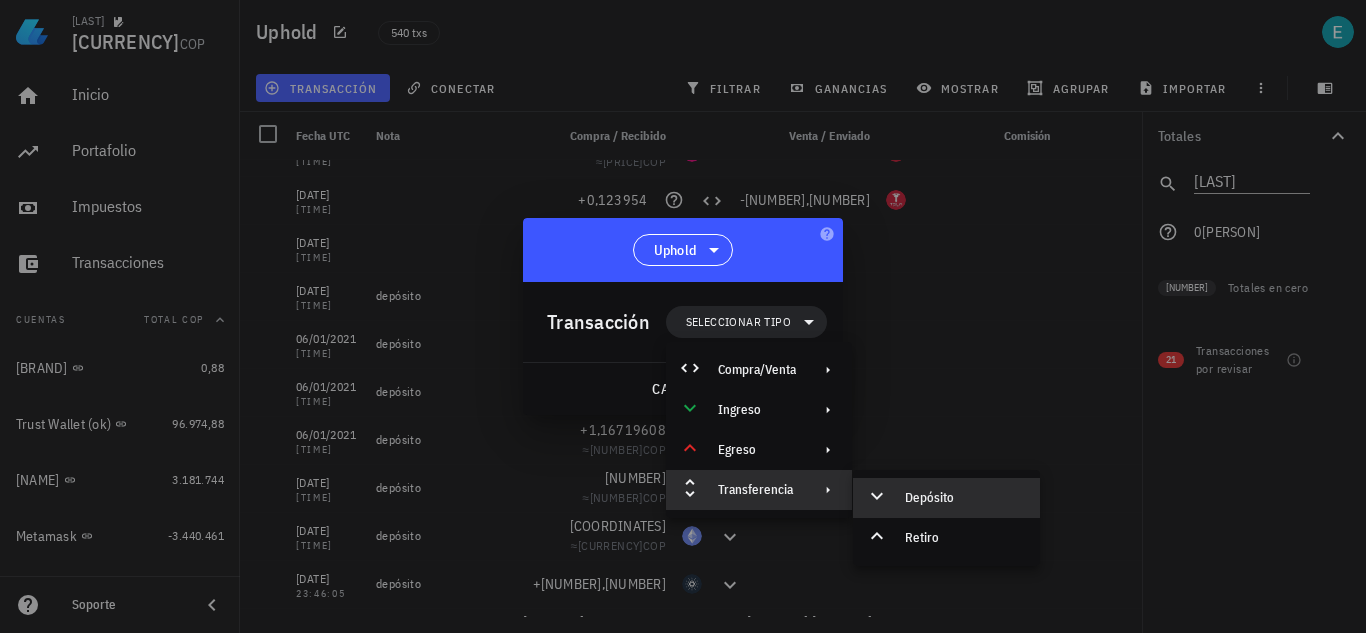 click on "Depósito" at bounding box center (964, 498) 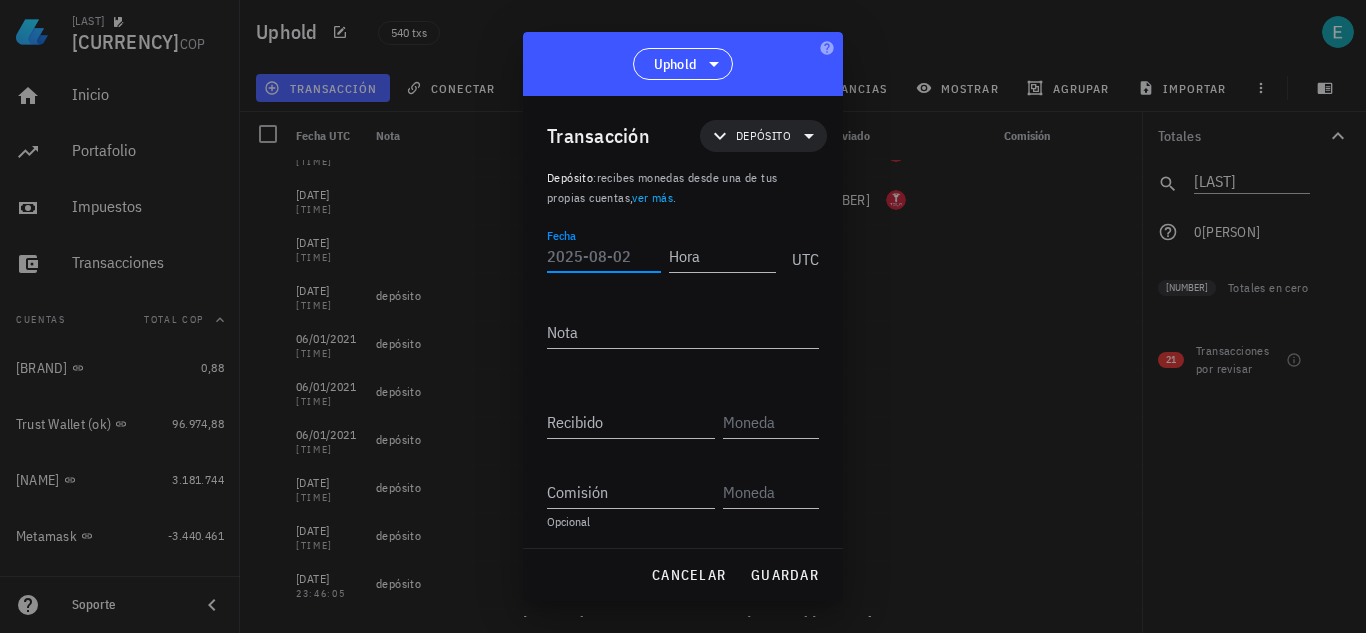 click on "Fecha" at bounding box center (604, 256) 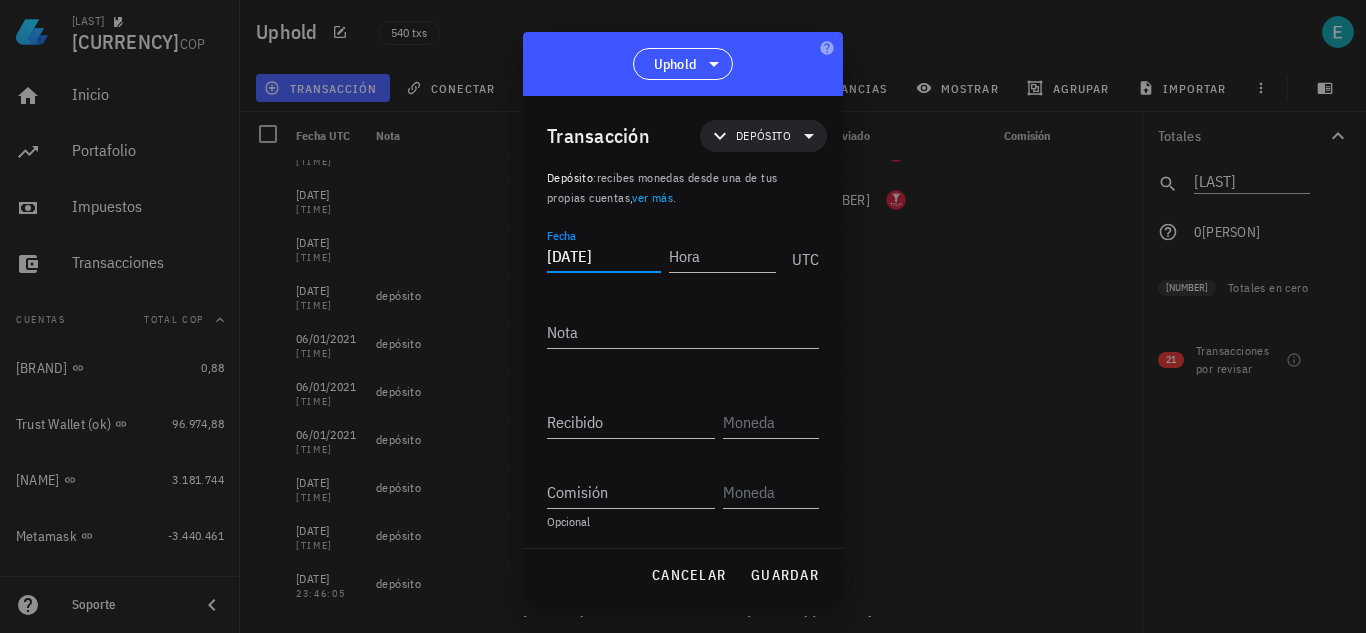 type on "2021-01-05" 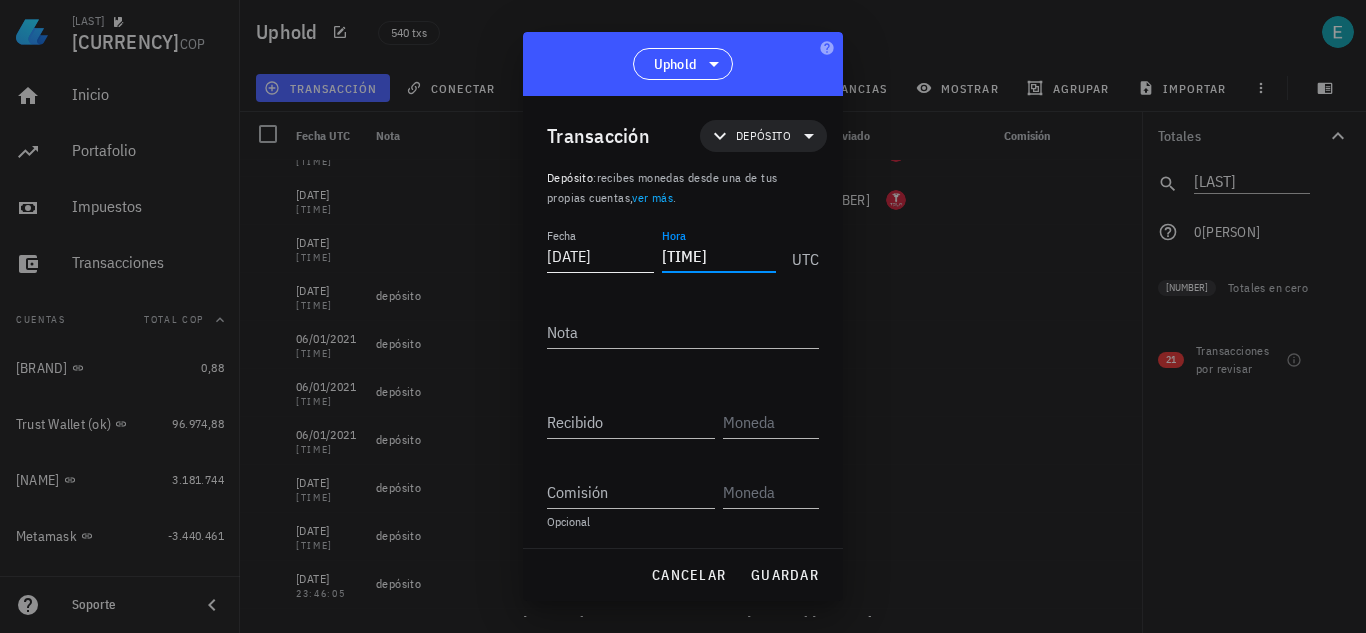 type on "23:44:21" 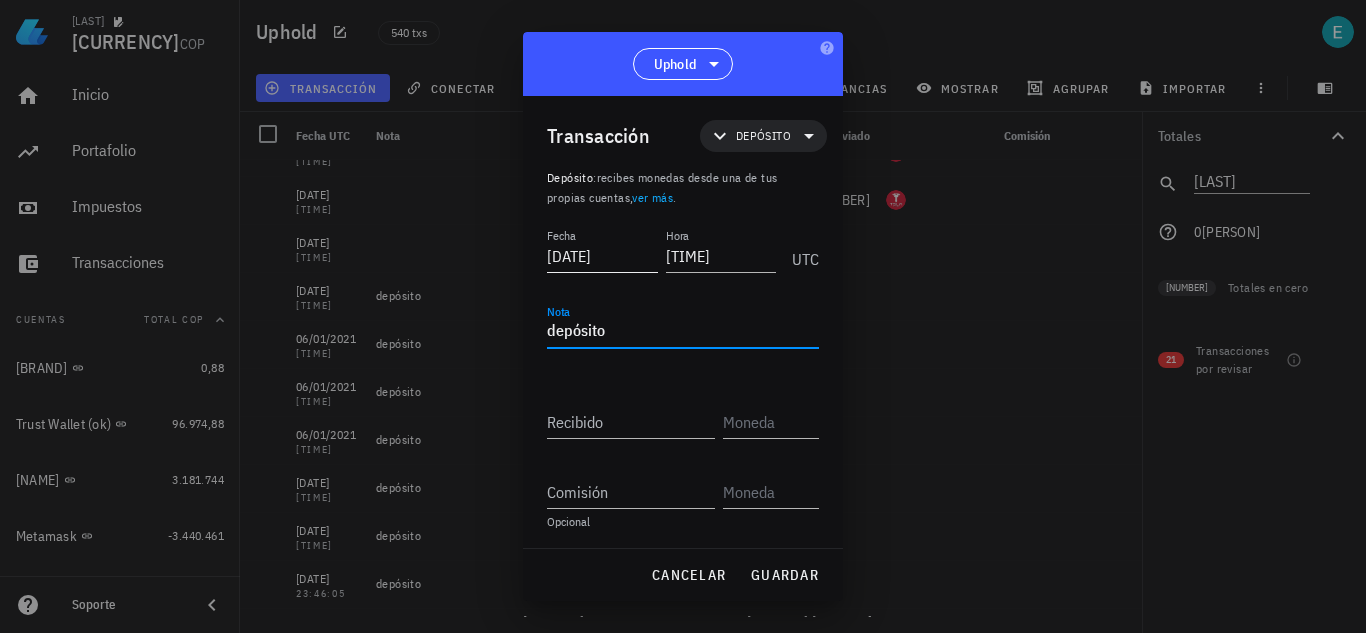 type on "depósito" 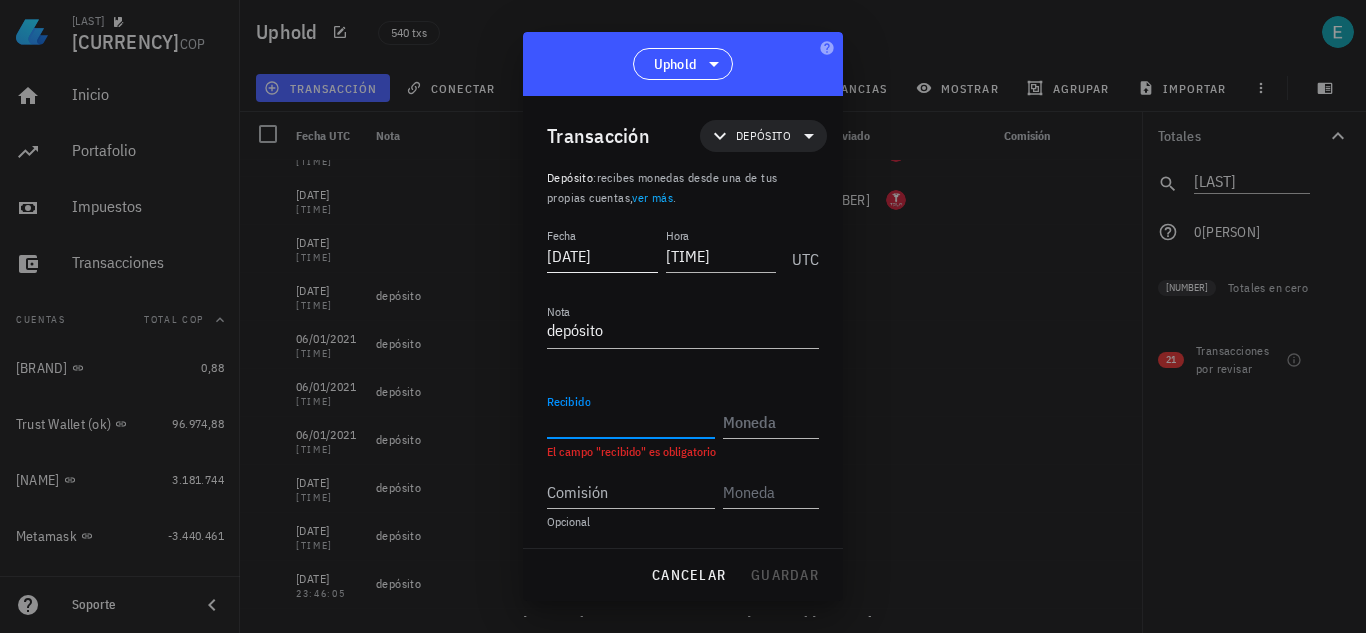 paste on "21,79171316" 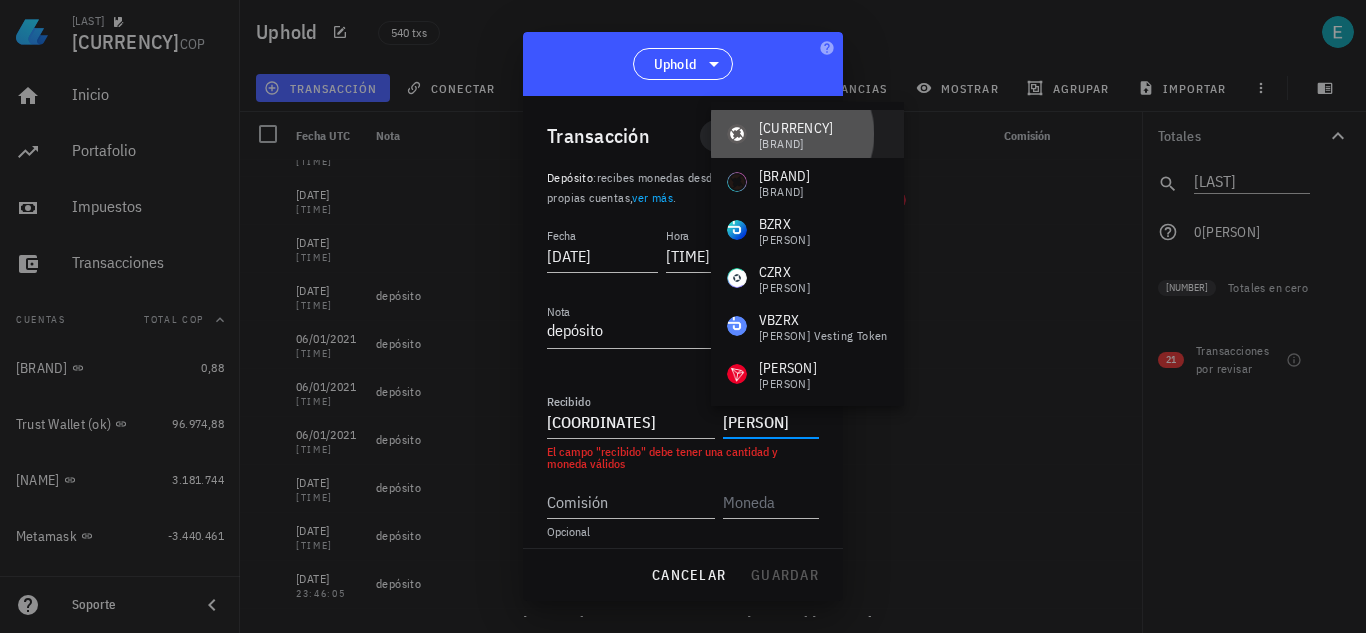 click on "ZRX   0x" at bounding box center (807, 134) 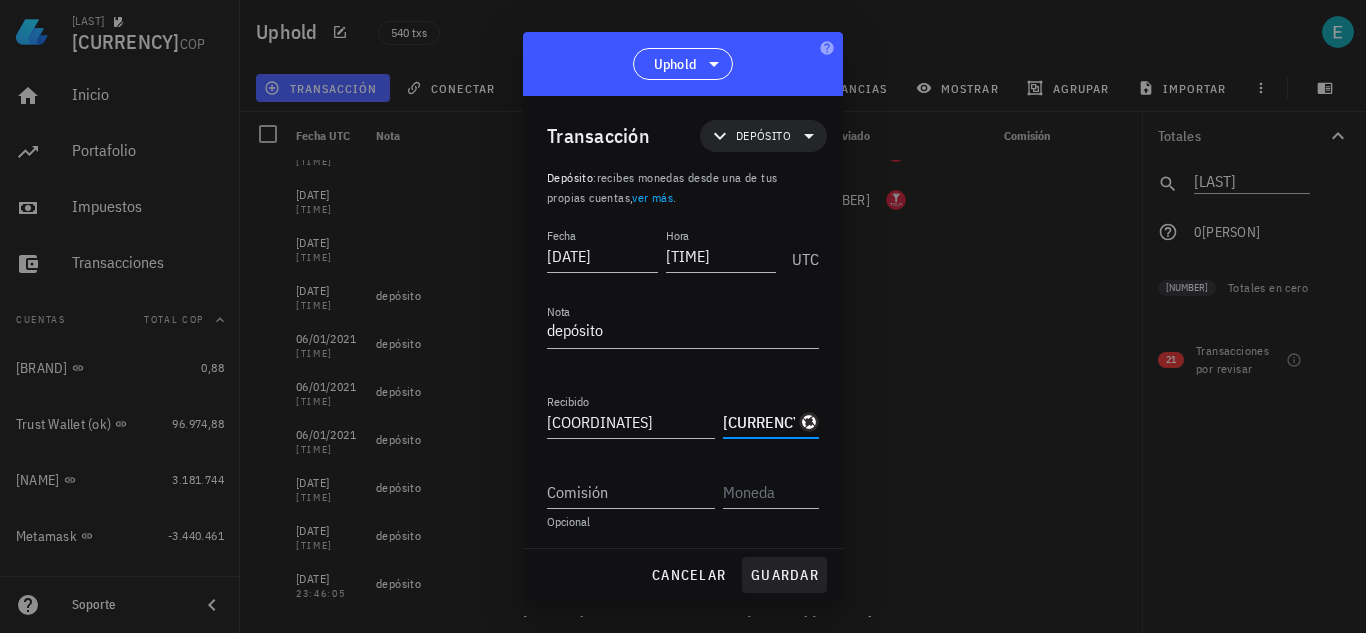 type on "ZRX" 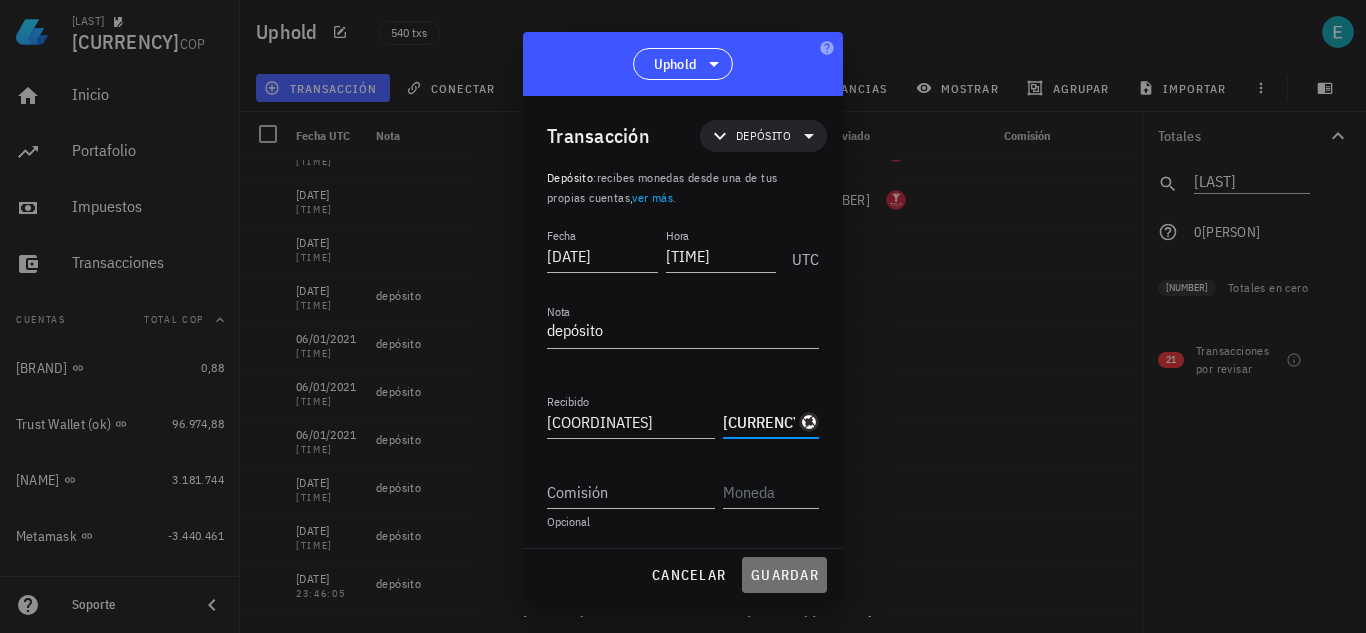click on "guardar" at bounding box center [784, 575] 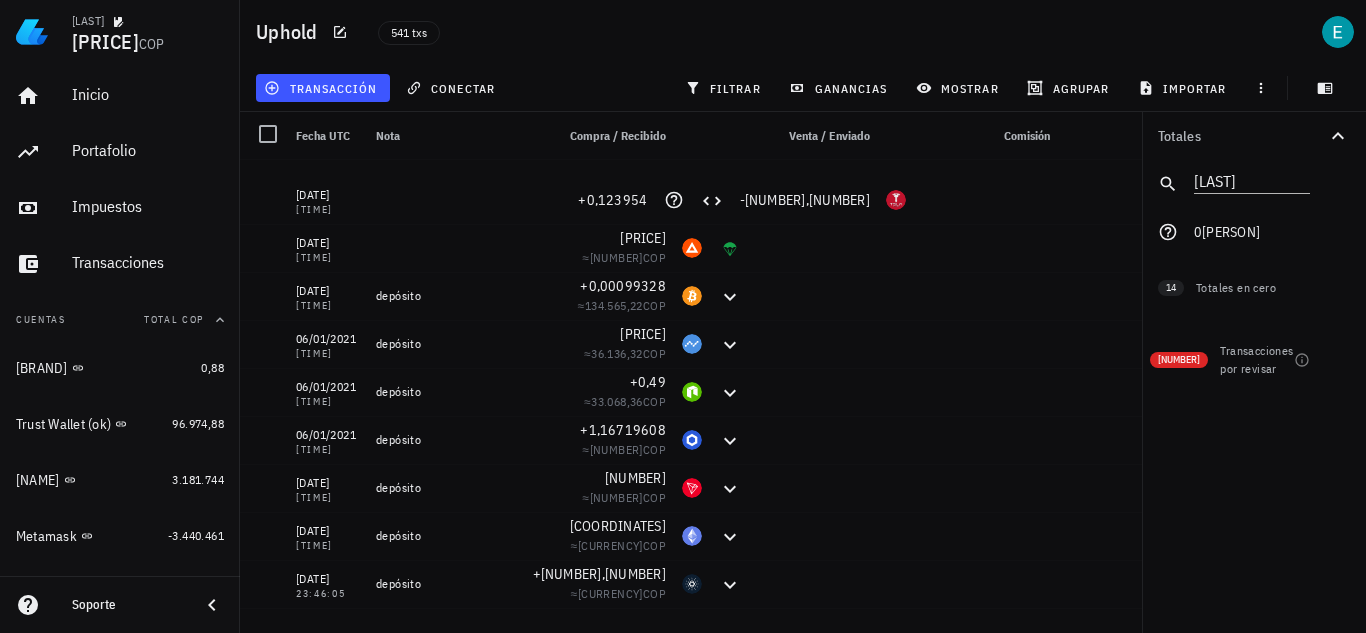 scroll, scrollTop: 3817, scrollLeft: 0, axis: vertical 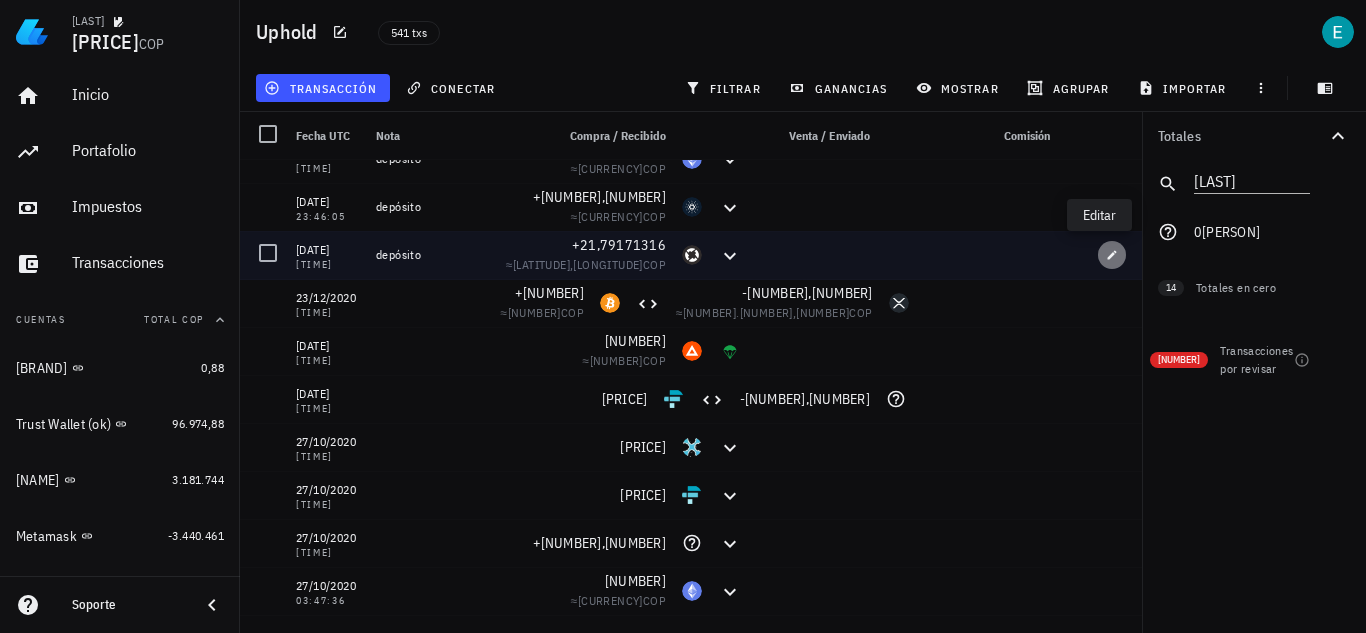 click at bounding box center (1112, 255) 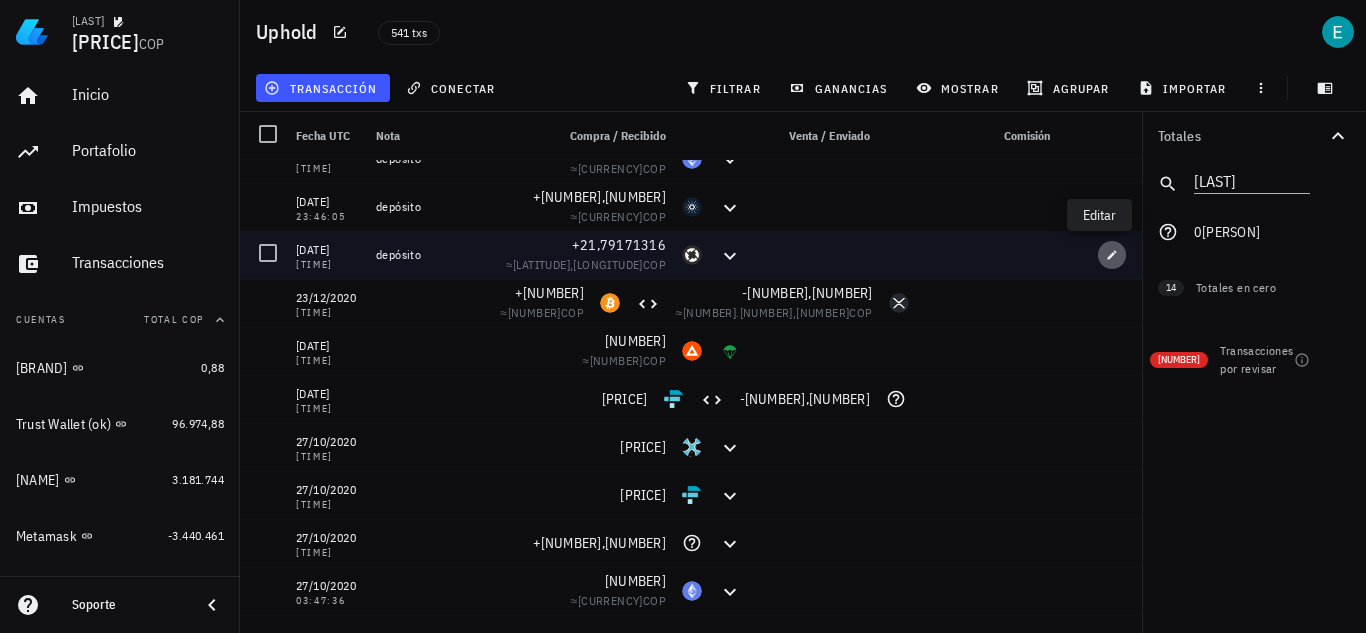 type on "2021-01-05" 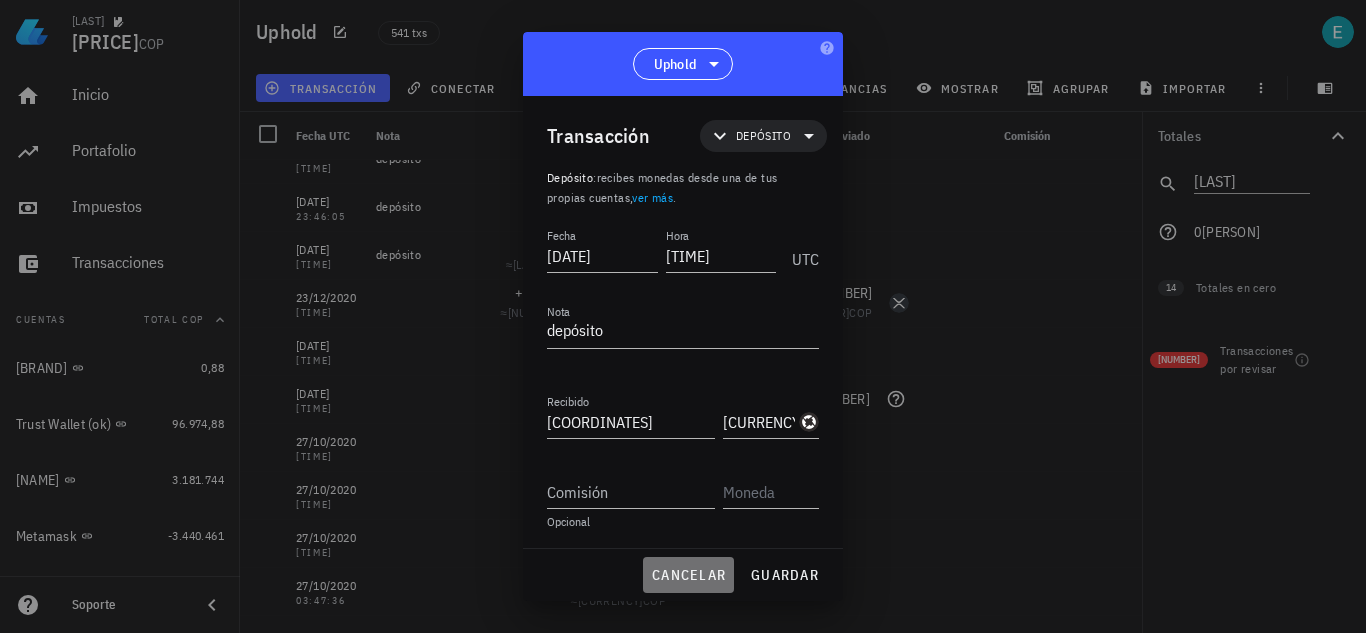 click on "cancelar" at bounding box center [688, 575] 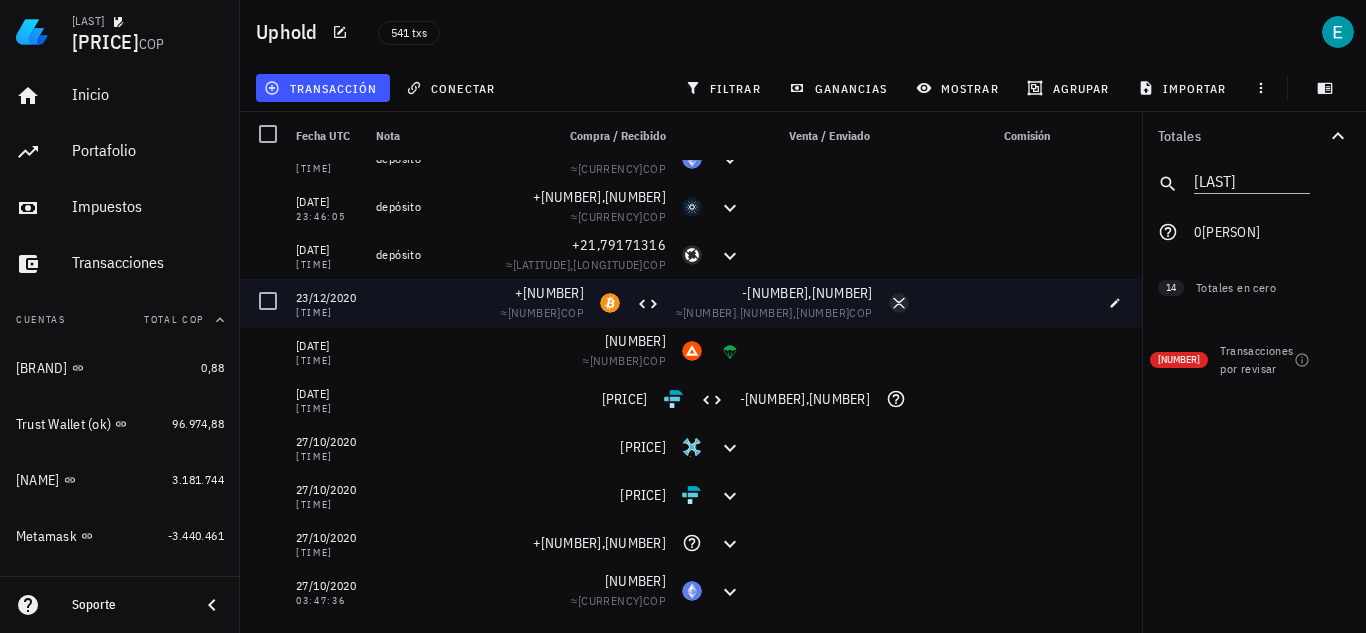 click at bounding box center [1077, 303] 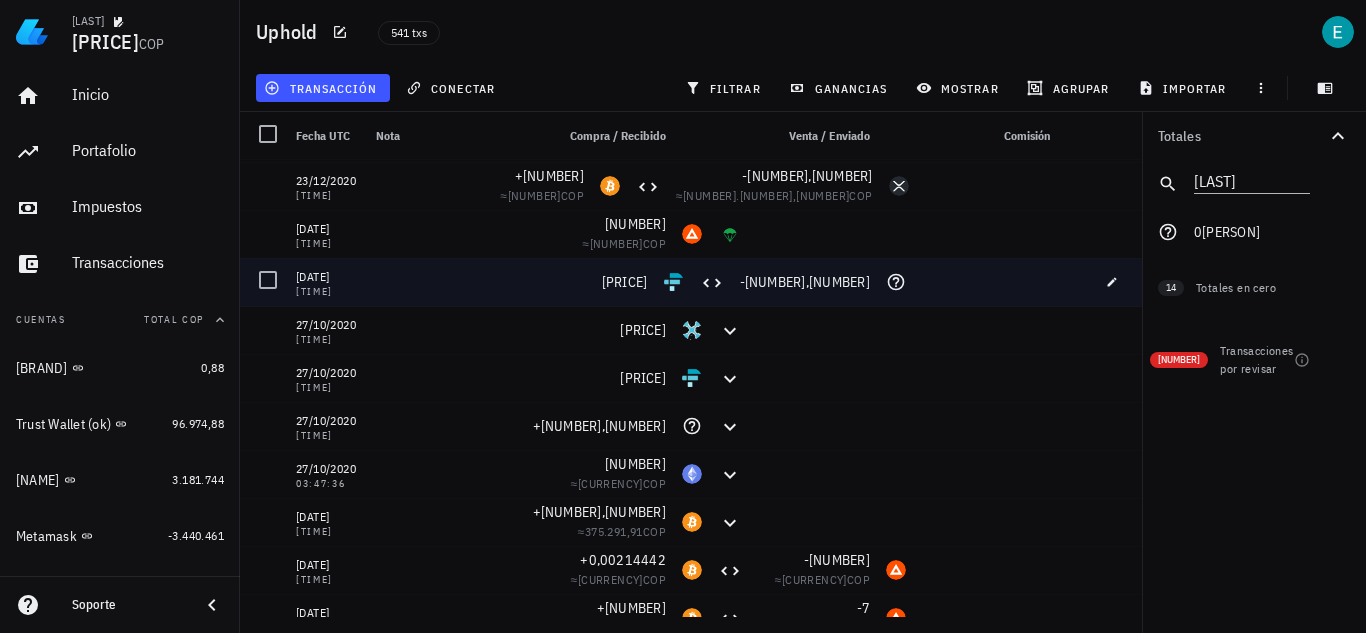 scroll, scrollTop: 3937, scrollLeft: 0, axis: vertical 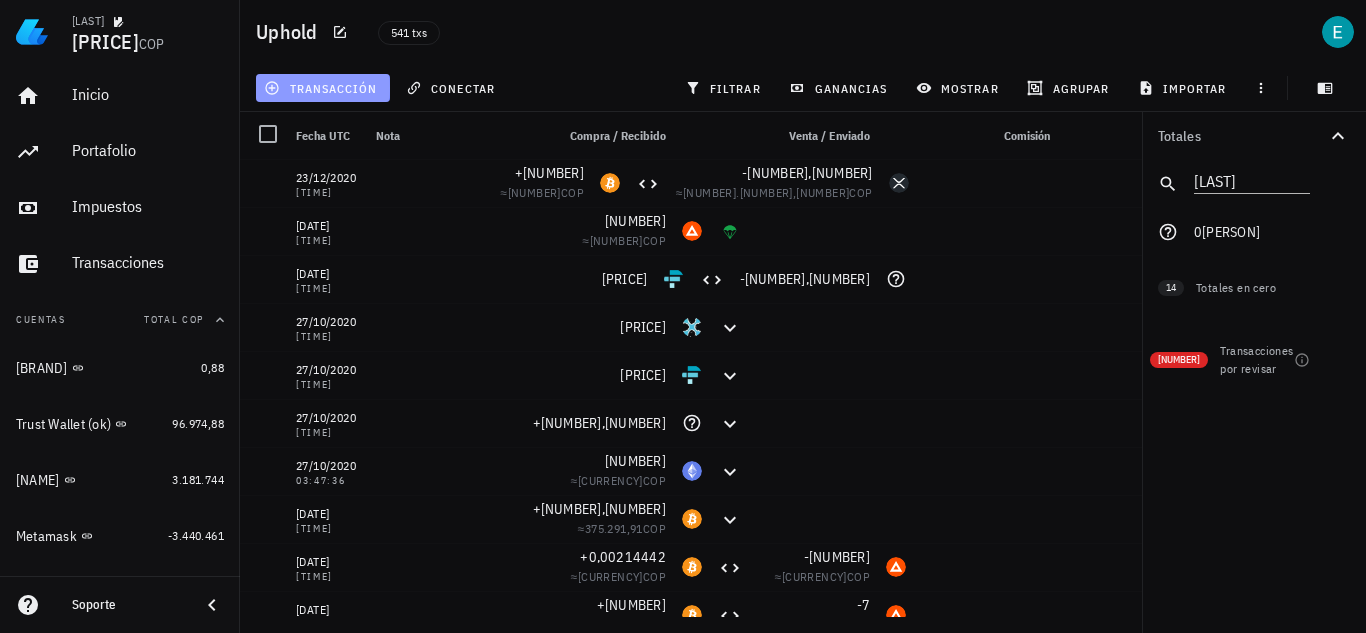 click on "transacción" at bounding box center (322, 88) 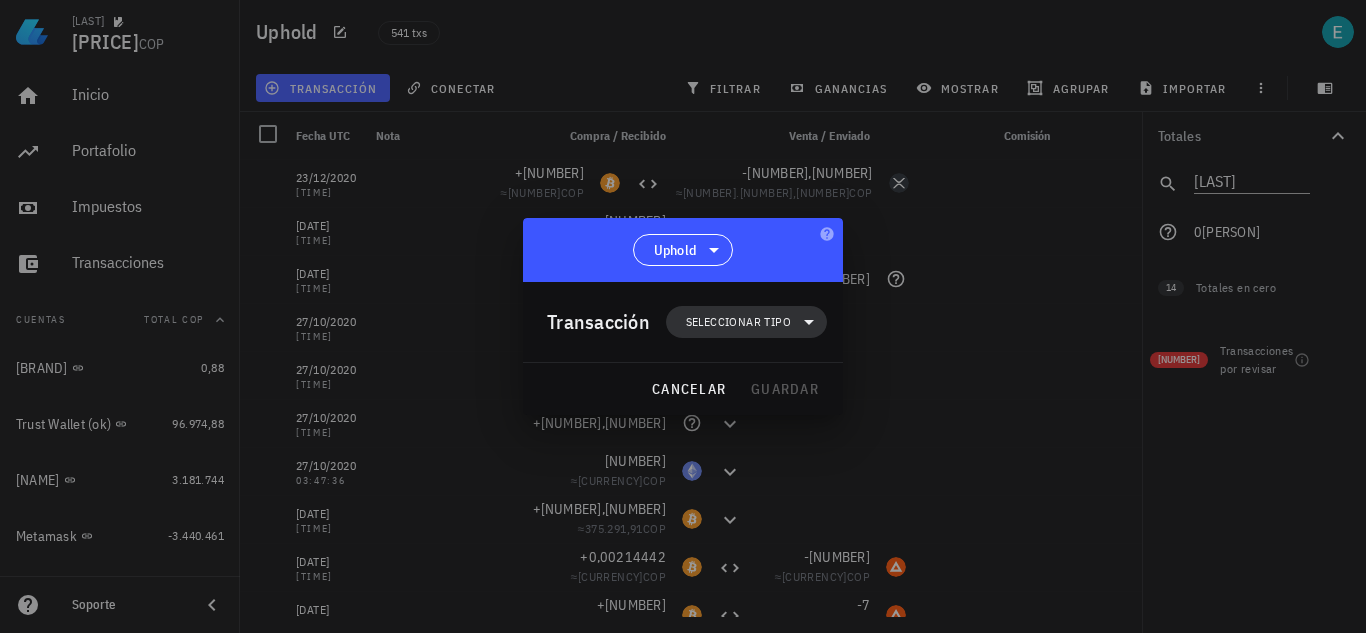 click on "Seleccionar tipo" at bounding box center (746, 322) 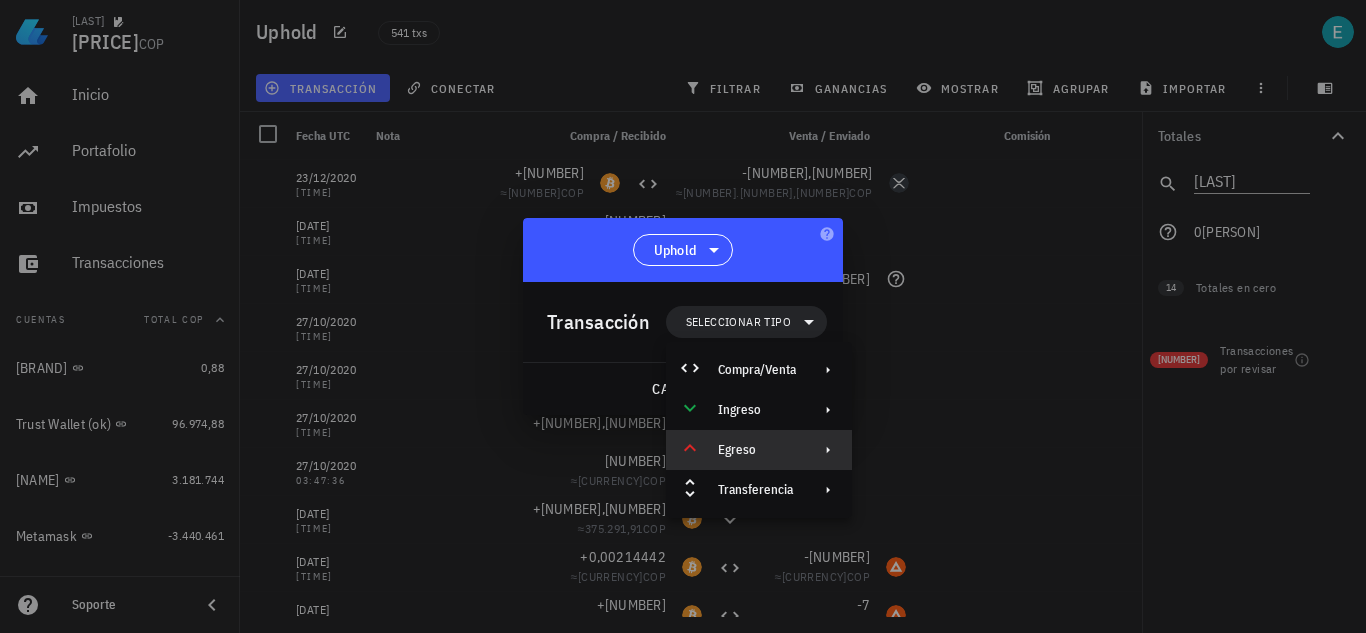 click on "Egreso" at bounding box center [757, 450] 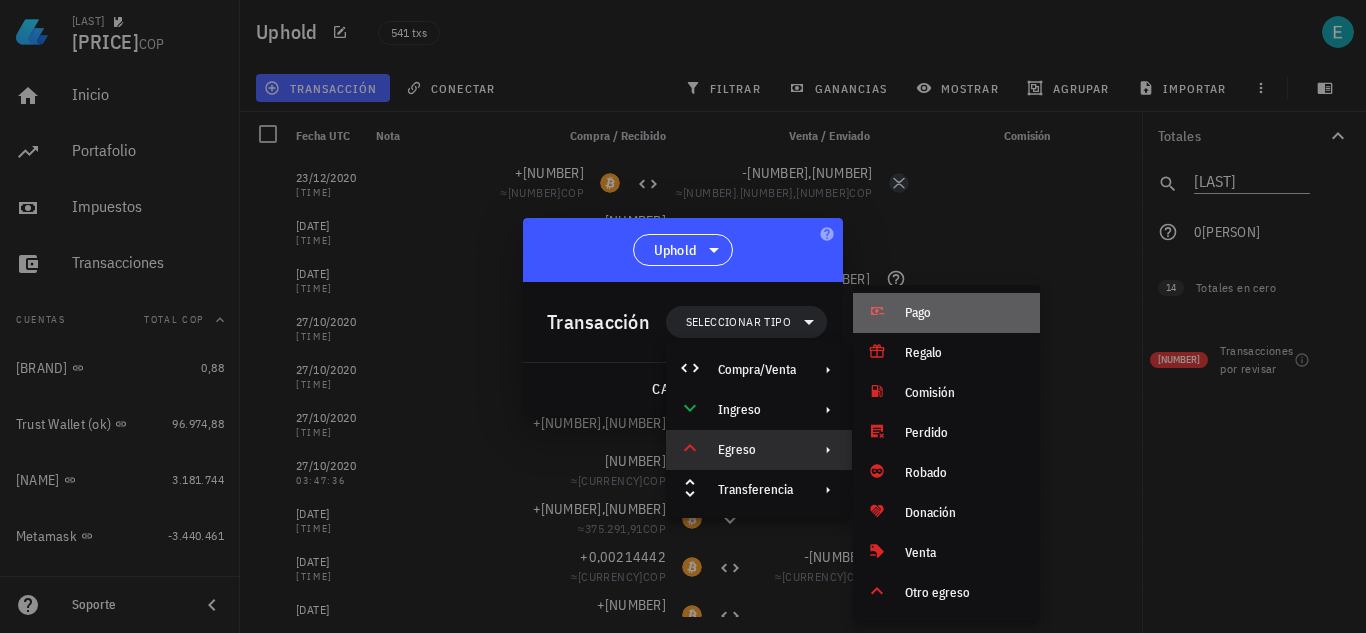 click on "Pago" at bounding box center (964, 313) 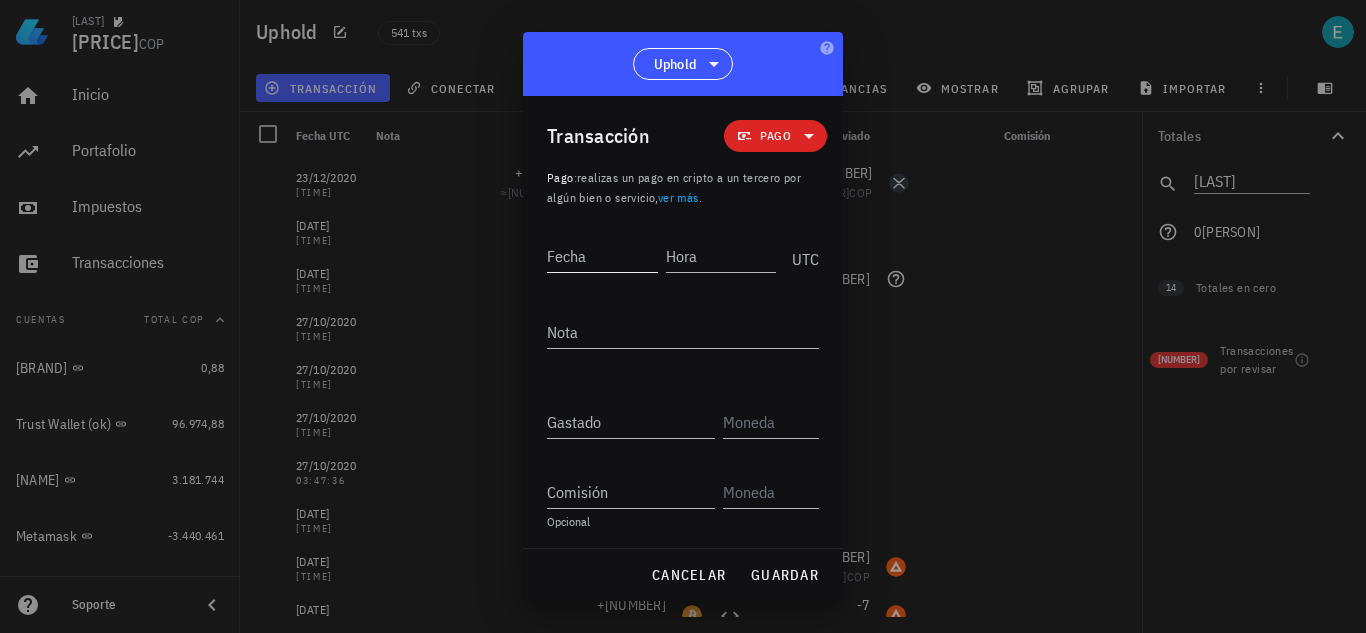click on "Fecha" at bounding box center [602, 256] 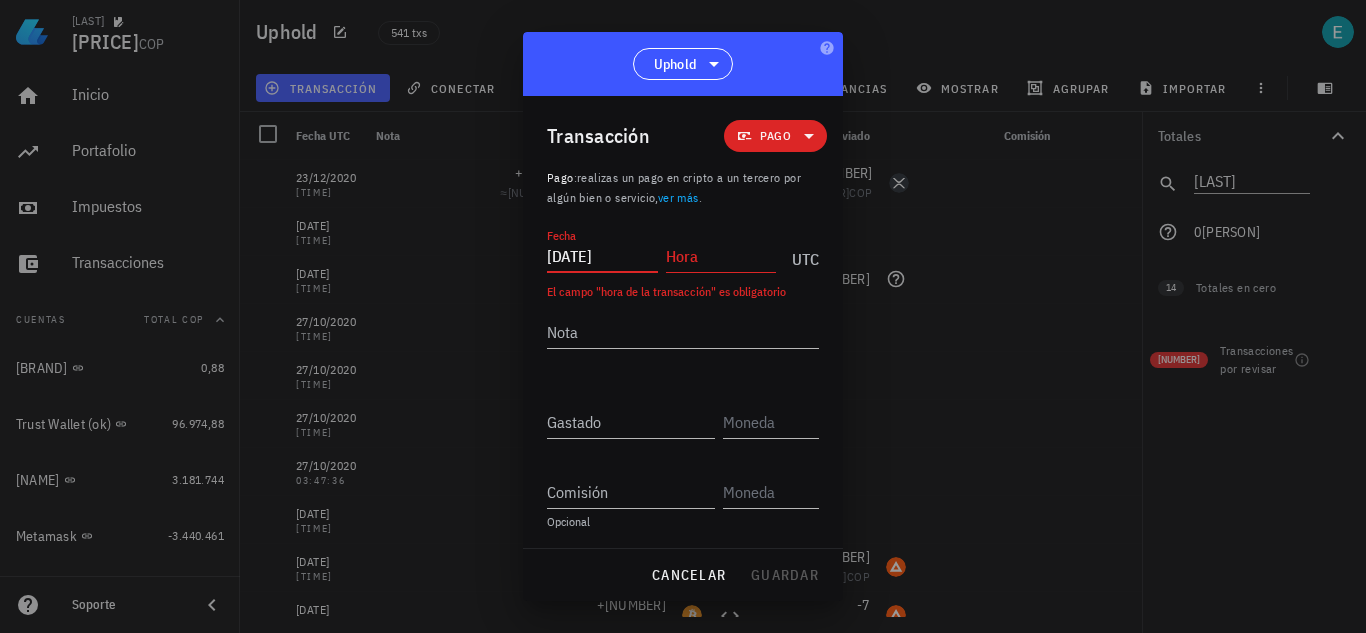 type on "2020-12-23" 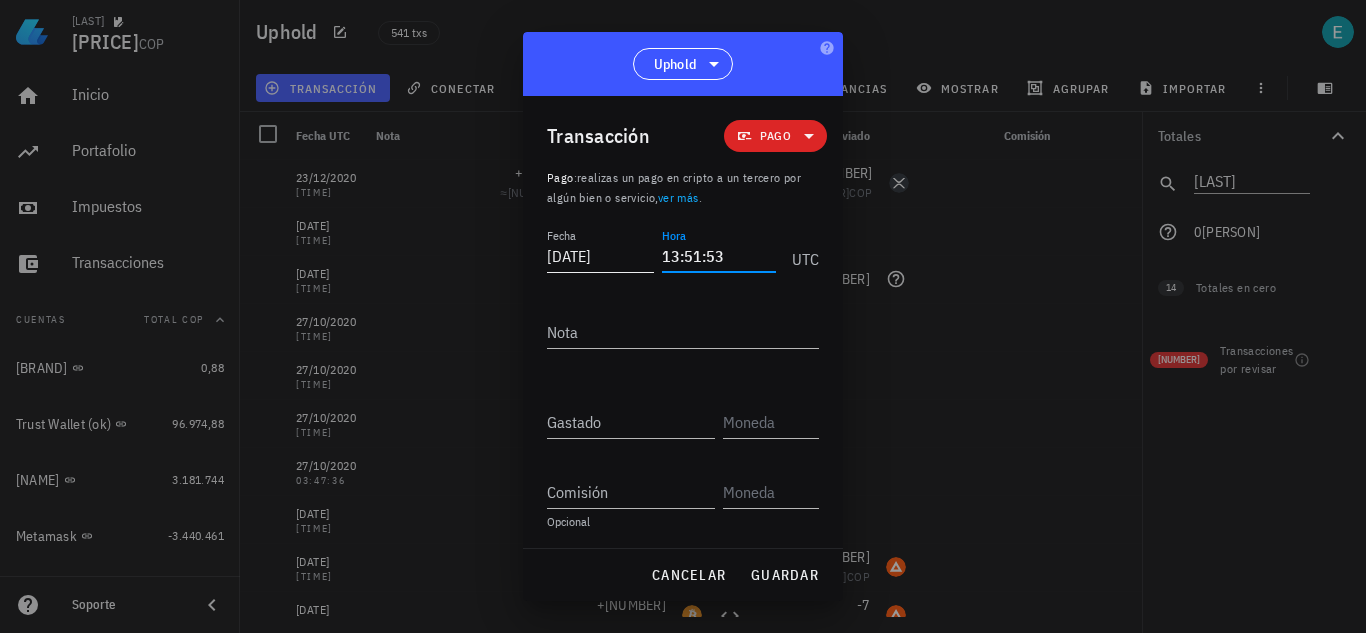 type on "13:51:53" 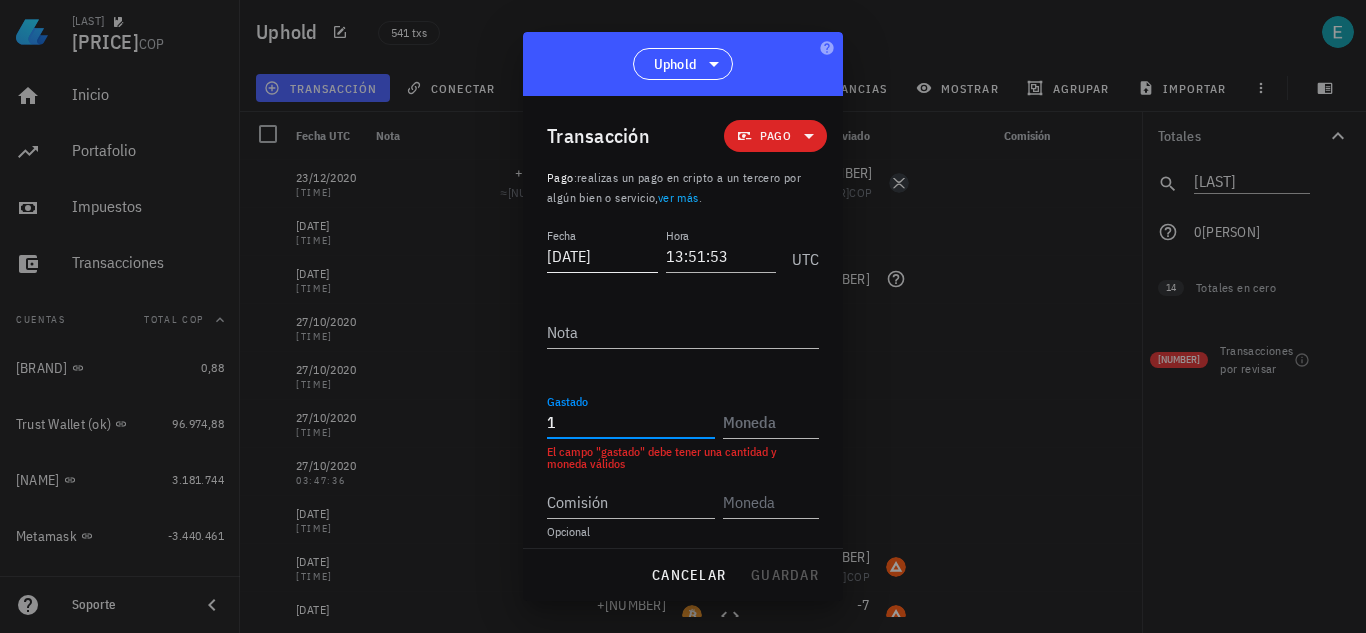 type on "1" 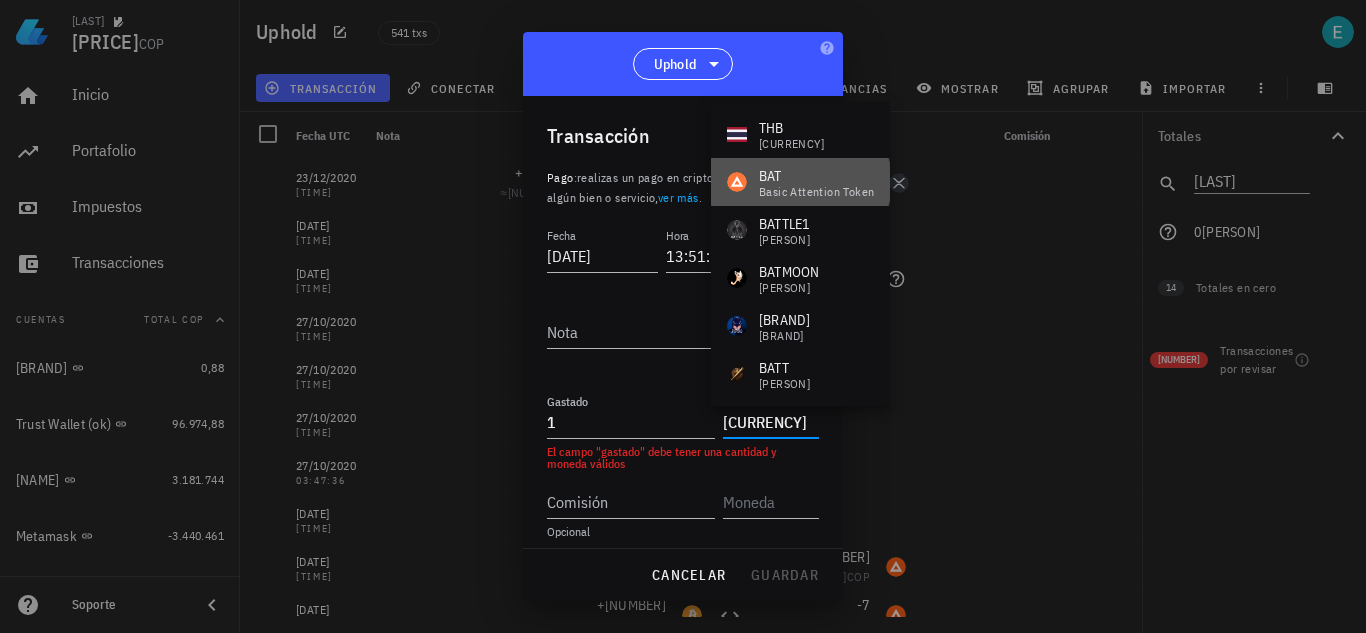 click on "BAT" at bounding box center (816, 176) 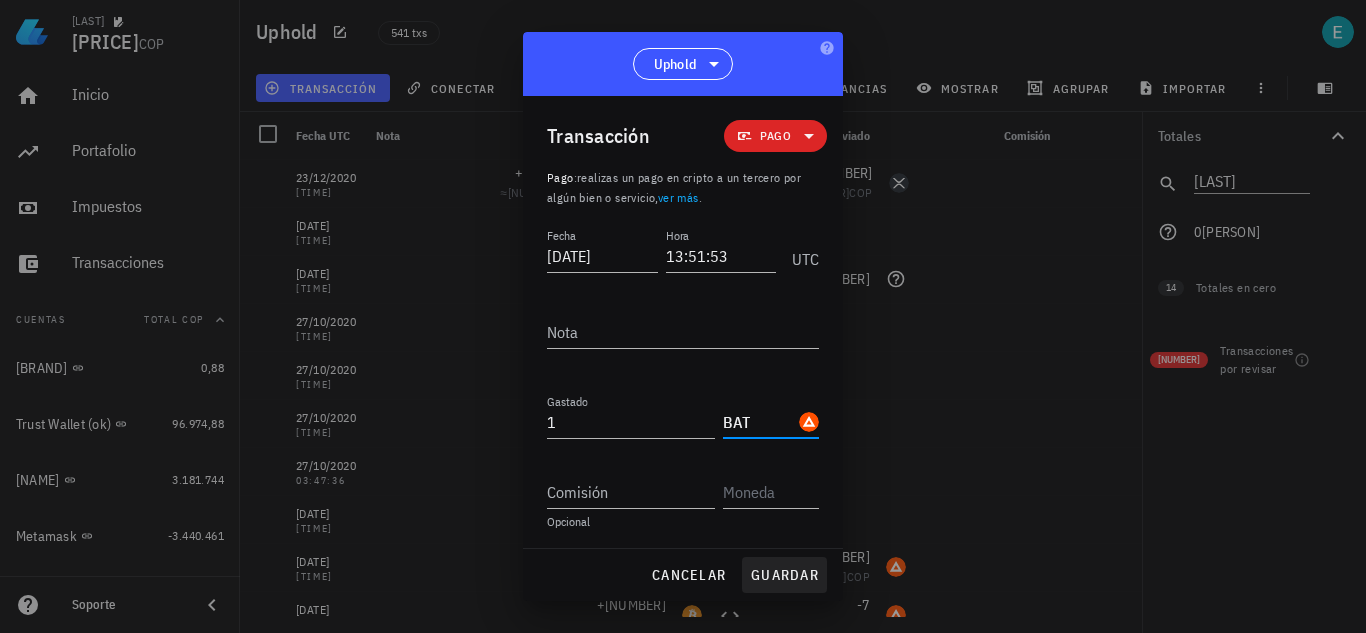 type on "BAT" 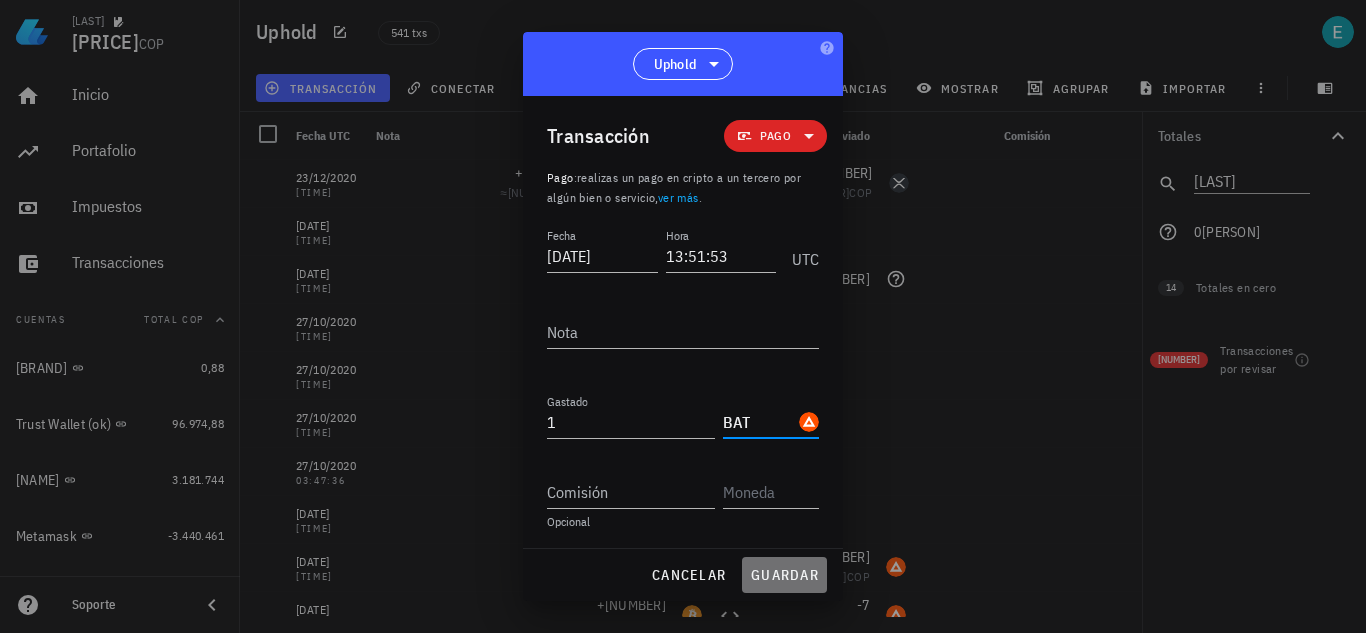 click on "guardar" at bounding box center [784, 575] 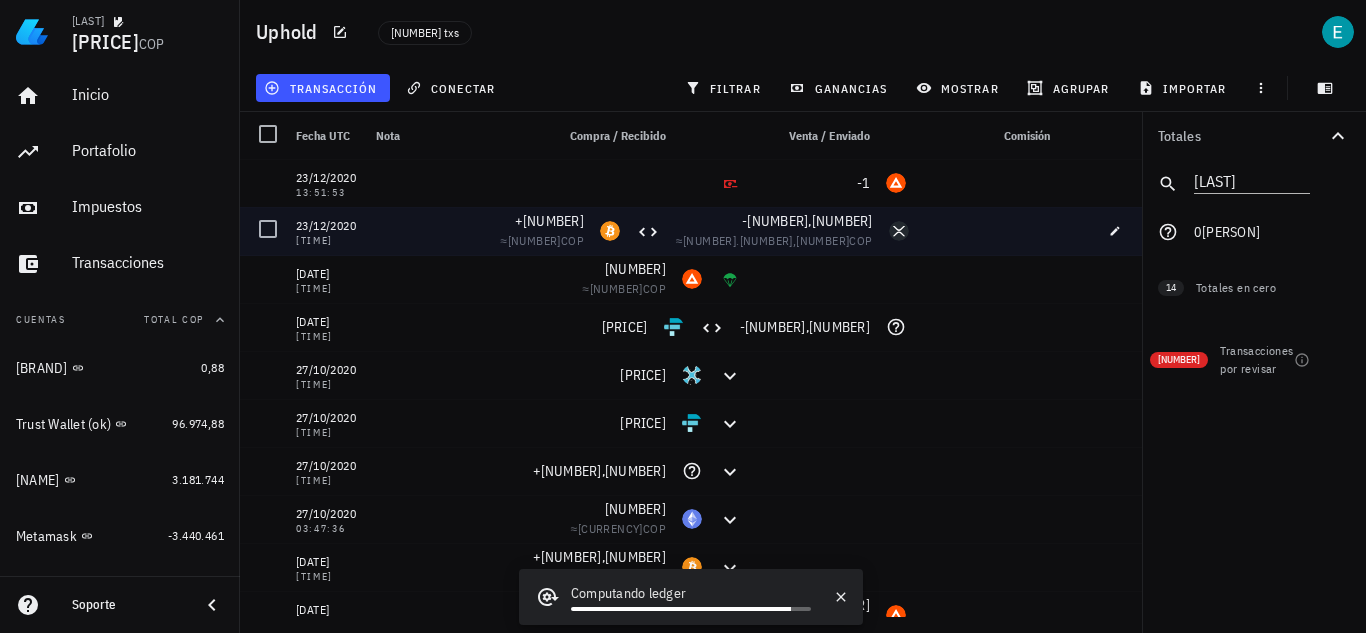 click at bounding box center (989, 231) 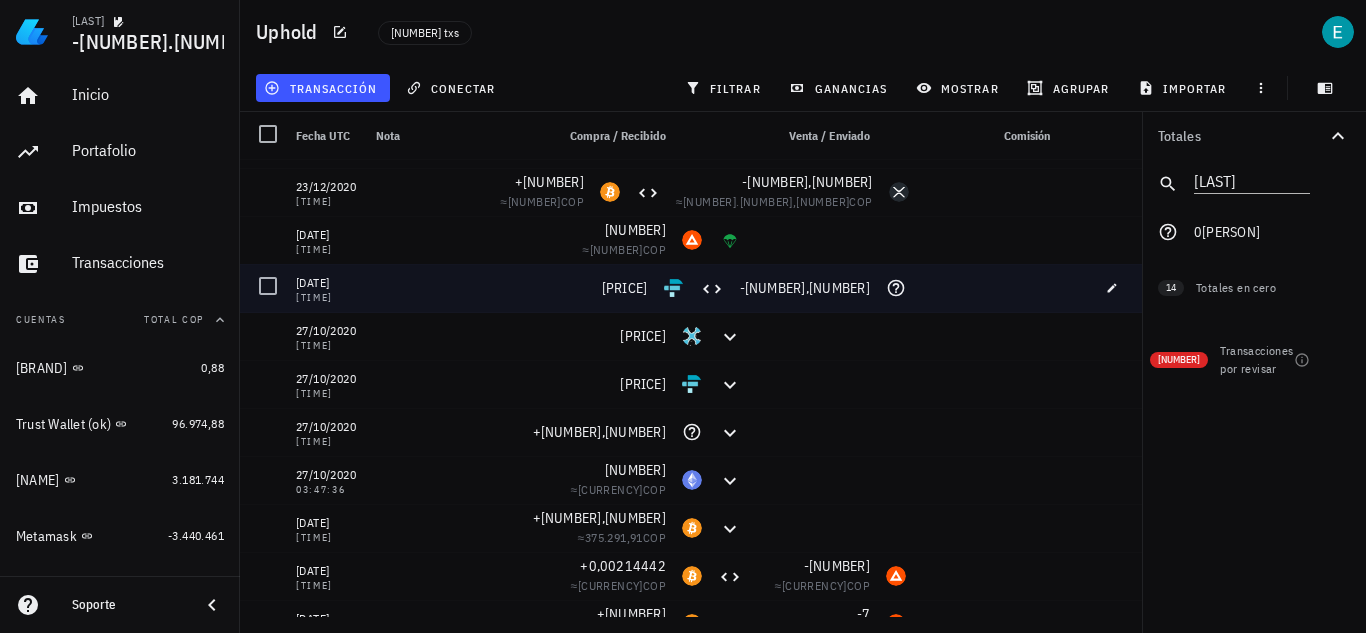 scroll, scrollTop: 4057, scrollLeft: 0, axis: vertical 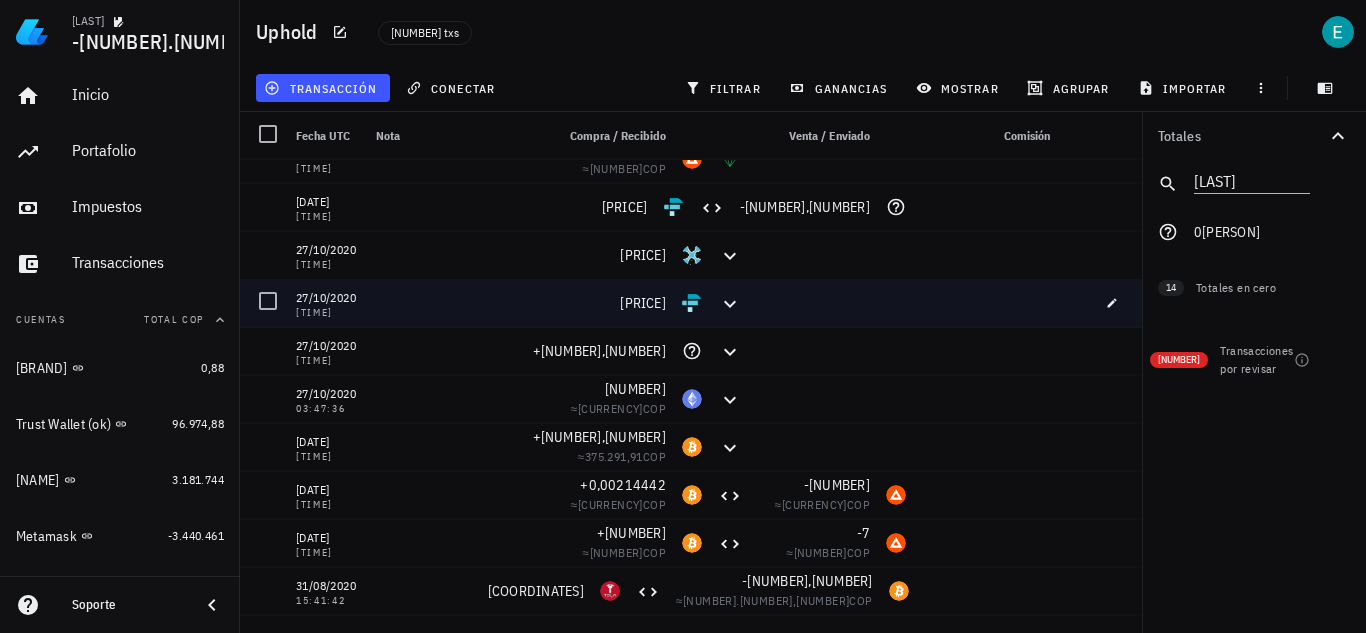 click at bounding box center [986, 303] 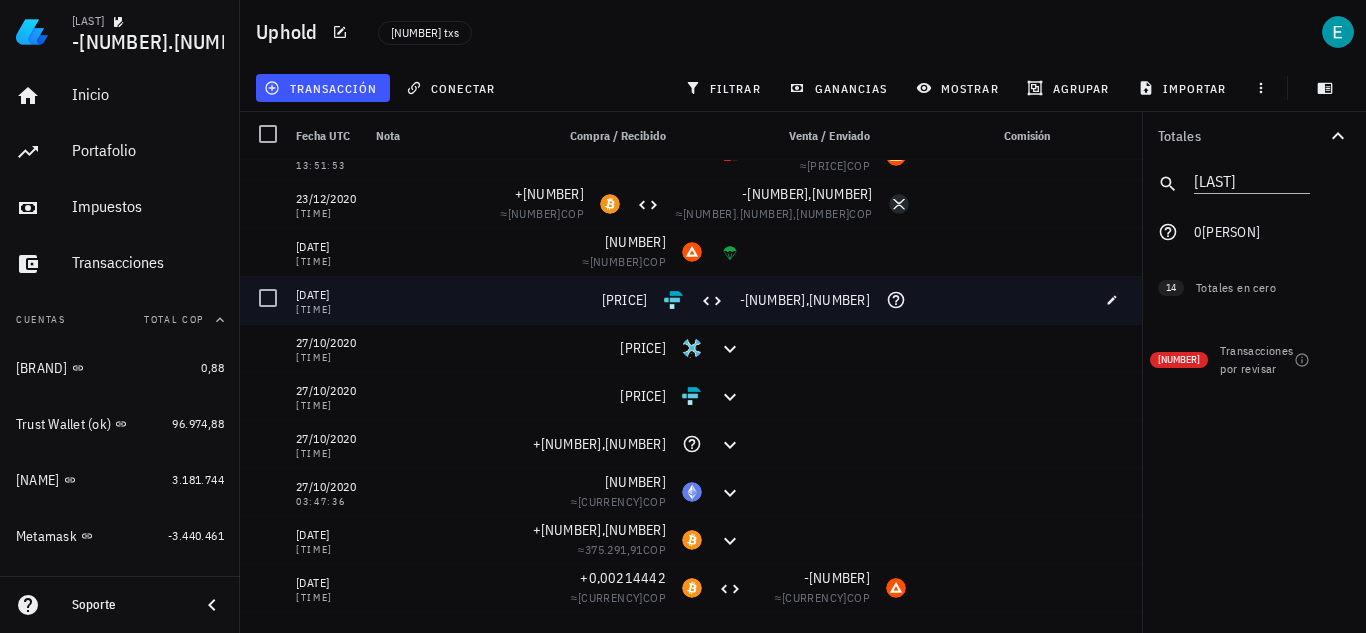 scroll, scrollTop: 3977, scrollLeft: 0, axis: vertical 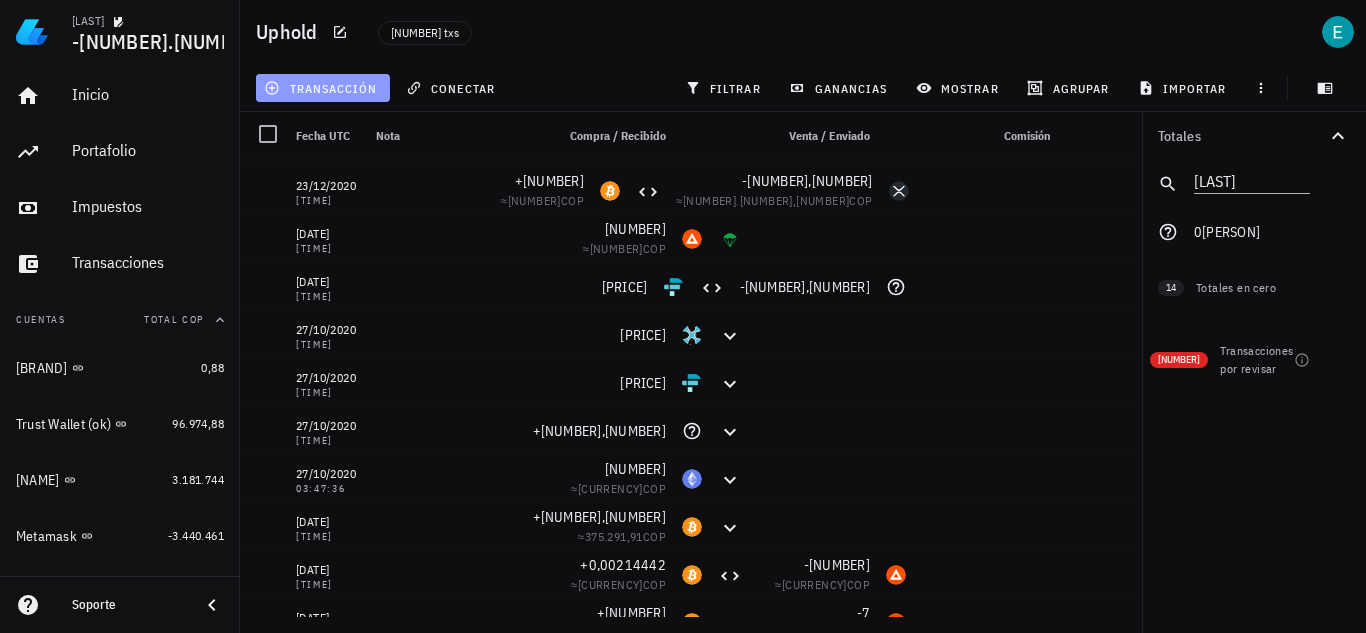 click on "transacción" at bounding box center (323, 88) 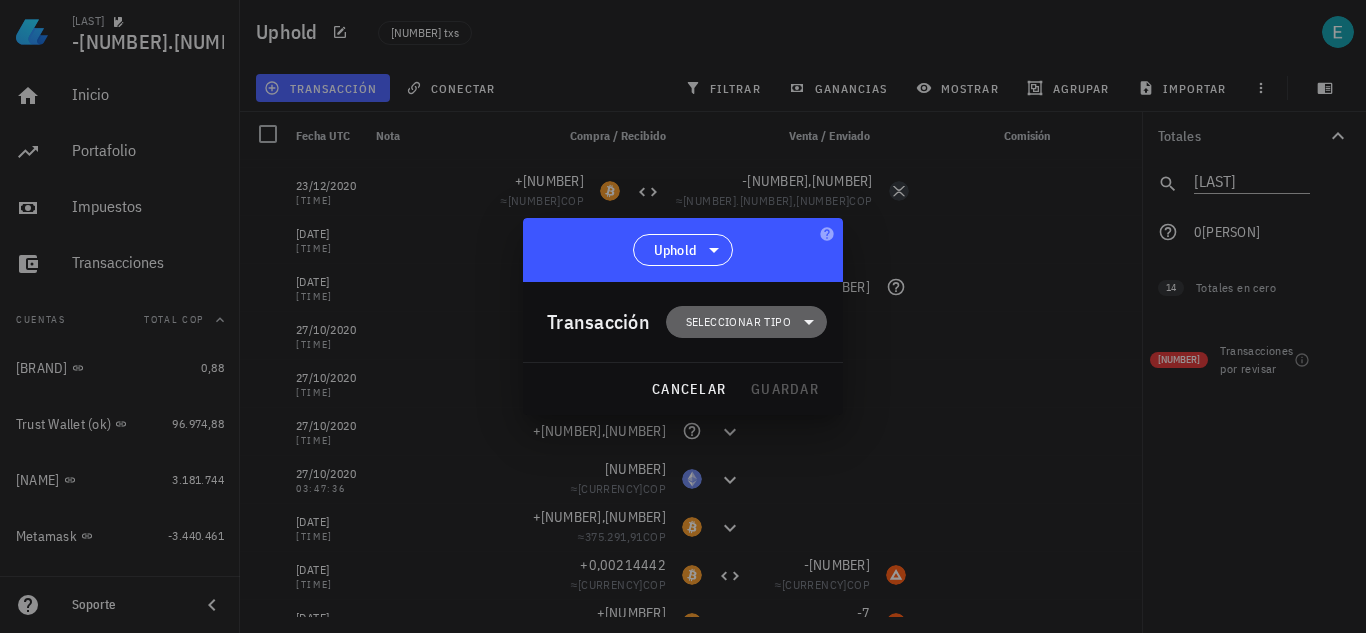 click on "Seleccionar tipo" at bounding box center (738, 322) 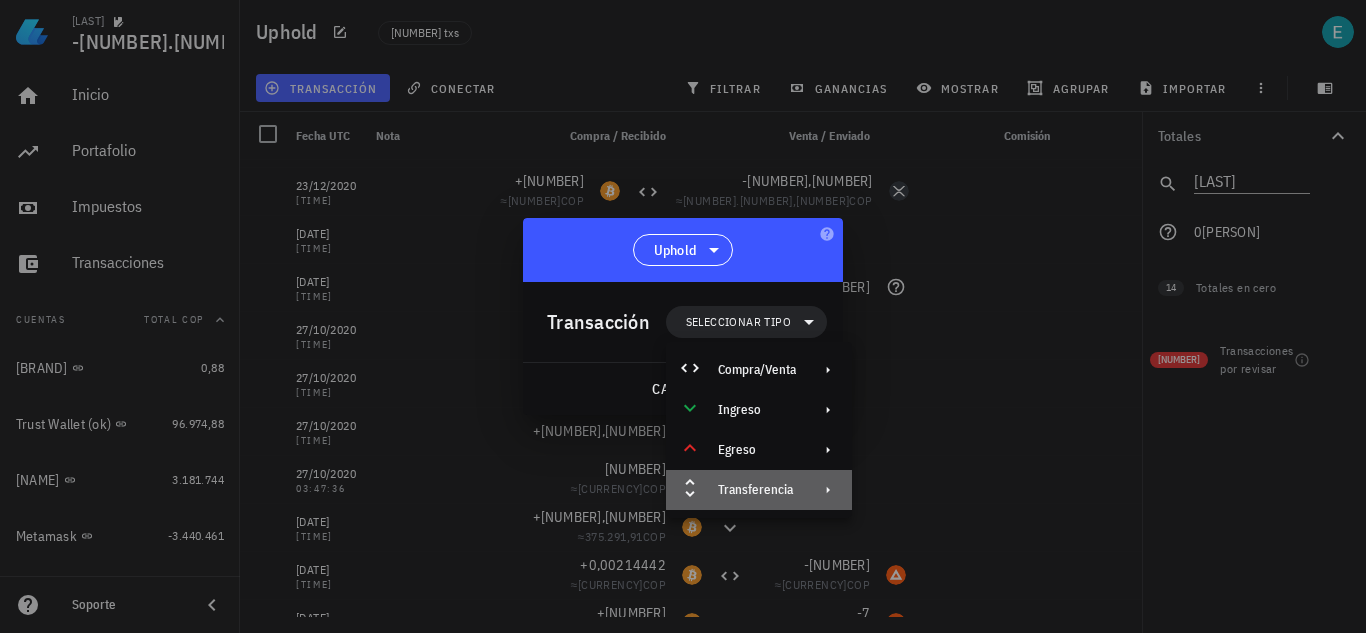 click on "Transferencia" at bounding box center (759, 490) 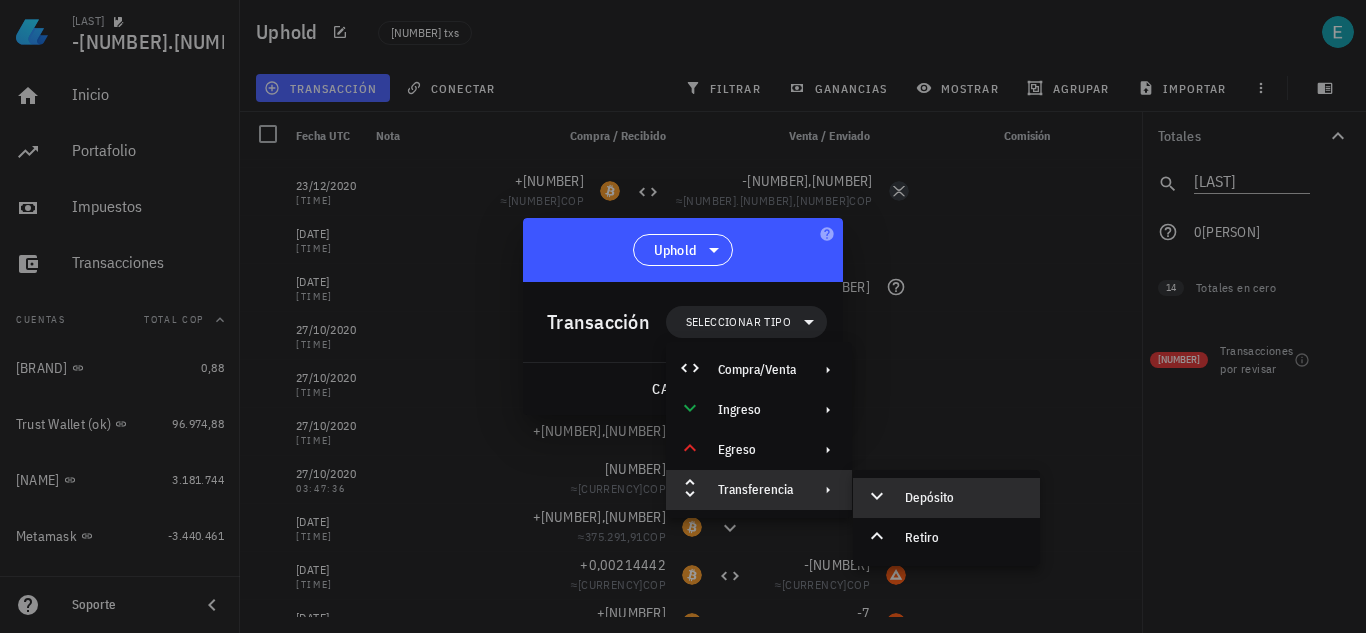 click on "Depósito" at bounding box center (964, 498) 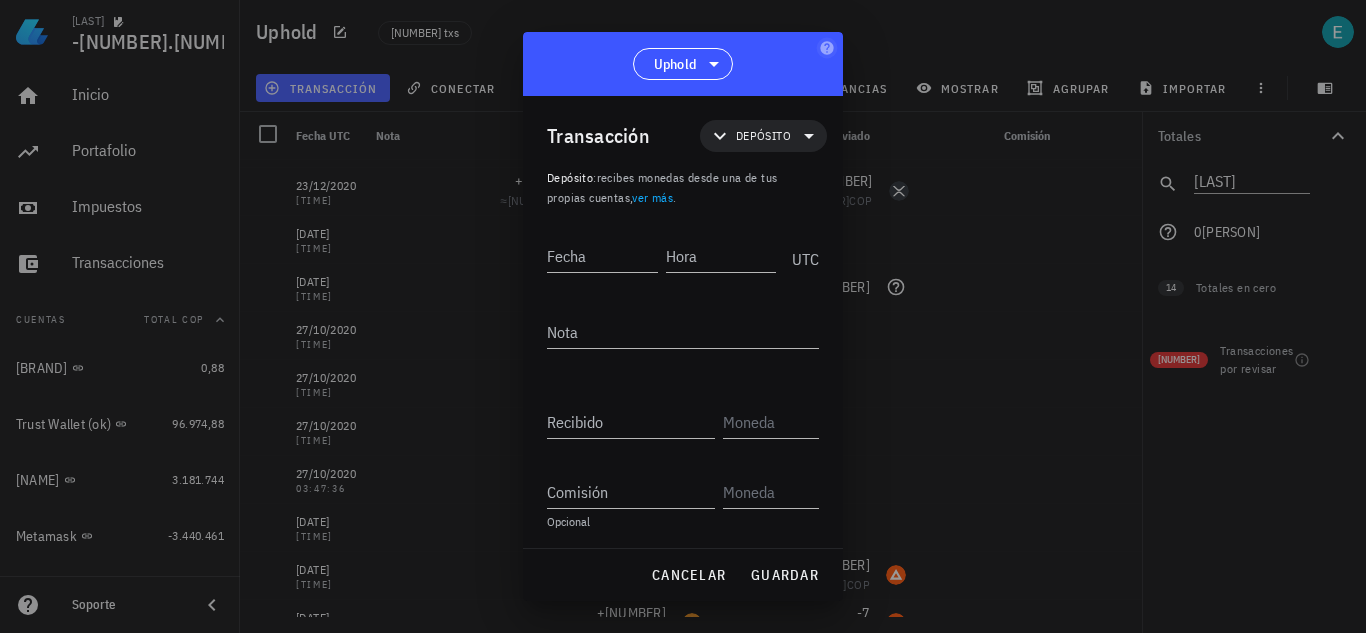 type 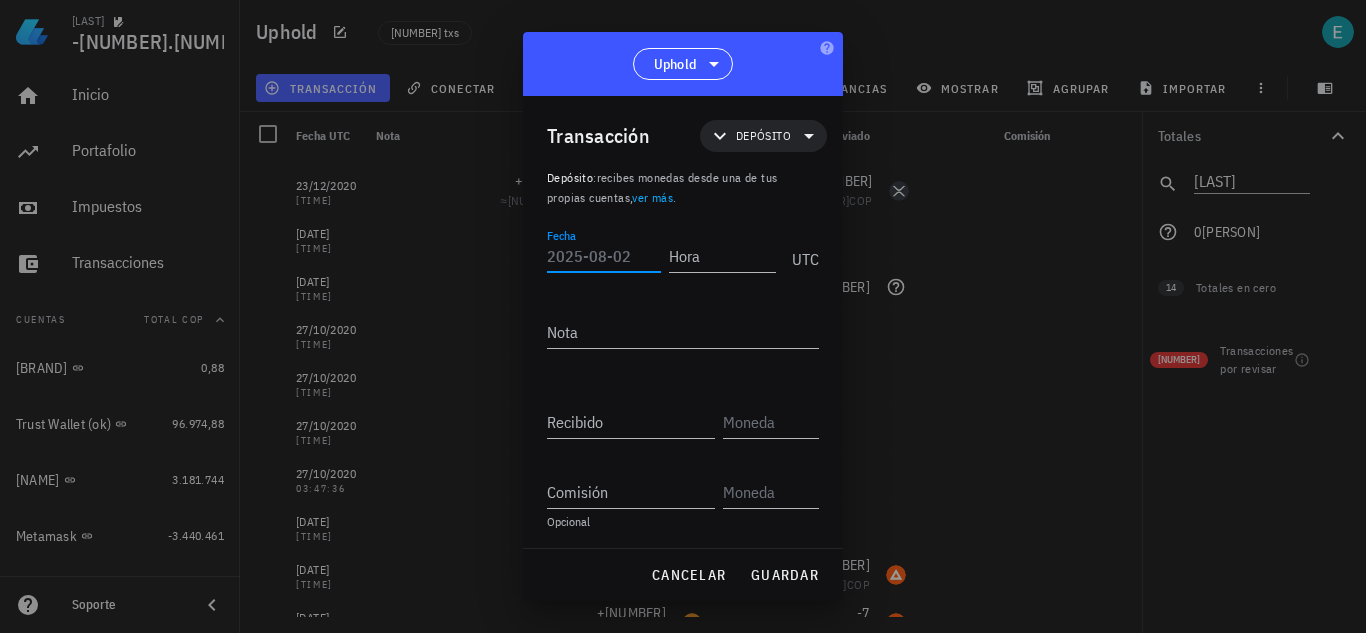 click on "Fecha" at bounding box center (604, 256) 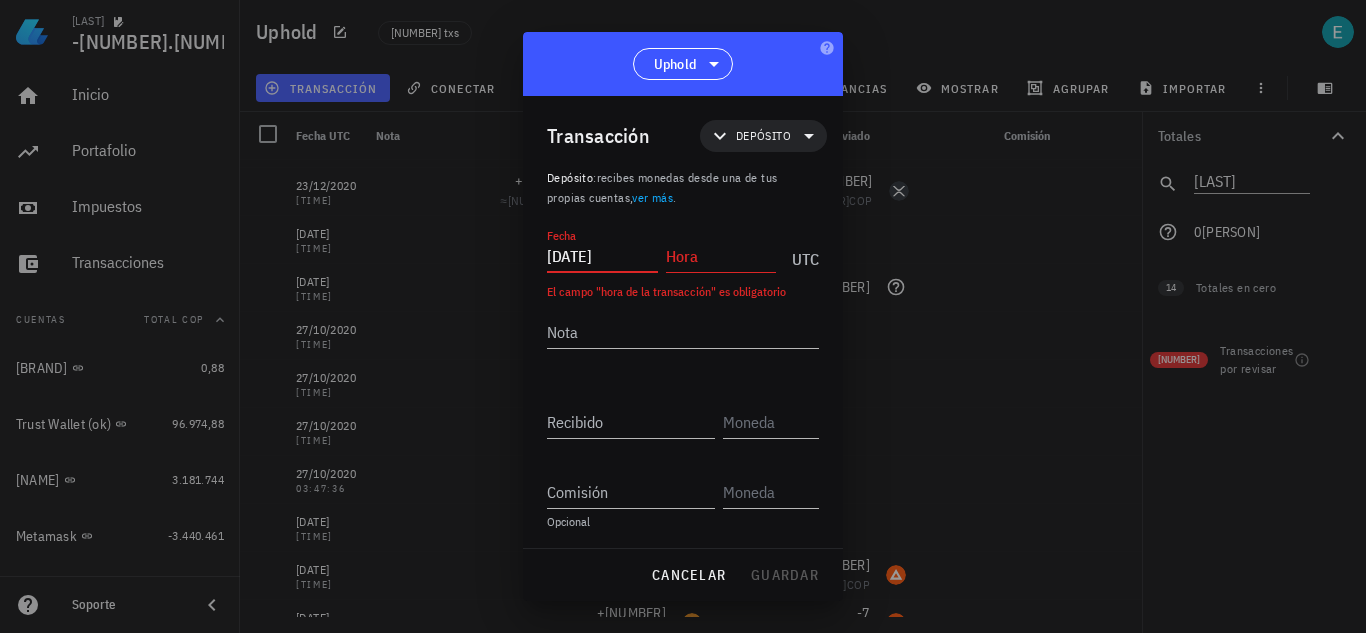 type on "2020-12-19" 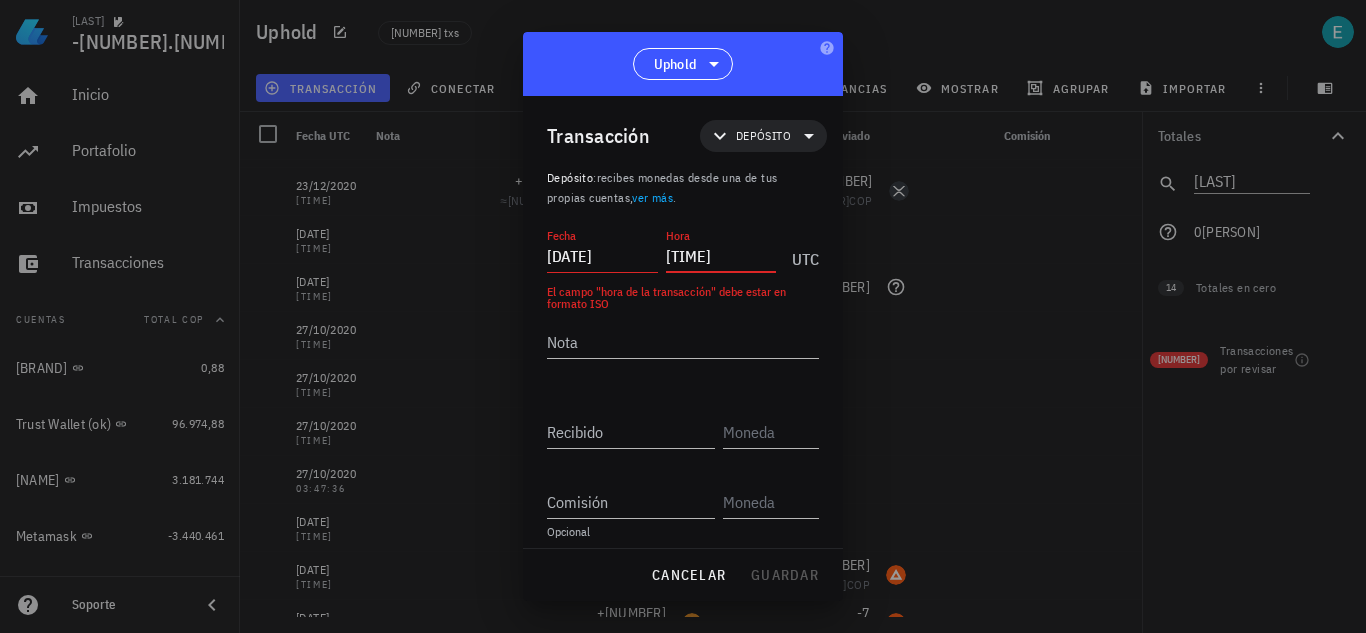 type on "12:44:25" 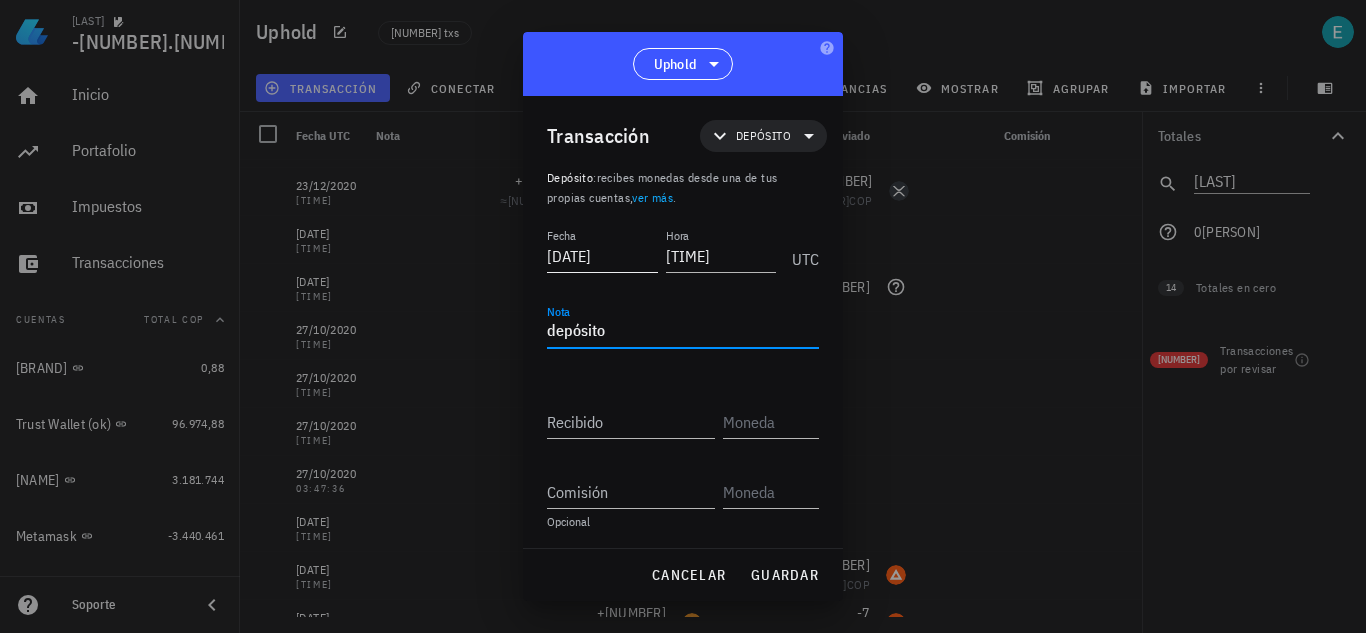 type on "depósito" 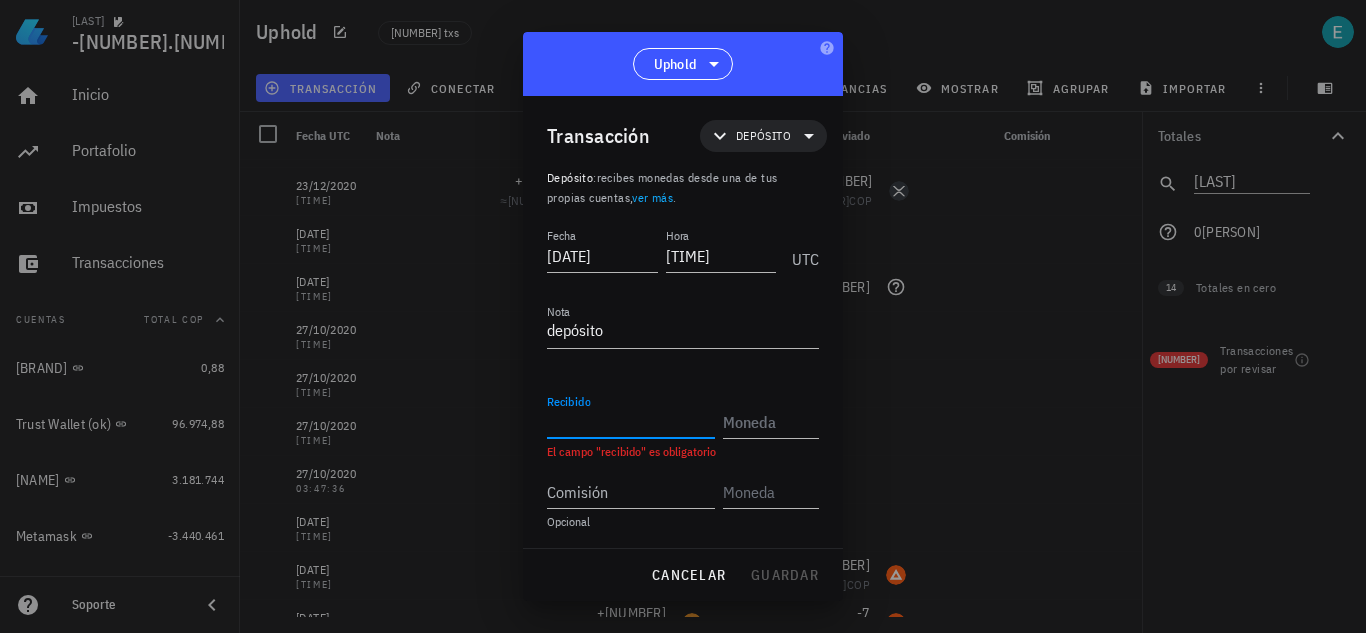 paste on "53,4112521" 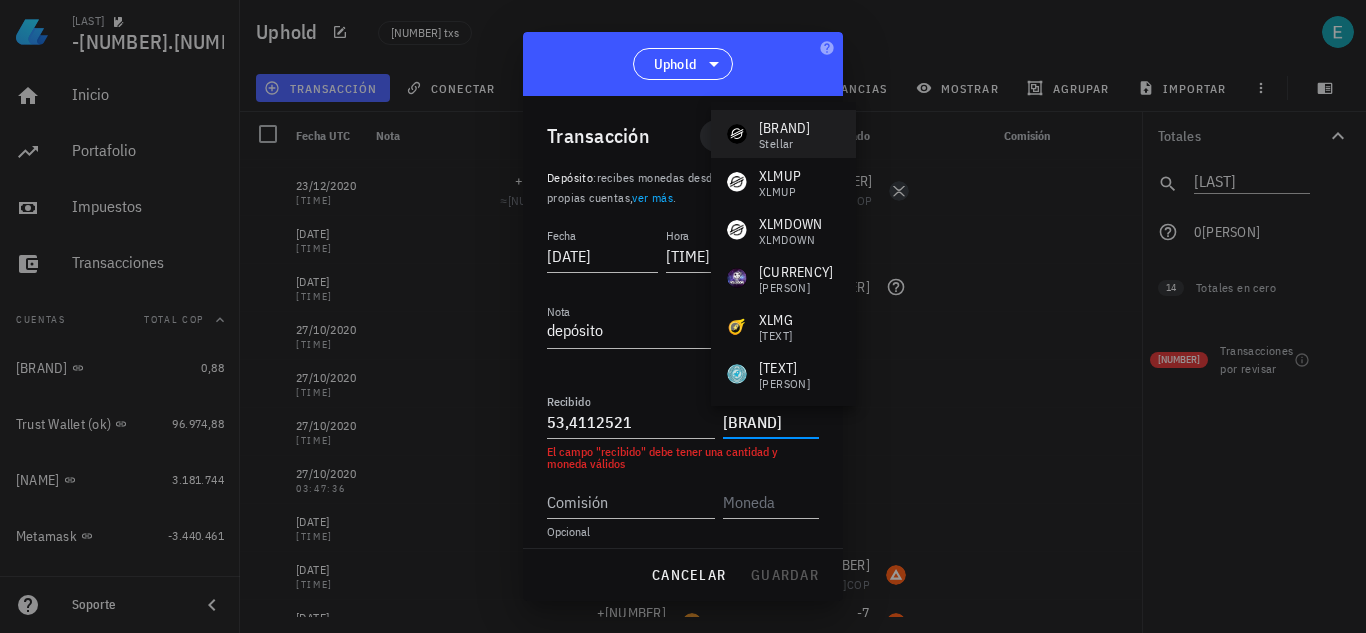 click on "XLM   Stellar" at bounding box center (783, 134) 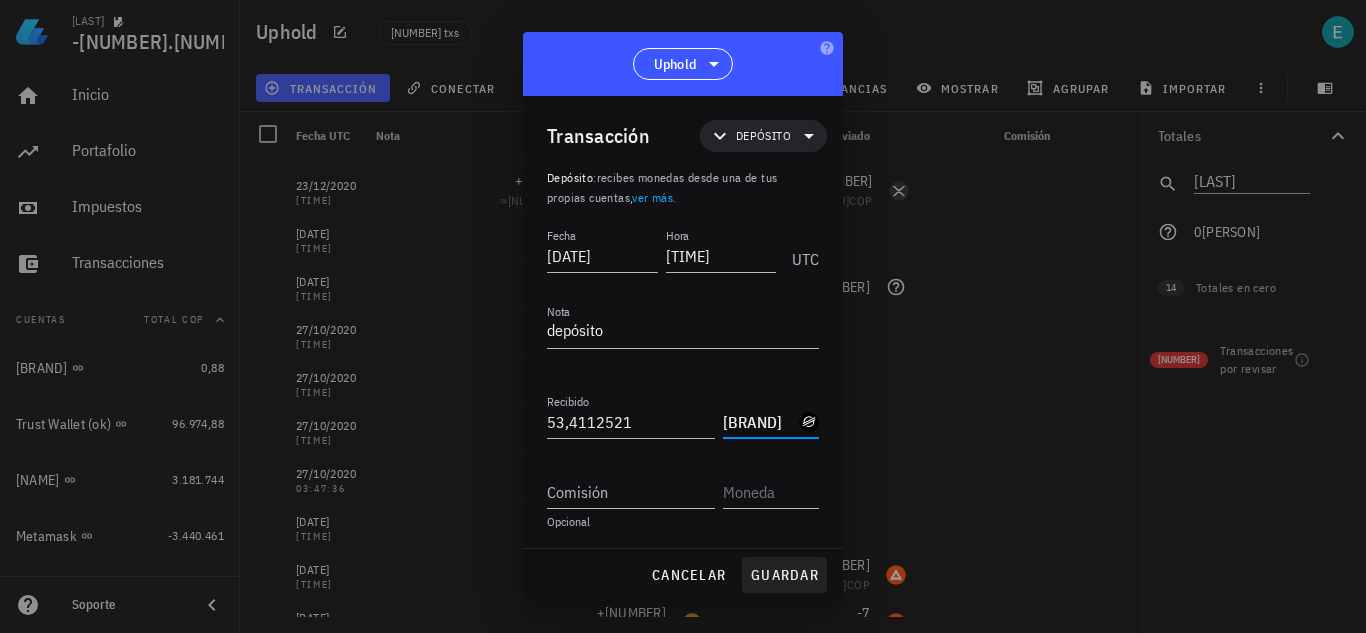type on "XLM" 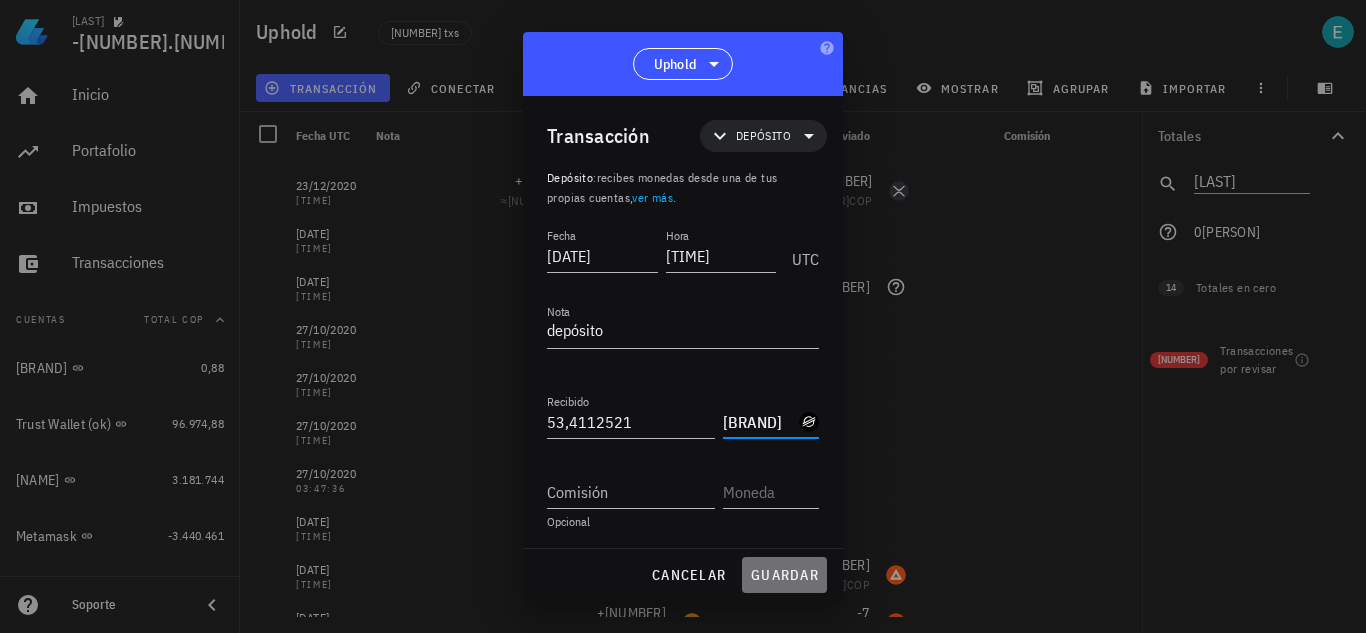 click on "guardar" at bounding box center (784, 575) 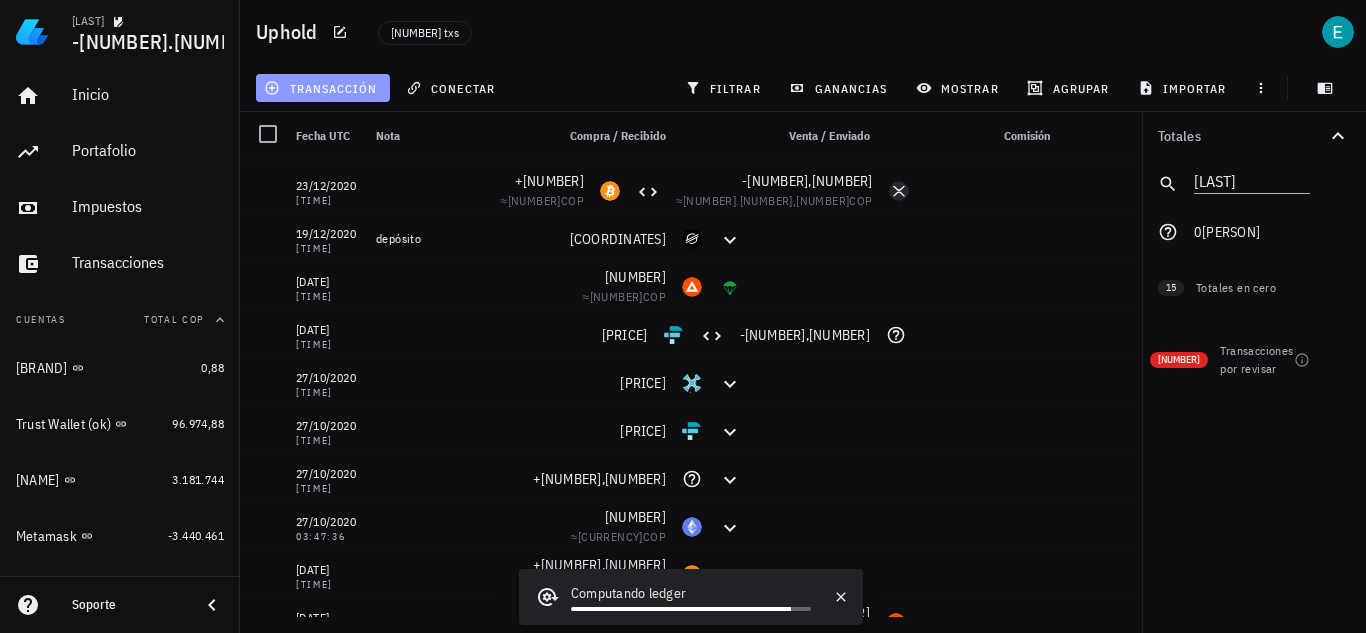 click on "transacción" at bounding box center (322, 88) 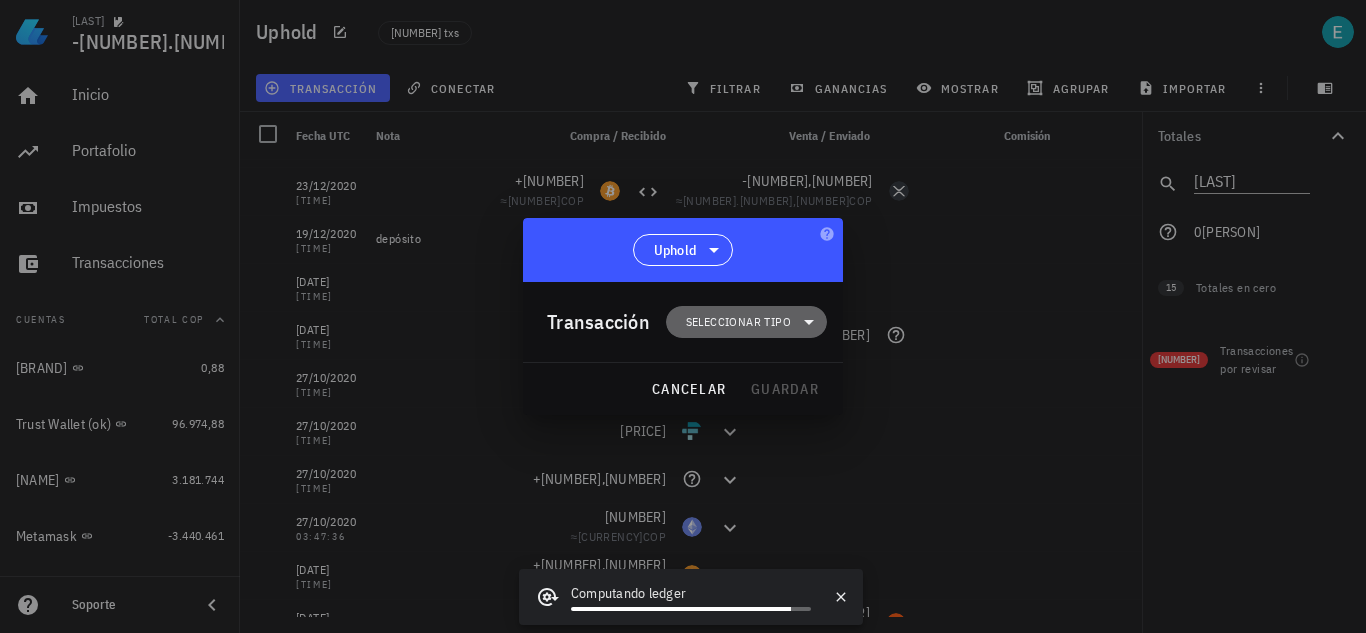 click on "Seleccionar tipo" at bounding box center [746, 322] 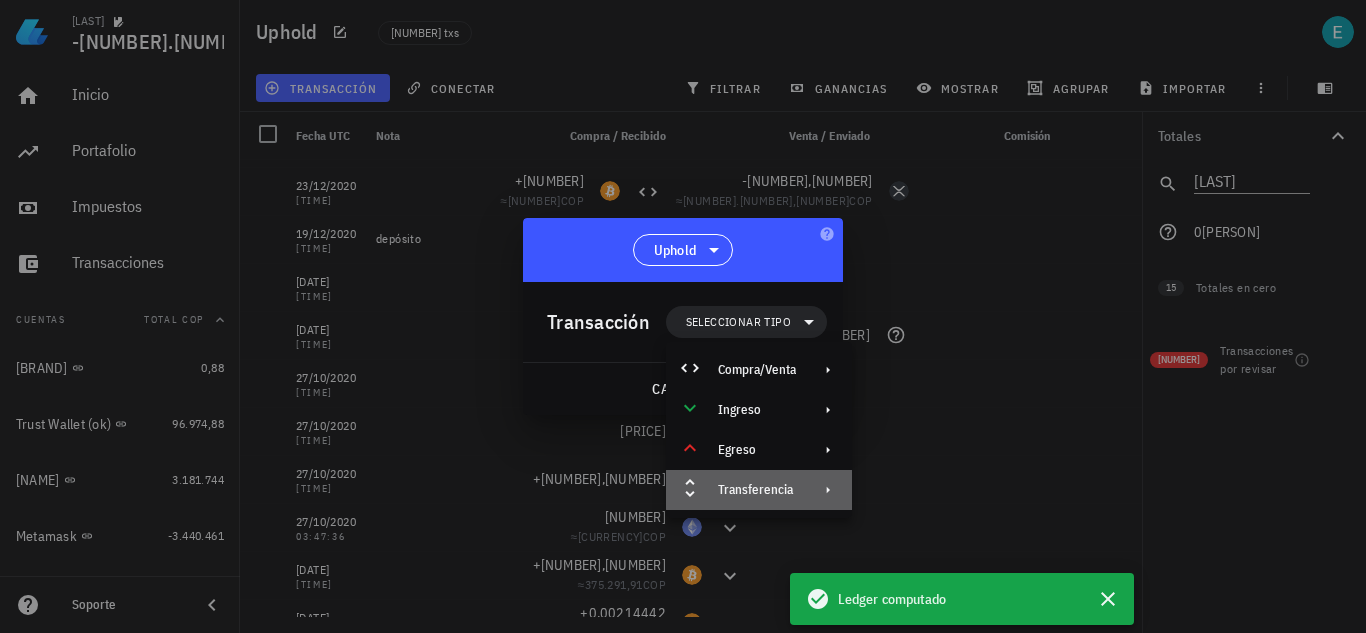 click on "Transferencia" at bounding box center (757, 490) 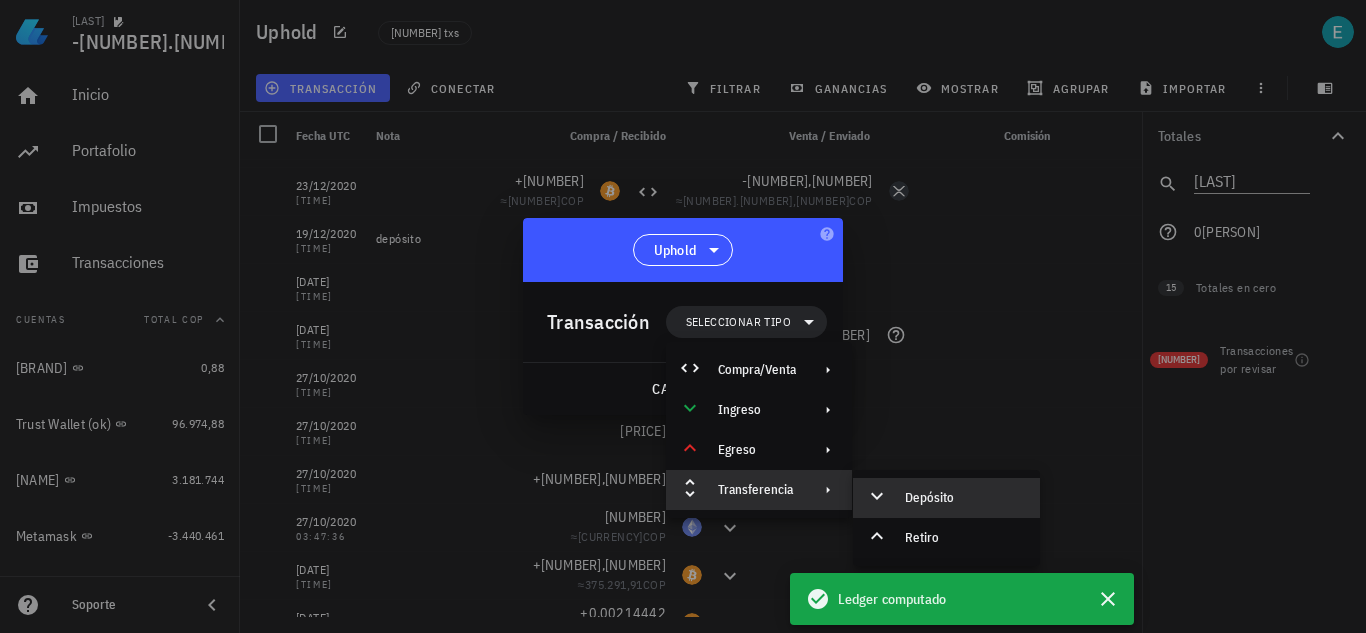 click on "Depósito" at bounding box center (964, 498) 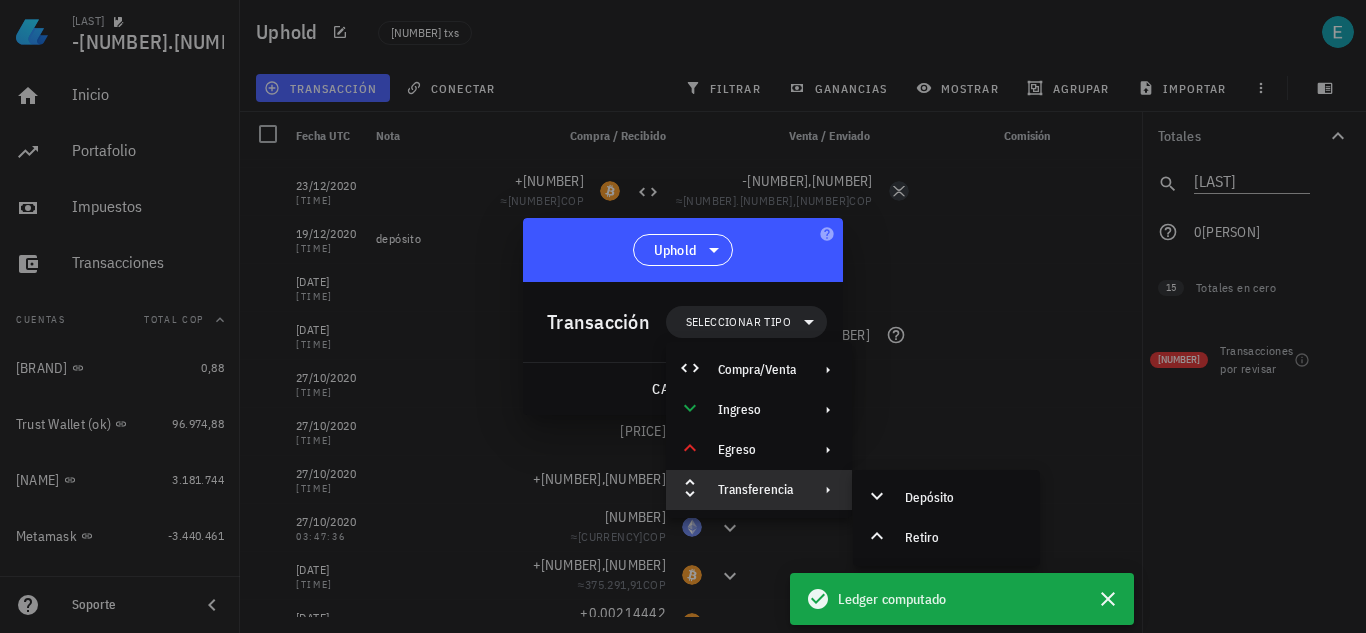 click at bounding box center [683, 316] 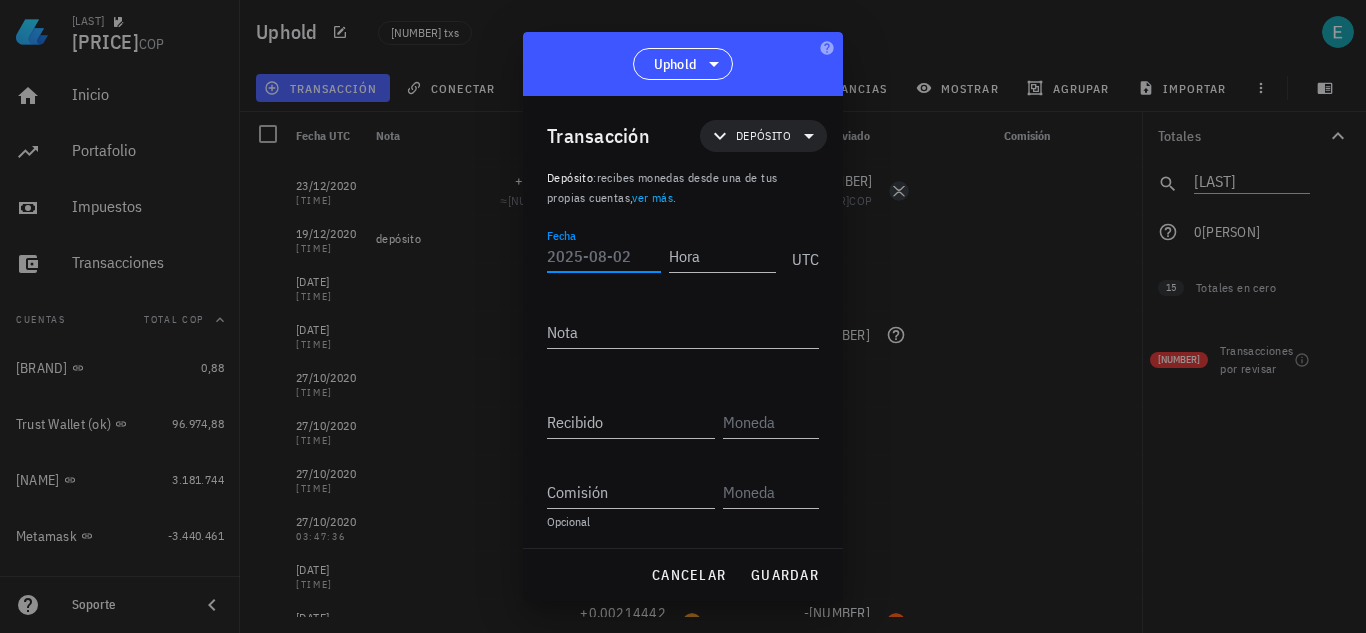 click on "Fecha" at bounding box center [604, 256] 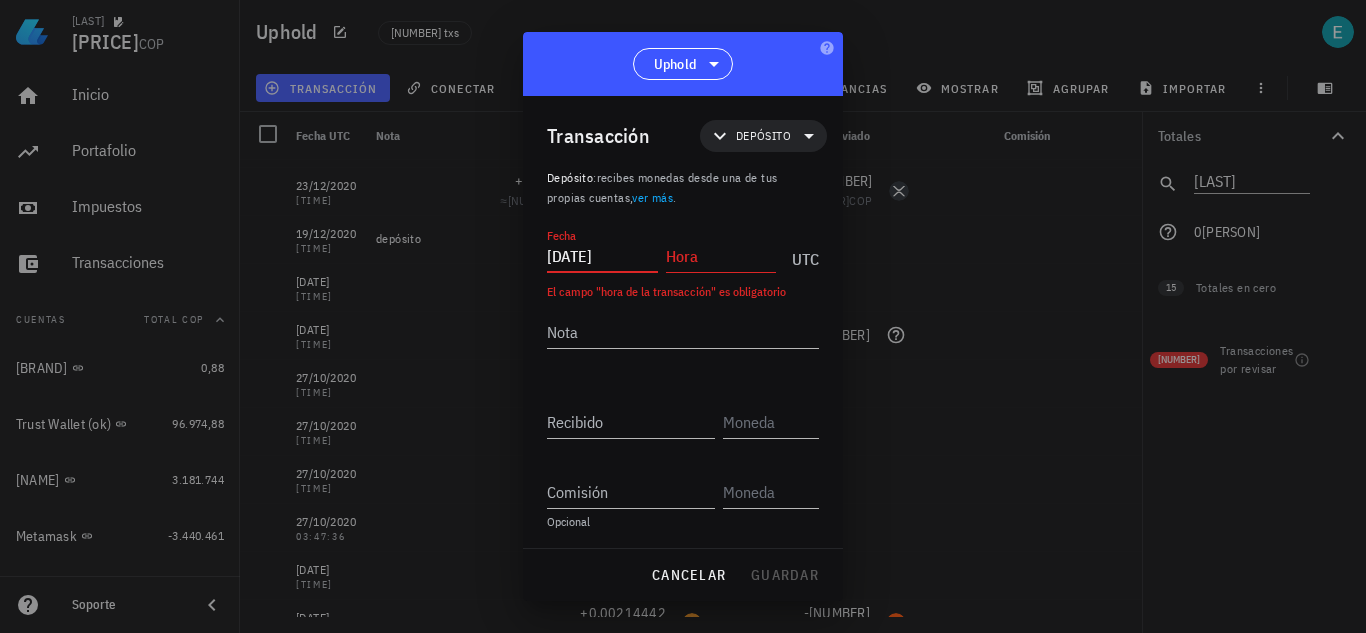 type on "2020-12-19" 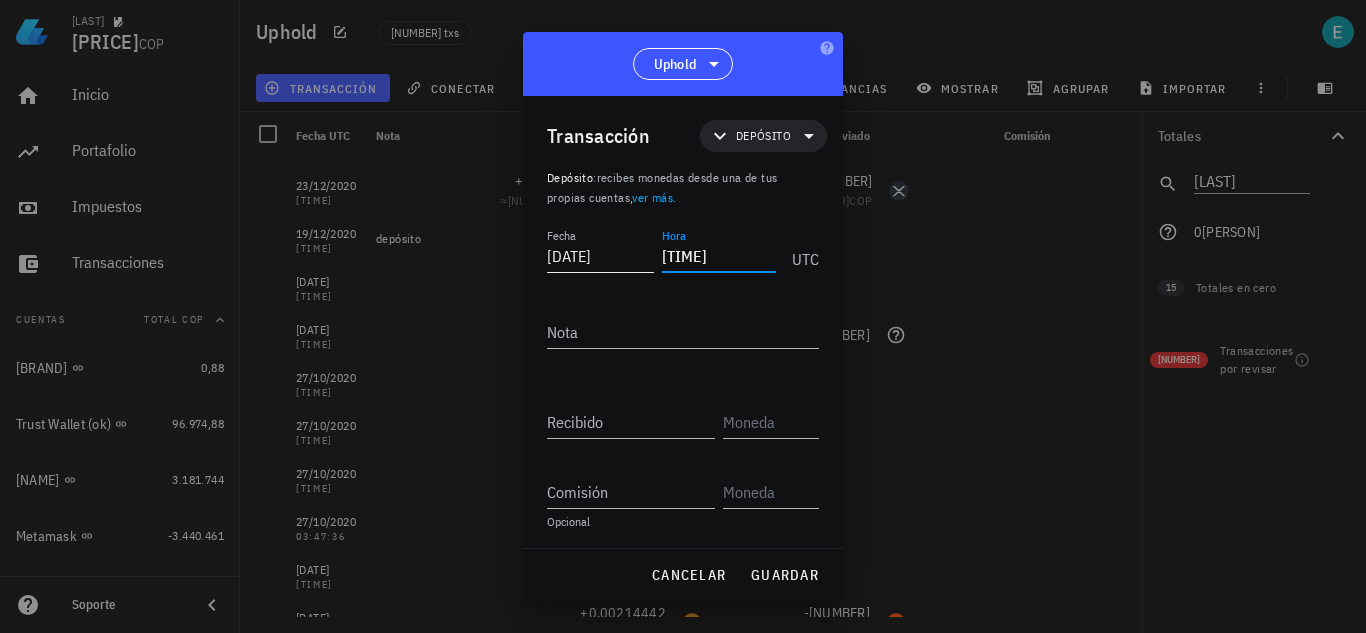 type on "12:43:07" 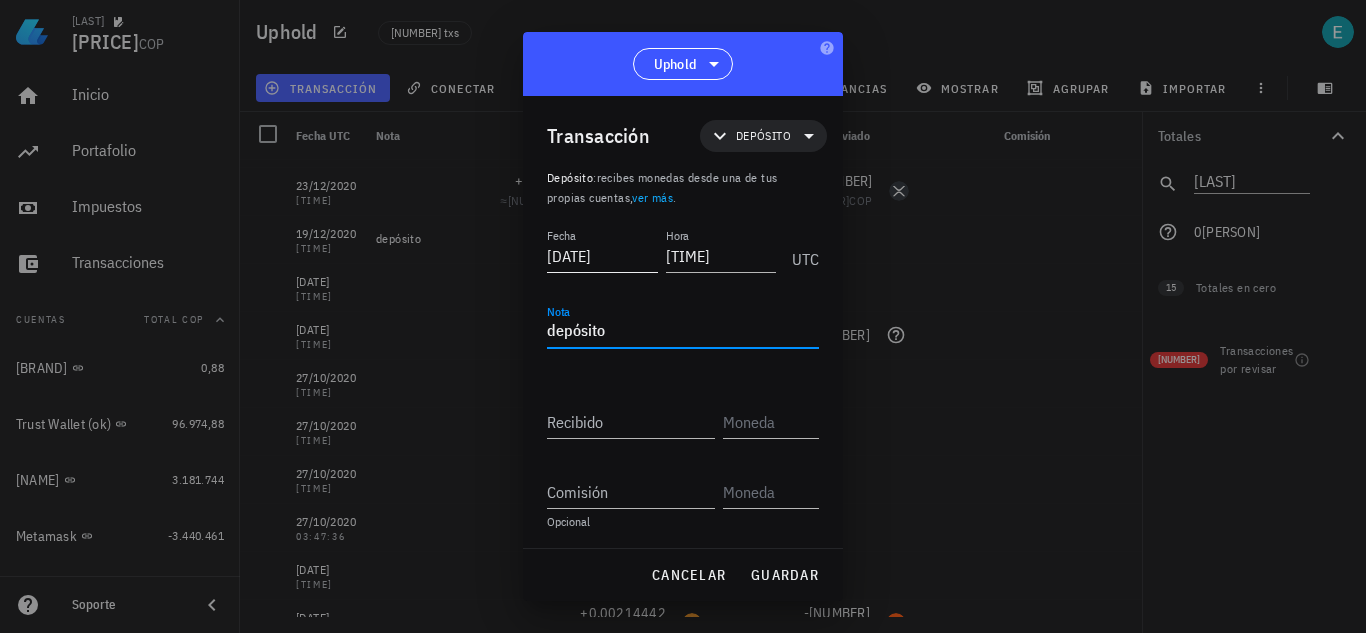 type on "depósito" 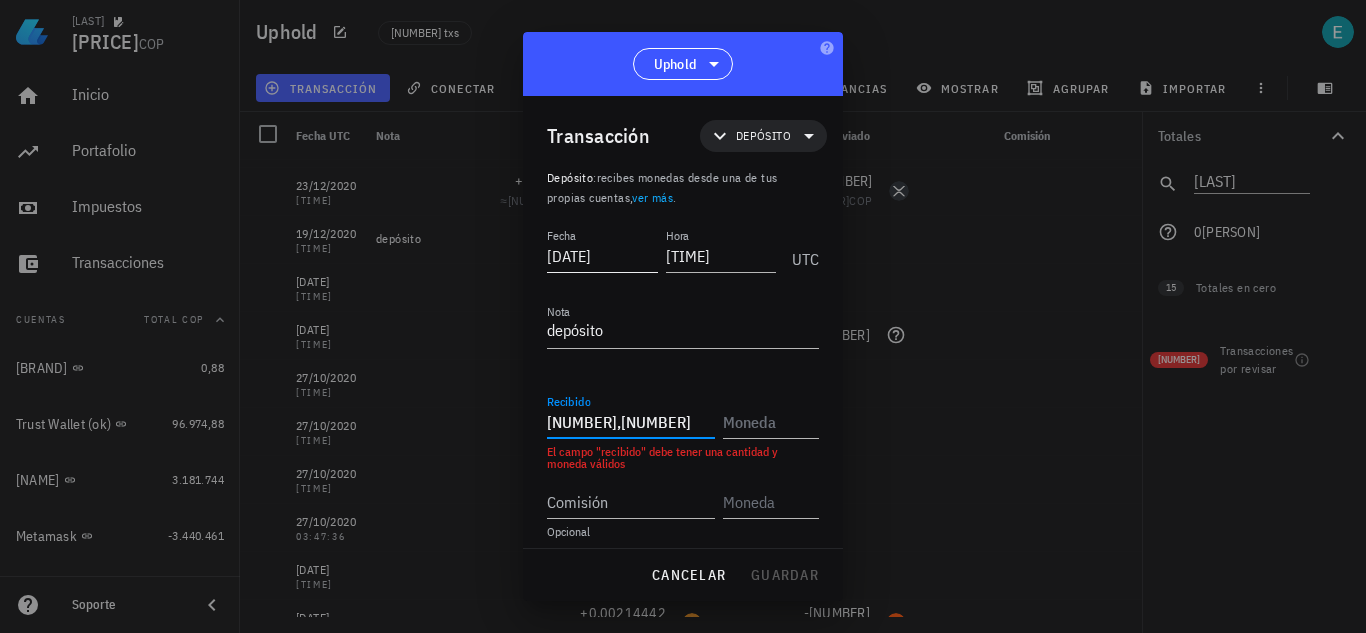 type on "29,53" 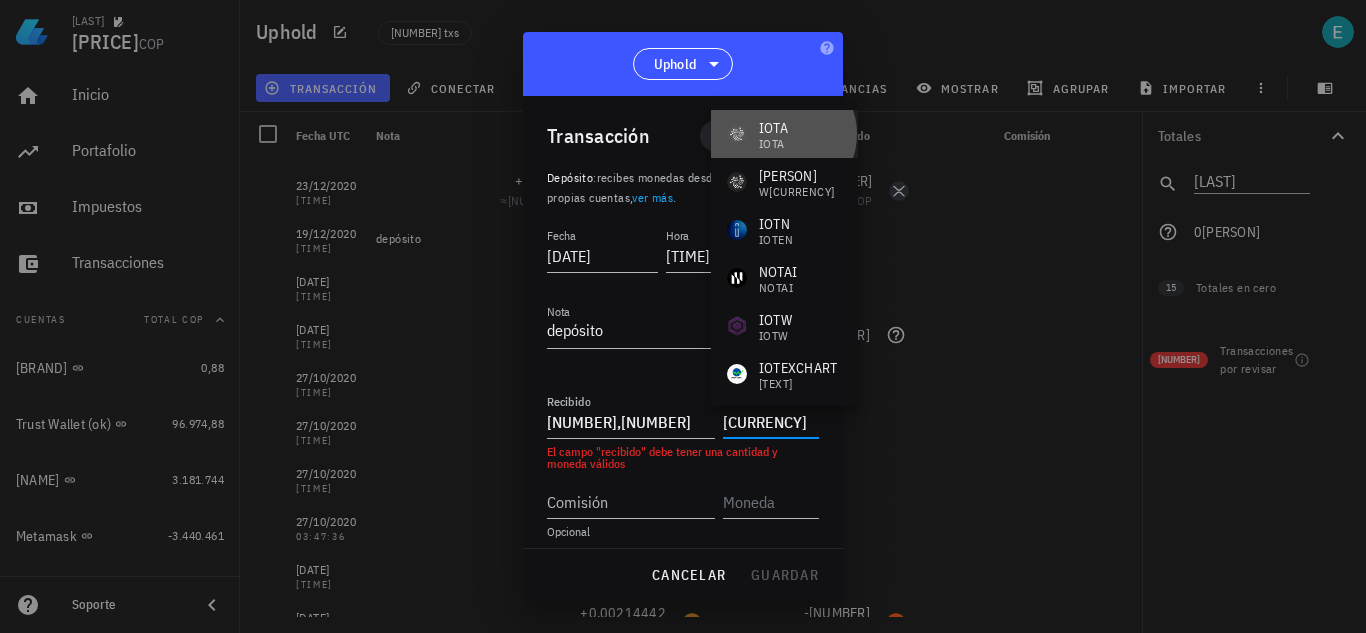 click on "IOTA   IOTA" at bounding box center (784, 134) 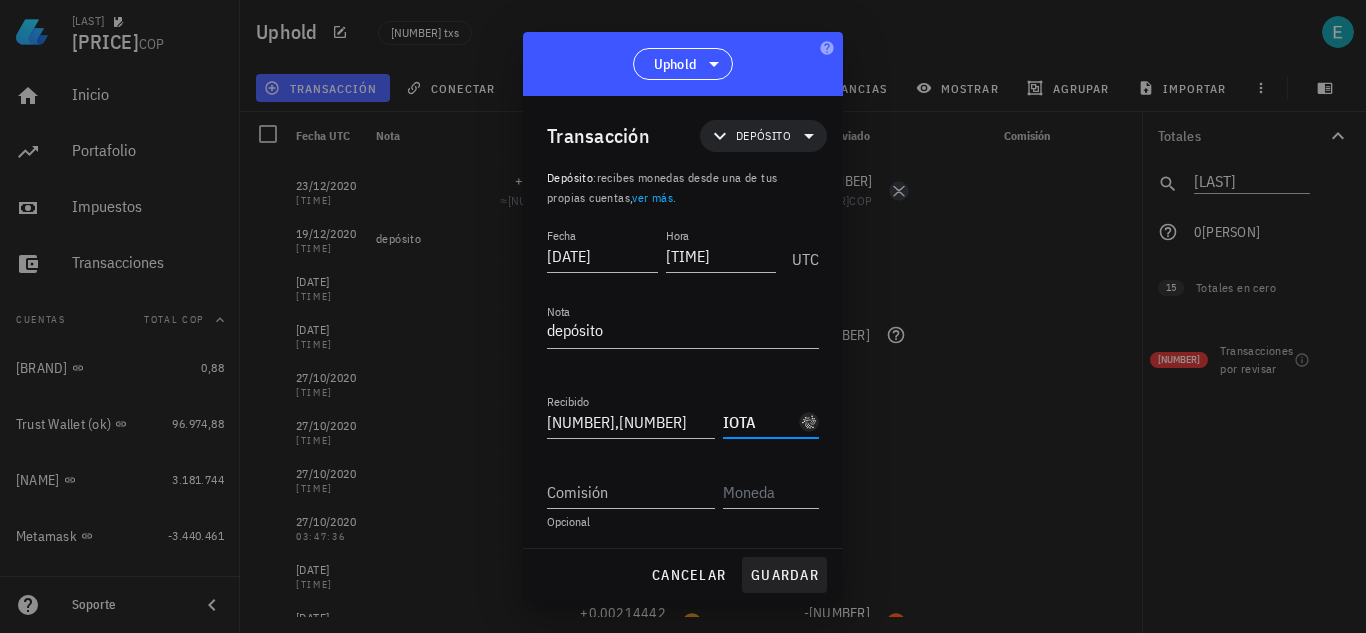 type on "IOTA" 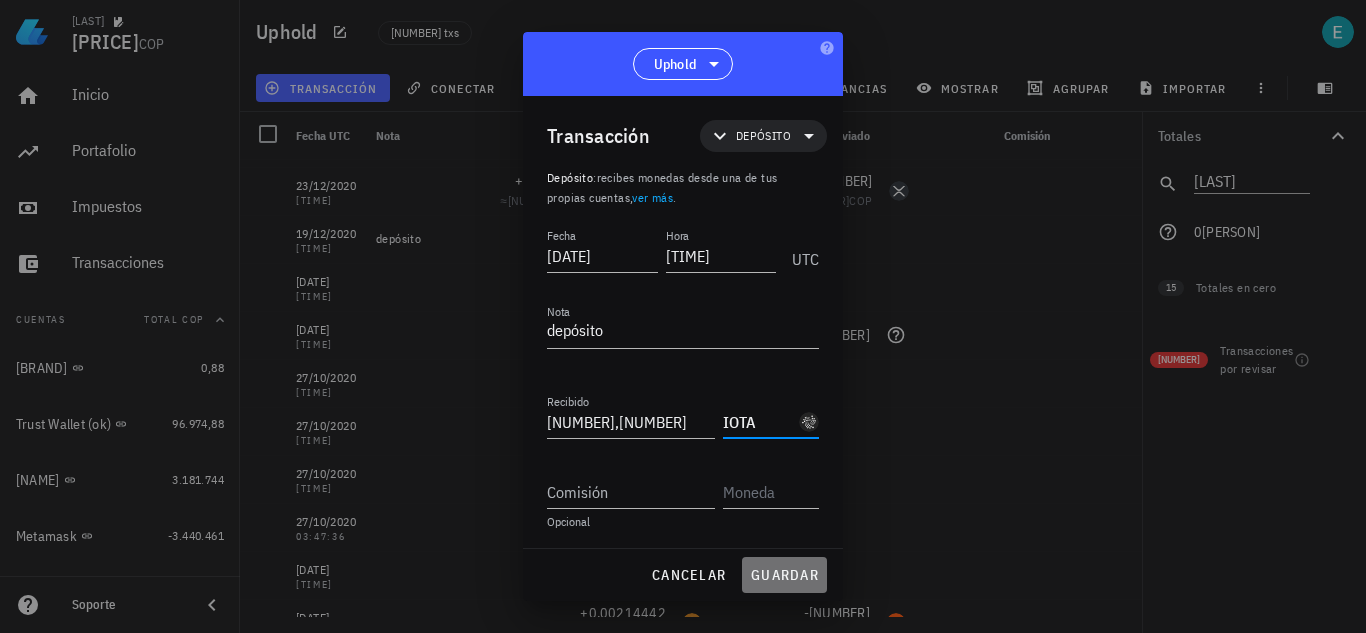 click on "guardar" at bounding box center [784, 575] 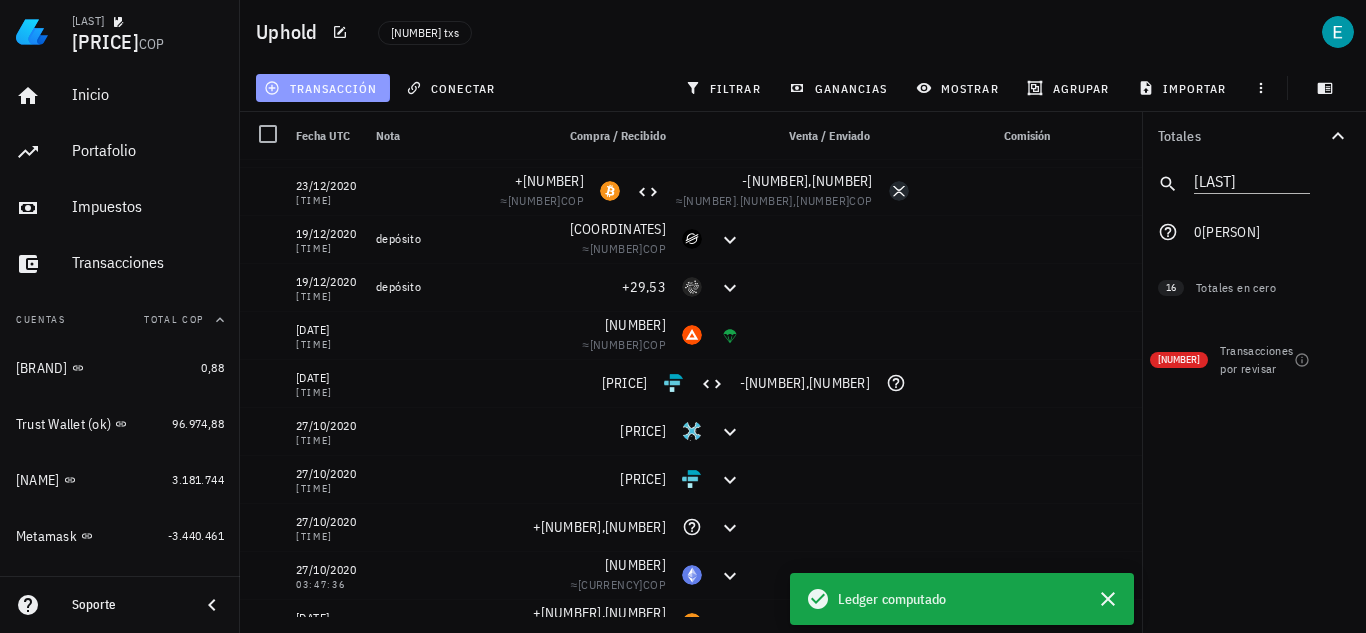 click on "transacción" at bounding box center (322, 88) 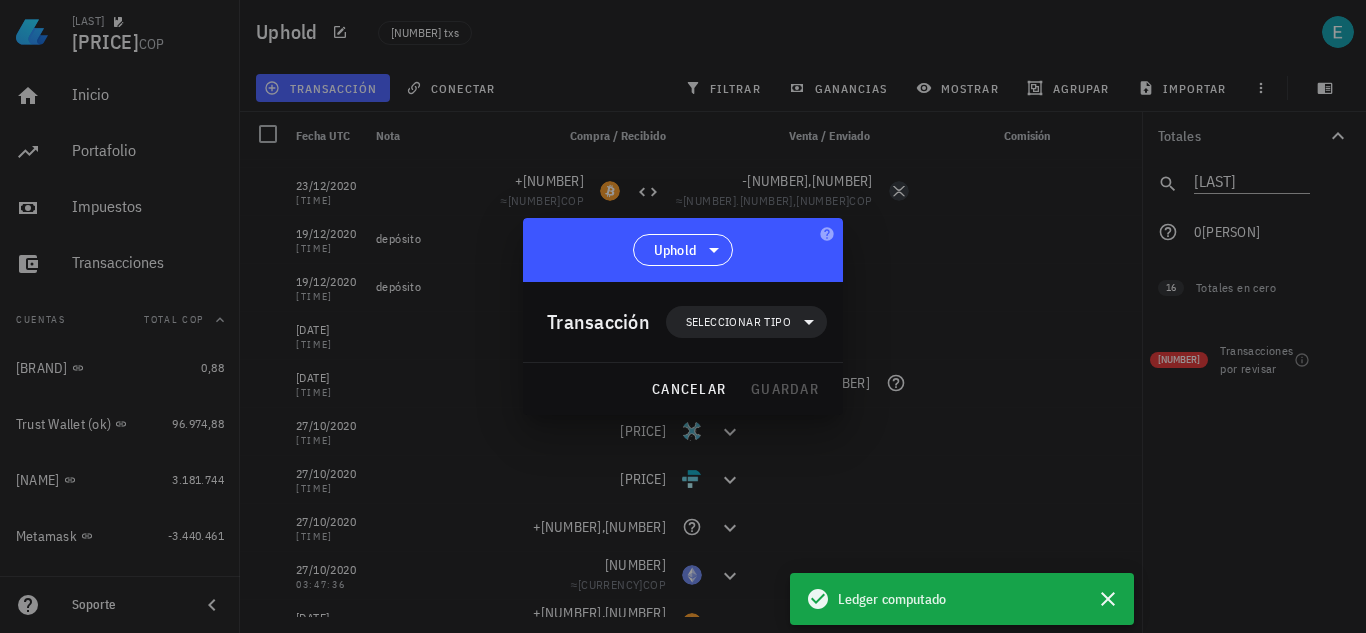 click at bounding box center [683, 316] 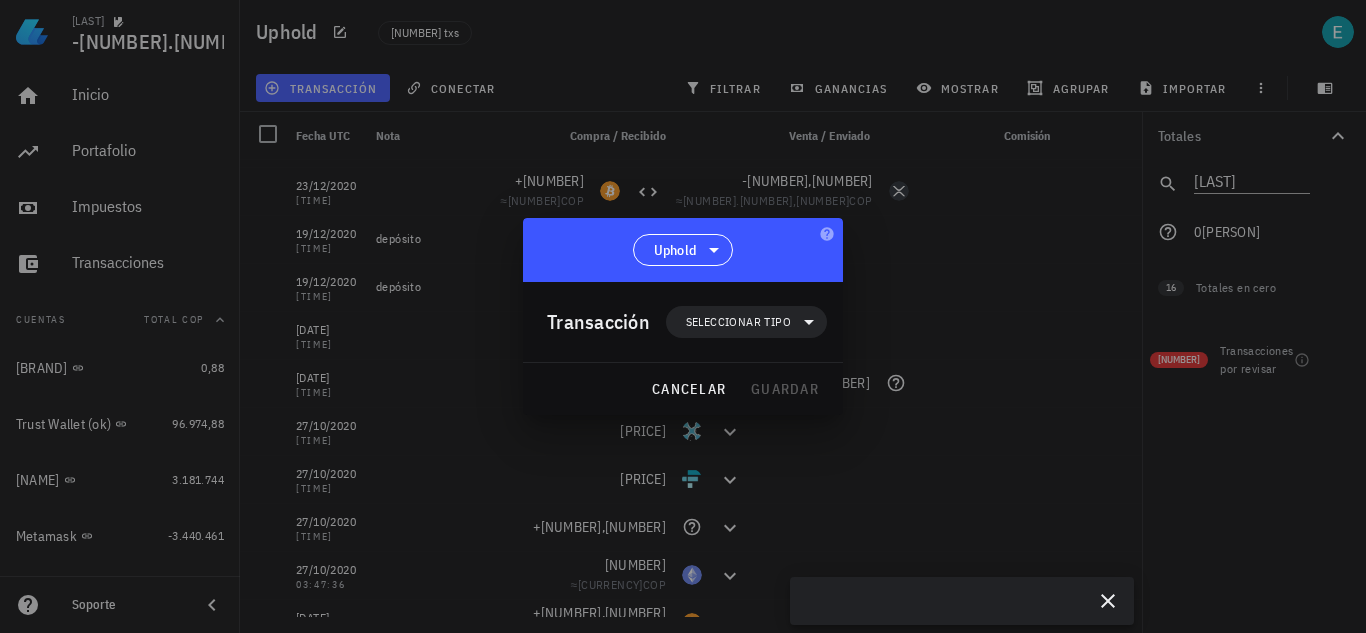 click on "Ivan Patiño
-5.740.008  COP
Inicio
Portafolio
Impuestos
Transacciones
Cuentas
Total
COP
Buda (ok)       0,88 Trust Wallet (ok)       96.974,88 Exodus       3.181.744 Metamask       -3.440.461 Kucoin       396.262,8 Uphold       -15.344.429 BingX       751.966,42 Binance       8.639.312 Xapo (ok)       0 Localbitcoins (ok)       0 Volet (antes ADVCASH) ok       0
agregar cuenta
Soporte
Uphold
544 txs
transacción
conectar
filtrar
ganancias
mostrar
agrupar
importar
Totales" at bounding box center [683, 316] 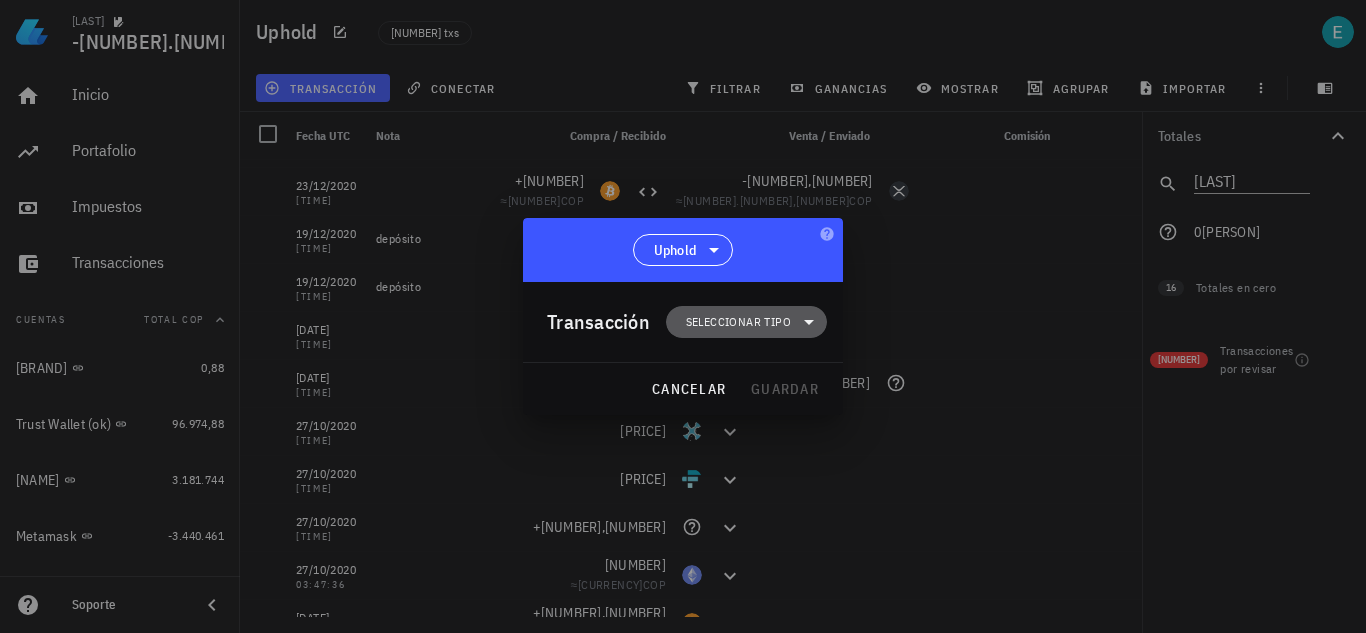 click 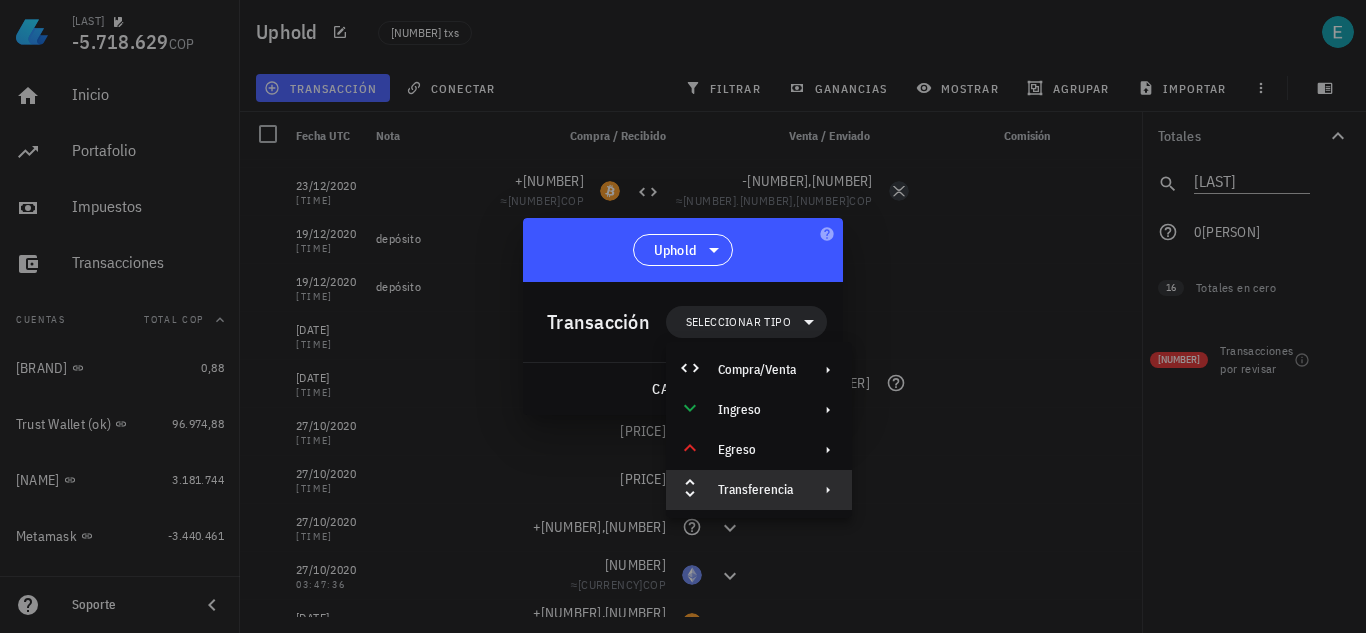 click on "Transferencia" at bounding box center (759, 490) 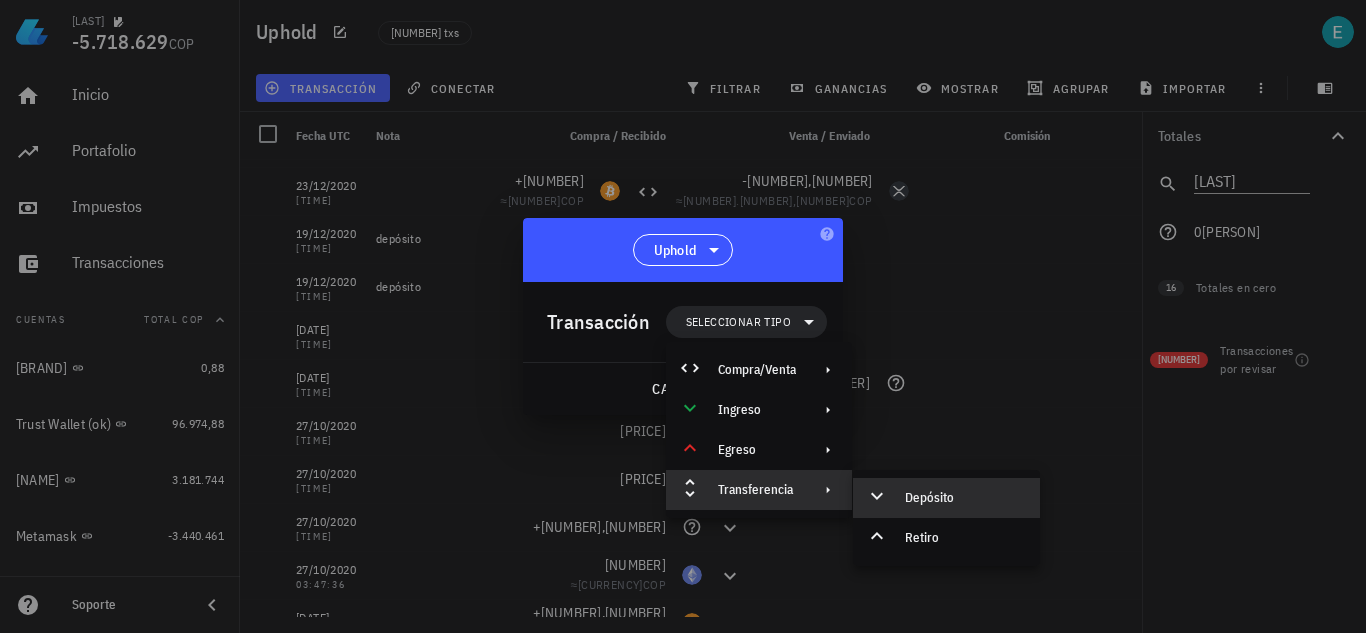click on "Depósito" at bounding box center (946, 498) 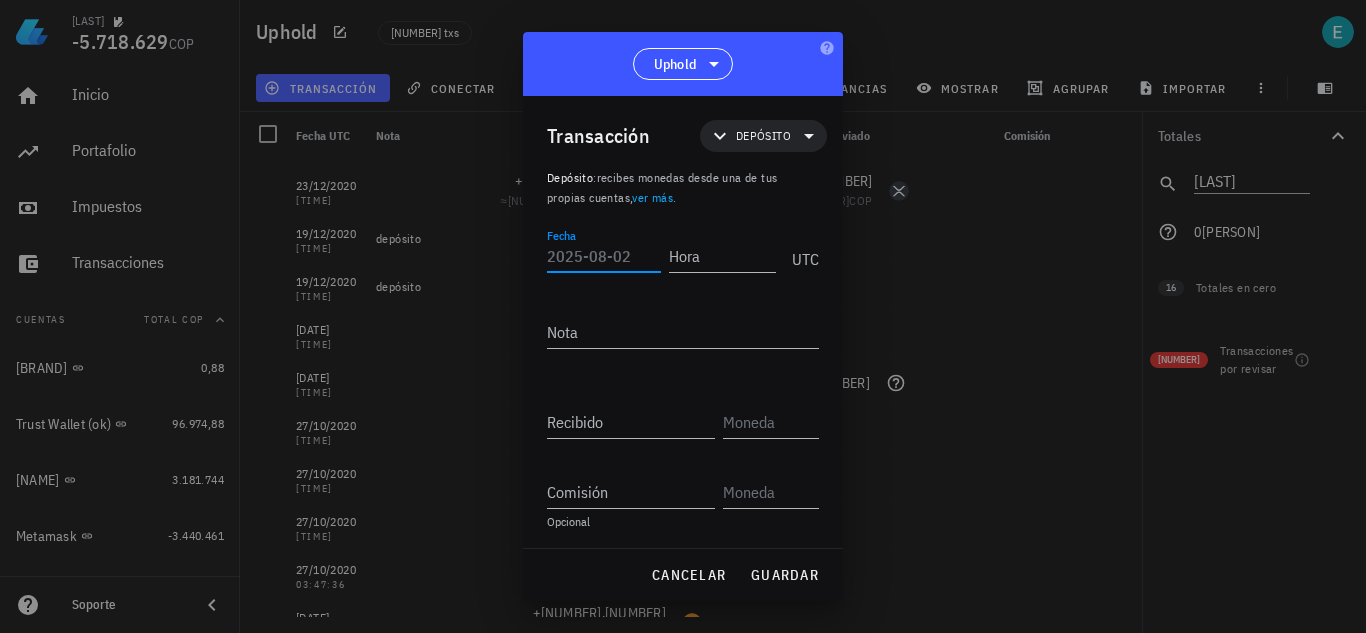 click on "Fecha" at bounding box center [604, 256] 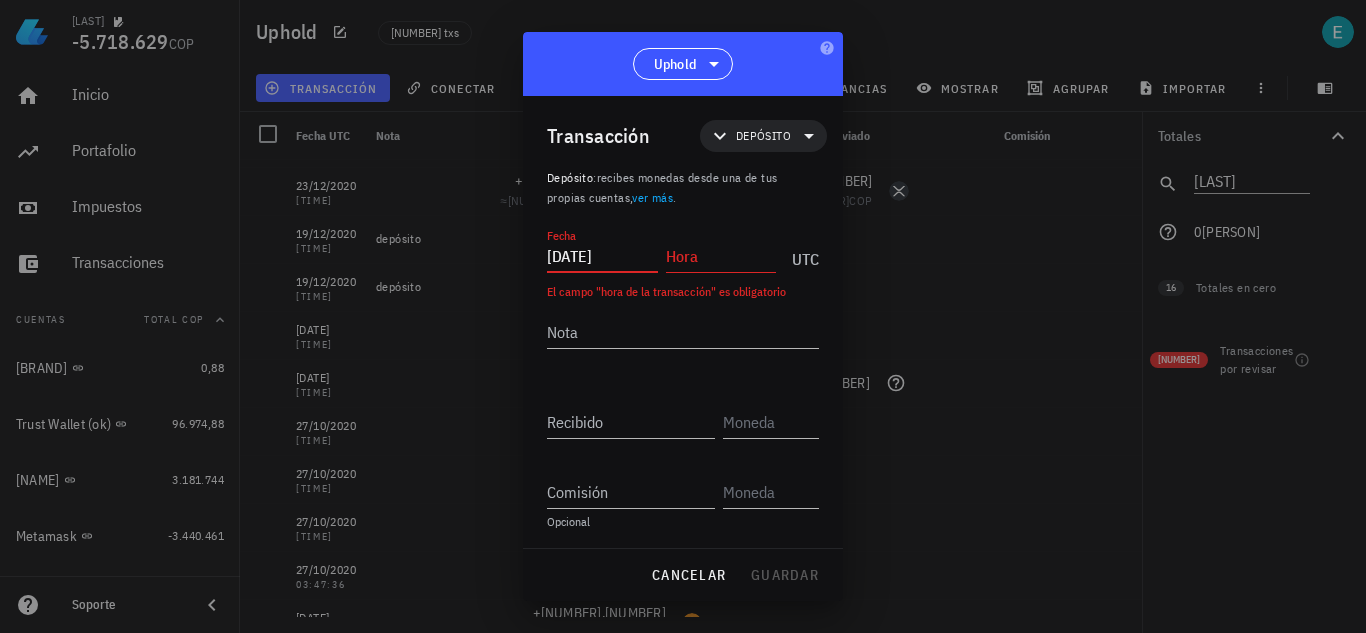 type on "2020-12-19" 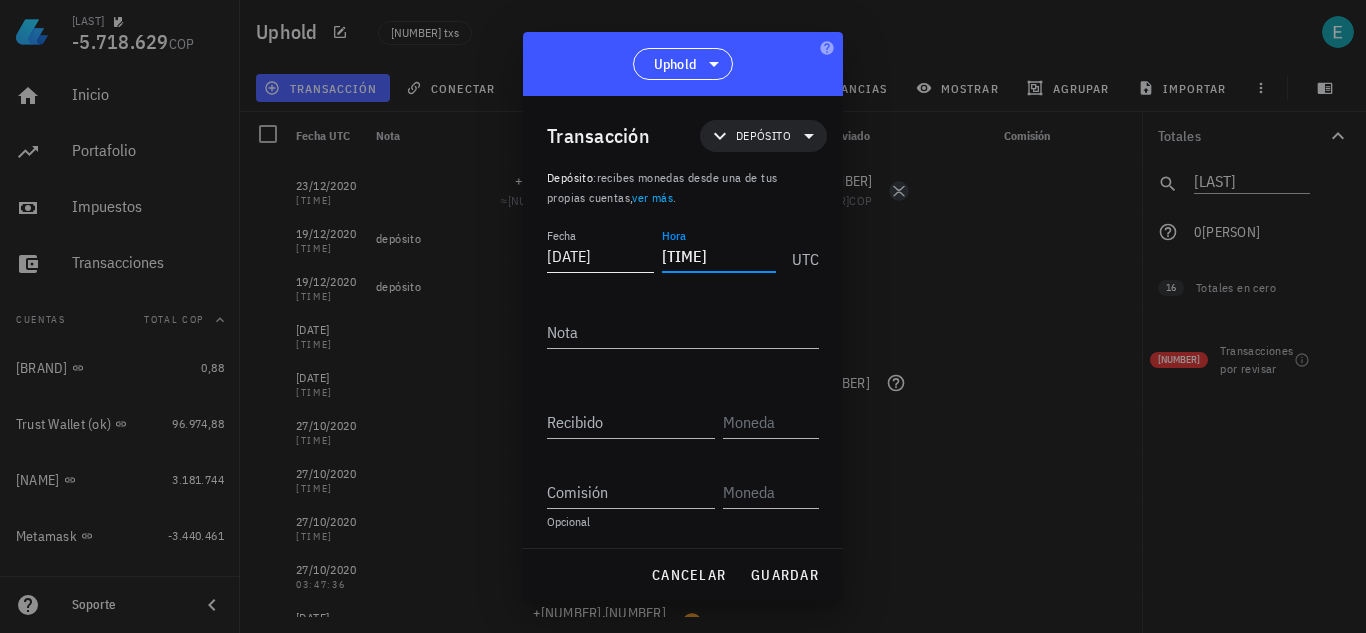 type on "00:30:57" 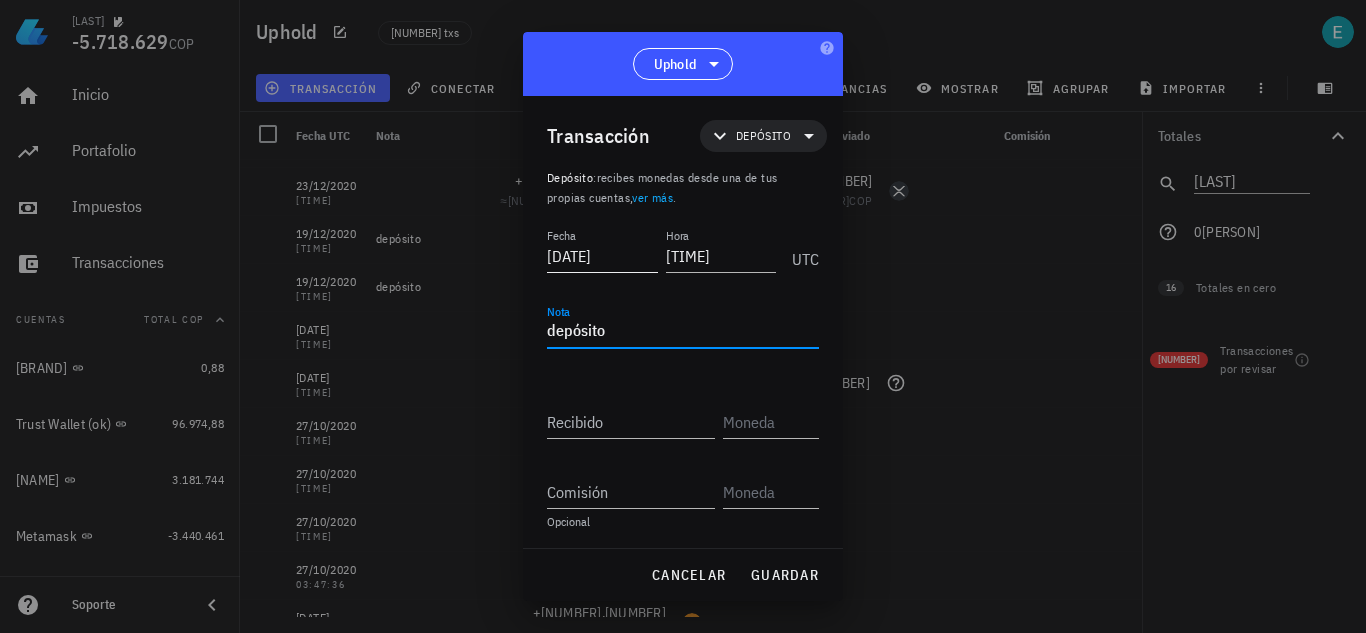 type on "depósito" 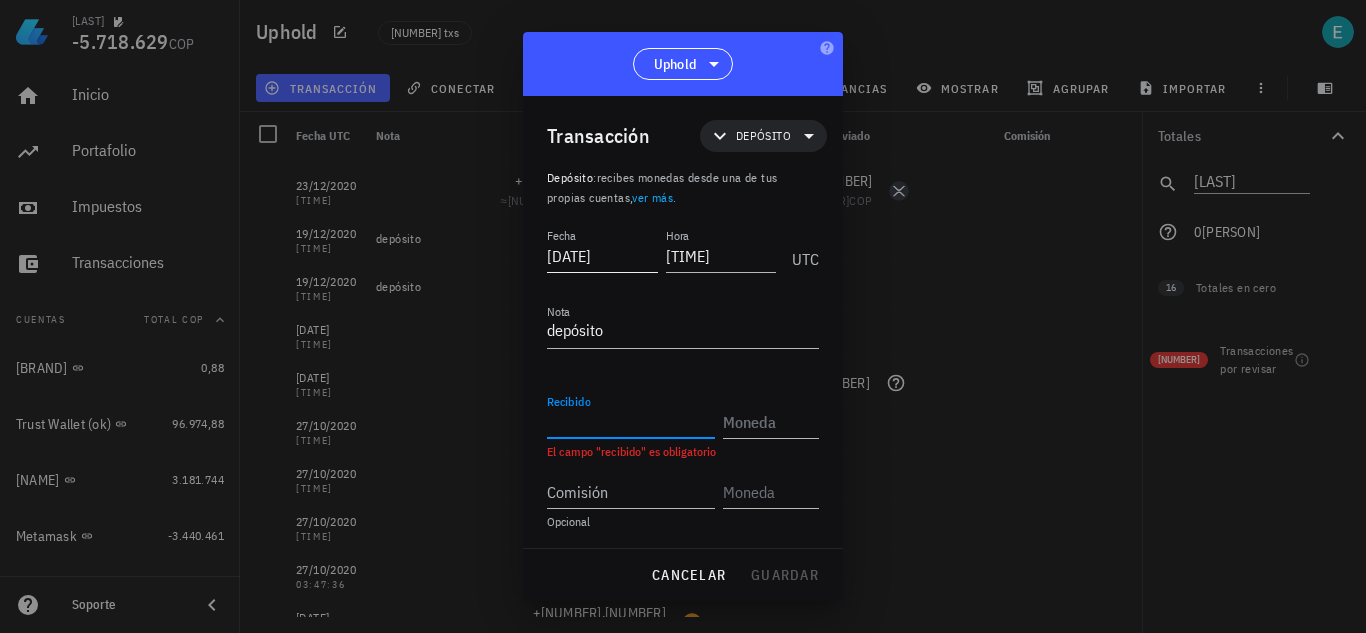 paste on "421,8414337" 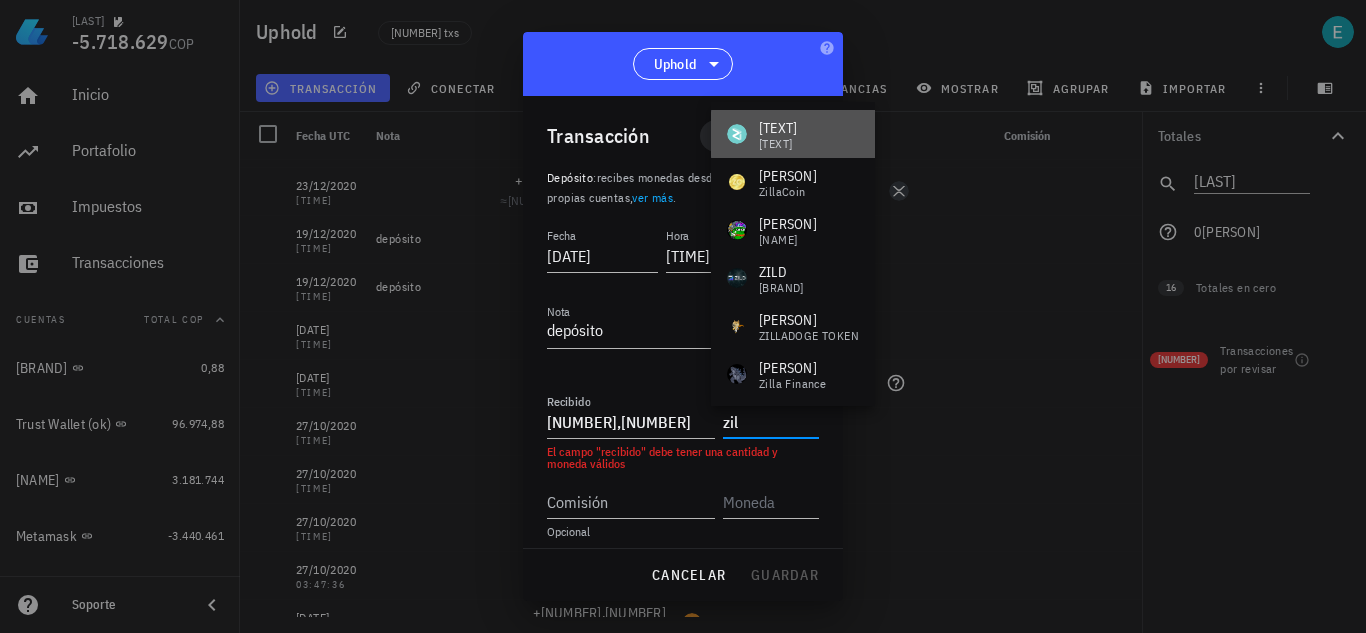 click on "ZIL   Zilliqa" at bounding box center (793, 134) 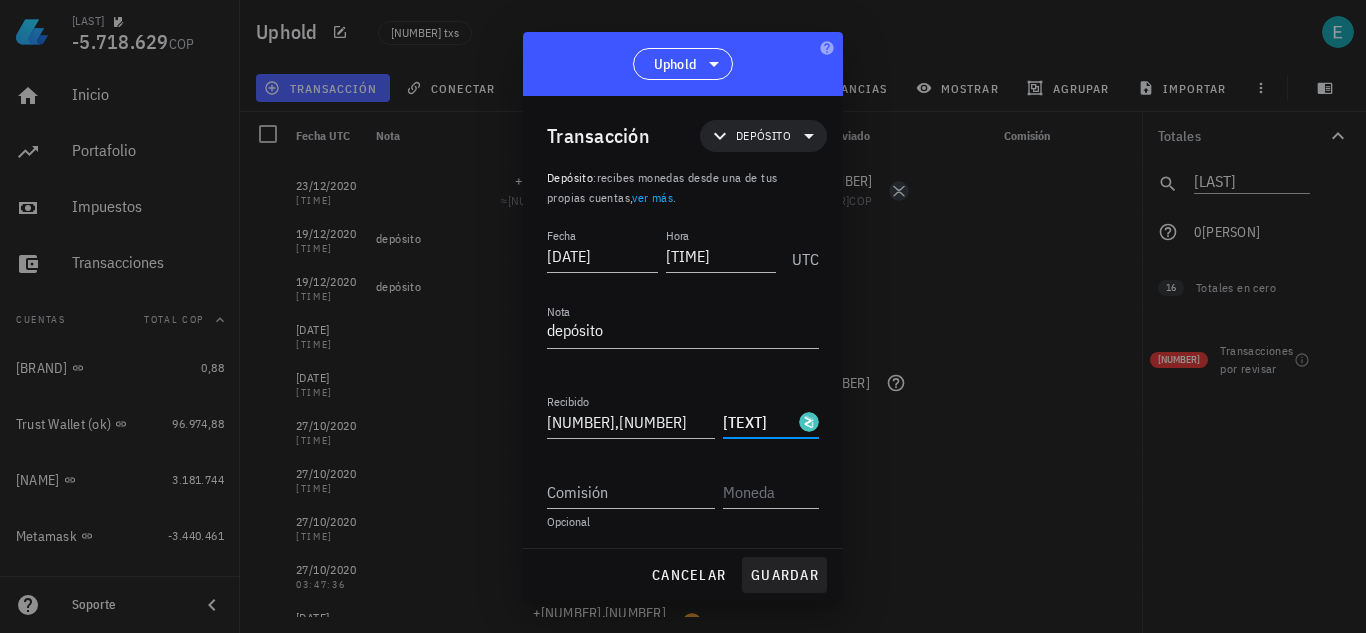 type on "ZIL" 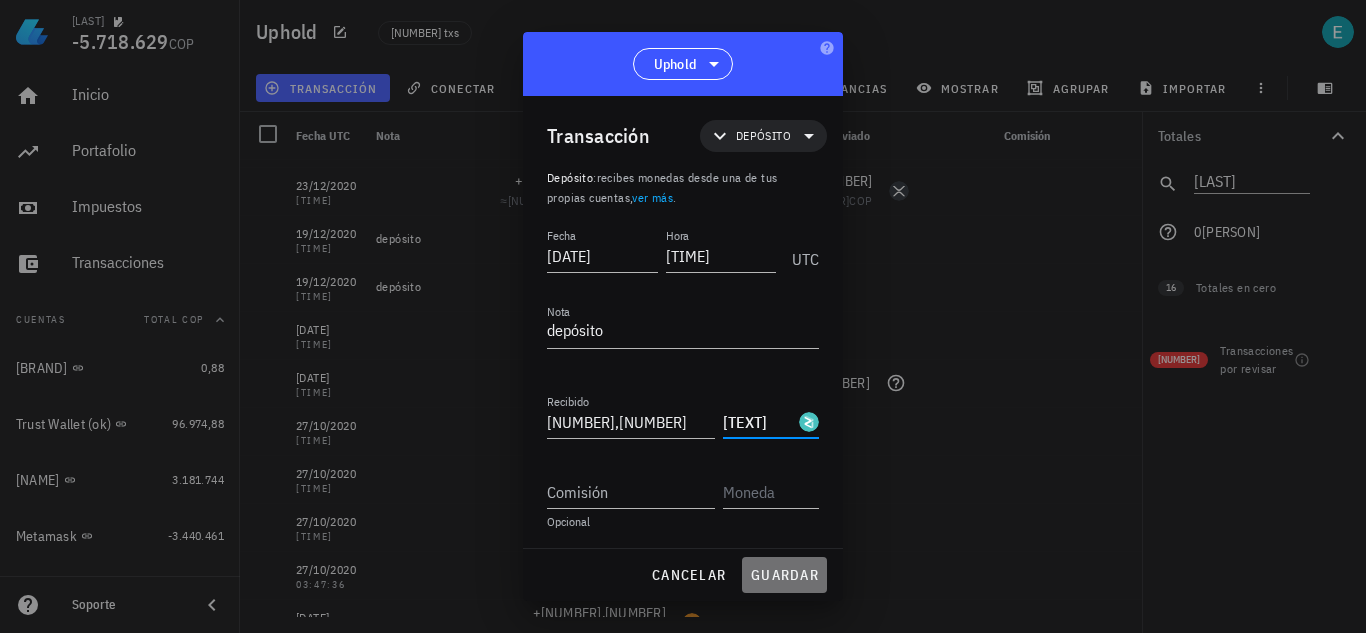click on "guardar" at bounding box center [784, 575] 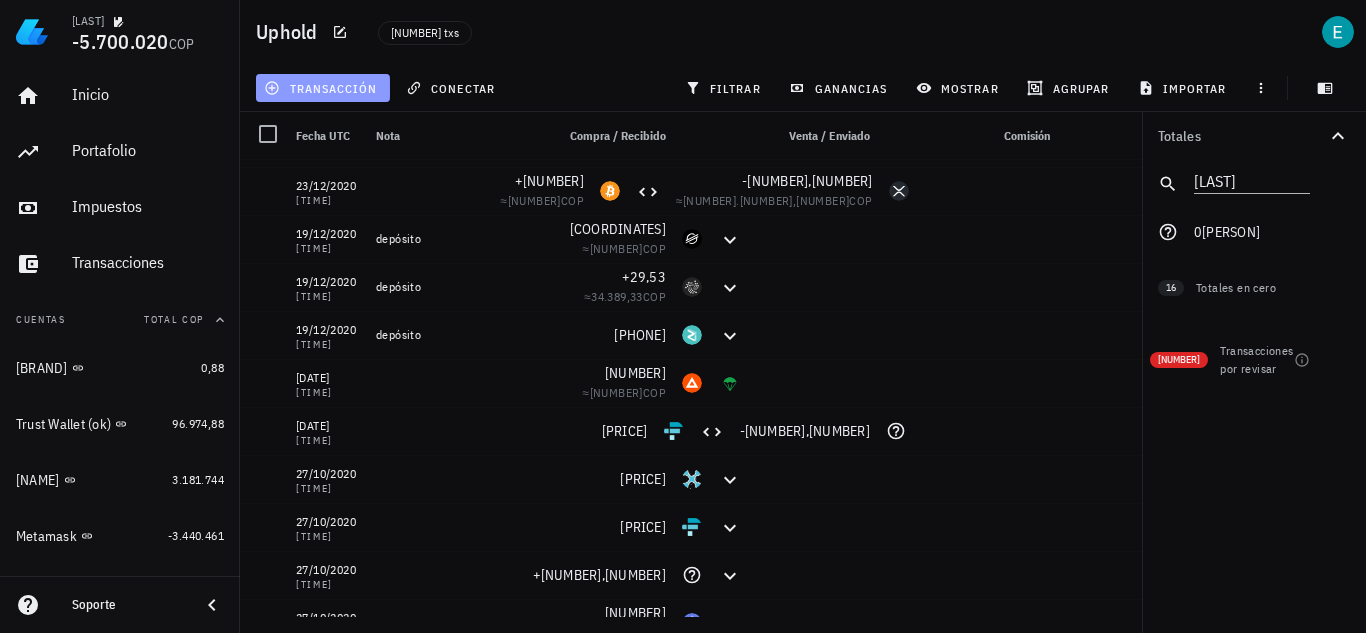 click on "transacción" at bounding box center [322, 88] 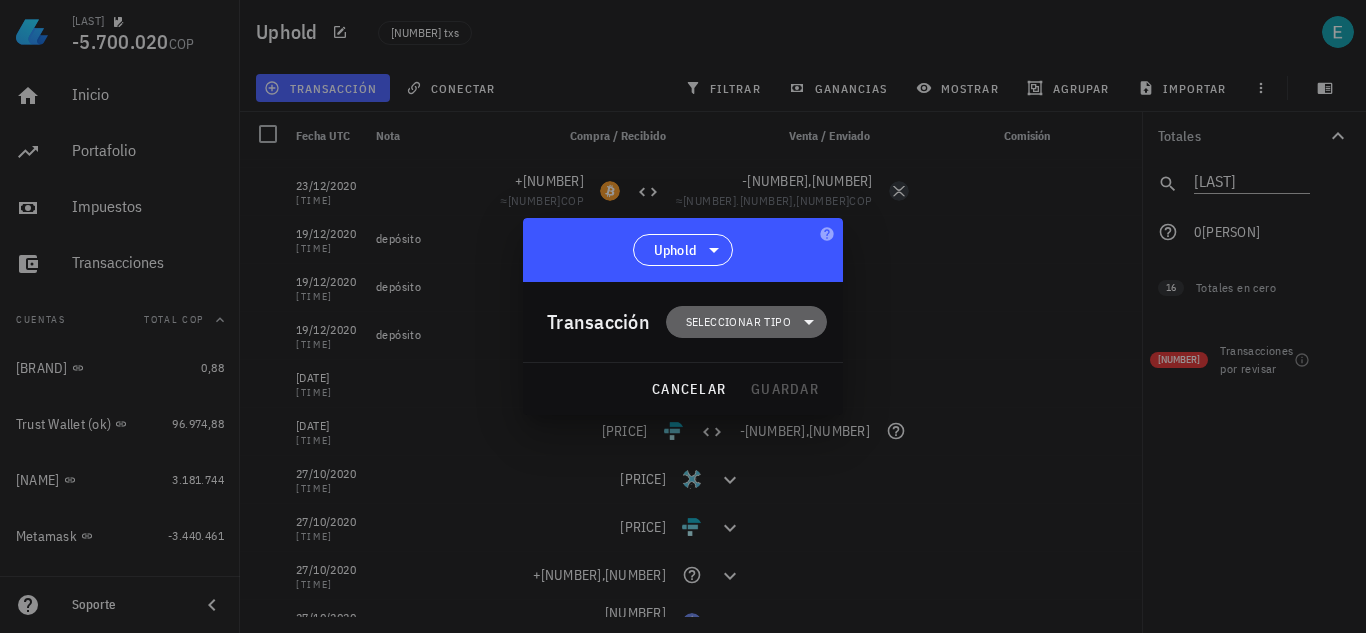 click on "Seleccionar tipo" at bounding box center [738, 322] 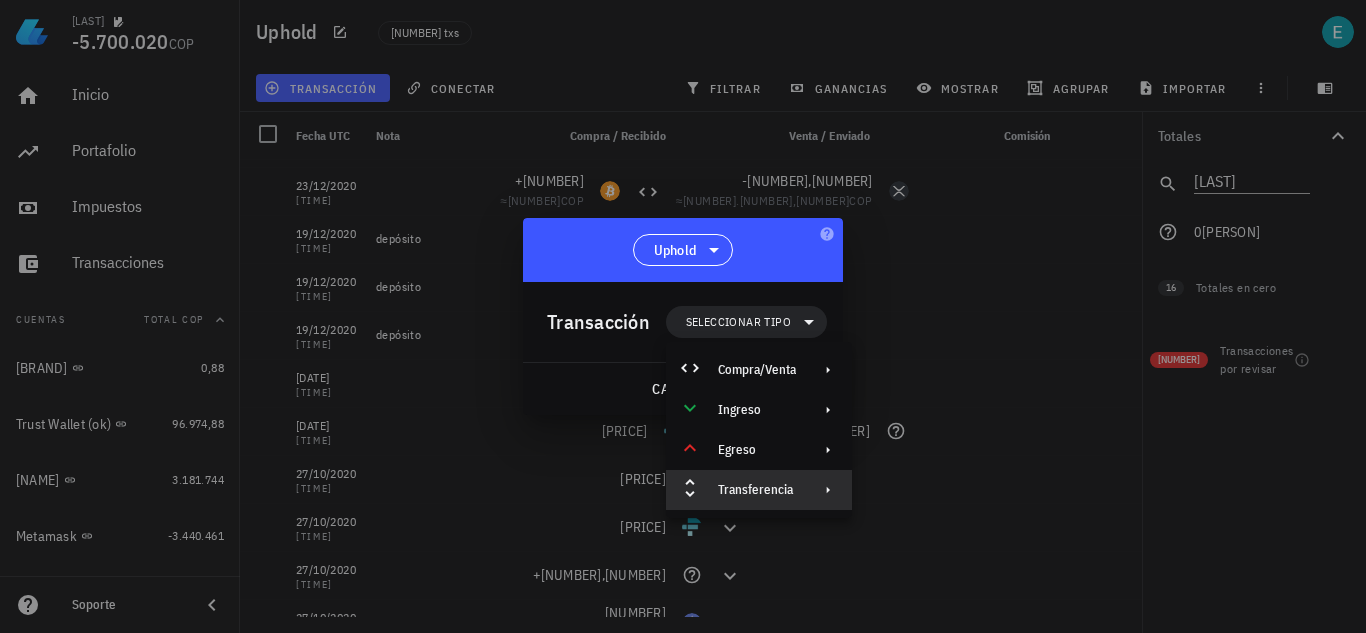 click on "Transferencia" at bounding box center [759, 490] 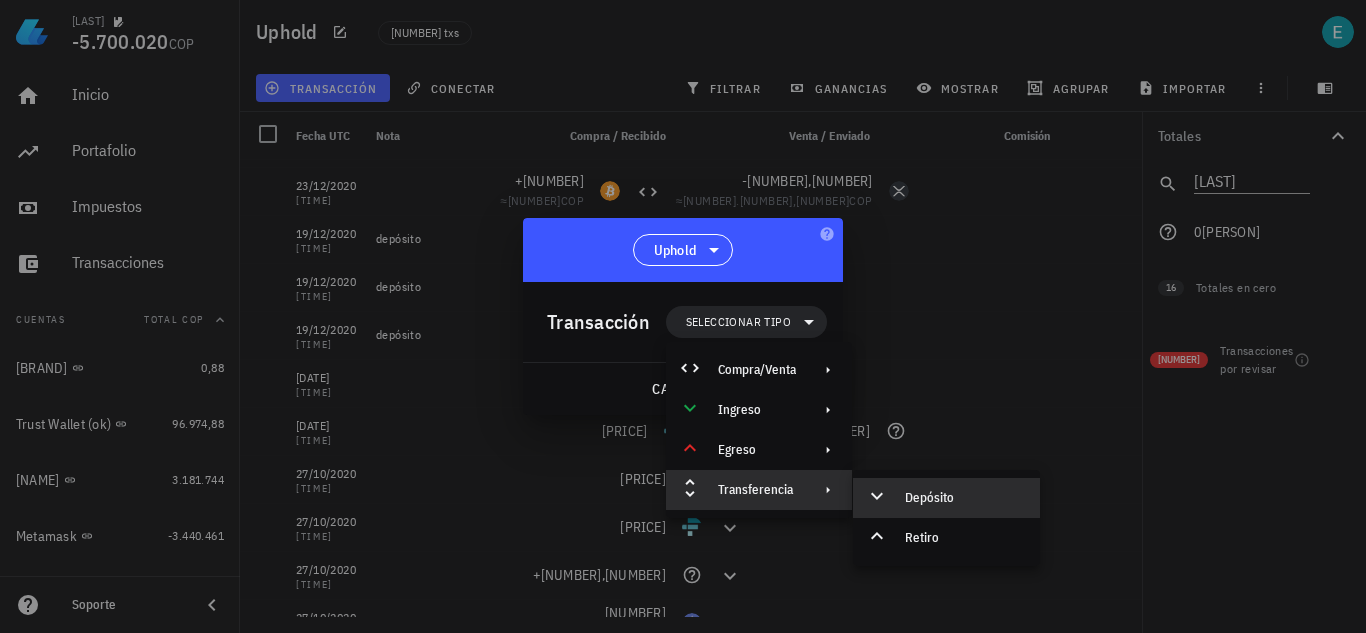 click on "Depósito" at bounding box center (946, 498) 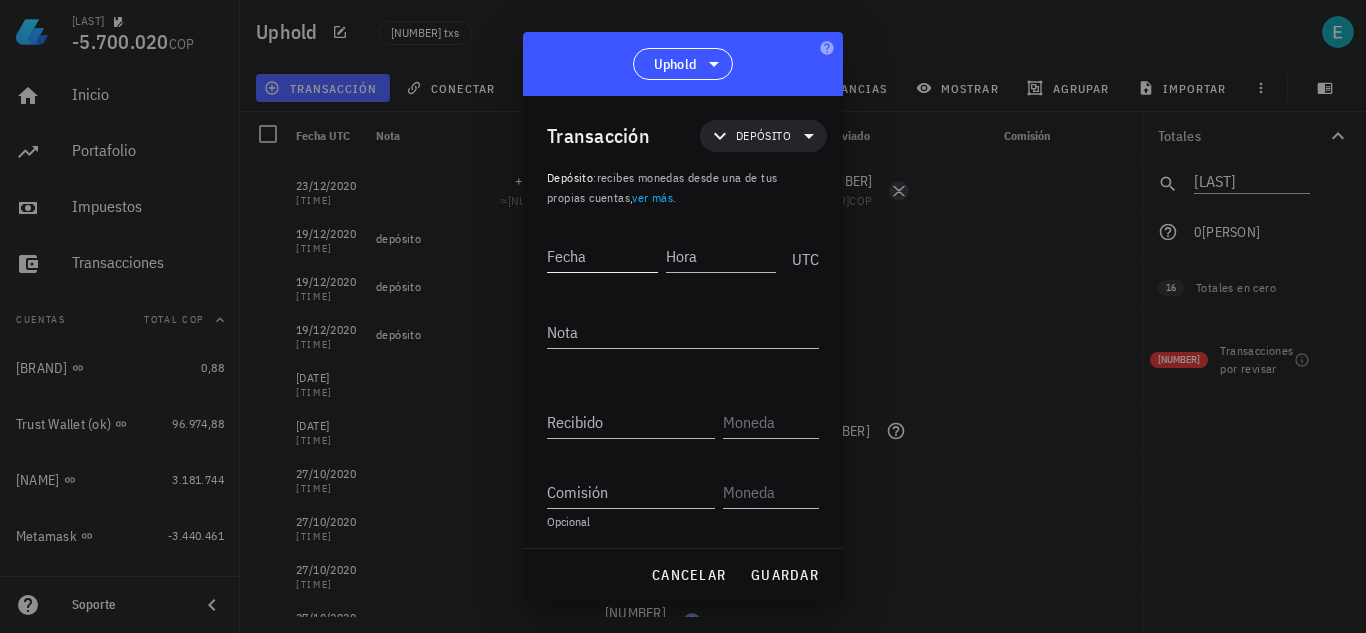 click on "Fecha" at bounding box center [602, 256] 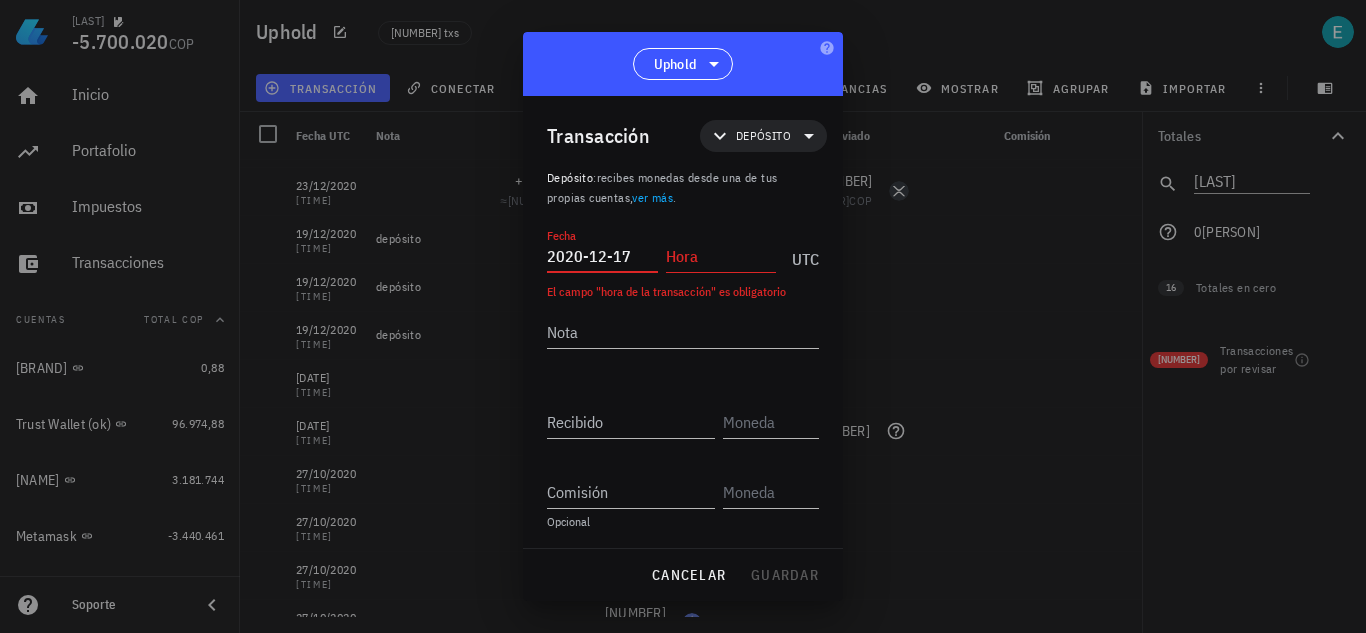 type on "2020-12-17" 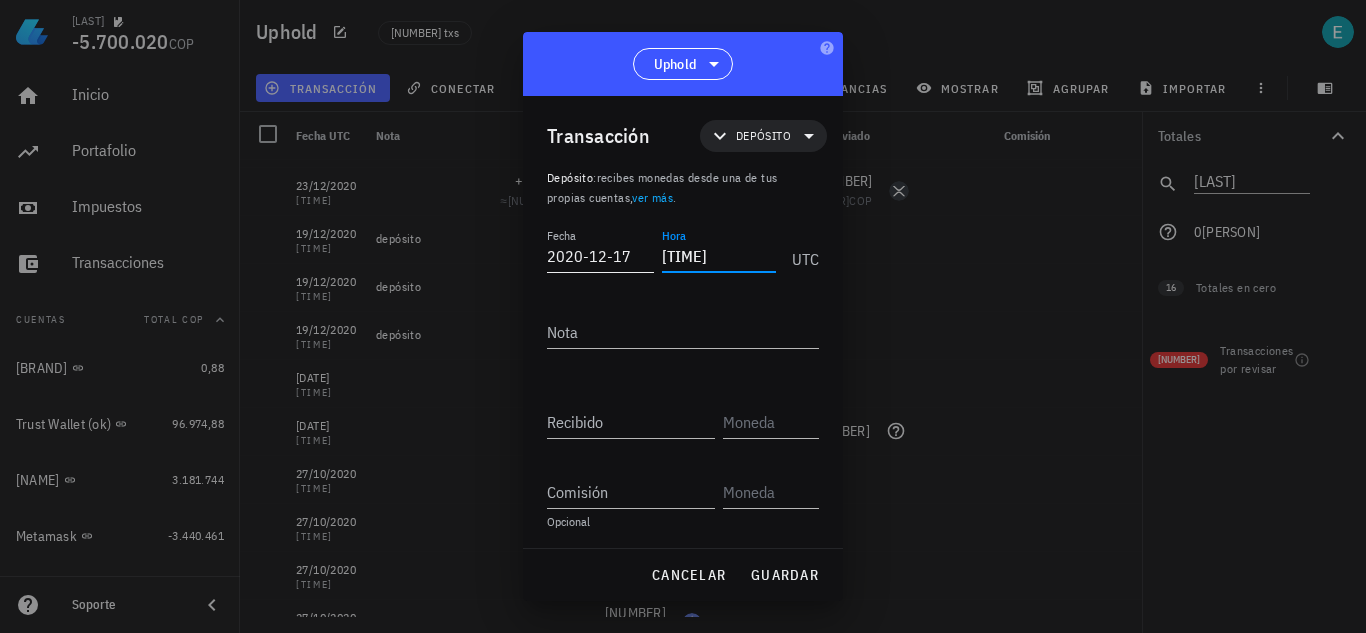 type on "16:24:33" 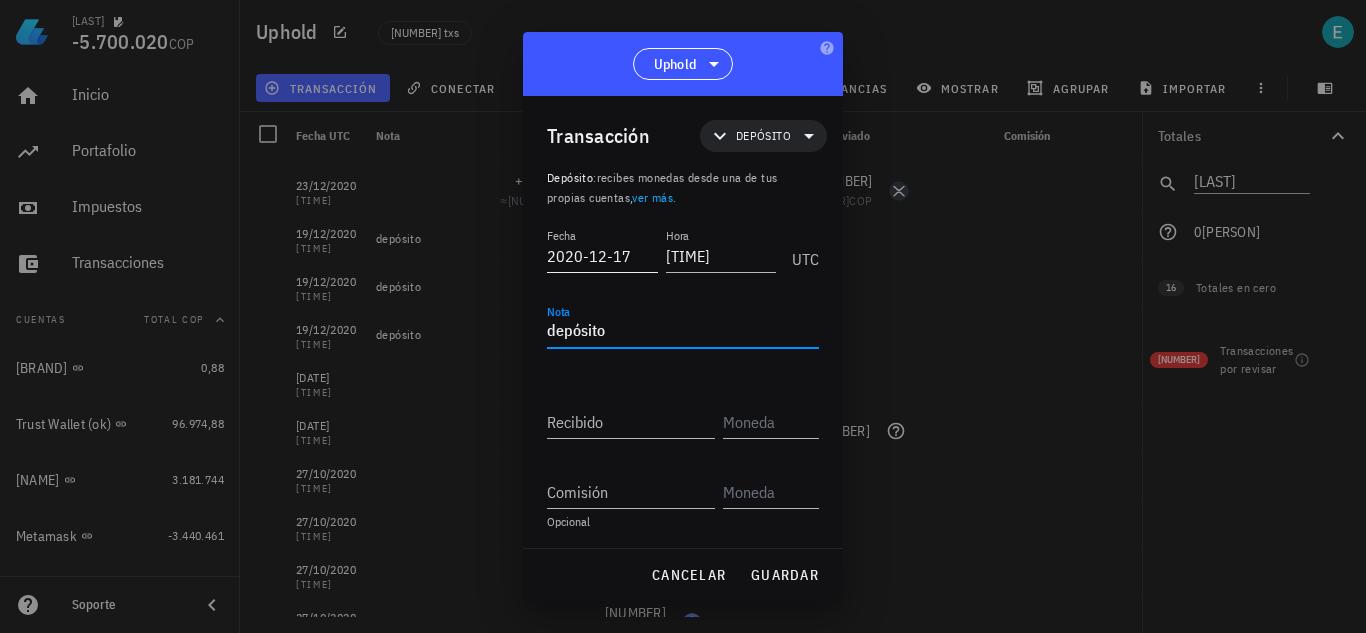 type on "depósito" 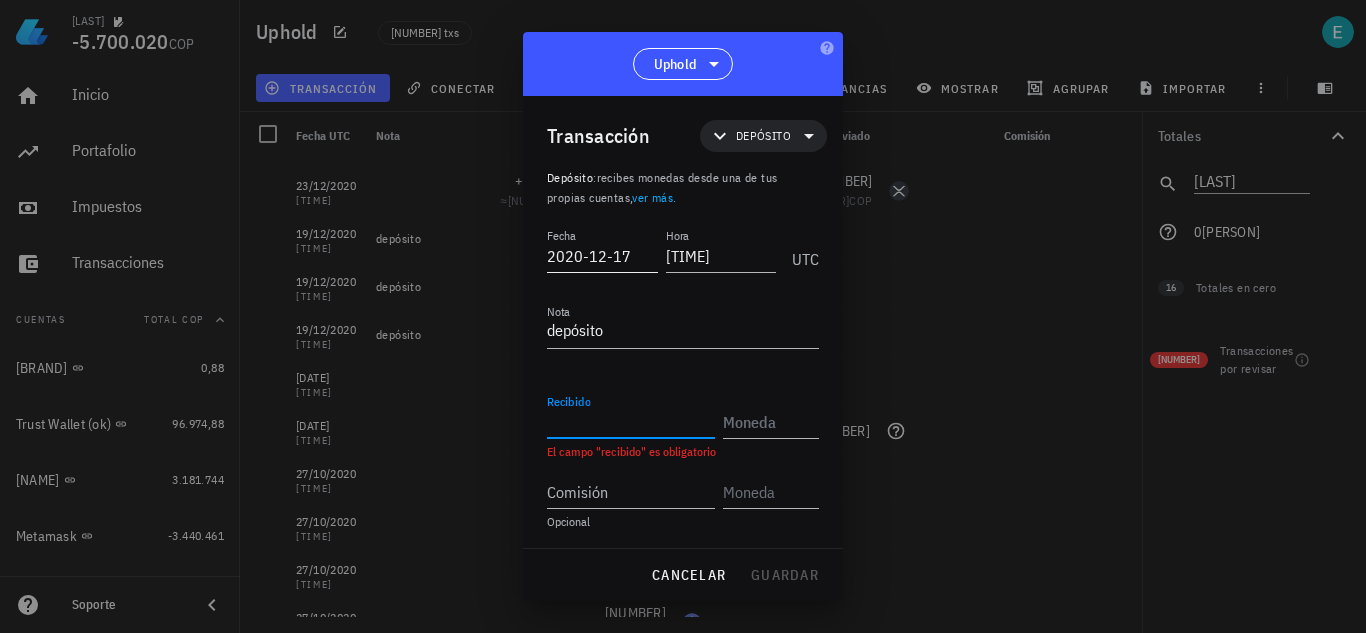 paste on "30,697819" 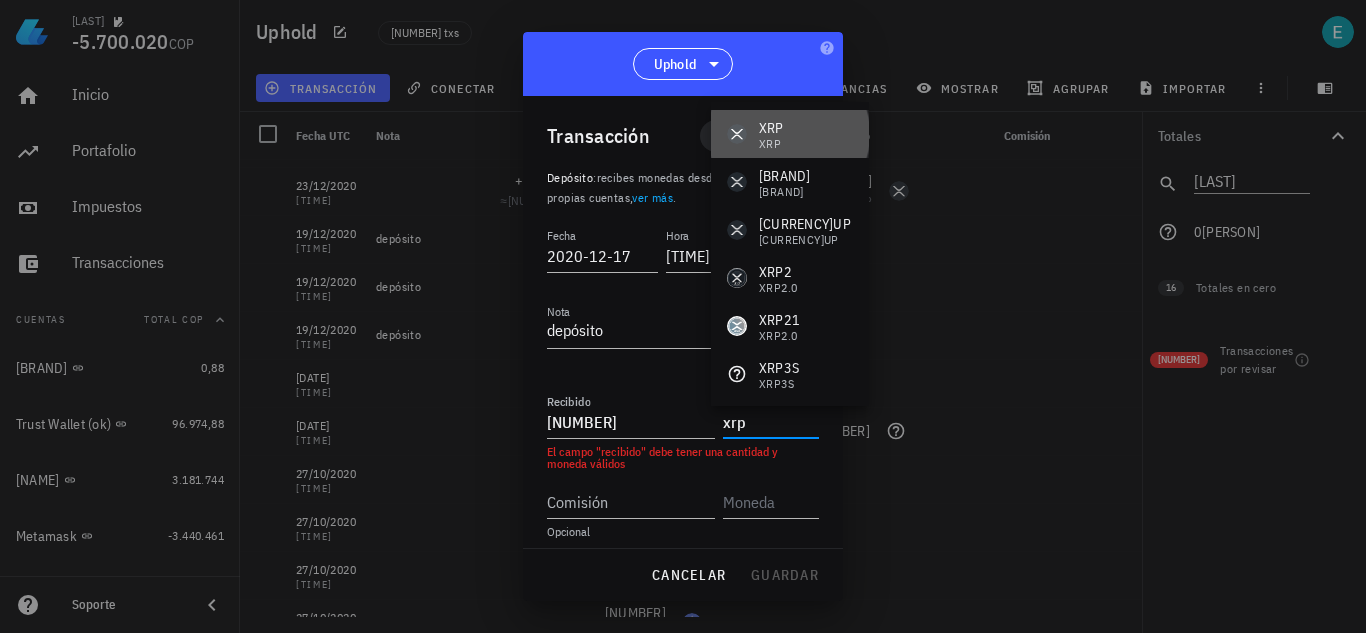 click on "XRP" at bounding box center (771, 128) 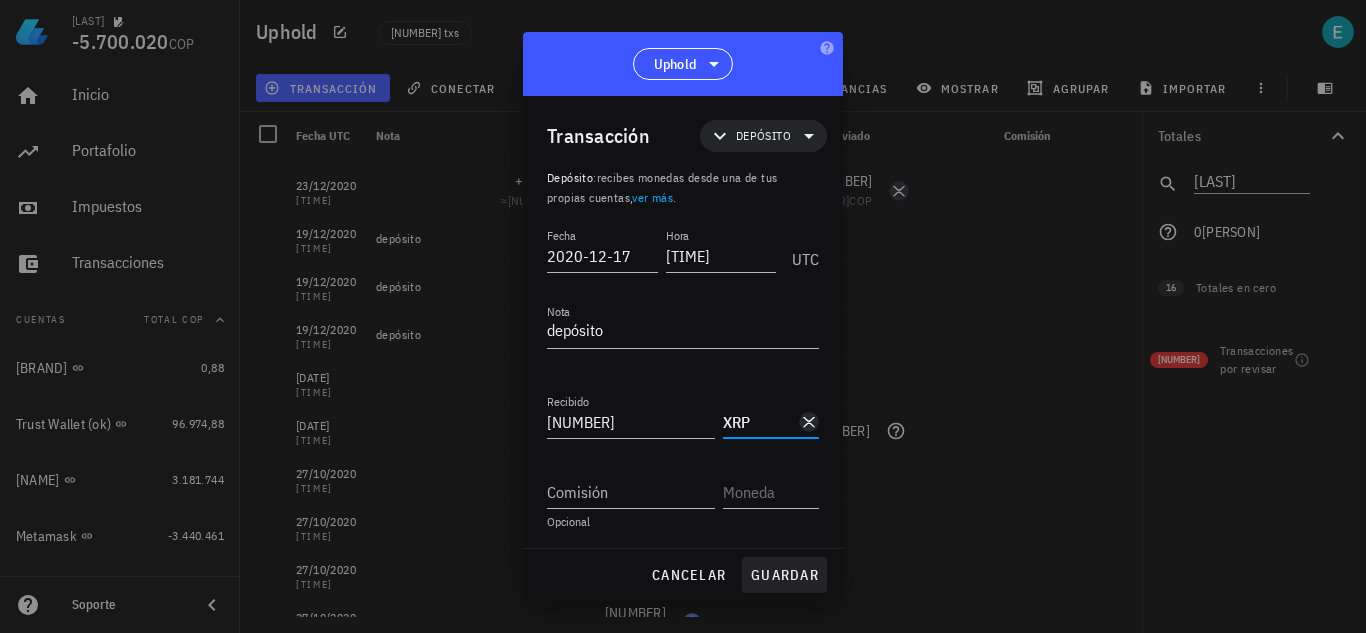 type on "XRP" 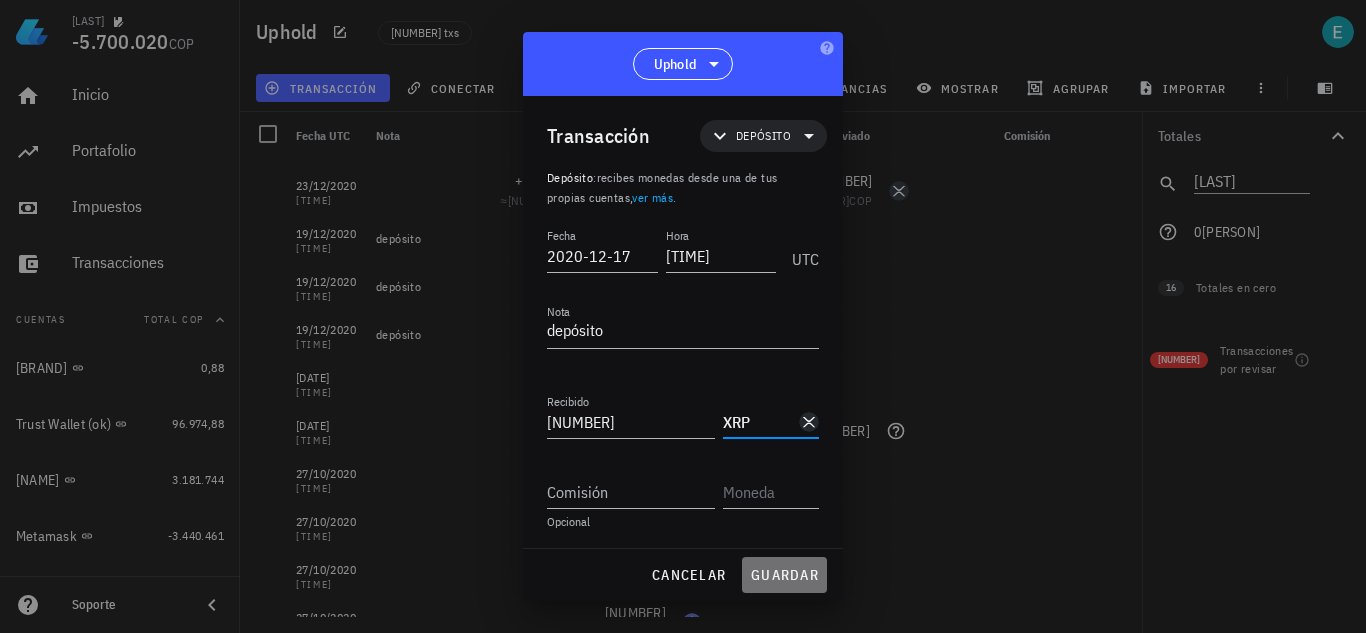 click on "guardar" at bounding box center (784, 575) 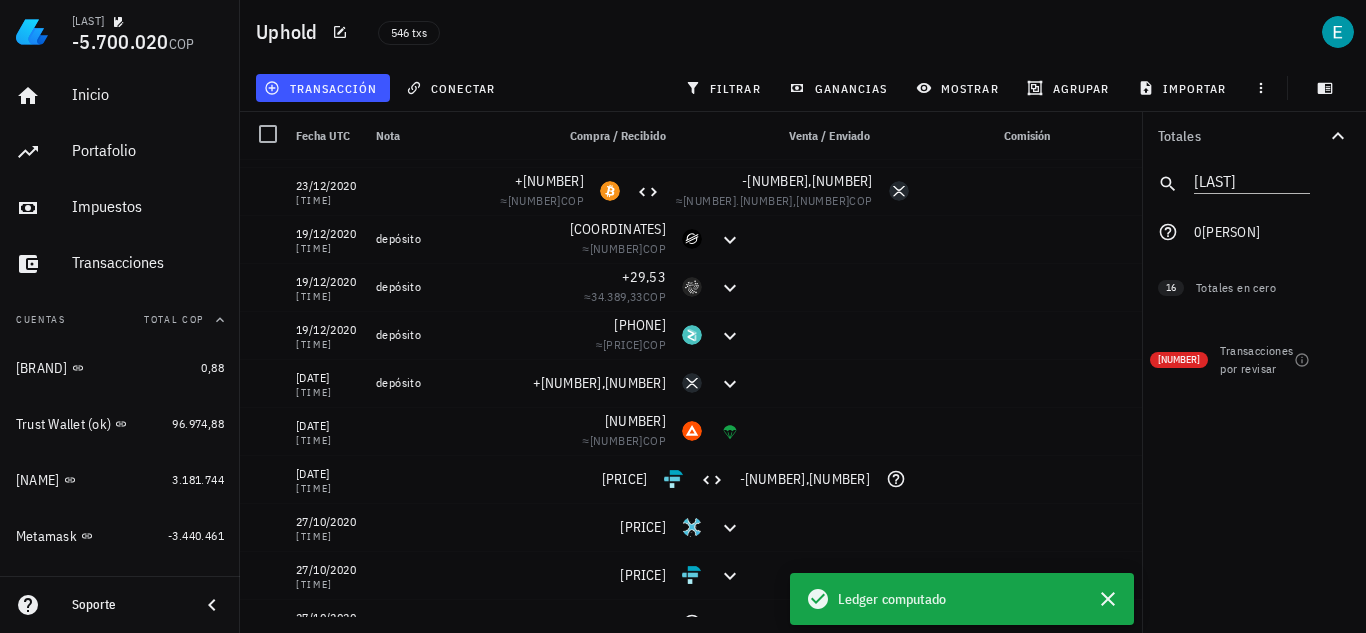 click on "transacción" at bounding box center (322, 88) 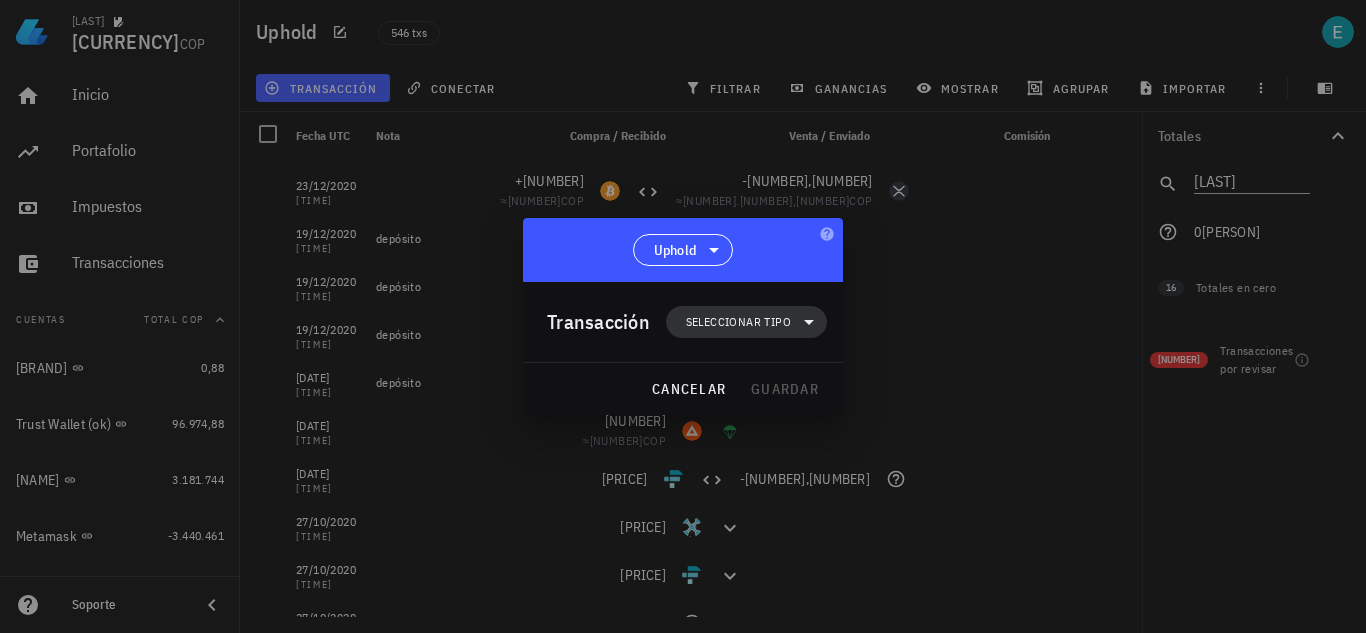 click on "Seleccionar tipo" at bounding box center [738, 322] 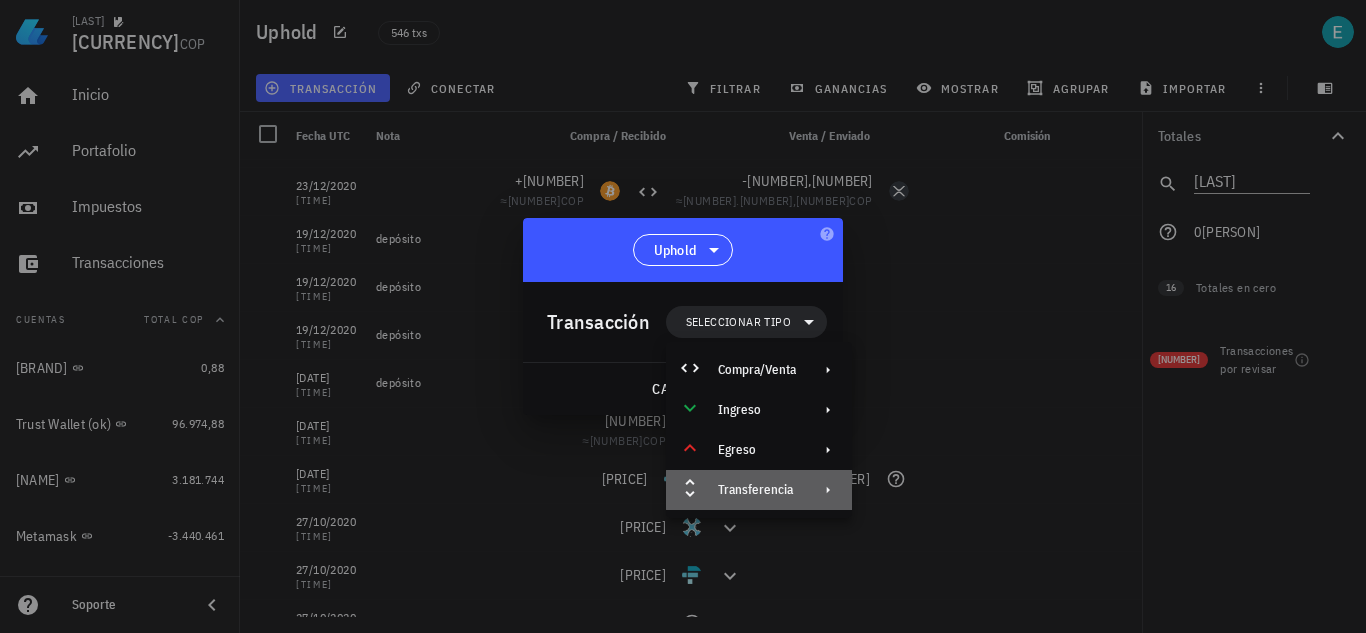 click on "Transferencia" at bounding box center (759, 490) 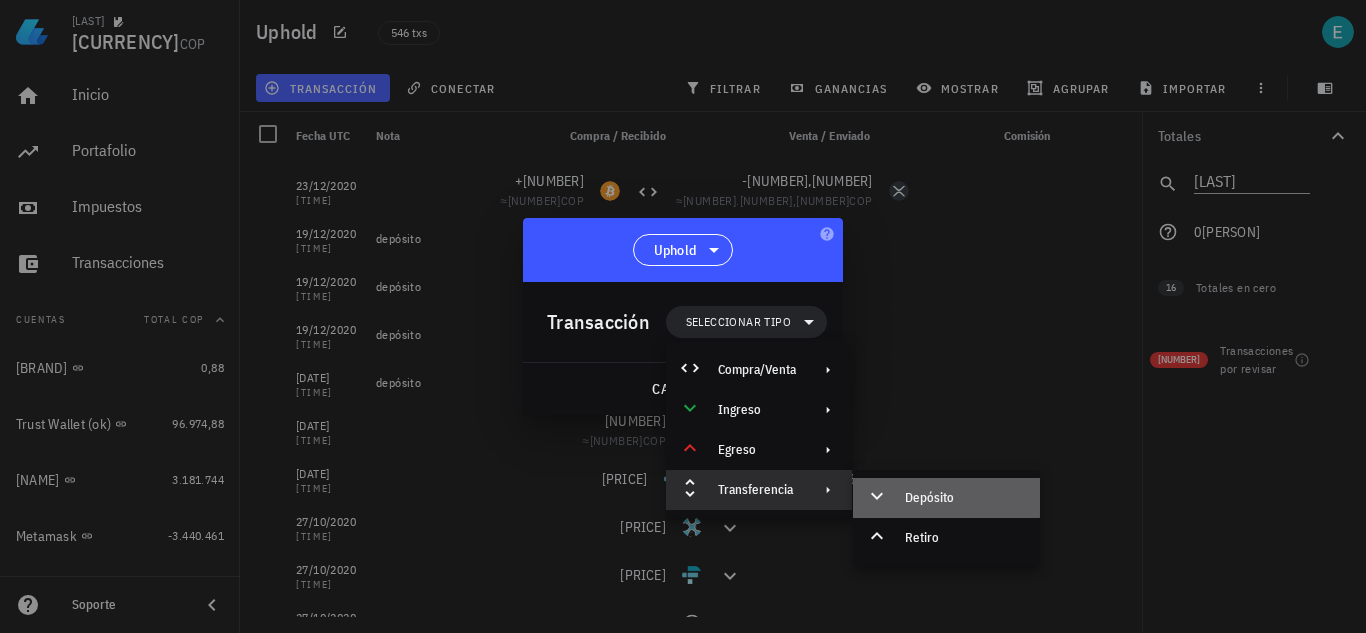 click on "Depósito" at bounding box center (946, 498) 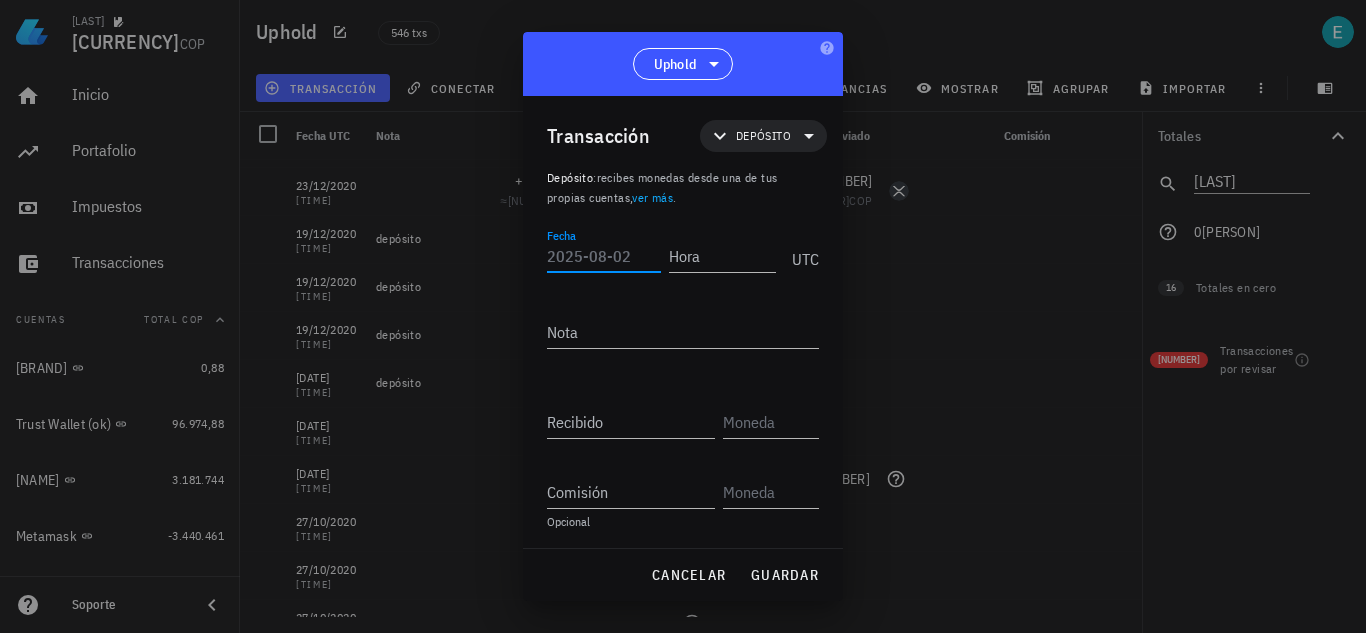 click on "Fecha" at bounding box center [604, 256] 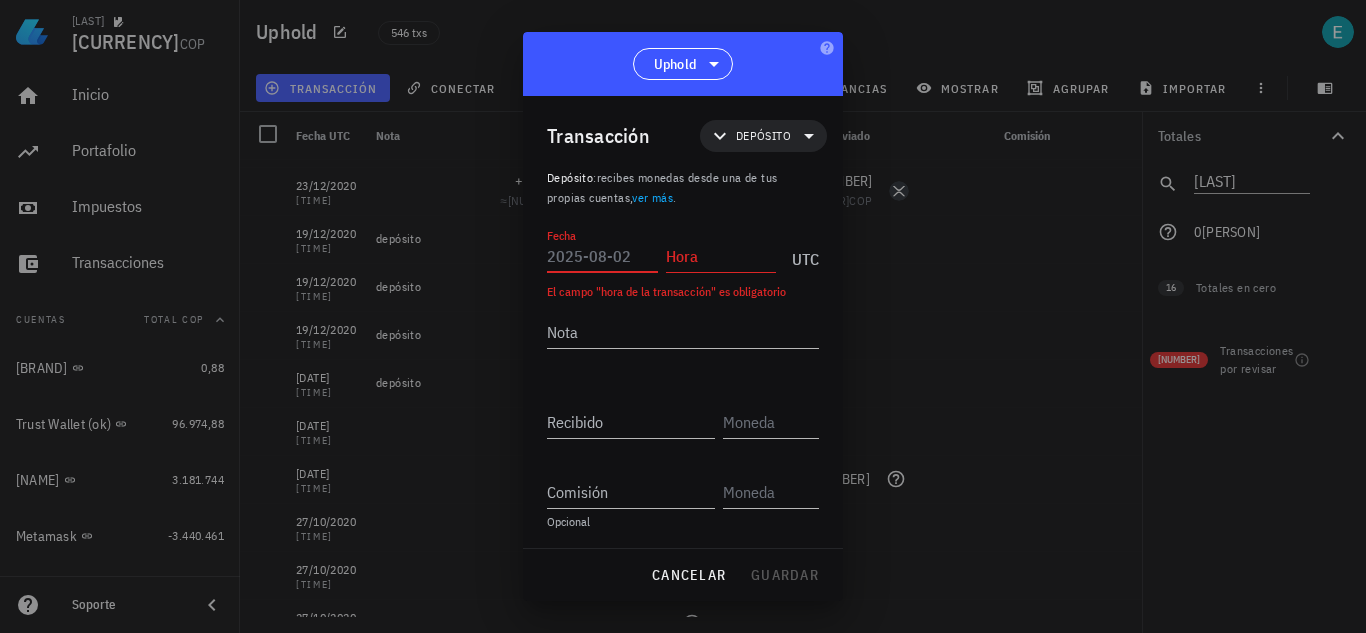 click on "Fecha" at bounding box center (602, 256) 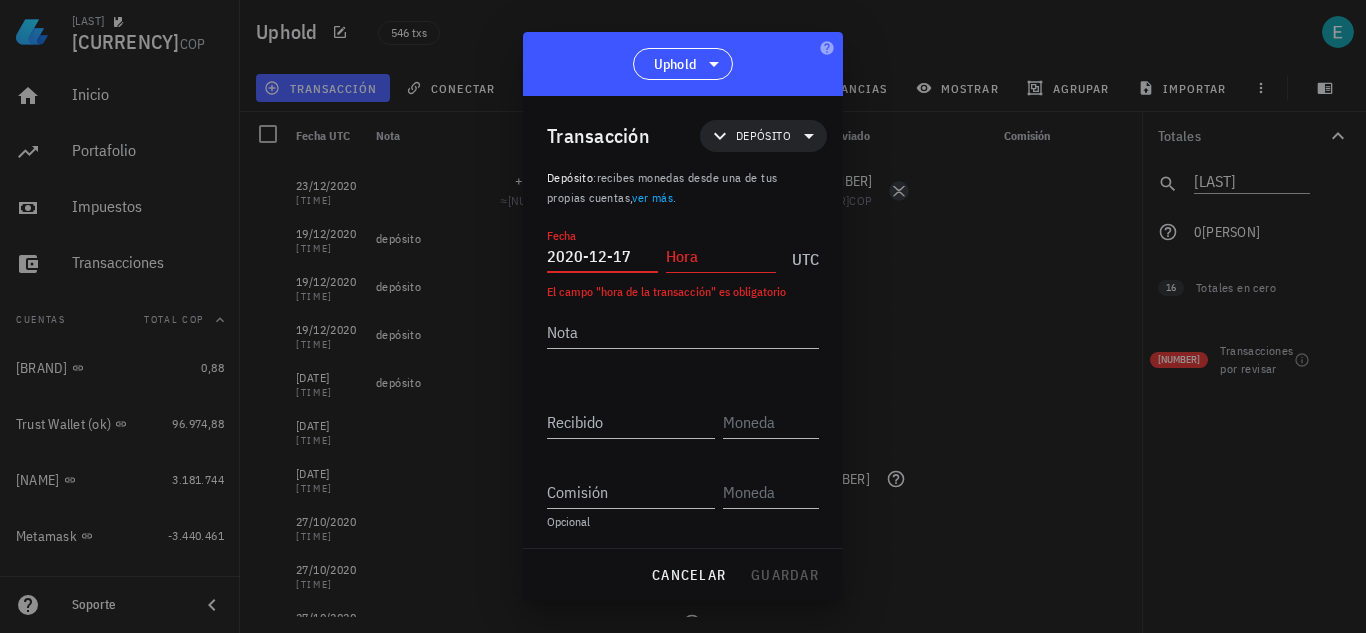 type on "2020-12-17" 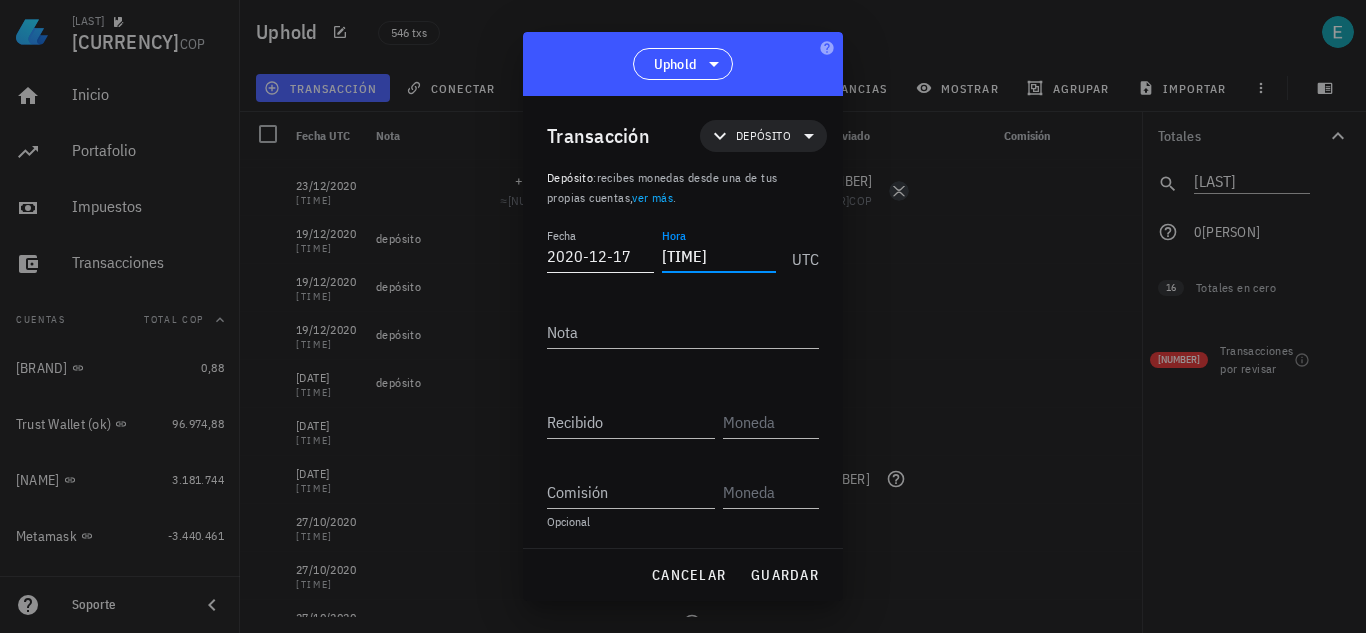 type on "04:07:31" 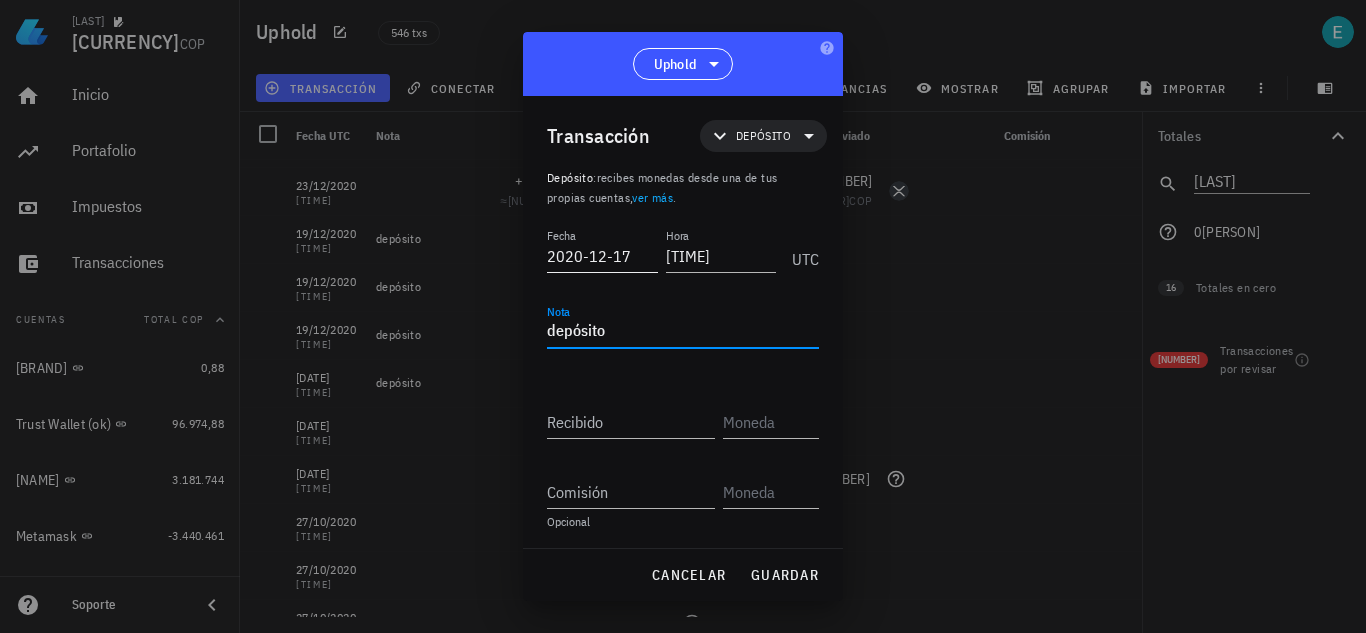 type on "depósito" 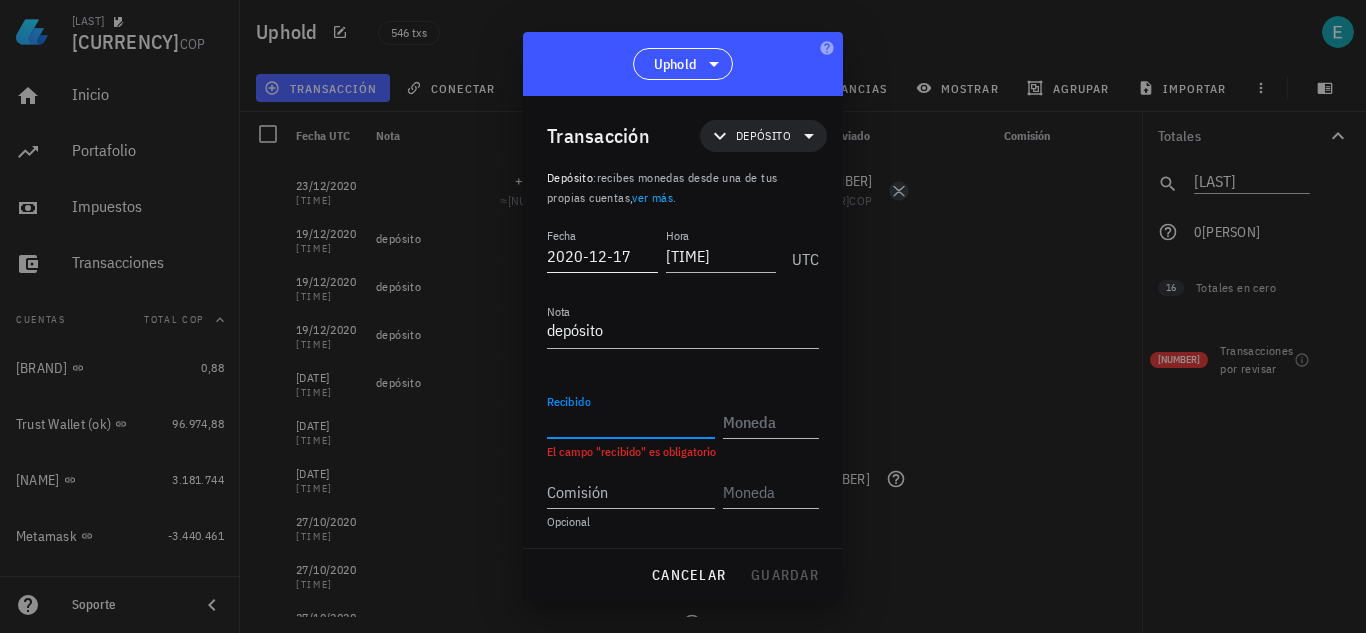 paste on "0,00045088" 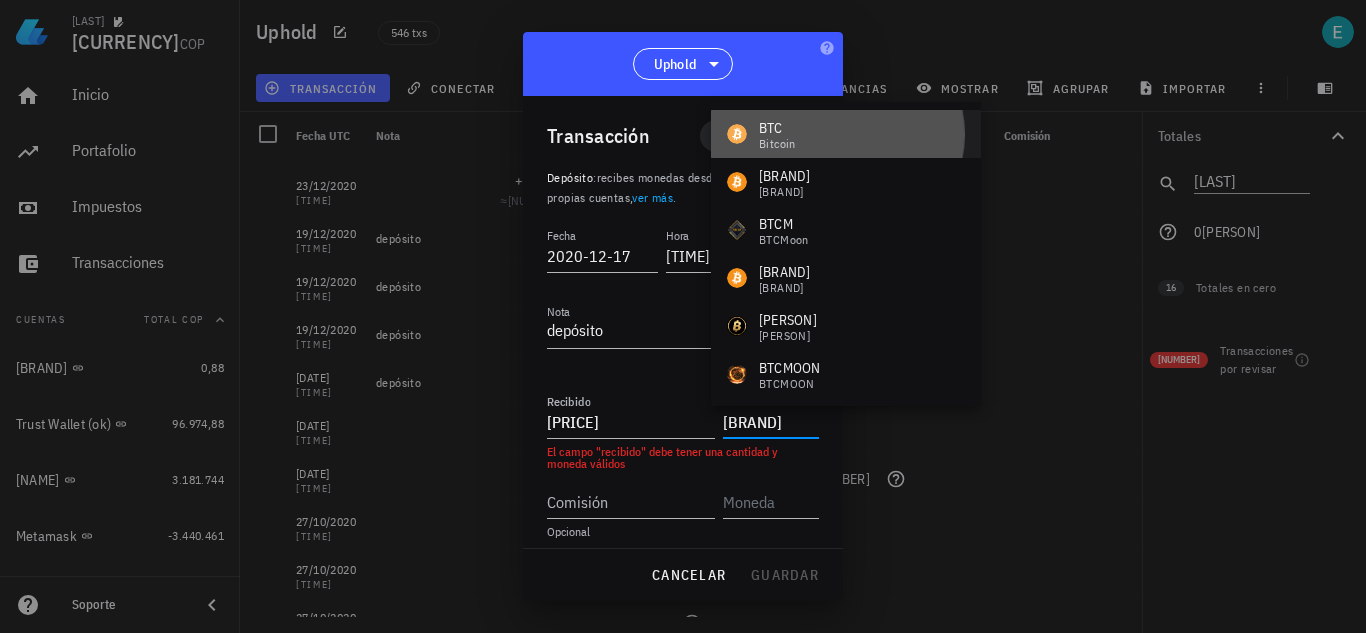 click on "Bitcoin" at bounding box center (777, 144) 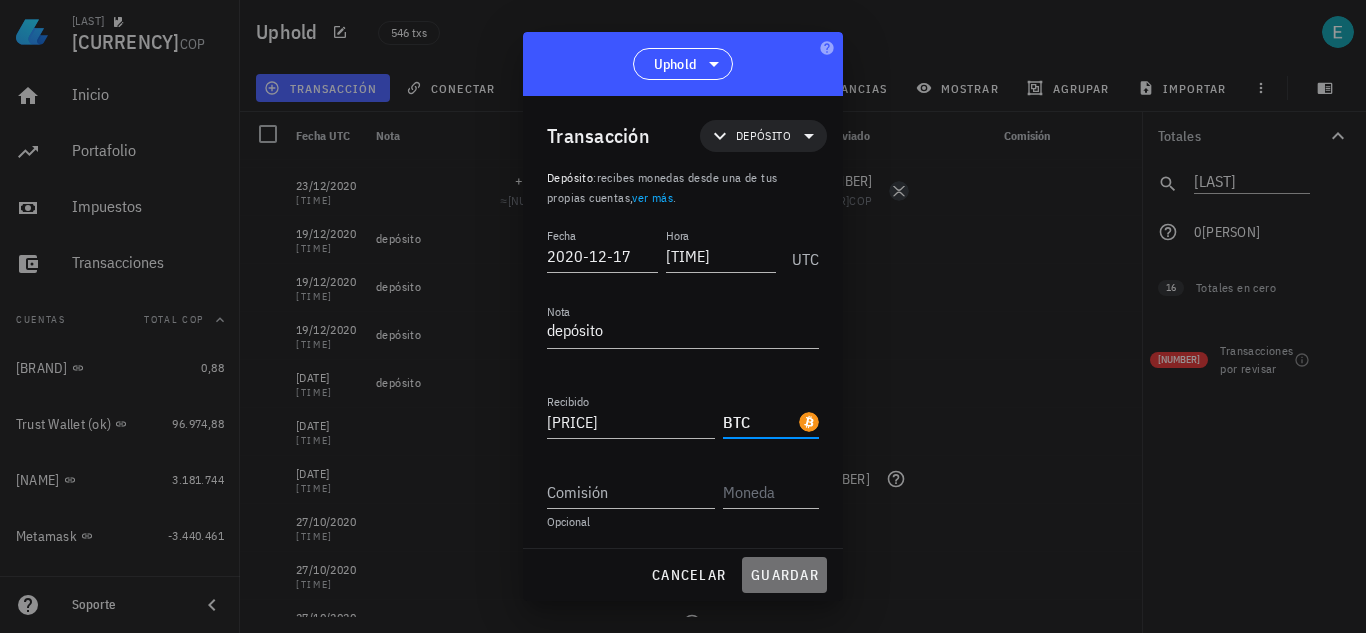 click on "guardar" at bounding box center (784, 575) 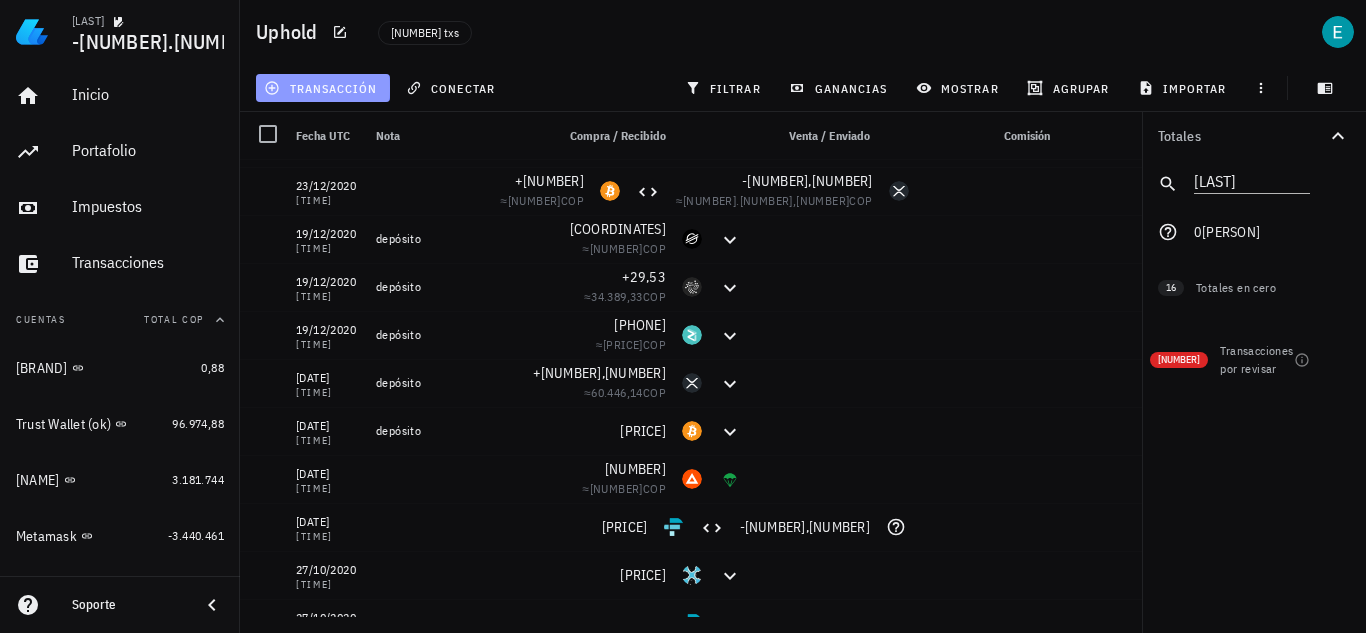 click on "transacción" at bounding box center [322, 88] 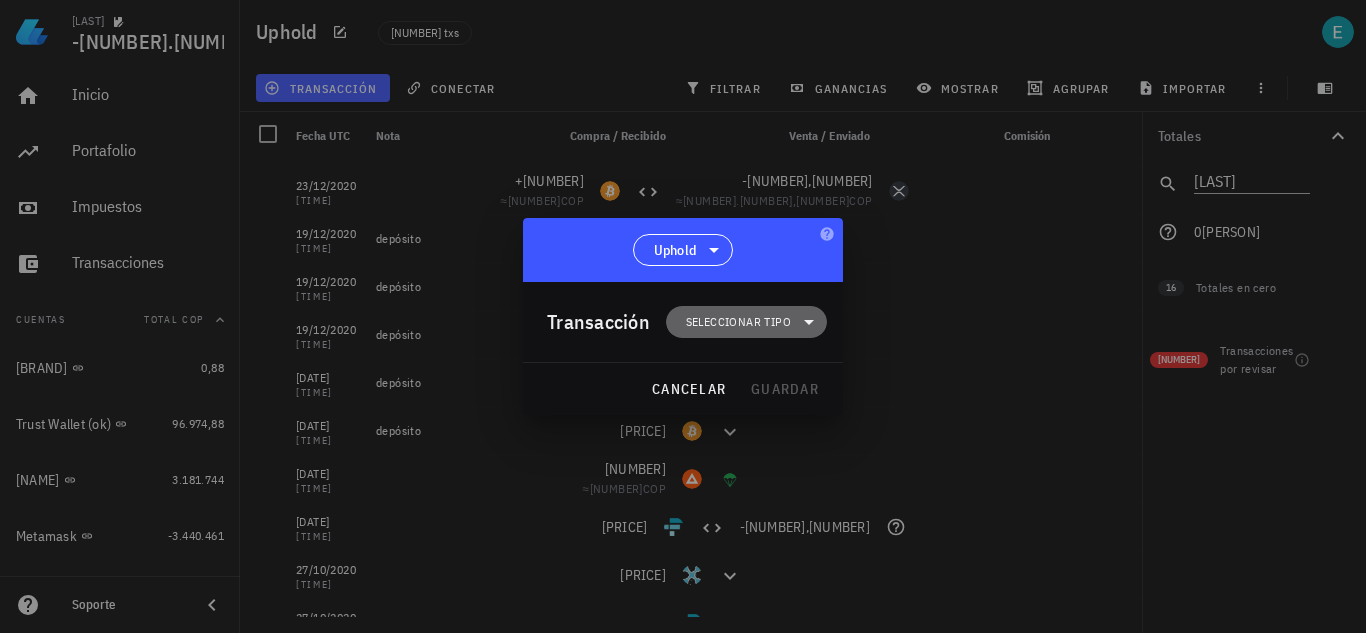 click on "Seleccionar tipo" at bounding box center (738, 322) 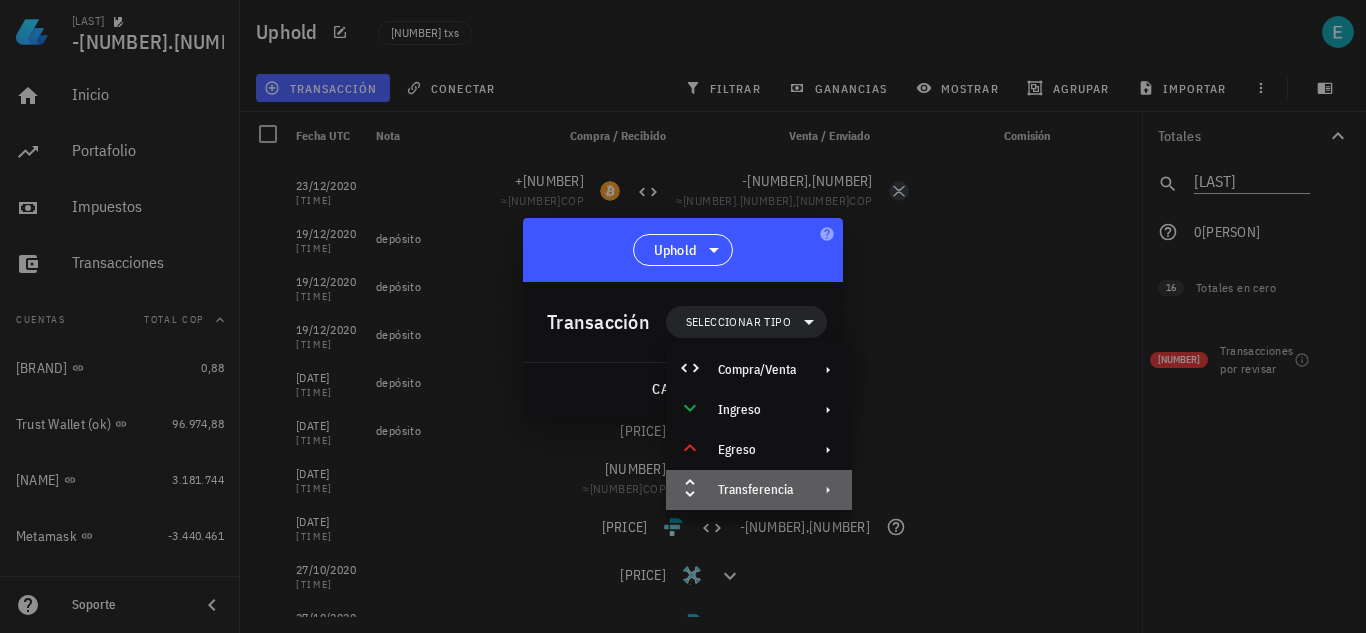 click on "Transferencia" at bounding box center [759, 490] 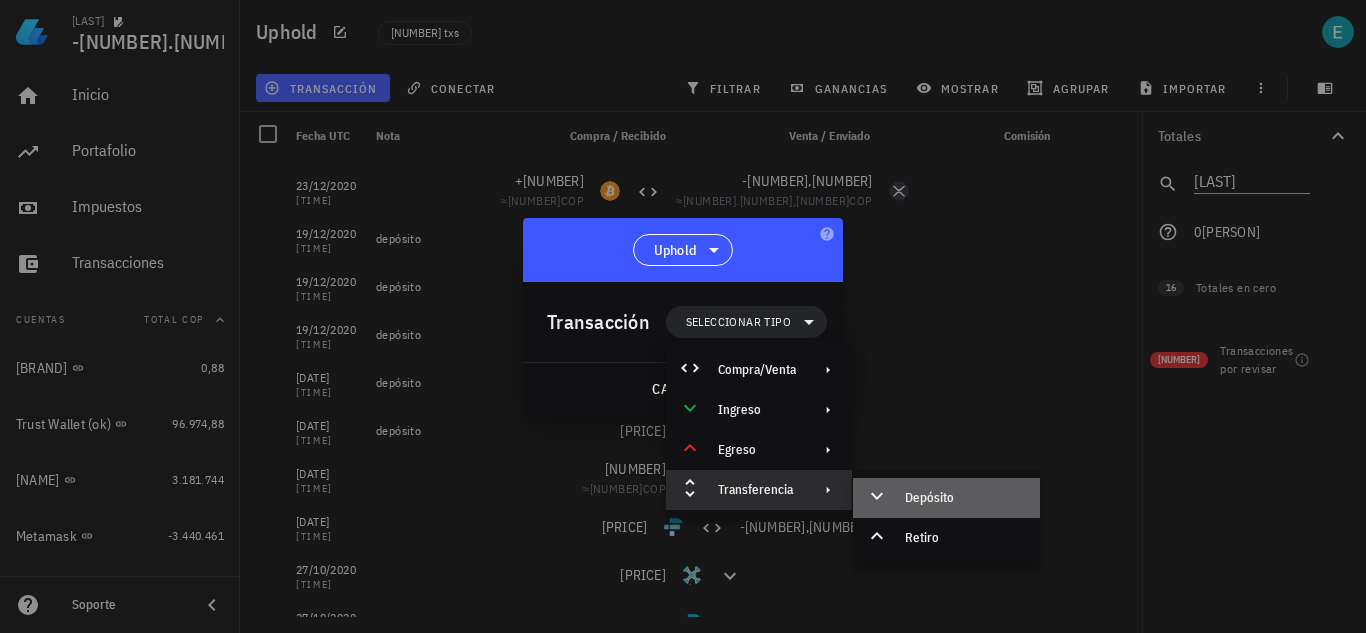 click on "Depósito" at bounding box center (964, 498) 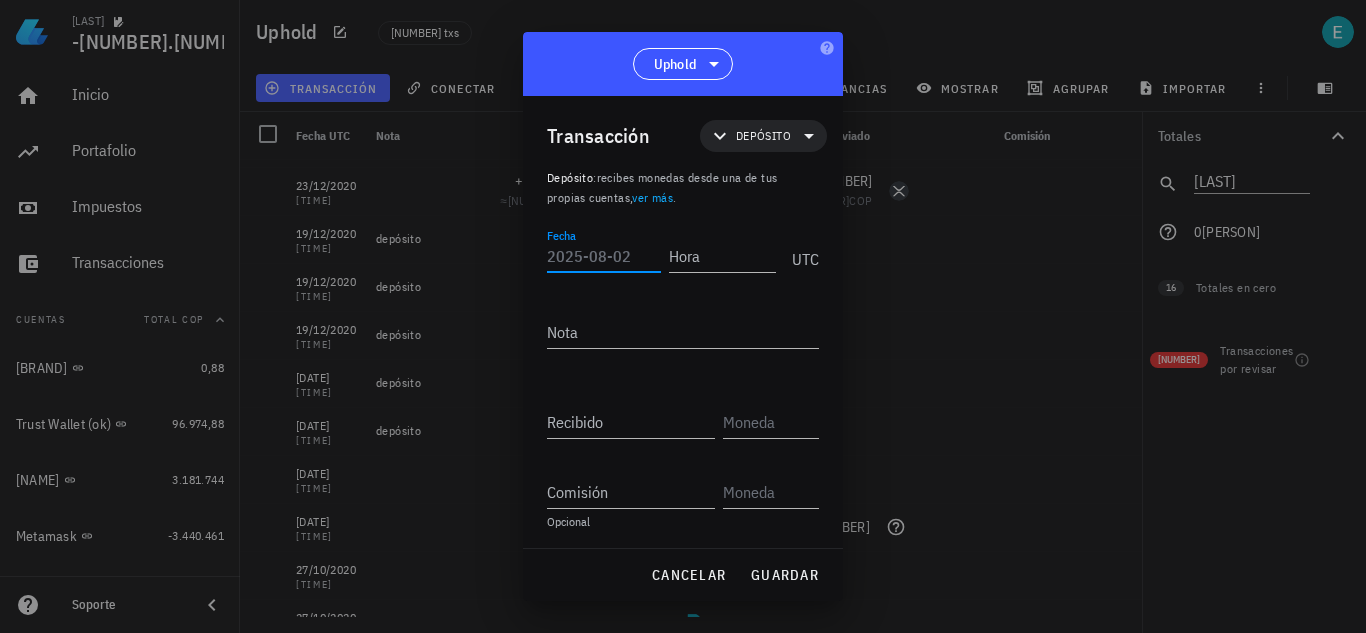 click on "Fecha" at bounding box center (604, 256) 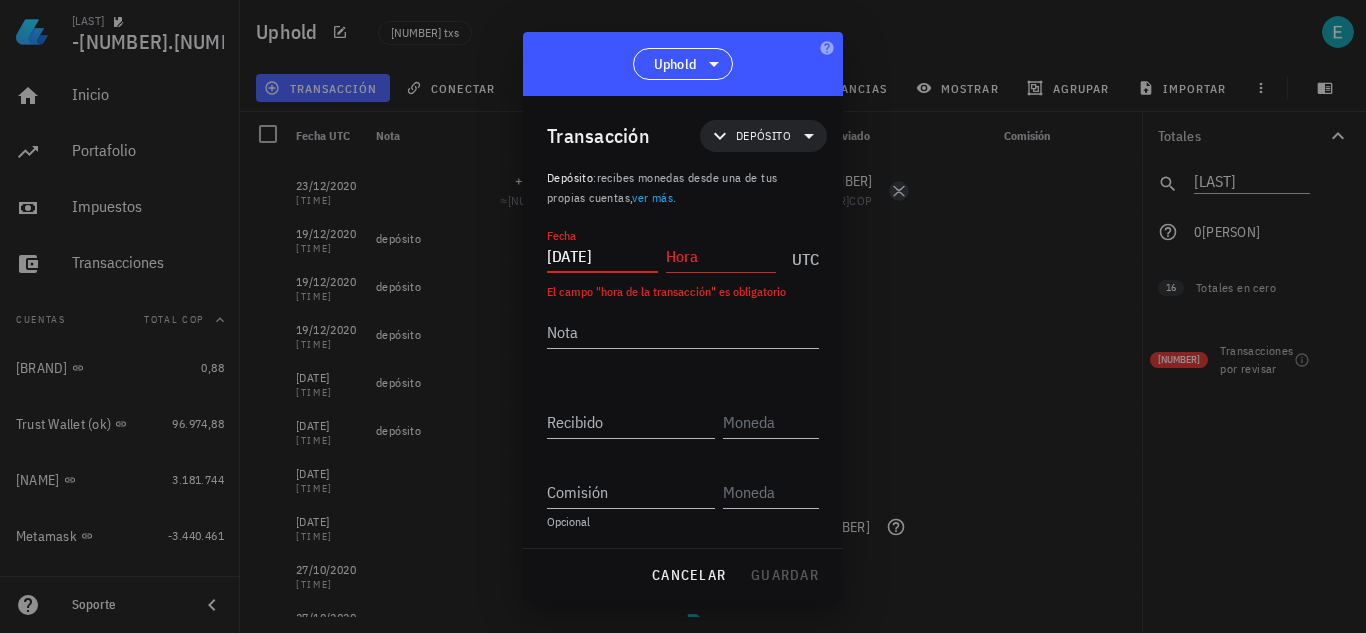 type on "2020-12-16" 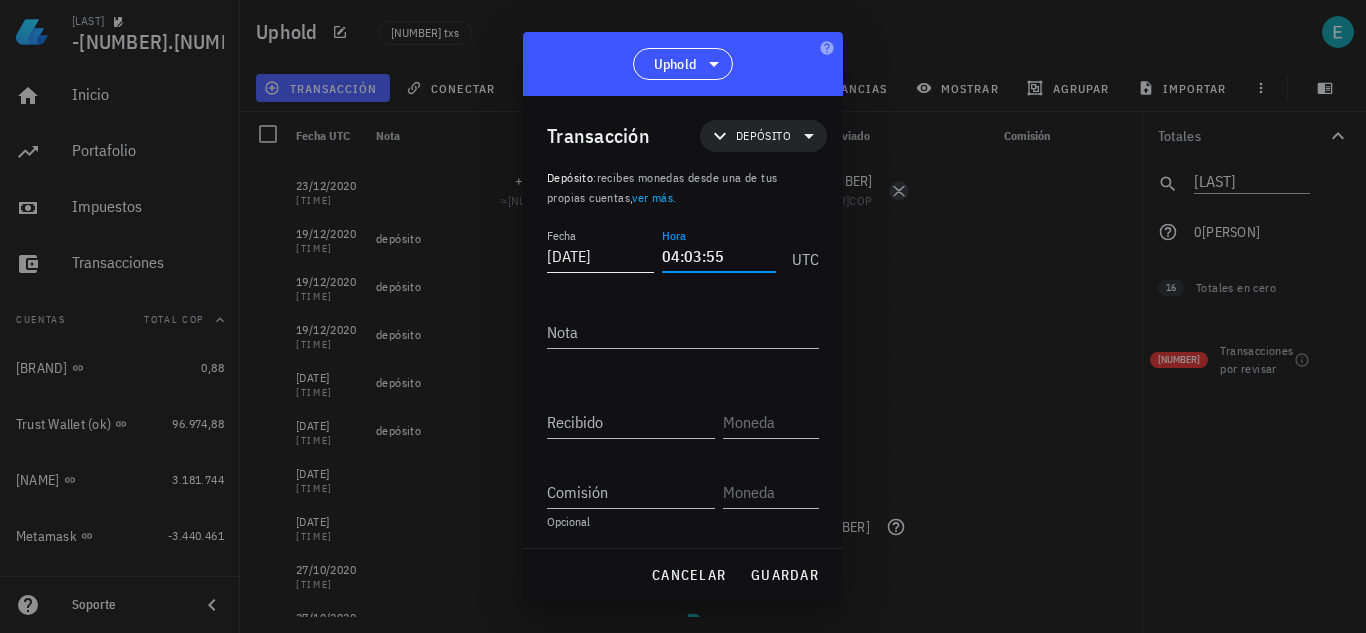 type on "04:03:55" 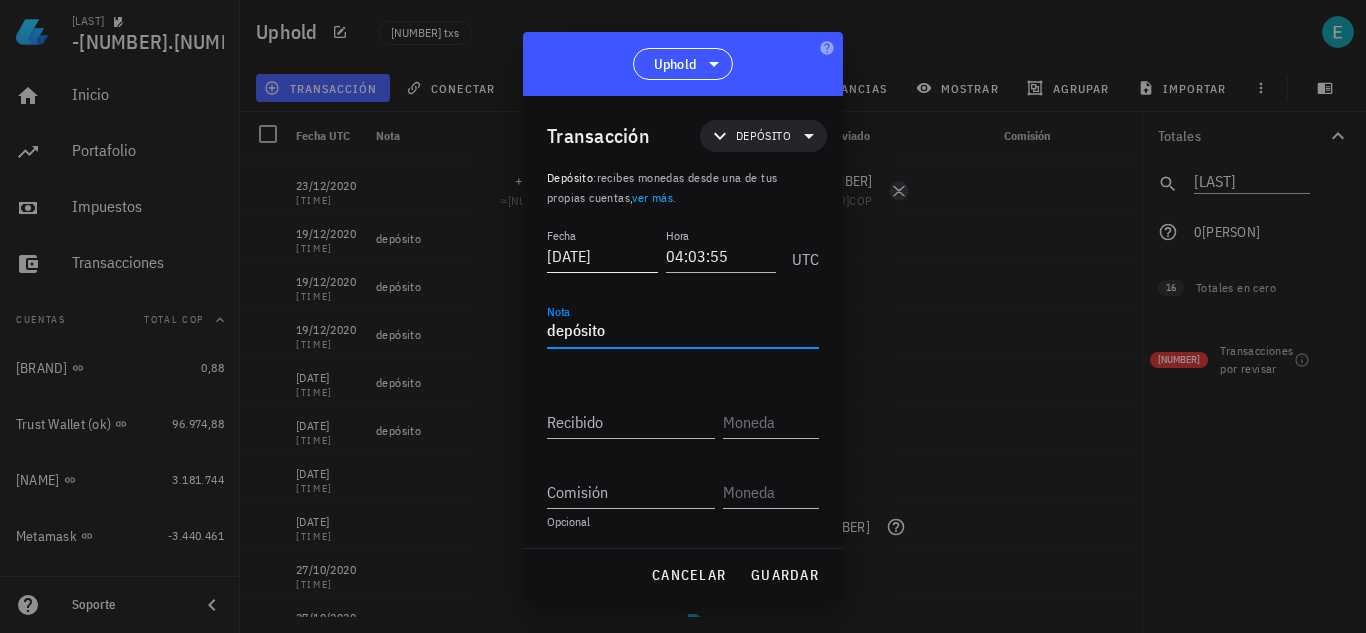 type on "depósito" 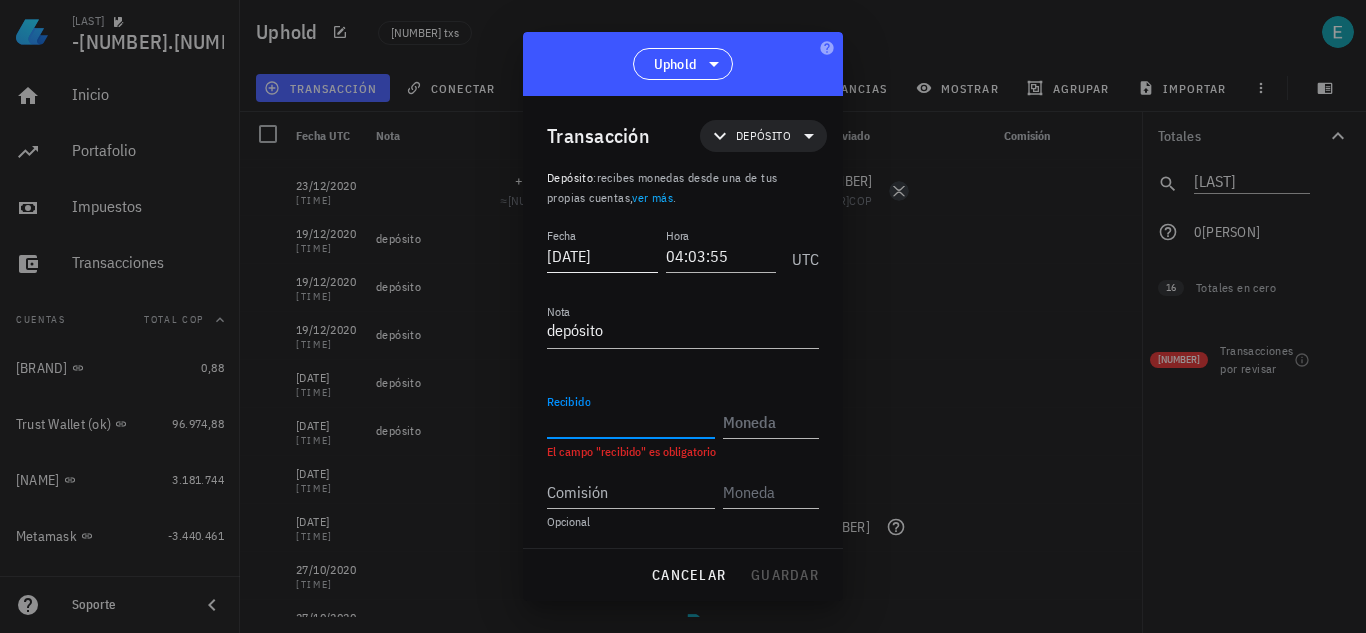paste on "0,00037818" 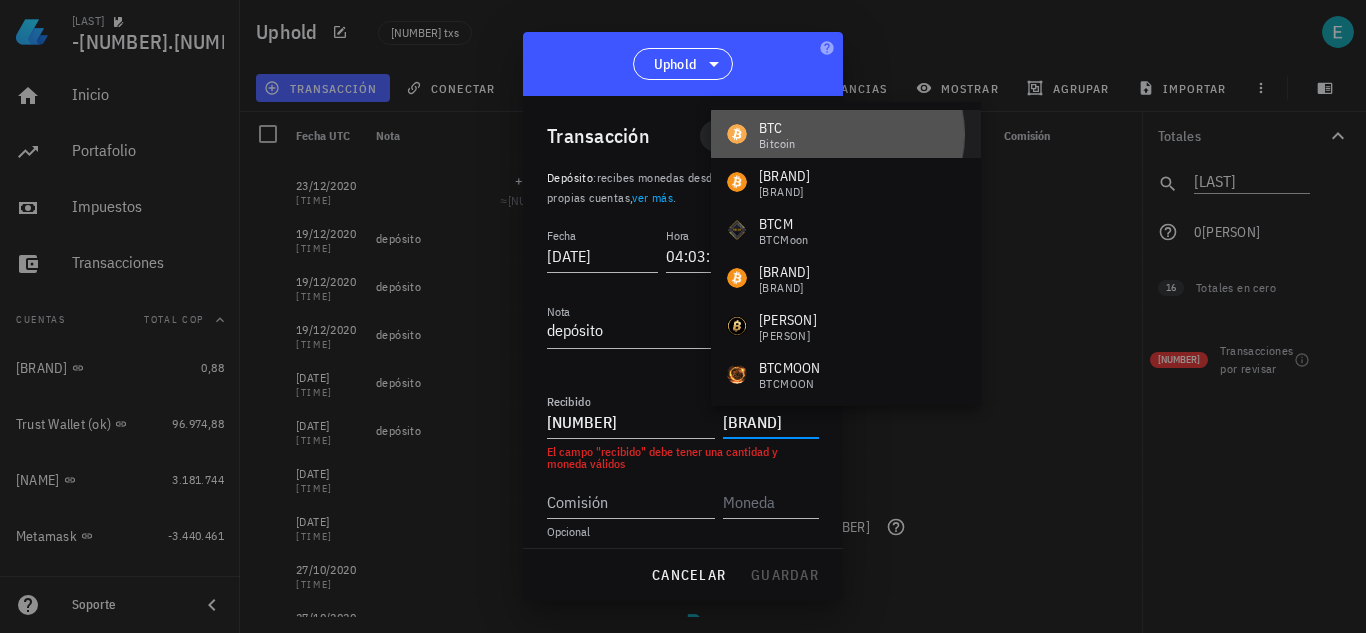click on "BTC   Bitcoin" at bounding box center [846, 134] 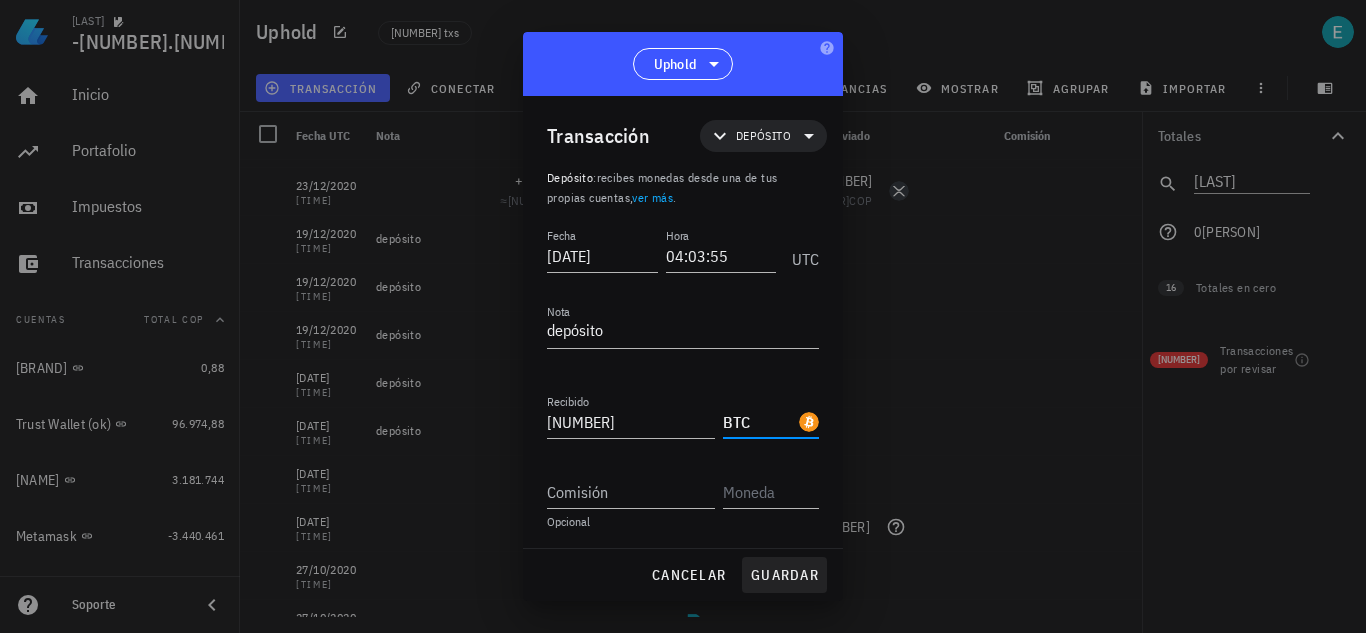 type on "BTC" 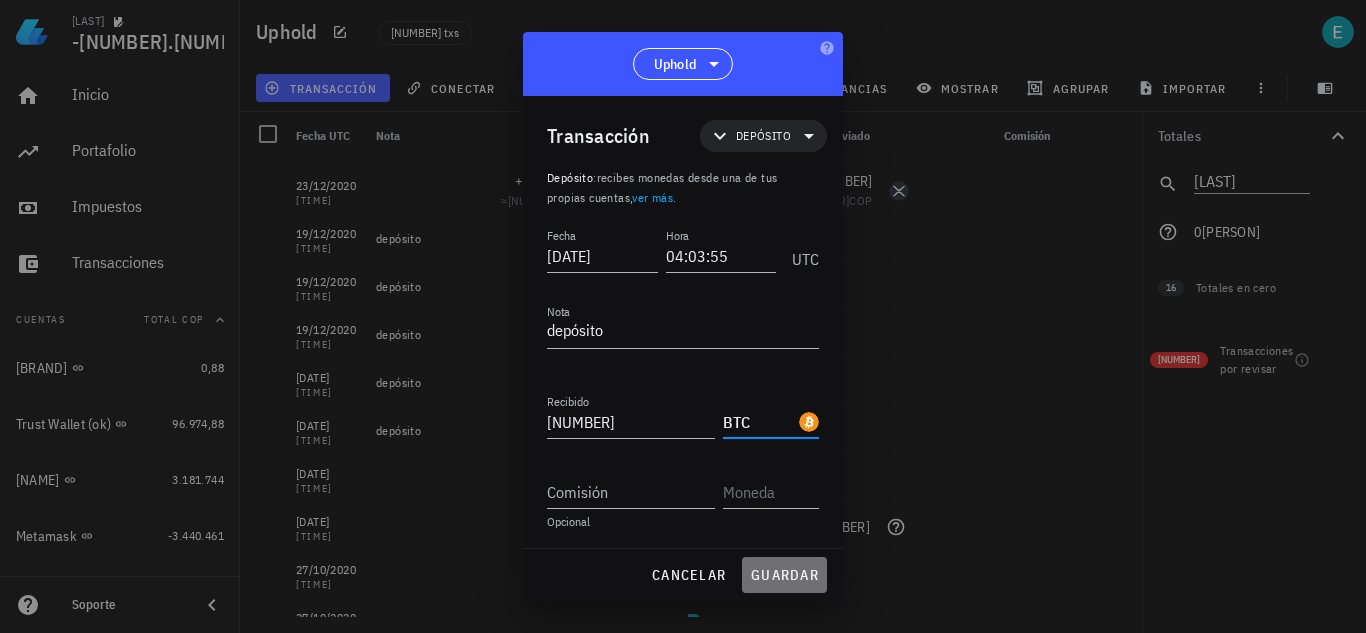 click on "guardar" at bounding box center [784, 575] 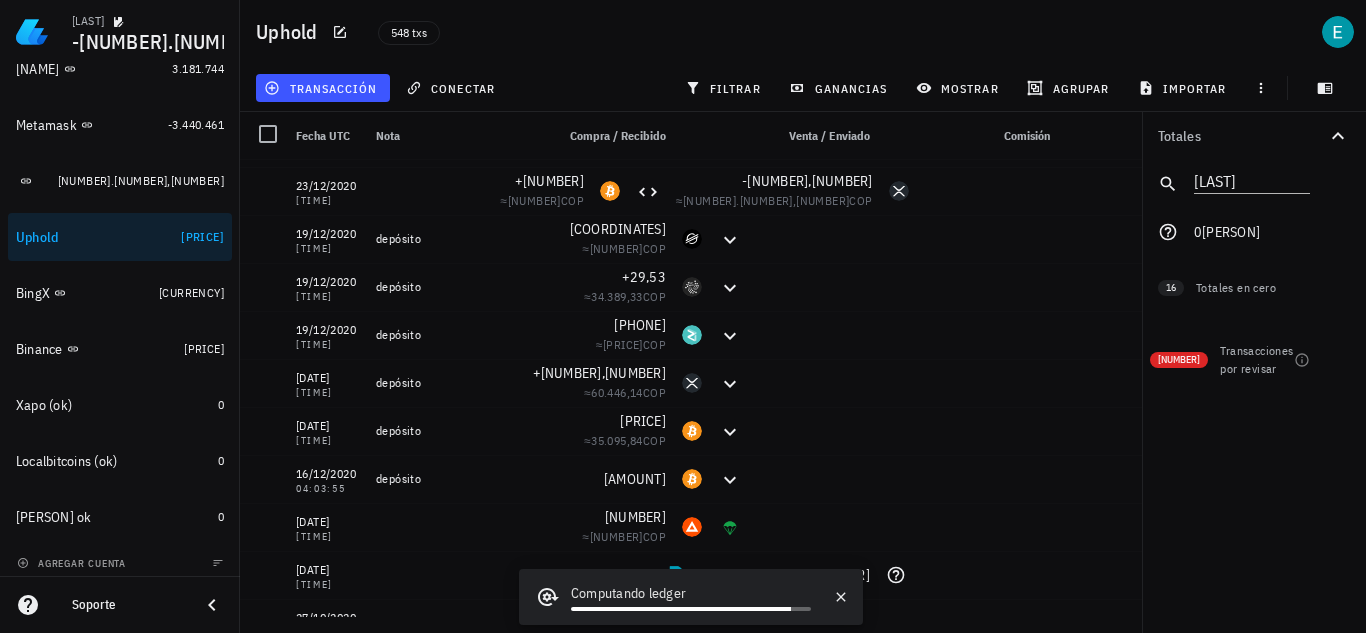 scroll, scrollTop: 420, scrollLeft: 0, axis: vertical 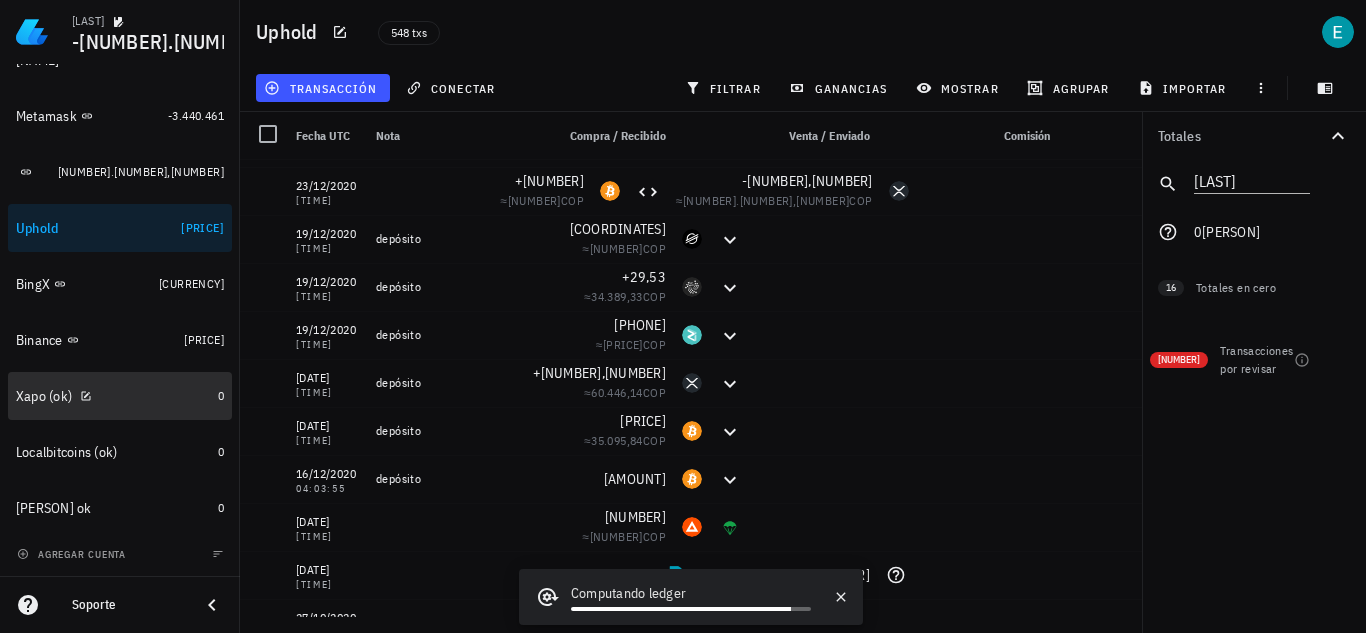 click on "Xapo (ok)" at bounding box center (113, 396) 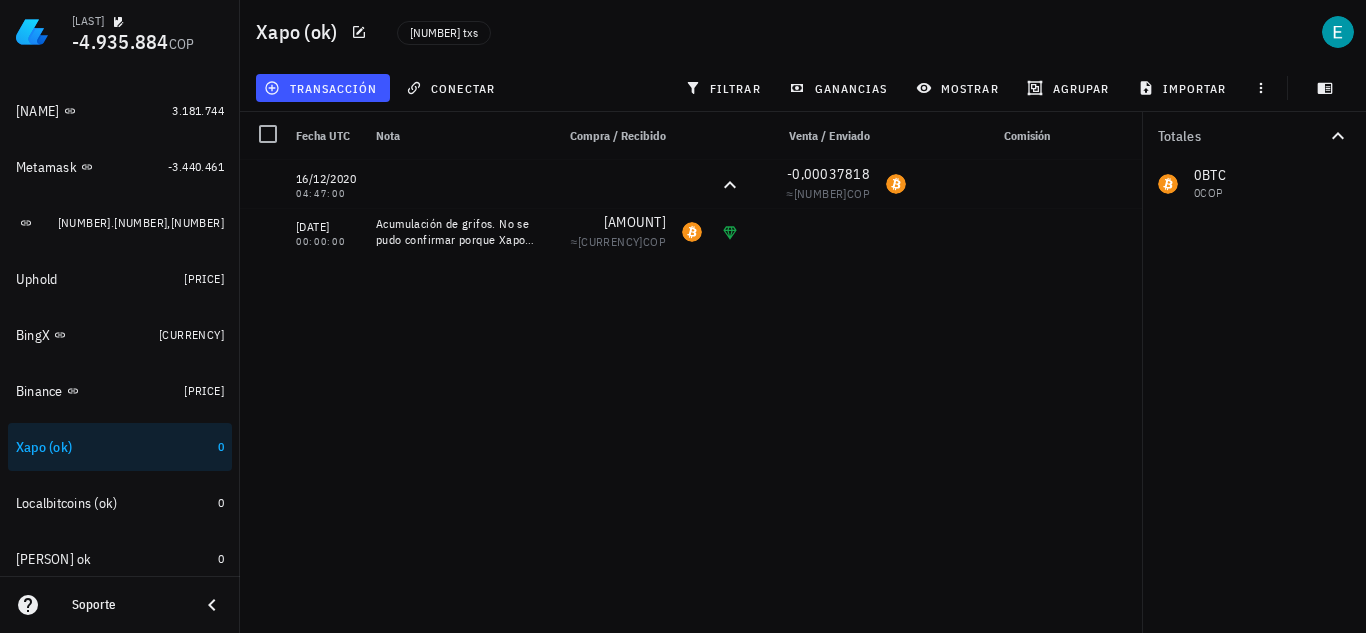 scroll, scrollTop: 320, scrollLeft: 0, axis: vertical 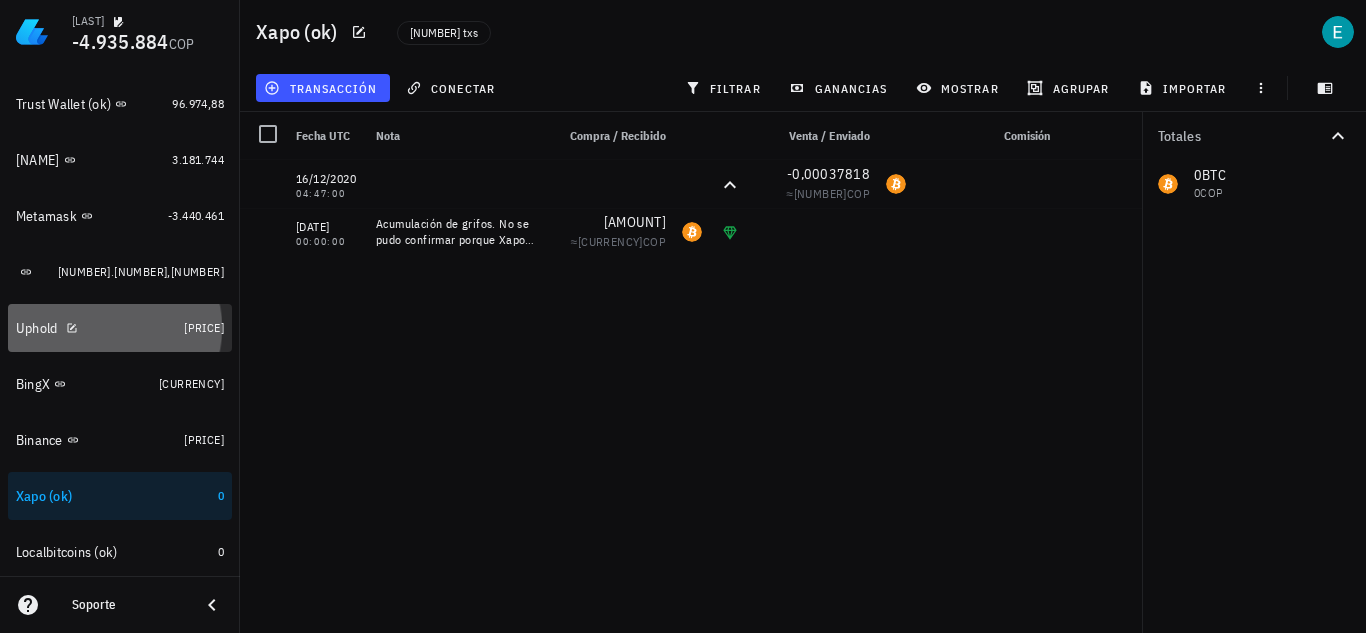 click on "Uphold" at bounding box center [96, 328] 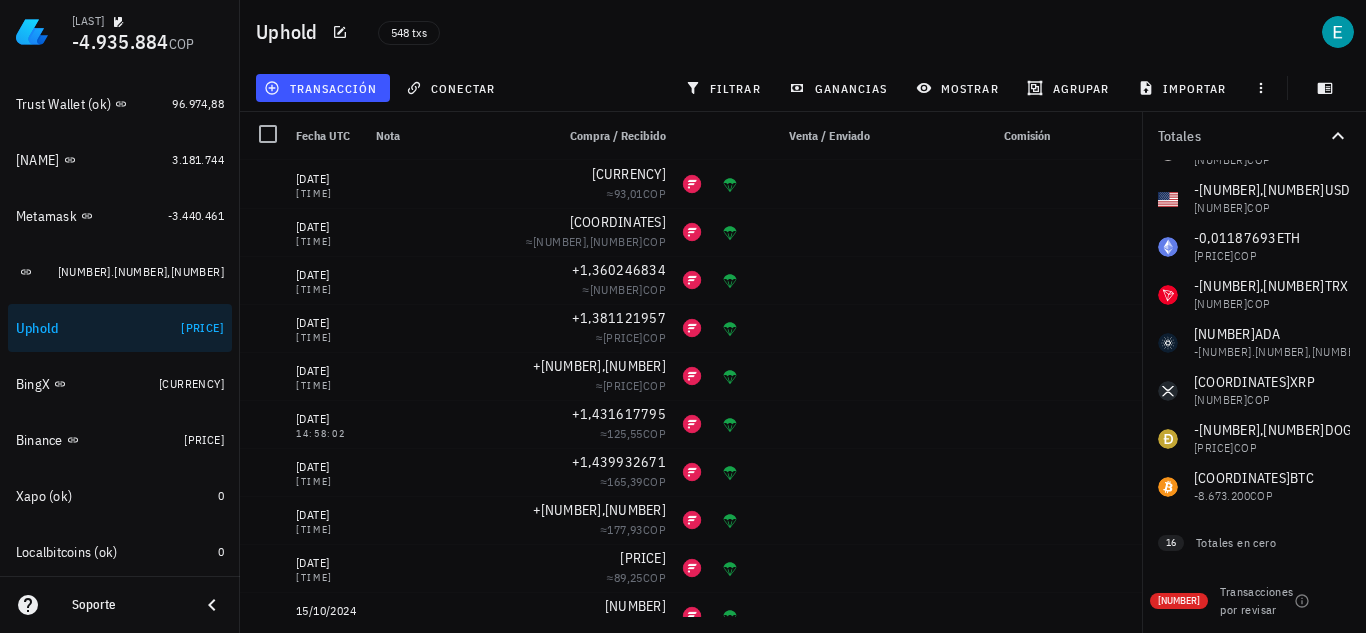 scroll, scrollTop: 671, scrollLeft: 0, axis: vertical 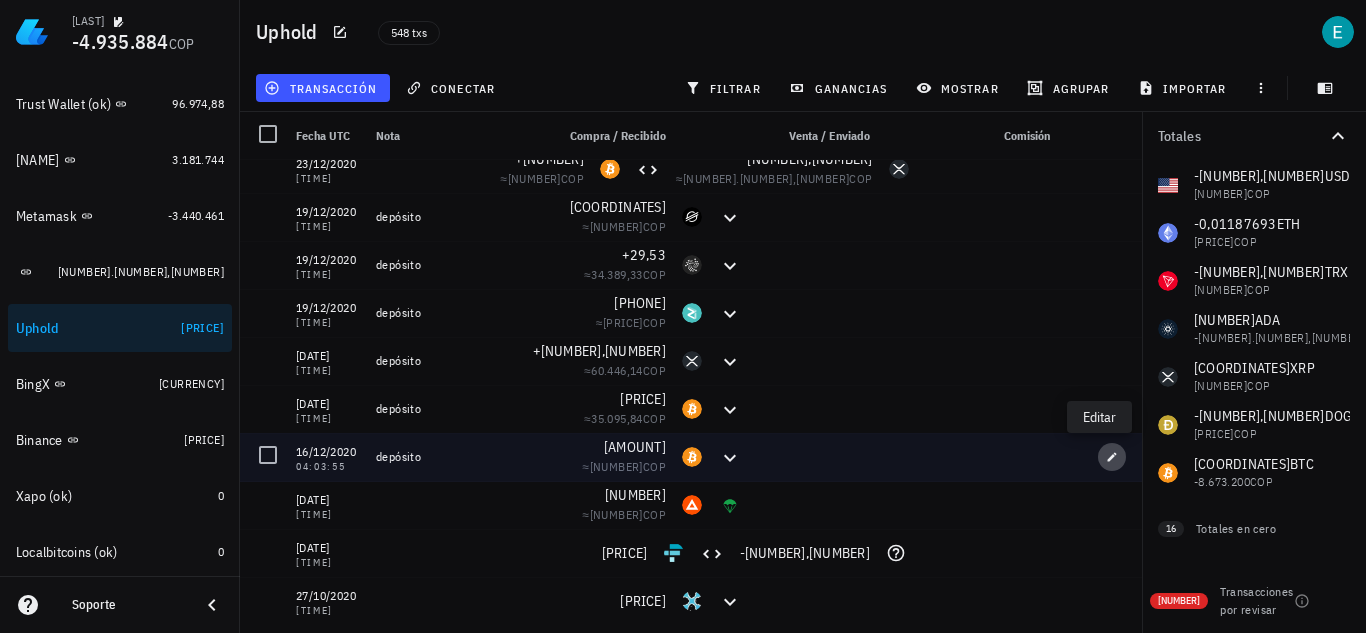 click 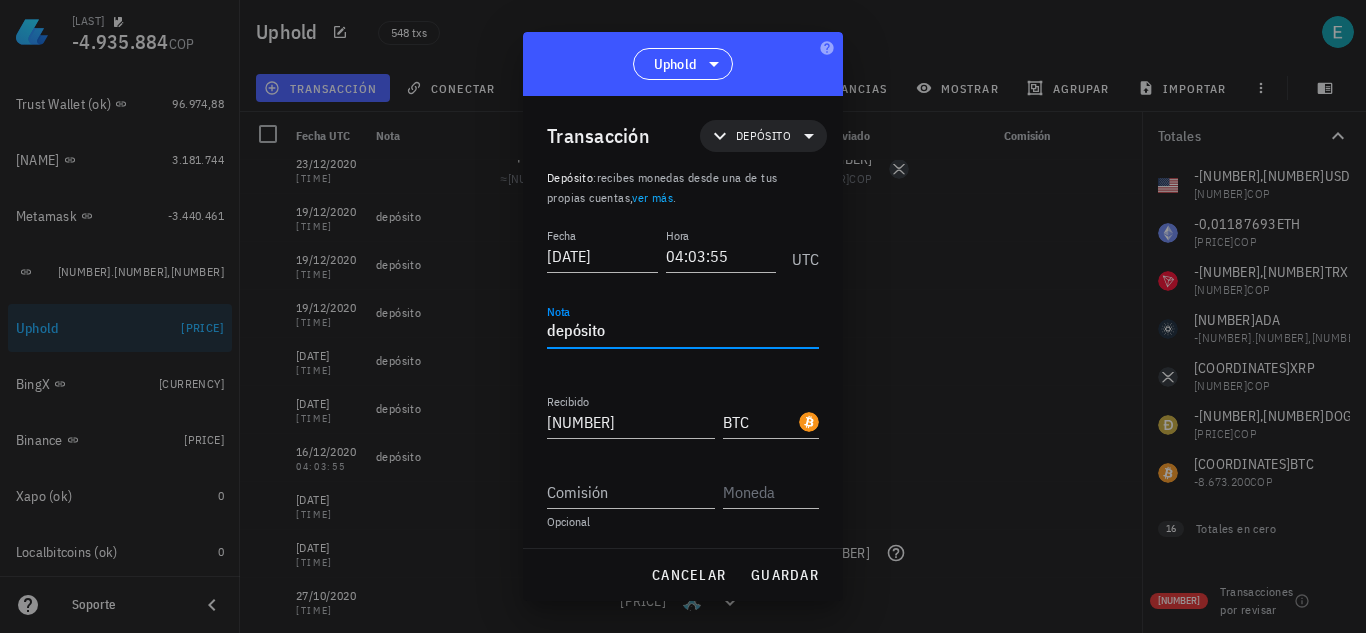 click on "depósito" at bounding box center (683, 332) 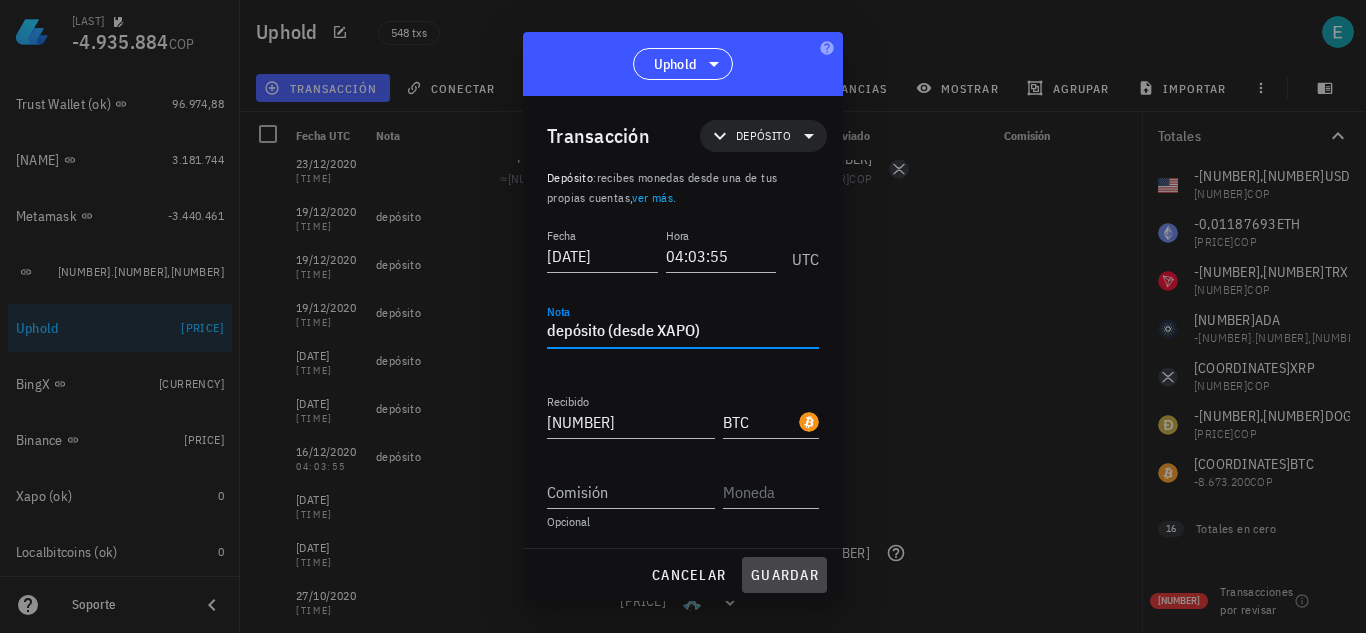 click on "guardar" at bounding box center [784, 575] 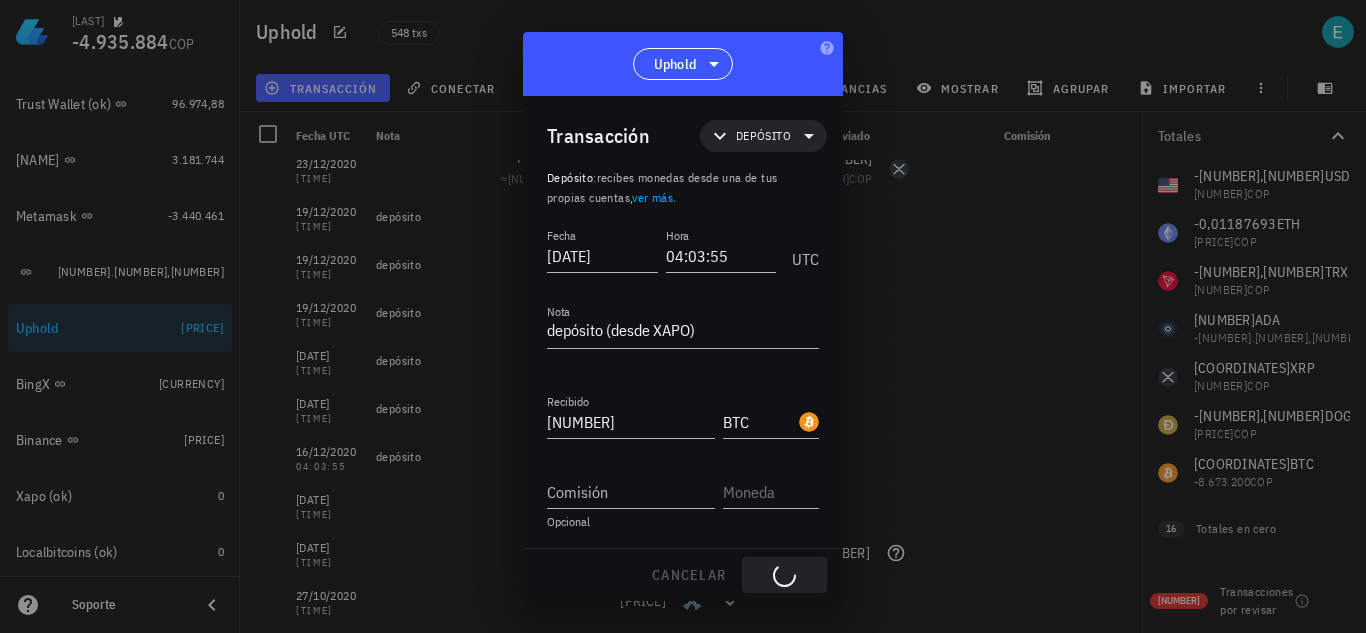 type on "depósito" 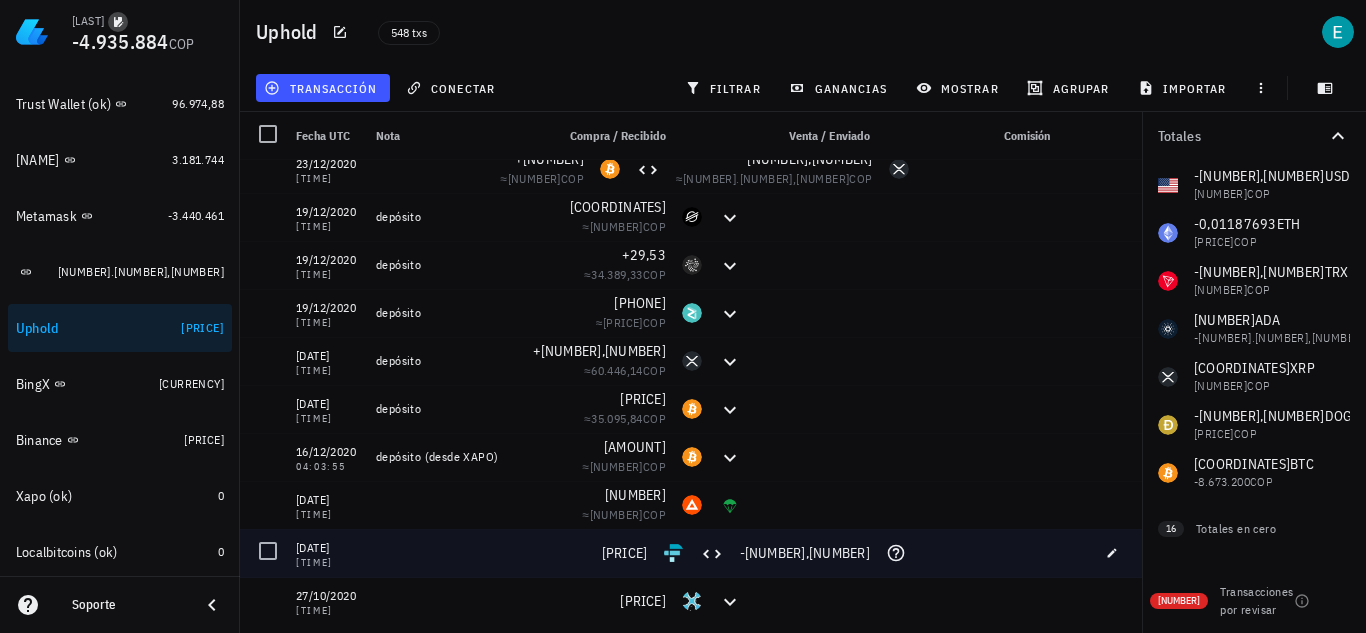 type 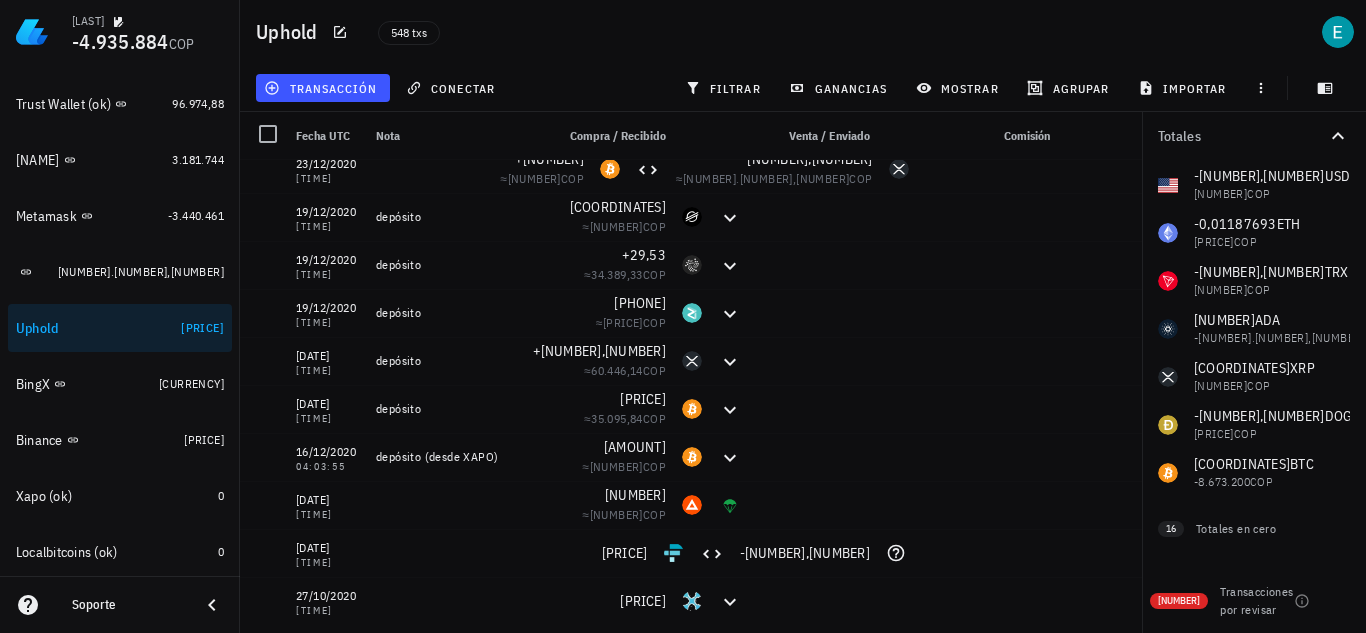 drag, startPoint x: 778, startPoint y: 576, endPoint x: 791, endPoint y: 492, distance: 85 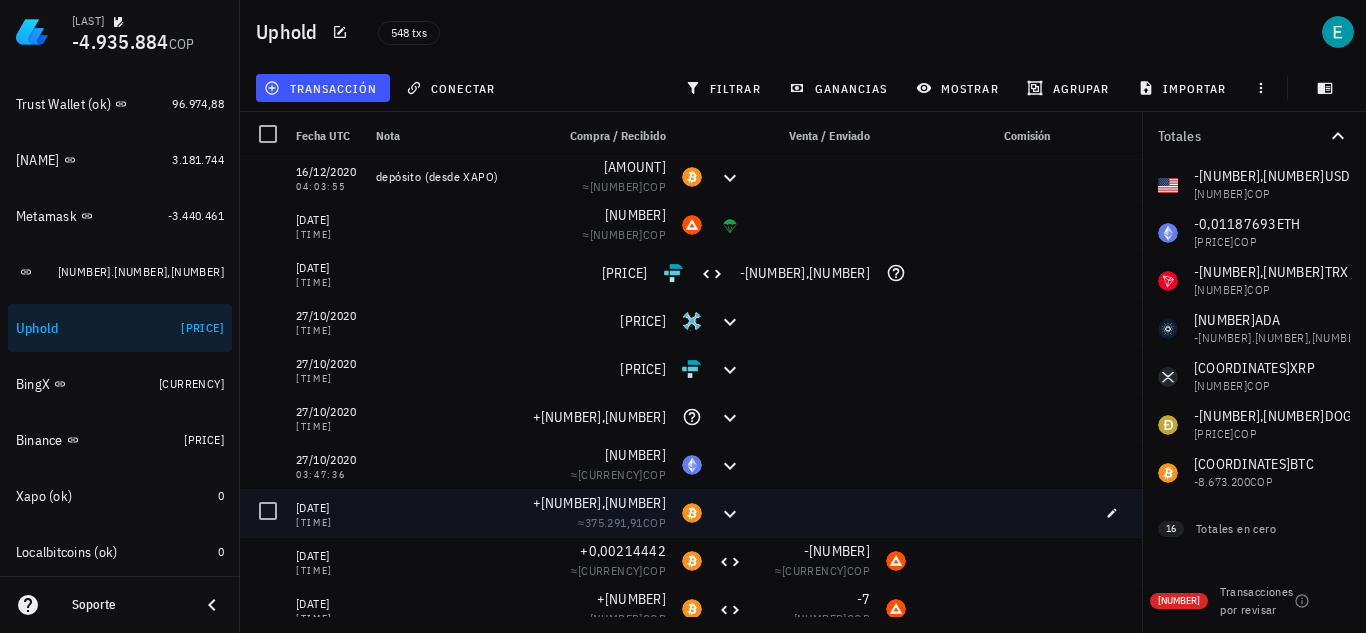 scroll, scrollTop: 4319, scrollLeft: 0, axis: vertical 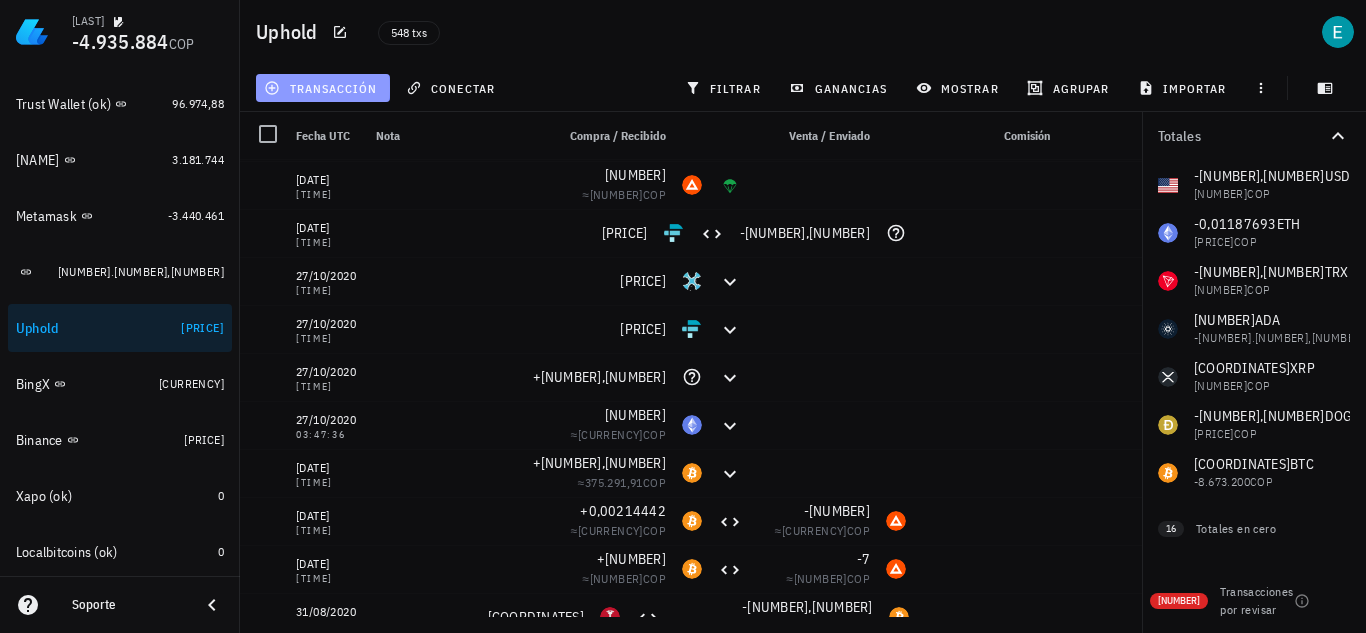 click on "transacción" at bounding box center (322, 88) 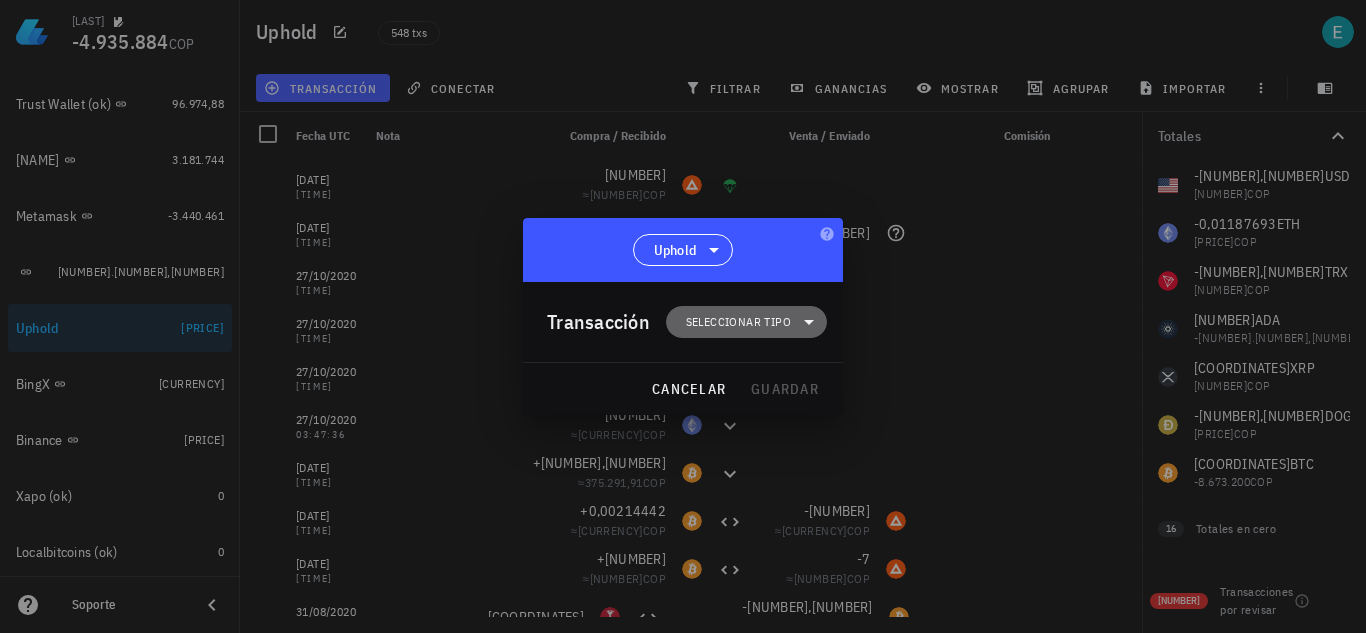 click on "Seleccionar tipo" at bounding box center (738, 322) 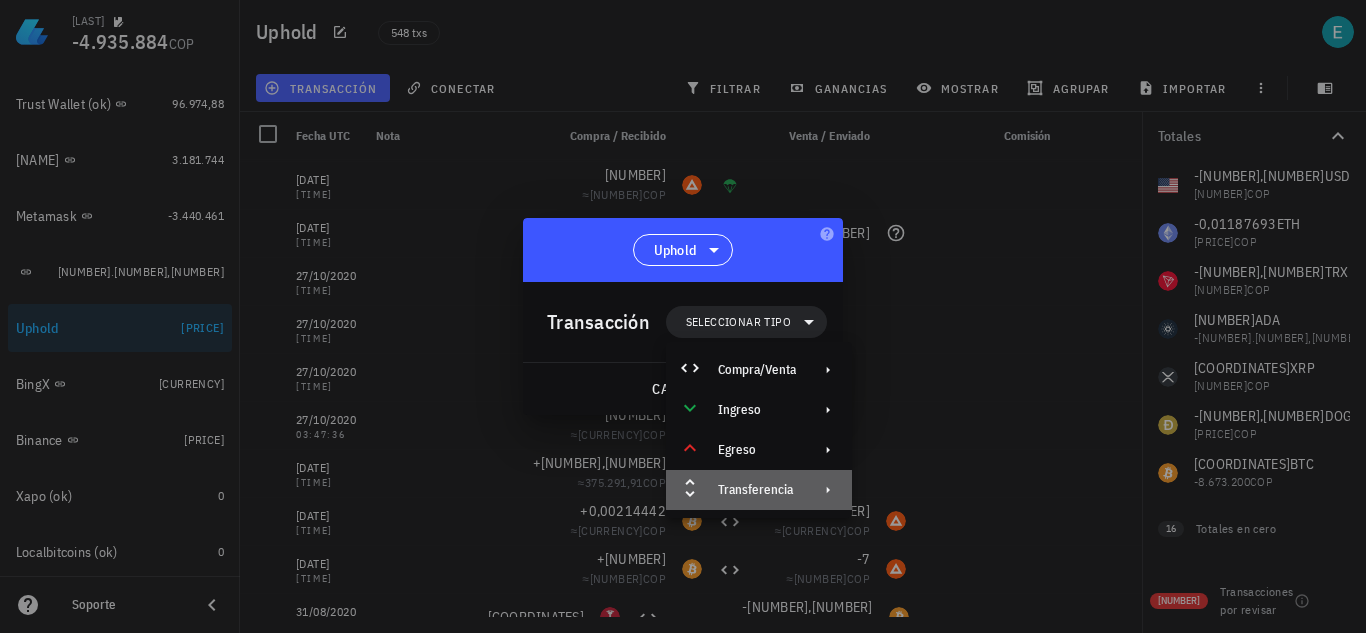 click on "Transferencia" at bounding box center (759, 490) 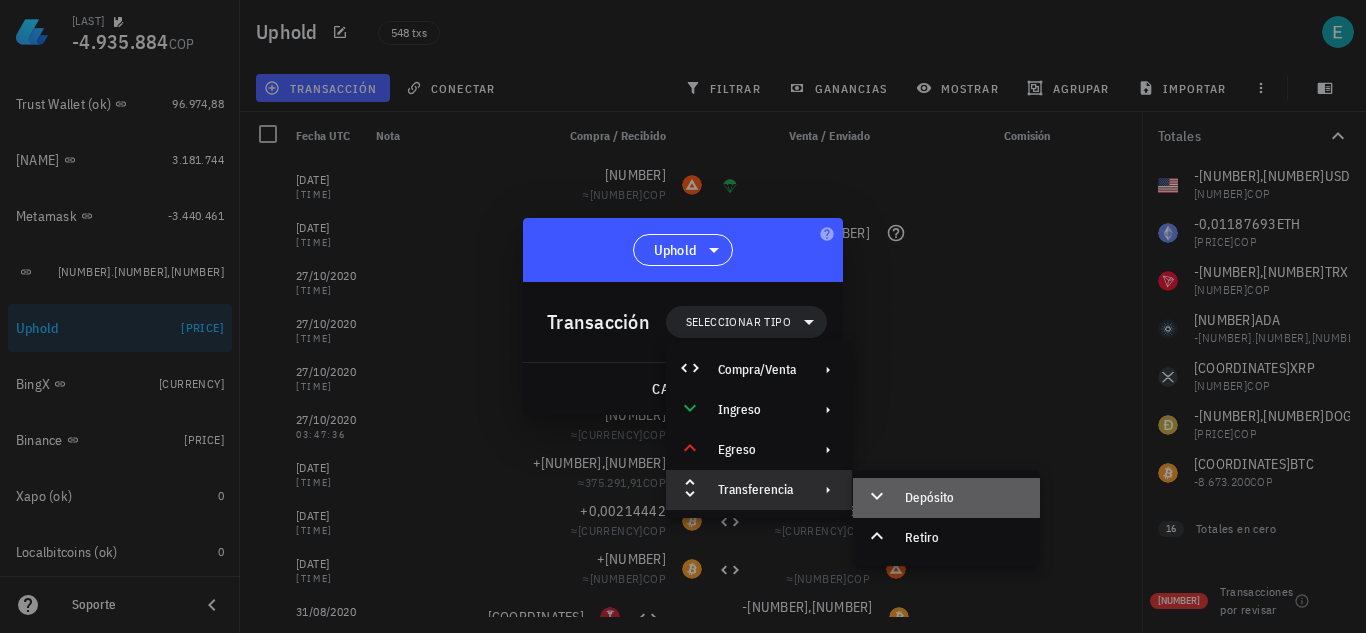 click on "Depósito" at bounding box center (964, 498) 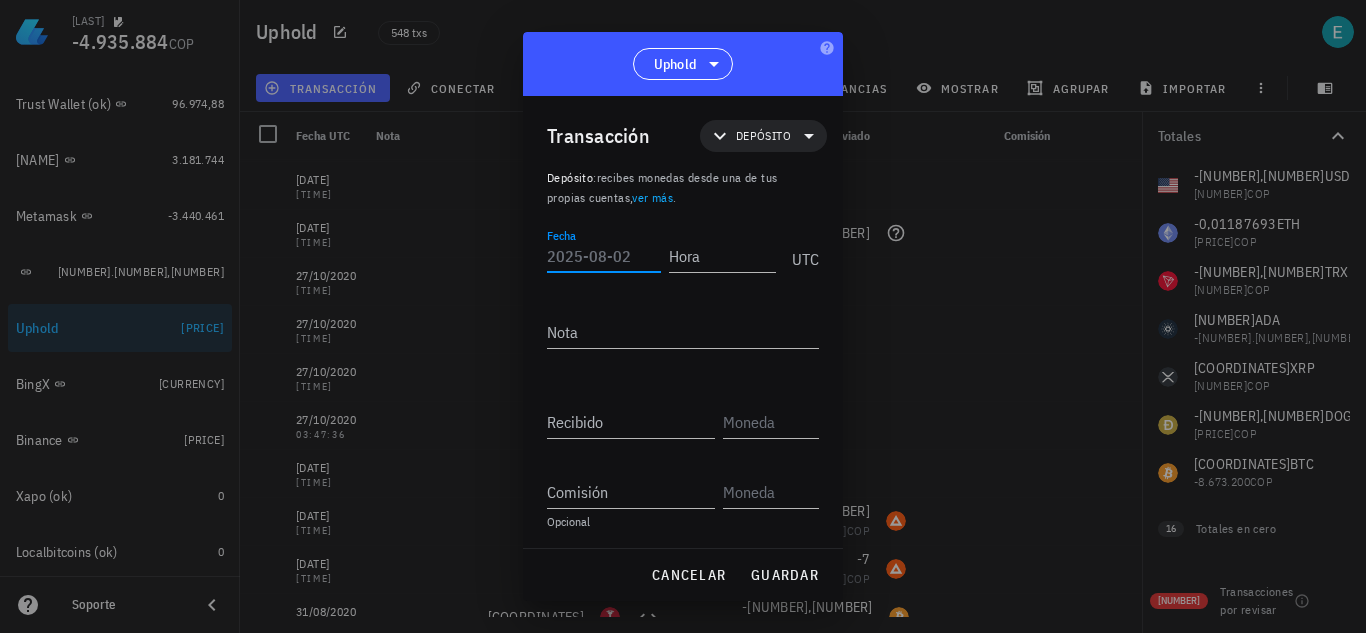 click on "Fecha" at bounding box center [604, 256] 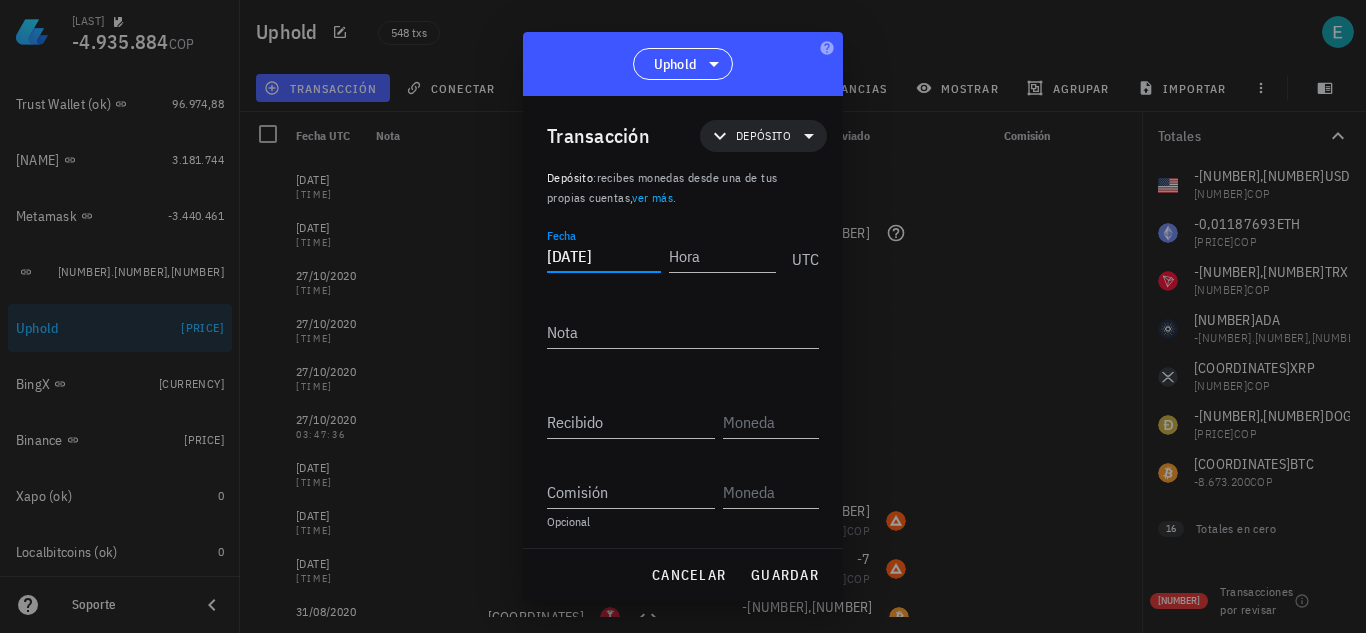 type on "2020-11-28" 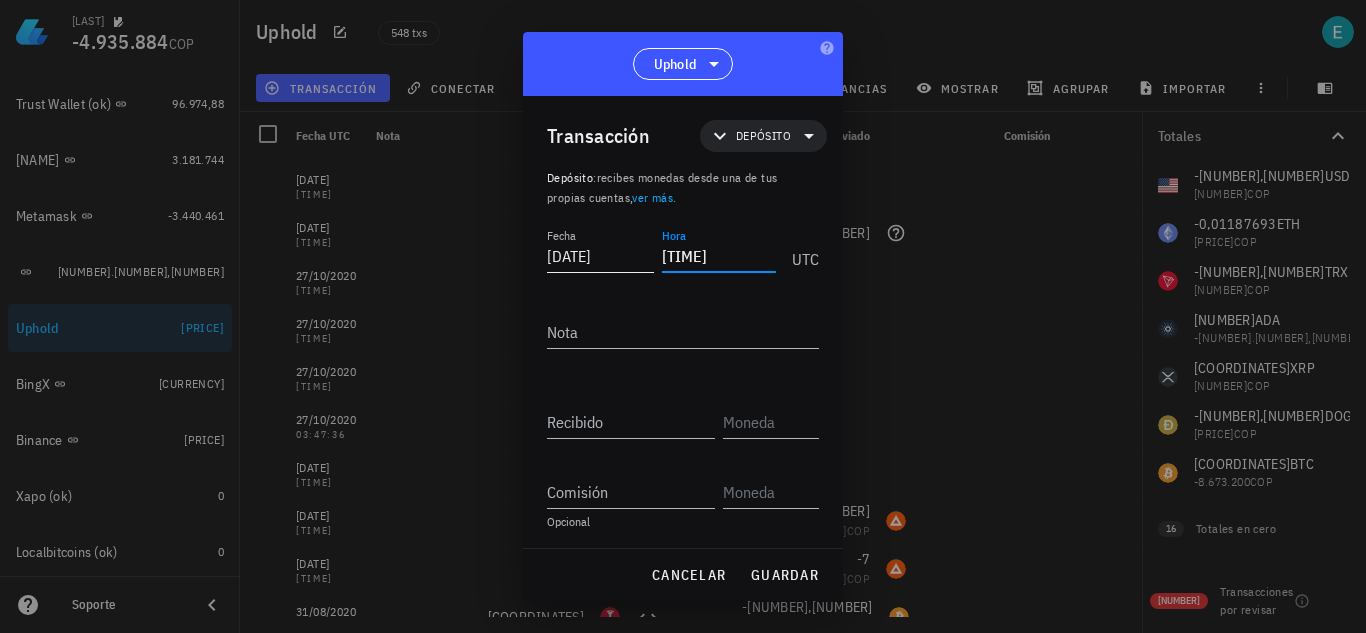 type on "16:24:53" 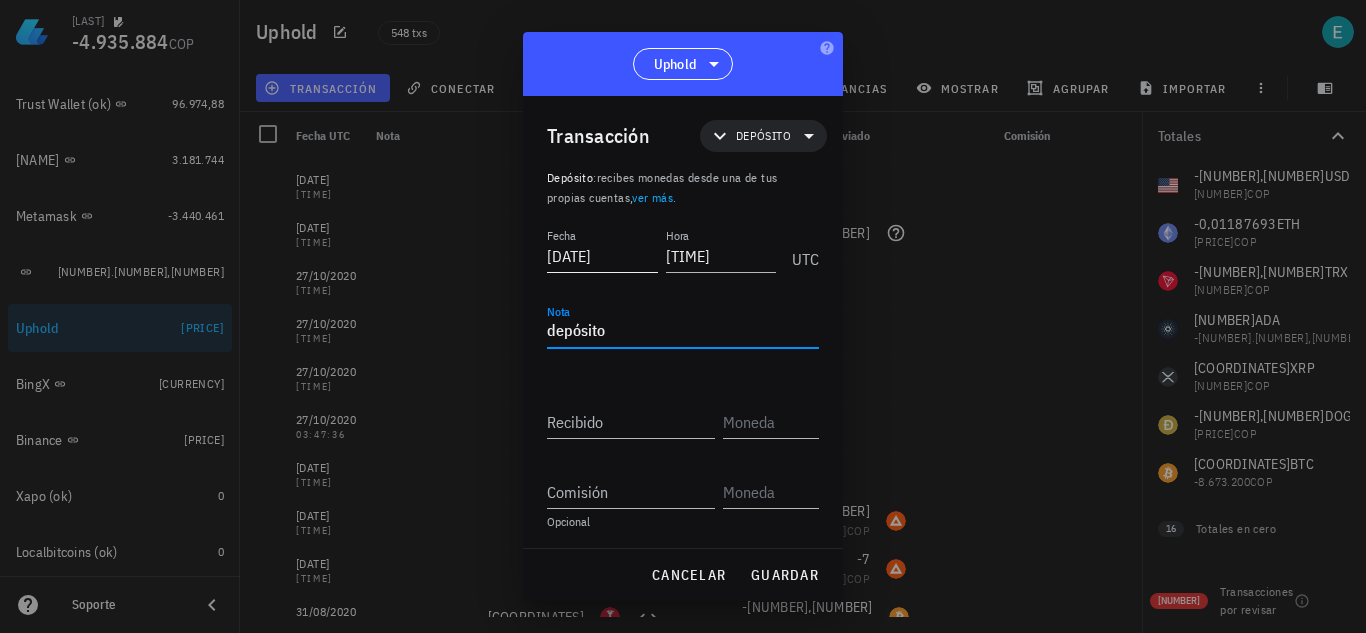 type on "depósito" 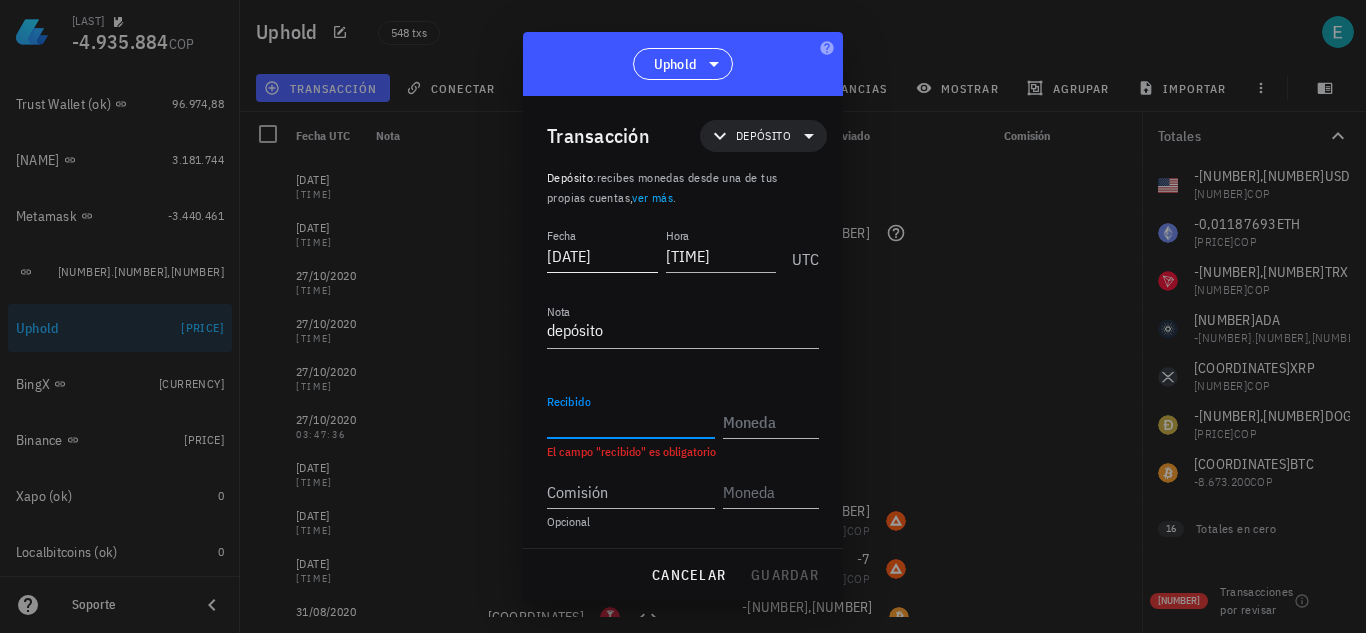 paste on "0,0055749" 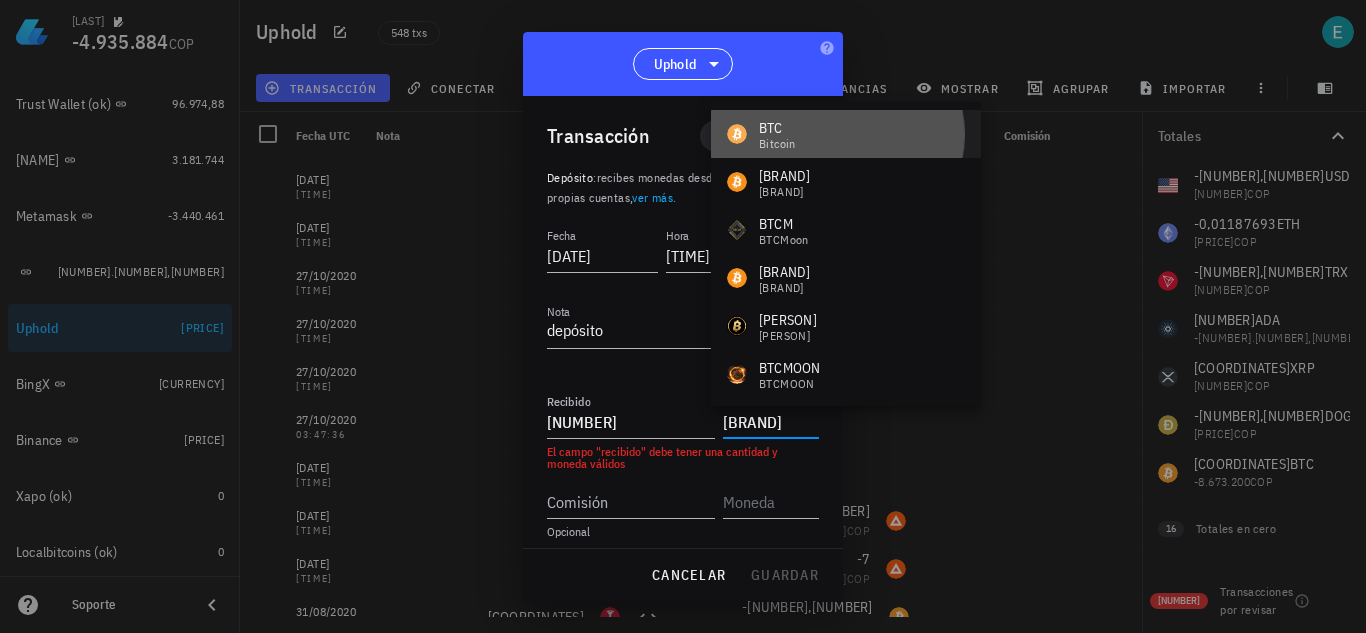 click on "Bitcoin" at bounding box center (777, 144) 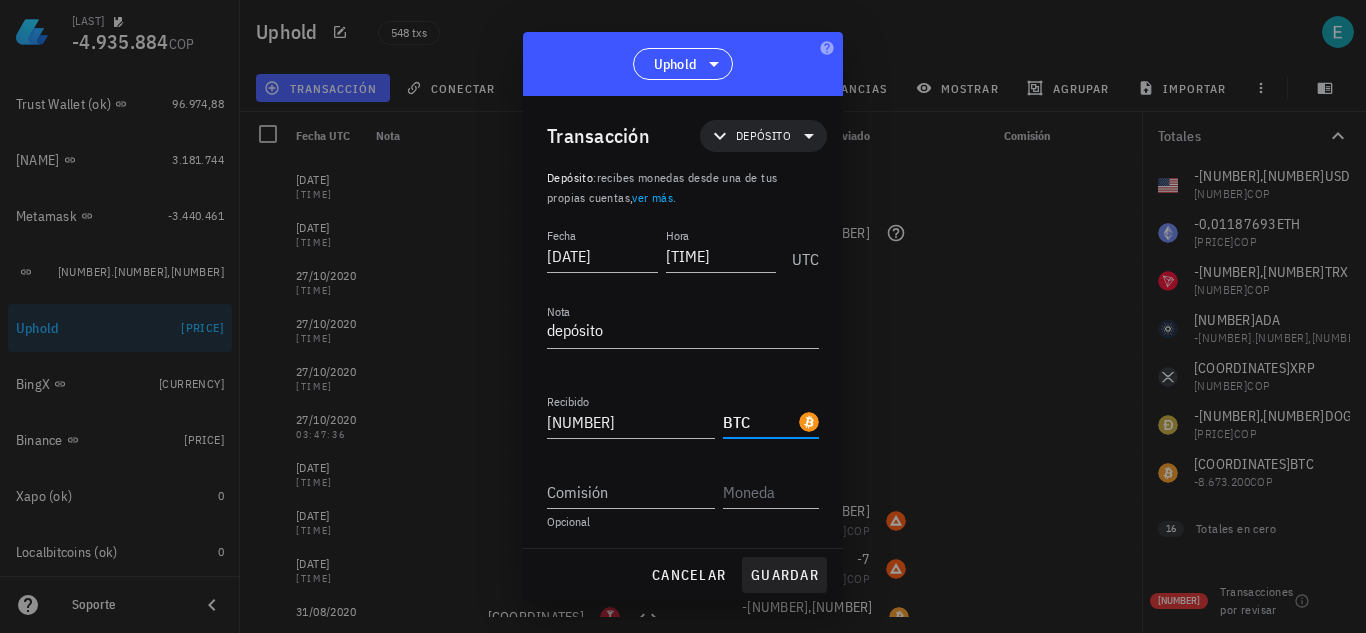 type on "BTC" 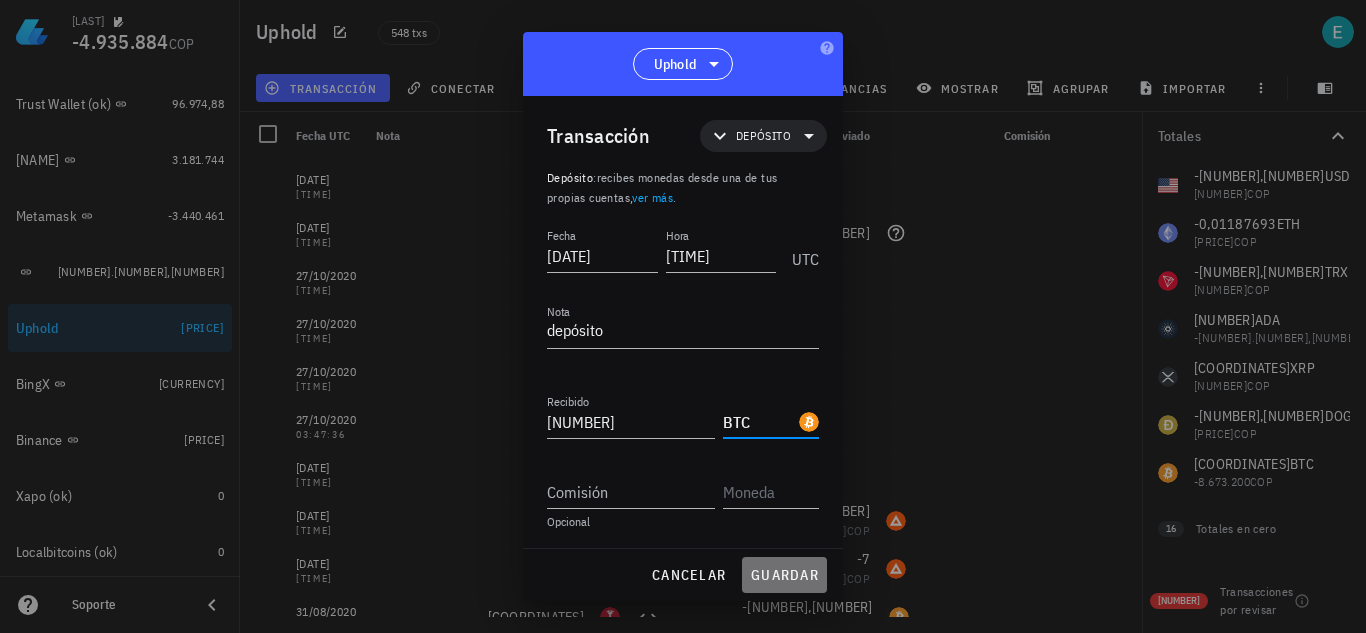 click on "guardar" at bounding box center (784, 575) 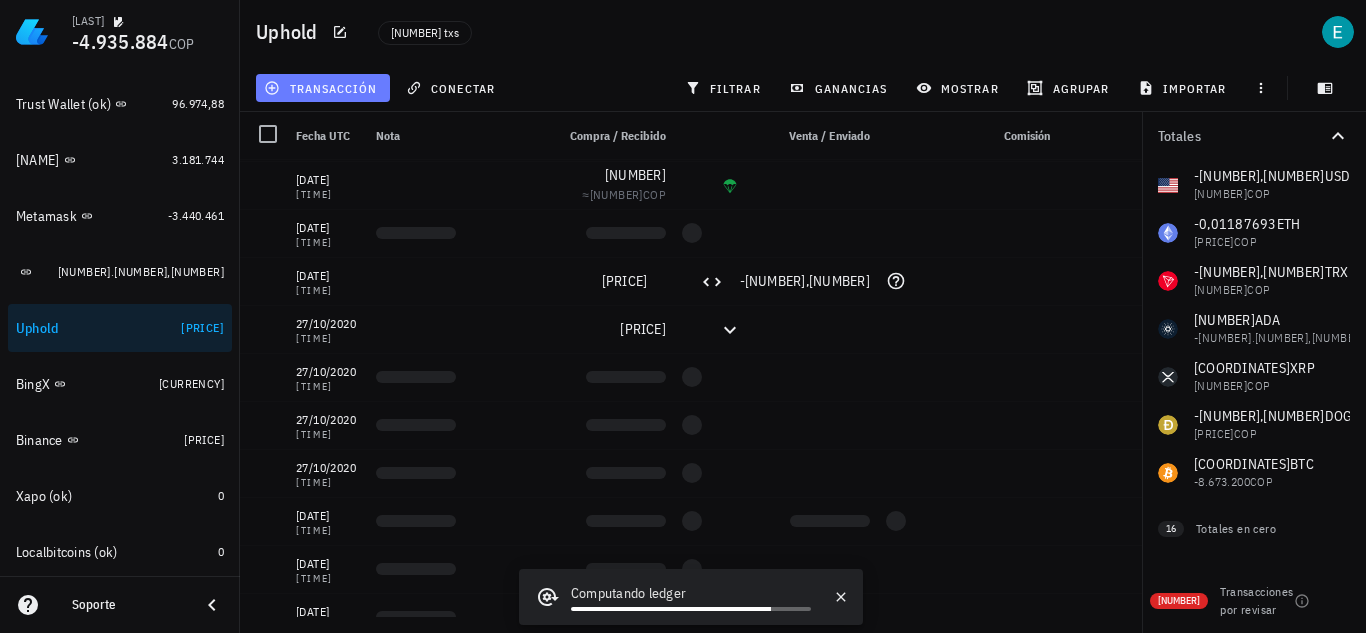 click on "transacción" at bounding box center [322, 88] 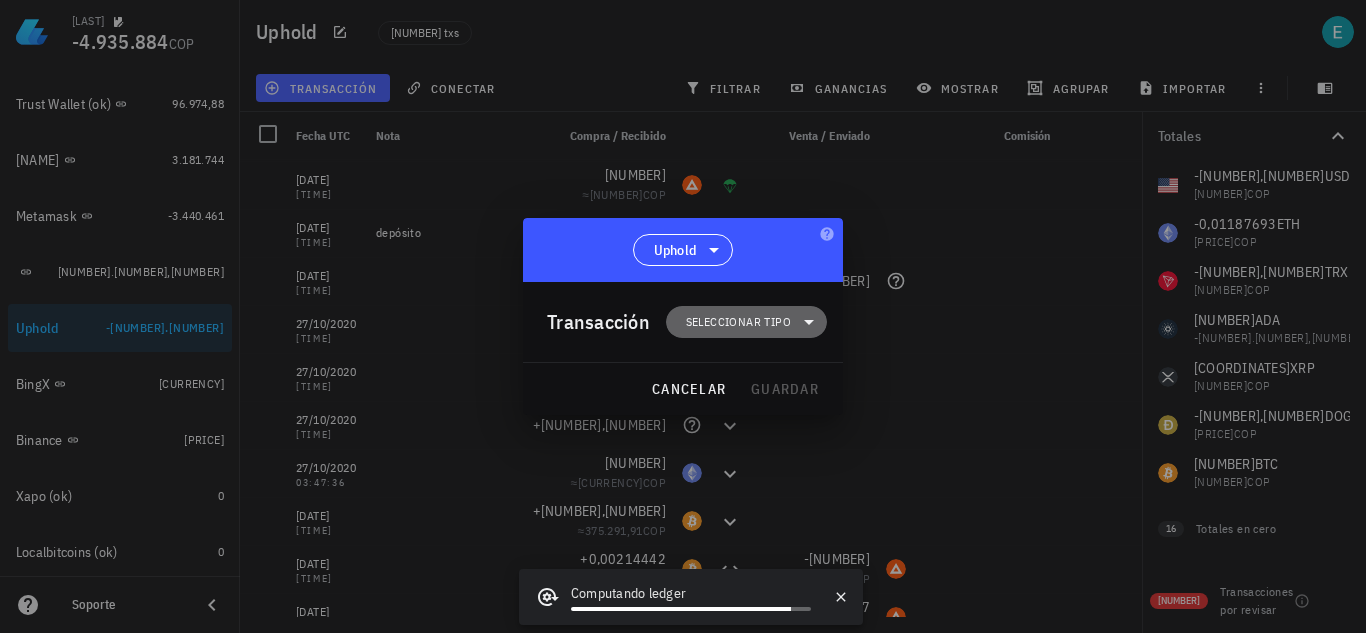 click on "Seleccionar tipo" at bounding box center (738, 322) 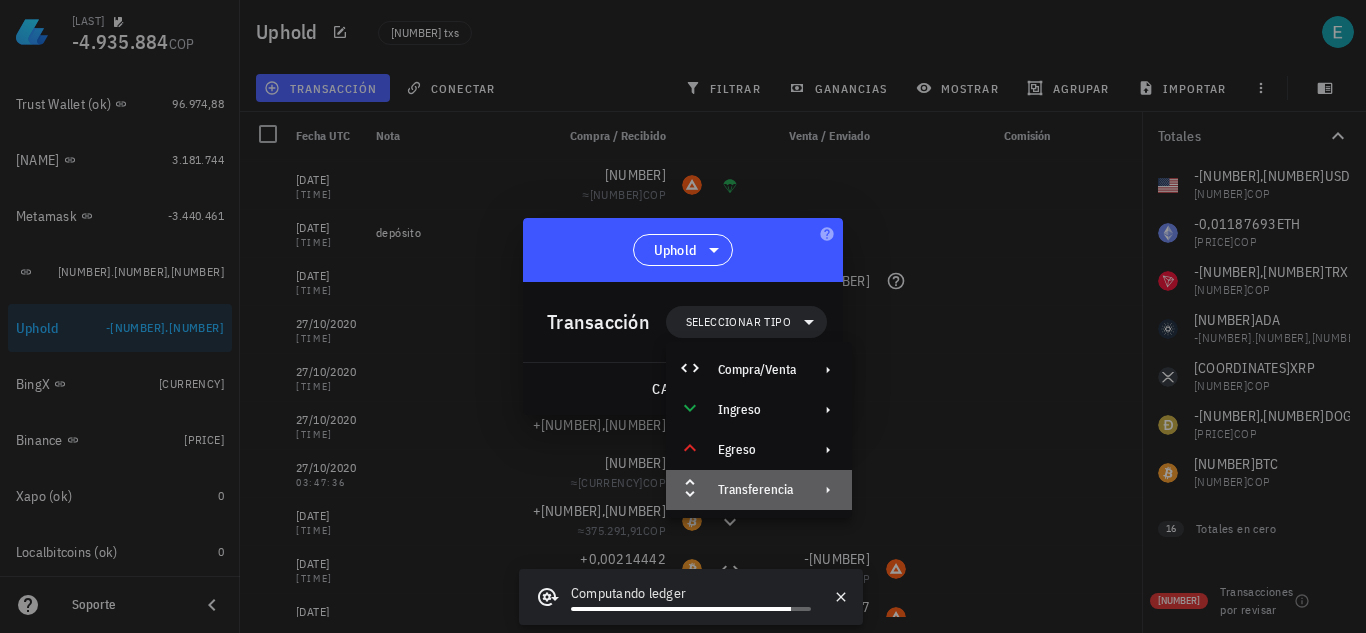 click on "Transferencia" at bounding box center (757, 490) 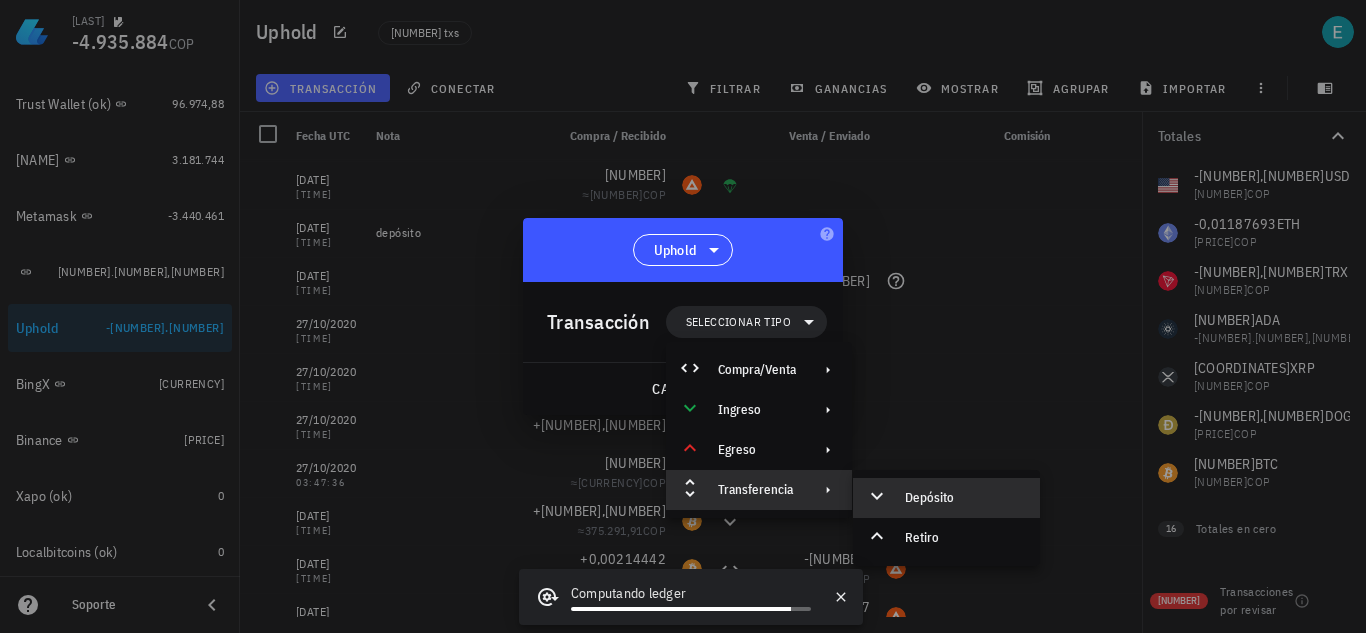 click on "Depósito" at bounding box center [946, 498] 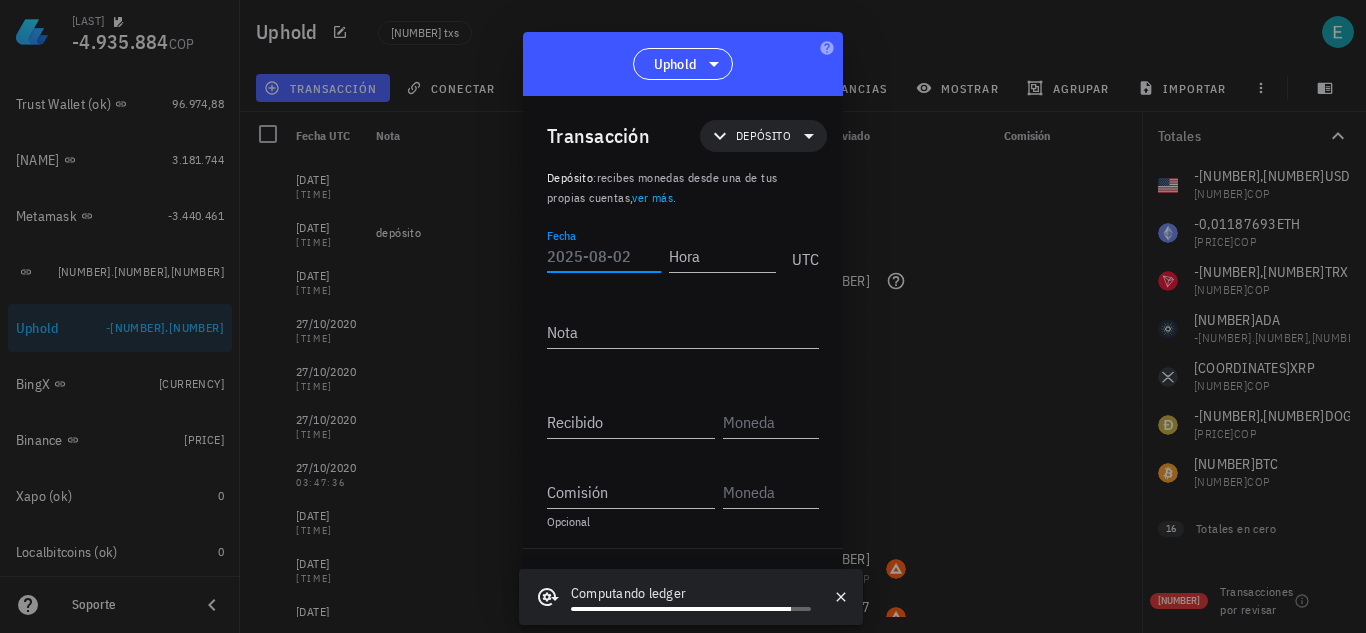 click on "Fecha" at bounding box center (604, 256) 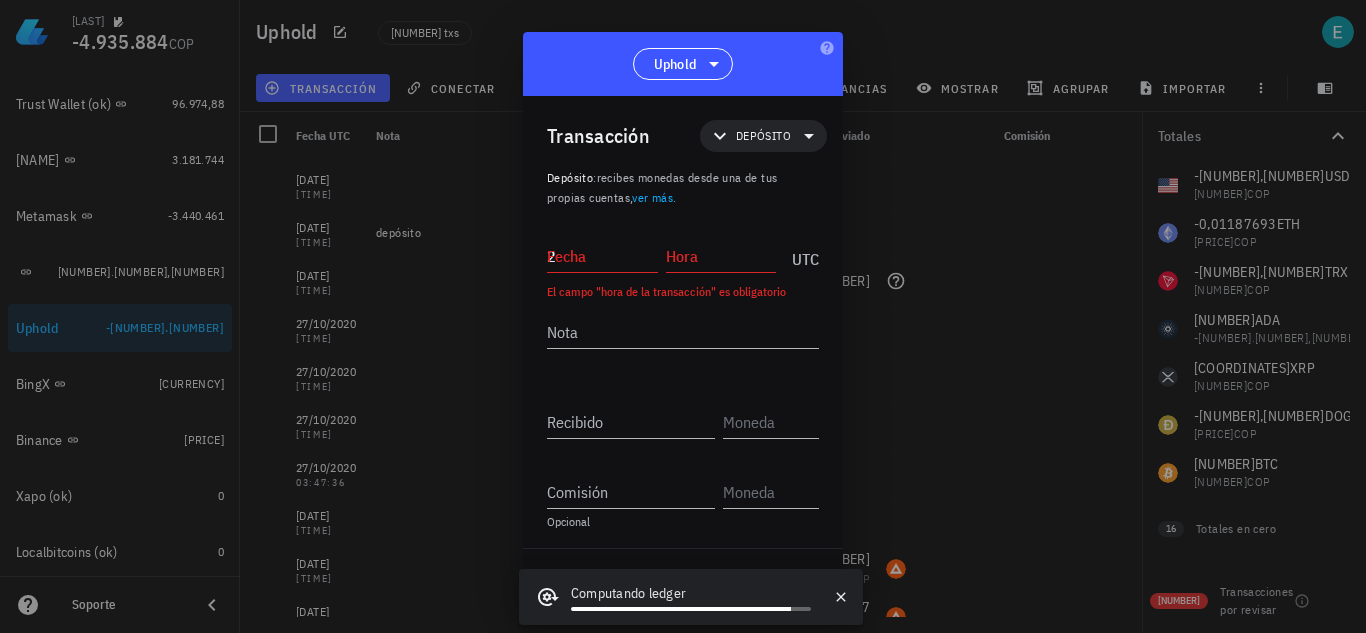 click on "2" at bounding box center [602, 256] 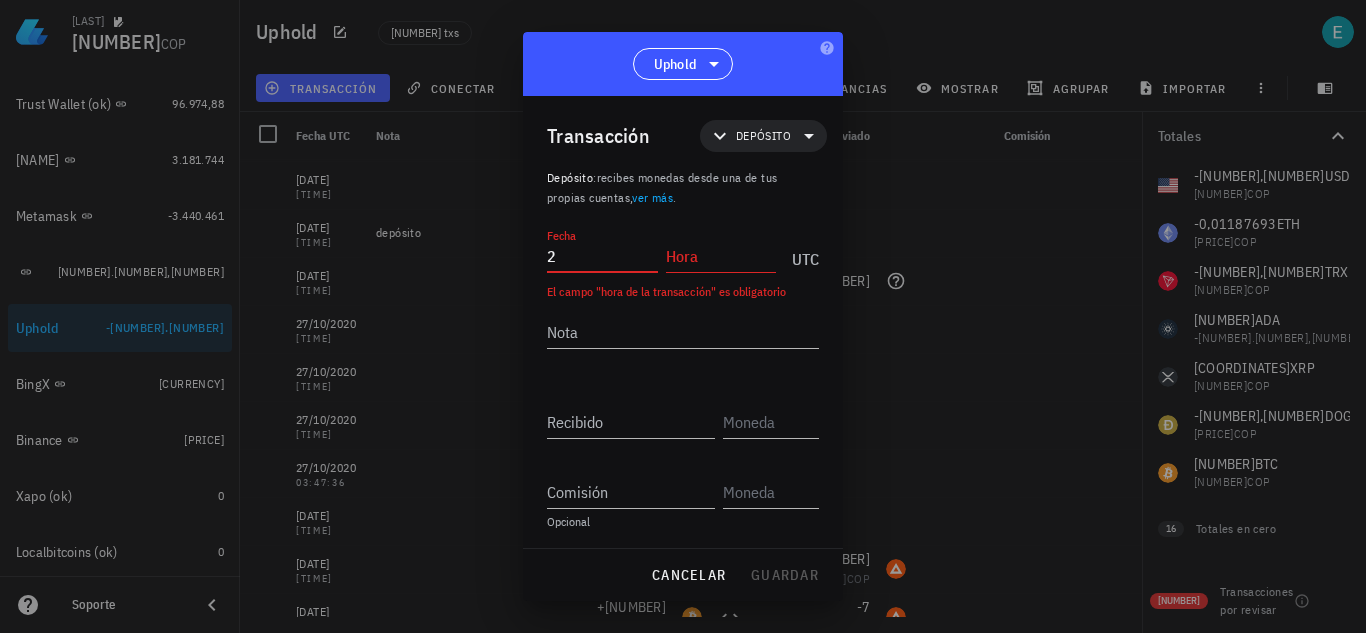 drag, startPoint x: 572, startPoint y: 243, endPoint x: 590, endPoint y: 254, distance: 21.095022 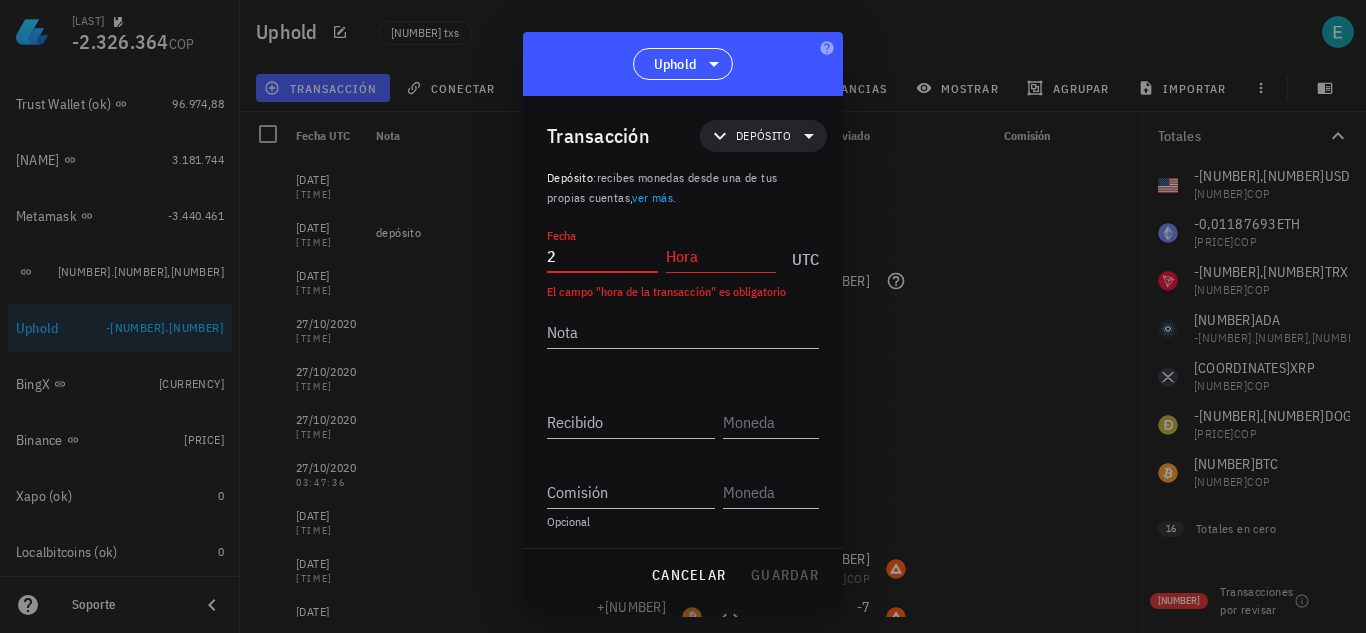 click on "2" at bounding box center [602, 256] 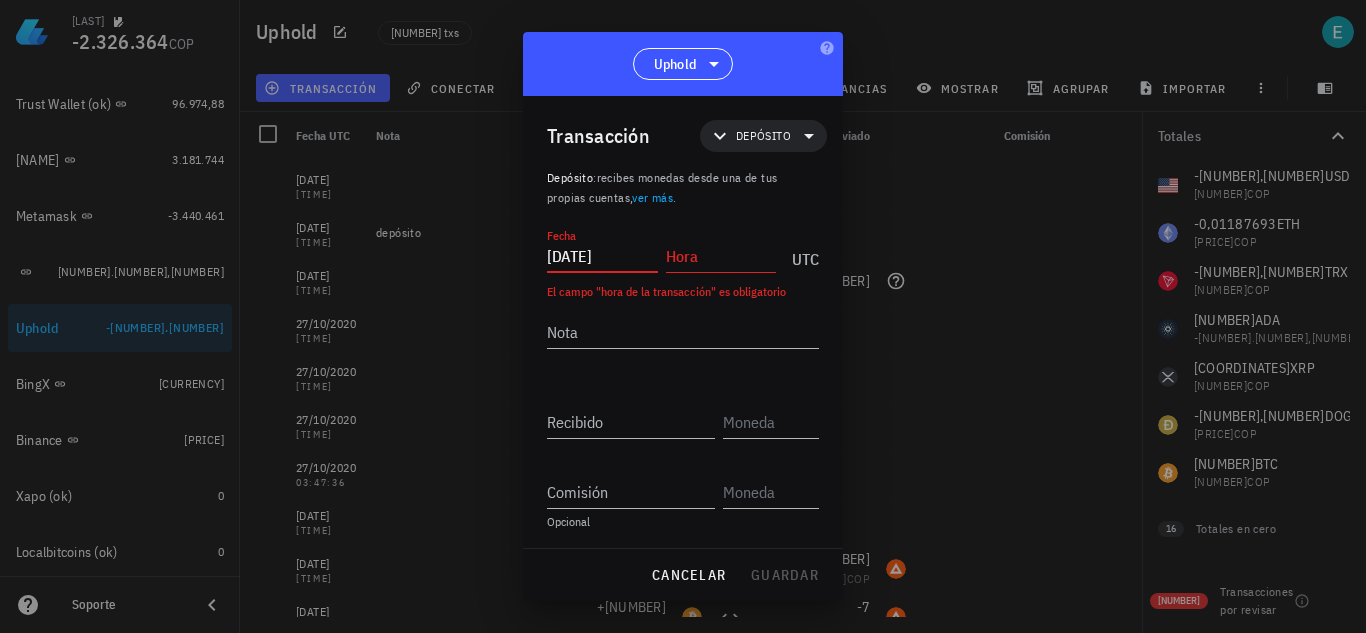 type on "2020-11-24" 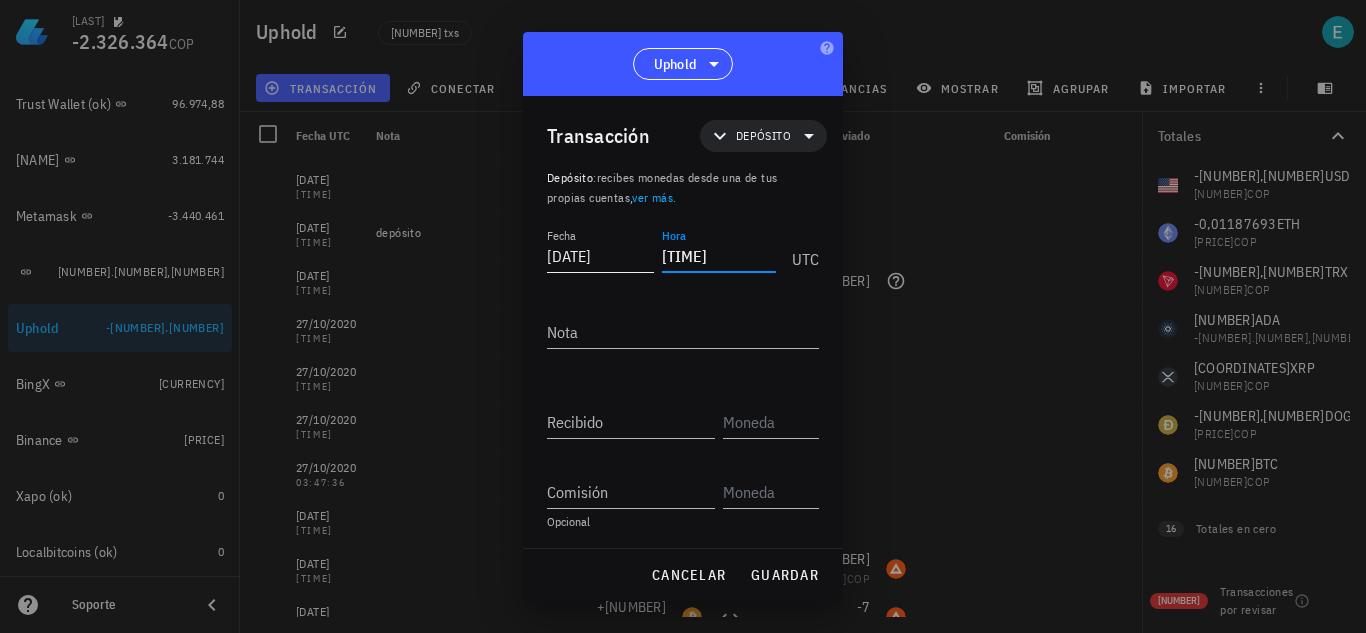 type on "02:28:23" 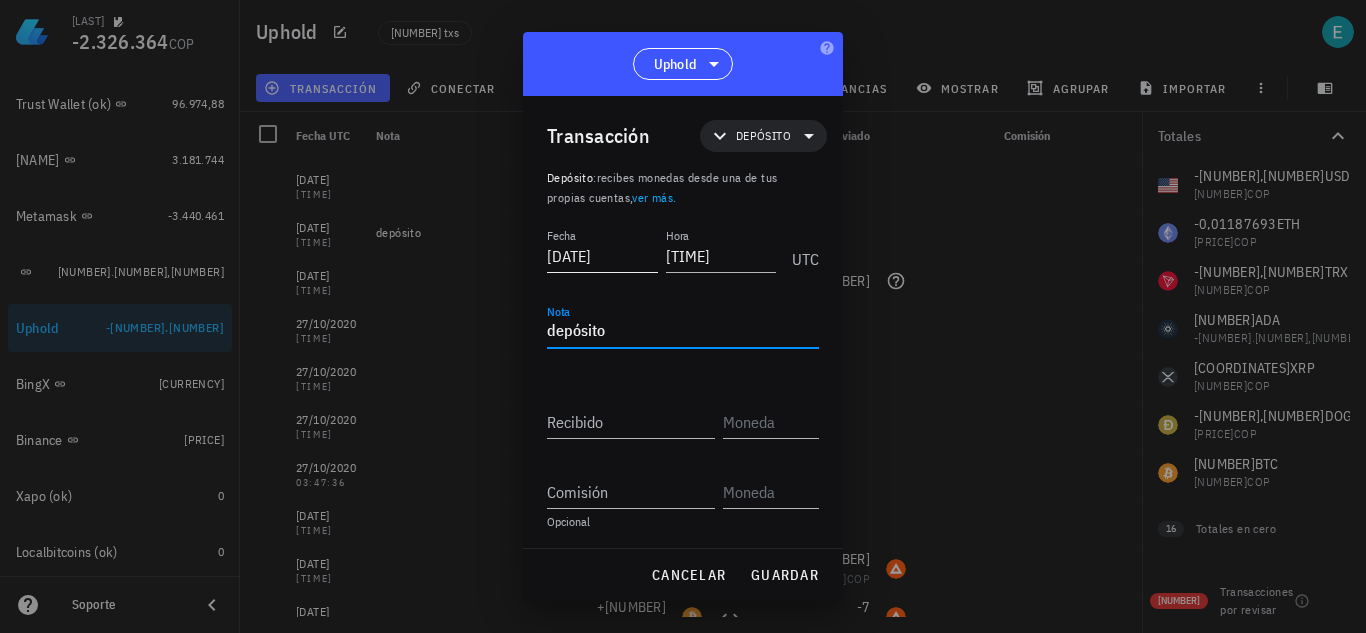 type on "depósito" 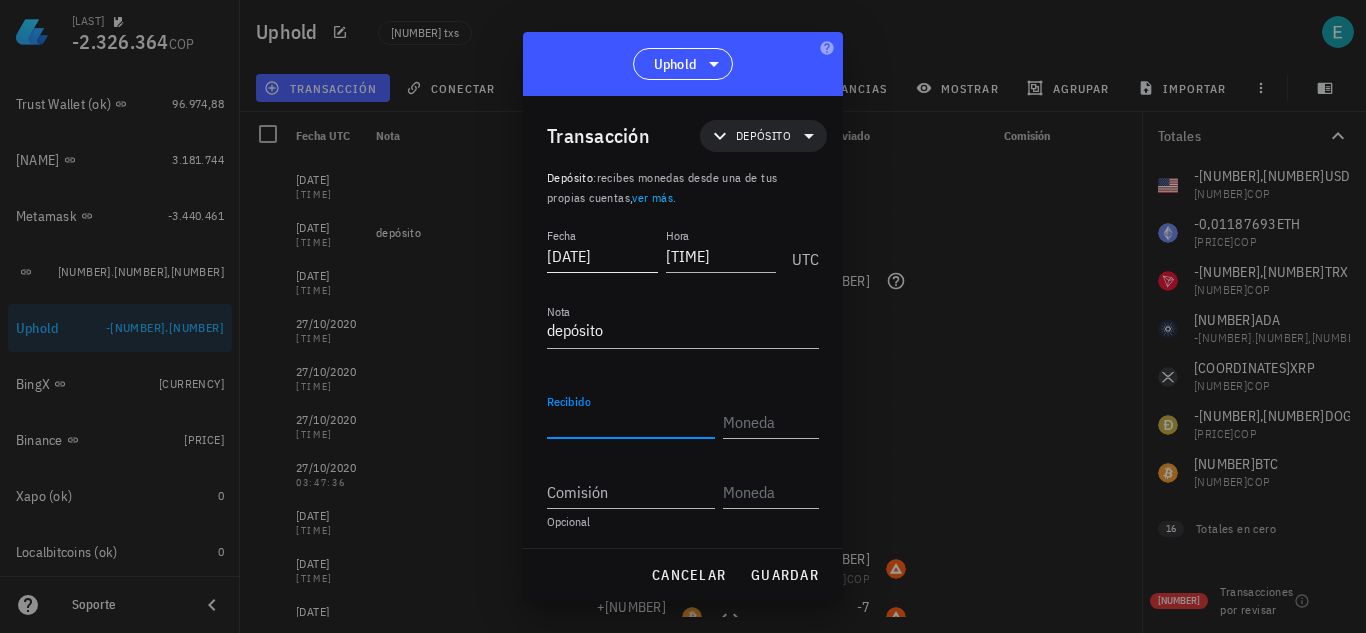 paste on "113,371132" 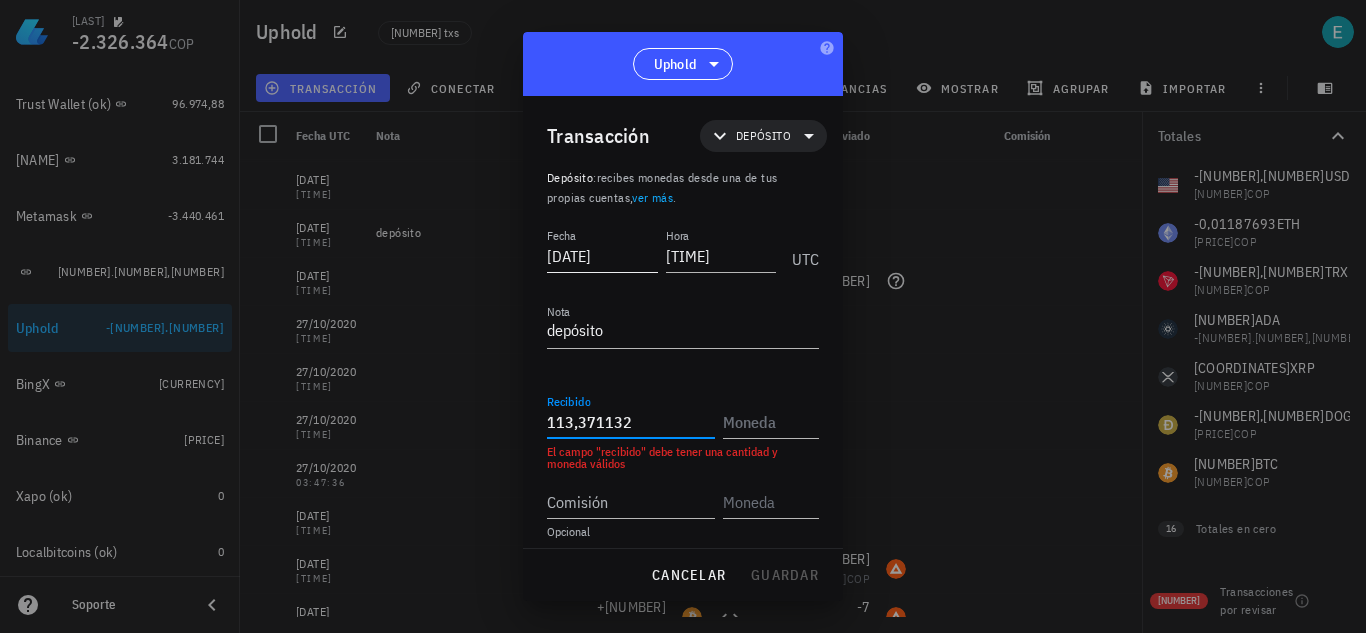 type on "113,371132" 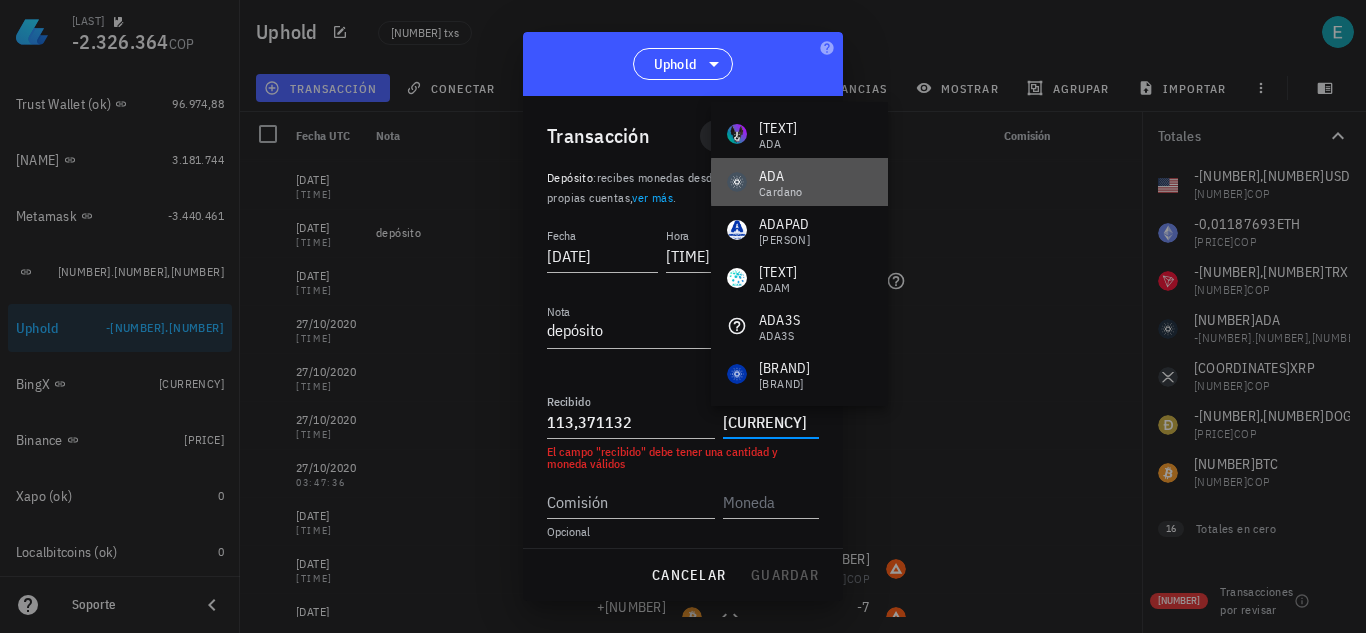 click on "ADA" at bounding box center (781, 176) 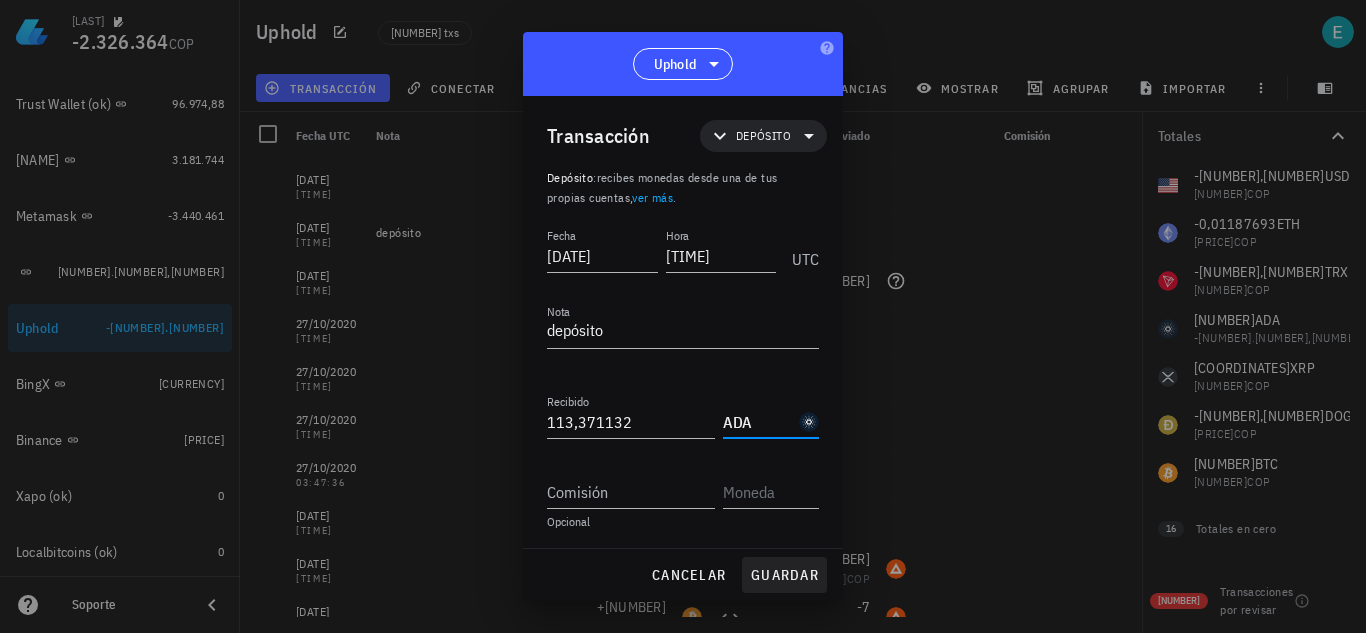 type on "ADA" 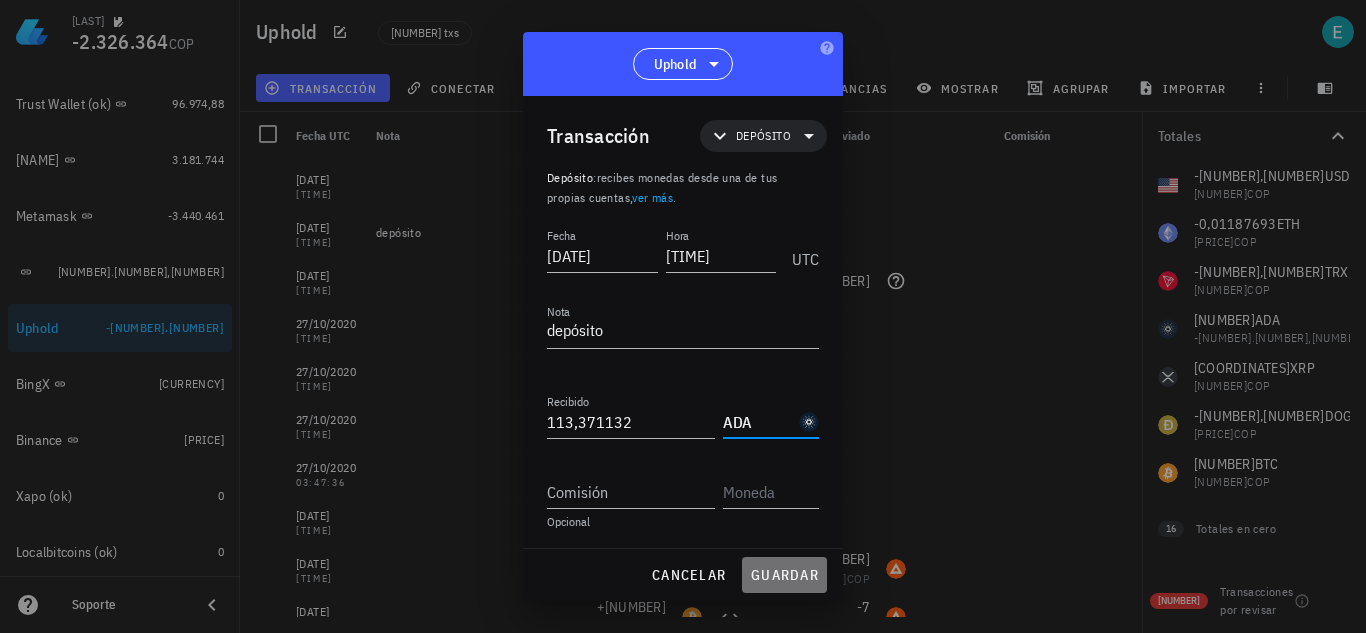 click on "guardar" at bounding box center [784, 575] 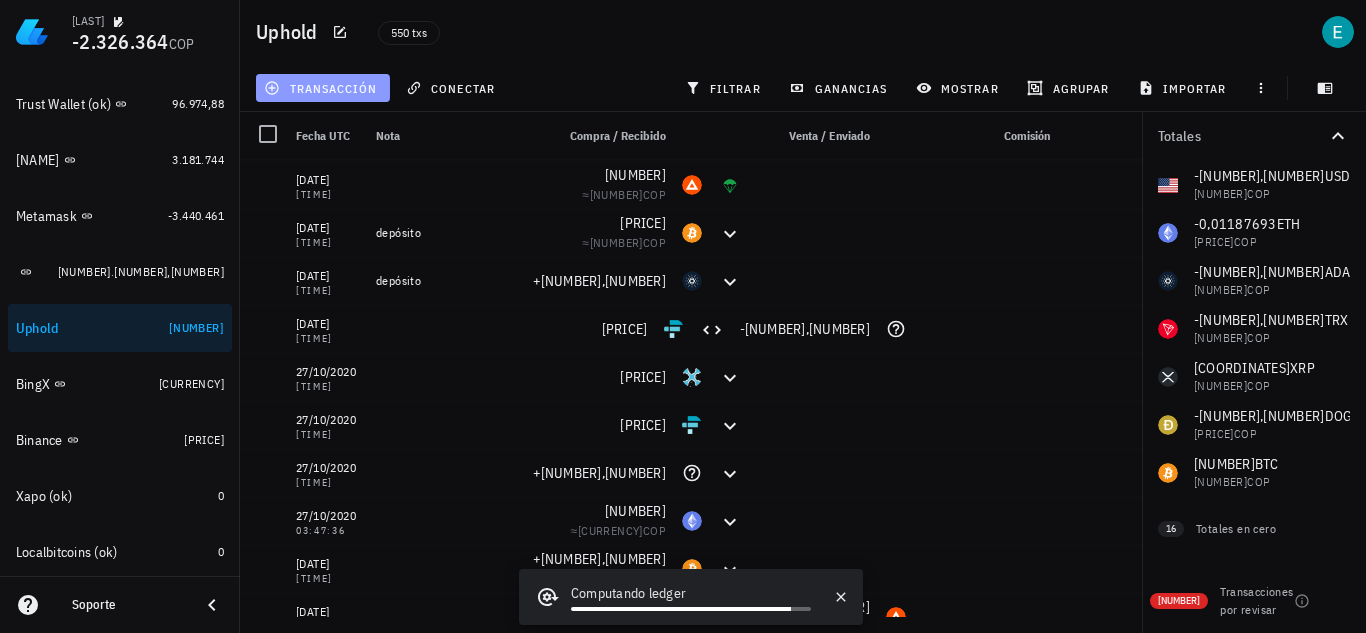 click on "transacción" at bounding box center (322, 88) 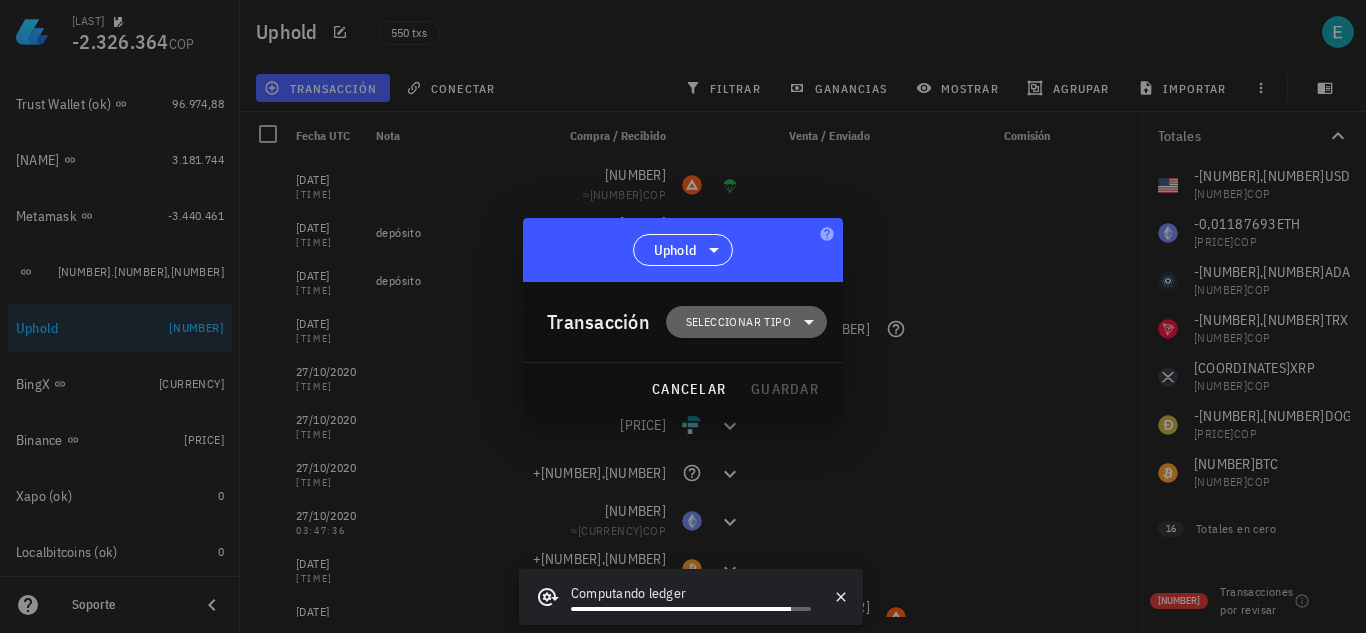 click on "Seleccionar tipo" at bounding box center [738, 322] 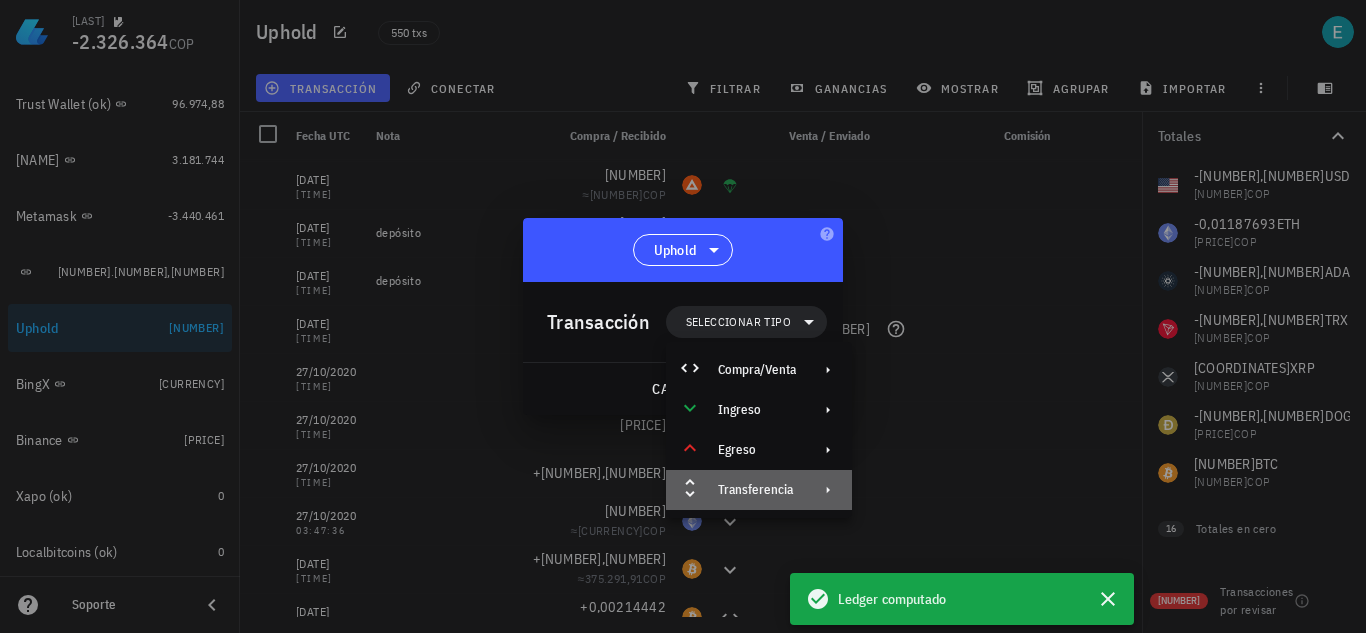 click at bounding box center [824, 490] 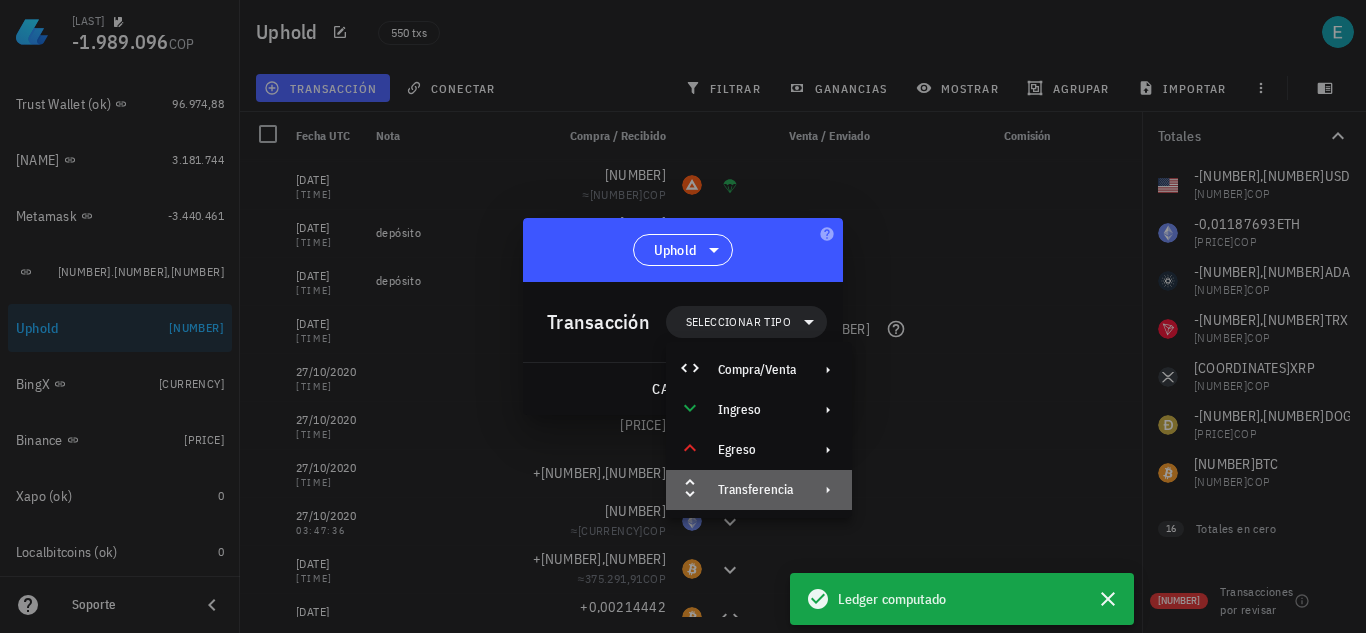 click on "Transferencia" at bounding box center (759, 490) 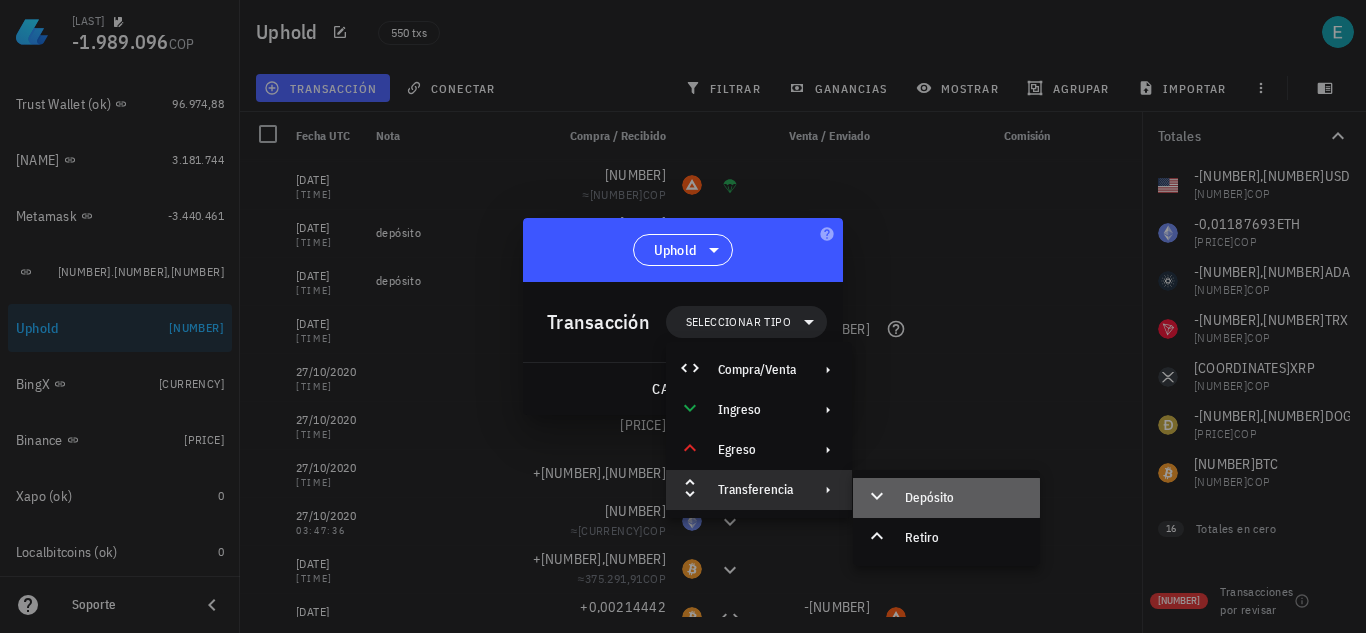 click on "Depósito" at bounding box center [946, 498] 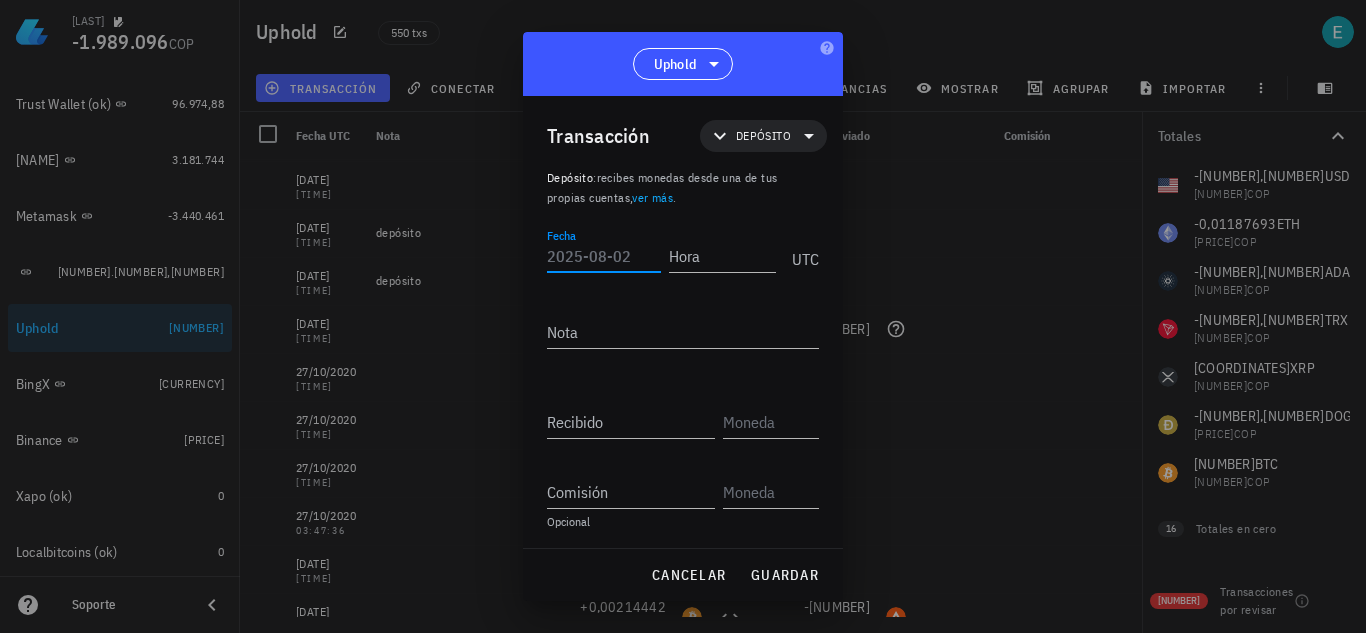 click on "Fecha" at bounding box center [604, 256] 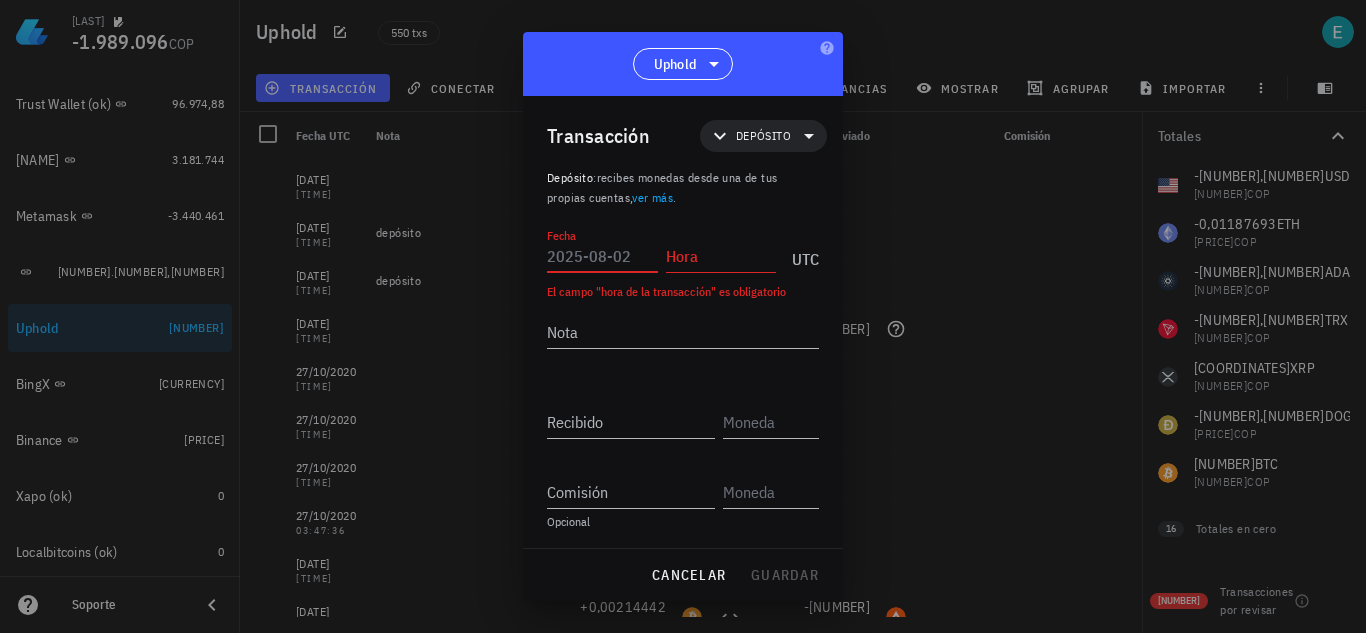 click on "Fecha" at bounding box center (602, 256) 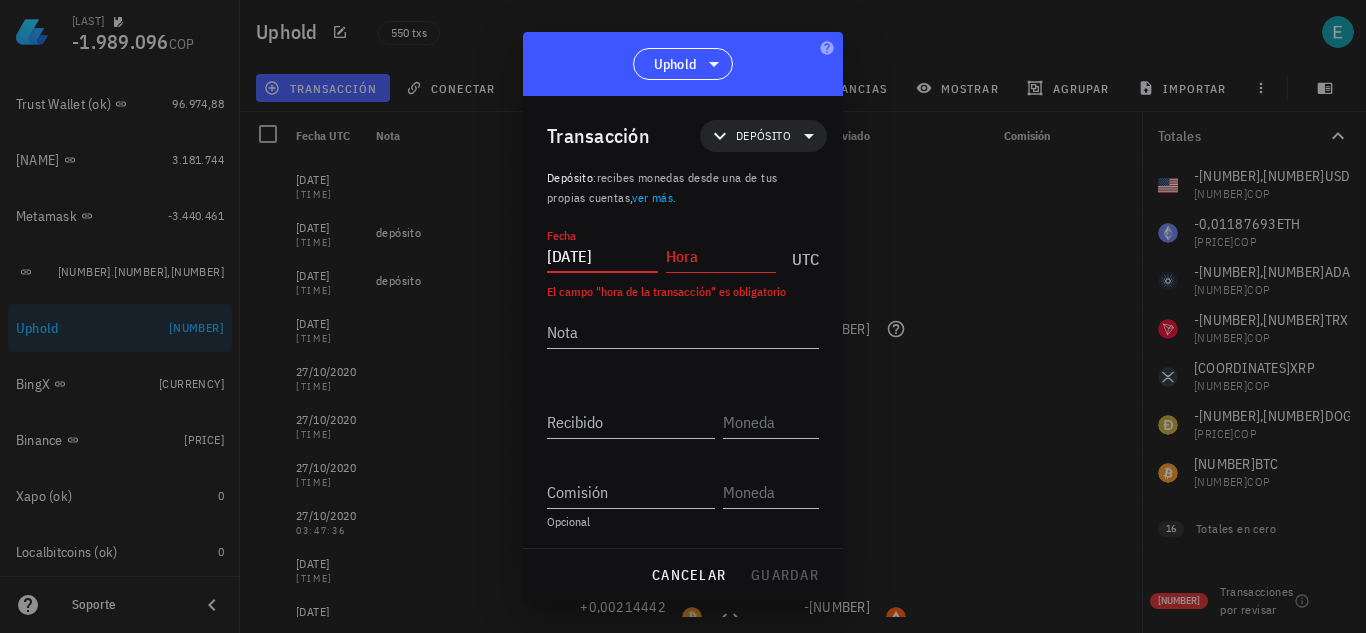 type on "2020-11-23" 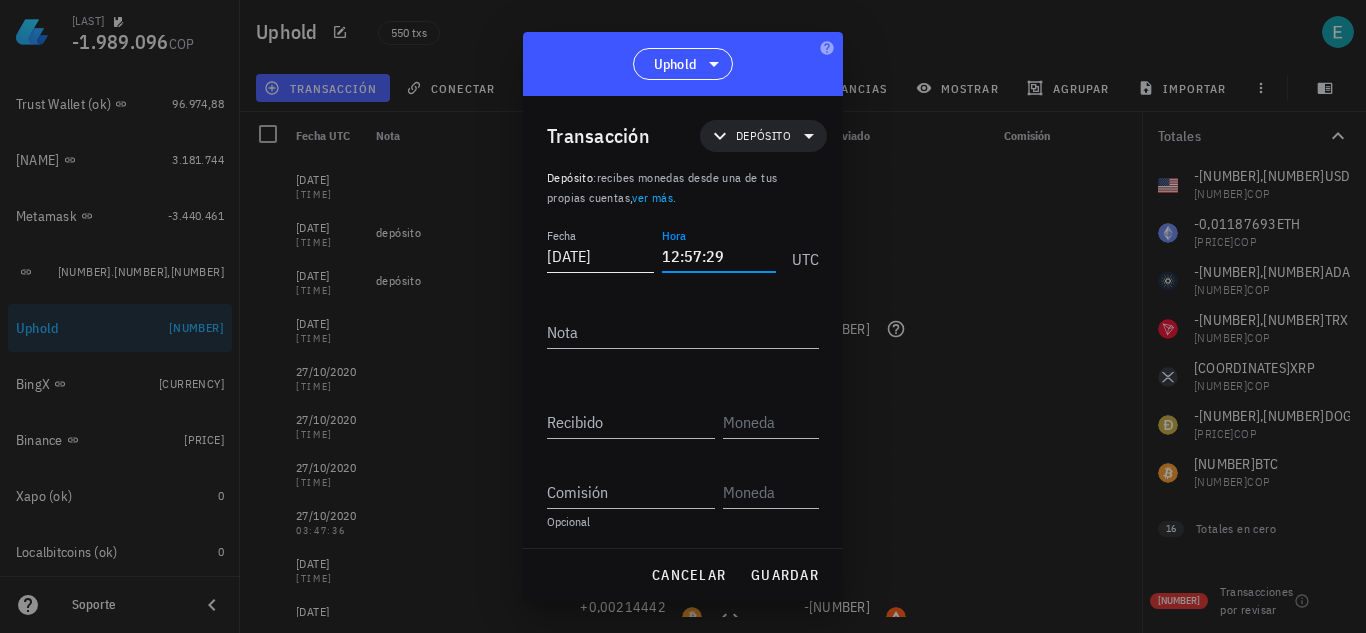 type on "12:57:29" 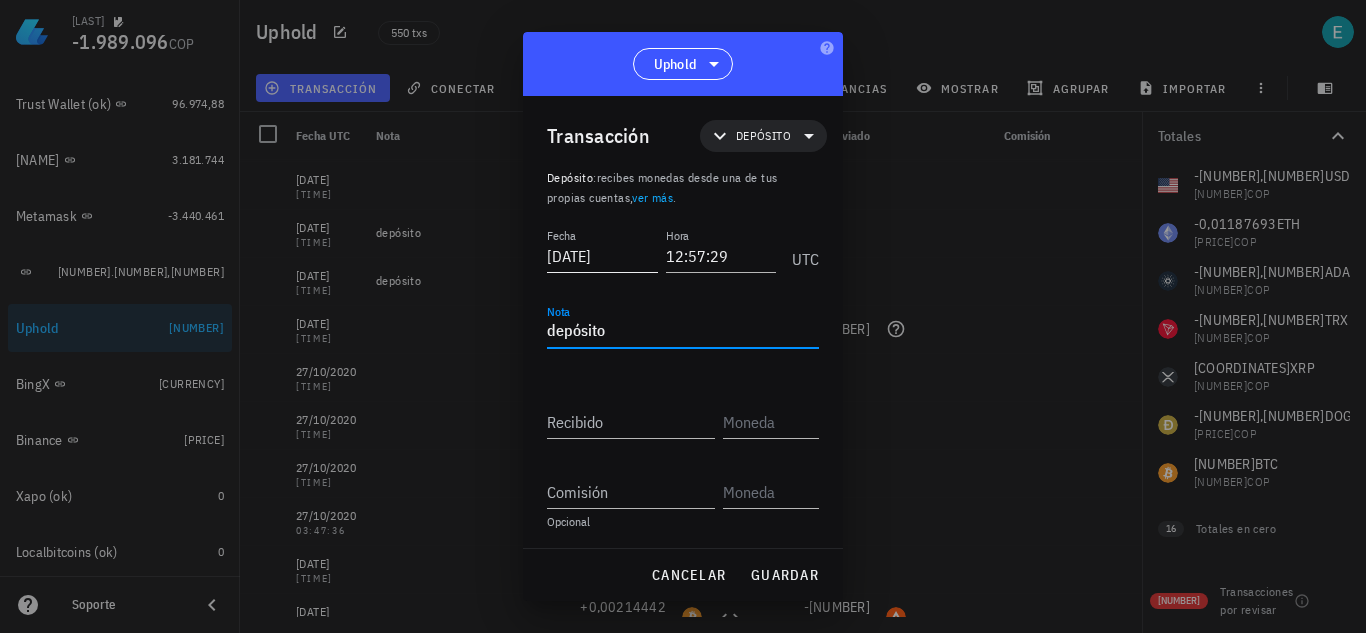 type on "depósito" 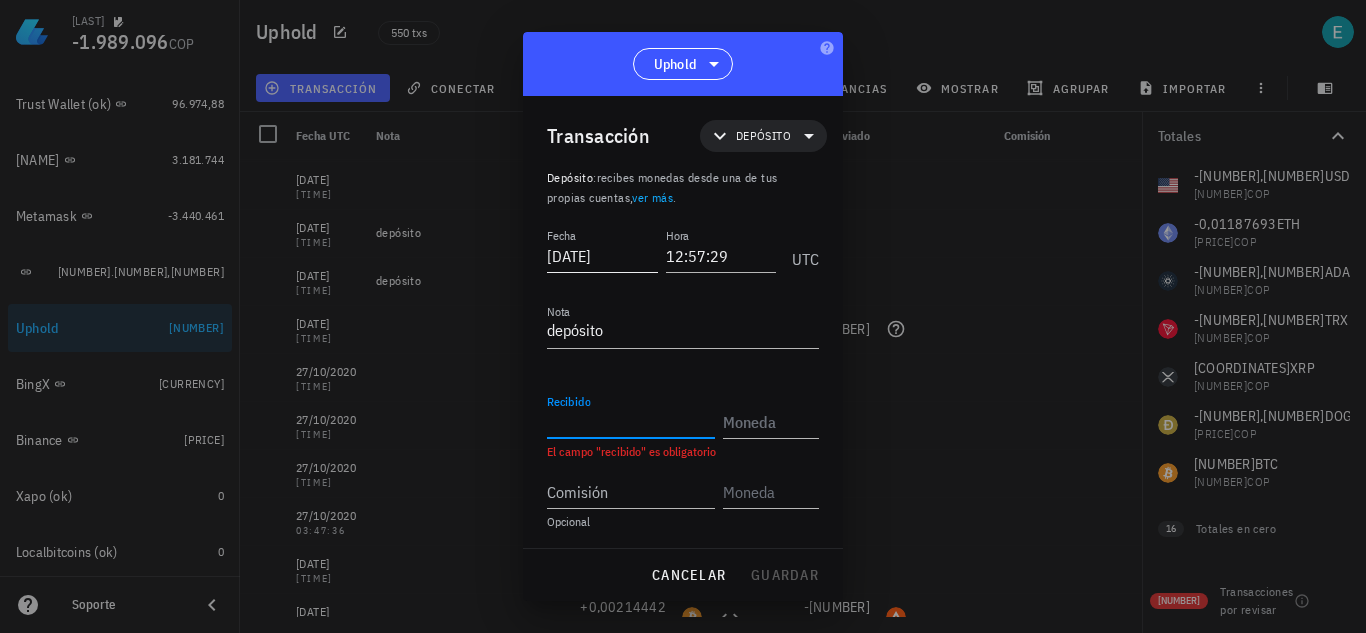 paste on "95,489058" 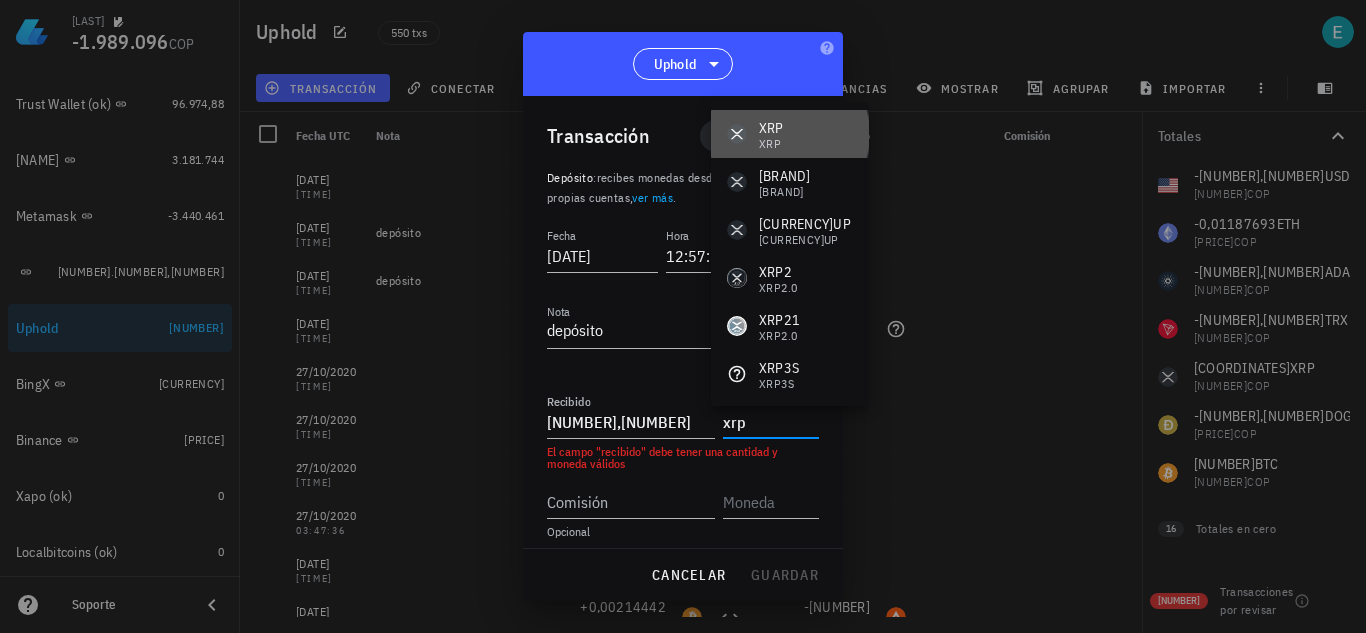 click on "XRP   XRP" at bounding box center (790, 134) 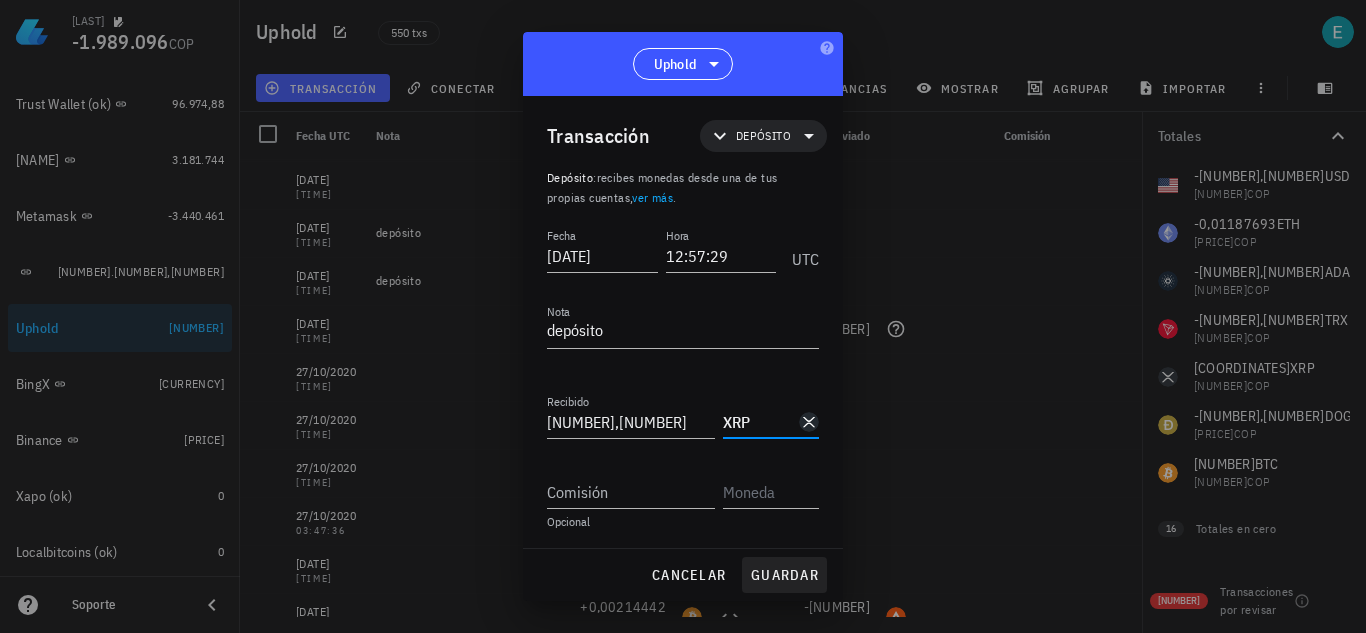 type on "XRP" 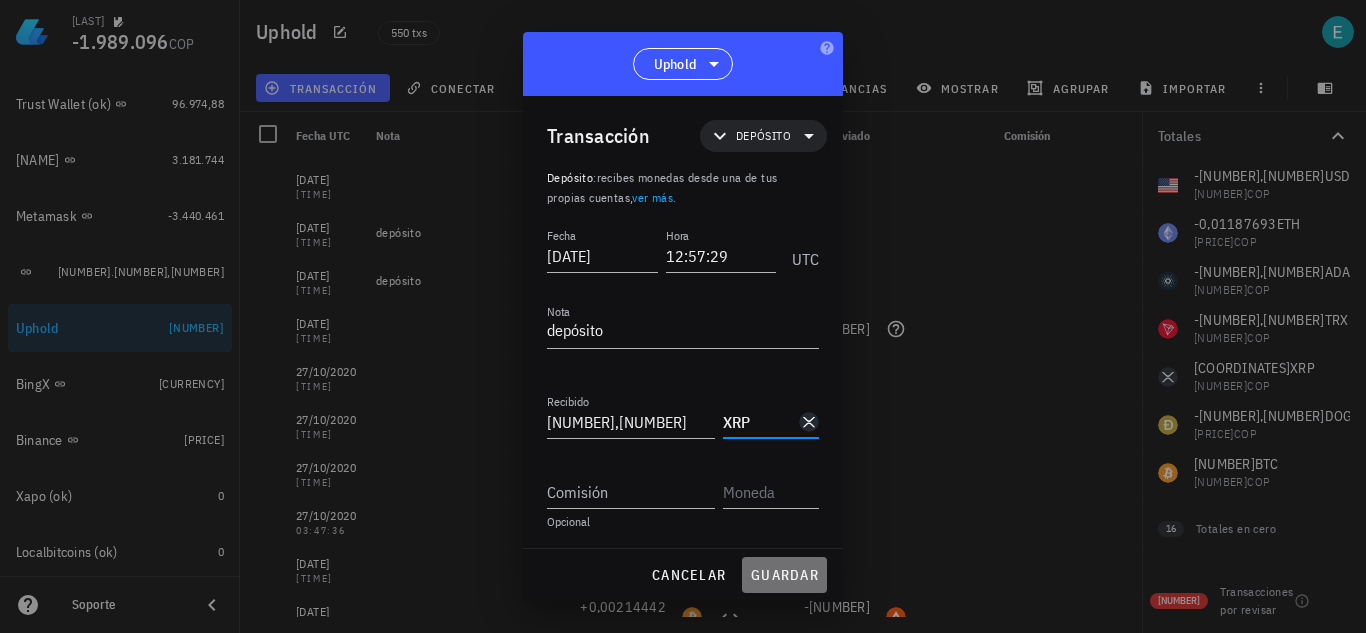 click on "guardar" at bounding box center [784, 575] 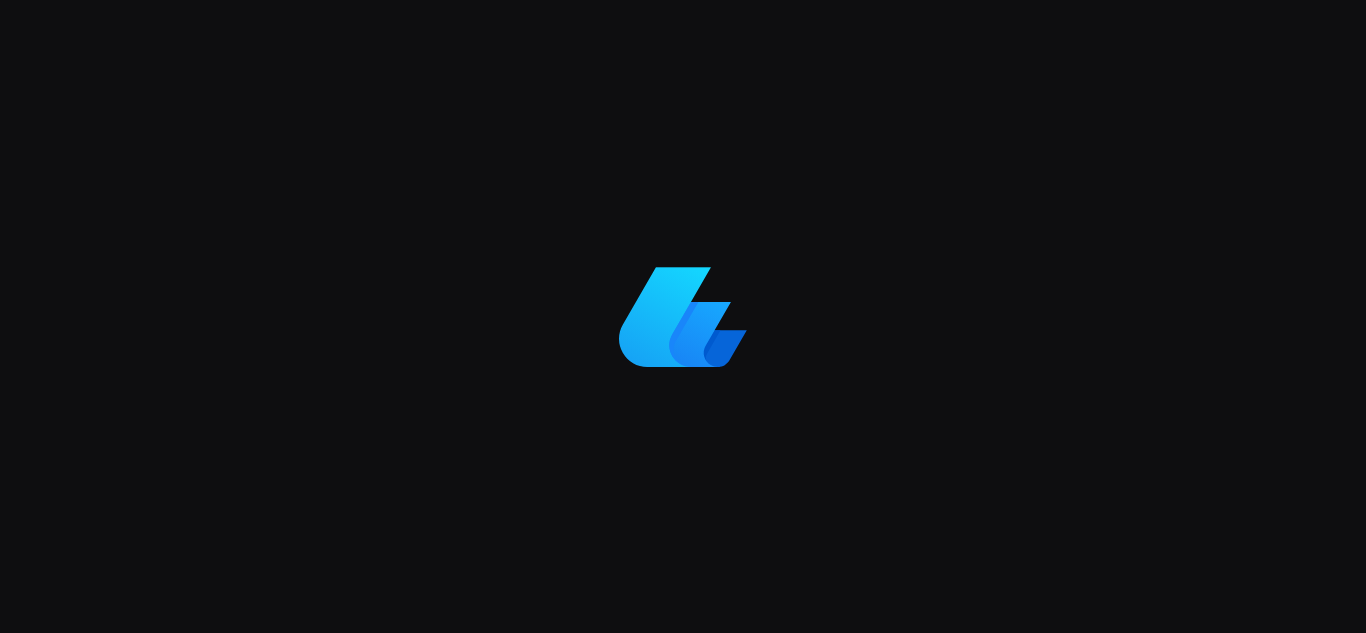 scroll, scrollTop: 0, scrollLeft: 0, axis: both 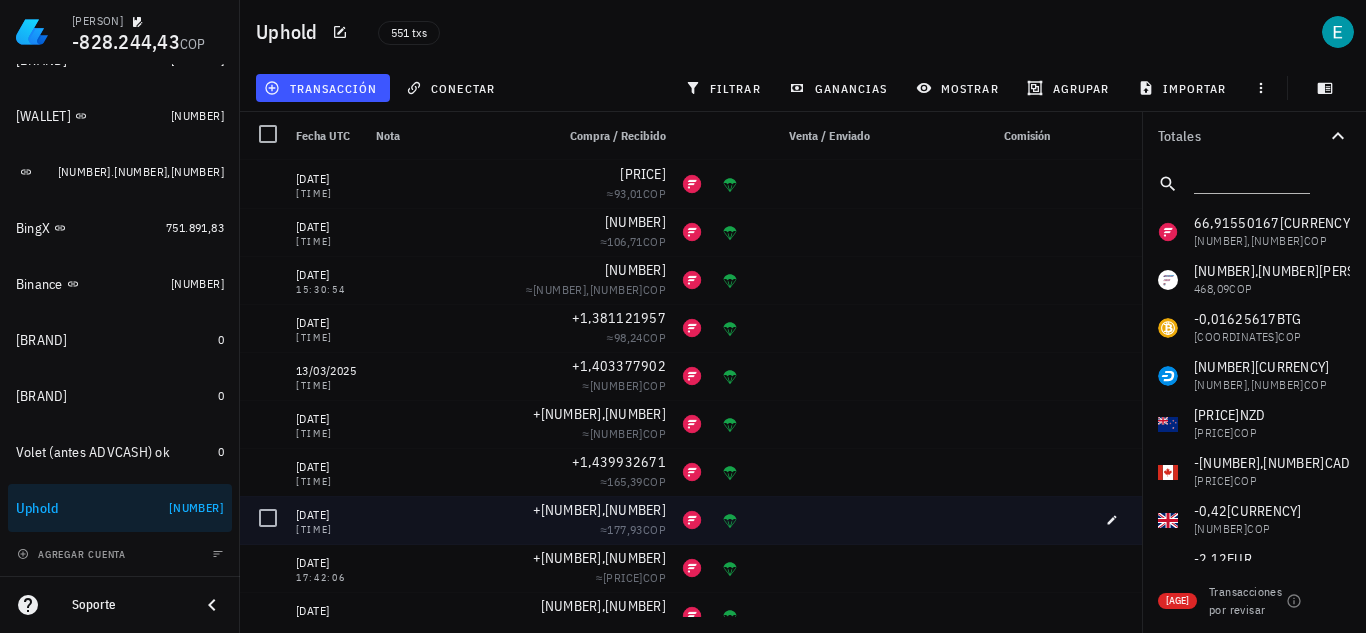 click at bounding box center (986, 520) 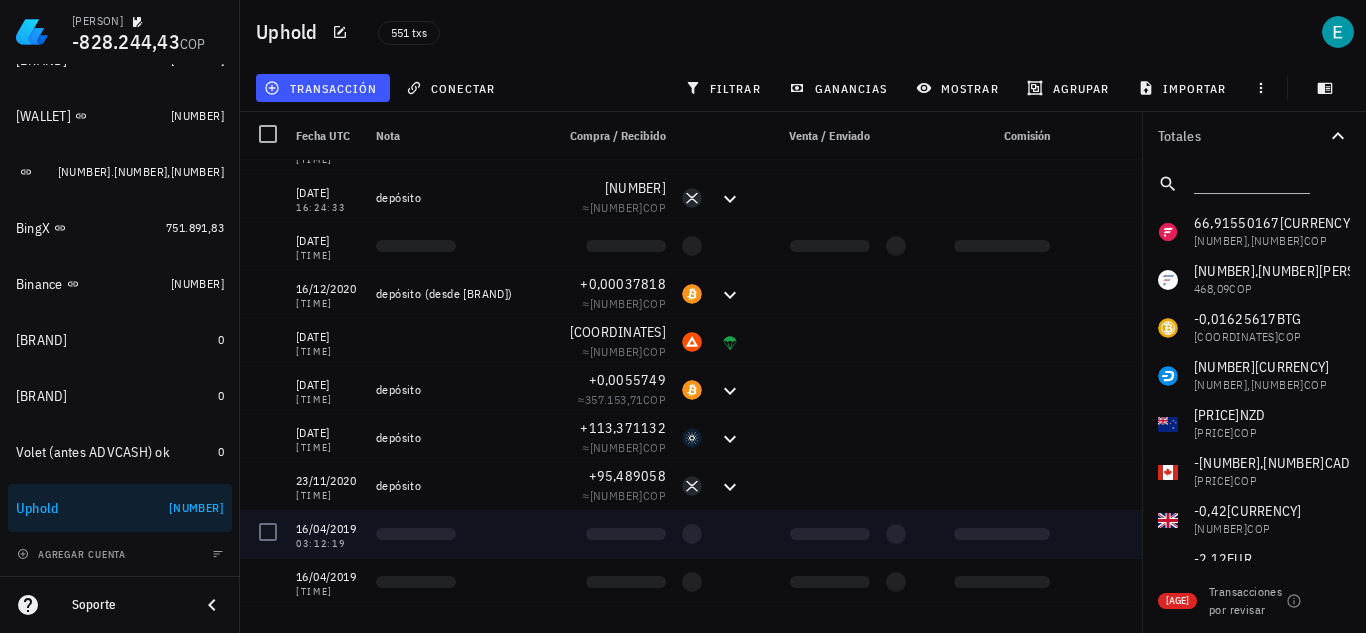 scroll, scrollTop: 4200, scrollLeft: 0, axis: vertical 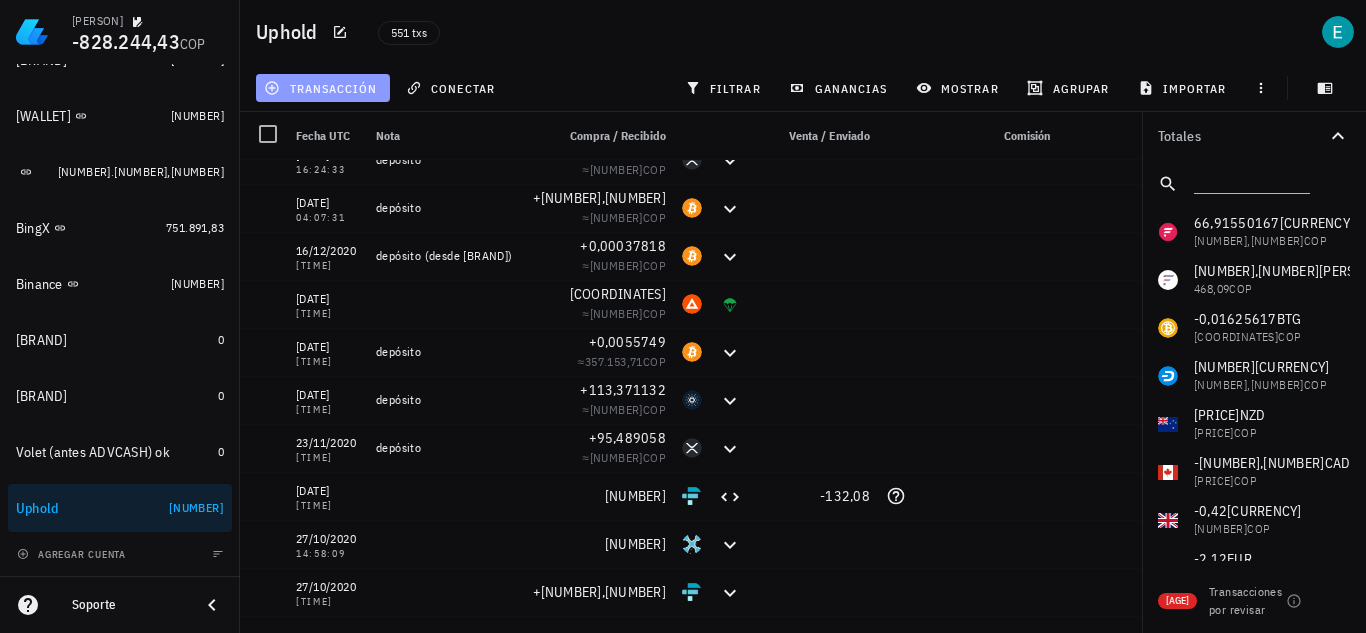 click on "transacción" at bounding box center [322, 88] 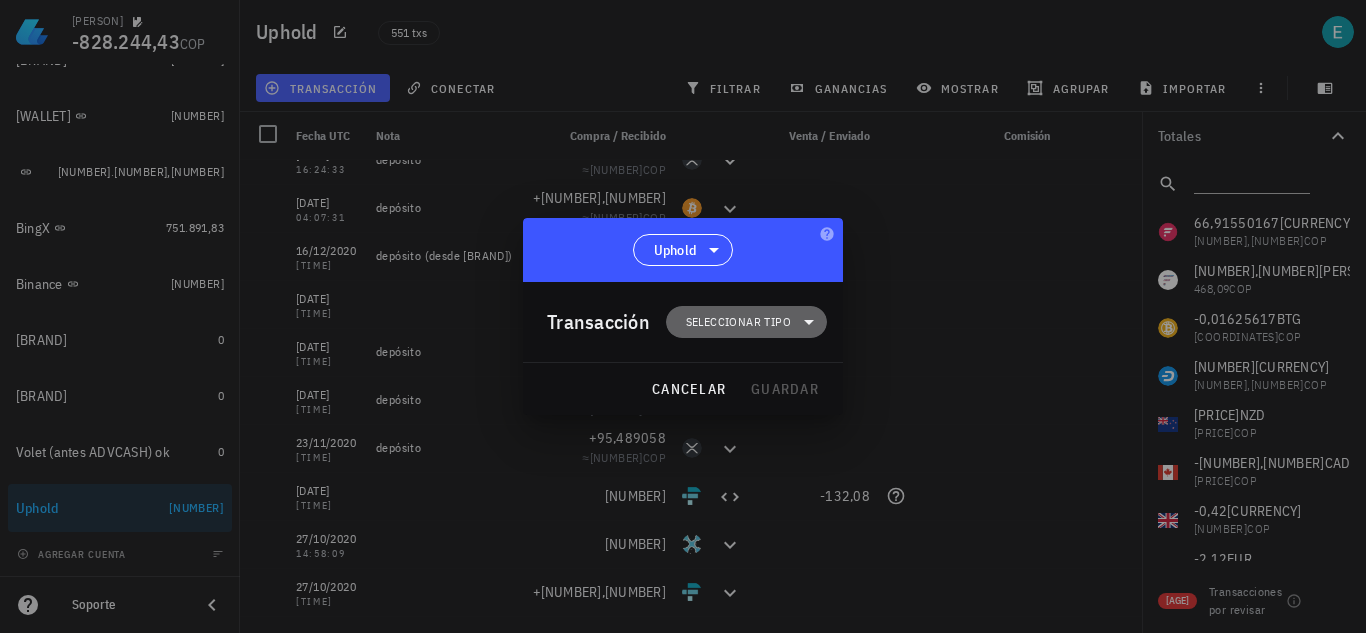 click on "Seleccionar tipo" at bounding box center (738, 322) 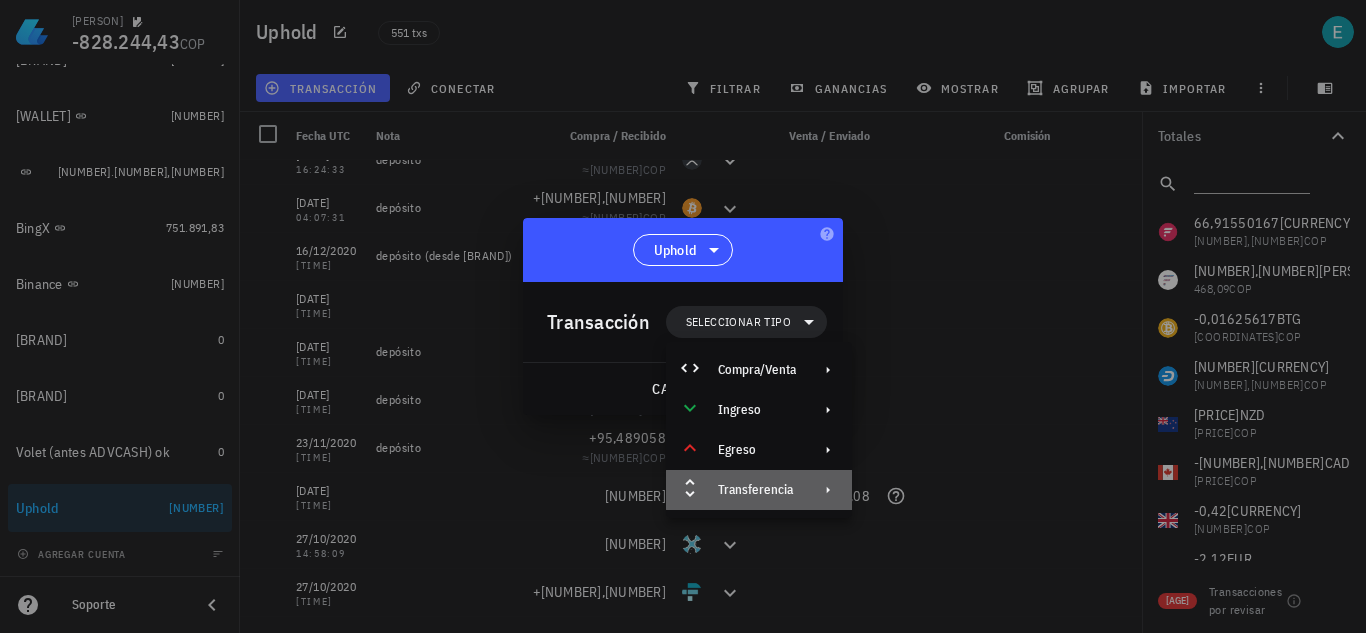click on "Transferencia" at bounding box center [757, 490] 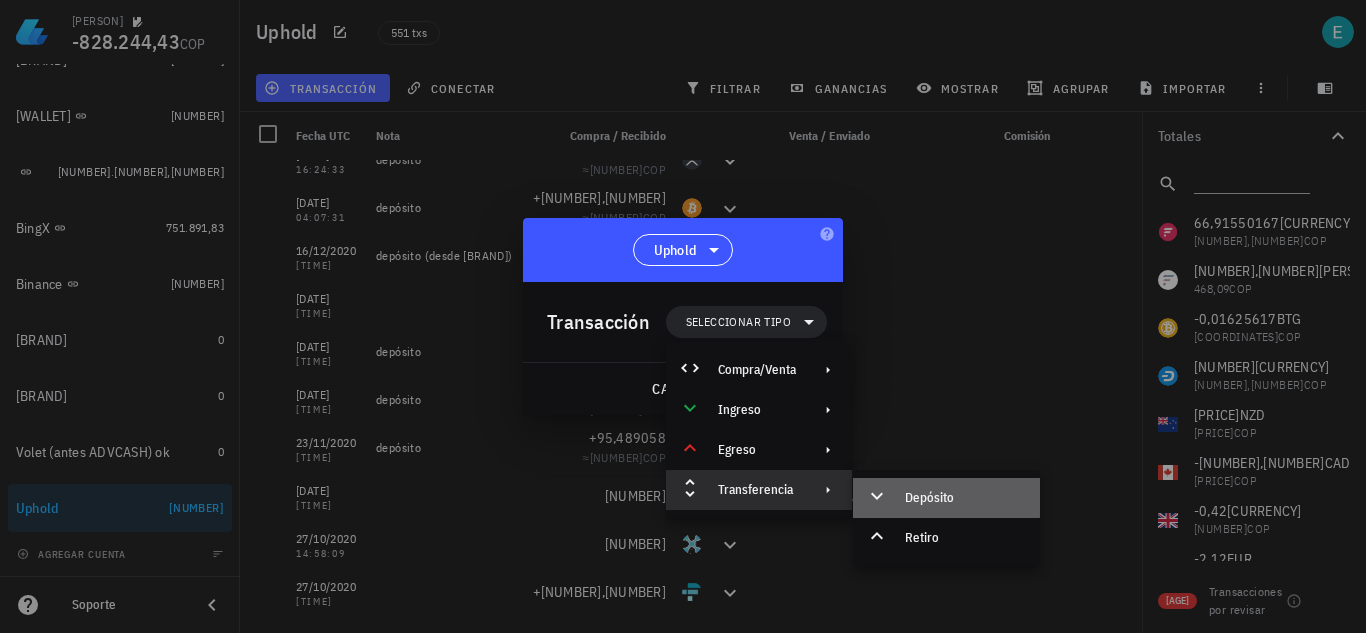 click on "Depósito" at bounding box center [946, 498] 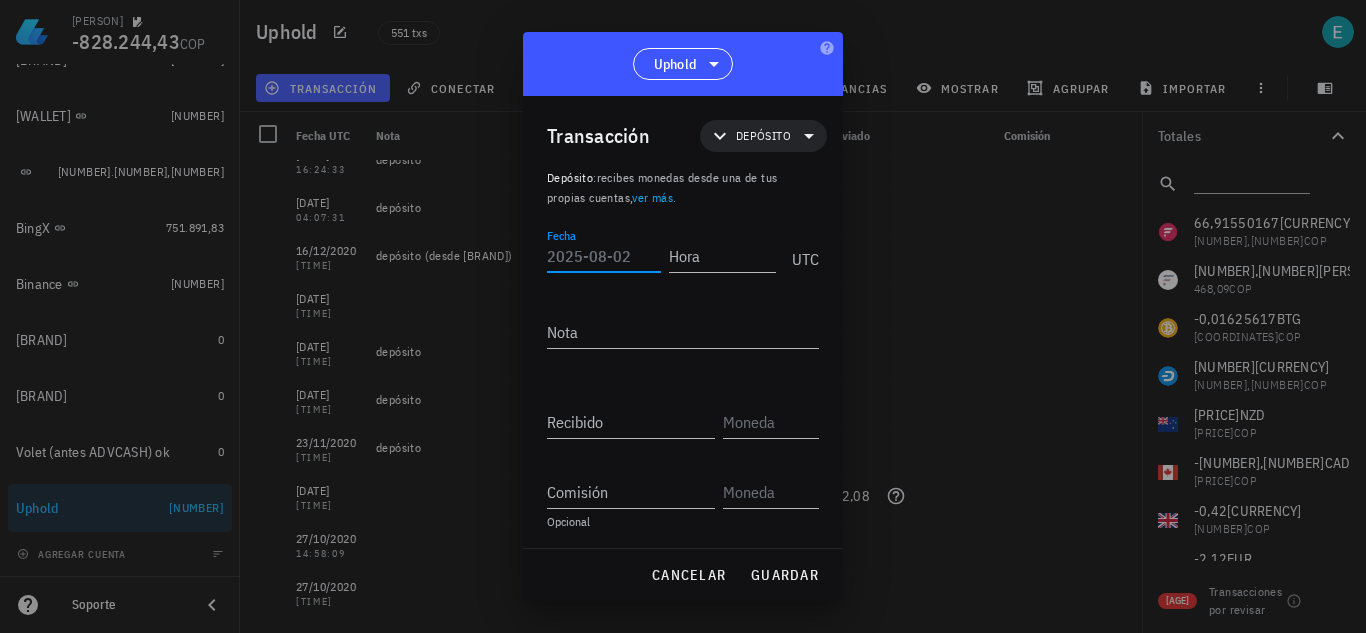 click on "Fecha" at bounding box center [604, 256] 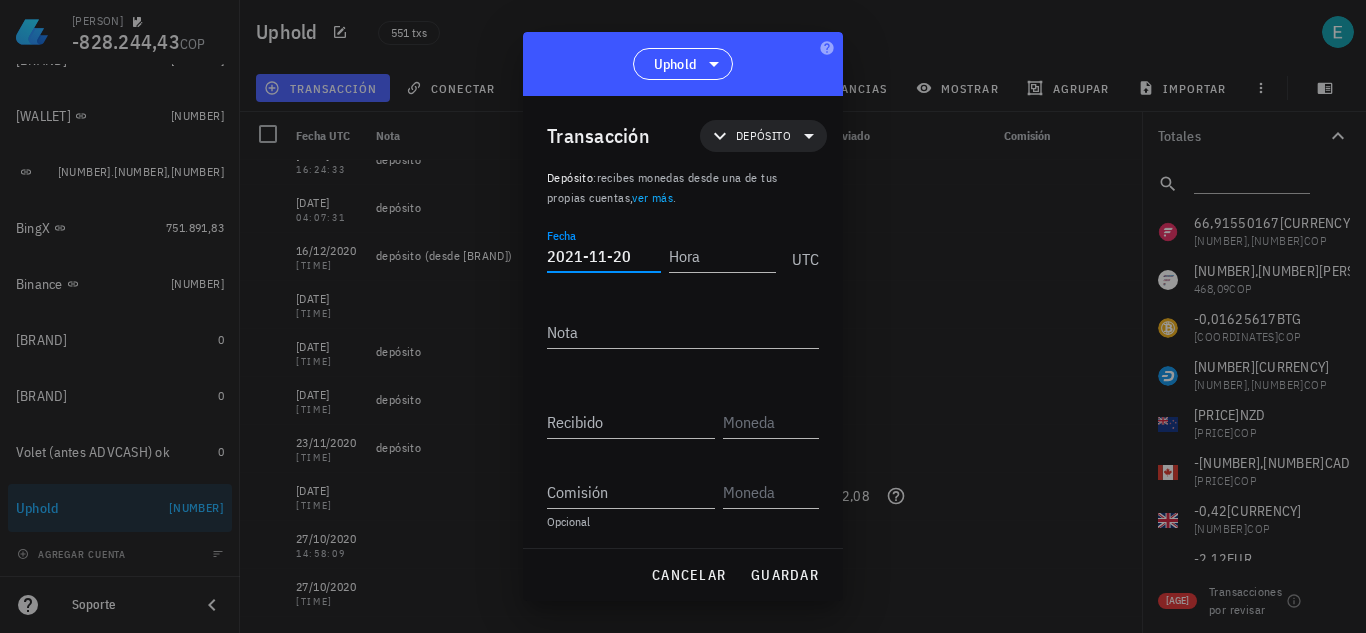click on "2021-11-20" at bounding box center (604, 256) 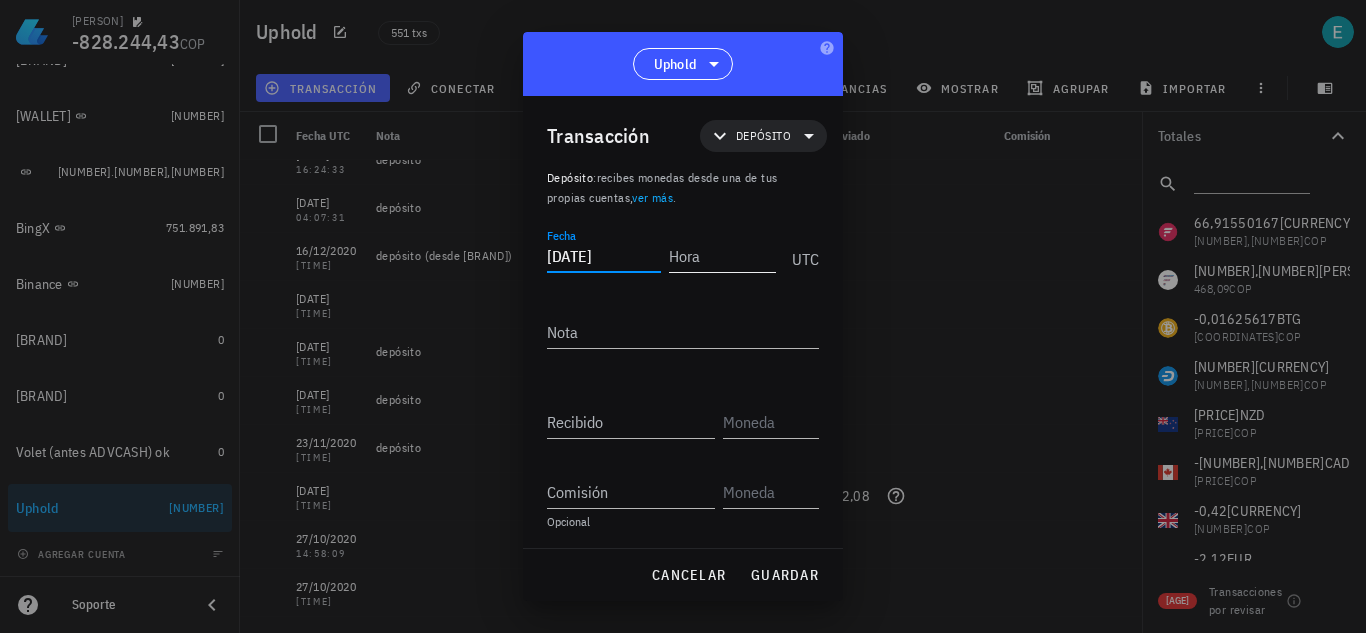 type on "2020-11-20" 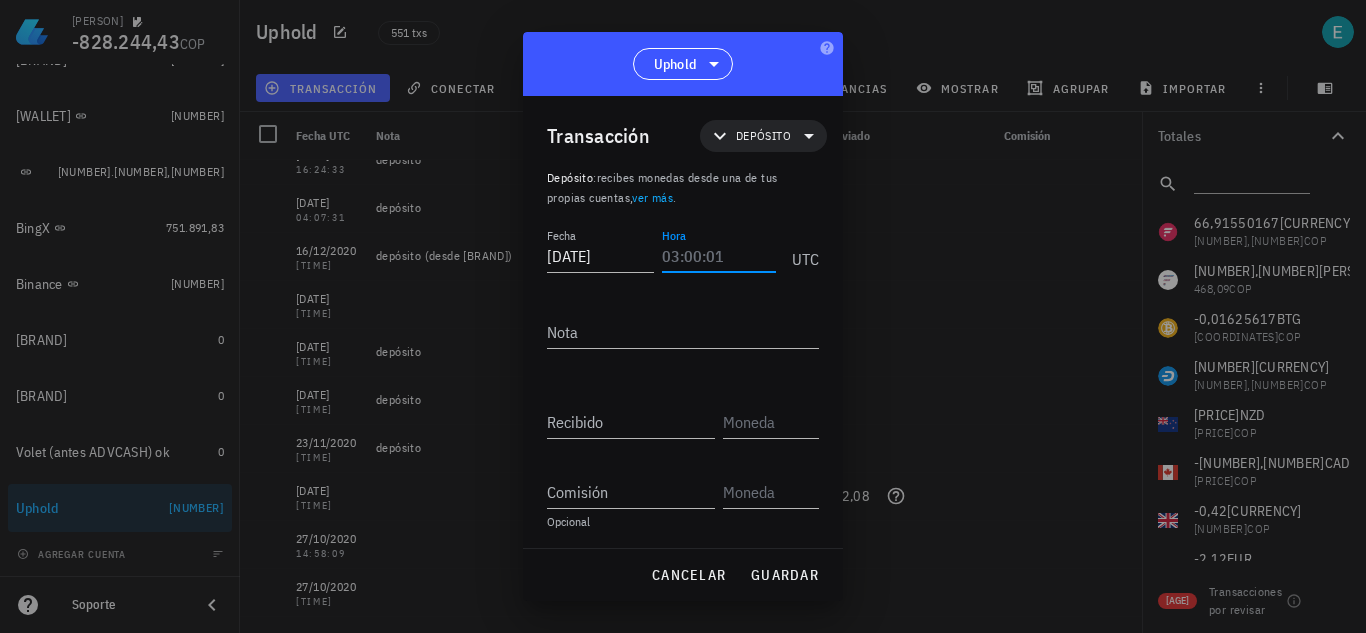 click on "Hora" at bounding box center (719, 256) 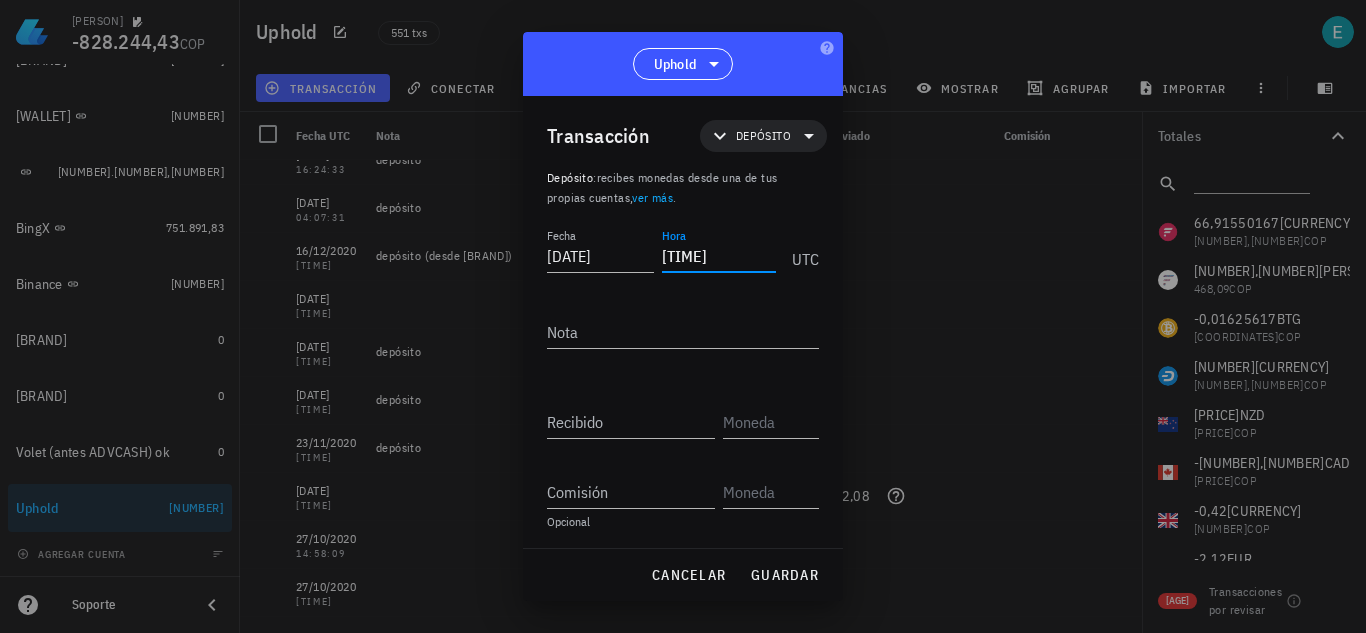 type on "21:15:52" 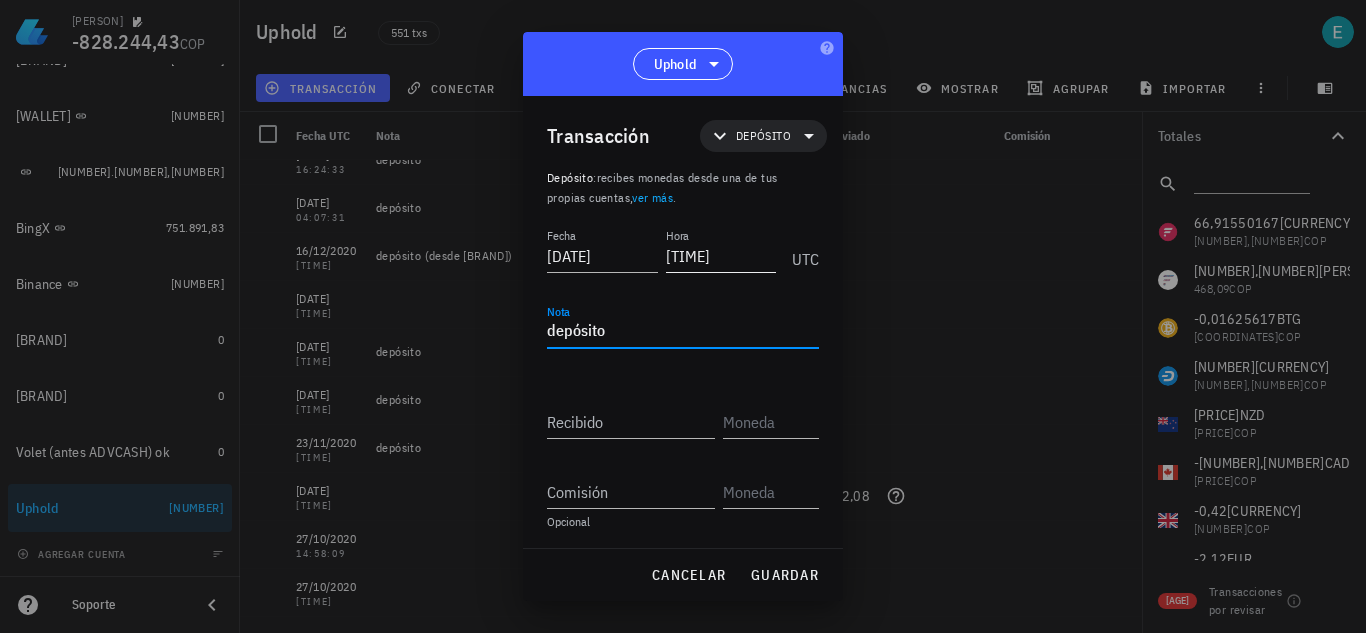 type on "depósito" 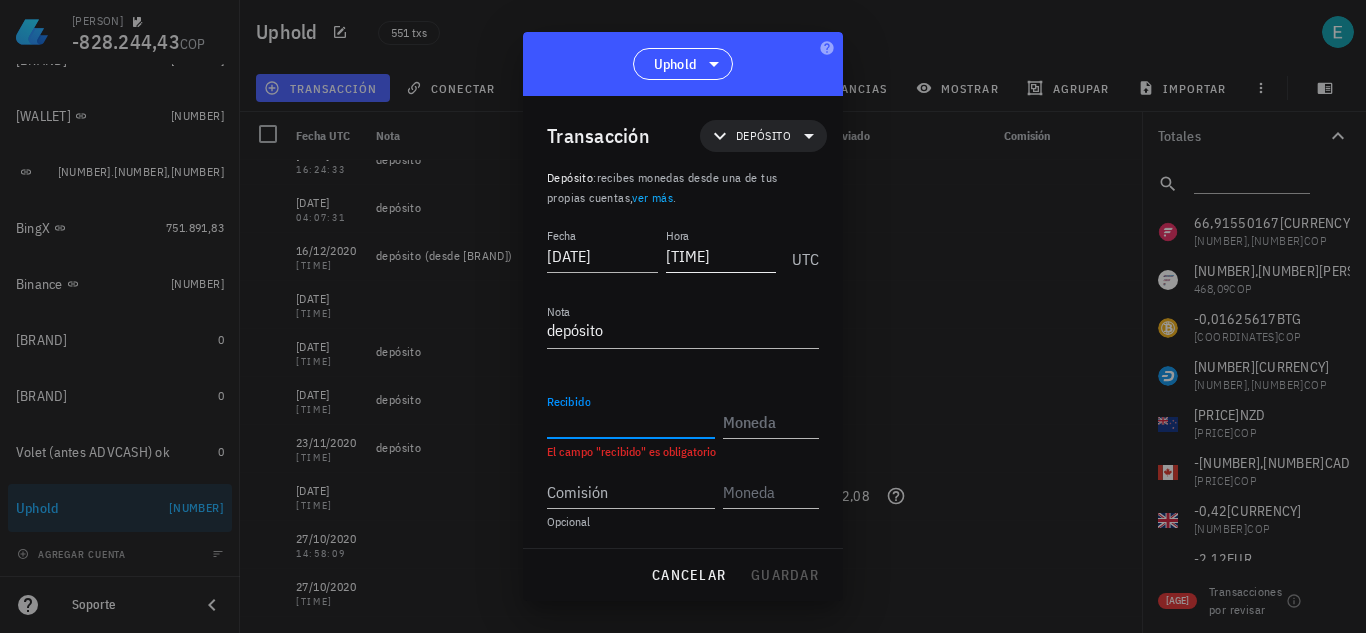 paste on "0,00264535" 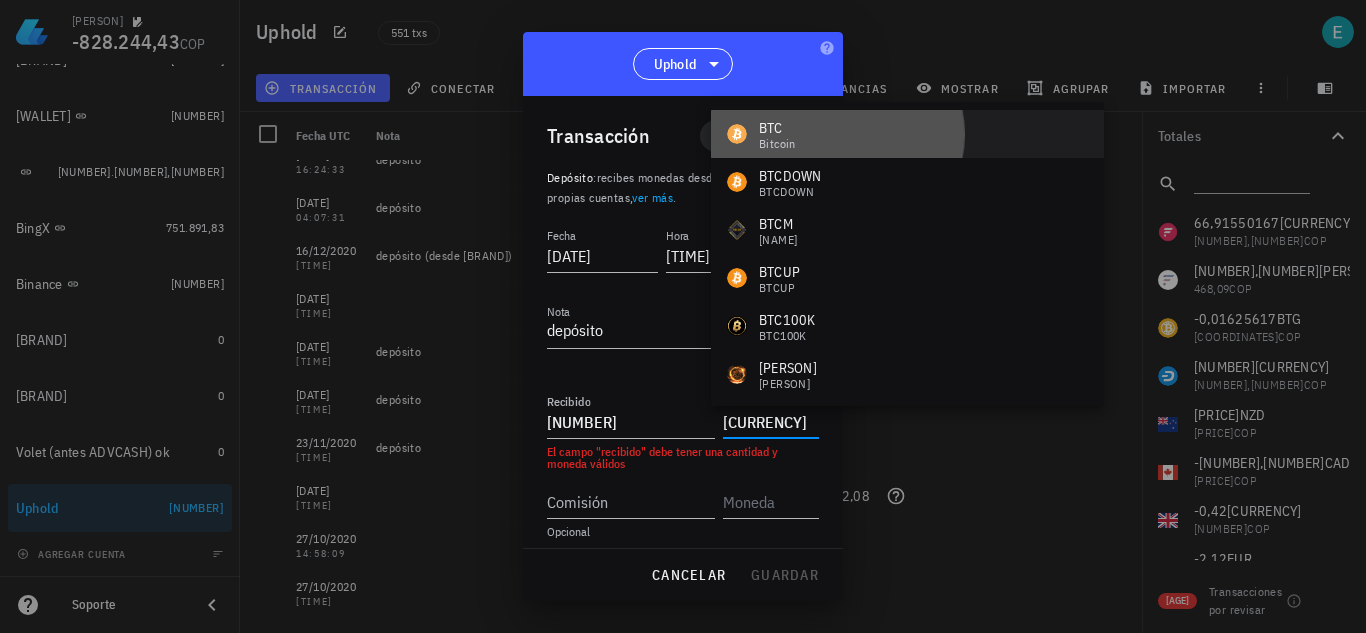 click on "BTC" at bounding box center (777, 128) 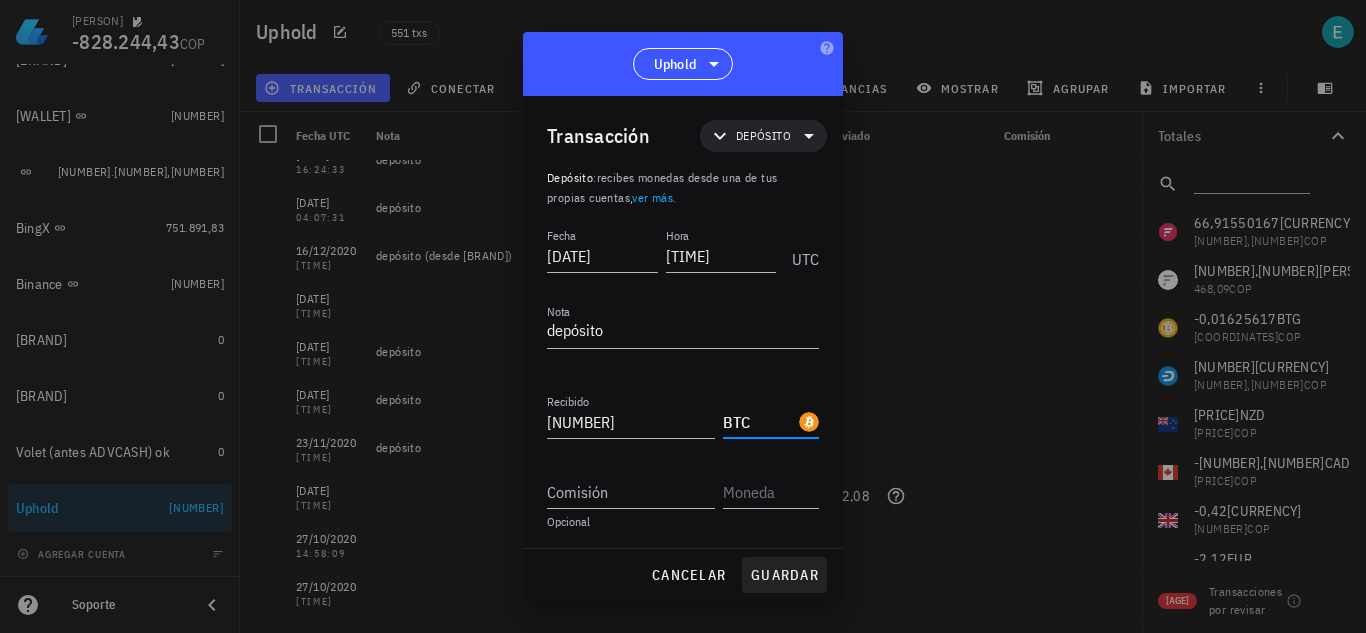 type on "BTC" 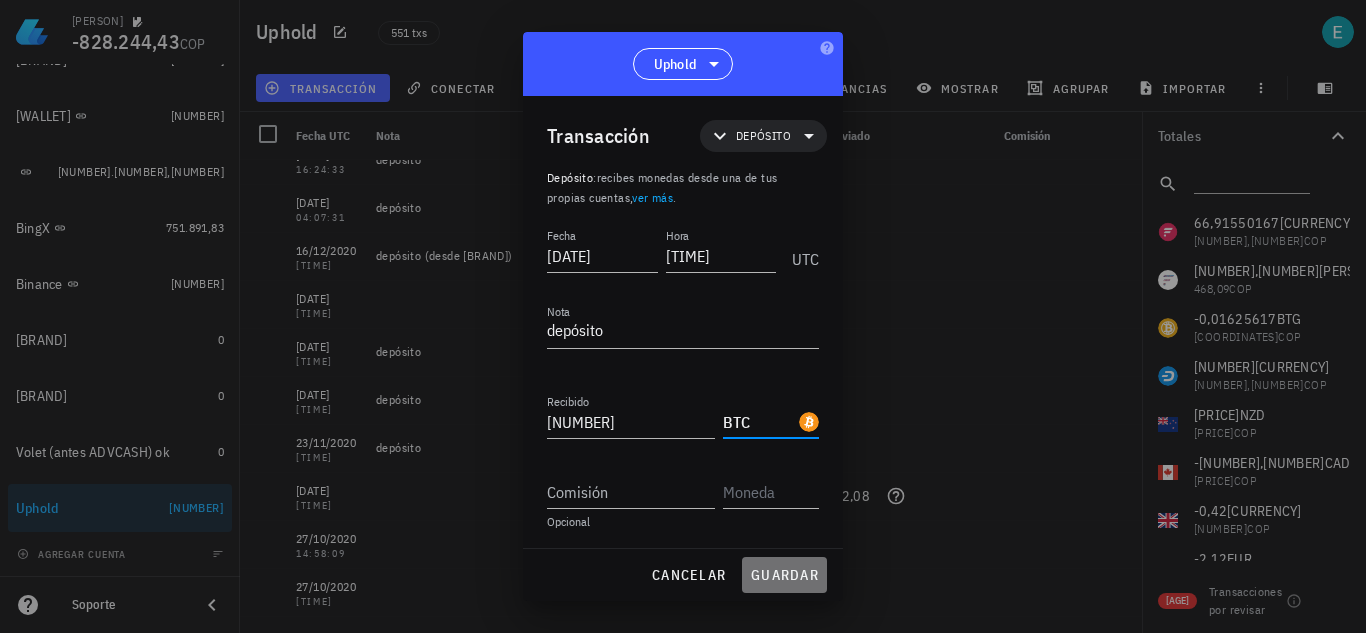 click on "guardar" at bounding box center (784, 575) 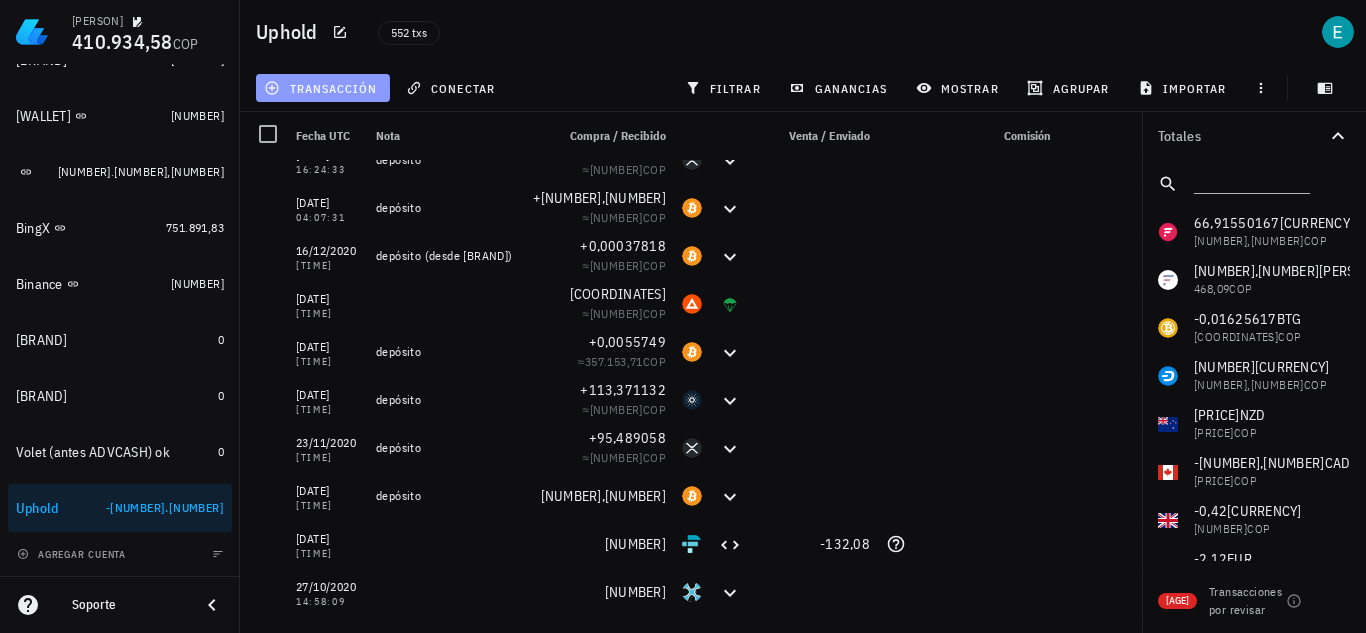 click on "transacción" at bounding box center [322, 88] 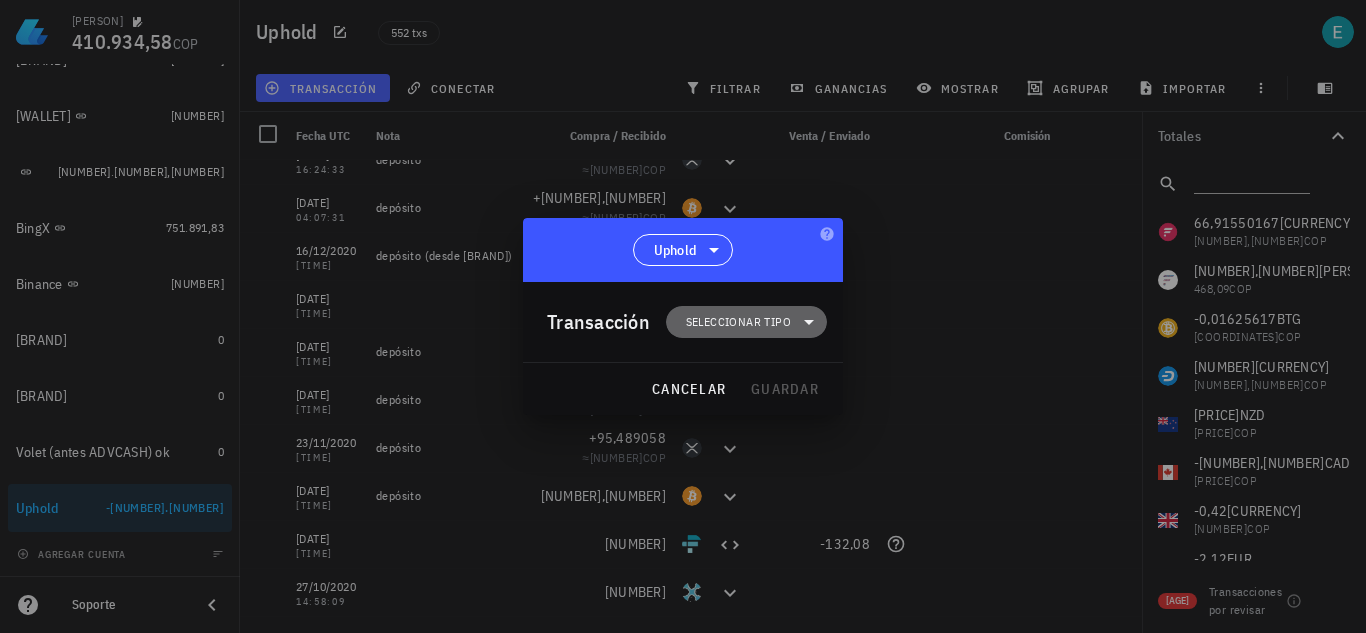 click on "Seleccionar tipo" at bounding box center [746, 322] 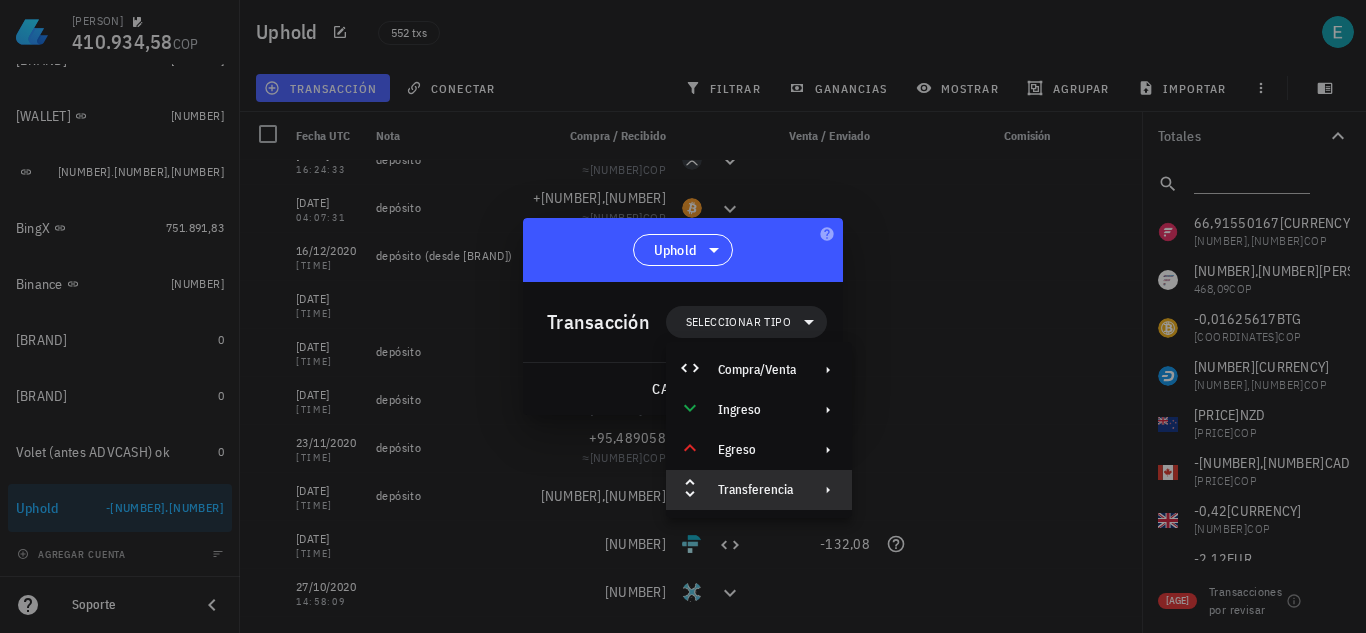 click on "Transferencia" at bounding box center [757, 490] 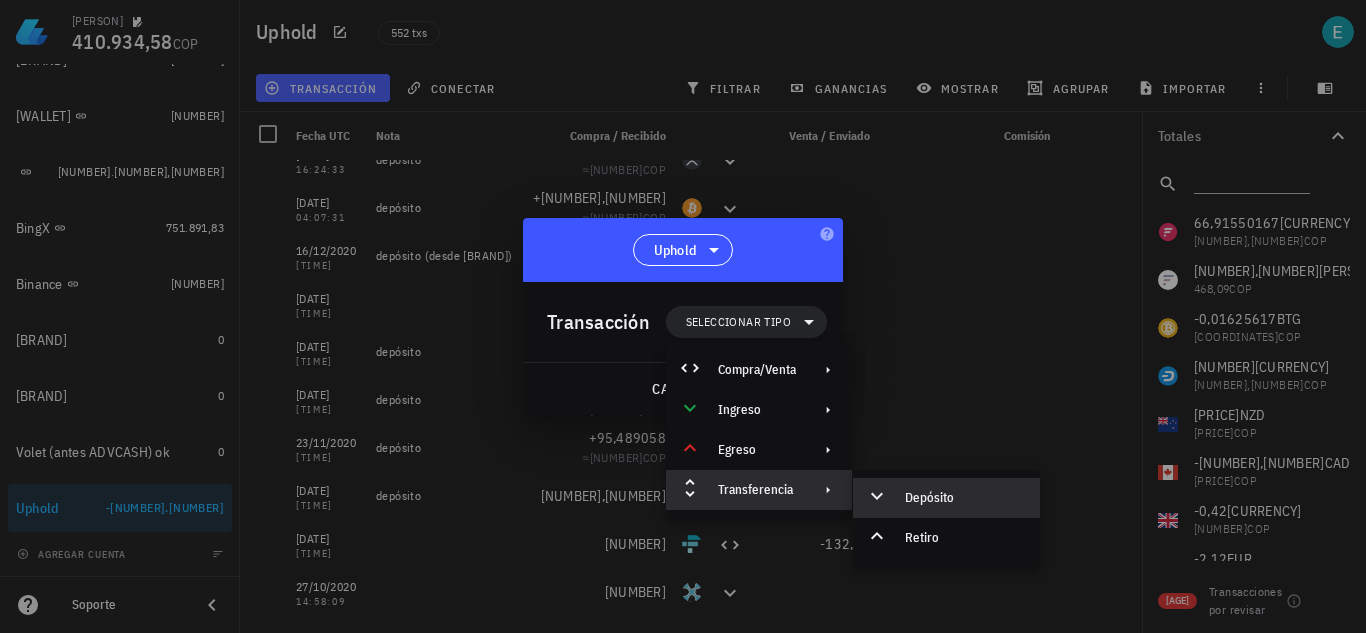 click on "Depósito" at bounding box center [964, 498] 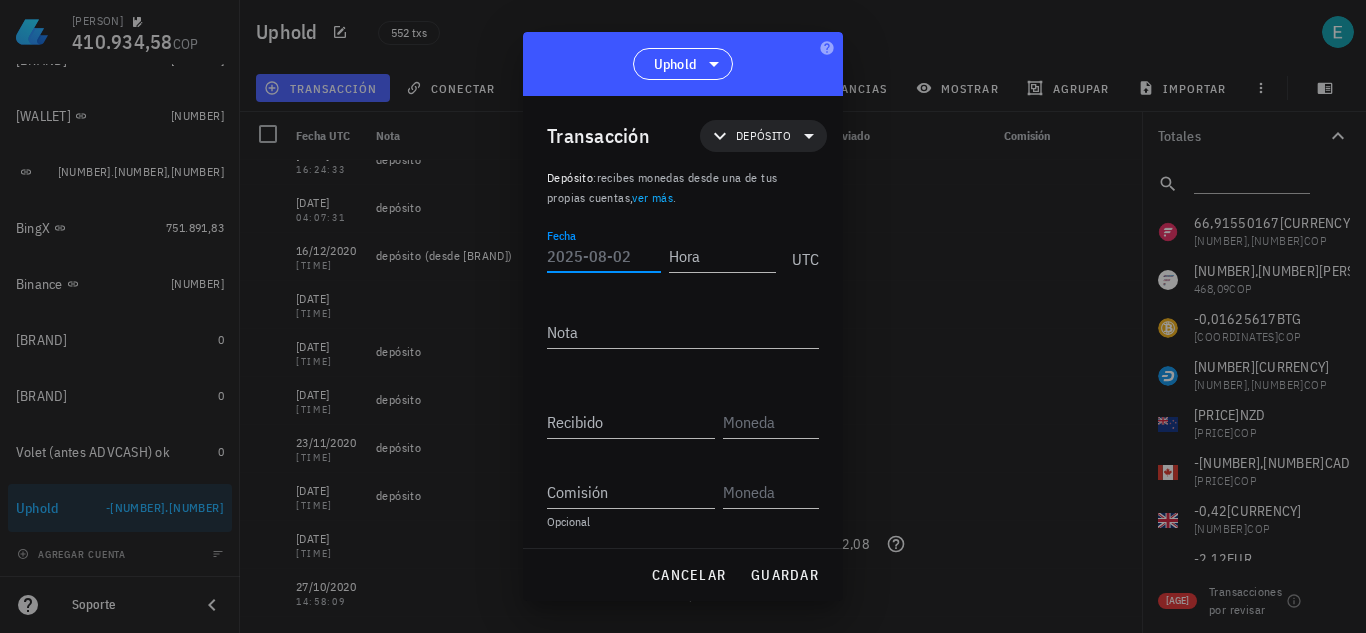 click on "Fecha" at bounding box center [604, 256] 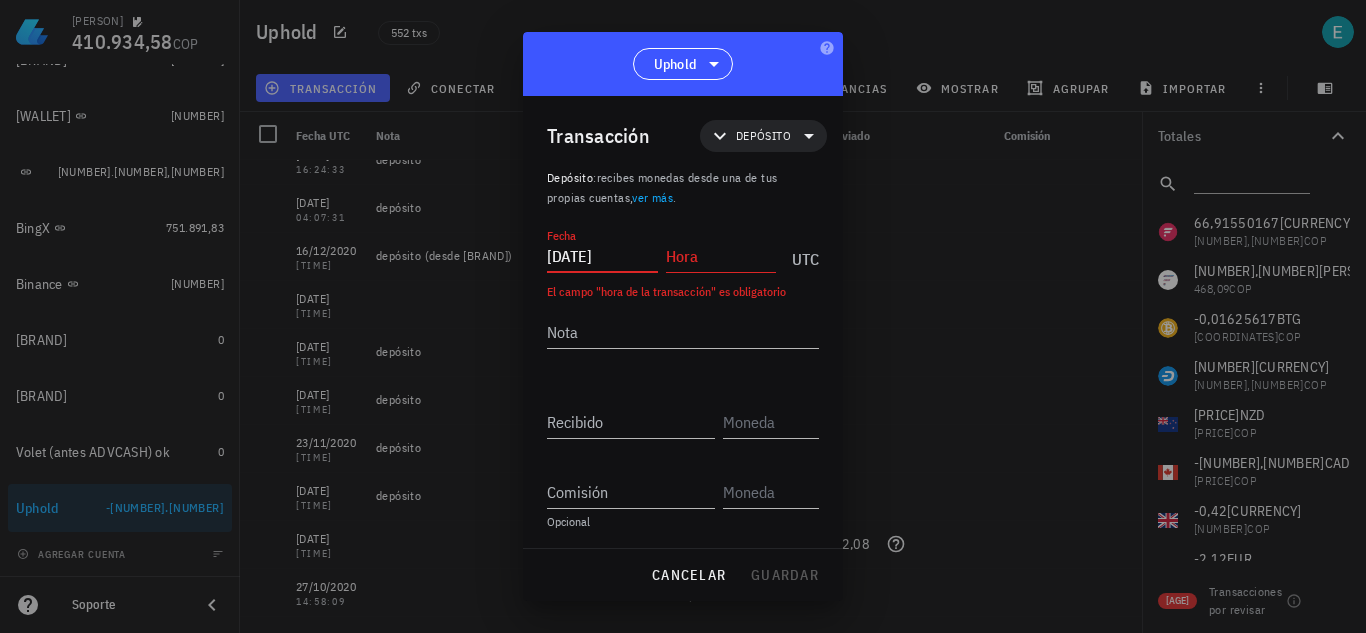 type on "2020-11-20" 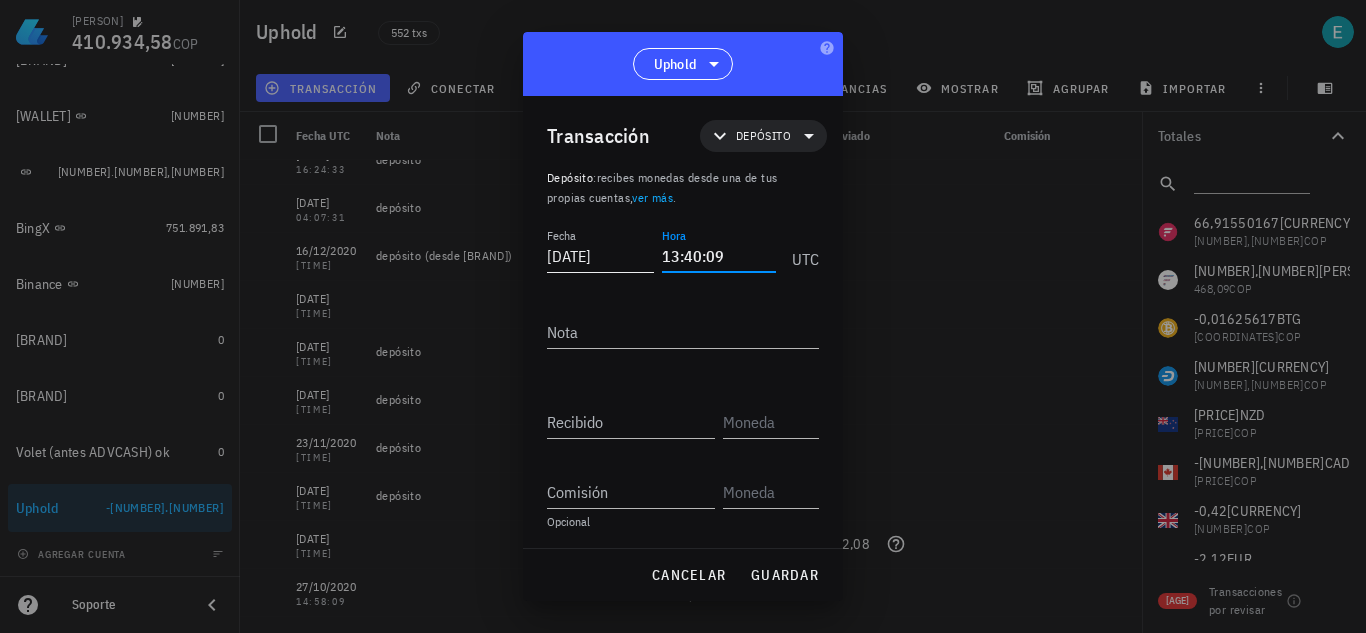 type on "13:40:09" 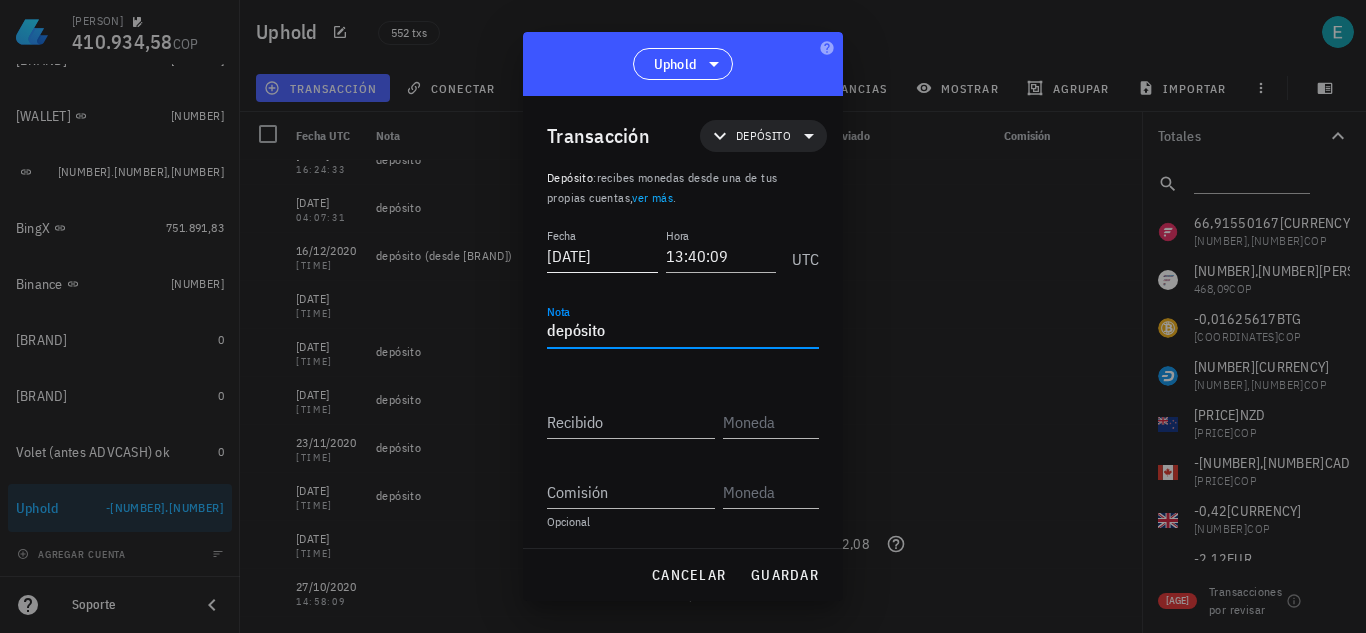 type on "depósito" 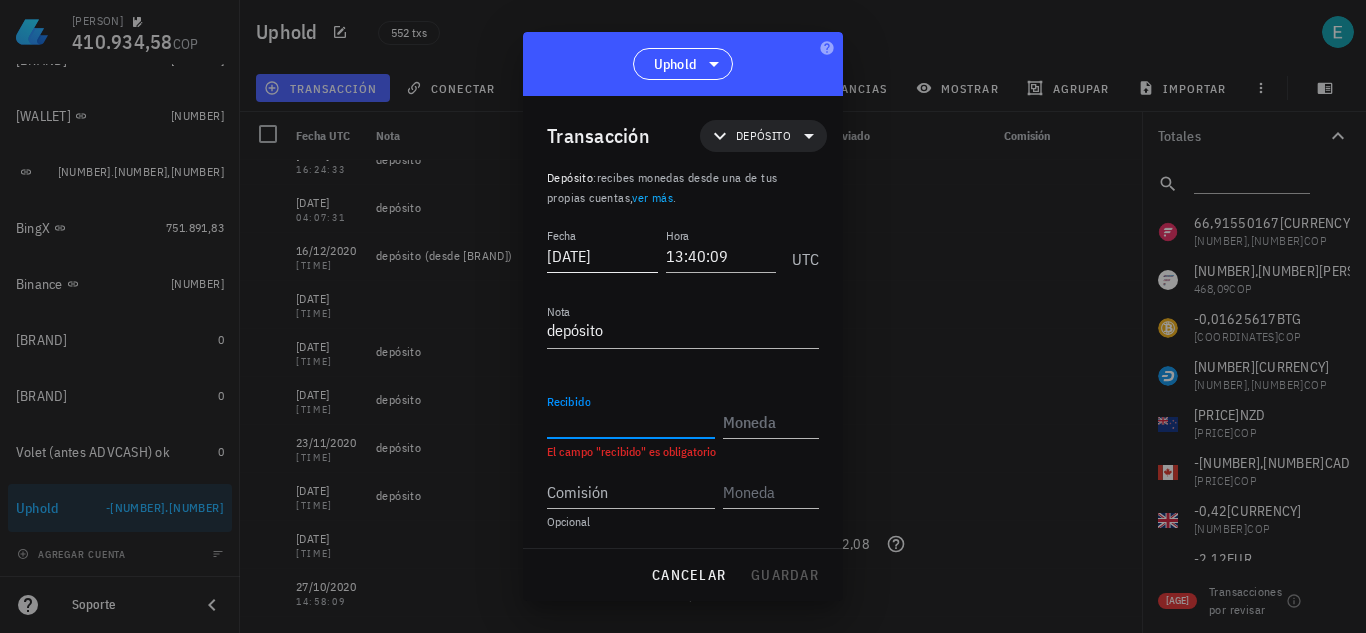 paste on "0,12065624" 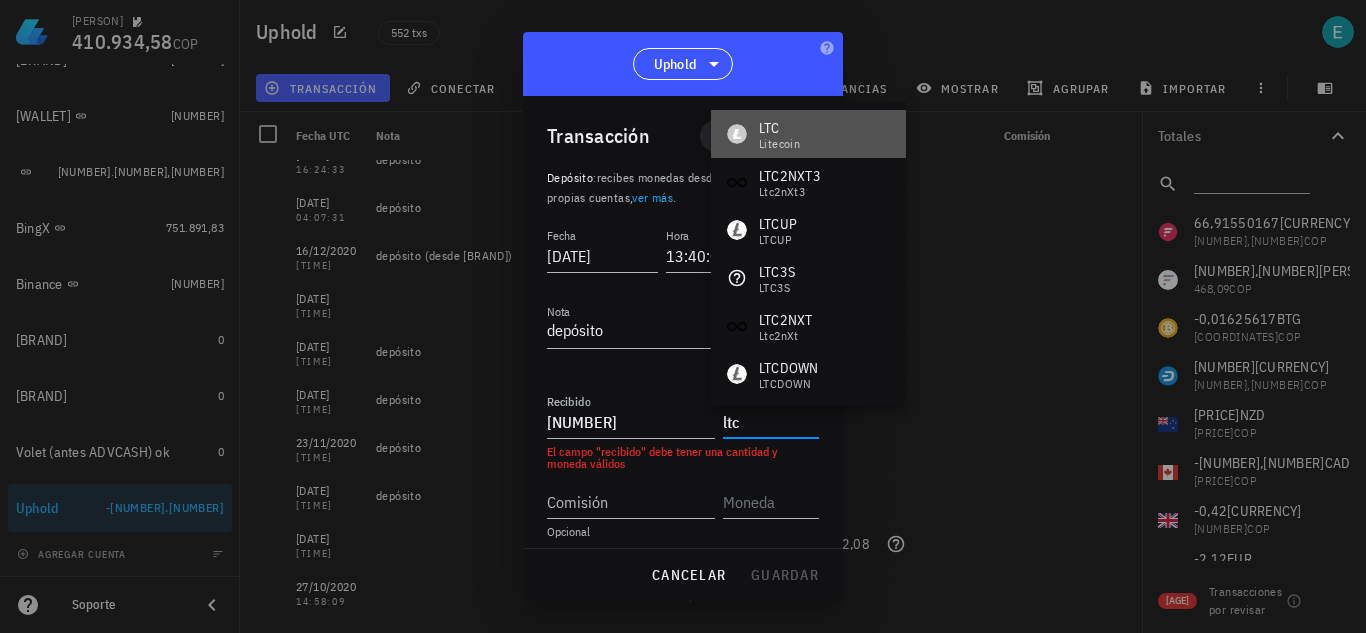 click on "Litecoin" at bounding box center [779, 144] 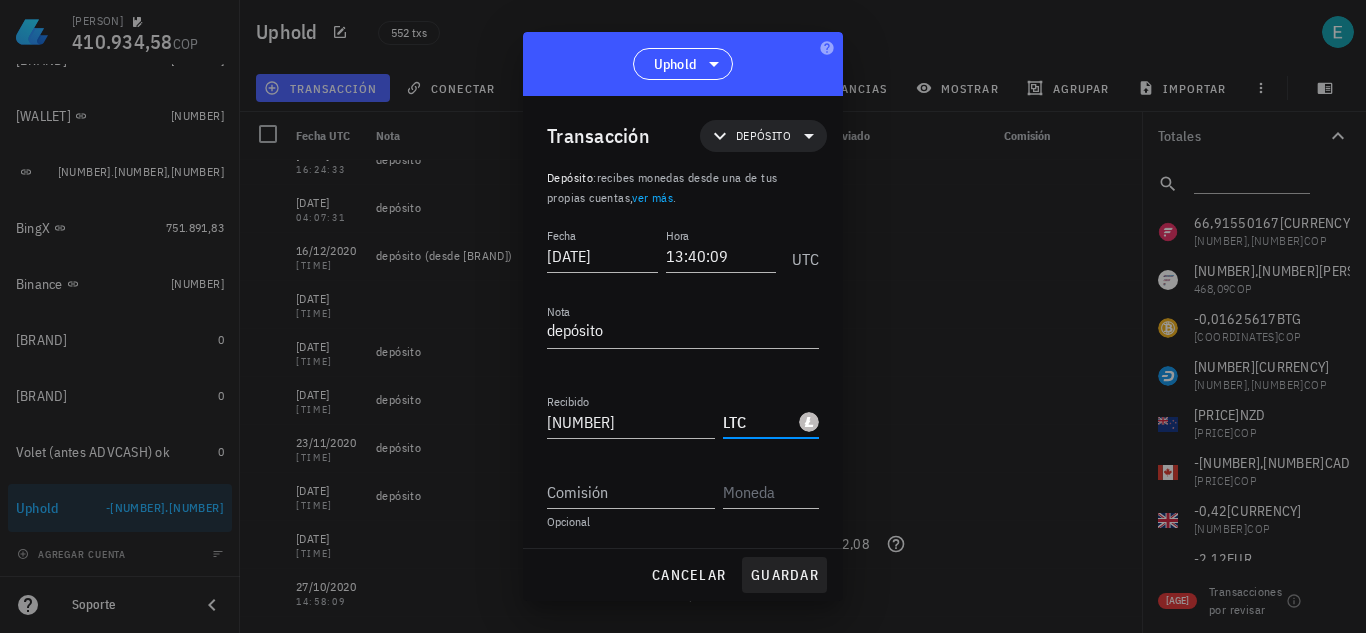type on "LTC" 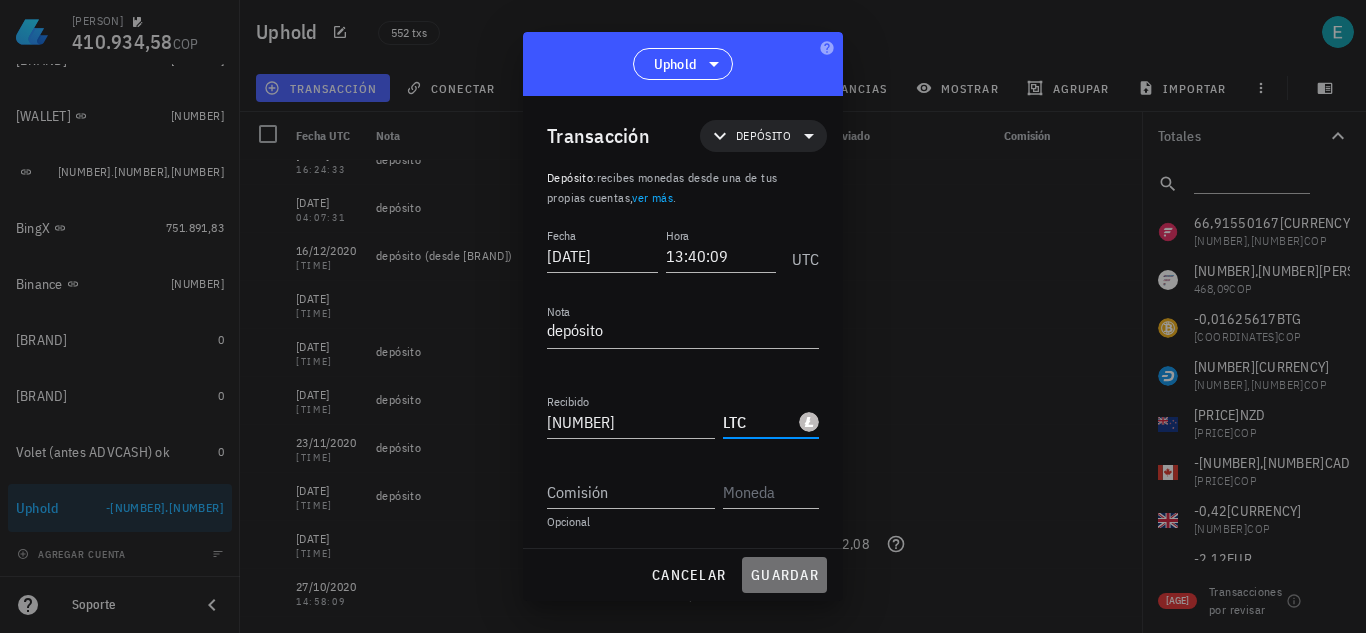 click on "guardar" at bounding box center [784, 575] 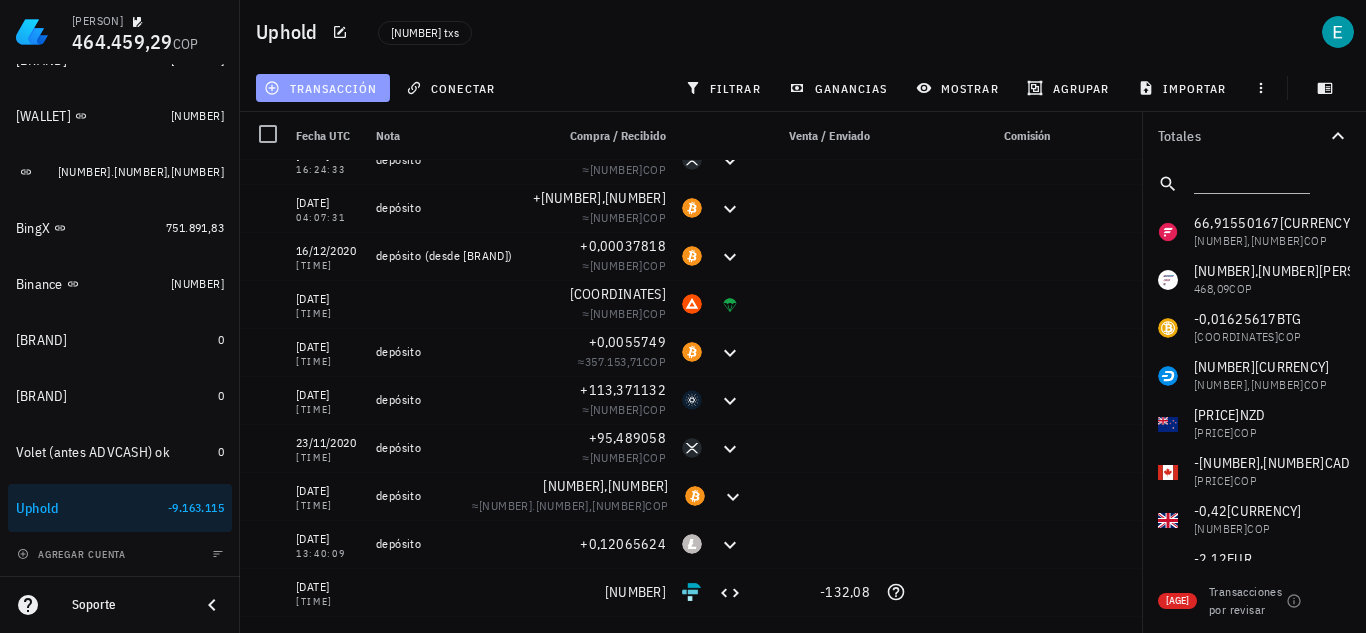 click on "transacción" at bounding box center [322, 88] 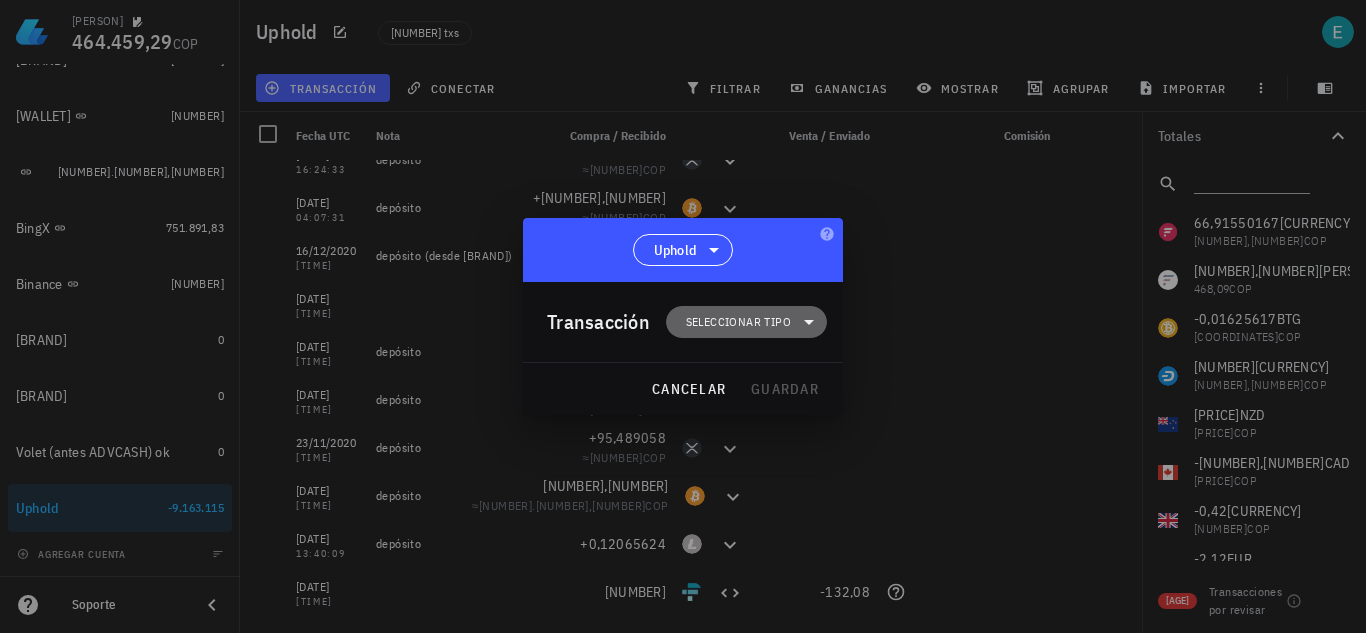 click on "Seleccionar tipo" at bounding box center (738, 322) 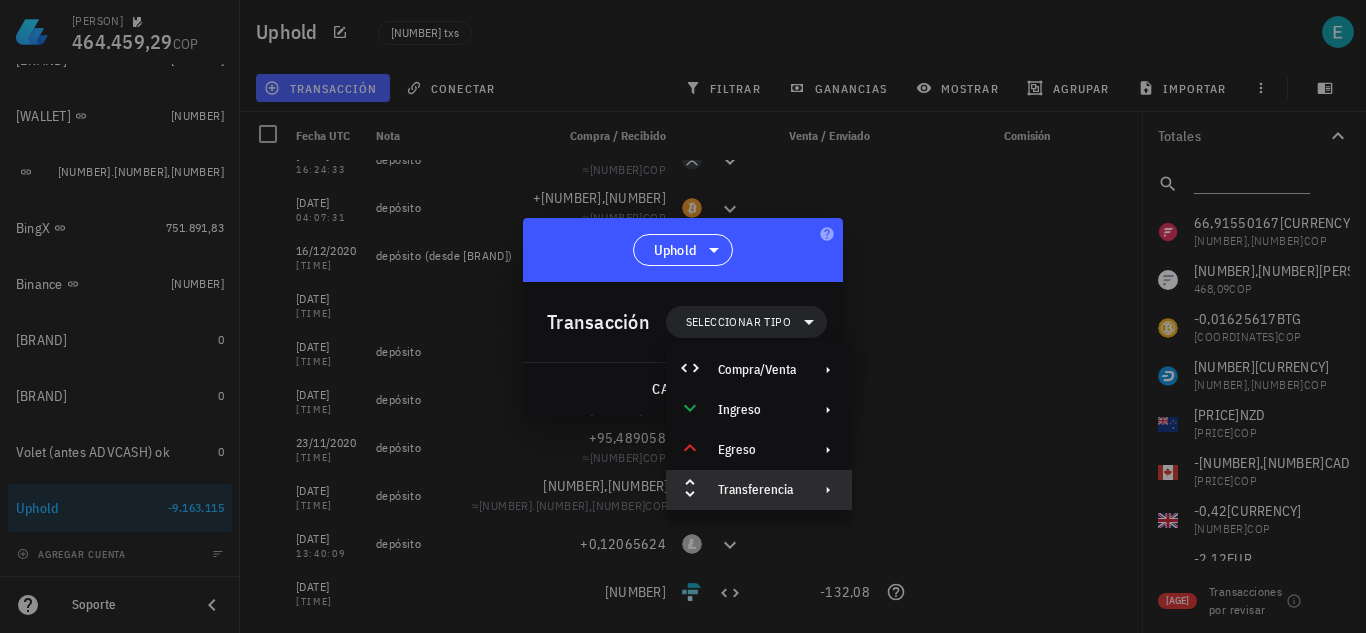 click on "Transferencia" at bounding box center [757, 490] 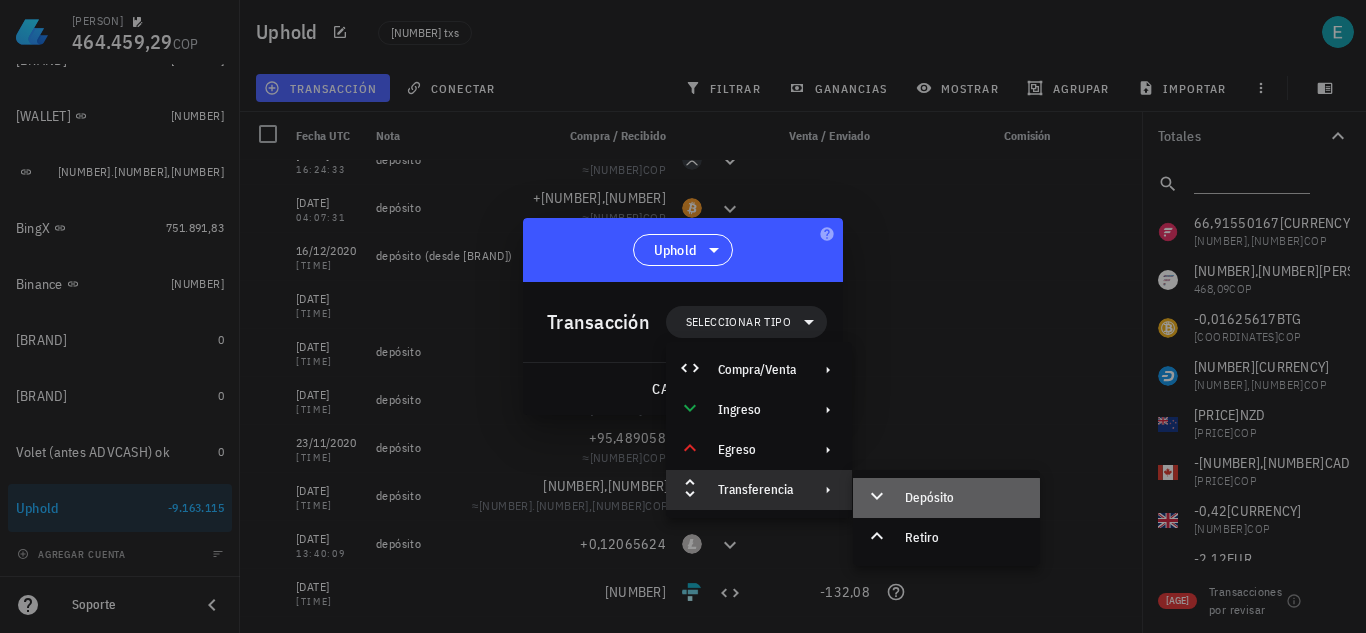 click on "Depósito" at bounding box center (946, 498) 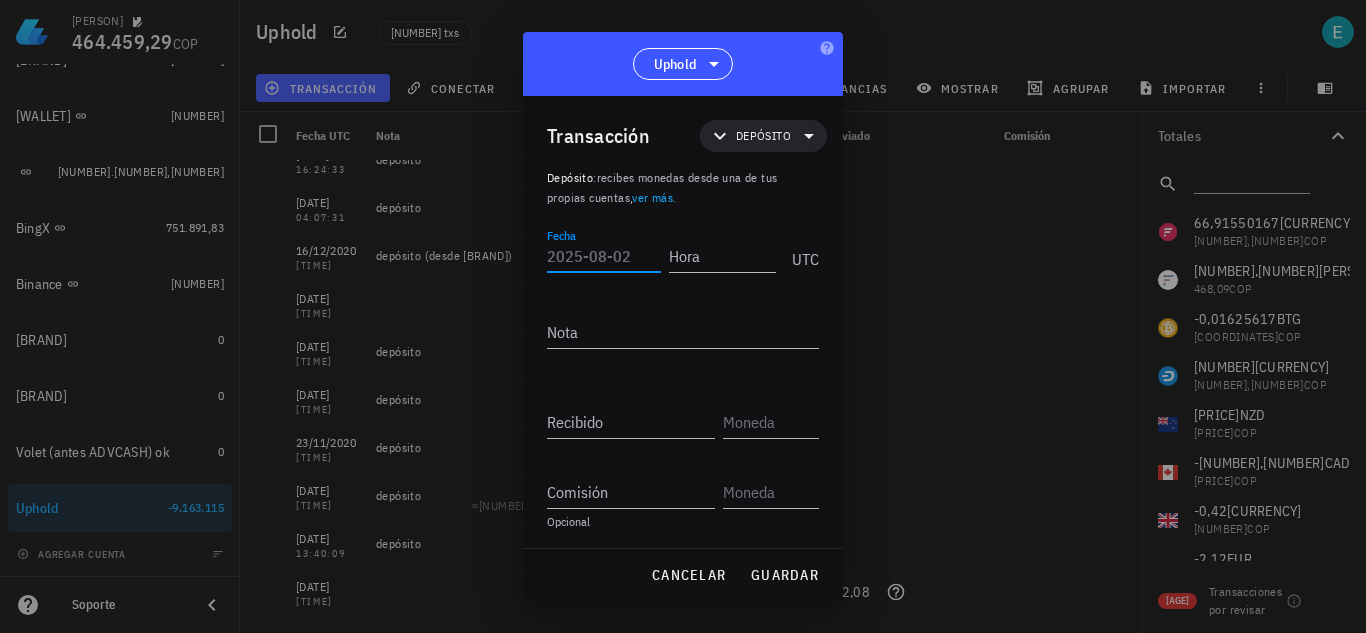 click on "Fecha" at bounding box center [604, 256] 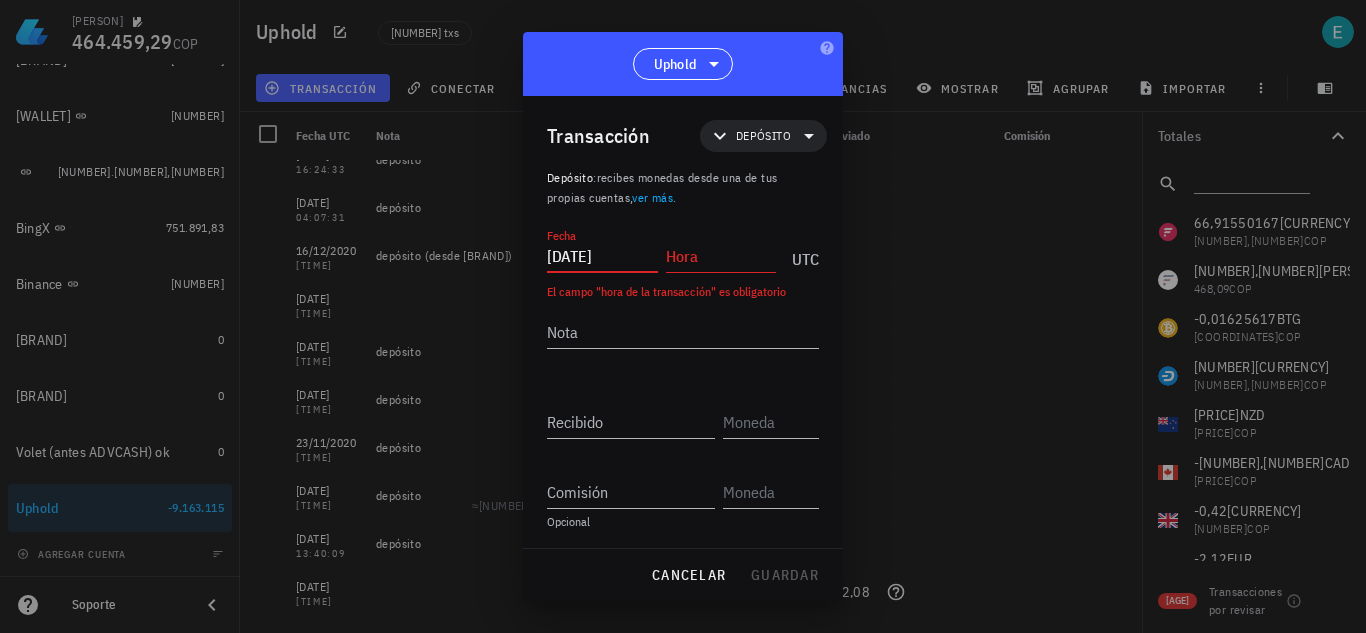 type on "2020-11-19" 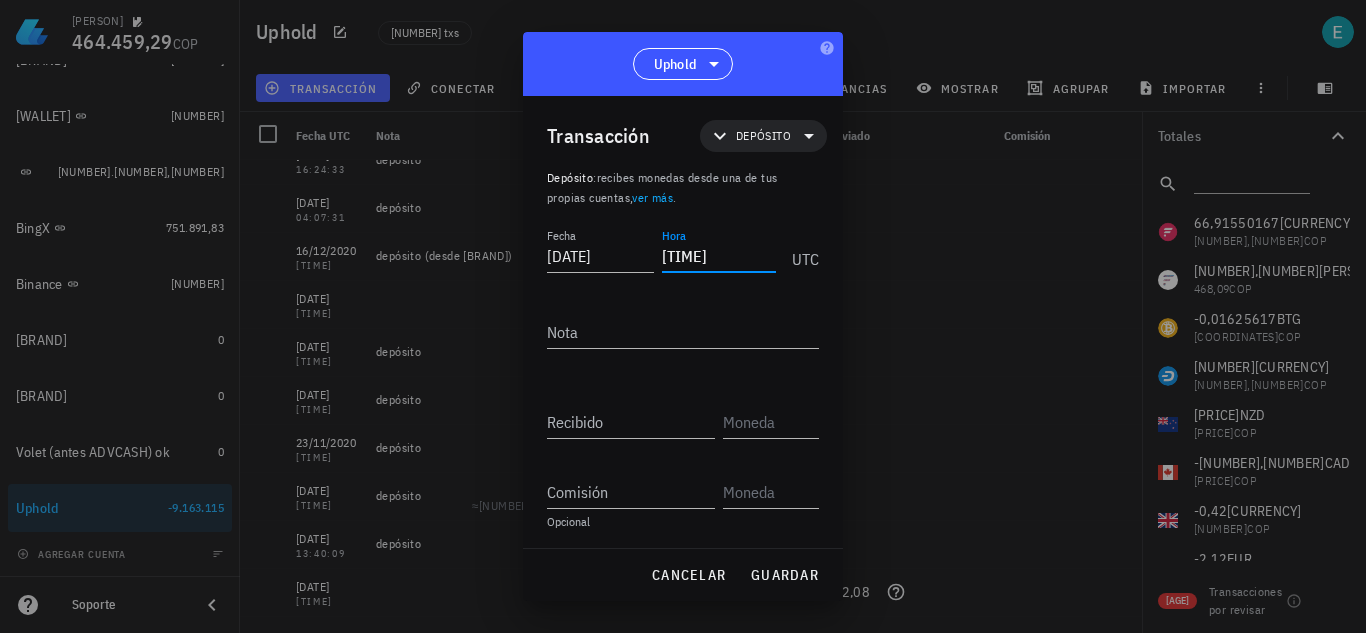 type on "03:43:09" 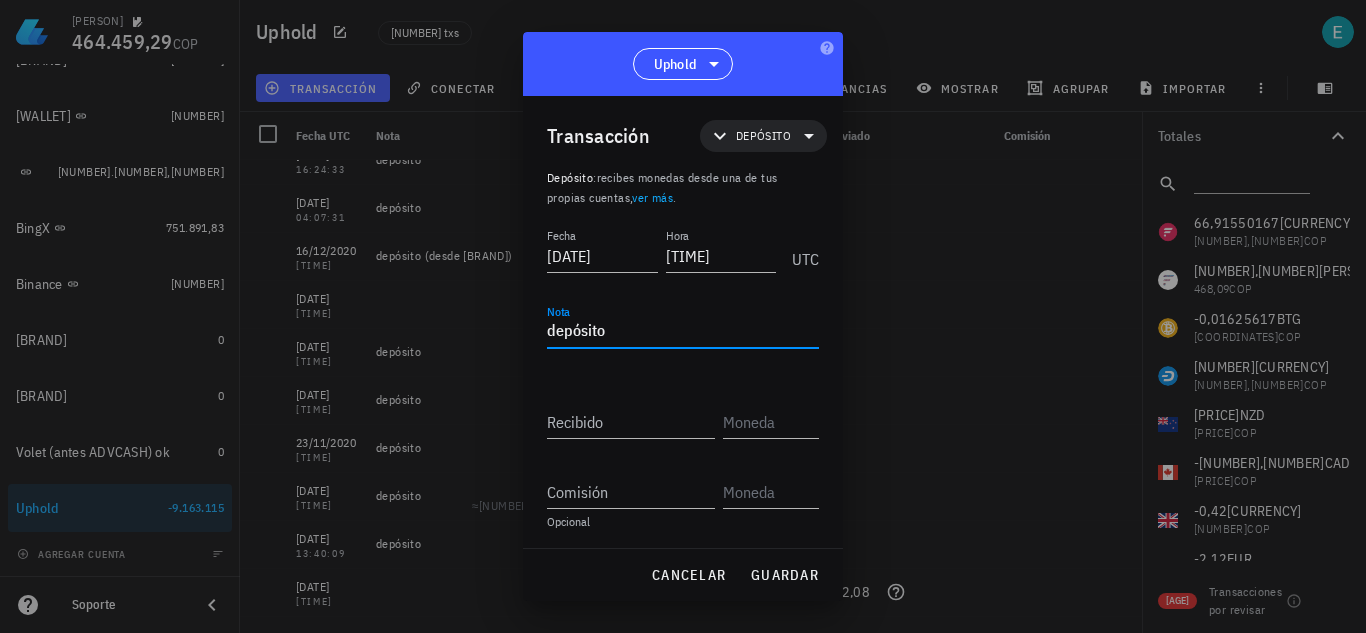type on "depósito" 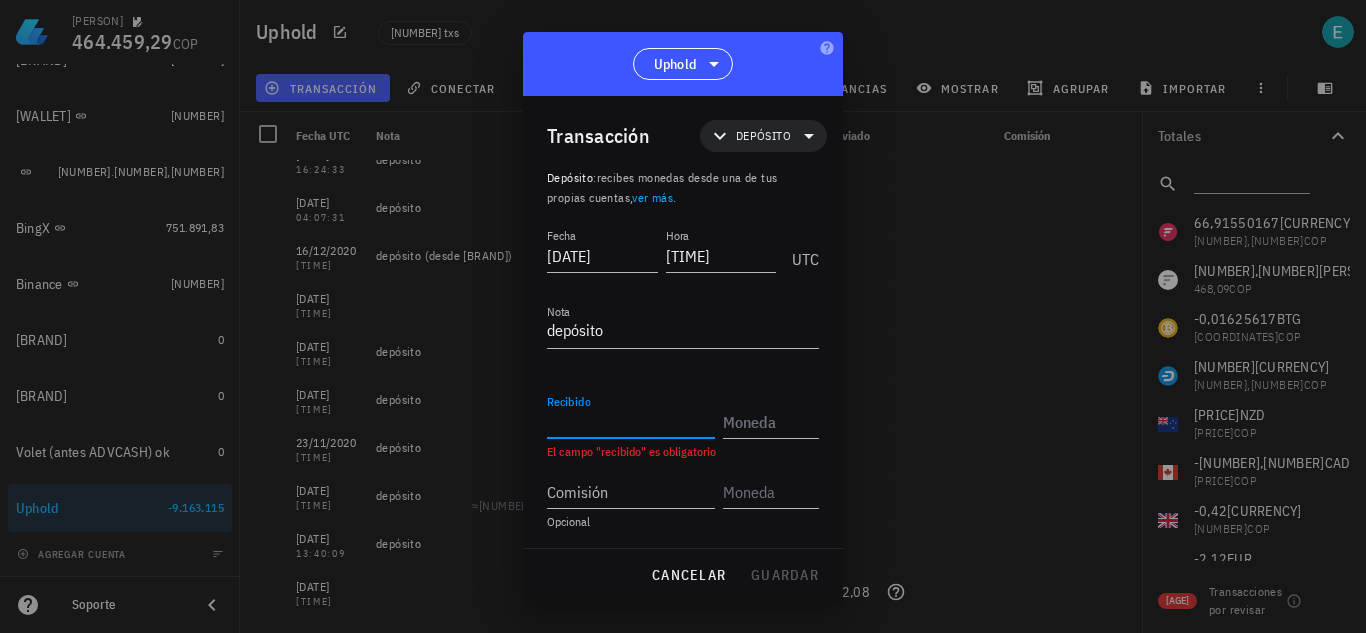 paste on "3299,410089" 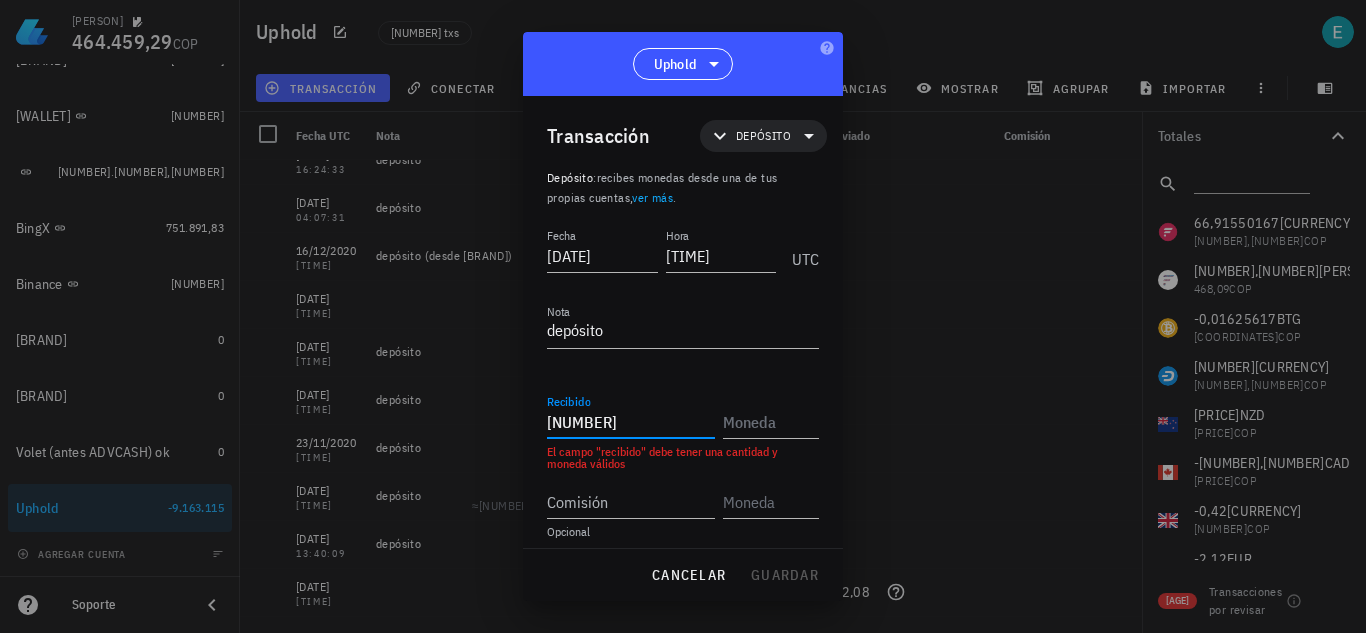 type on "3.299,410089" 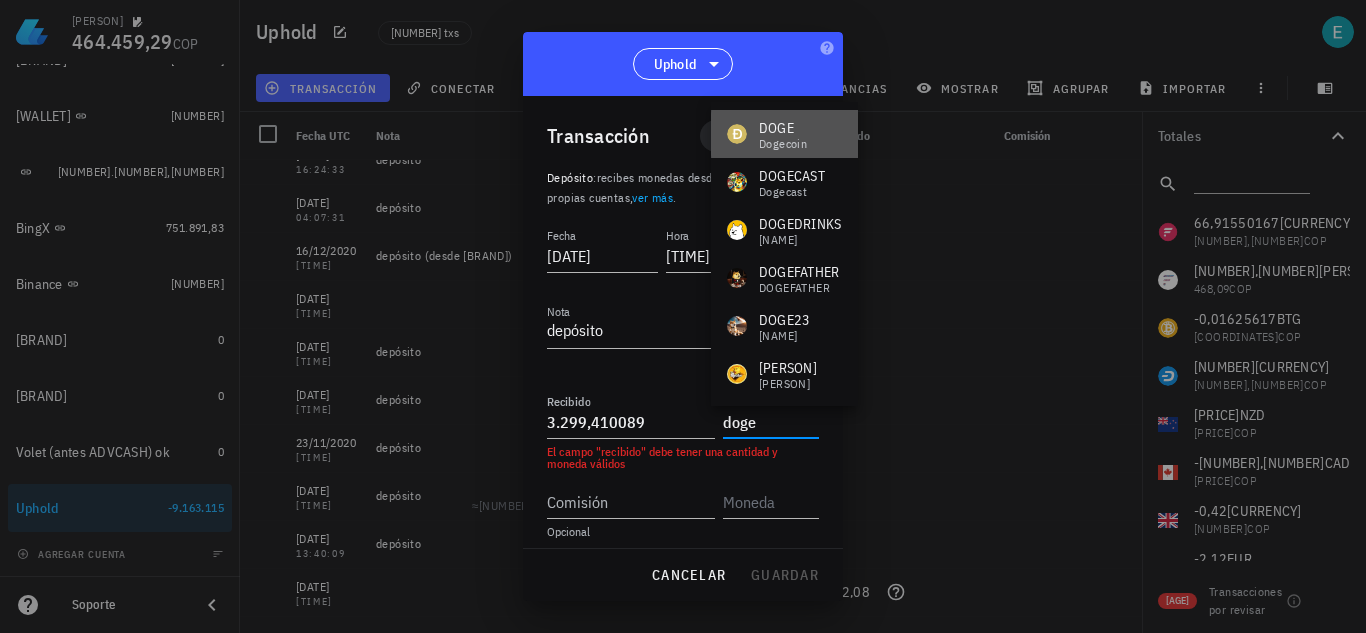 click on "DOGE   Dogecoin" at bounding box center [784, 134] 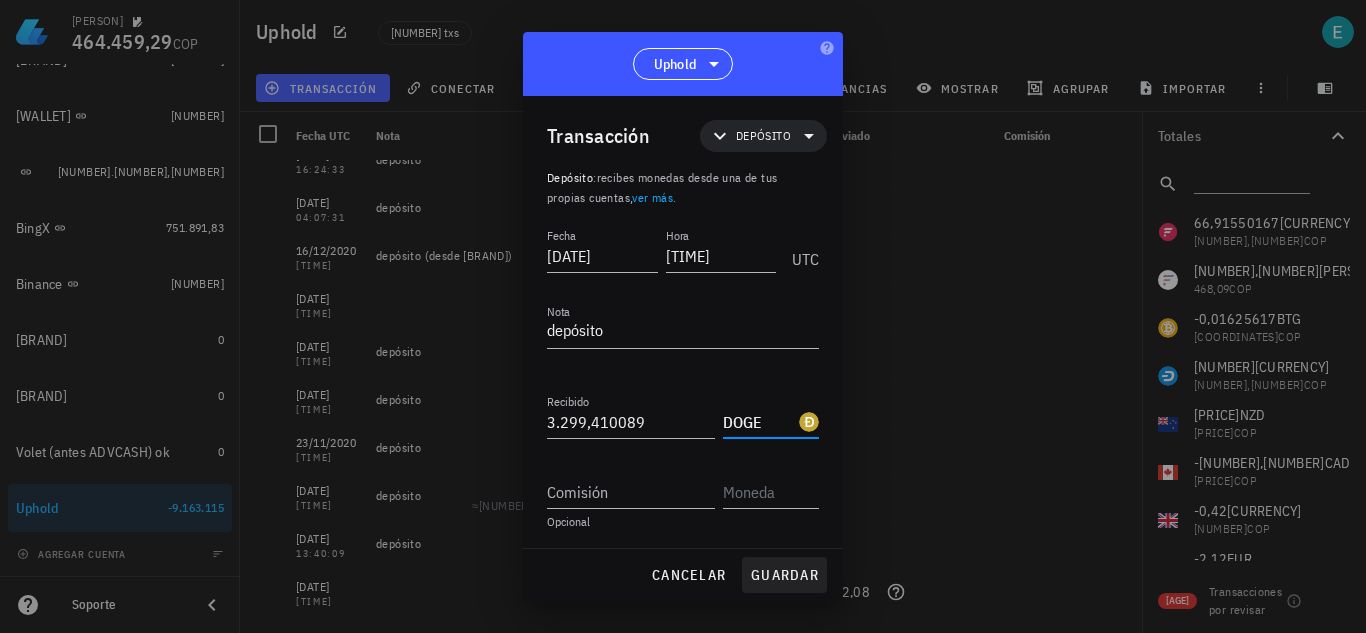 type on "DOGE" 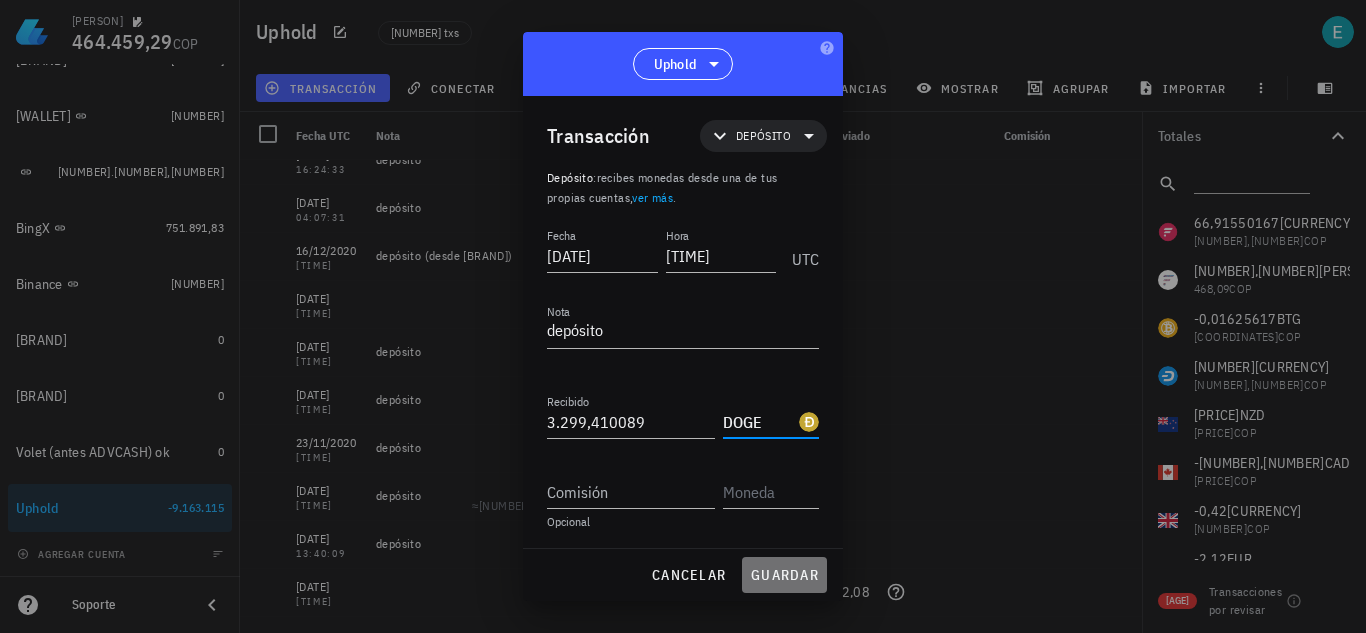 click on "guardar" at bounding box center [784, 575] 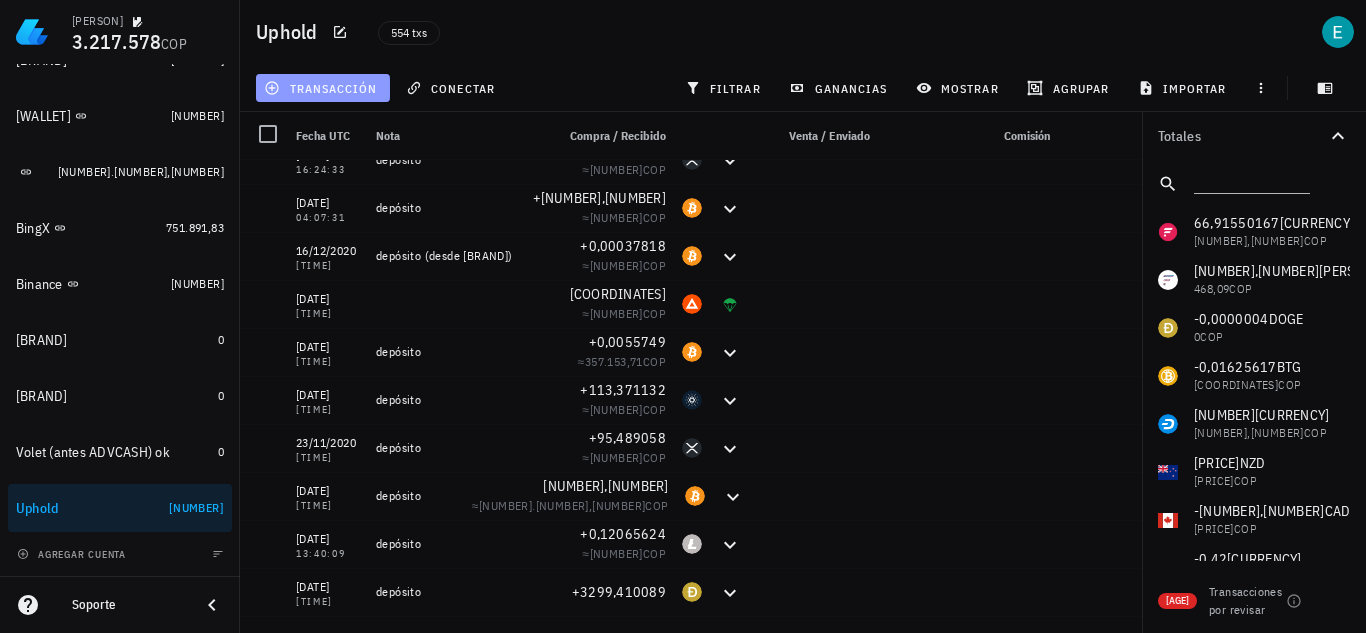 click on "transacción" at bounding box center (322, 88) 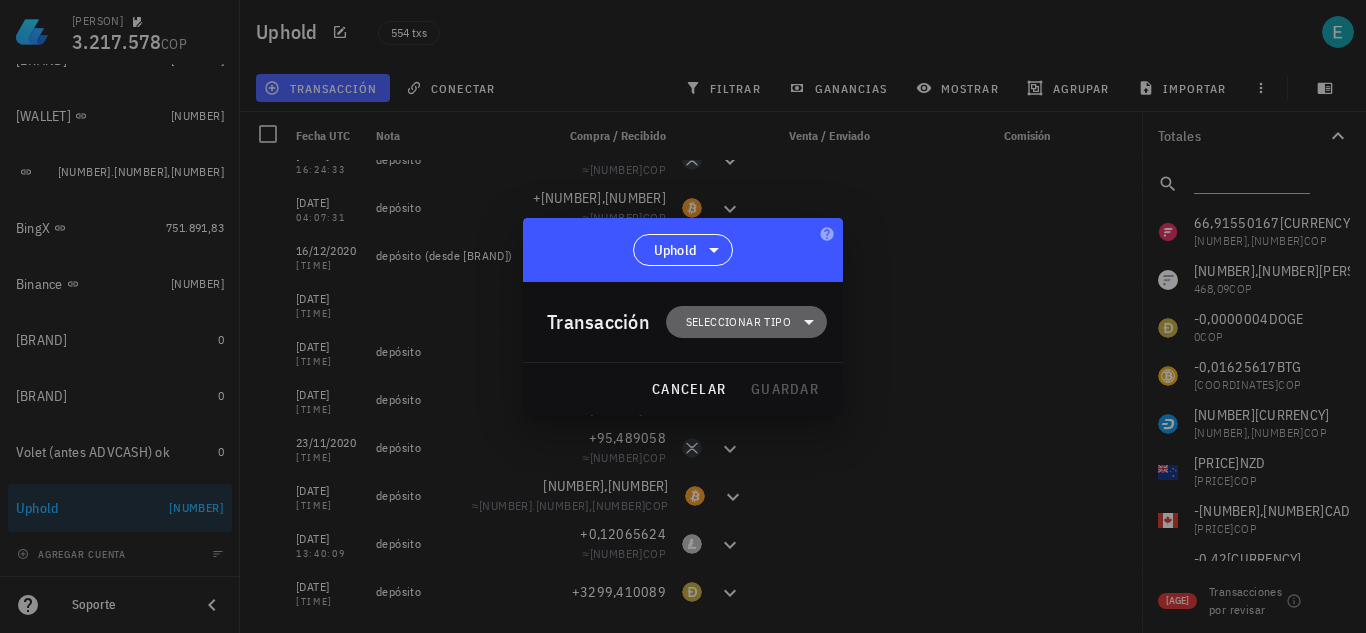click on "Seleccionar tipo" at bounding box center (746, 322) 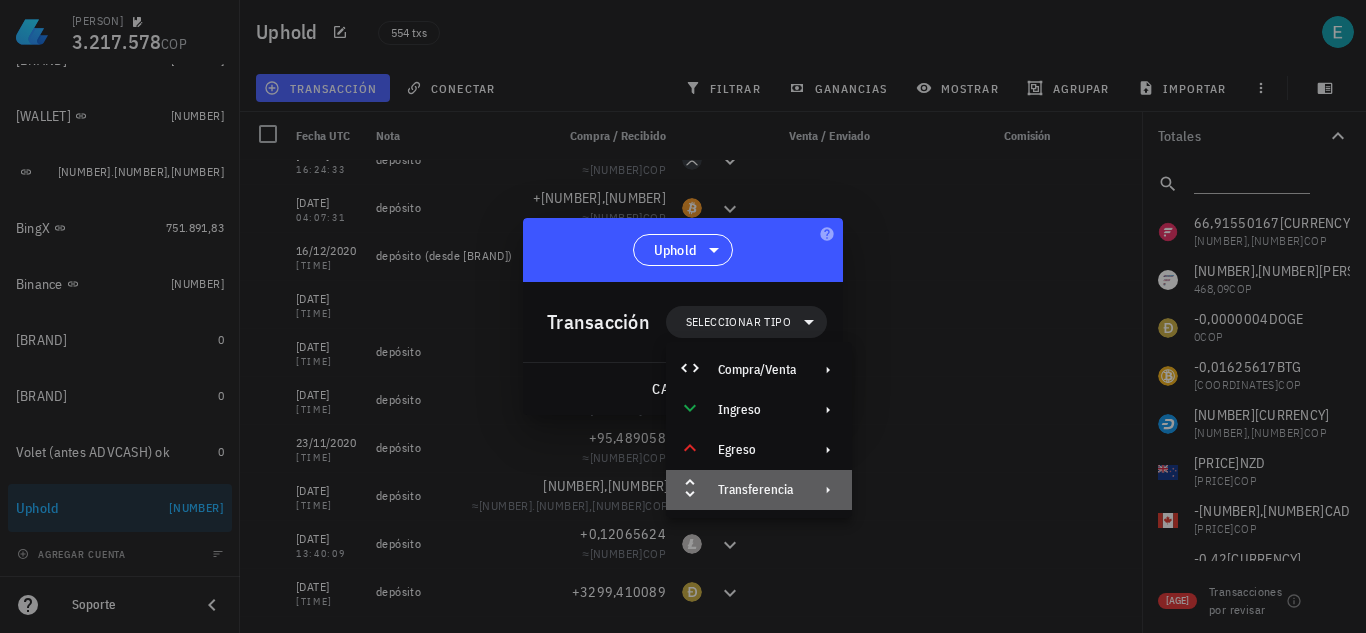 click on "Transferencia" at bounding box center [757, 490] 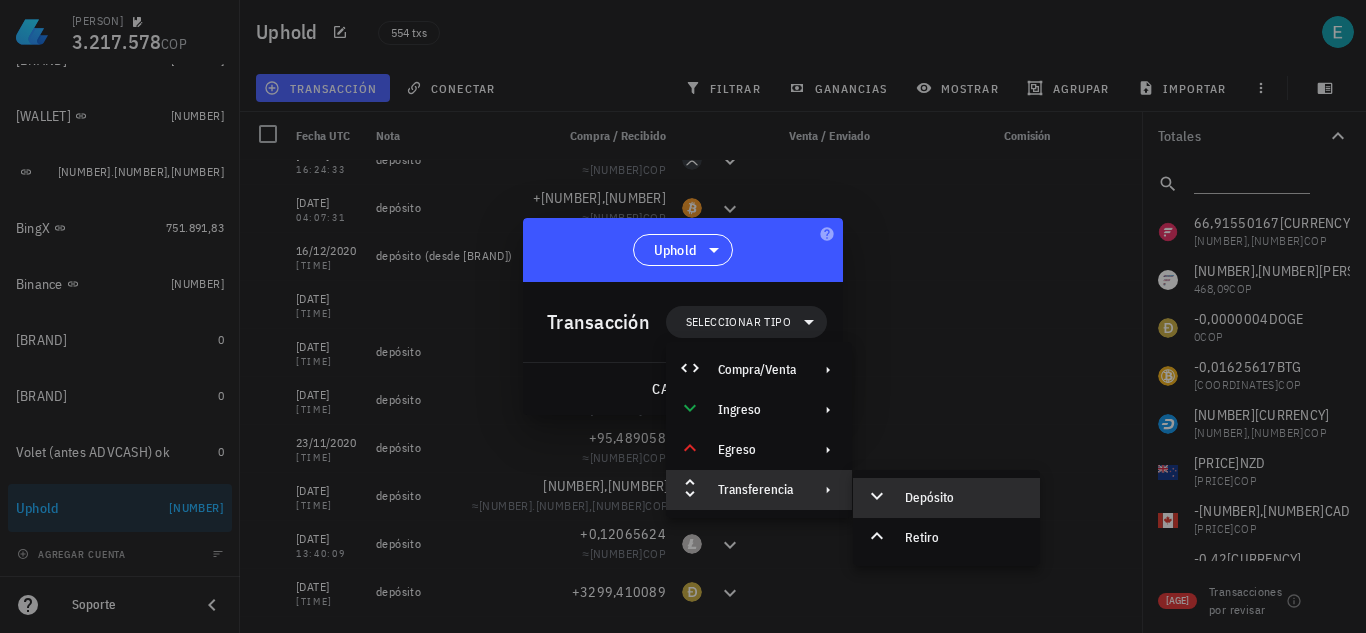 click on "Depósito" at bounding box center [964, 498] 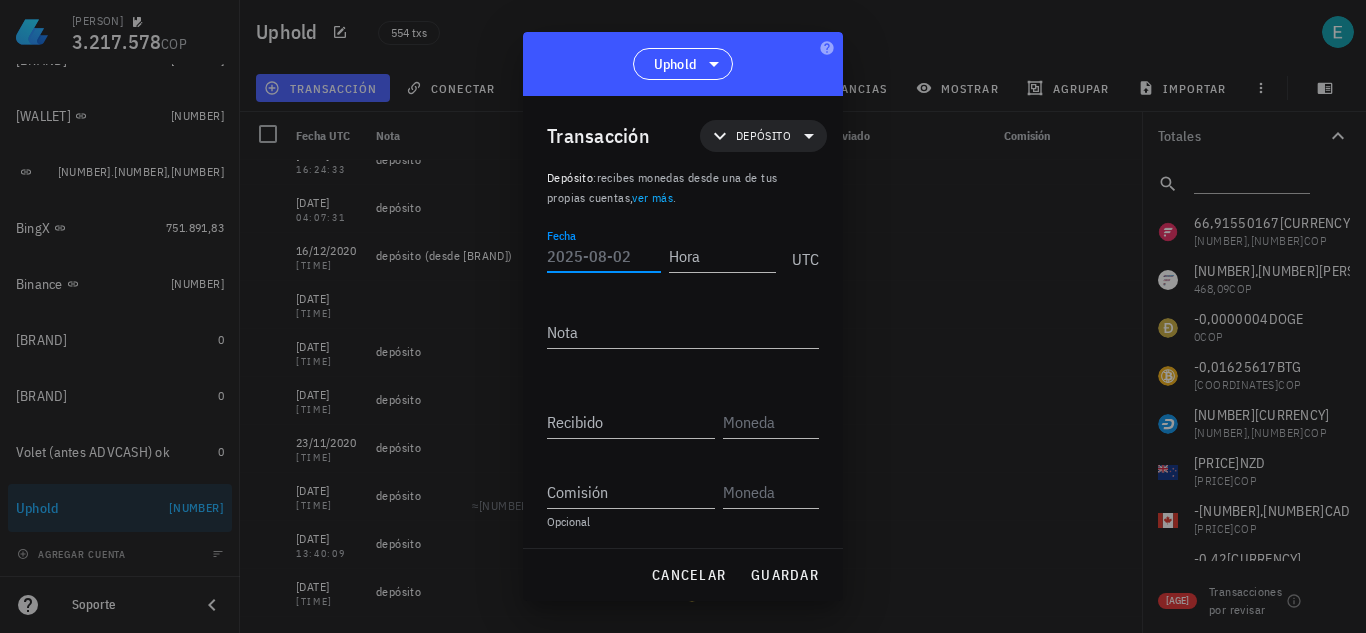 click on "Fecha" at bounding box center [604, 256] 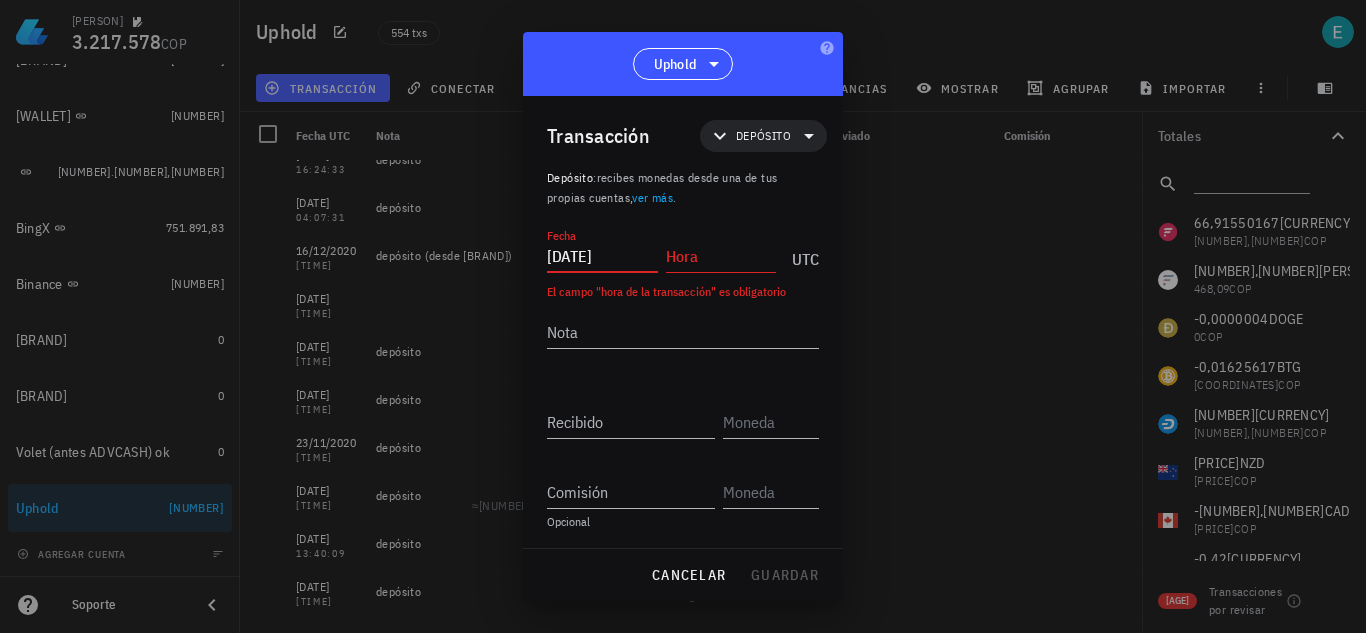 type on "2020-11-19" 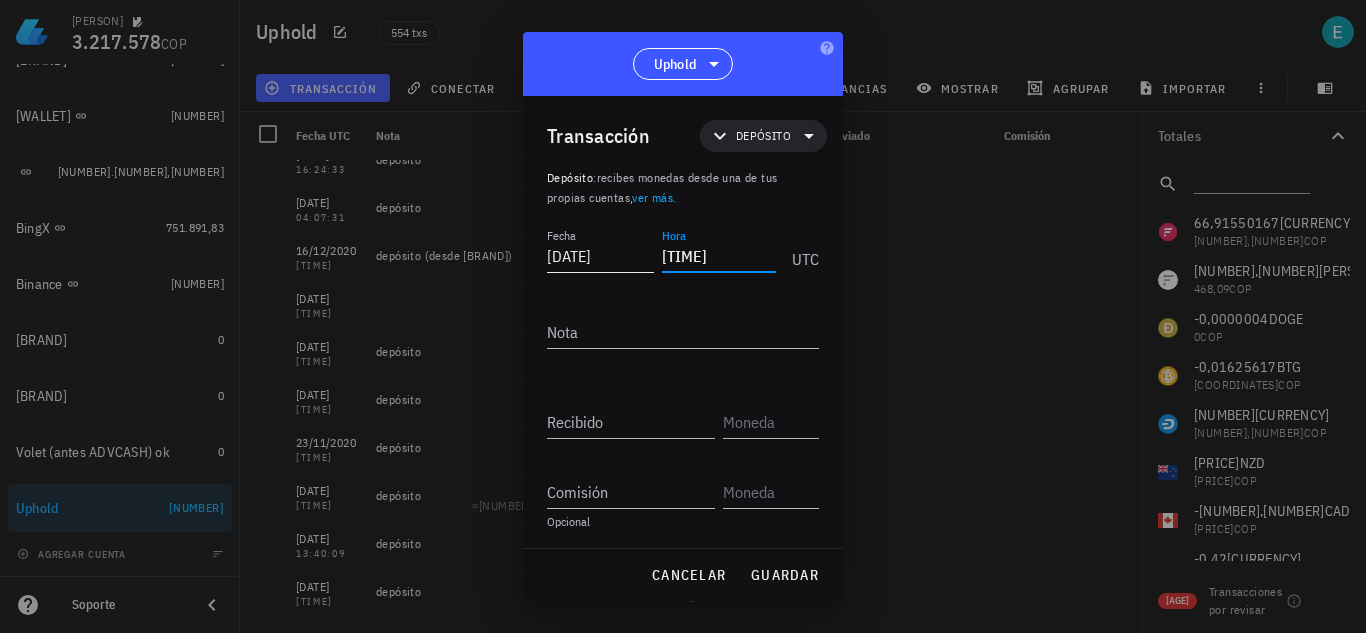 type on "03:38:22" 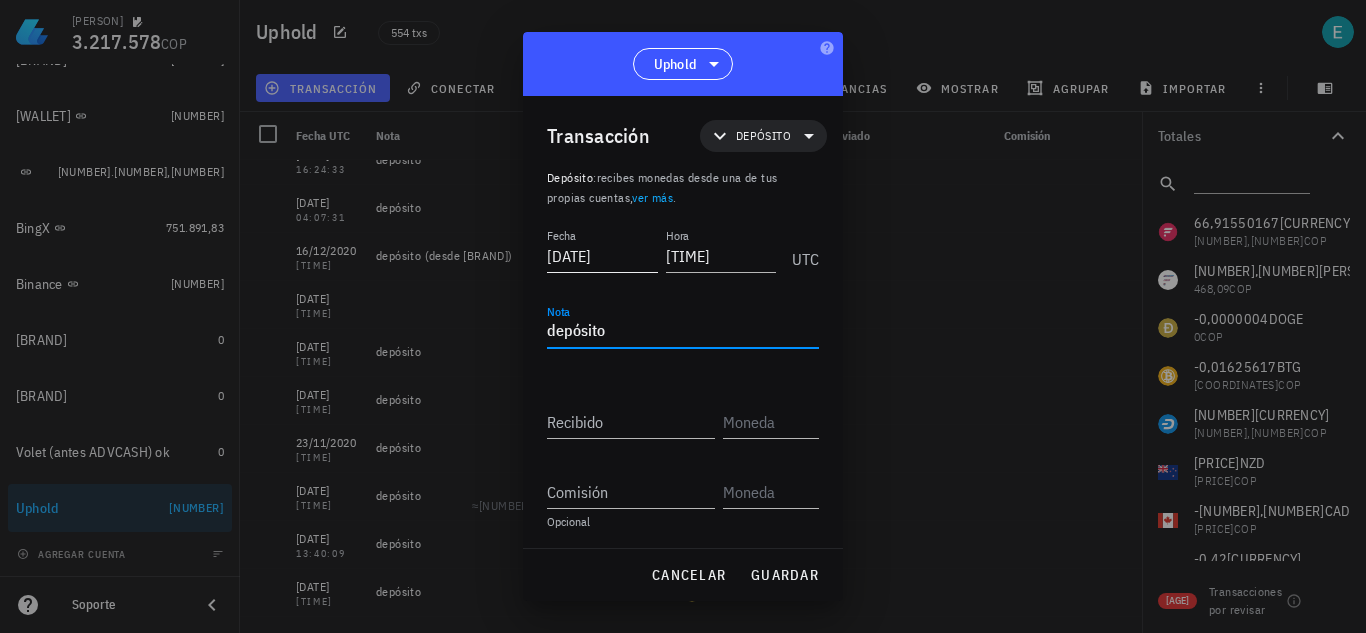 type on "depósito" 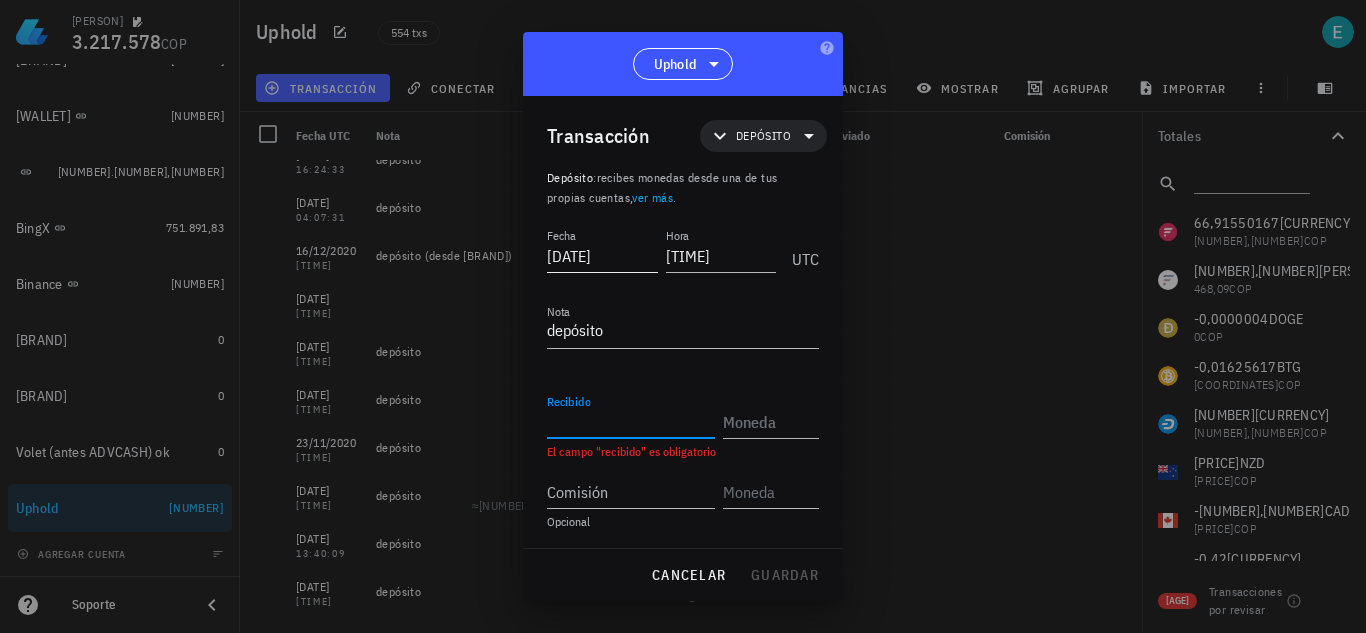 paste on "91,461229" 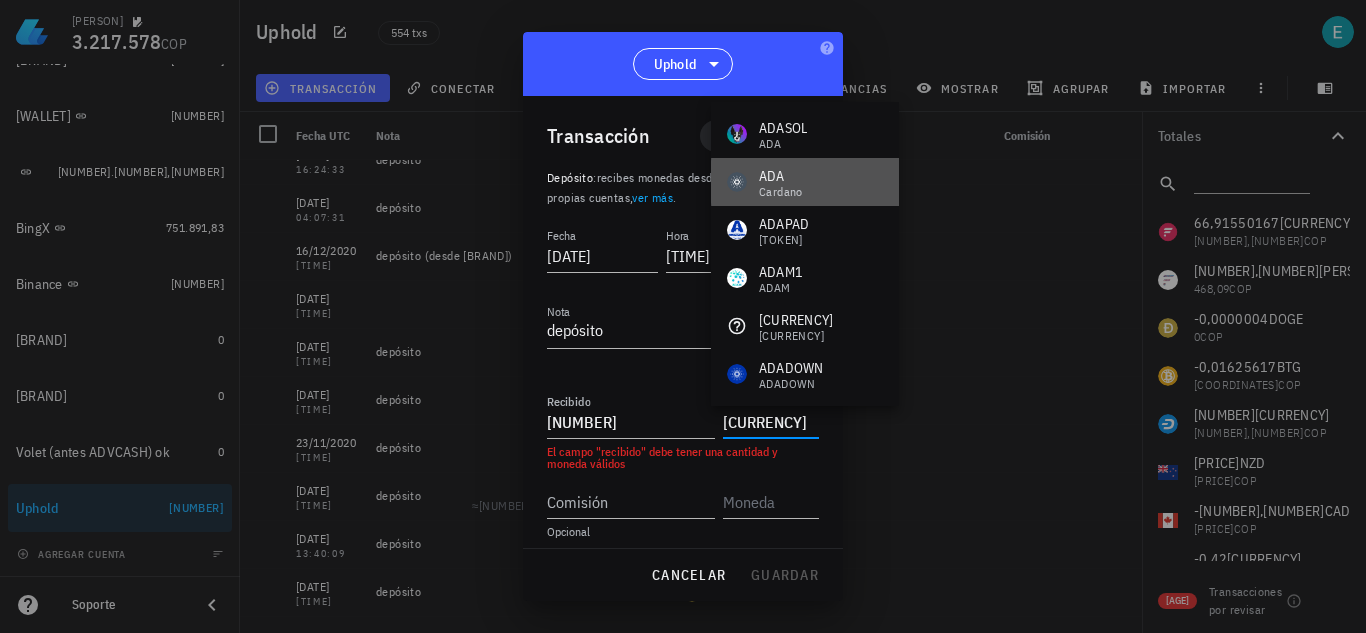 click on "ADA   Cardano" at bounding box center [765, 182] 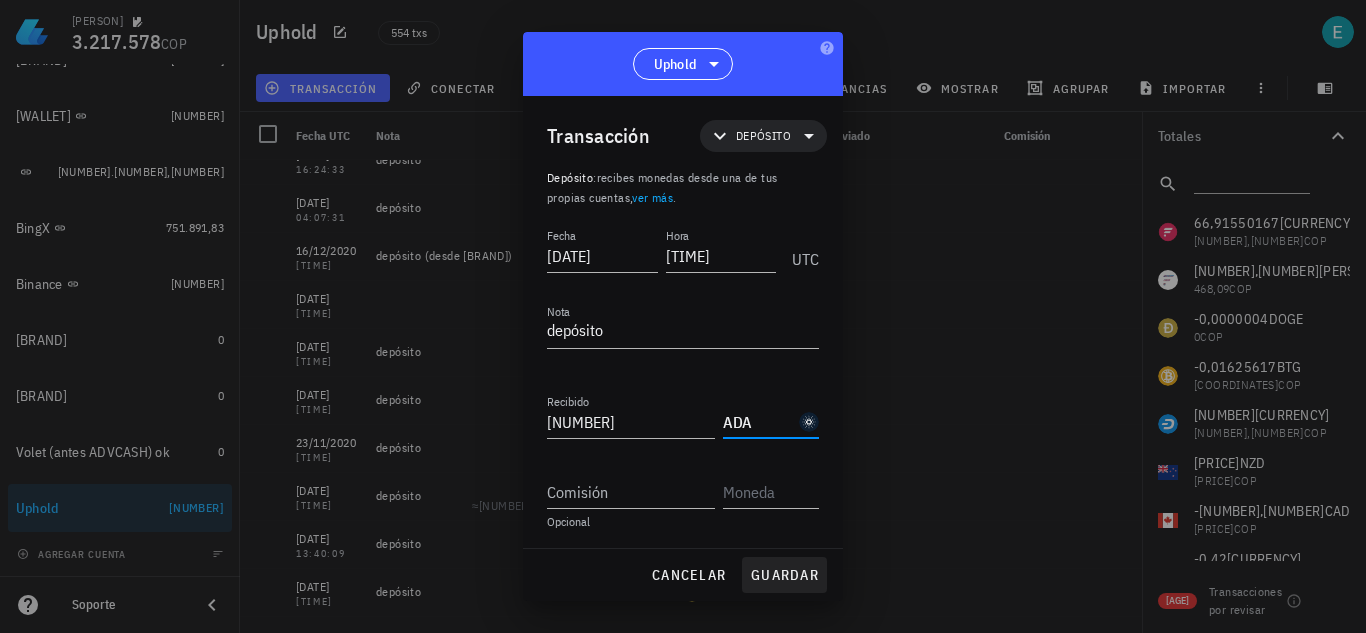 type on "ADA" 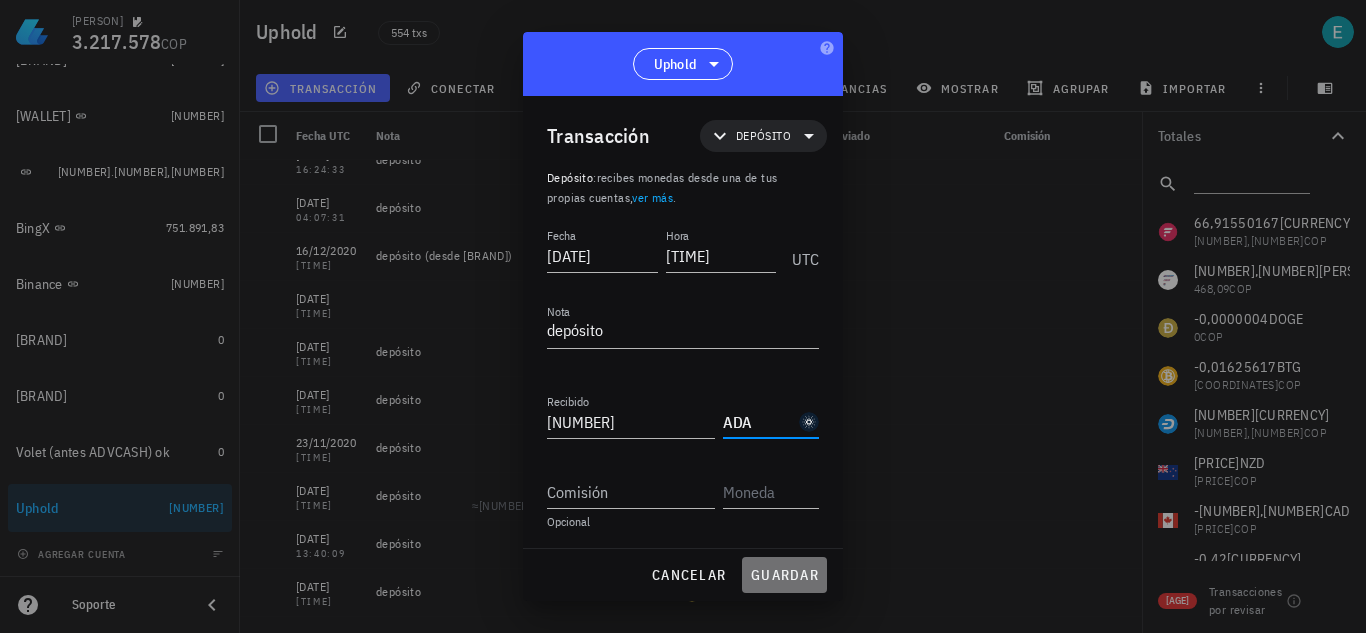 click on "guardar" at bounding box center [784, 575] 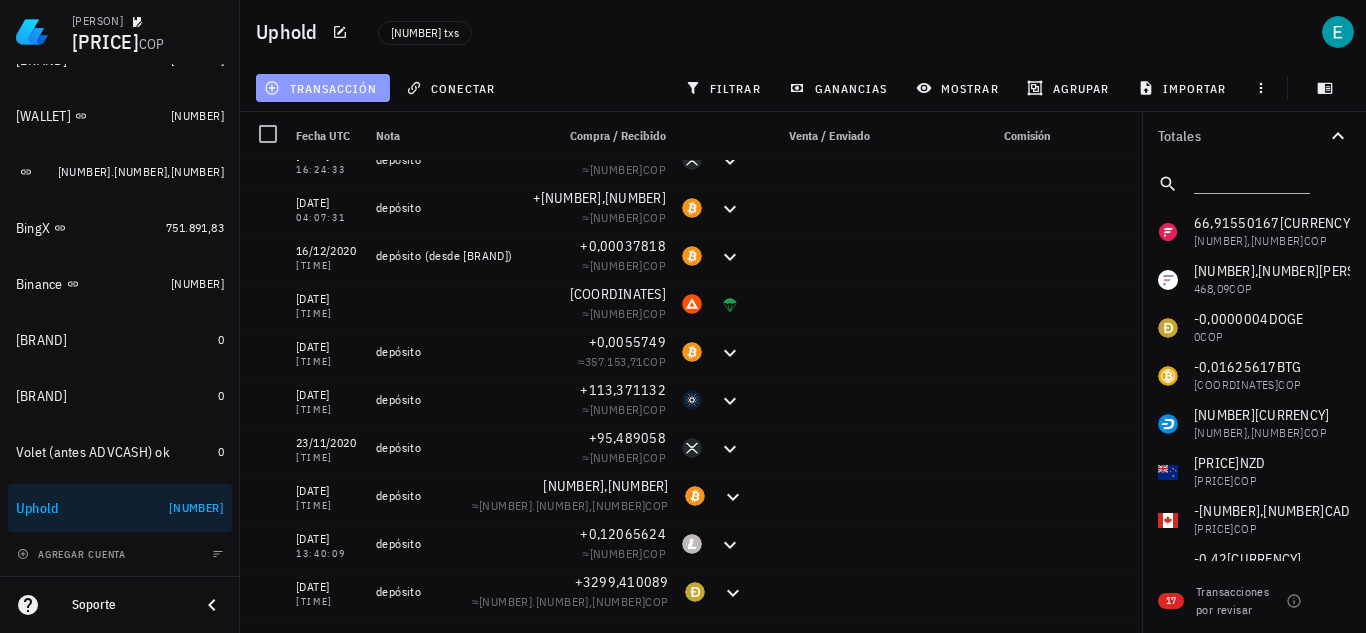 click on "transacción" at bounding box center (322, 88) 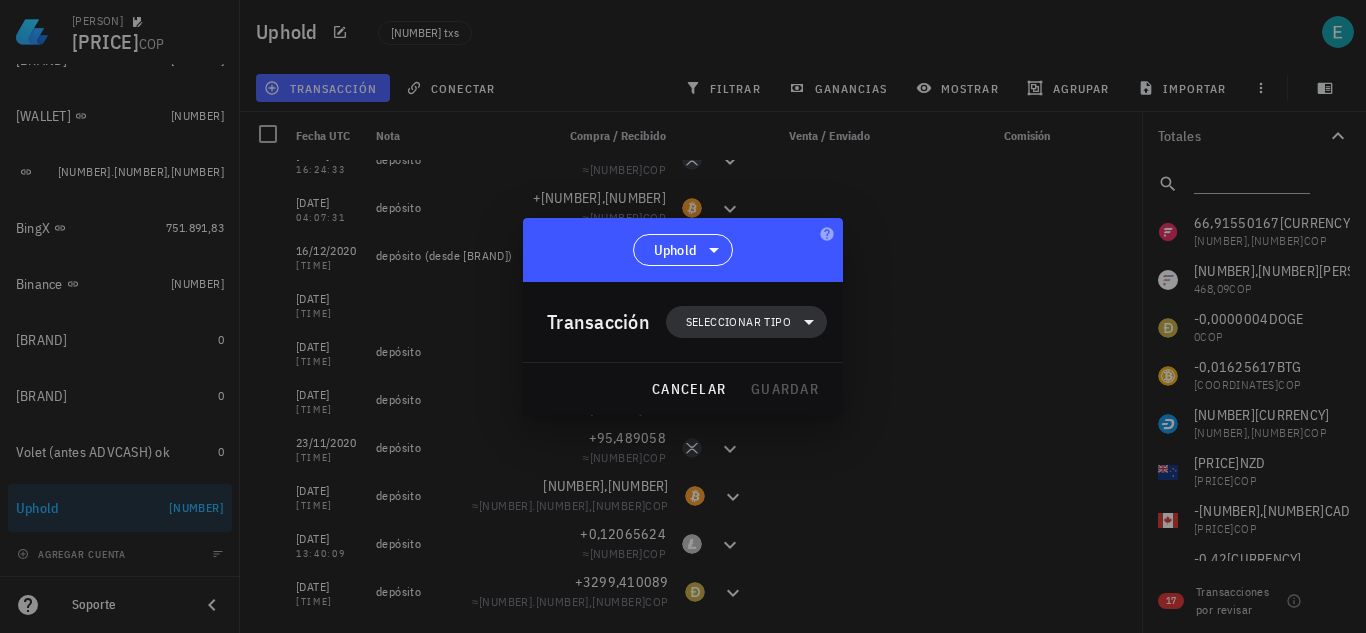 click 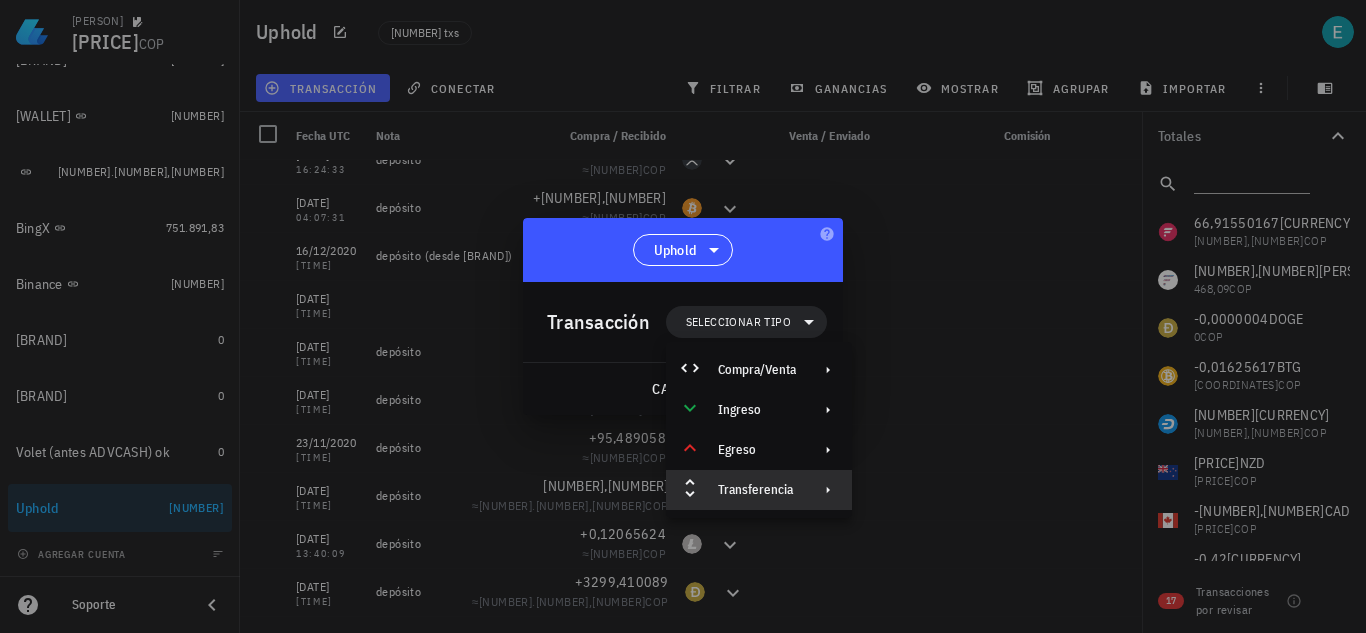 click on "Transferencia" at bounding box center (759, 490) 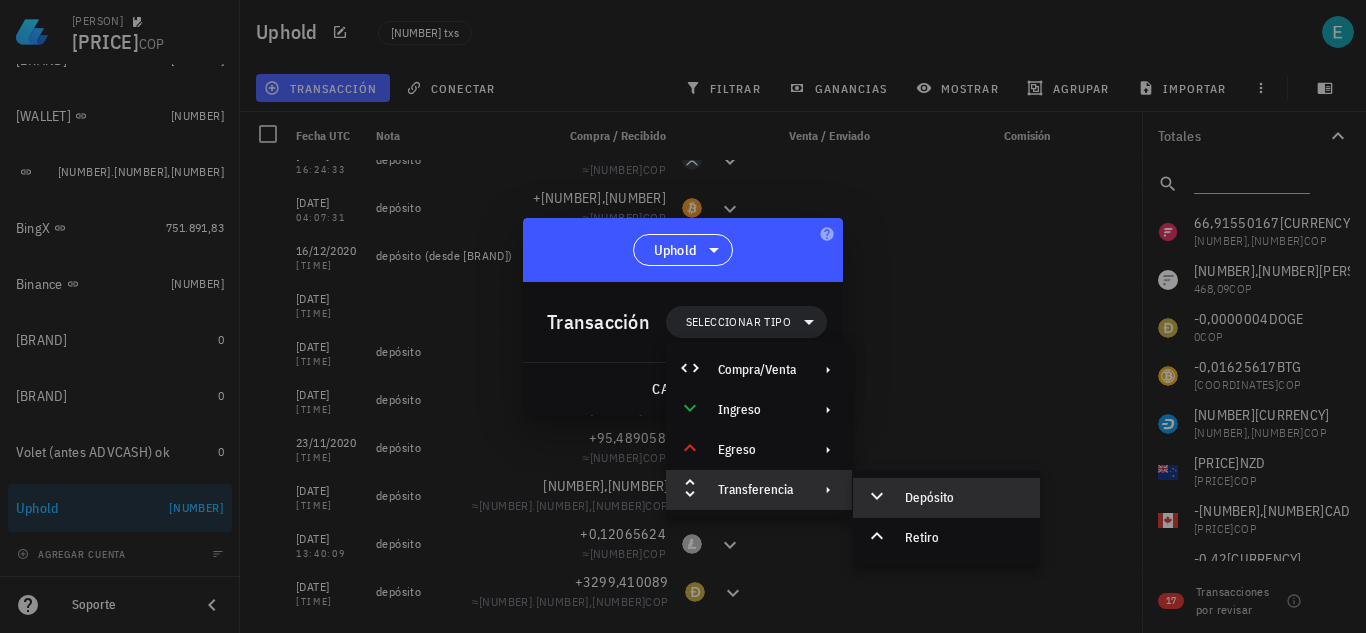 click on "Depósito" at bounding box center [964, 498] 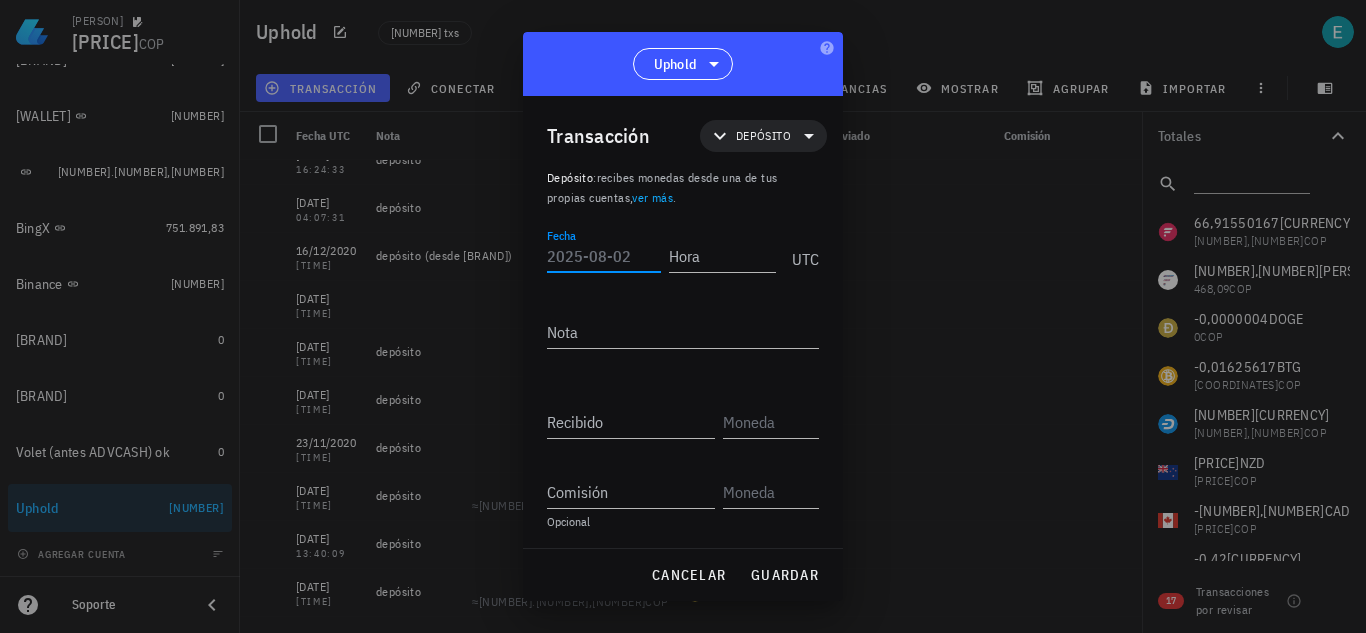 click on "Fecha" at bounding box center (604, 256) 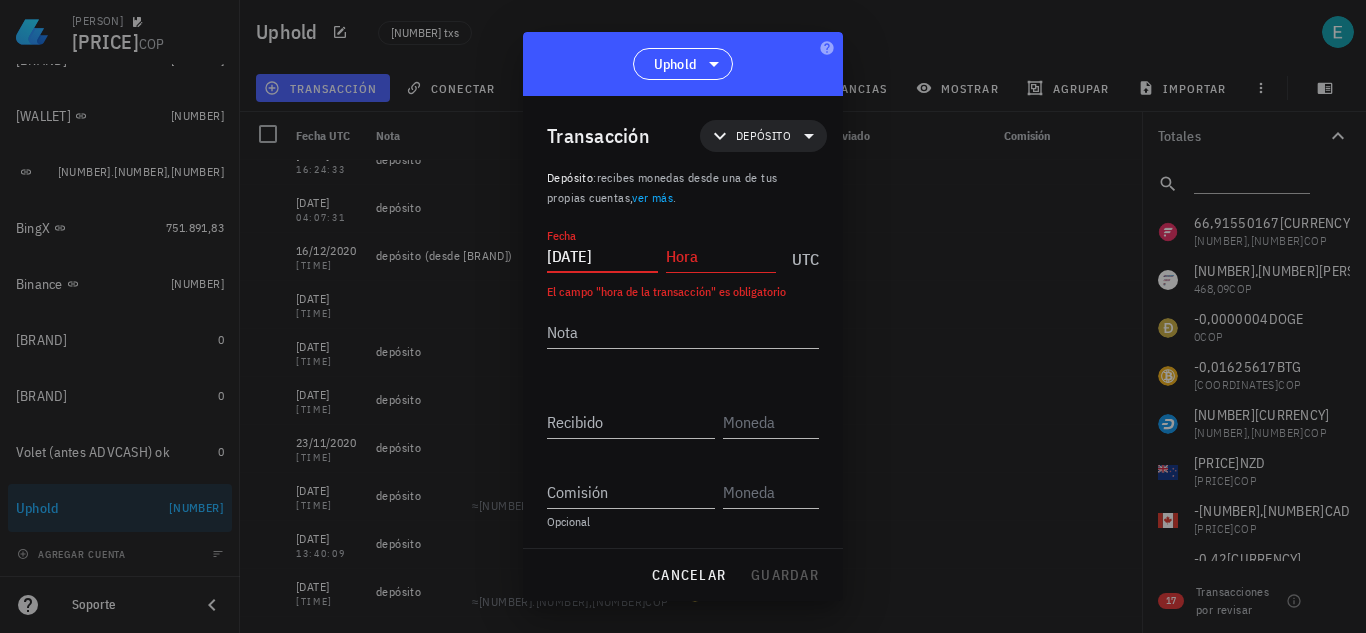 type on "2020-11-19" 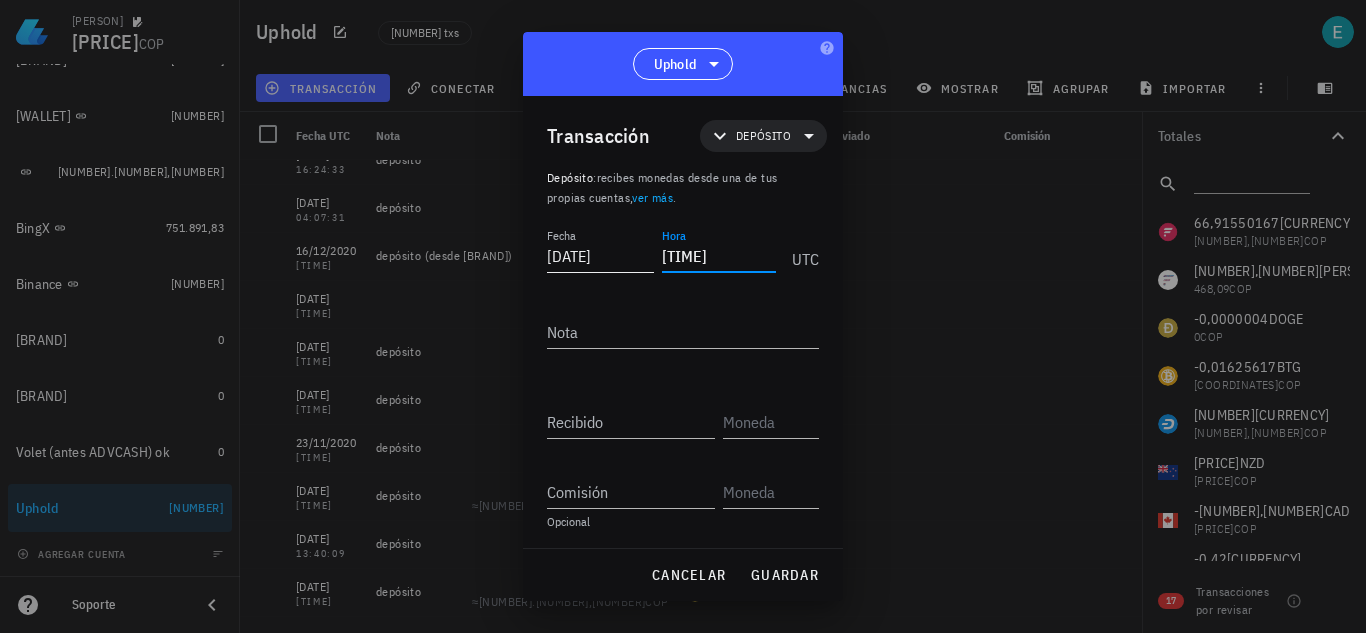 type on "03:34:52" 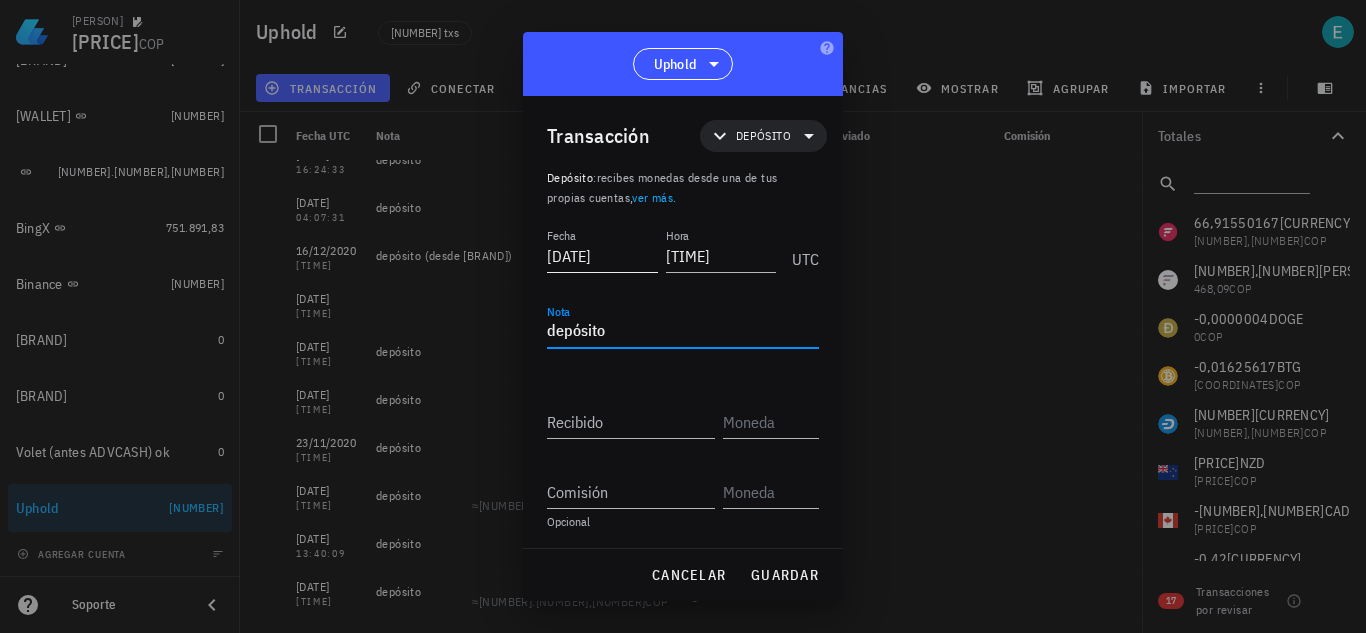 type on "depósito" 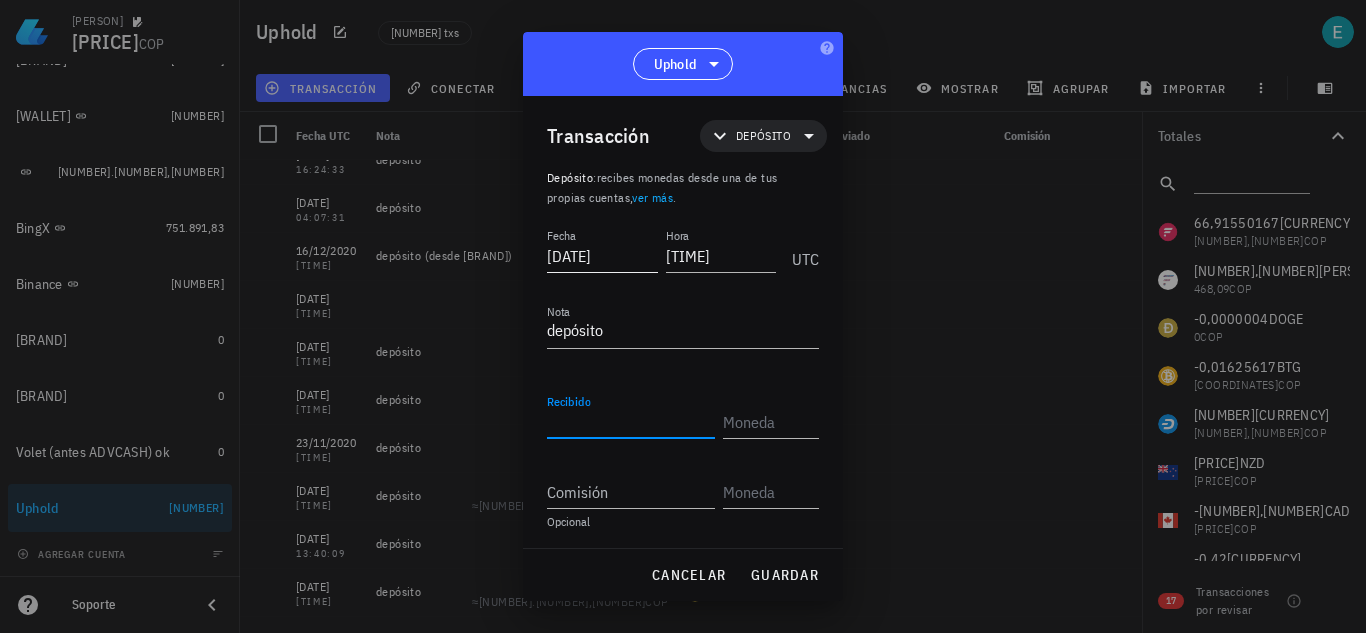 paste on "376,609172" 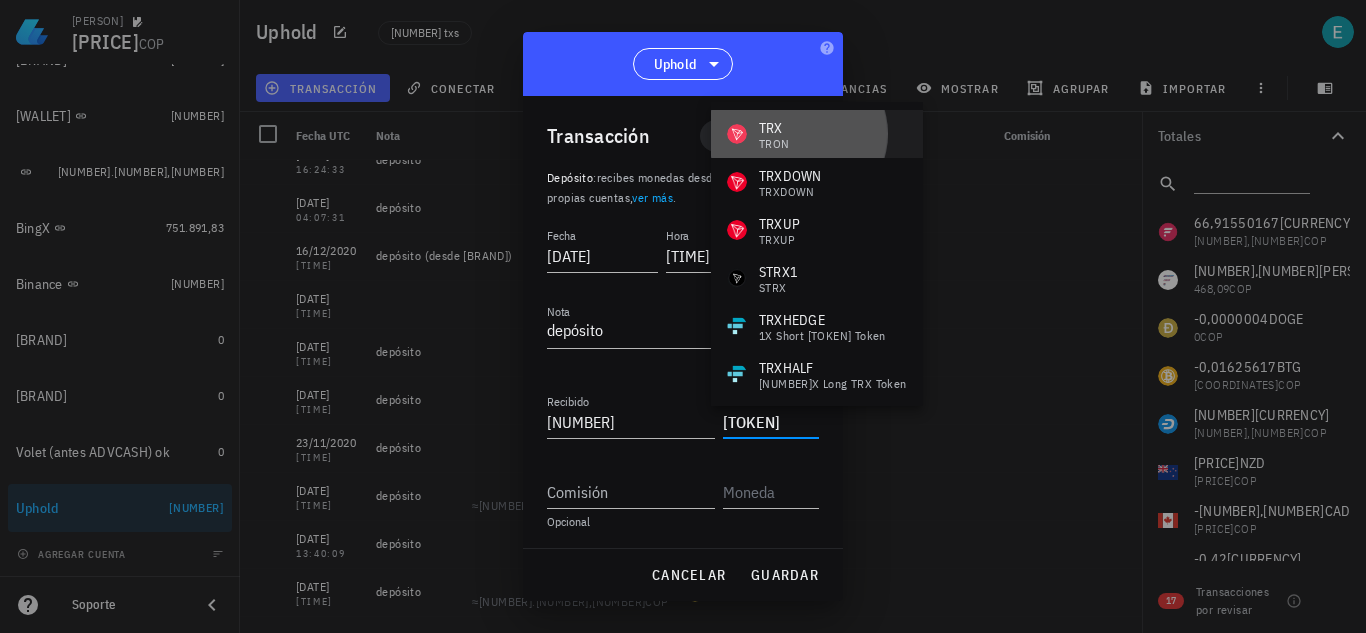 click on "TRX   TRON" at bounding box center (817, 134) 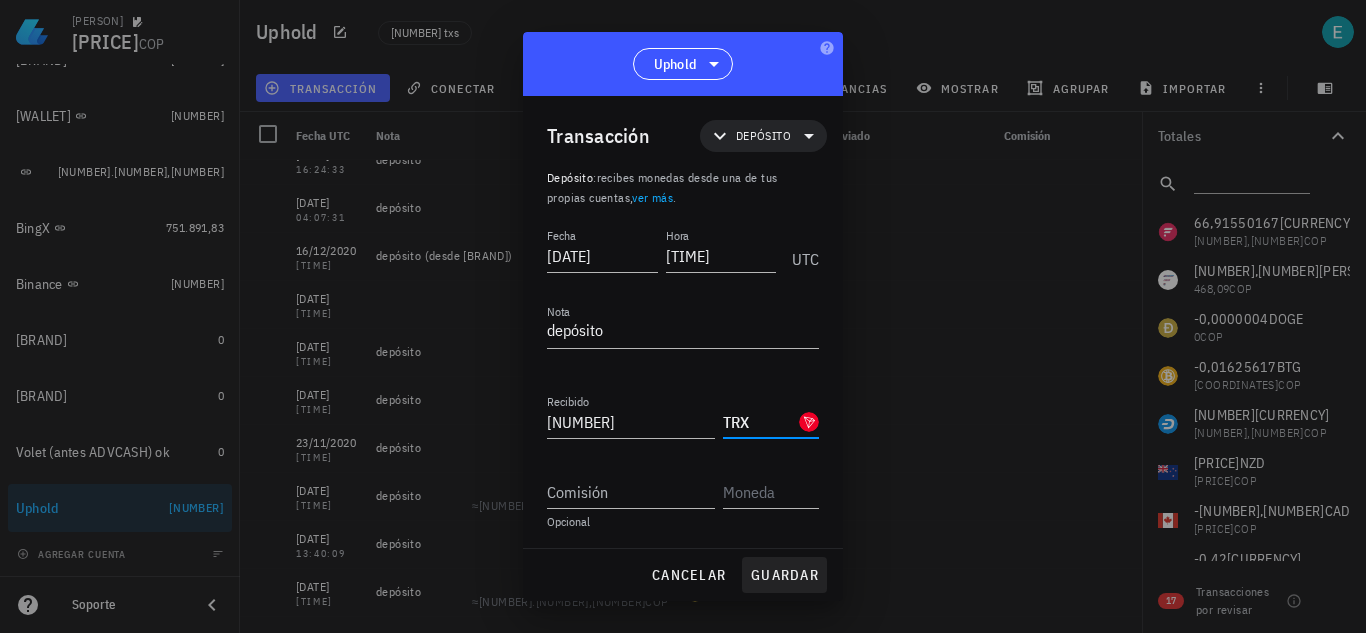 type on "TRX" 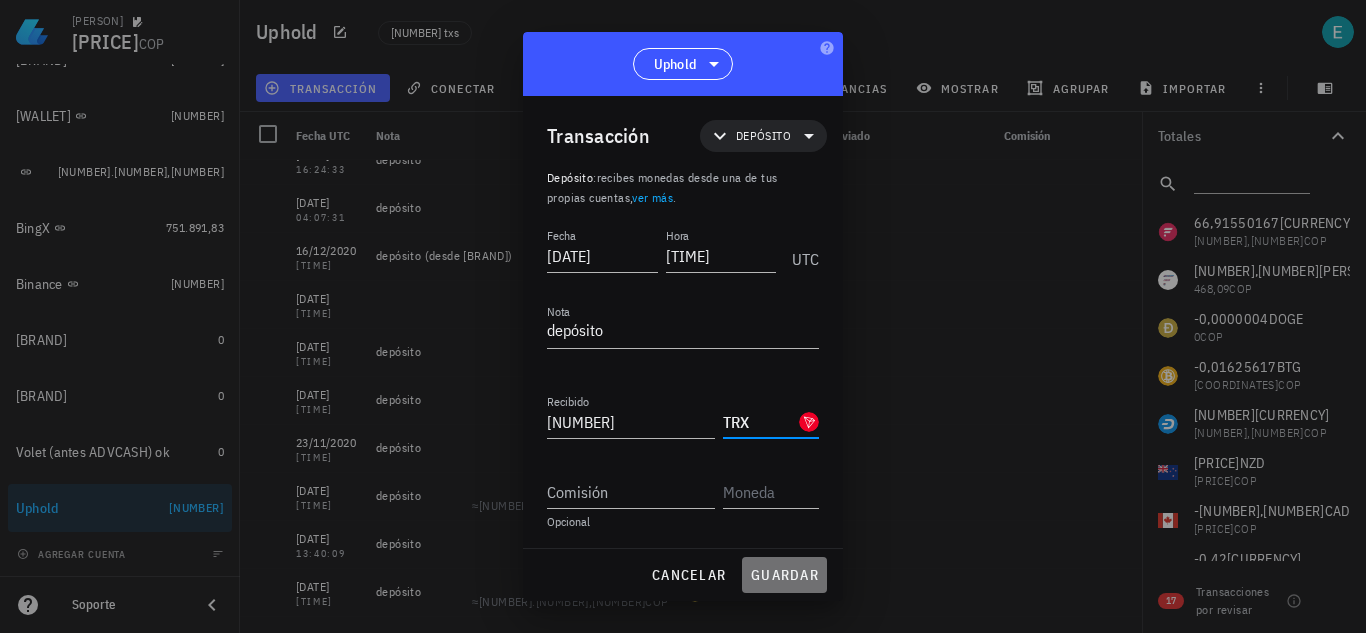 click on "guardar" at bounding box center (784, 575) 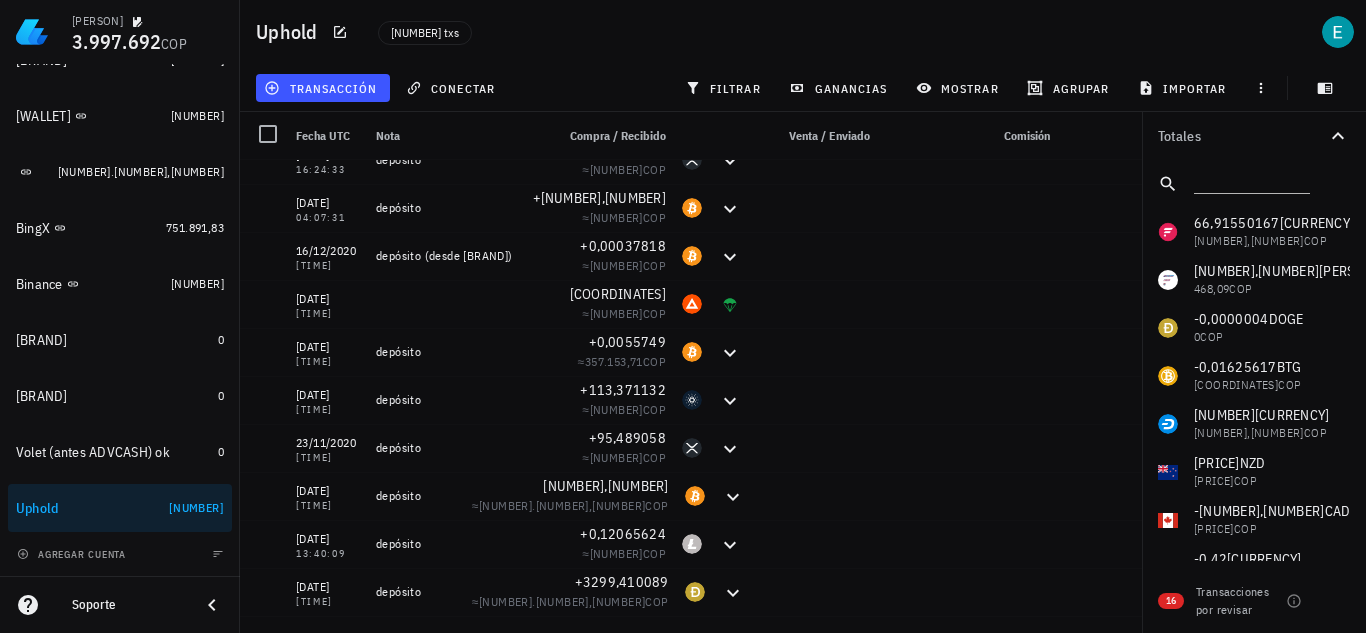 click on "transacción" at bounding box center [323, 88] 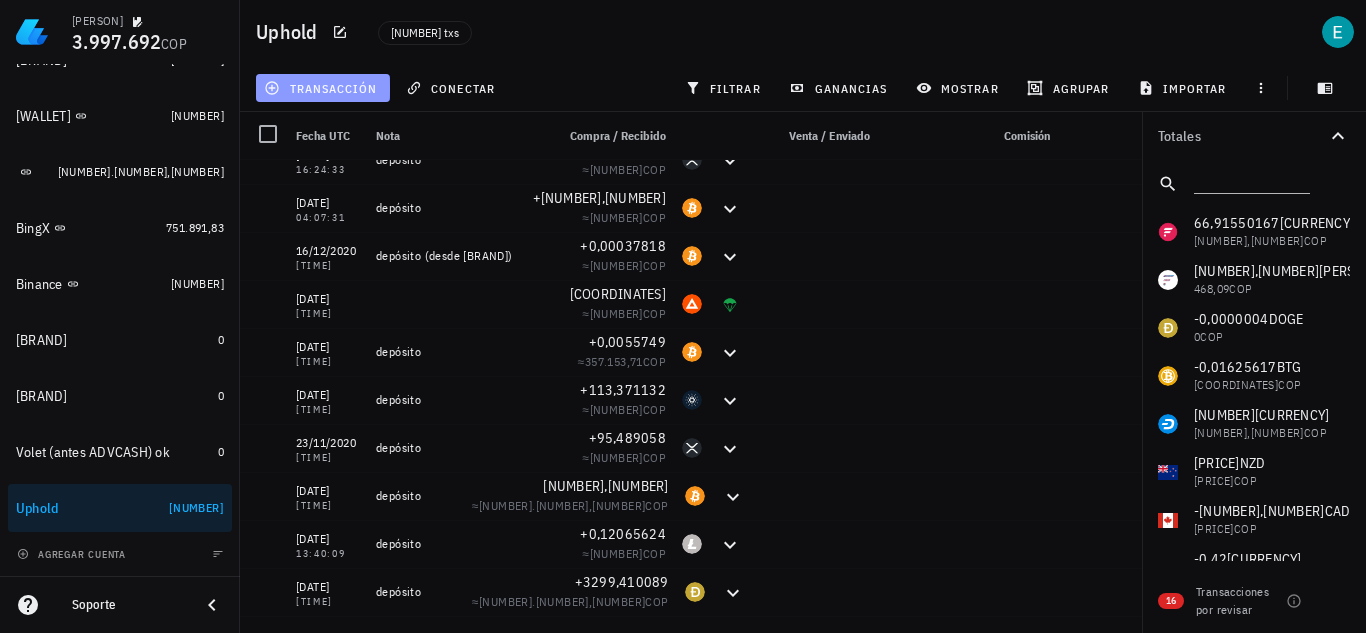 click on "transacción" at bounding box center (322, 88) 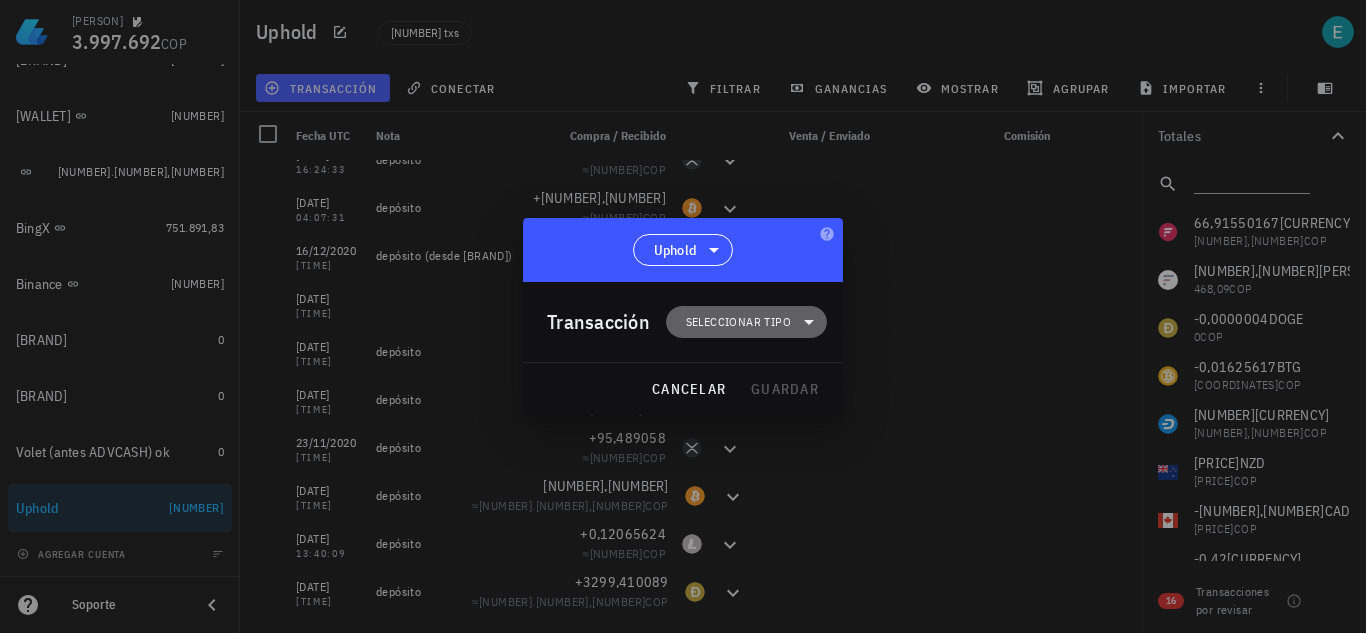 click on "Seleccionar tipo" at bounding box center (738, 322) 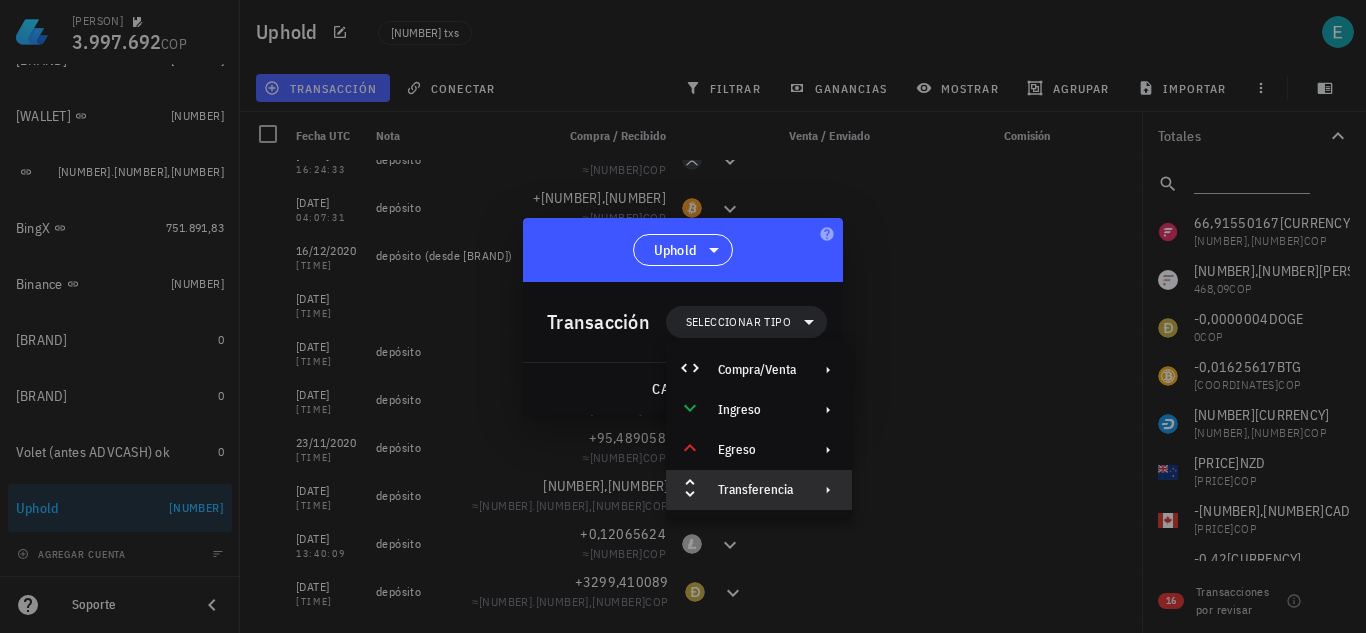 click on "Transferencia" at bounding box center [757, 490] 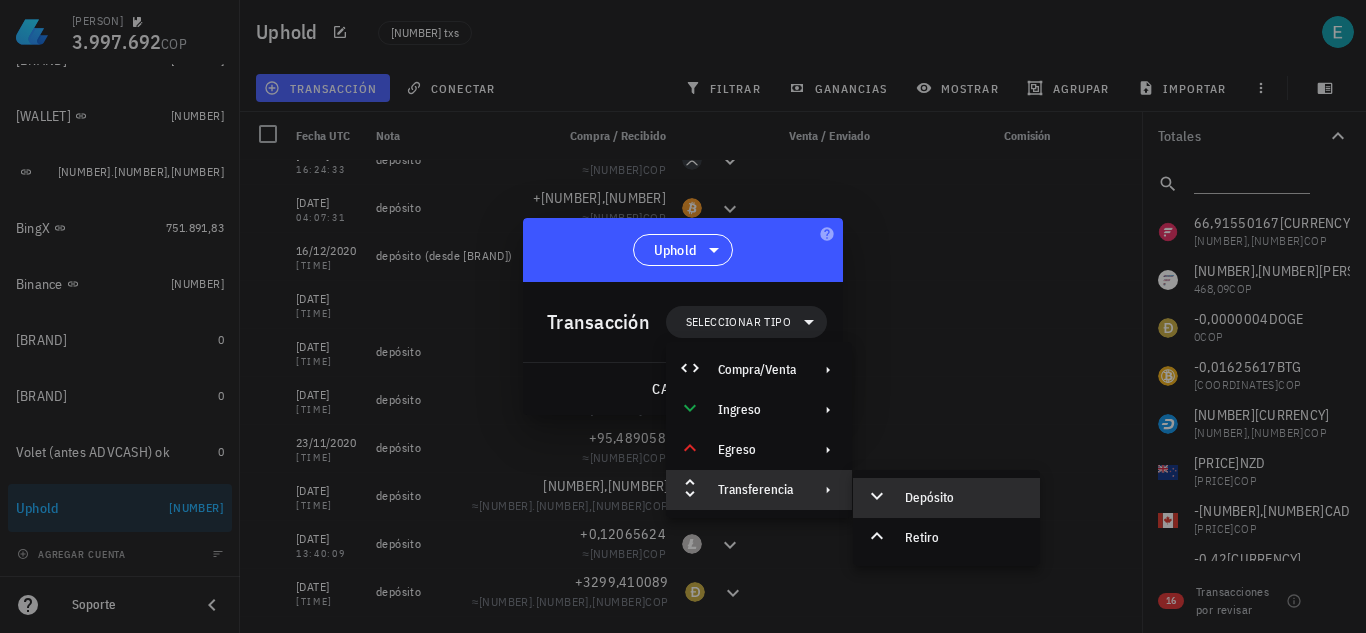 click on "Depósito" at bounding box center (964, 498) 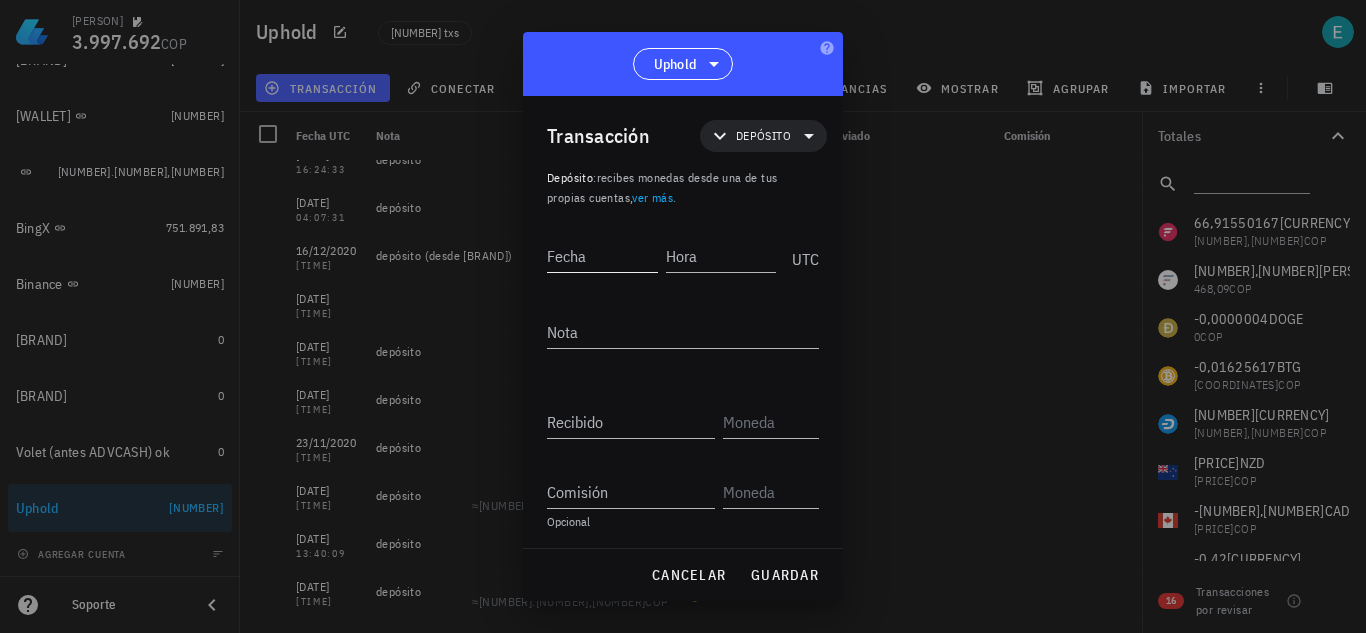 click on "Fecha" at bounding box center [602, 256] 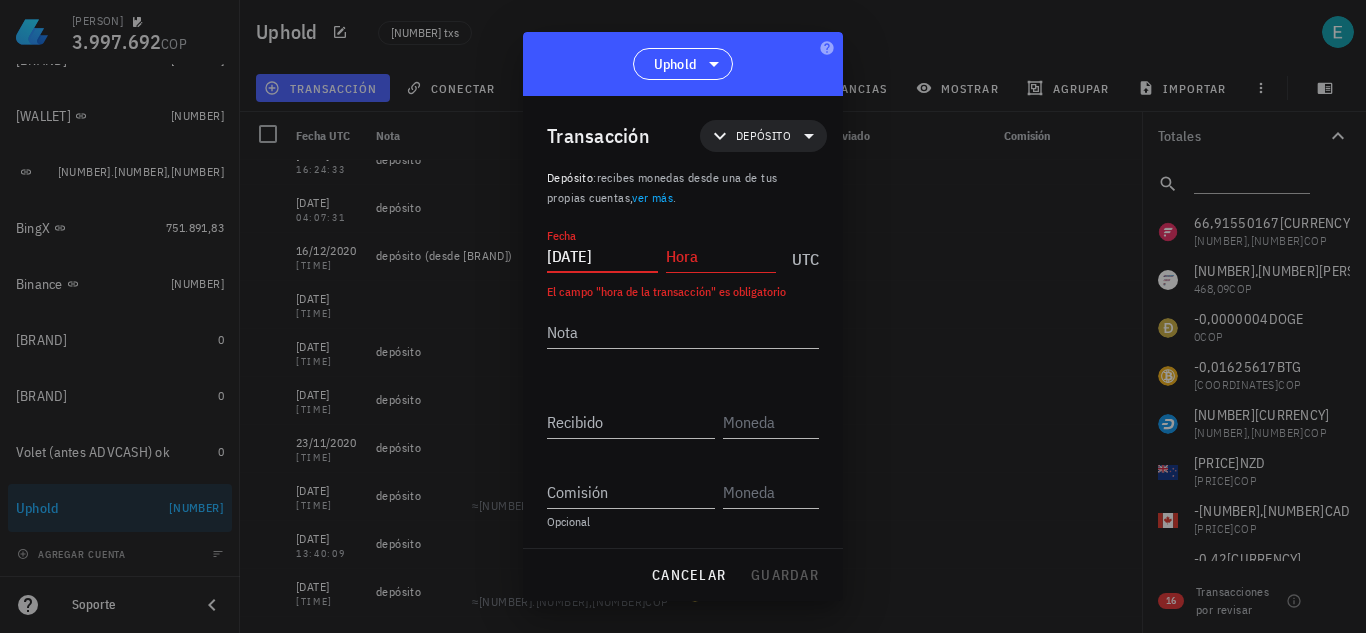 type on "2020-11-19" 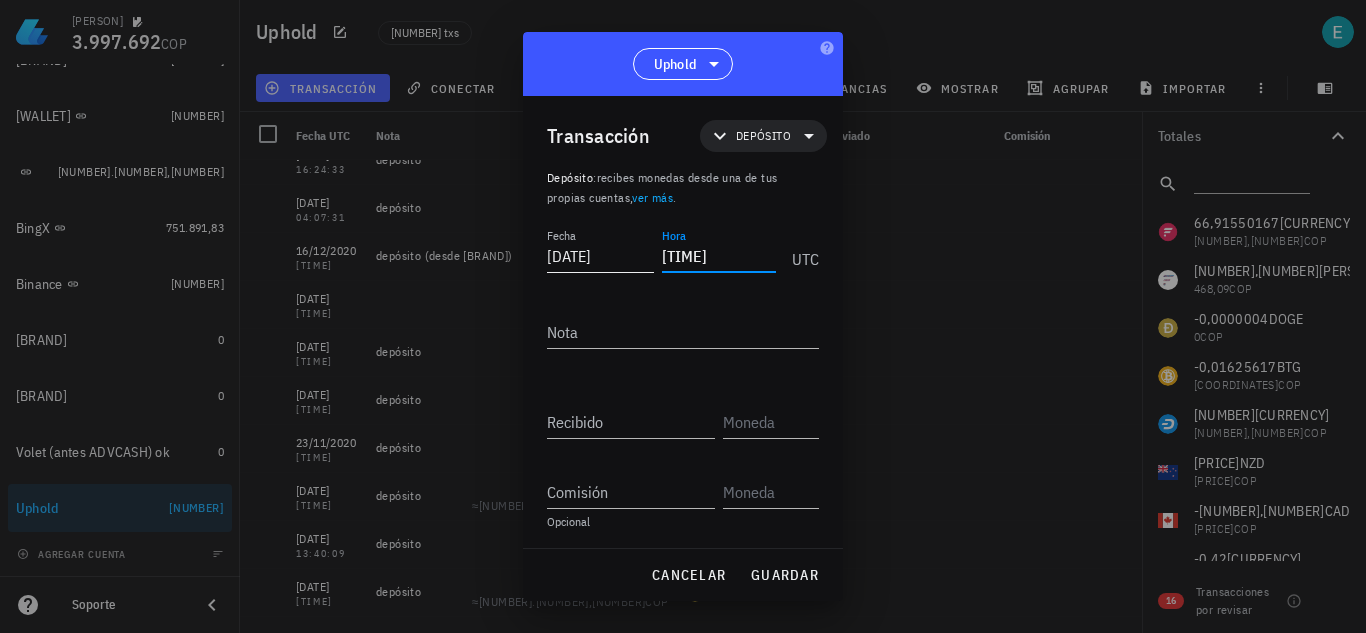 type on "03:33:06" 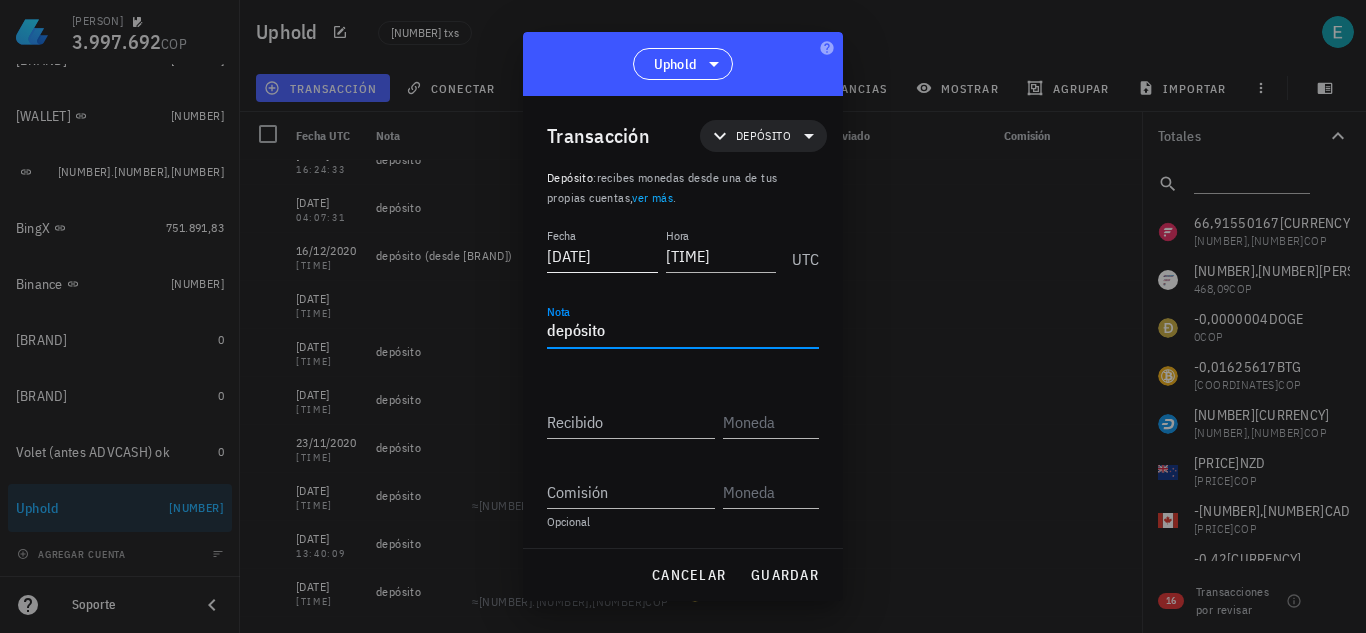 type on "depósito" 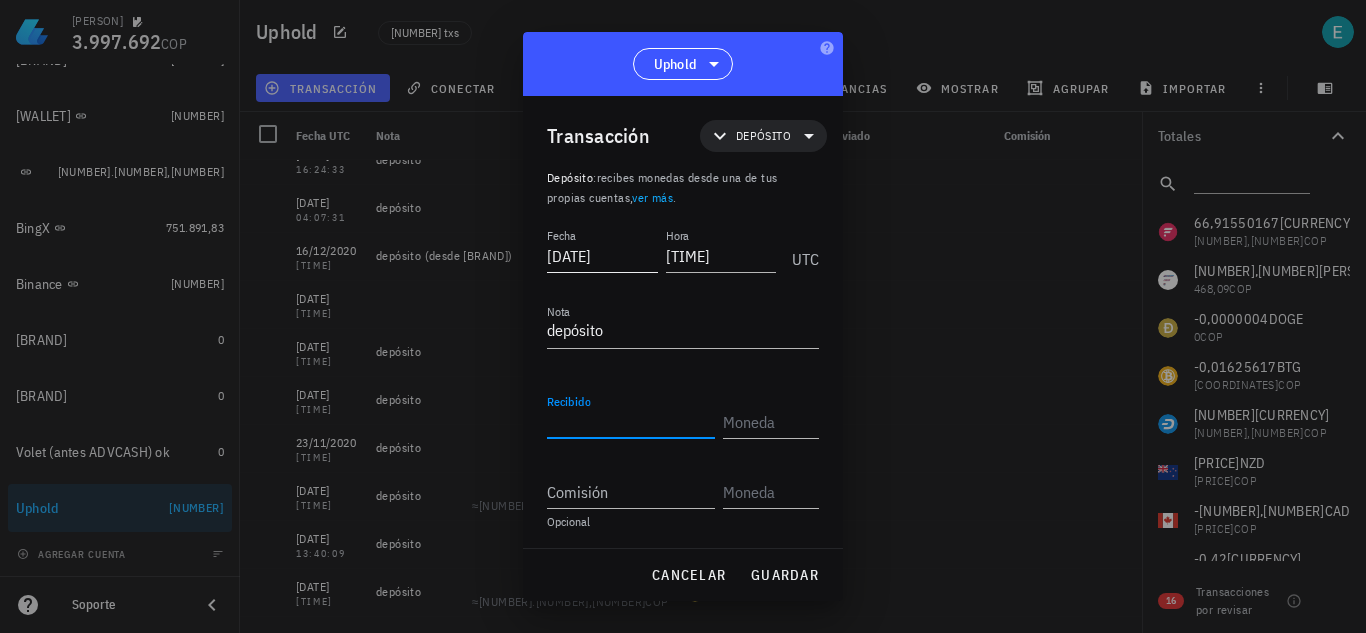 paste on "448,1423002" 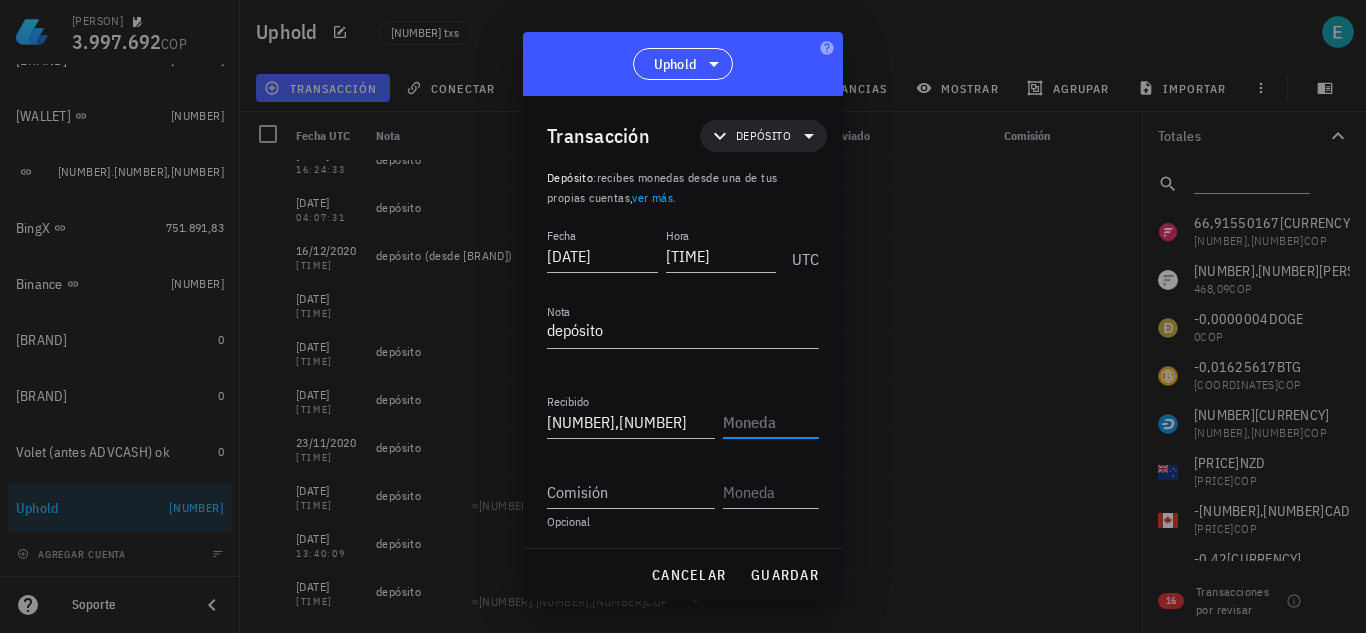 click at bounding box center (769, 422) 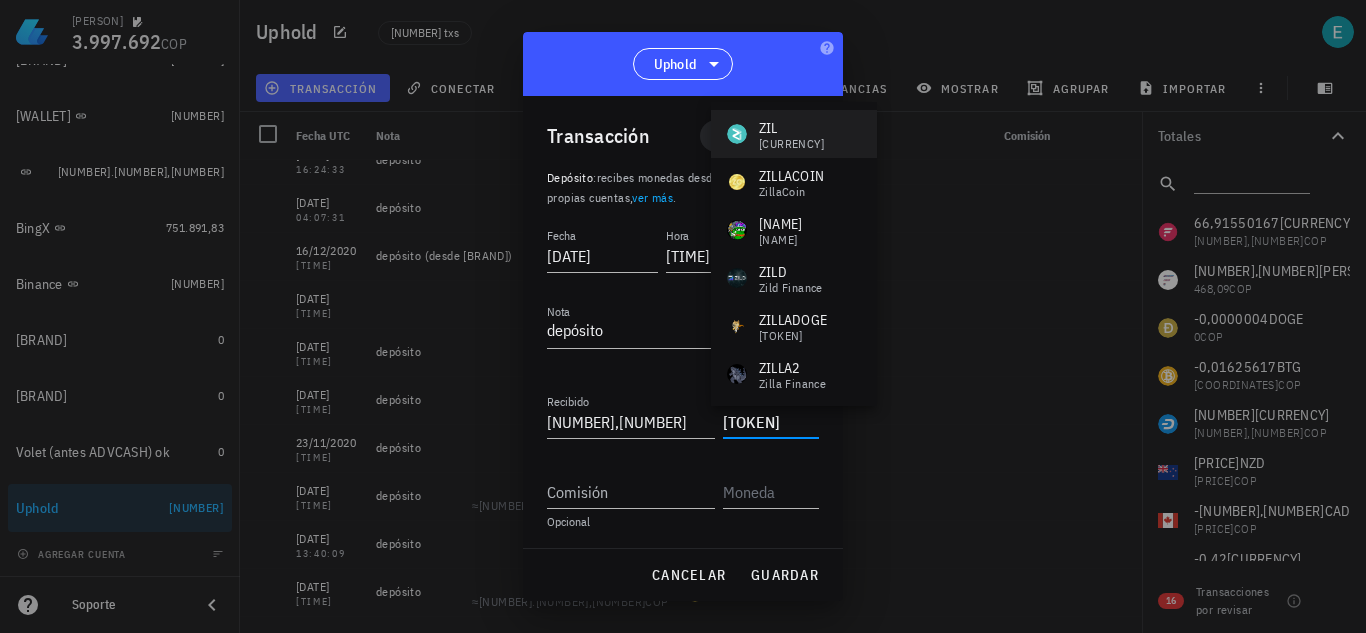 click on "ZIL   Zilliqa" at bounding box center [794, 134] 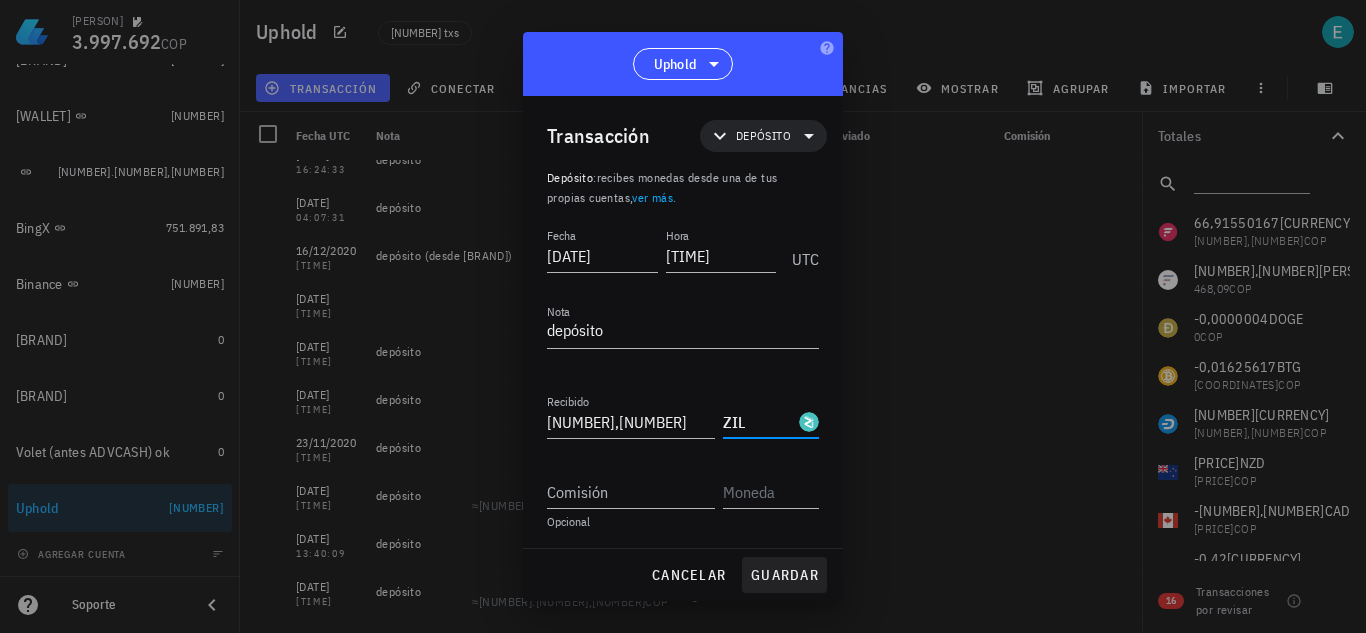 type on "ZIL" 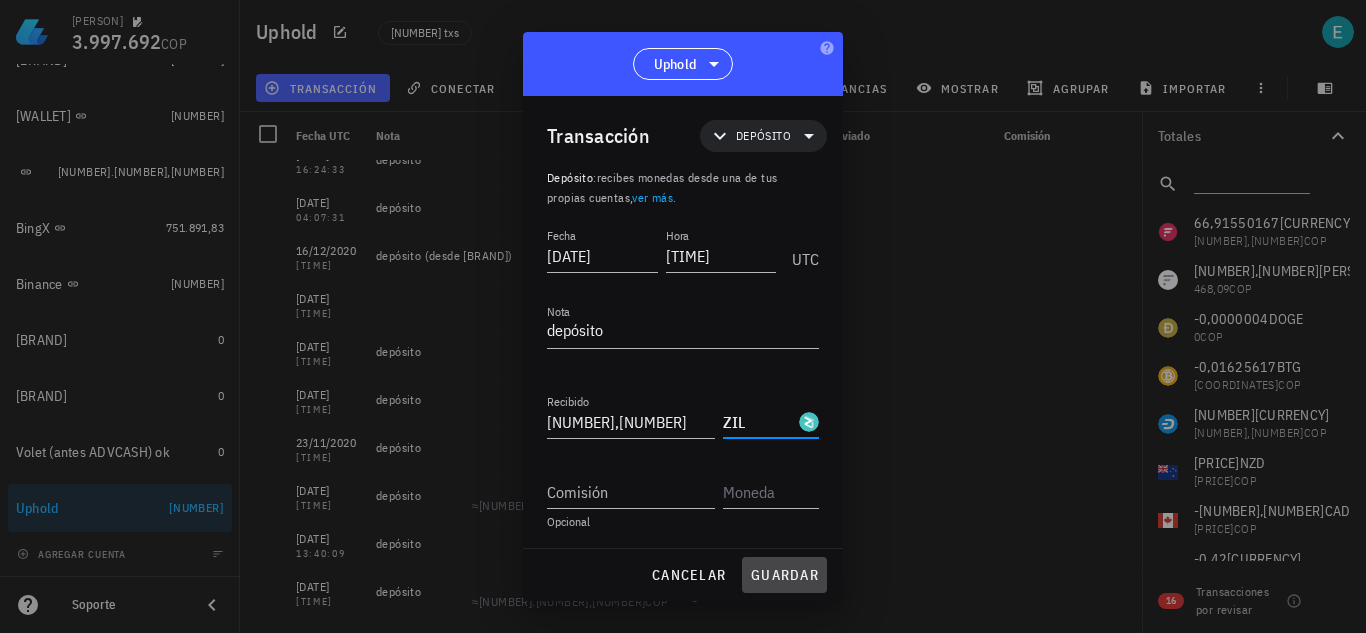 click on "guardar" at bounding box center (784, 575) 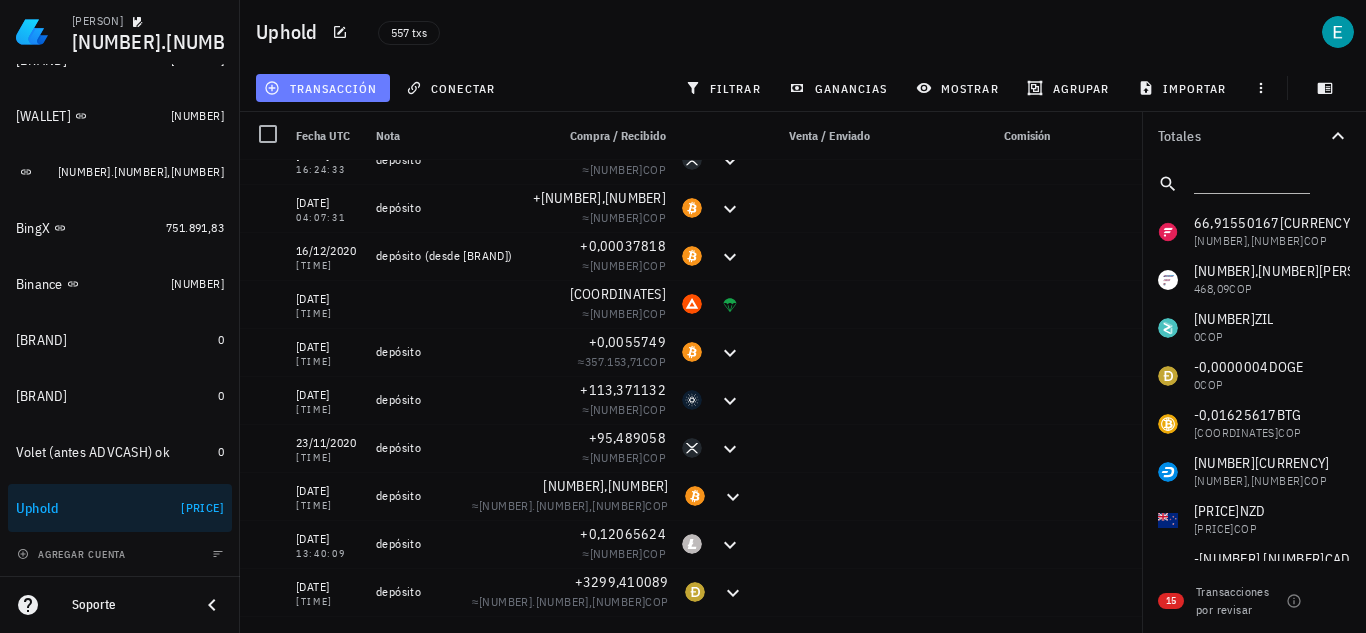 click on "transacción" at bounding box center (322, 88) 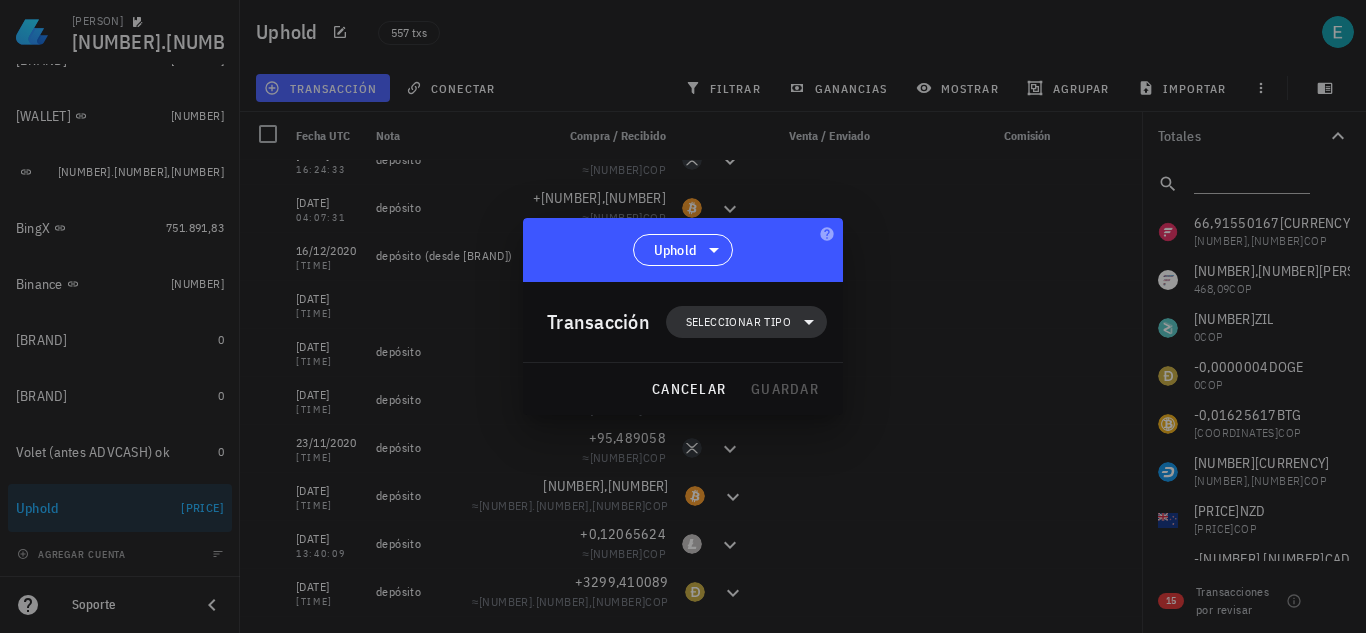 click on "Seleccionar tipo" at bounding box center (738, 322) 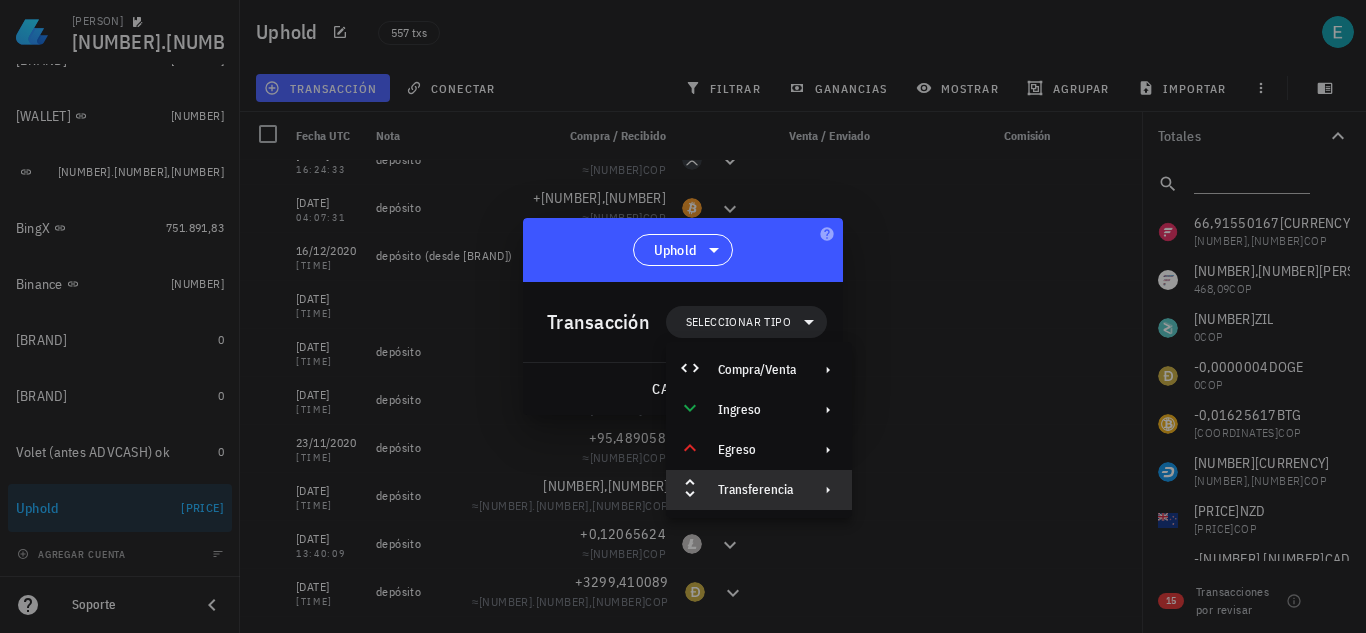 click on "Transferencia" at bounding box center (759, 490) 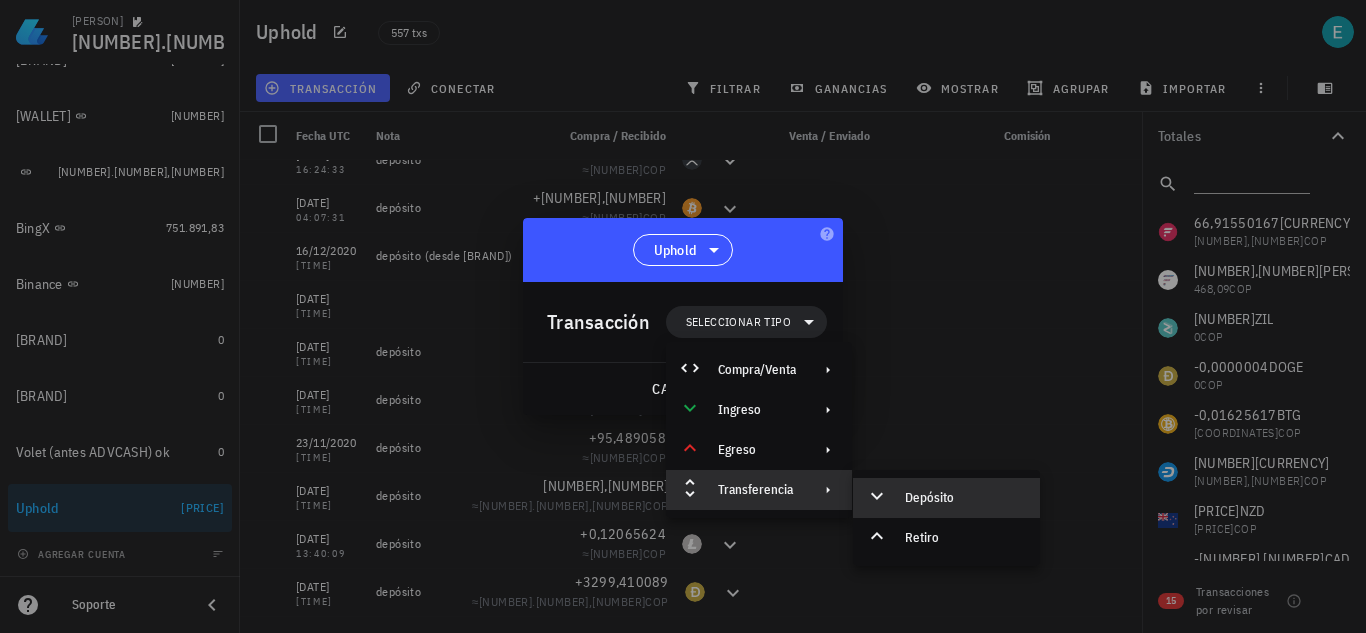 click on "Depósito" at bounding box center (964, 498) 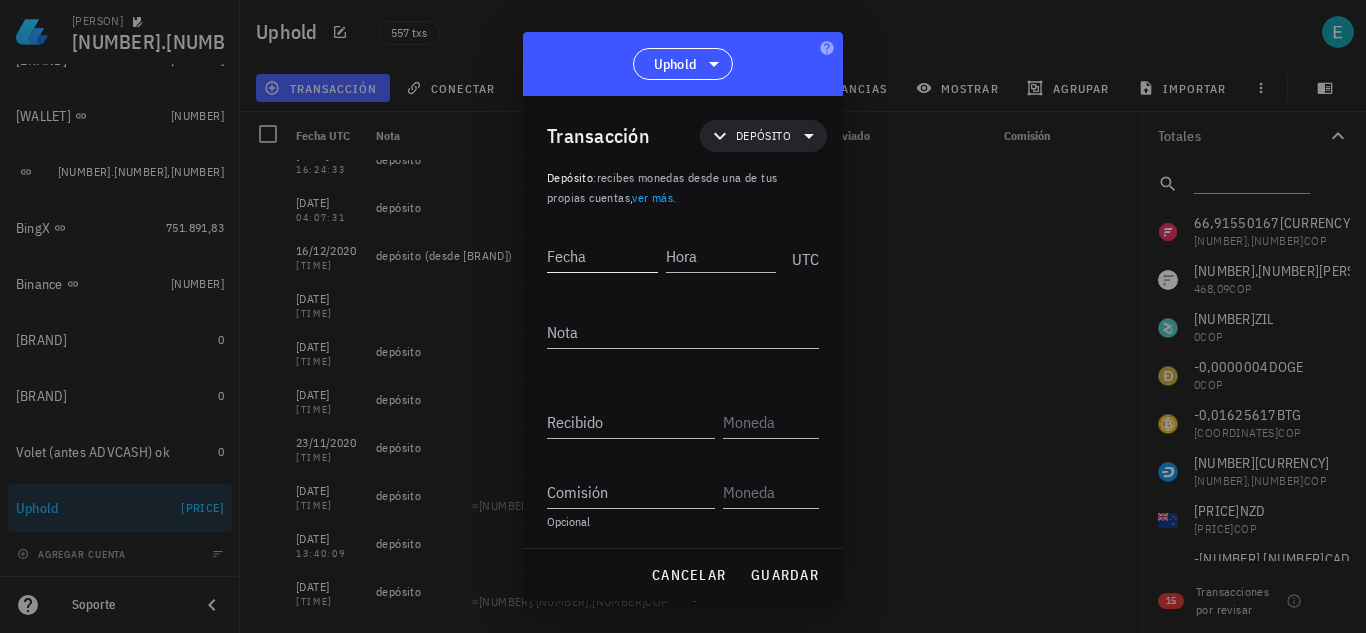 click on "Fecha" at bounding box center (602, 256) 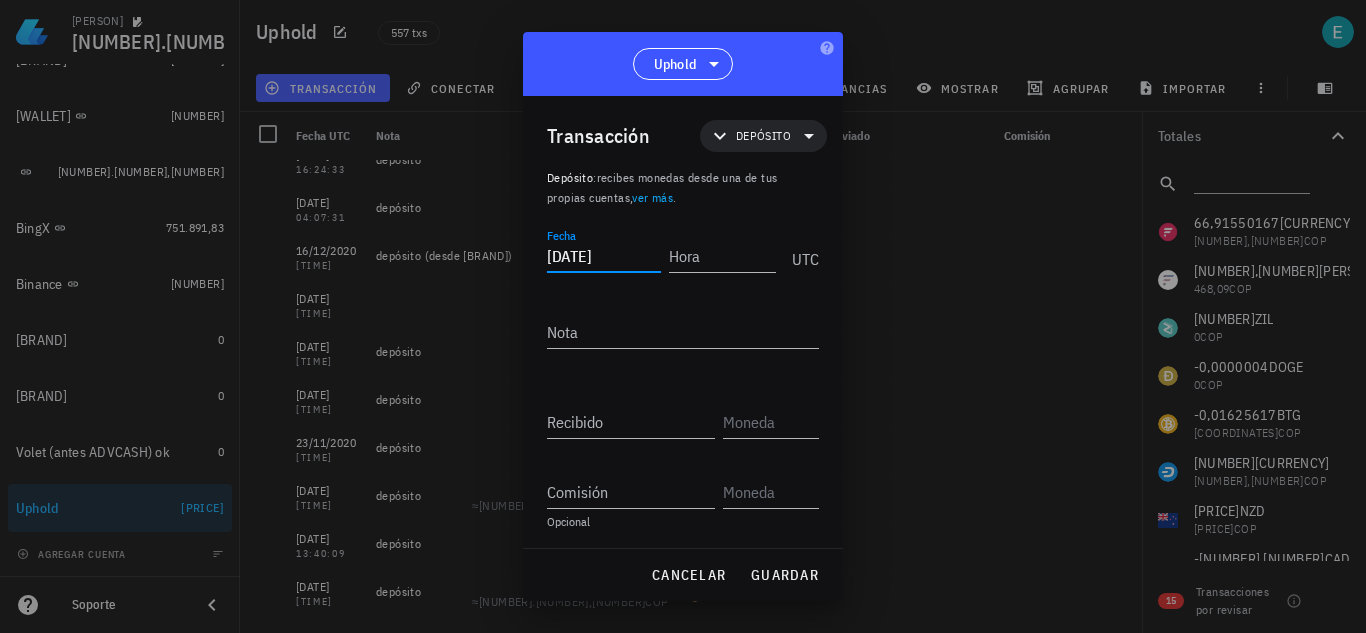 type on "2020-11-09" 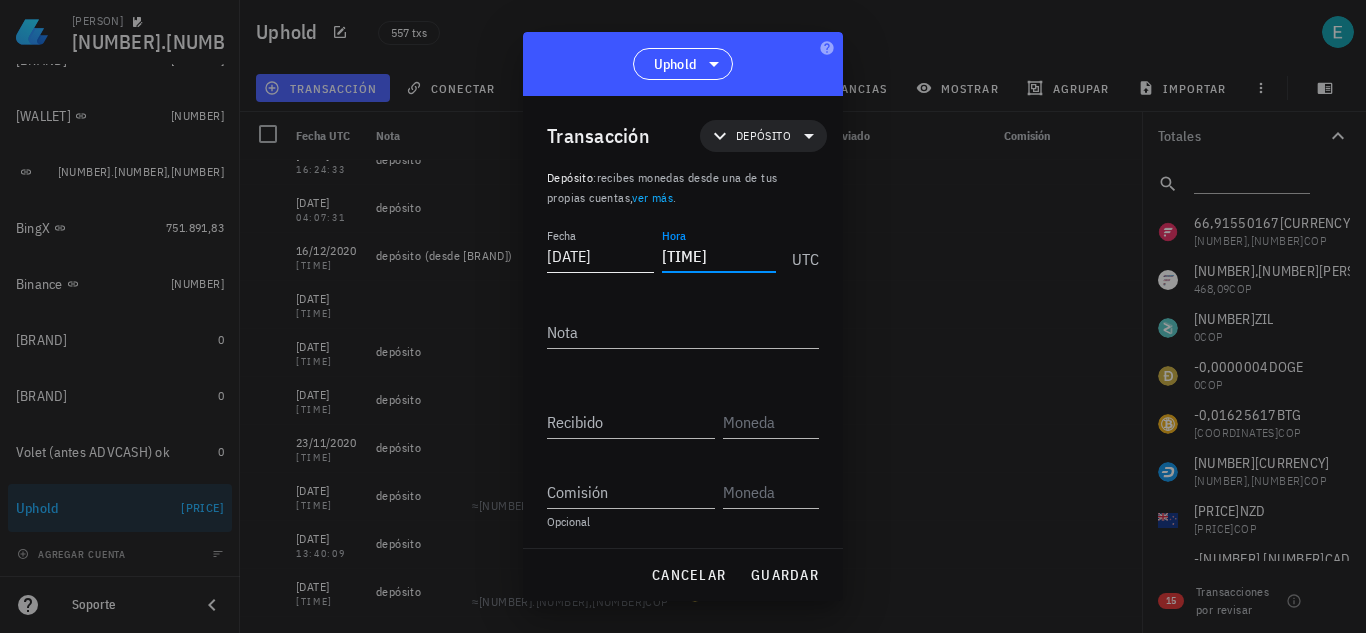 type on "03:30:56" 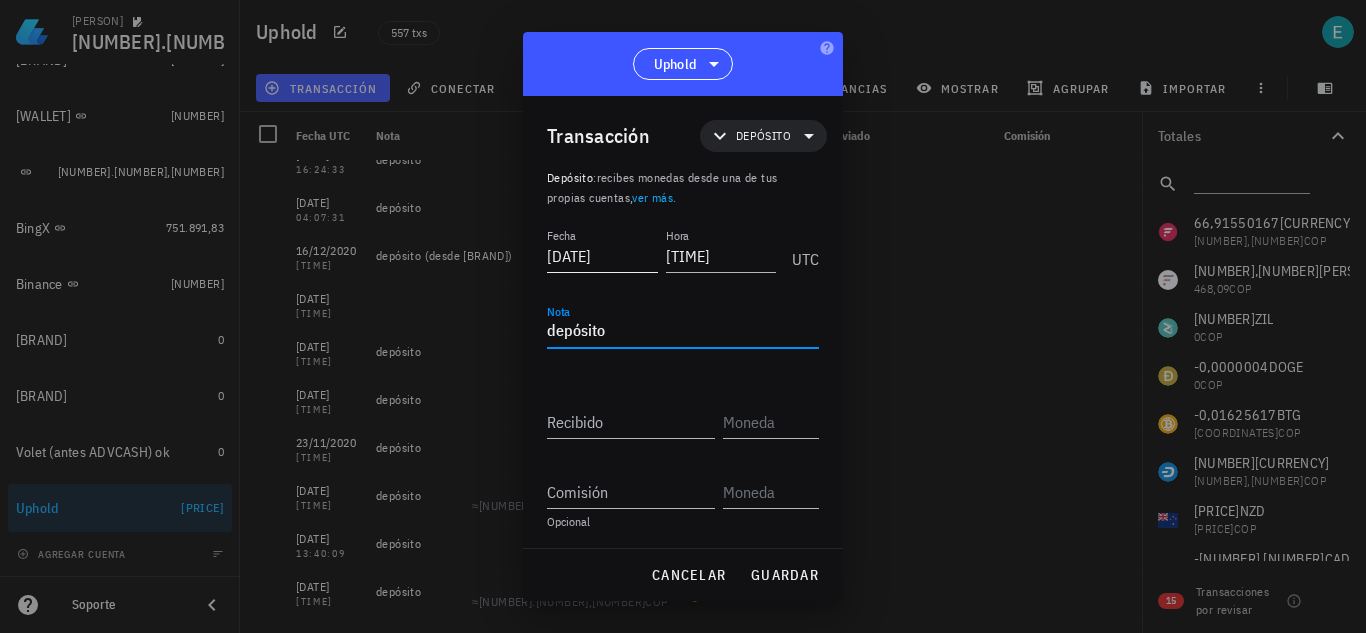 type on "depósito" 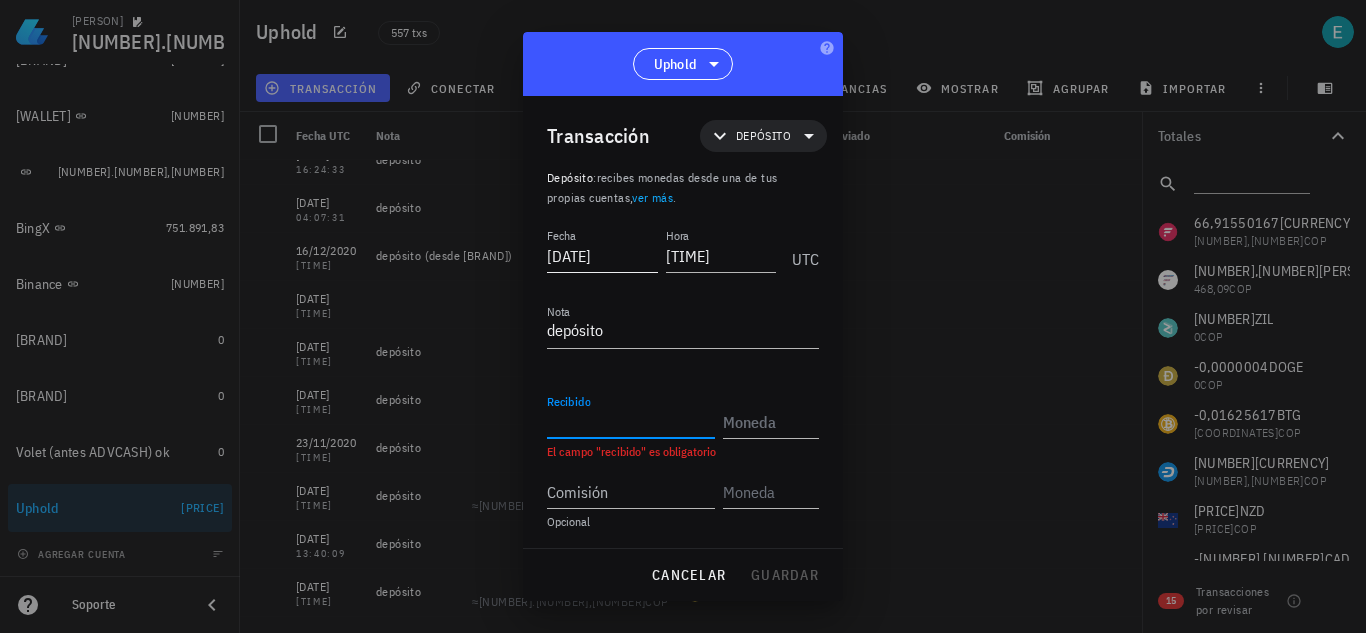 paste on "33,635791" 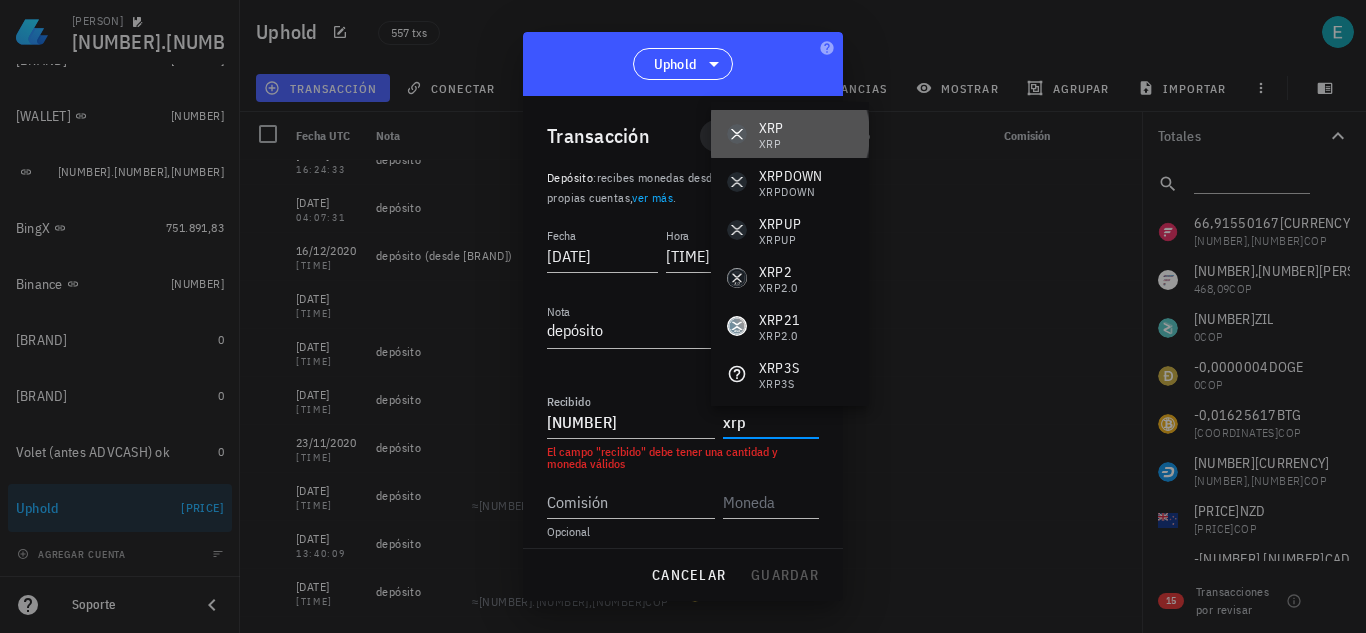 click on "XRP   XRP" at bounding box center [790, 134] 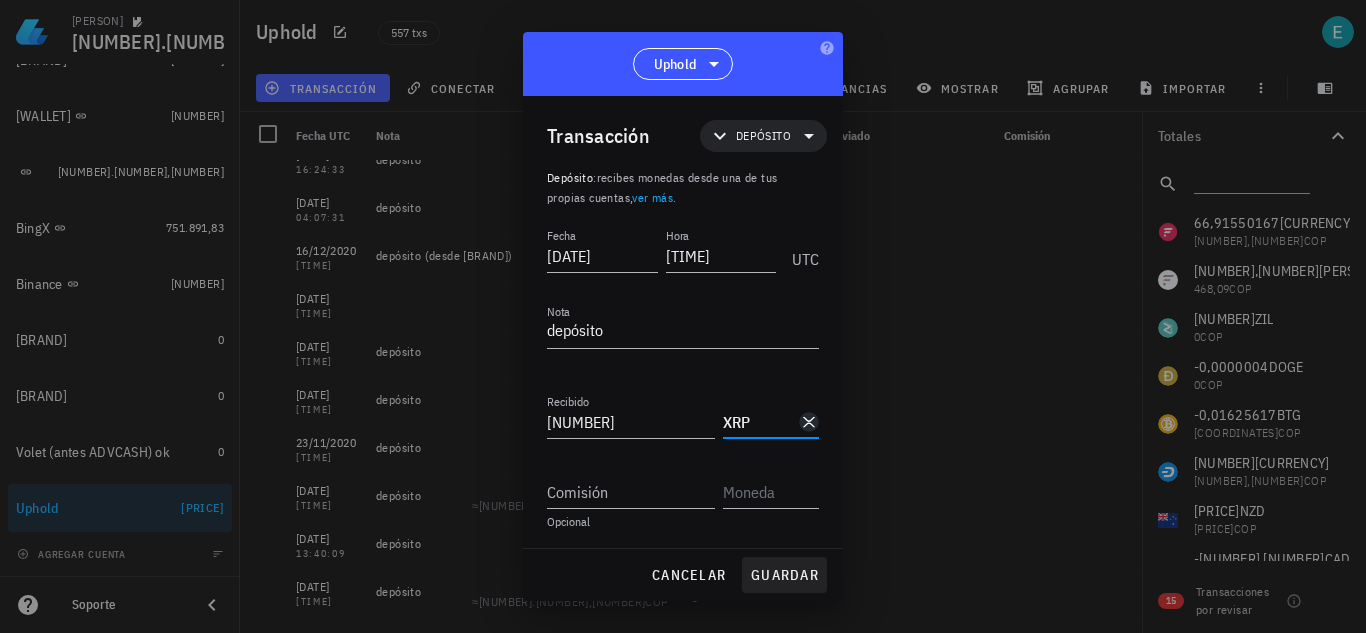 type on "XRP" 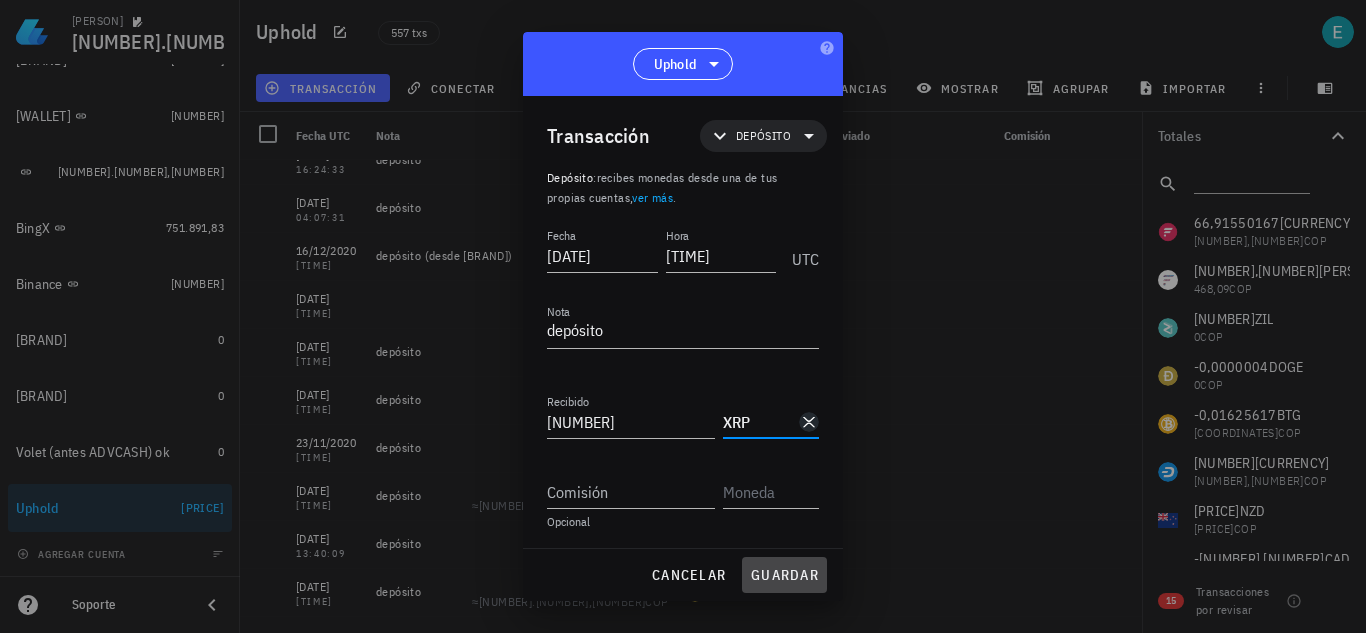 click on "guardar" at bounding box center (784, 575) 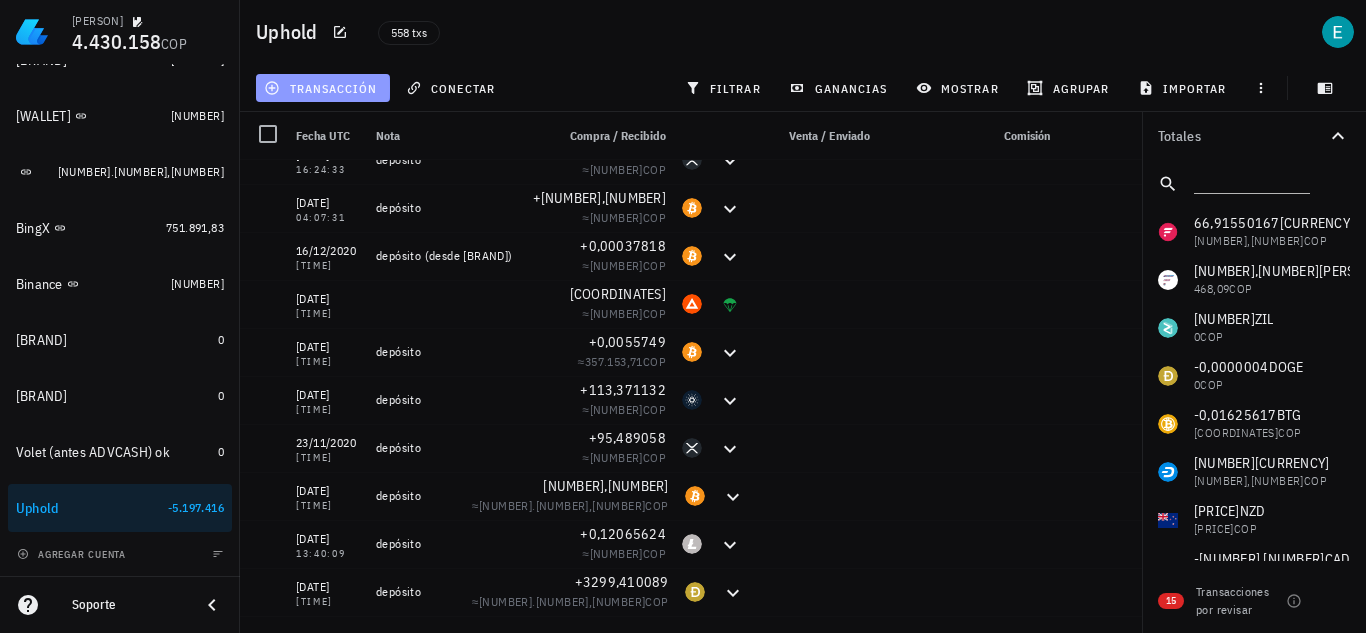 click on "transacción" at bounding box center [323, 88] 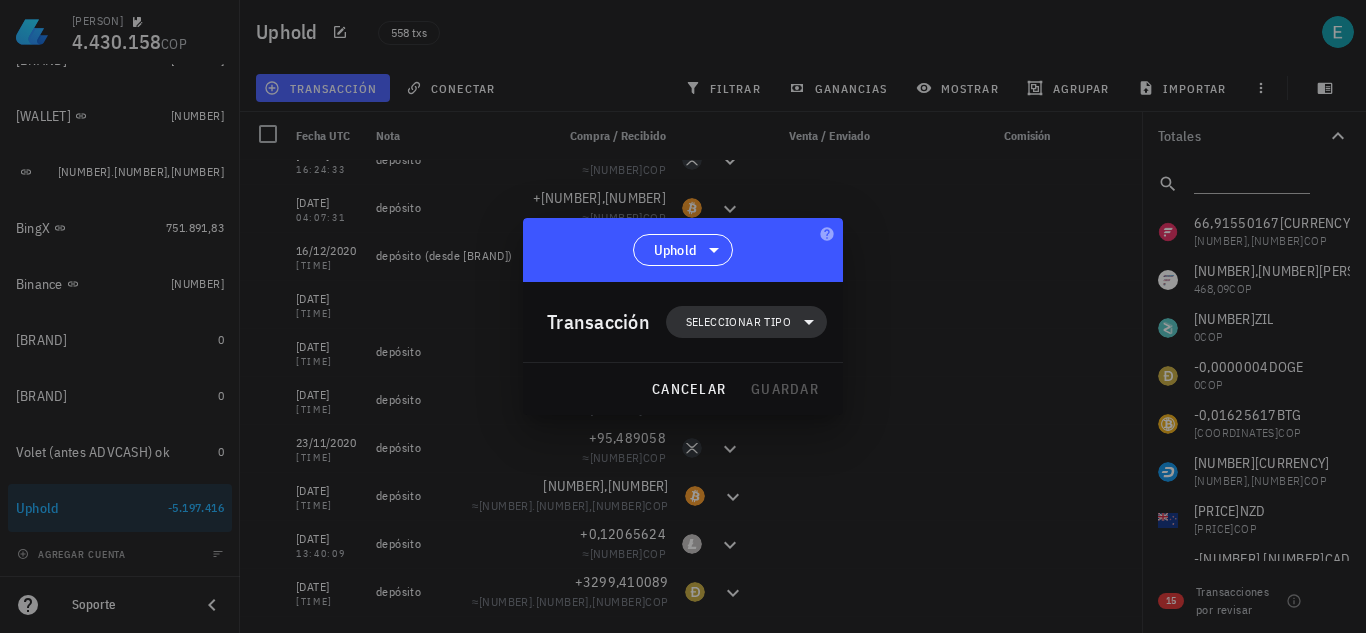 click on "Seleccionar tipo" at bounding box center (738, 322) 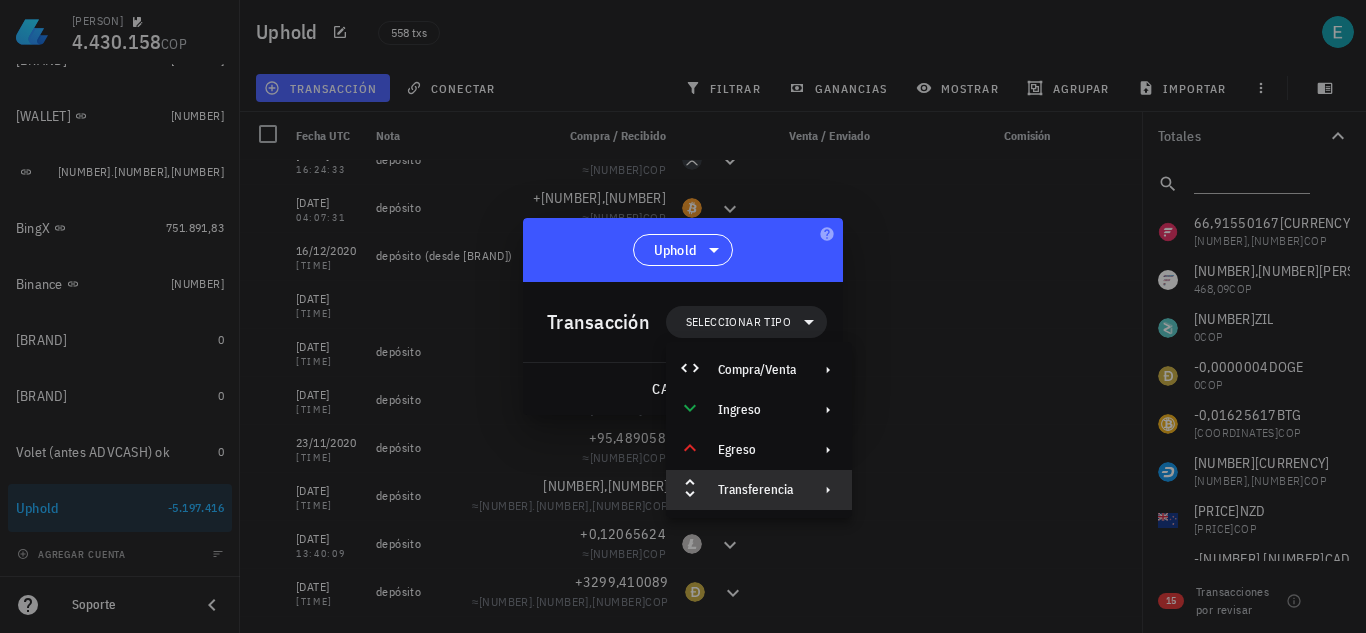 click on "Transferencia" at bounding box center [757, 490] 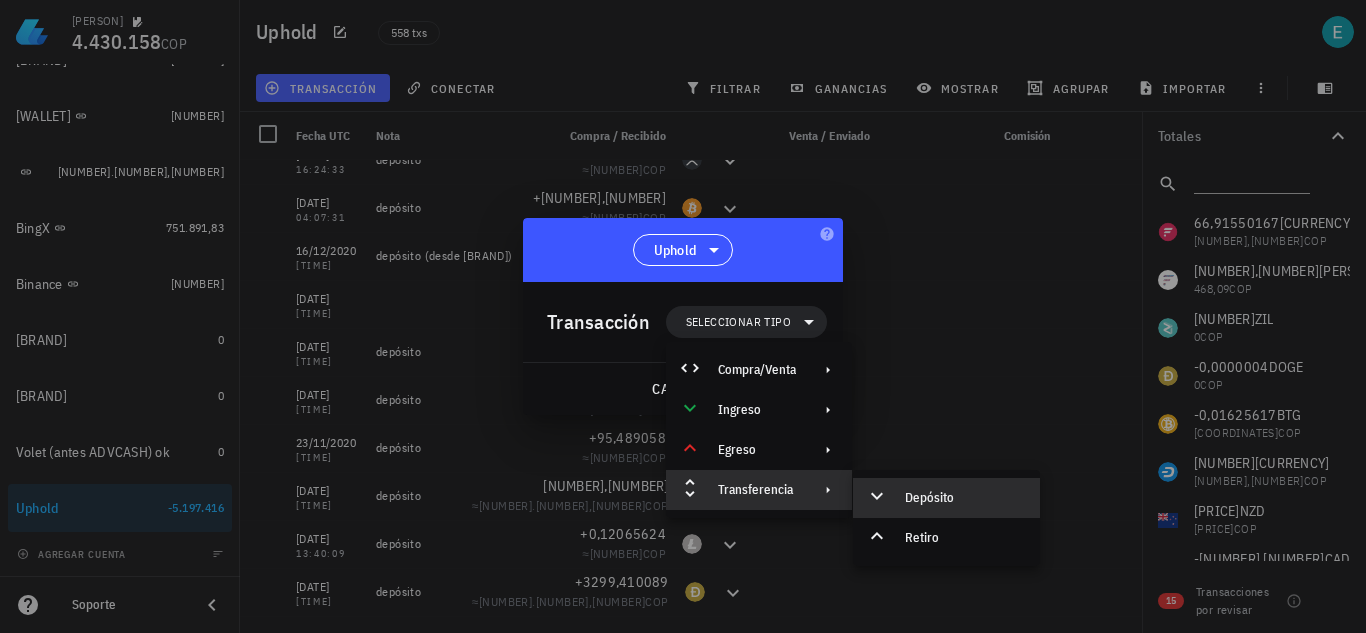 click on "Depósito" at bounding box center (946, 498) 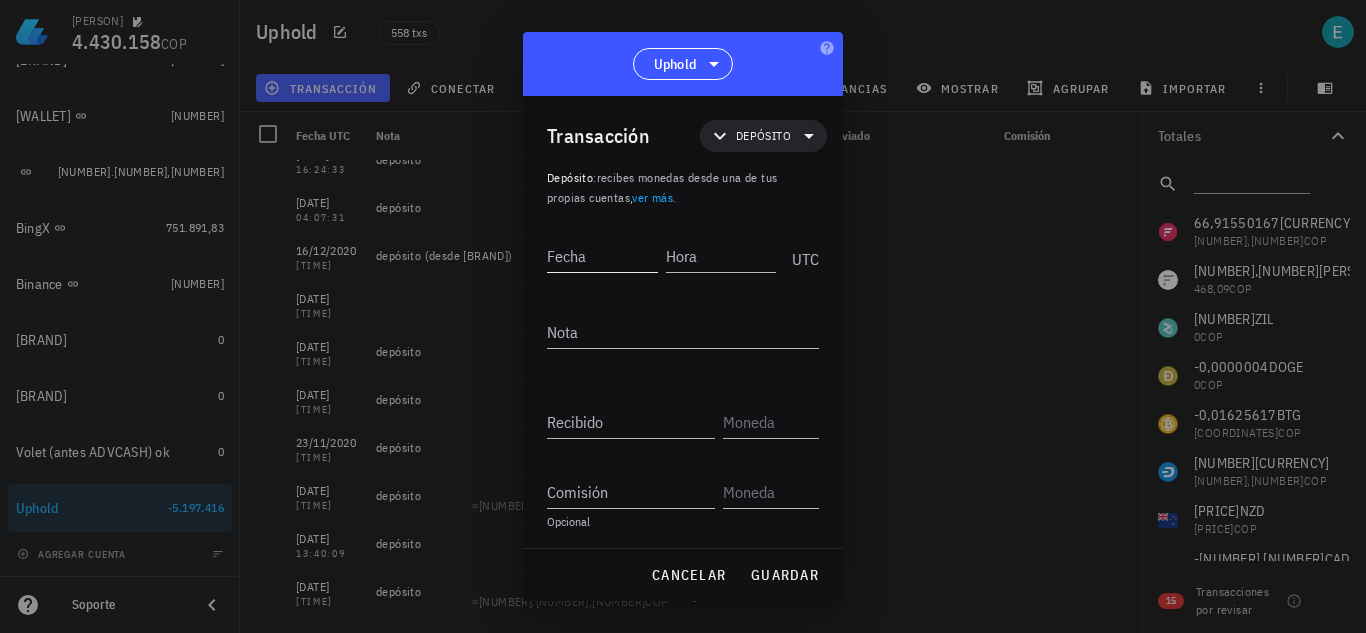 click on "Fecha" at bounding box center (602, 256) 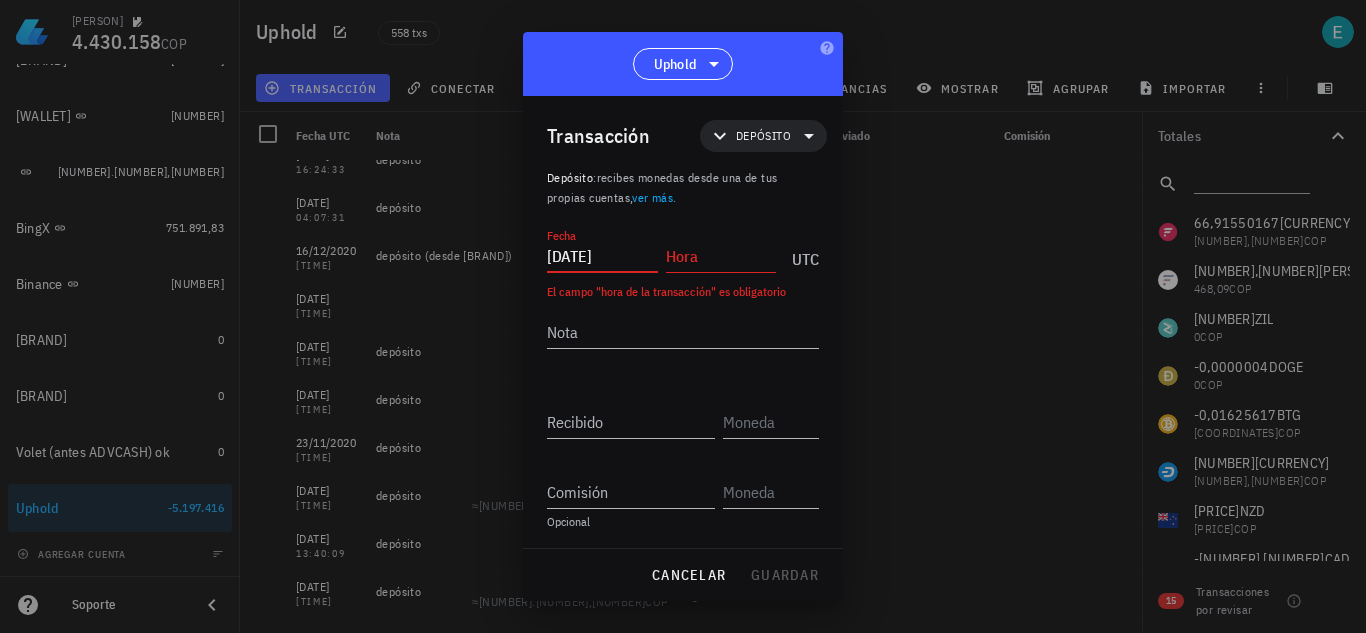 type on "2020-11-13" 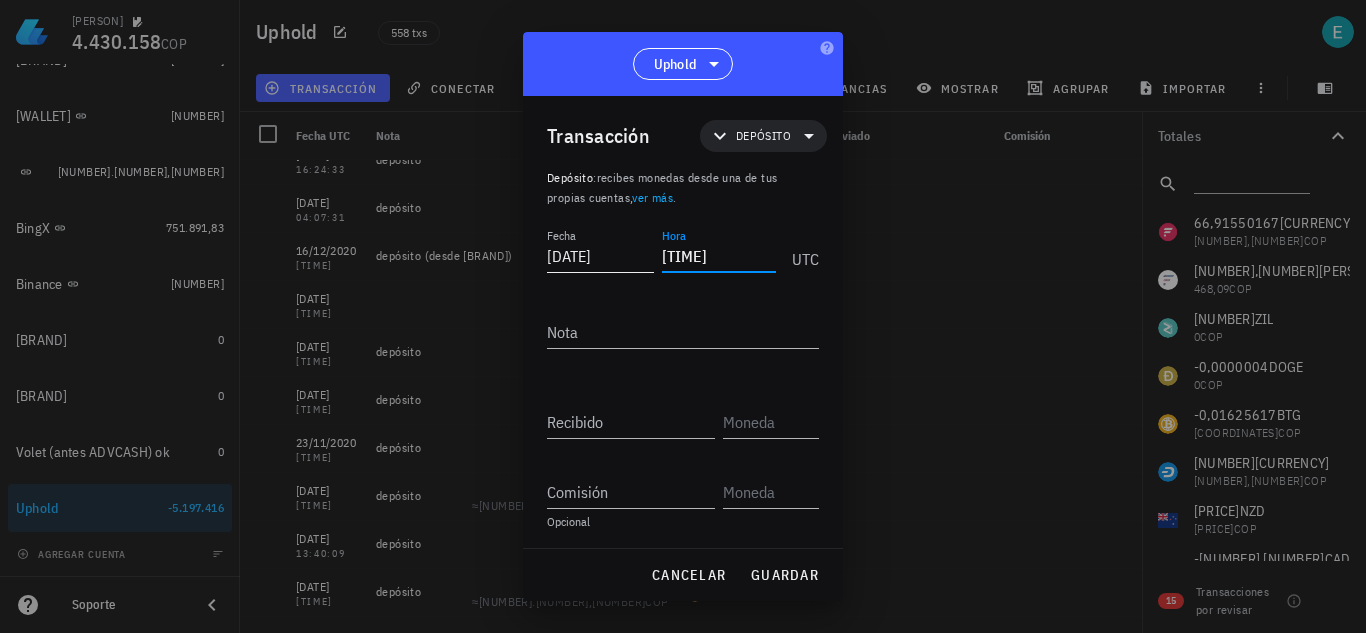 type on "02:34:49" 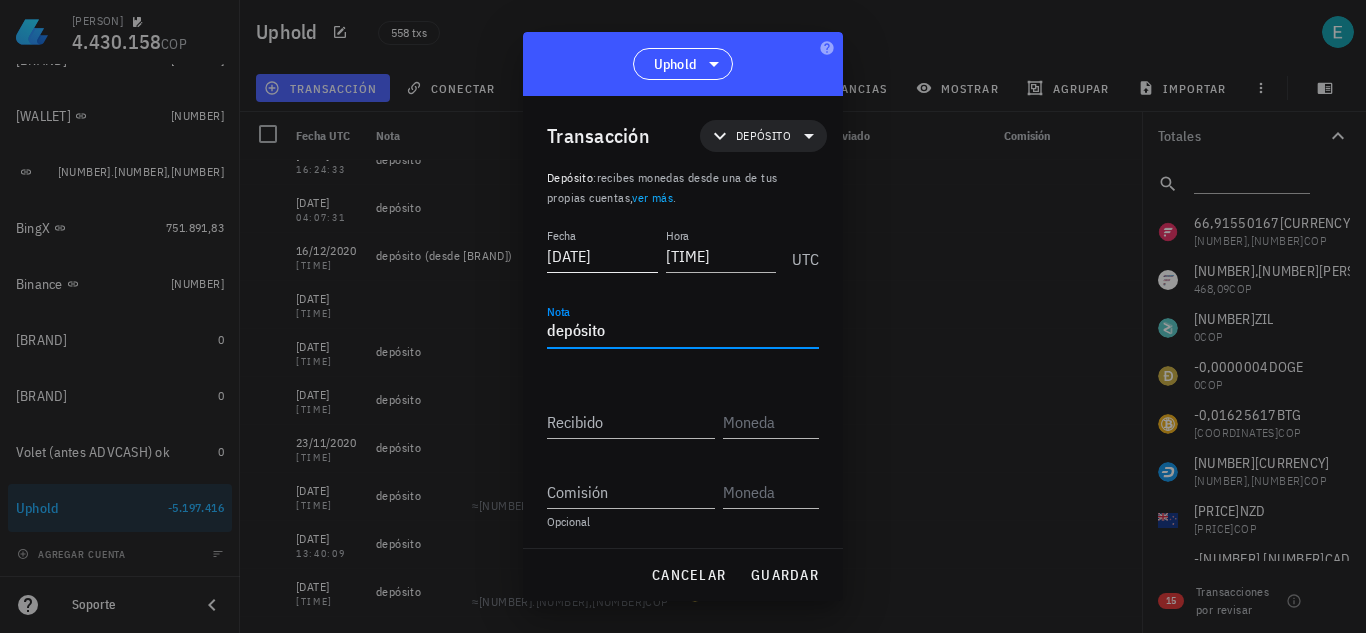 type on "depósito" 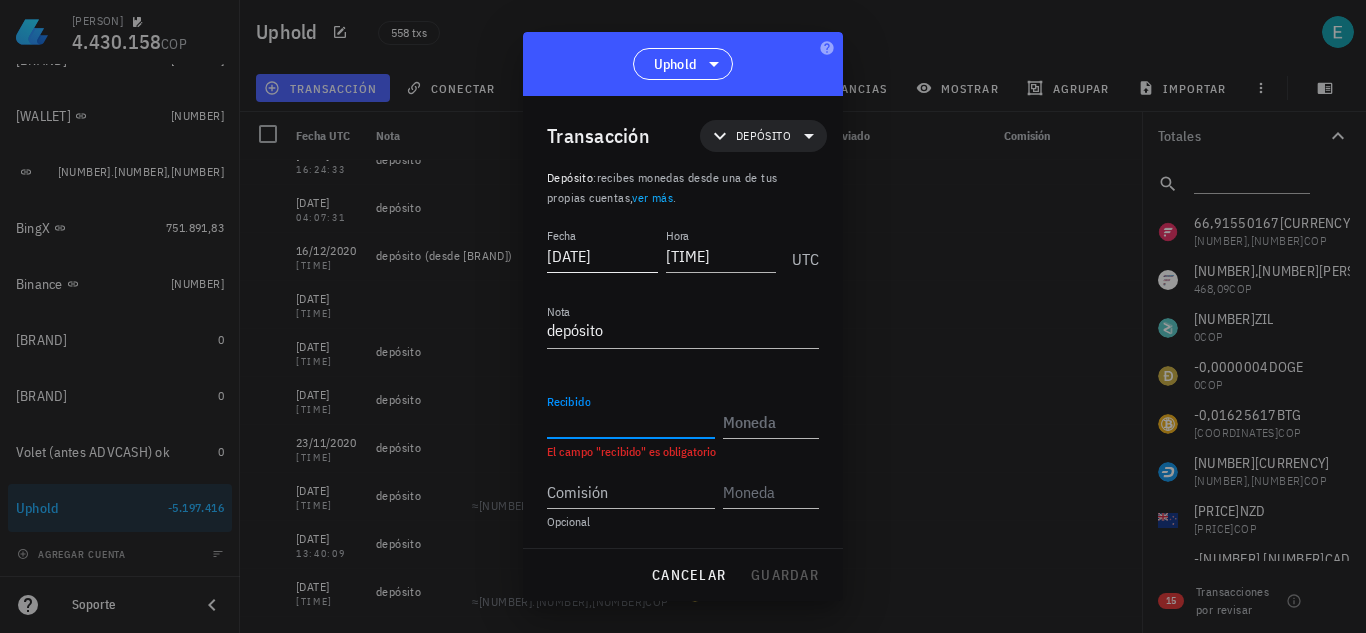 paste on "0,00598909" 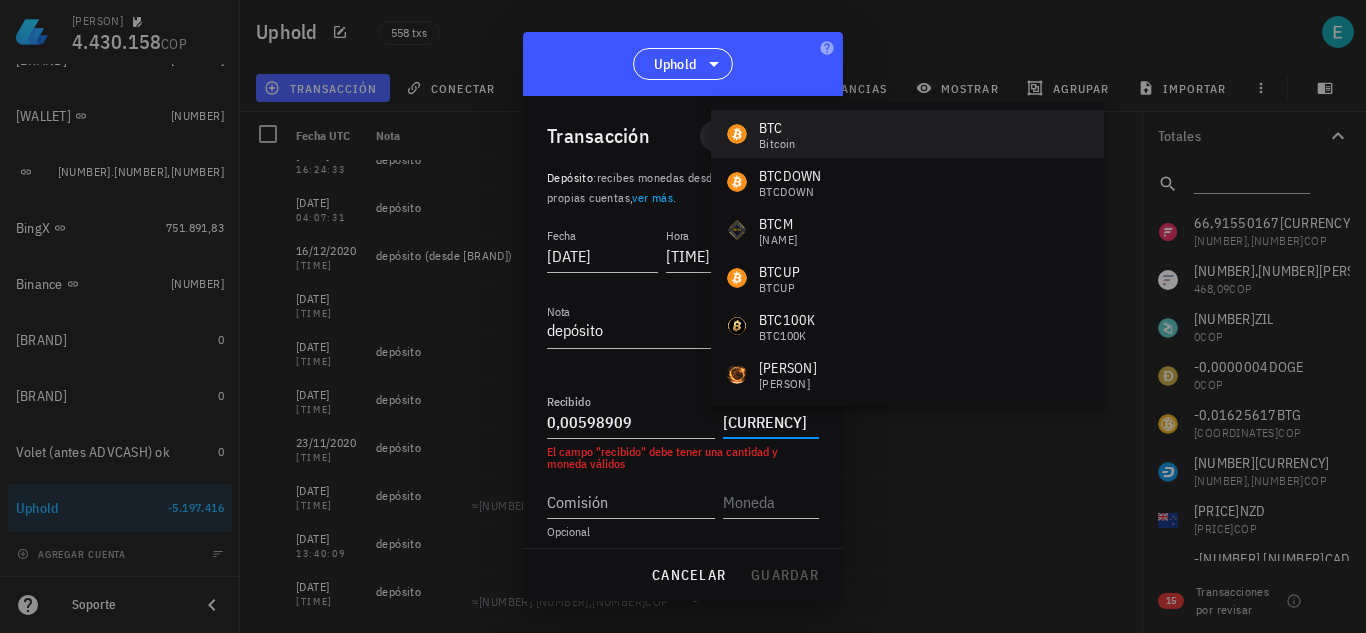 click on "BTC   Bitcoin" at bounding box center [907, 134] 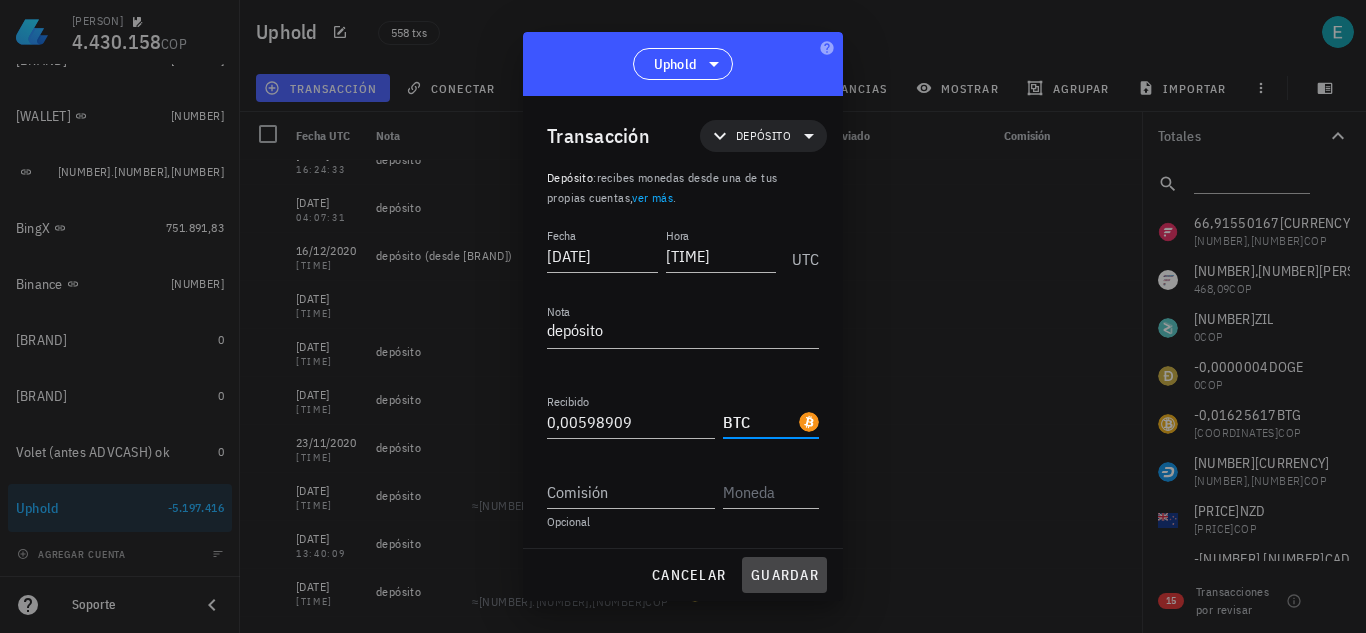 click on "guardar" at bounding box center [784, 575] 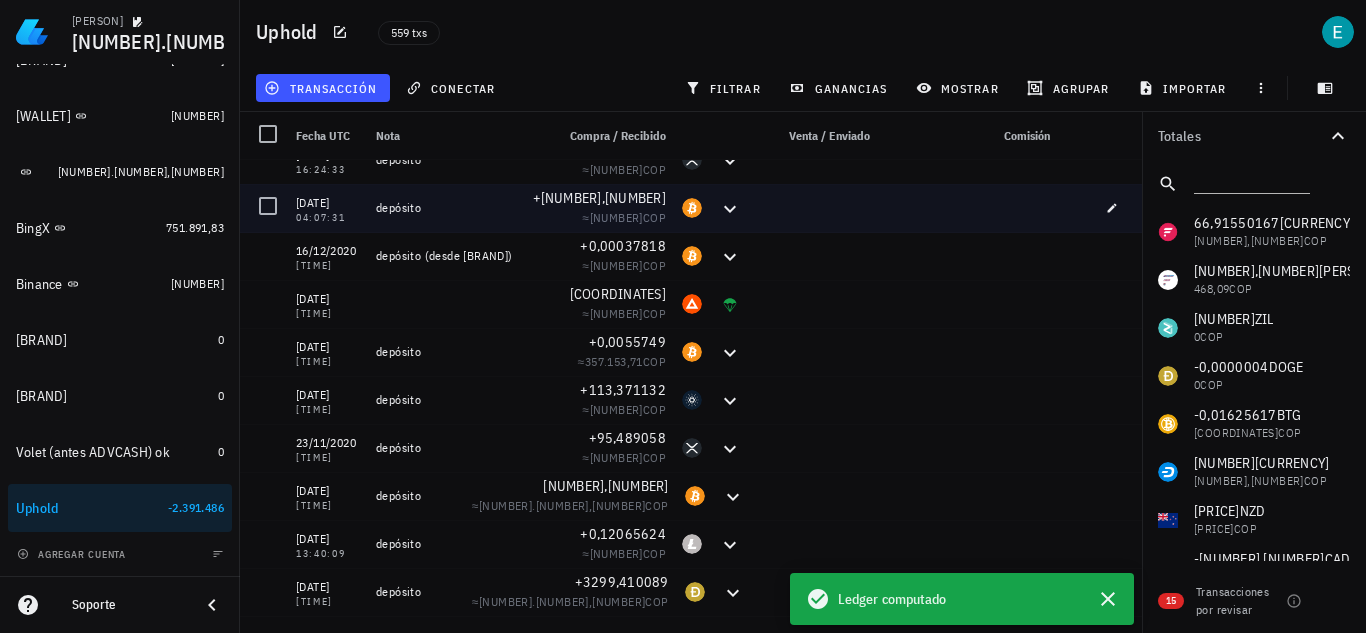 click at bounding box center [814, 208] 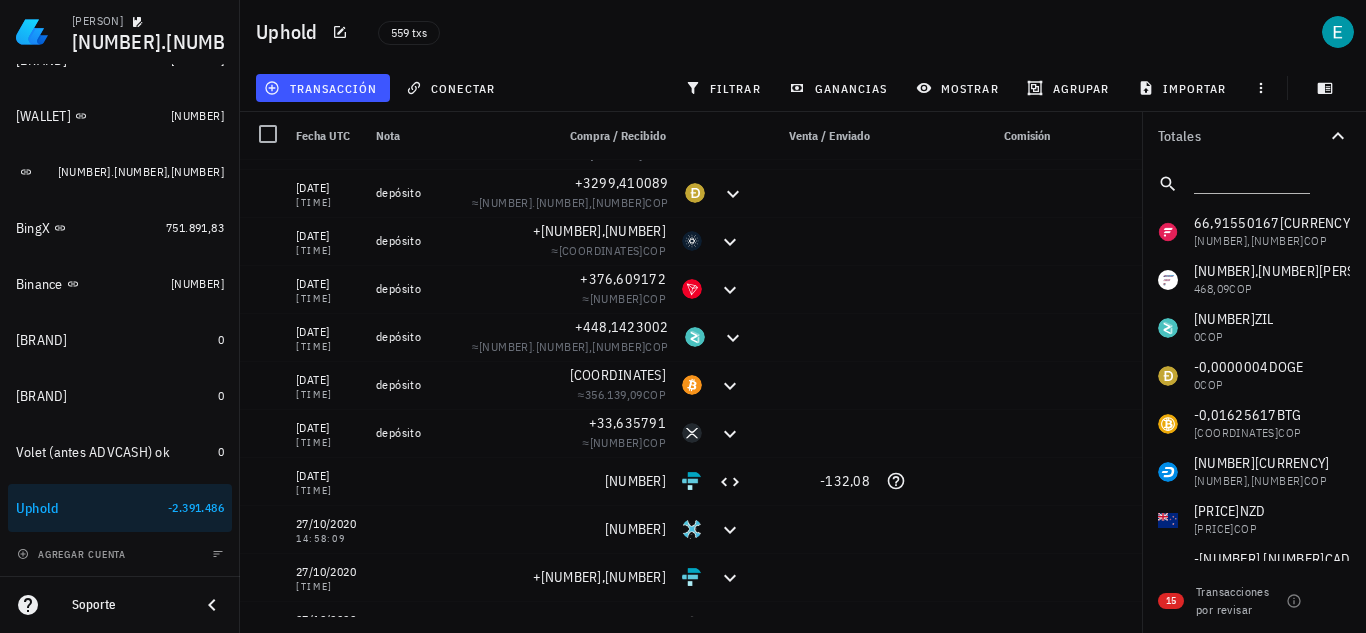 scroll, scrollTop: 4600, scrollLeft: 0, axis: vertical 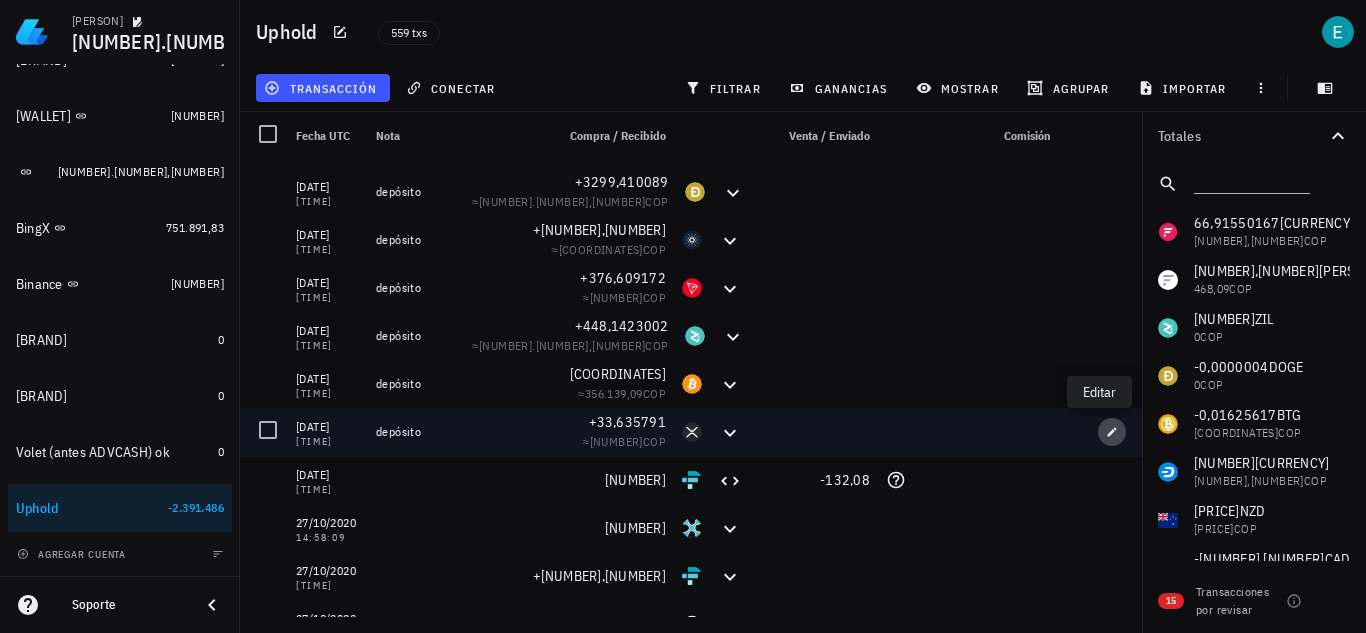 click at bounding box center [1112, 432] 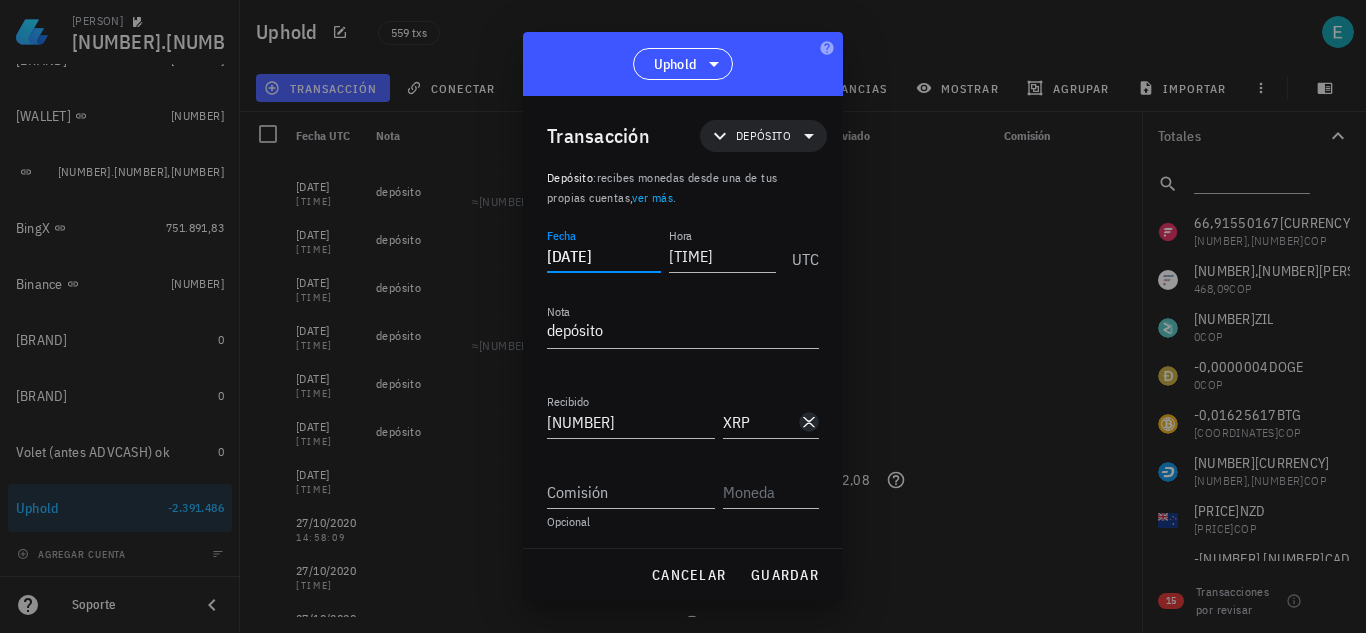 click on "2020-11-09" at bounding box center [604, 256] 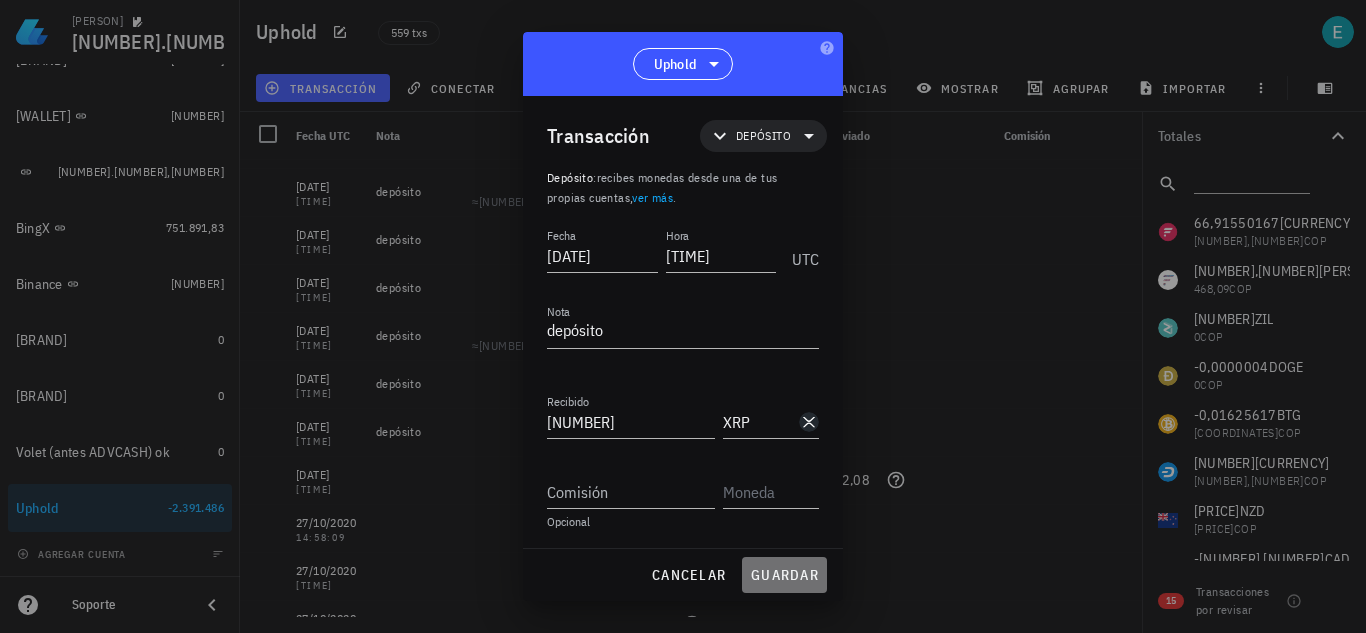 click on "guardar" at bounding box center [784, 575] 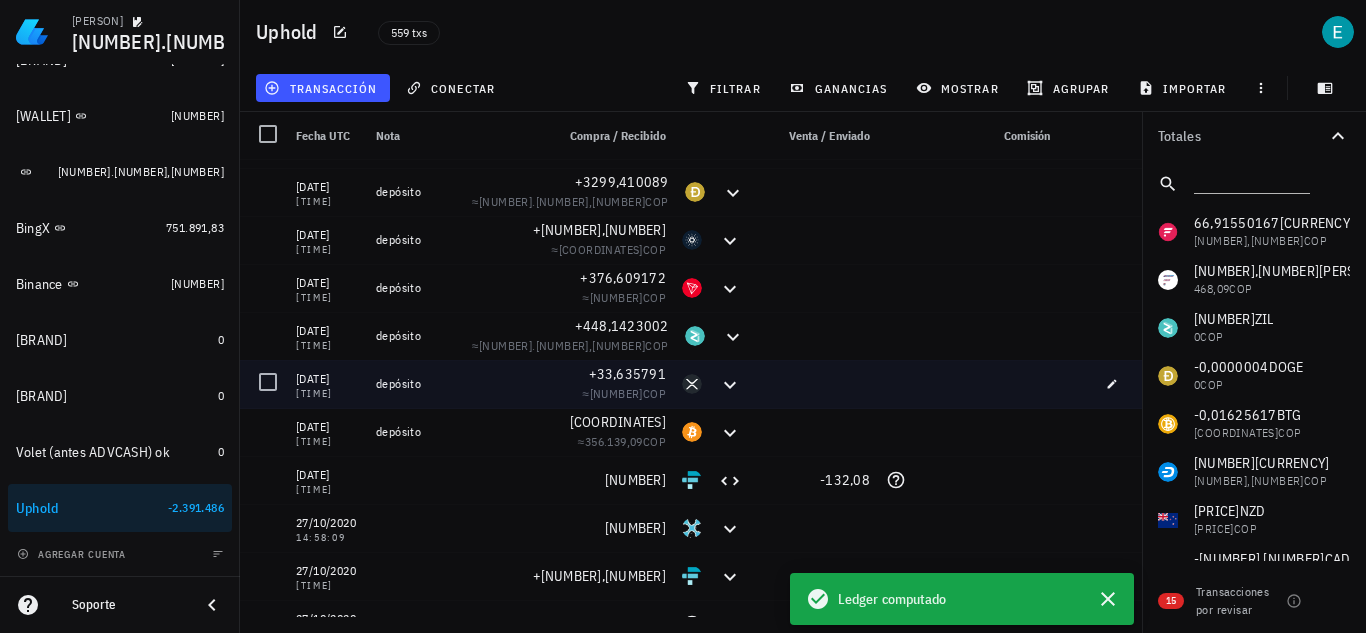 click at bounding box center [814, 384] 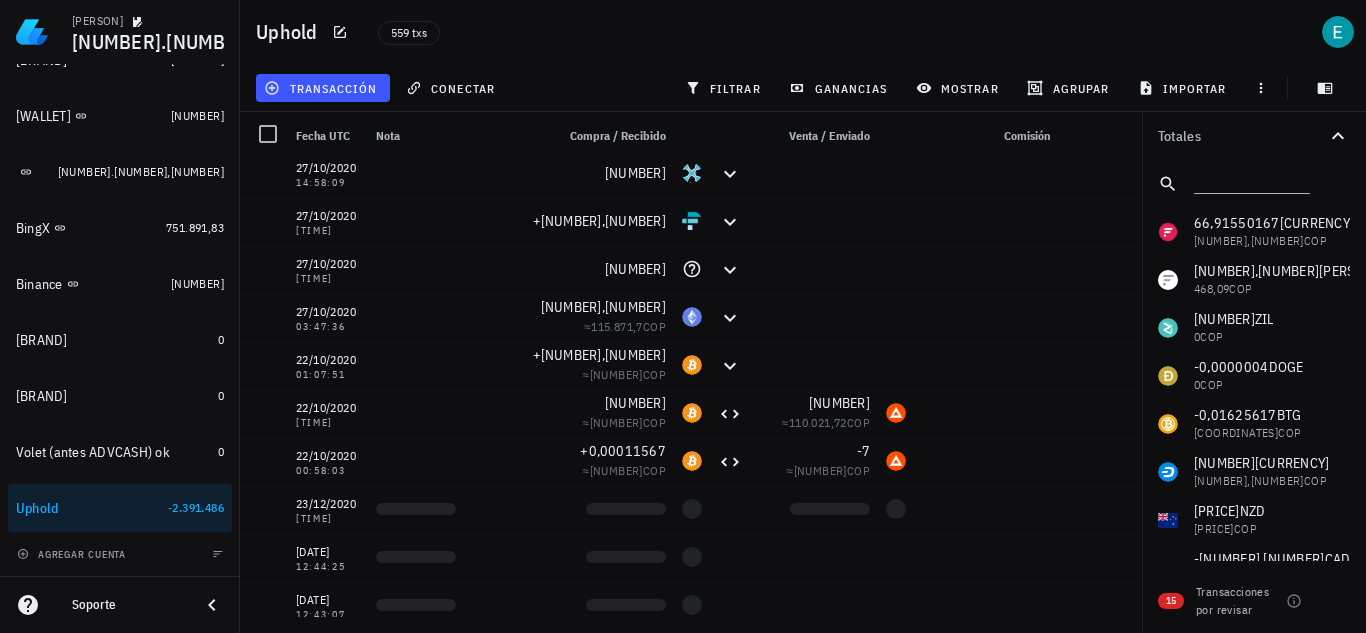 scroll, scrollTop: 4960, scrollLeft: 0, axis: vertical 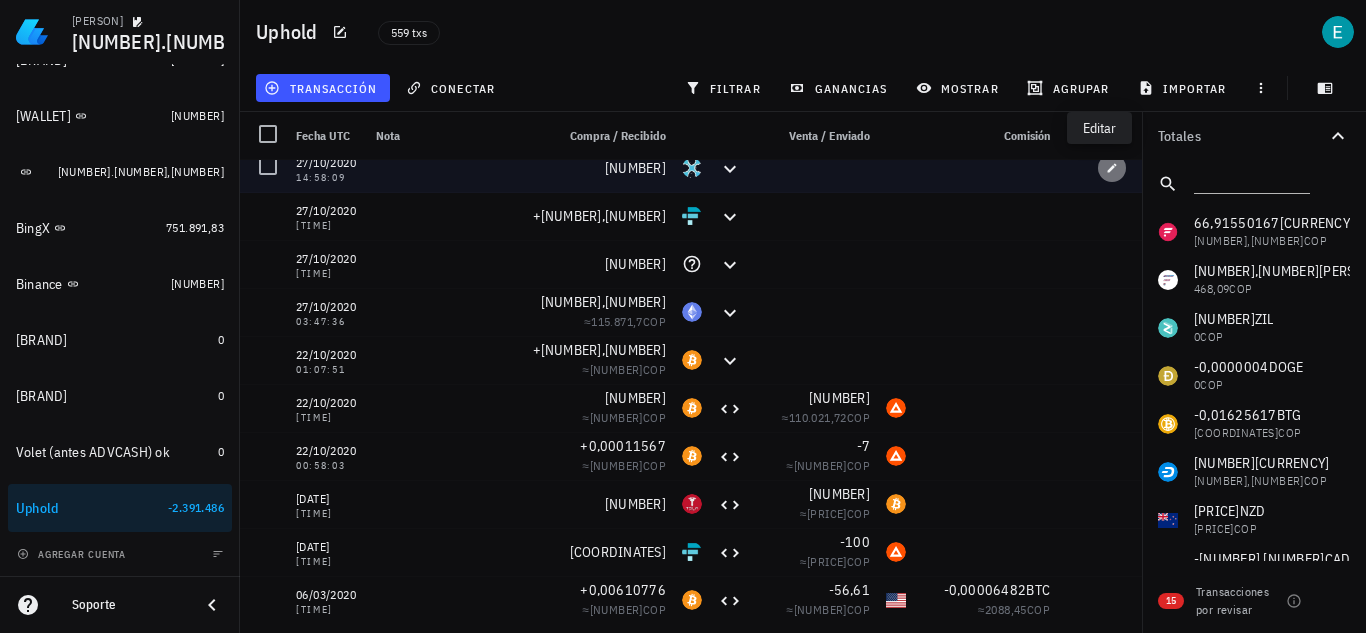 click 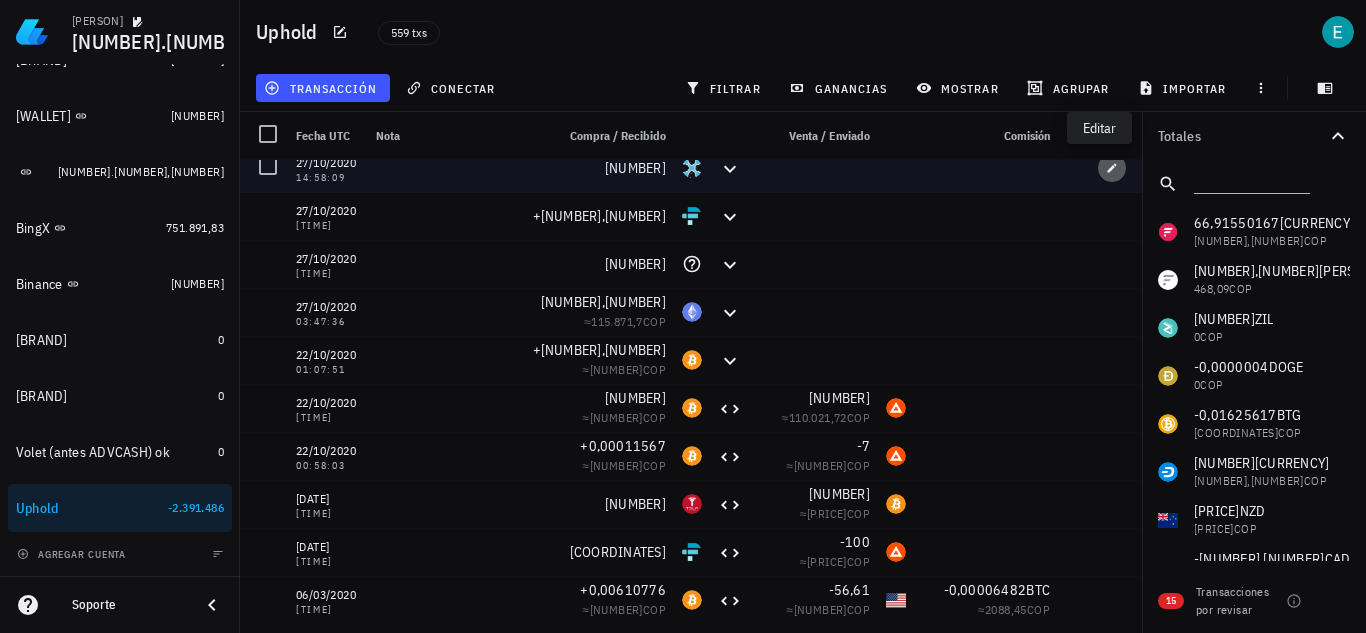 type on "2020-10-27" 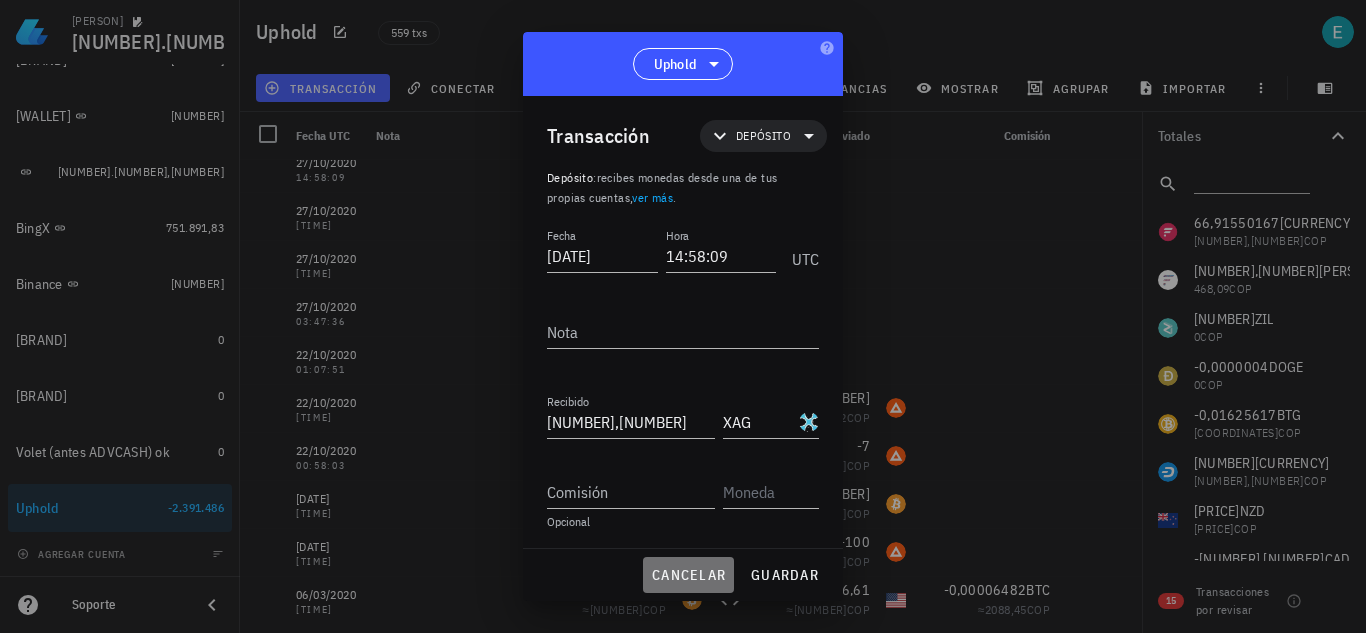 click on "cancelar" at bounding box center (688, 575) 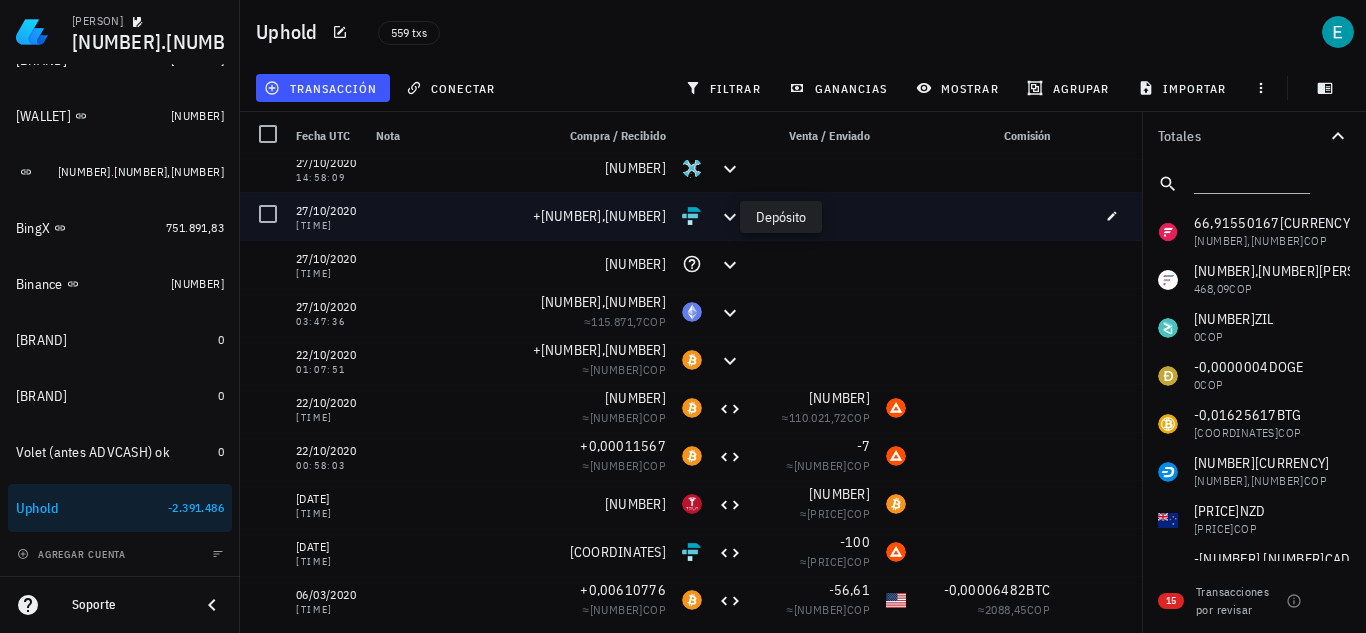 click 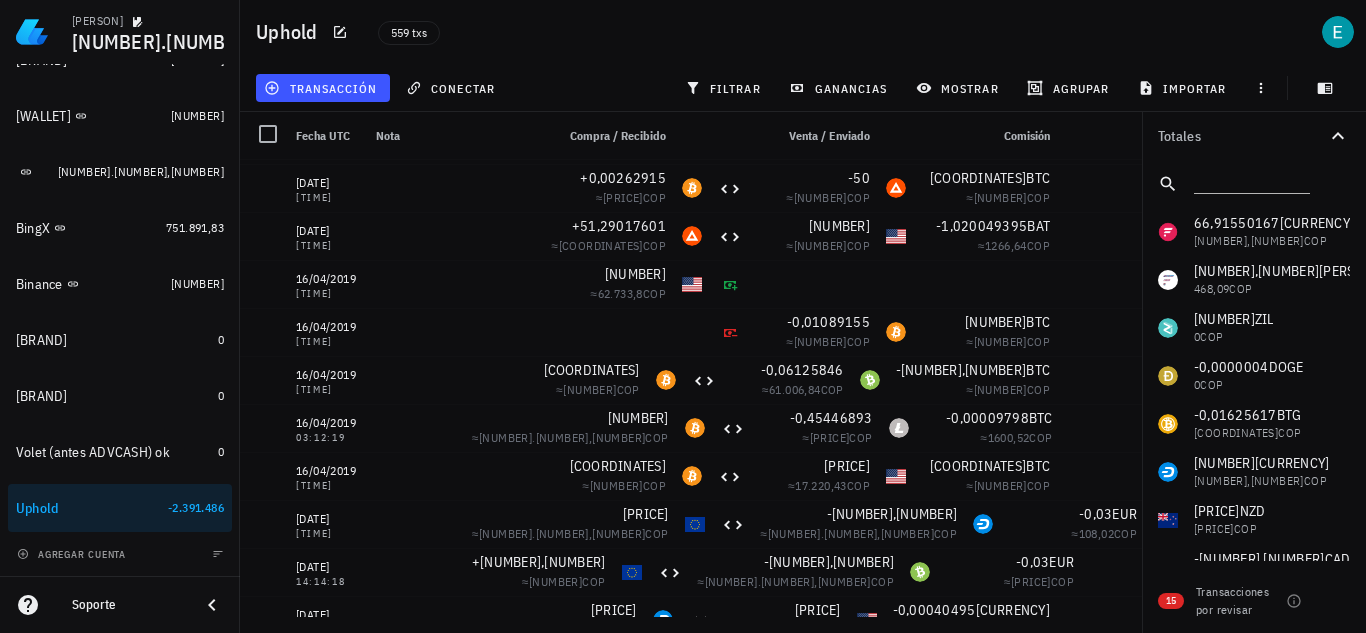 scroll, scrollTop: 5560, scrollLeft: 0, axis: vertical 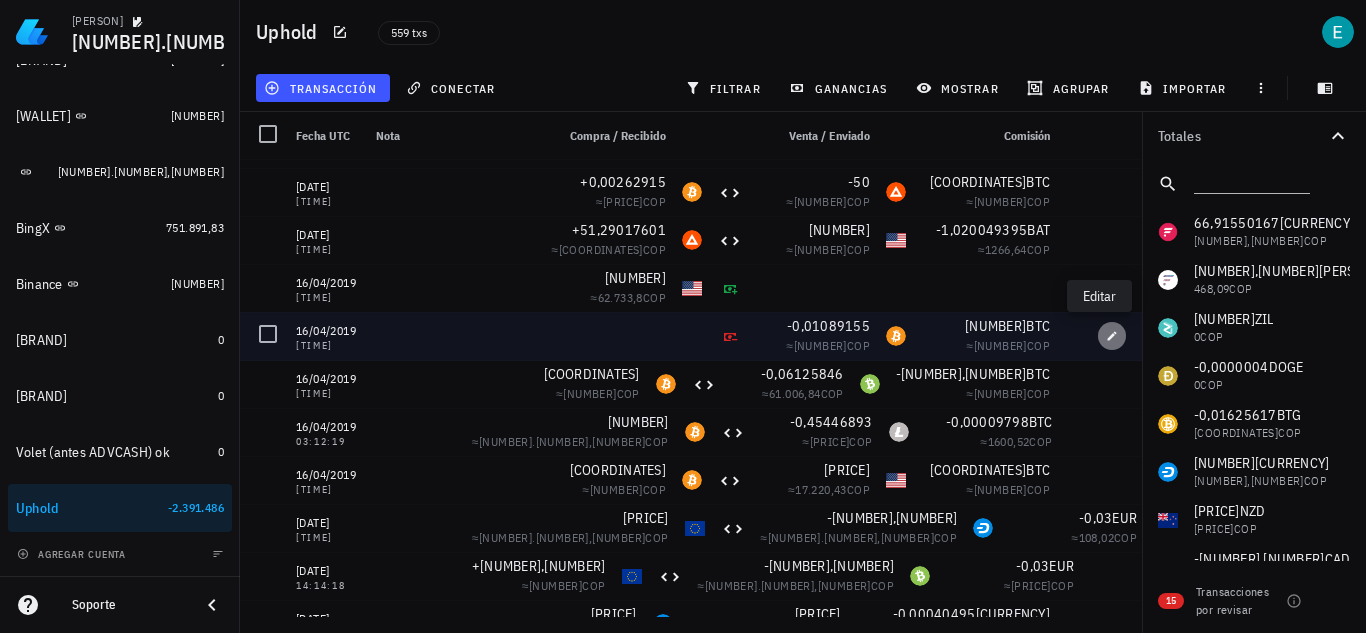 click 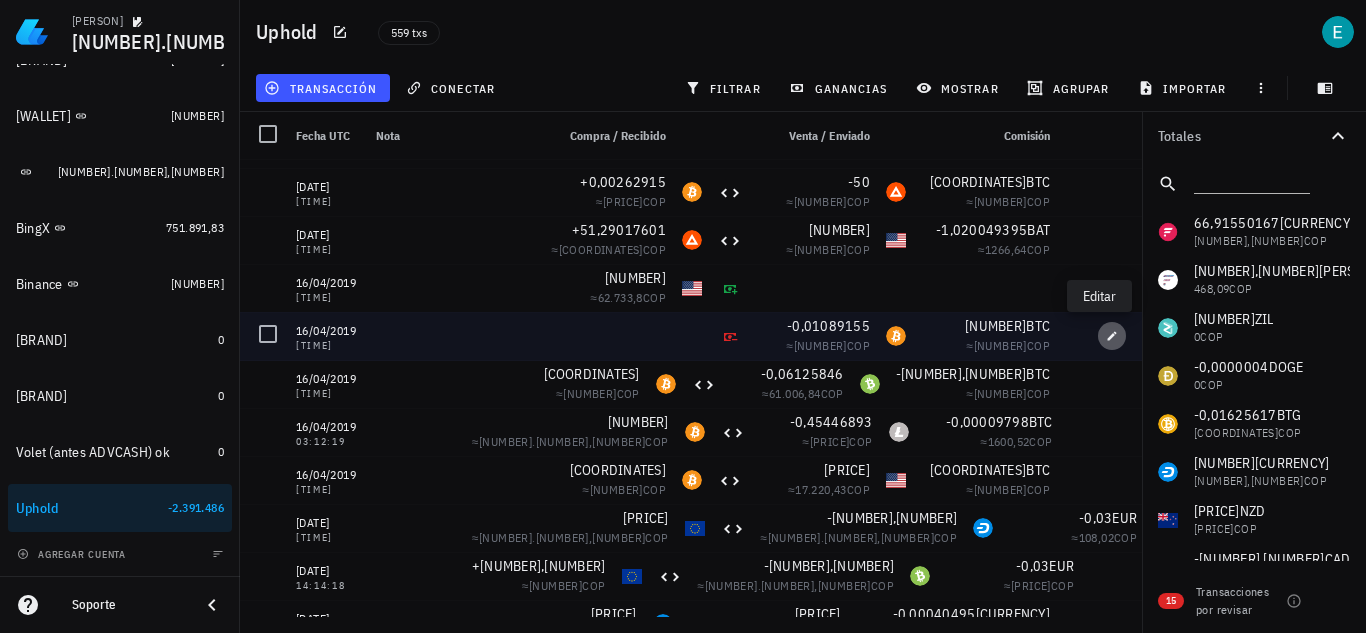 type on "2019-04-16" 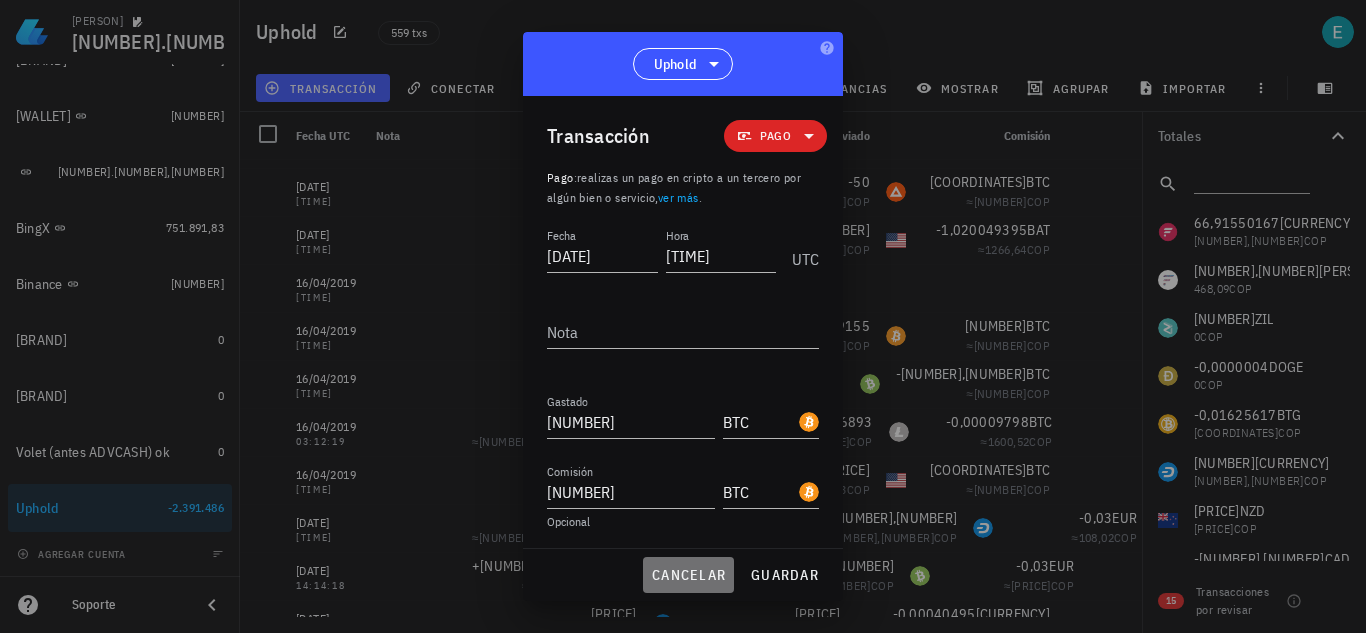 click on "cancelar" at bounding box center [688, 575] 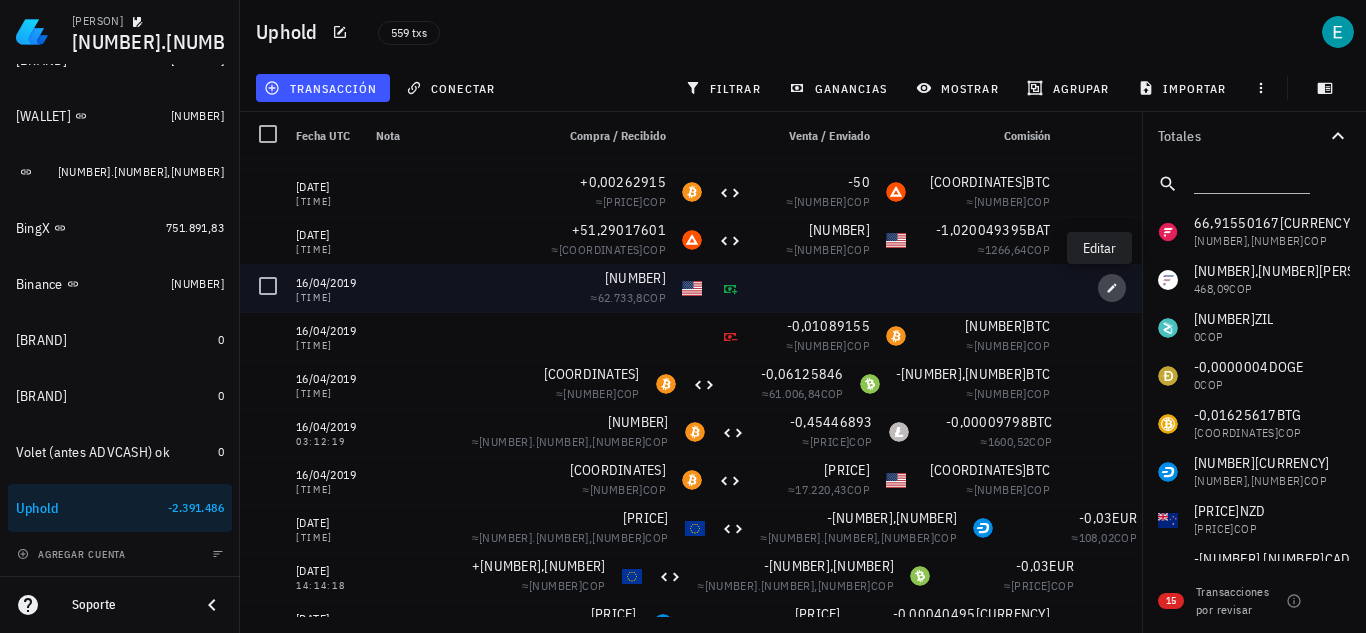 click 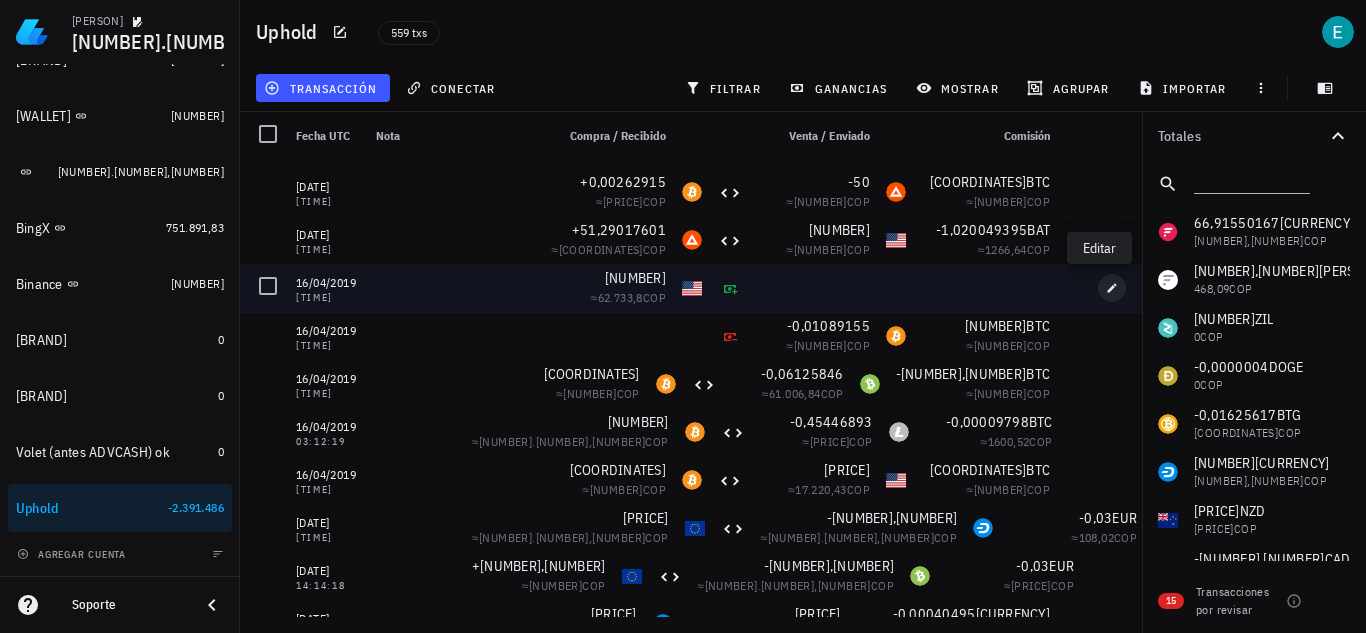 type on "20:51:41" 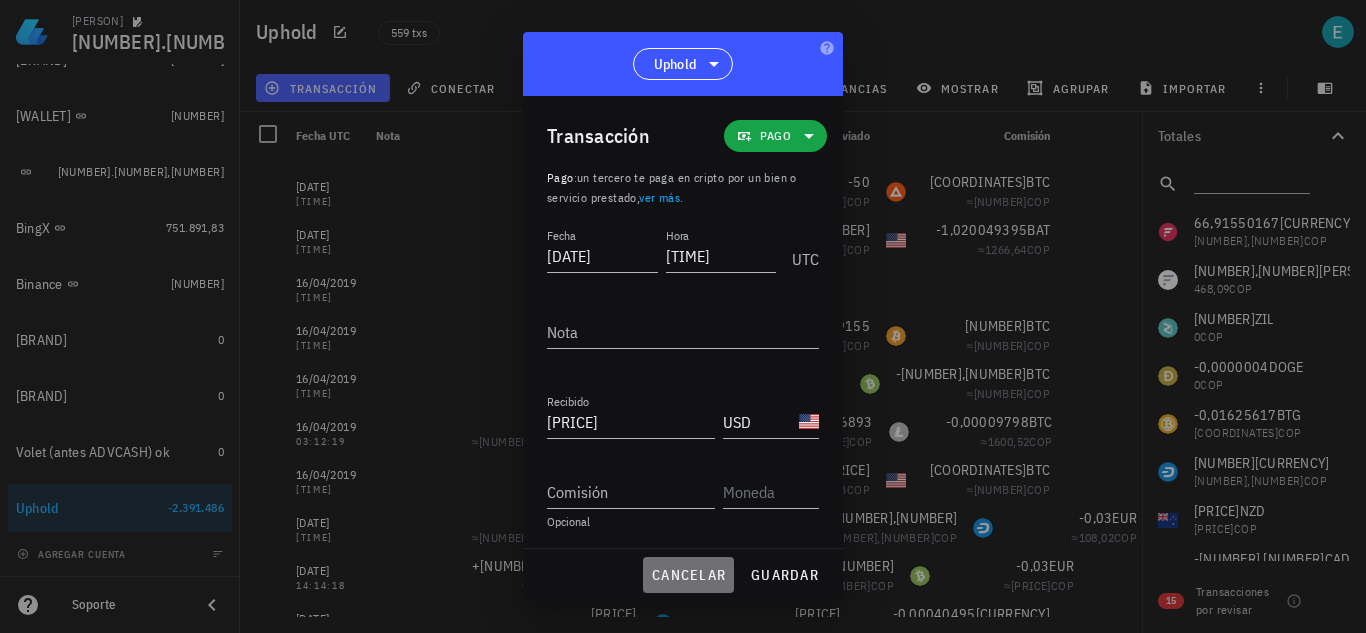 click on "cancelar" at bounding box center [688, 575] 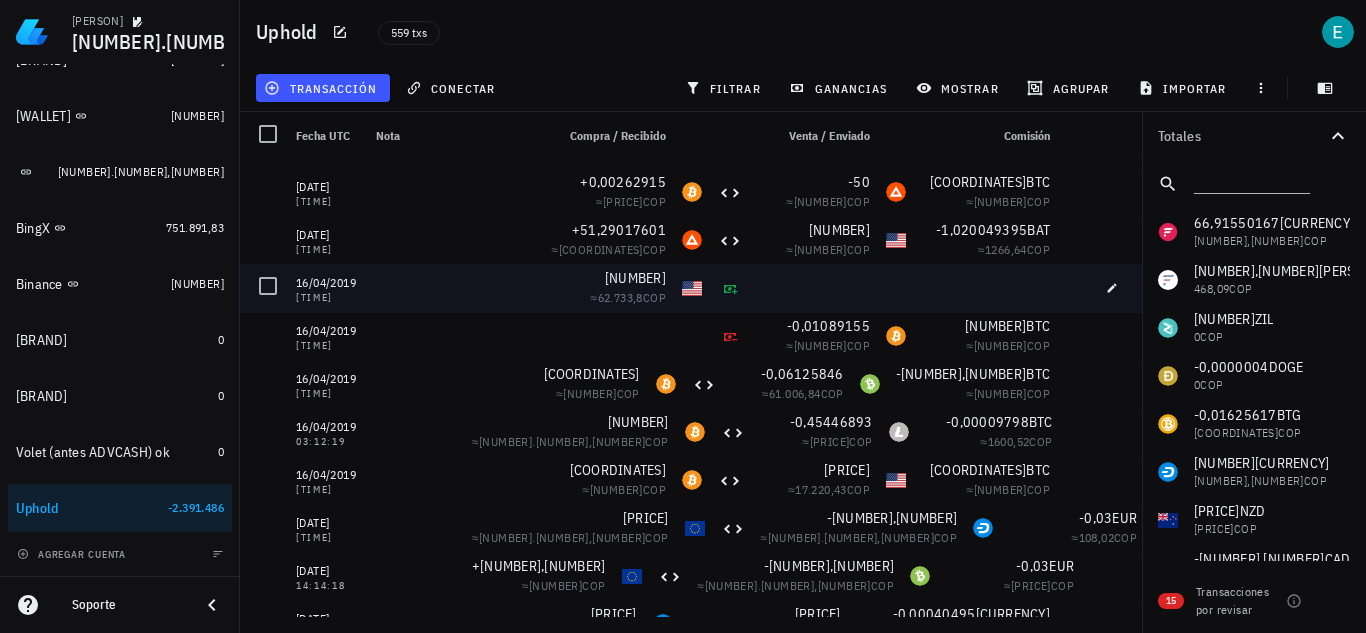 click at bounding box center [1074, 288] 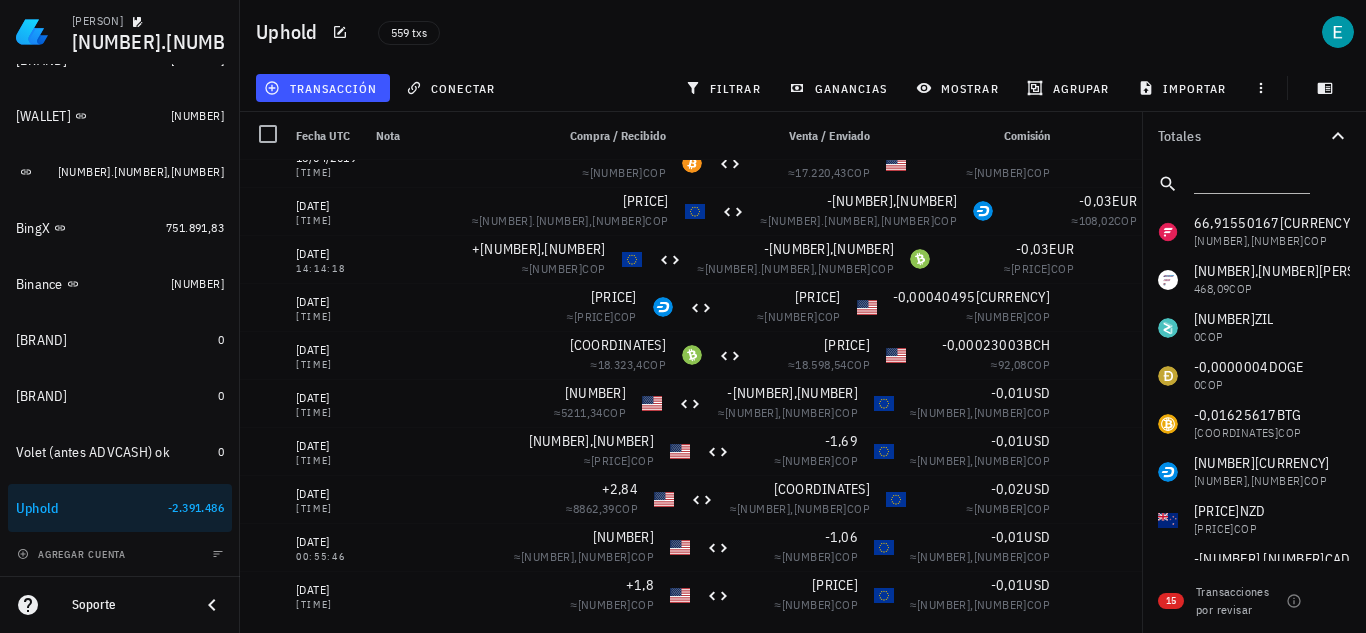 scroll, scrollTop: 5880, scrollLeft: 0, axis: vertical 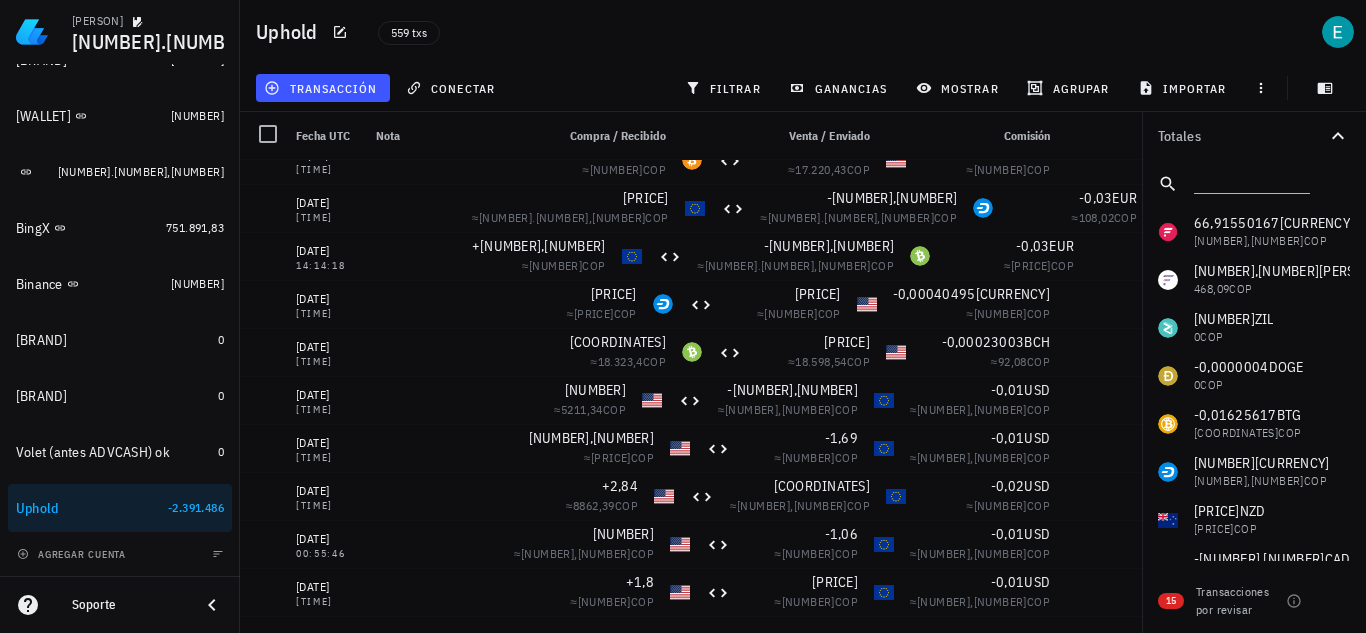 click at bounding box center (1252, 184) 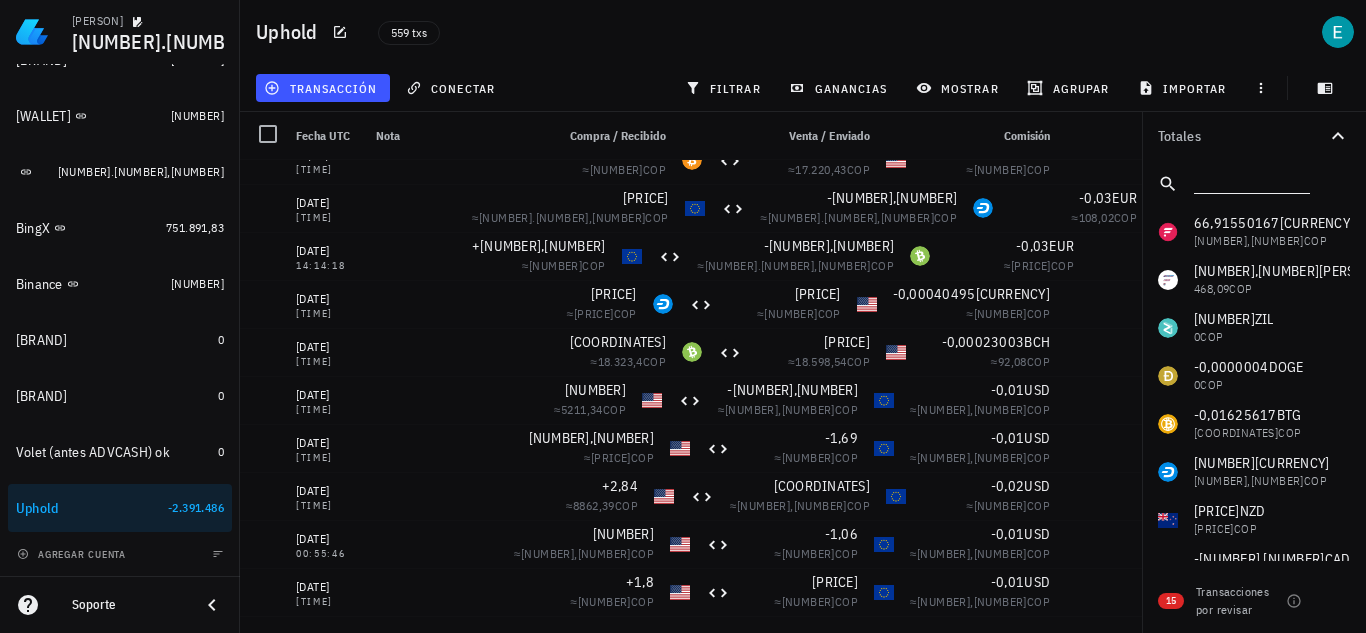 click at bounding box center [1250, 180] 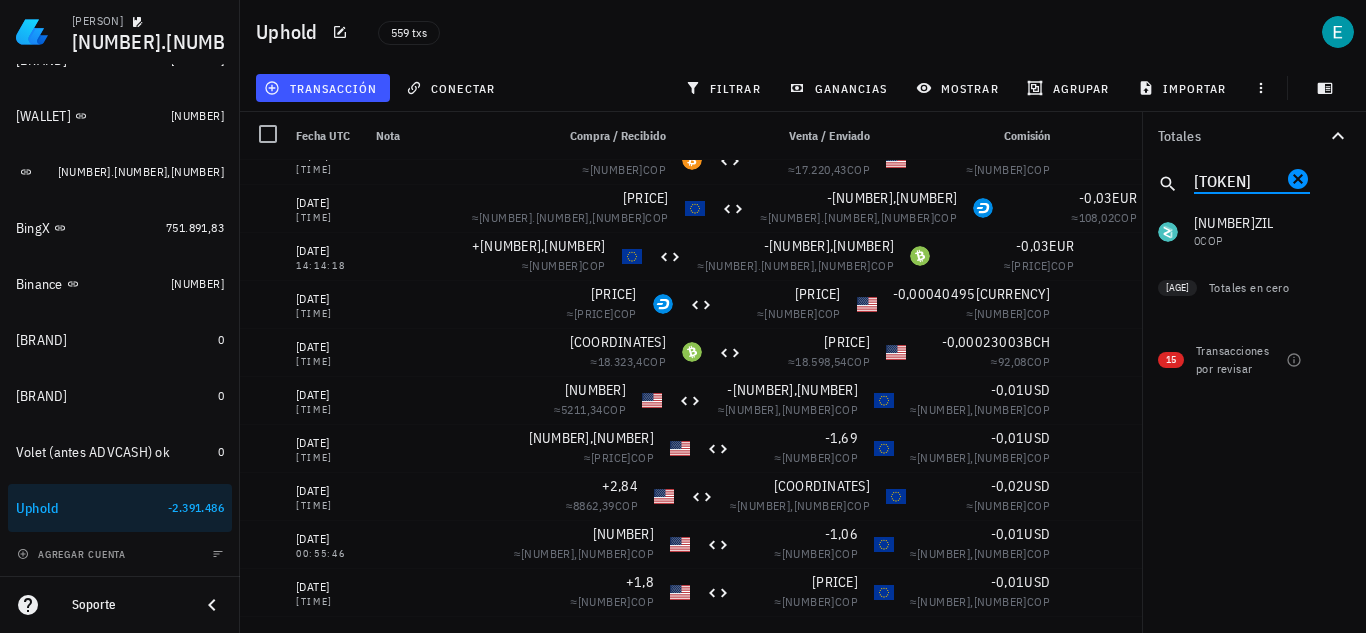 type on "zil" 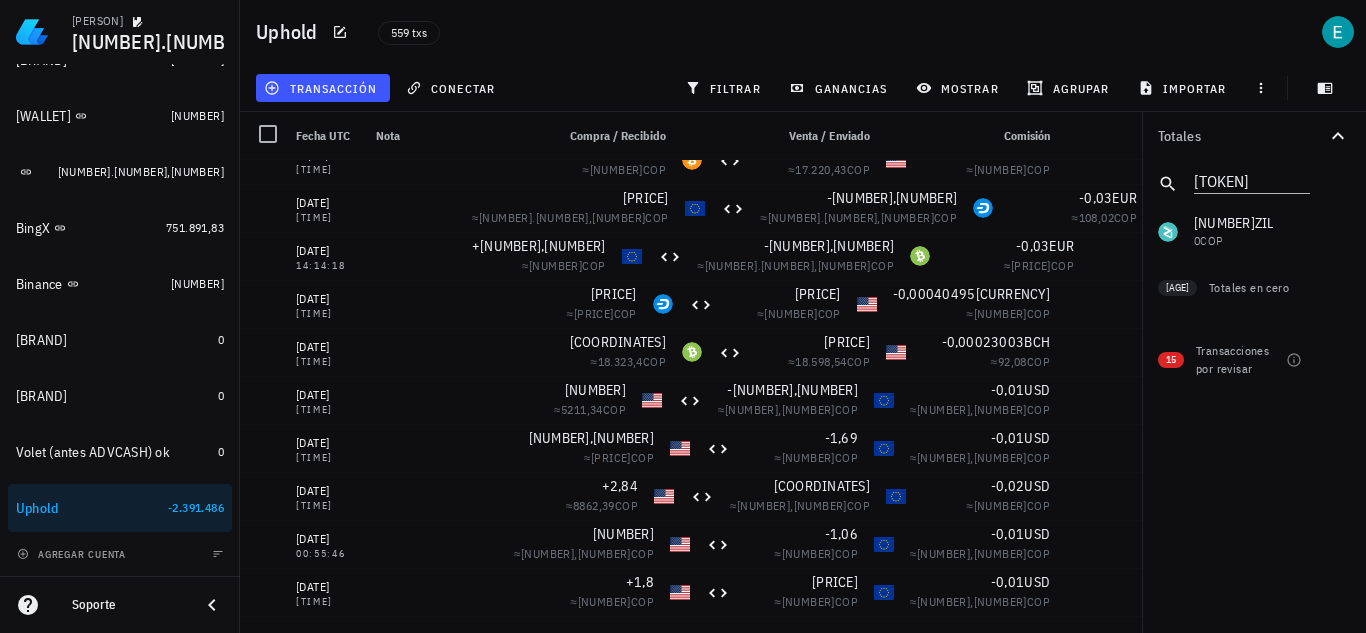 click on "66,91550167  FLR   6135,85  COP     19,51076468  SGB   468,09  COP     0,0000001  ZIL   0  COP     0  ADA   0  COP     0  DOT   0  COP     0  FIL   0  COP     0  NEO   0  COP     0  TRX   0  COP     0  UNI   0  COP     0  XLM   0  COP     0  ZRX   0  COP     0  IOTA   0  COP     0  LINK   0  COP     0  NANO   0  COP     0  TSLA   0  COP     -0,0000004  DOGE   0  COP     -0,01625617  BTG   -45,99  COP     -0,00448451  DASH   -379,56  COP     -0,71  NZD   -1732,92  COP     -0,68  CAD   -2031,88  COP     -0,42  GBP   -2299,94  COP     -0,696373  XRP   -8544,19  COP     -2,12  EUR   -10.132,34  COP     -17,13930729  BAT   -10.569,63  COP     -54,49  MXN   -11.913,89  COP     -0,00971202  BCH   -21.657,49  COP     -0,05283792  LTC   -23.439,6  COP     -26,42  USD   -108.939,62  COP     -0,01187693  ETH   -172.537,37  COP     -0,00431982  BTC   -2.023.866  COP     0  CNY       0  JNJ       0  XAG       0  AMZN       0  BABA       0  GOOGL" at bounding box center (1254, 232) 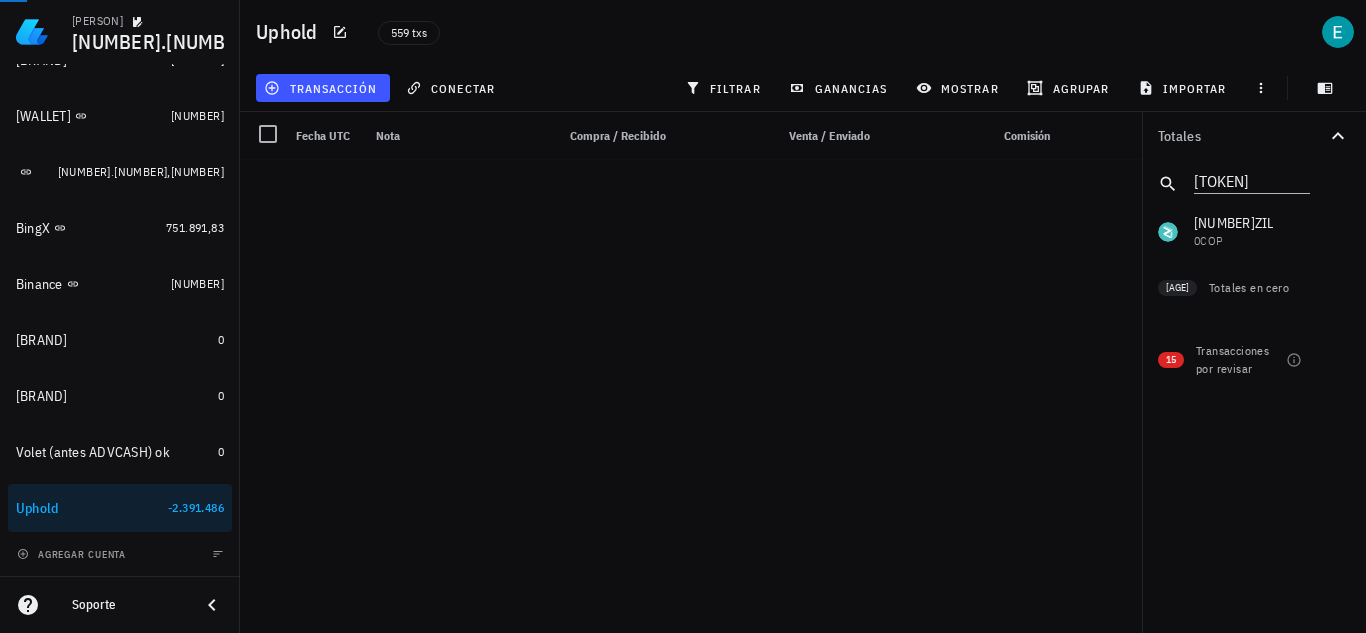 scroll, scrollTop: 0, scrollLeft: 0, axis: both 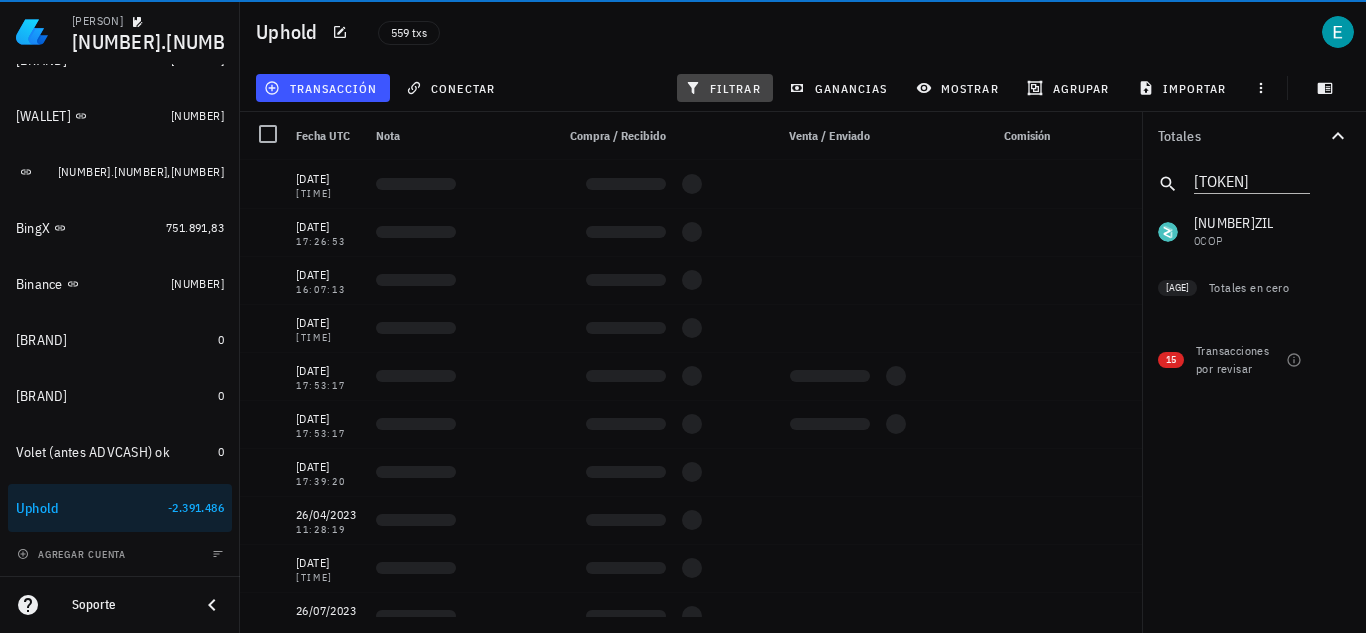 click on "filtrar" at bounding box center (725, 88) 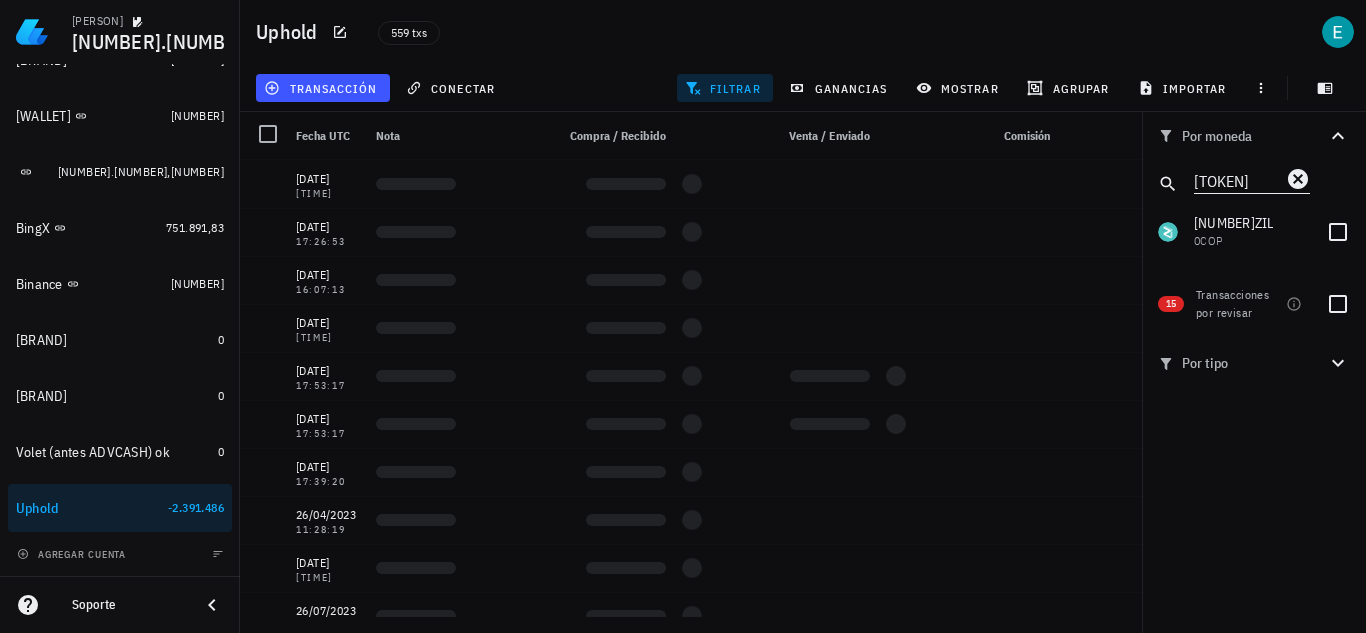 click on "zil" at bounding box center (1238, 180) 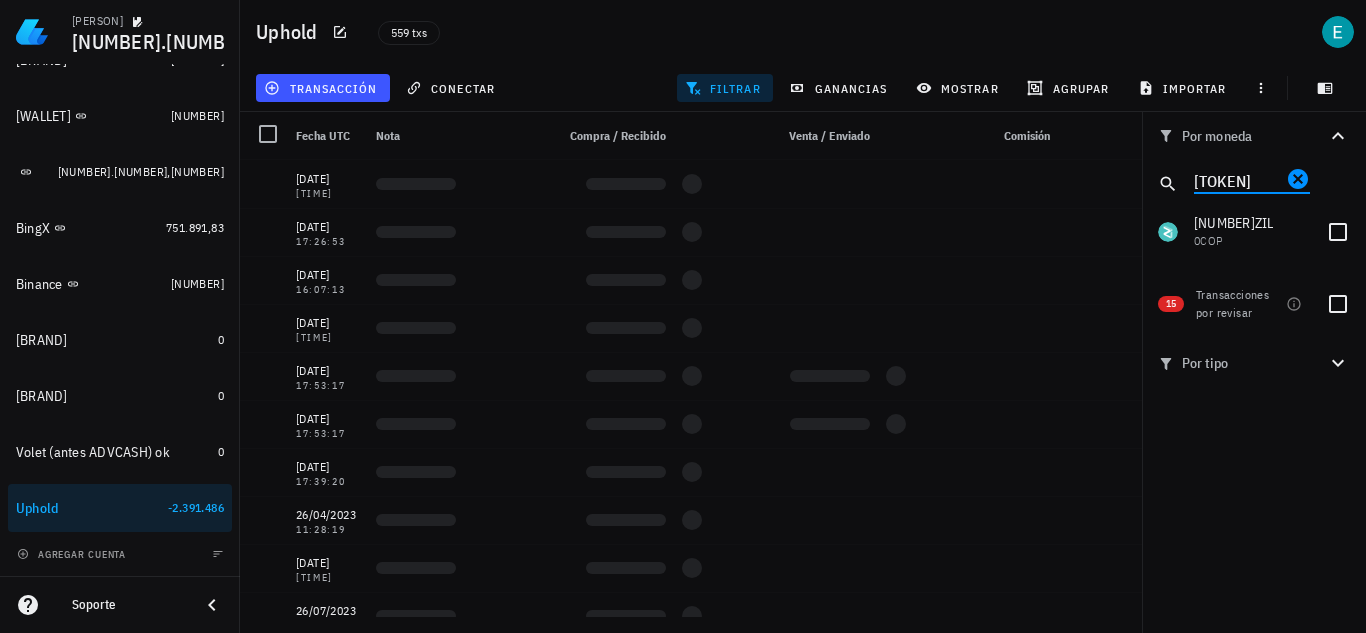 click 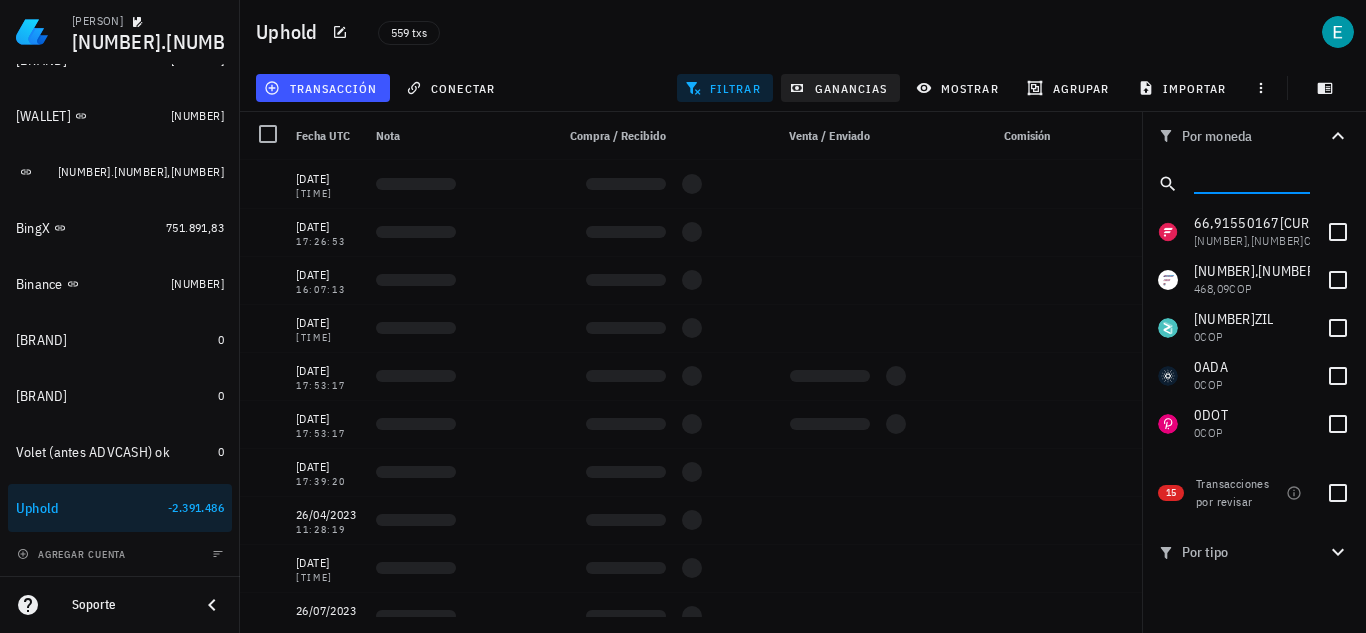click on "filtrar" at bounding box center [725, 88] 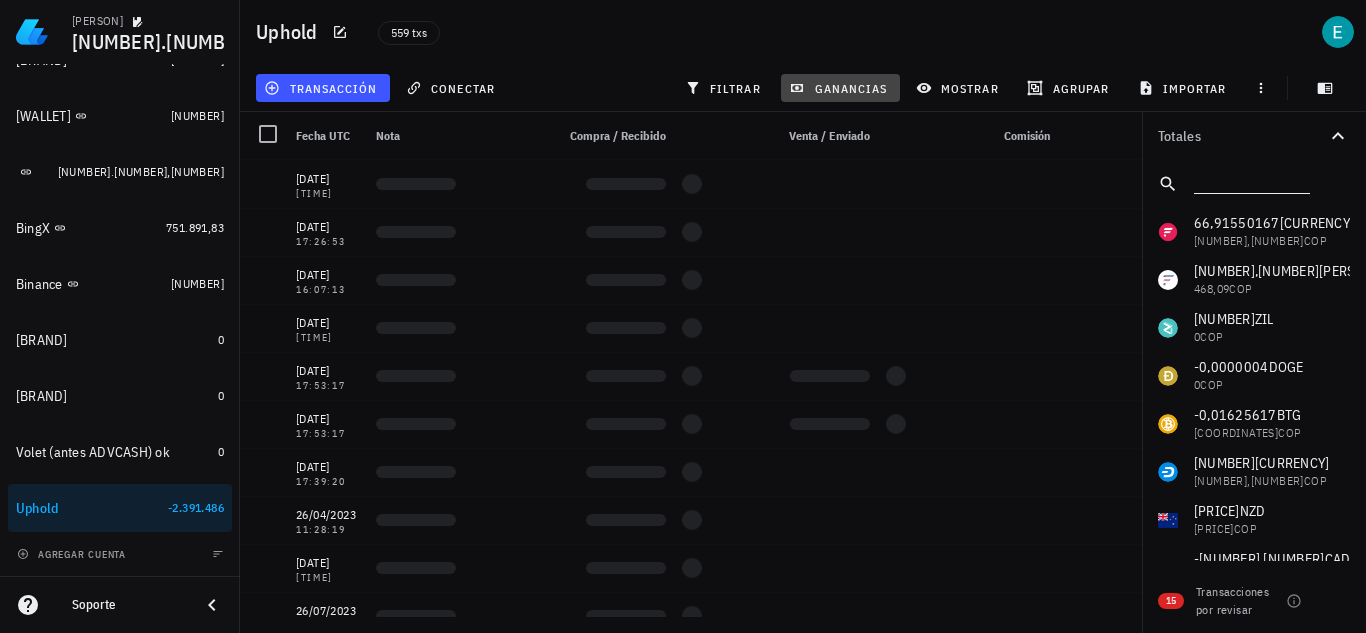 click on "ganancias" at bounding box center (840, 88) 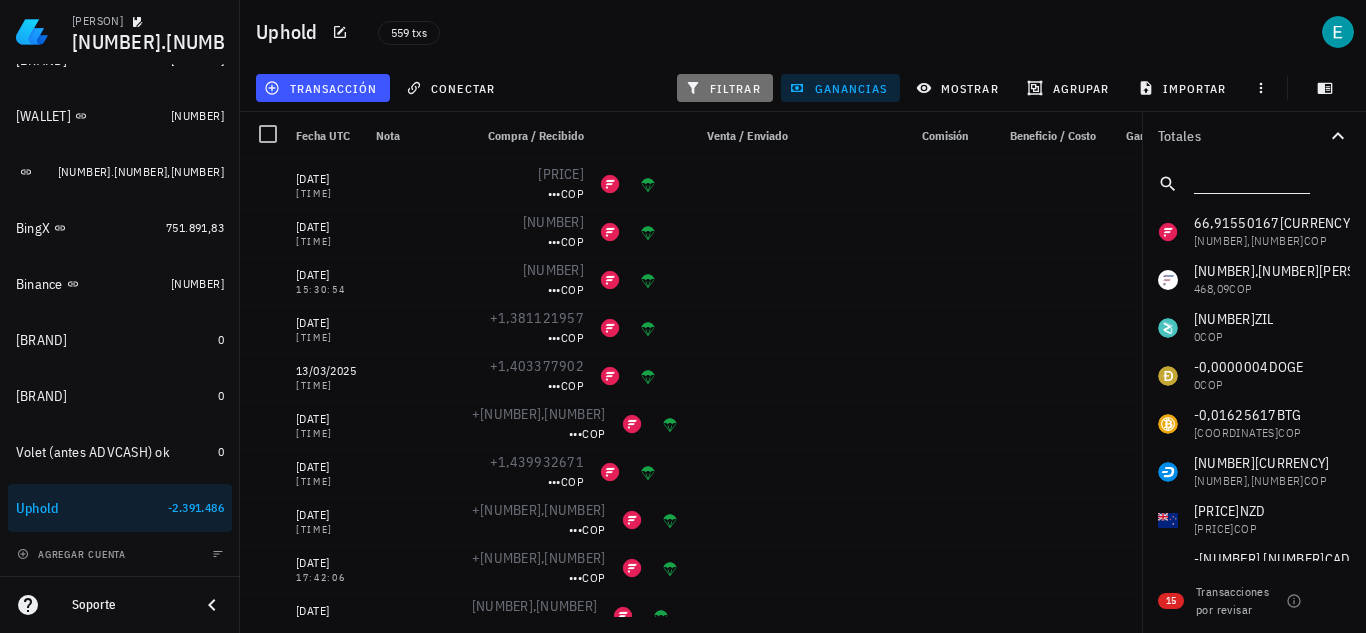 click on "filtrar" at bounding box center (725, 88) 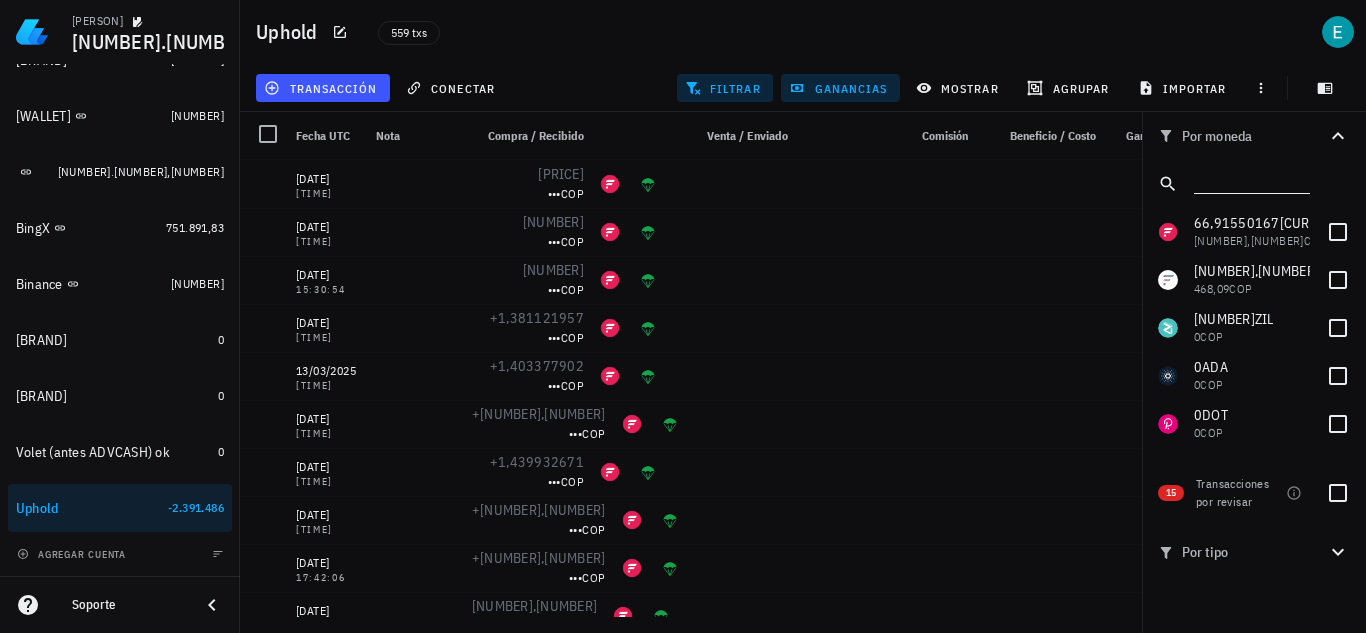 click at bounding box center (1250, 180) 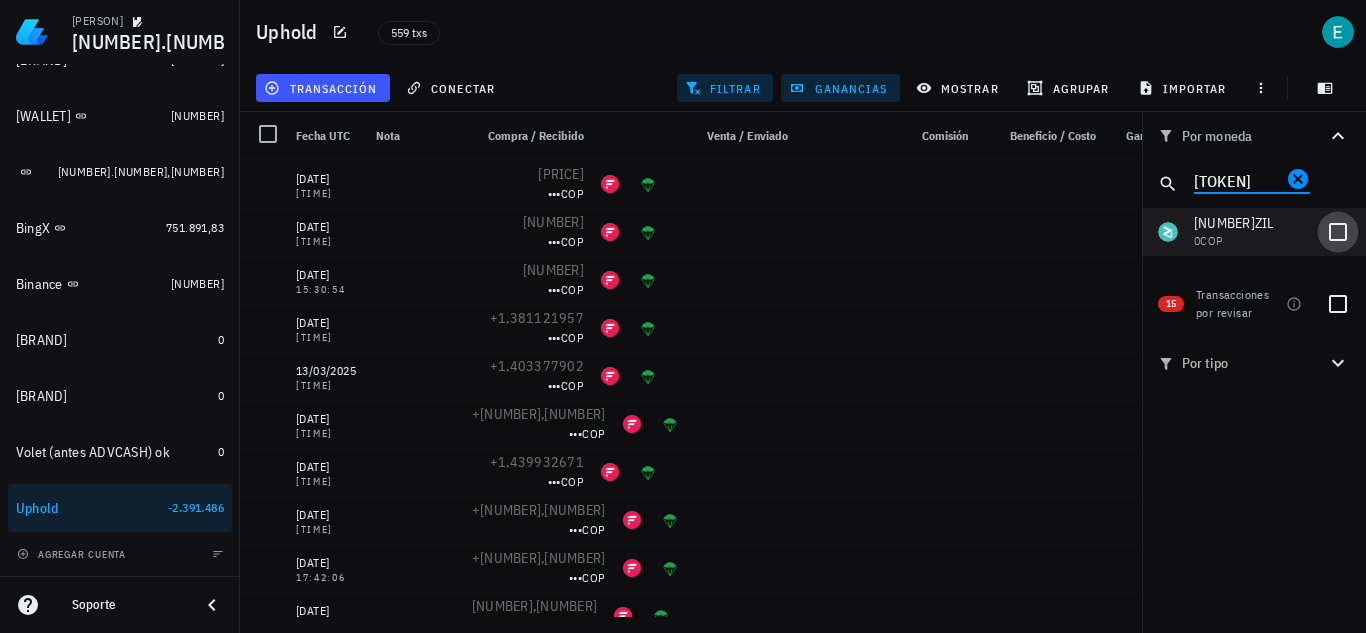 type on "zil" 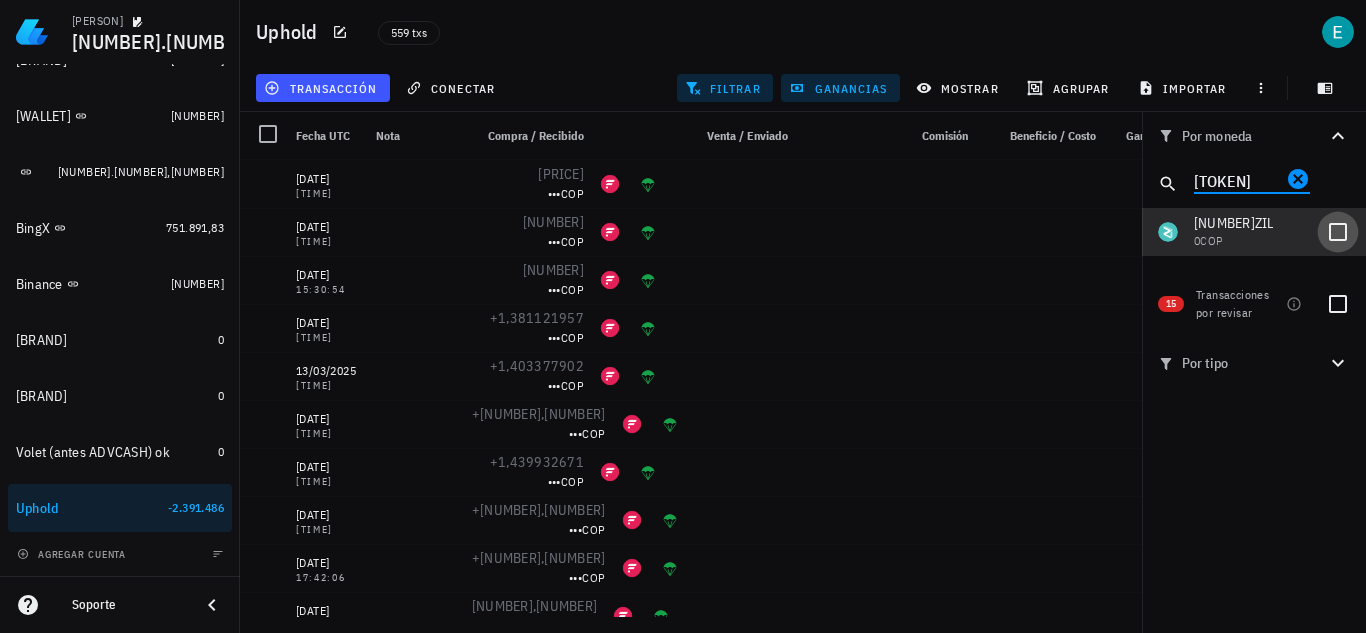 click at bounding box center (1338, 232) 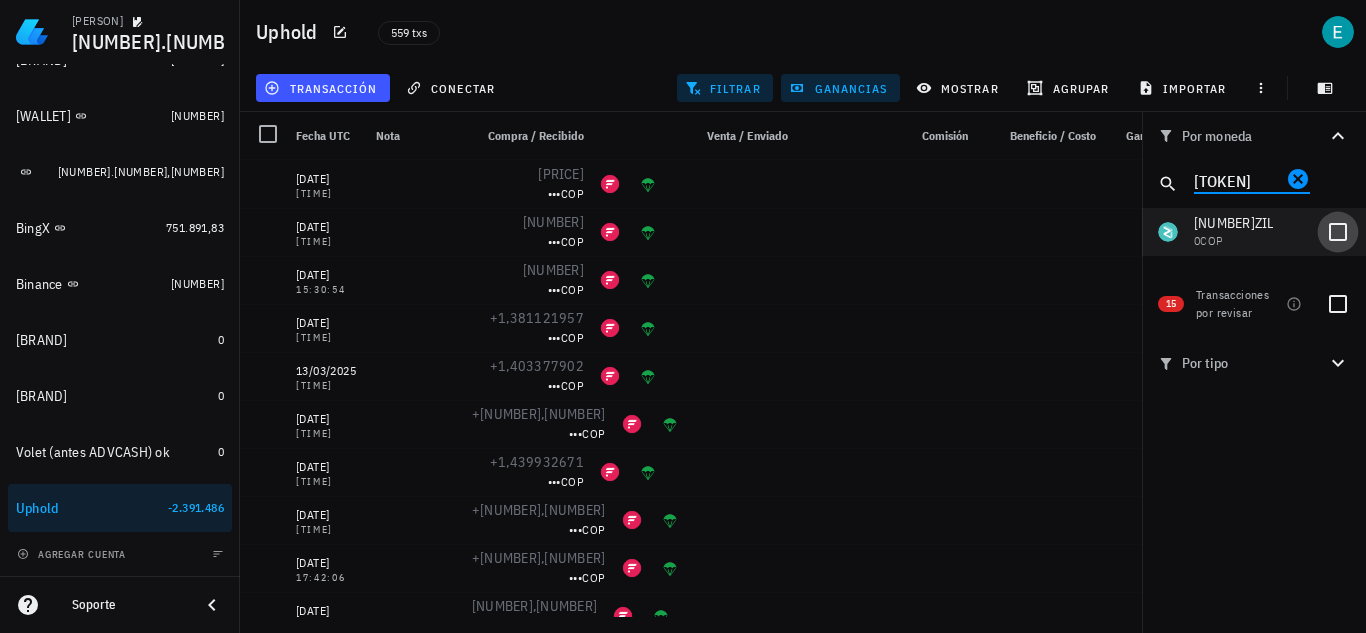 checkbox on "true" 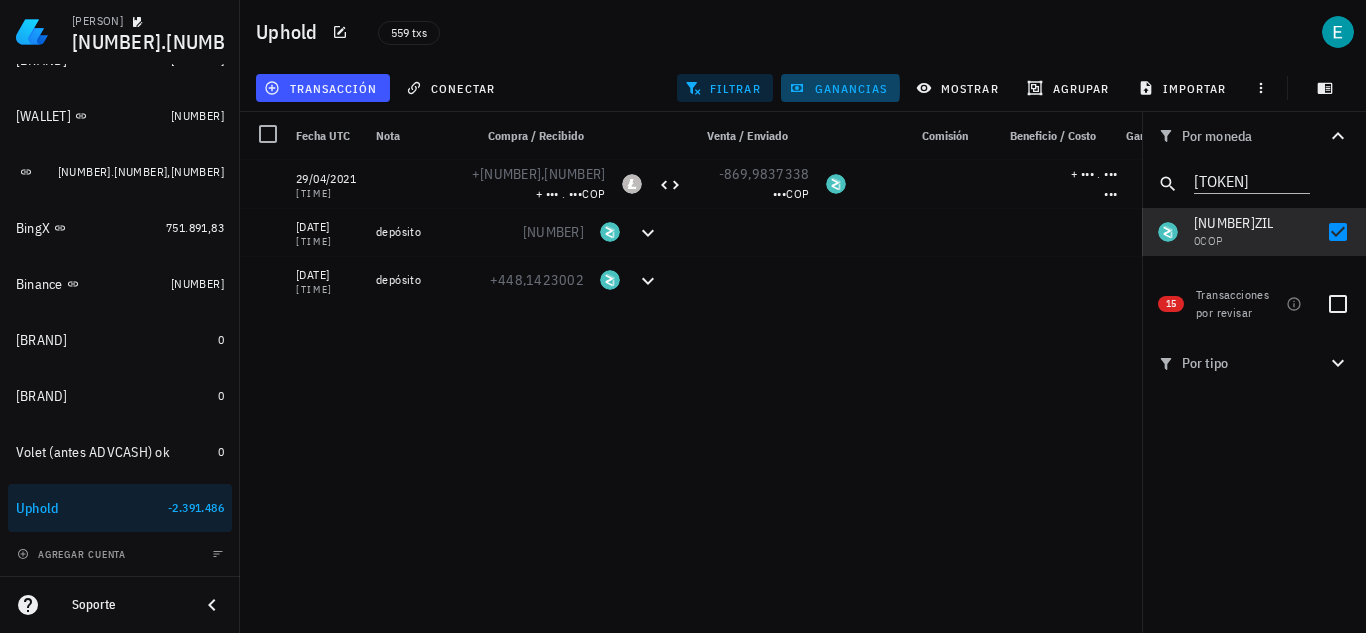 click on "ganancias" at bounding box center (840, 88) 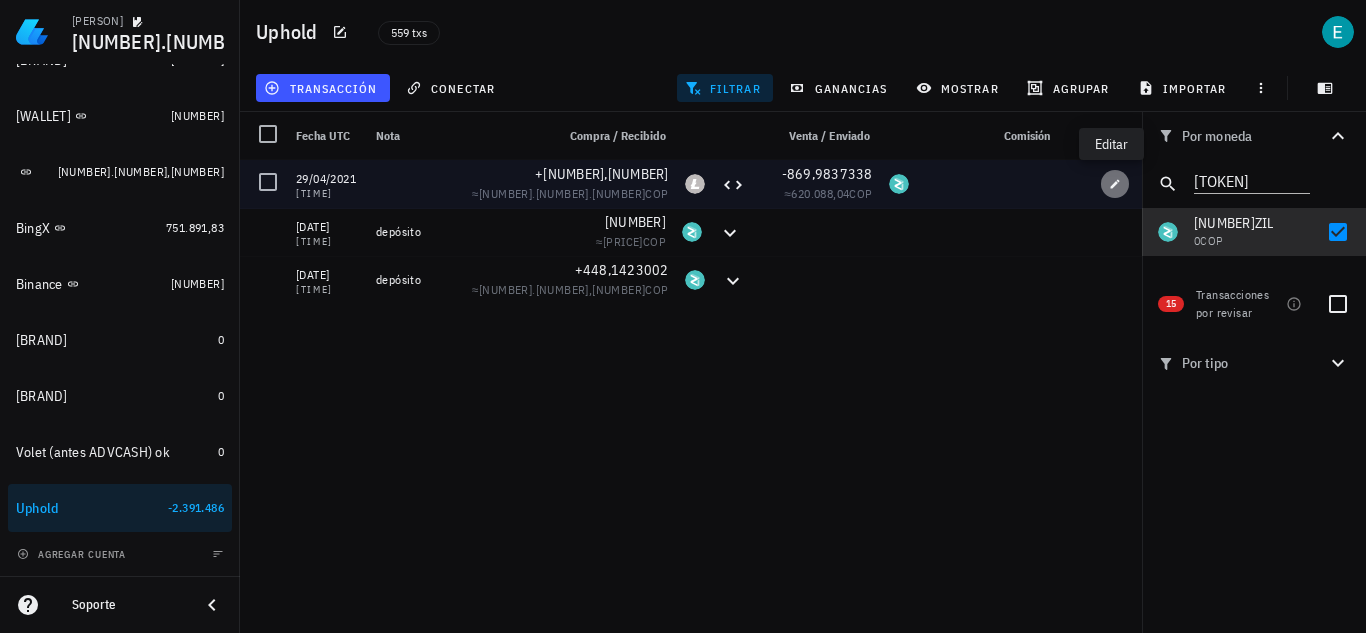 click 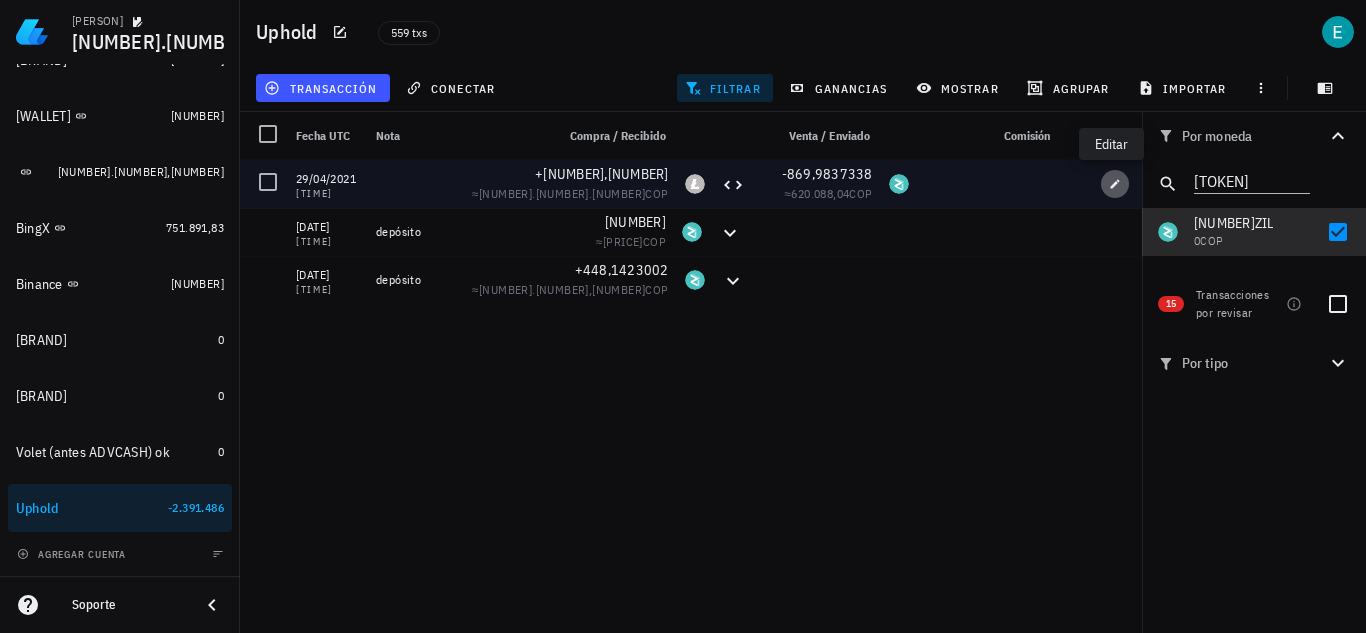 type on "2021-04-29" 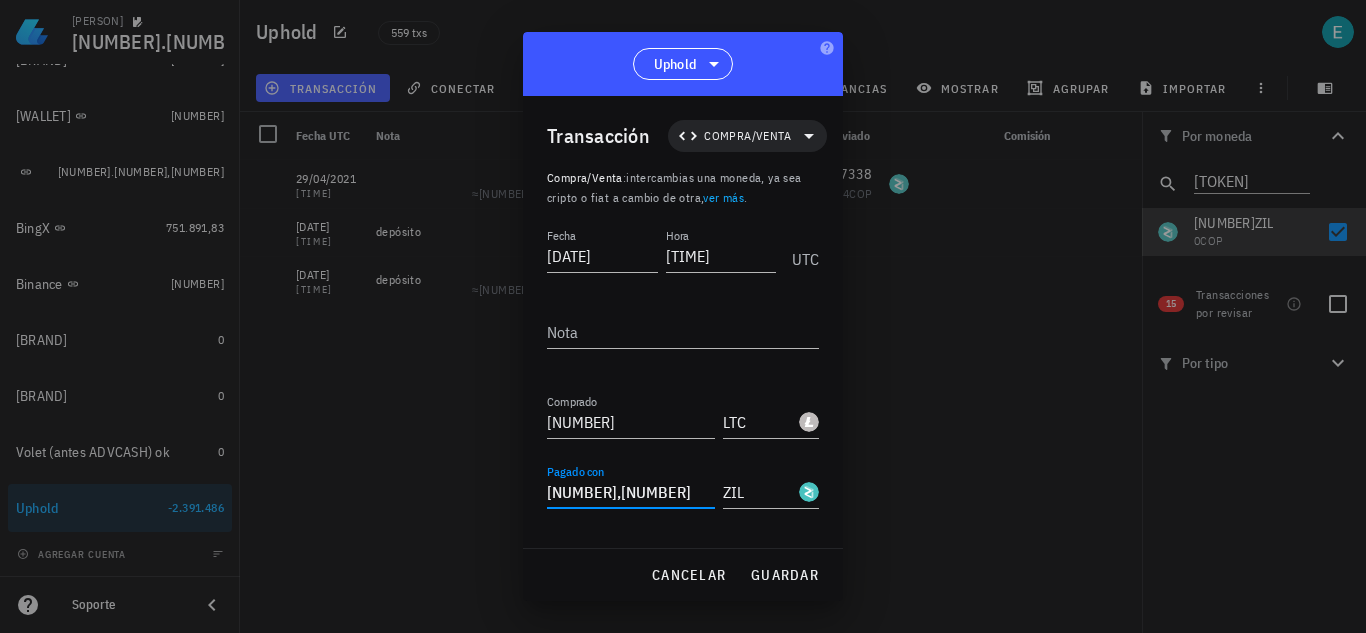 click on "869,9837338" at bounding box center [631, 492] 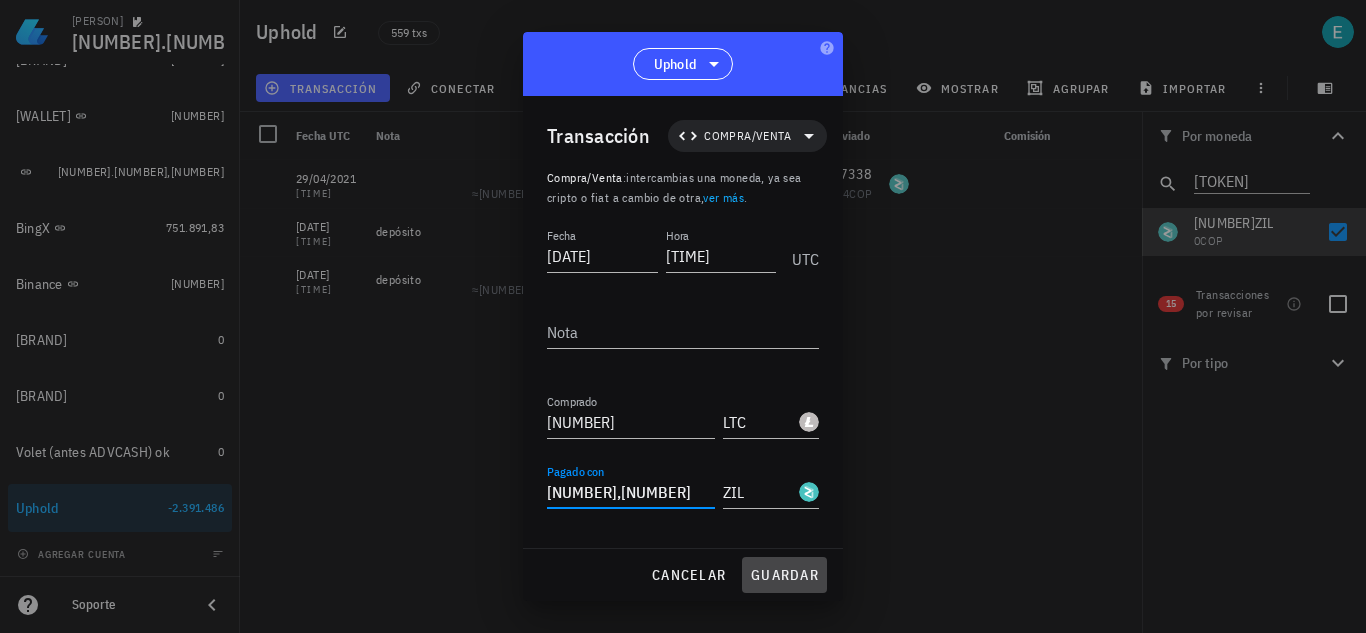 click on "guardar" at bounding box center (784, 575) 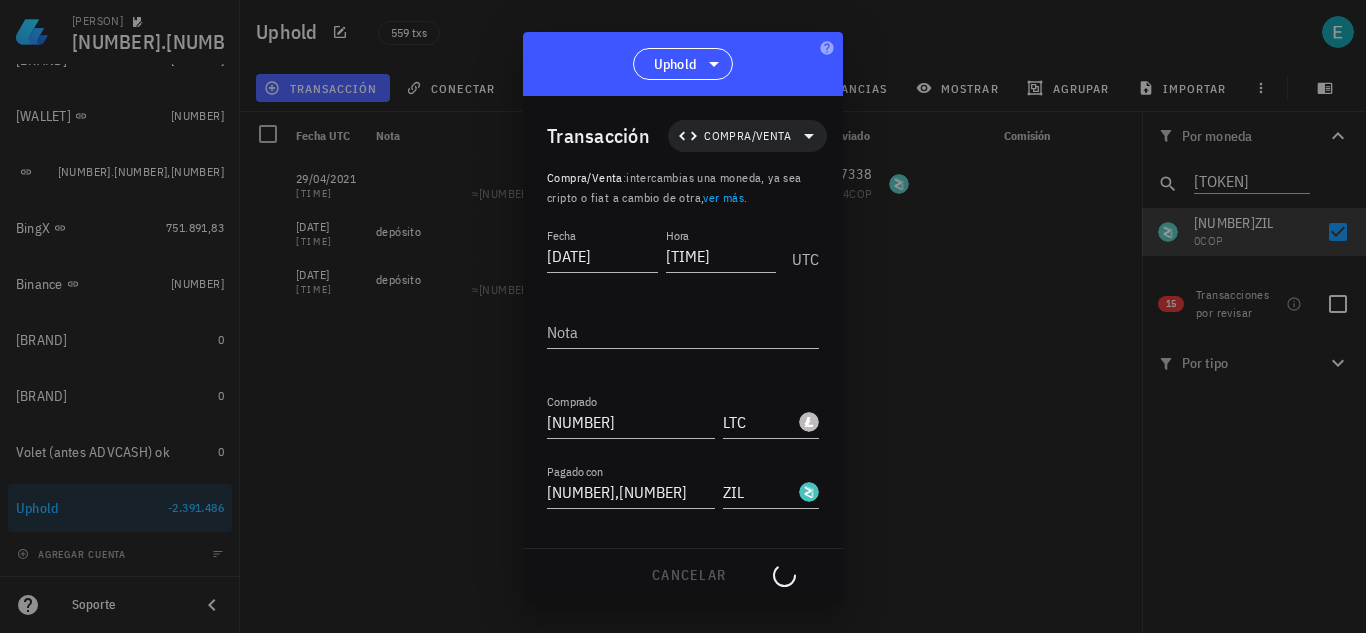 type on "869,9837338" 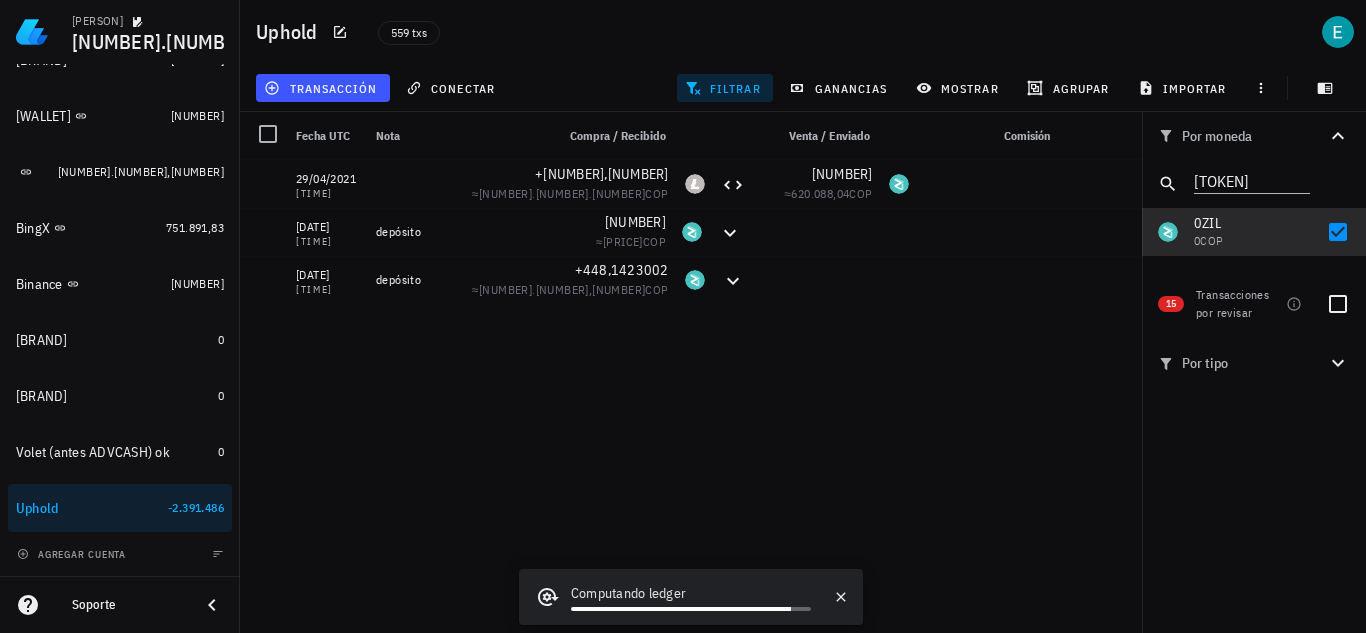 click 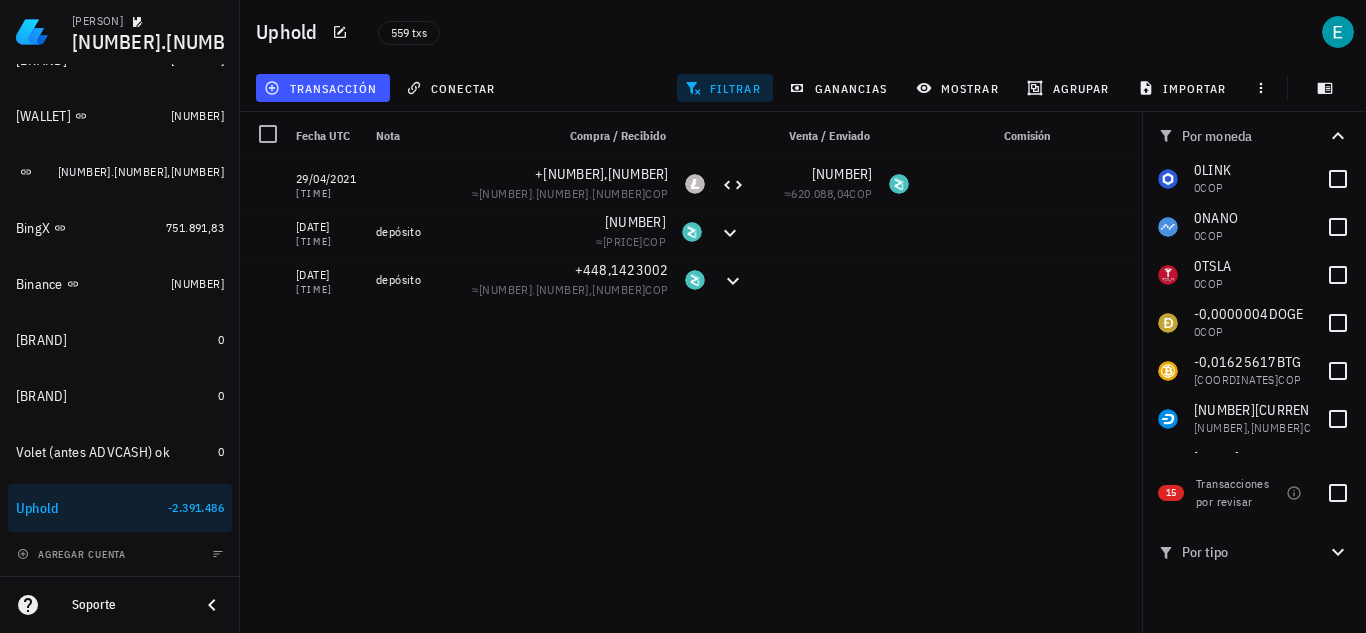 scroll, scrollTop: 636, scrollLeft: 0, axis: vertical 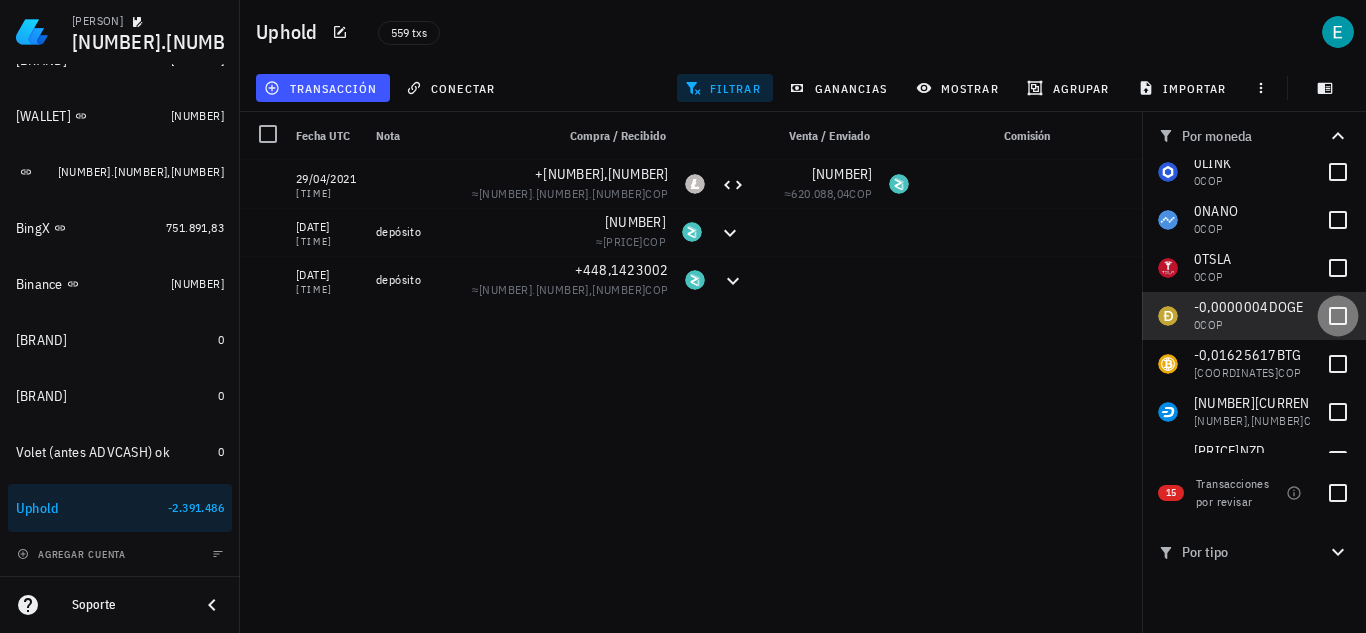 click at bounding box center (1338, 316) 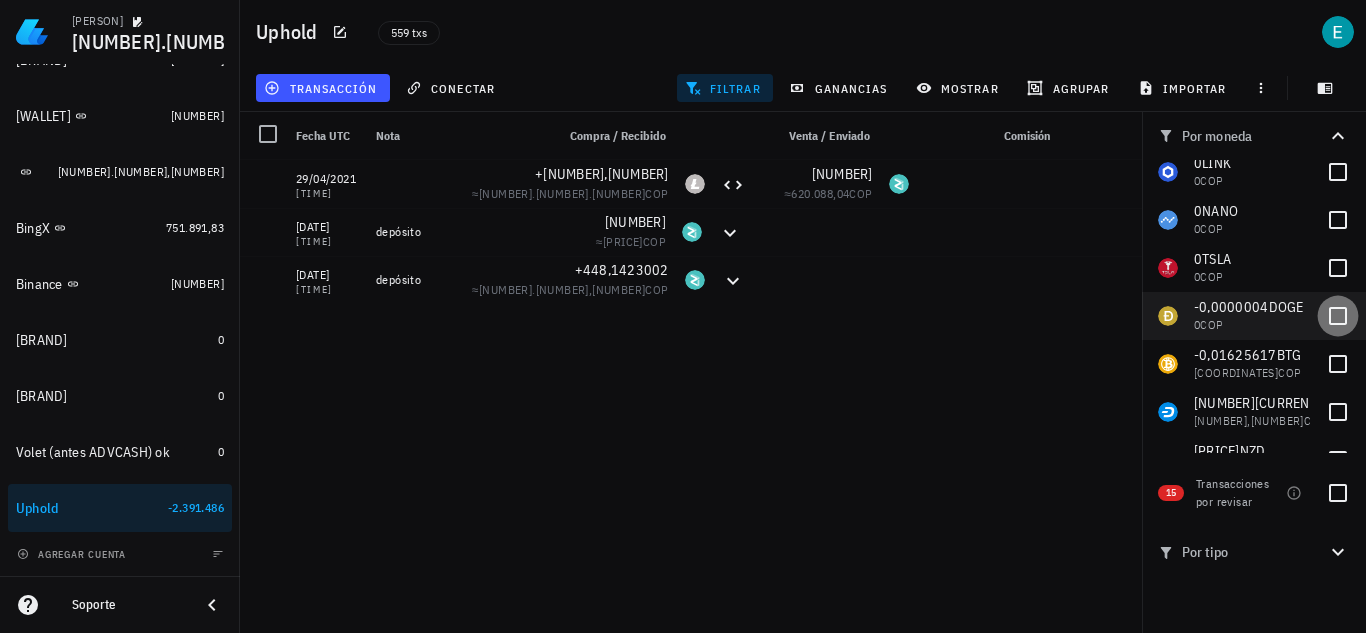 checkbox on "true" 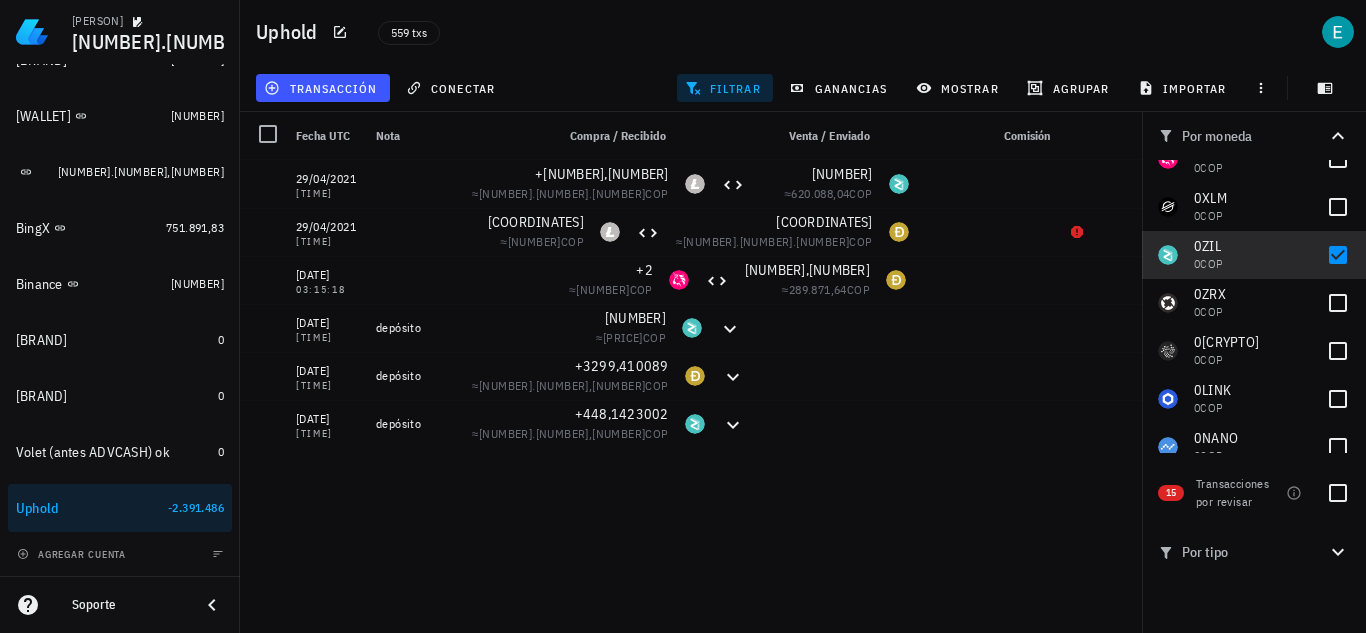 scroll, scrollTop: 415, scrollLeft: 0, axis: vertical 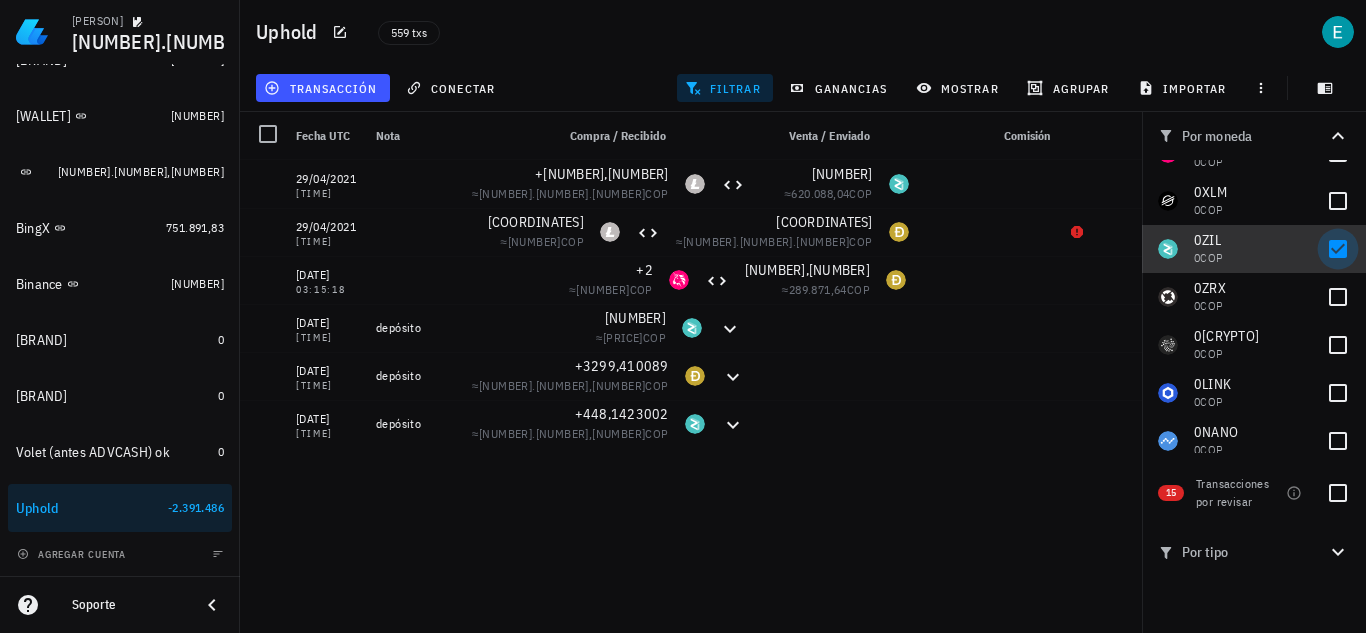 click at bounding box center [1338, 249] 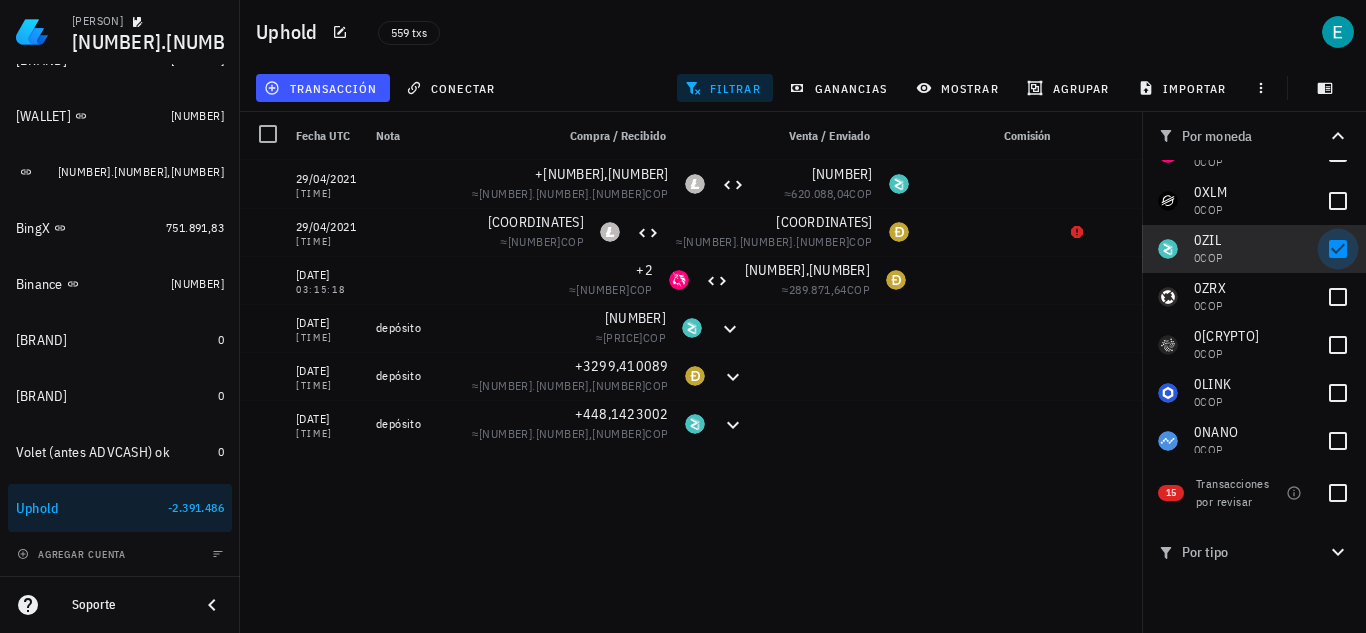 checkbox on "false" 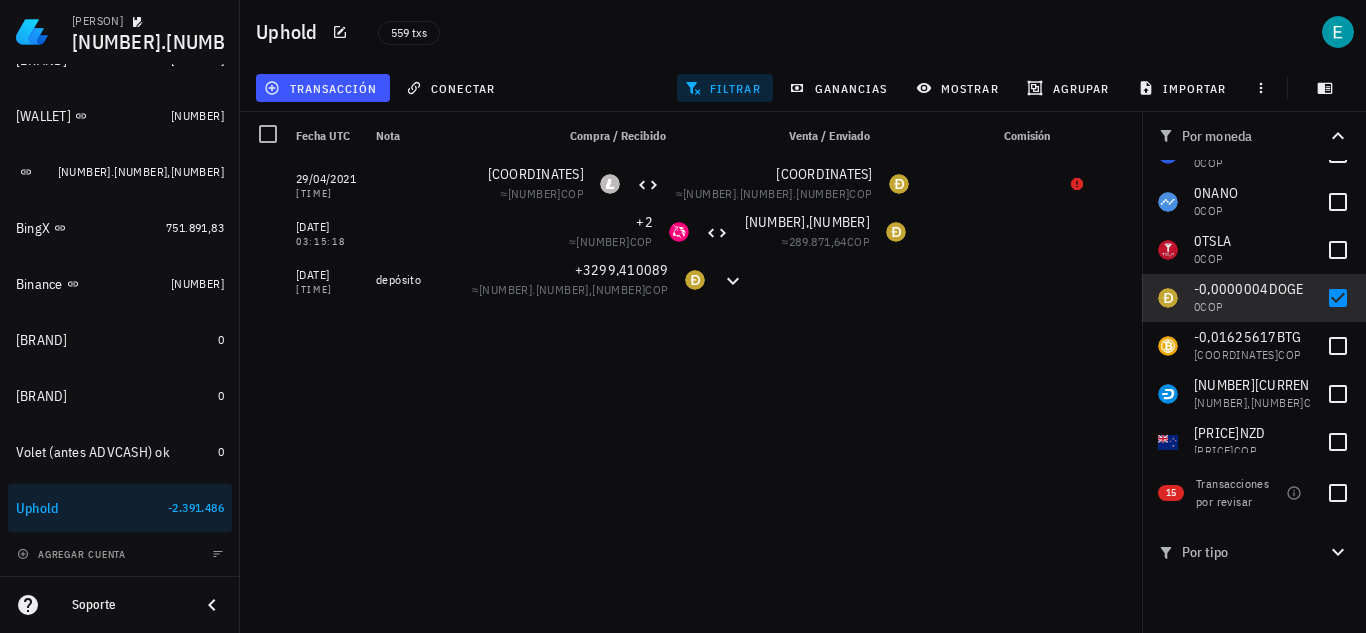scroll, scrollTop: 642, scrollLeft: 0, axis: vertical 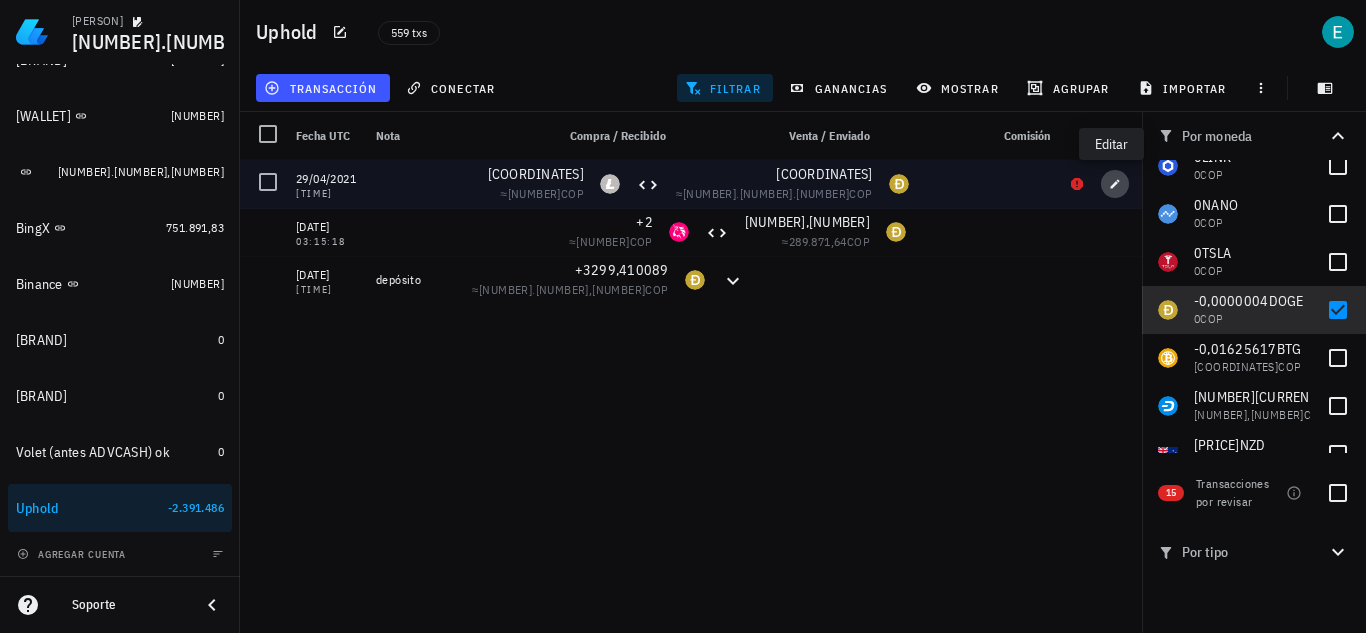 click 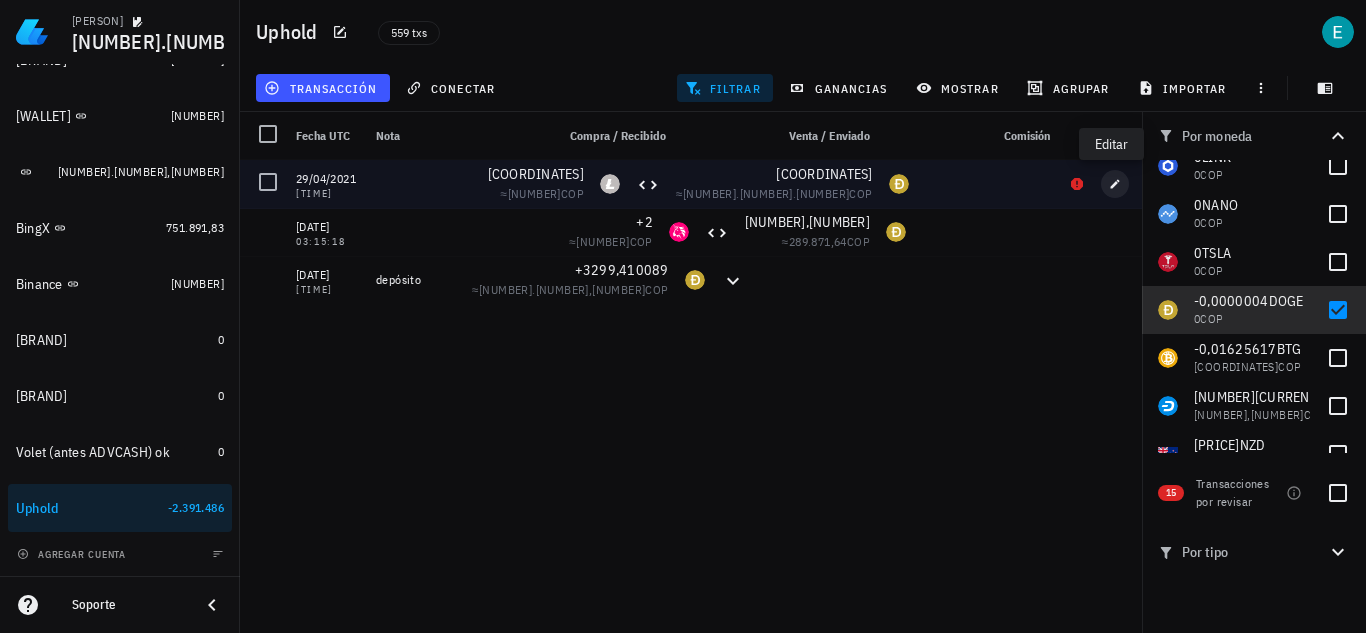 type on "00:37:55" 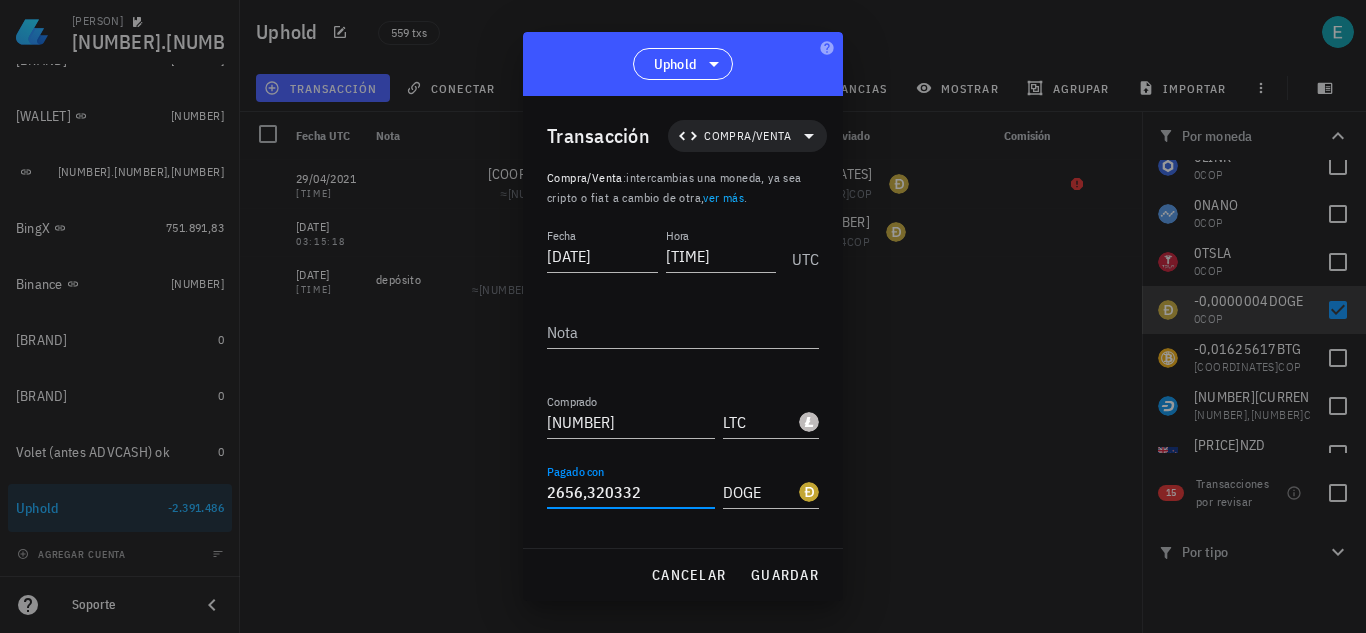 click on "2656,320332" at bounding box center [631, 492] 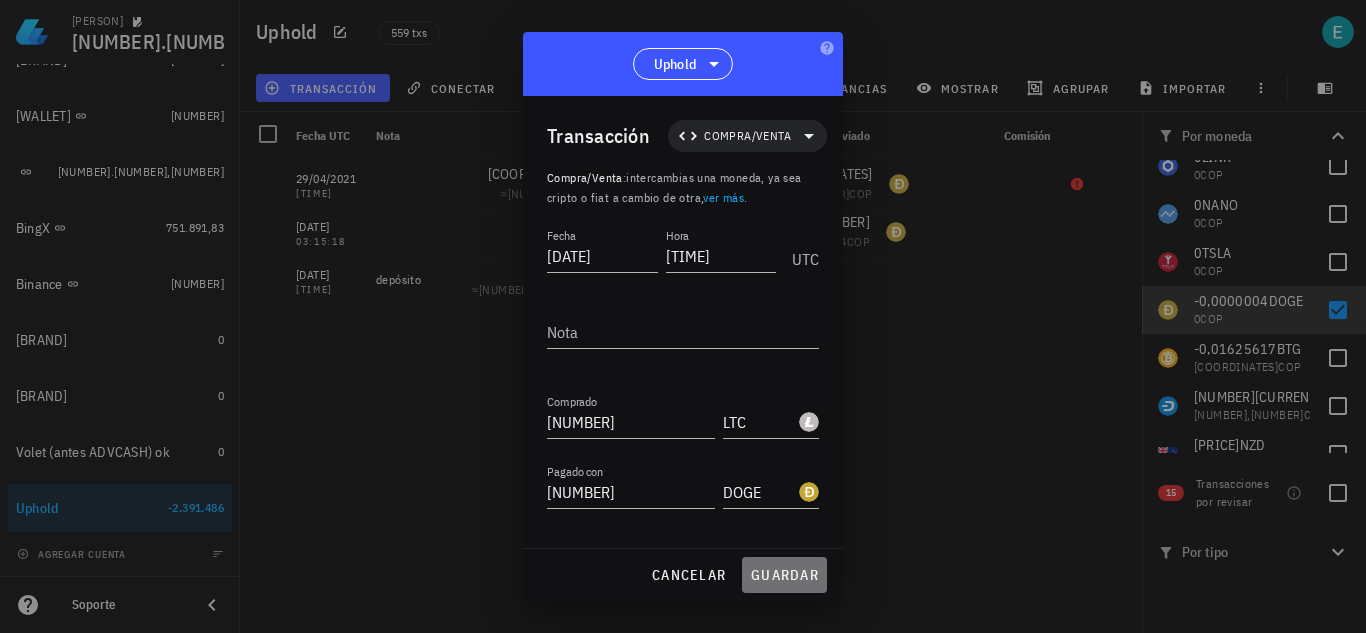 click on "guardar" at bounding box center (784, 575) 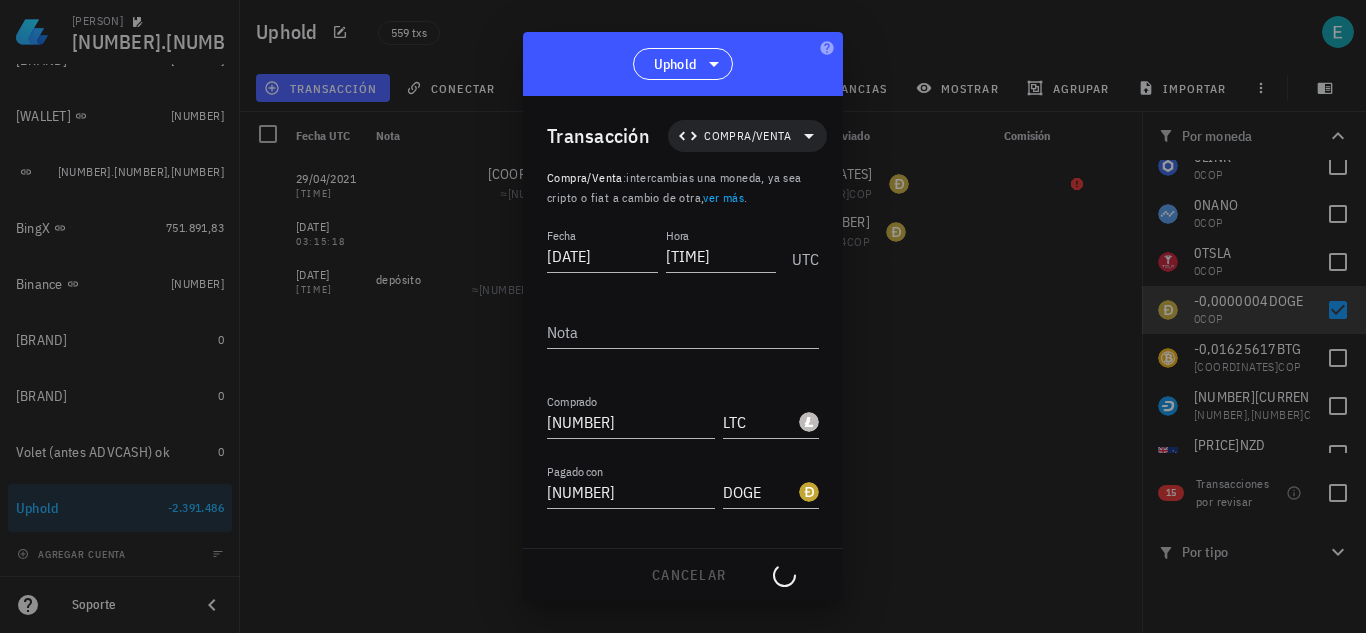 type on "2.656,320332" 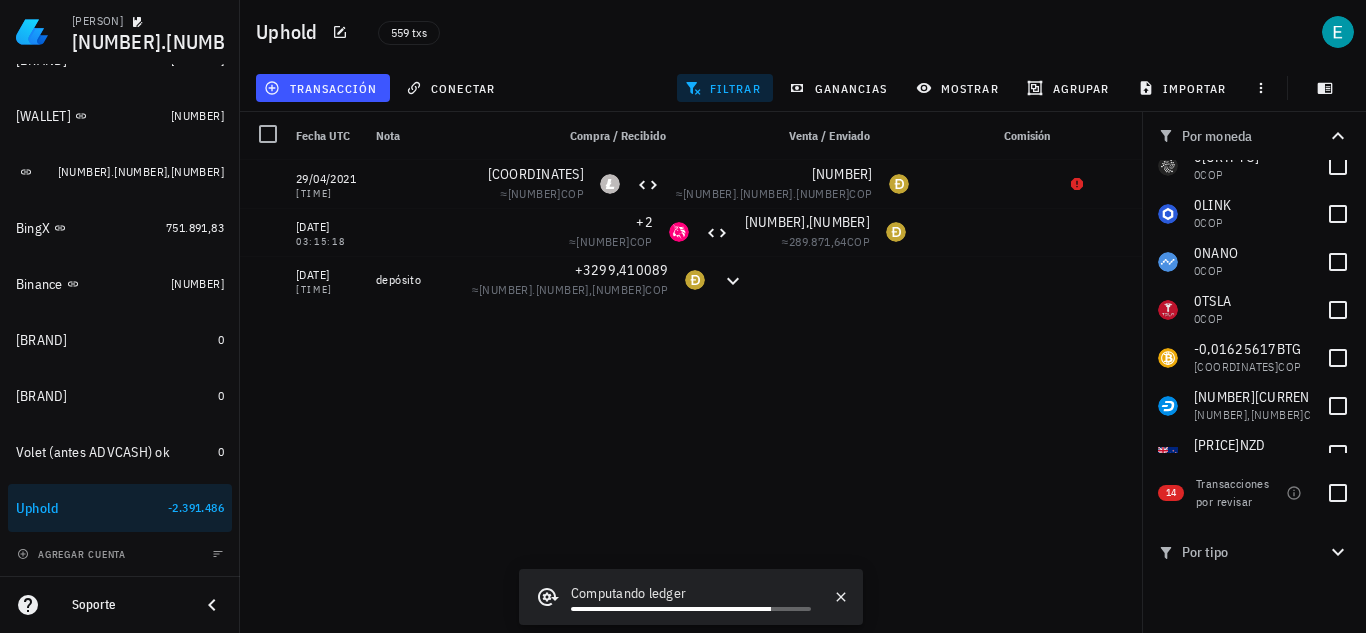 scroll, scrollTop: 690, scrollLeft: 0, axis: vertical 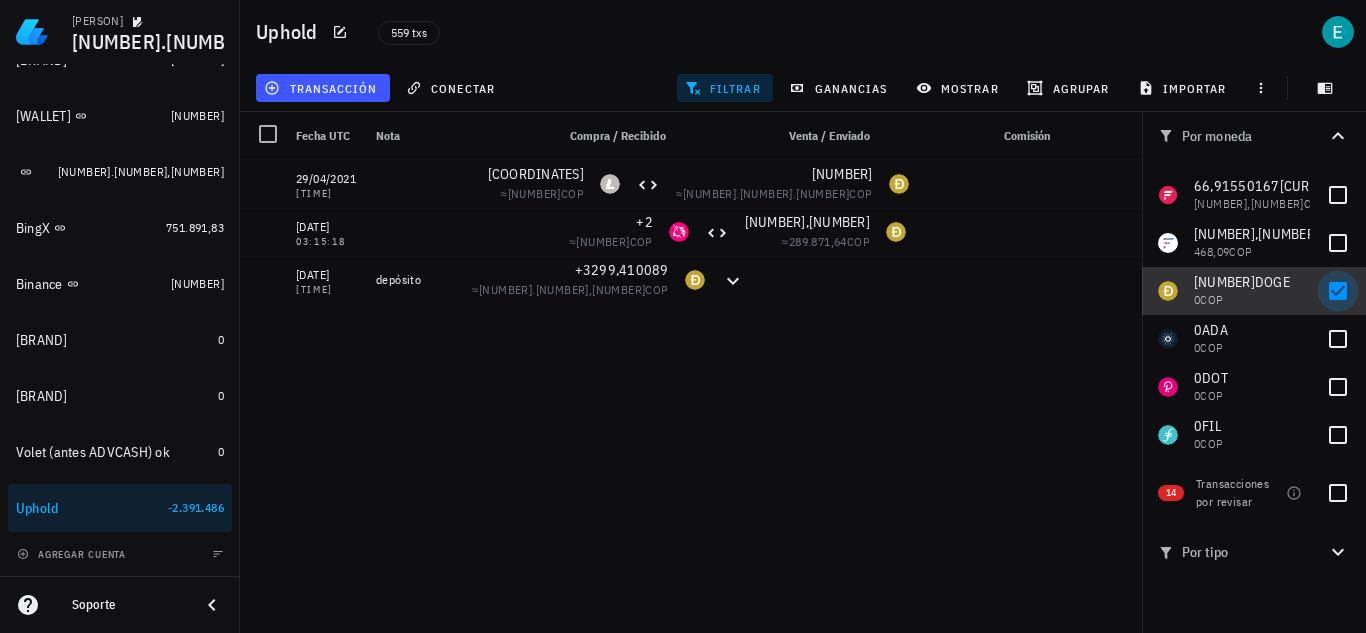 click at bounding box center (1338, 291) 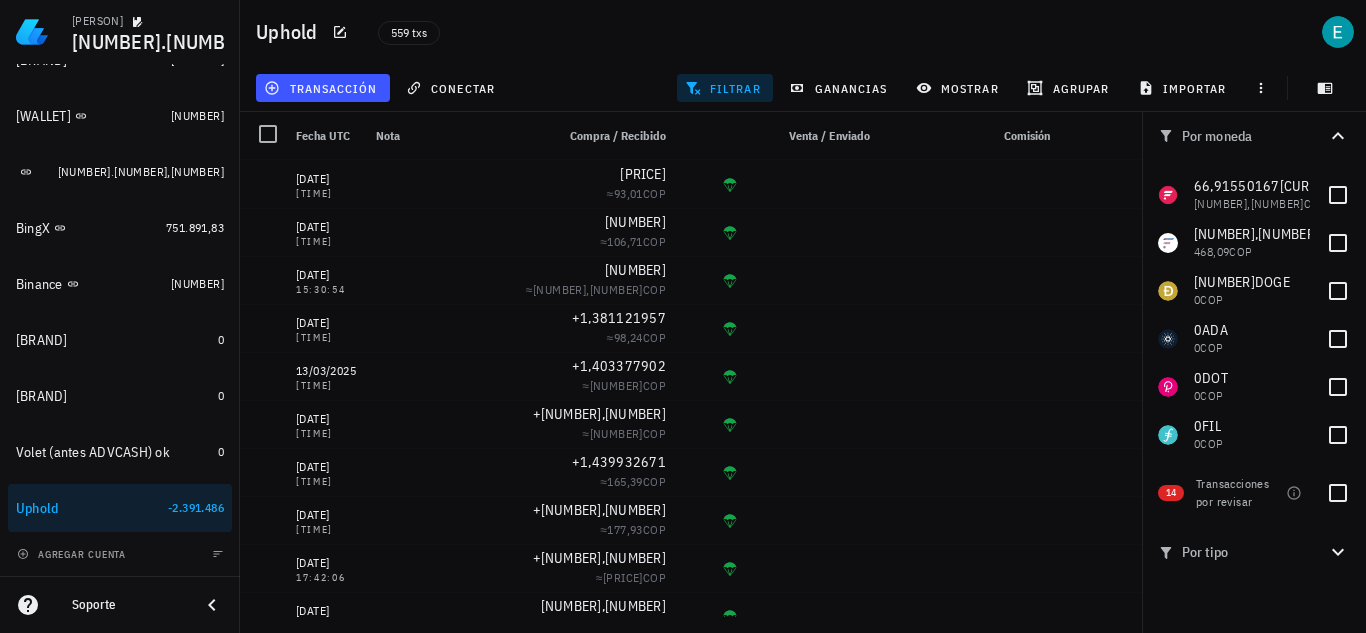 scroll, scrollTop: 50, scrollLeft: 0, axis: vertical 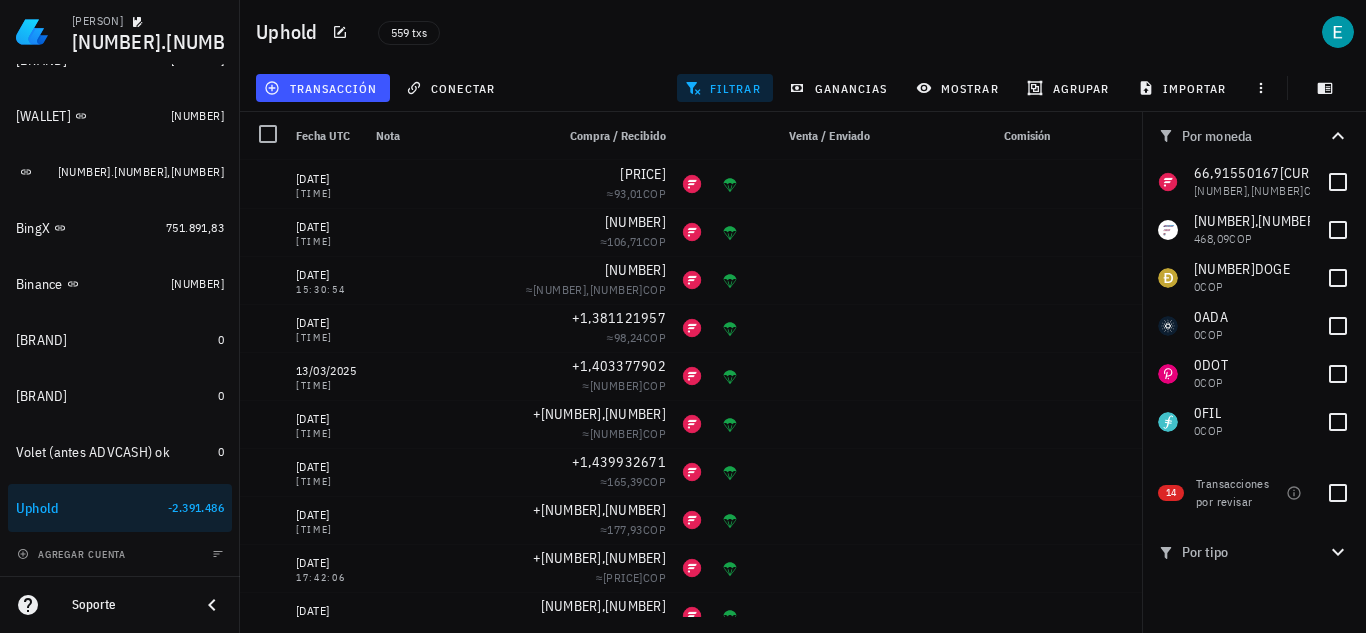 click 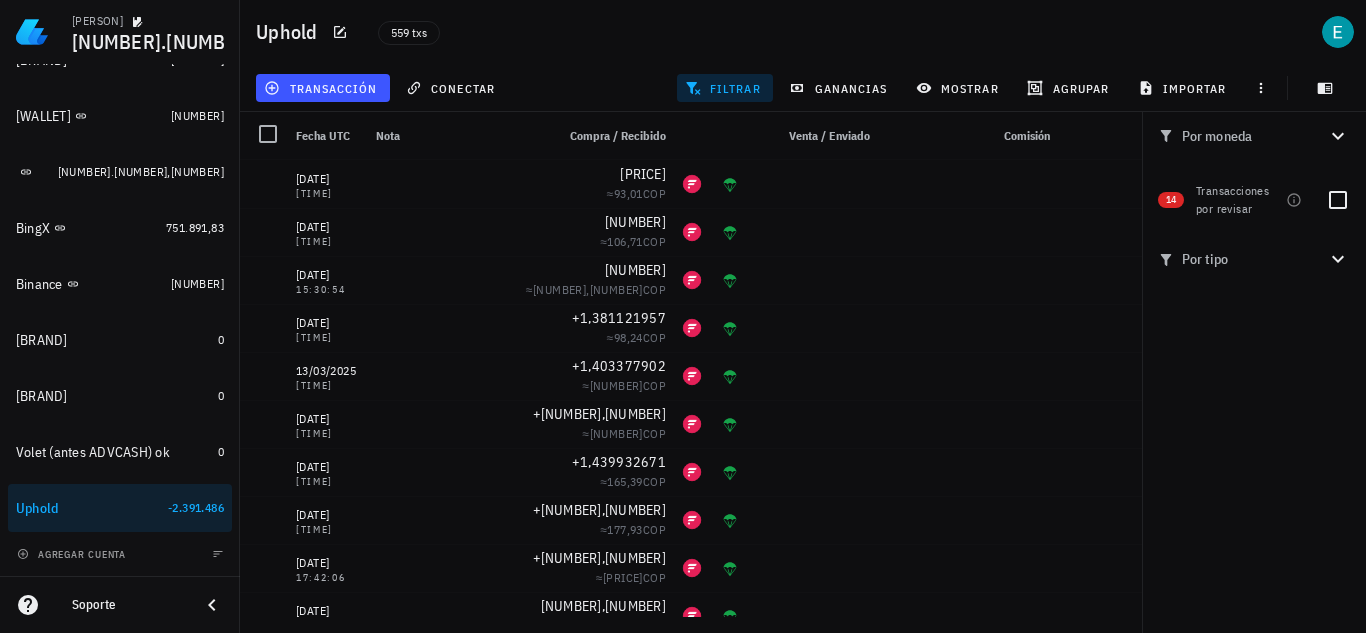 click 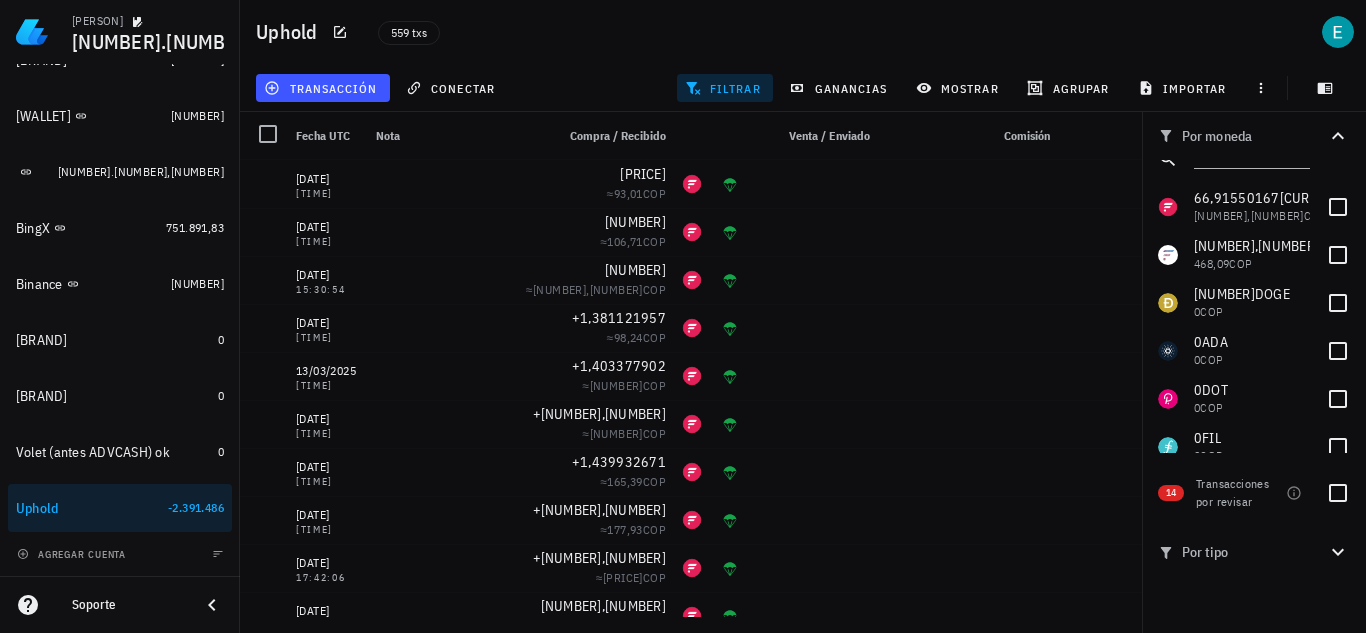 scroll, scrollTop: 0, scrollLeft: 0, axis: both 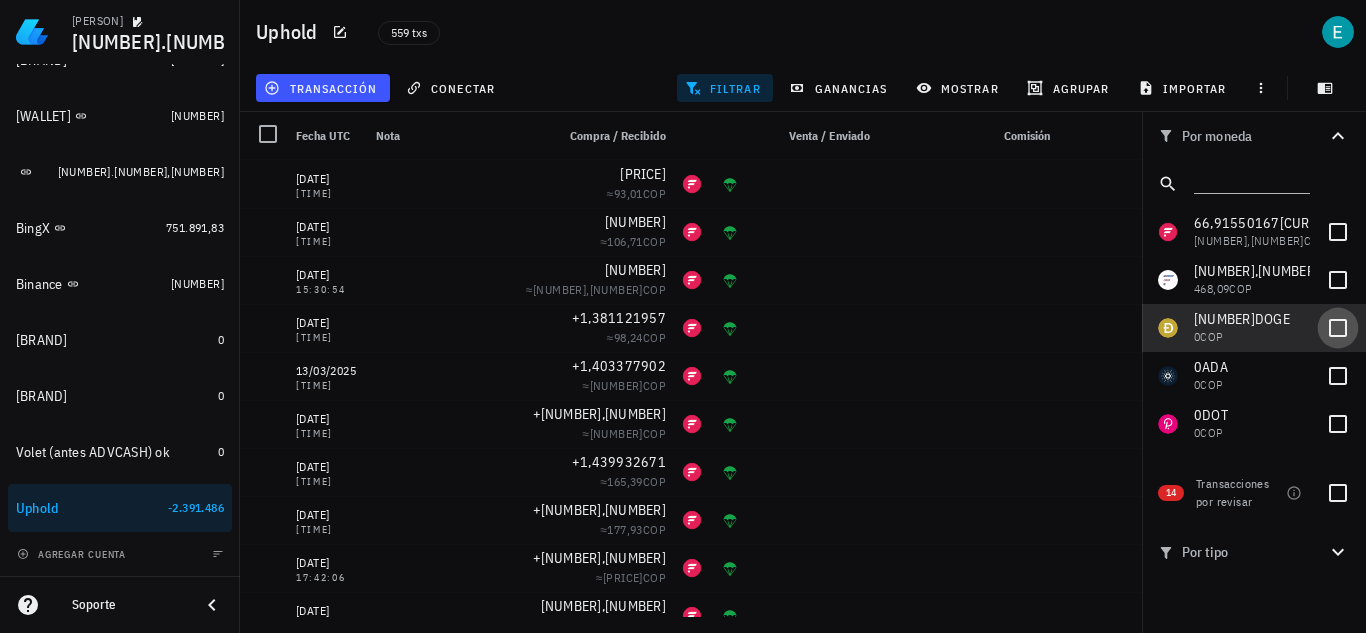 click at bounding box center (1338, 328) 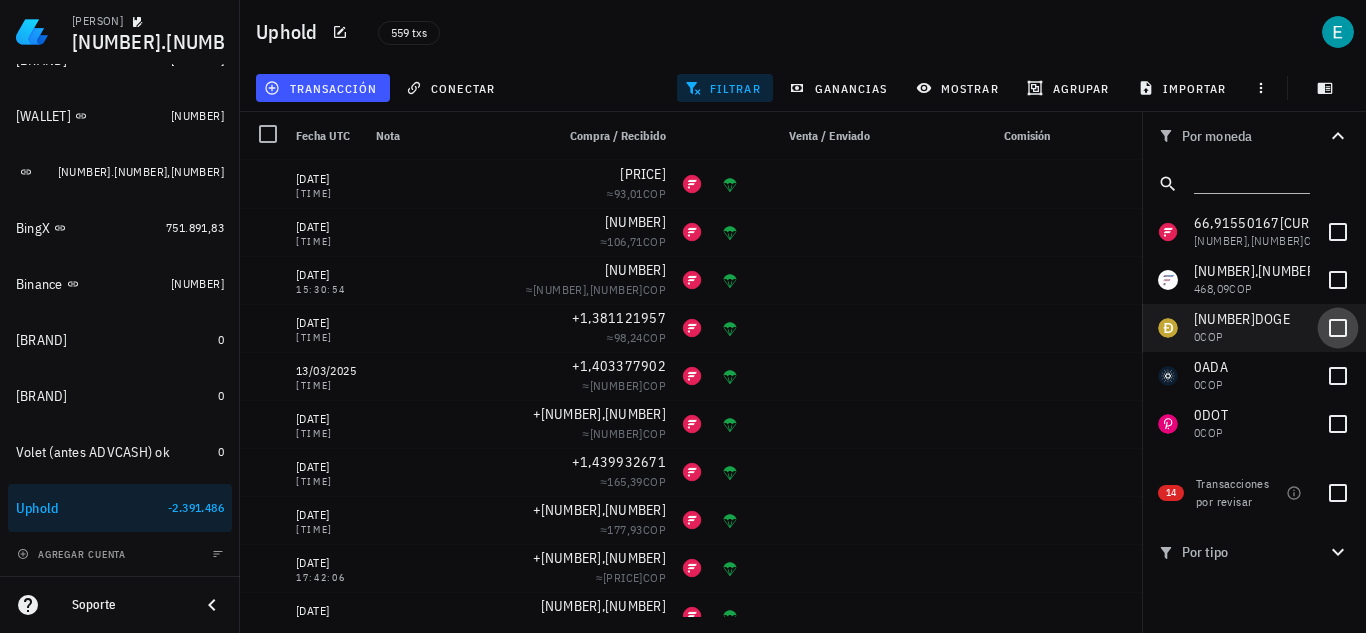checkbox on "true" 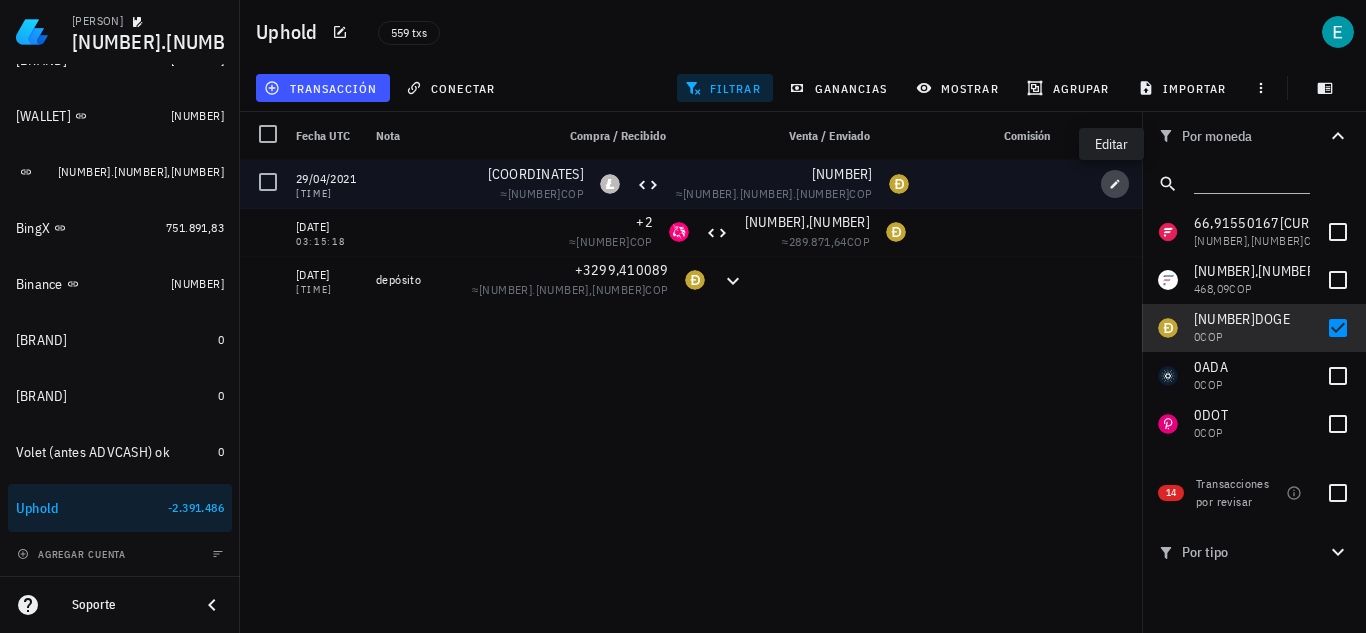 click 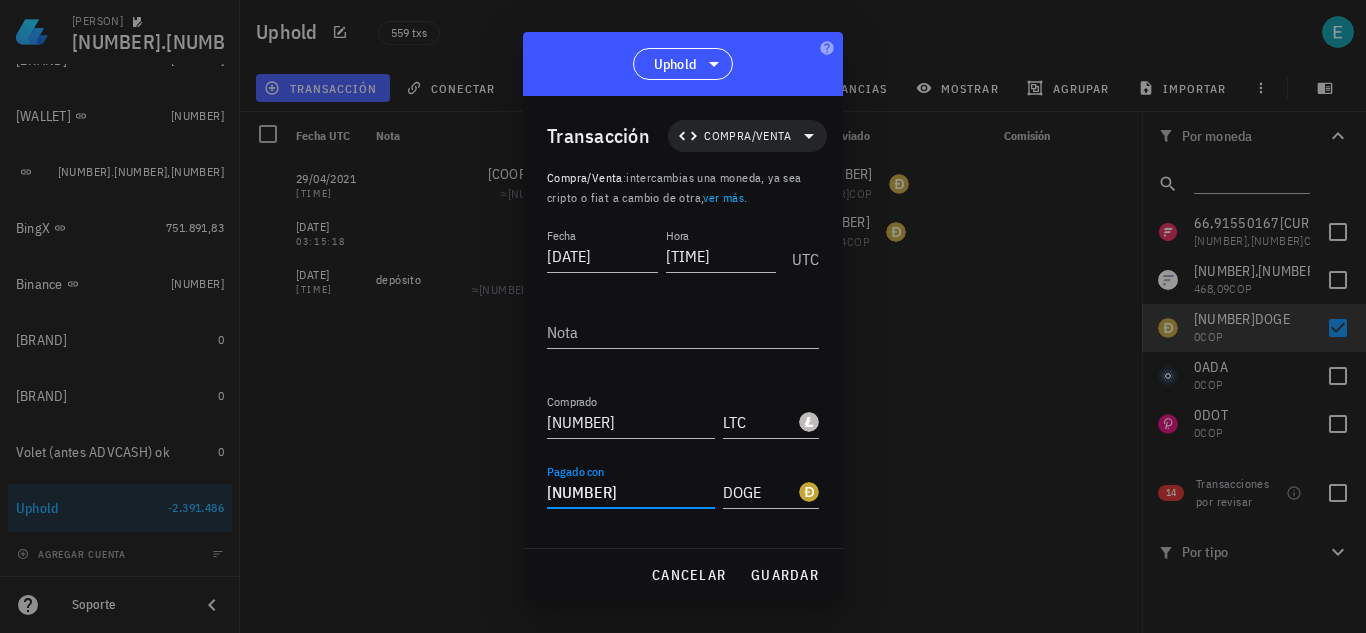 click on "2656,320328" at bounding box center [631, 492] 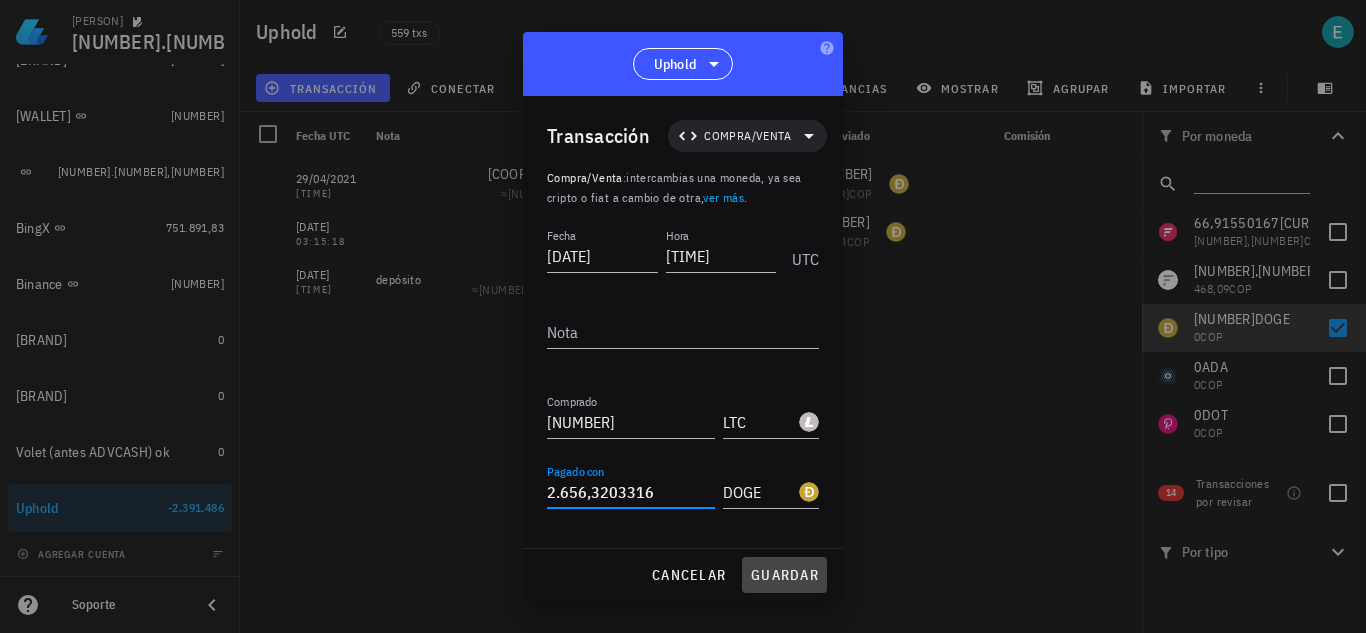 click on "guardar" at bounding box center [784, 575] 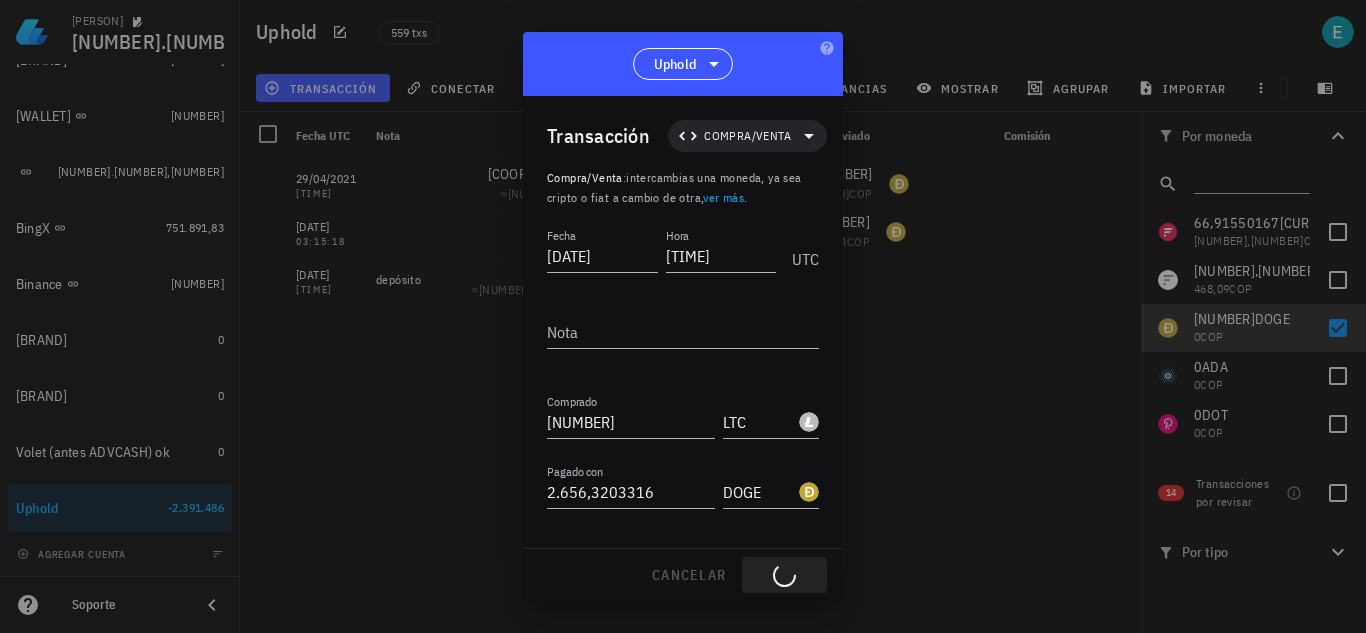 type on "2.656,320328" 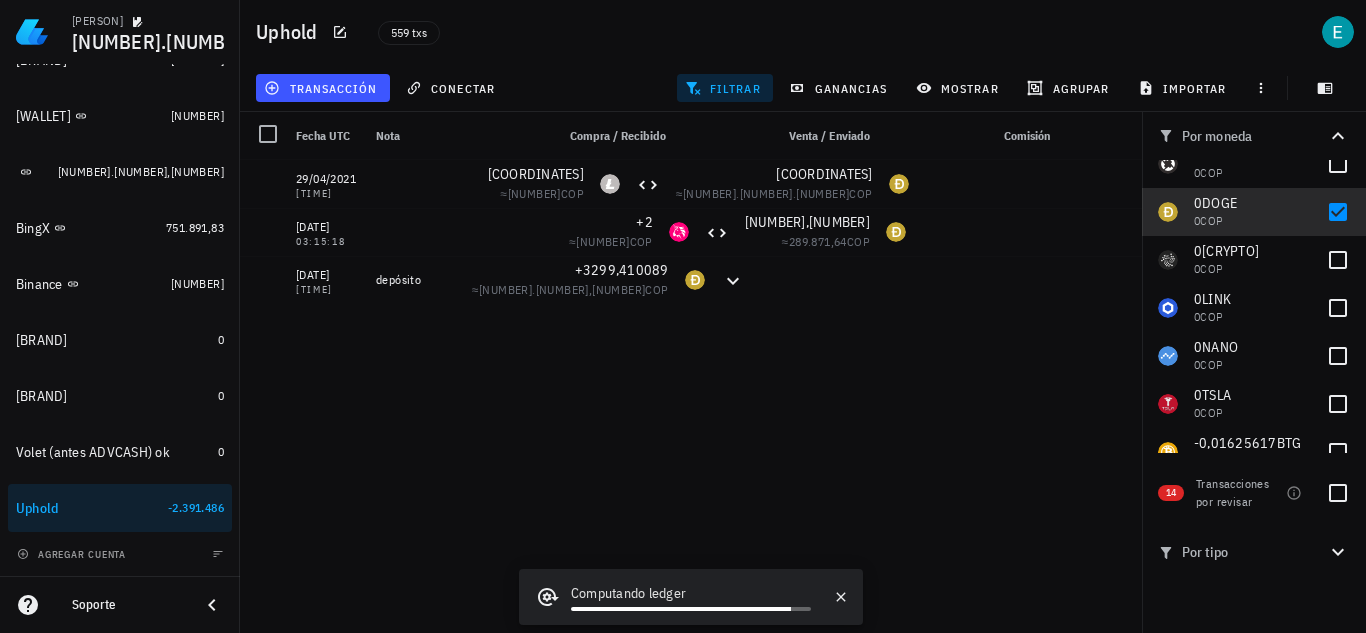 scroll, scrollTop: 528, scrollLeft: 0, axis: vertical 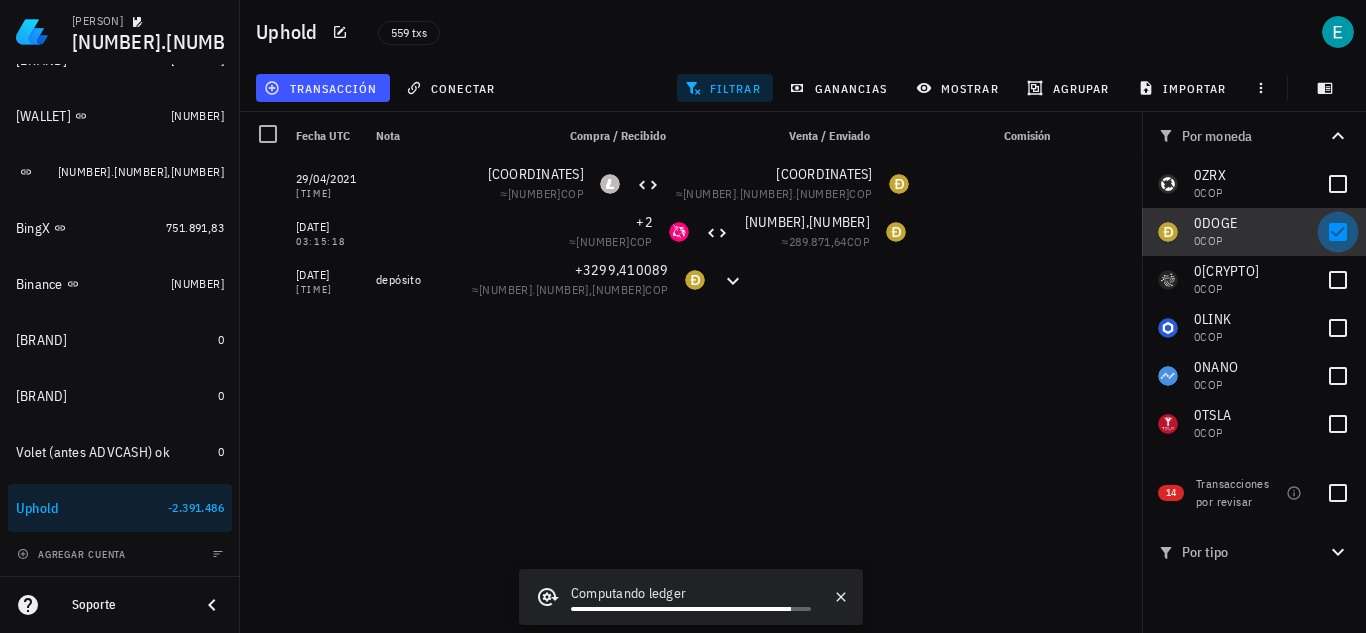 click at bounding box center [1338, 232] 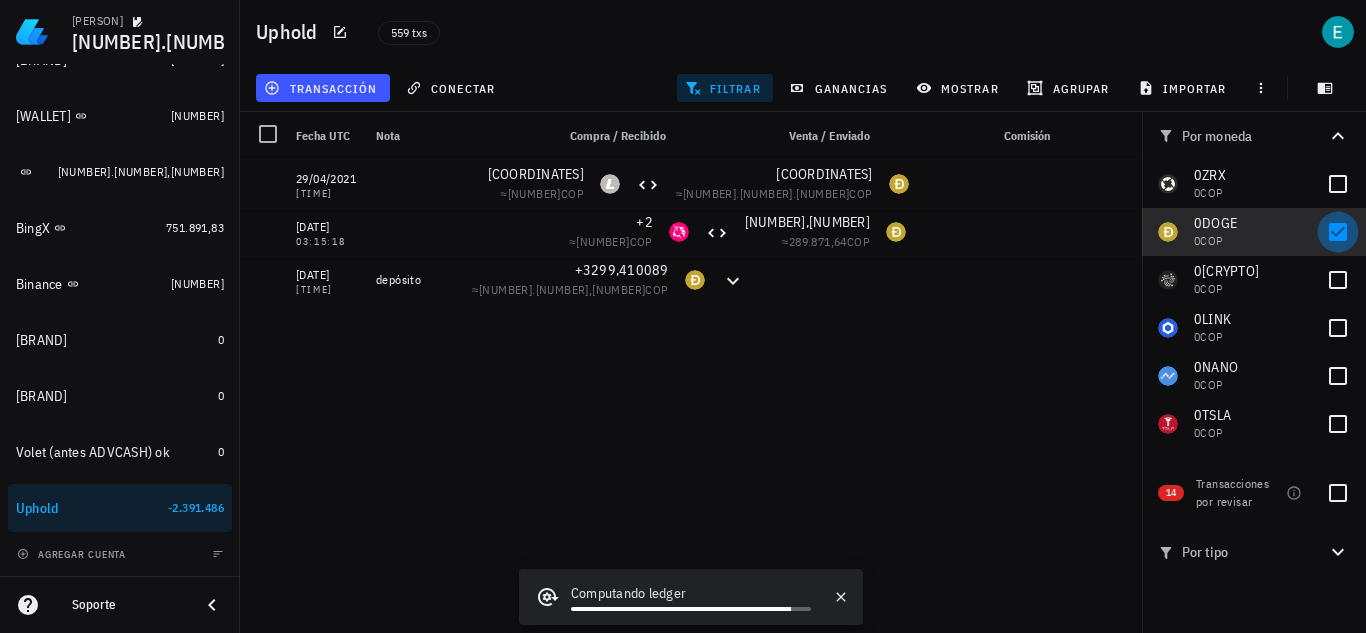 checkbox on "false" 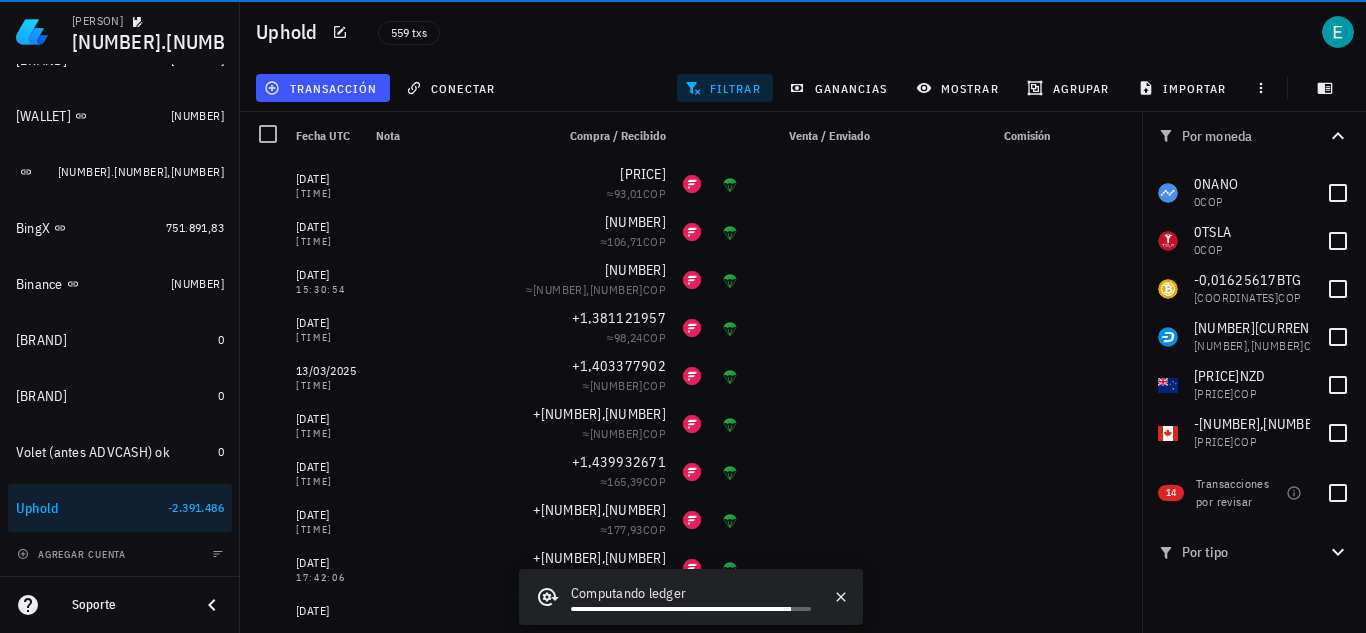 scroll, scrollTop: 724, scrollLeft: 0, axis: vertical 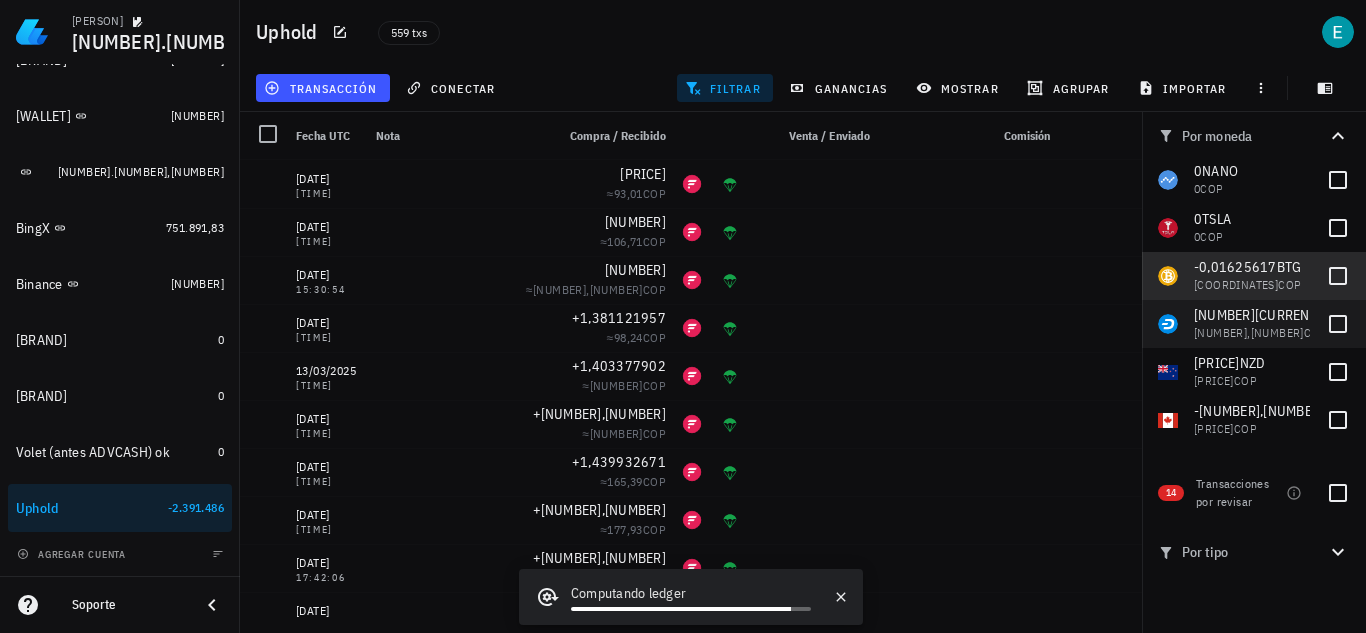 click at bounding box center [1338, 276] 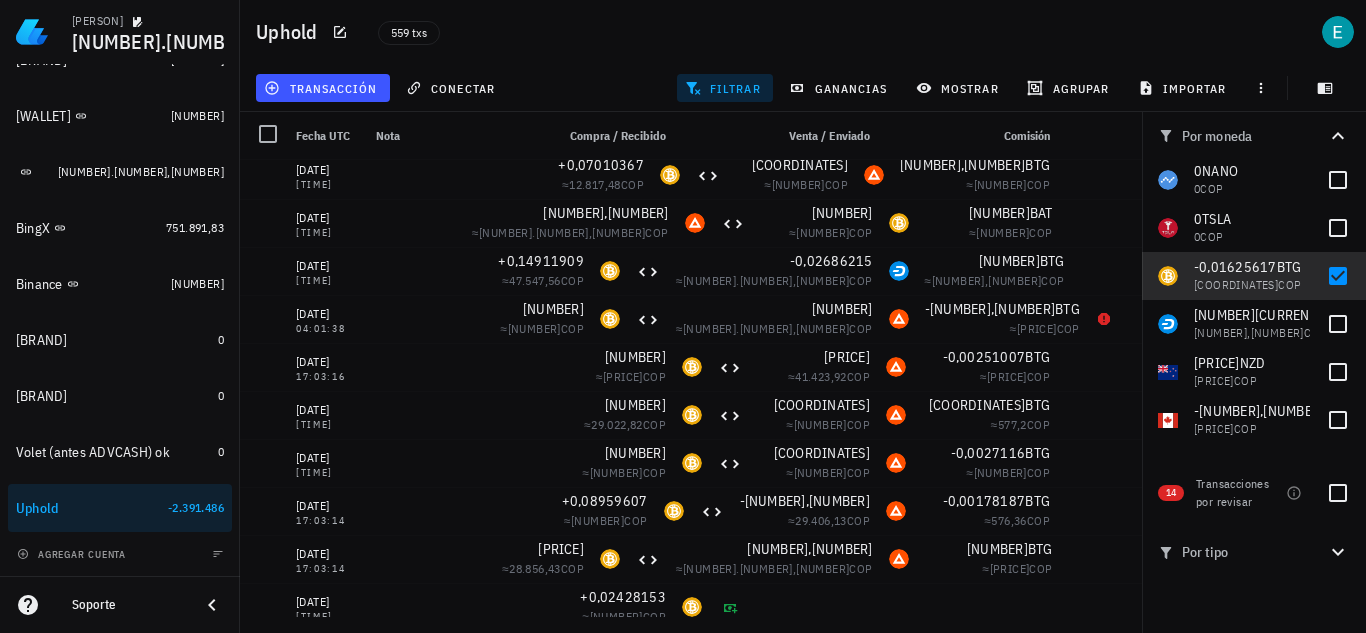 scroll, scrollTop: 407, scrollLeft: 0, axis: vertical 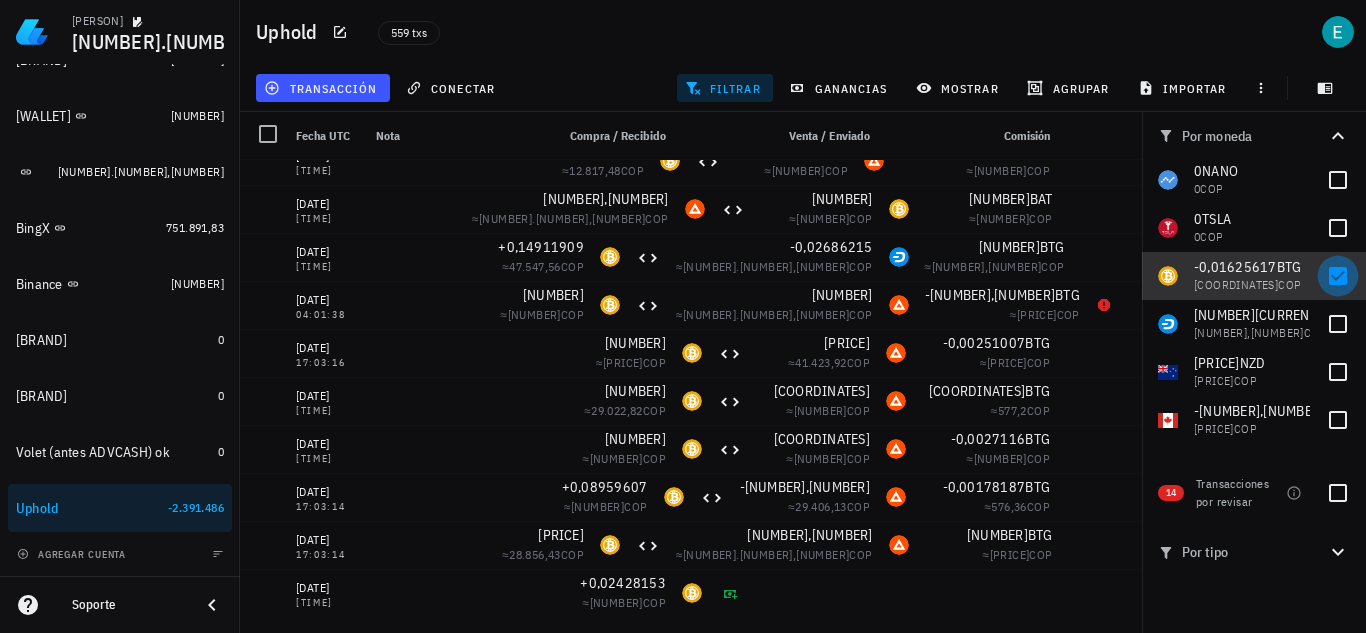 click at bounding box center [1338, 276] 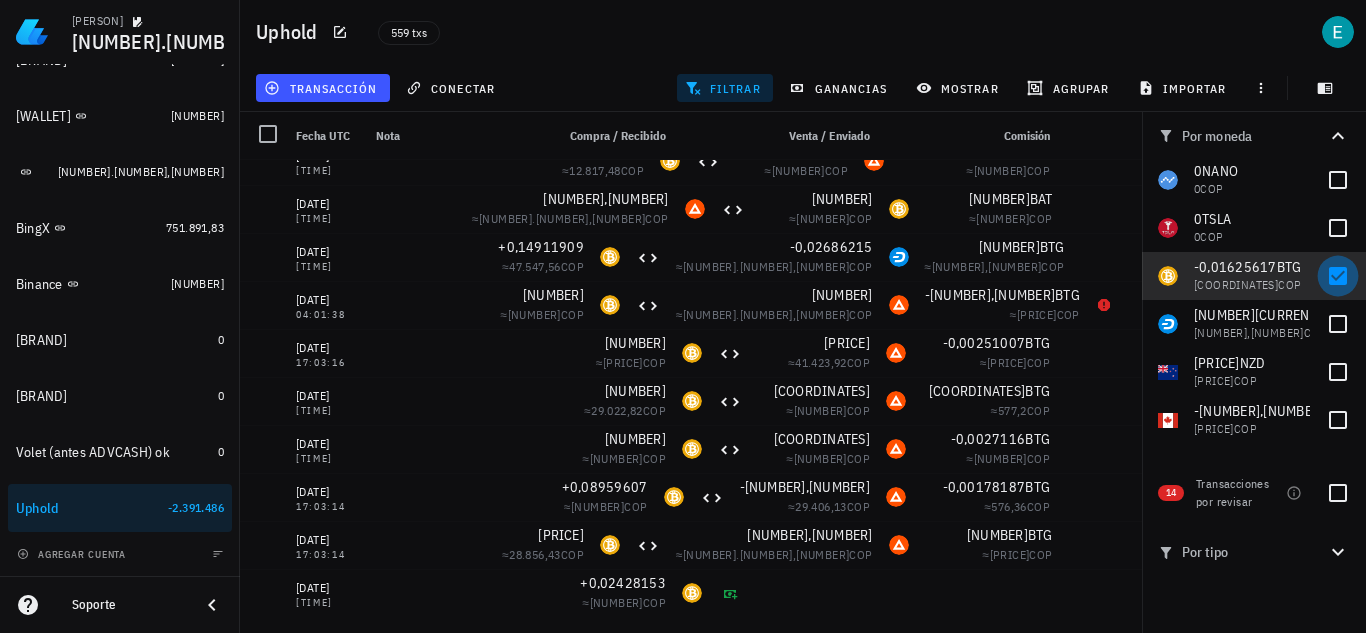 checkbox on "false" 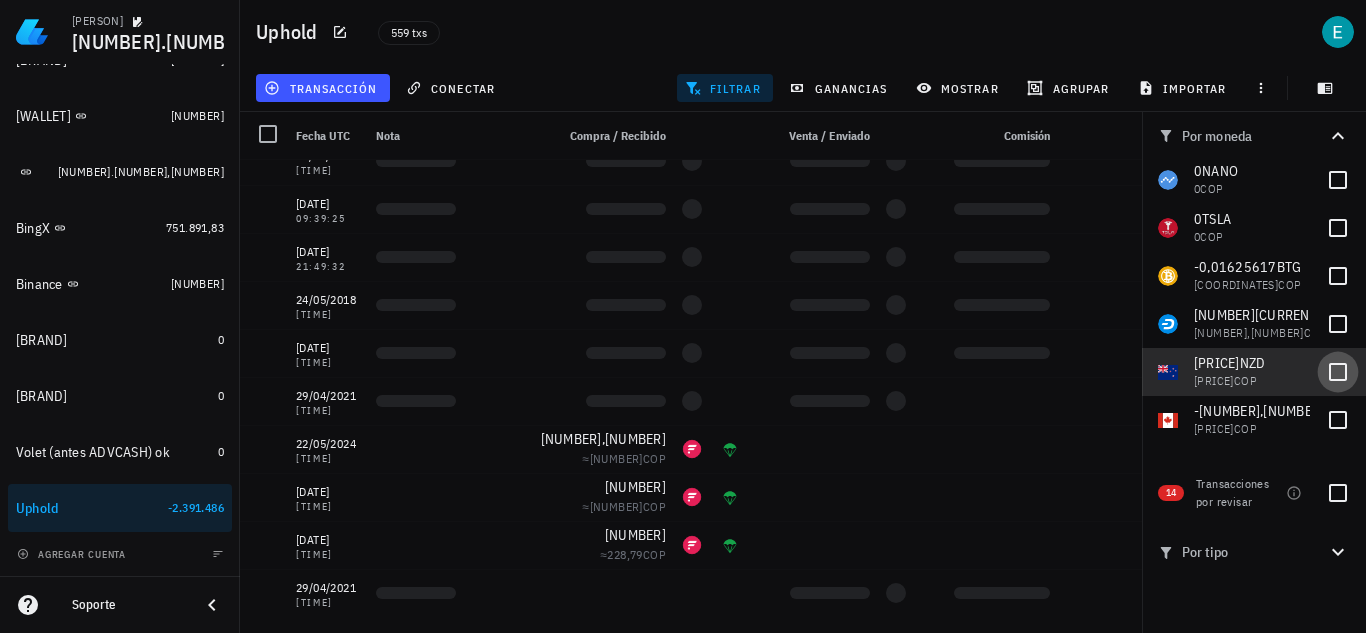 click at bounding box center [1338, 372] 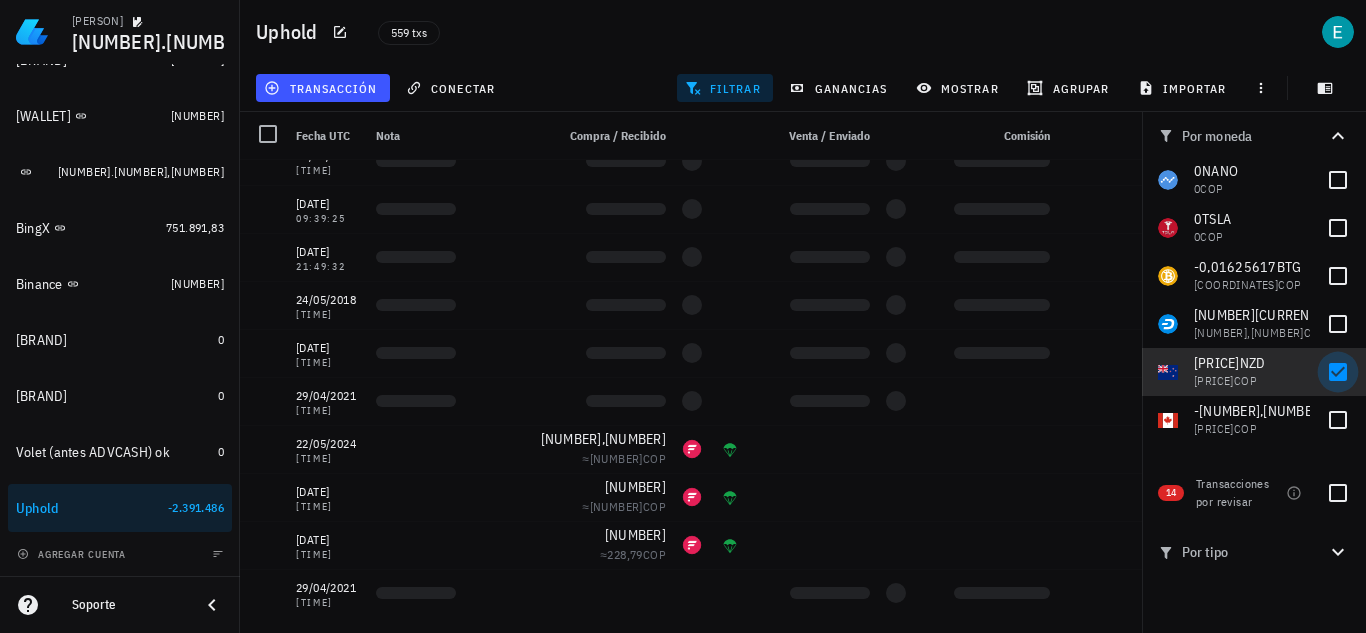 checkbox on "true" 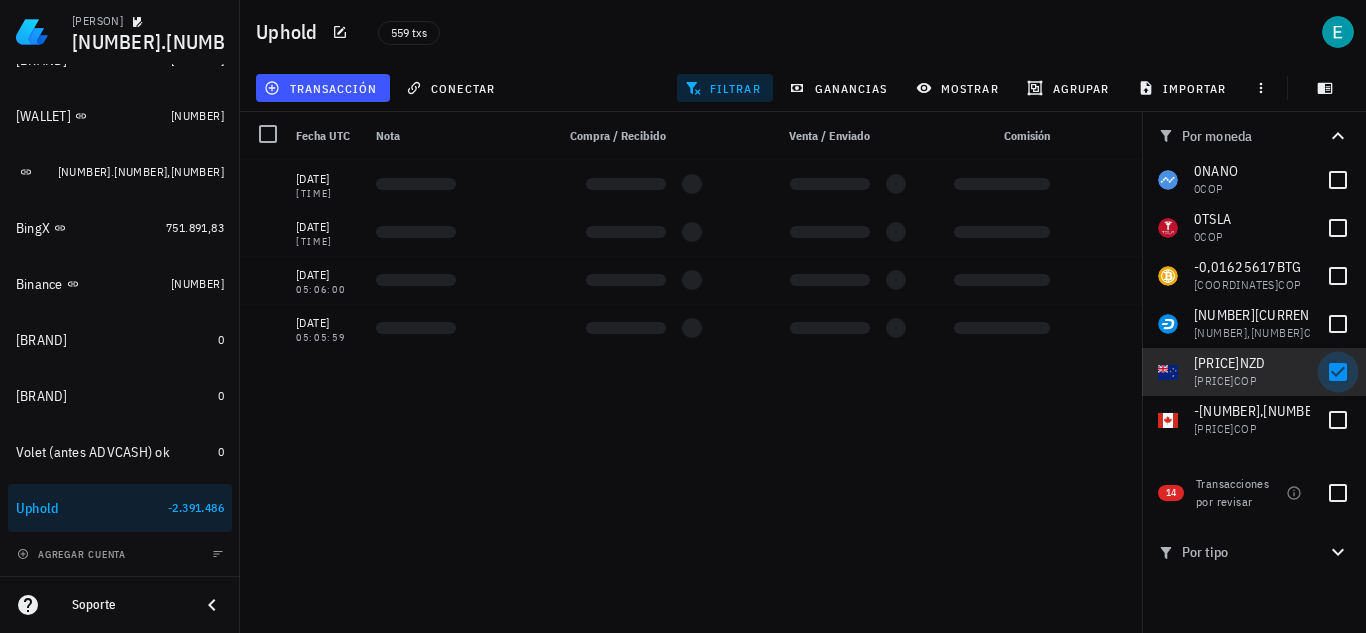 scroll, scrollTop: 0, scrollLeft: 0, axis: both 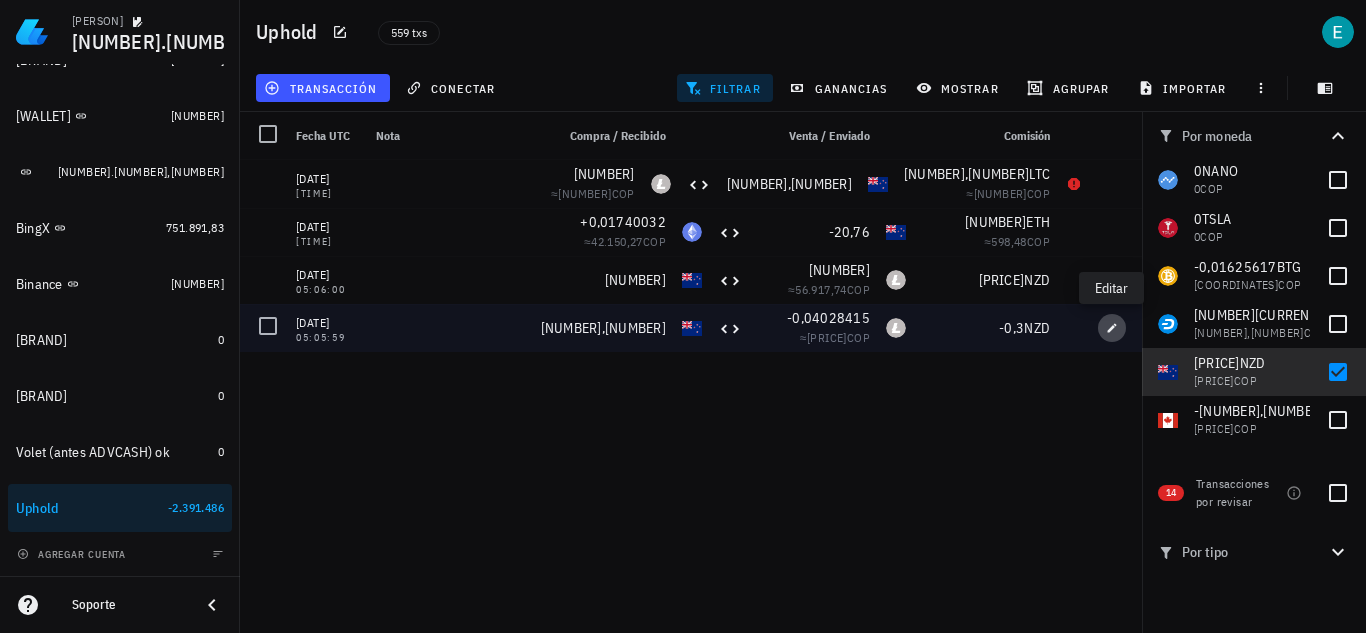 click 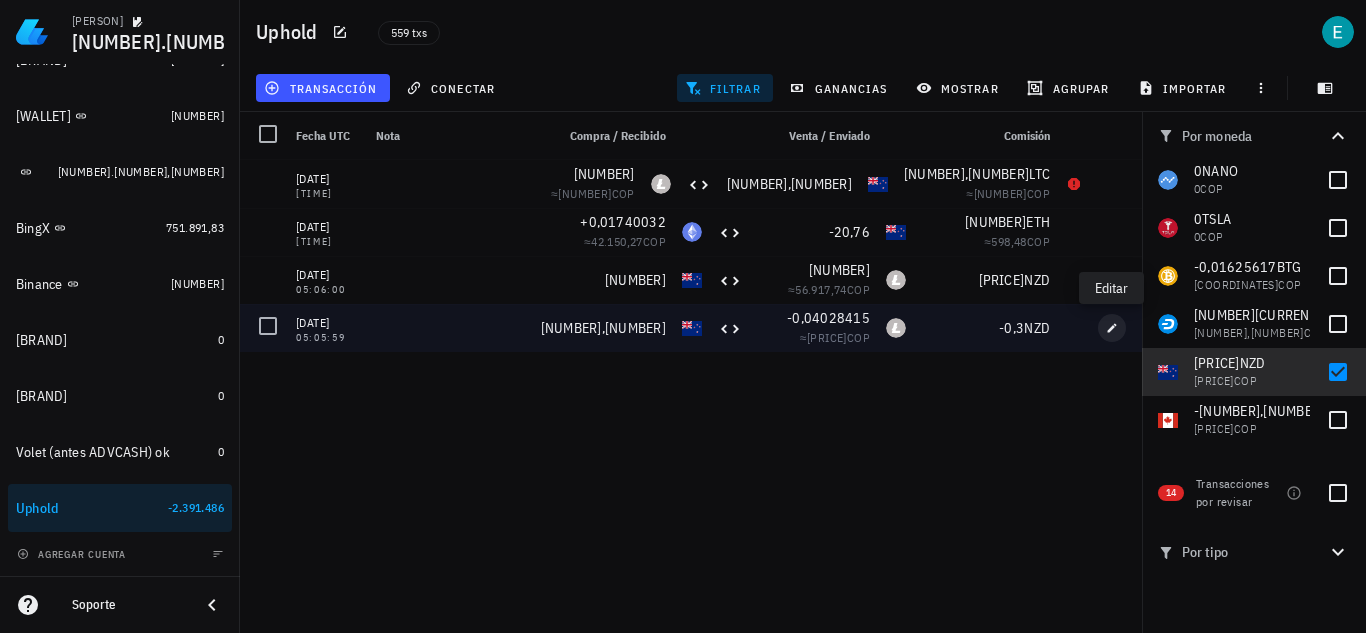 type on "2017-12-19" 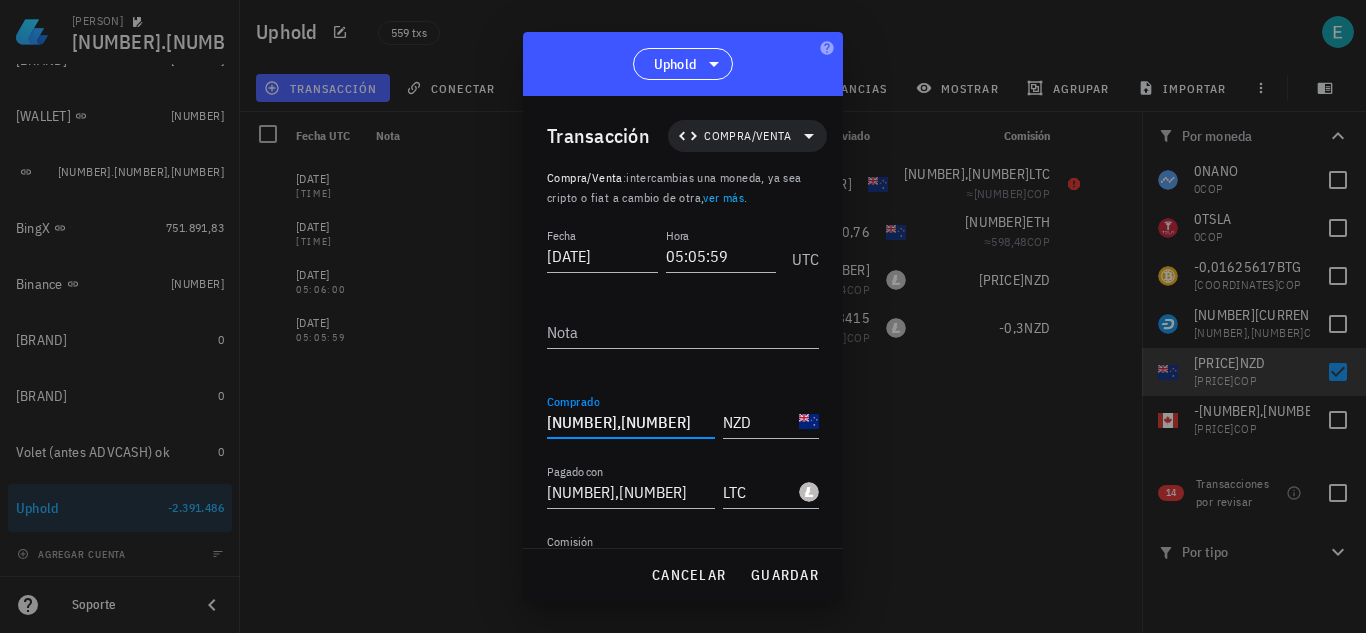 click on "20,76" at bounding box center [631, 422] 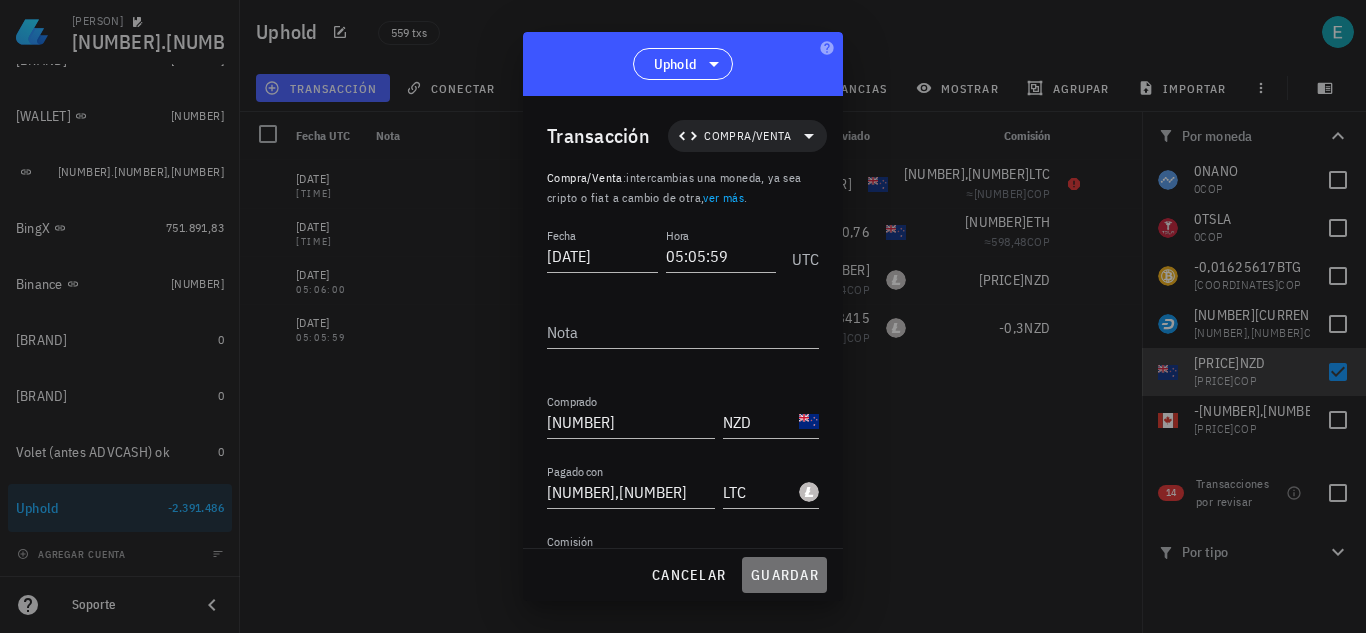 click on "guardar" at bounding box center (784, 575) 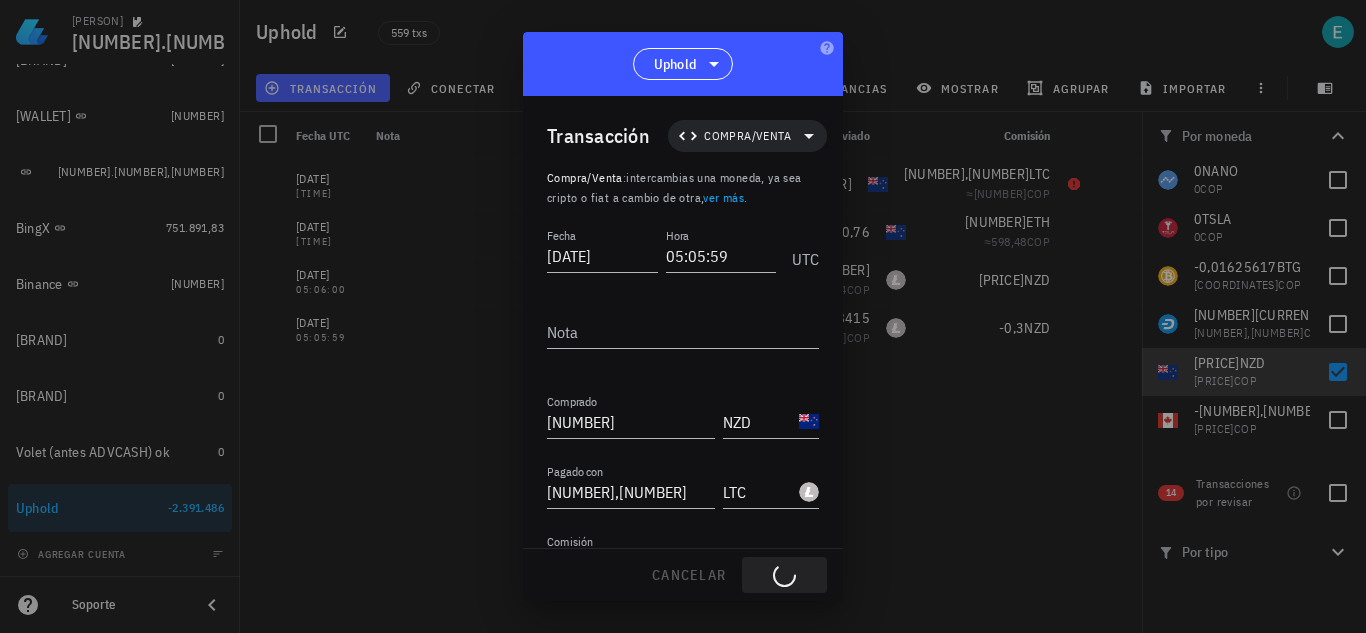type on "20,76" 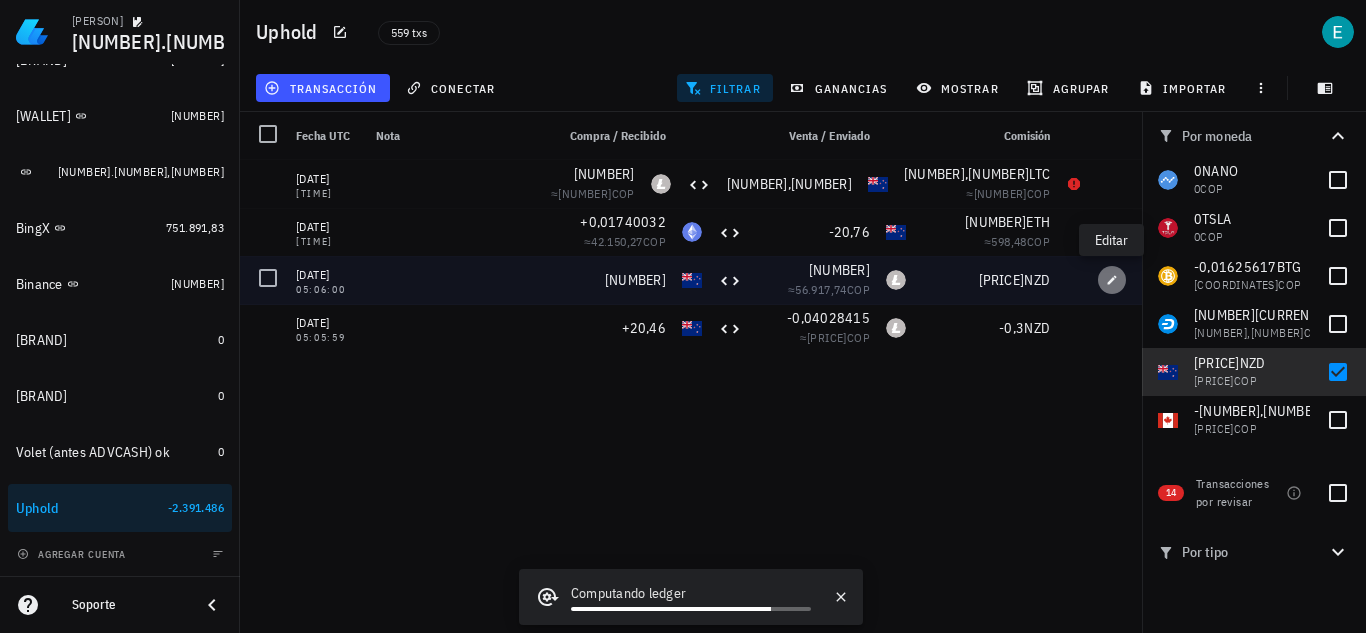 click 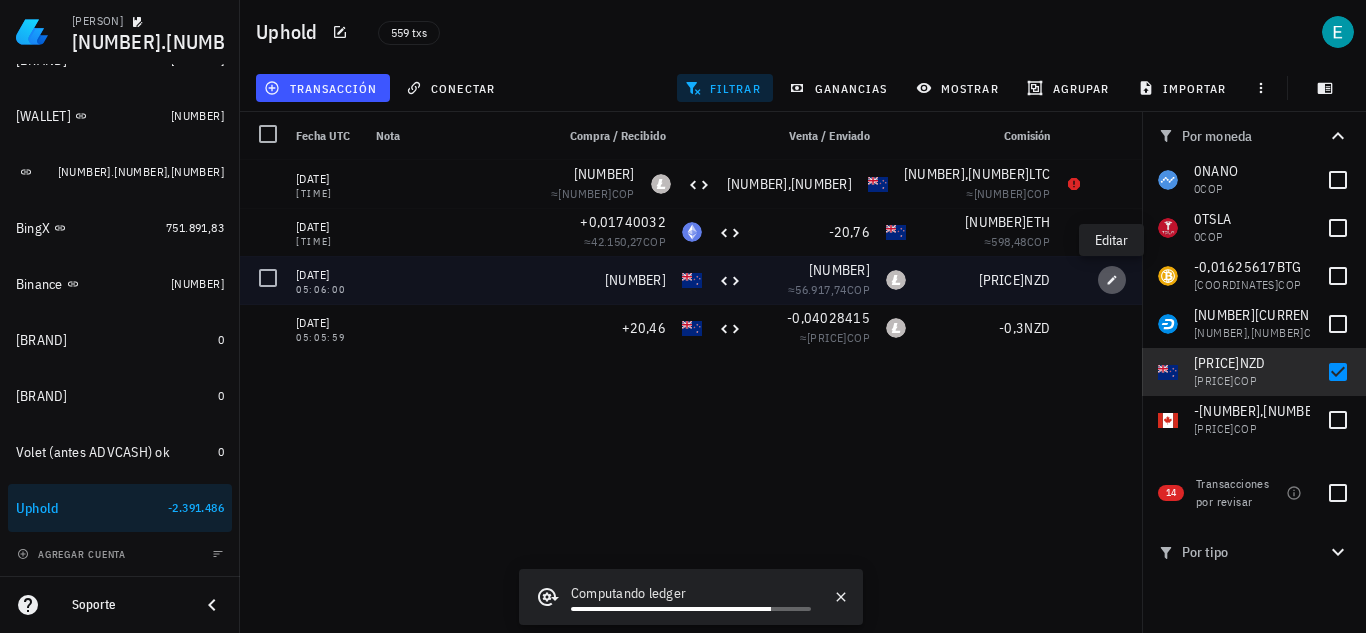 type on "05:06:00" 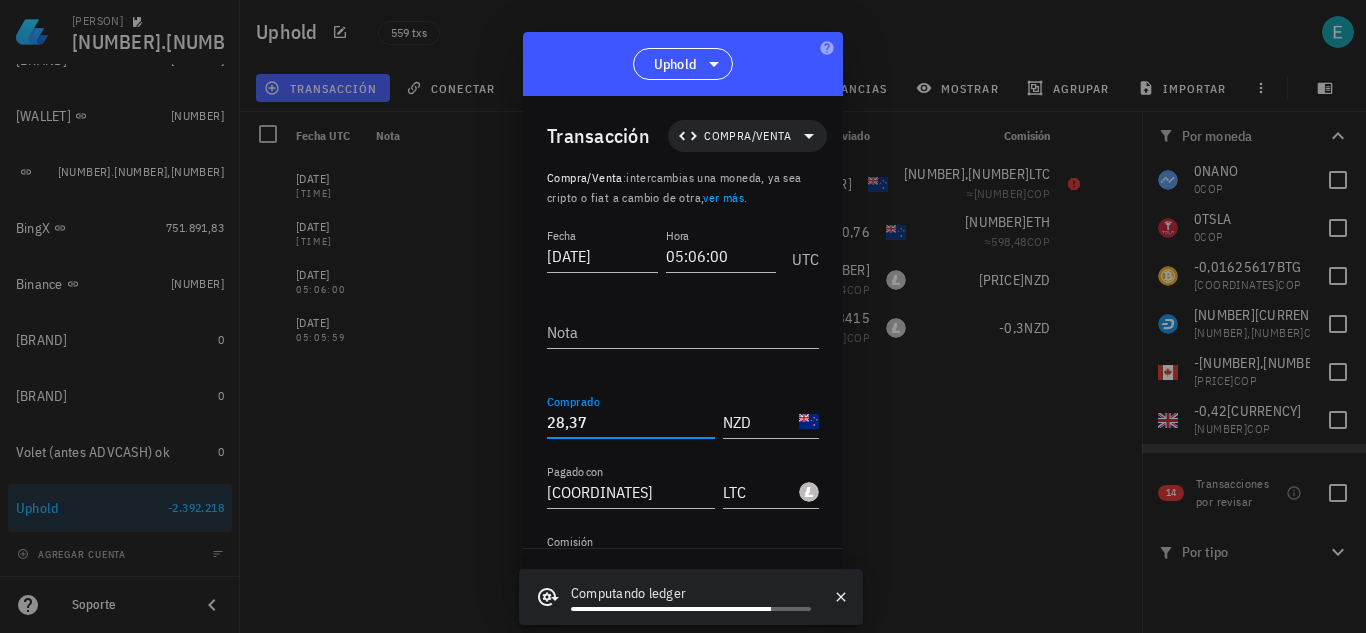 click on "28,37" at bounding box center (631, 422) 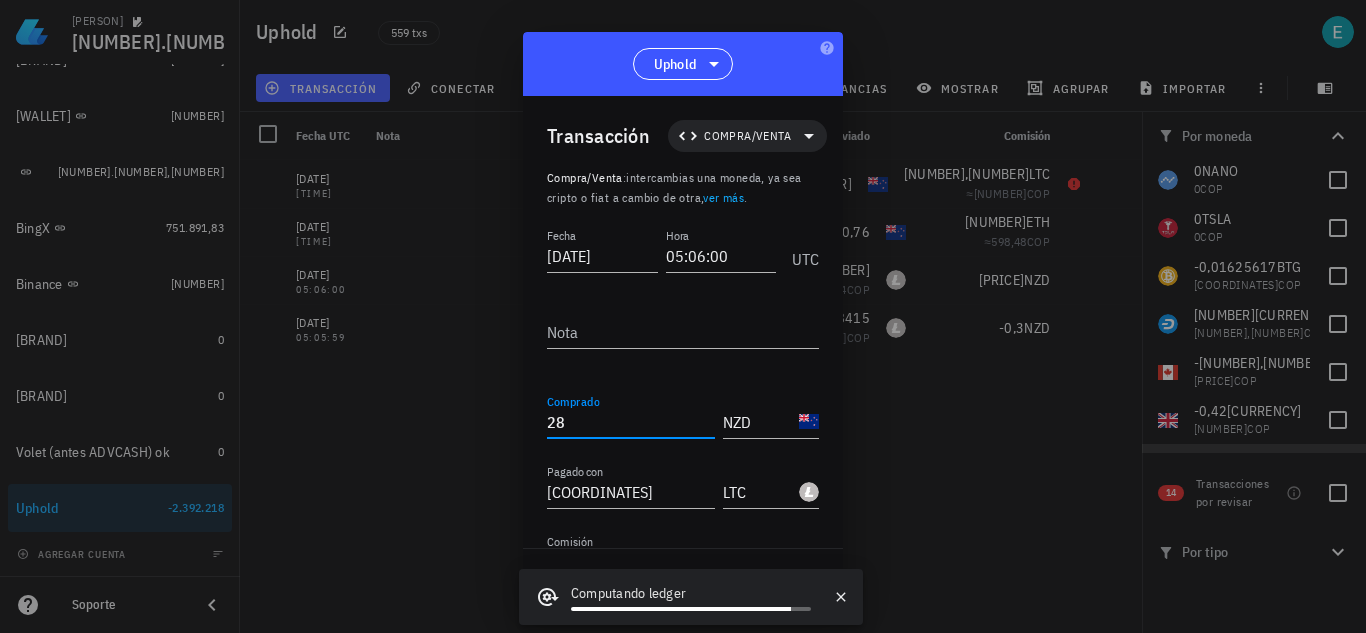 type on "2" 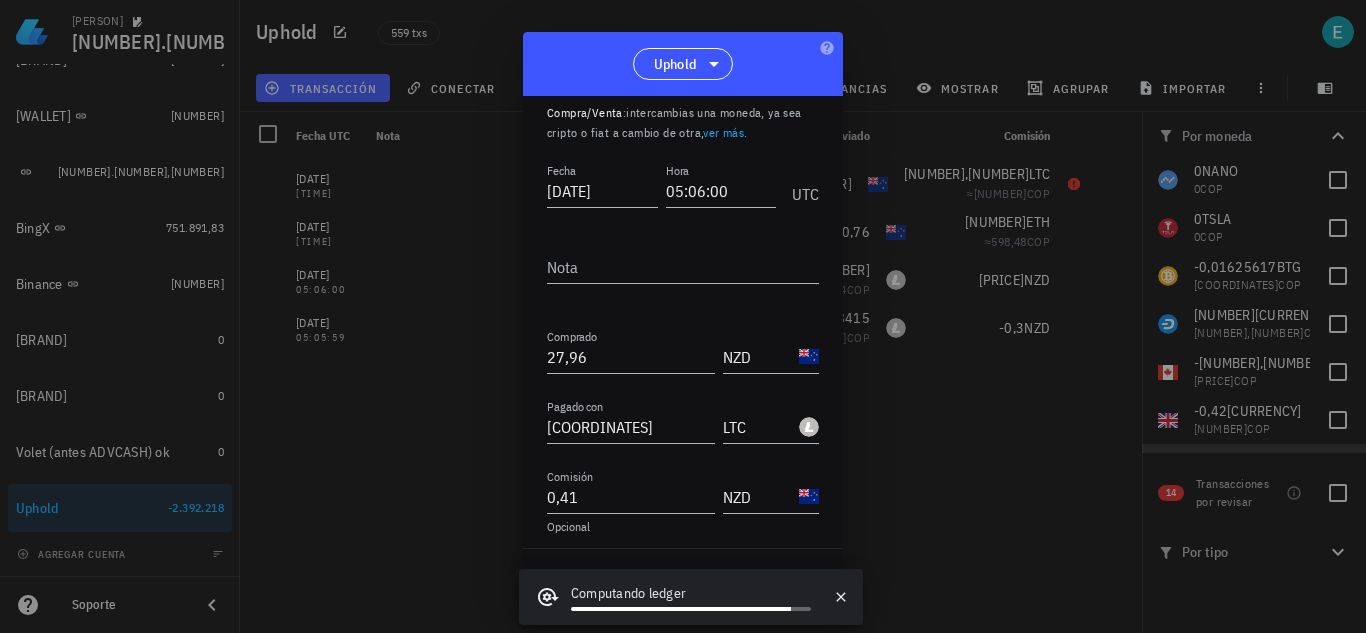 scroll, scrollTop: 111, scrollLeft: 0, axis: vertical 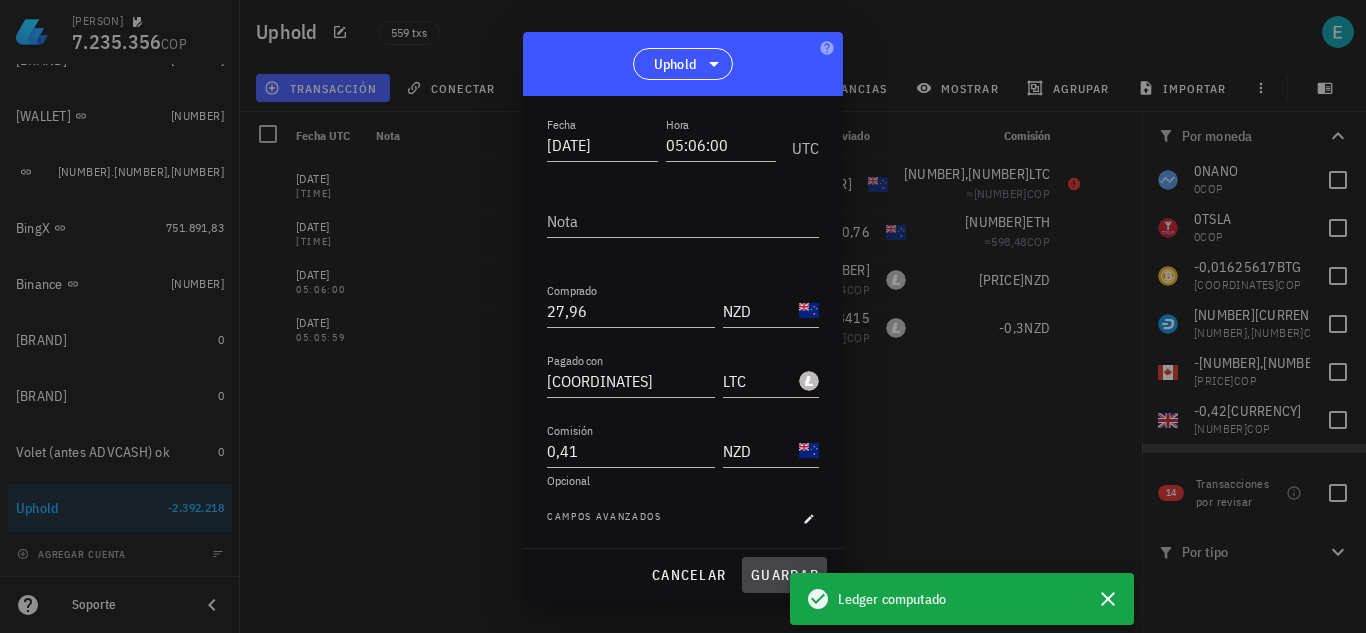 click on "guardar" at bounding box center [784, 575] 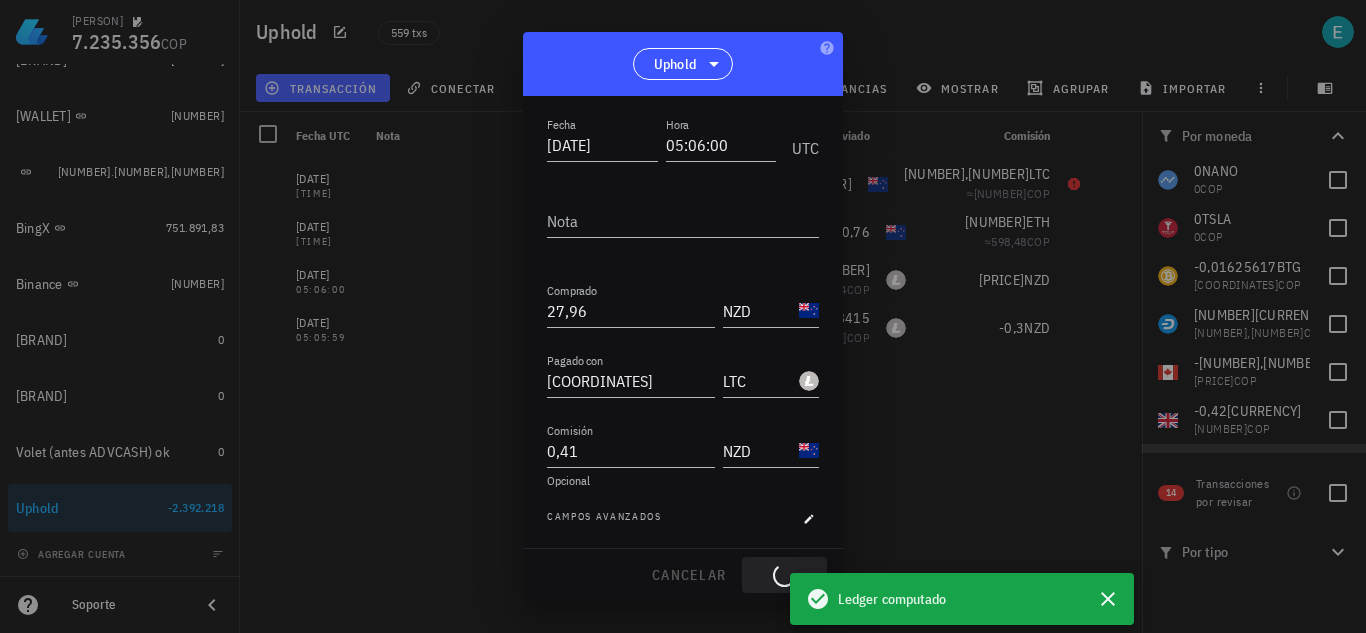 type on "28,37" 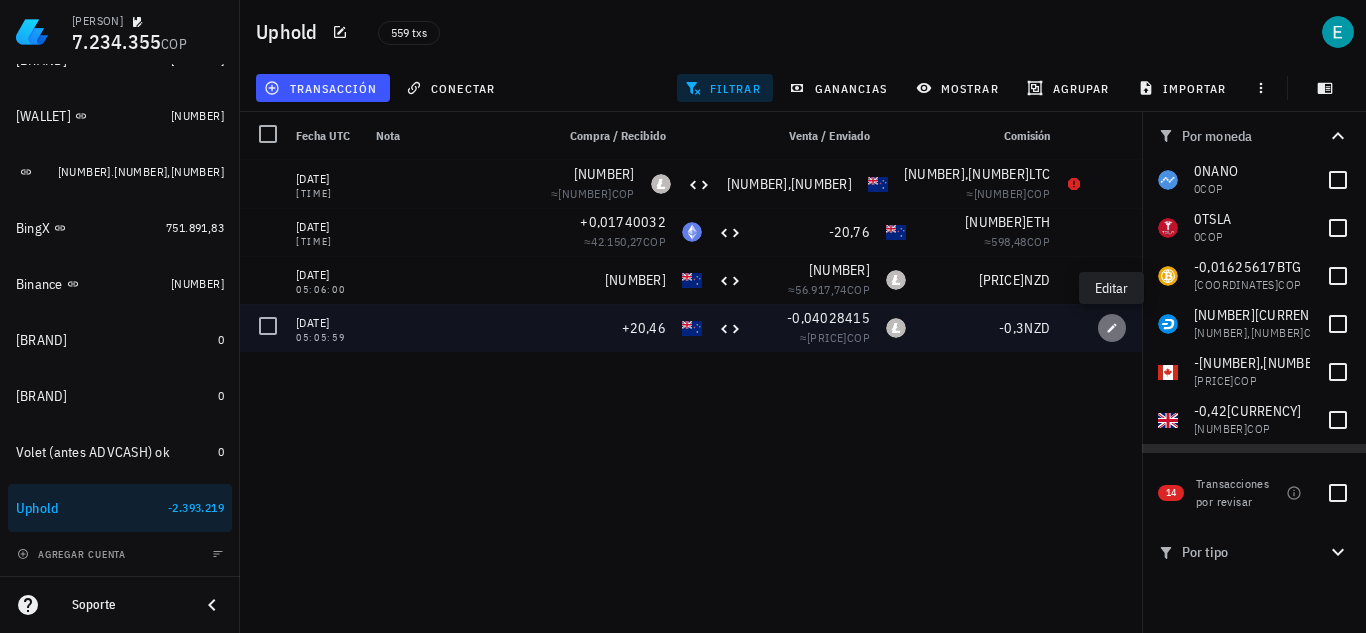 click 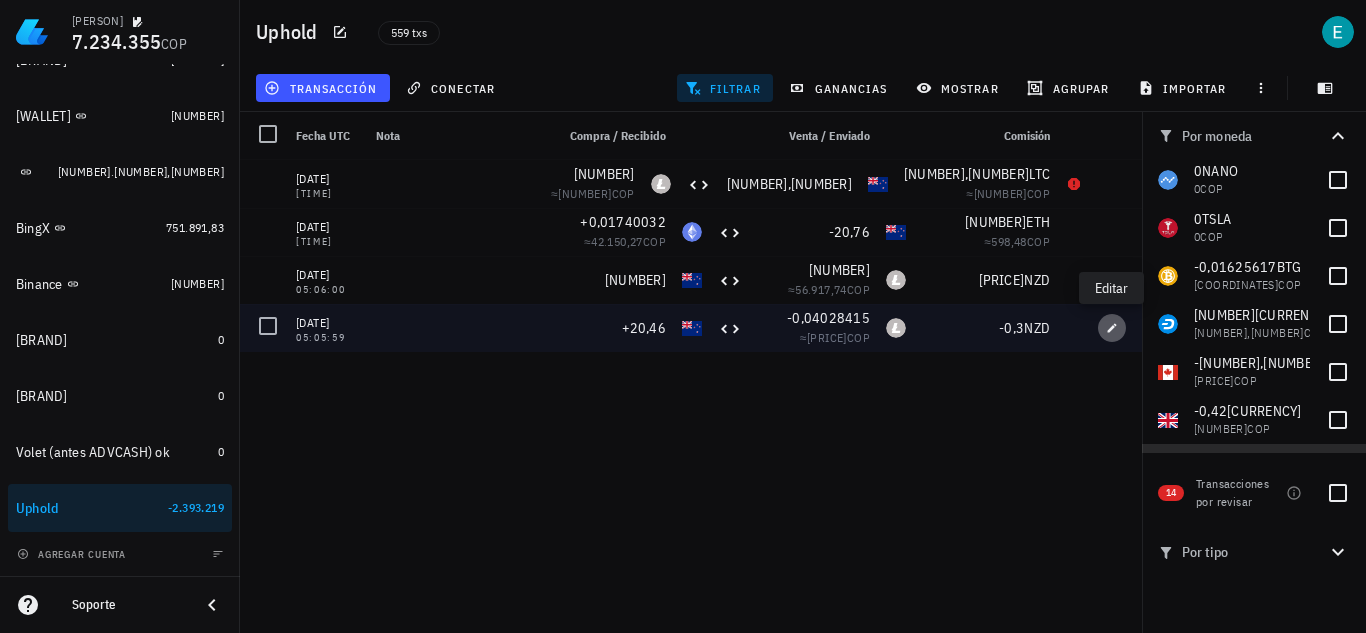 type on "05:05:59" 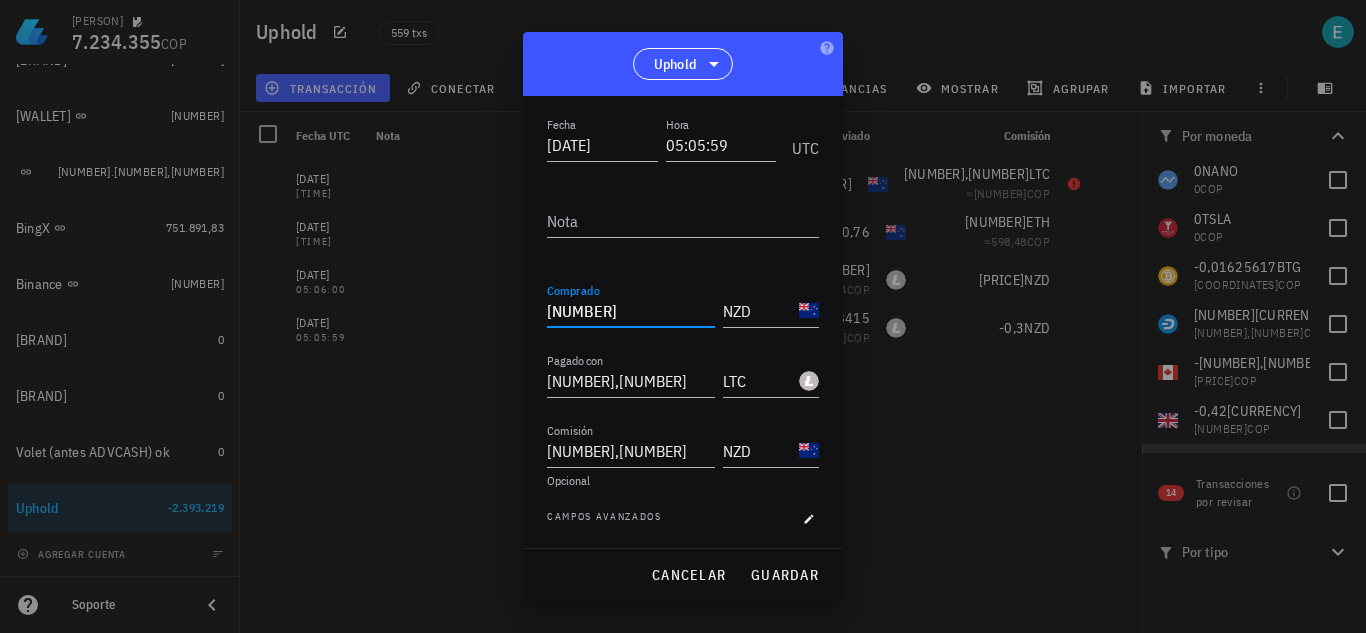 click on "20,46" at bounding box center [631, 311] 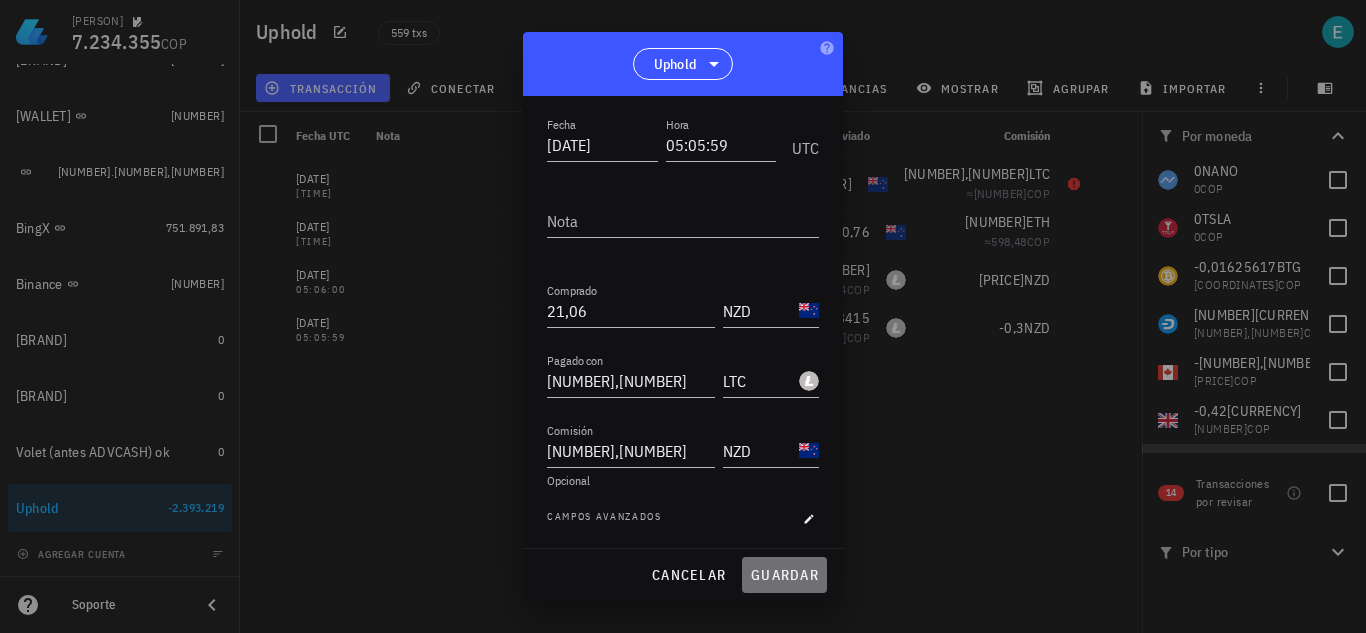 click on "guardar" at bounding box center (784, 575) 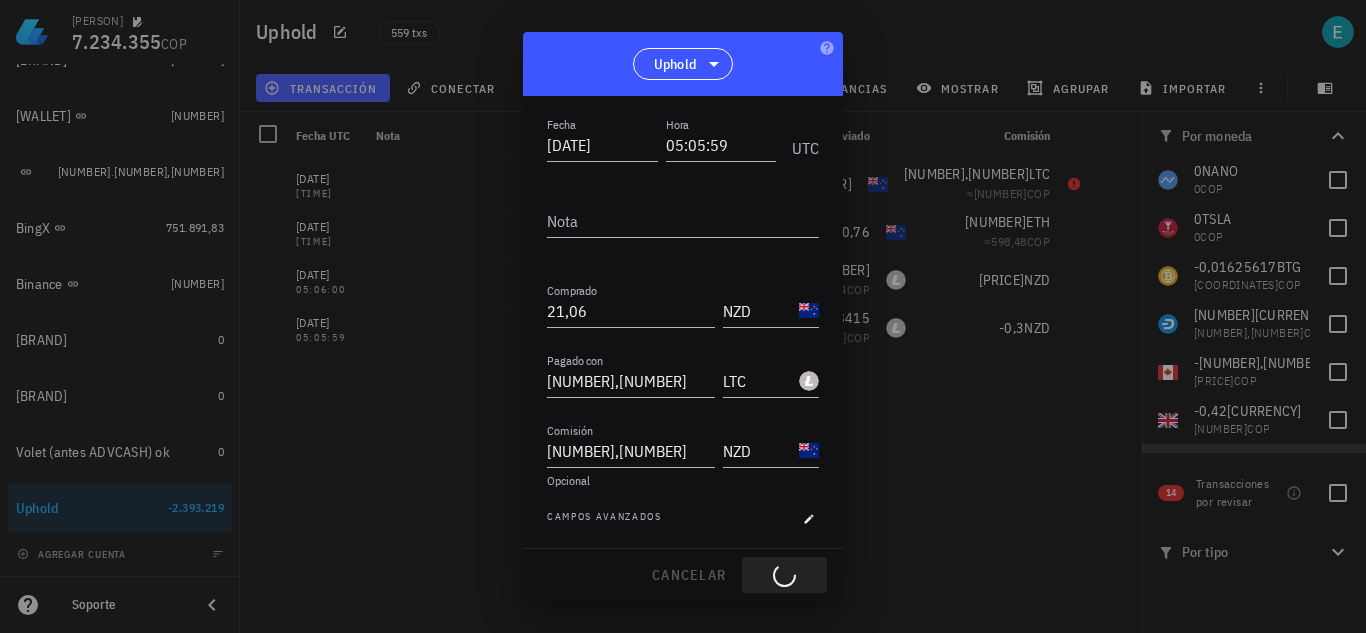 type on "20,46" 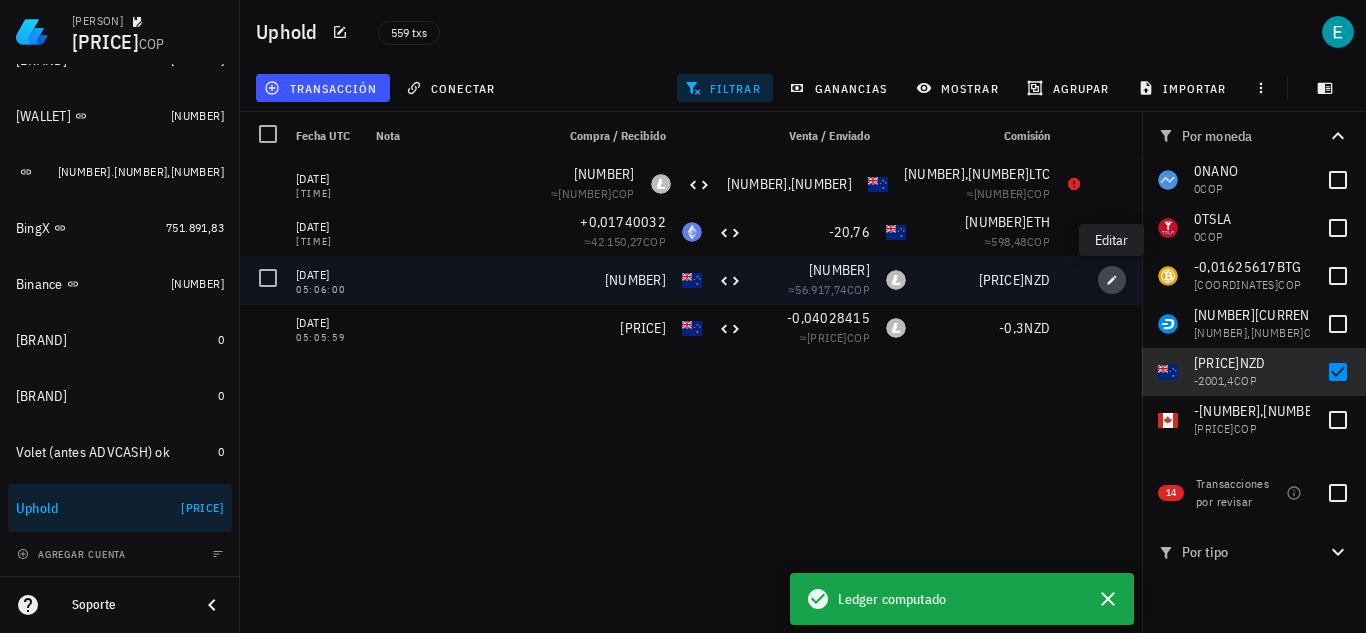 click 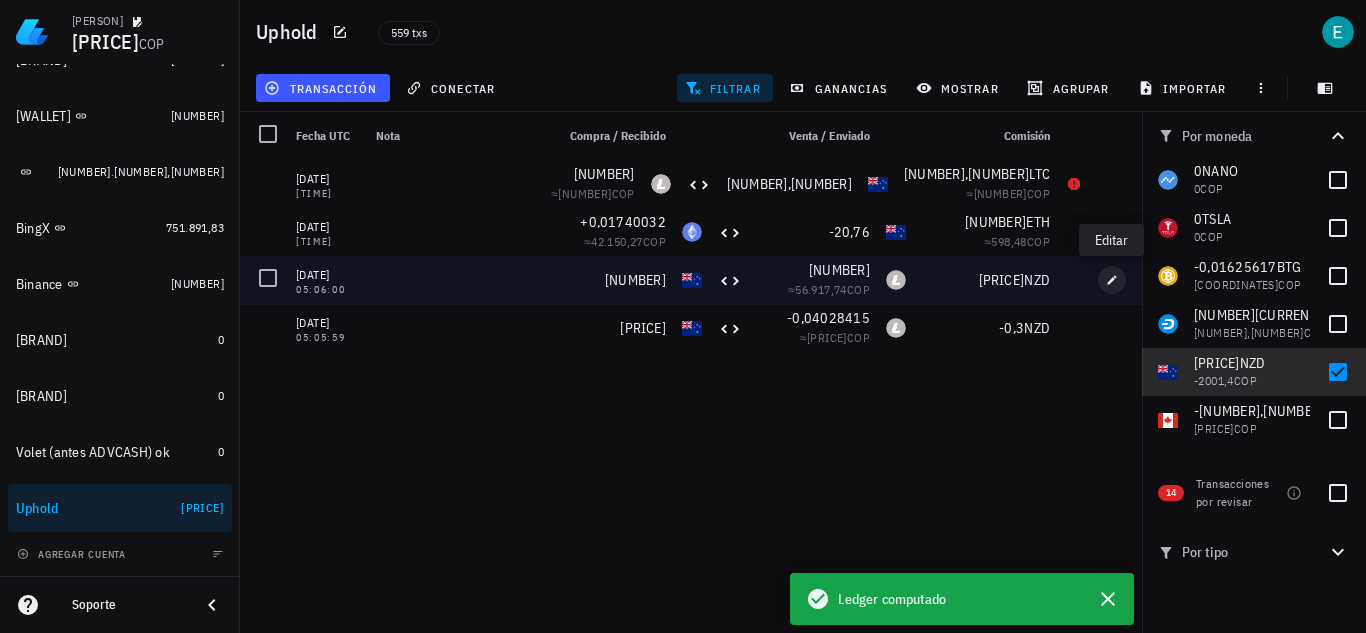 type on "05:06:00" 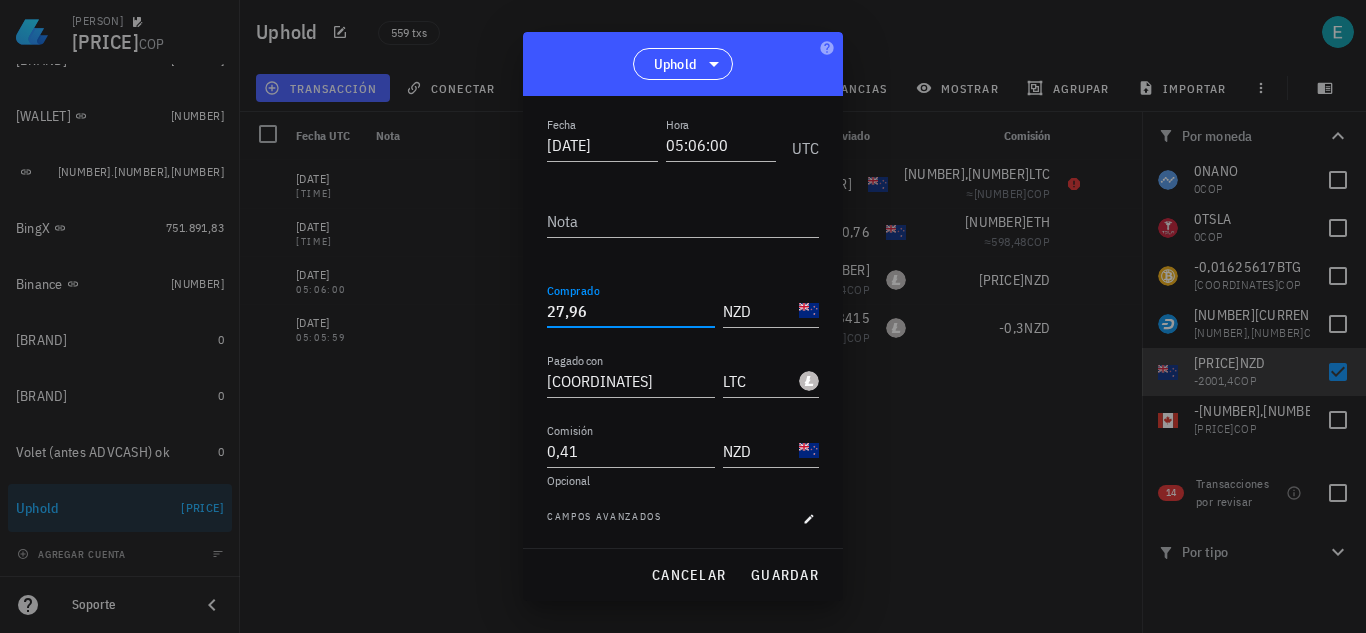 click on "27,96" at bounding box center [631, 311] 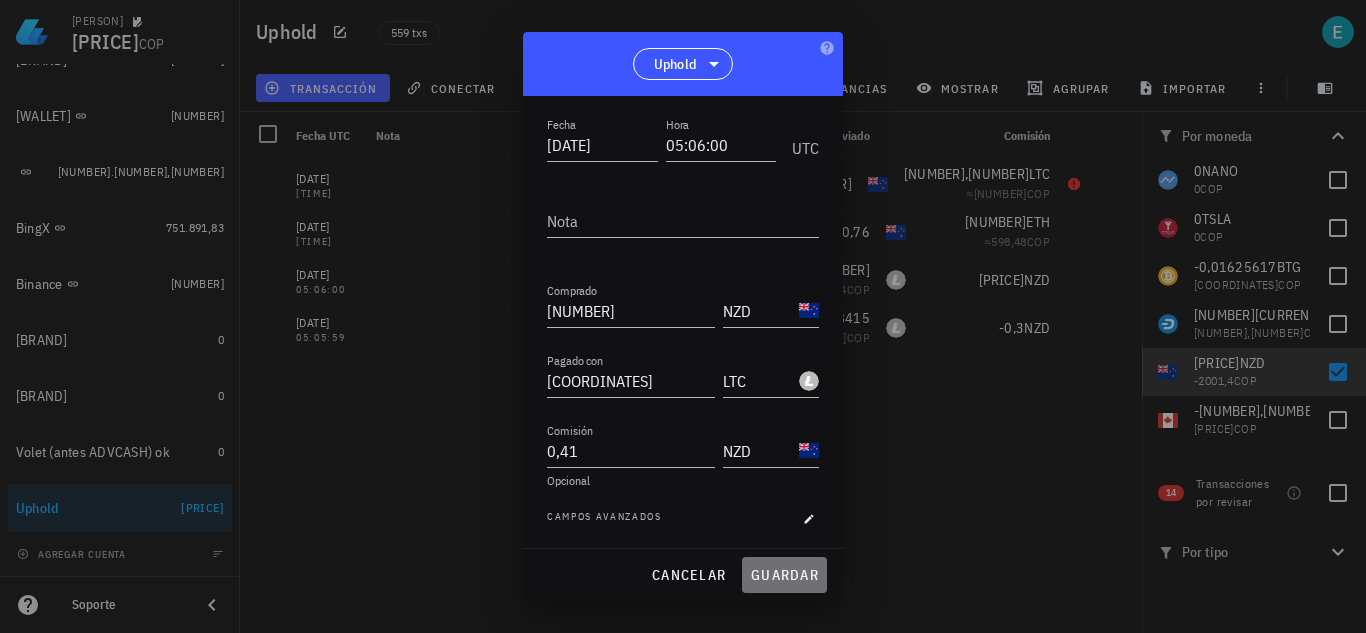 click on "guardar" at bounding box center (784, 575) 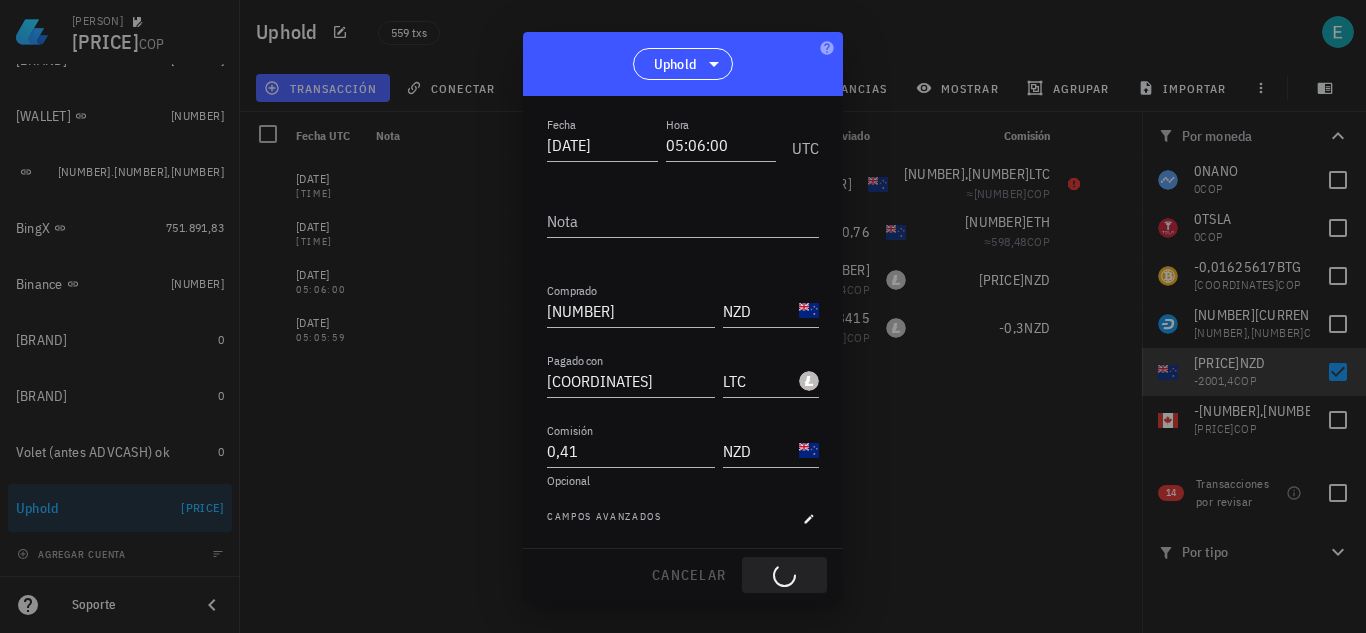 type on "27,96" 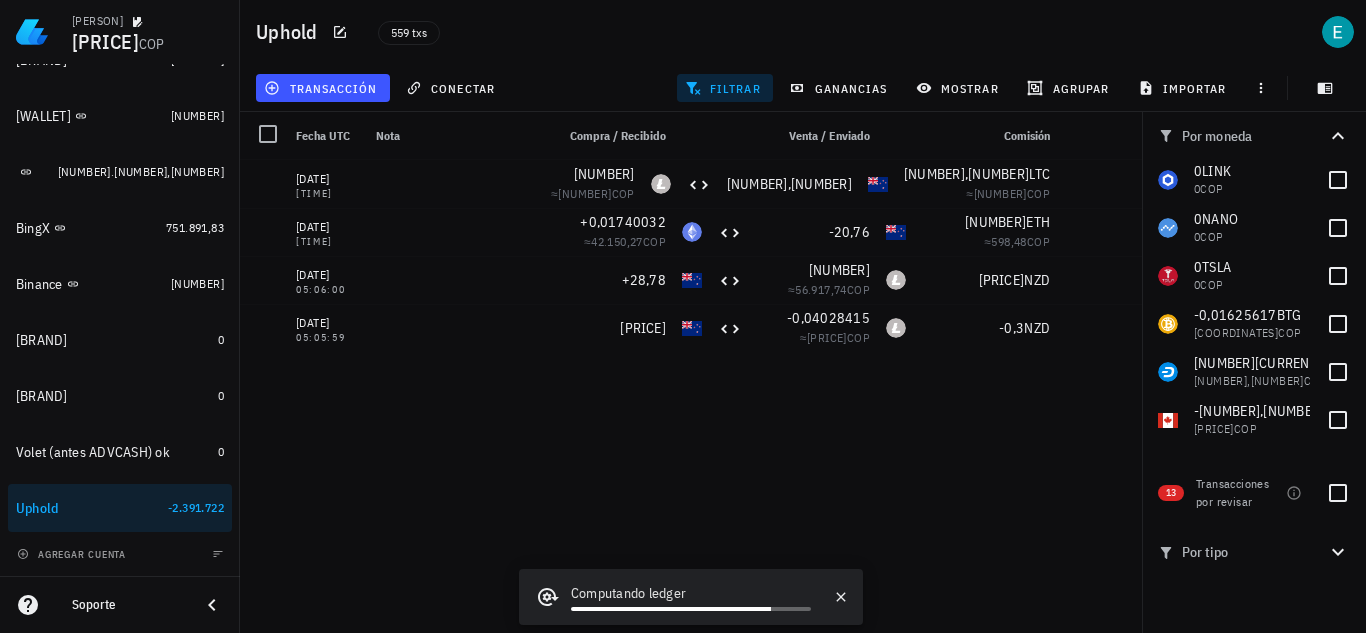 scroll, scrollTop: 772, scrollLeft: 0, axis: vertical 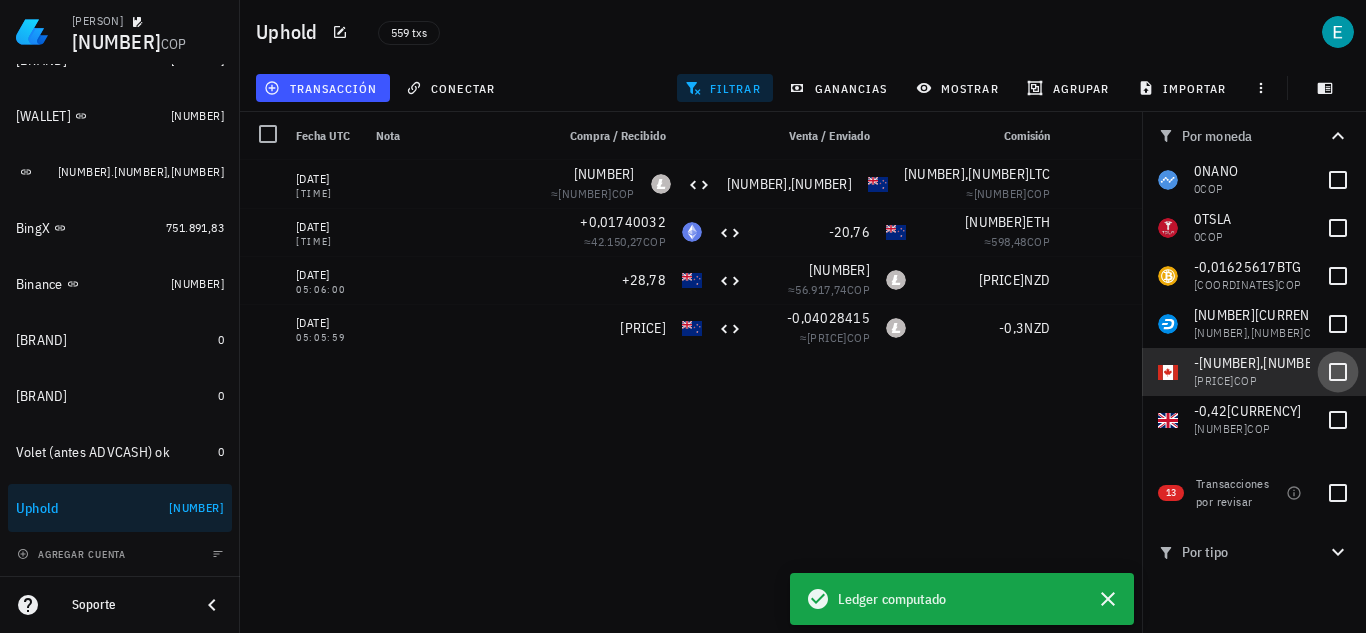 click at bounding box center [1338, 372] 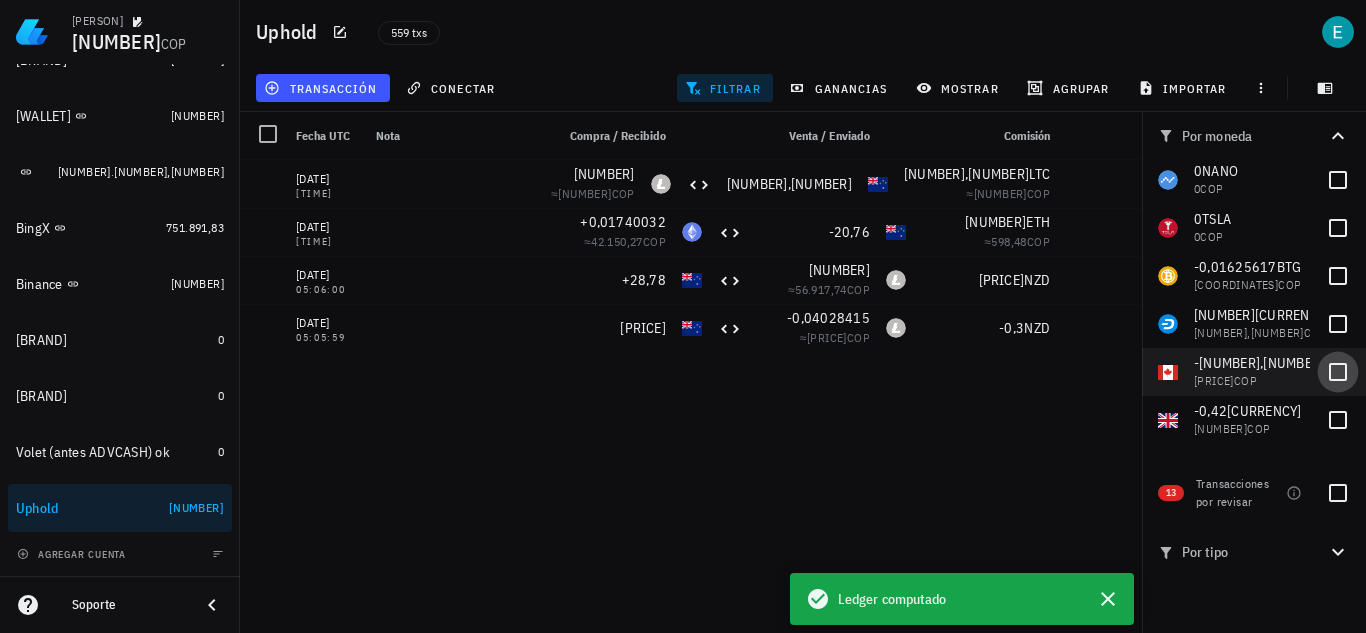 checkbox on "true" 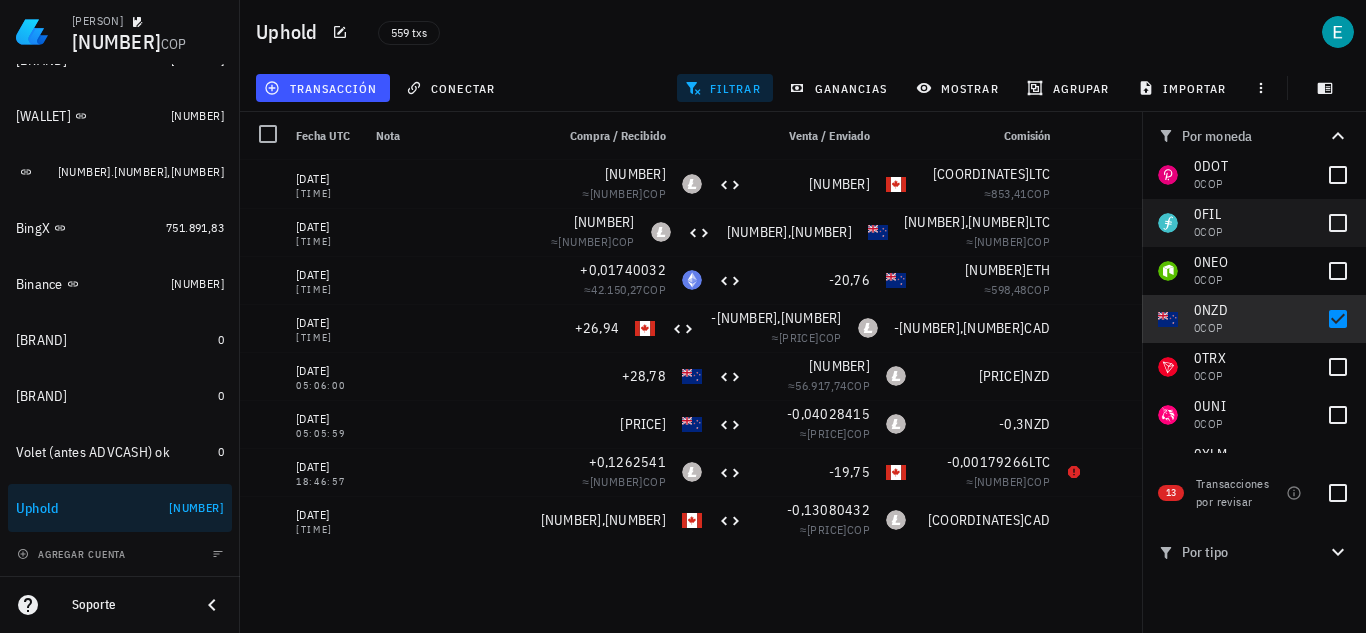 scroll, scrollTop: 208, scrollLeft: 0, axis: vertical 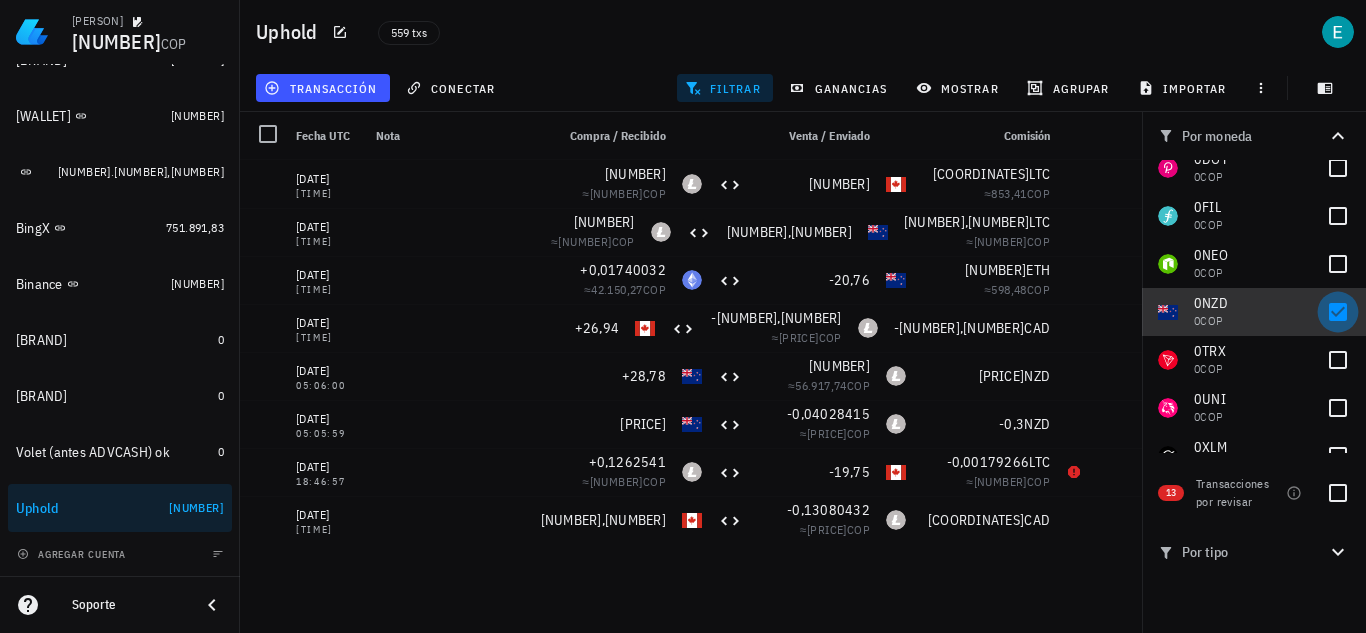 click at bounding box center [1338, 312] 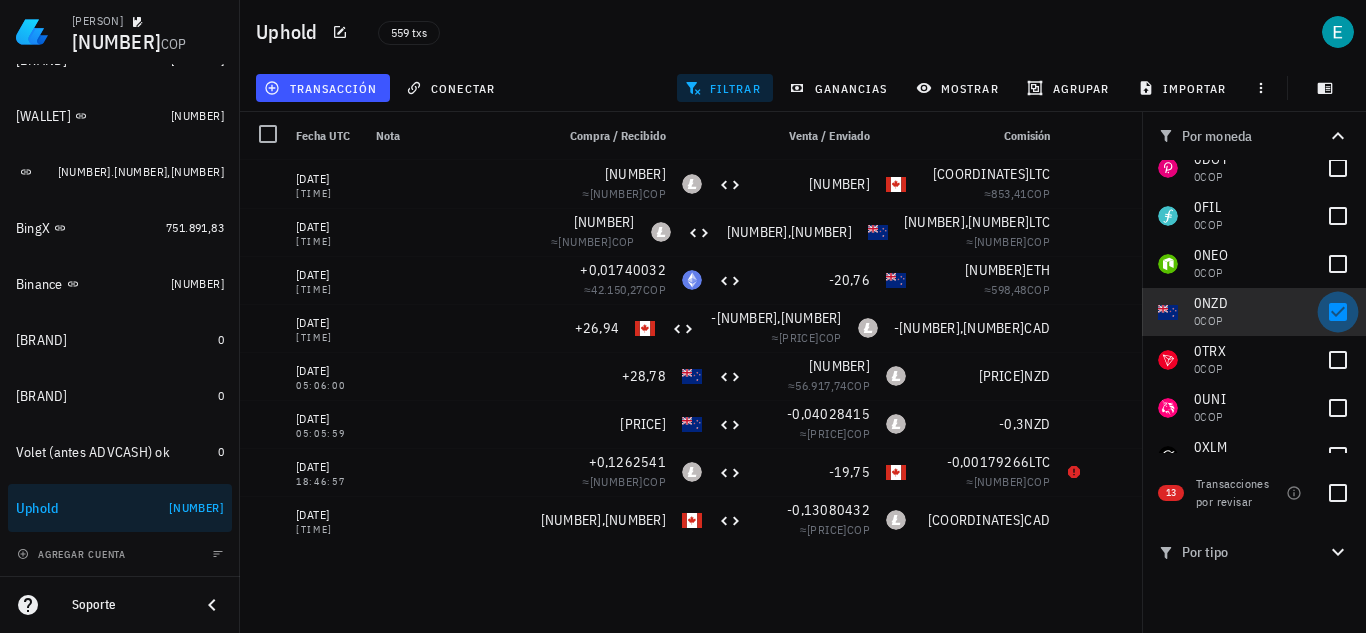 checkbox on "false" 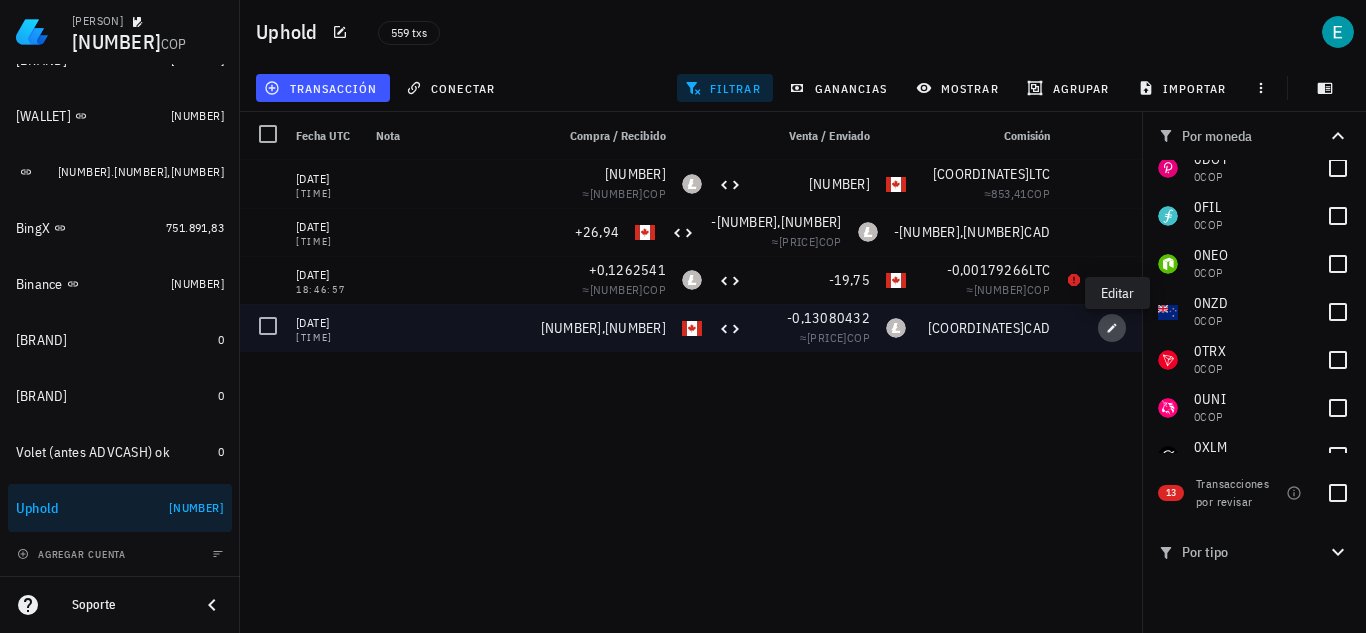 click 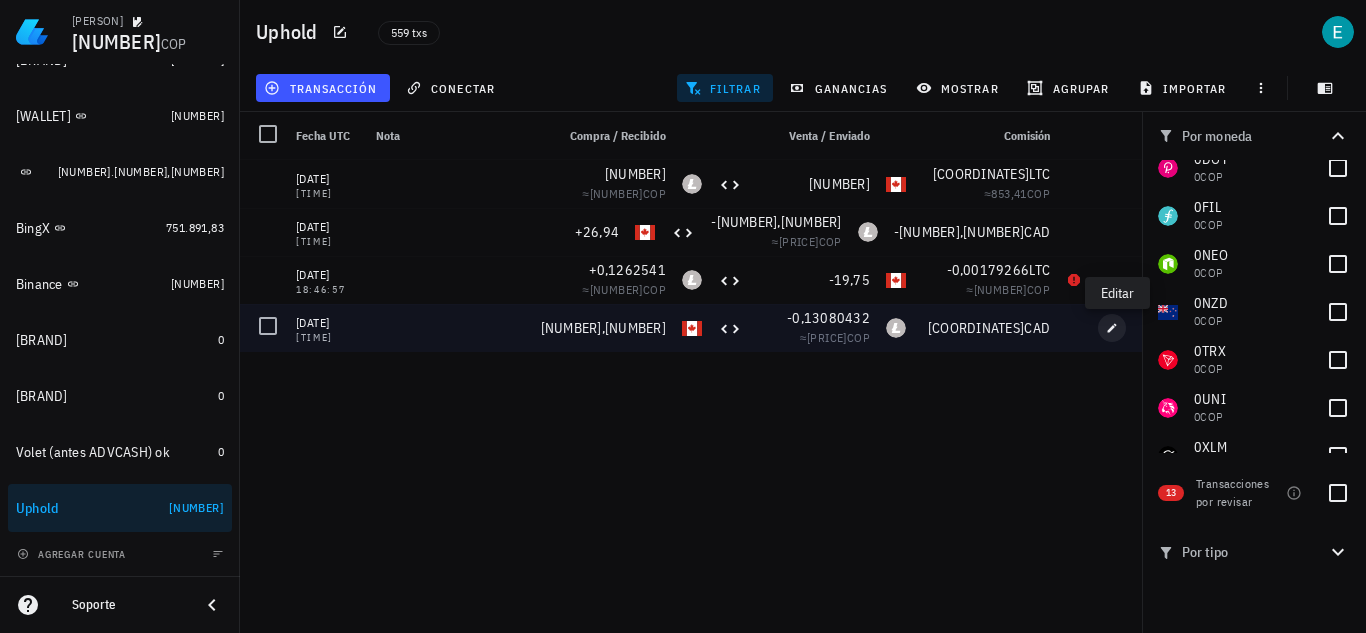 type on "2017-12-08" 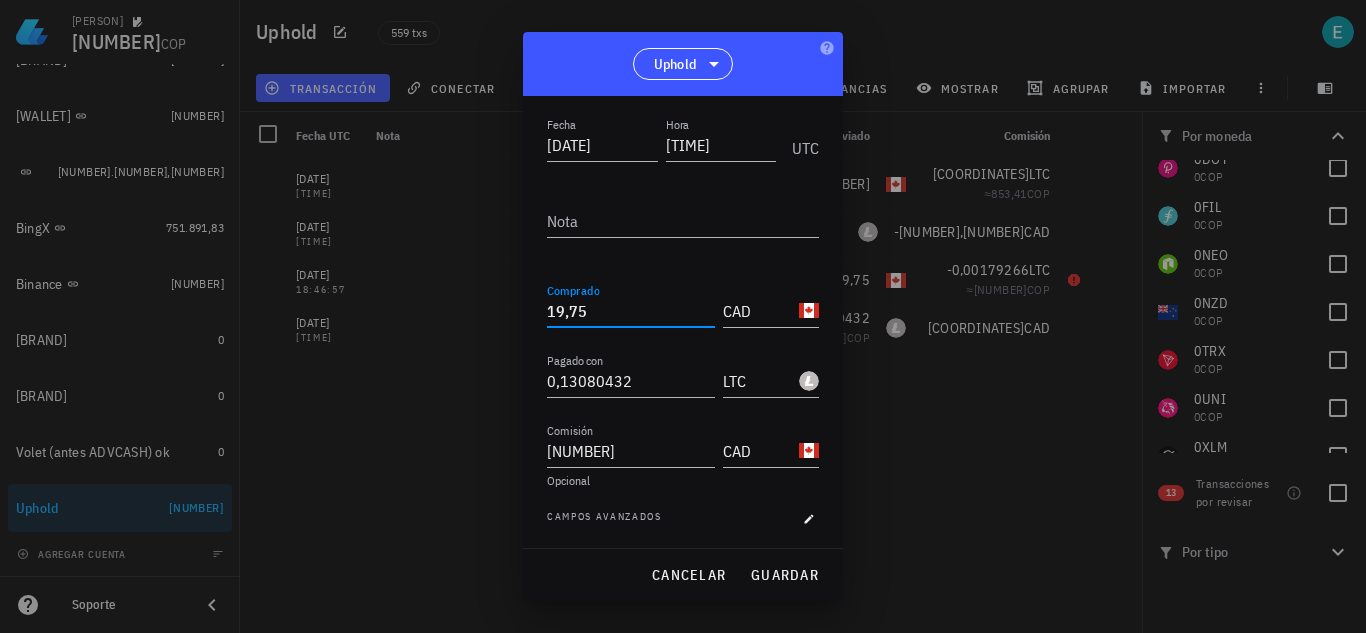 drag, startPoint x: 627, startPoint y: 313, endPoint x: 526, endPoint y: 316, distance: 101.04455 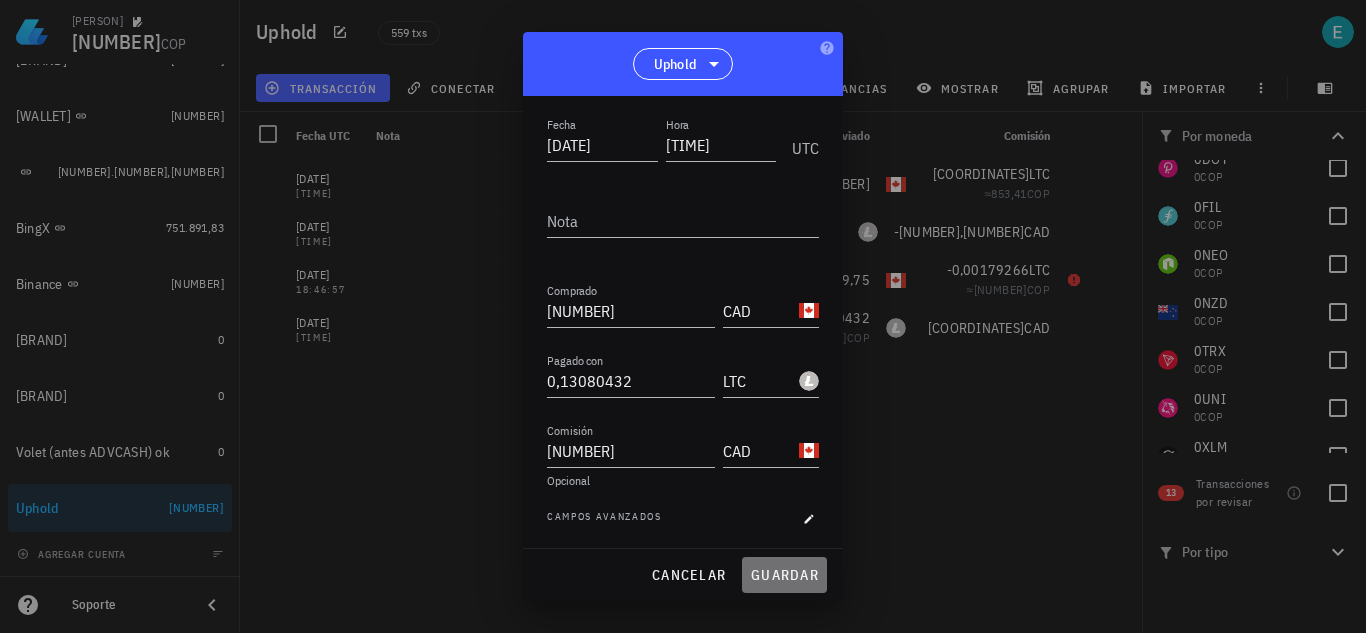 click on "guardar" at bounding box center [784, 575] 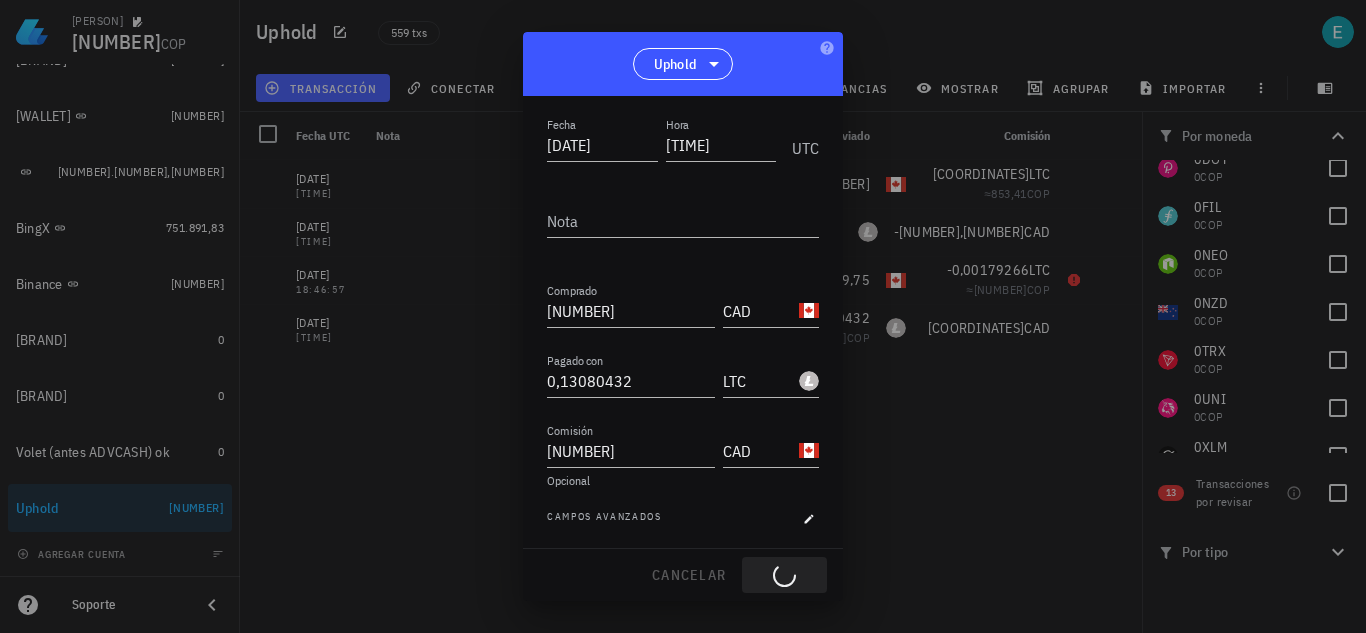 type on "19,75" 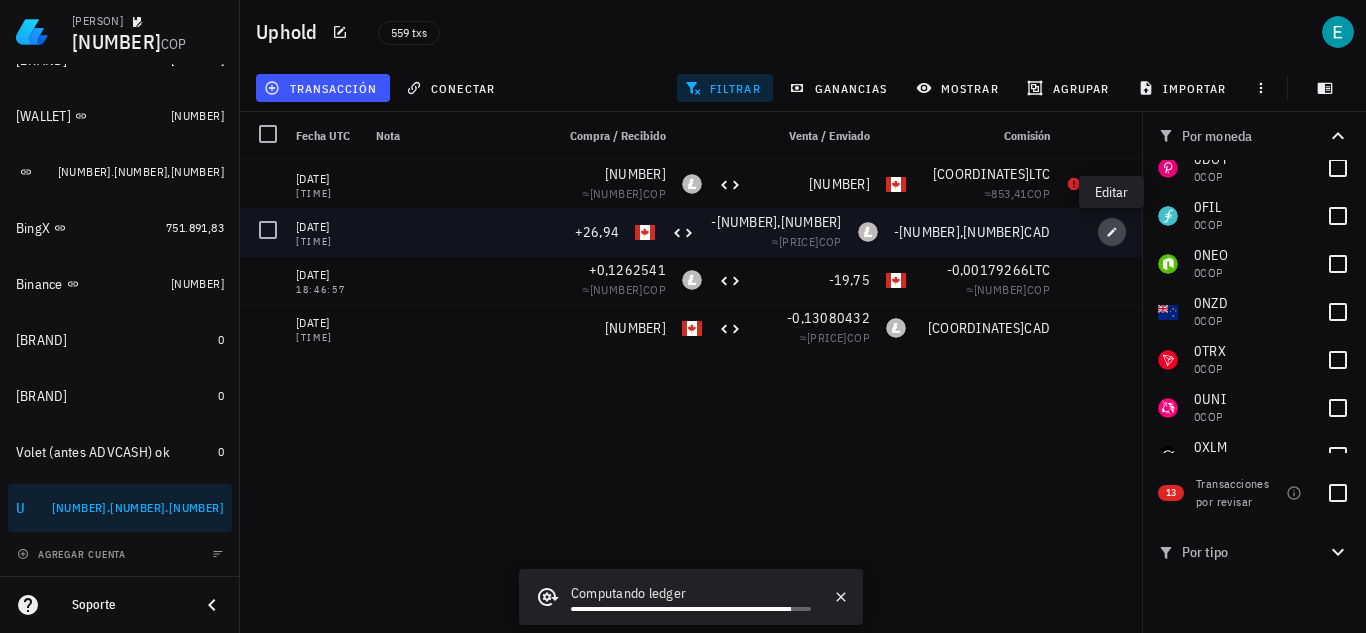 click 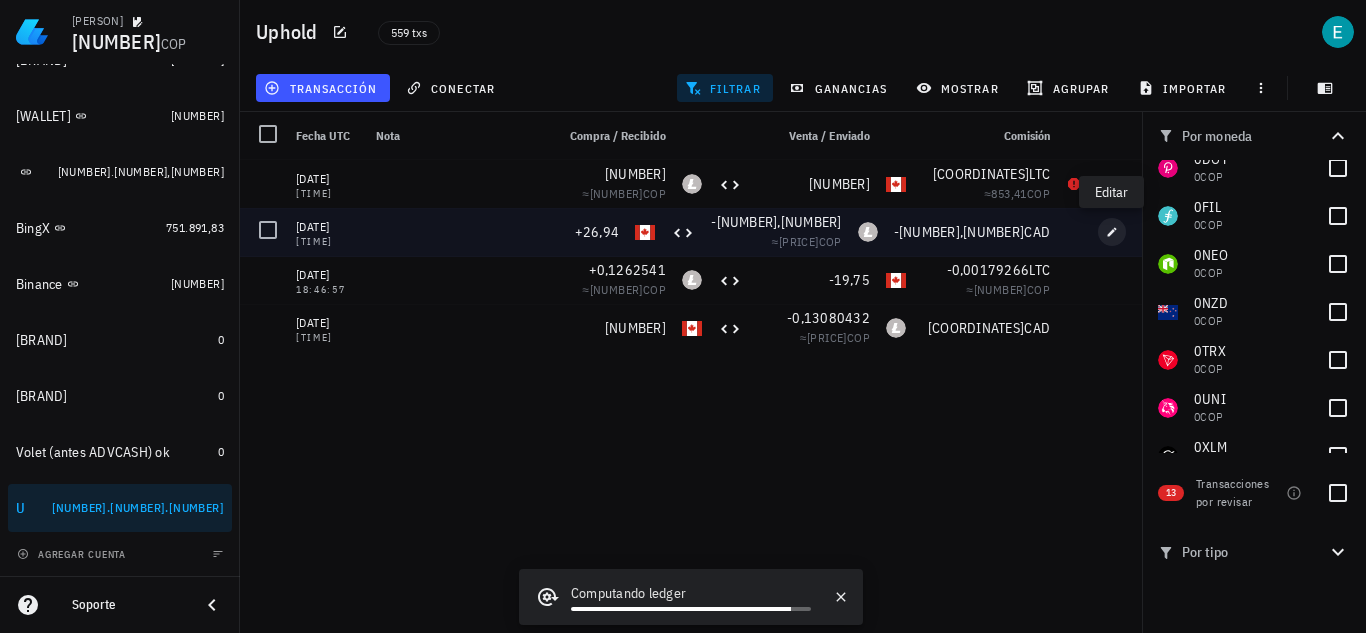 type on "2017-12-19" 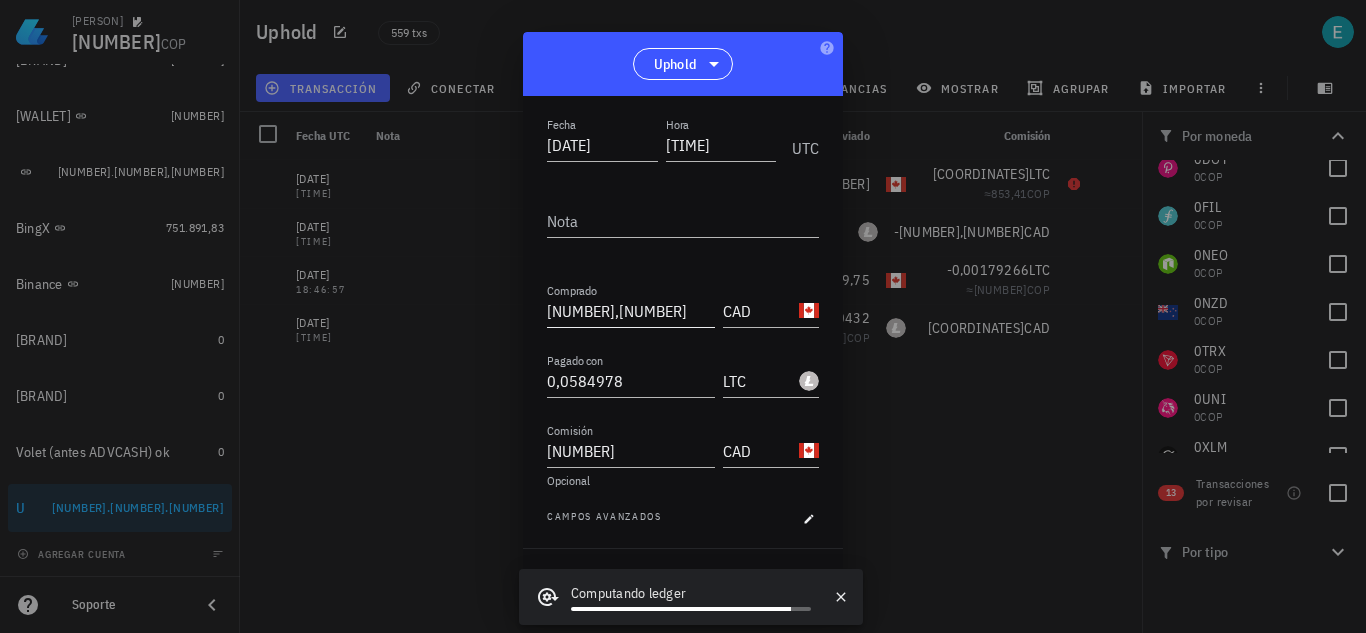 click on "26,94" at bounding box center (631, 311) 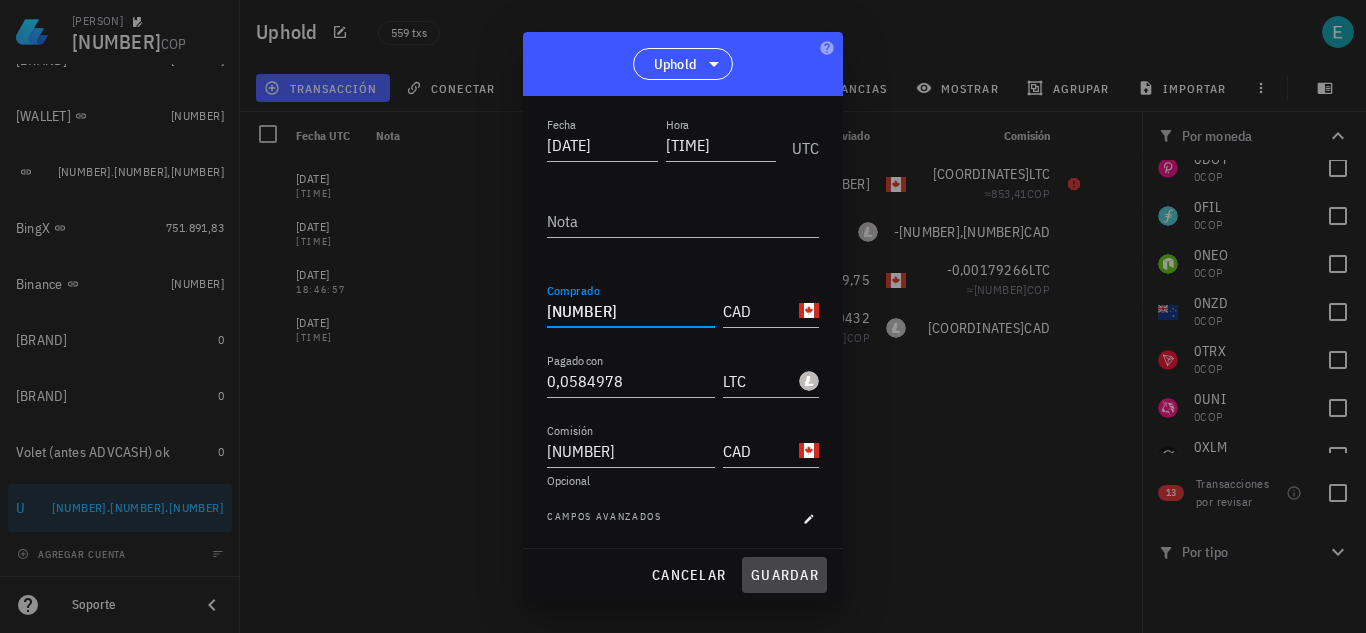 click on "guardar" at bounding box center [784, 575] 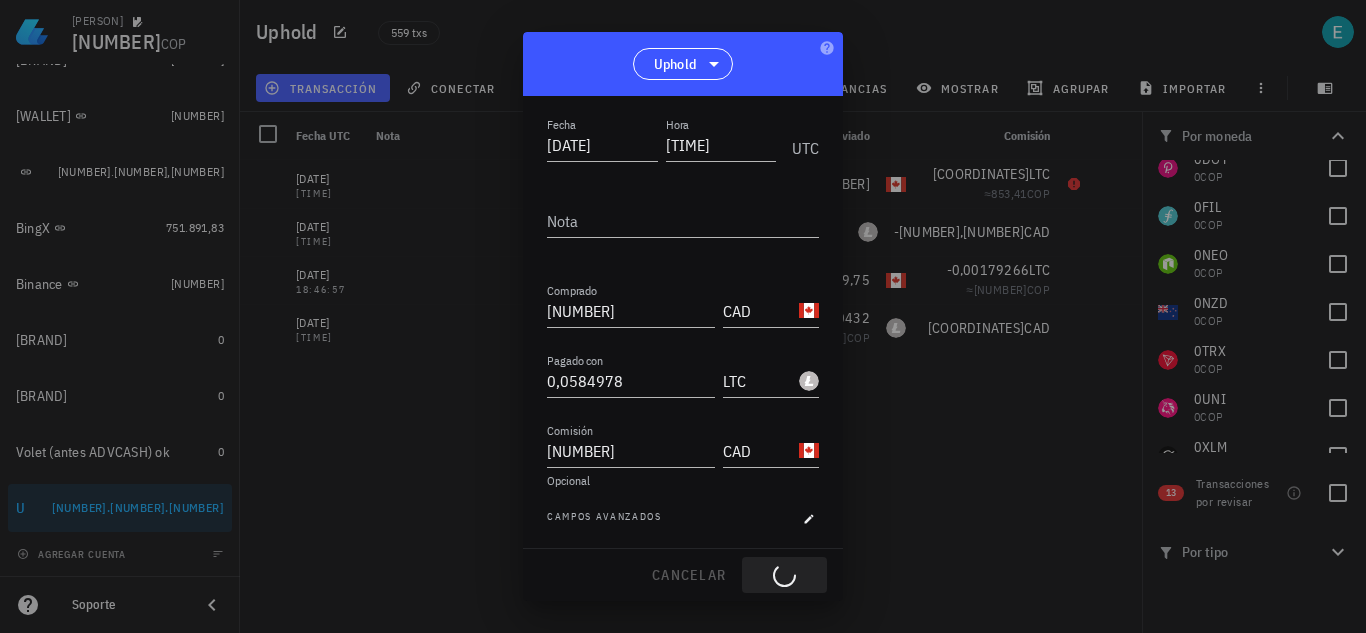 type on "26,94" 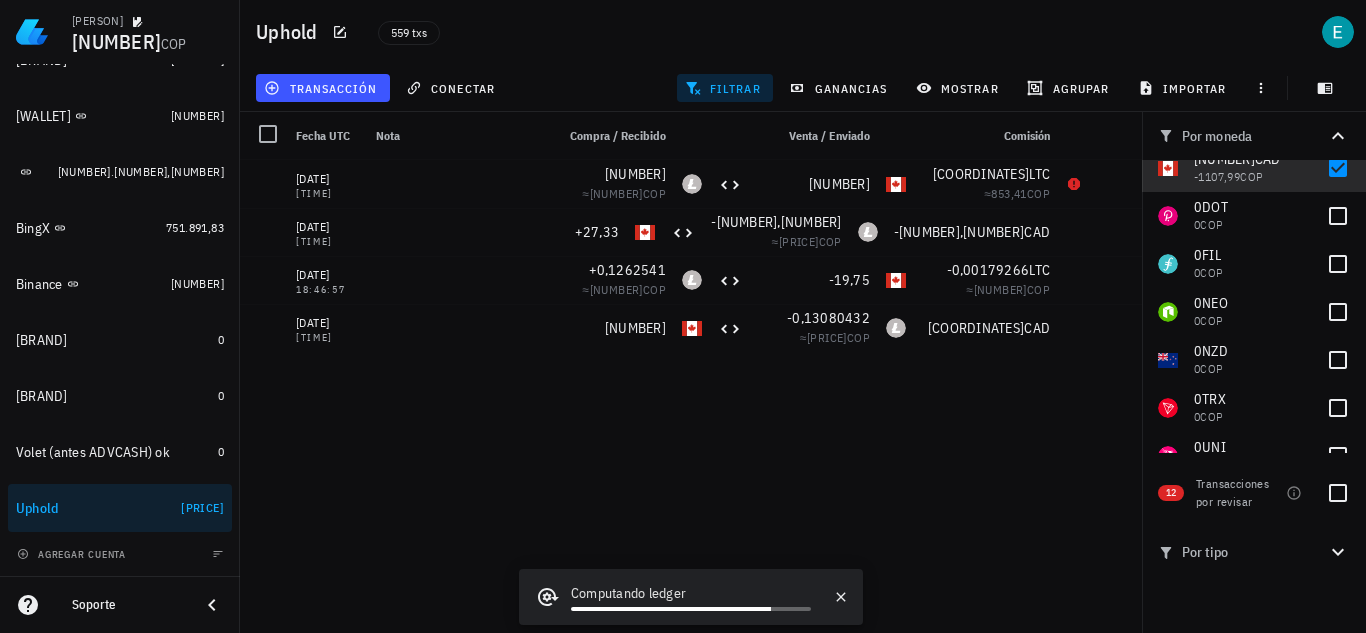 scroll, scrollTop: 256, scrollLeft: 0, axis: vertical 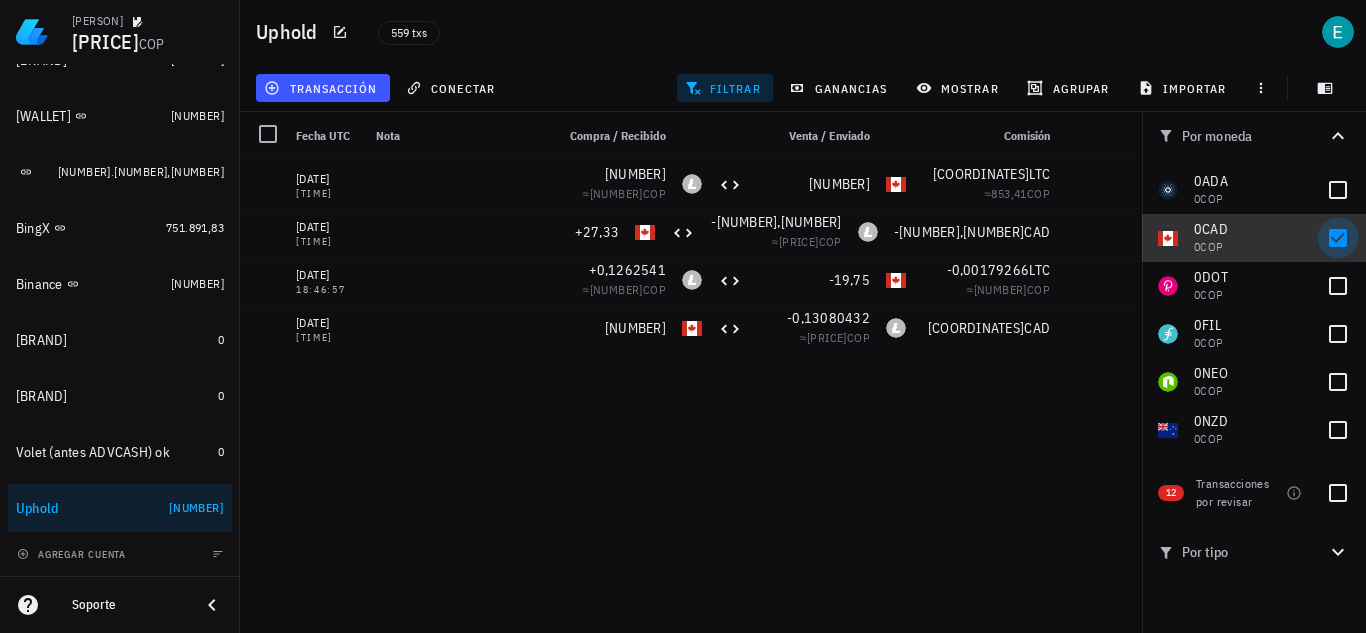 click at bounding box center (1338, 238) 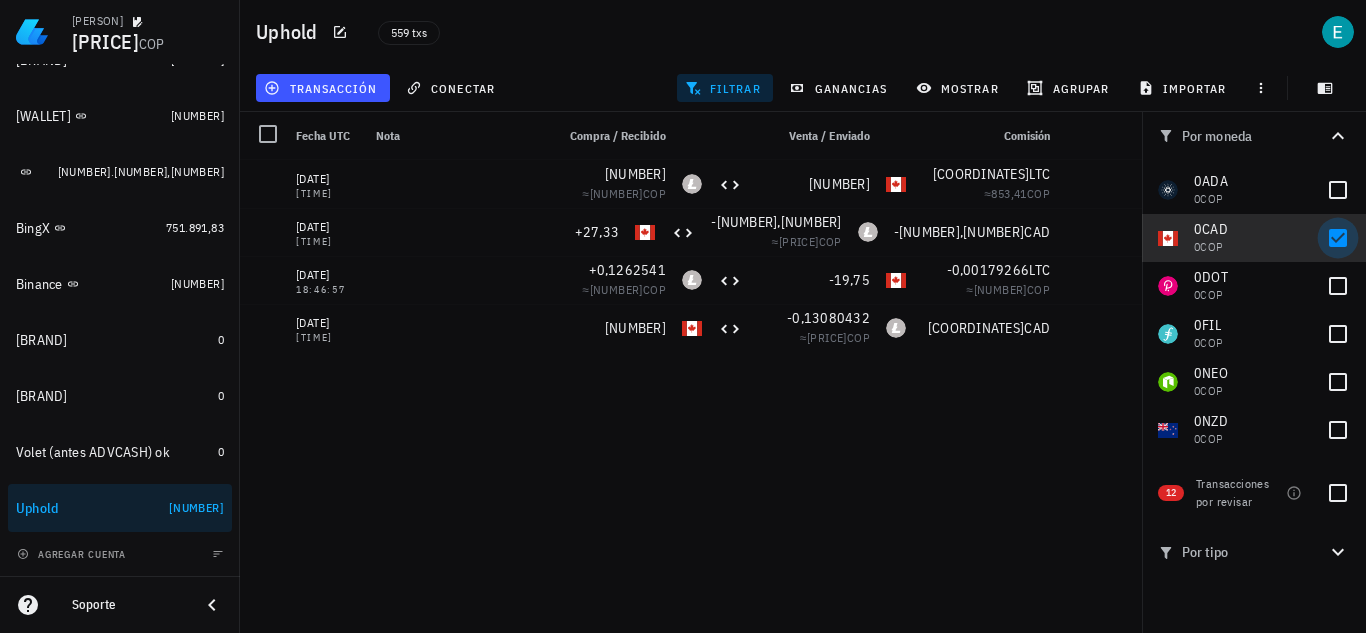 checkbox on "false" 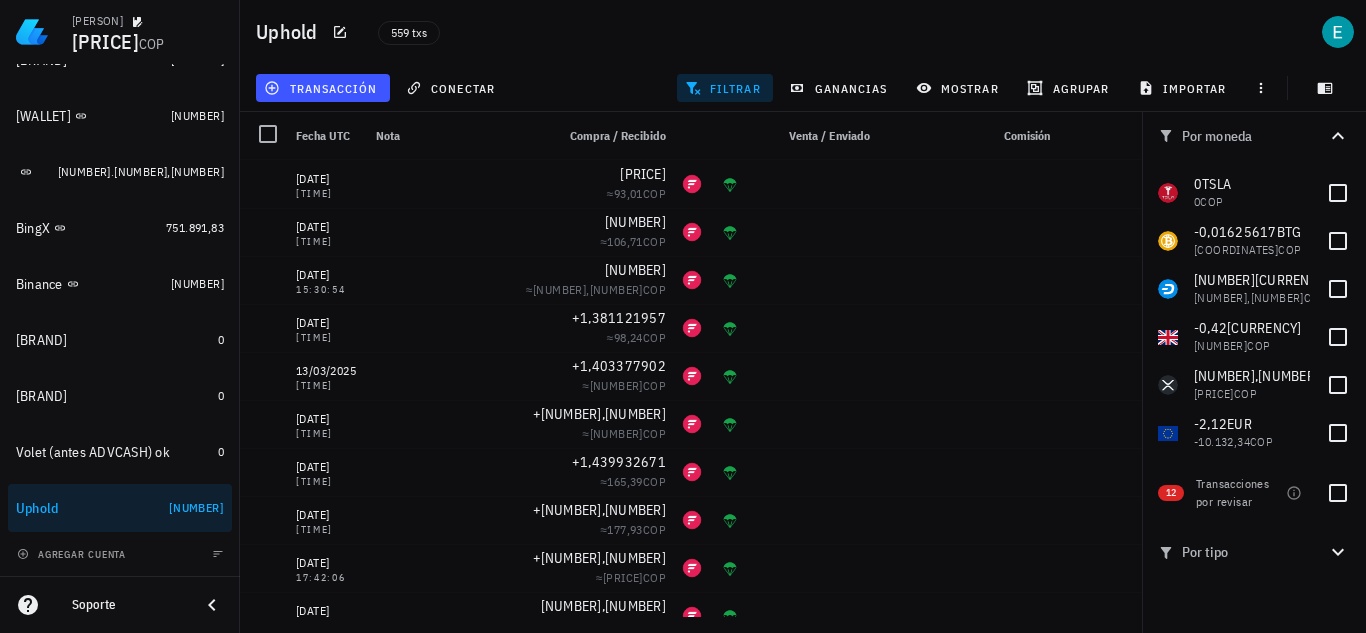 scroll, scrollTop: 868, scrollLeft: 0, axis: vertical 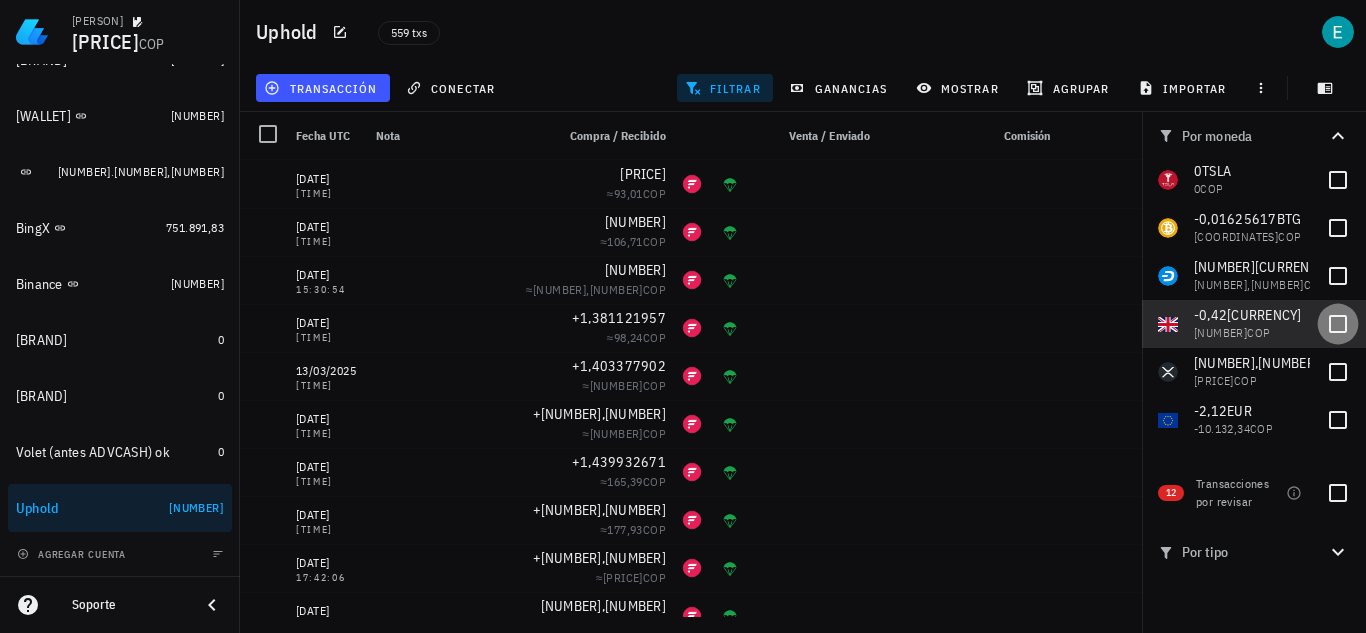 click at bounding box center [1338, 324] 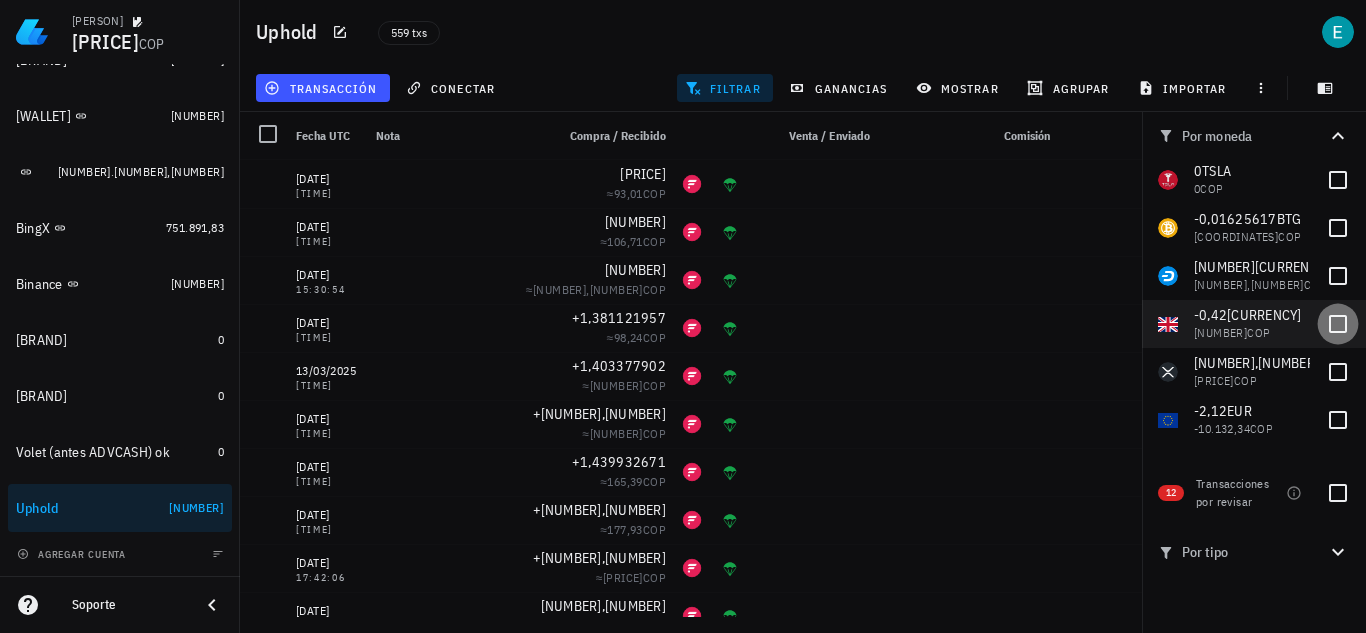 checkbox on "true" 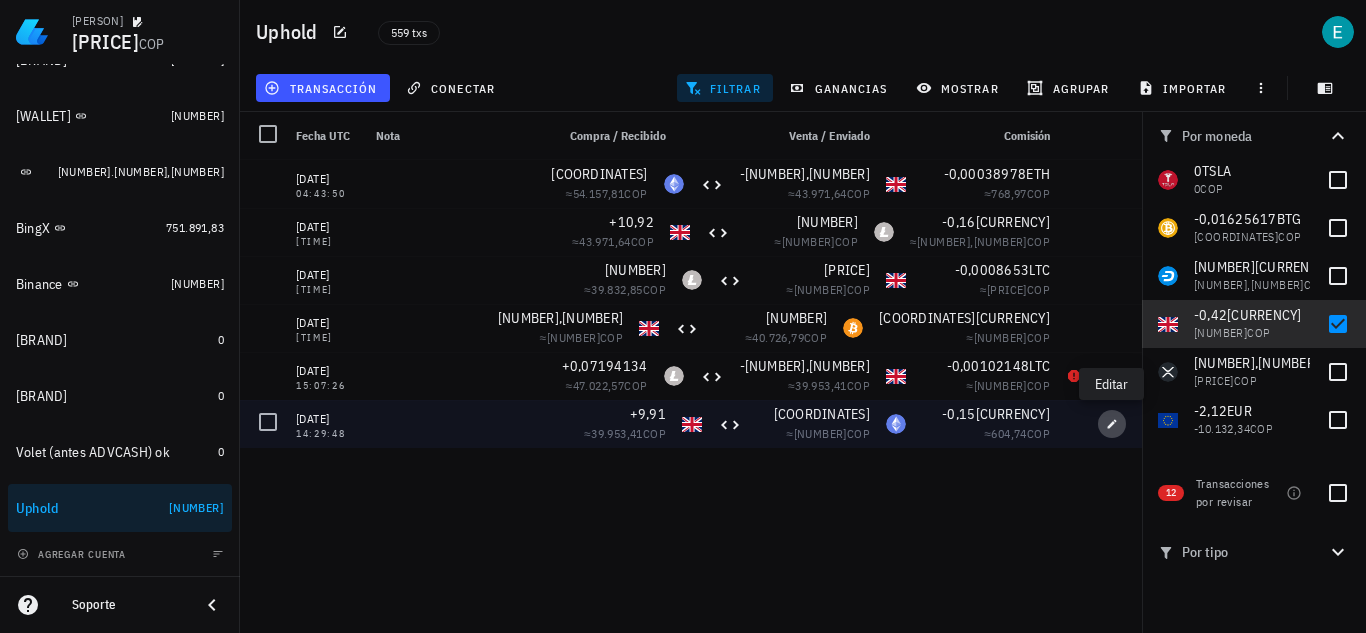 click 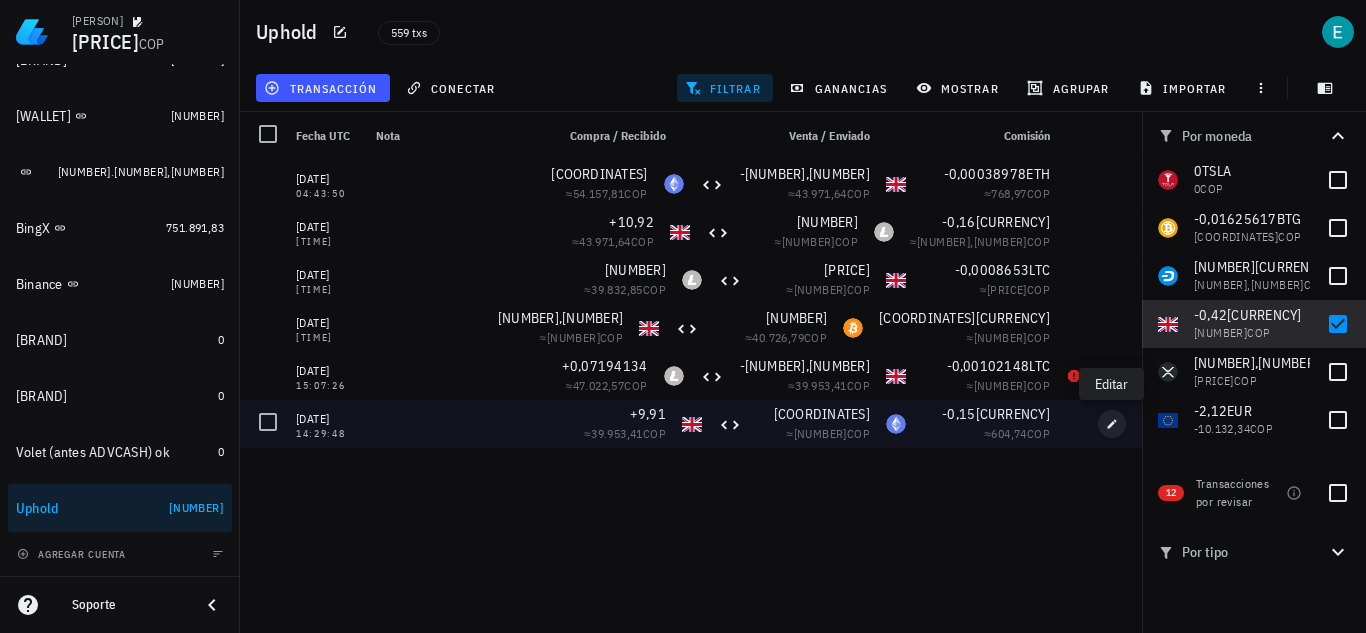 type on "2017-12-11" 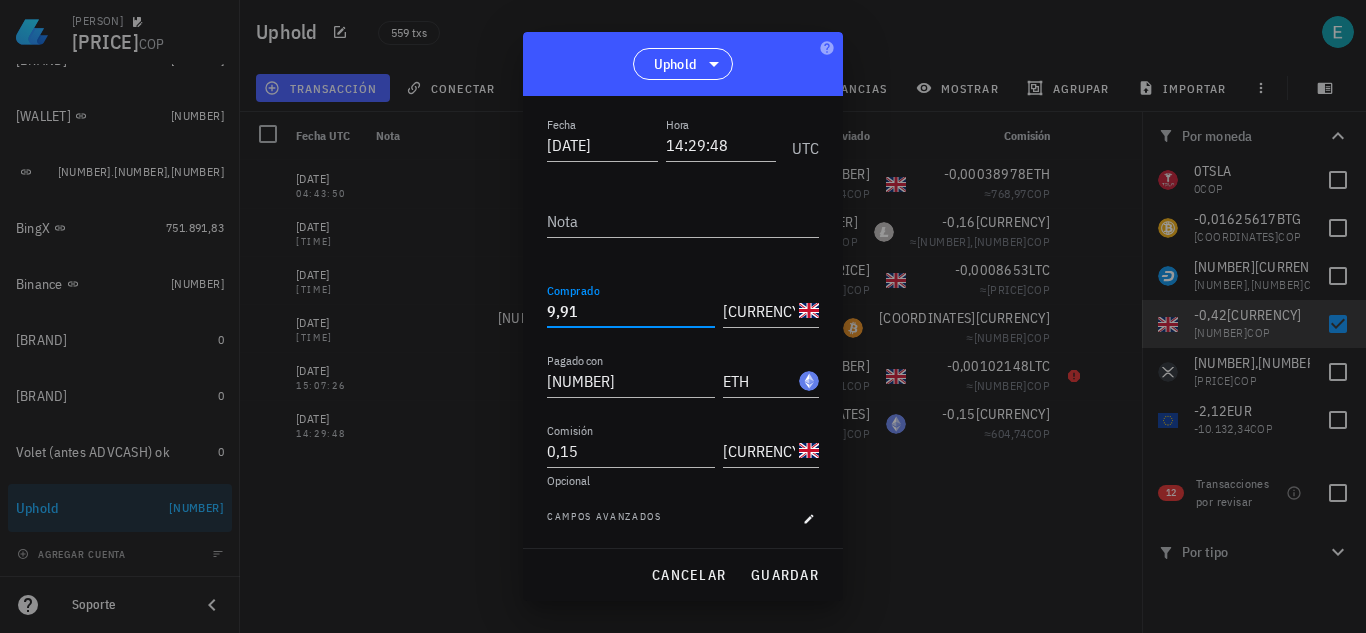 drag, startPoint x: 591, startPoint y: 310, endPoint x: 497, endPoint y: 313, distance: 94.04786 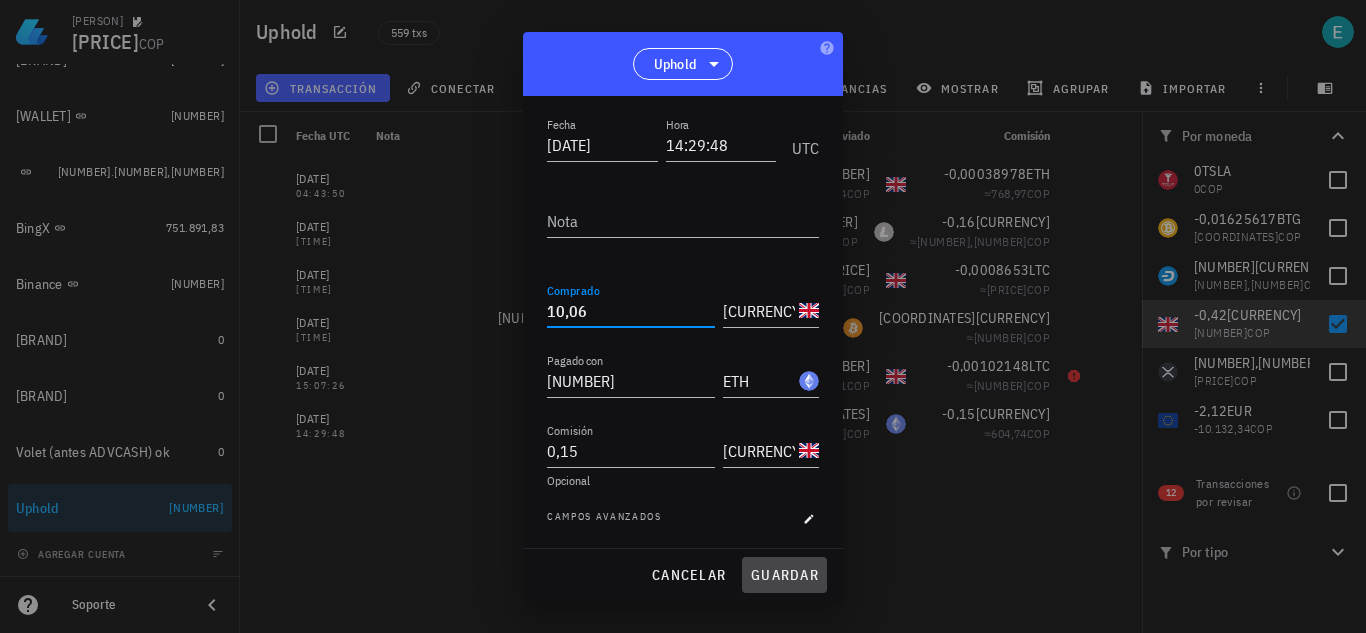 click on "guardar" at bounding box center (784, 575) 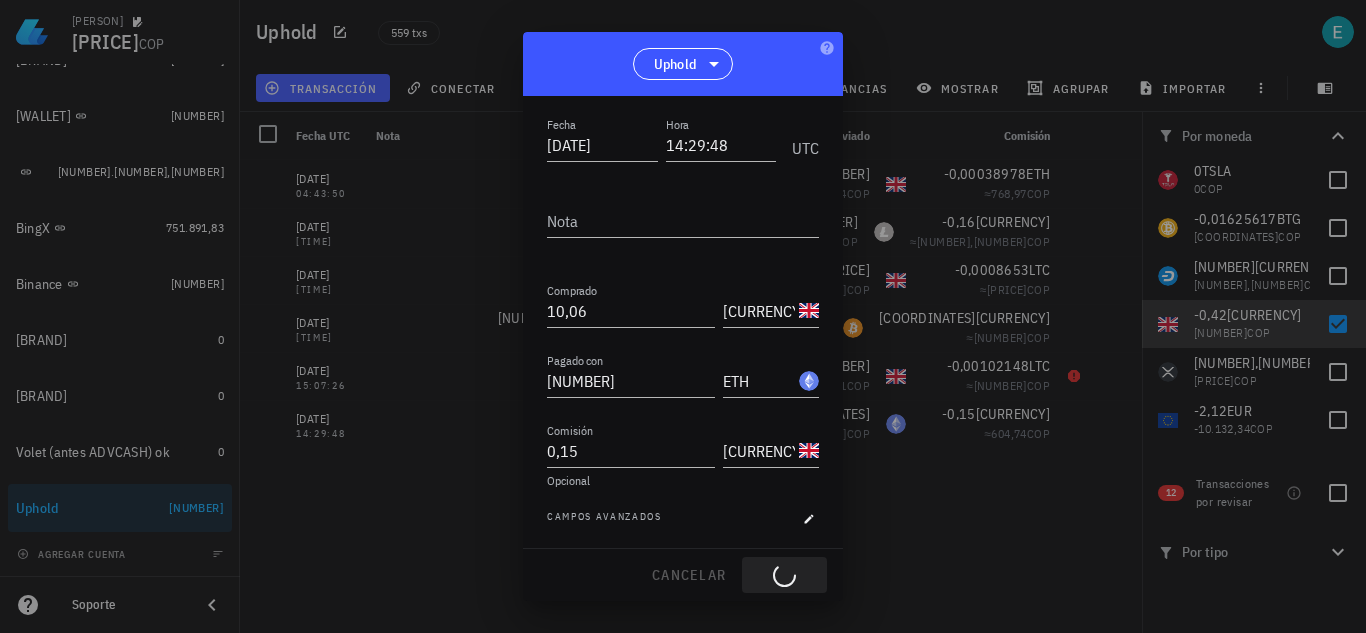 type on "9,91" 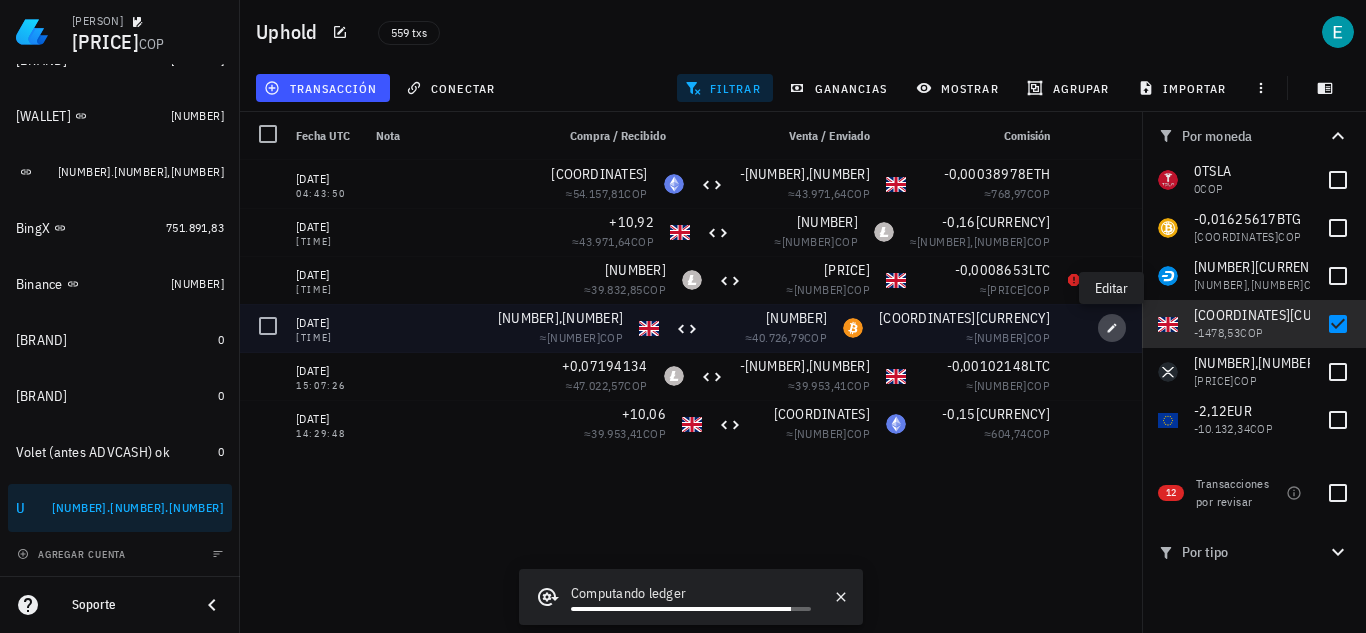 click 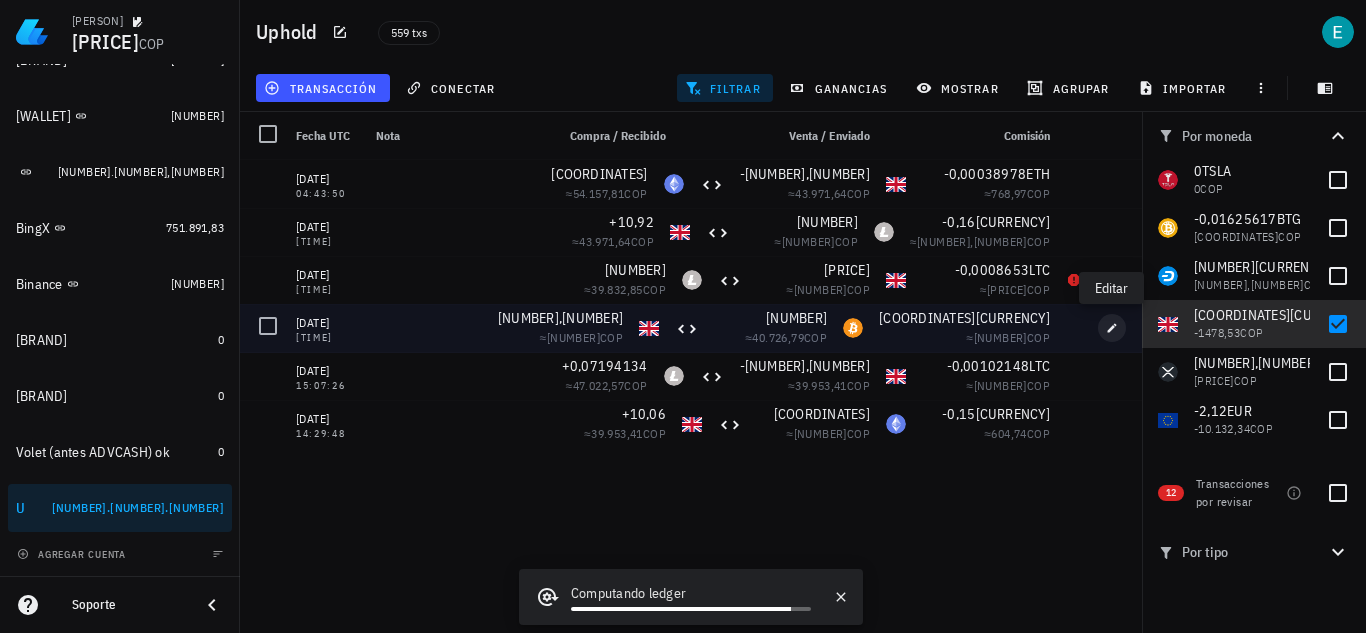 type on "20:49:16" 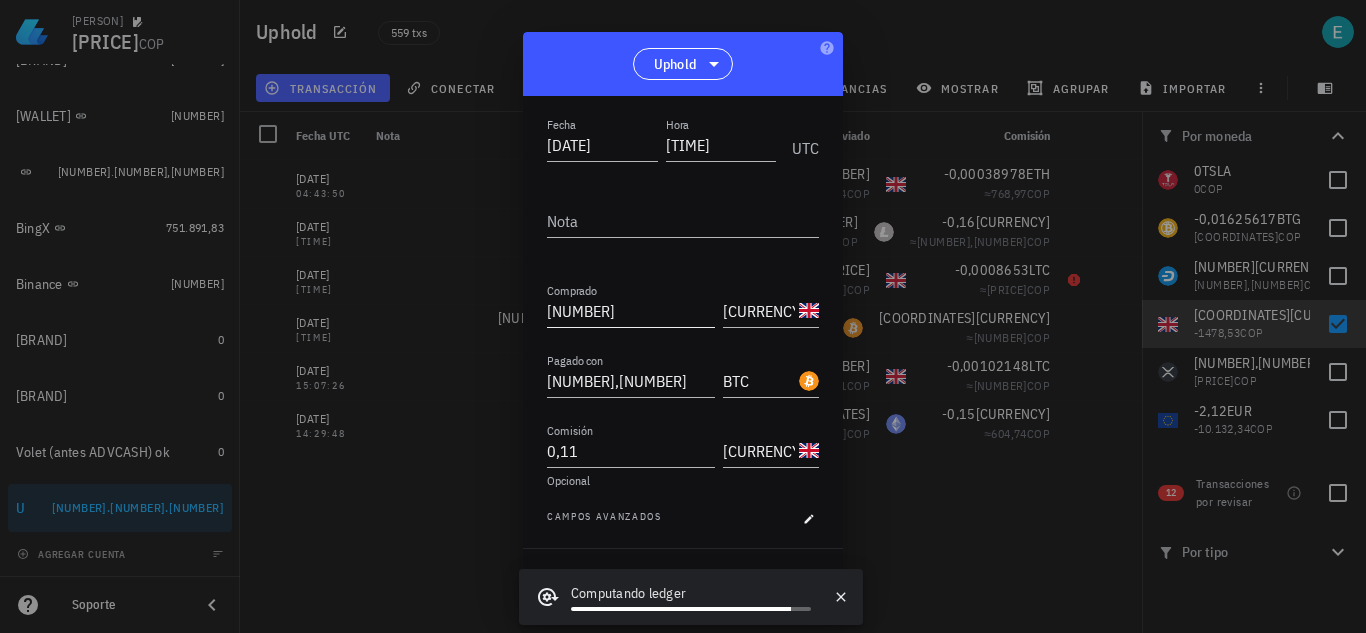 click on "10,13" at bounding box center (631, 311) 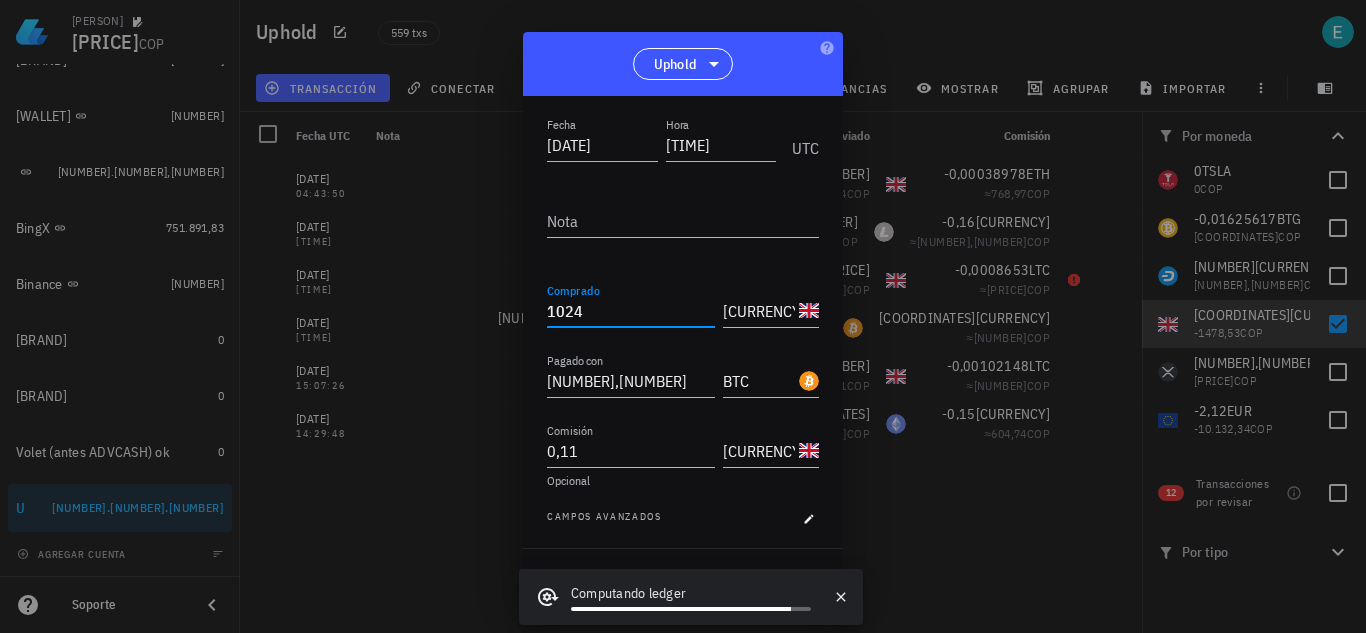 click on "1024" at bounding box center (631, 311) 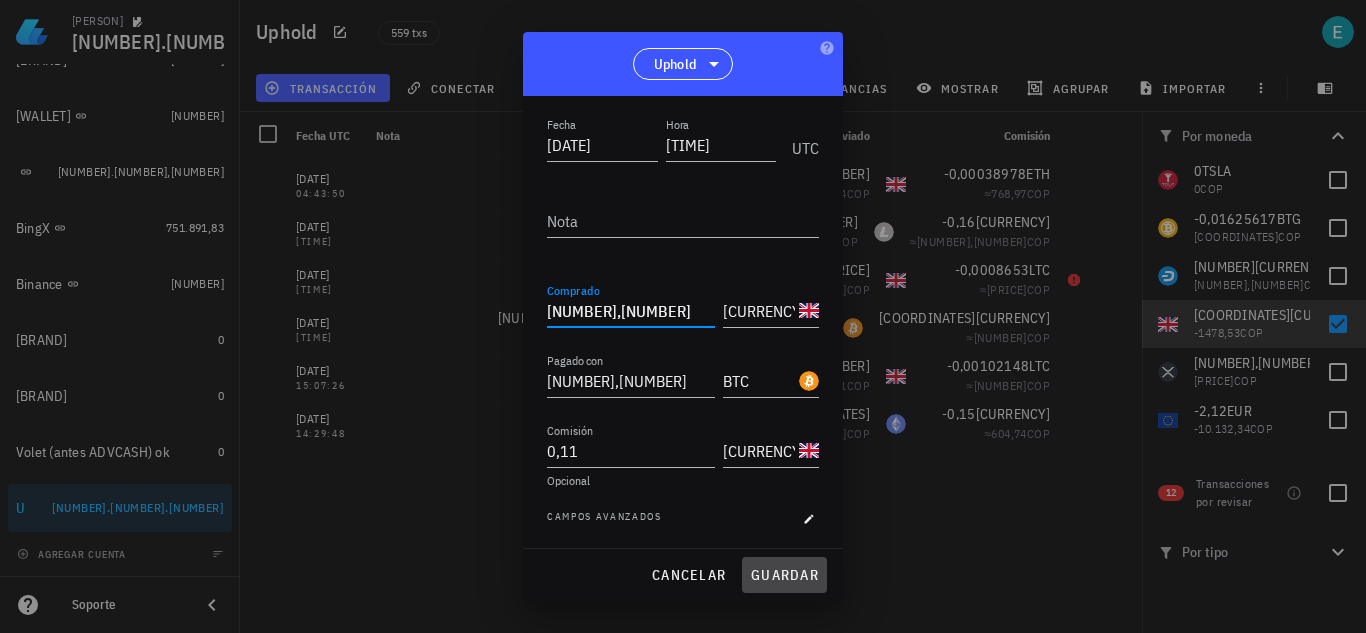 click on "guardar" at bounding box center [784, 575] 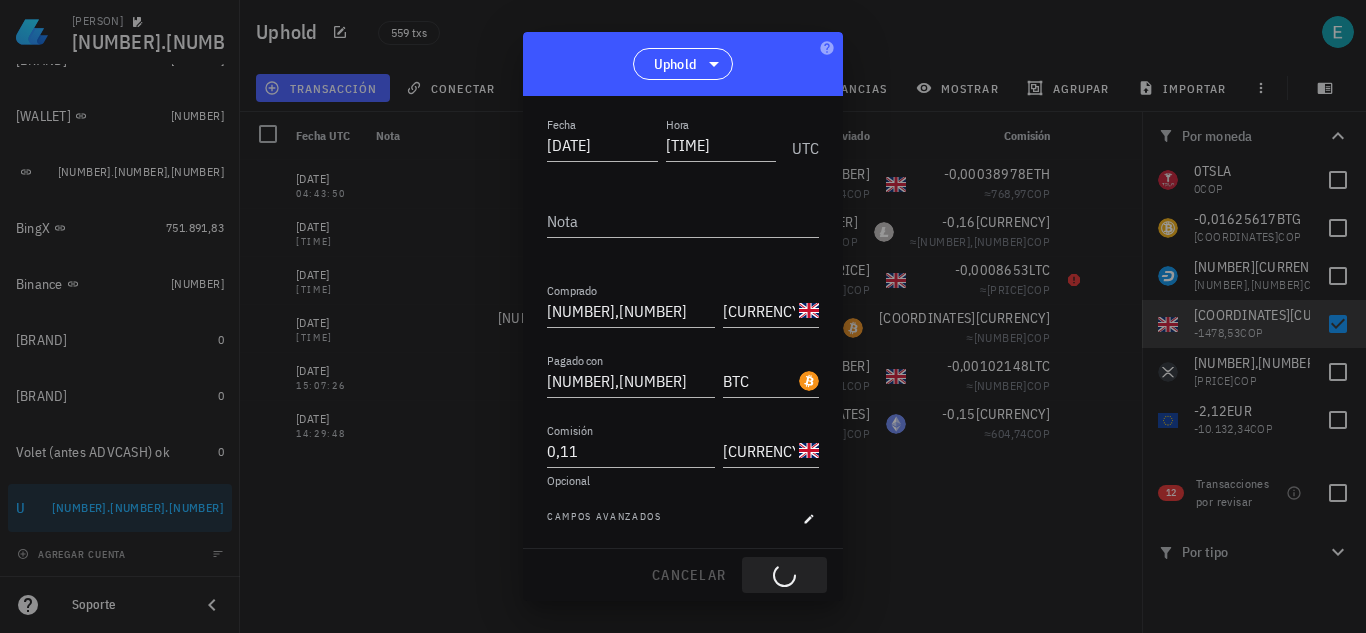 type on "10,13" 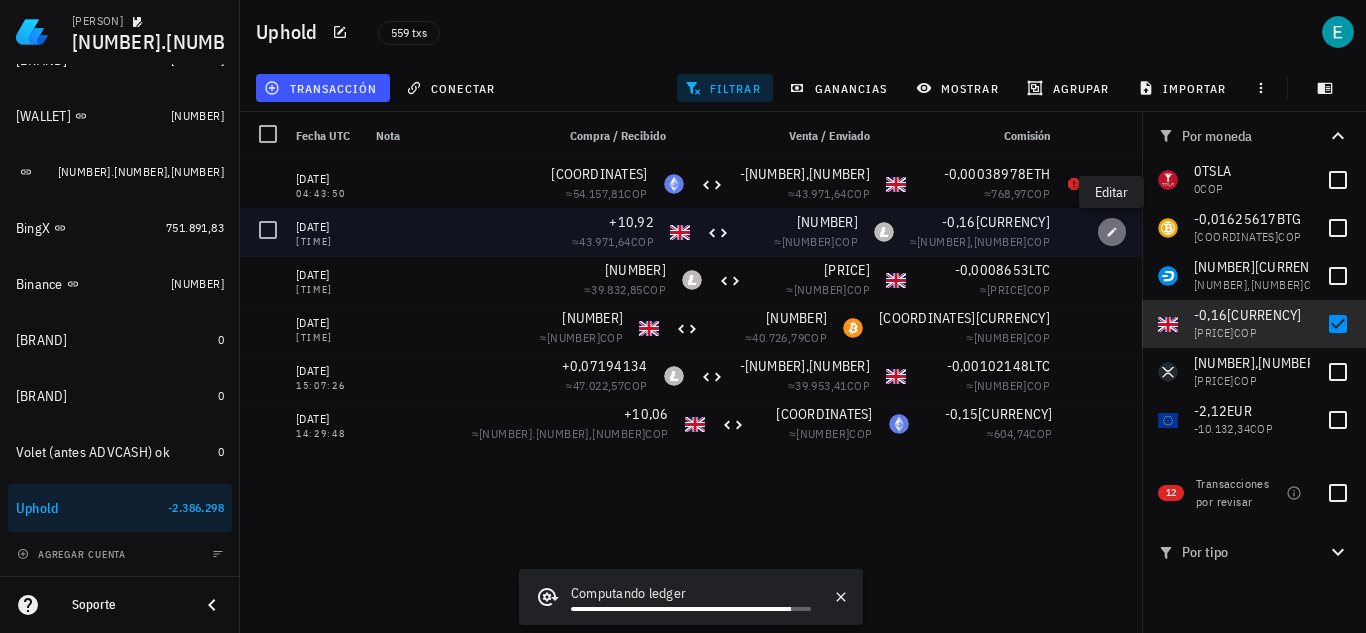 click 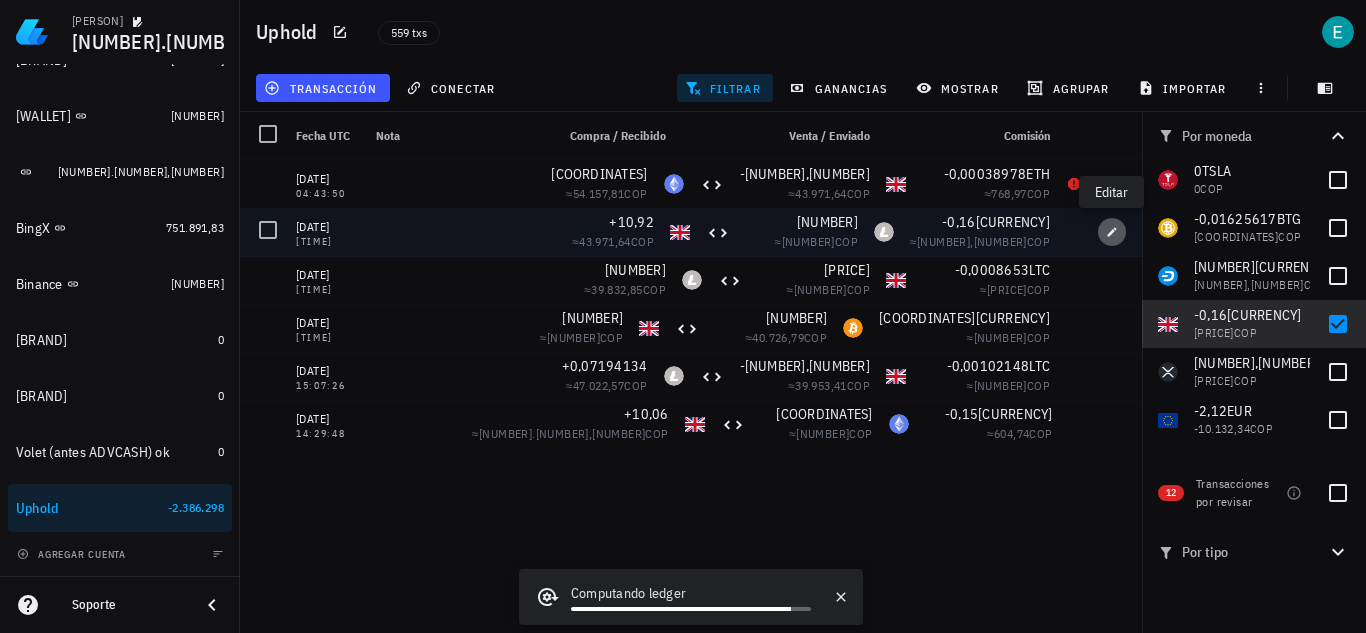 type on "2017-12-12" 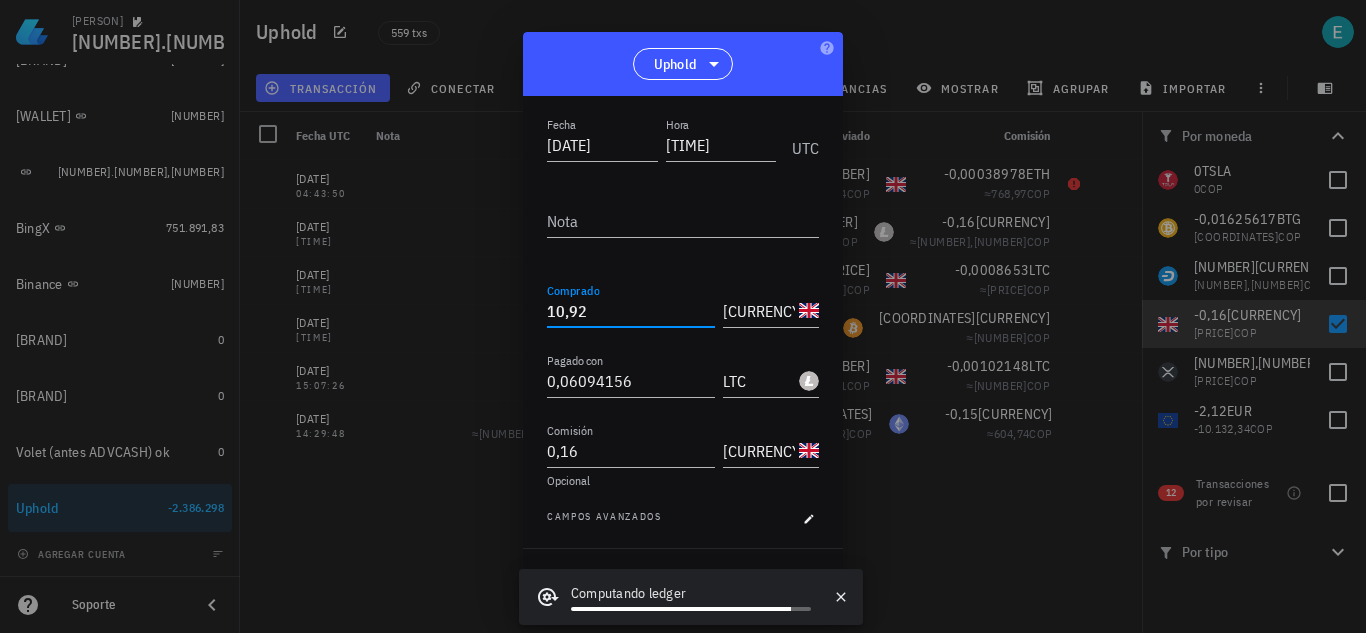 drag, startPoint x: 617, startPoint y: 316, endPoint x: 558, endPoint y: 316, distance: 59 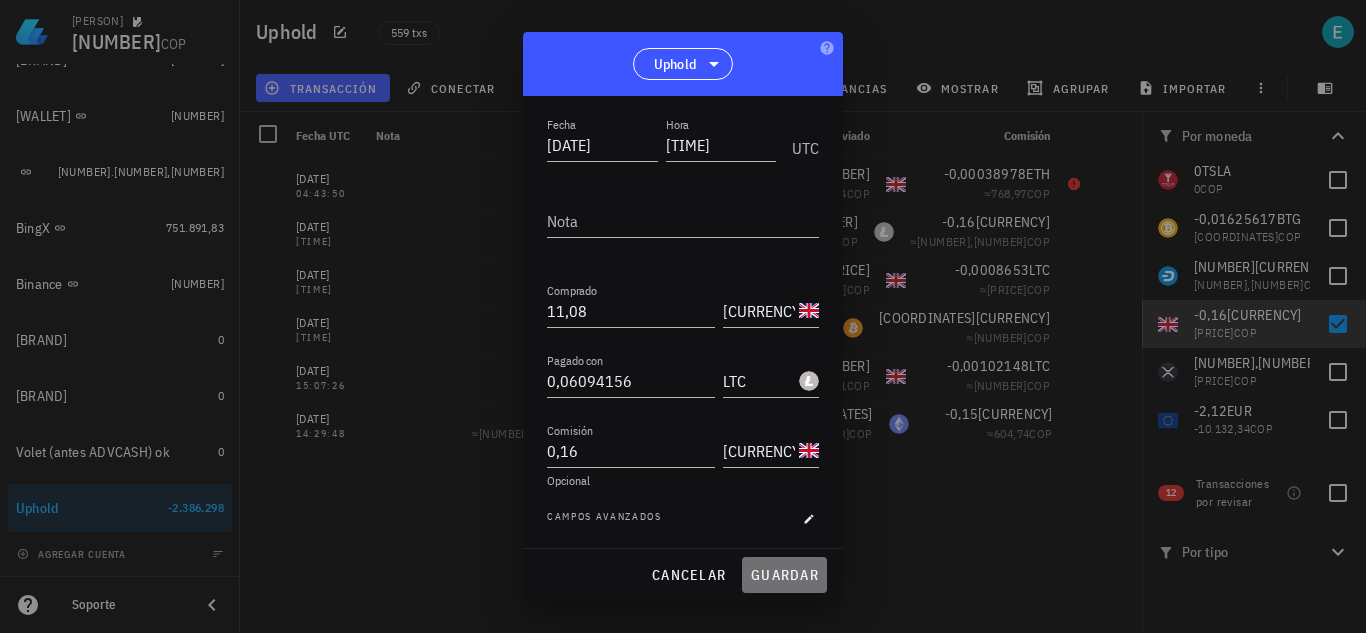 click on "guardar" at bounding box center (784, 575) 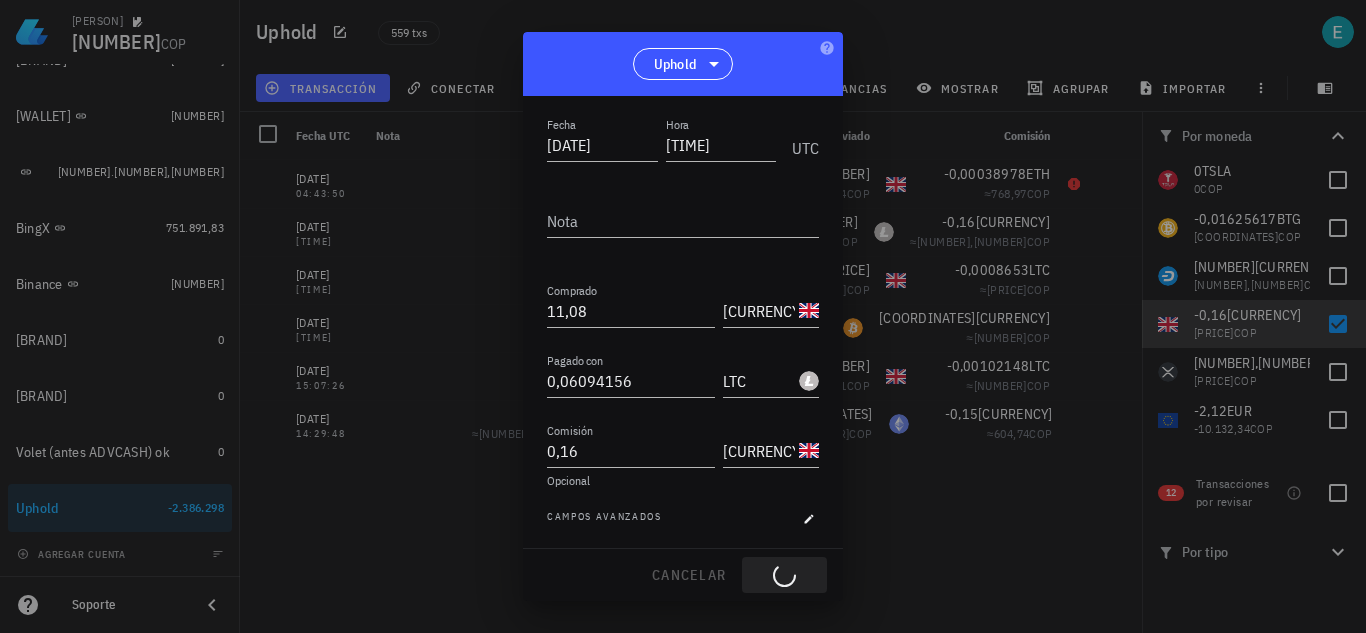 type on "10,92" 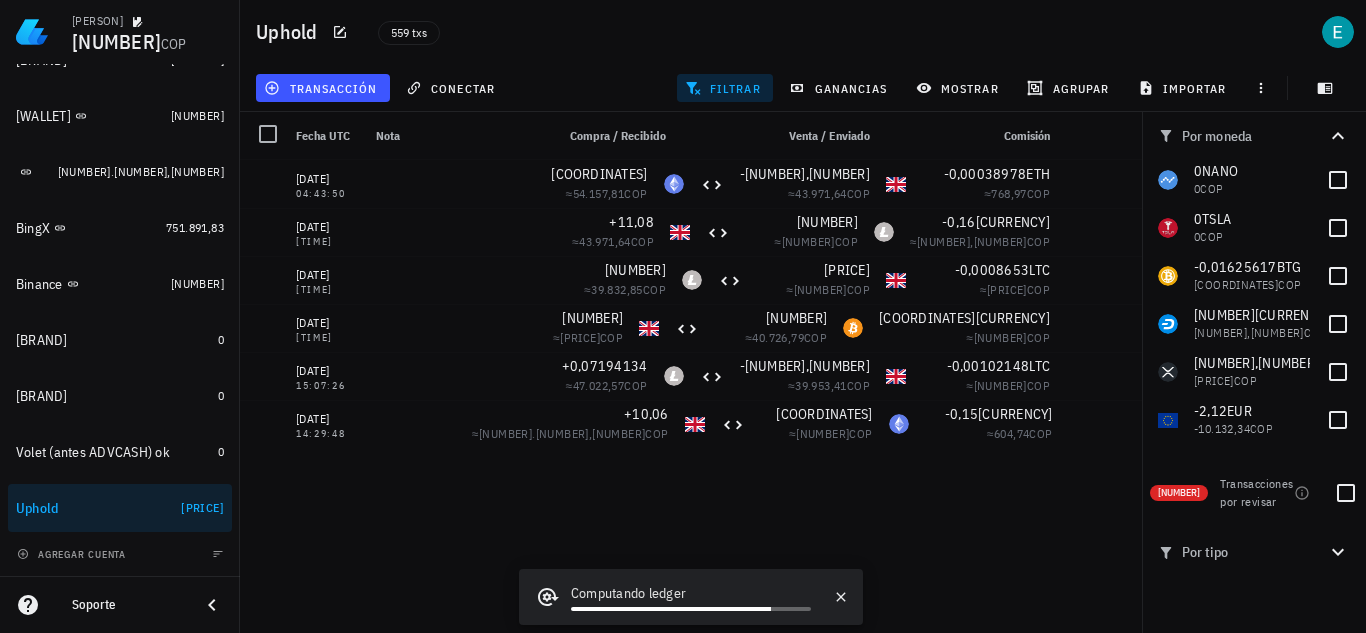 scroll, scrollTop: 916, scrollLeft: 0, axis: vertical 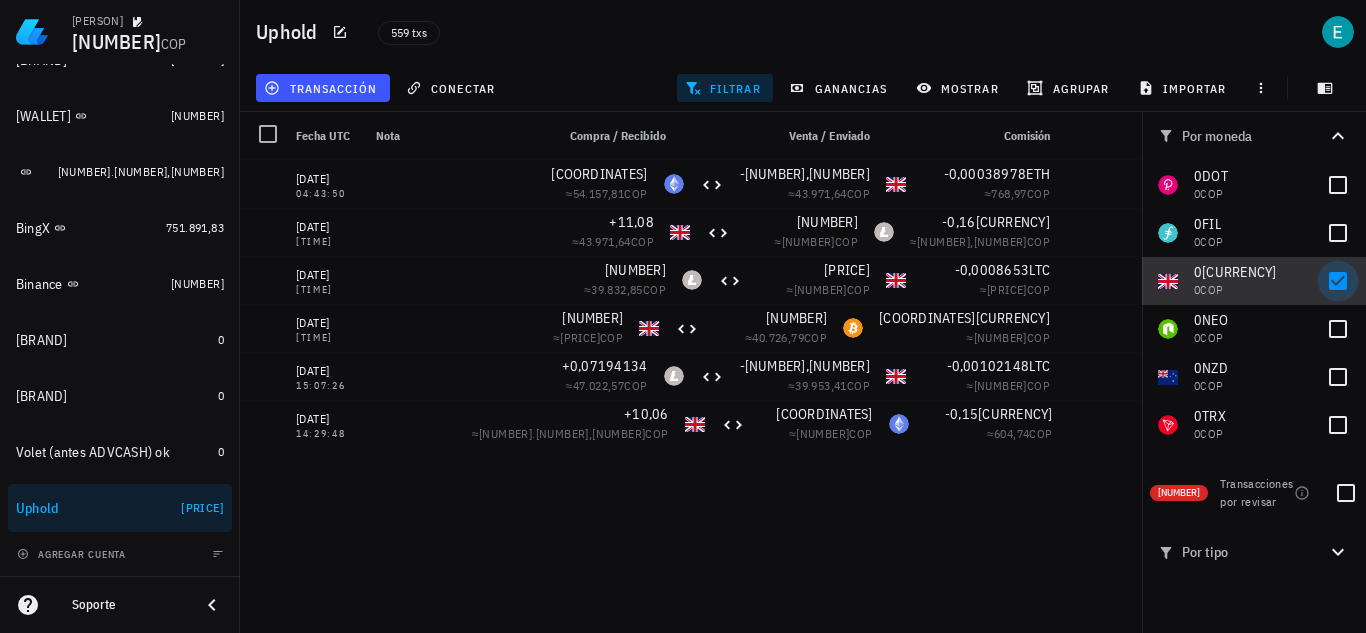 click at bounding box center [1338, 281] 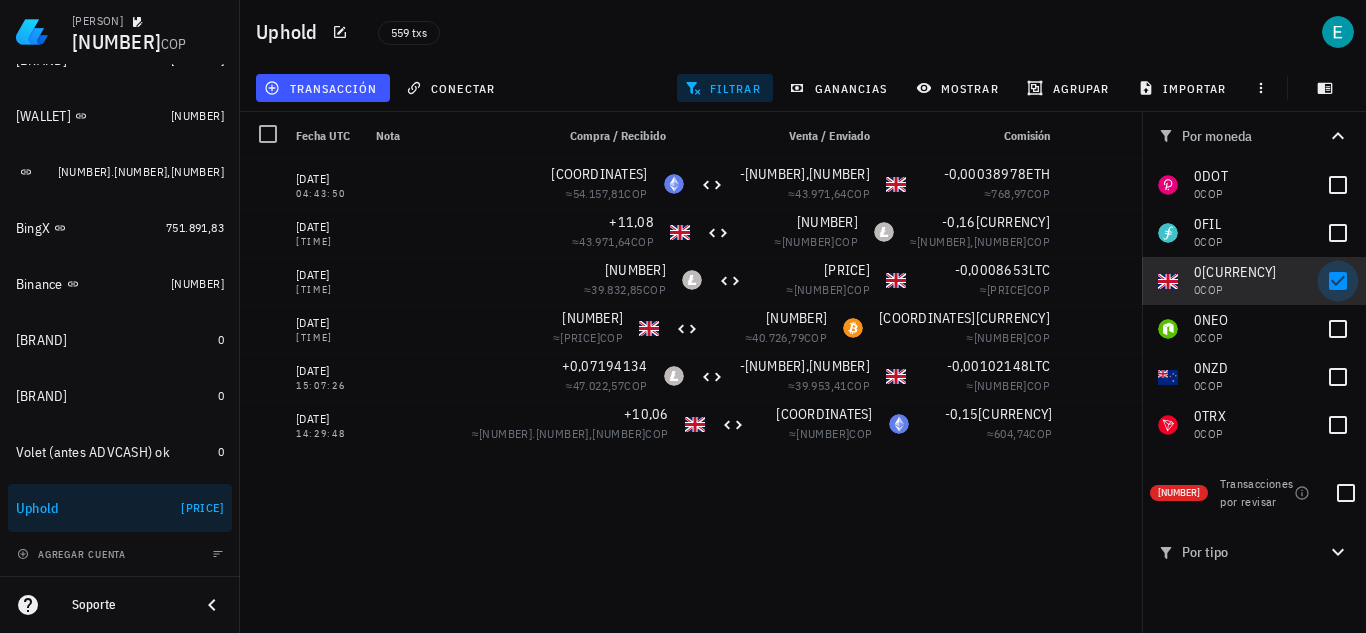 checkbox on "false" 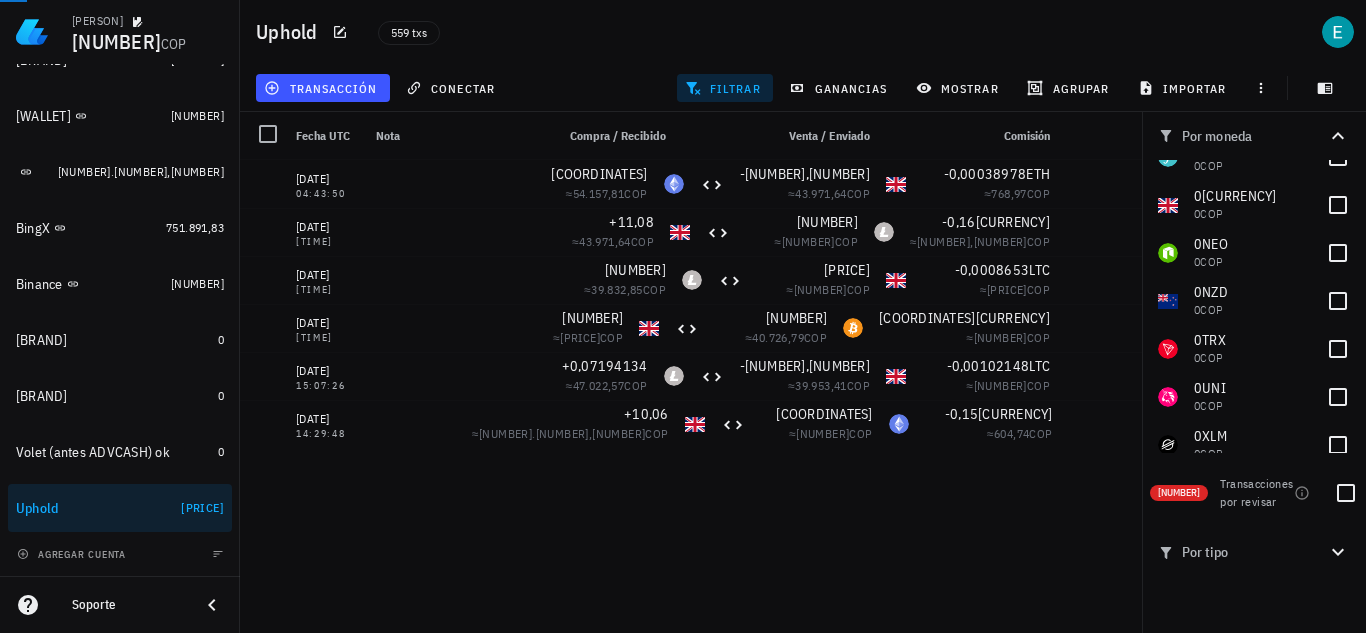 scroll, scrollTop: 390, scrollLeft: 0, axis: vertical 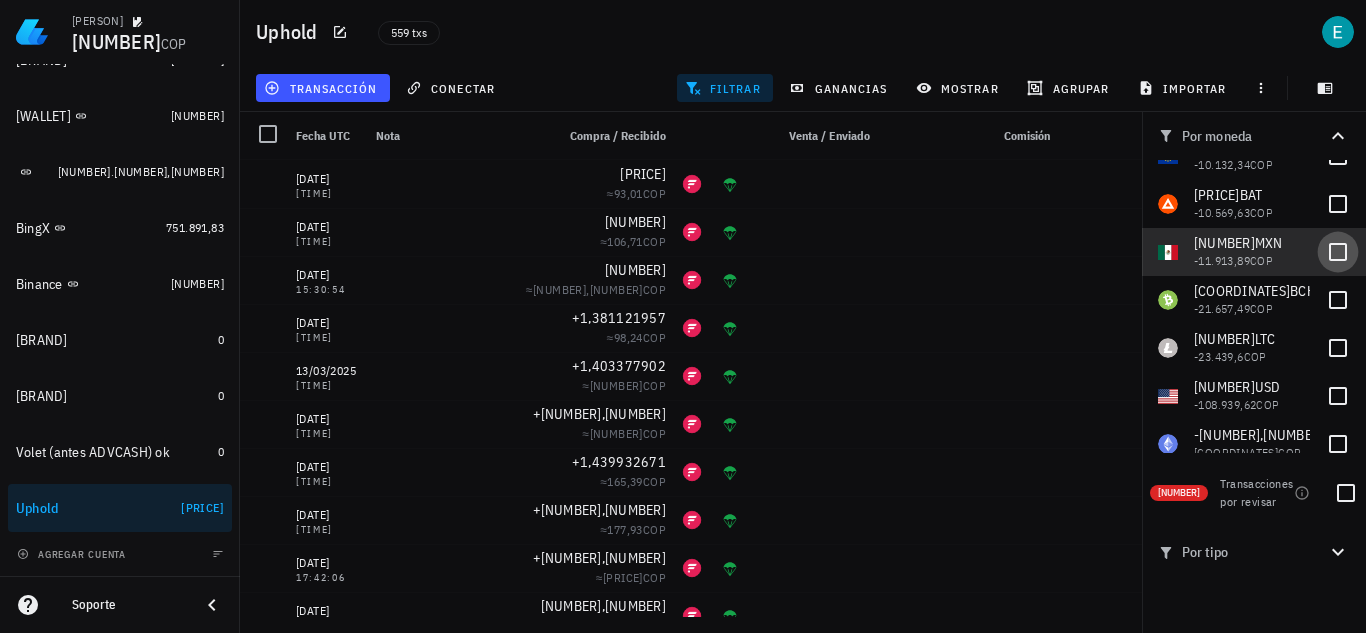 click at bounding box center [1338, 252] 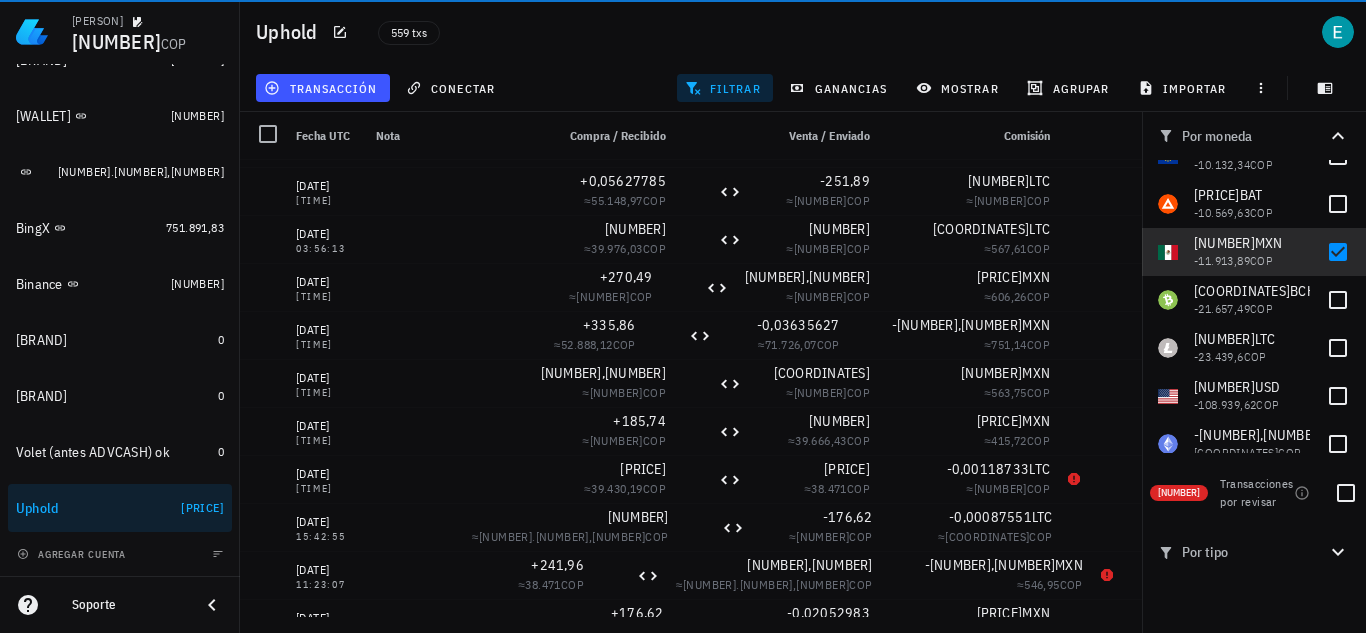 scroll, scrollTop: 791, scrollLeft: 0, axis: vertical 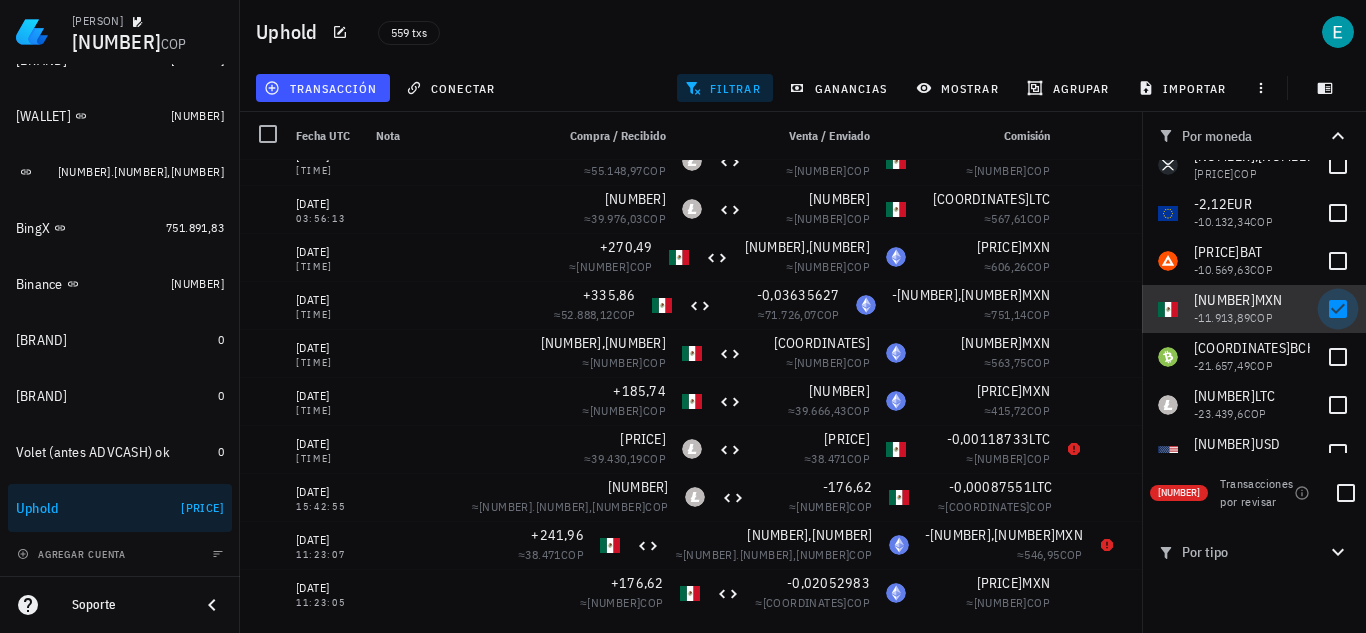 click at bounding box center [1338, 309] 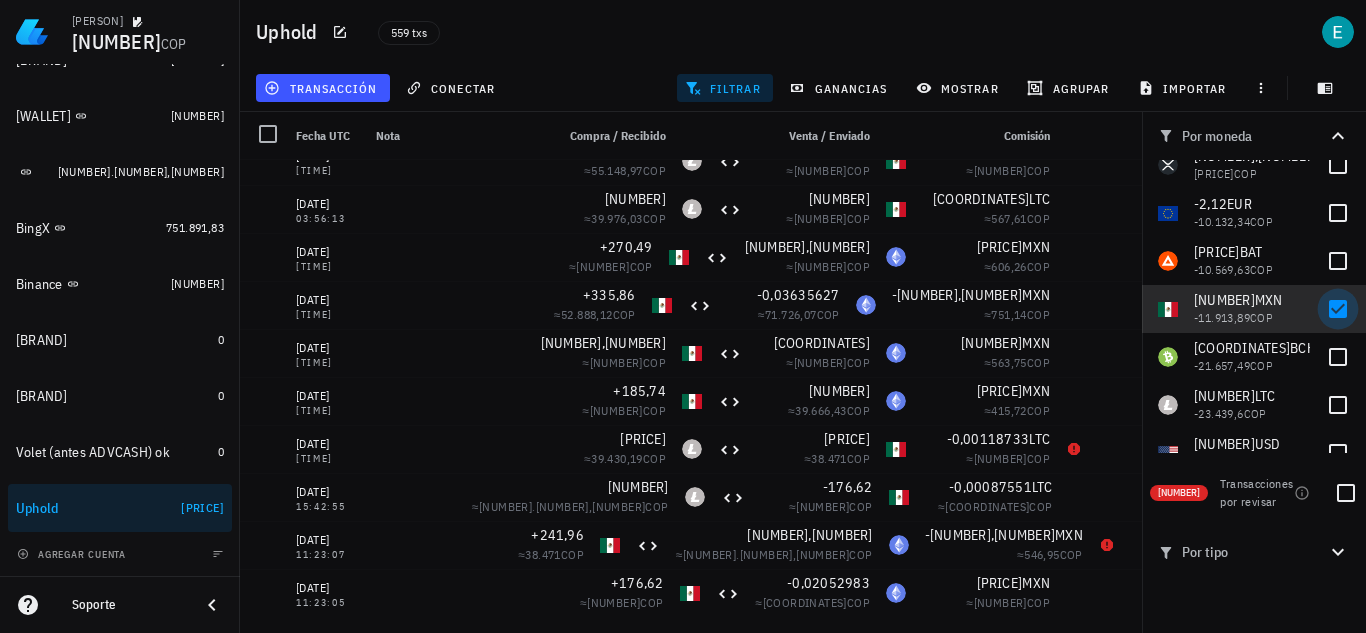 checkbox on "false" 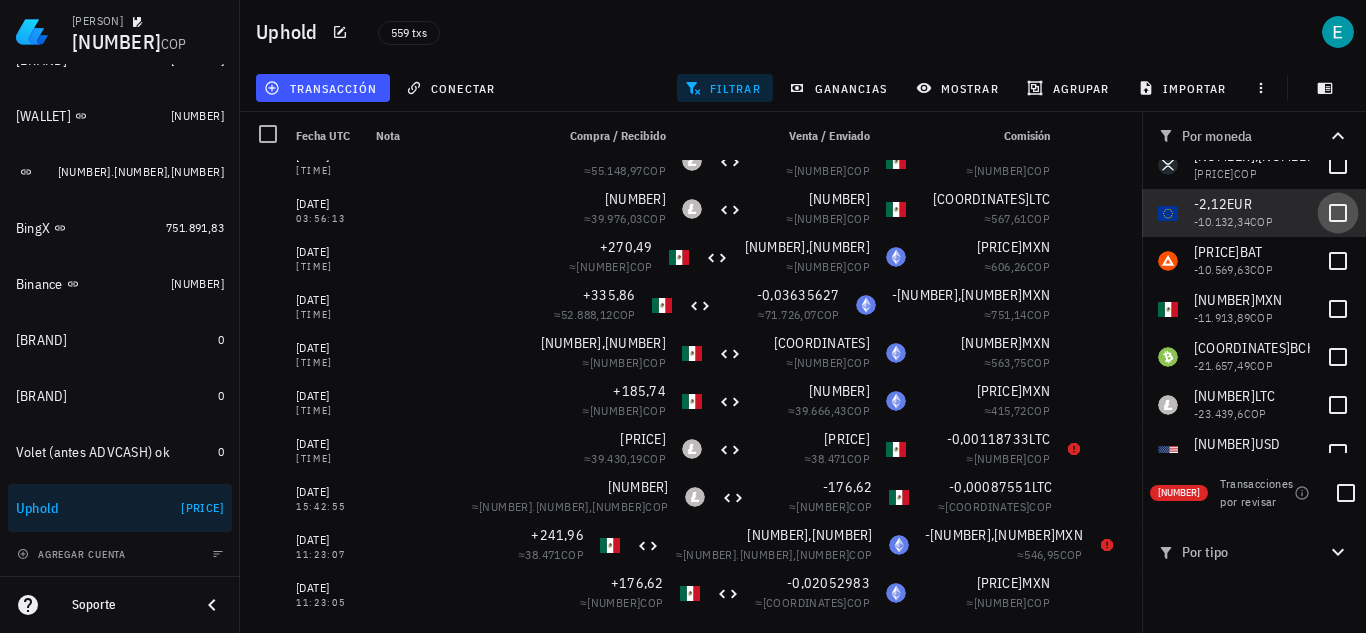 click at bounding box center [1338, 213] 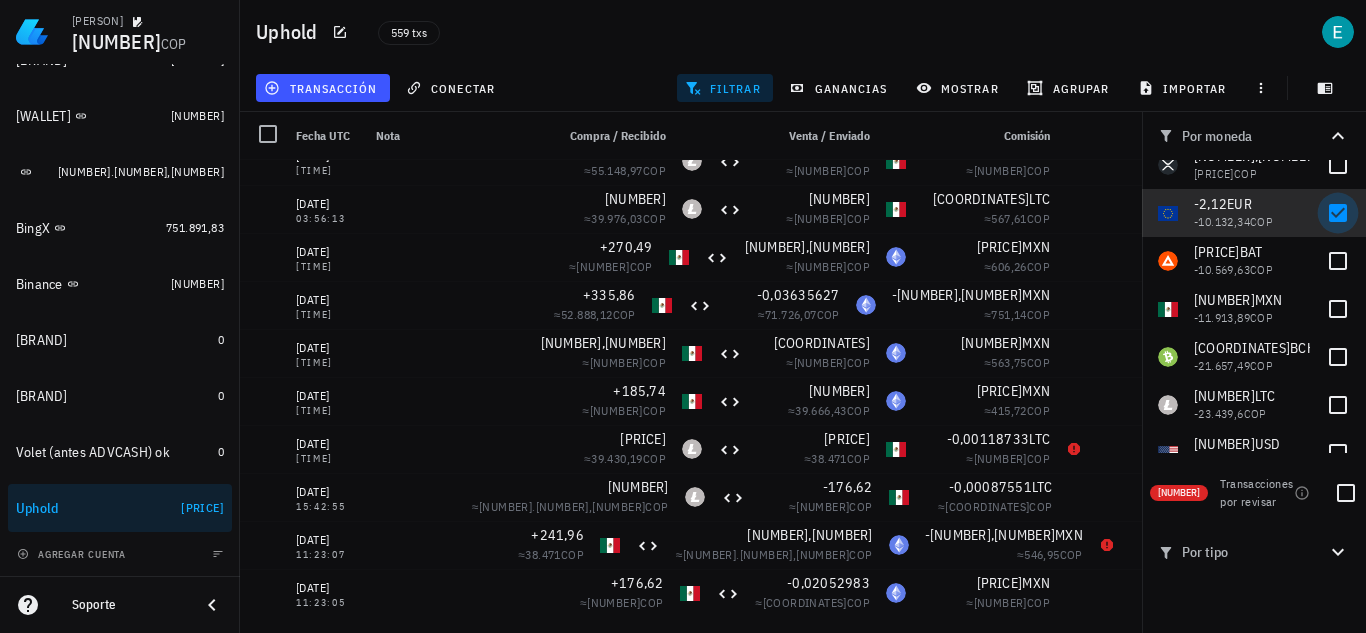 checkbox on "true" 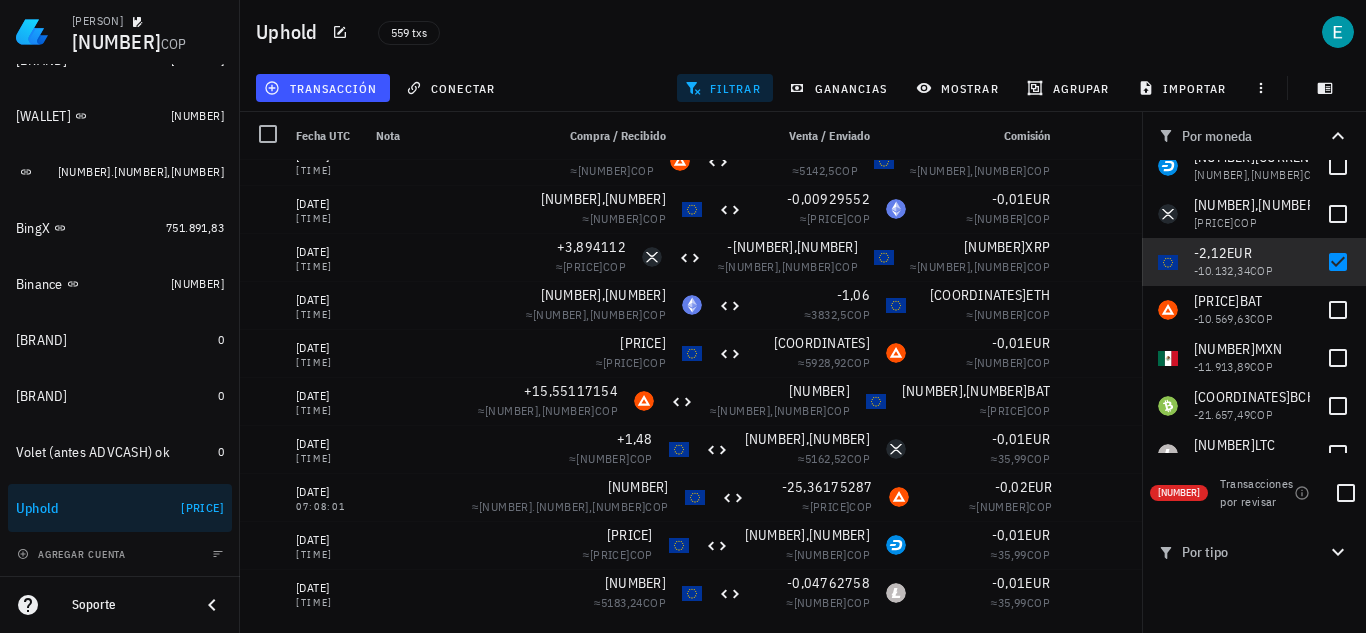 scroll, scrollTop: 1019, scrollLeft: 0, axis: vertical 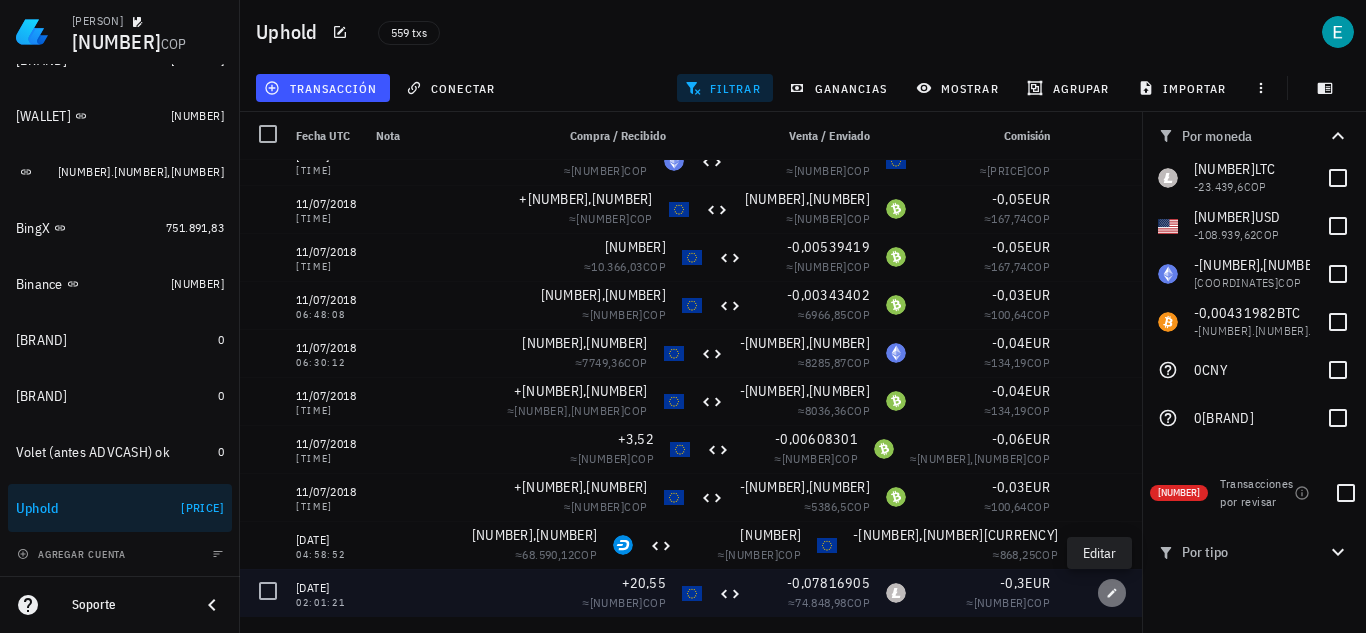 click 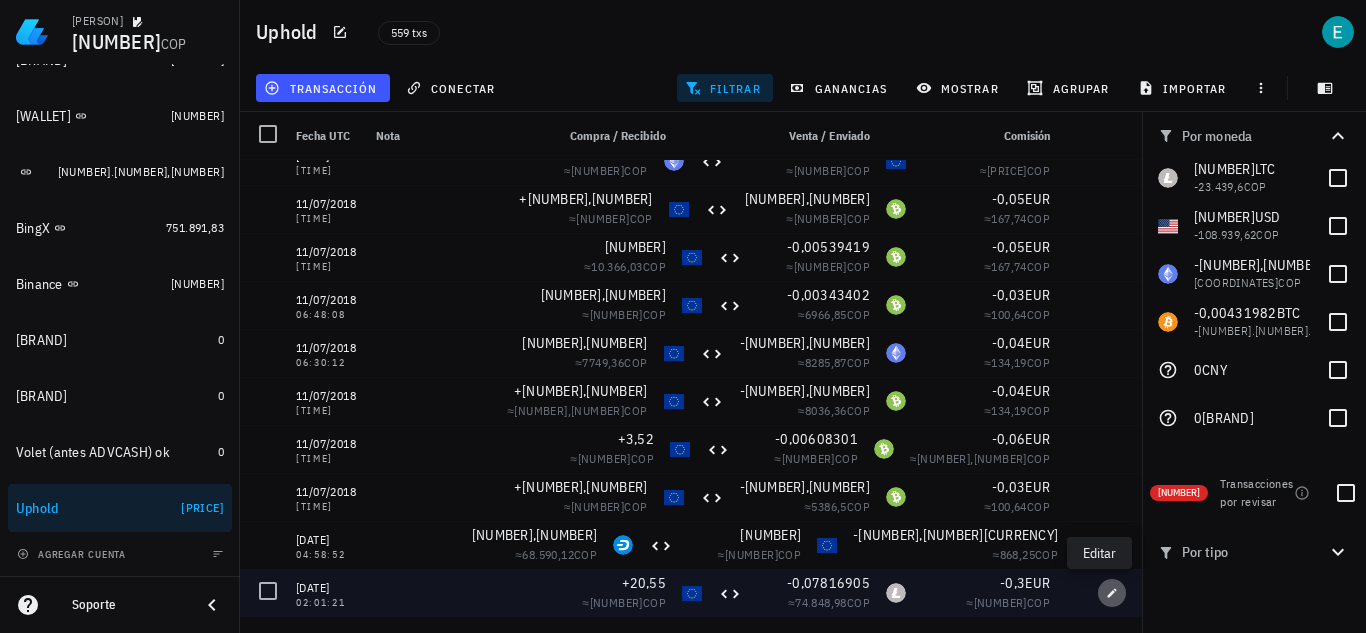type on "2017-12-17" 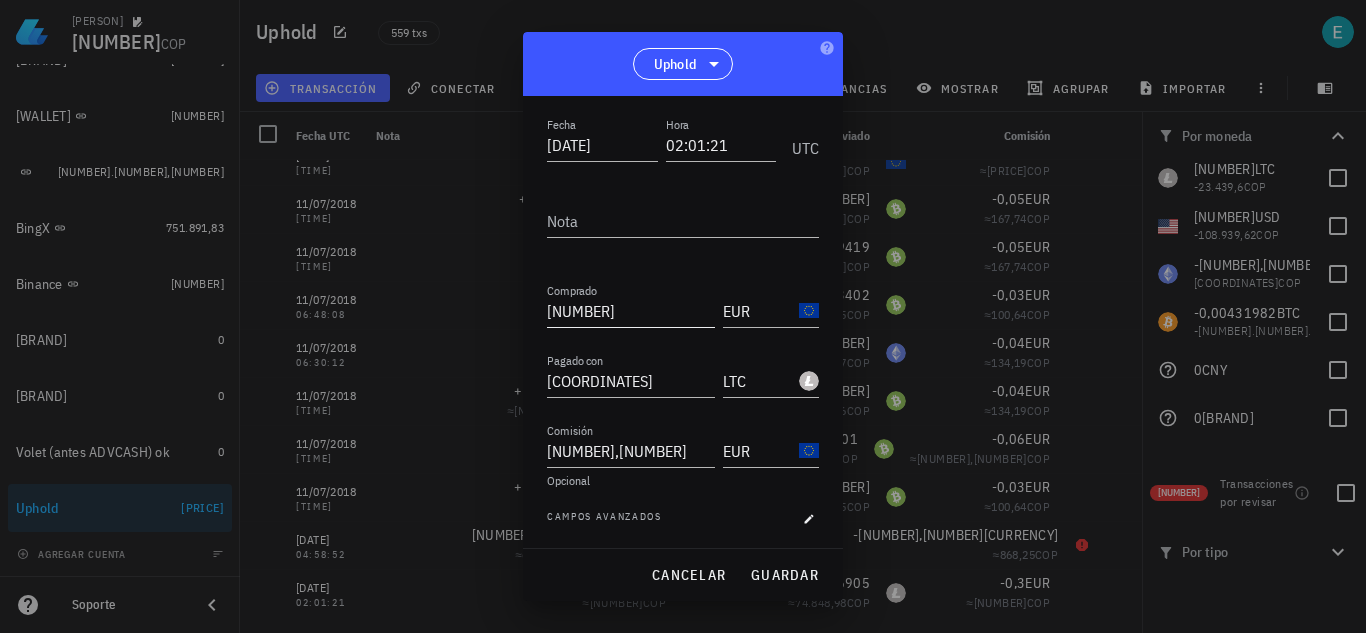 click on "20,55" at bounding box center [631, 311] 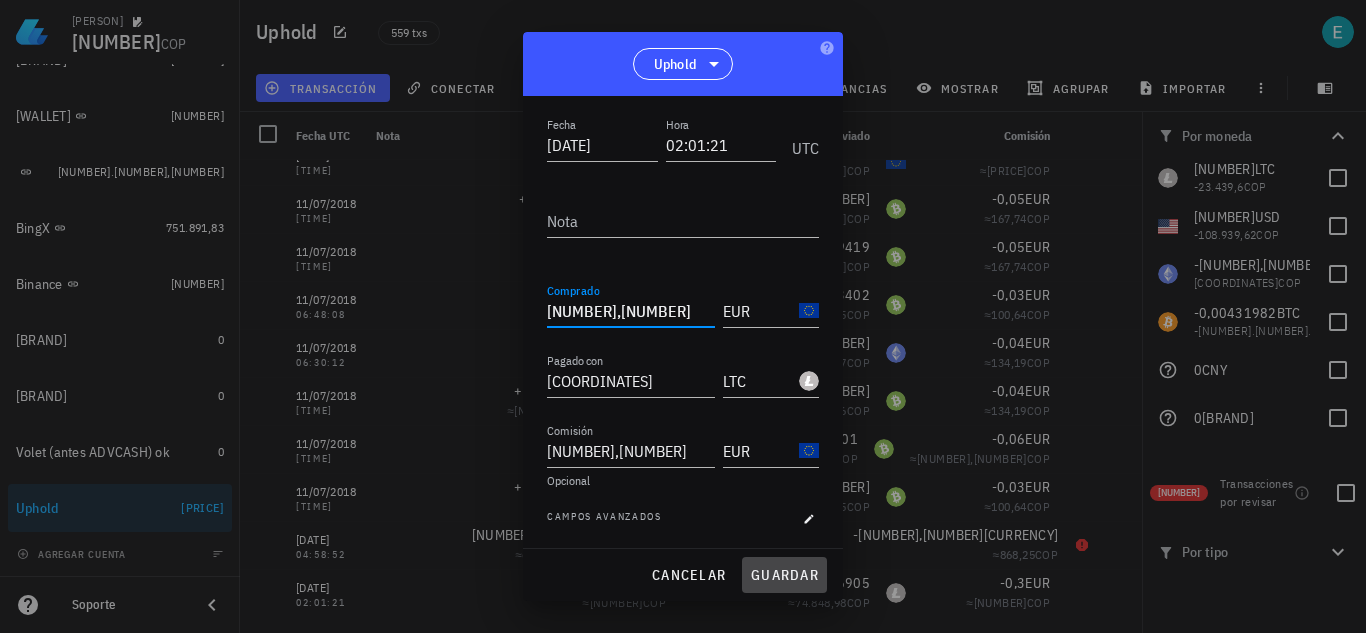 click on "guardar" at bounding box center [784, 575] 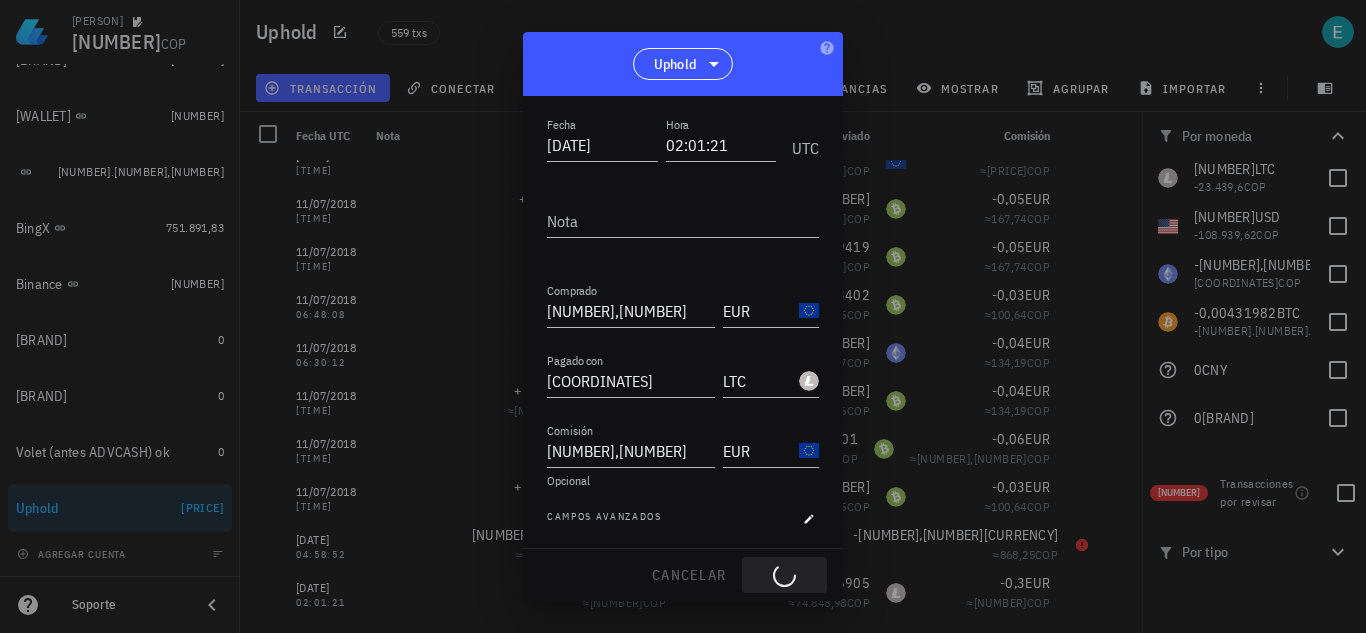 type on "20,55" 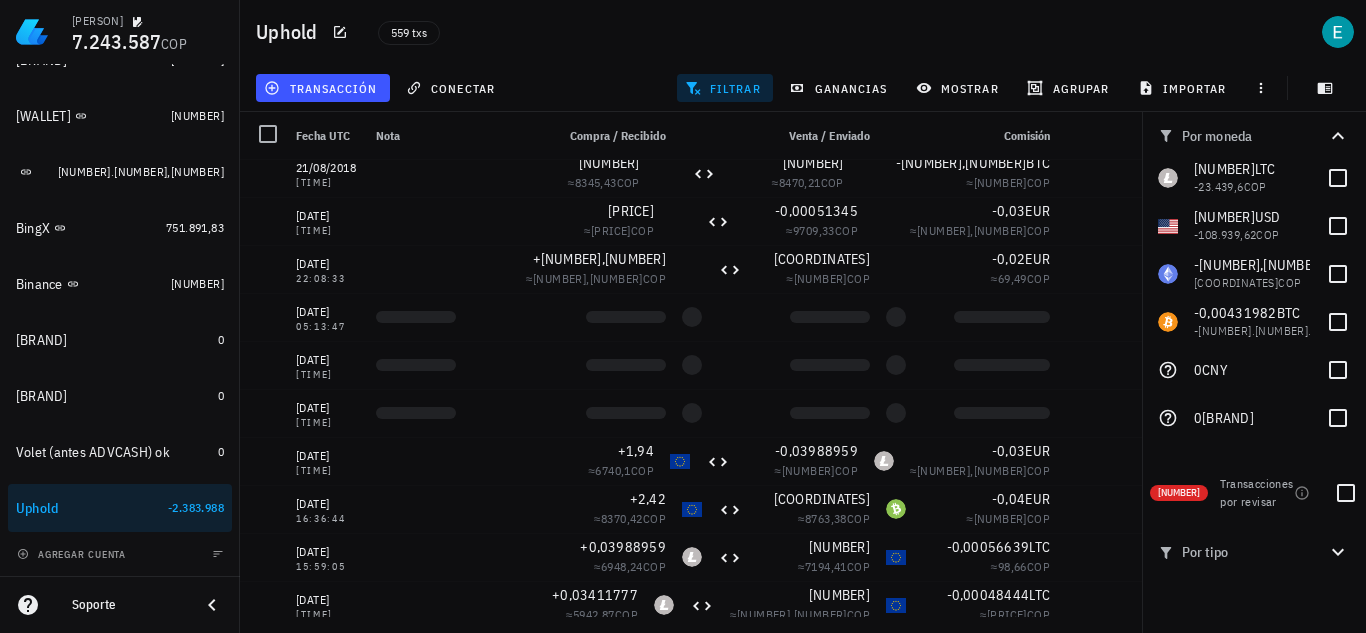 scroll, scrollTop: 5402, scrollLeft: 0, axis: vertical 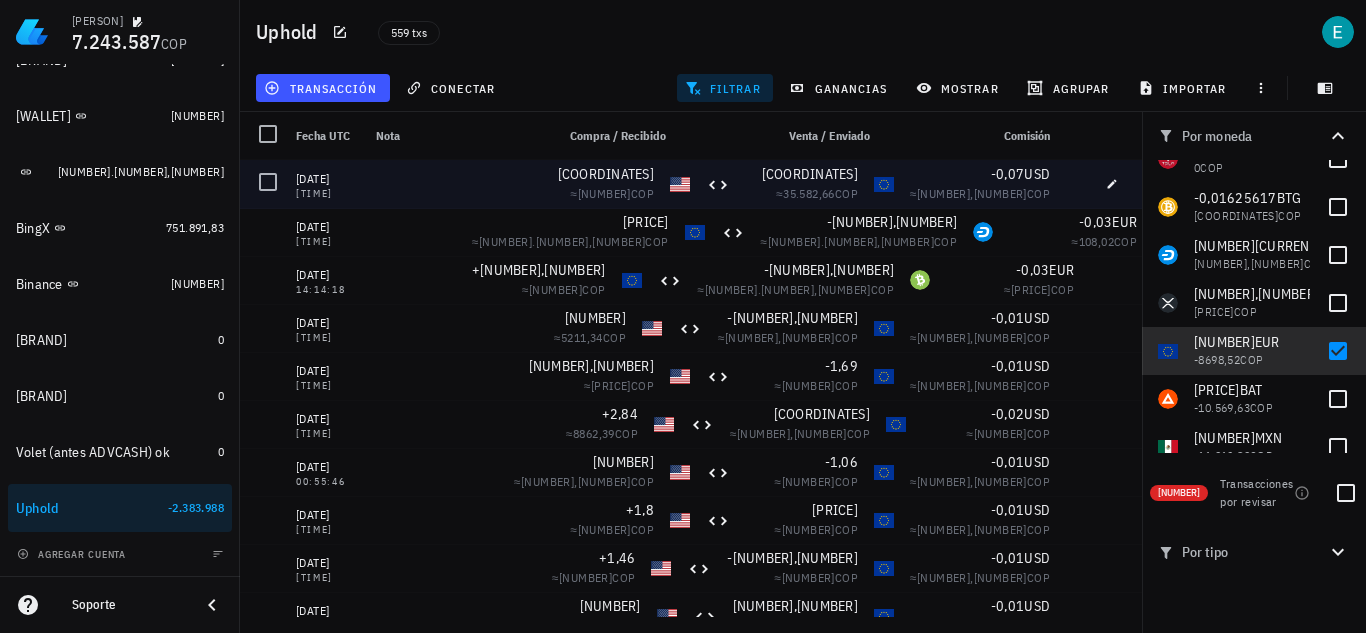 click at bounding box center (1074, 184) 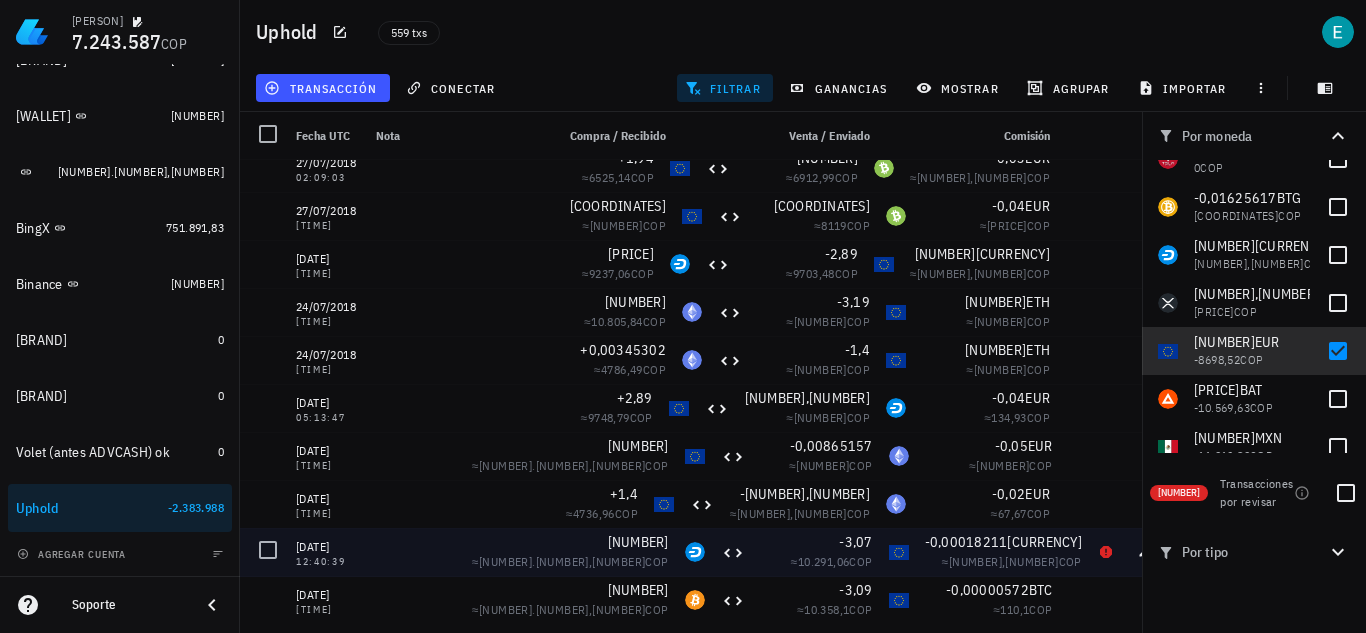 scroll, scrollTop: 6440, scrollLeft: 0, axis: vertical 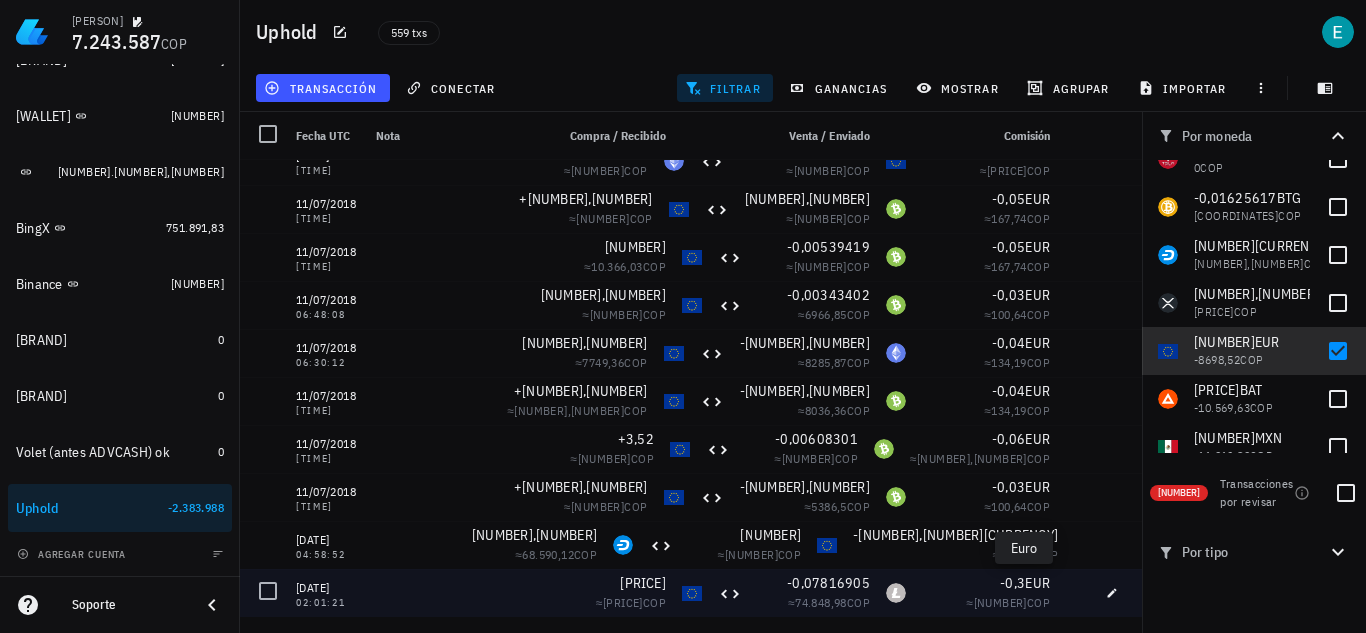 click on "EUR" at bounding box center [1037, 583] 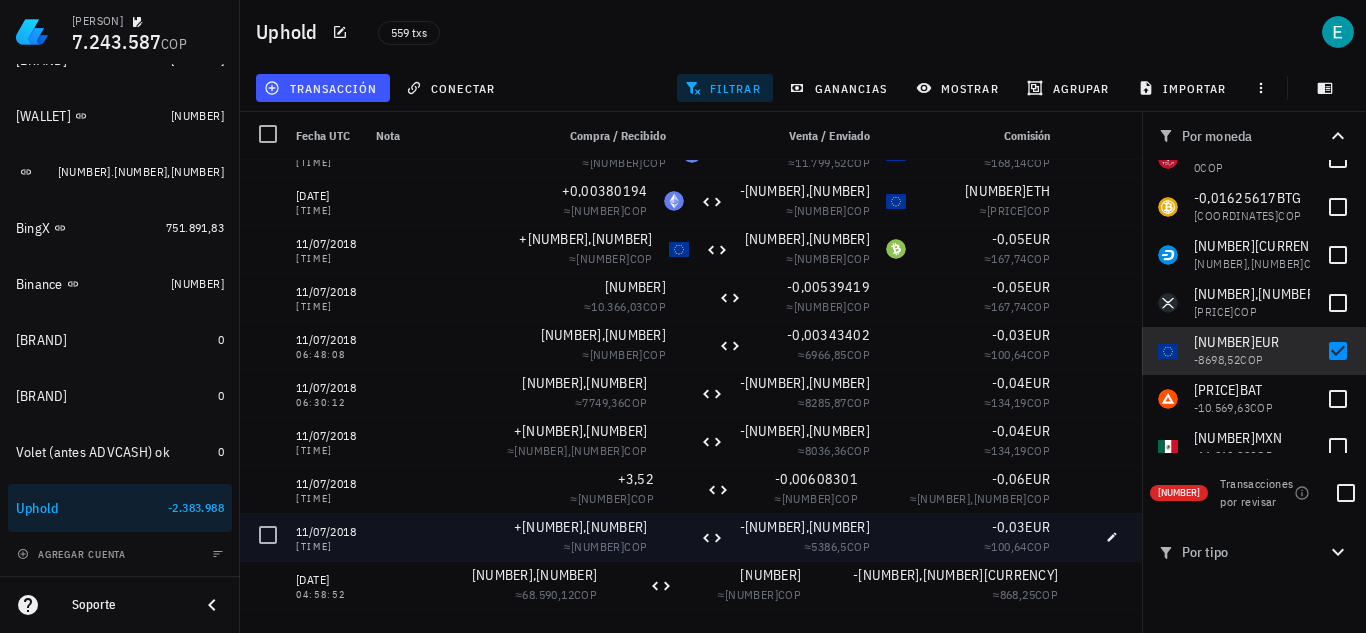 scroll, scrollTop: 7079, scrollLeft: 0, axis: vertical 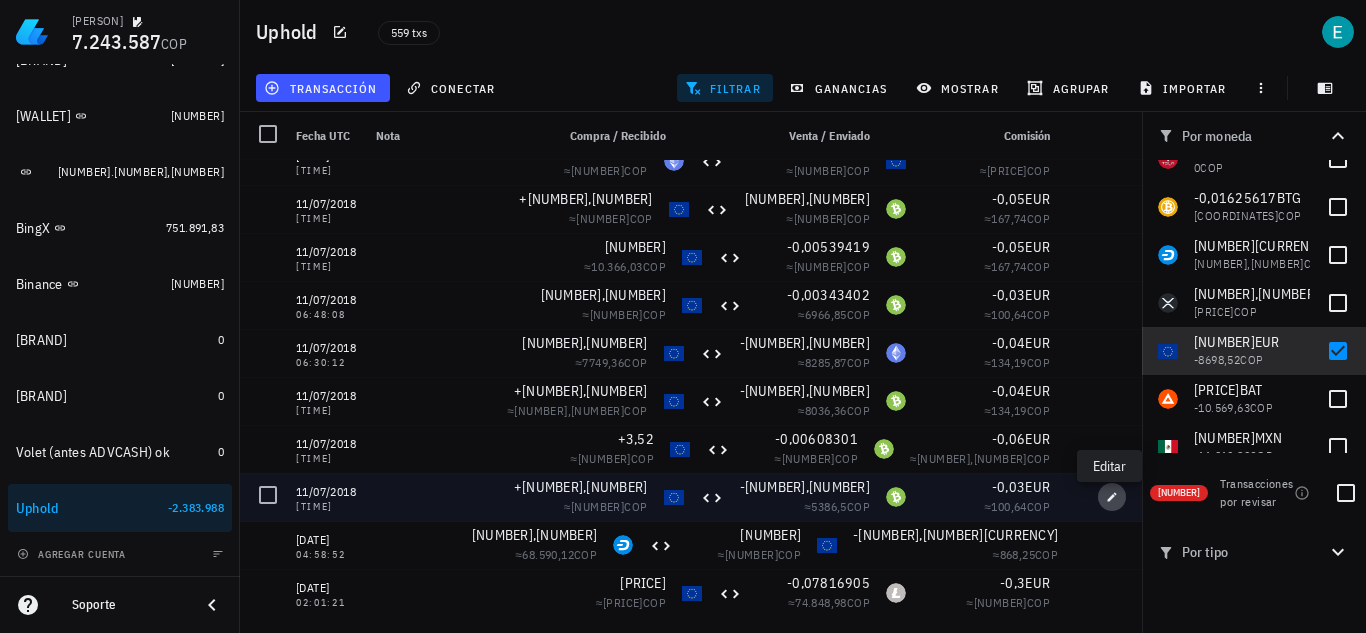 click at bounding box center [1112, 497] 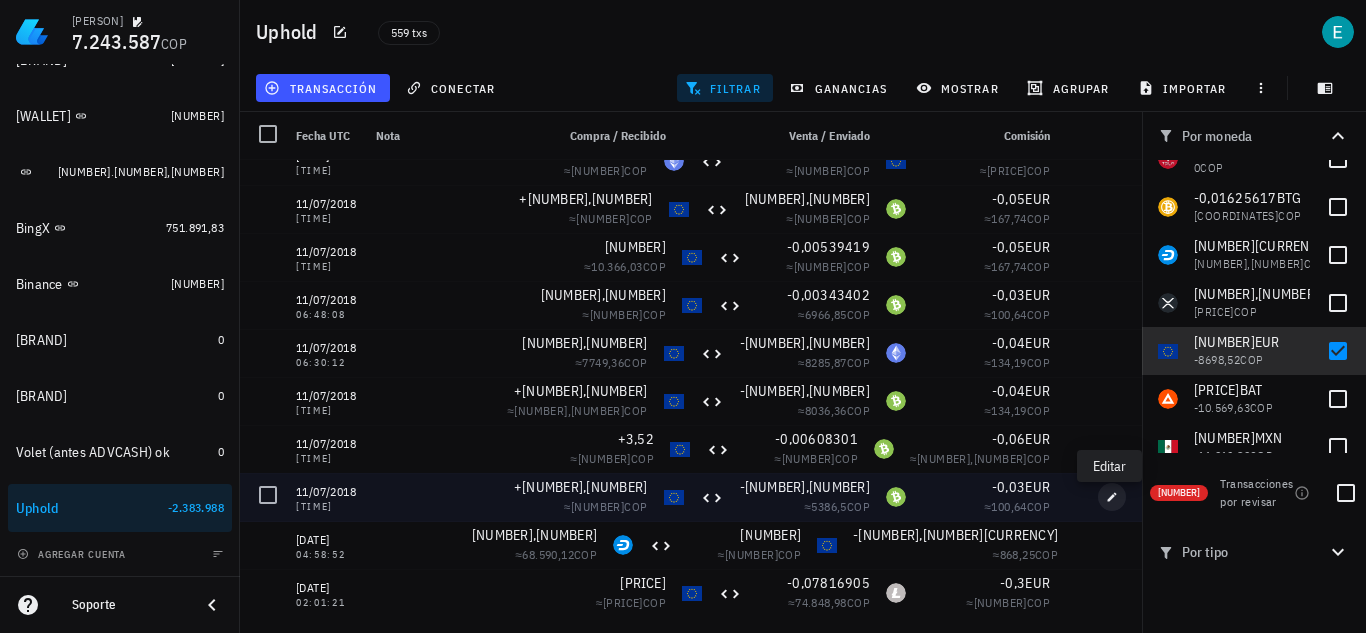 type on "2018-07-11" 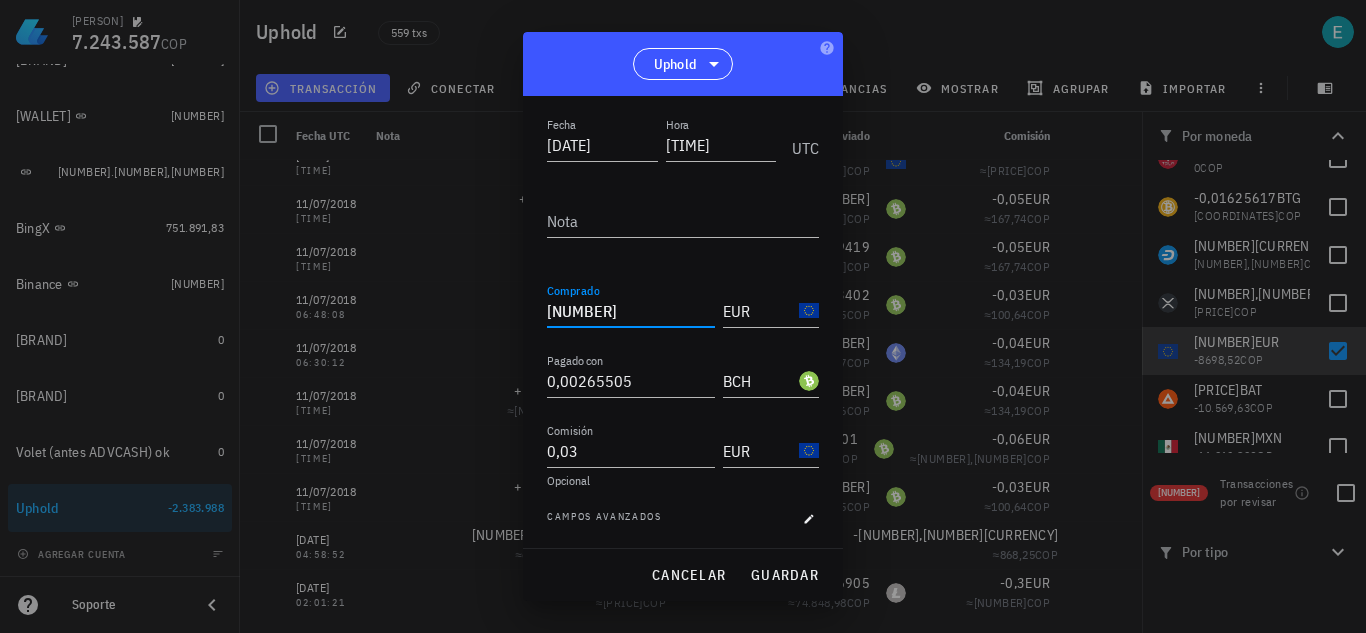 click on "1,53" at bounding box center [631, 311] 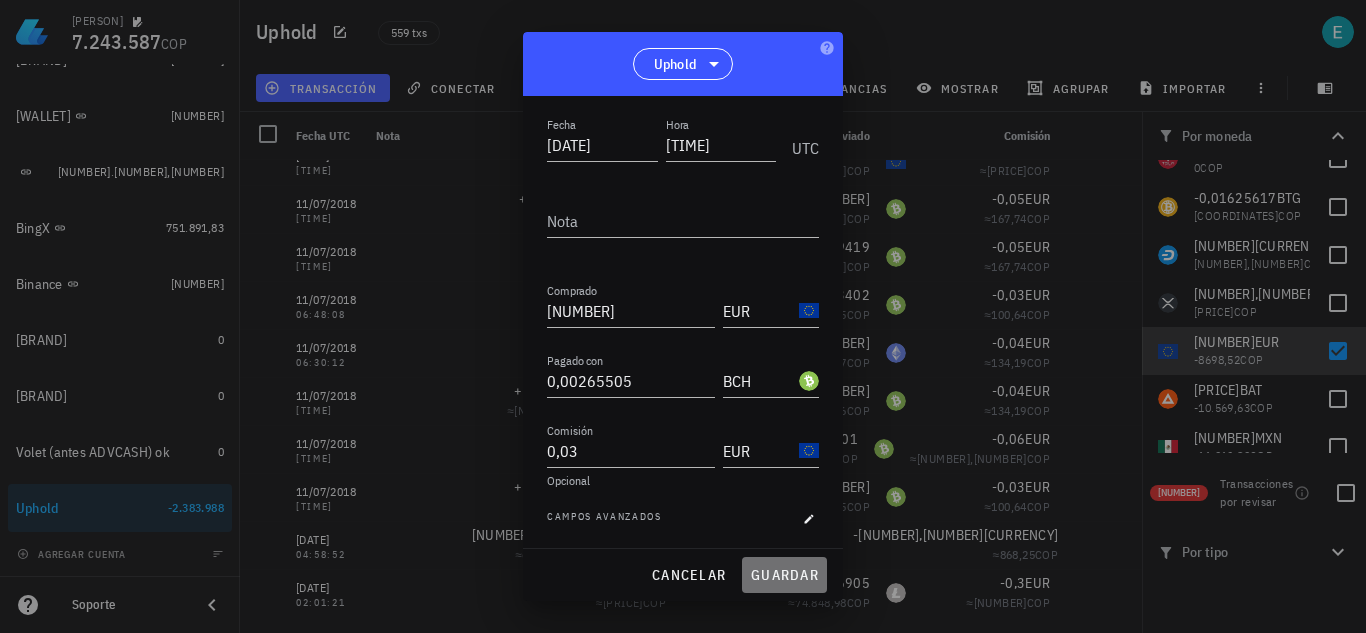 click on "guardar" at bounding box center [784, 575] 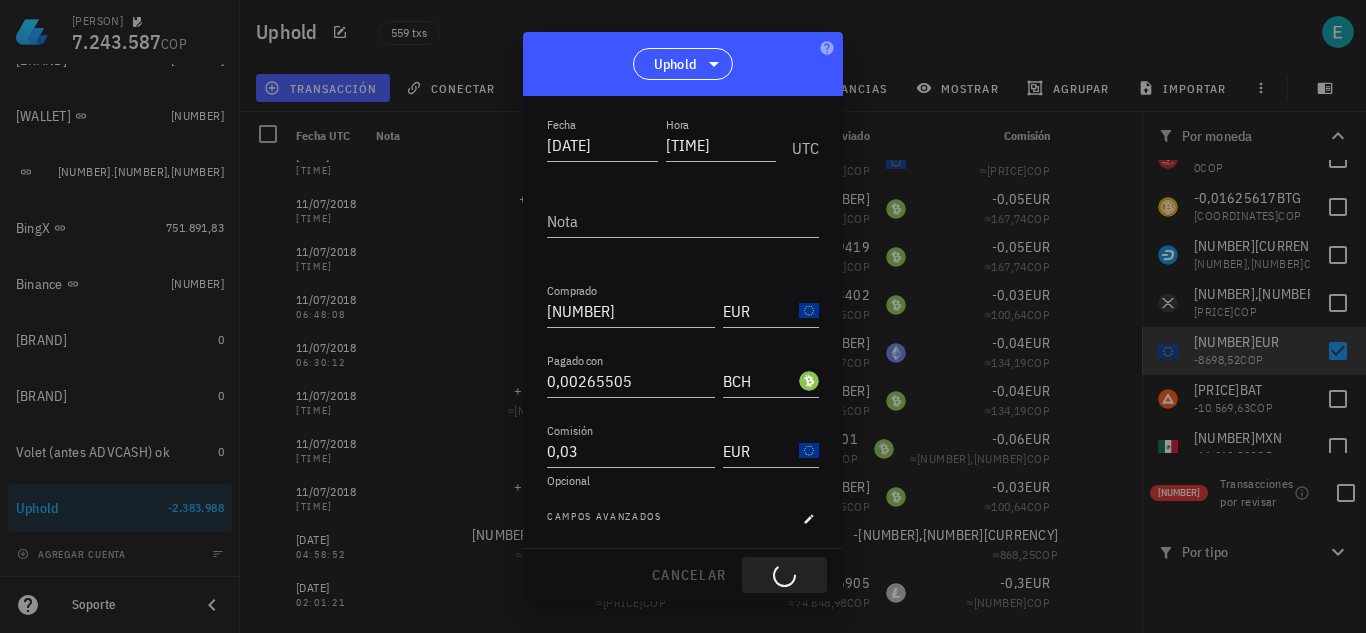 type on "1,53" 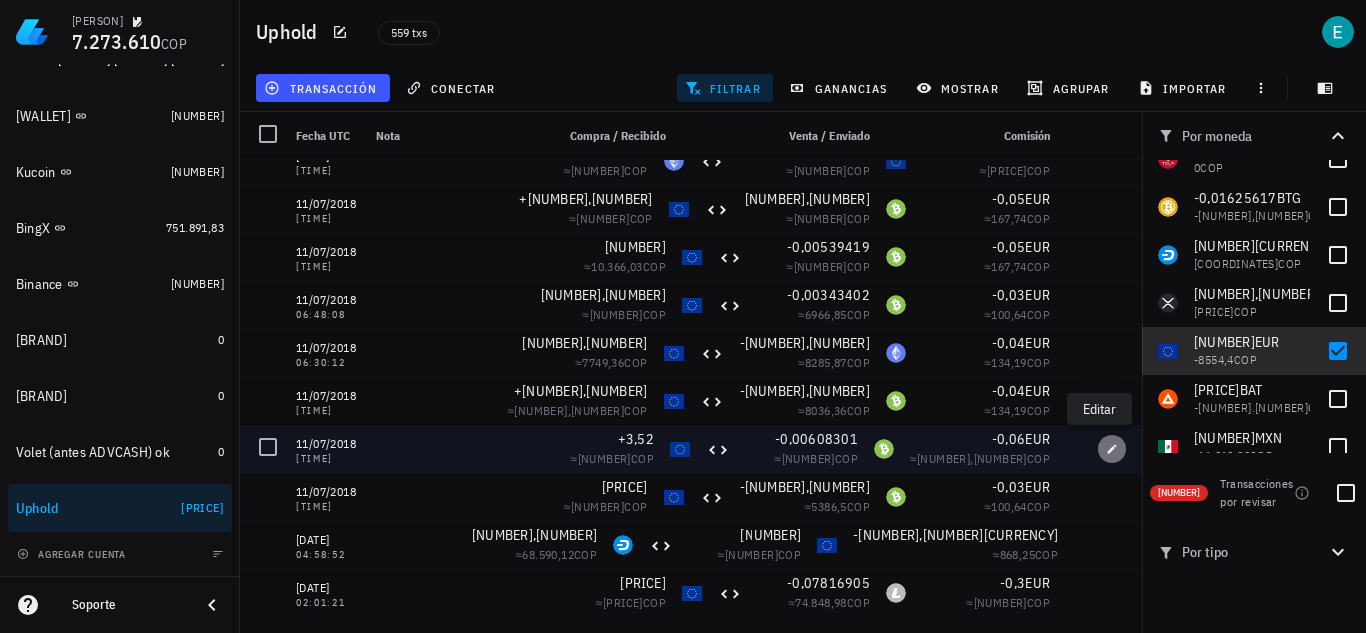 click 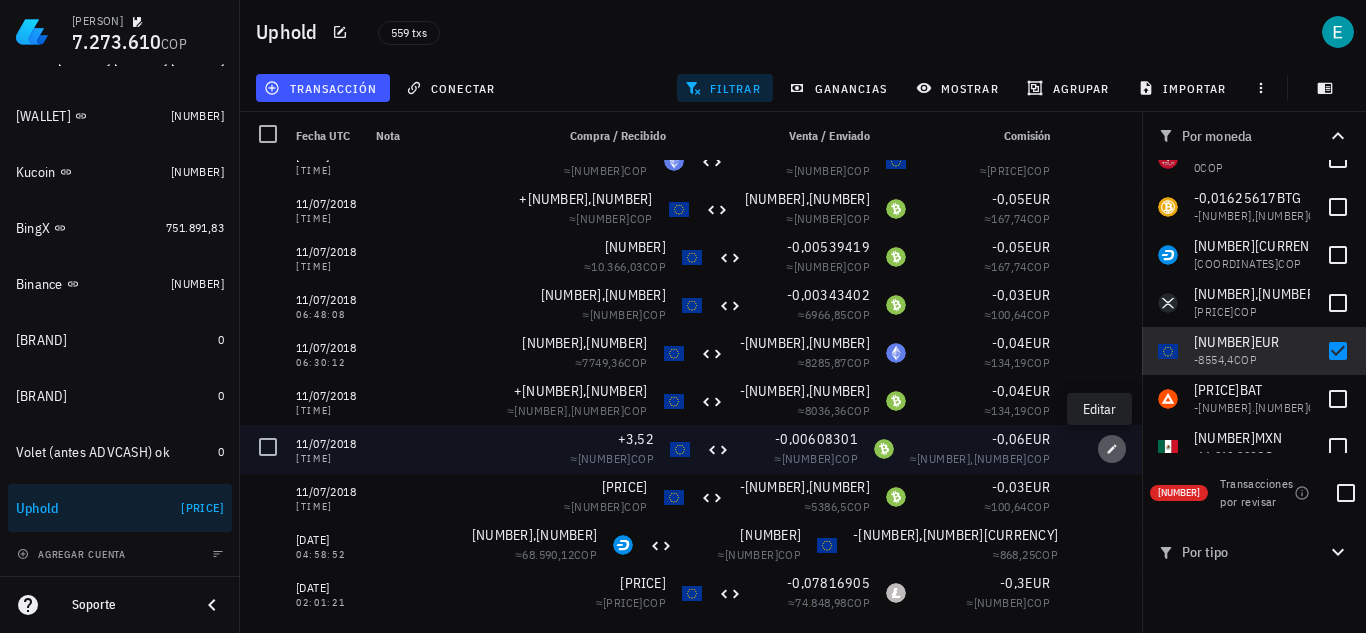 type on "01:47:16" 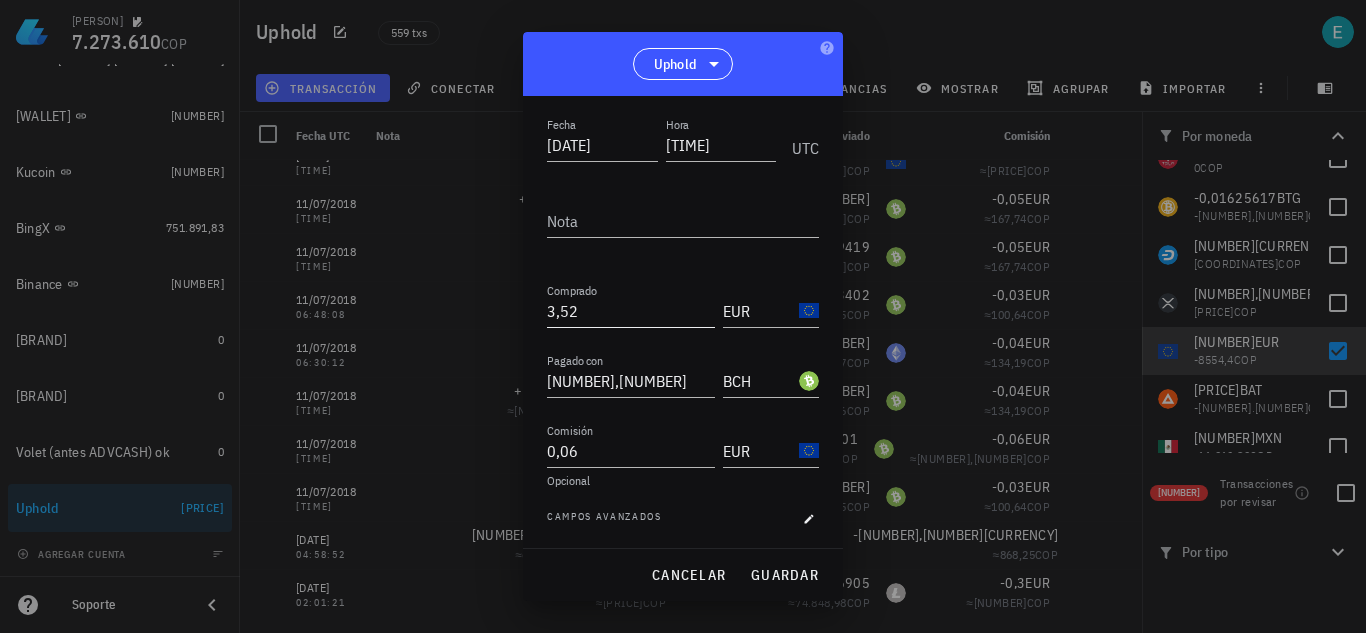 click on "3,52" at bounding box center [631, 311] 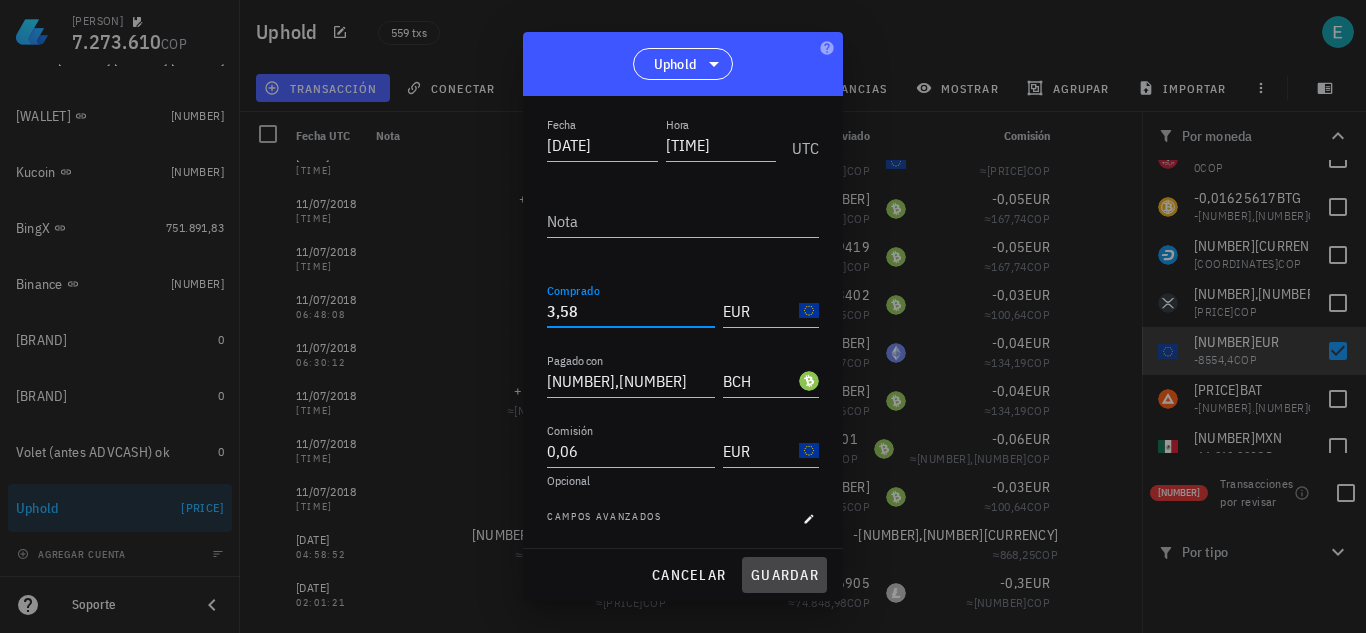 click on "guardar" at bounding box center (784, 575) 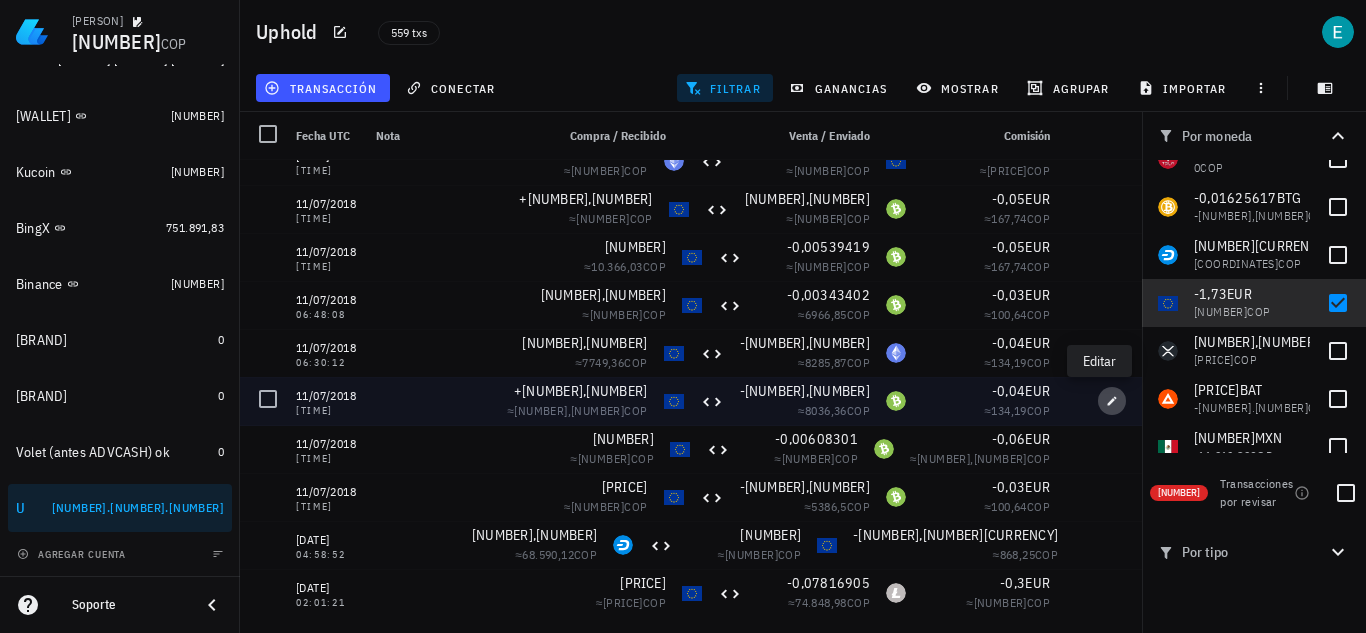 click 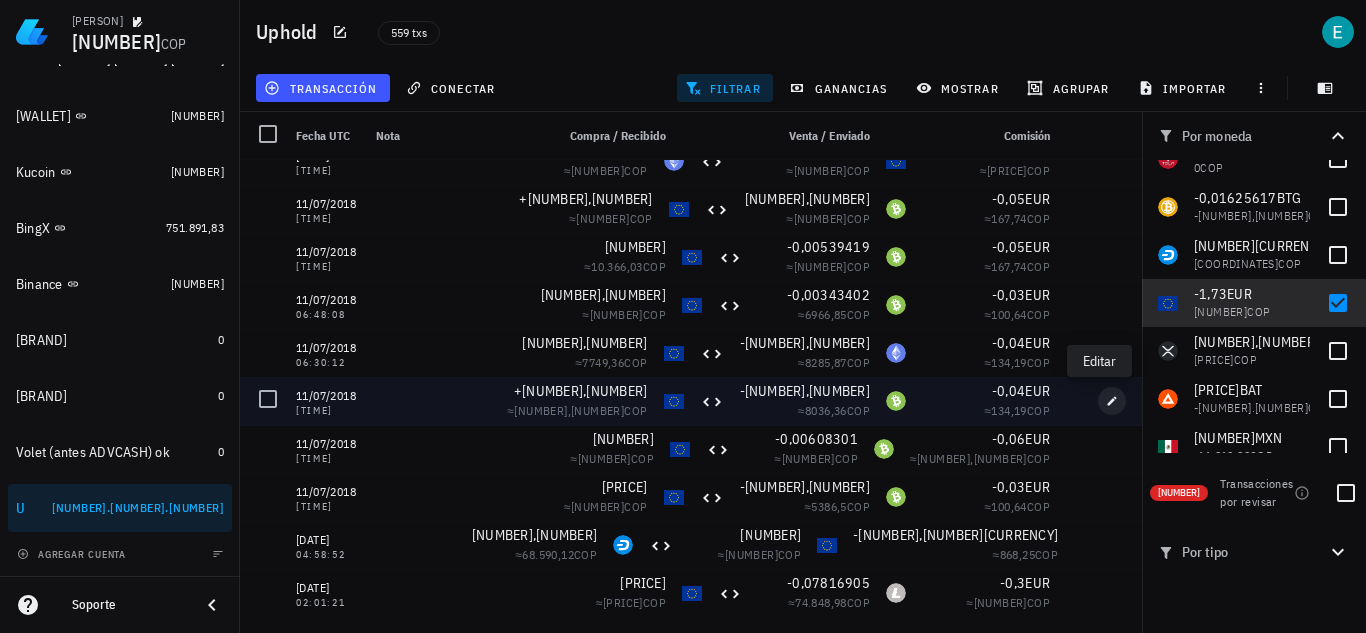 type on "2,29" 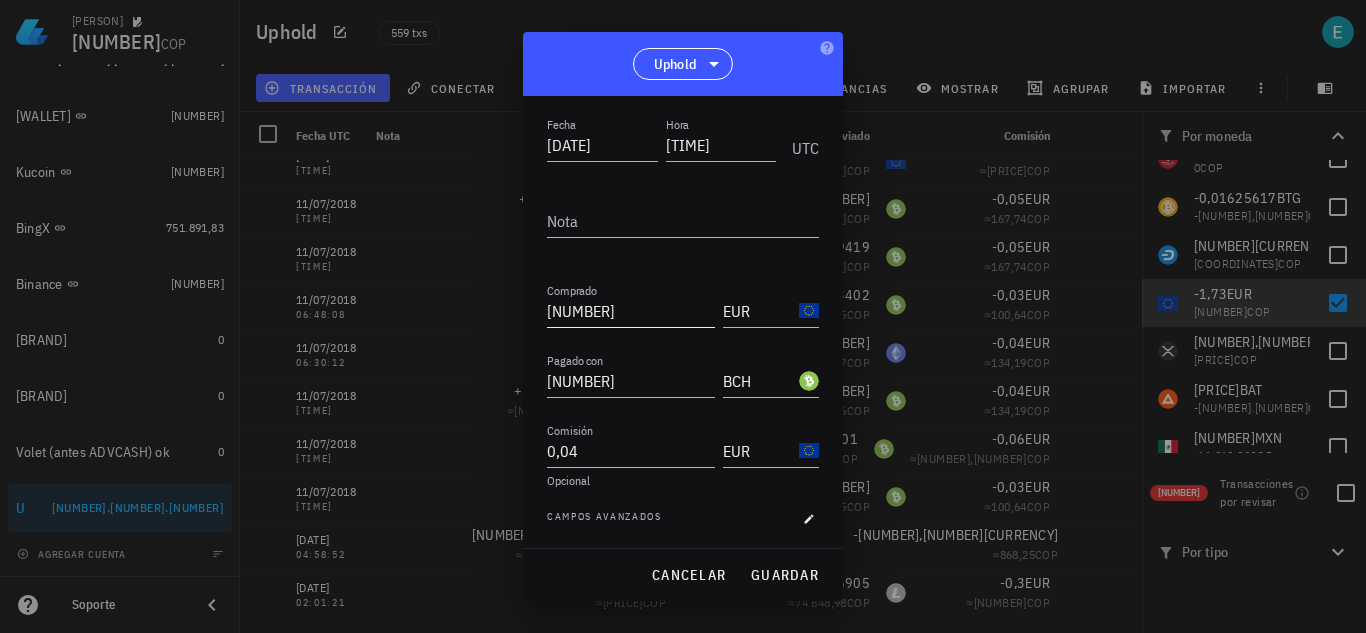 click on "2,29" at bounding box center (631, 311) 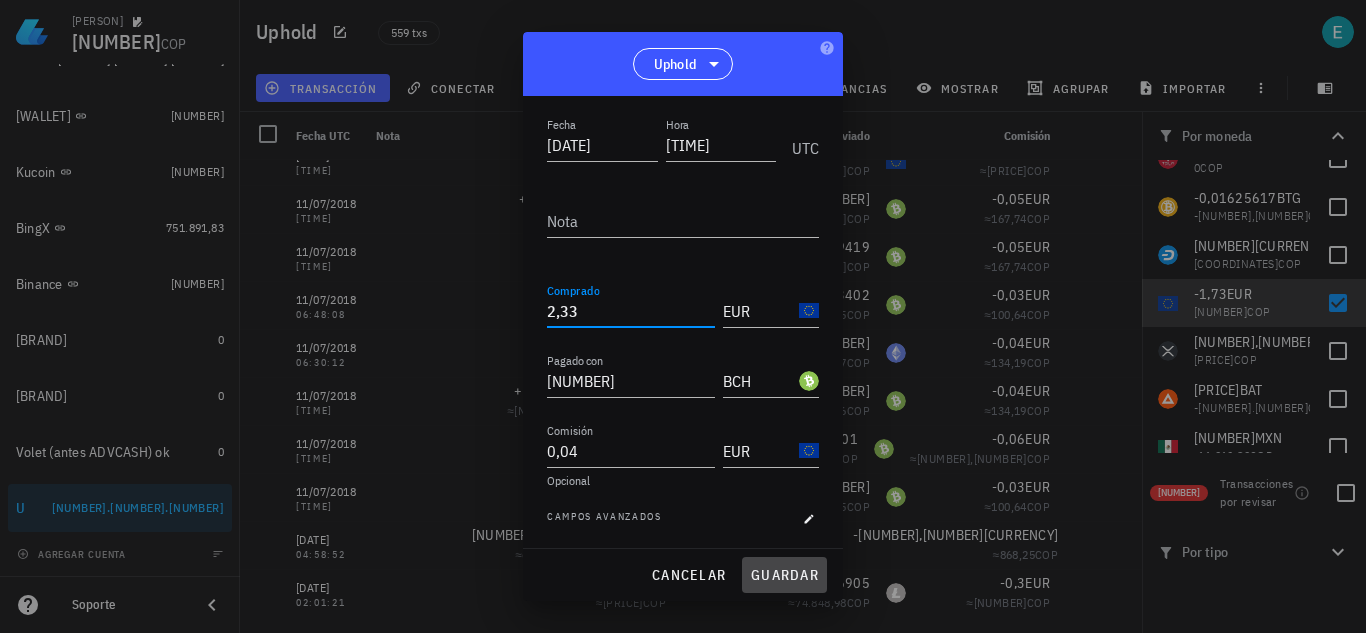 click on "guardar" at bounding box center [784, 575] 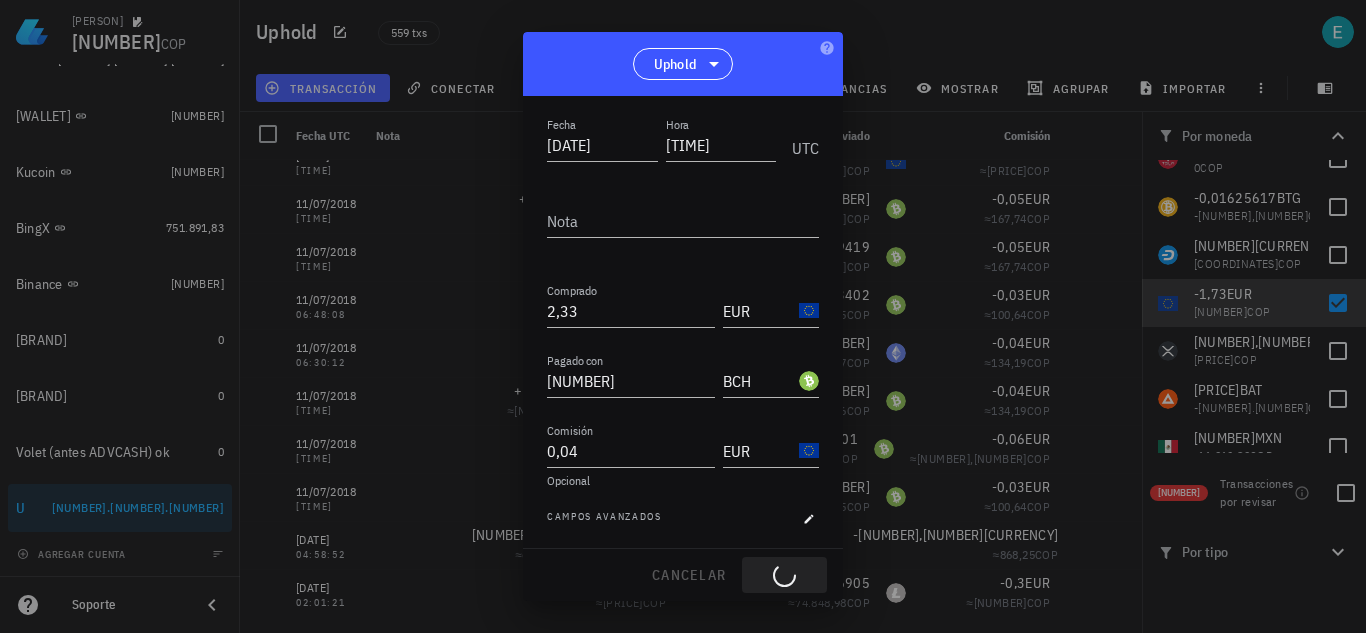 type on "2,29" 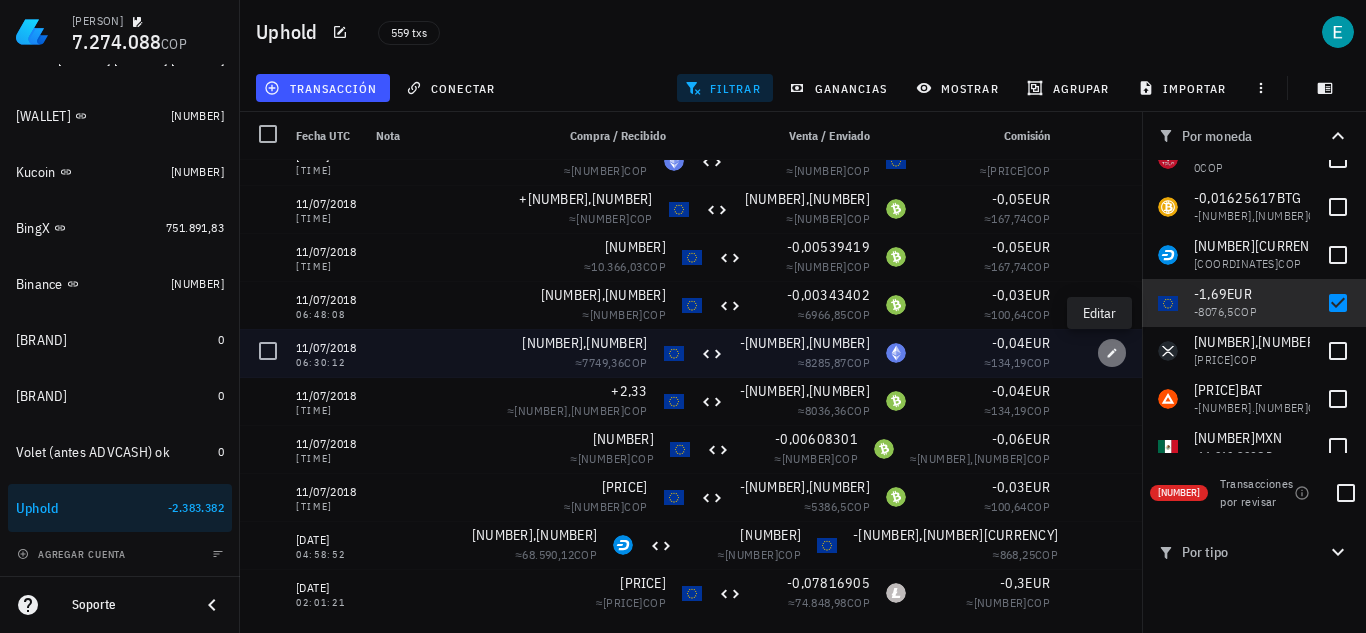 click at bounding box center (1112, 353) 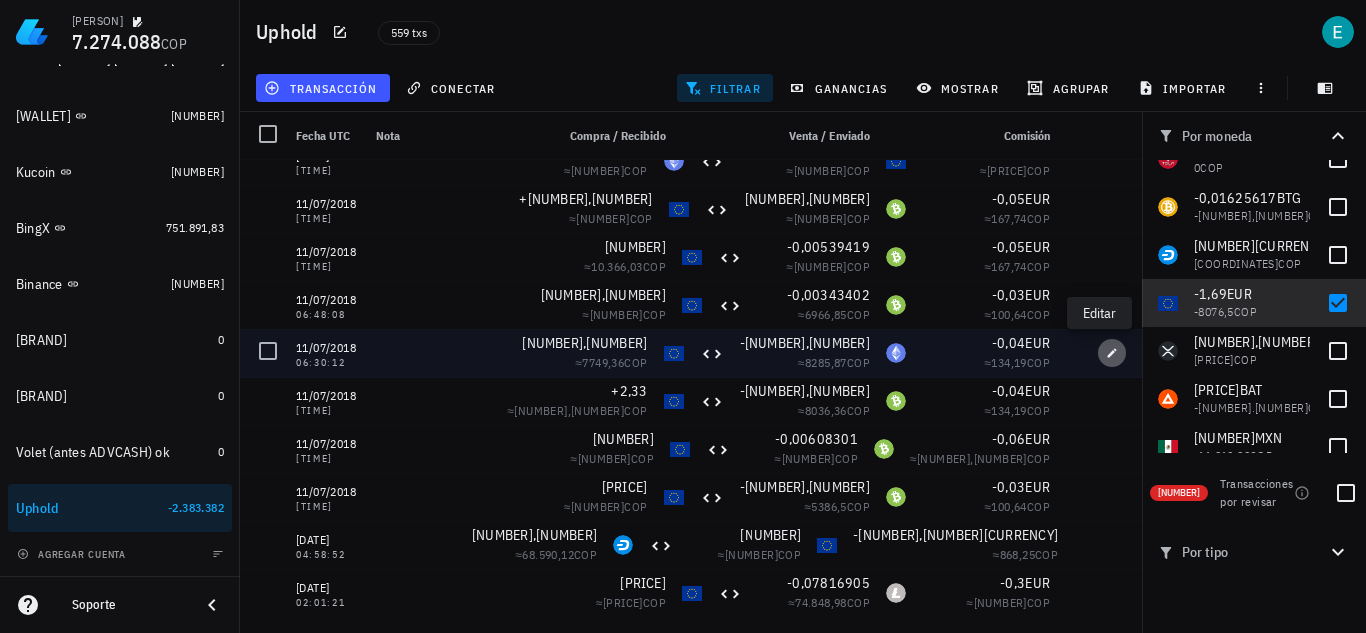 type on "06:30:12" 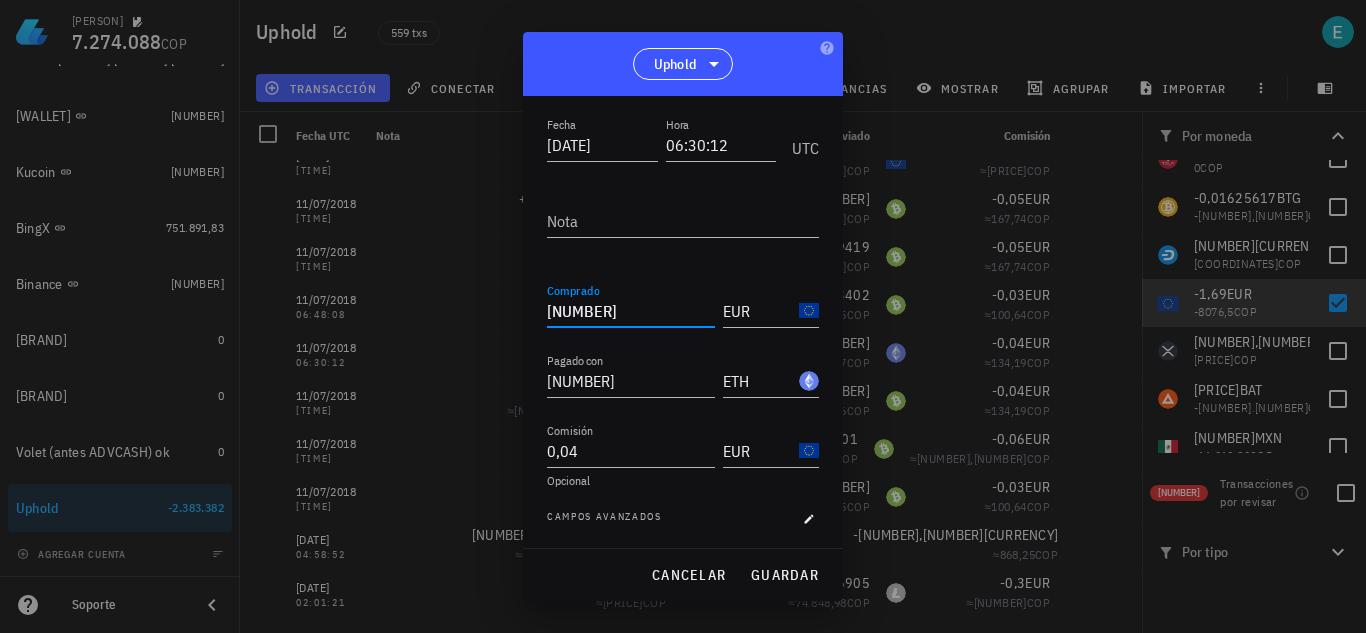 click on "2,31" at bounding box center (631, 311) 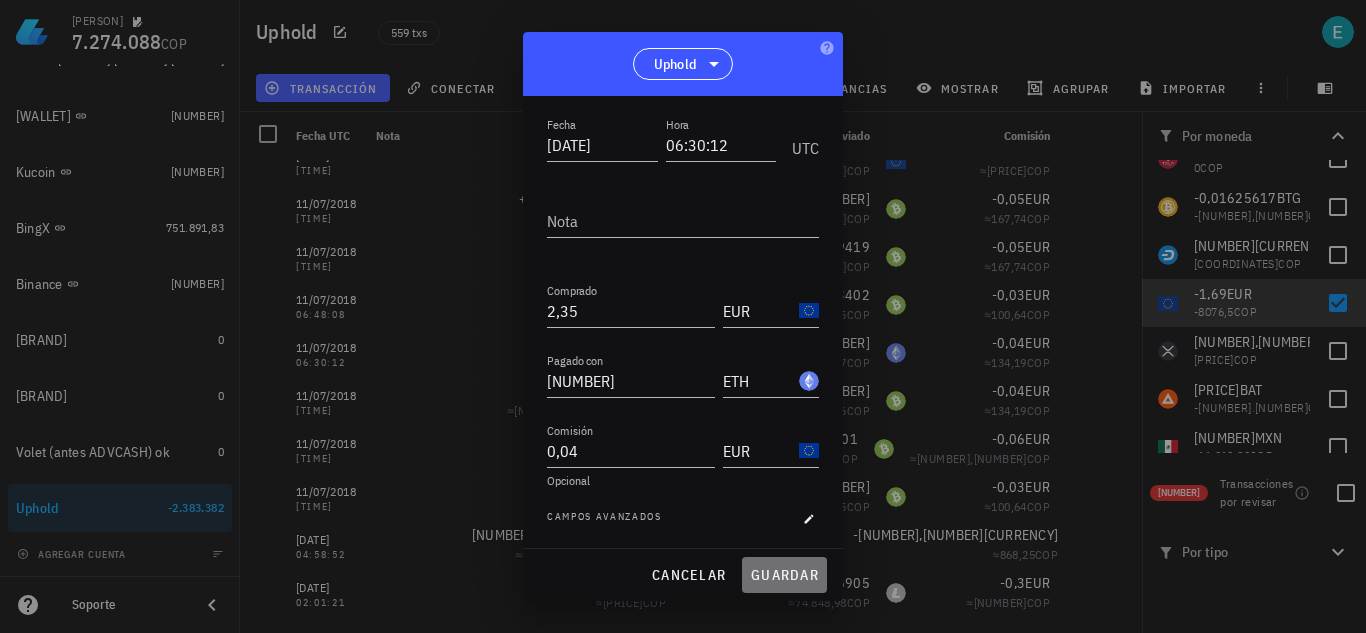 click on "guardar" at bounding box center [784, 575] 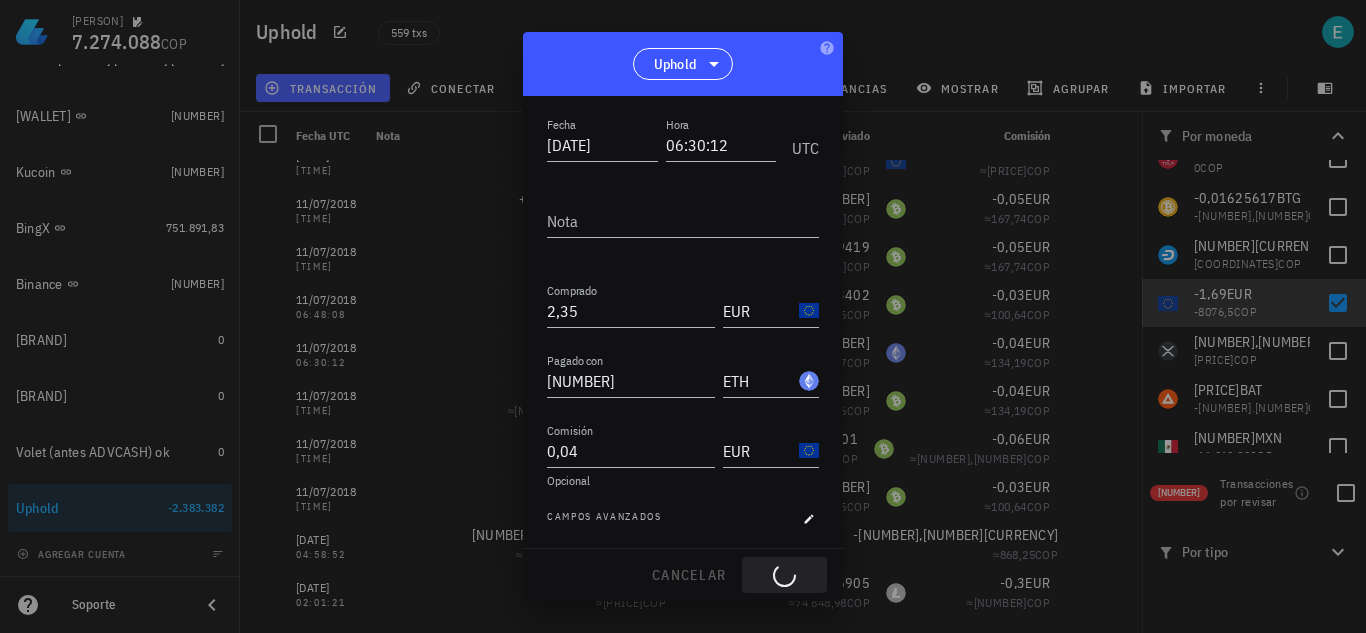type on "2,31" 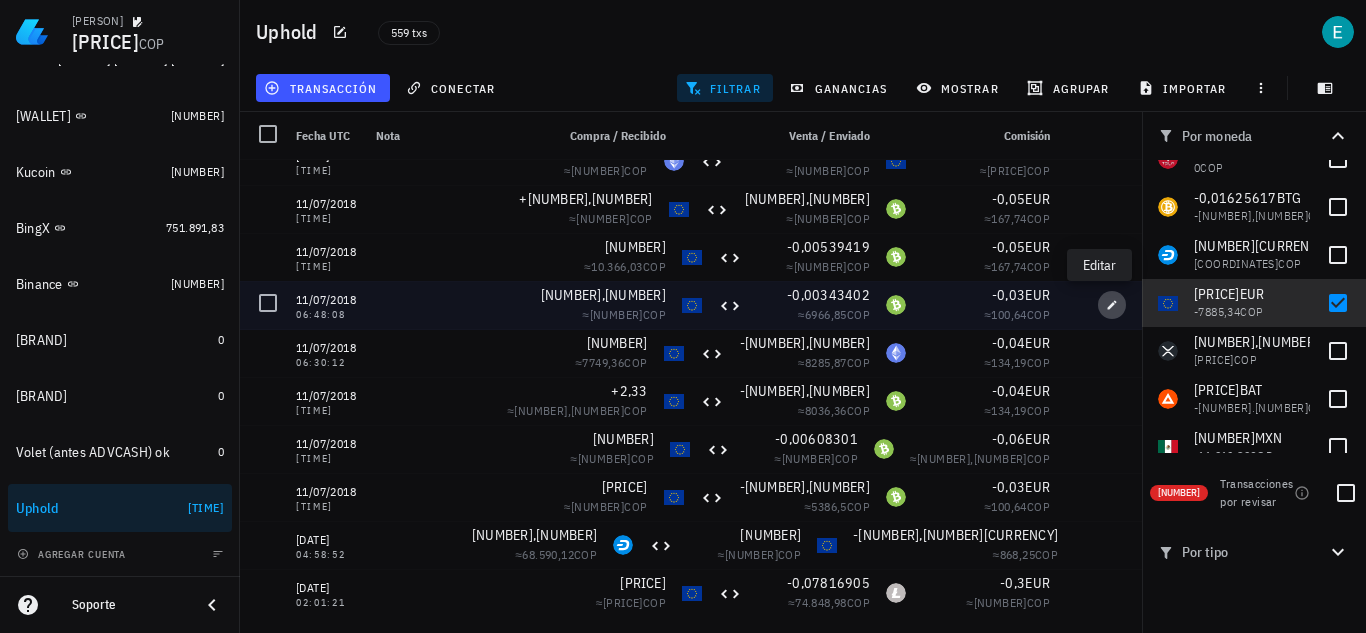 click 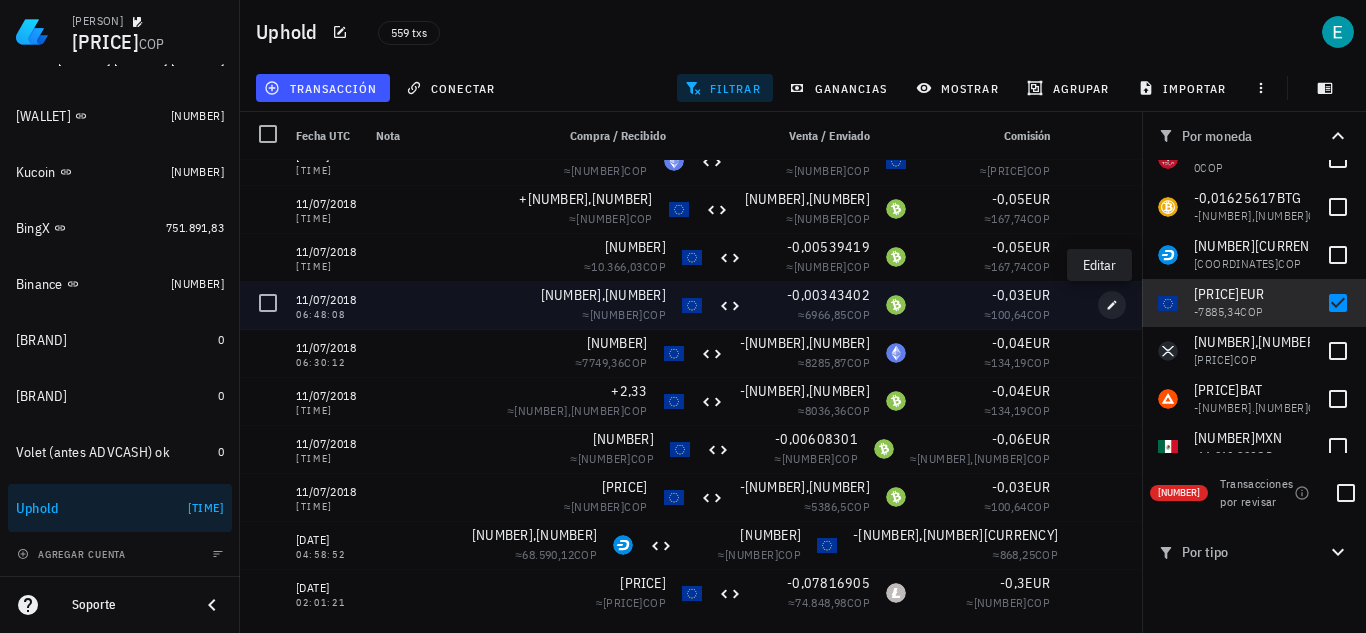 type on "06:48:08" 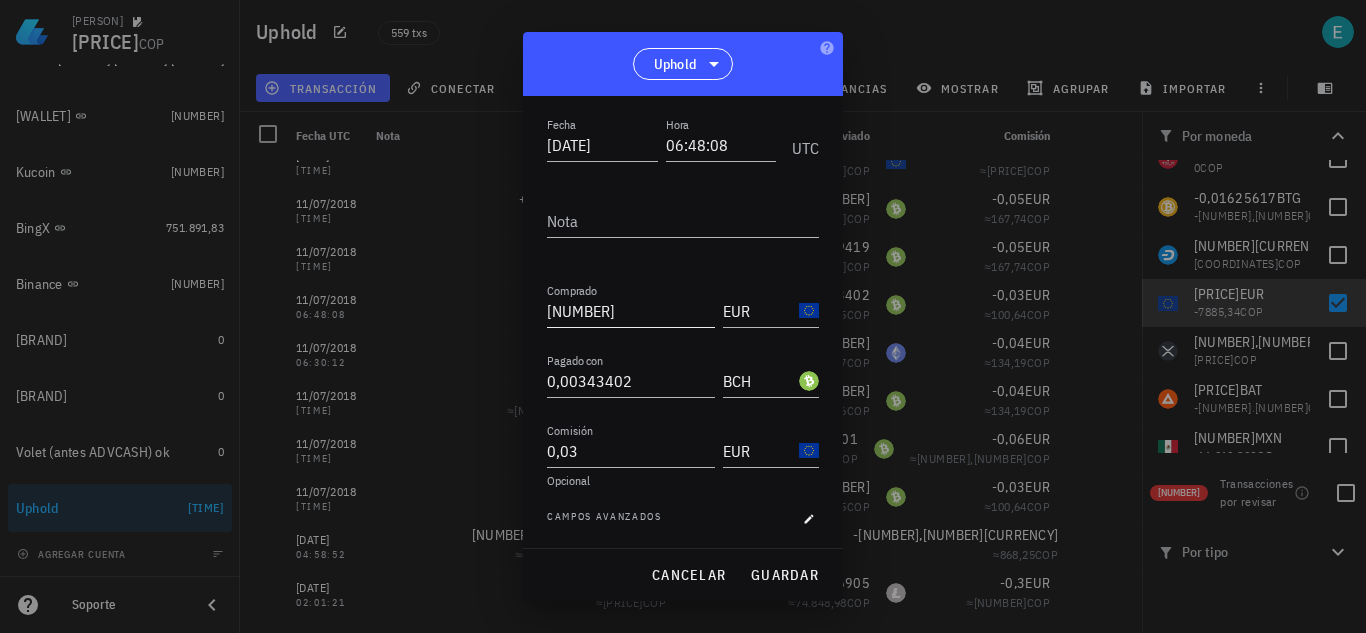 click on "1,96" at bounding box center [631, 311] 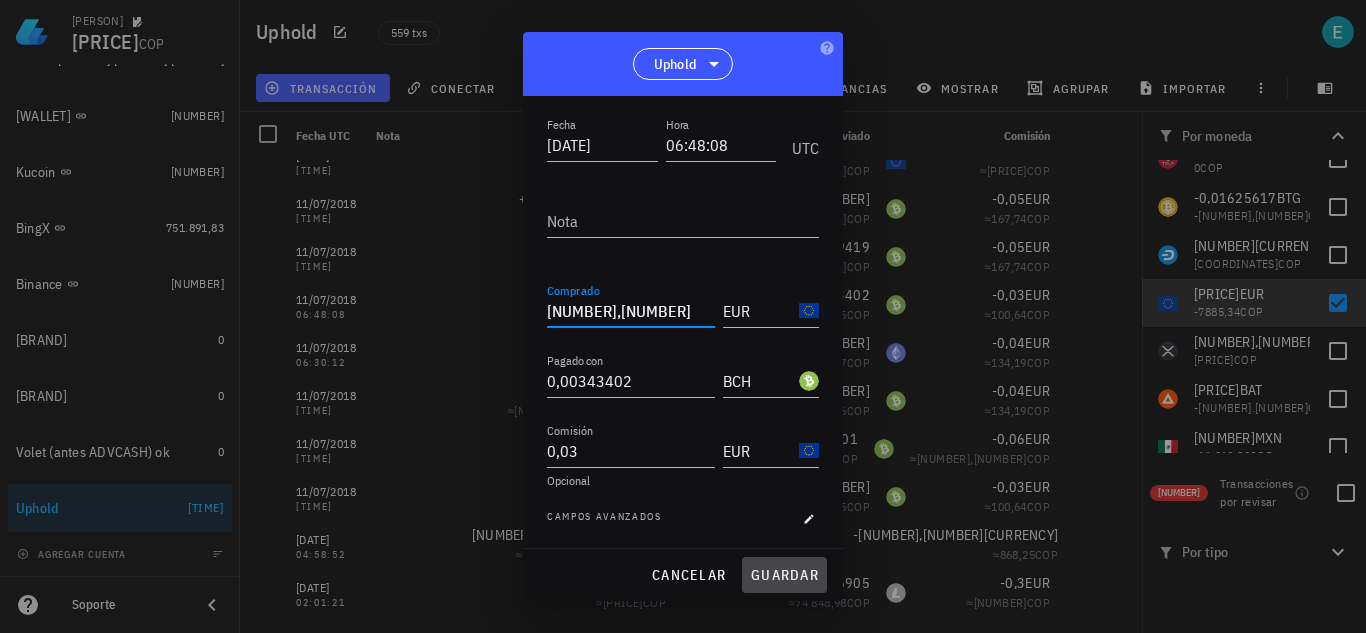 click on "guardar" at bounding box center (784, 575) 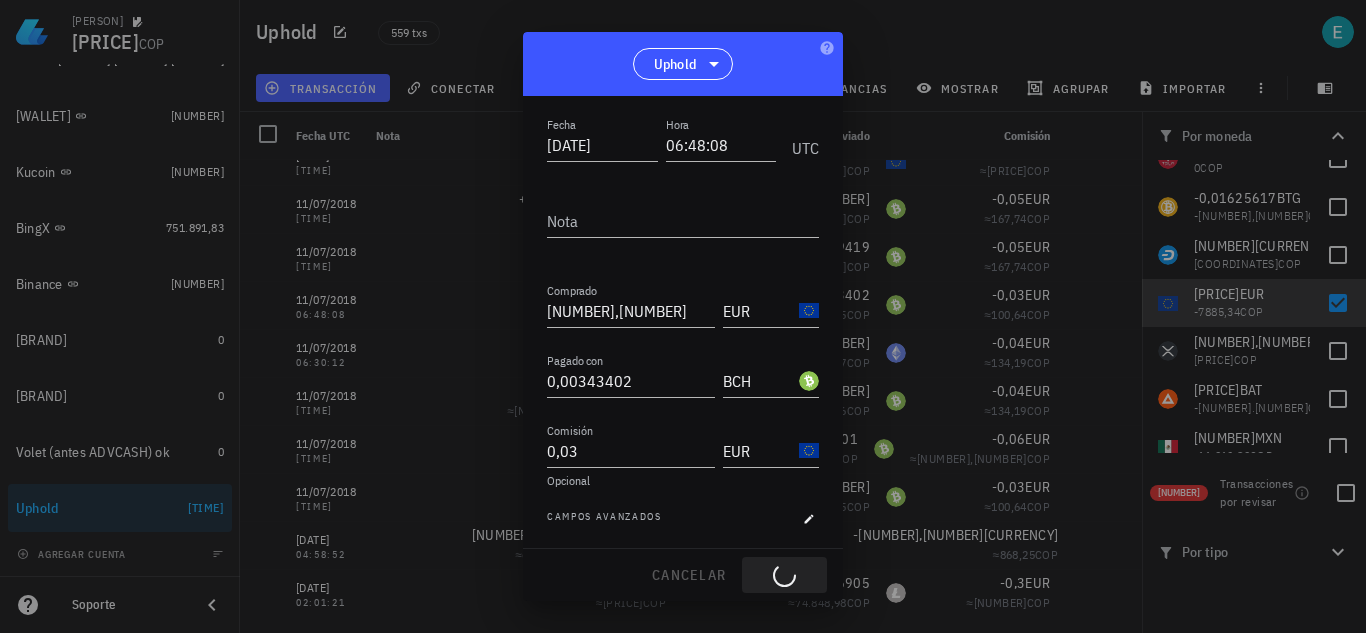 type on "1,96" 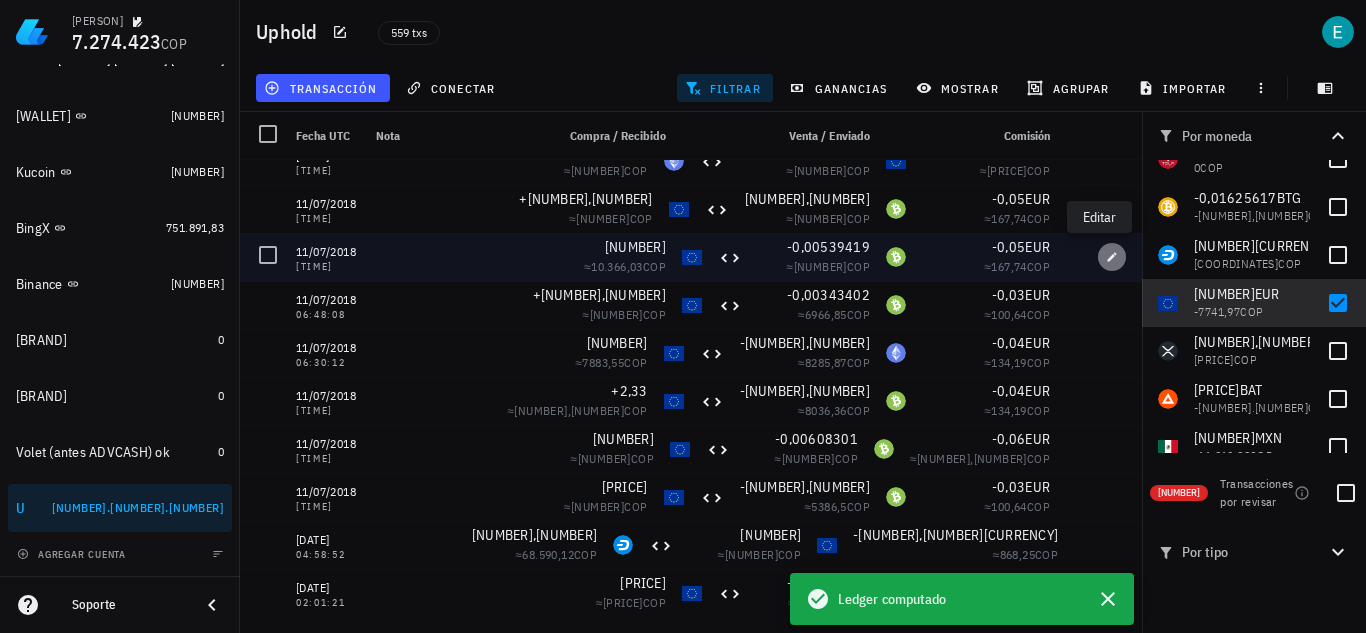 click at bounding box center (1112, 257) 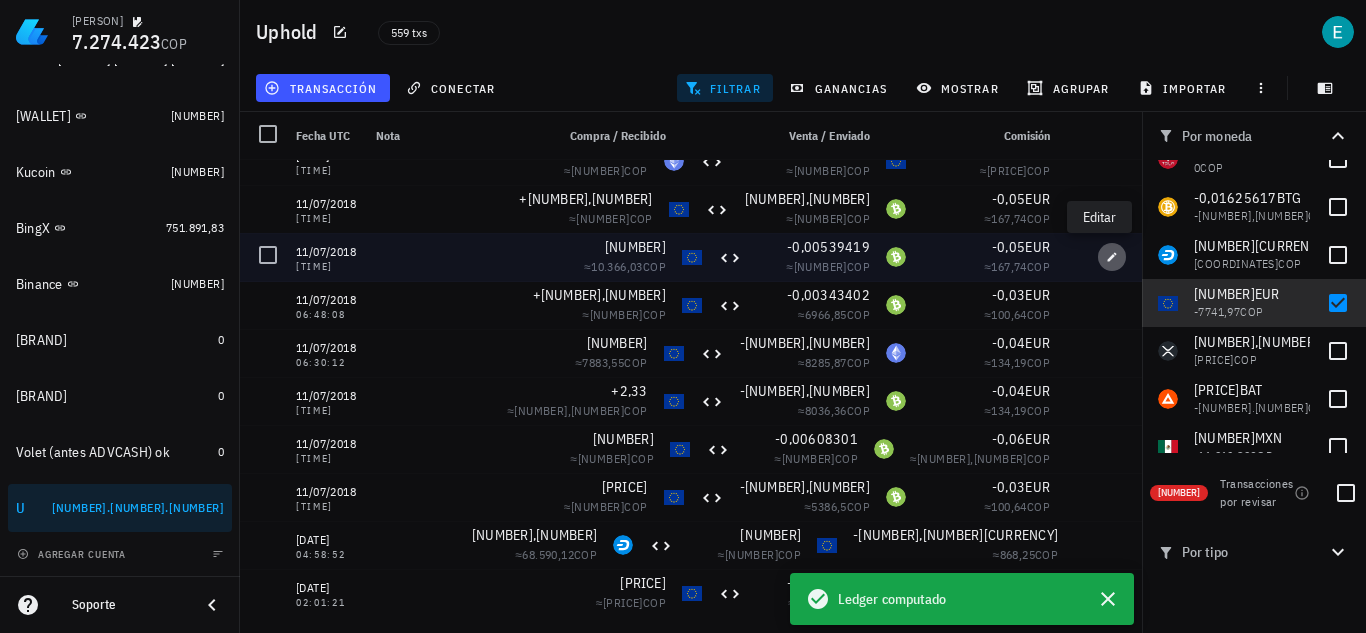 type on "07:06:48" 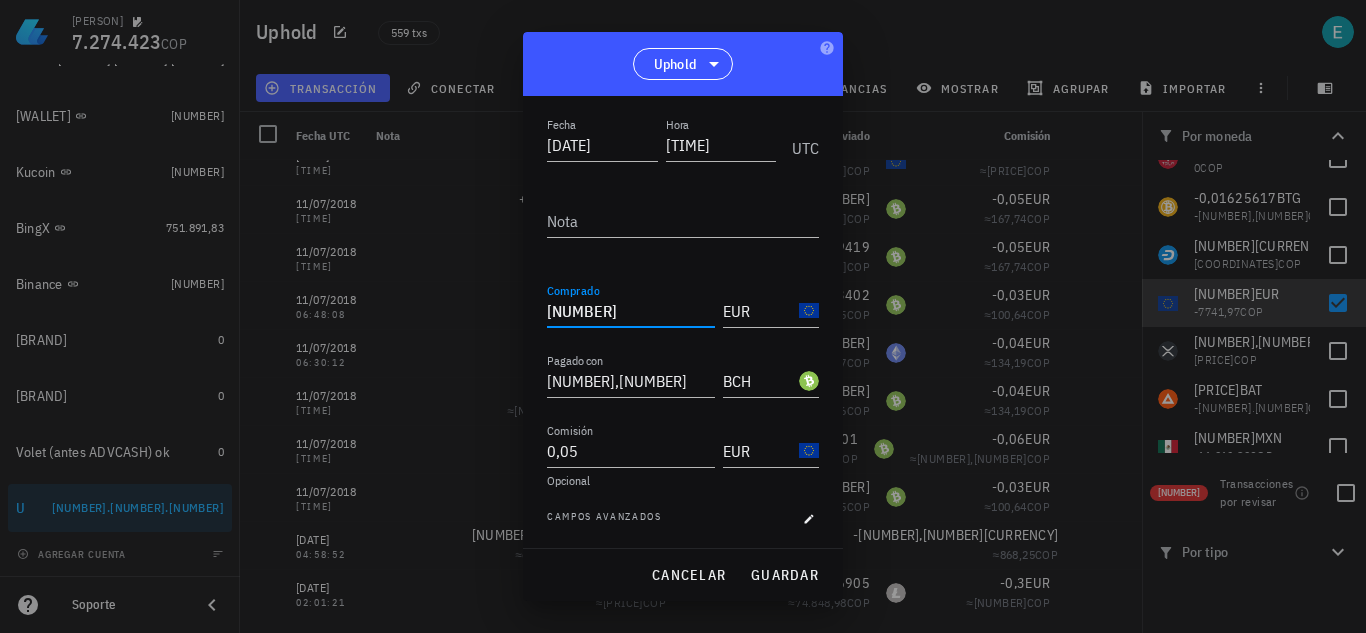click on "3,09" at bounding box center (631, 311) 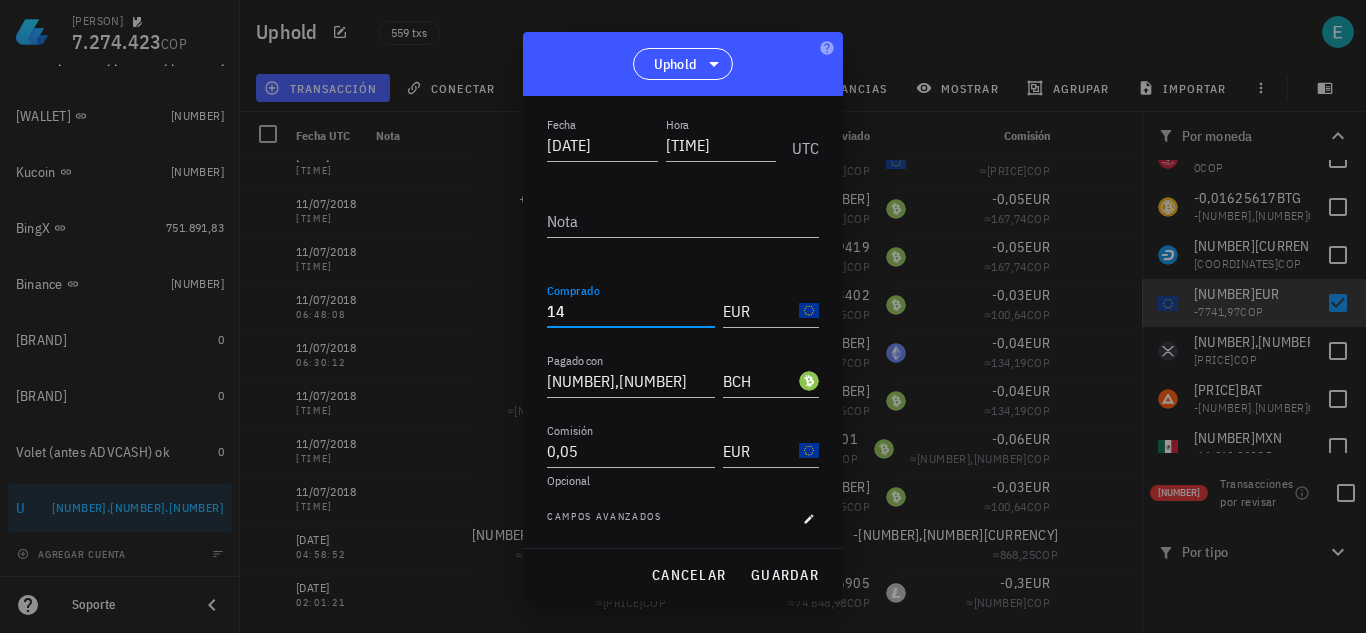 type on "1" 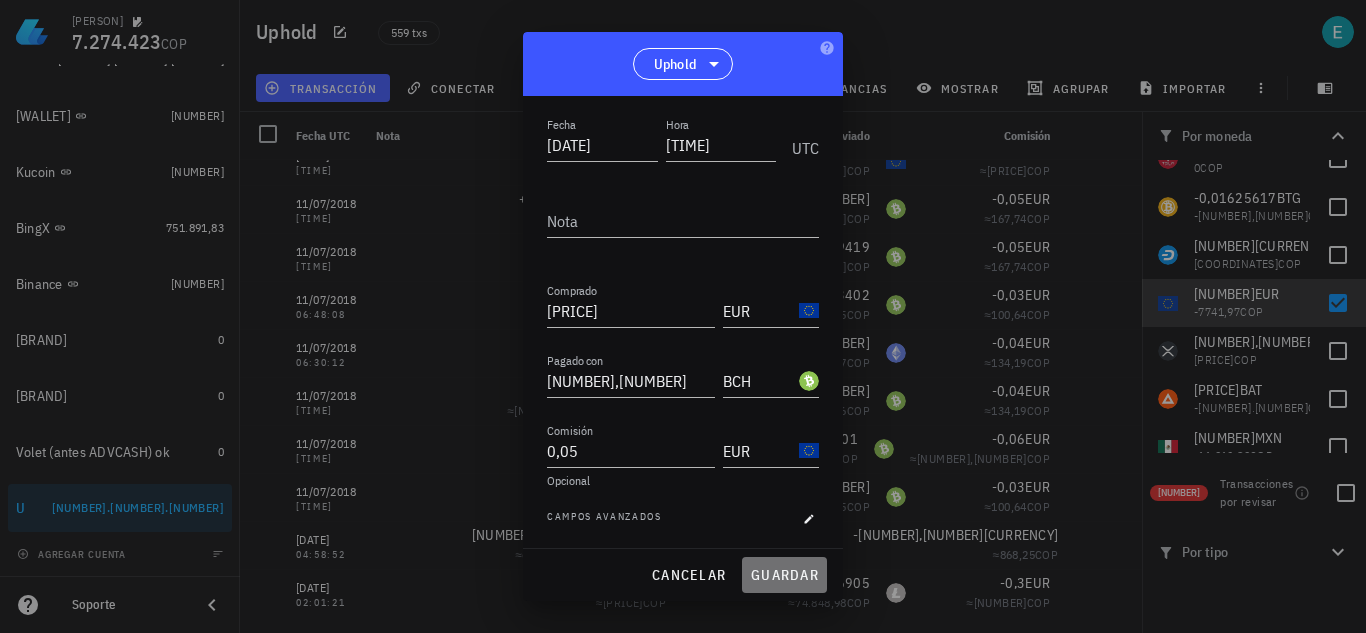 click on "guardar" at bounding box center (784, 575) 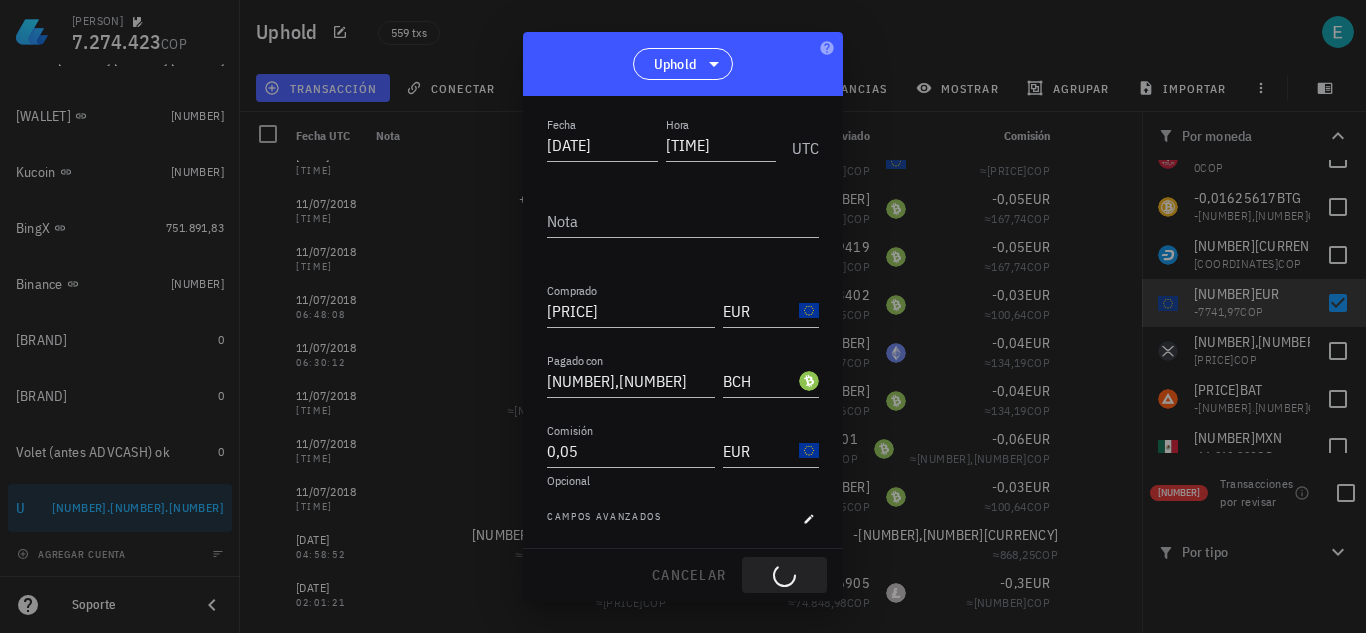 type on "3,09" 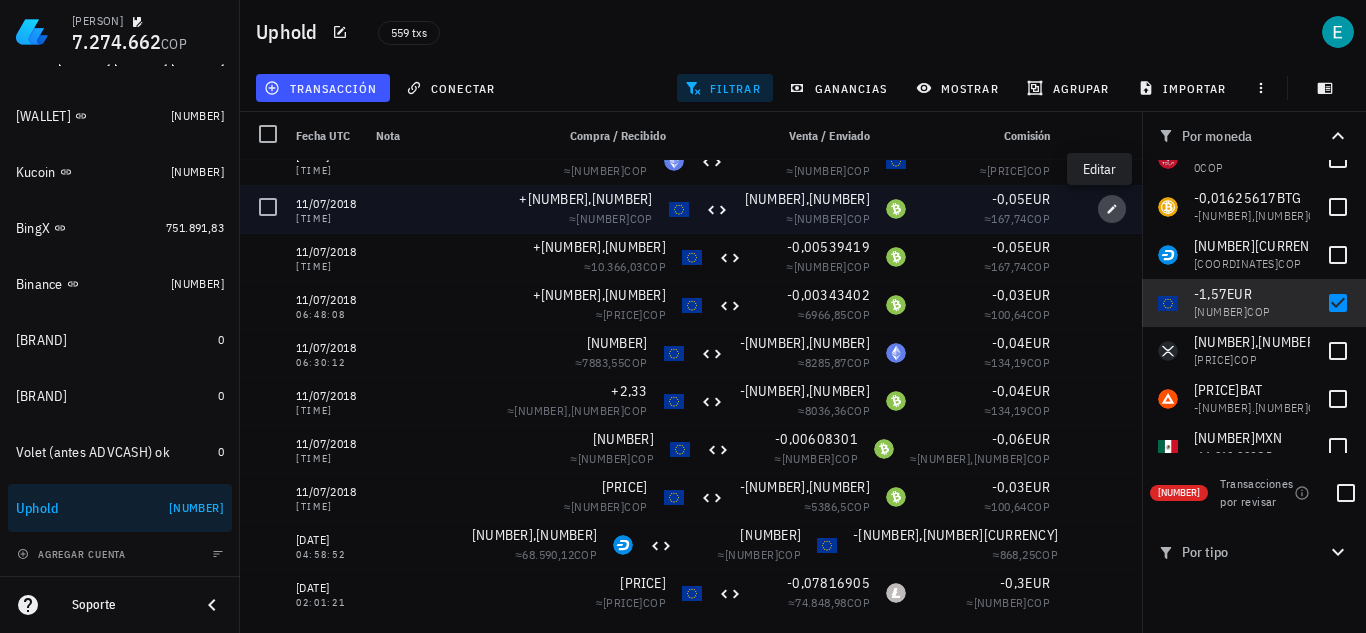 click at bounding box center (1112, 209) 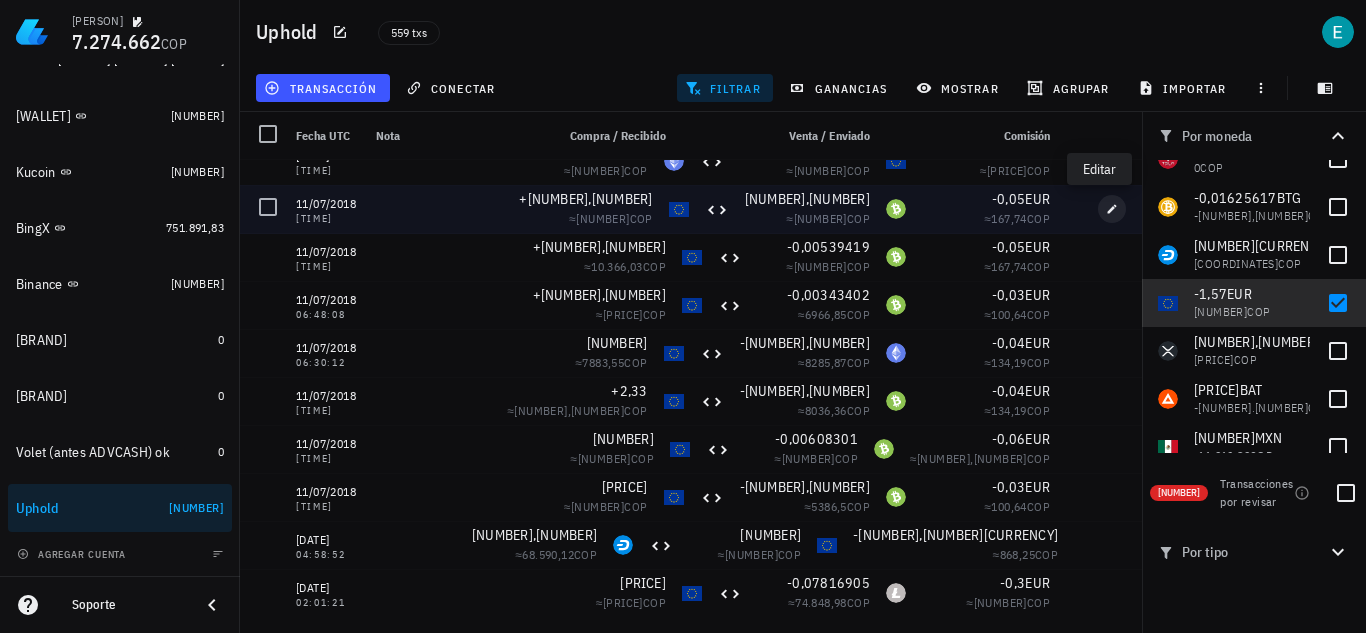 type on "07:21:55" 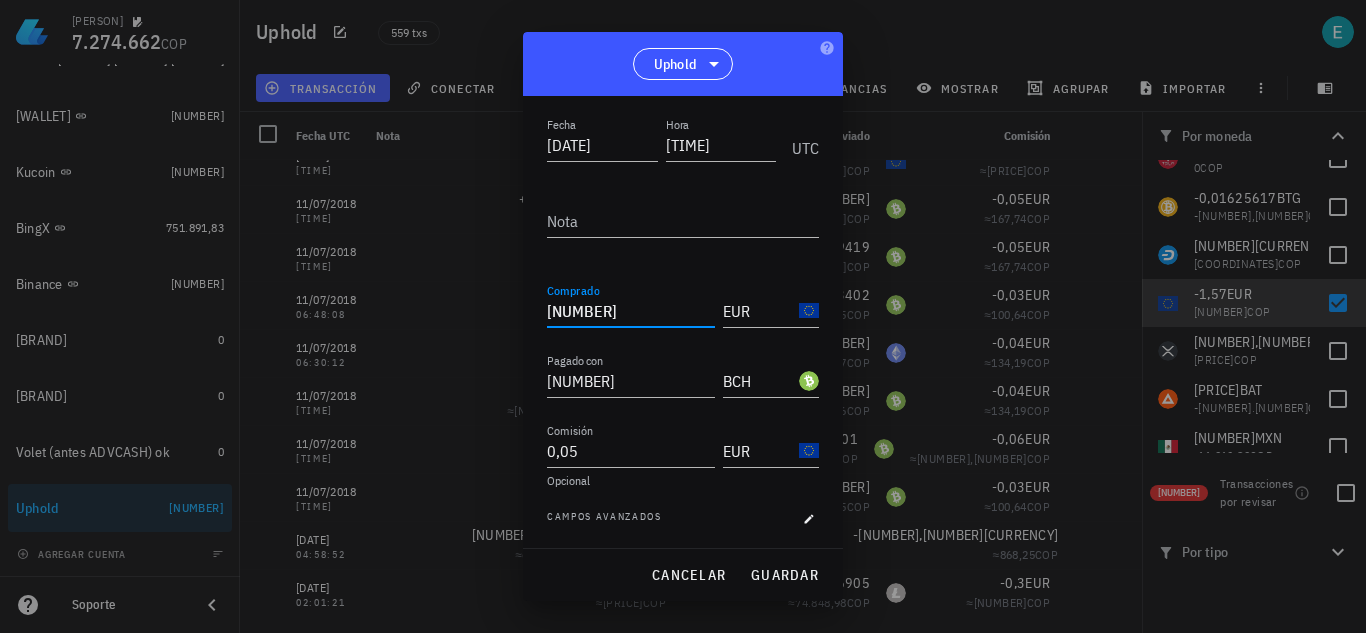 click on "3,07" at bounding box center (631, 311) 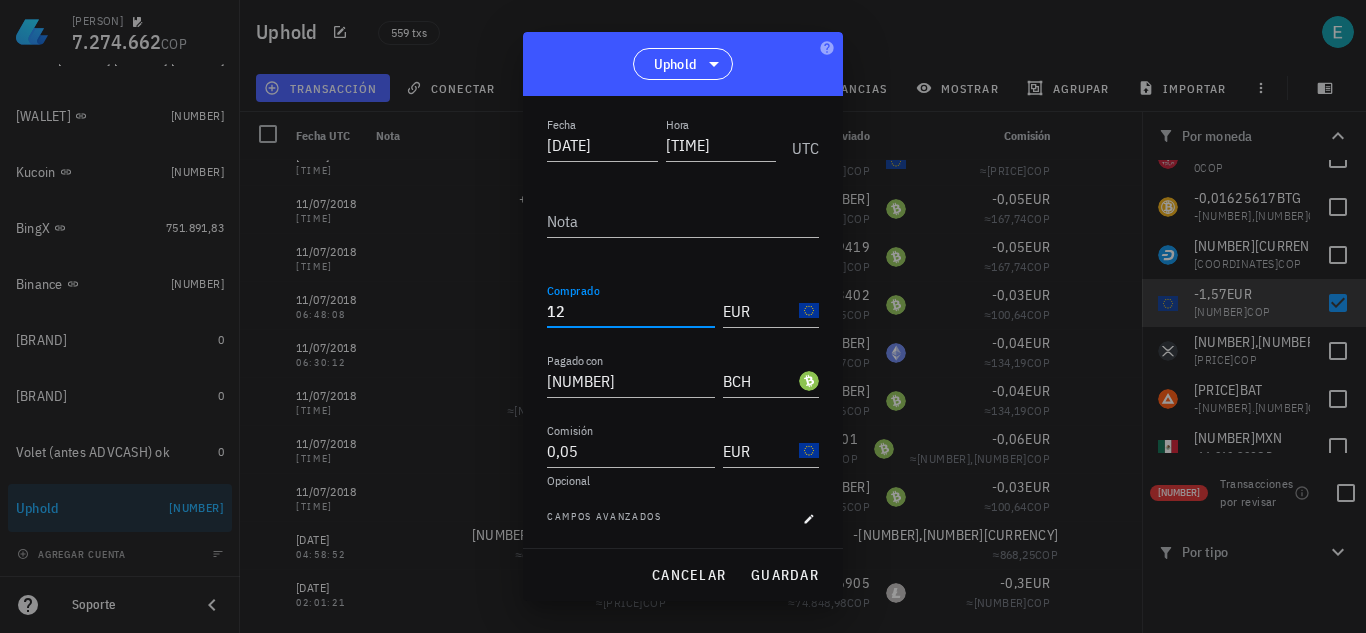 type on "1" 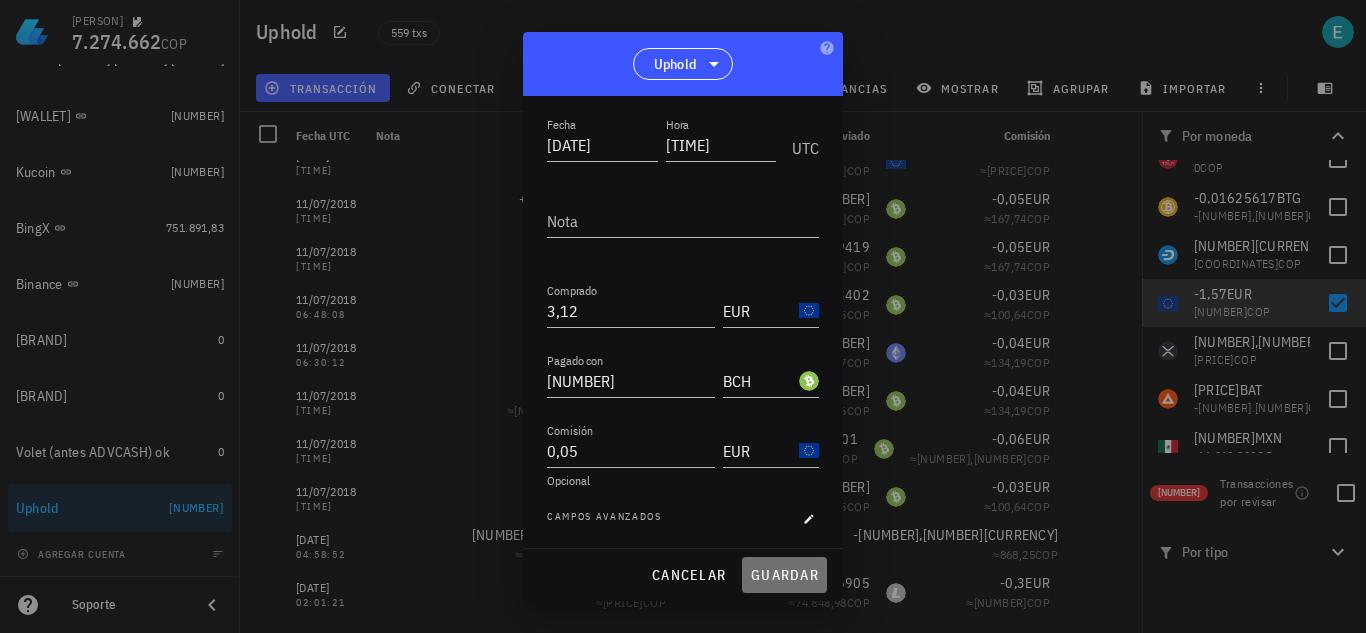 click on "guardar" at bounding box center (784, 575) 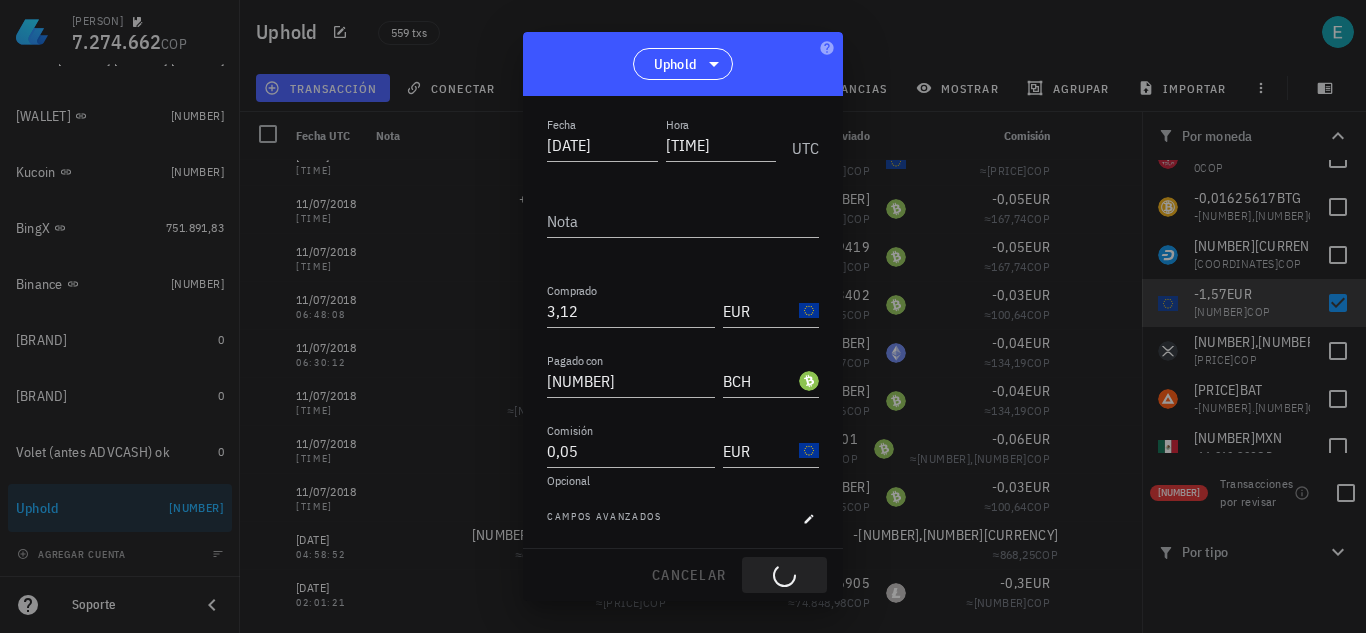 type on "3,07" 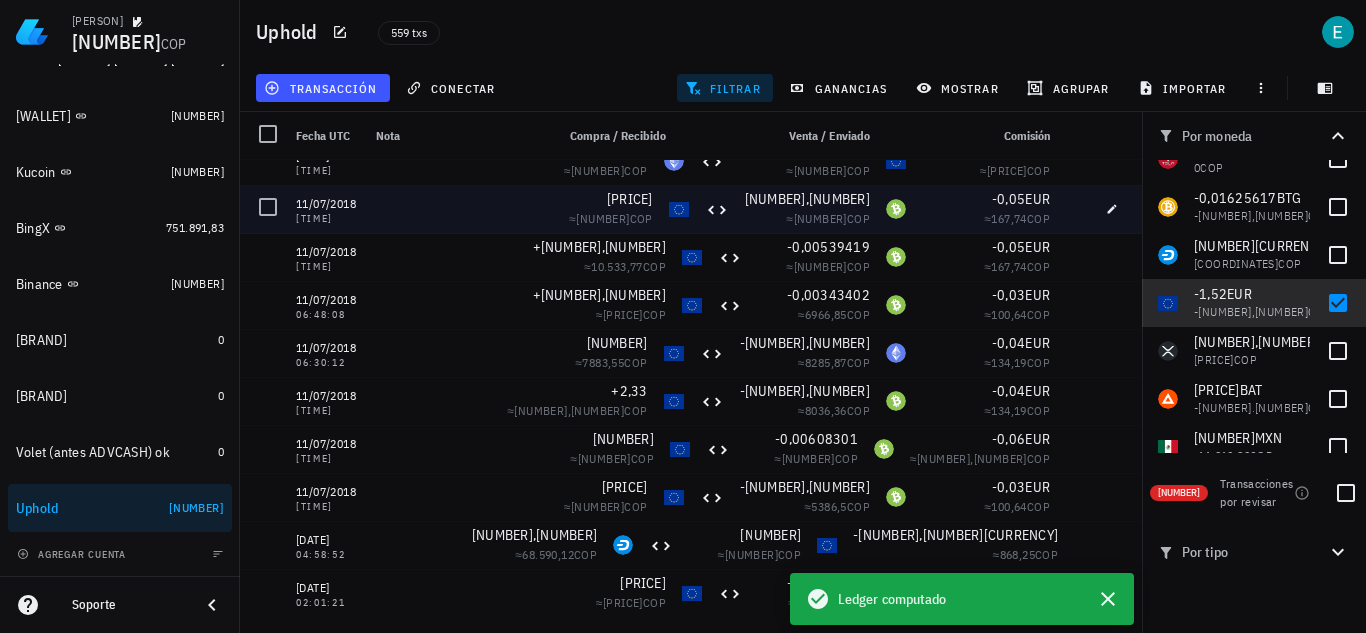 click at bounding box center (1074, 209) 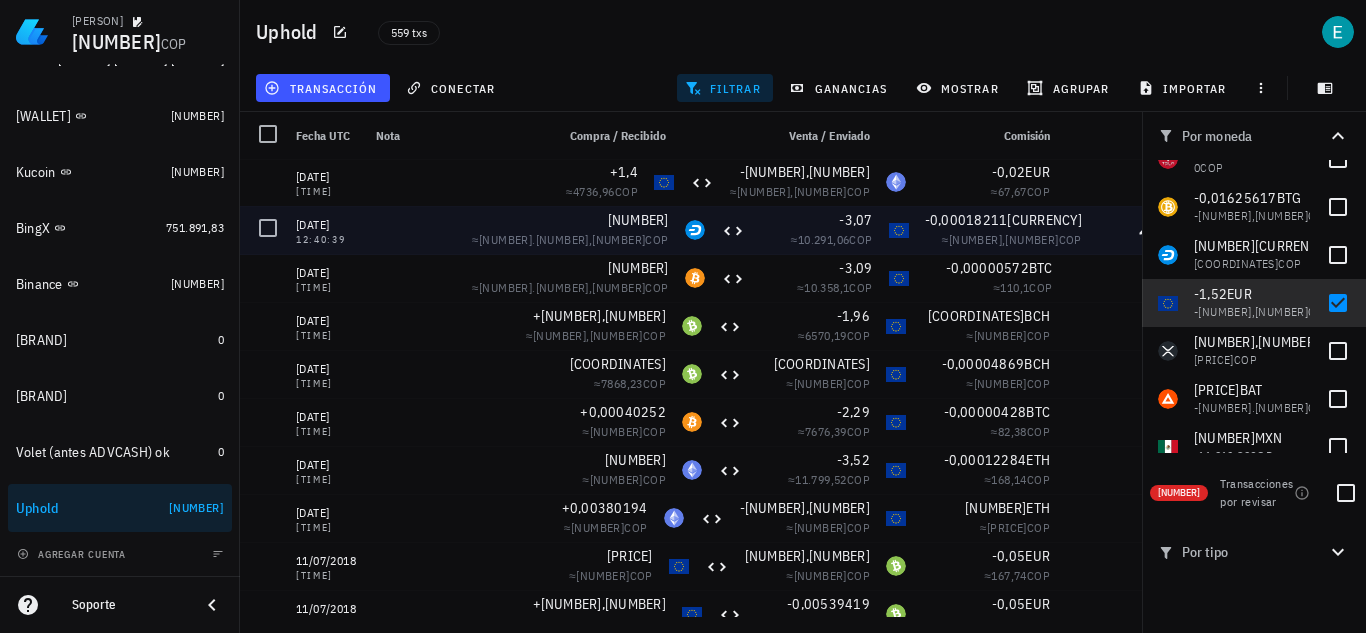 scroll, scrollTop: 6679, scrollLeft: 0, axis: vertical 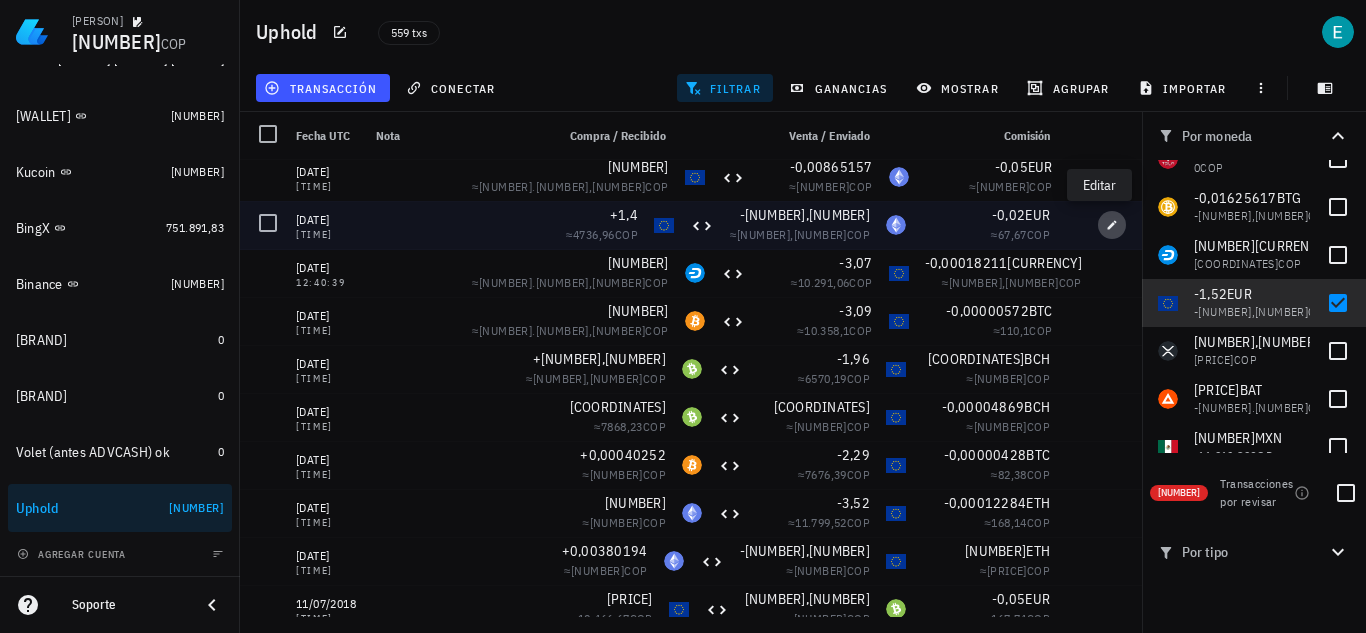 click 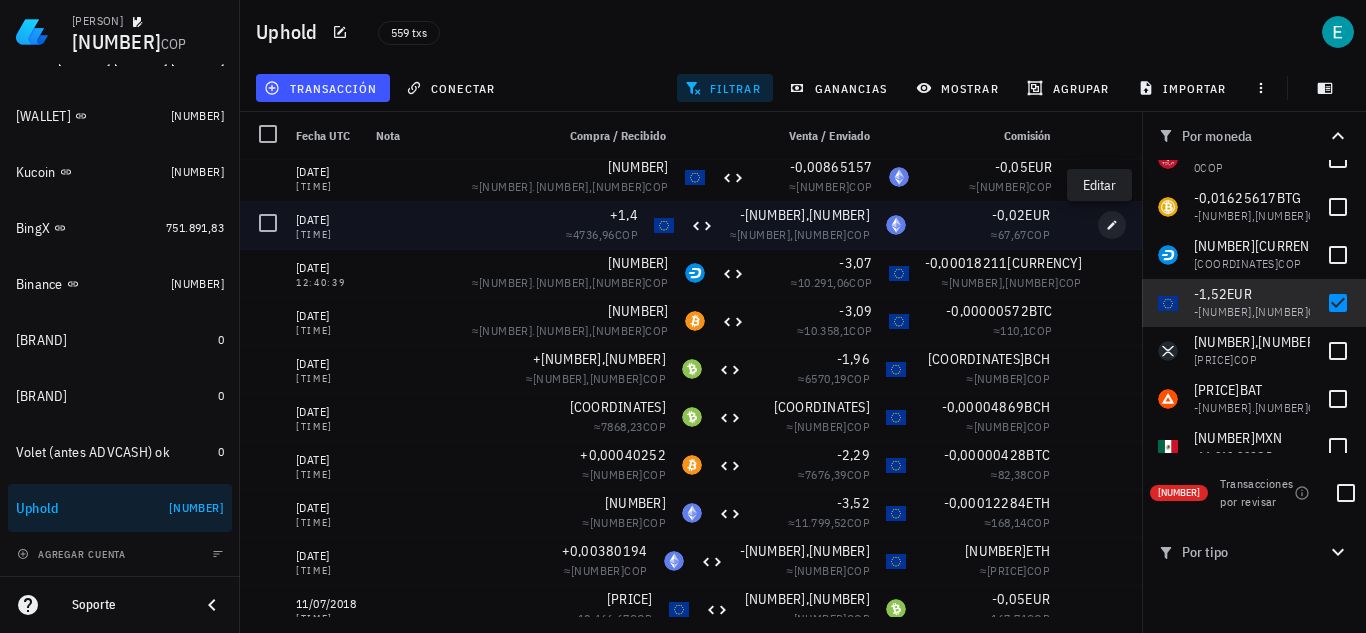 type on "2018-07-20" 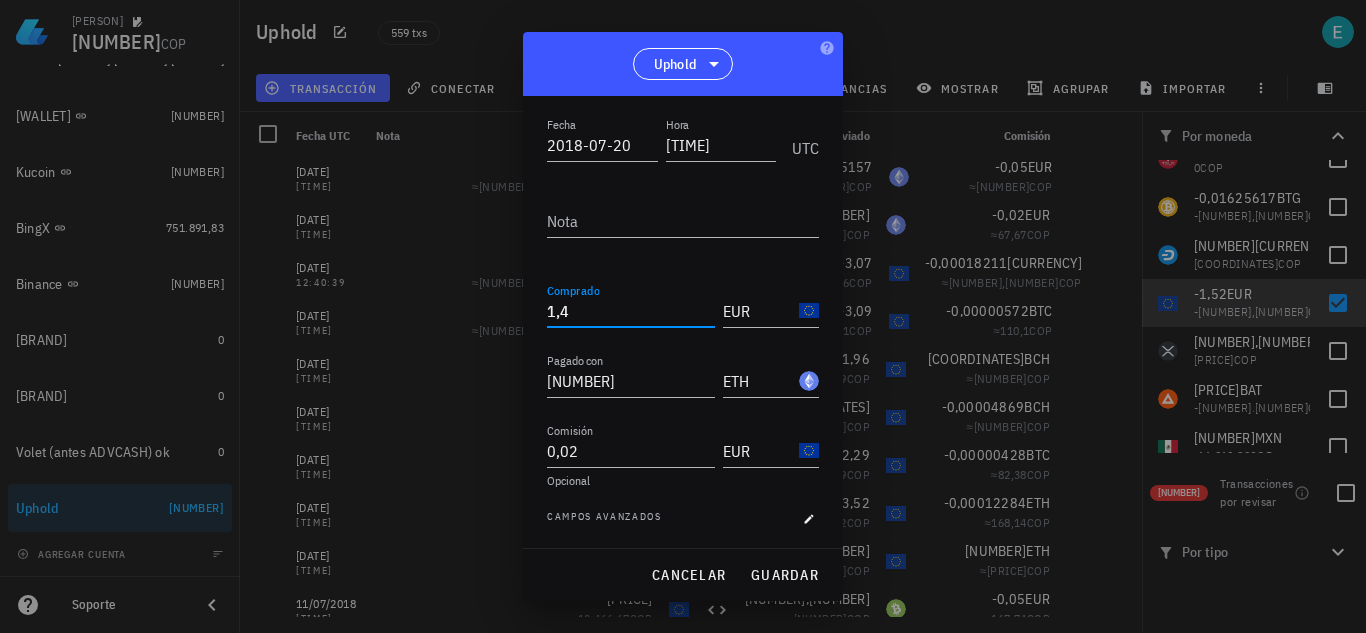 click on "1,4" at bounding box center [631, 311] 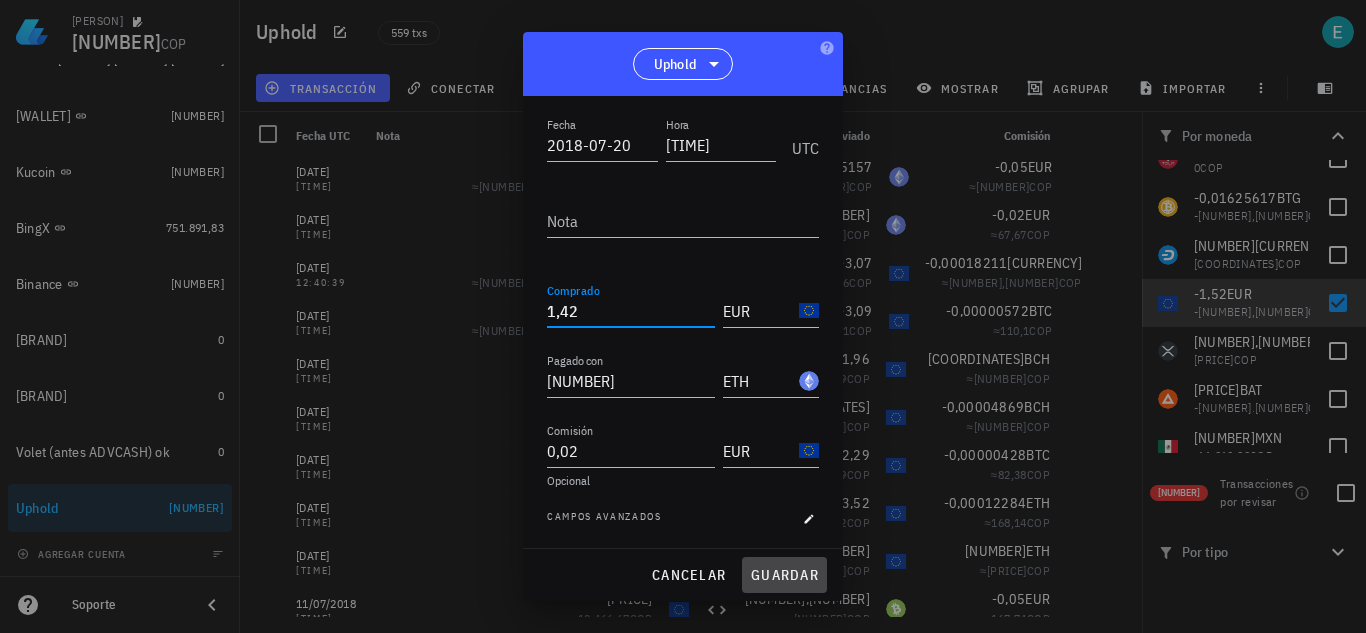 click on "guardar" at bounding box center (784, 575) 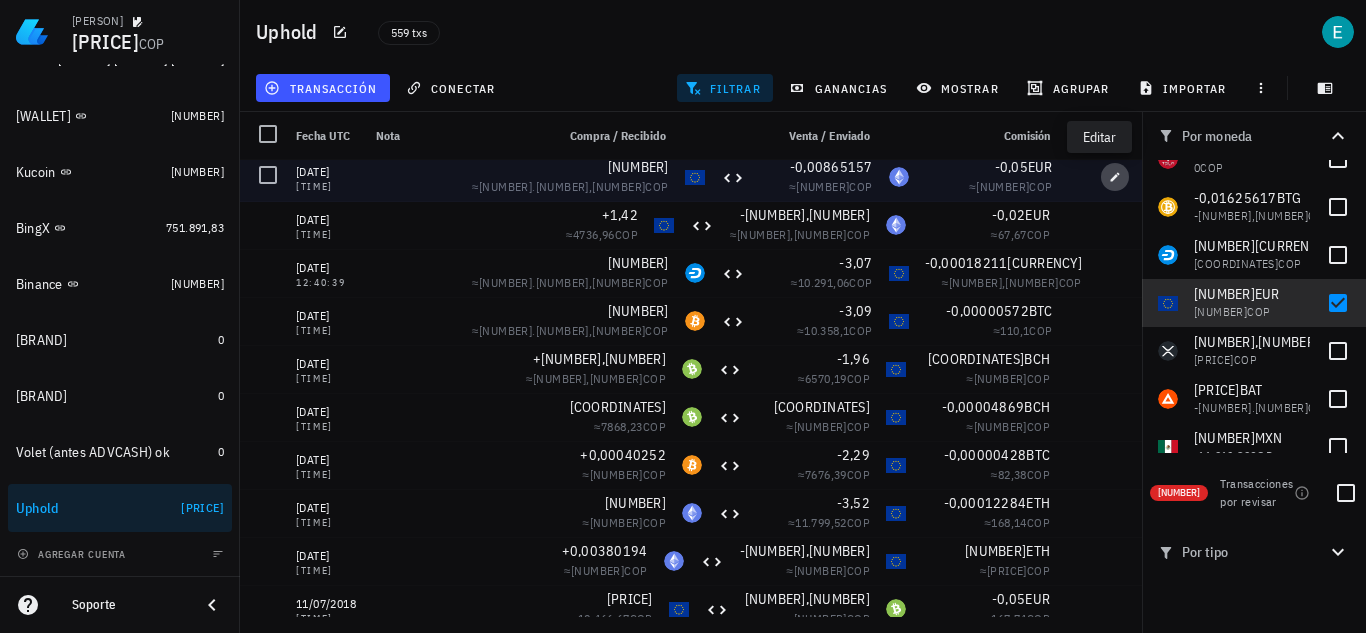 click 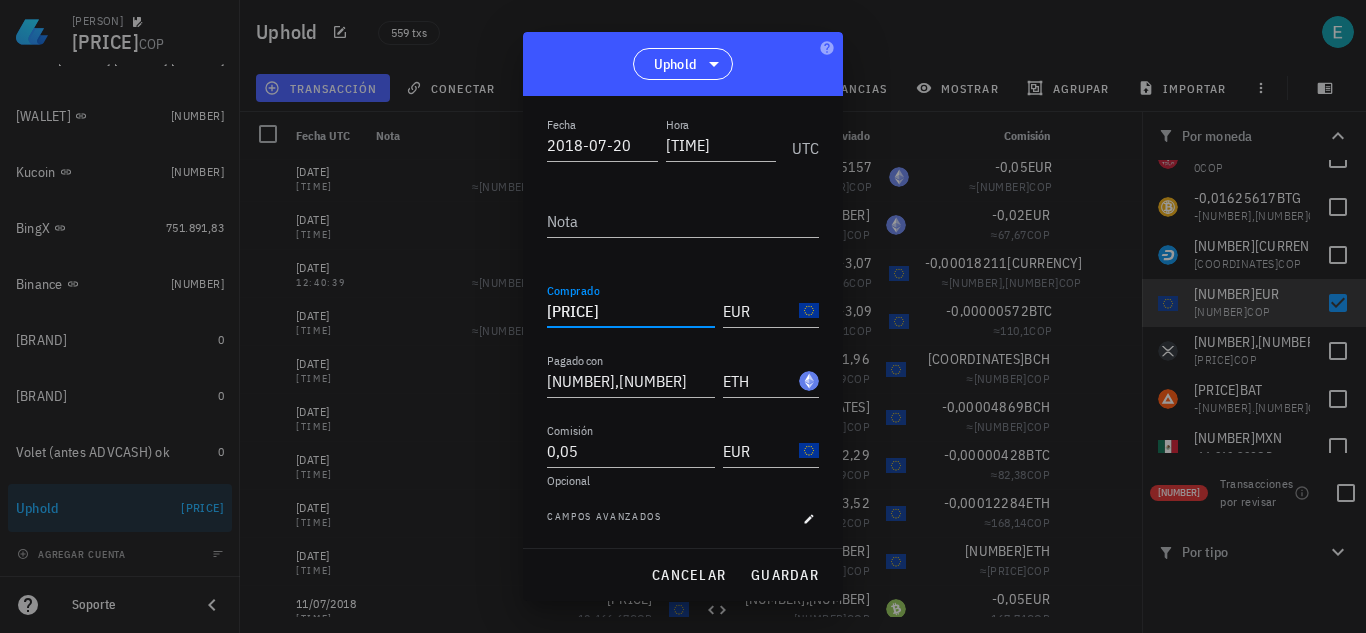 click on "3,19" at bounding box center (631, 311) 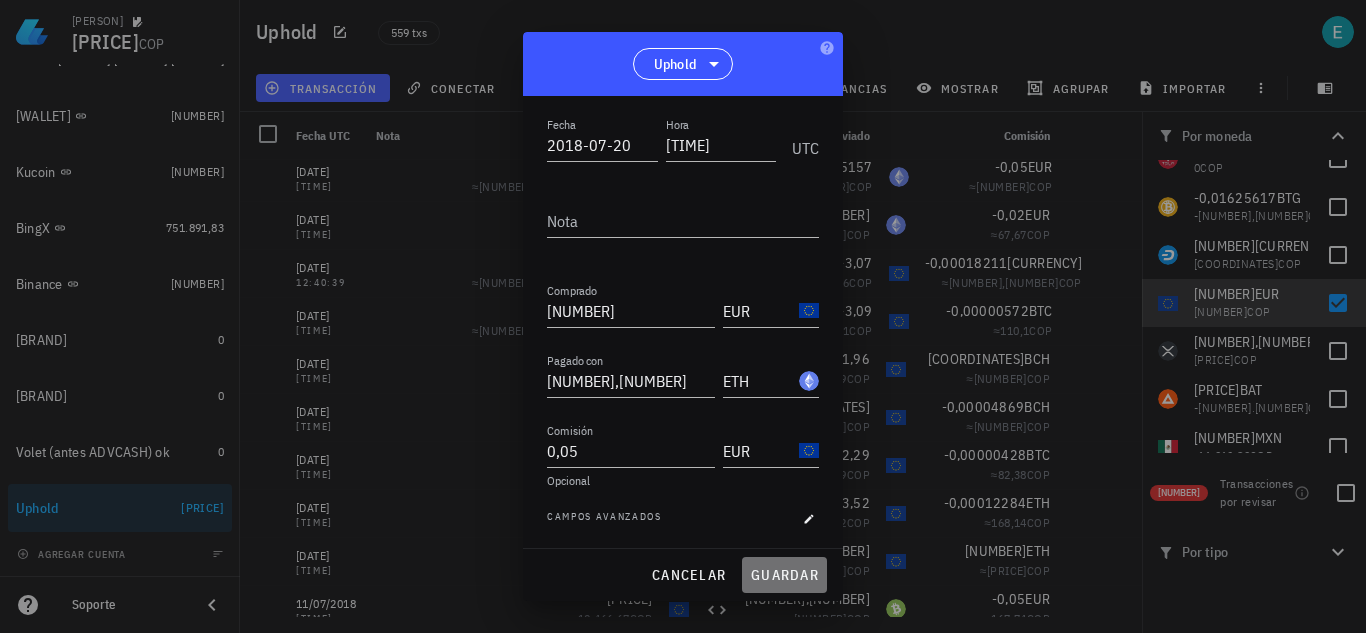 click on "guardar" at bounding box center [784, 575] 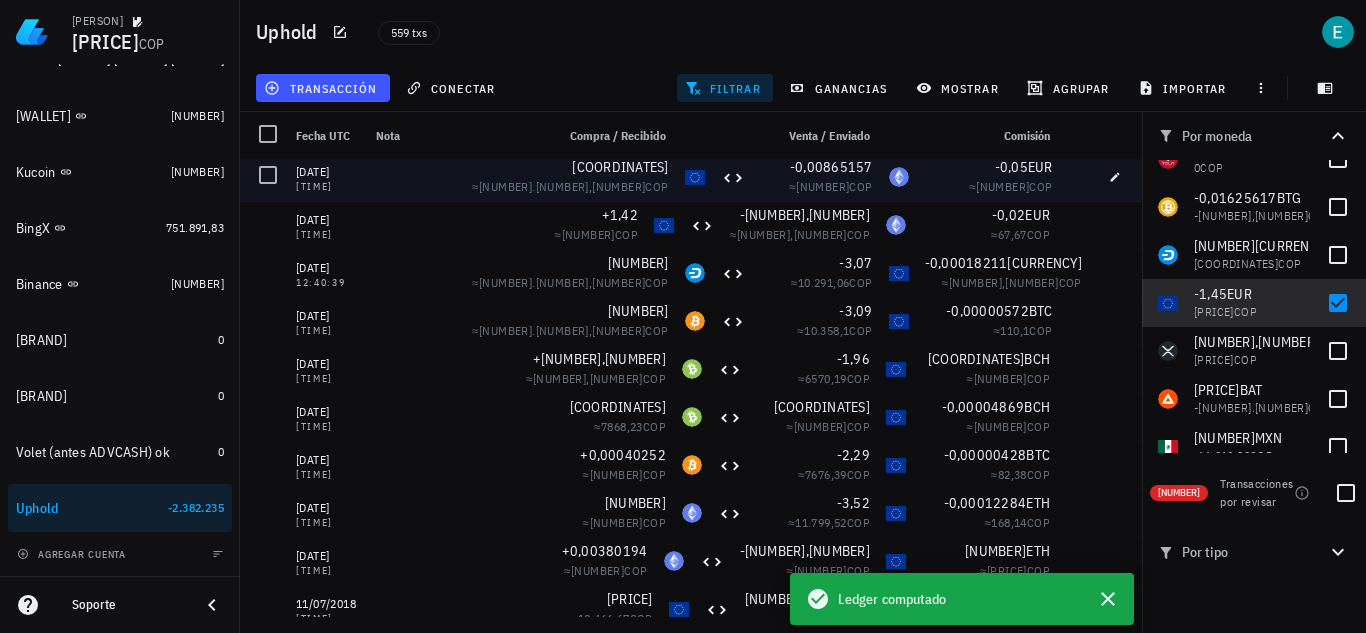 click at bounding box center [1077, 177] 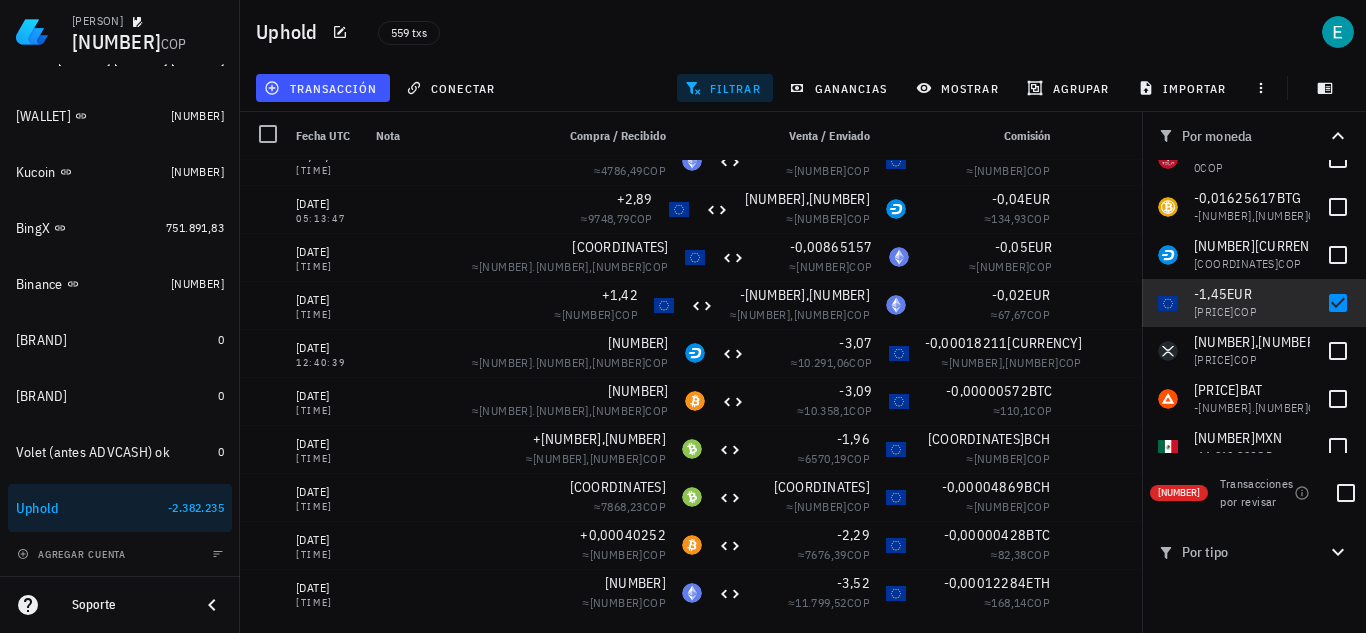 scroll, scrollTop: 6559, scrollLeft: 0, axis: vertical 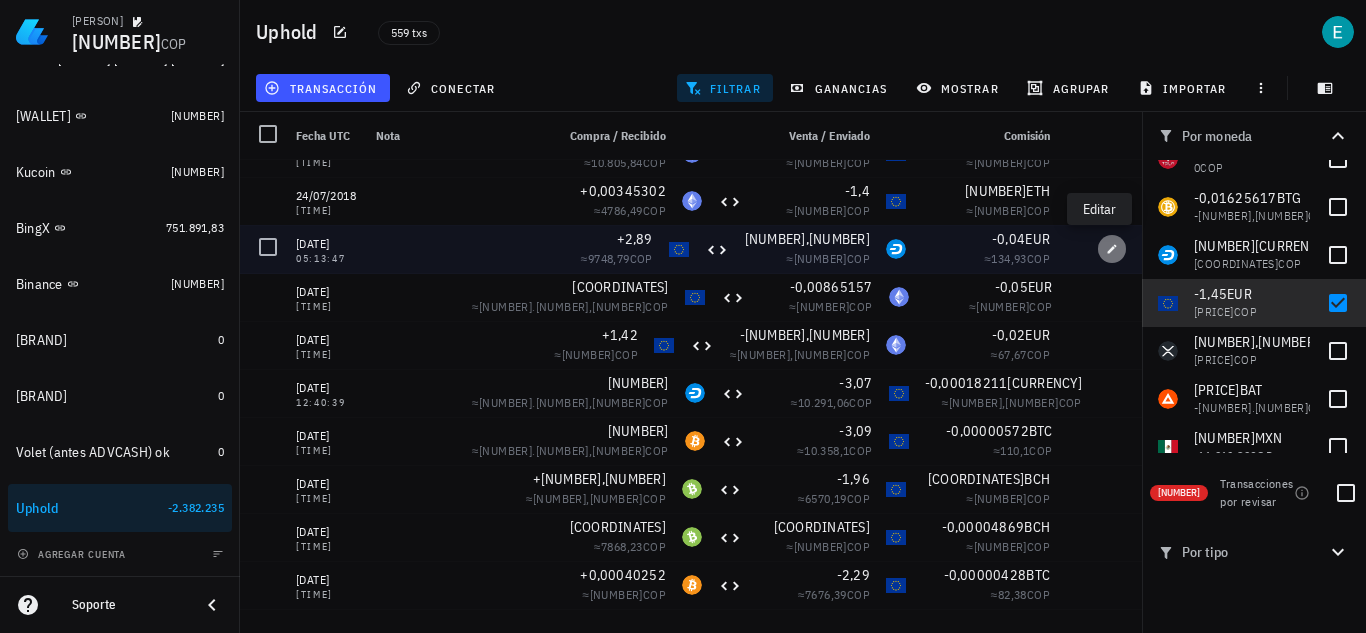 click at bounding box center (1112, 249) 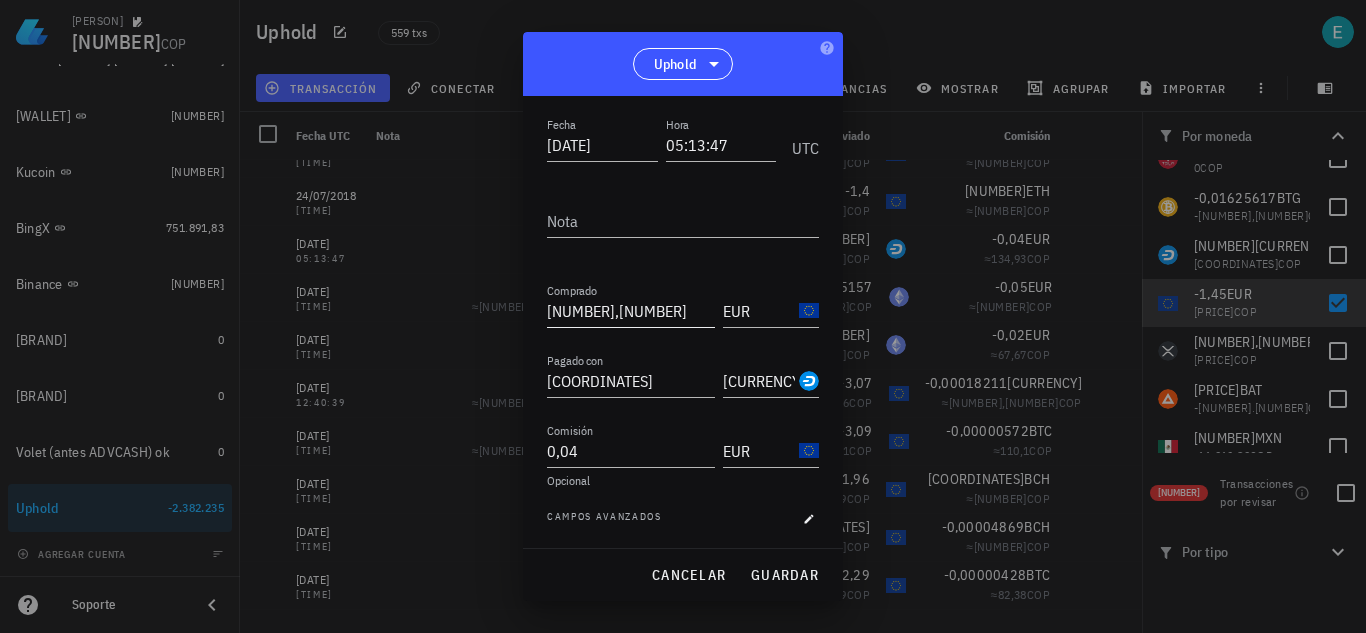 click on "Comprado 2,89" at bounding box center (631, 311) 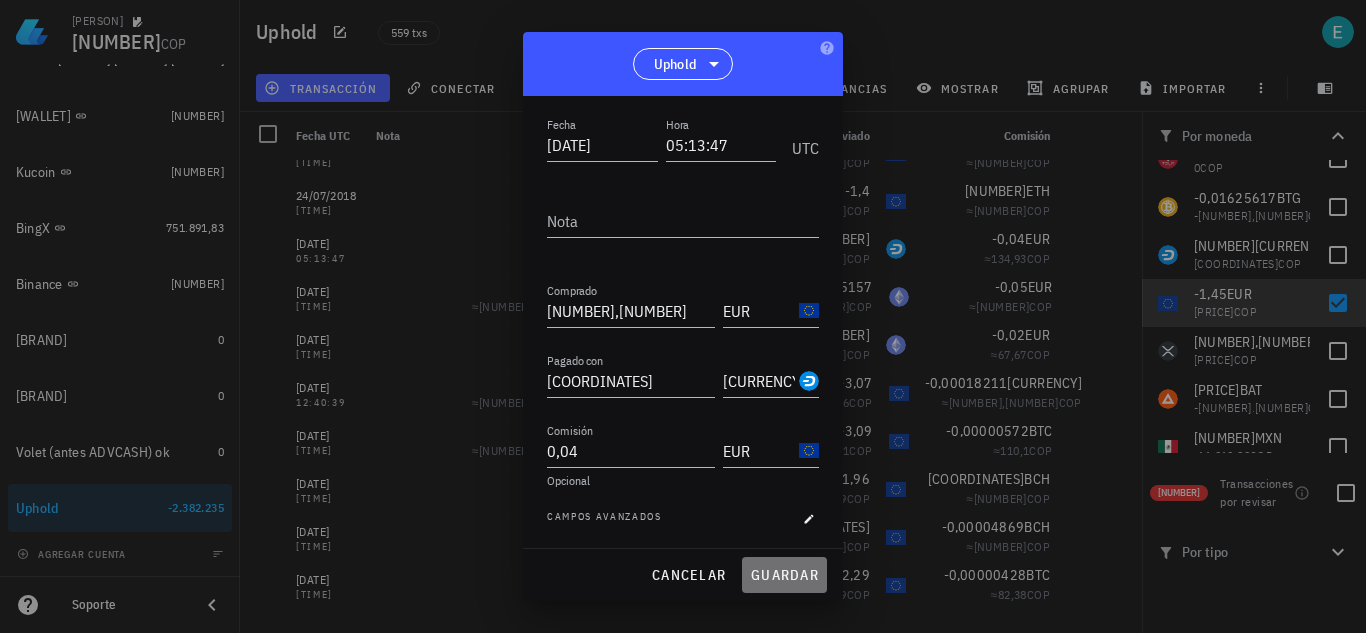 click on "guardar" at bounding box center [784, 575] 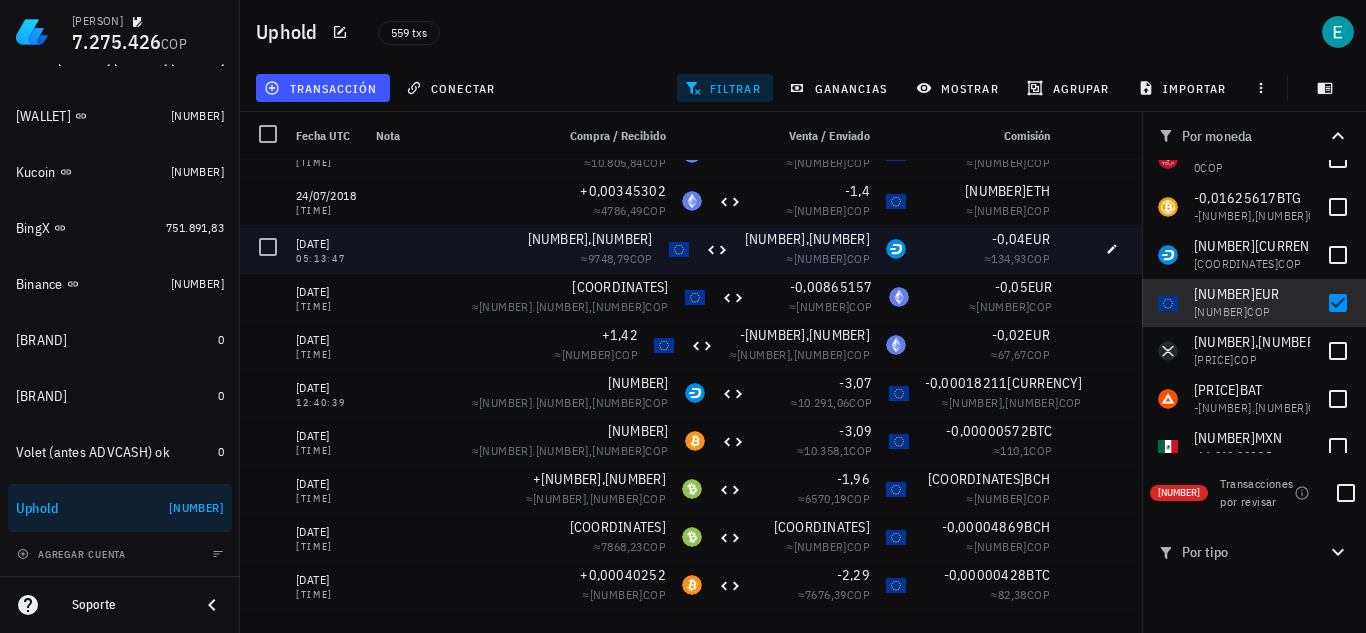 click at bounding box center [1074, 249] 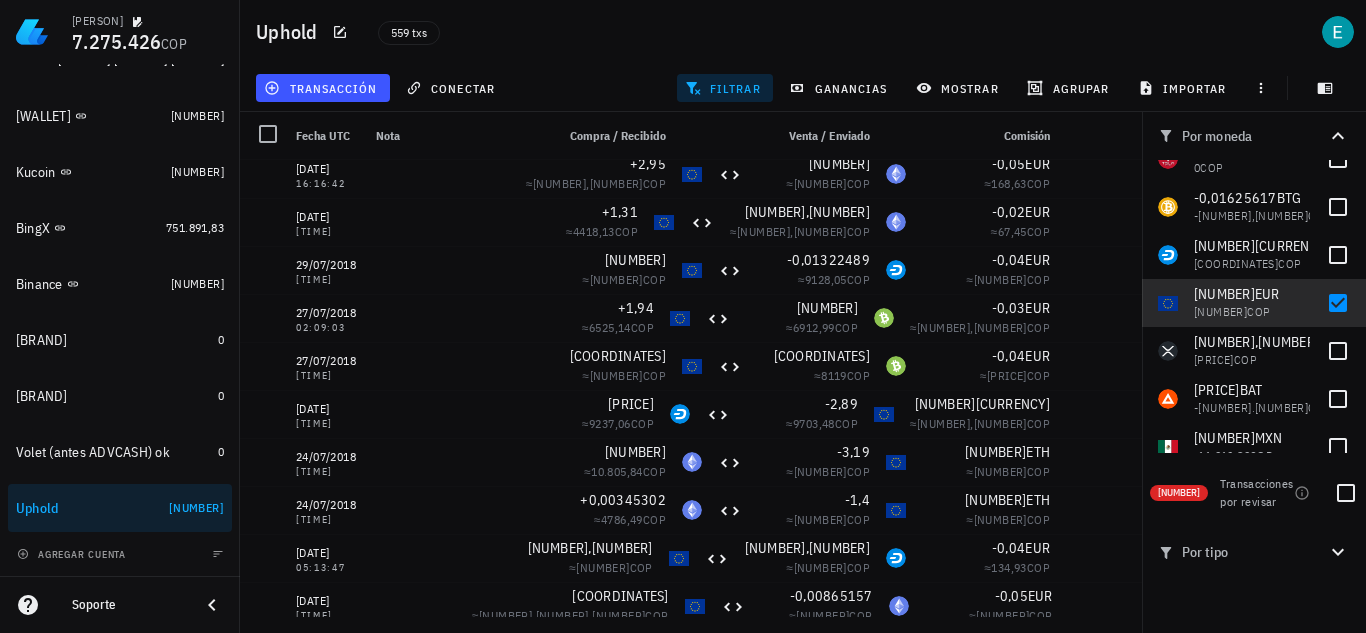 scroll, scrollTop: 6231, scrollLeft: 0, axis: vertical 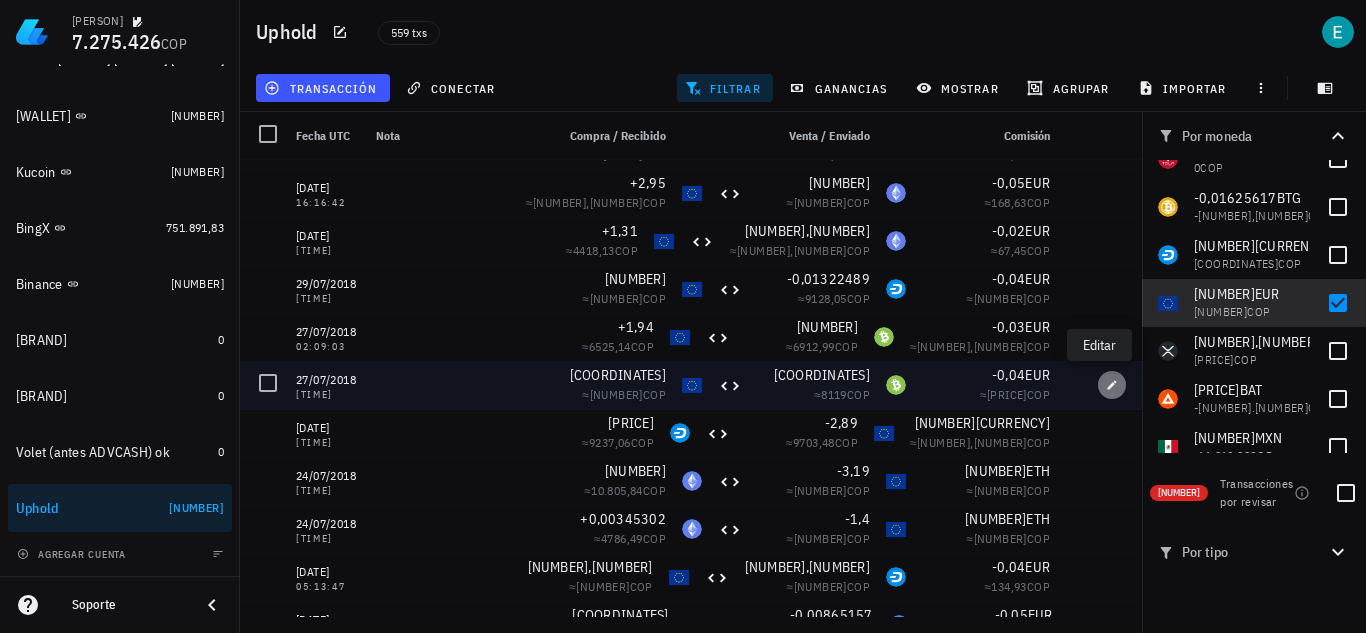 click 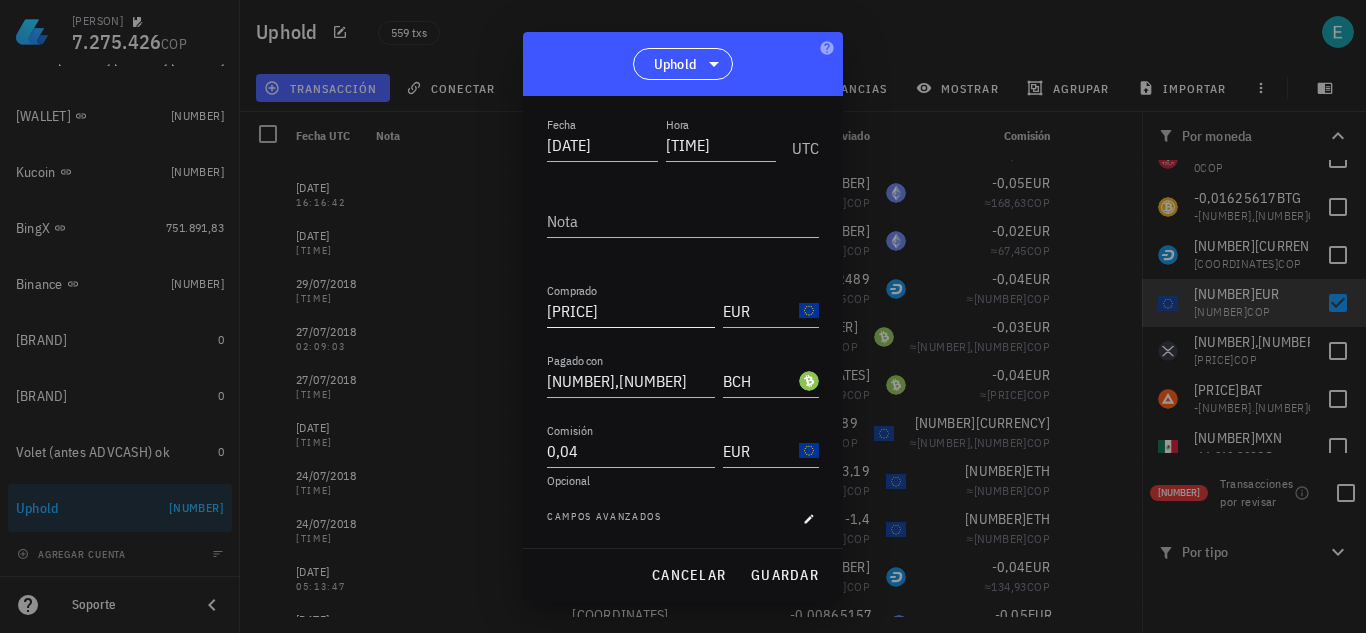 click on "2,26" at bounding box center (631, 311) 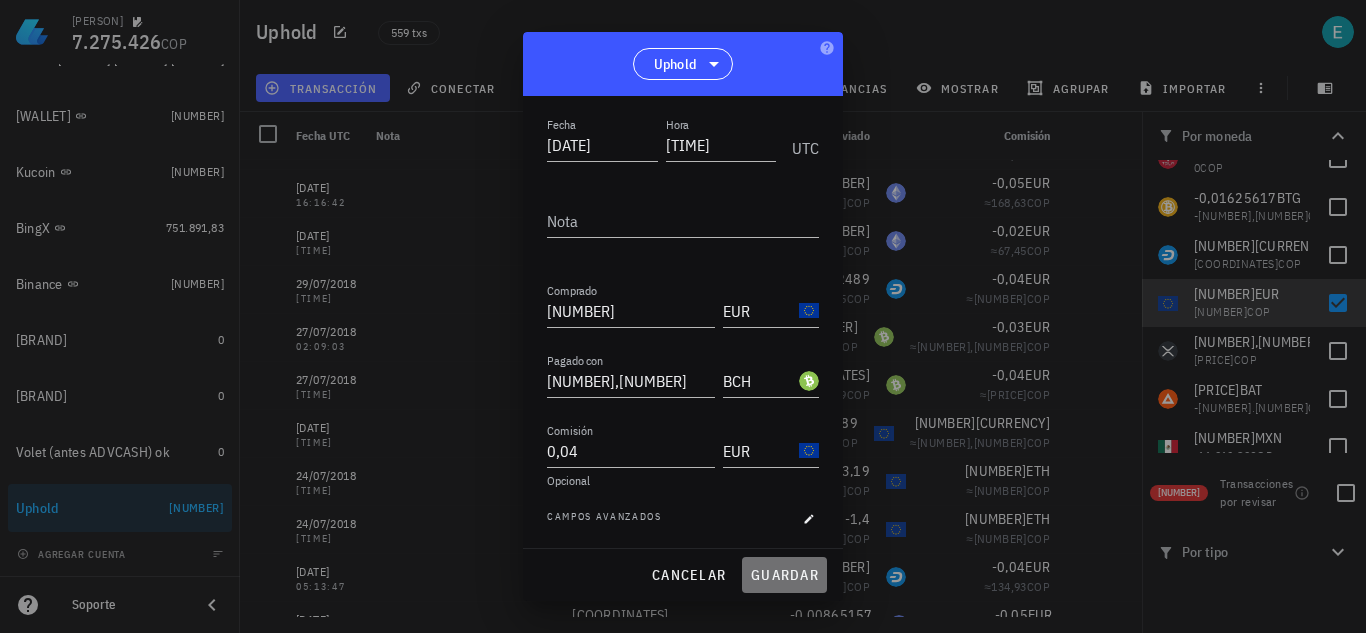click on "guardar" at bounding box center [784, 575] 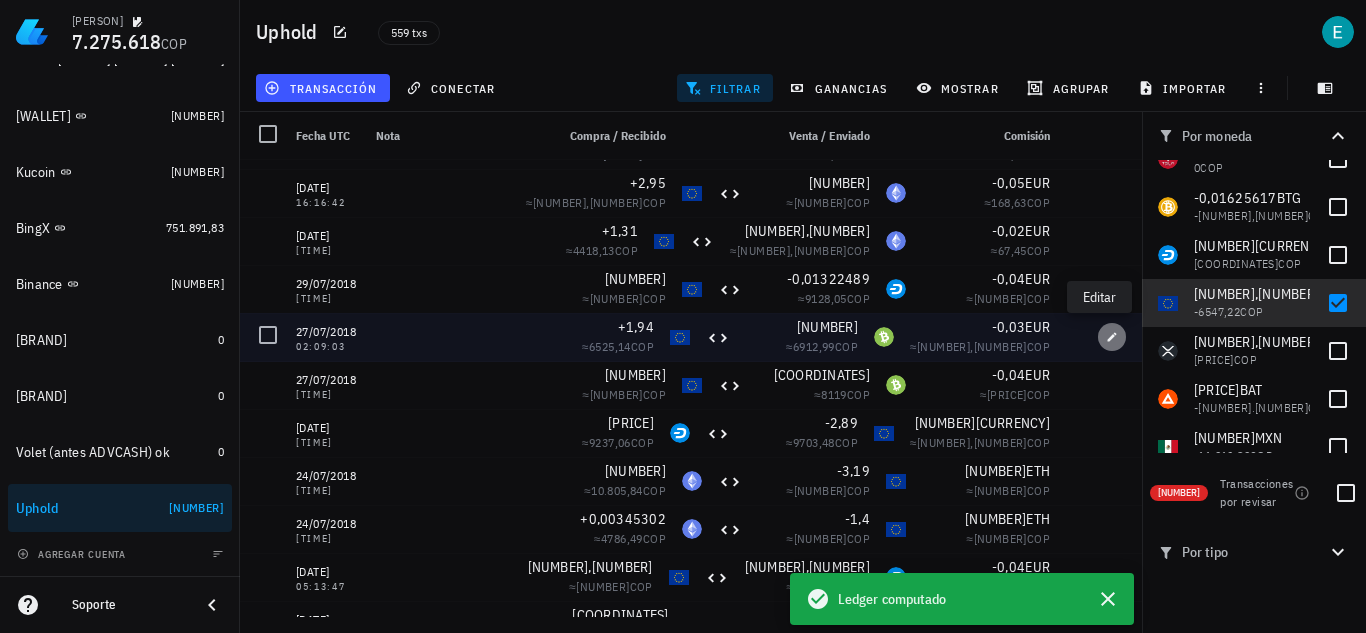 click at bounding box center (1112, 337) 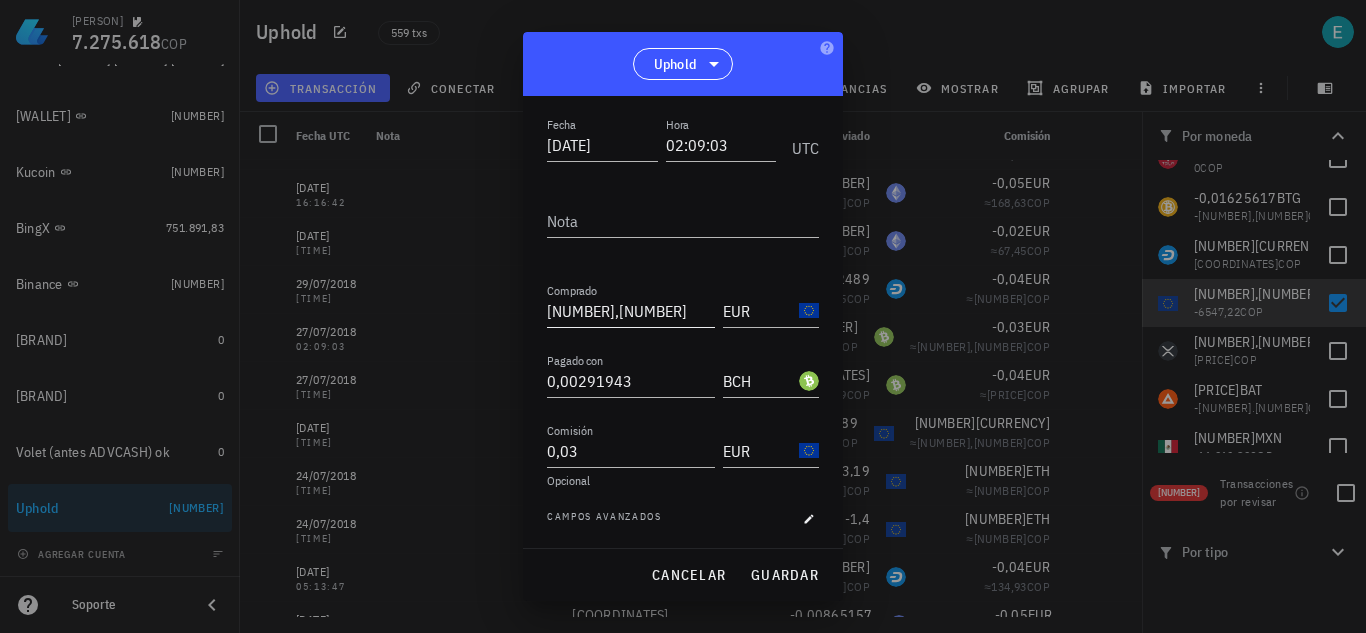 click on "1,94" at bounding box center [631, 311] 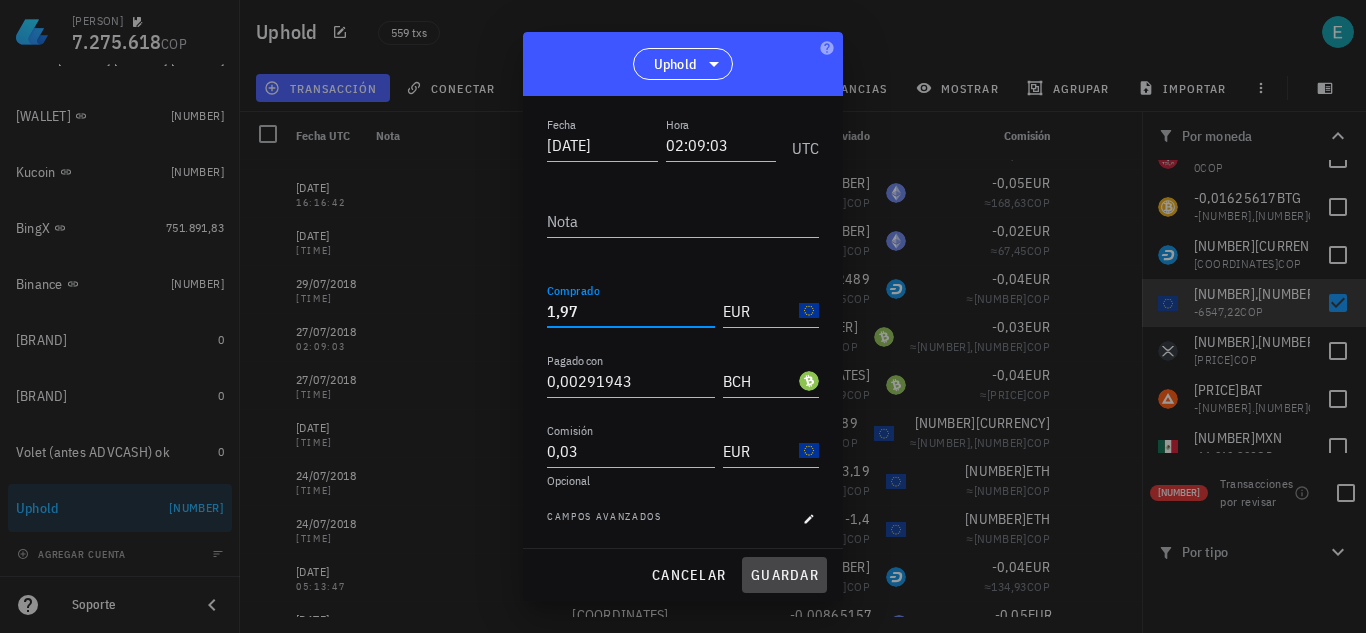 click on "guardar" at bounding box center (784, 575) 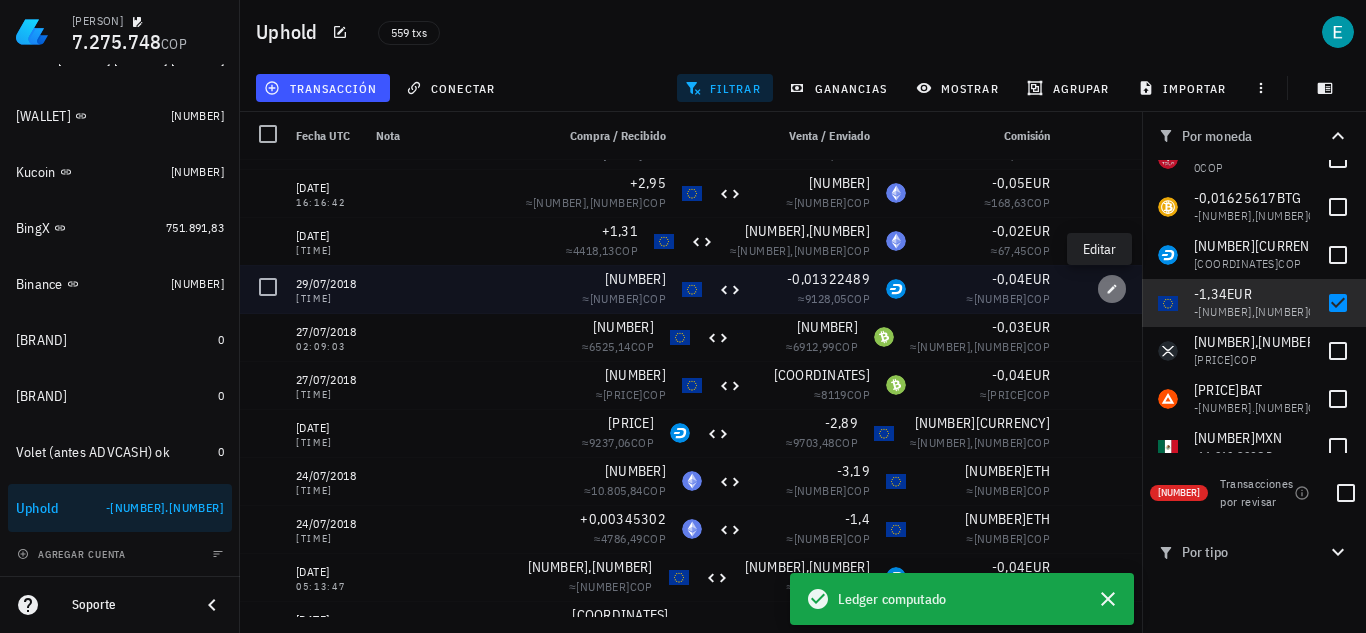 click 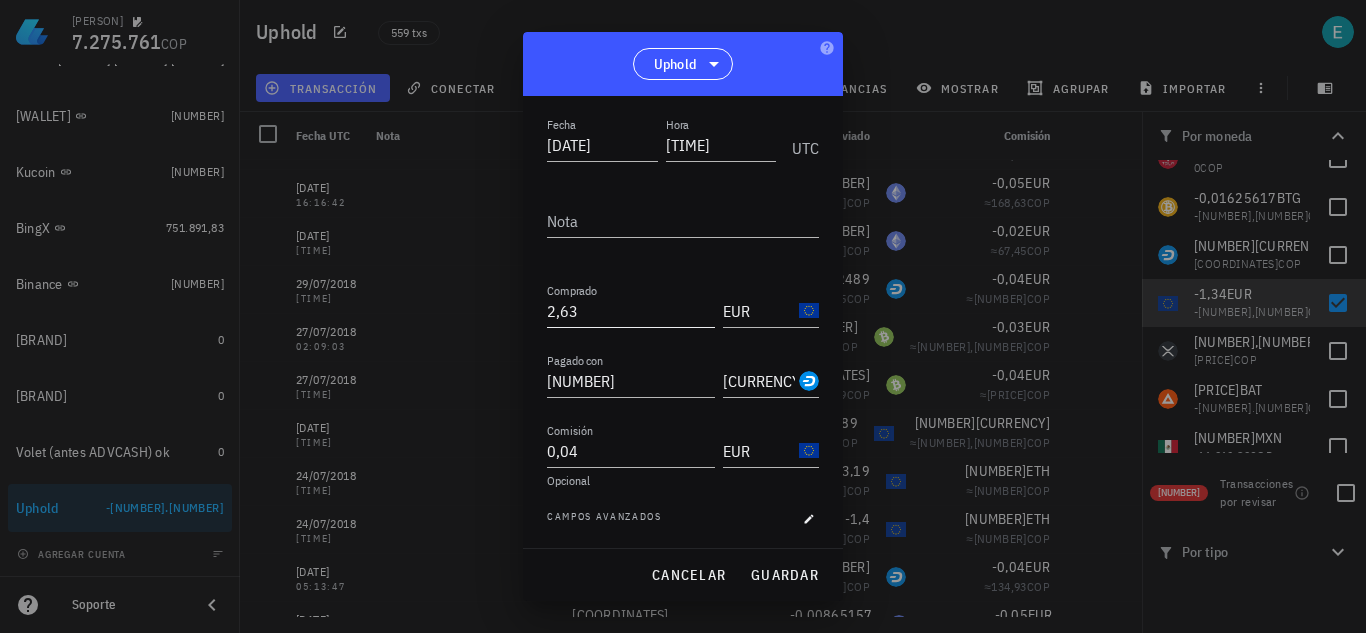 click on "2,63" at bounding box center [631, 311] 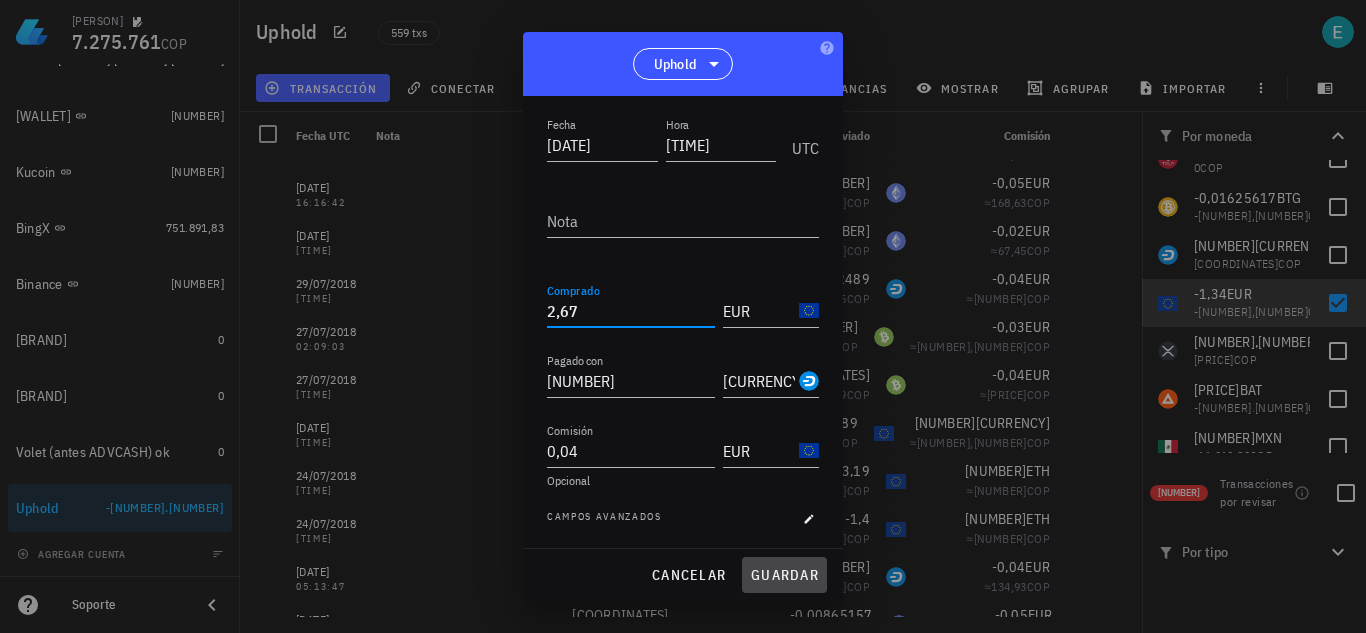 click on "guardar" at bounding box center (784, 575) 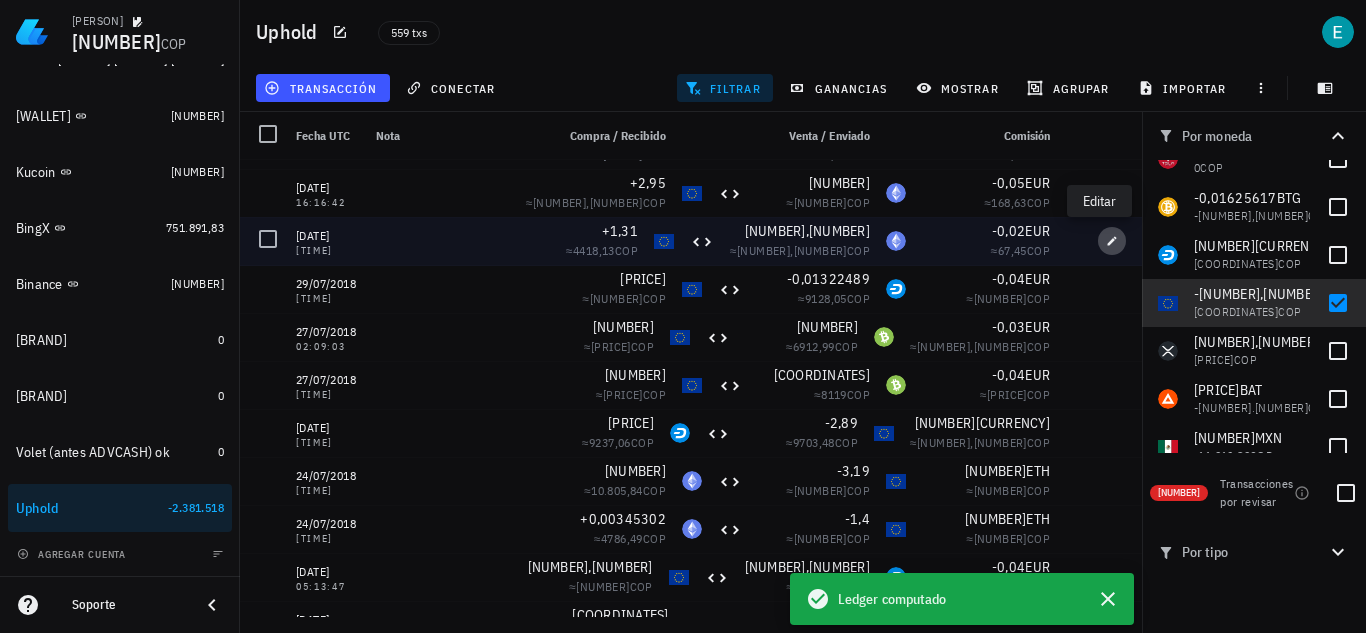 click 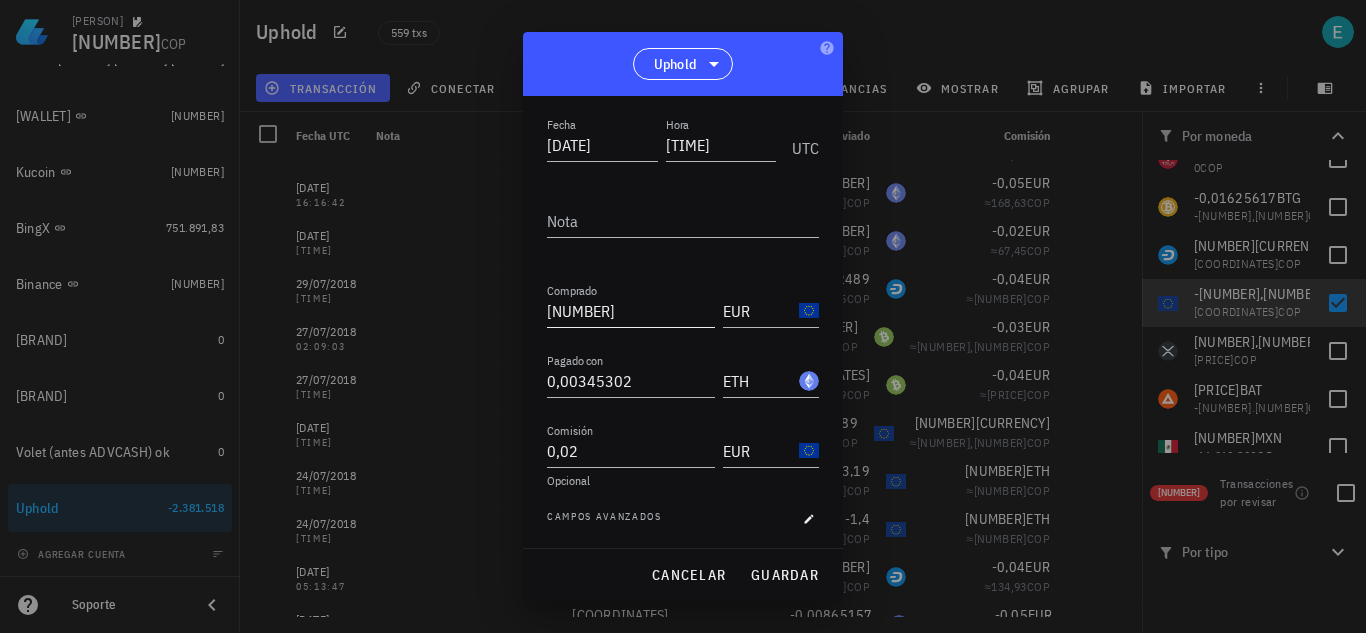 click on "1,31" at bounding box center [631, 311] 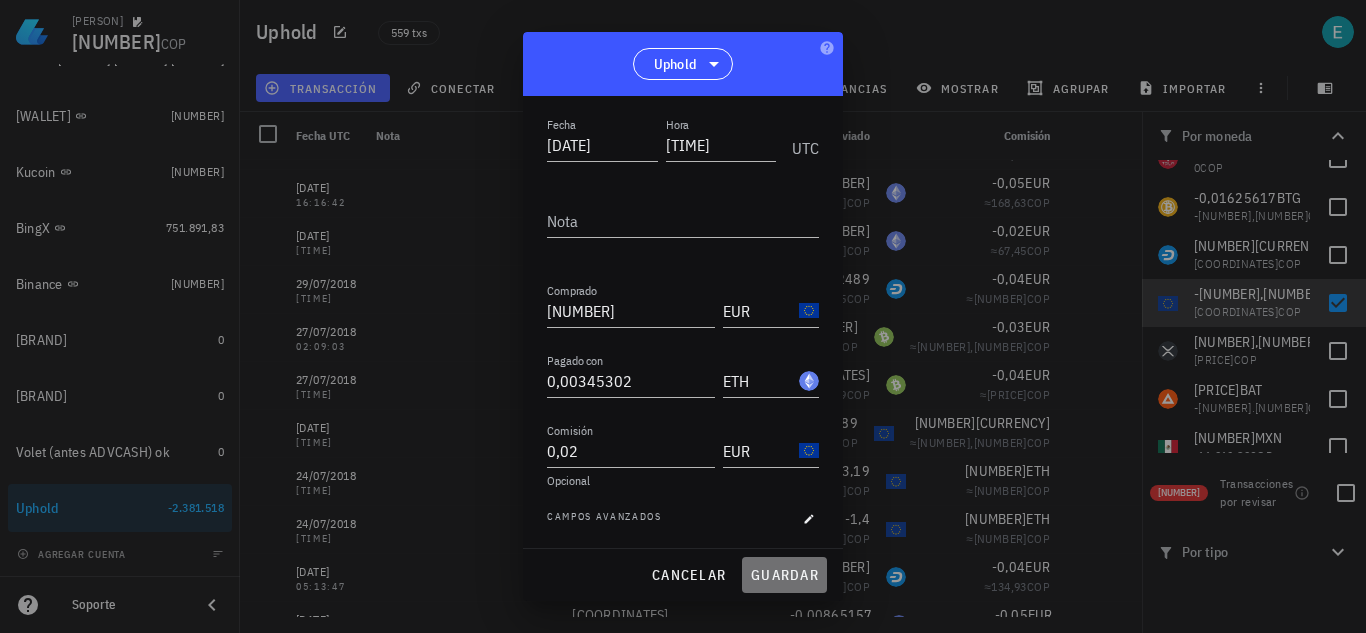 click on "guardar" at bounding box center (784, 575) 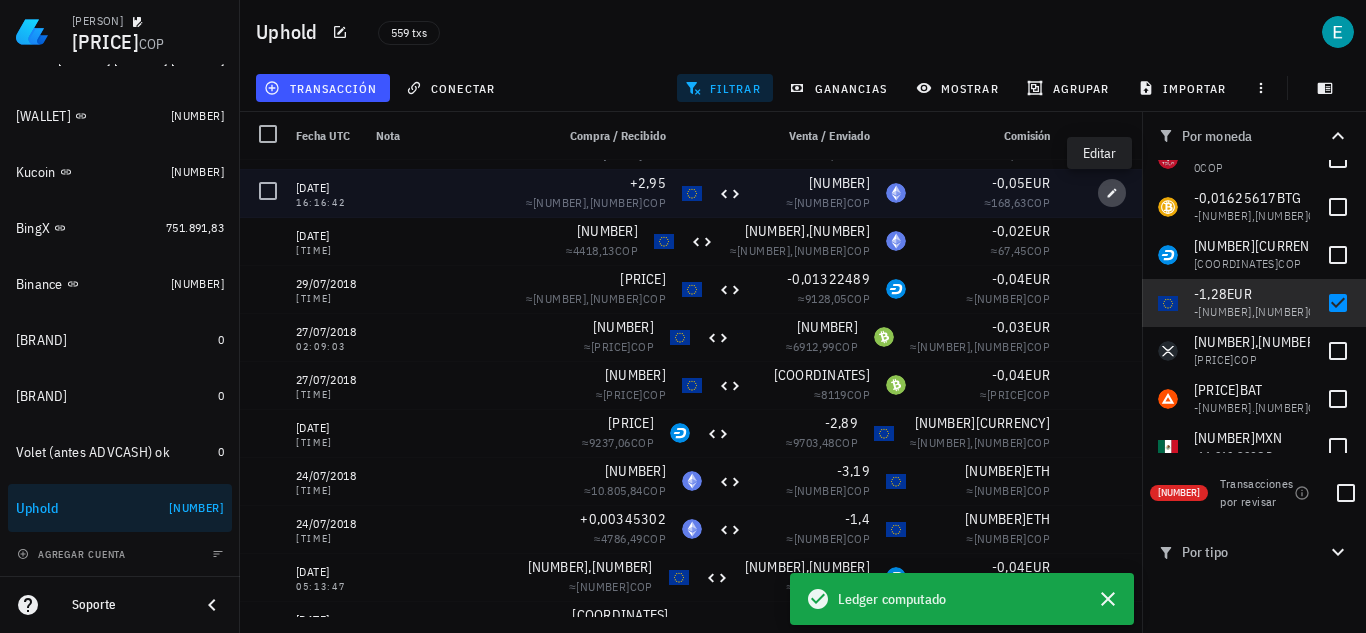 click at bounding box center [1112, 193] 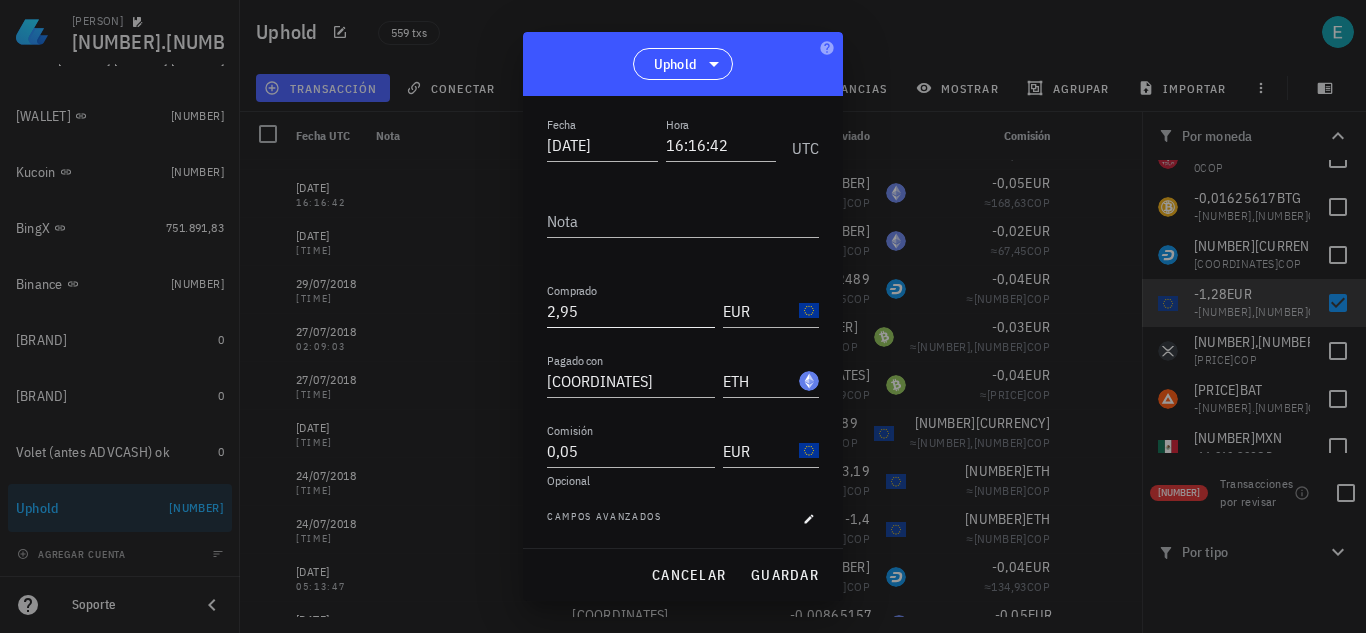 click on "2,95" at bounding box center [631, 311] 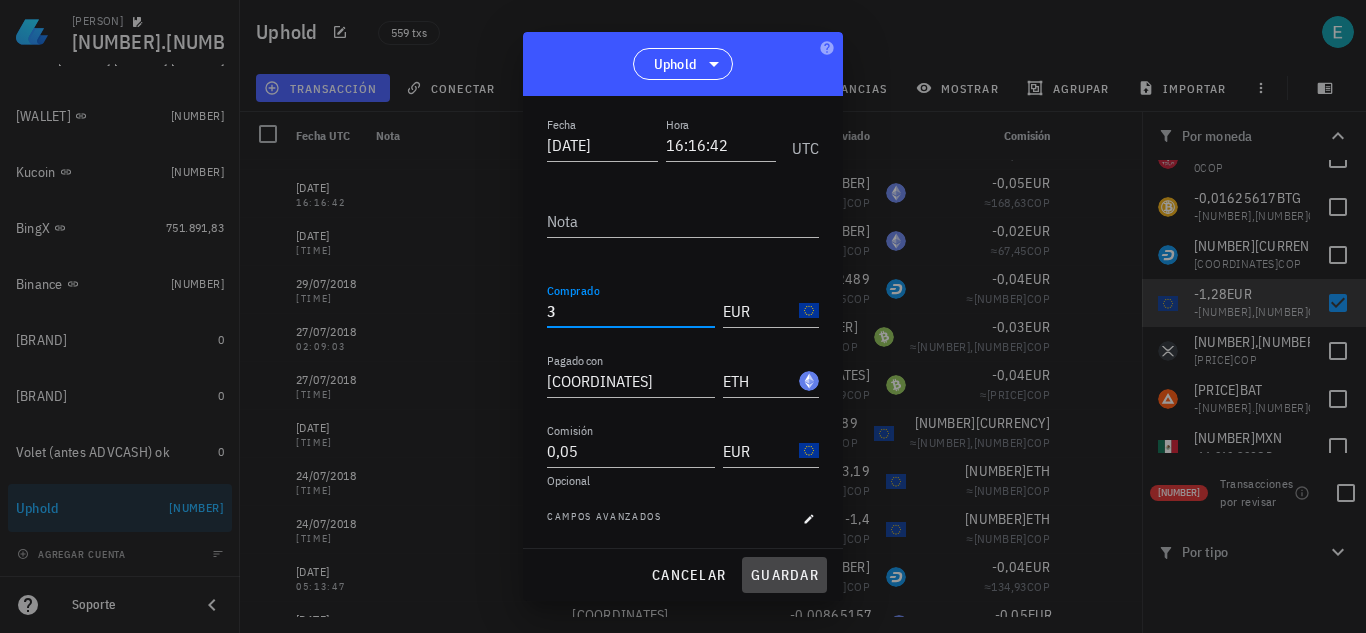click on "guardar" at bounding box center [784, 575] 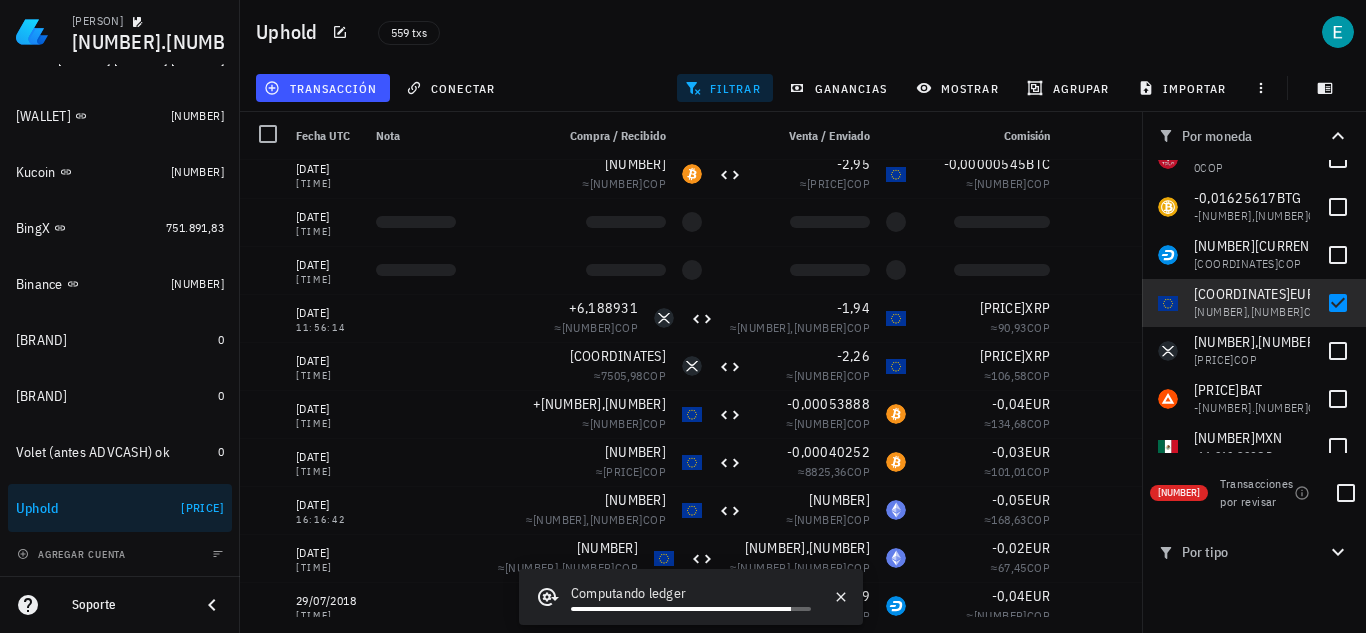 scroll, scrollTop: 5896, scrollLeft: 0, axis: vertical 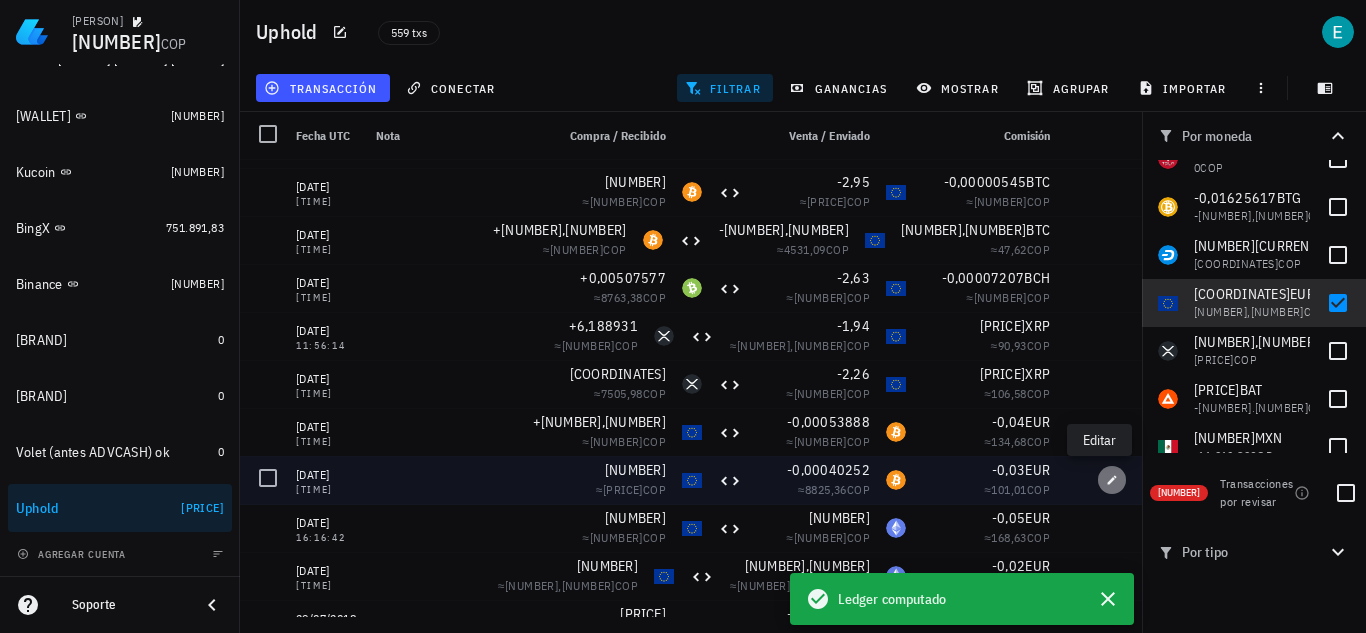 click 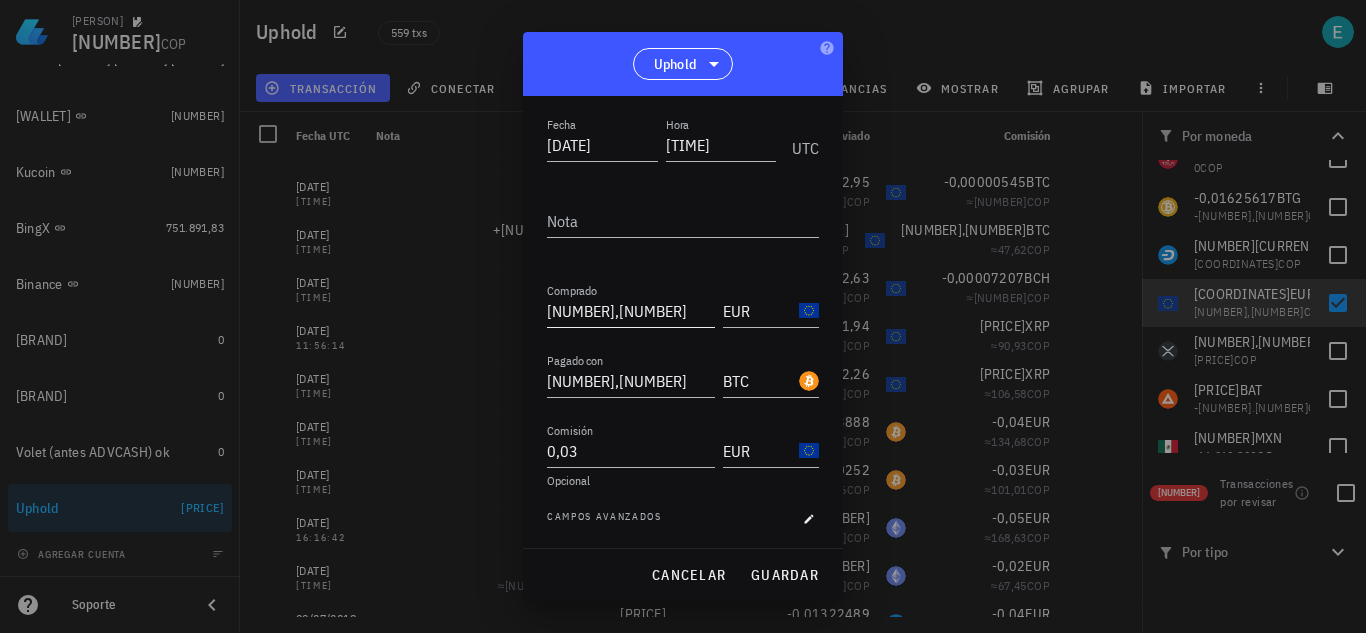 click on "2,56" at bounding box center [631, 311] 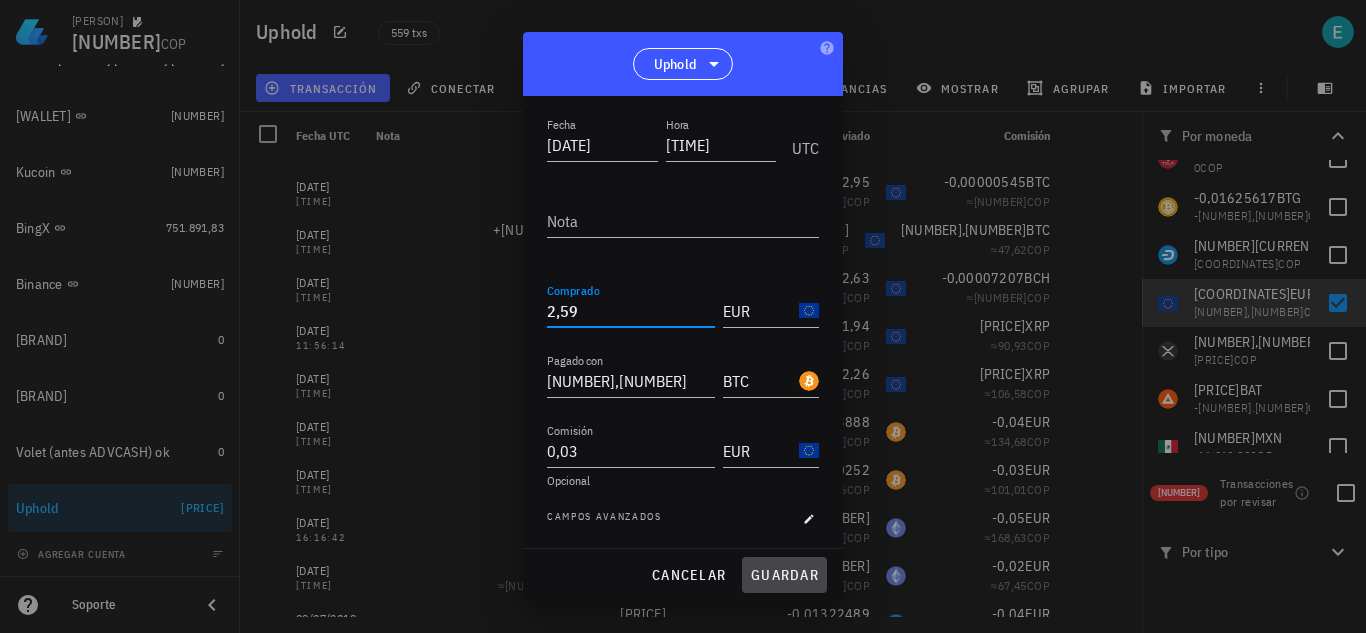 click on "guardar" at bounding box center [784, 575] 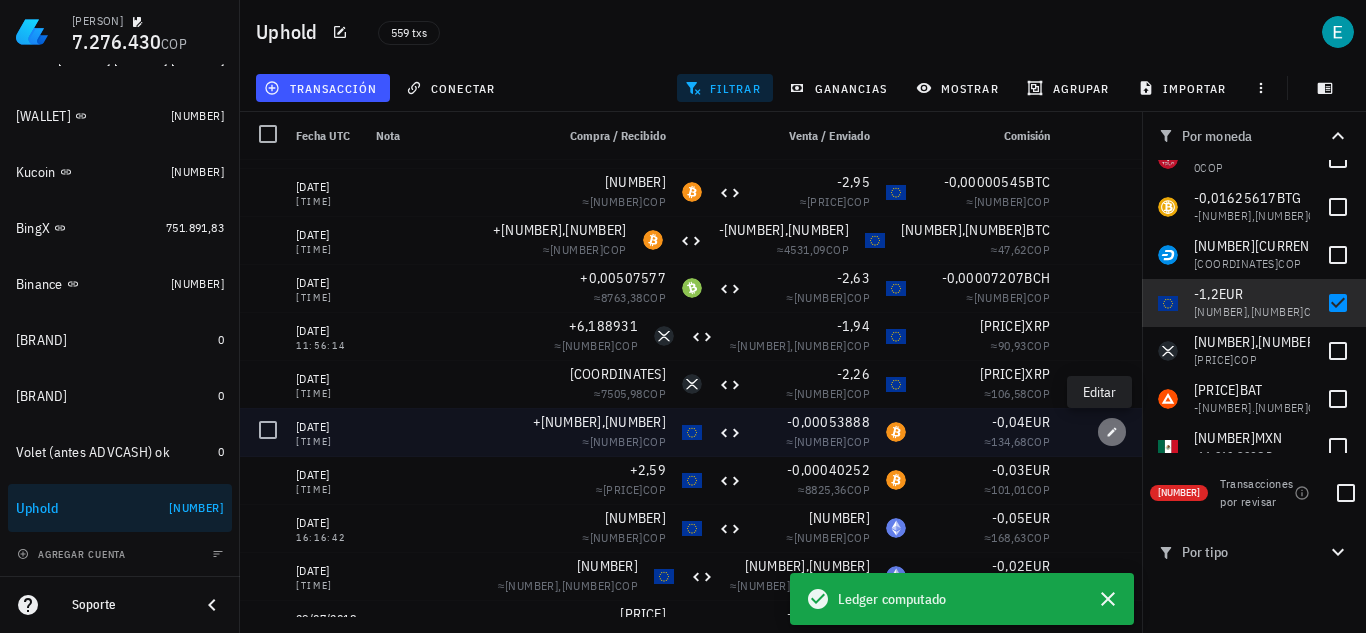 click at bounding box center (1112, 432) 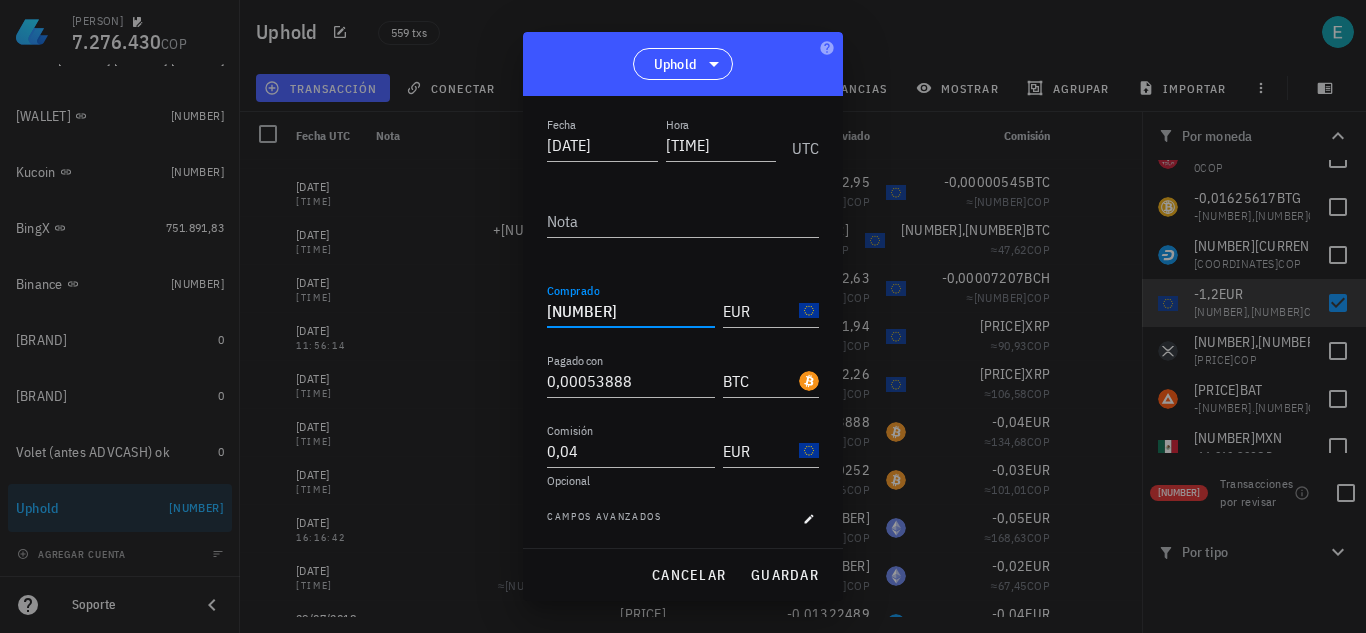 click on "3,39" at bounding box center (631, 311) 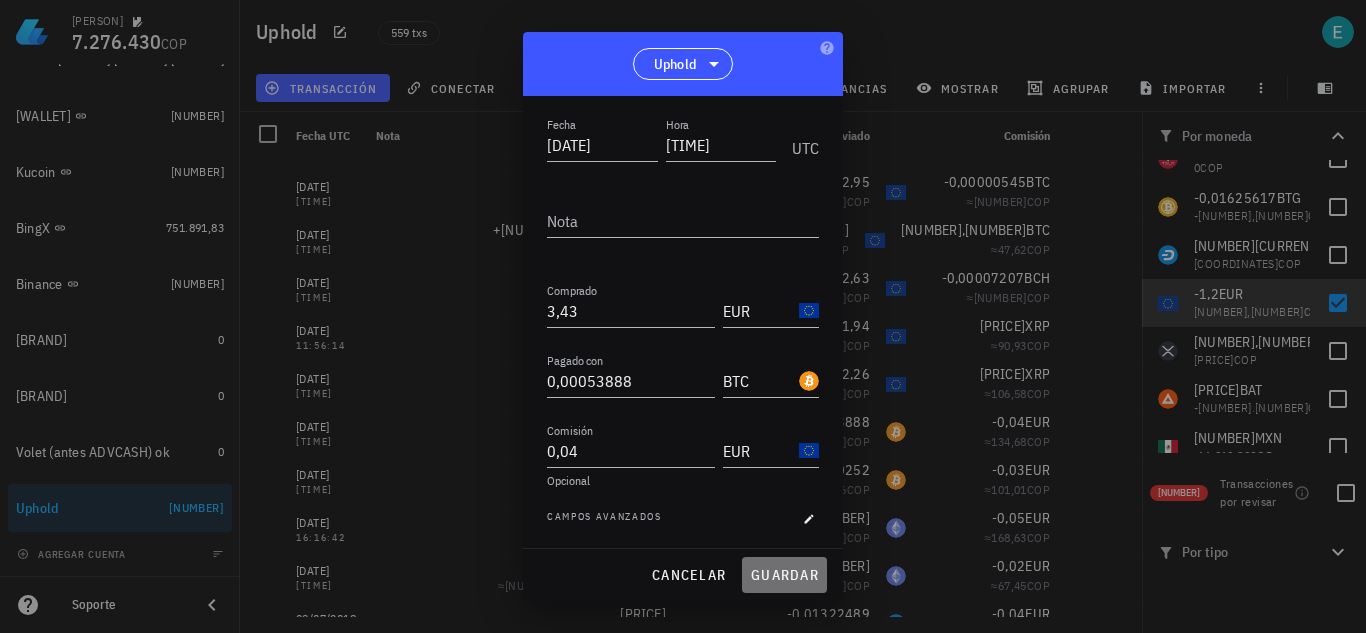 click on "guardar" at bounding box center (784, 575) 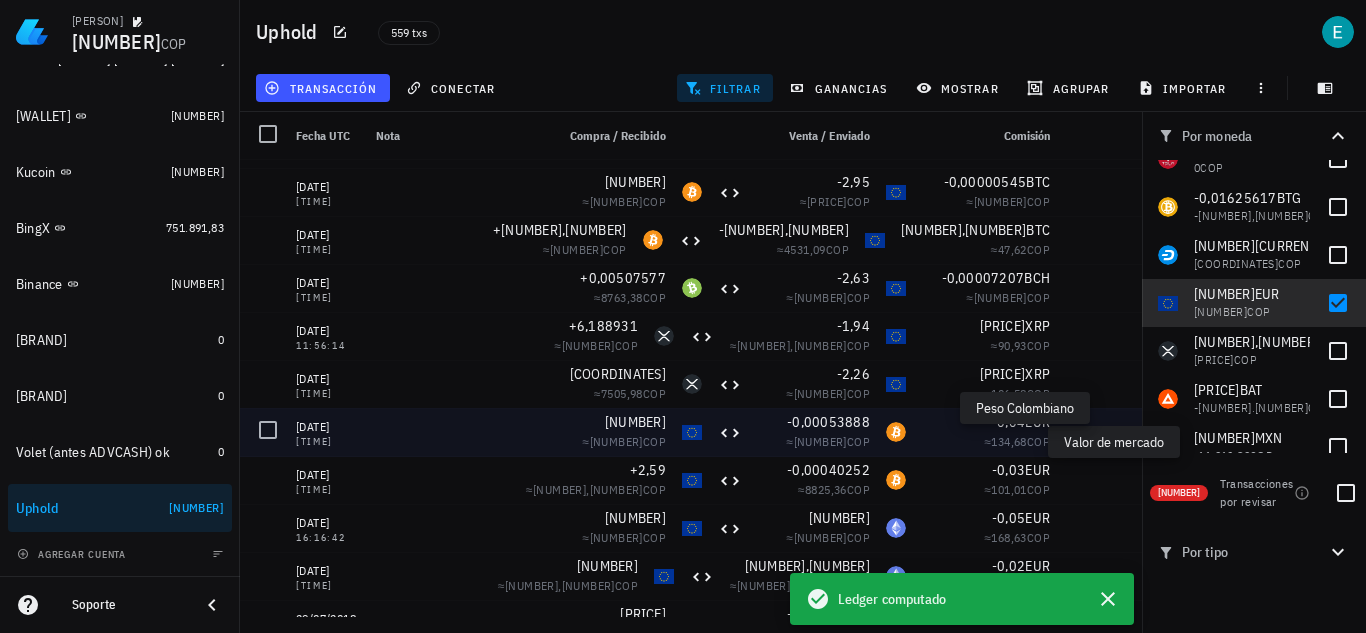 click on "COP" at bounding box center (1038, 441) 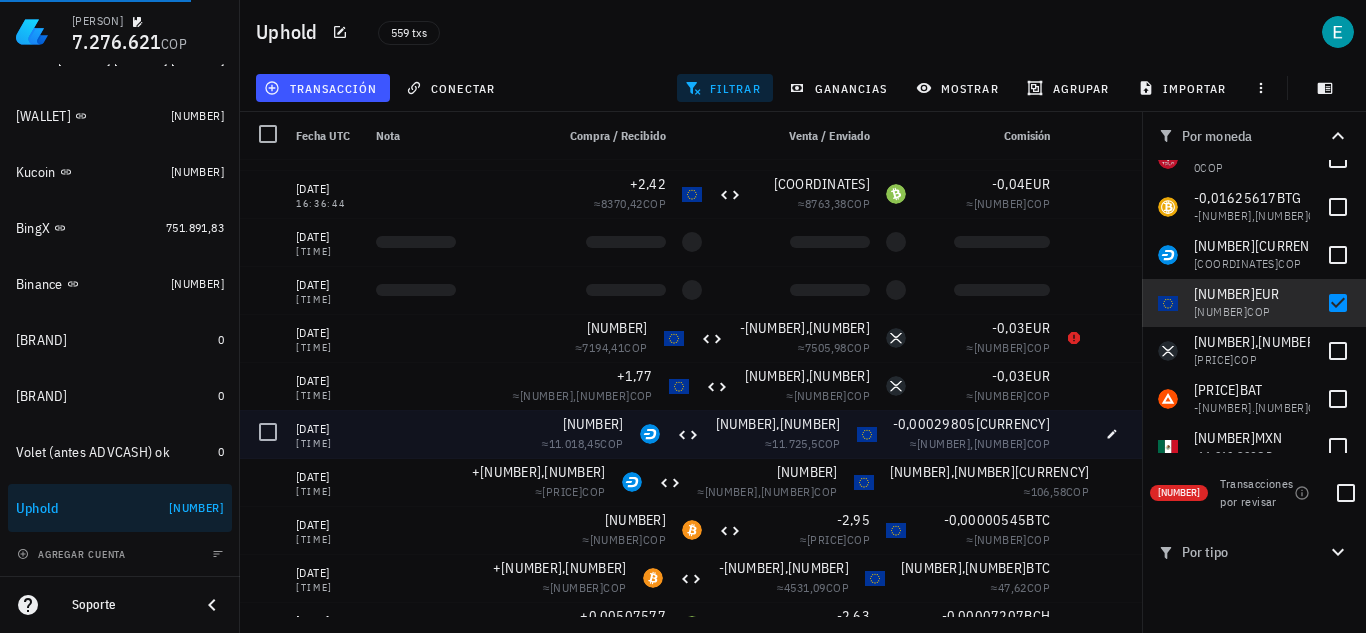 scroll, scrollTop: 5536, scrollLeft: 0, axis: vertical 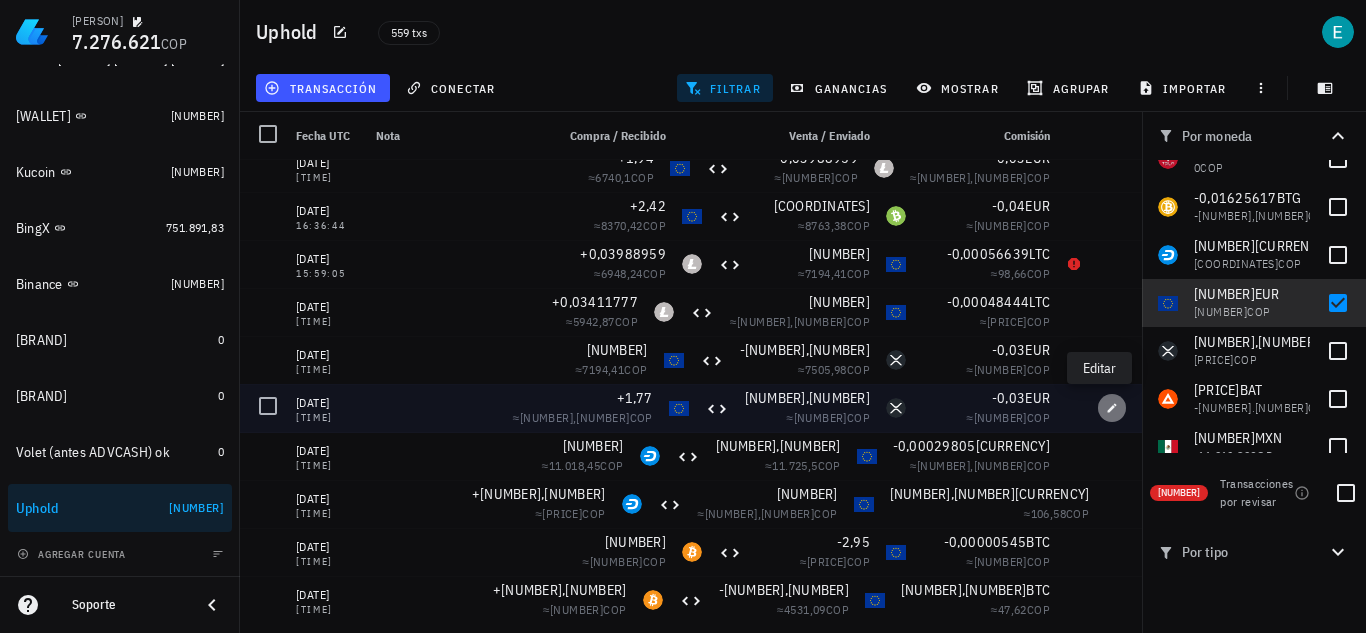 click 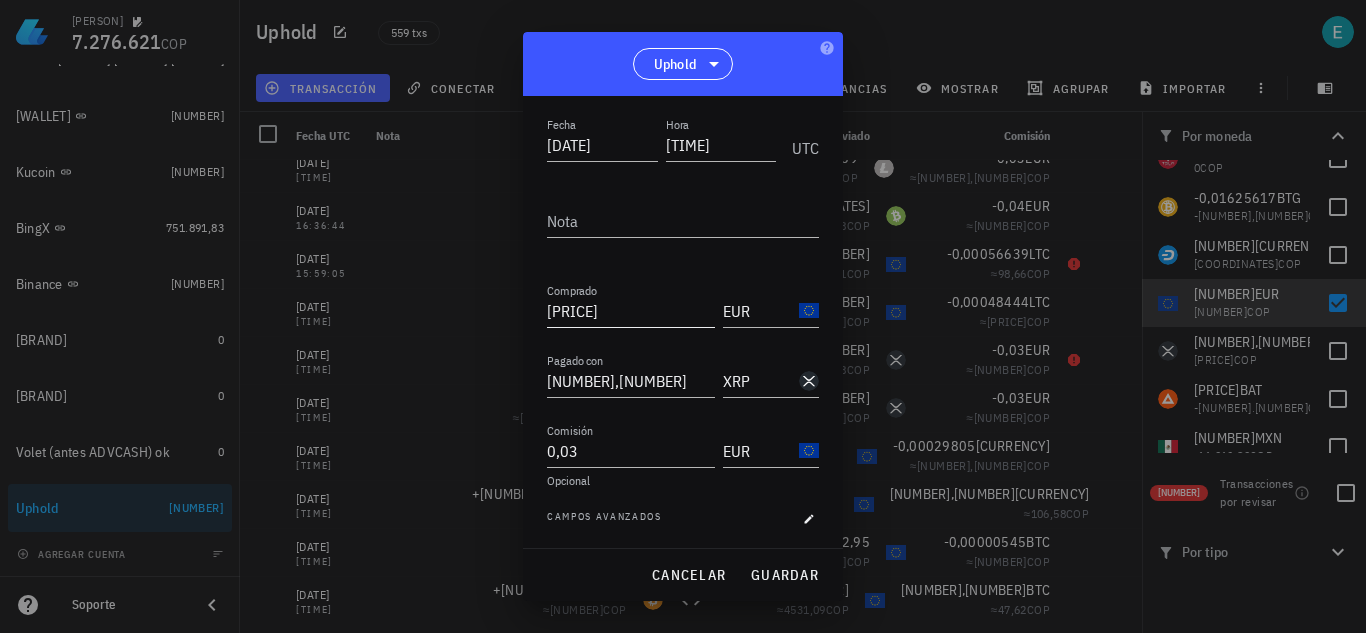 click on "1,77" at bounding box center [631, 311] 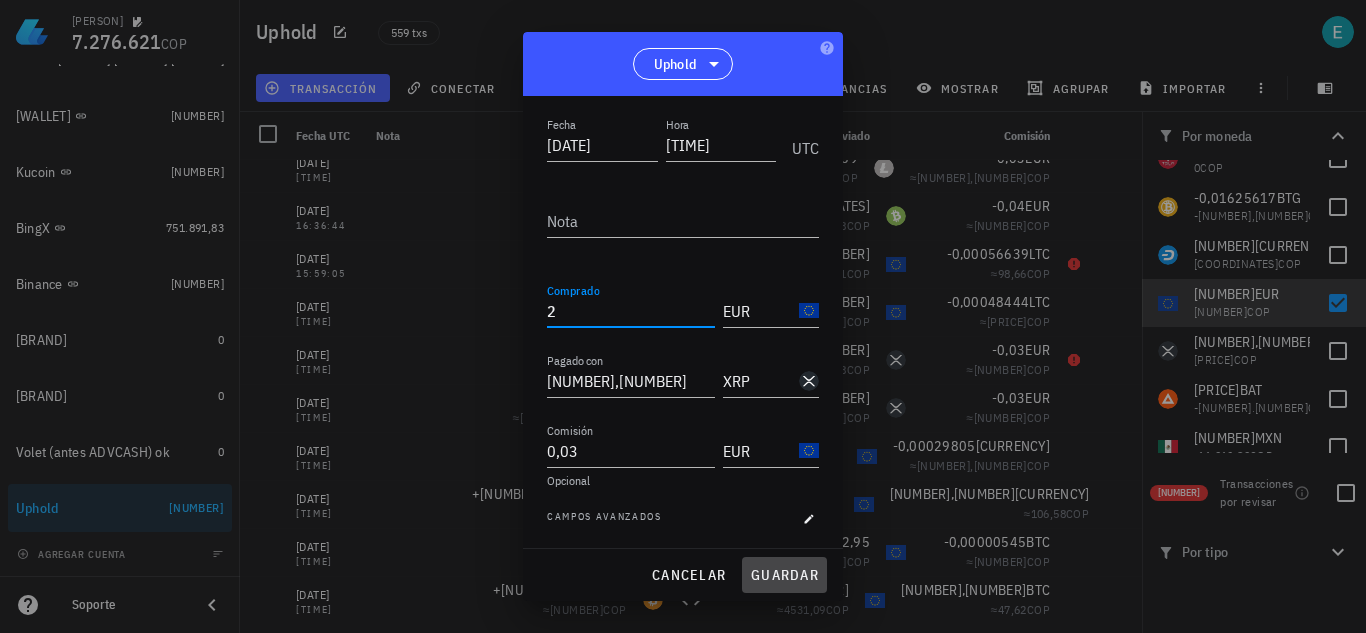 click on "guardar" at bounding box center [784, 575] 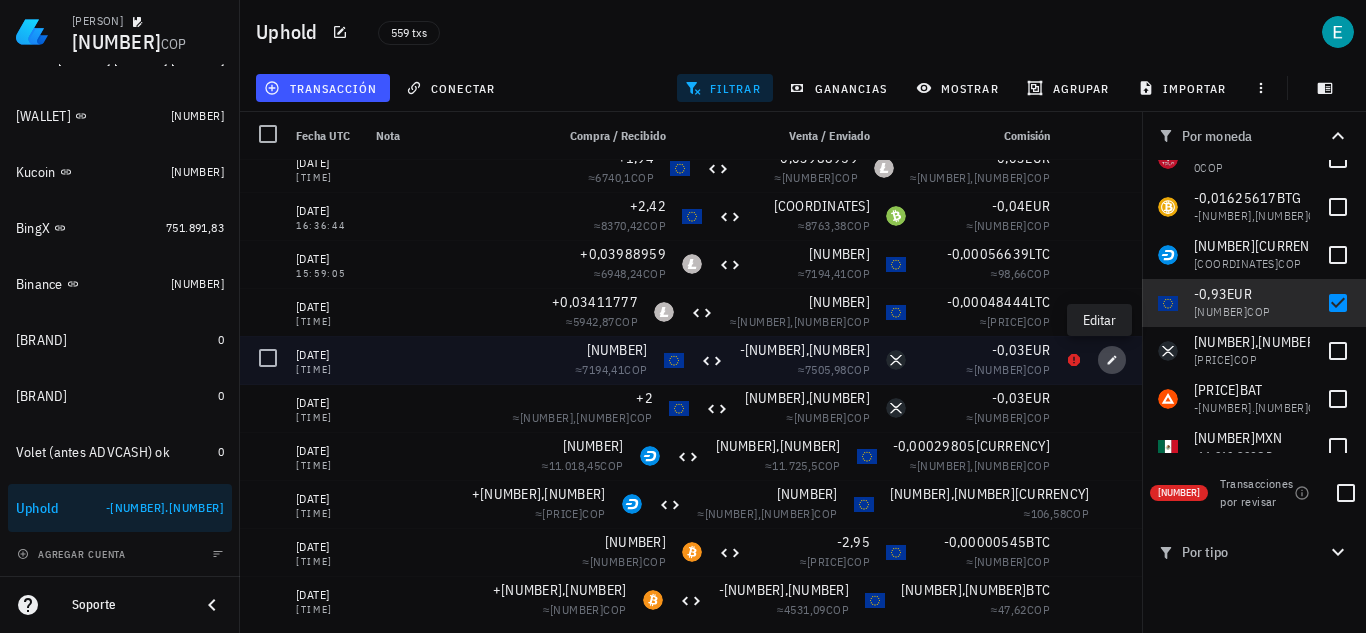 click 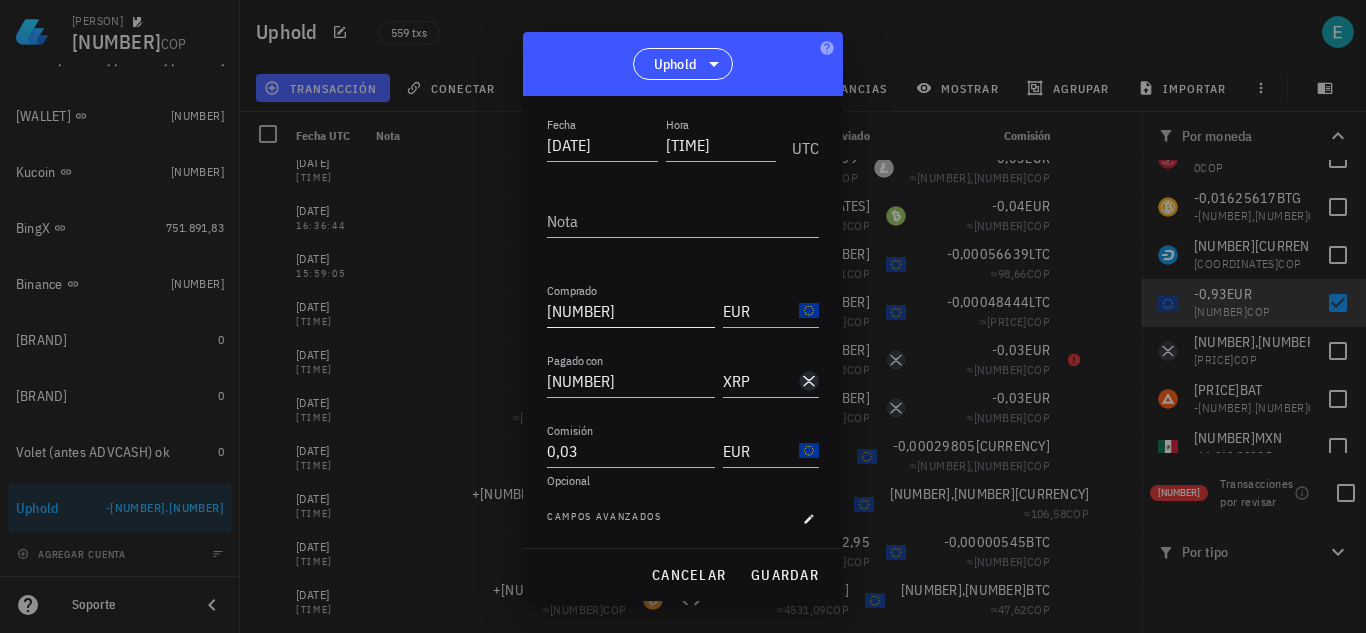 click on "2,08" at bounding box center (631, 311) 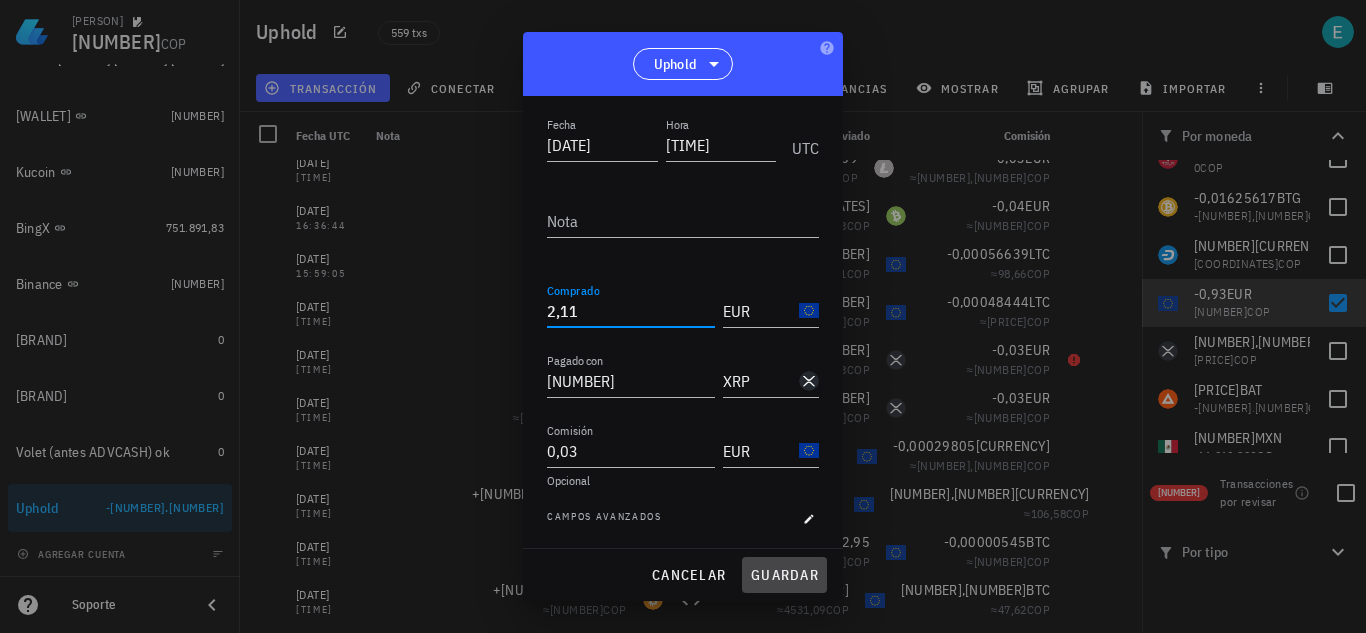 click on "guardar" at bounding box center [784, 575] 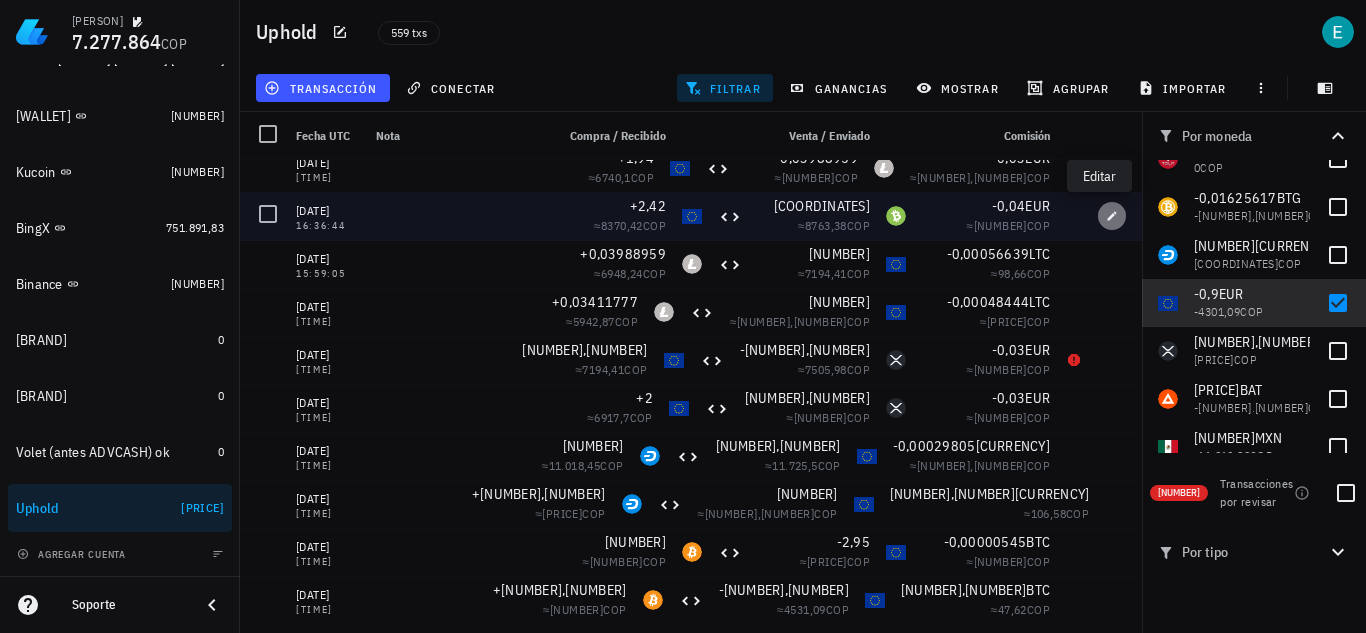click 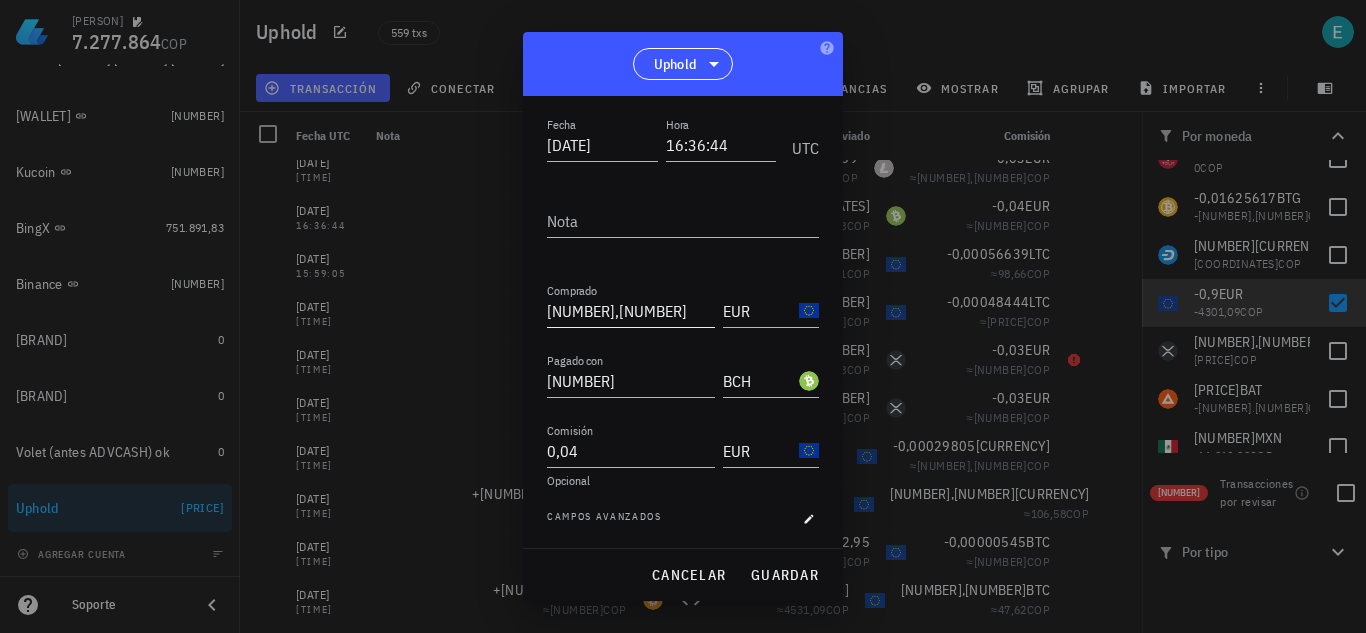 click on "2,42" at bounding box center (631, 311) 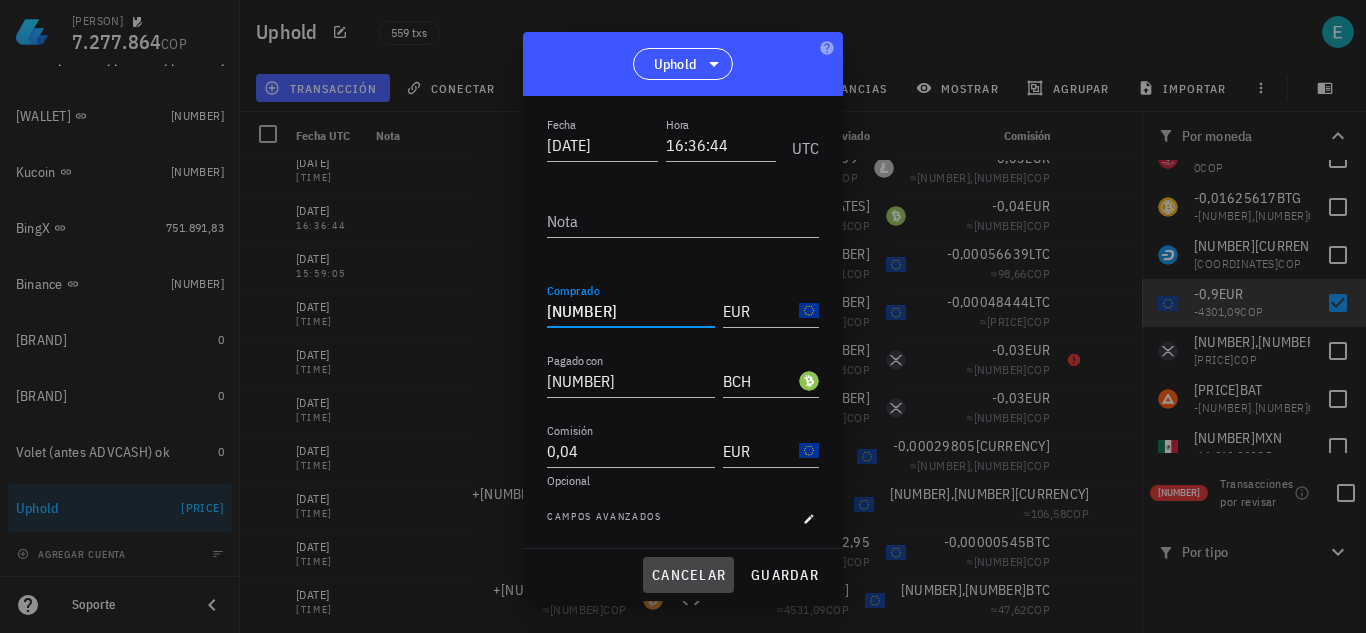 click on "cancelar" at bounding box center (688, 575) 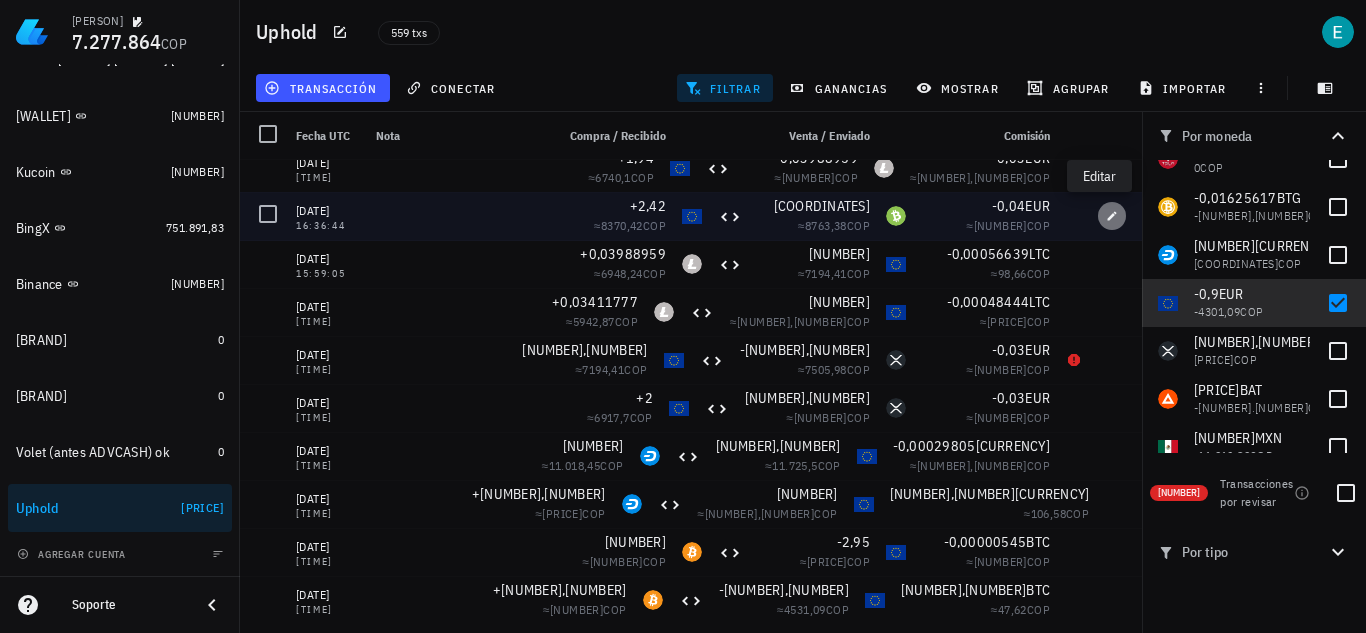 click 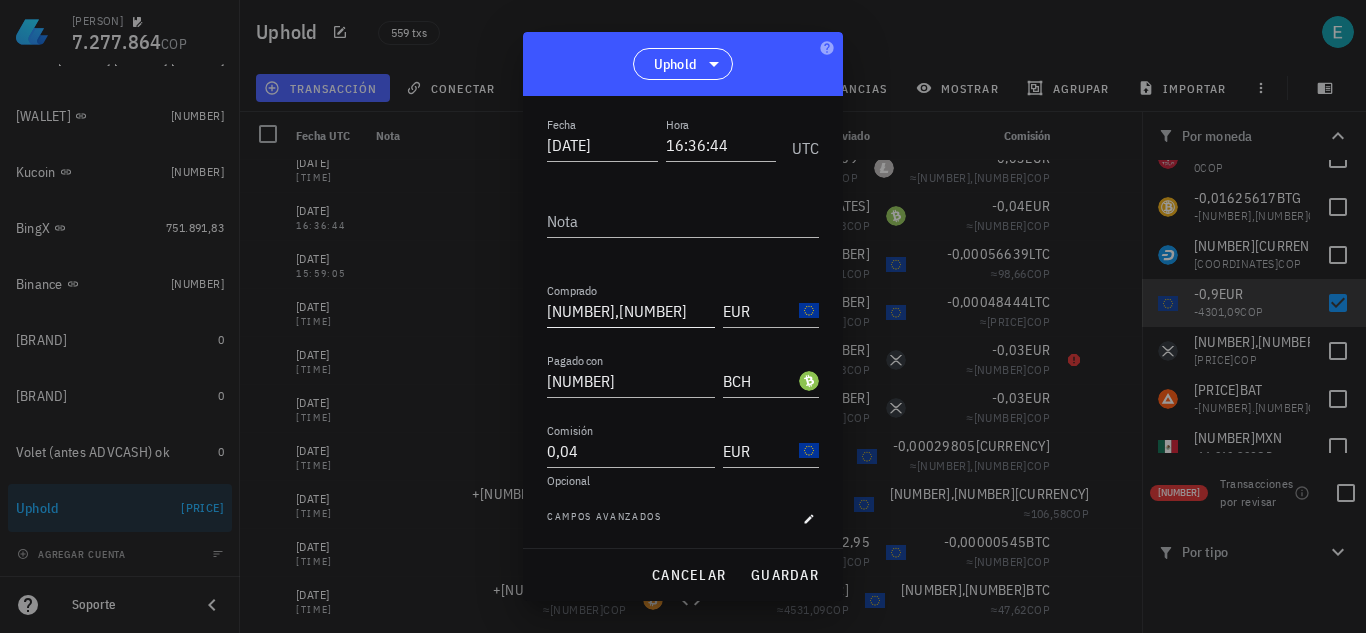 click on "2,42" at bounding box center [631, 311] 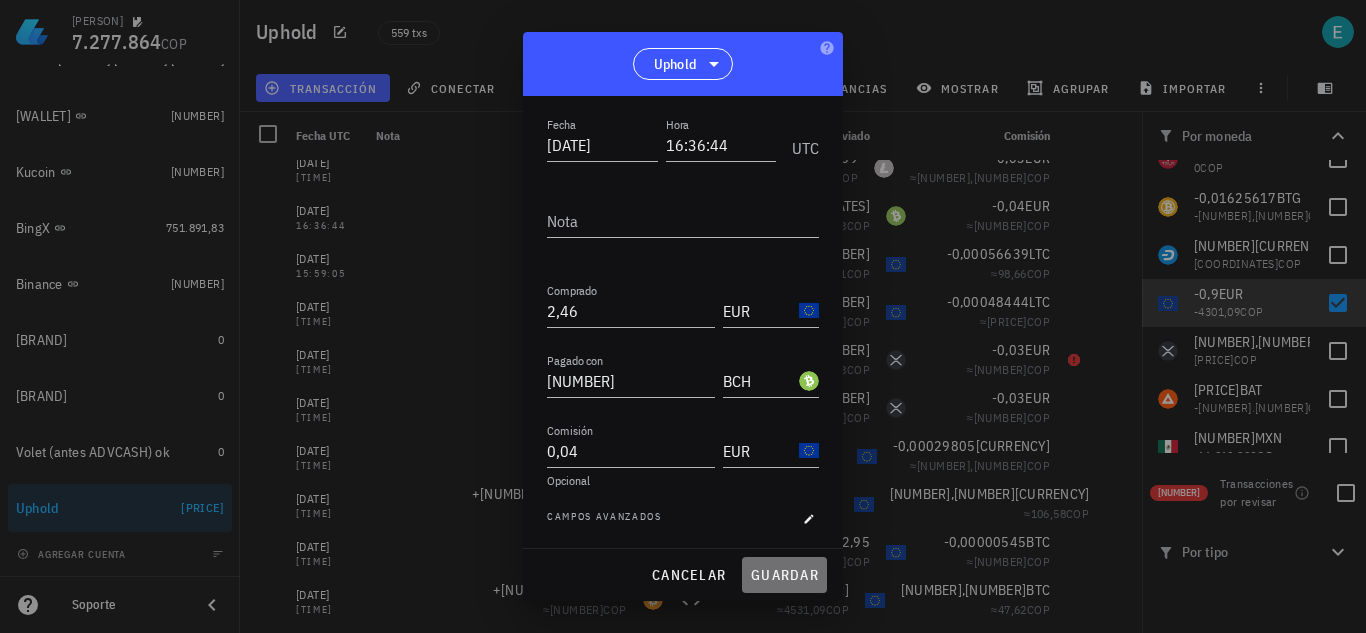 click on "guardar" at bounding box center [784, 575] 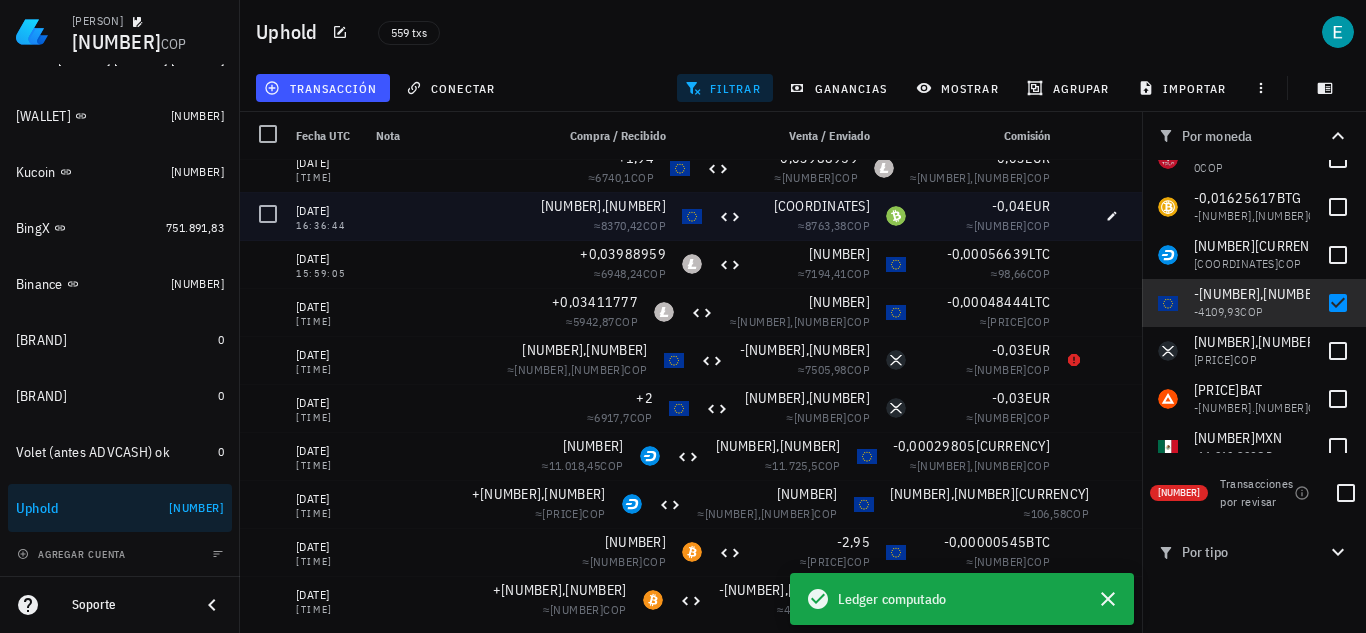 click at bounding box center (1074, 216) 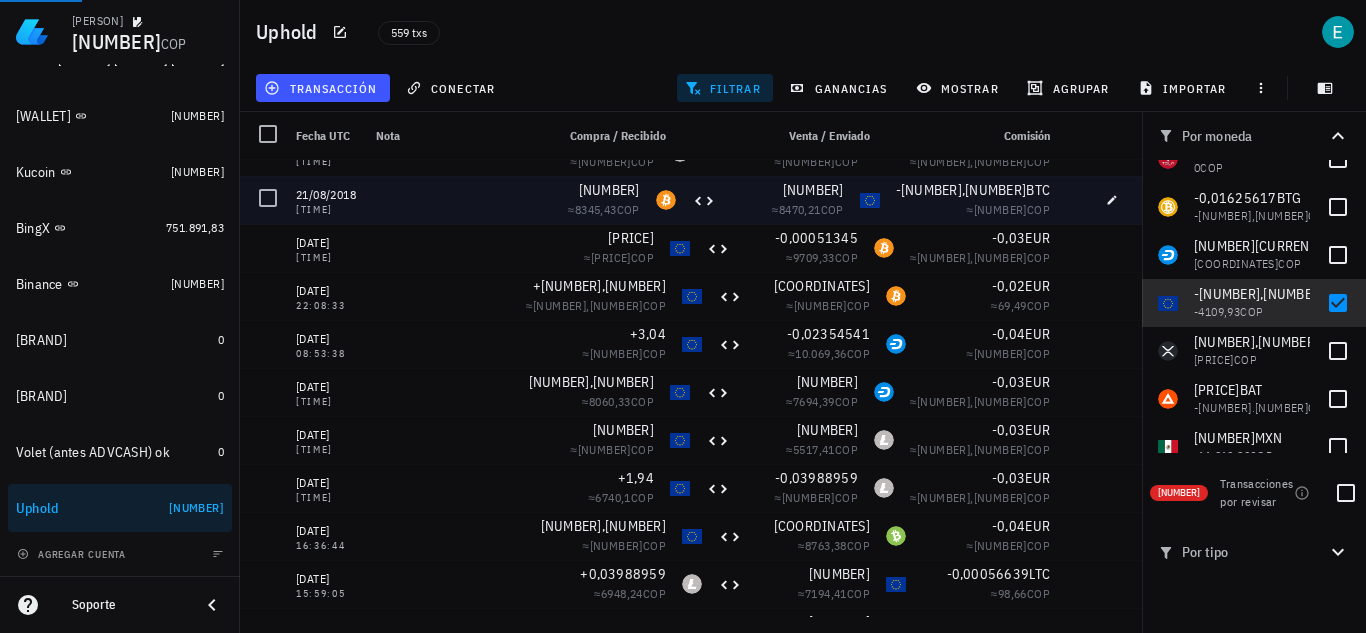 scroll, scrollTop: 5176, scrollLeft: 0, axis: vertical 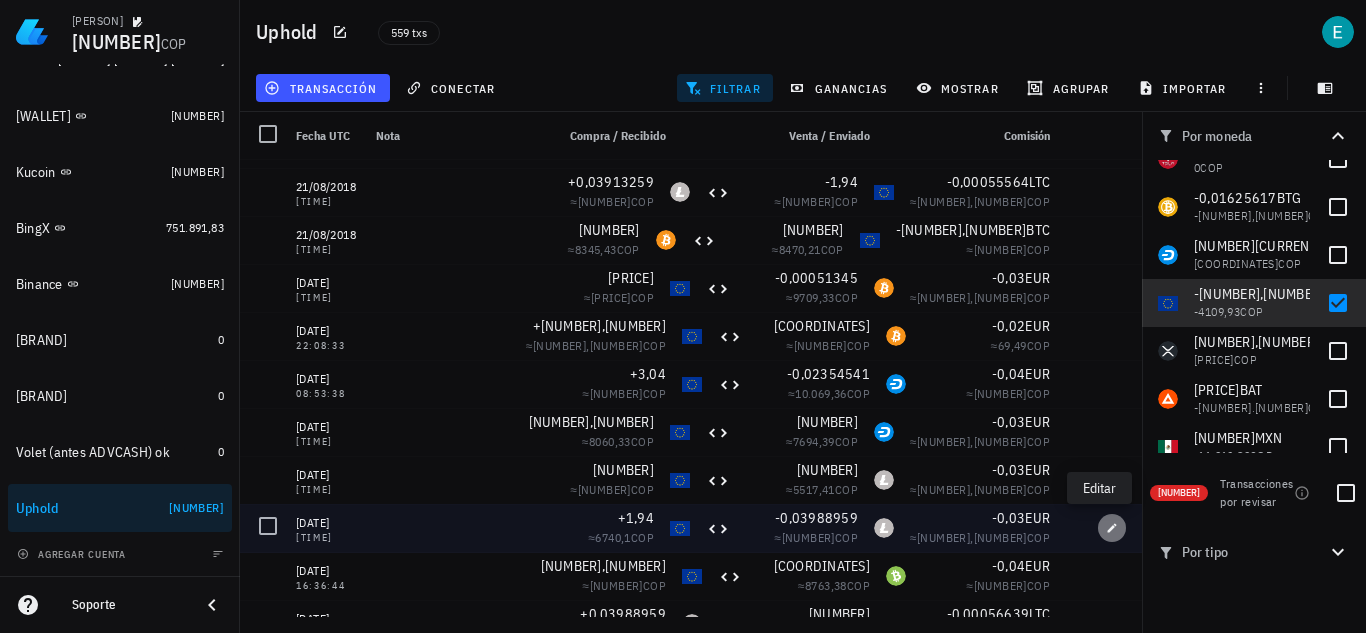 click 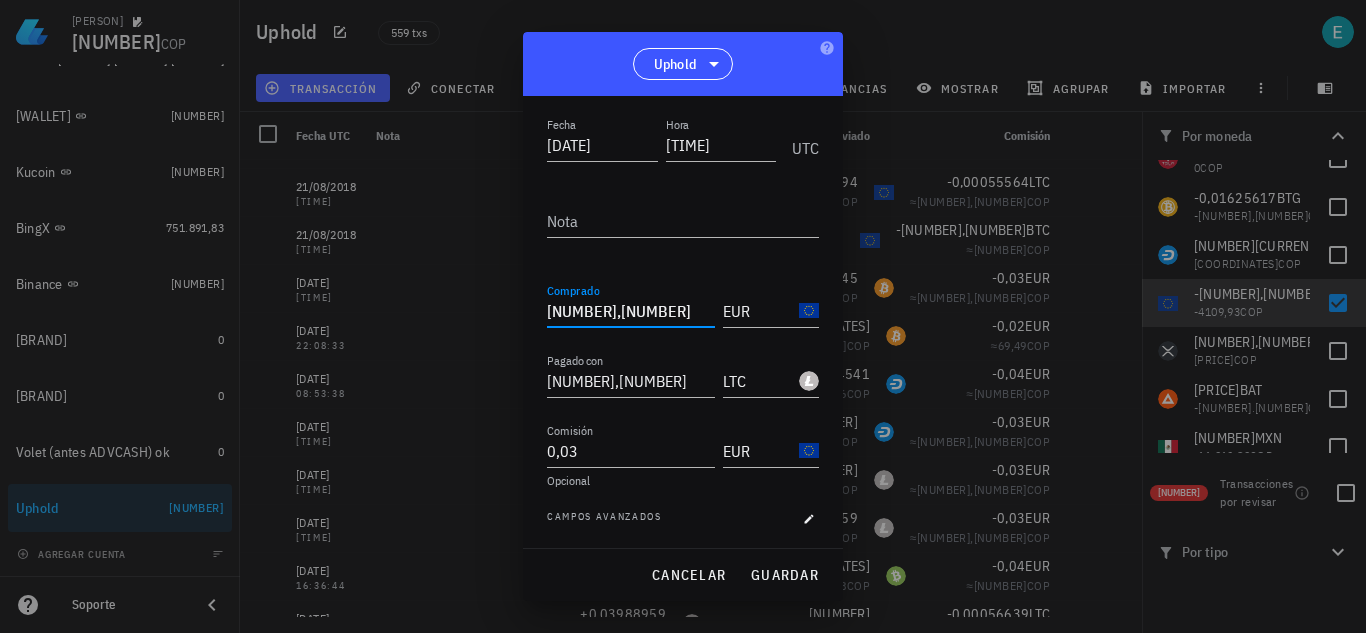 click on "1,94" at bounding box center [631, 311] 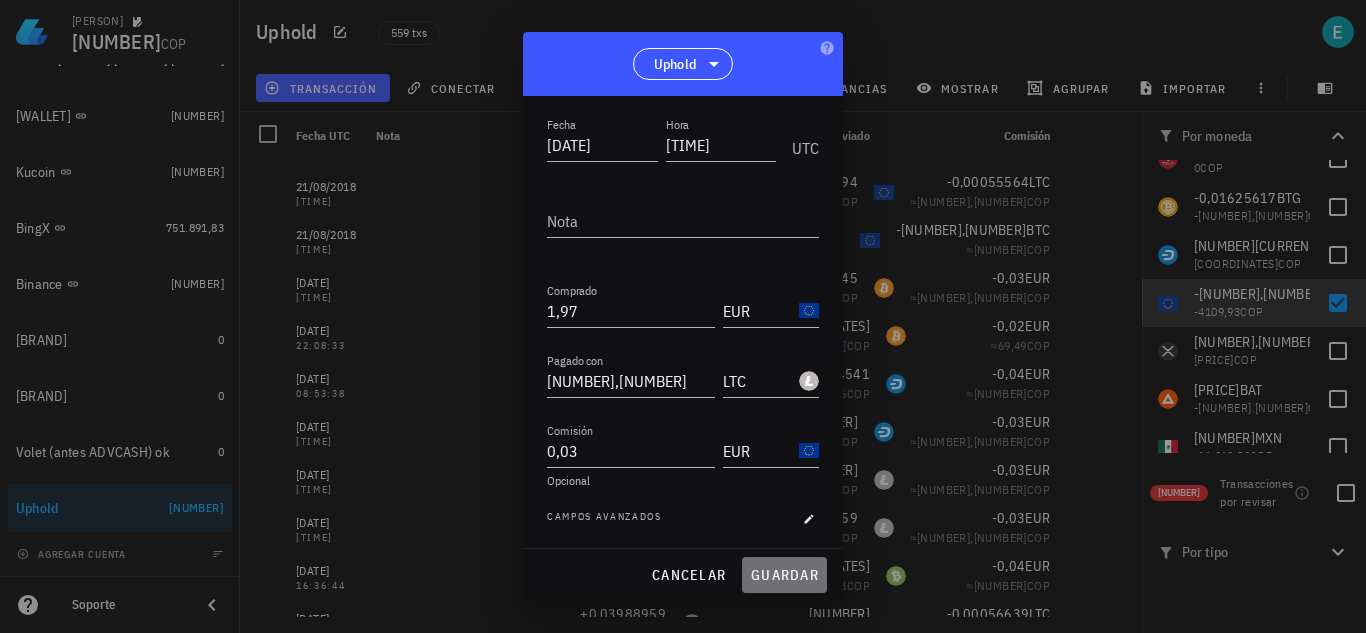 click on "guardar" at bounding box center (784, 575) 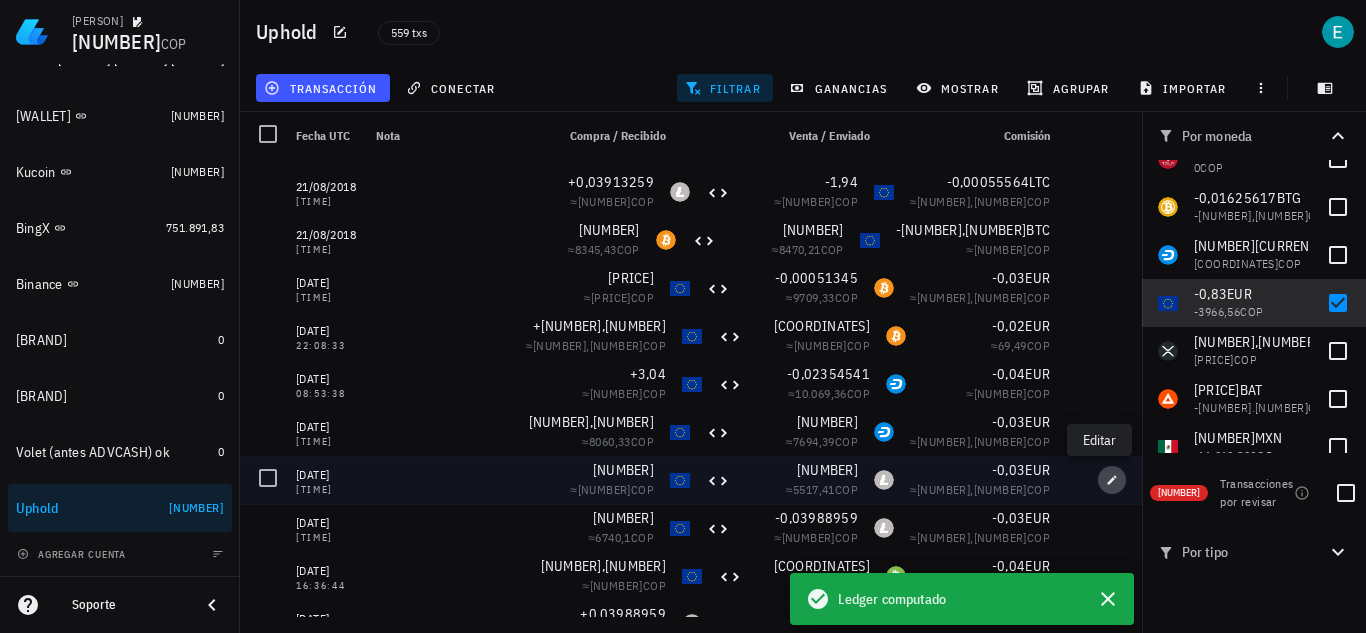 click 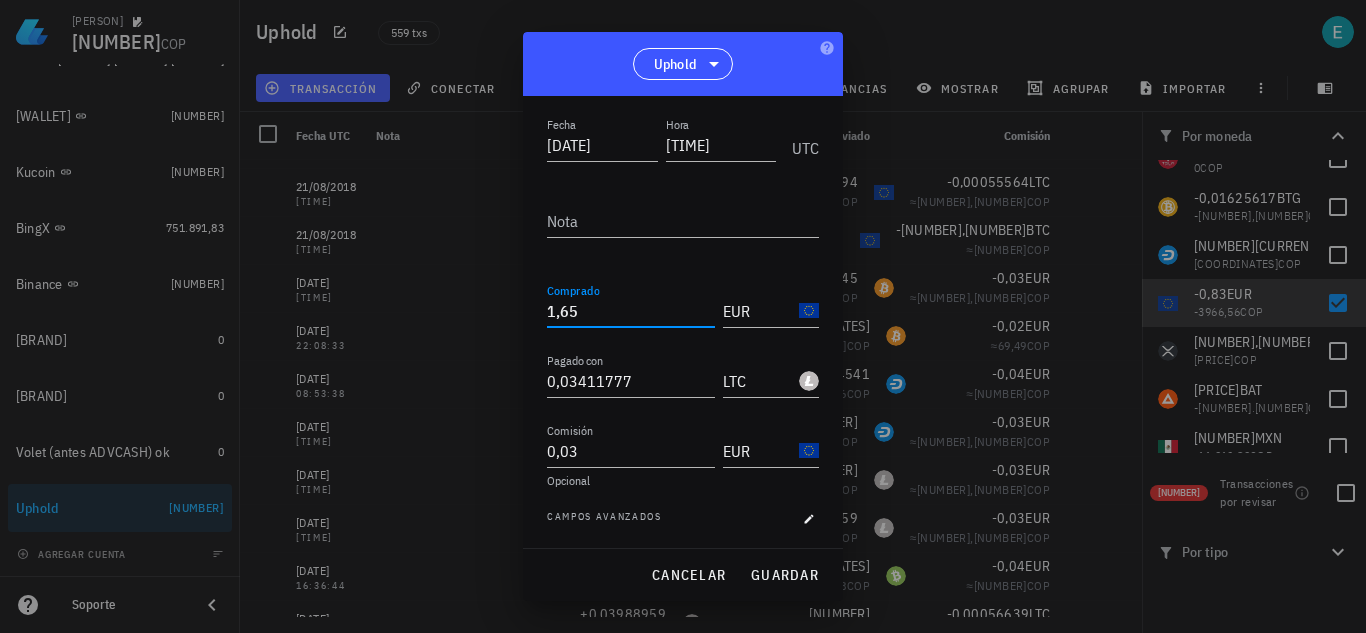 click on "1,65" at bounding box center (631, 311) 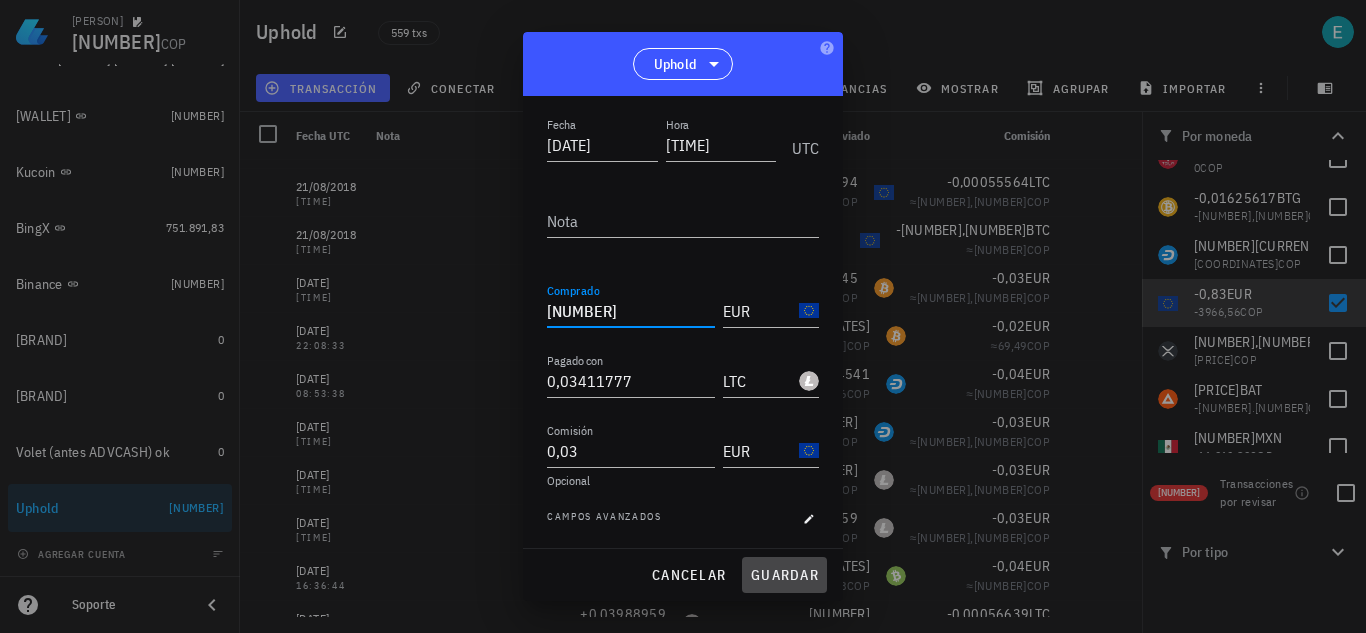 click on "guardar" at bounding box center (784, 575) 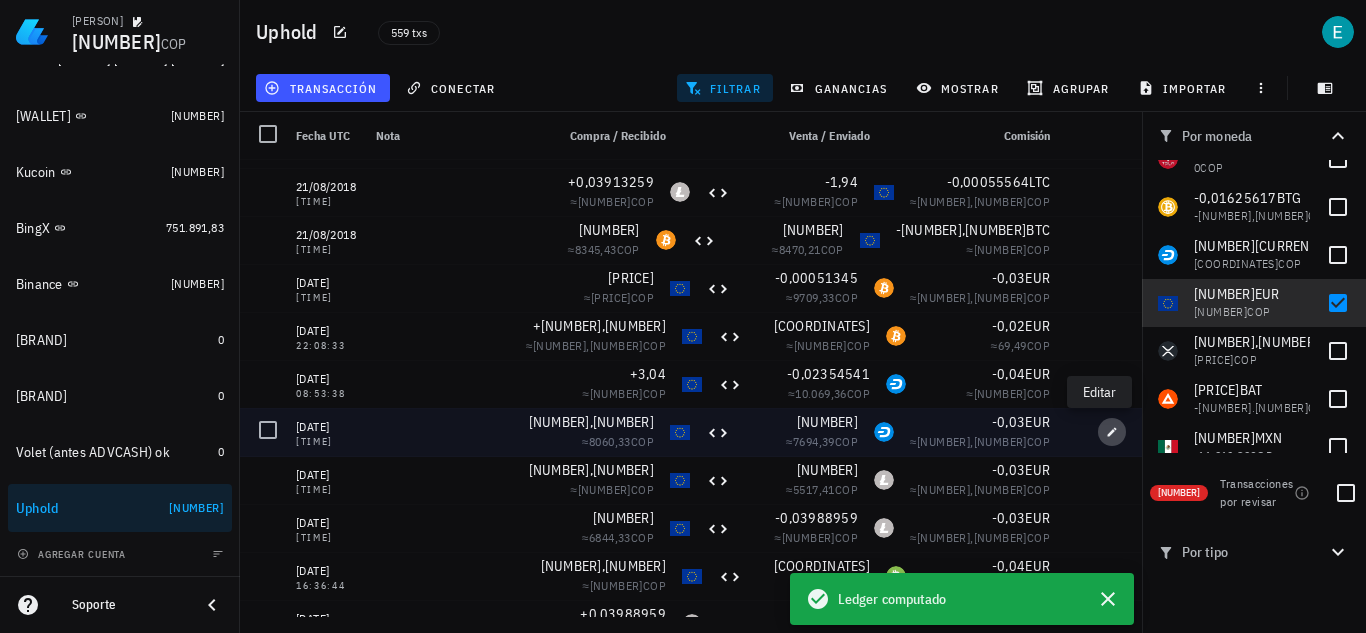 click 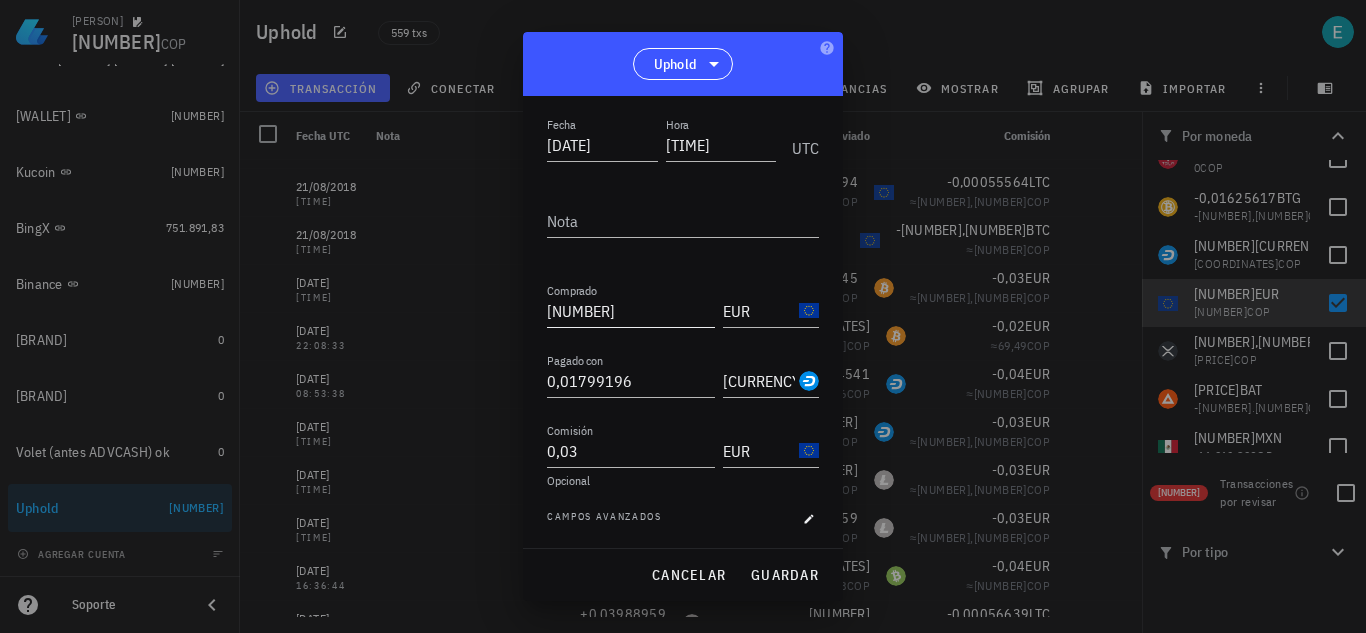 click on "2,32" at bounding box center [631, 311] 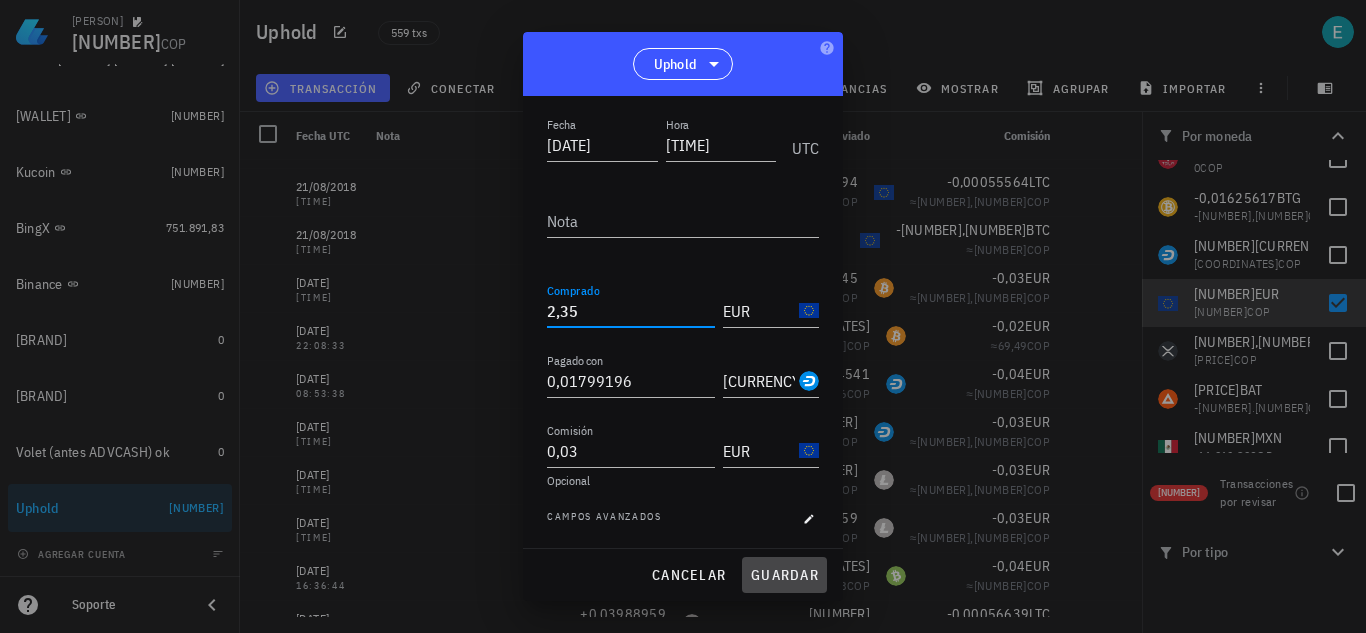 click on "guardar" at bounding box center [784, 575] 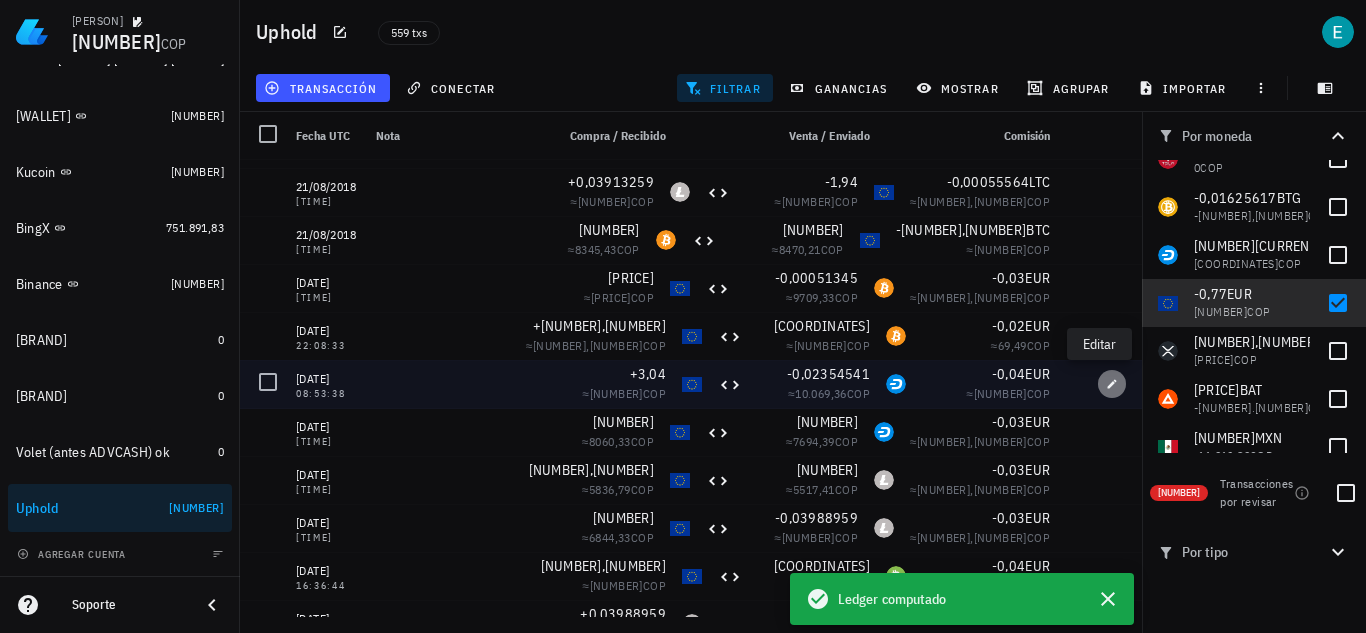 click 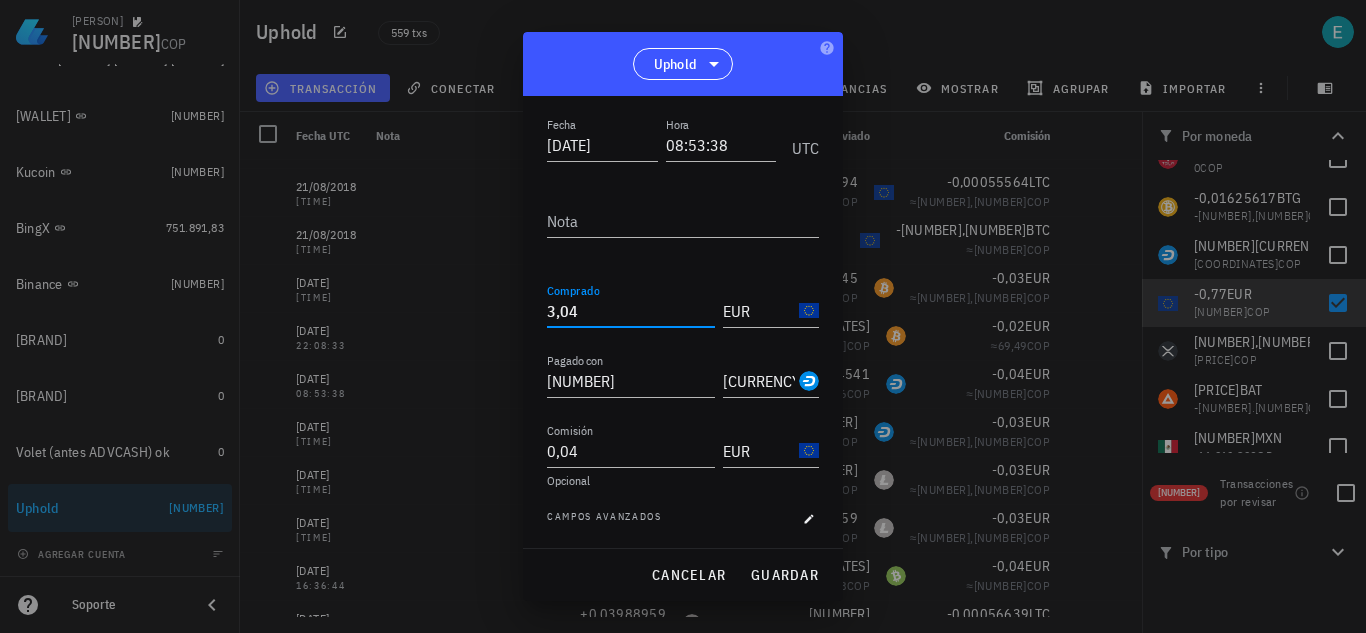 click on "3,04" at bounding box center (631, 311) 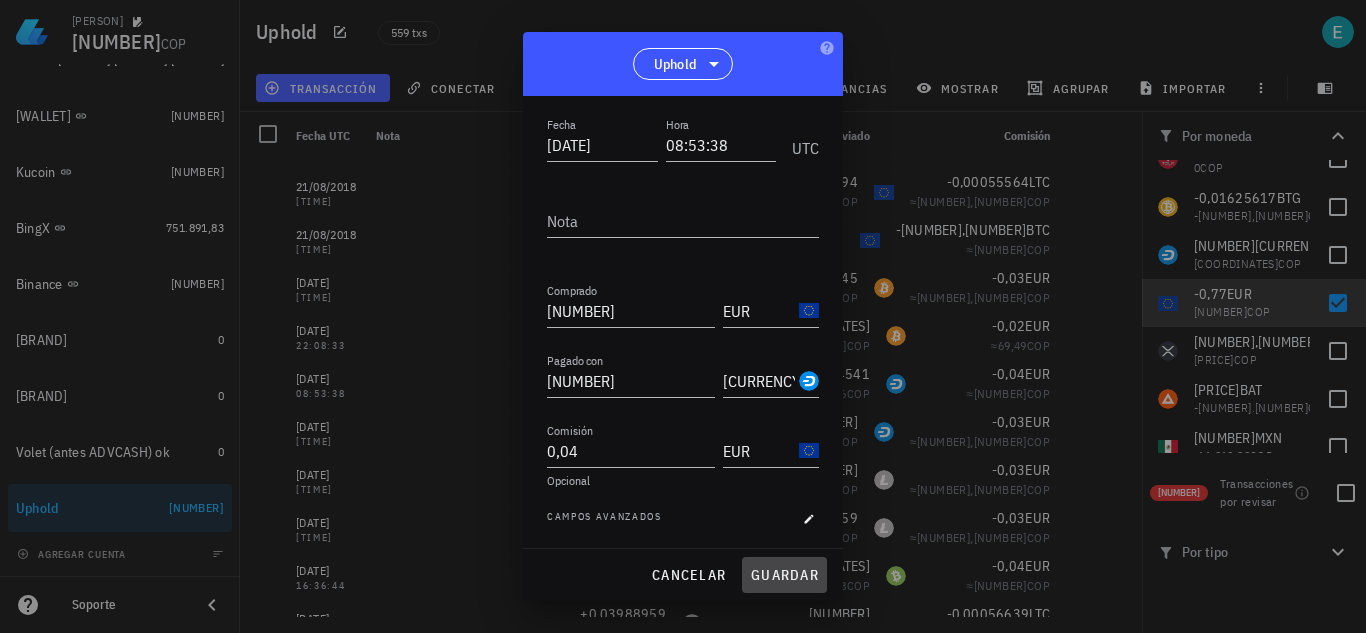 click on "guardar" at bounding box center [784, 575] 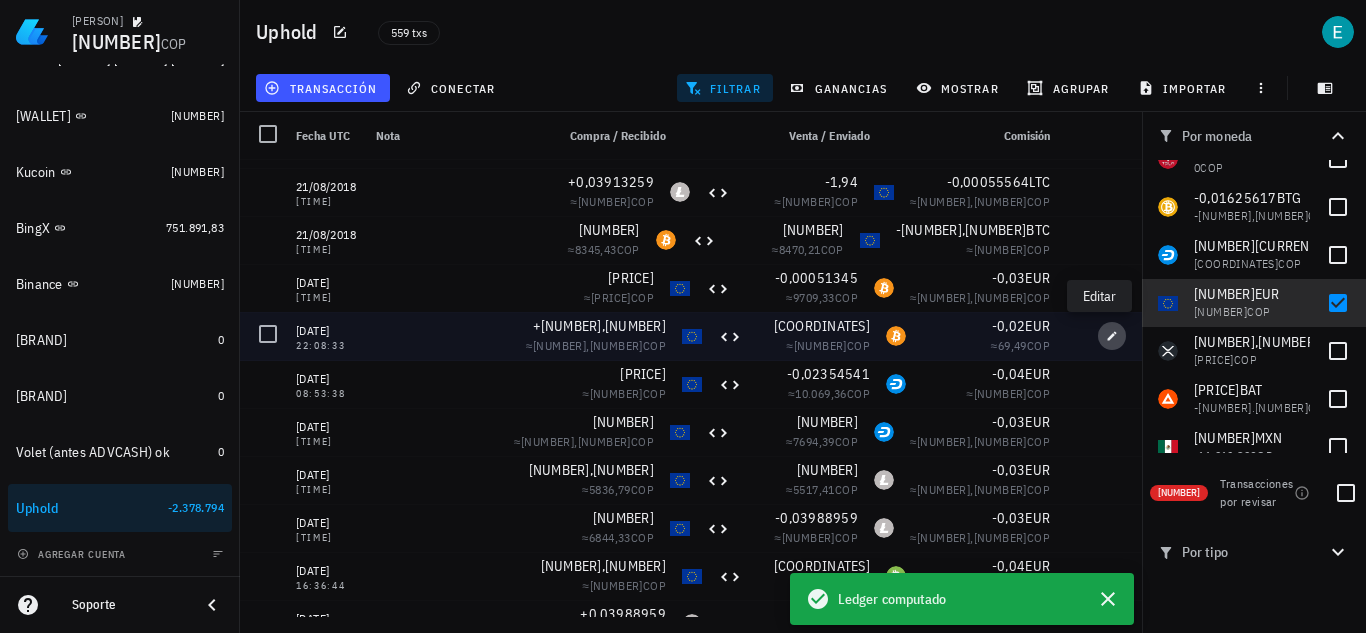 click 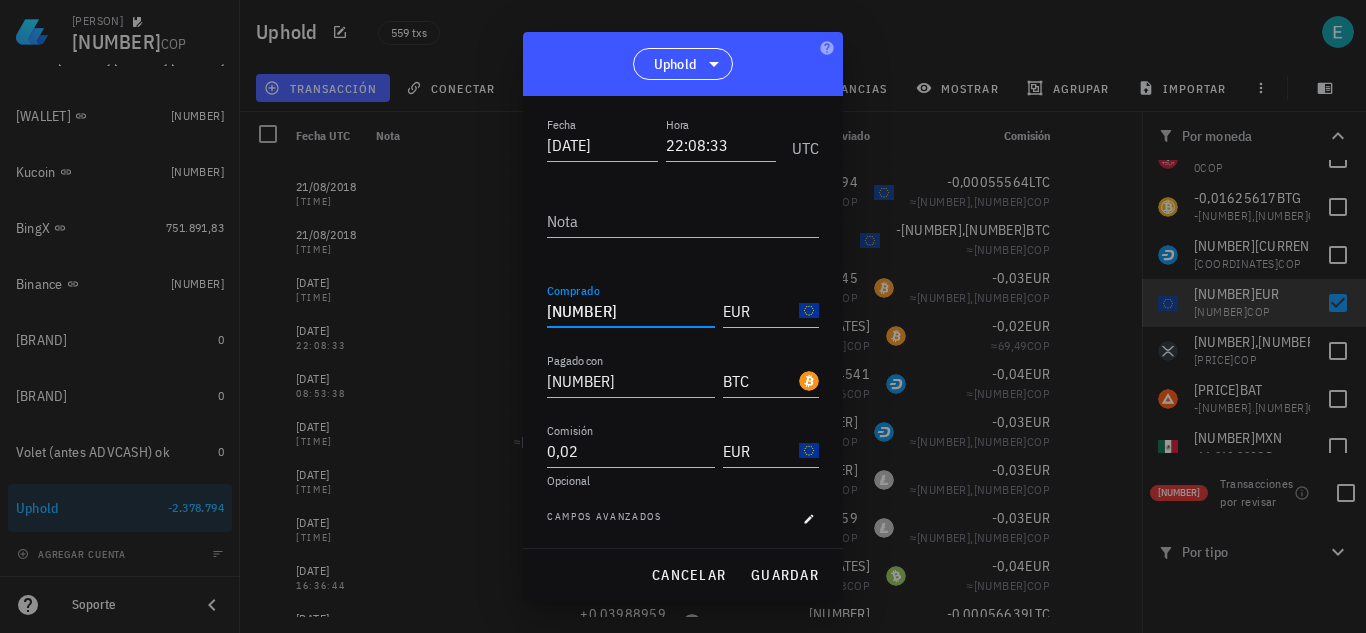 click on "1,23" at bounding box center [631, 311] 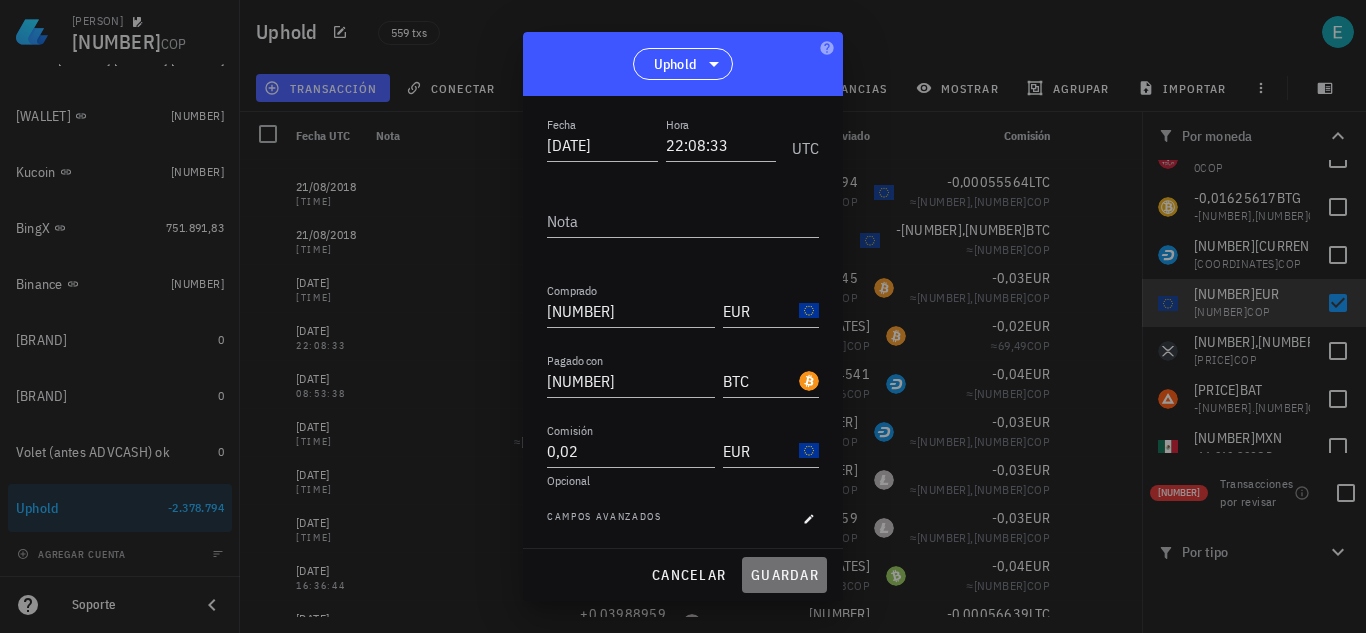 click on "guardar" at bounding box center (784, 575) 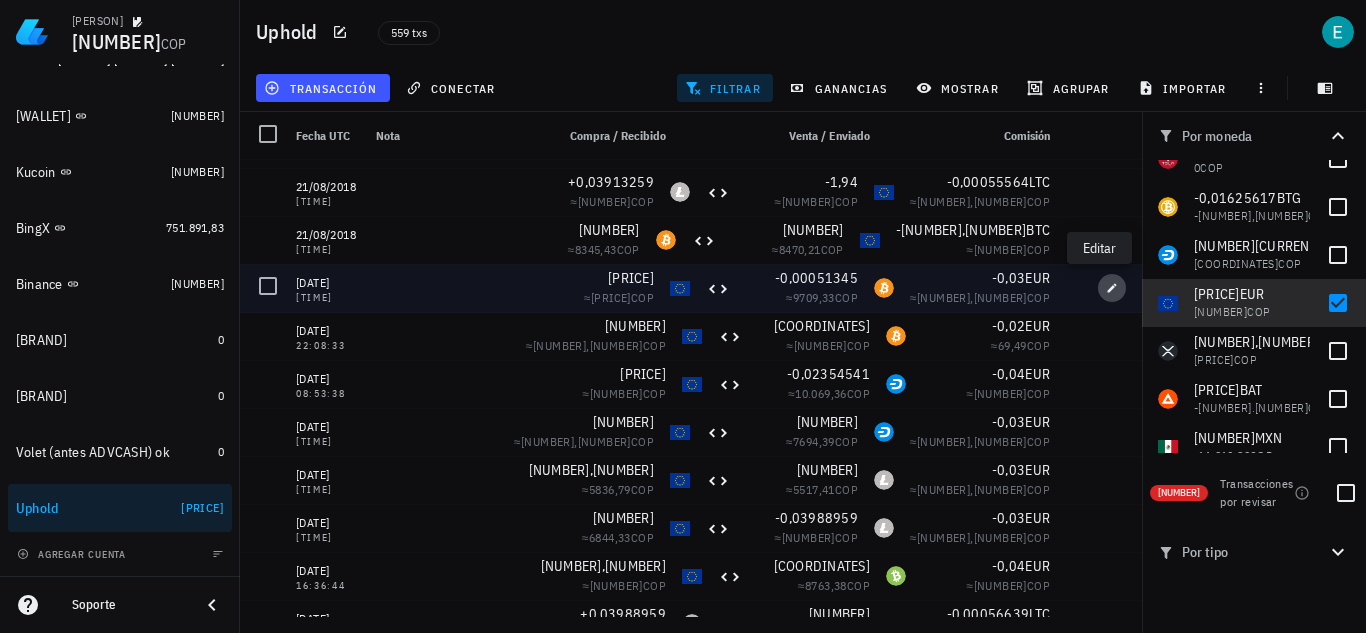 click at bounding box center [1112, 288] 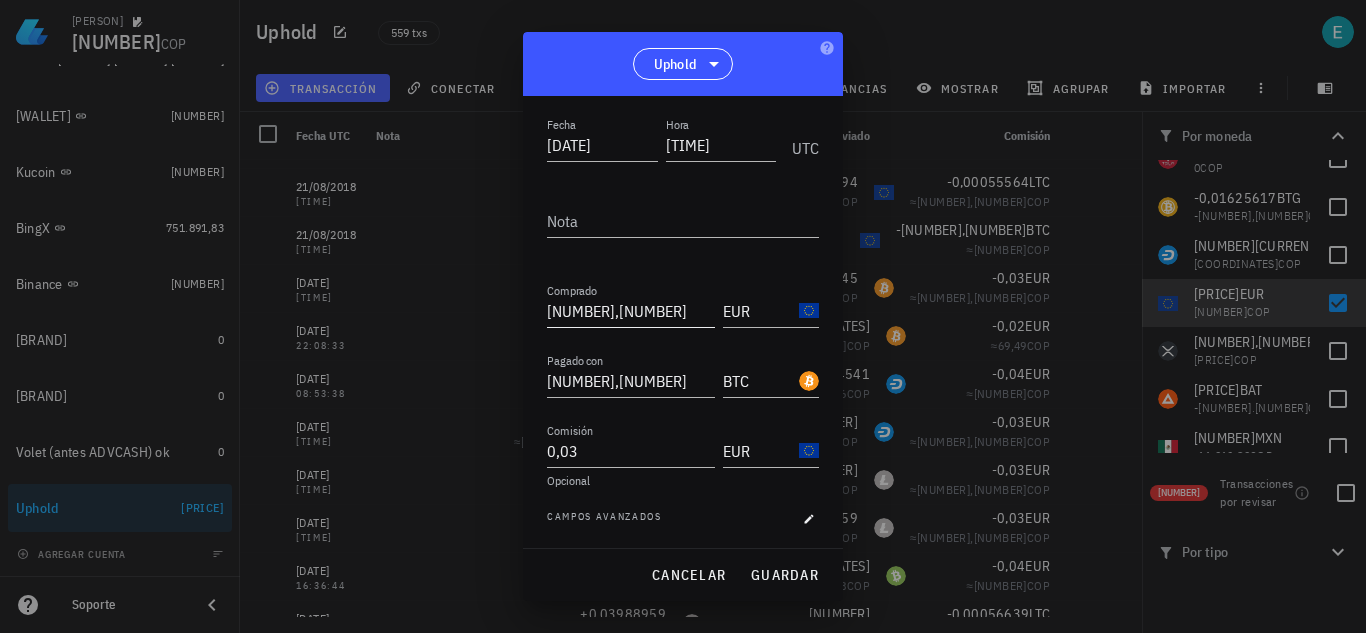 click on "2,76" at bounding box center (631, 311) 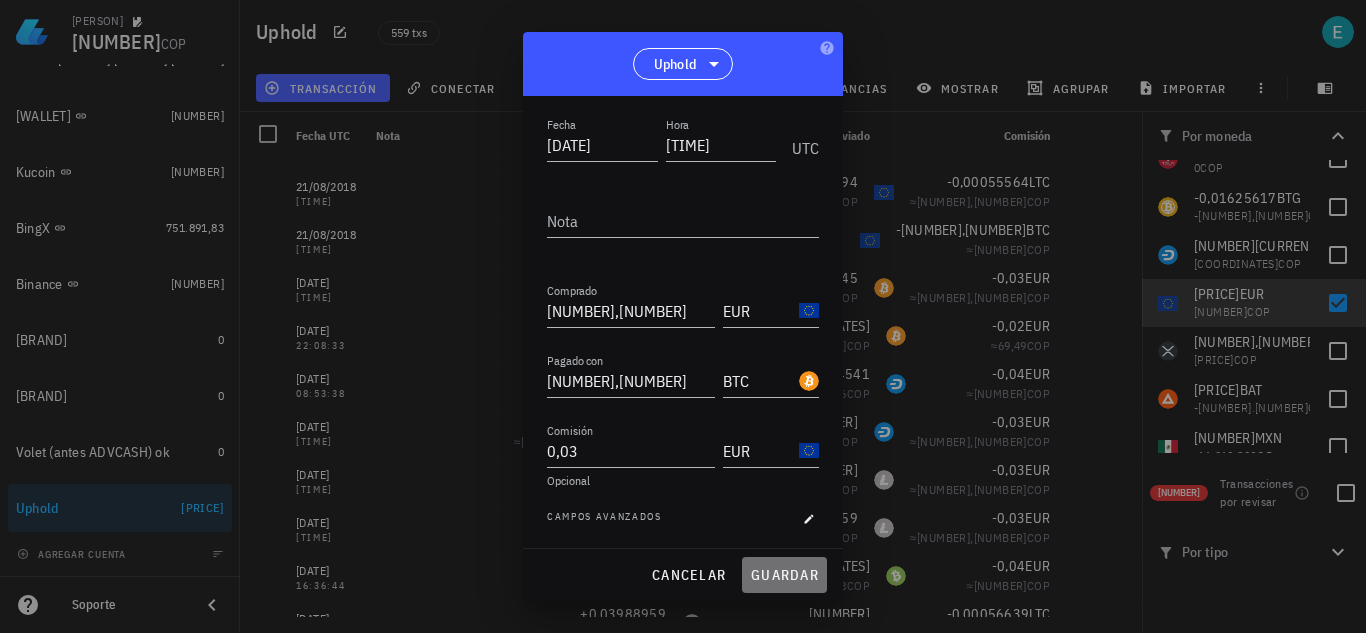 click on "guardar" at bounding box center [784, 575] 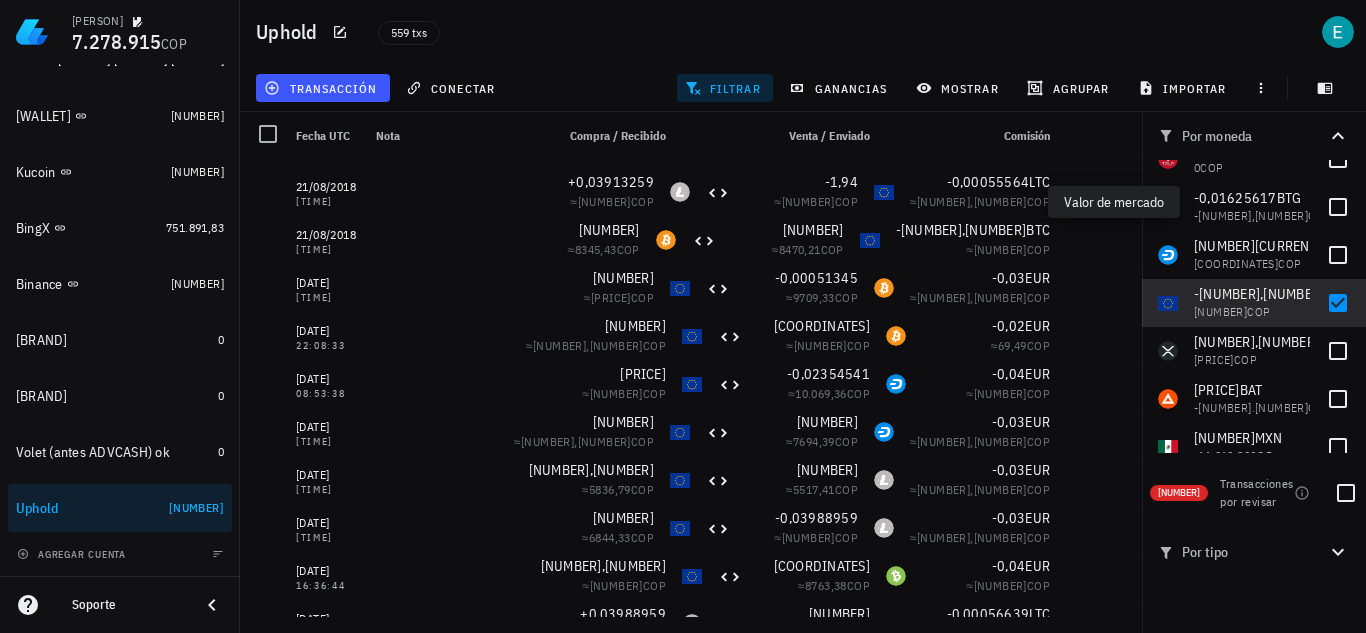 click on "Ivan Patiño
7.278.915  COP
Inicio
Portafolio
Impuestos
Transacciones
Cuentas
Total
COP
Buda (ok)       0,88 Trust Wallet (ok)       96.504,96 Exodus       3.185.514 Metamask       -3.423.789 Kucoin       394.786,12 BingX       751.891,83 Binance       8.652.562 Xapo (ok)       0 Localbitcoins (ok)       0 Volet (antes ADVCASH) ok       0 Uphold       -2.378.555
agregar cuenta
Soporte
Uphold
559 txs
transacción
conectar
filtrar
ganancias
mostrar
agrupar
importar
Por moneda" at bounding box center [683, 316] 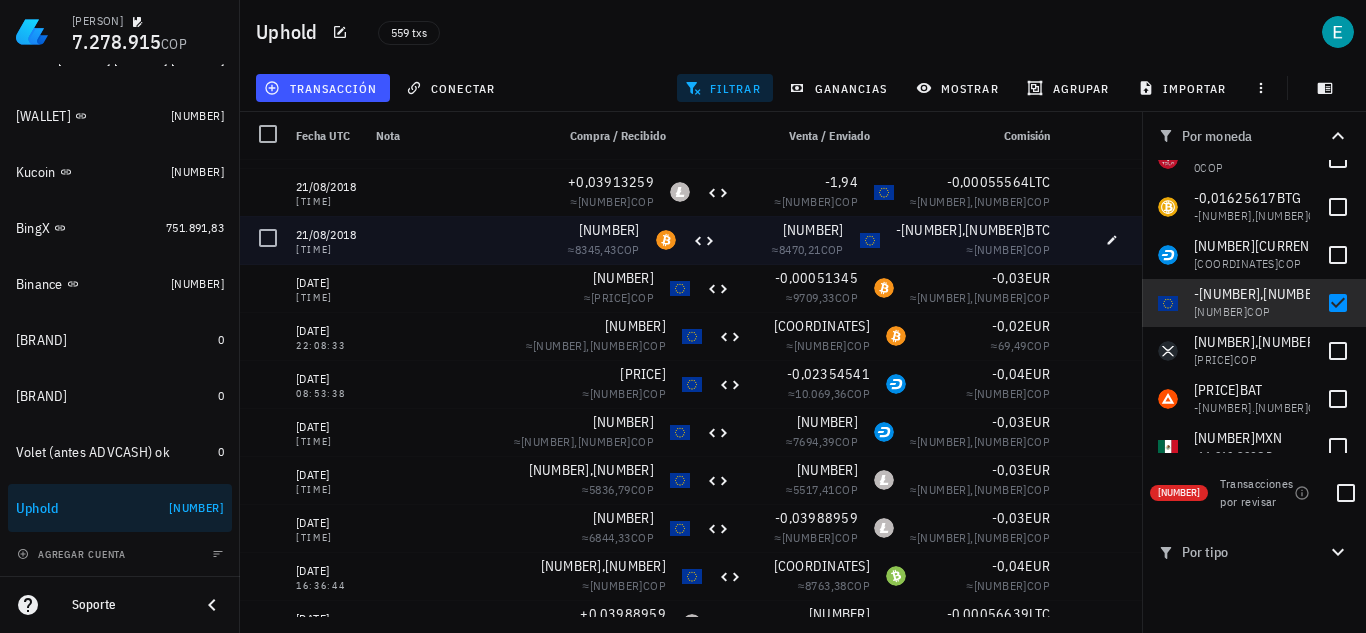 click on "-0,00000453  BTC   ≈ 88,7  COP" at bounding box center (973, 240) 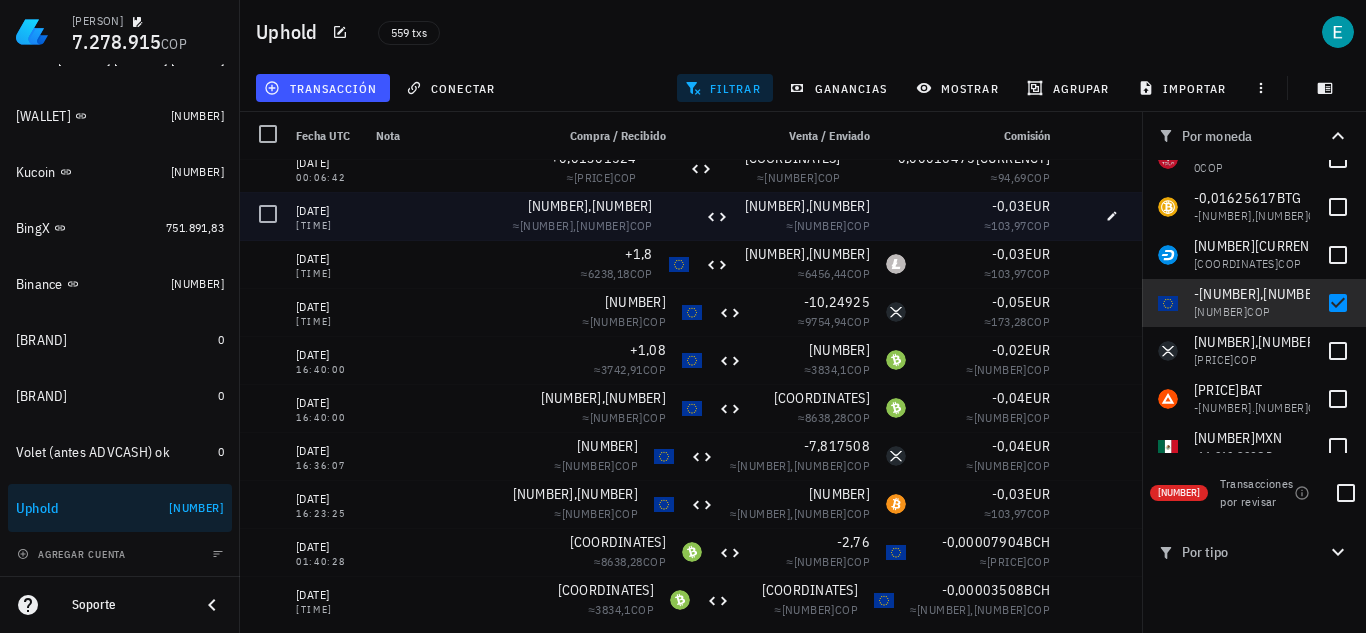 scroll, scrollTop: 4536, scrollLeft: 0, axis: vertical 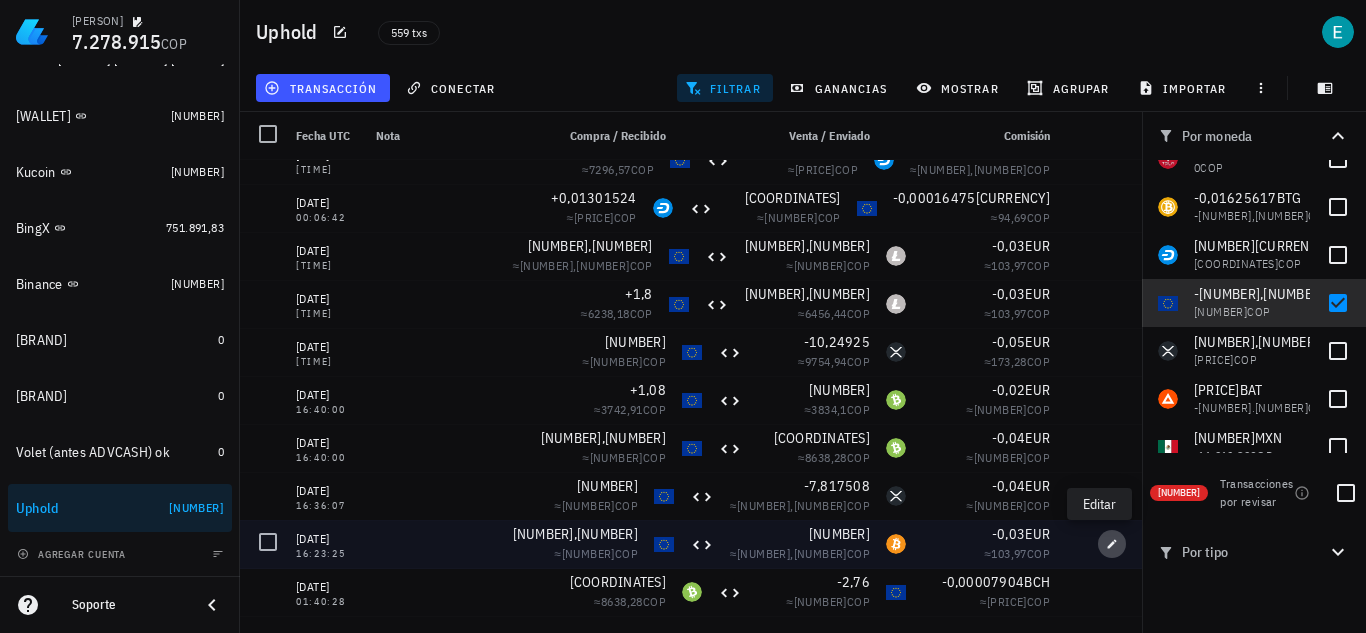 click 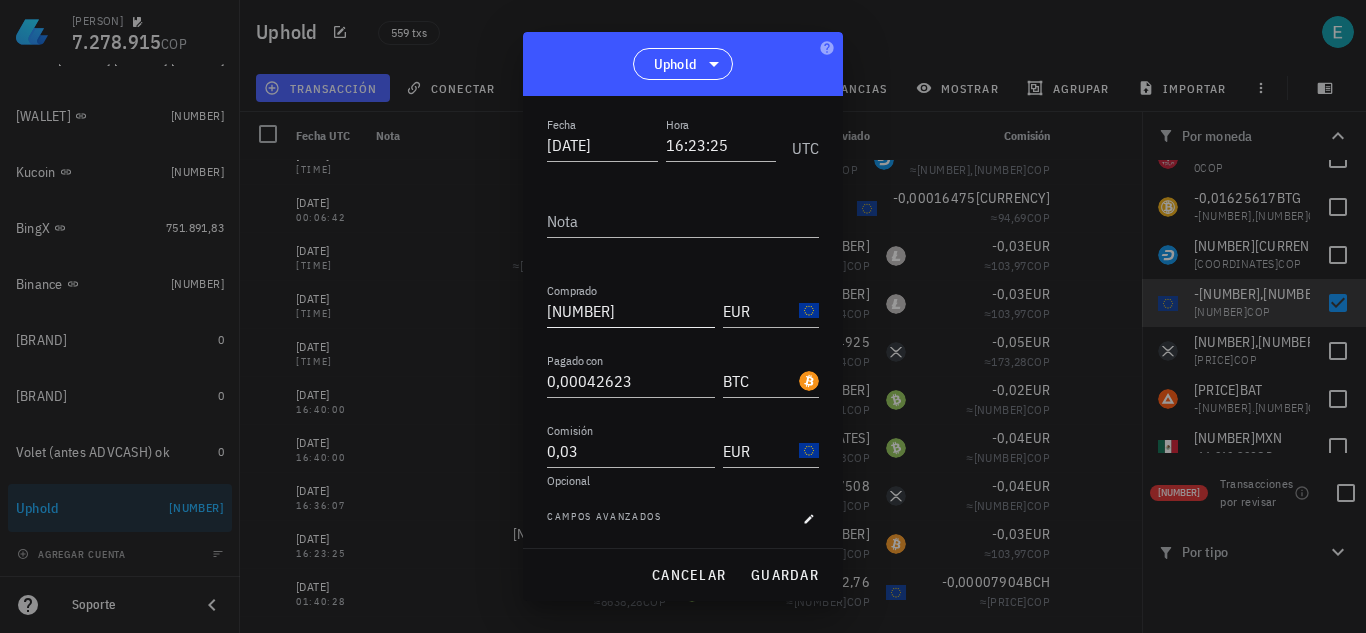 click on "2,31" at bounding box center [631, 311] 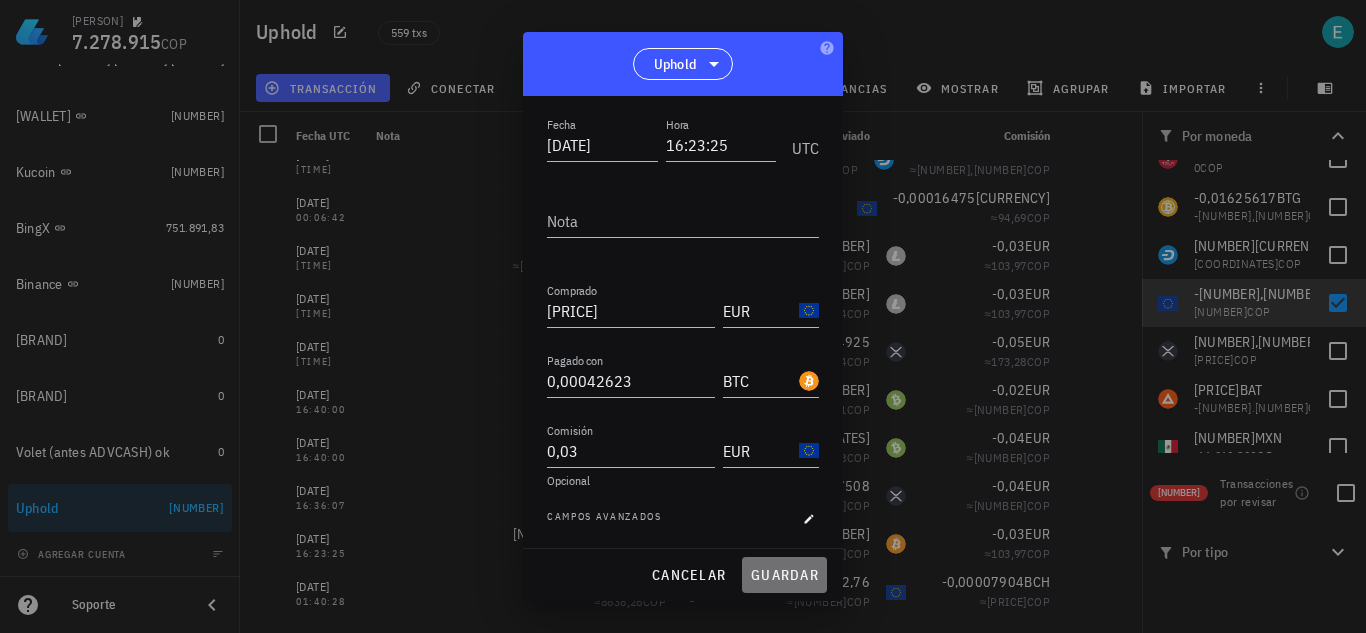 click on "guardar" at bounding box center (784, 575) 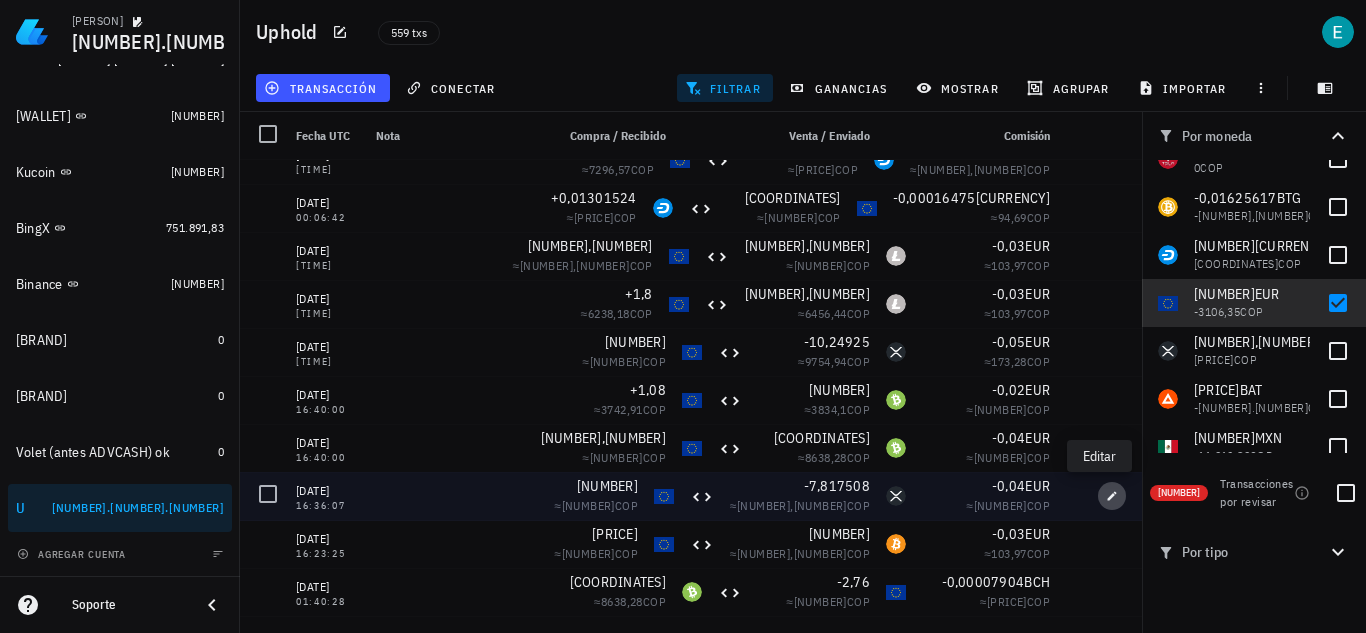 click at bounding box center [1112, 496] 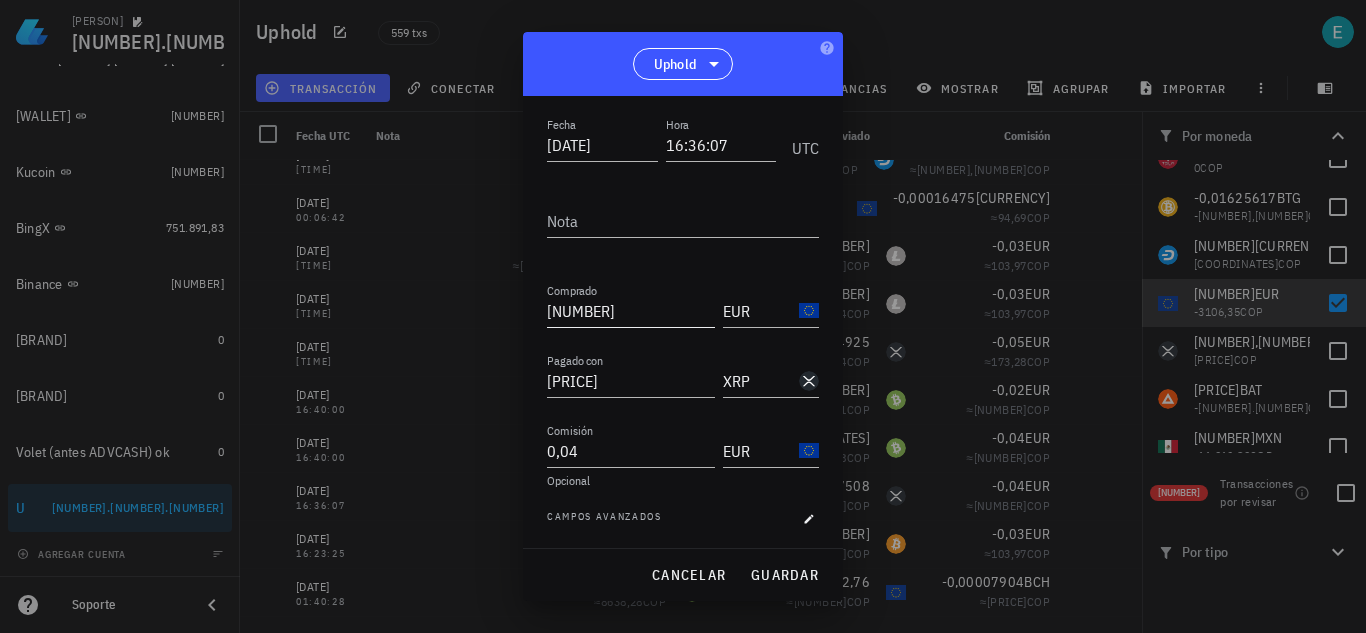click on "2,13" at bounding box center (631, 311) 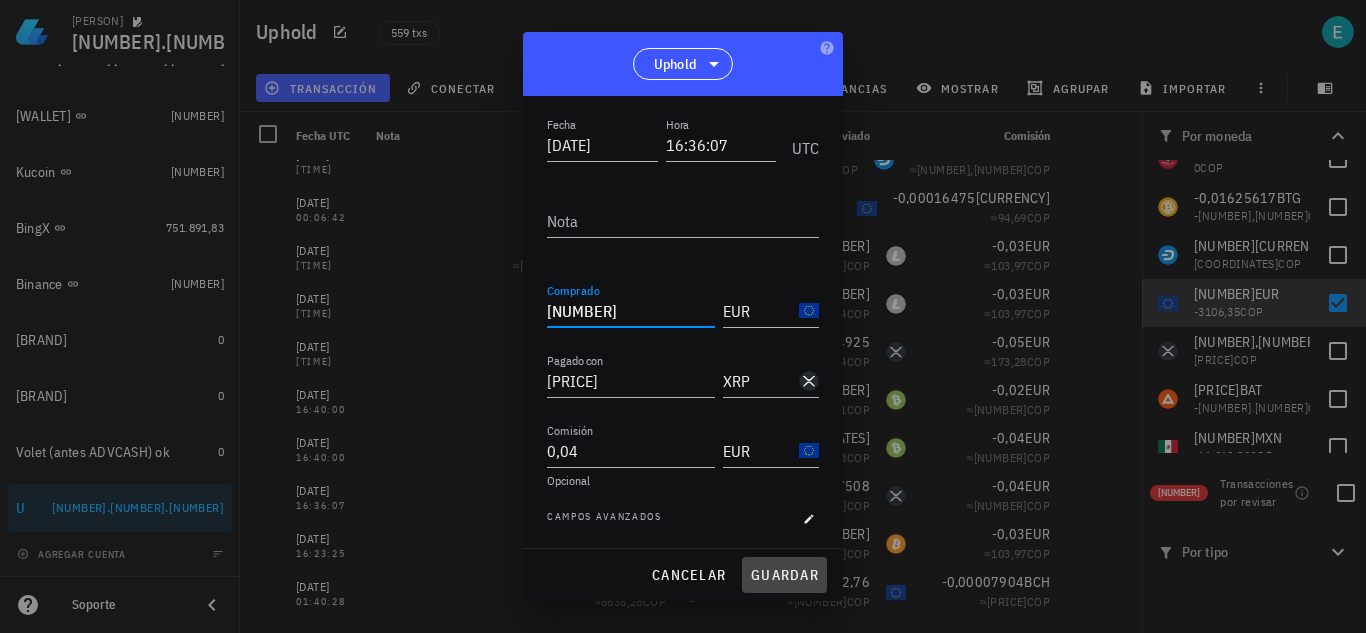 click on "guardar" at bounding box center (784, 575) 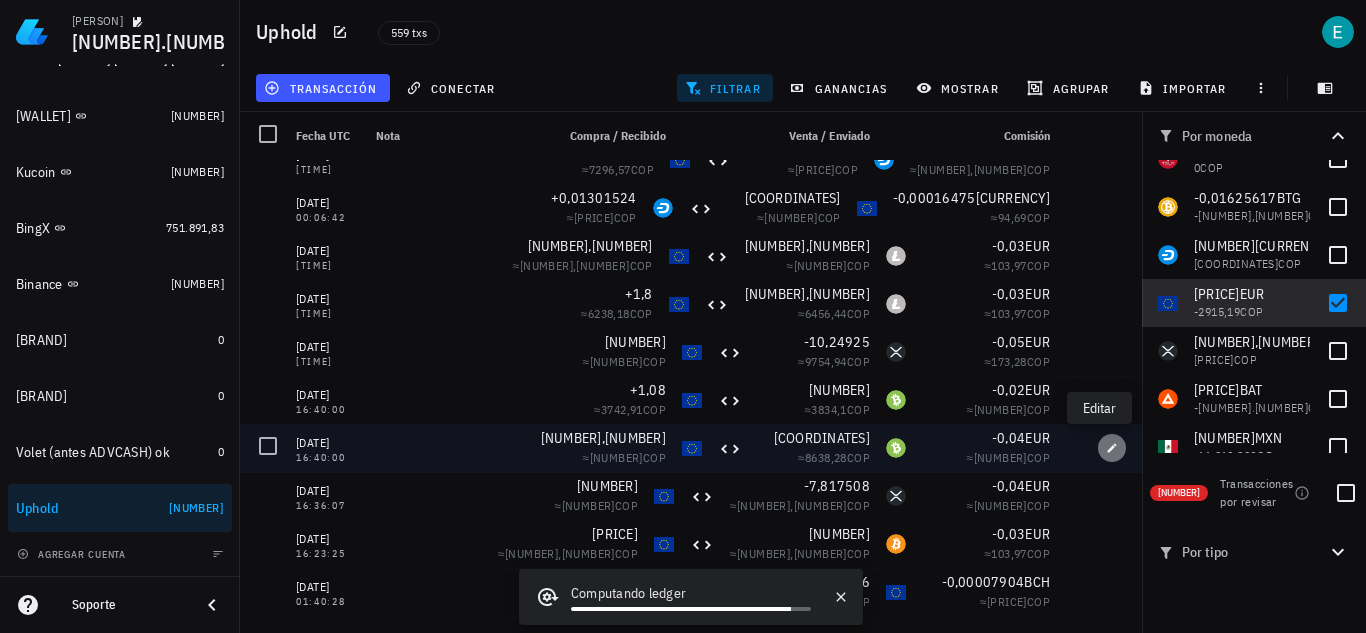 click 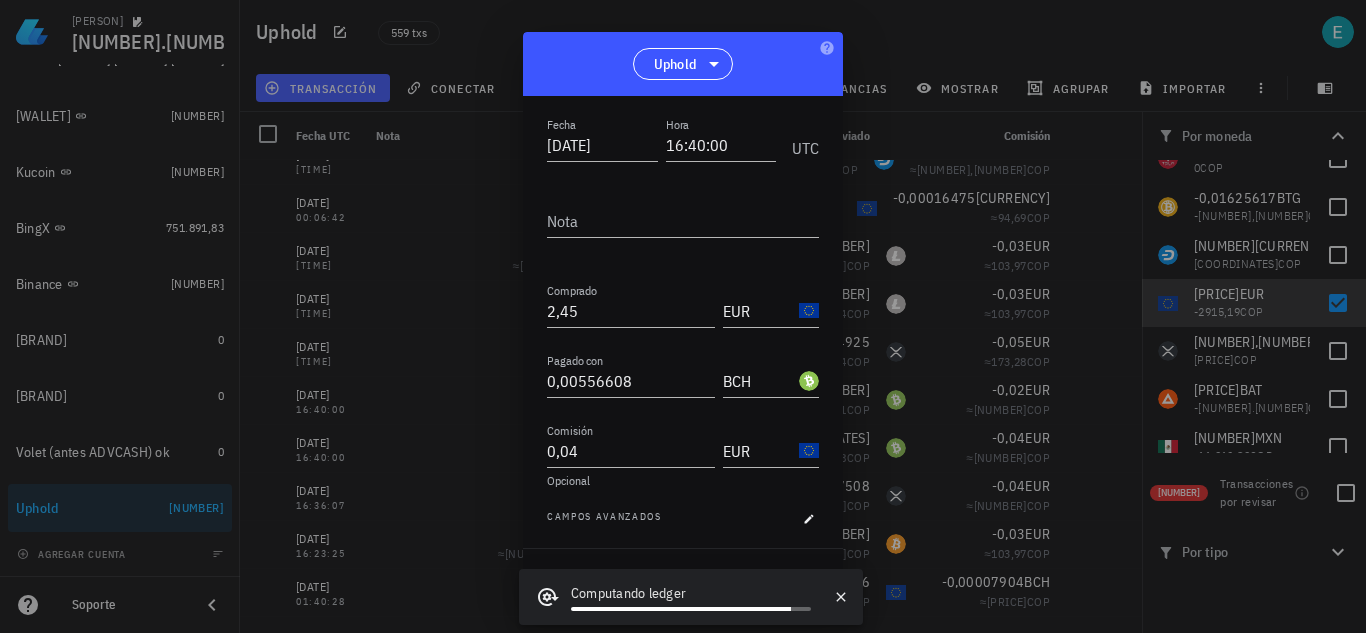 click at bounding box center [683, 316] 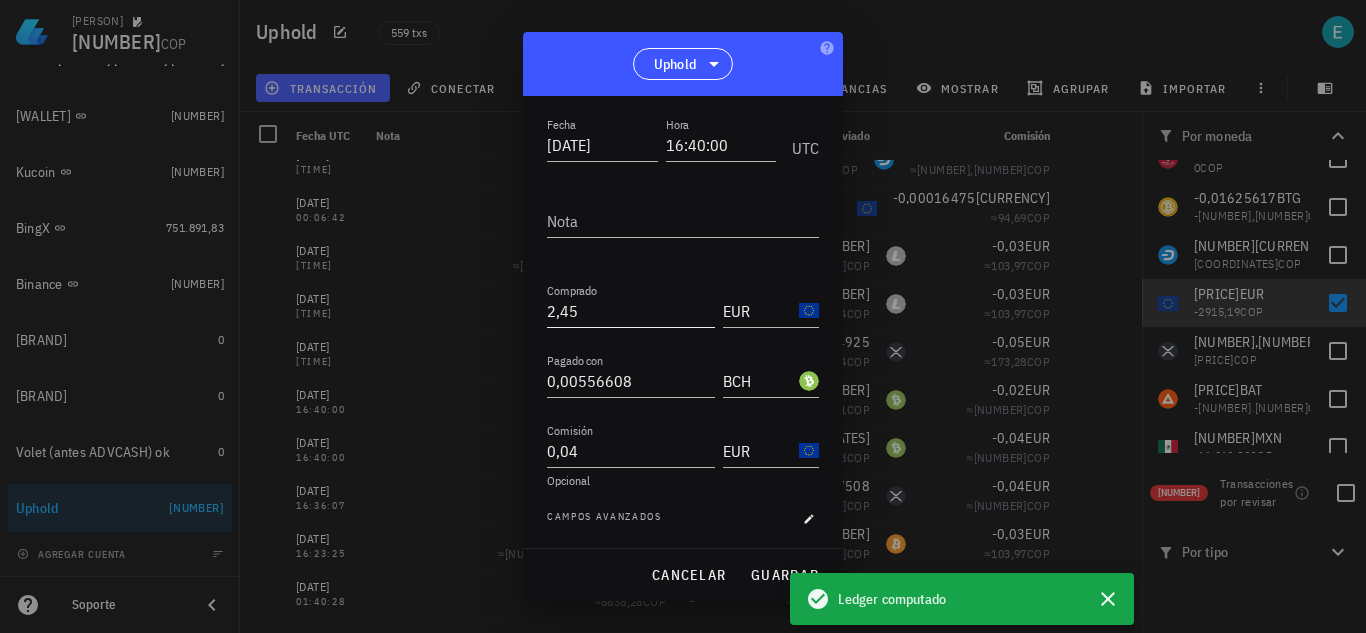 click on "2,45" at bounding box center [631, 311] 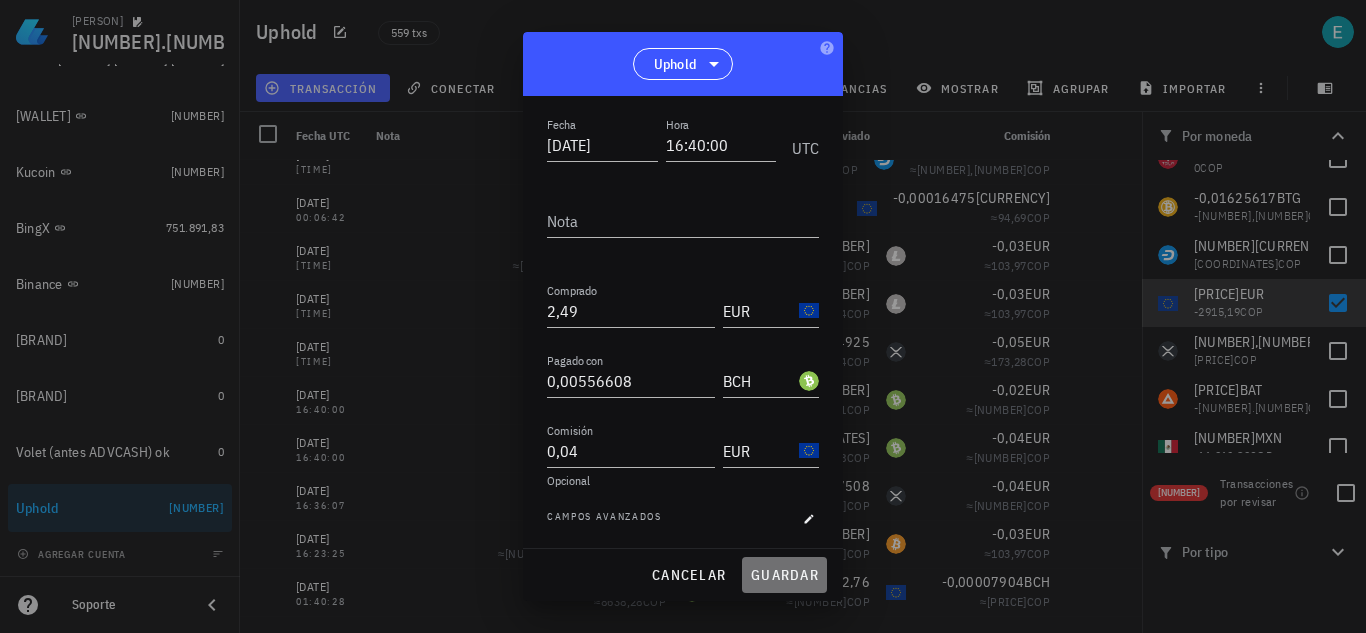 click on "guardar" at bounding box center (784, 575) 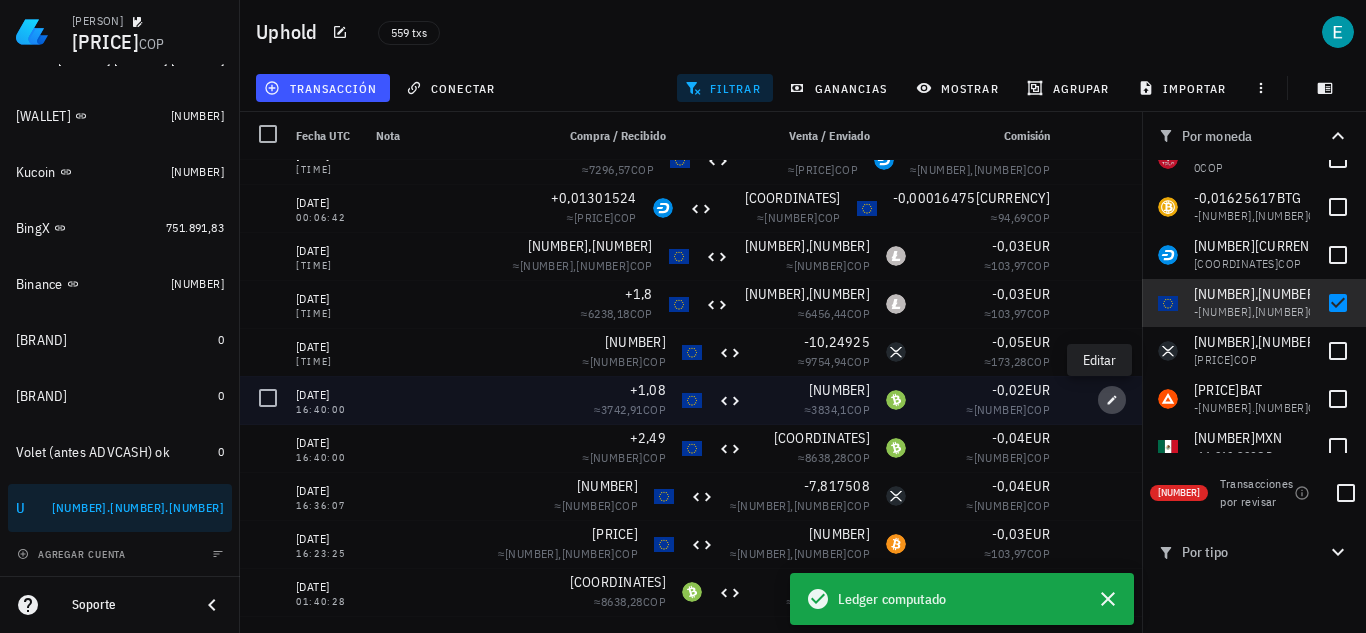 click 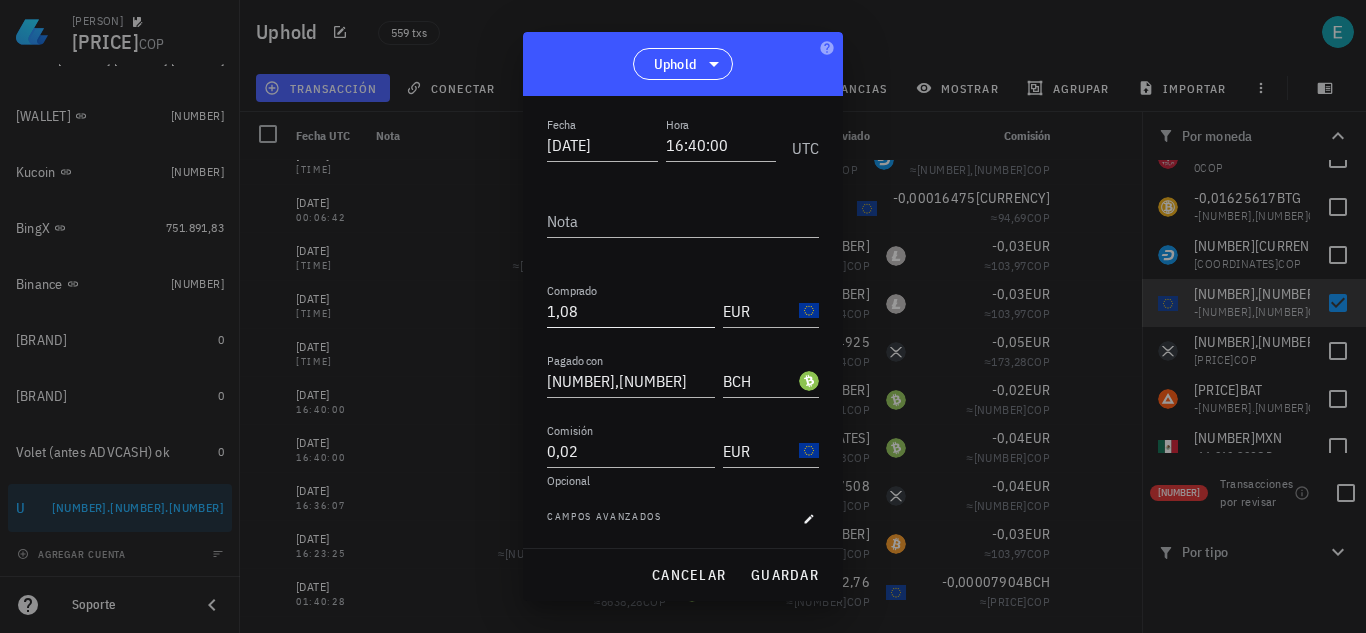 click on "1,08" at bounding box center (631, 311) 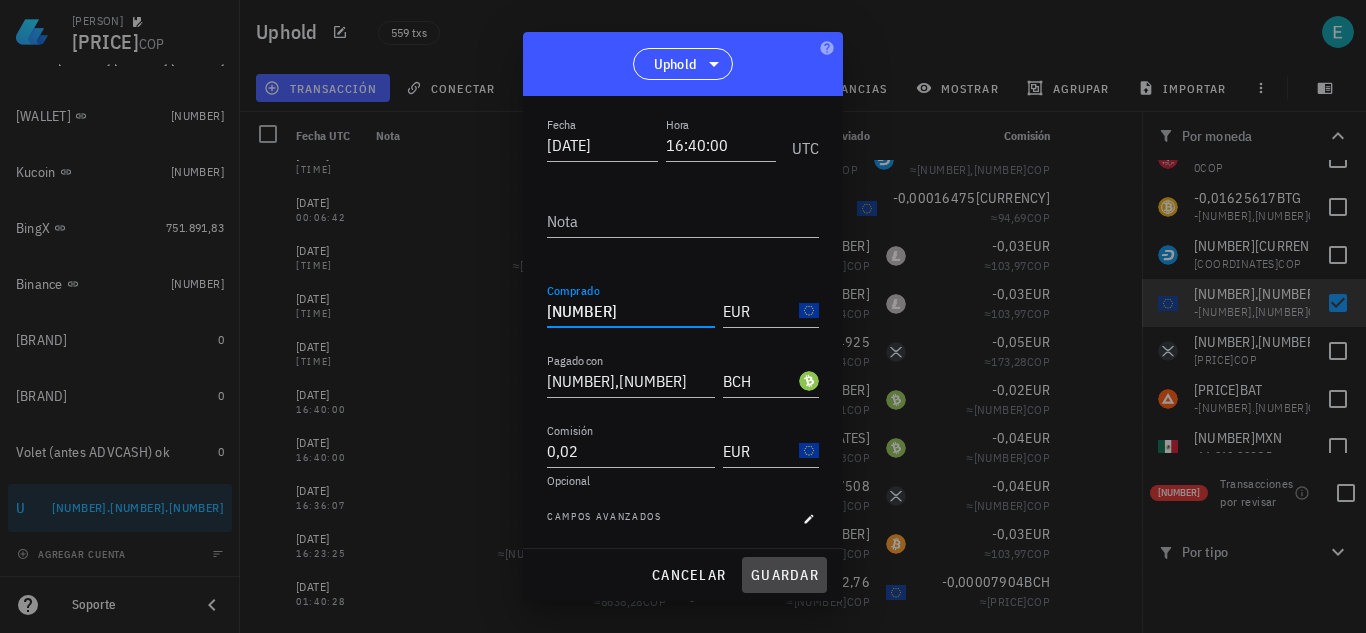 click on "guardar" at bounding box center (784, 575) 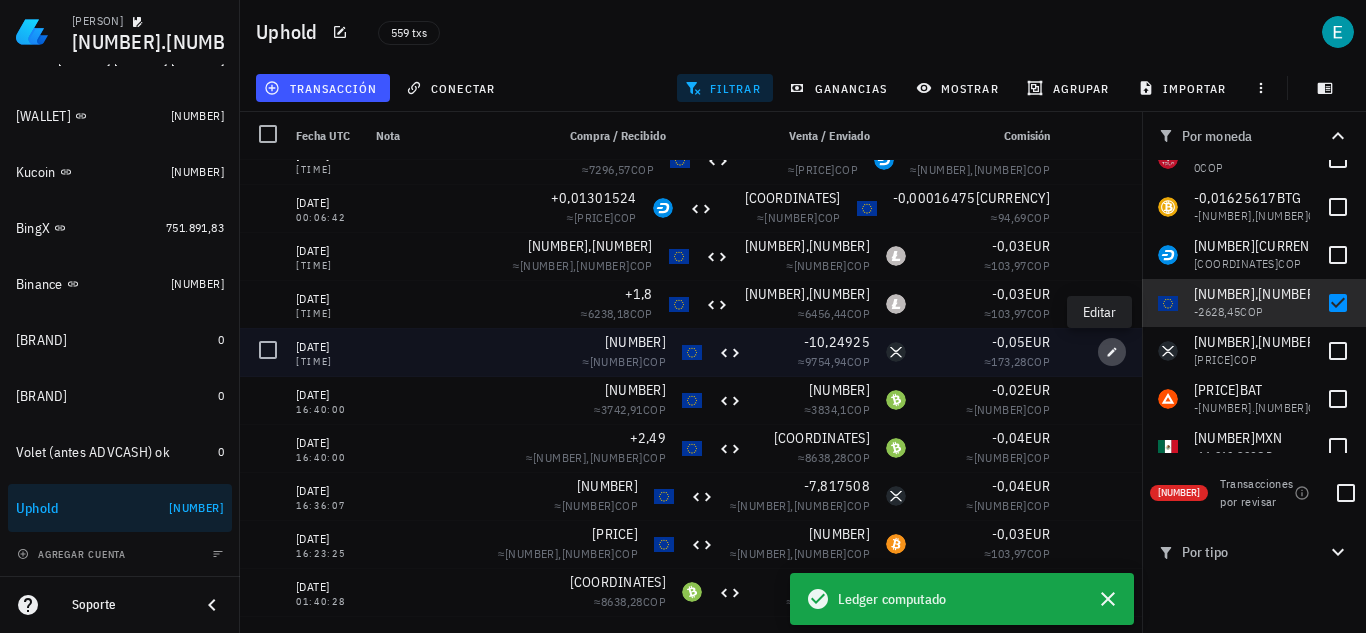 click 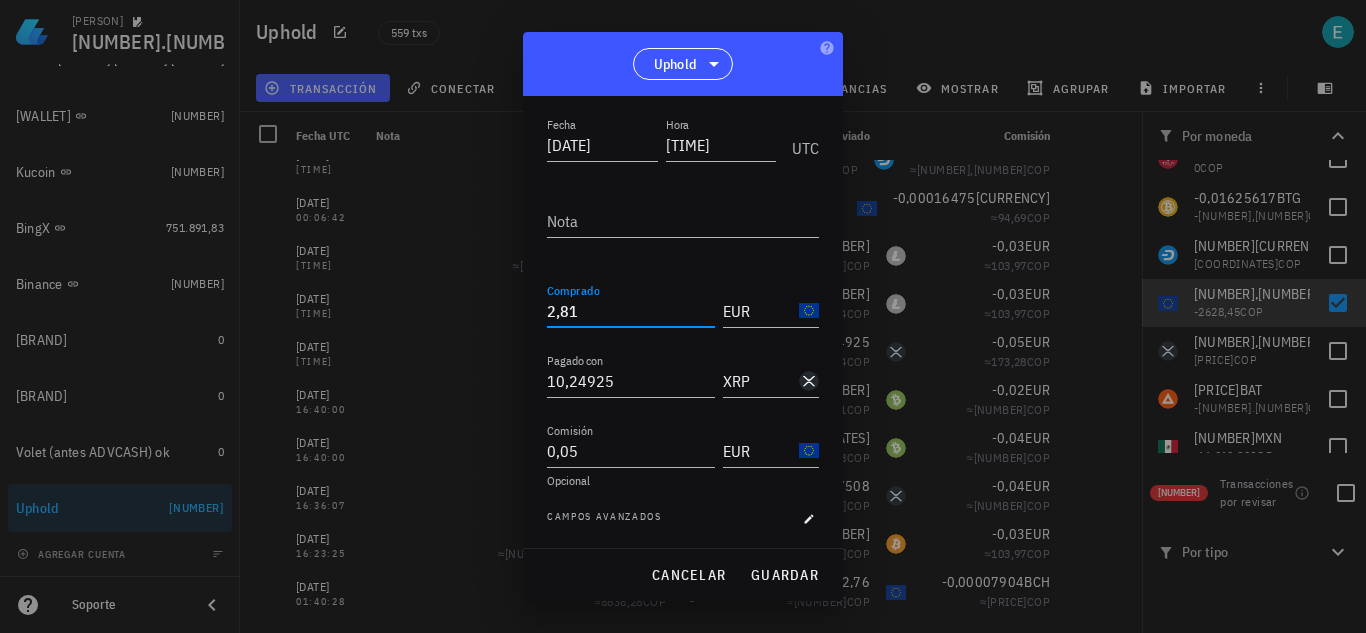 click on "2,81" at bounding box center (631, 311) 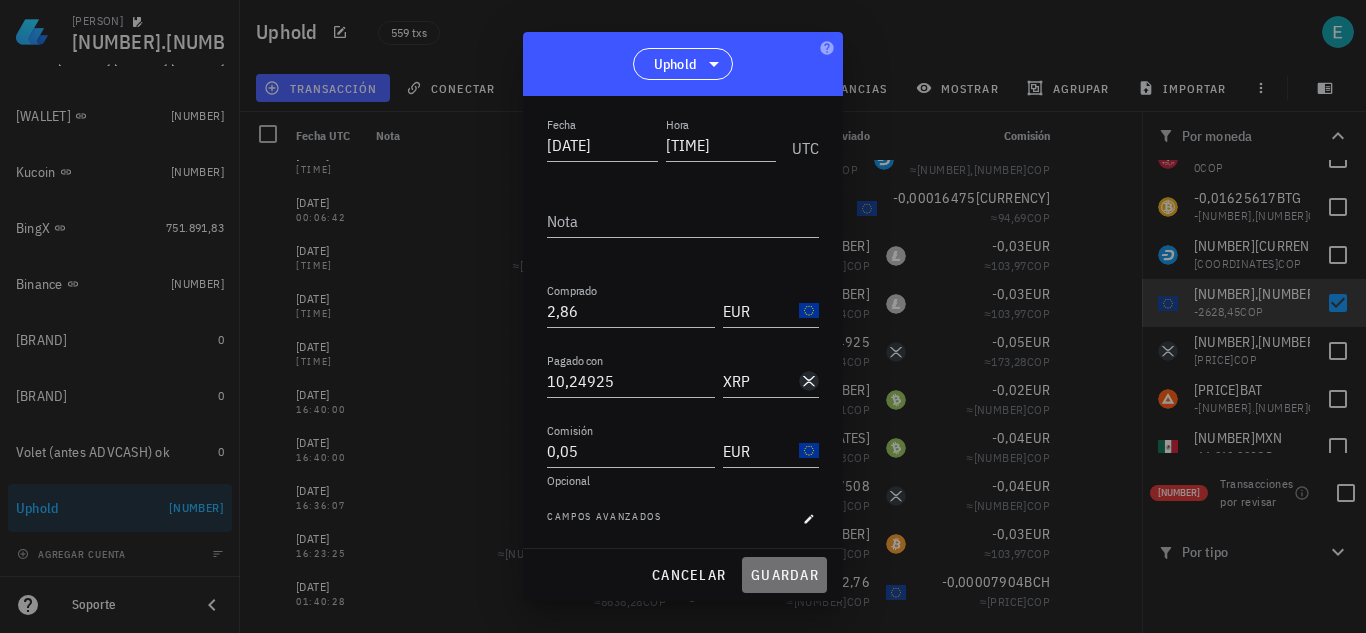 click on "guardar" at bounding box center [784, 575] 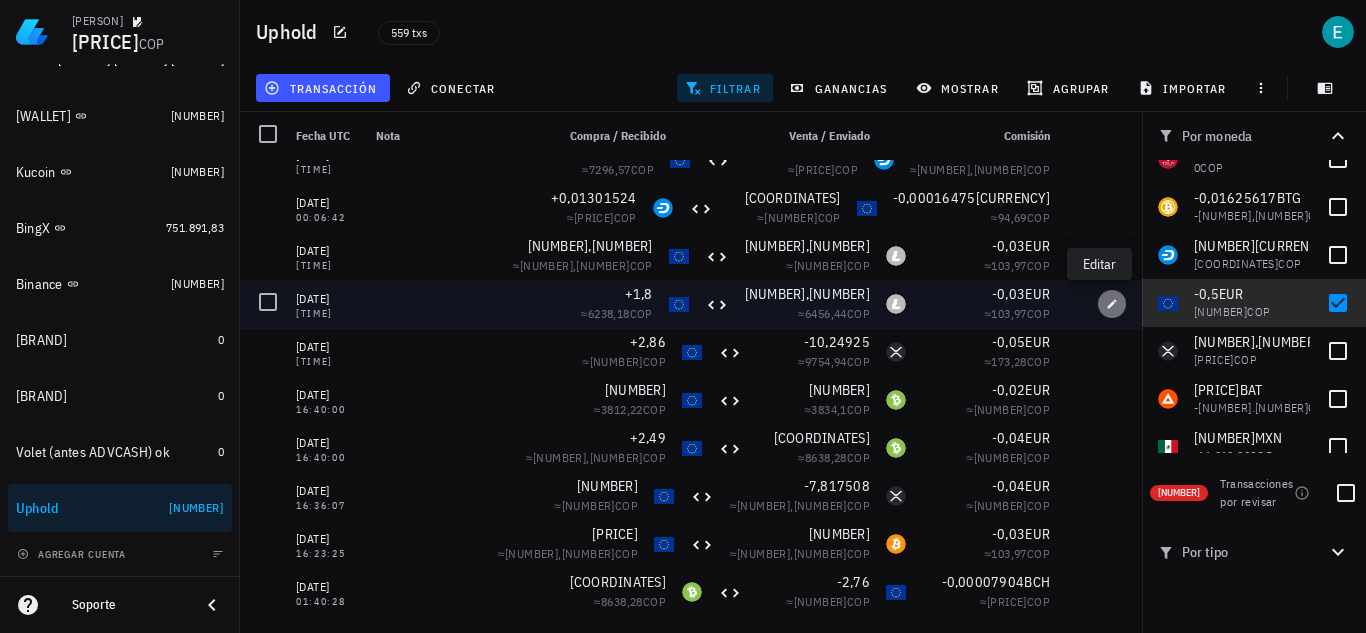 click 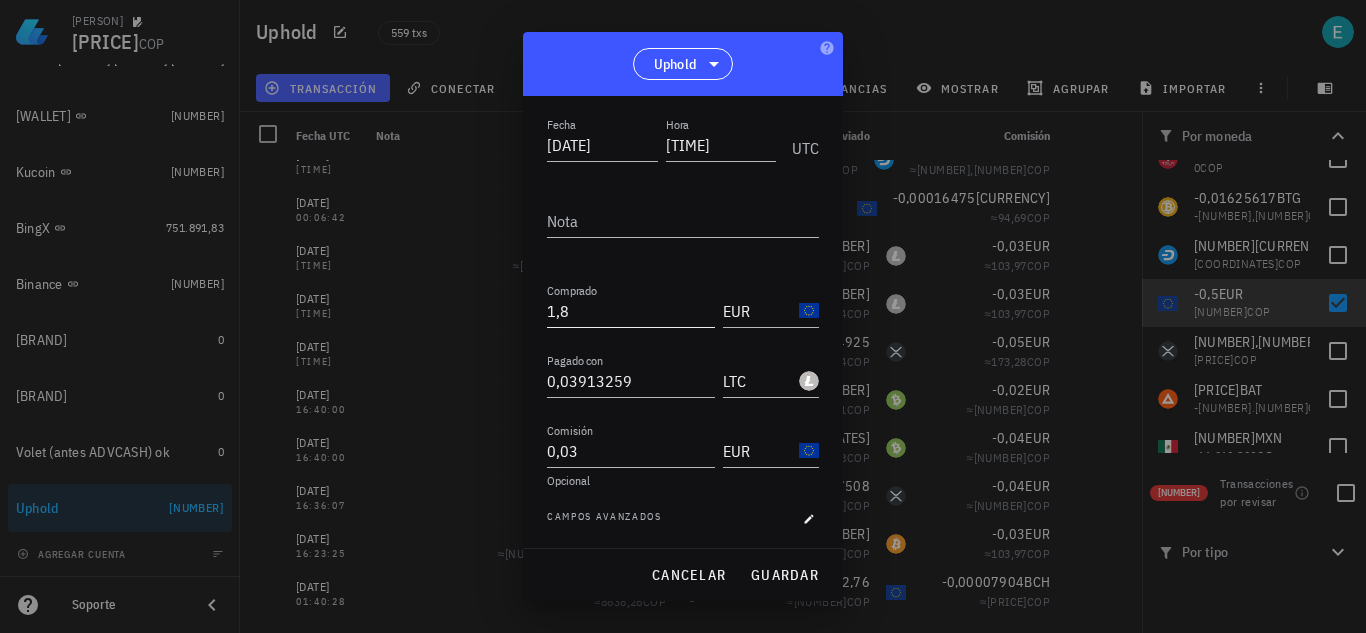 click on "1,8" at bounding box center [631, 311] 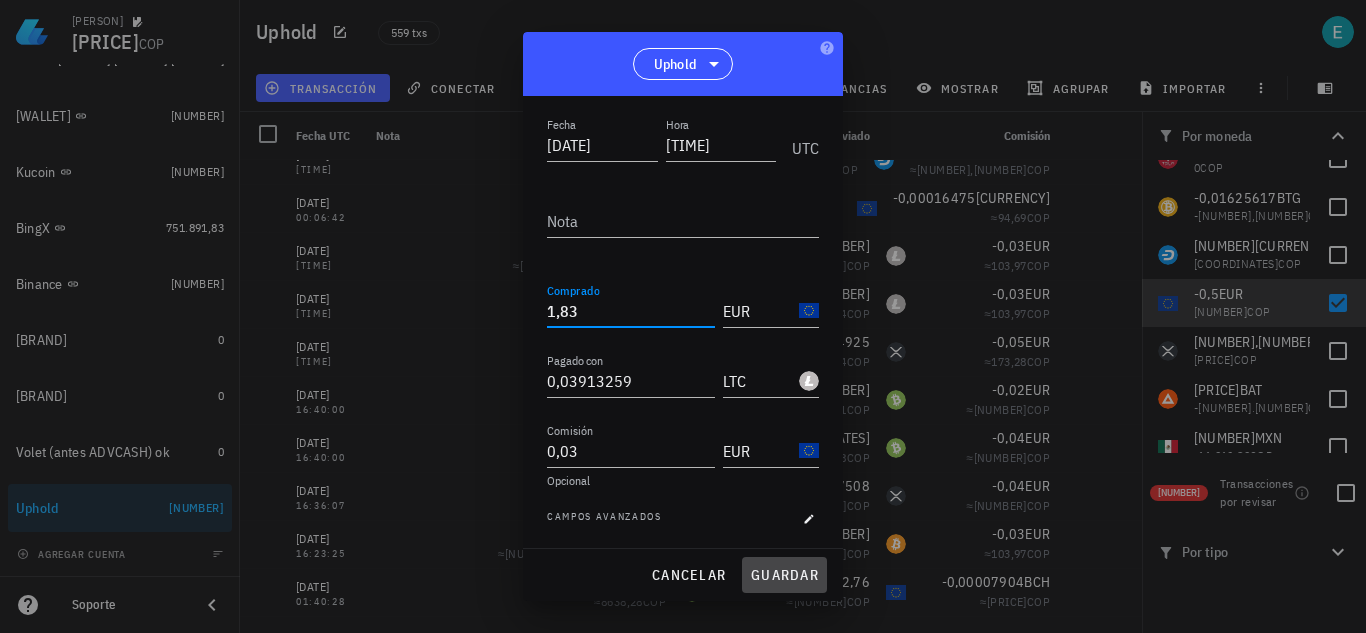 click on "guardar" at bounding box center [784, 575] 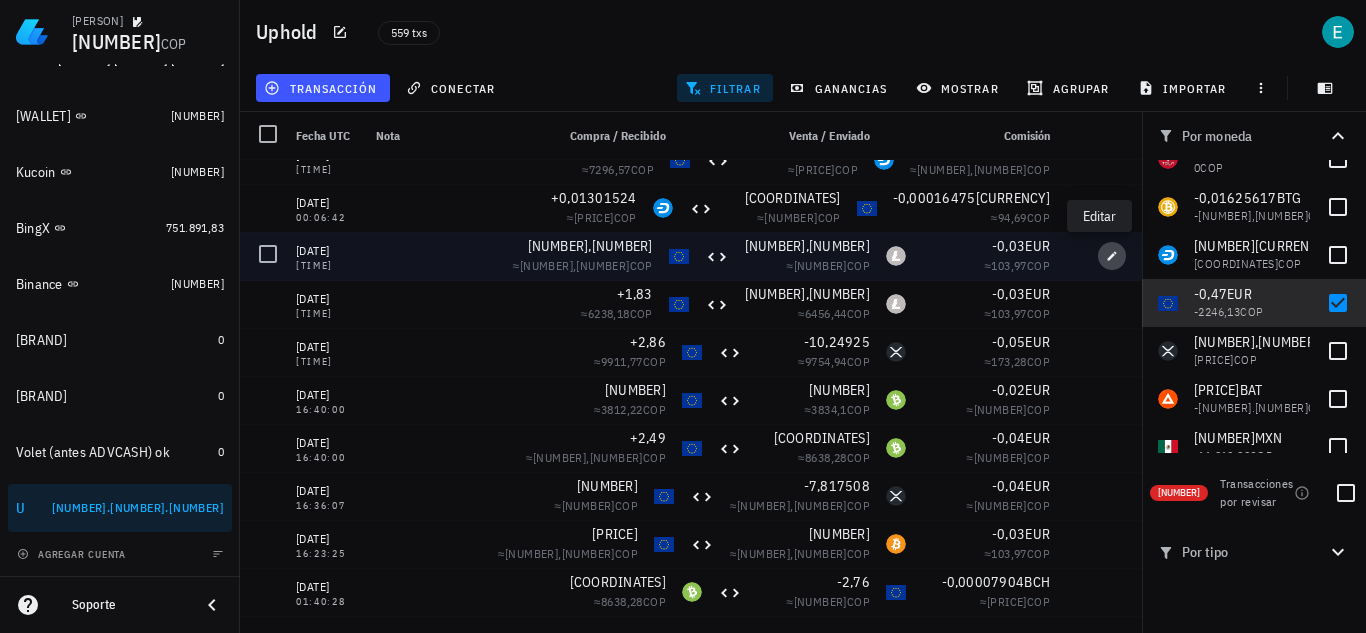 click 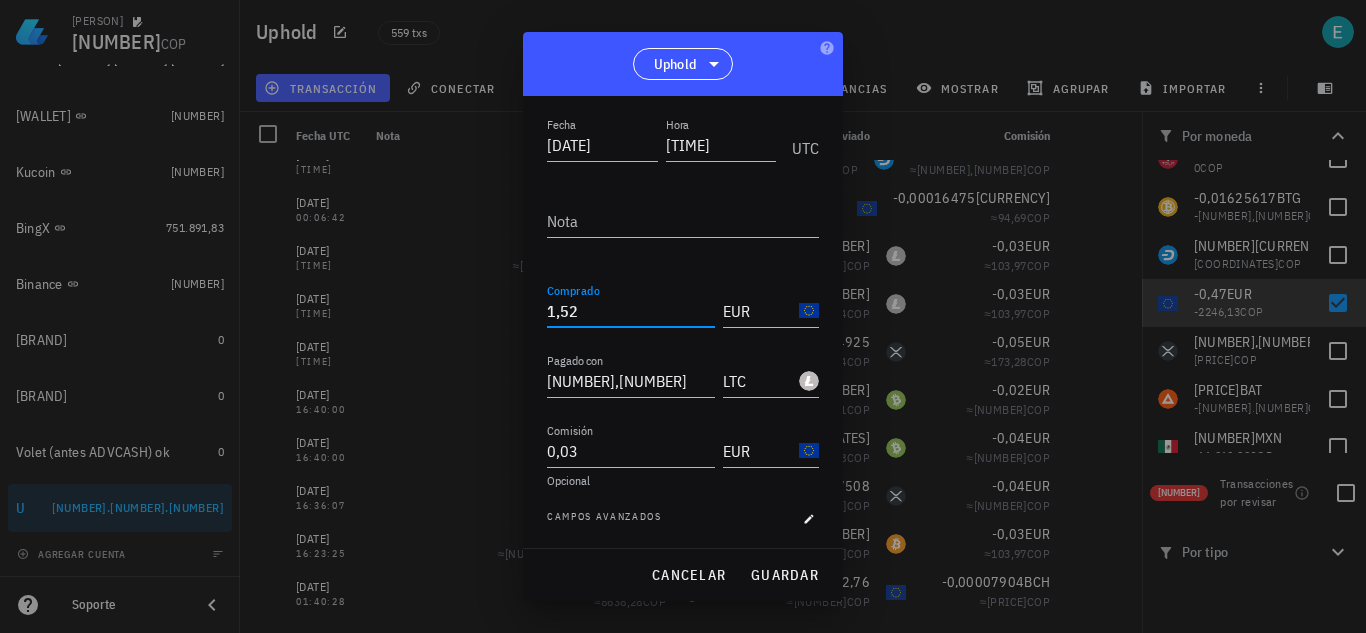 click on "1,52" at bounding box center [631, 311] 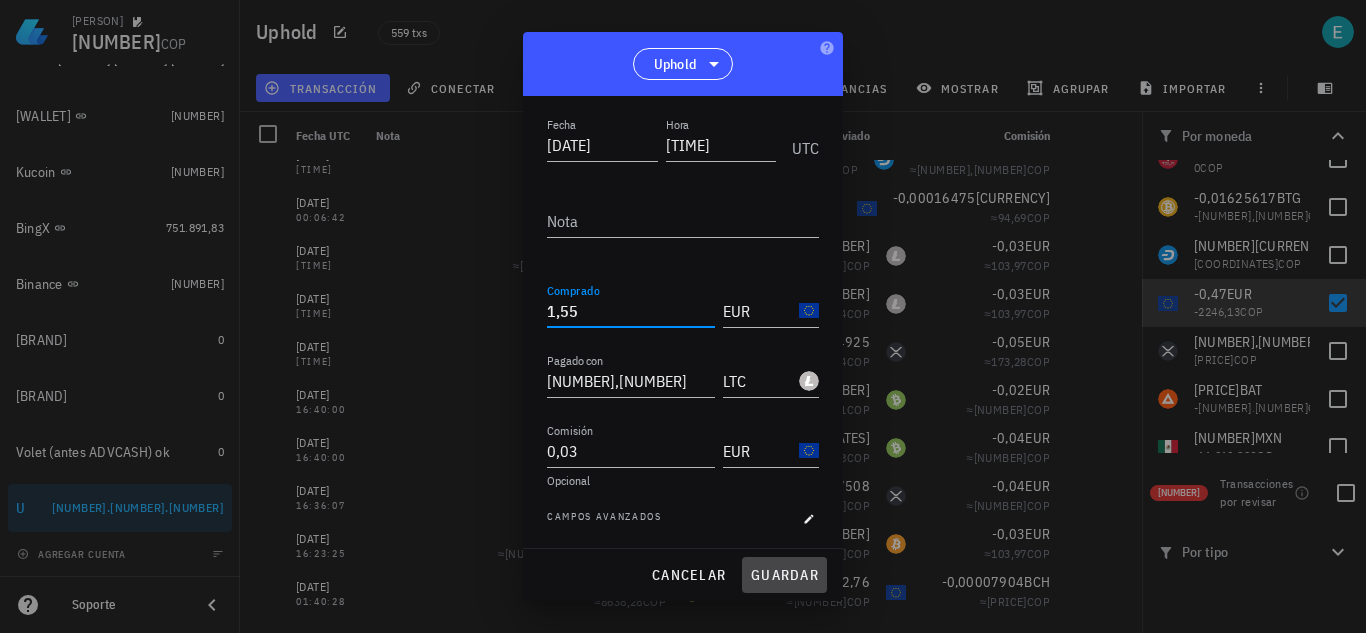 click on "guardar" at bounding box center [784, 575] 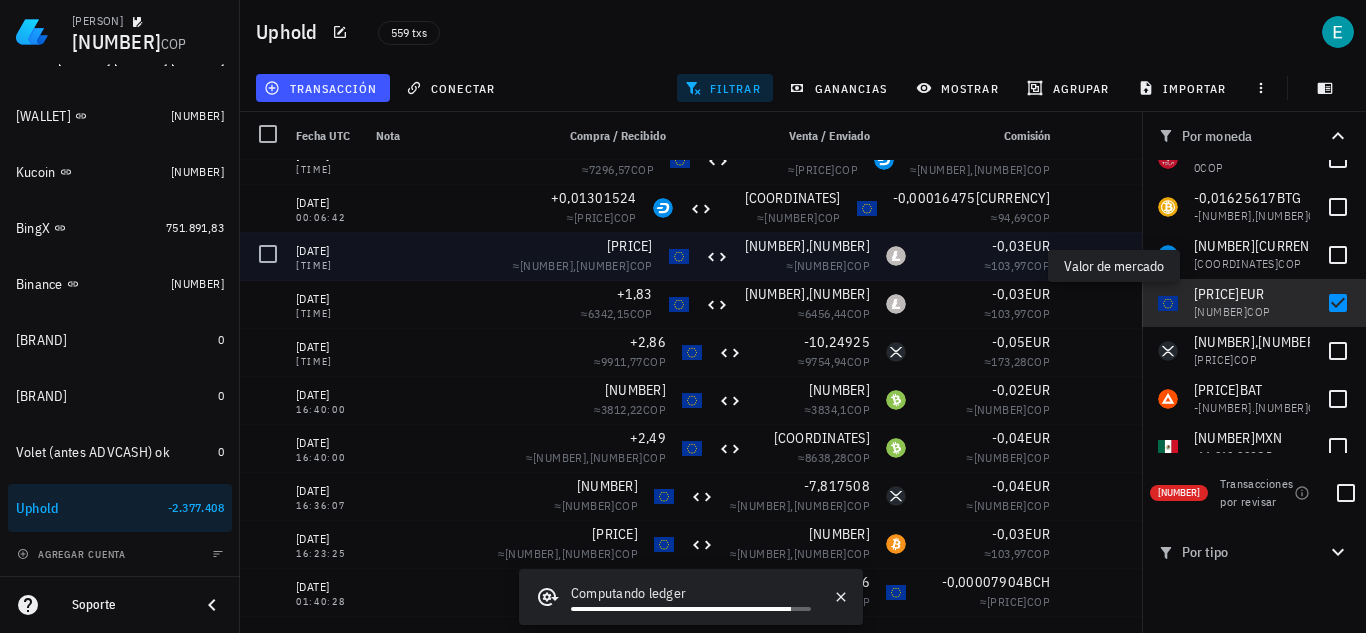 click on "-0,03  EUR   ≈ 103,97  COP" at bounding box center [986, 256] 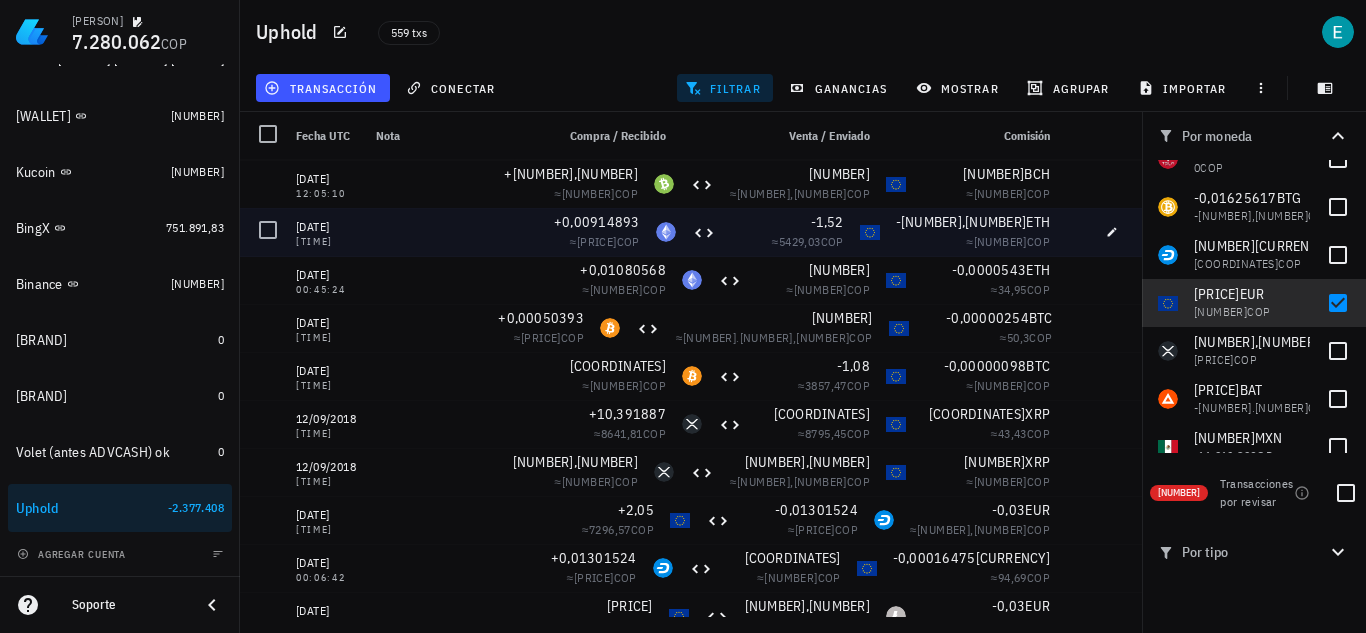 scroll, scrollTop: 4136, scrollLeft: 0, axis: vertical 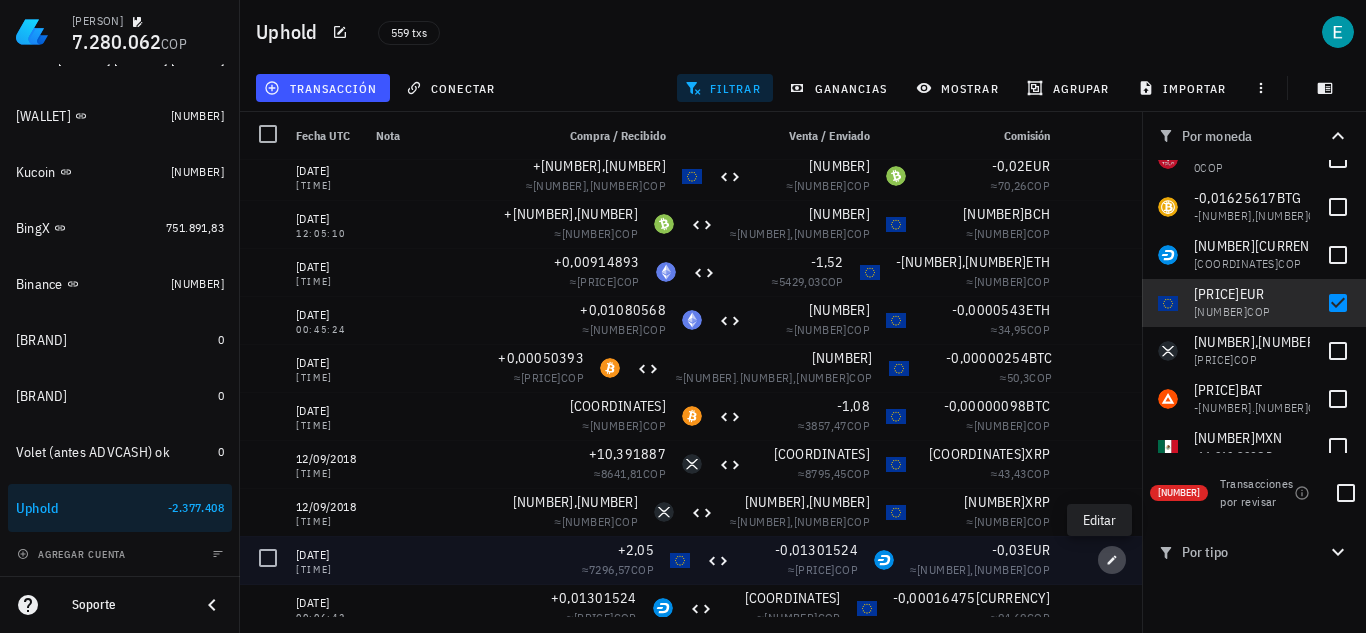 click 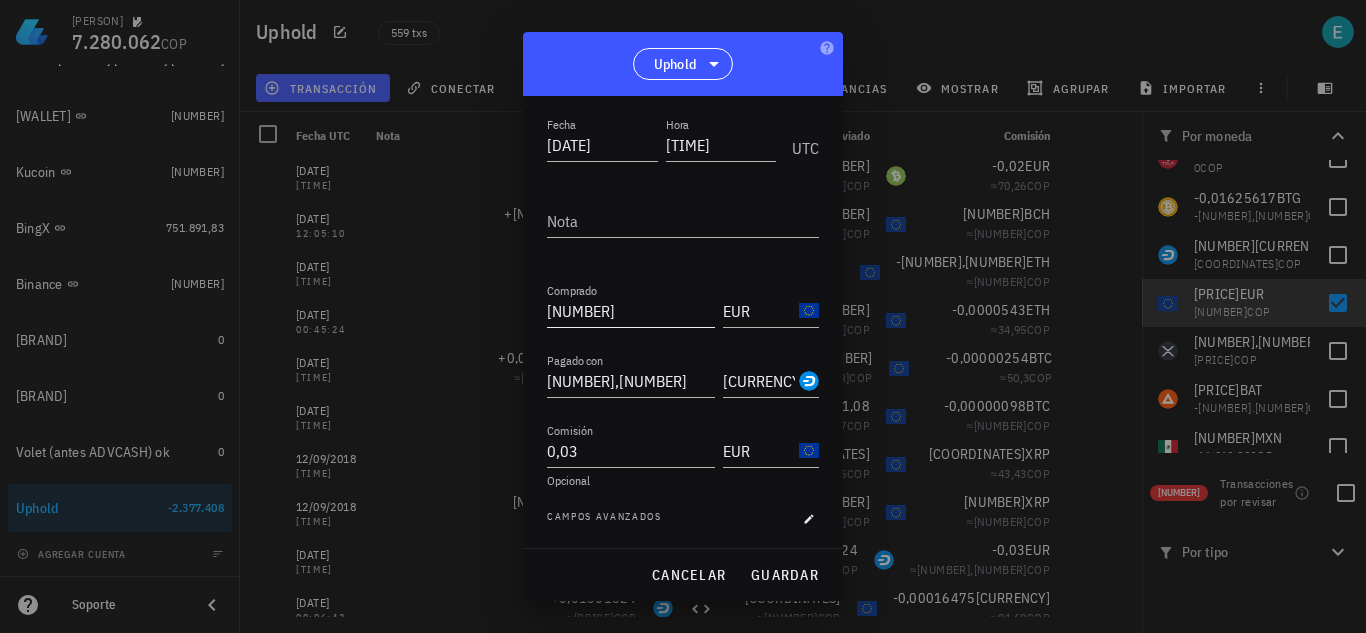 click on "2,05" at bounding box center (631, 311) 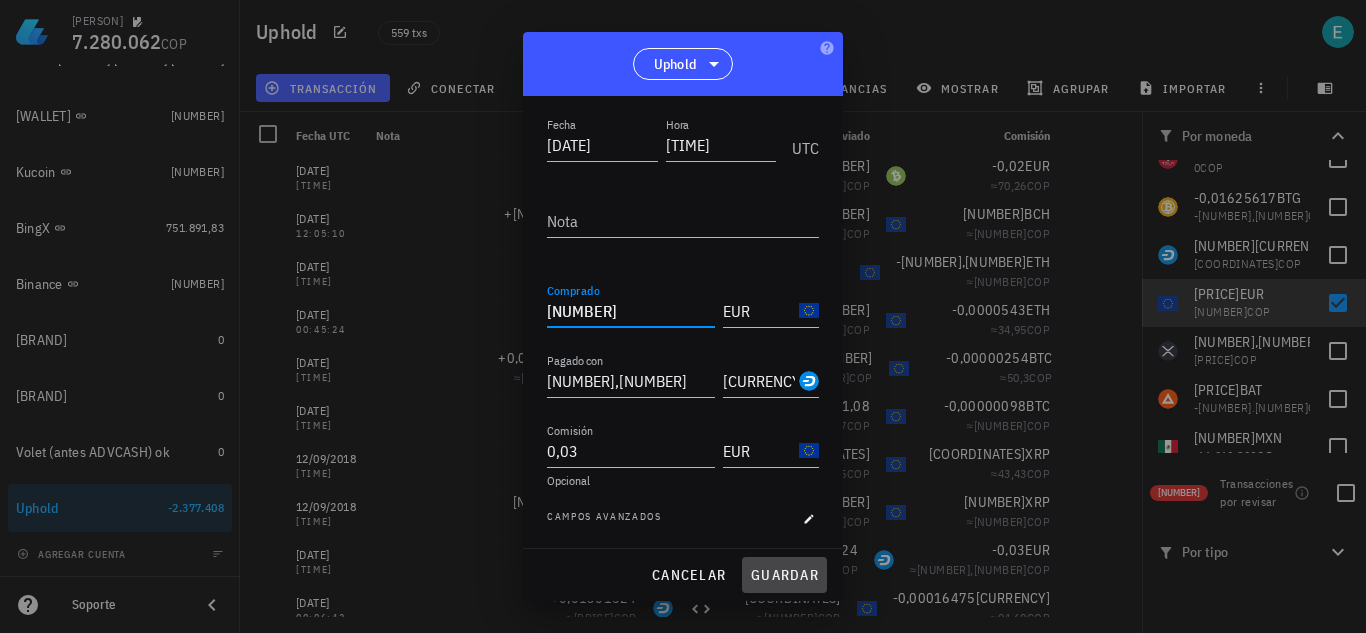 click on "guardar" at bounding box center (784, 575) 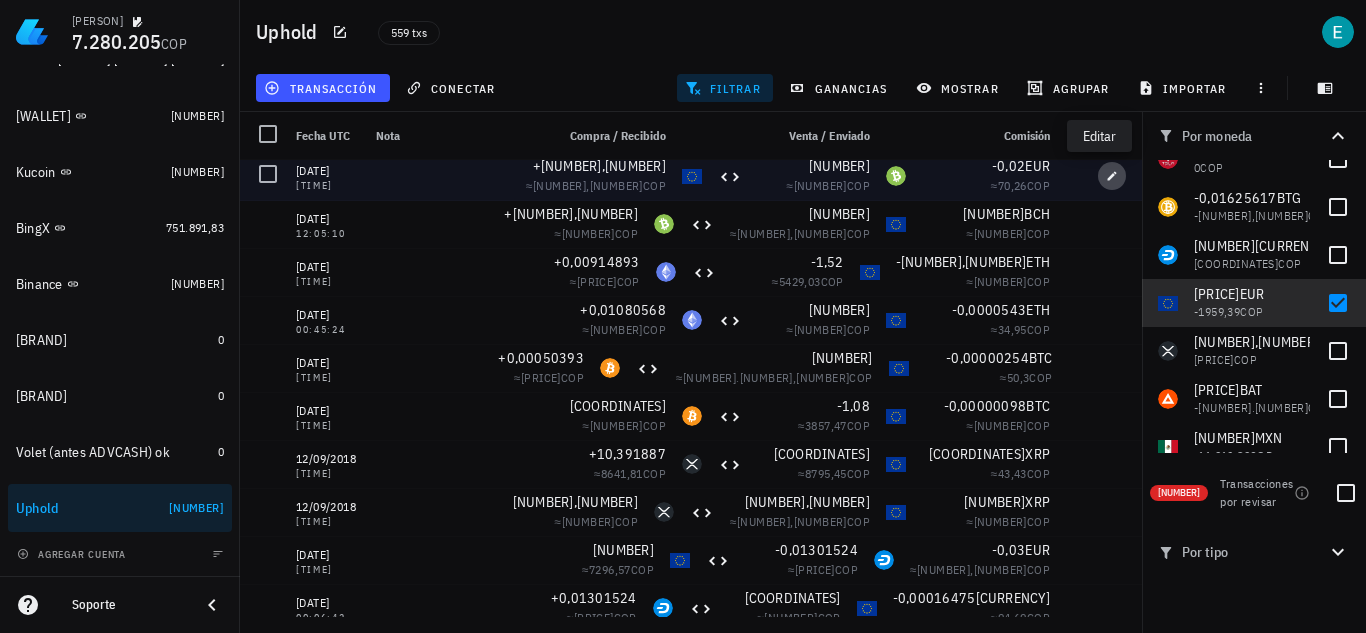 click at bounding box center [1112, 176] 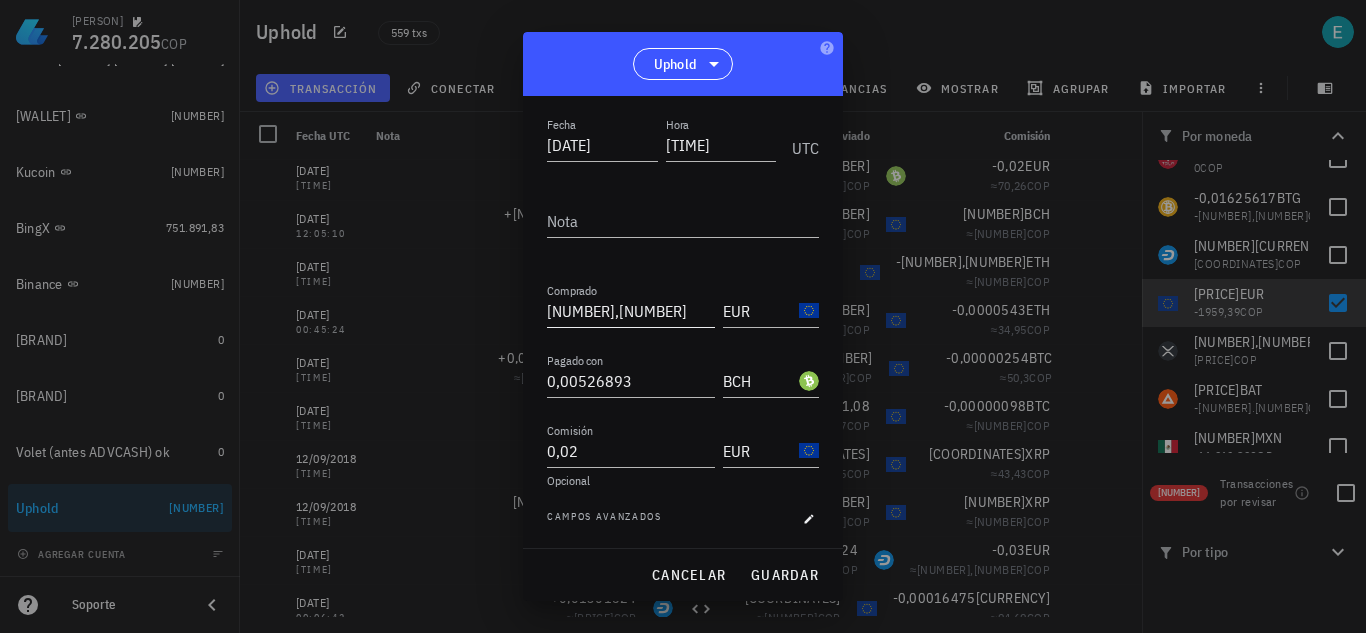 click on "1,99" at bounding box center (631, 311) 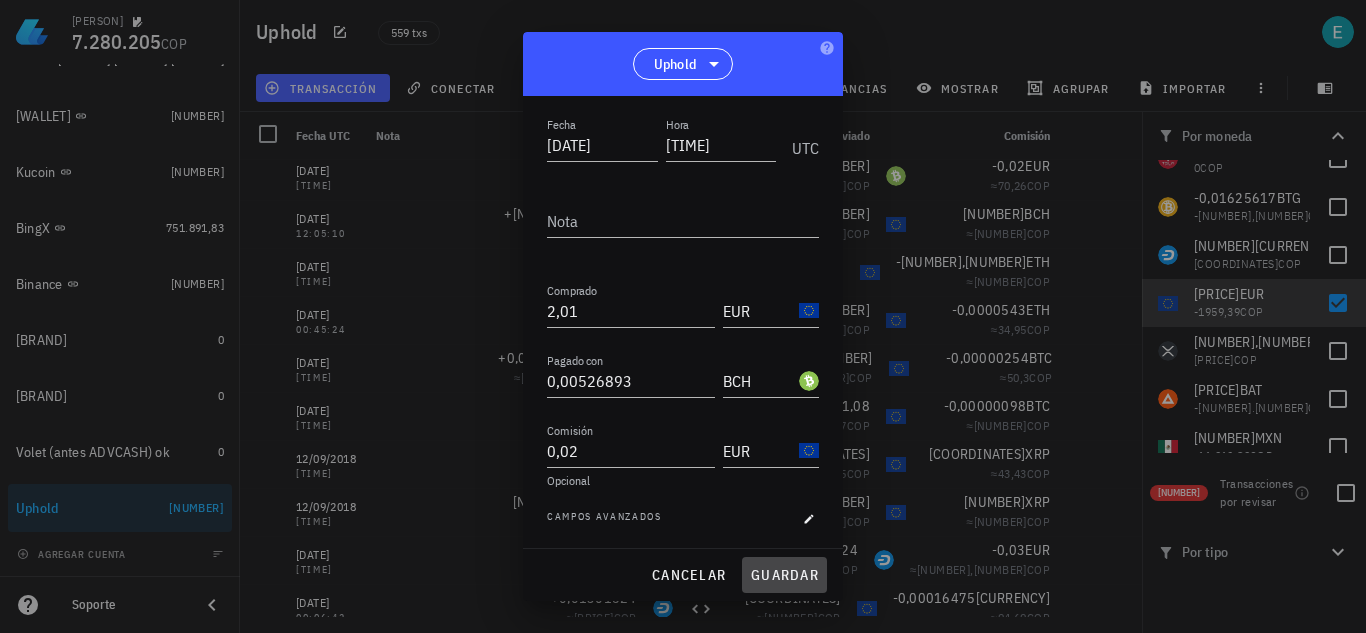 click on "guardar" at bounding box center (784, 575) 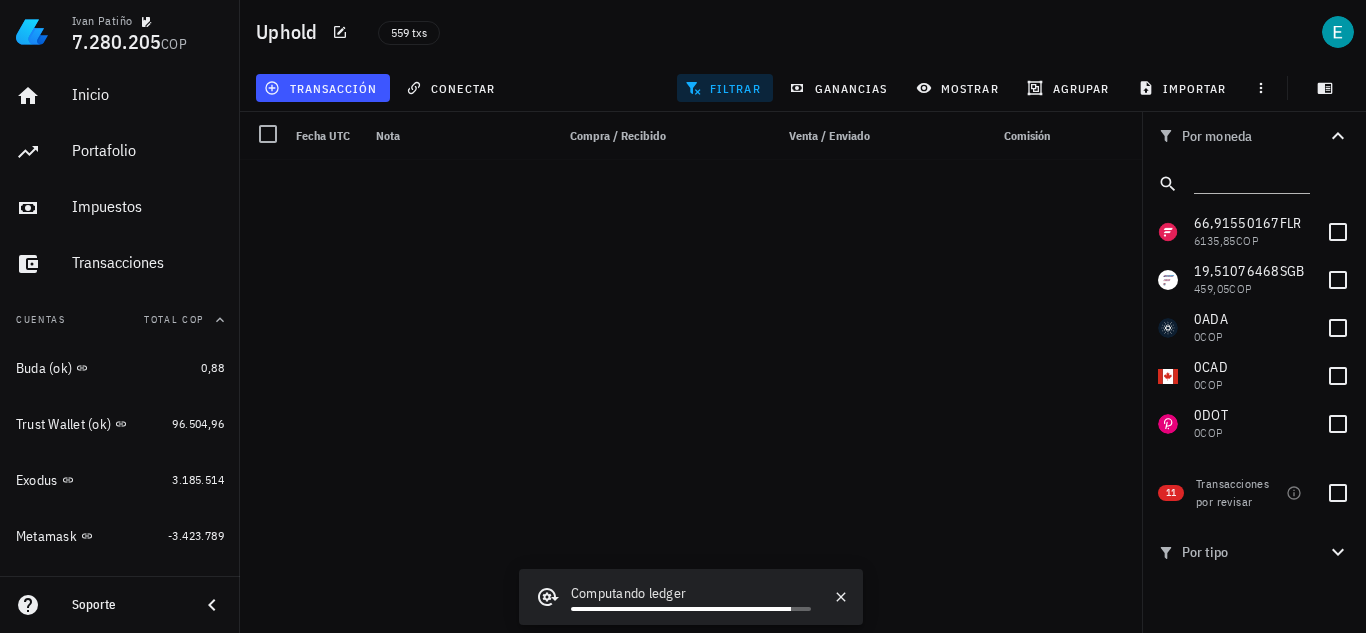 scroll, scrollTop: 0, scrollLeft: 0, axis: both 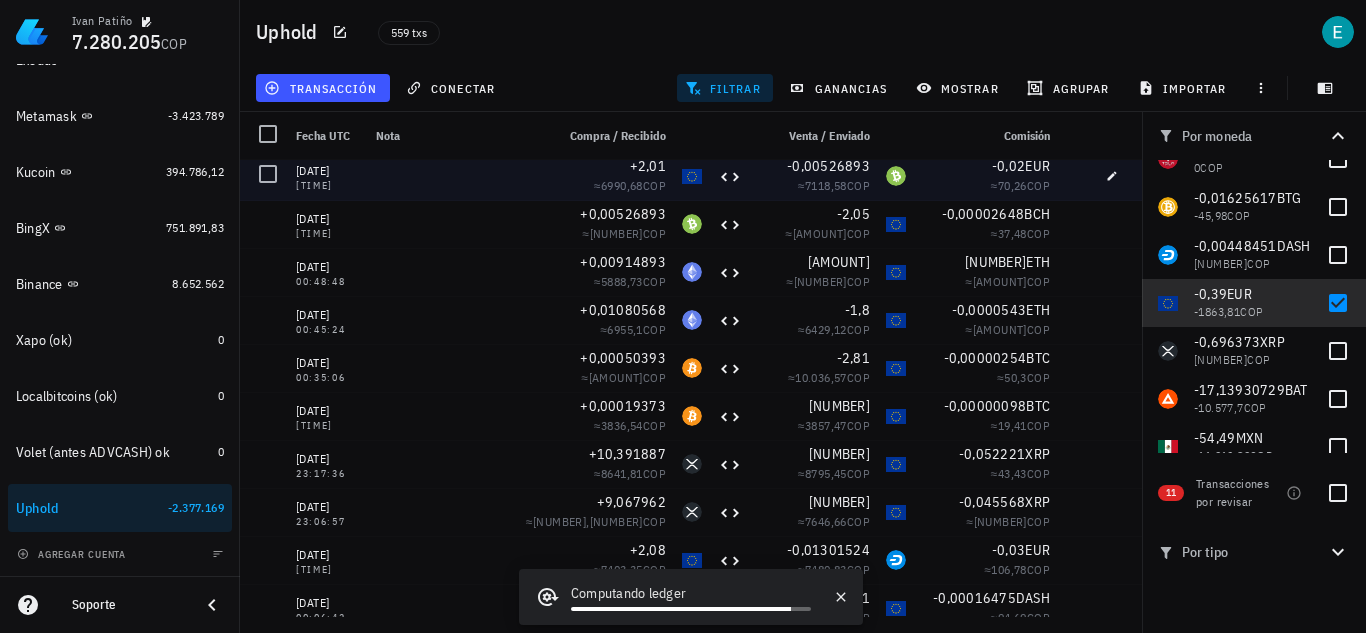 click at bounding box center [1074, 176] 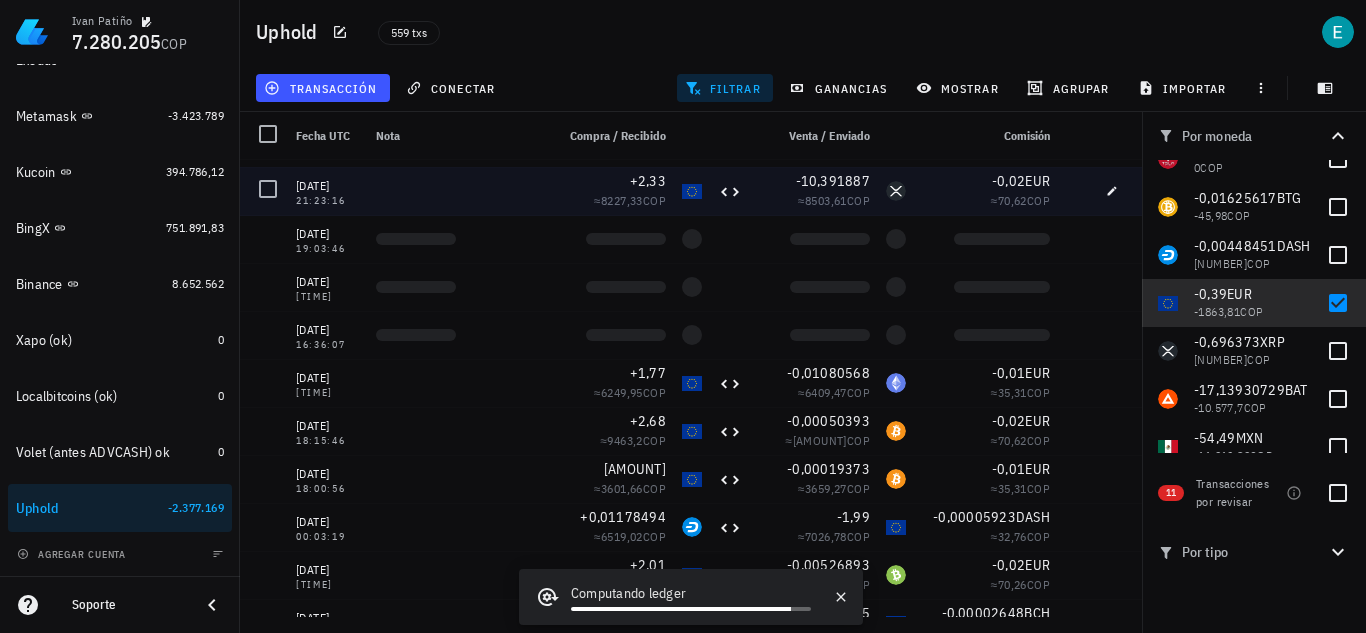 scroll, scrollTop: 3736, scrollLeft: 0, axis: vertical 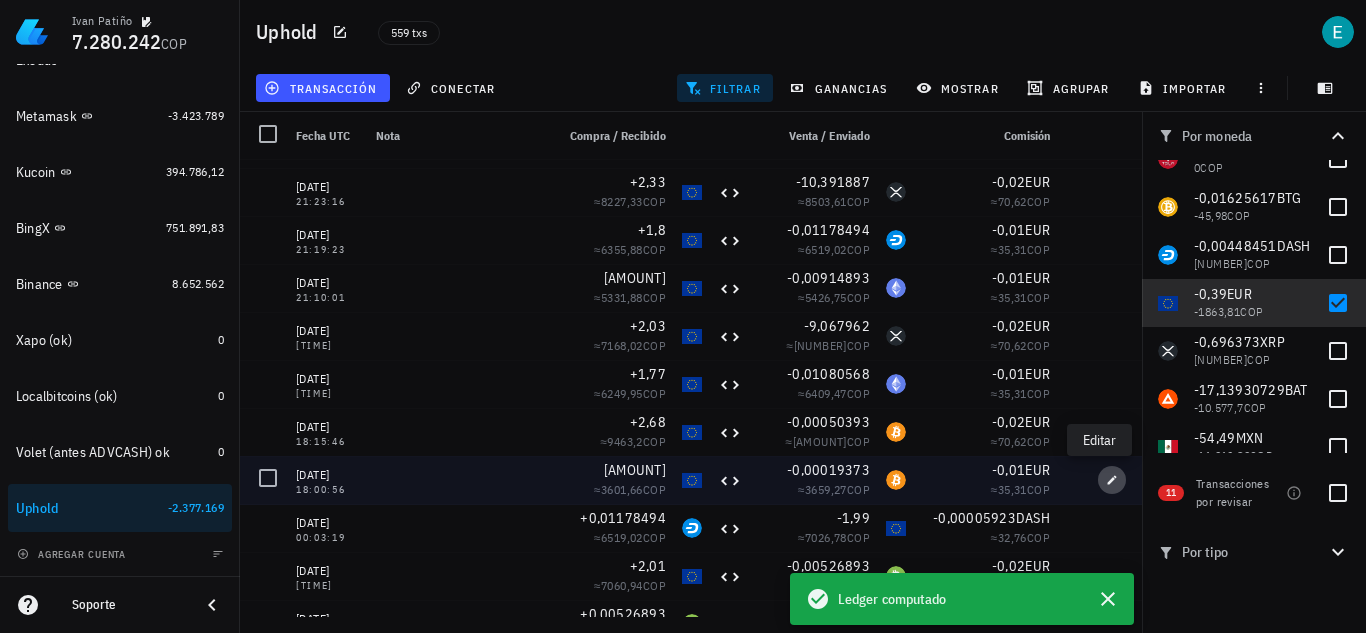 click 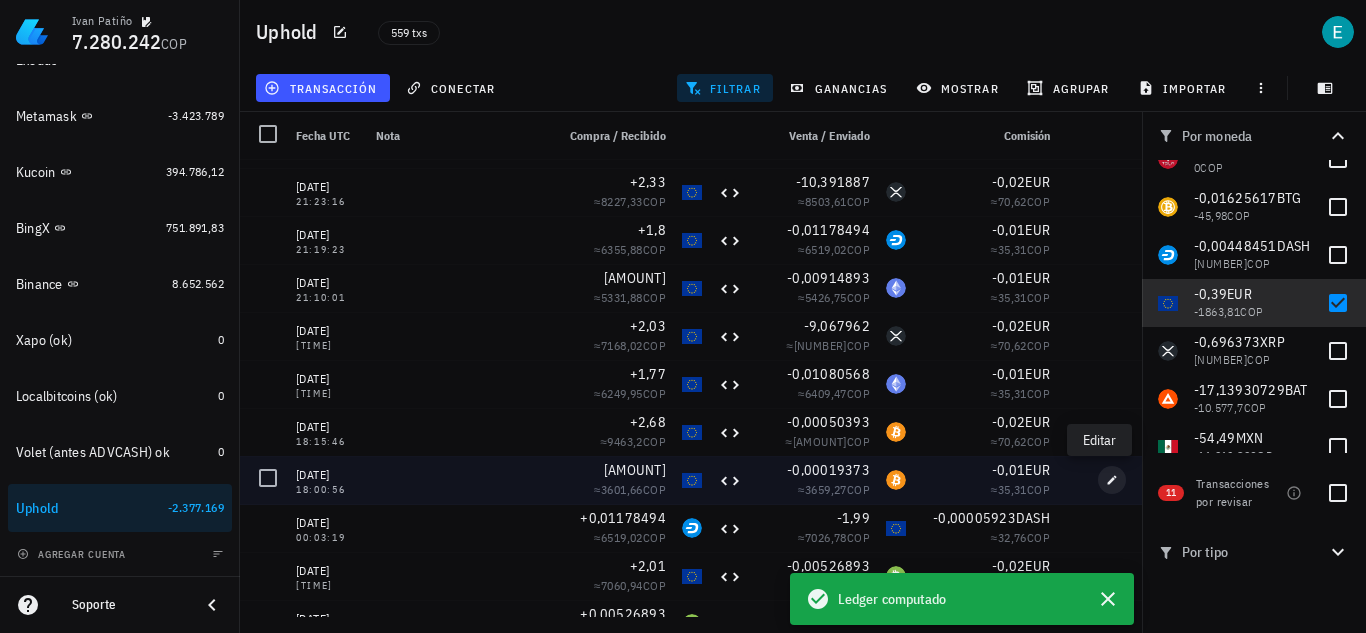 type on "2018-09-17" 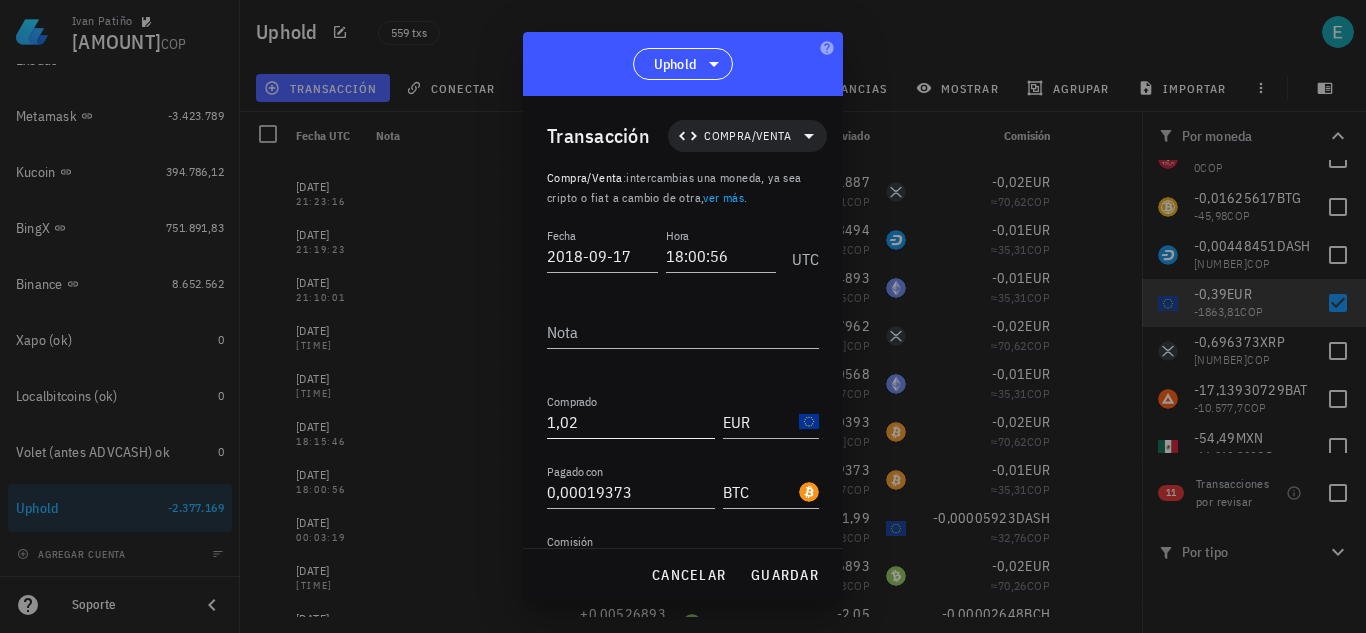 click on "1,02" at bounding box center (631, 422) 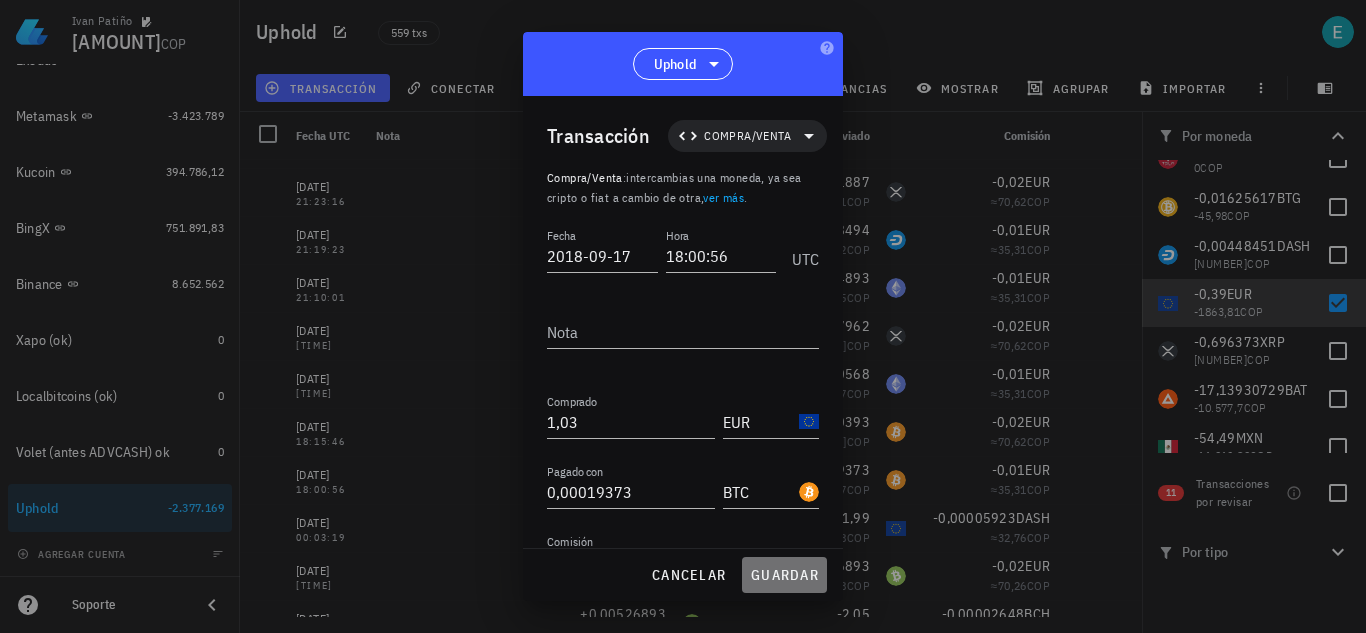 click on "guardar" at bounding box center (784, 575) 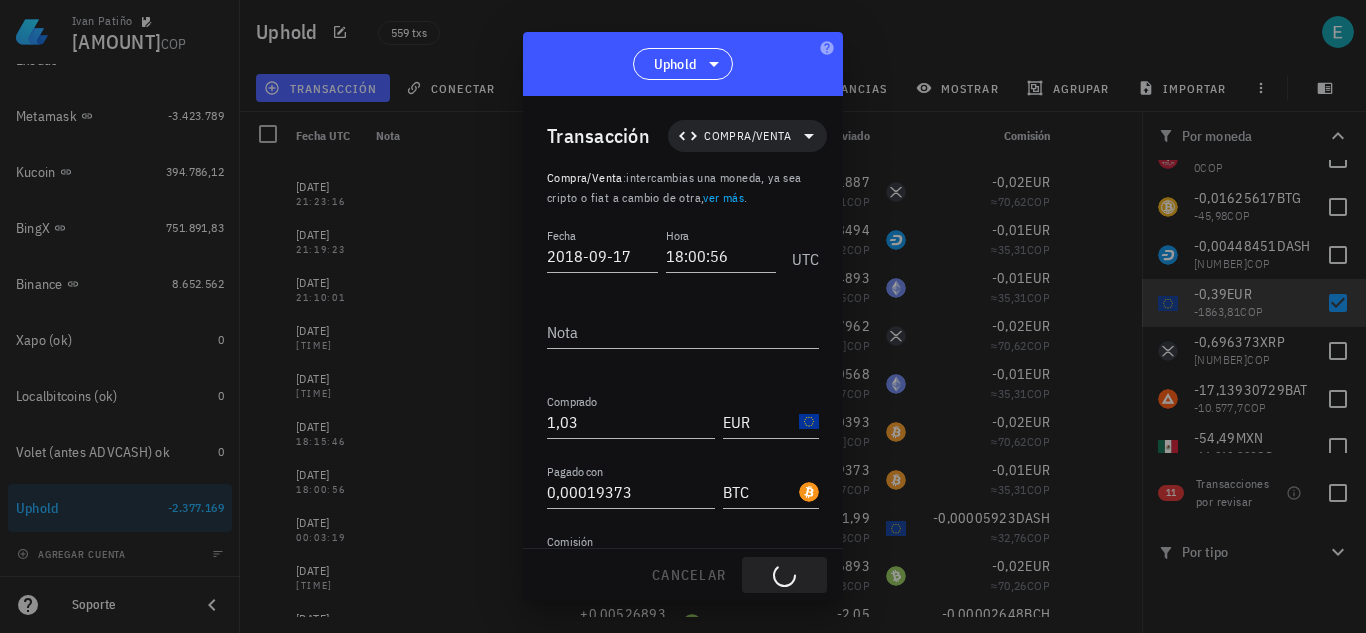 type on "1,02" 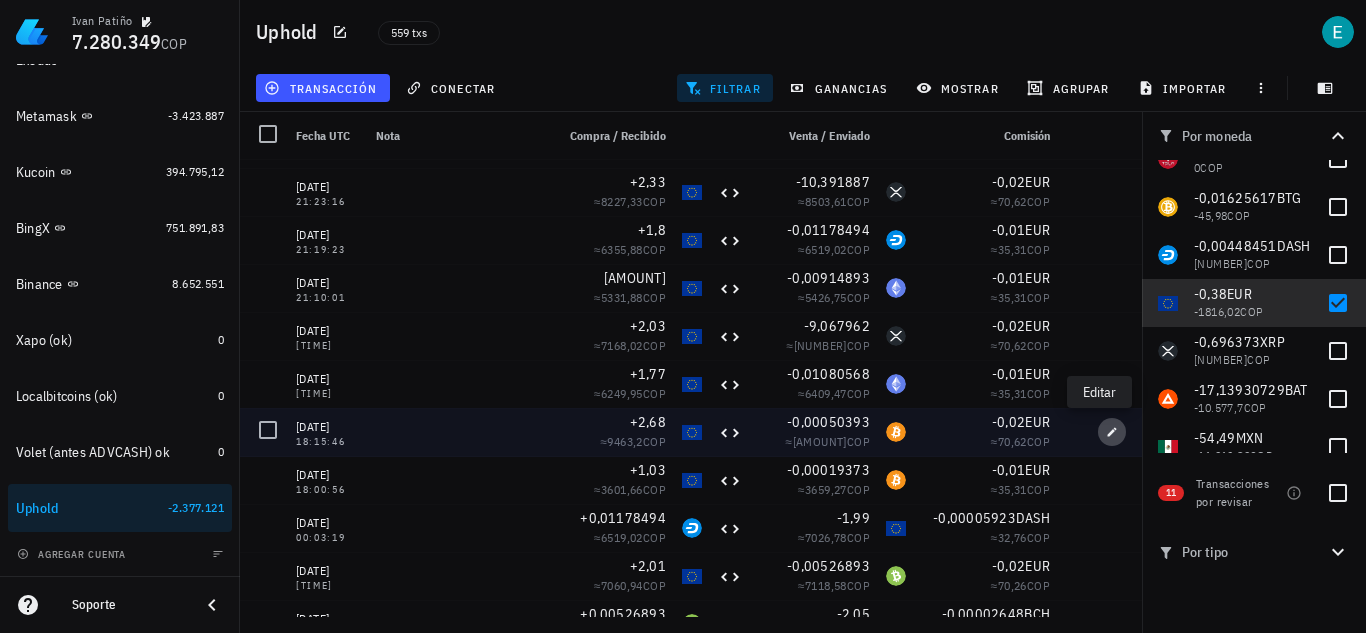 click 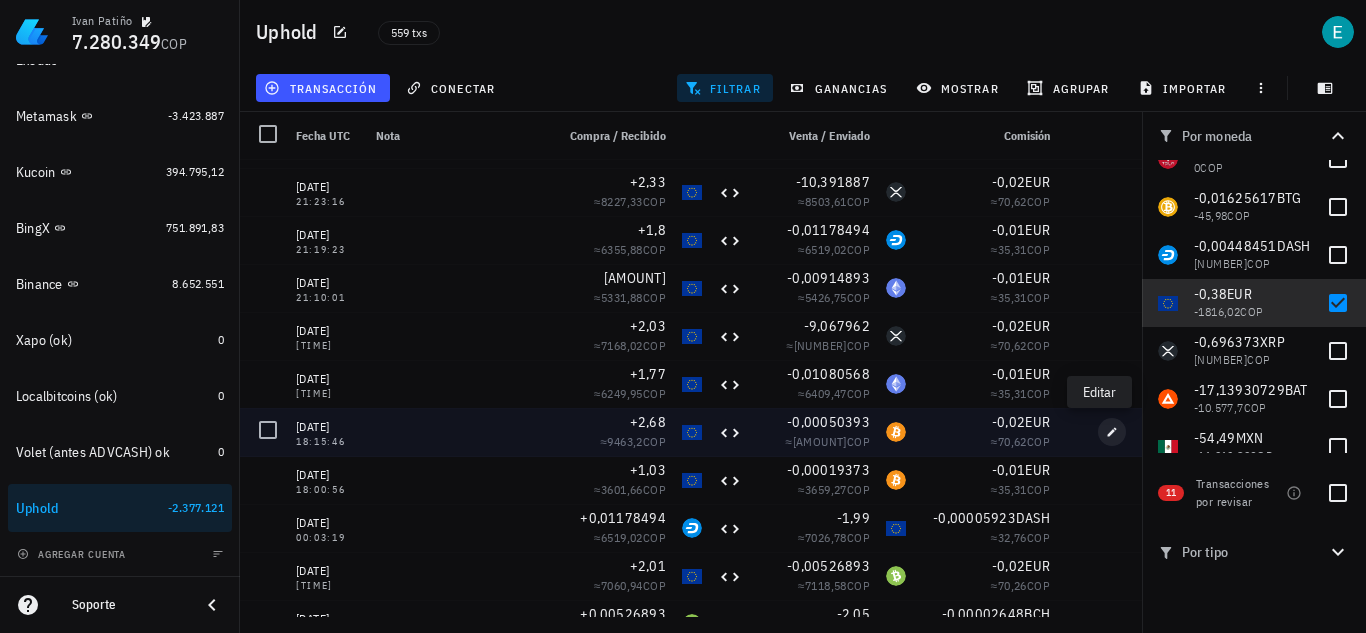 type on "18:15:46" 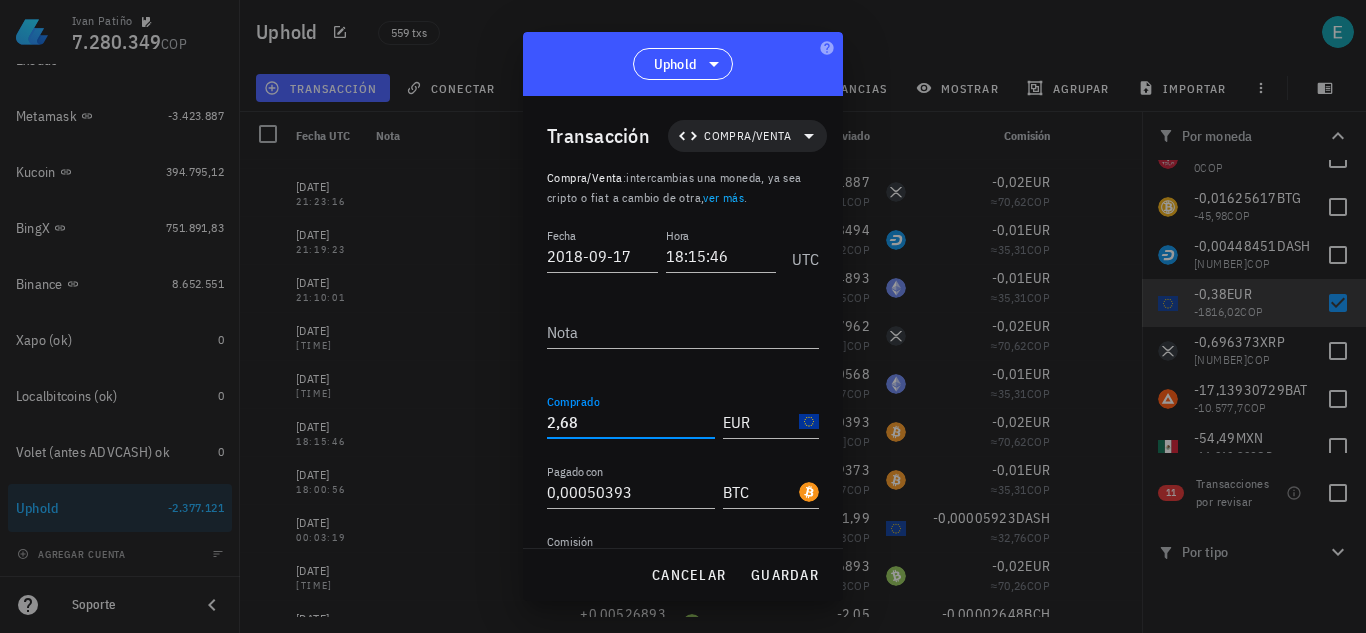 click on "2,68" at bounding box center [631, 422] 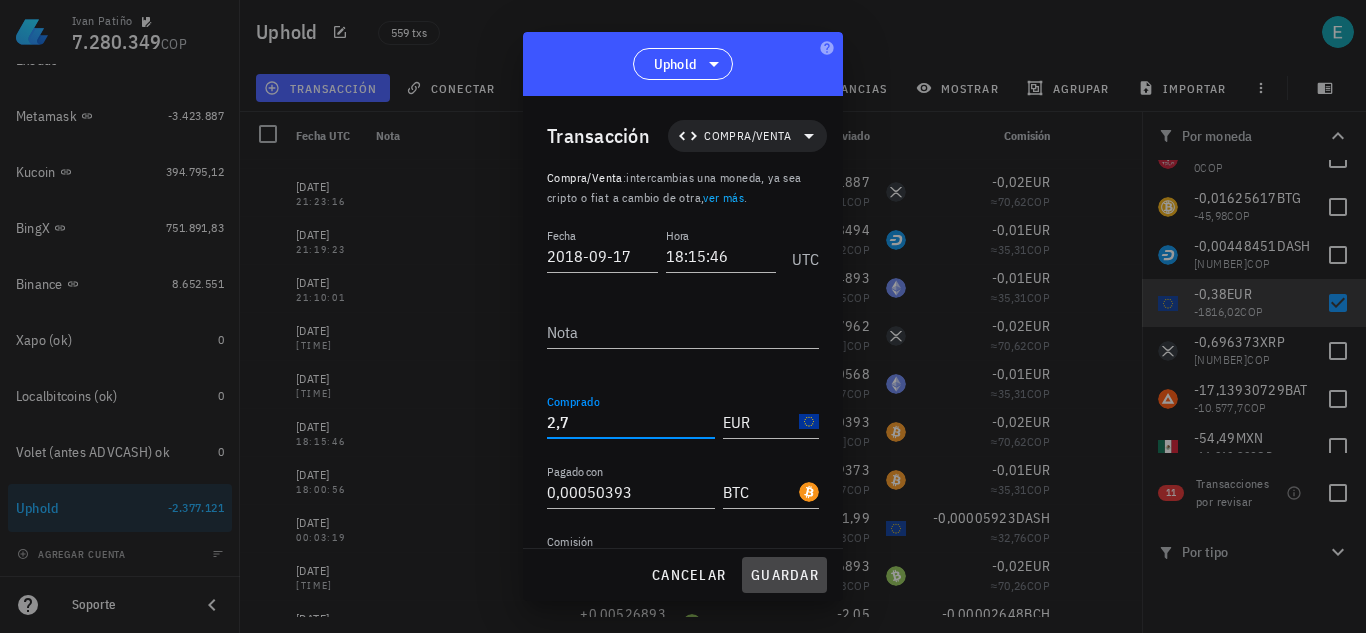 click on "guardar" at bounding box center (784, 575) 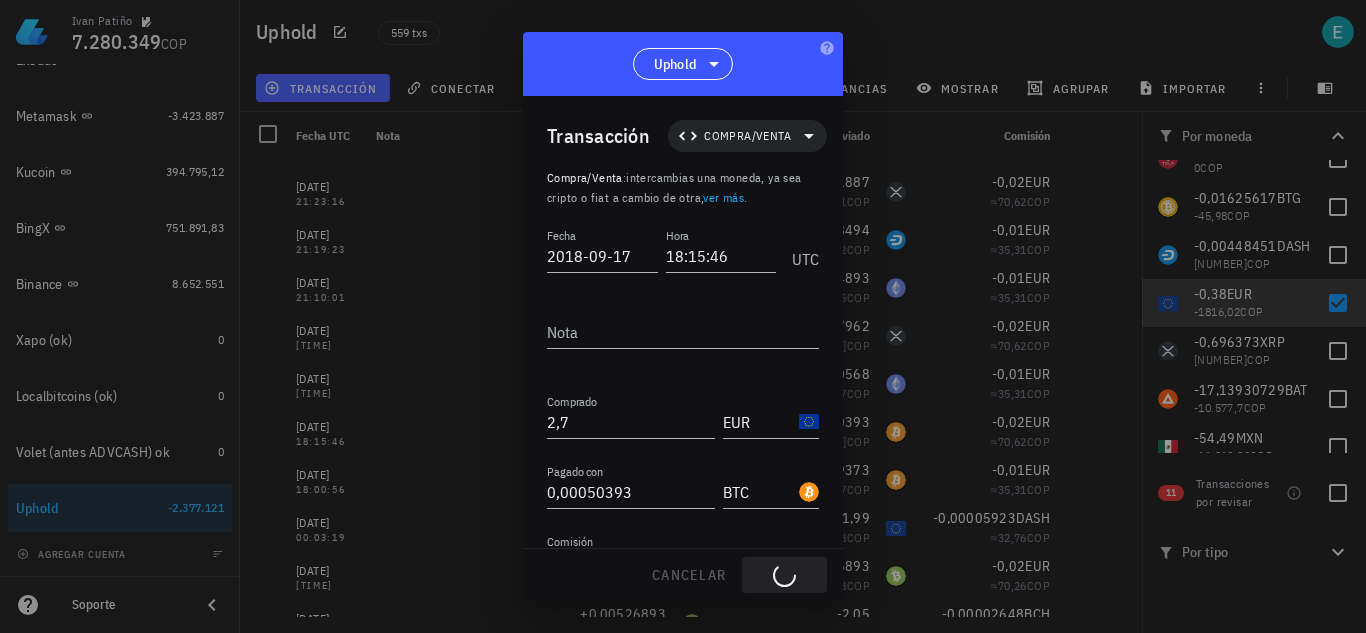 type on "2,68" 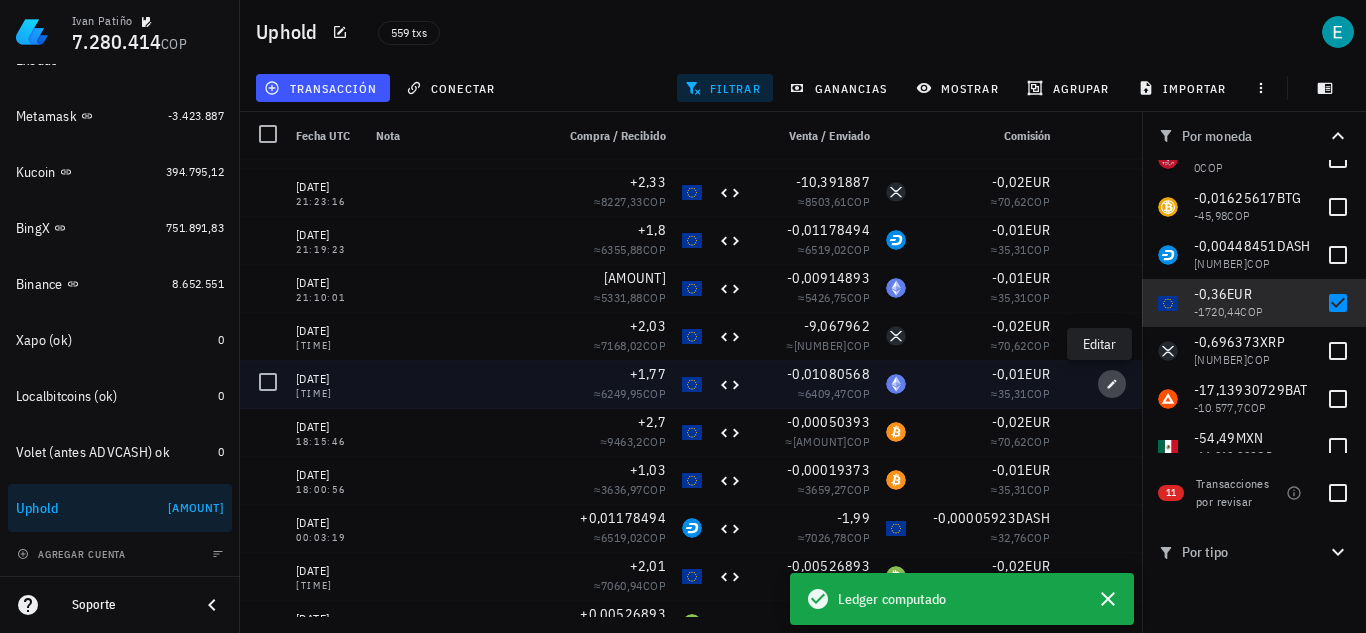 click 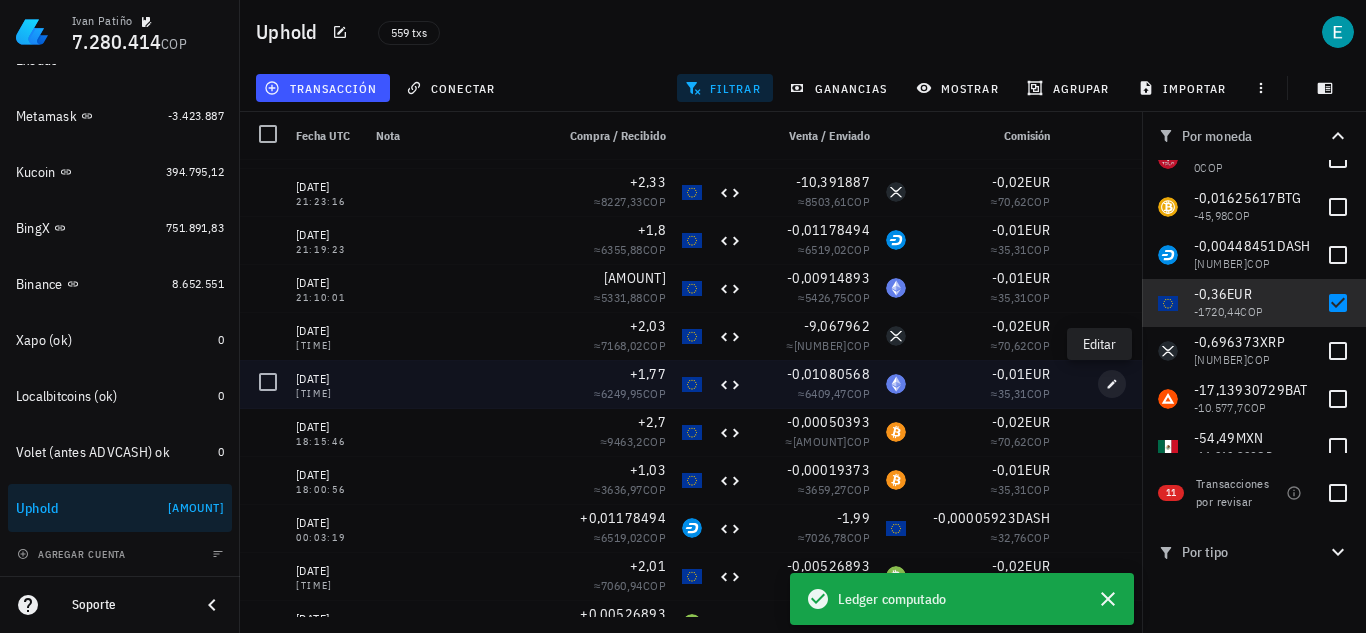 type on "[TIME]" 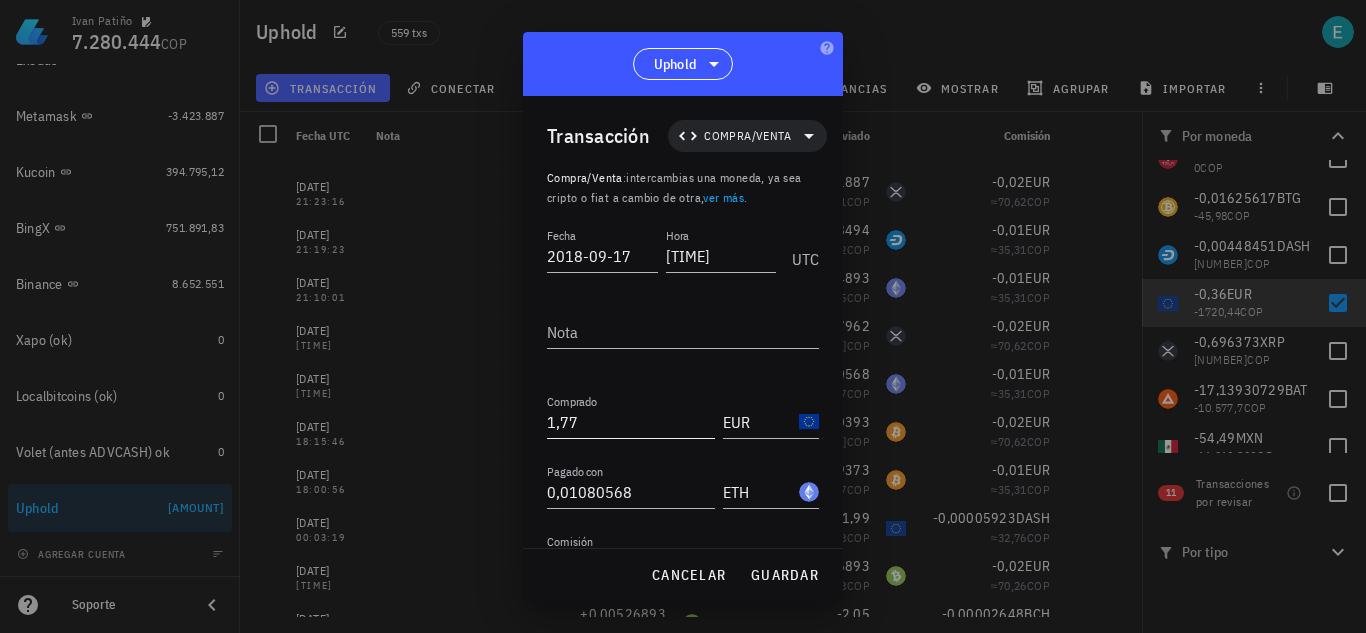 click on "1,77" at bounding box center (631, 422) 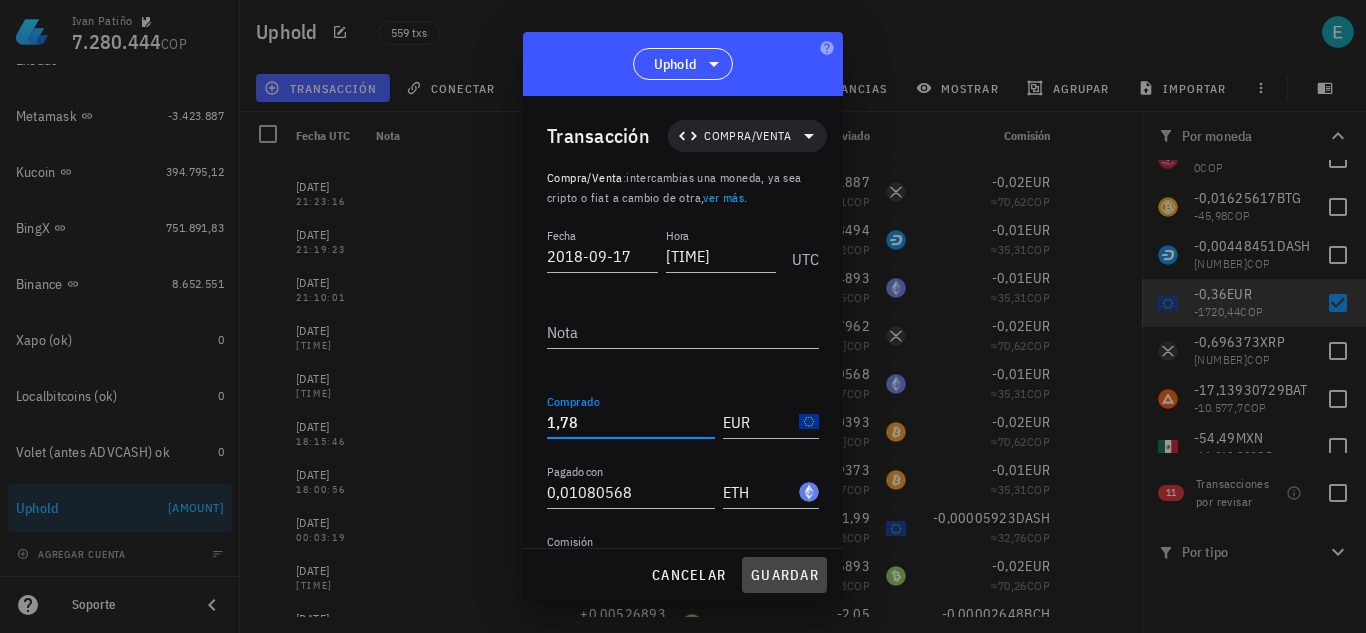 click on "guardar" at bounding box center [784, 575] 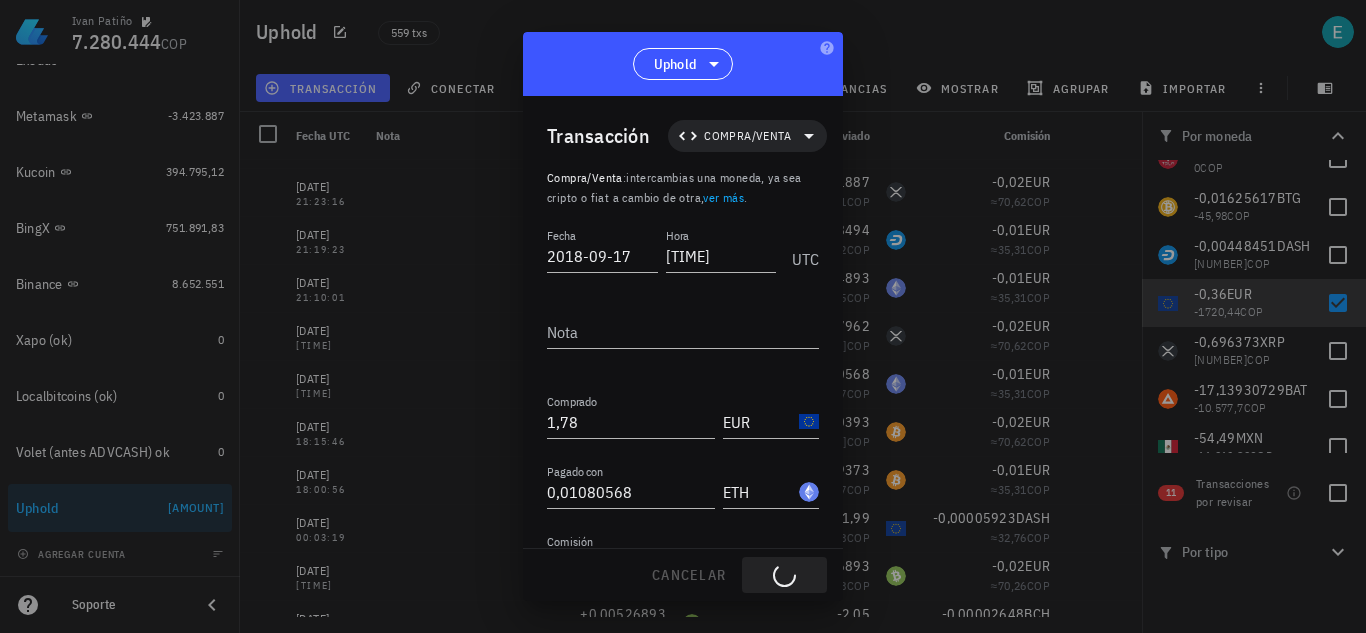 type on "1,77" 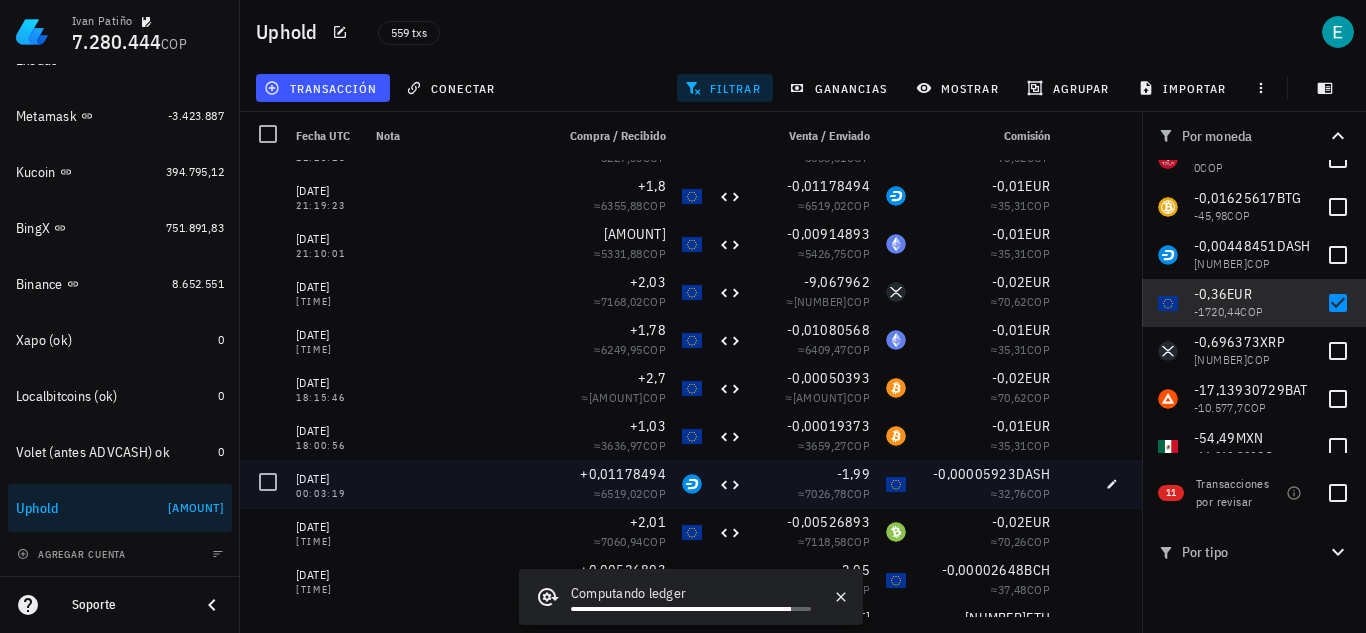 scroll, scrollTop: 3785, scrollLeft: 0, axis: vertical 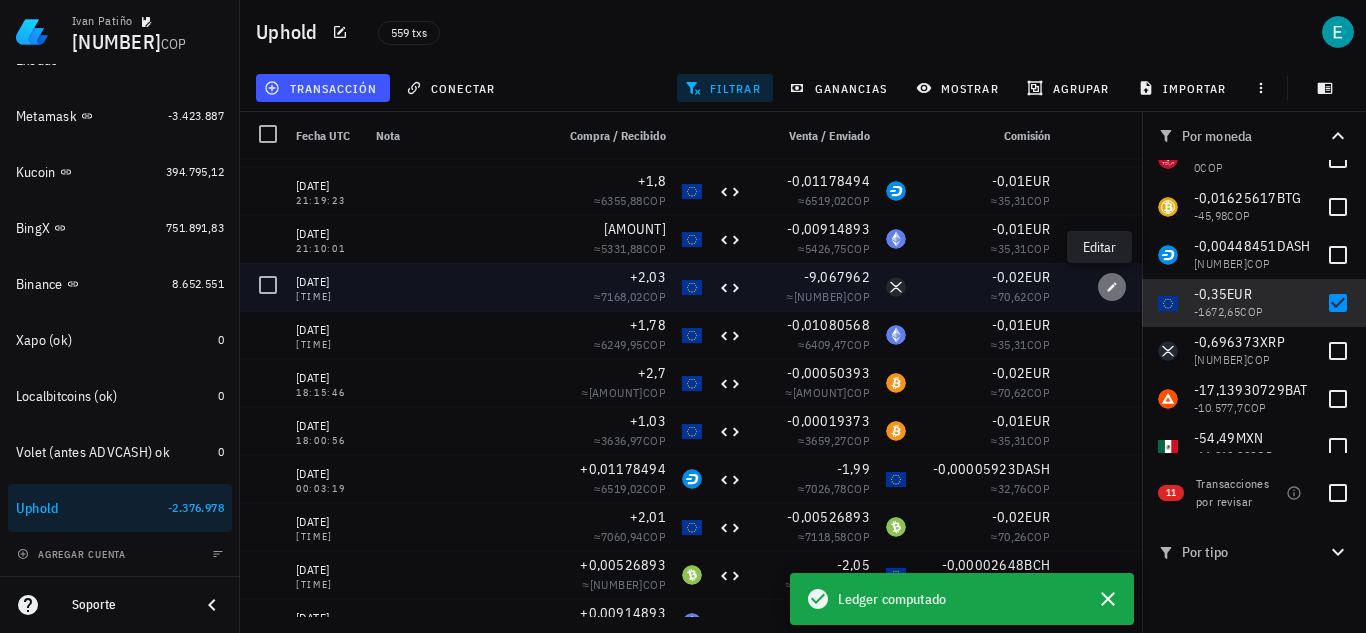 click 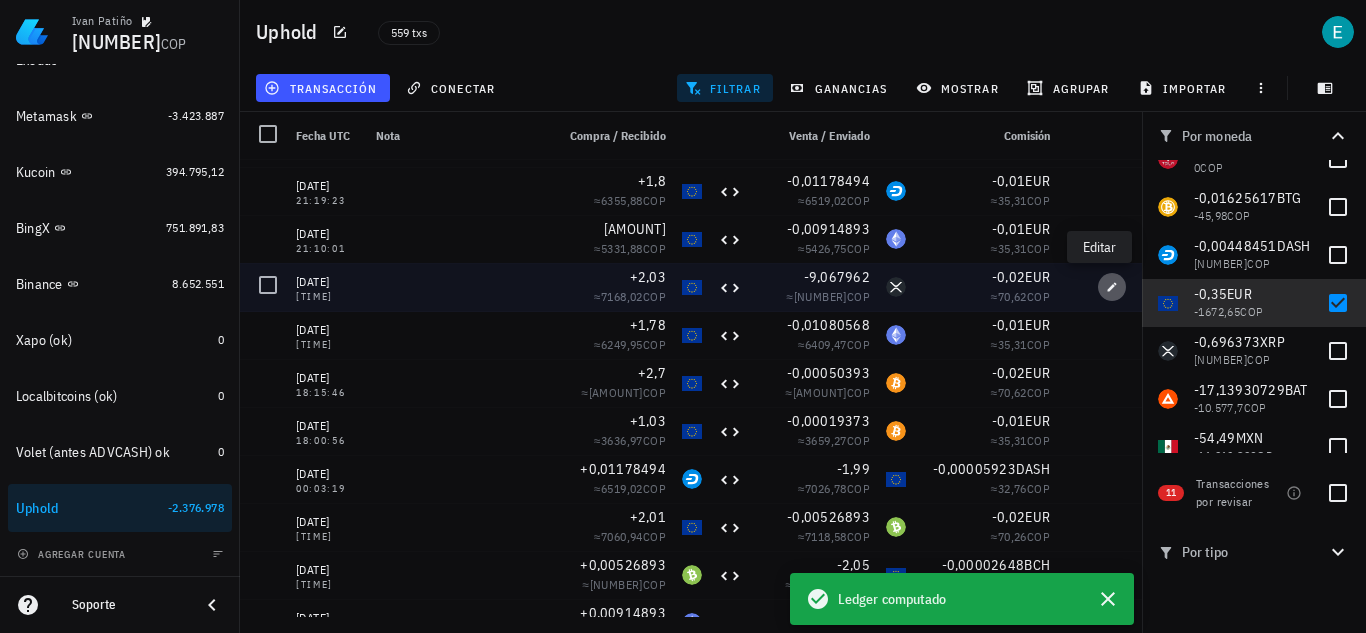type on "[TIME]" 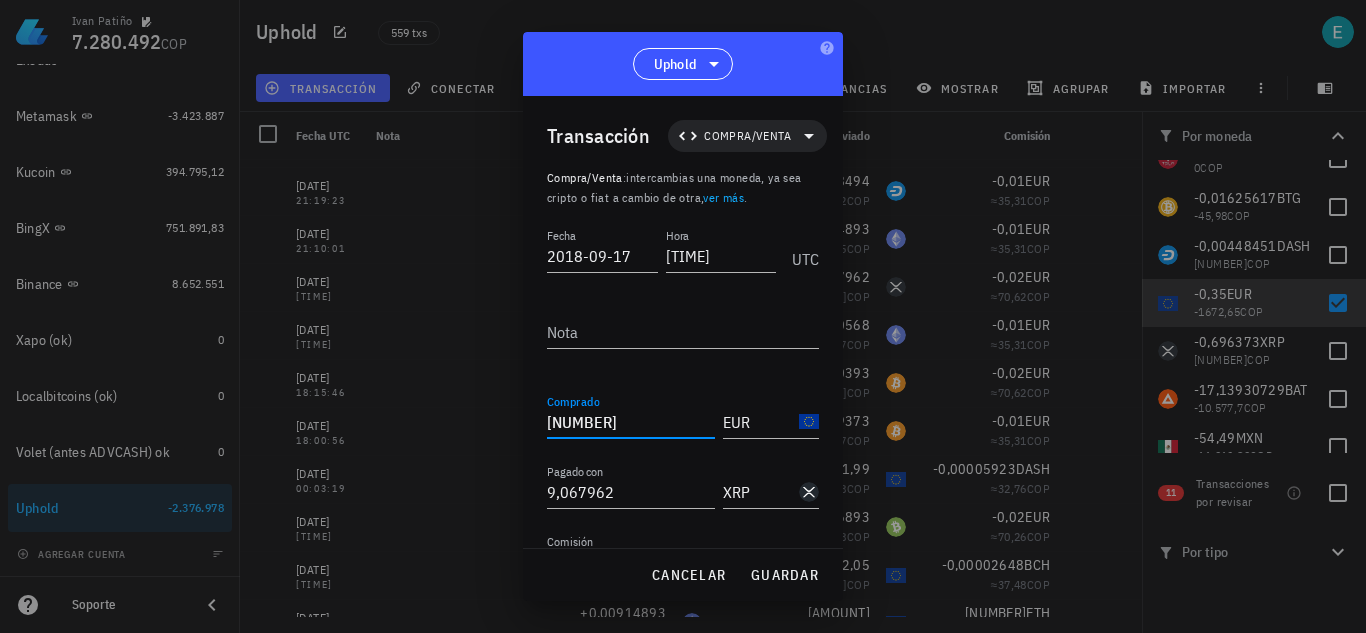 click on "[NUMBER]" at bounding box center [631, 422] 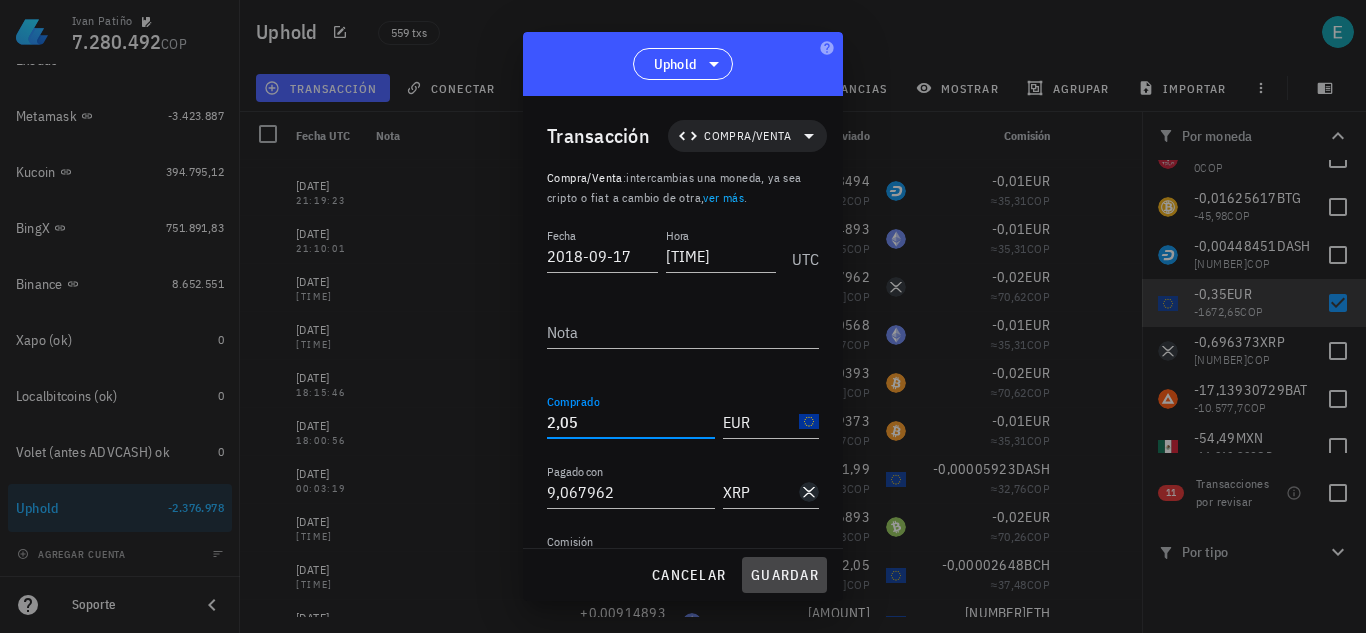 click on "guardar" at bounding box center [784, 575] 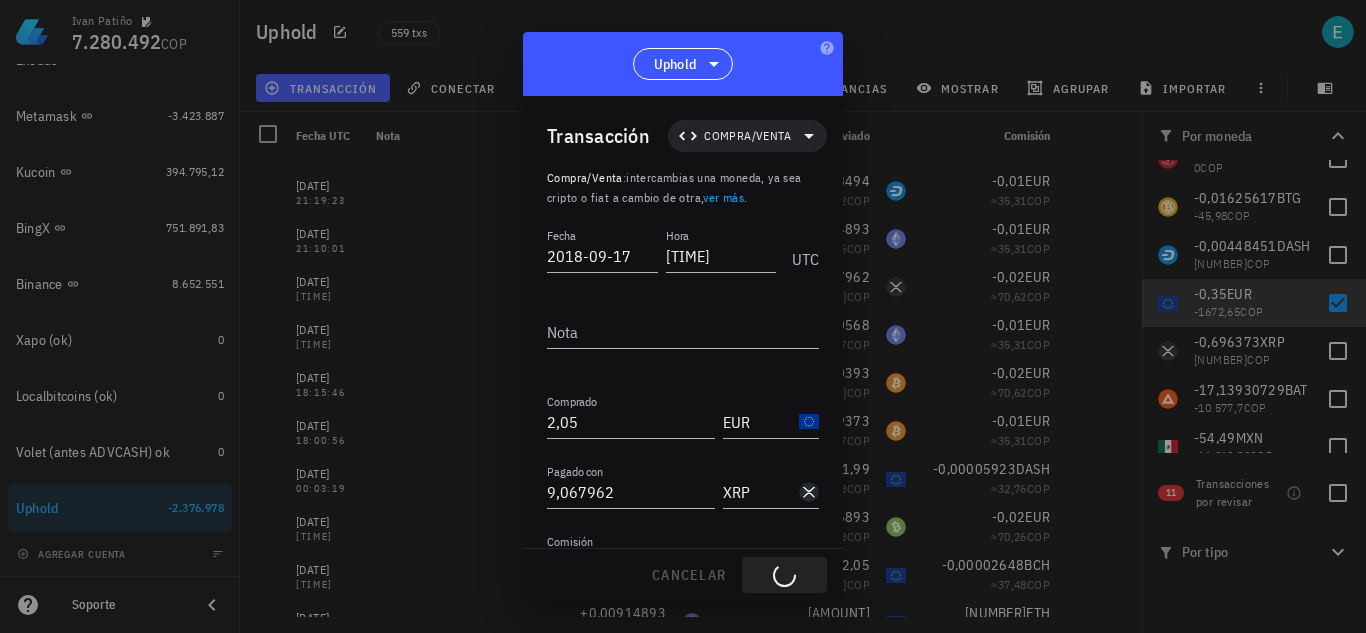 type on "[NUMBER]" 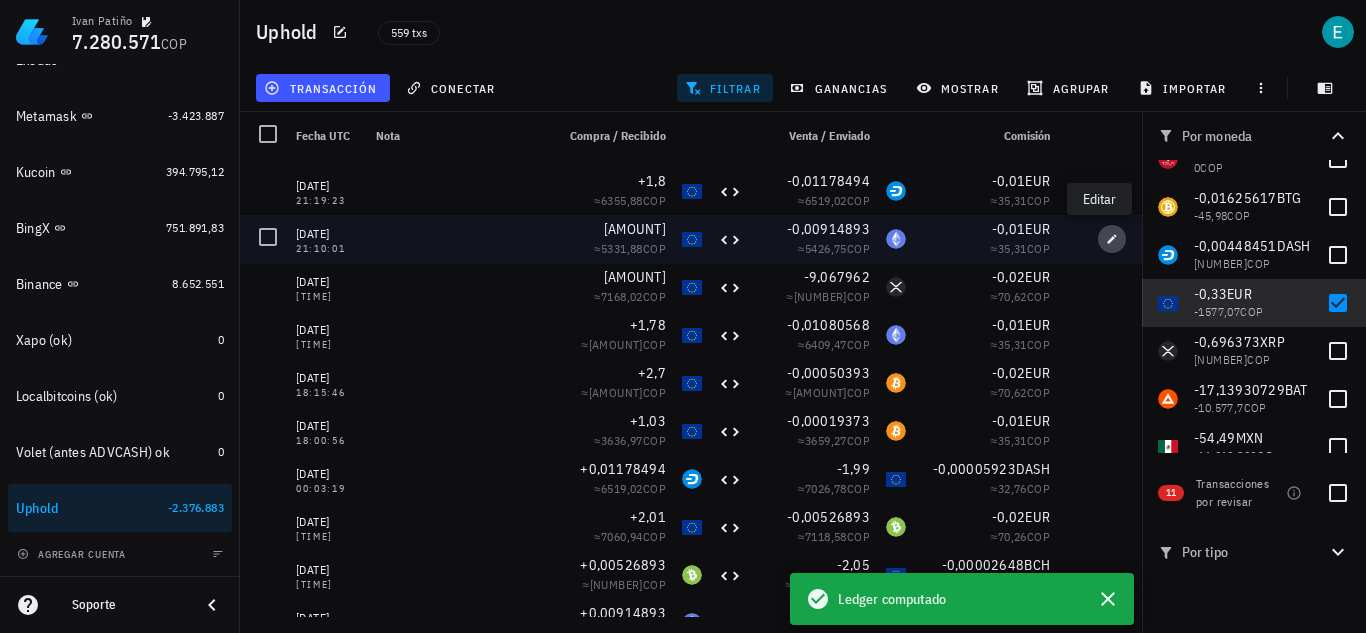 click at bounding box center [1112, 239] 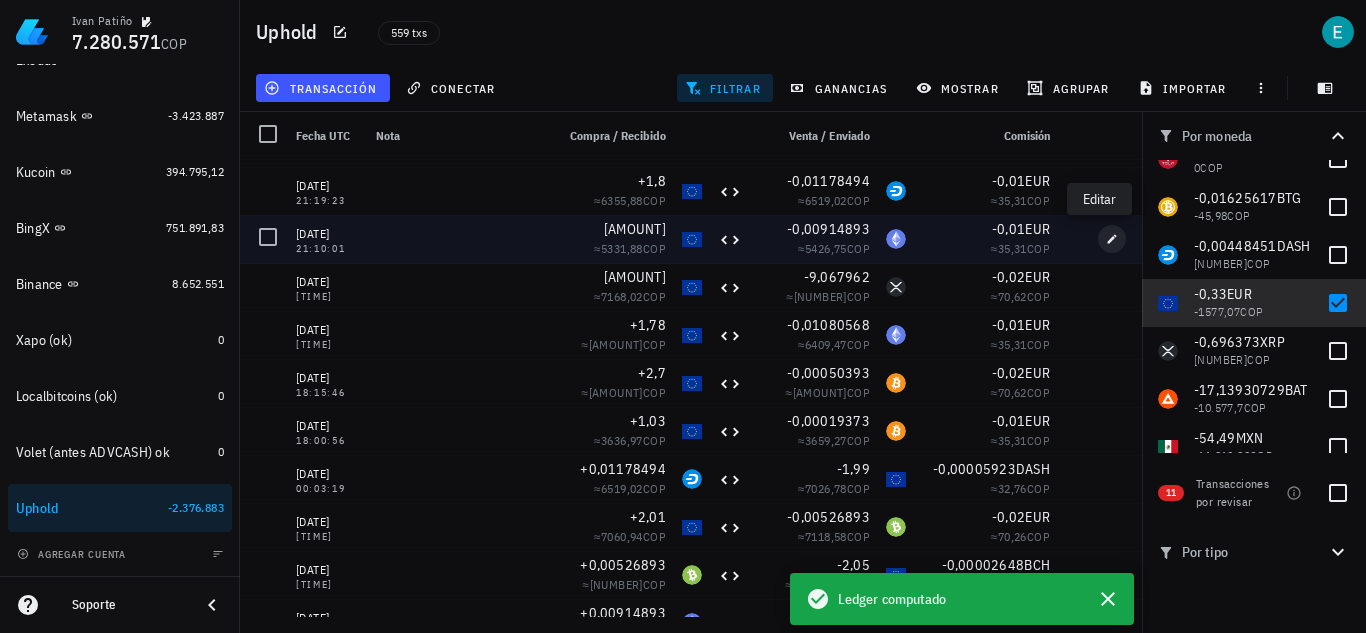 type on "21:10:01" 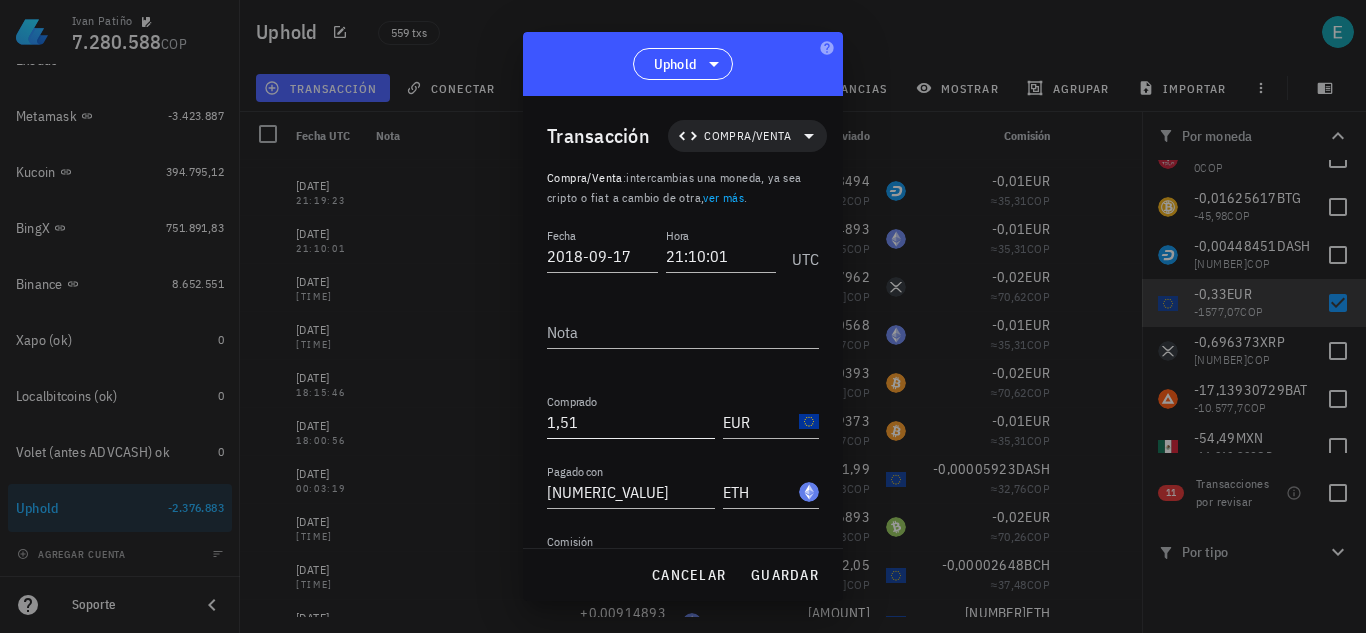 click on "1,51" at bounding box center (631, 422) 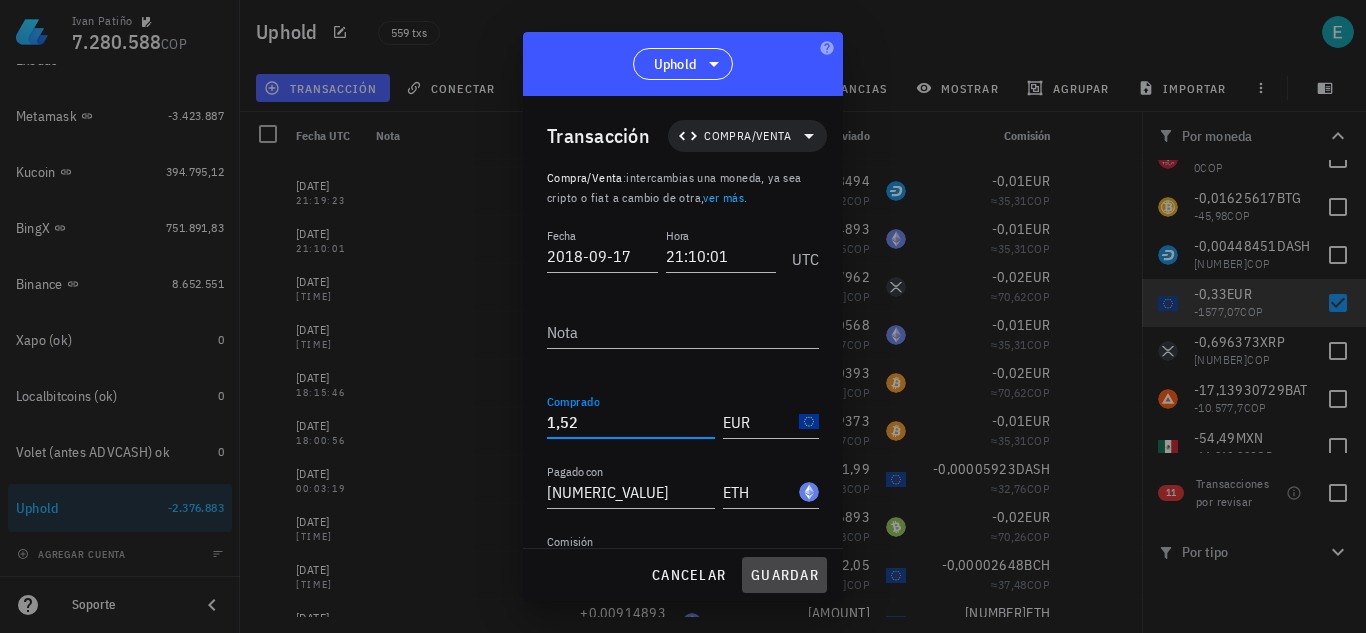 click on "guardar" at bounding box center [784, 575] 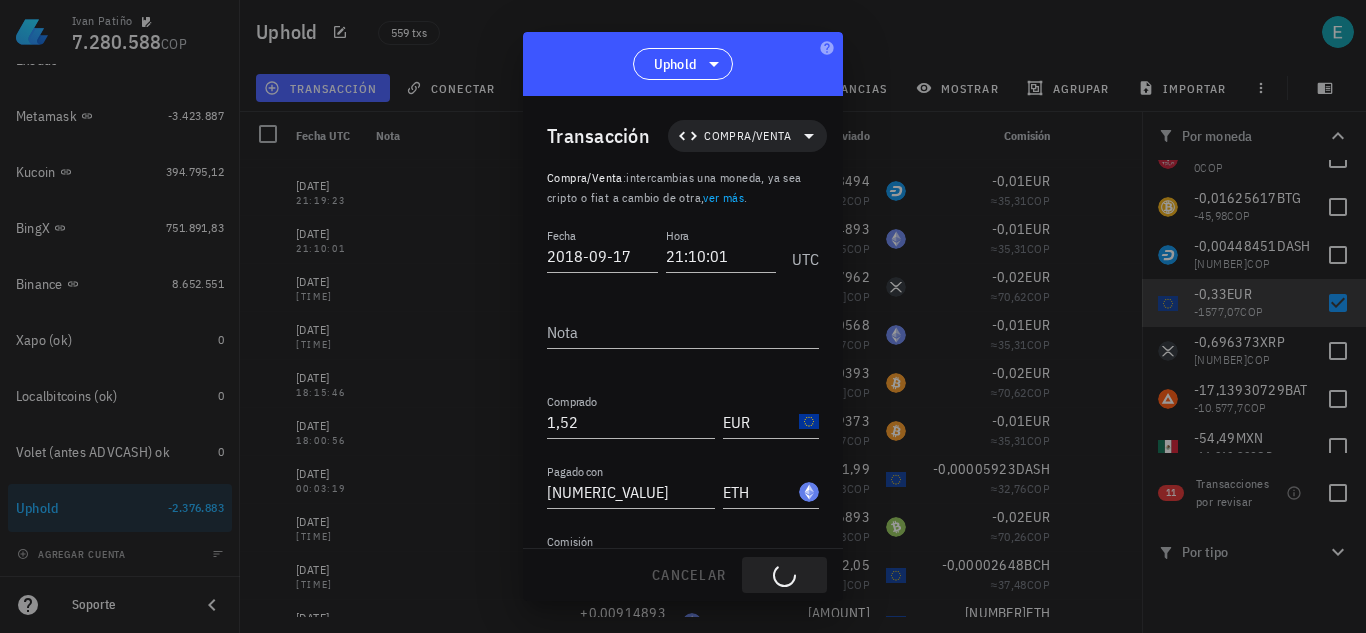 type on "1,51" 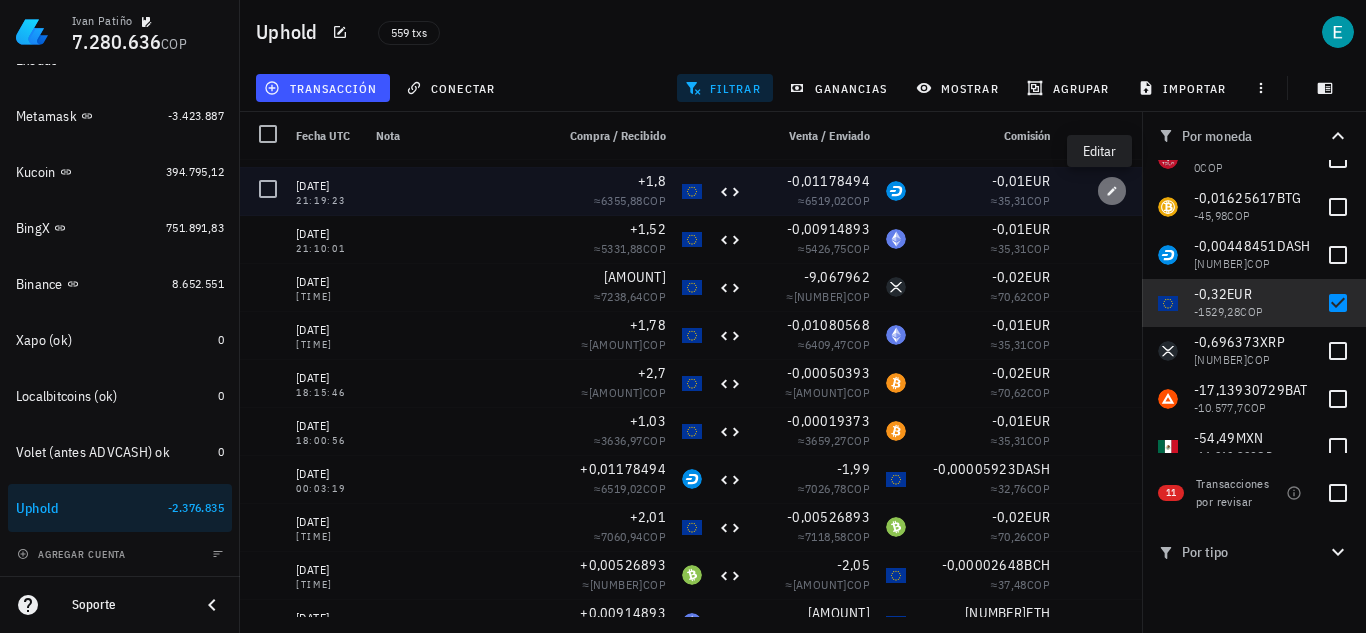 click at bounding box center [1112, 191] 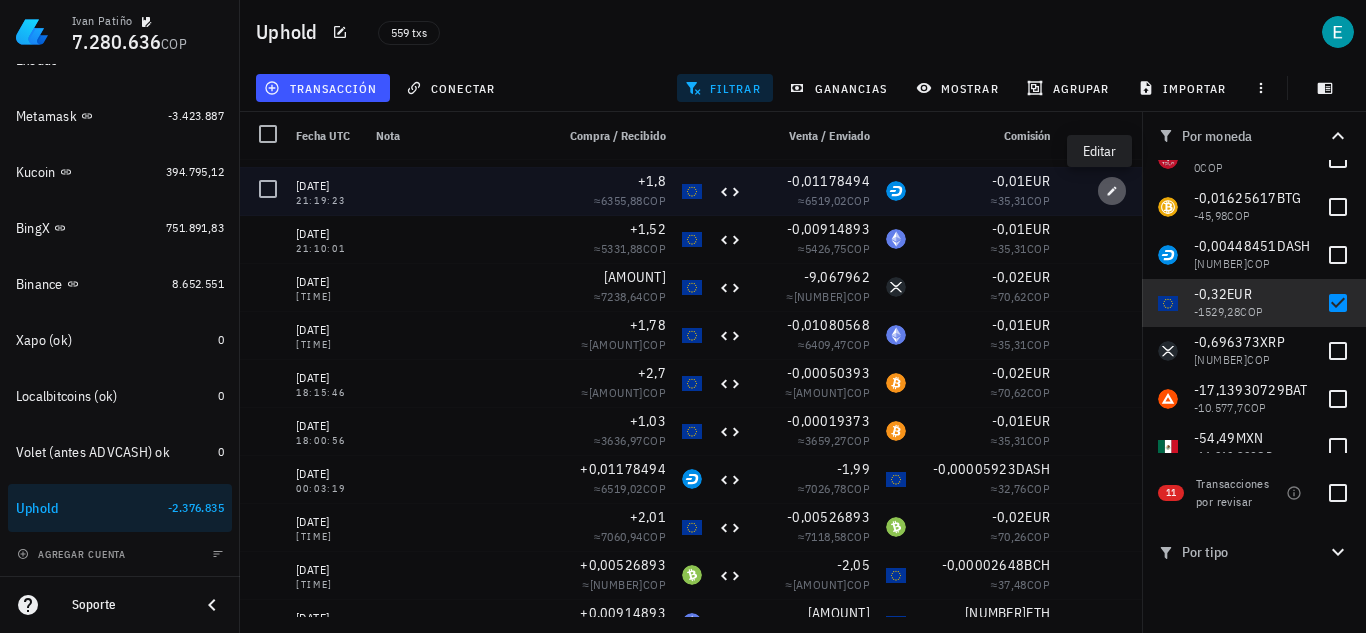 type on "21:19:23" 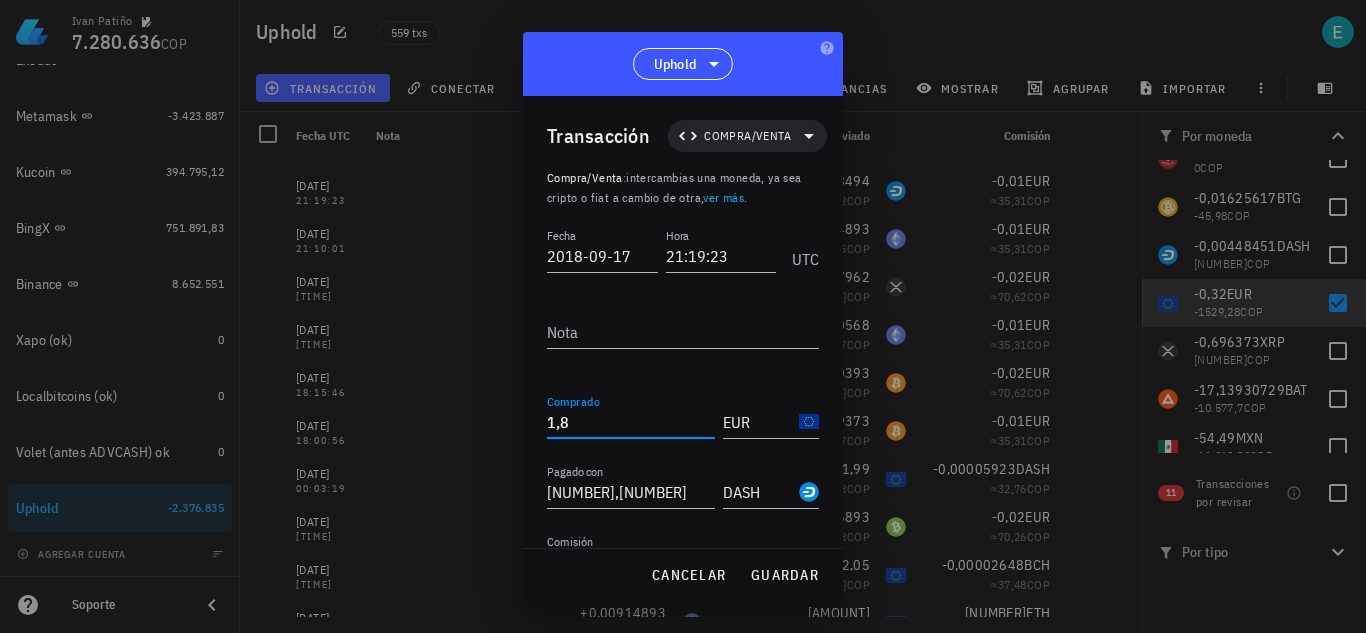click on "1,8" at bounding box center (631, 422) 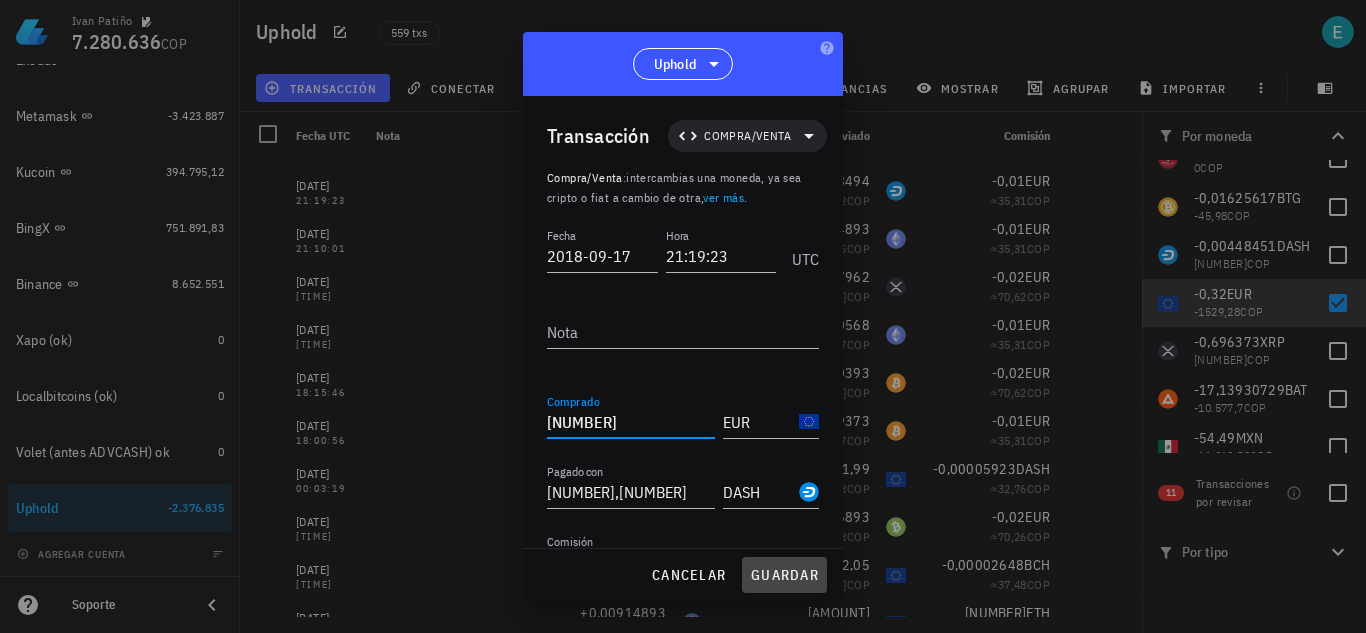 click on "guardar" at bounding box center [784, 575] 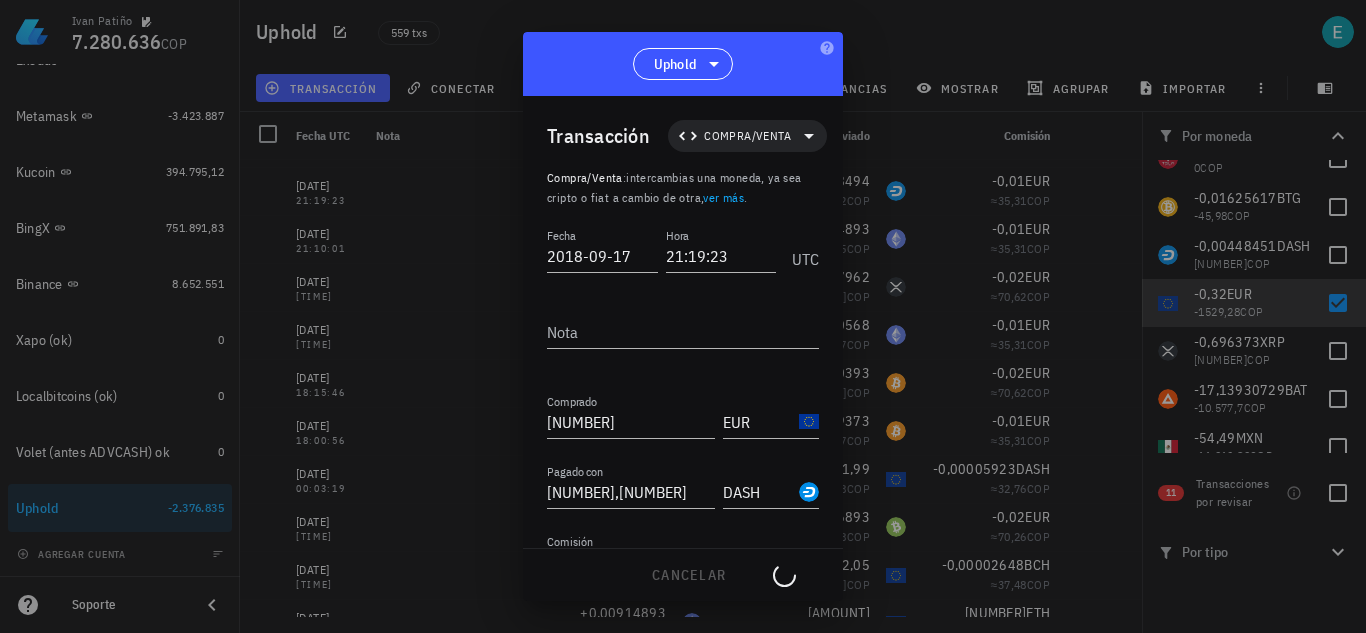 type on "1,8" 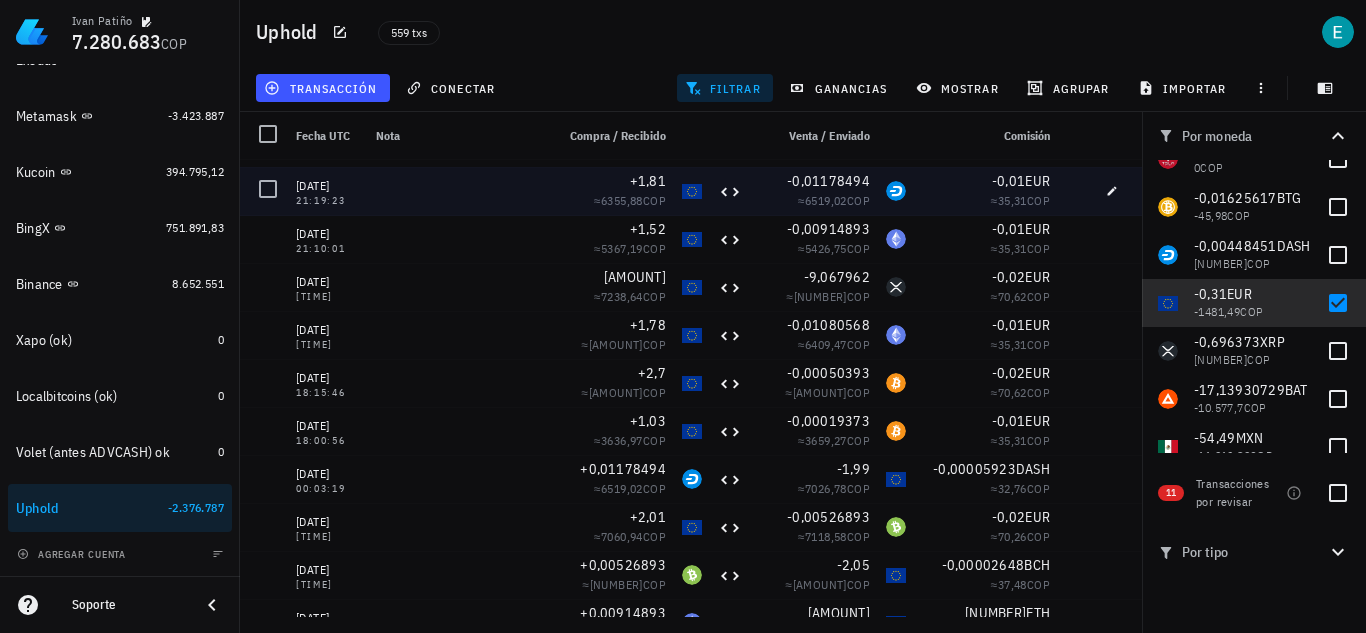 click at bounding box center [1074, 191] 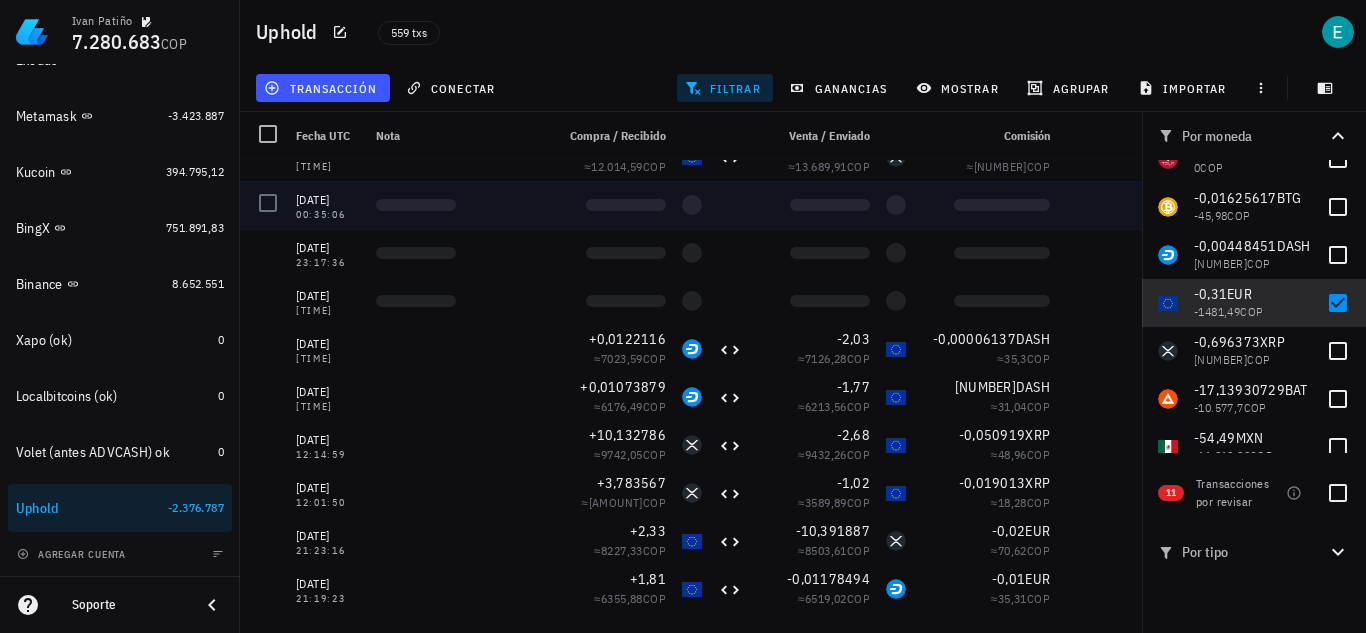 scroll, scrollTop: 3385, scrollLeft: 0, axis: vertical 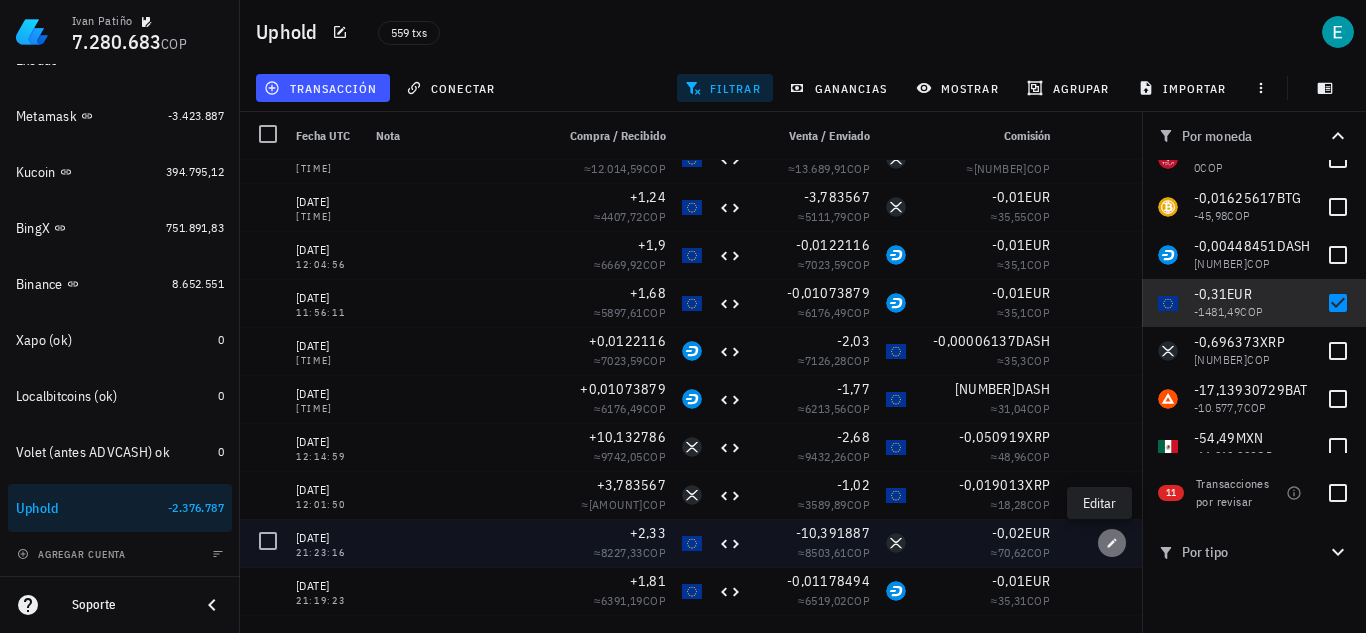 click 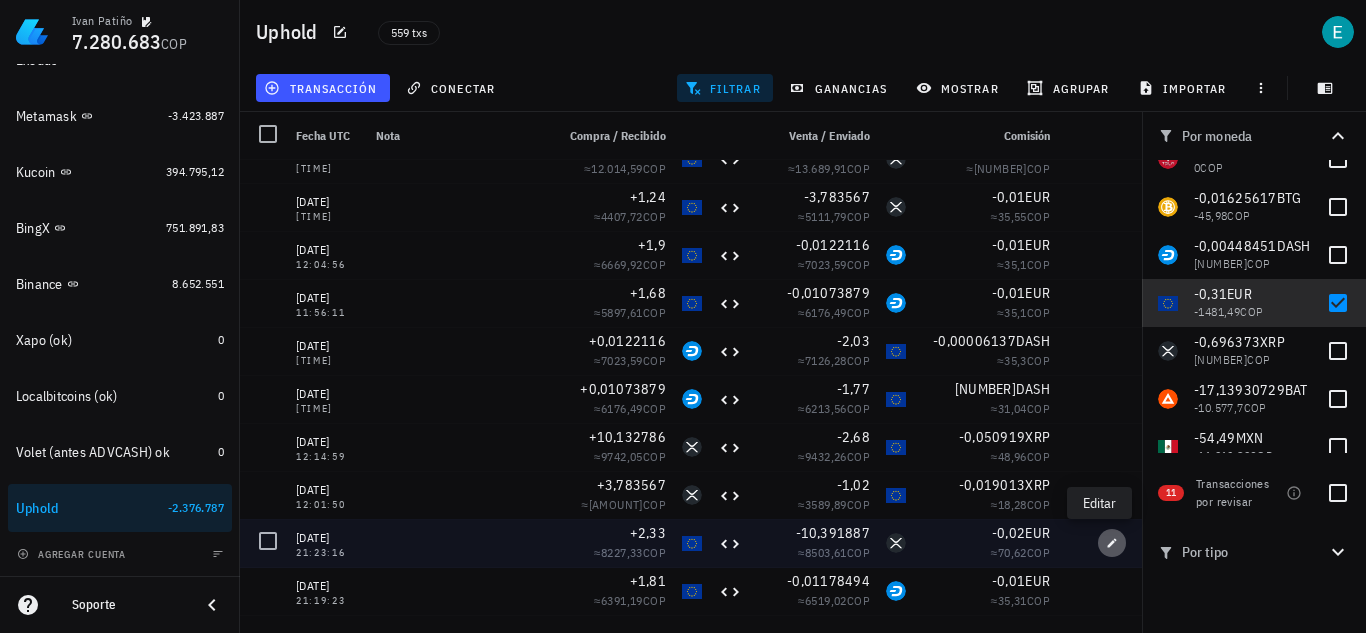 type on "21:23:16" 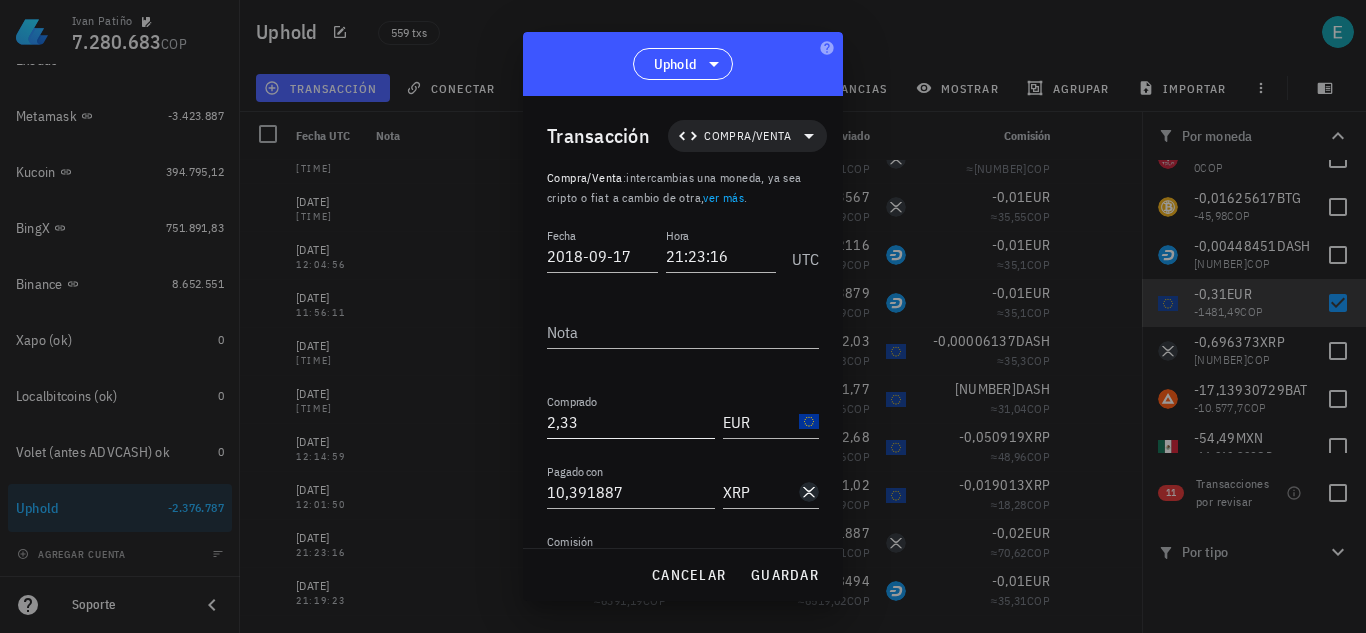 click on "2,33" at bounding box center (631, 422) 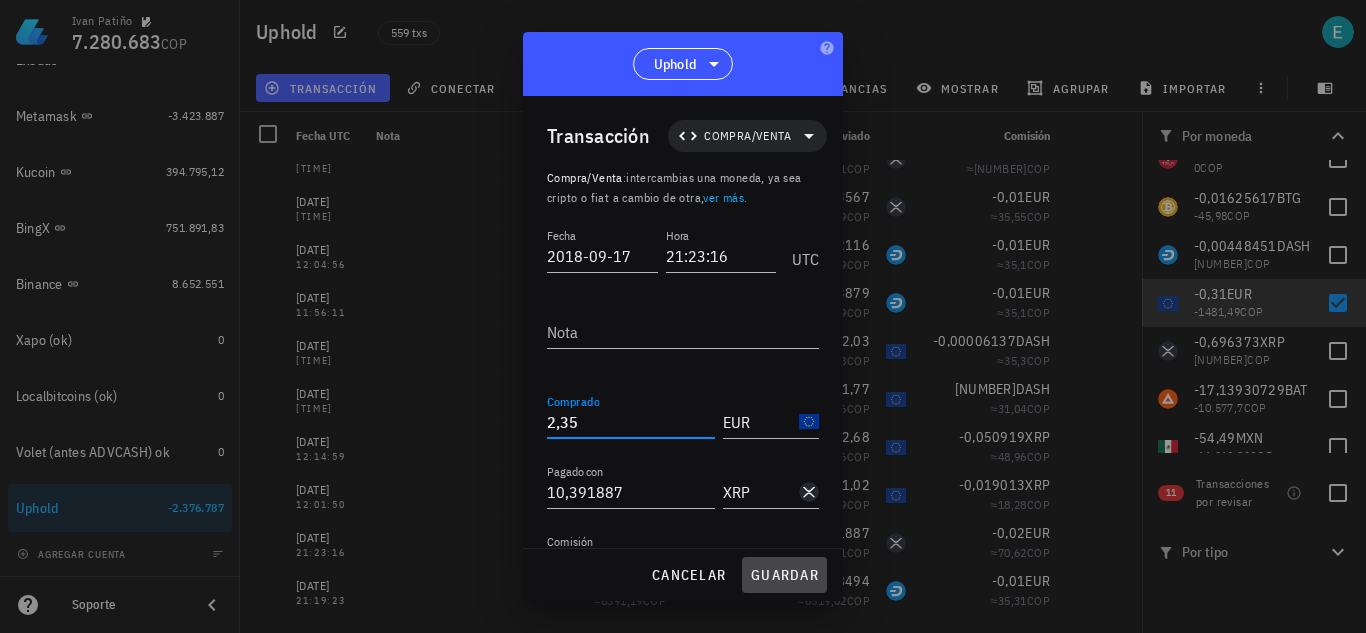 click on "guardar" at bounding box center [784, 575] 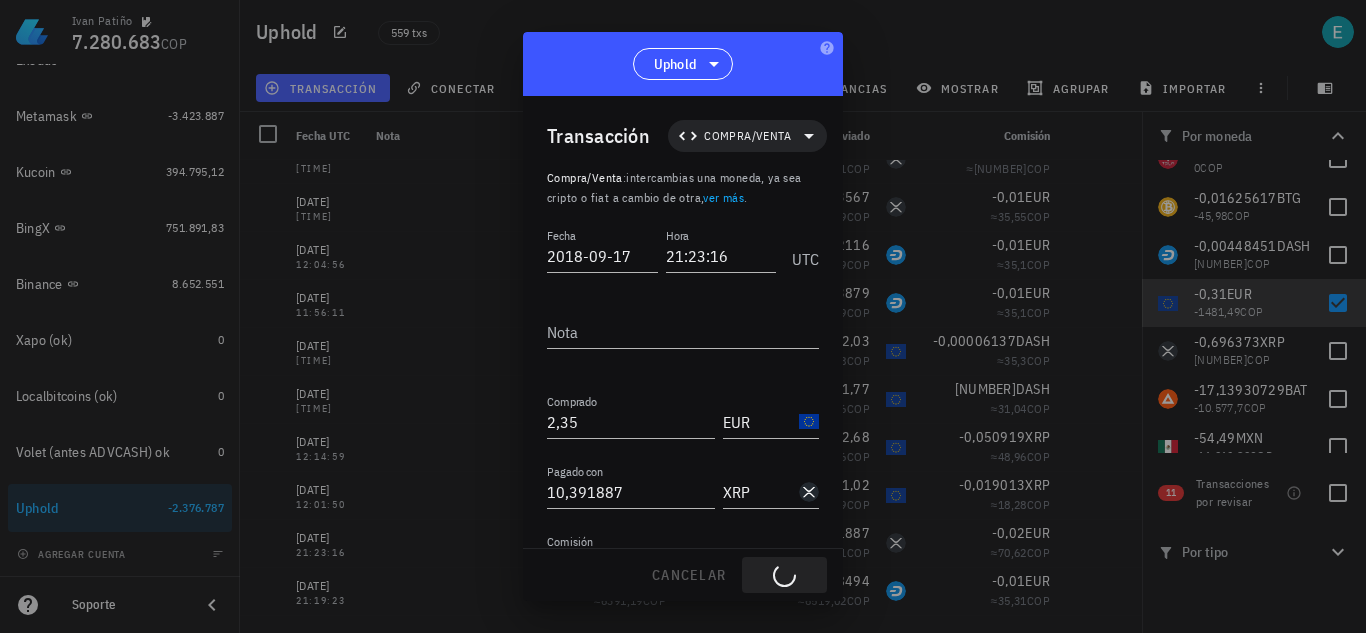 type on "2,33" 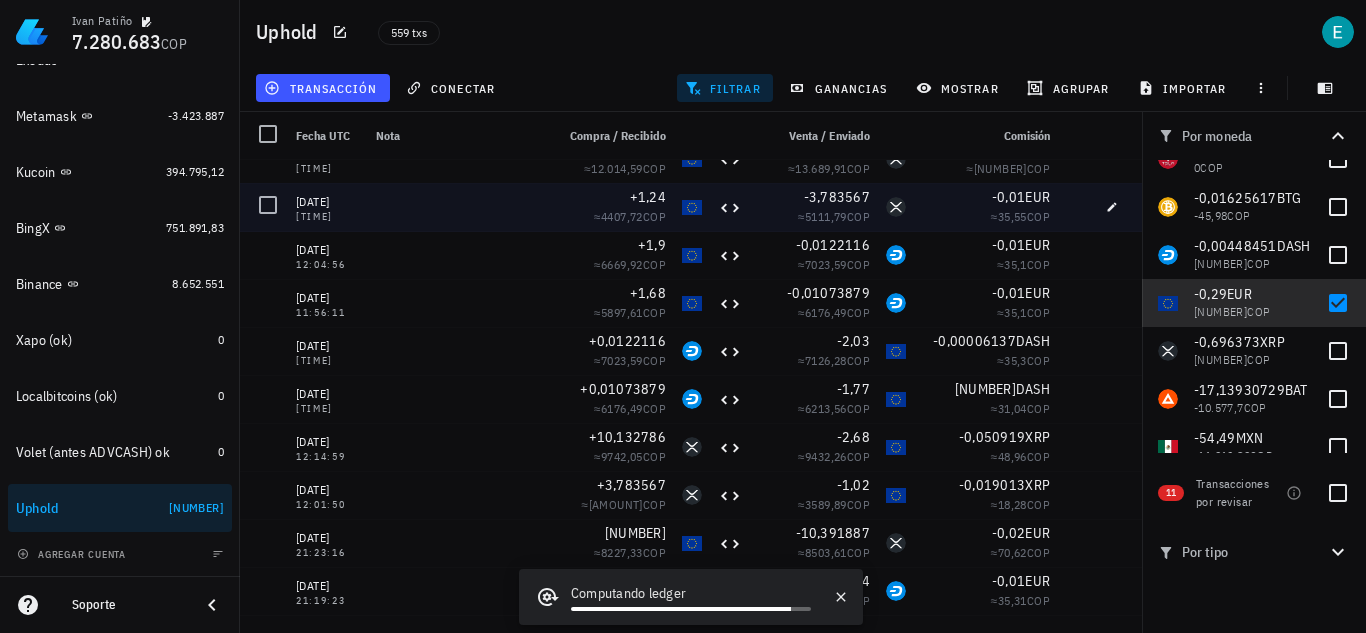 click at bounding box center (1074, 207) 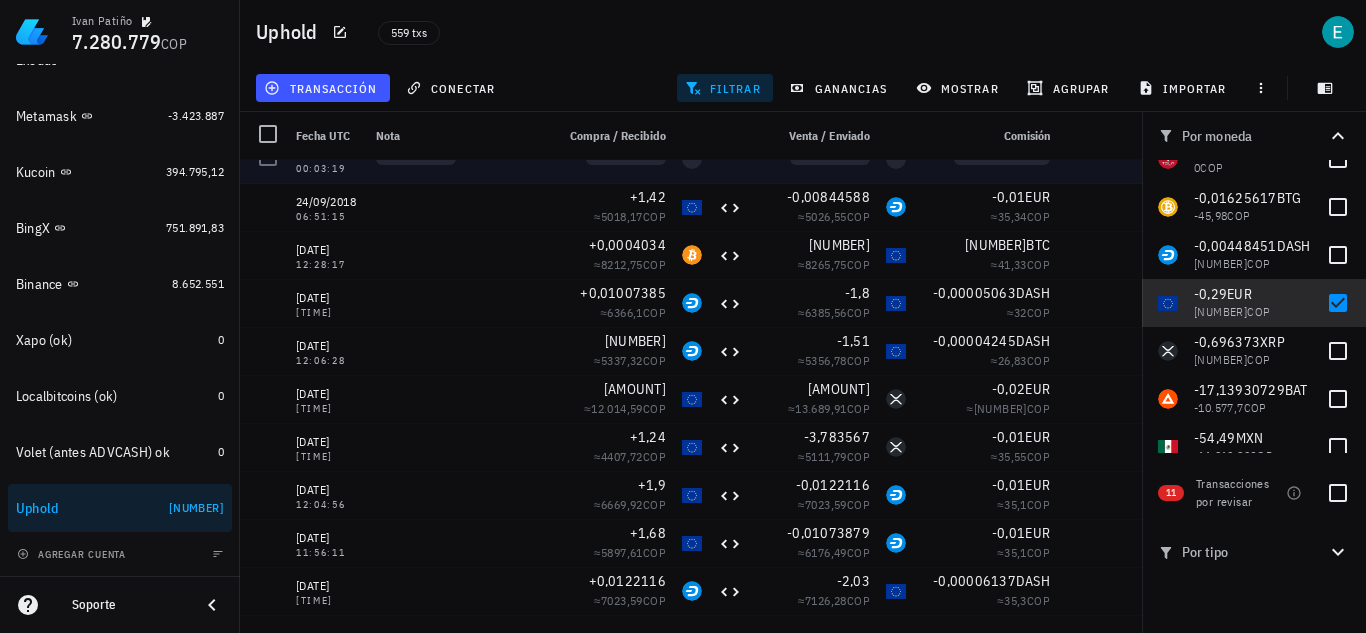 scroll, scrollTop: 3105, scrollLeft: 0, axis: vertical 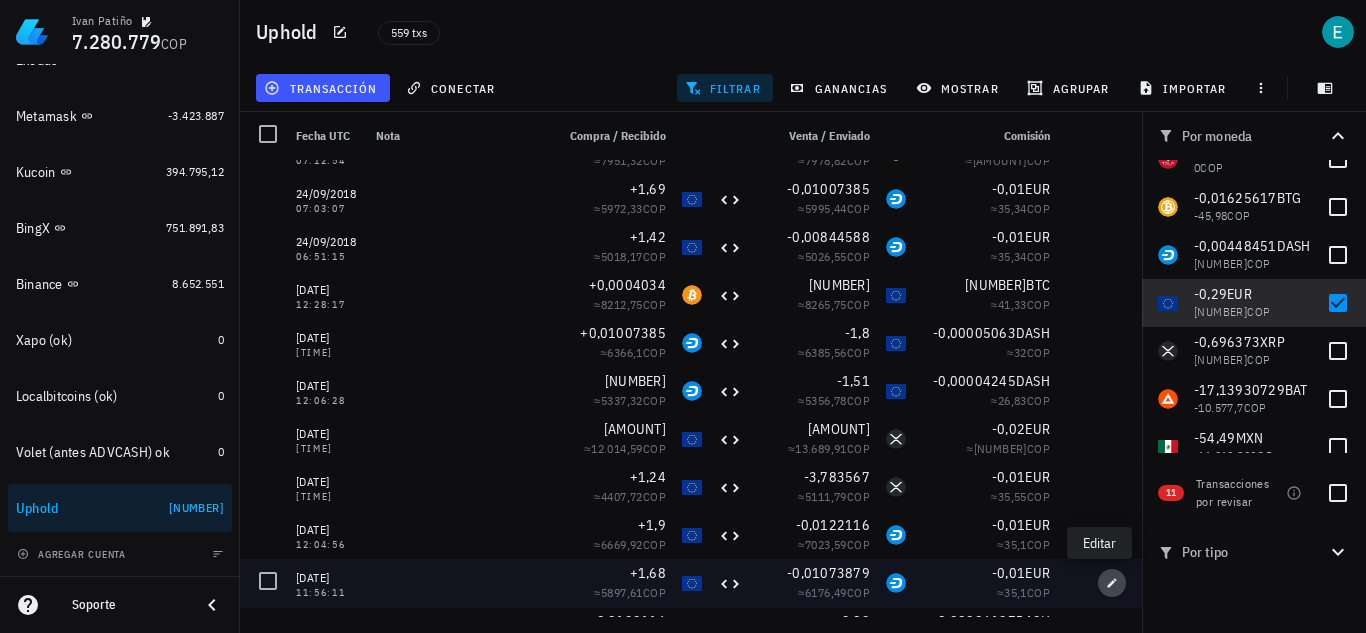 click 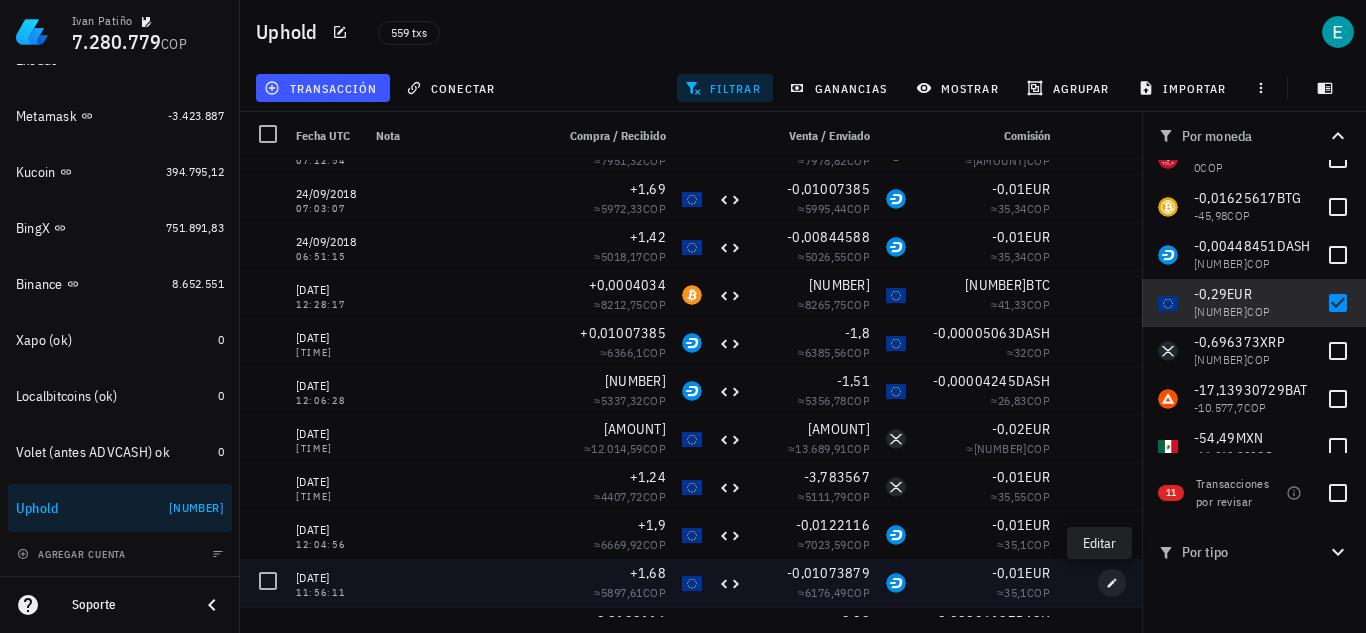 type on "2018-09-19" 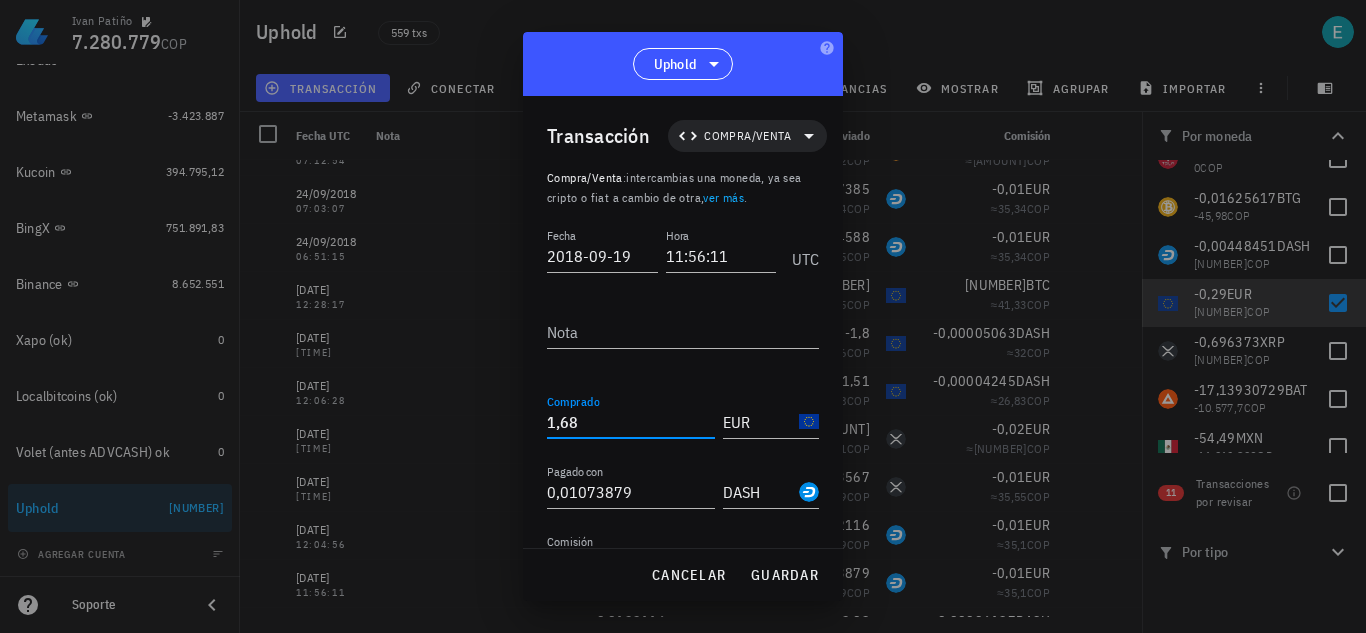 click on "1,68" at bounding box center [631, 422] 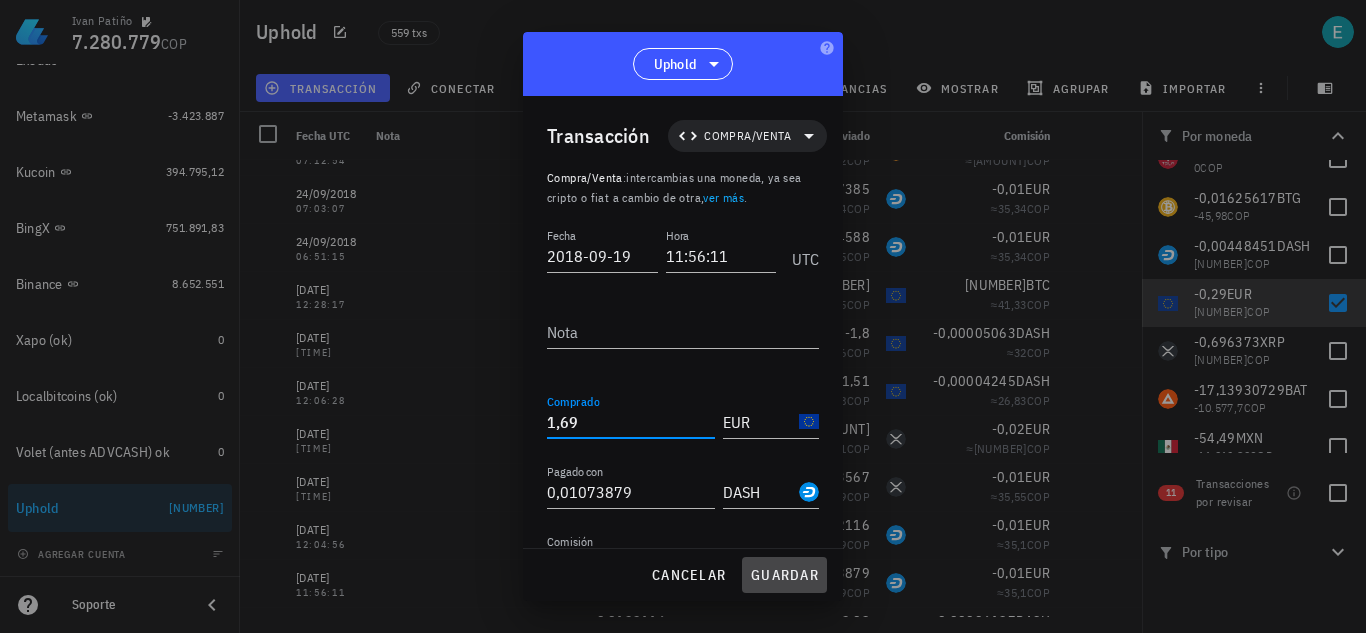 click on "guardar" at bounding box center [784, 575] 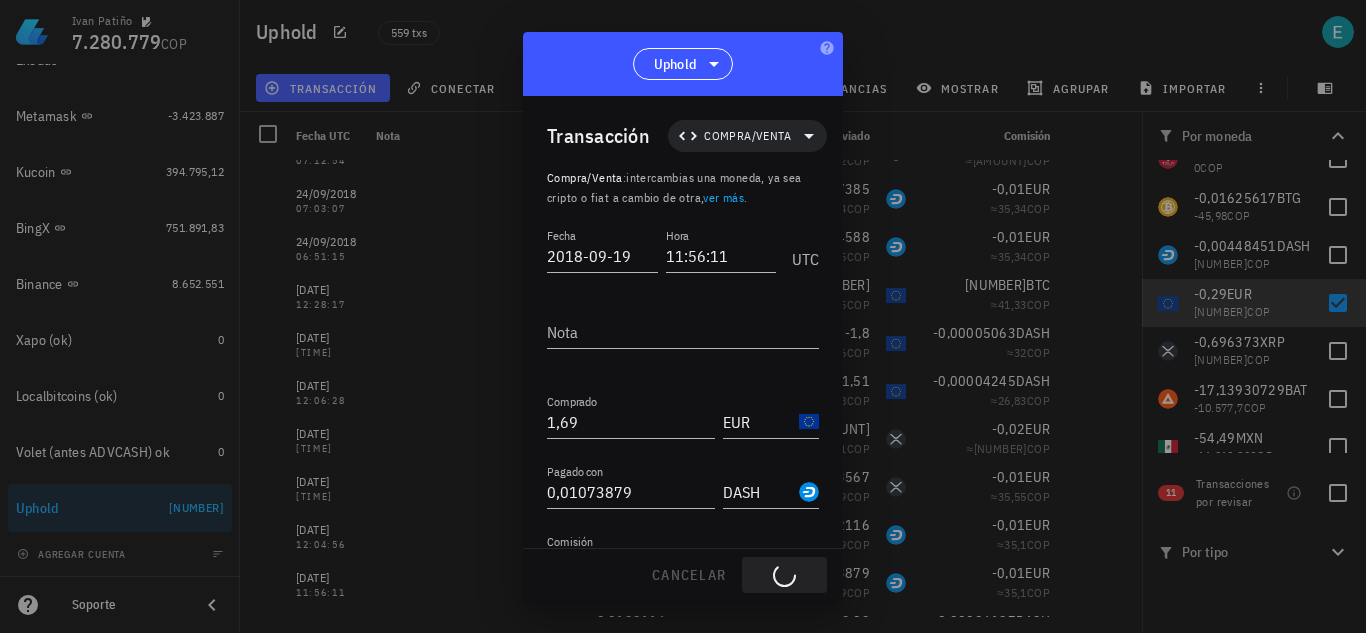 type on "1,68" 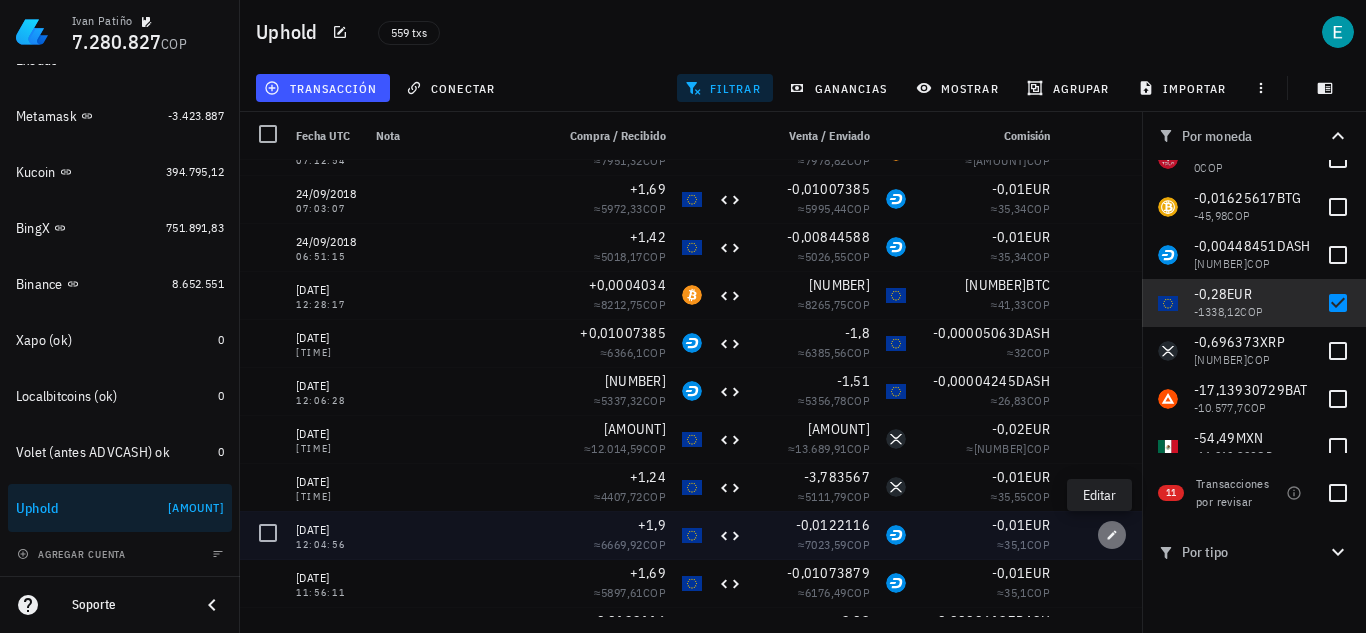 click 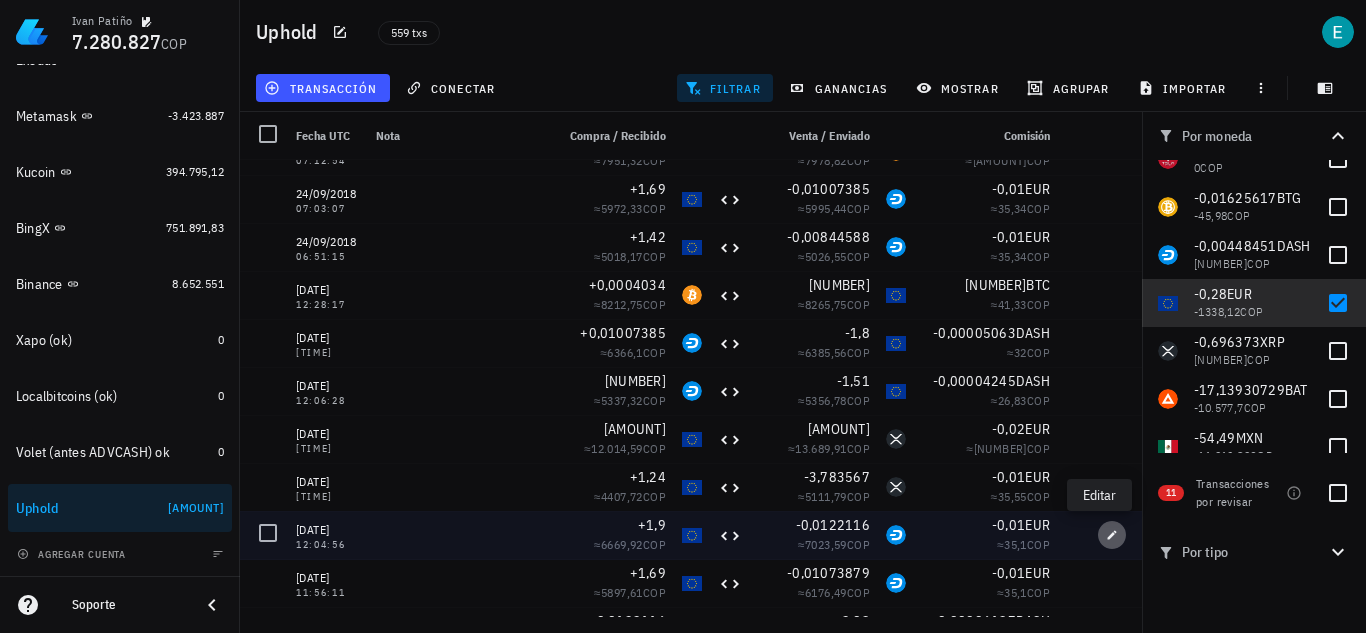 type on "12:04:56" 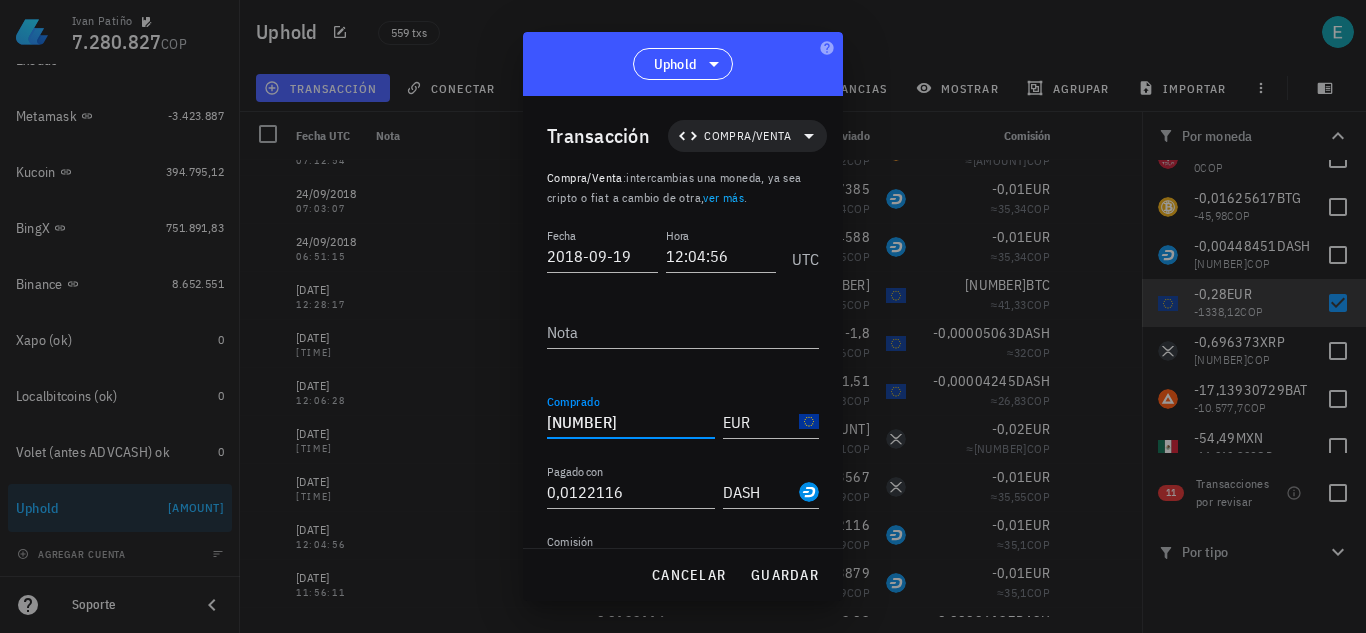 click on "[NUMBER]" at bounding box center [631, 422] 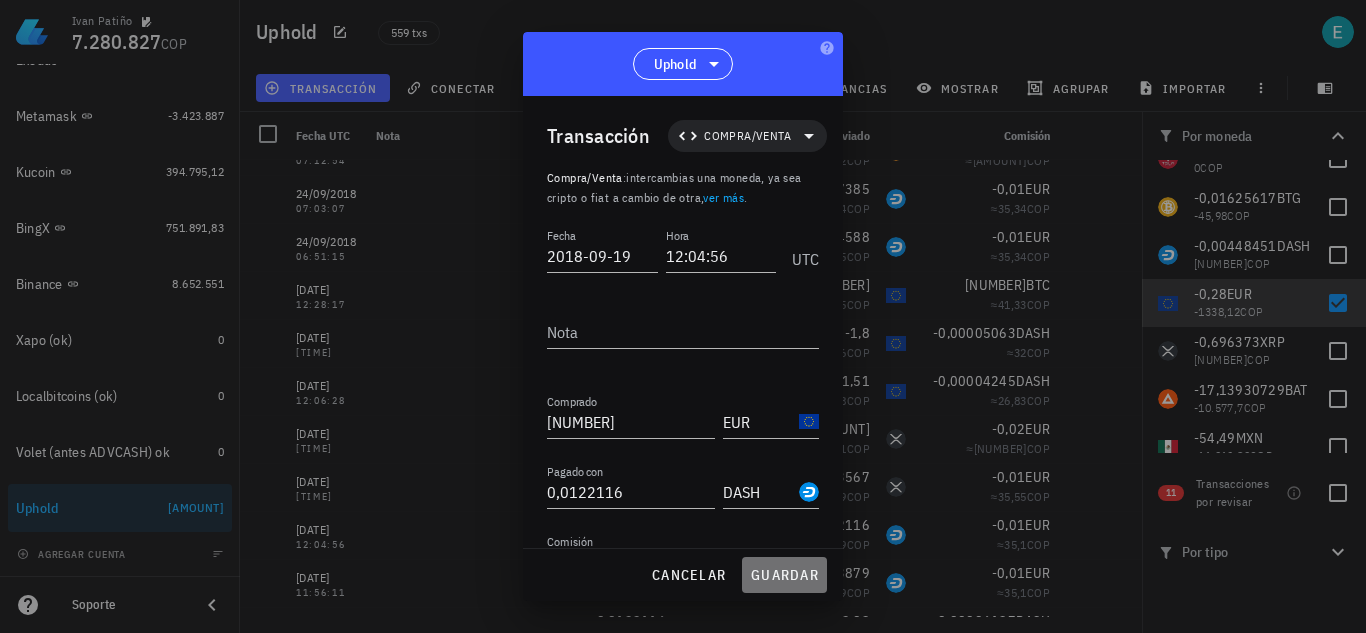 click on "guardar" at bounding box center [784, 575] 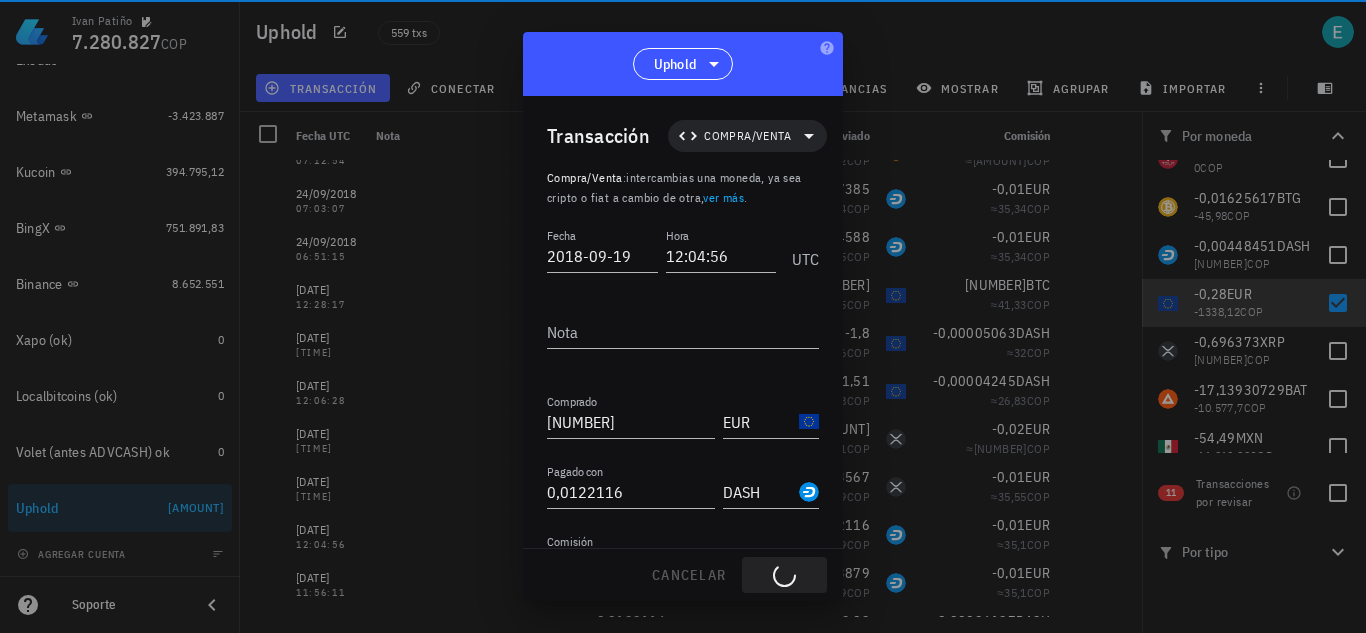 type on "[NUMBER]" 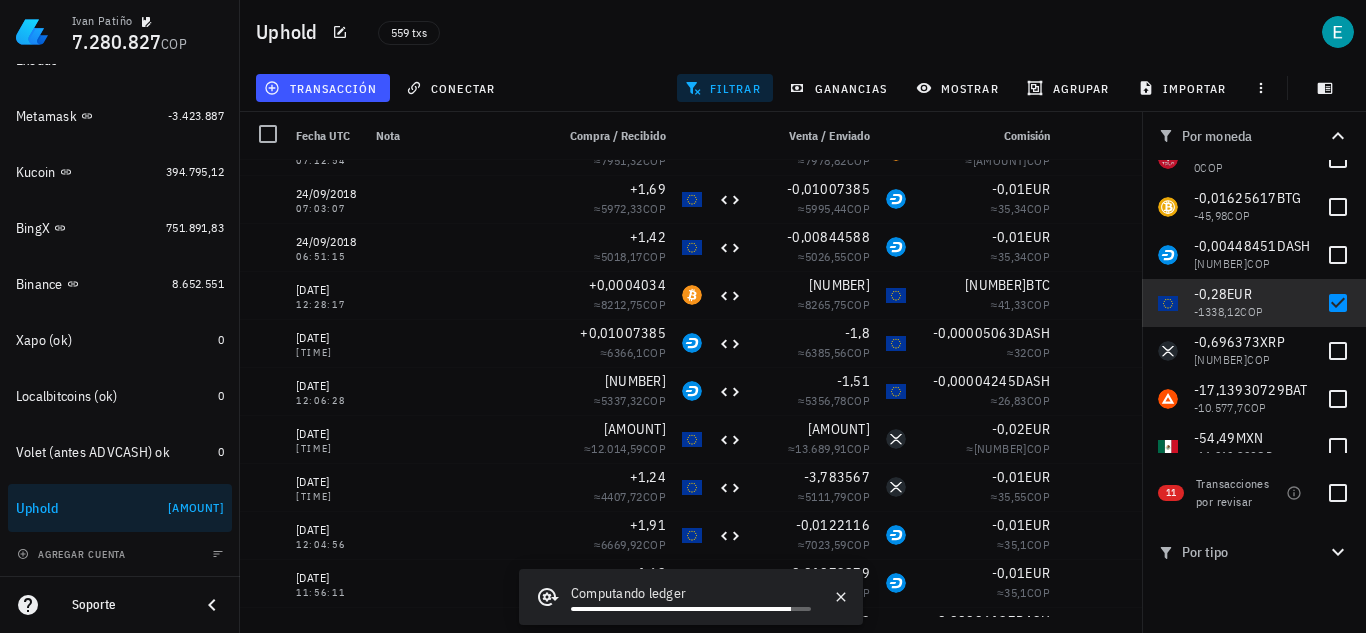 click on "Computando ledger" at bounding box center [673, 597] 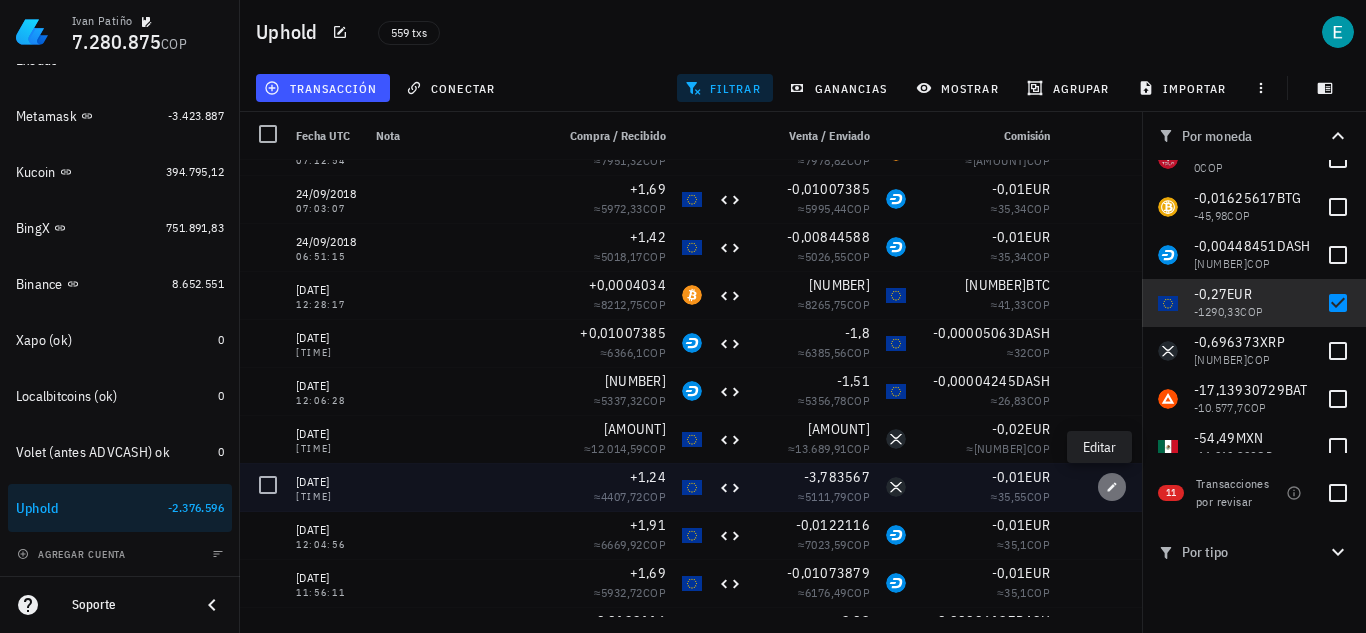 click 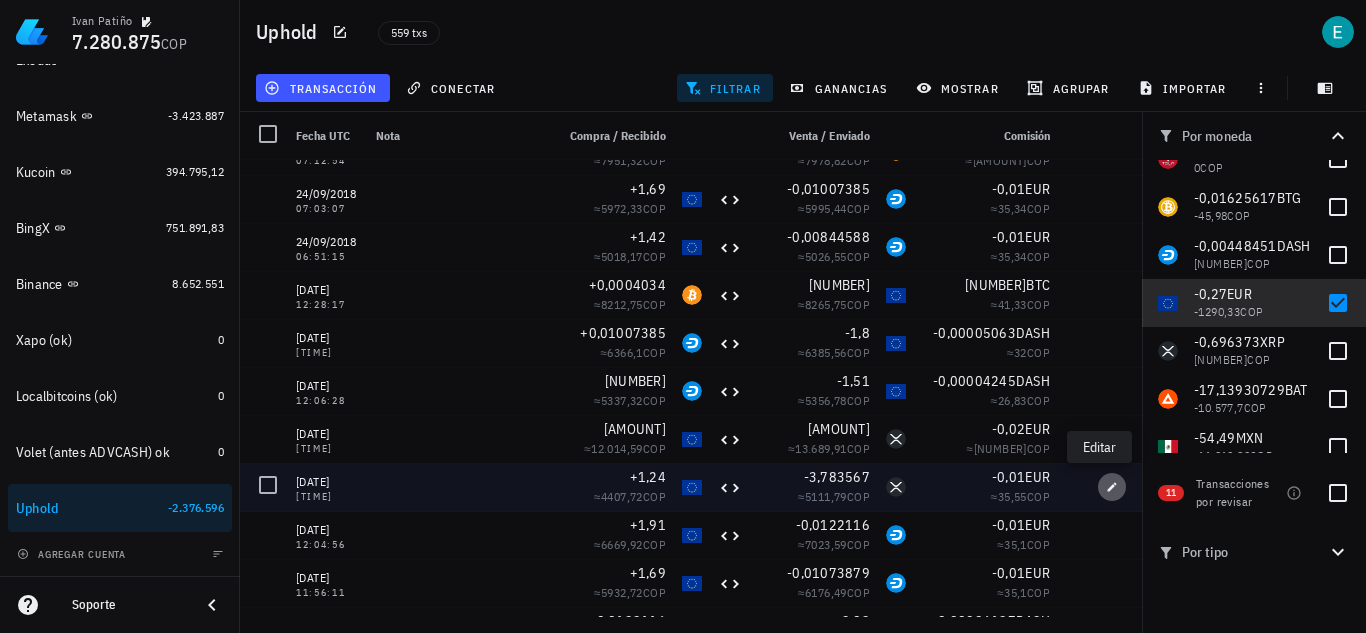 type on "[DATE]" 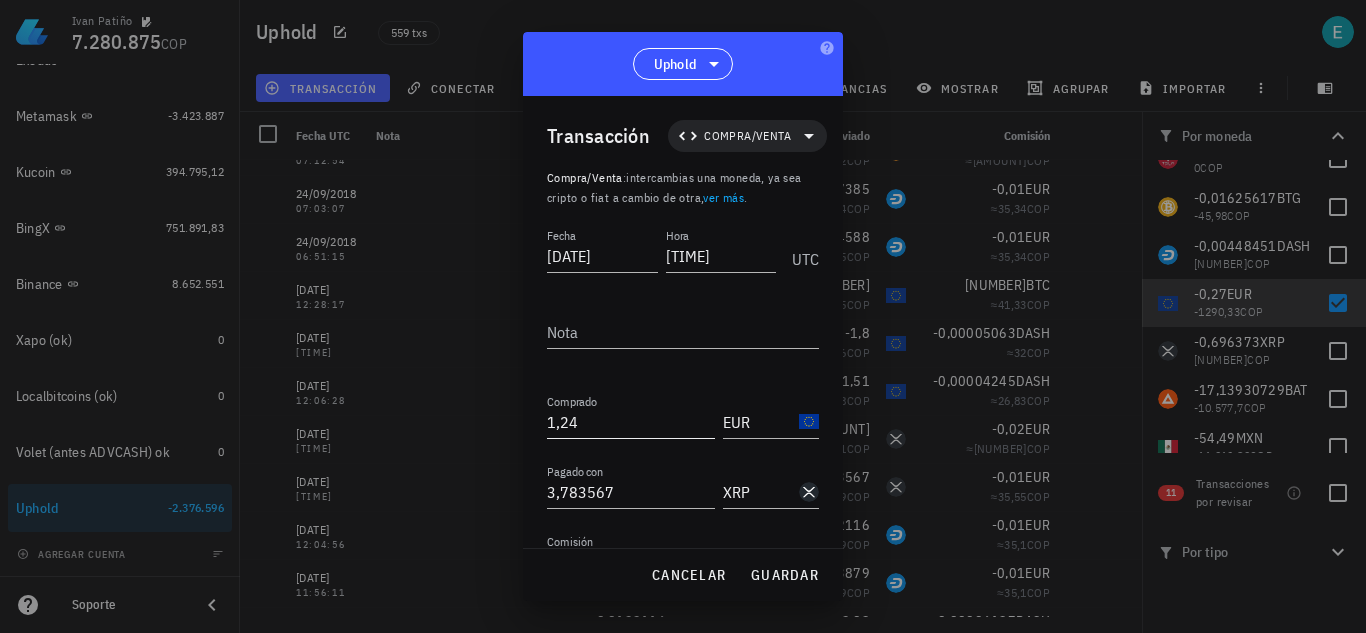 click on "1,24" at bounding box center (631, 422) 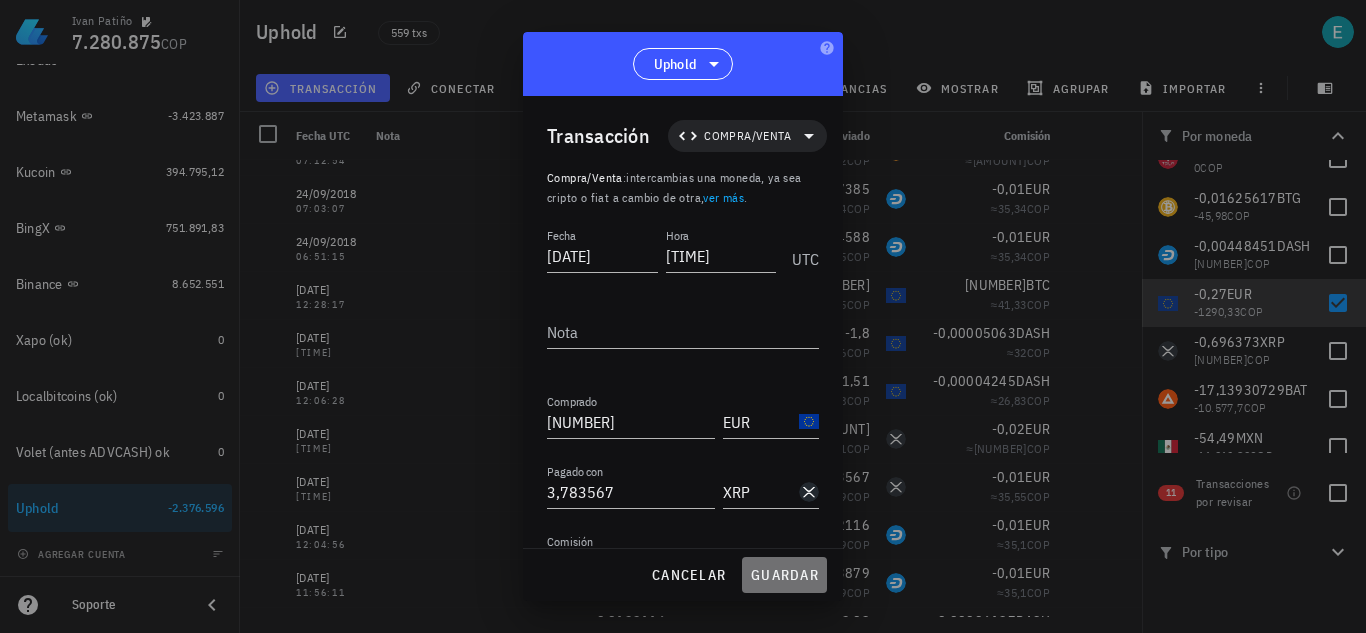 click on "guardar" at bounding box center (784, 575) 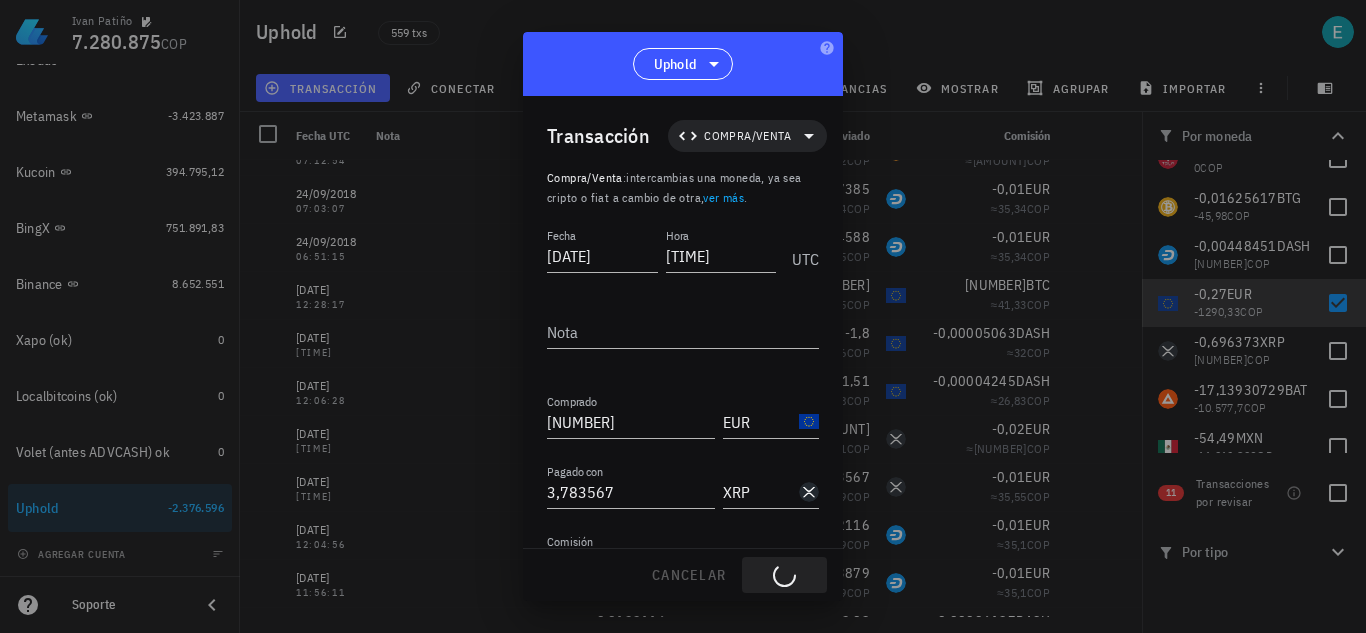type on "1,24" 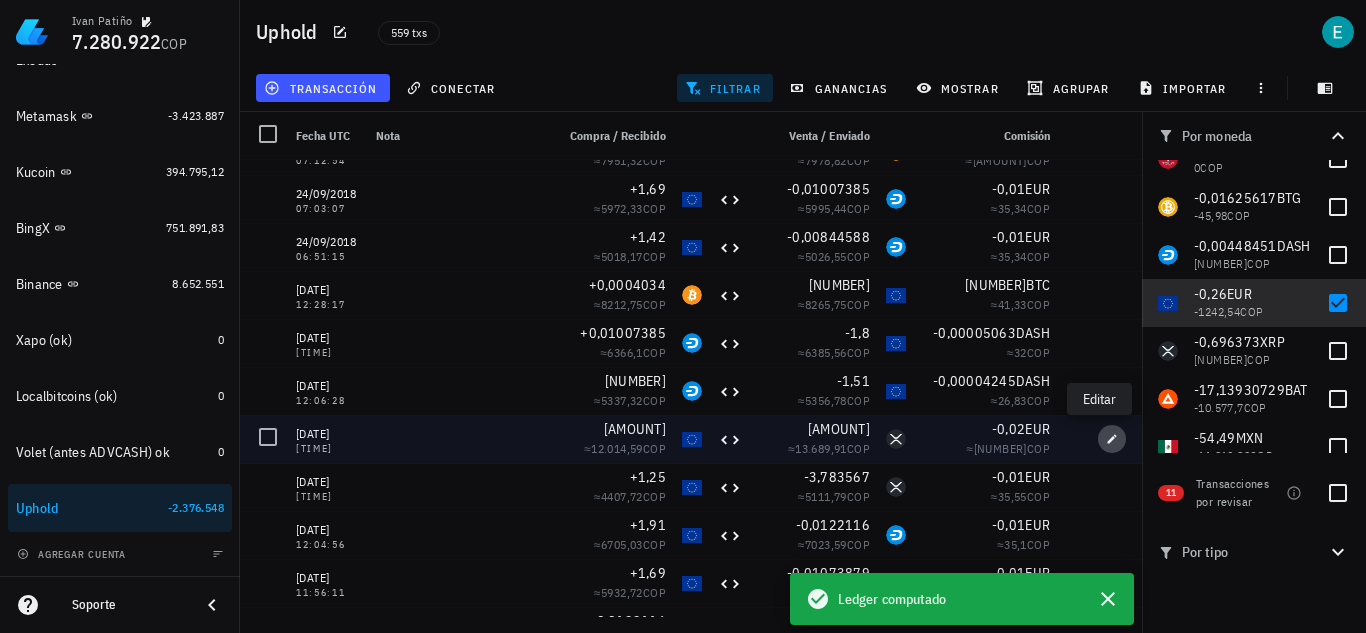 click 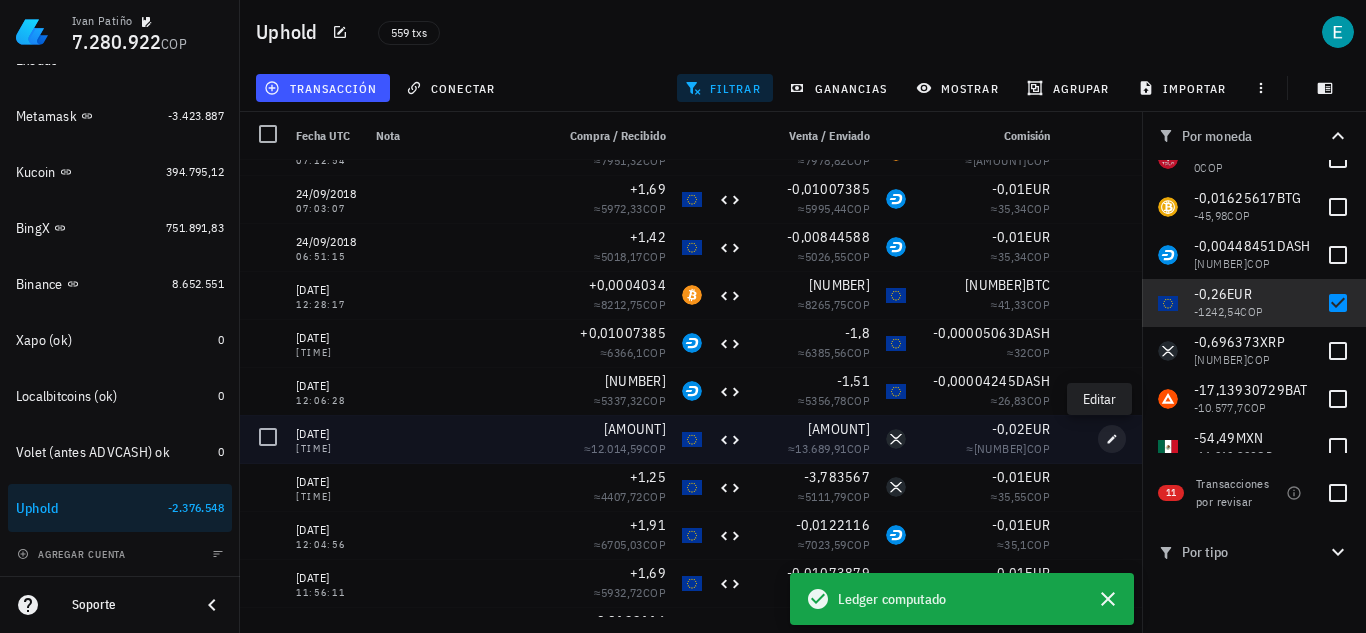 type on "[TIME]" 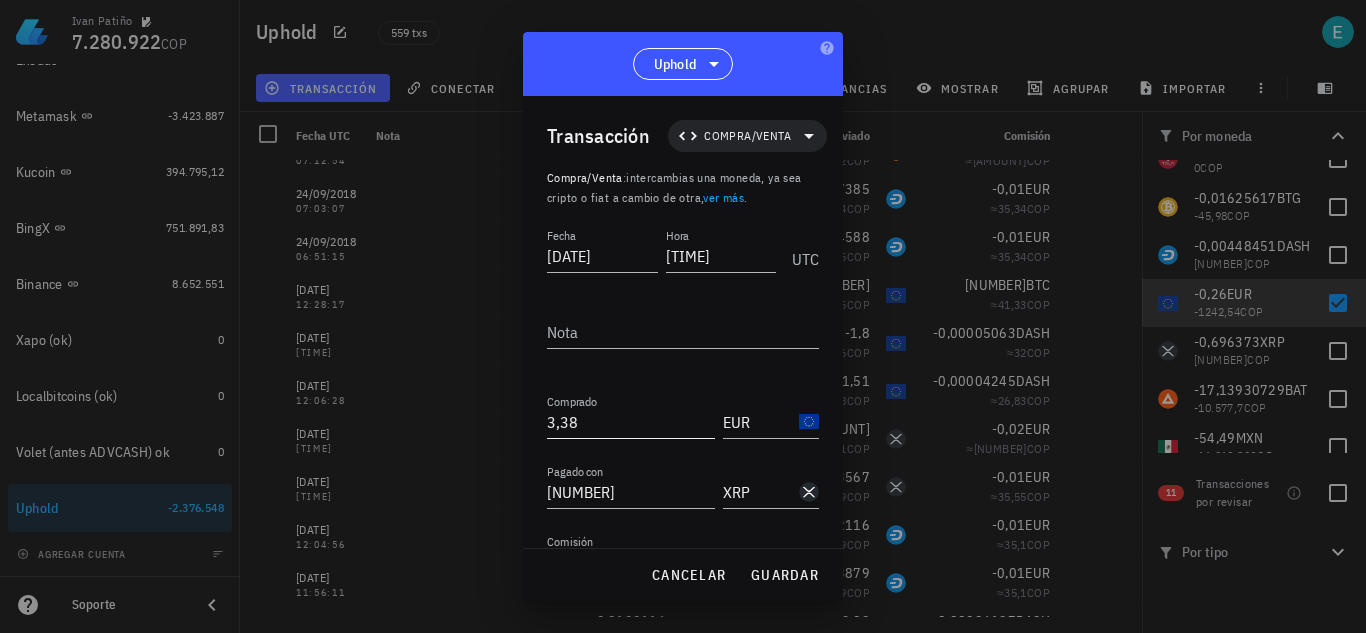 click on "3,38" at bounding box center [631, 422] 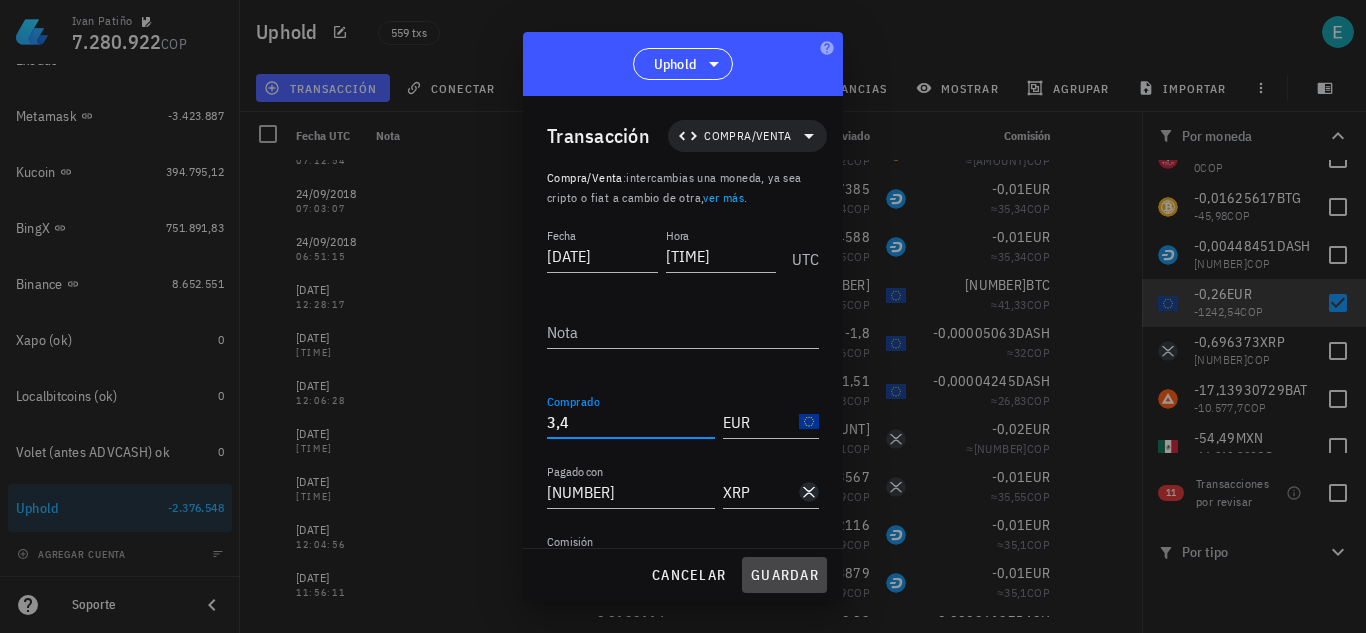 click on "guardar" at bounding box center [784, 575] 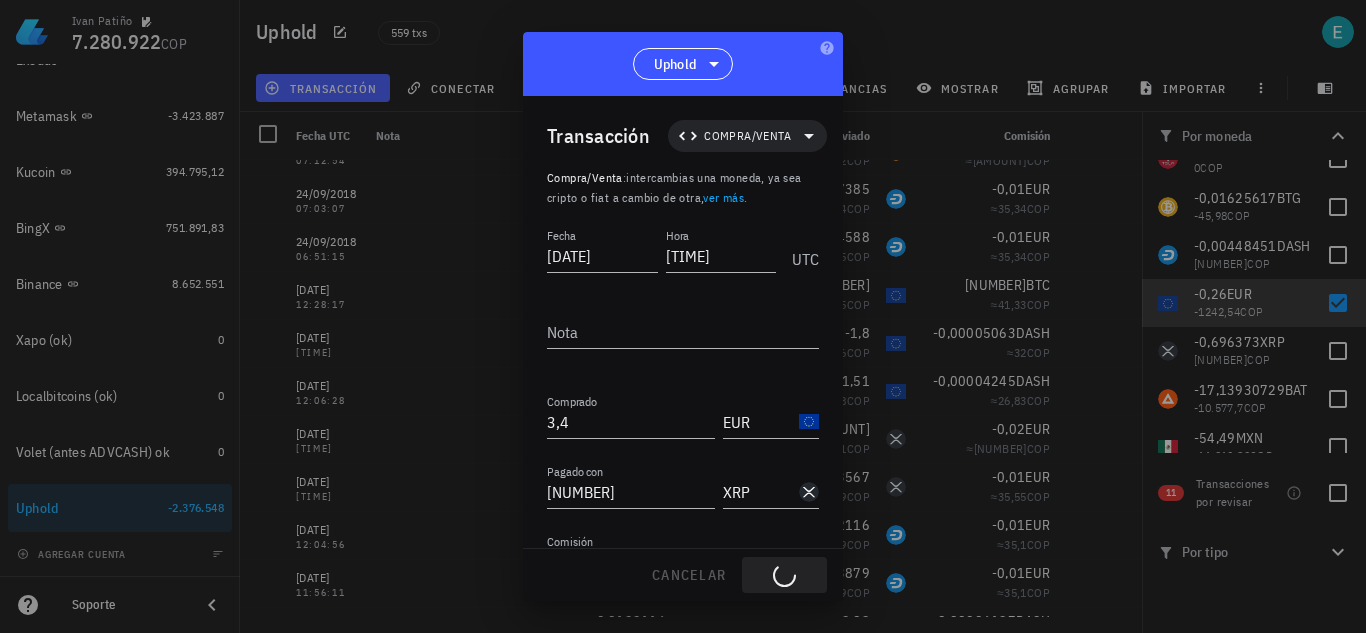 type on "3,38" 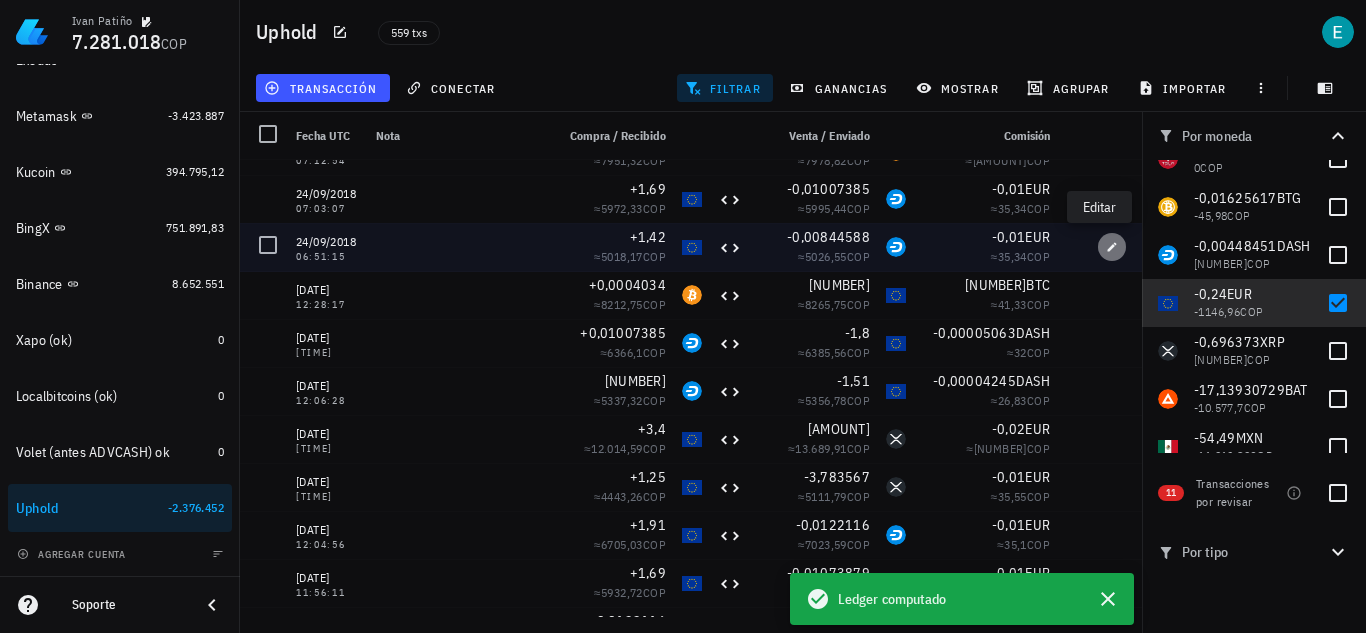 click 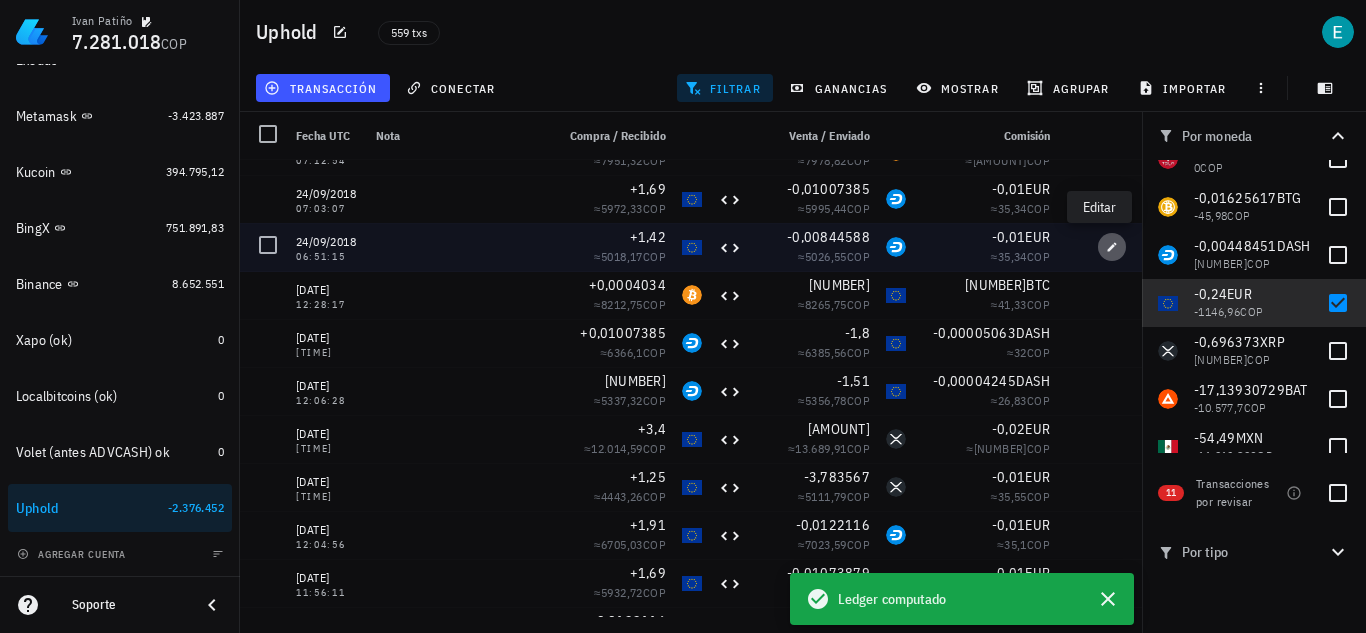 type on "[DATE]" 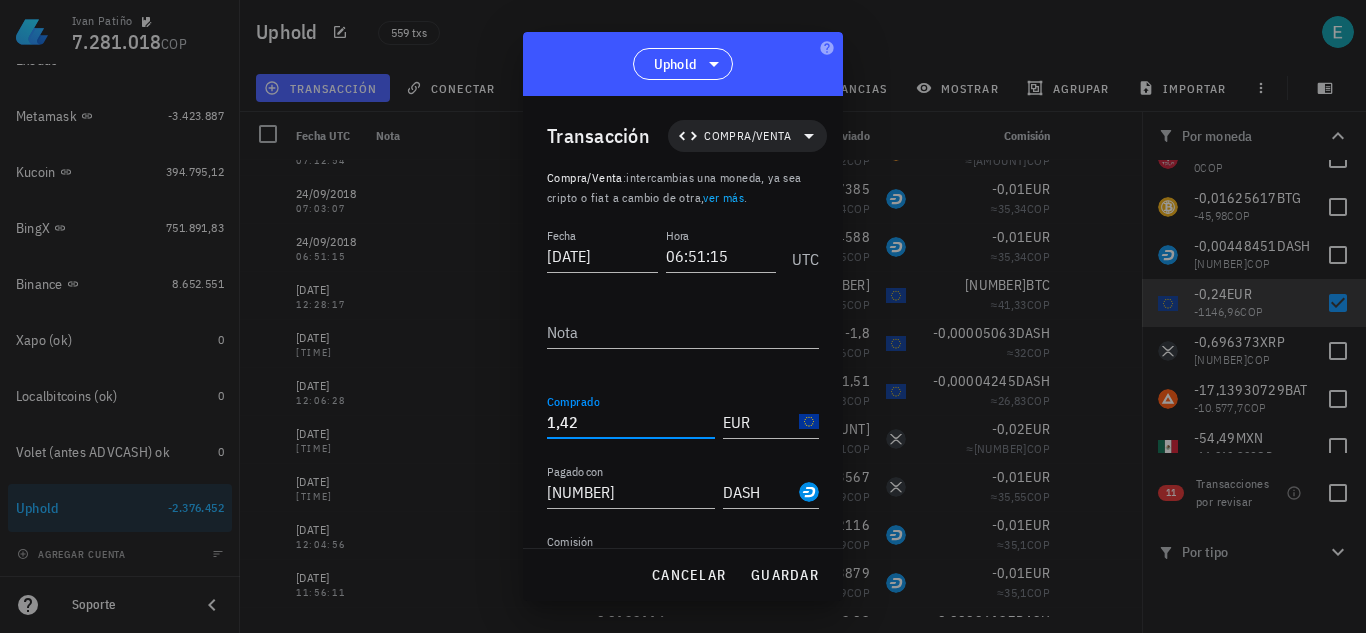 click on "1,42" at bounding box center (631, 422) 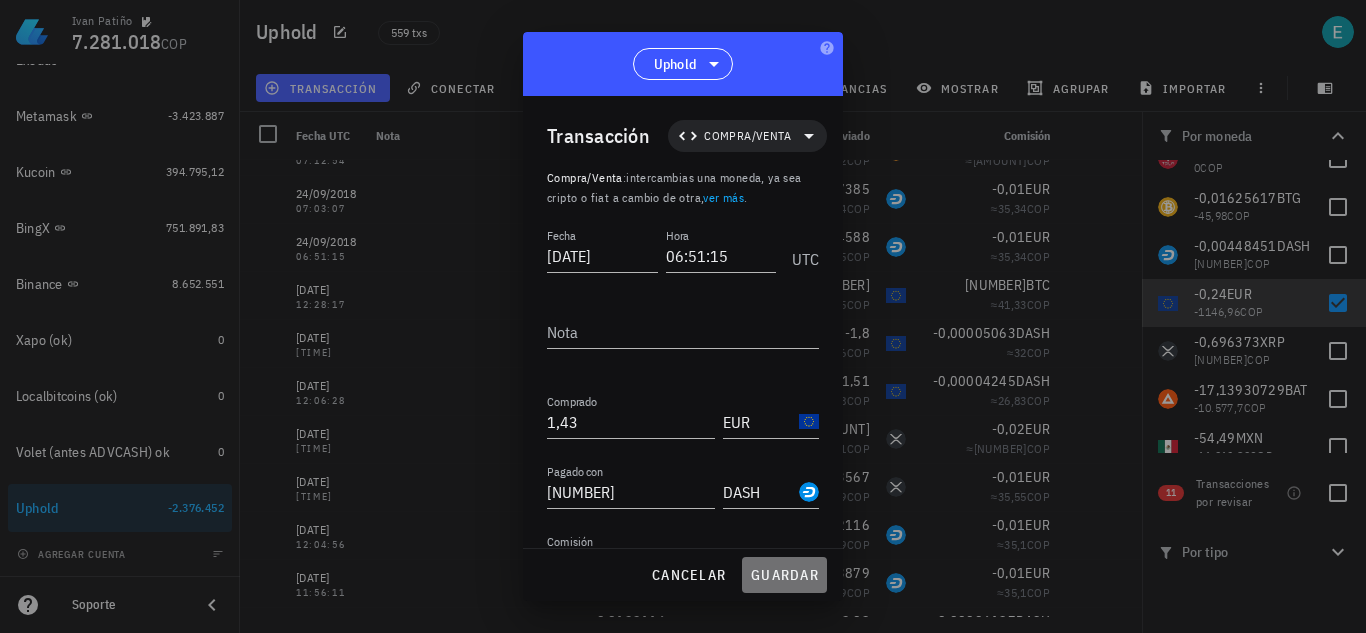 click on "guardar" at bounding box center [784, 575] 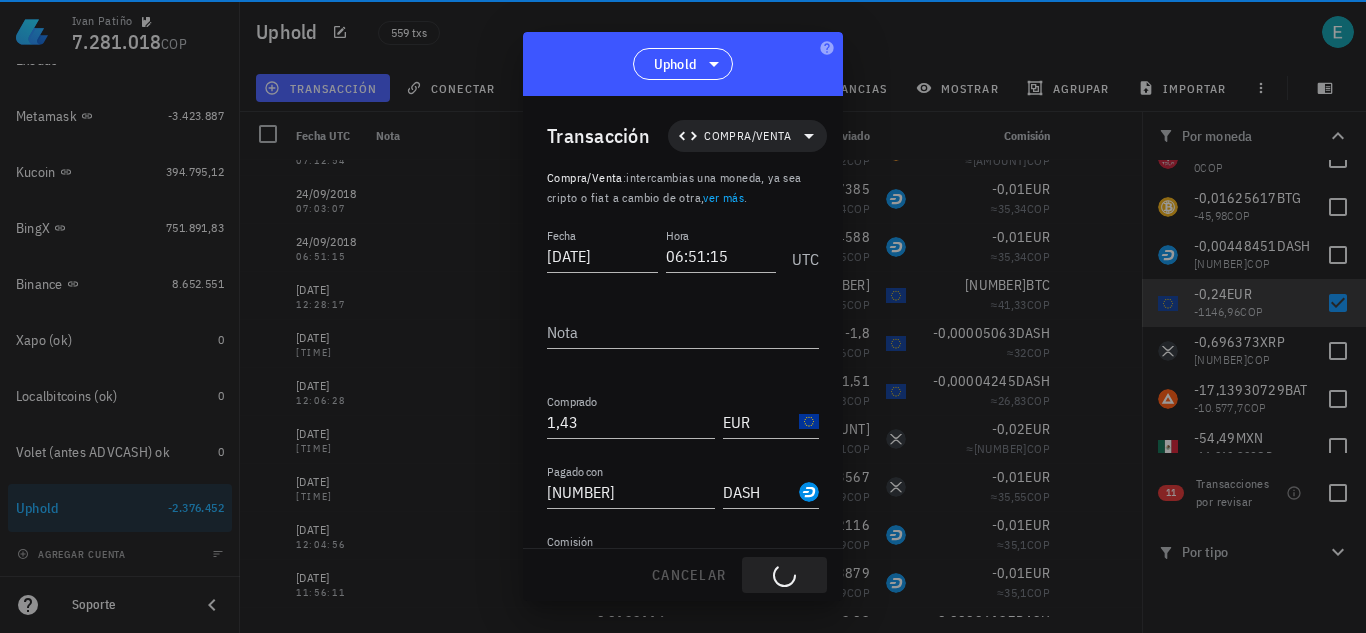 type on "1,42" 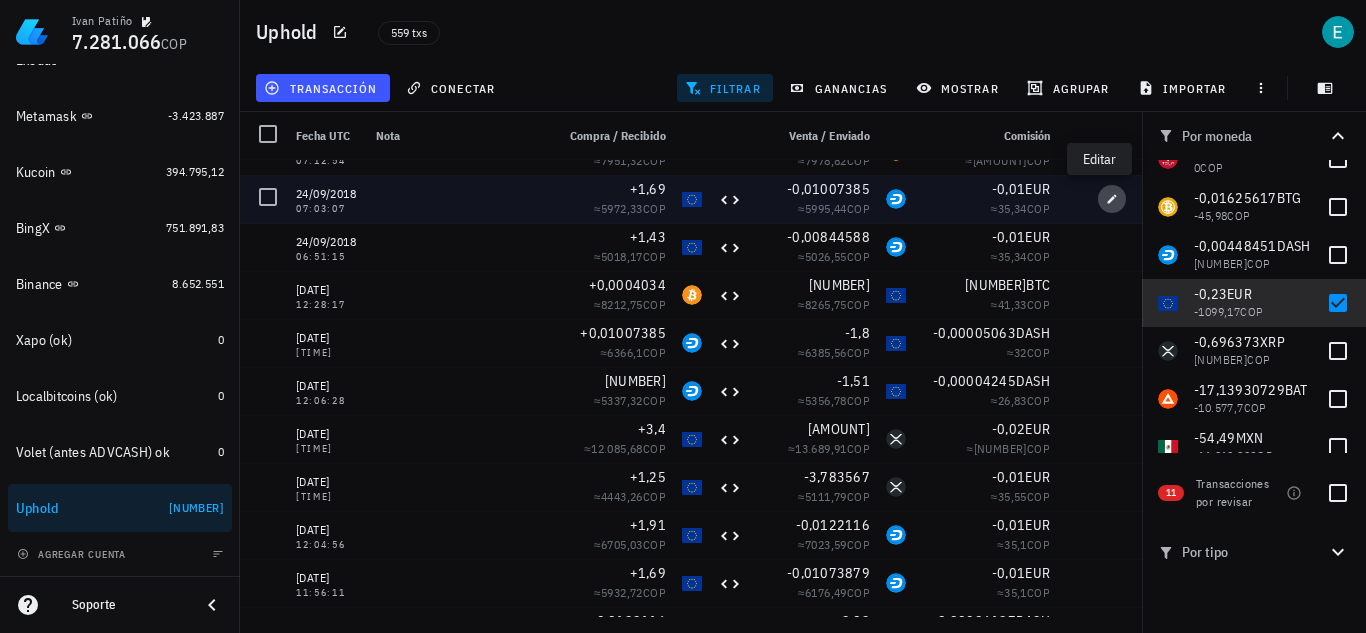 click 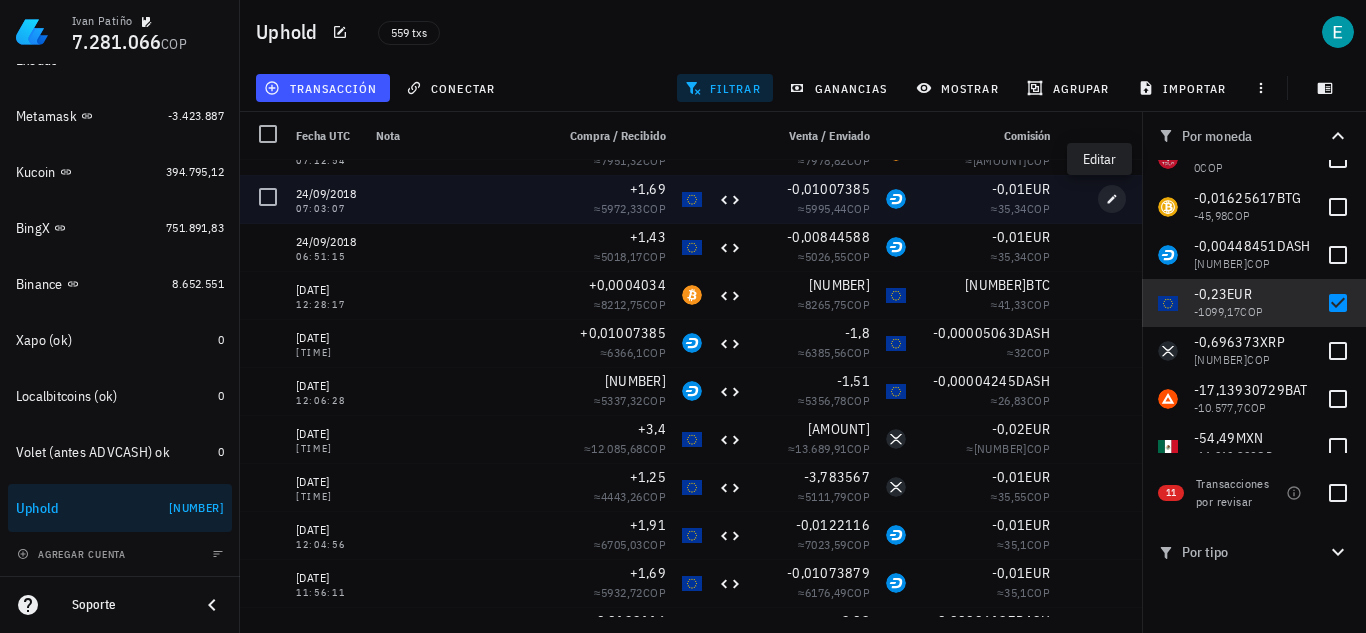 type on "07:03:07" 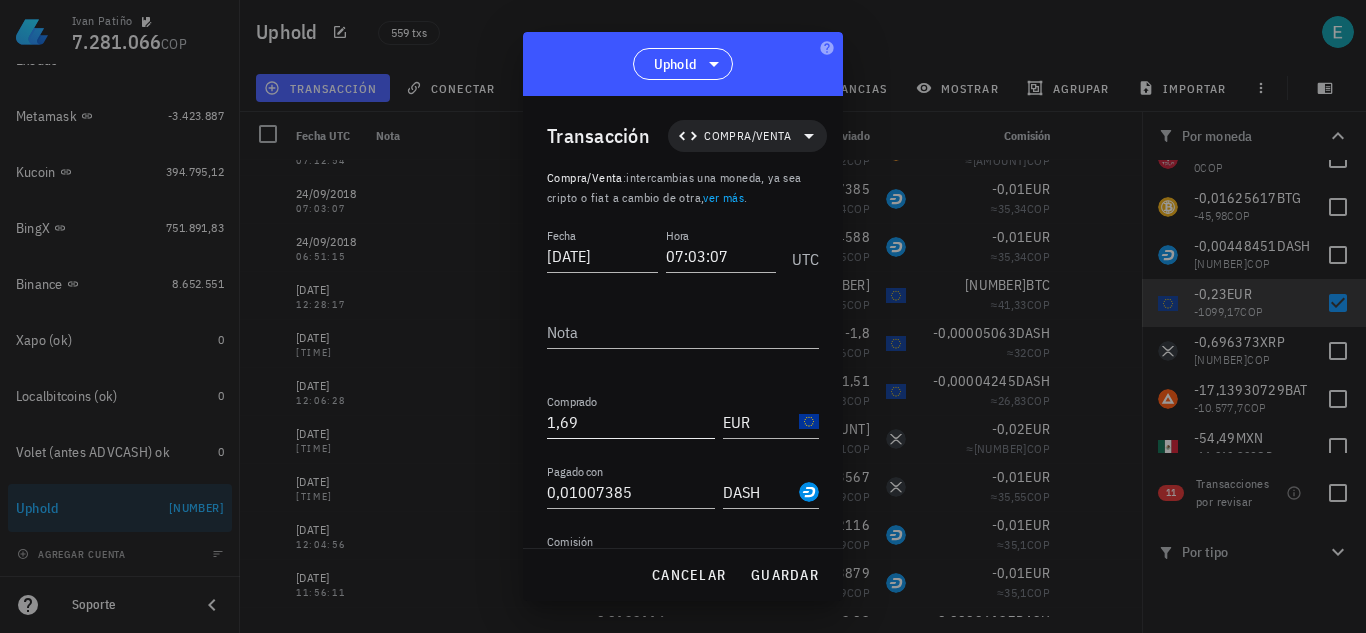 click on "1,69" at bounding box center [631, 422] 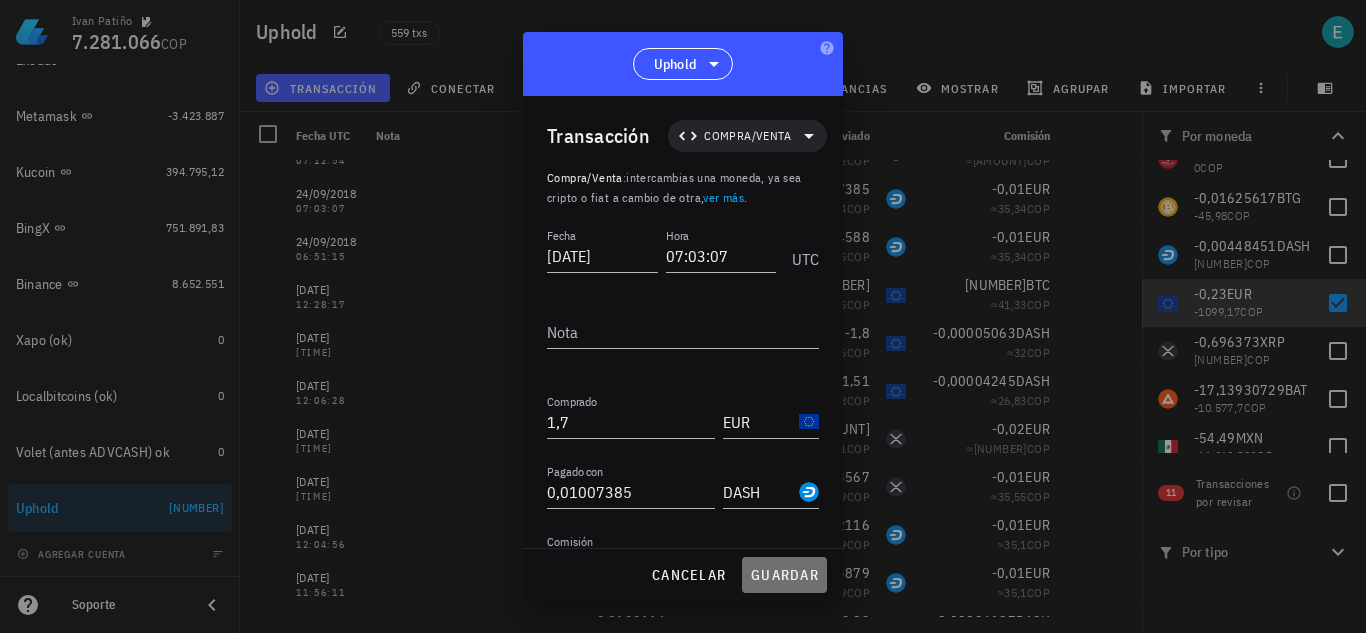 click on "guardar" at bounding box center [784, 575] 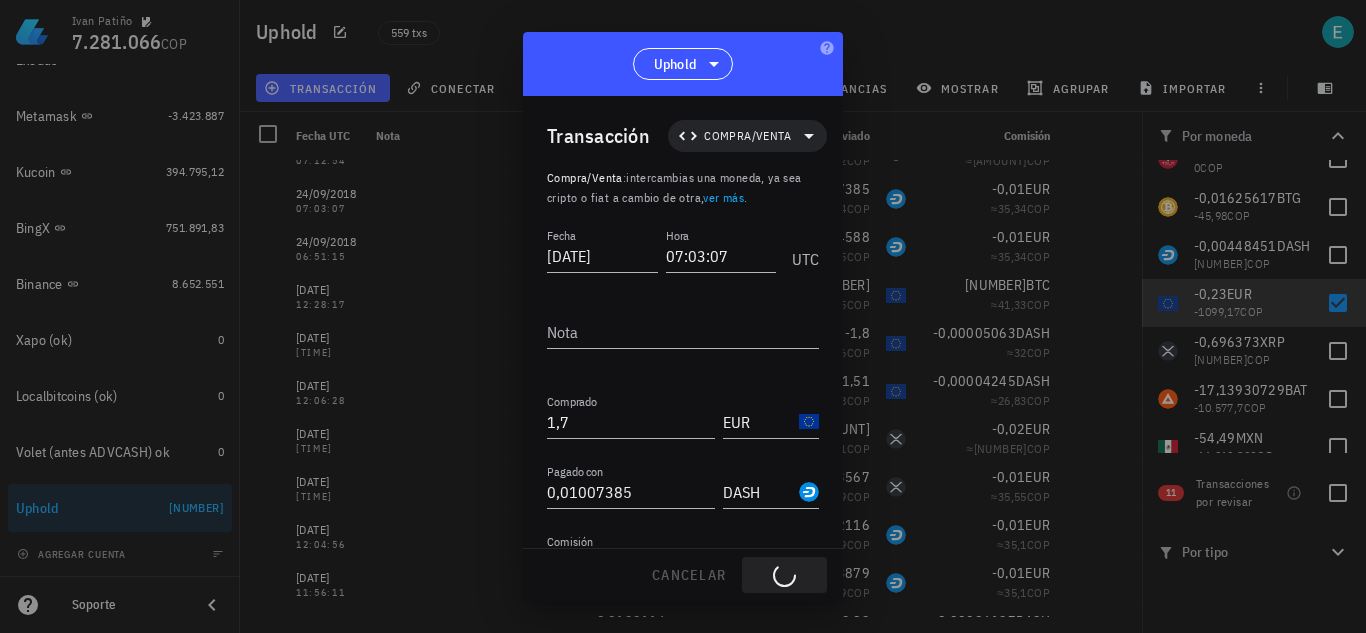 type on "1,69" 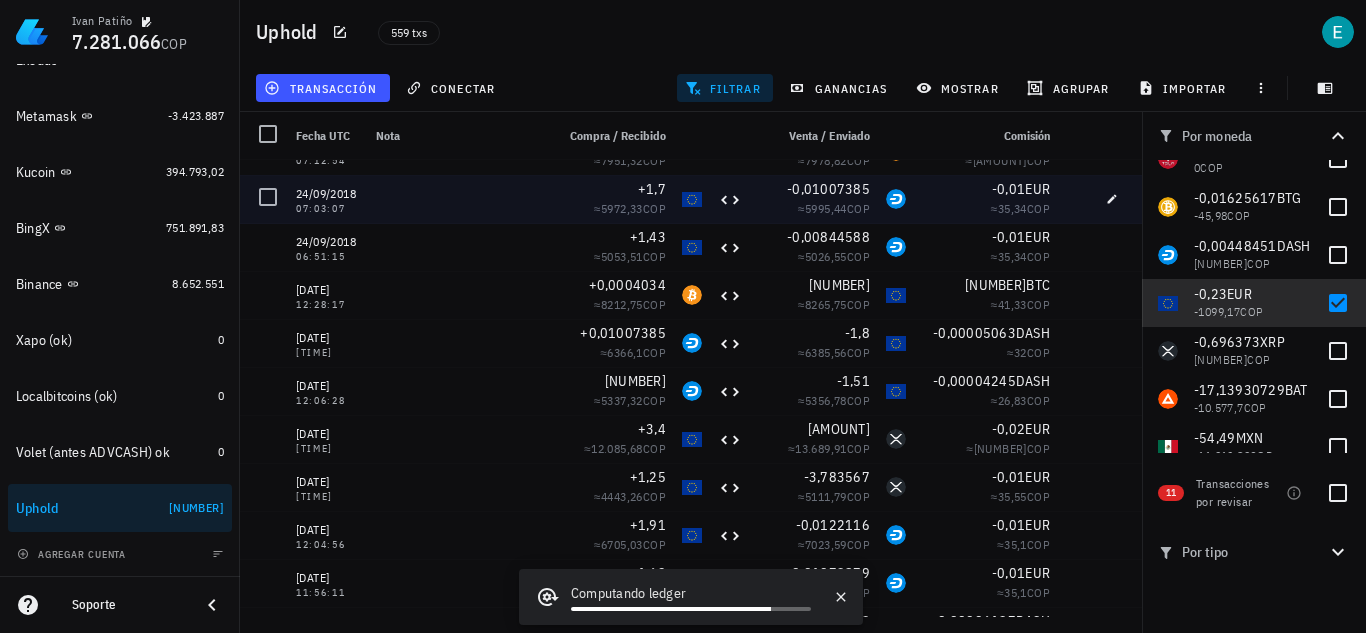 click at bounding box center [1074, 199] 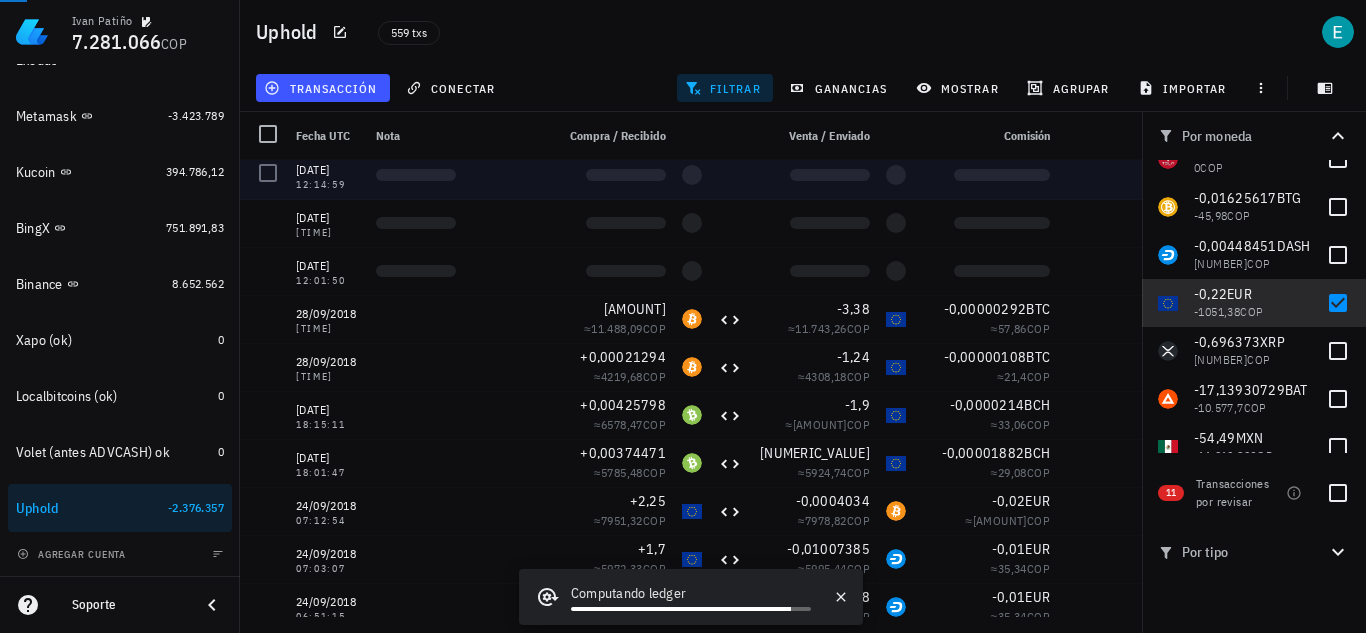scroll, scrollTop: 2705, scrollLeft: 0, axis: vertical 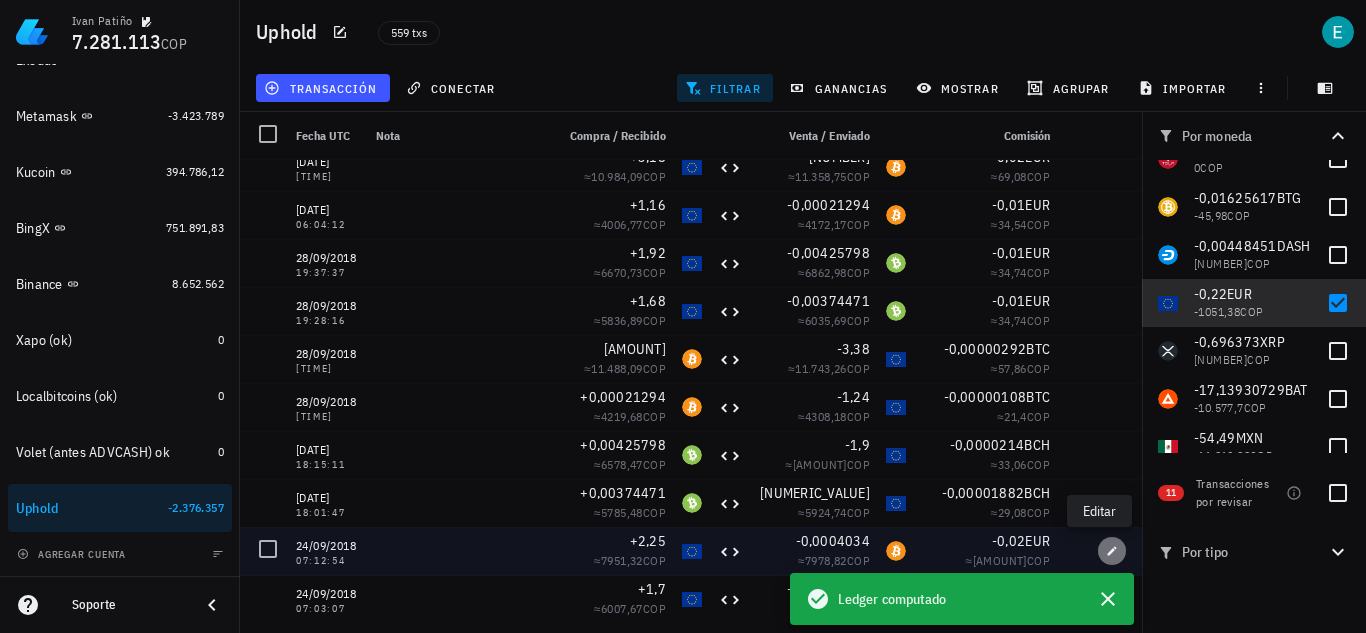 click 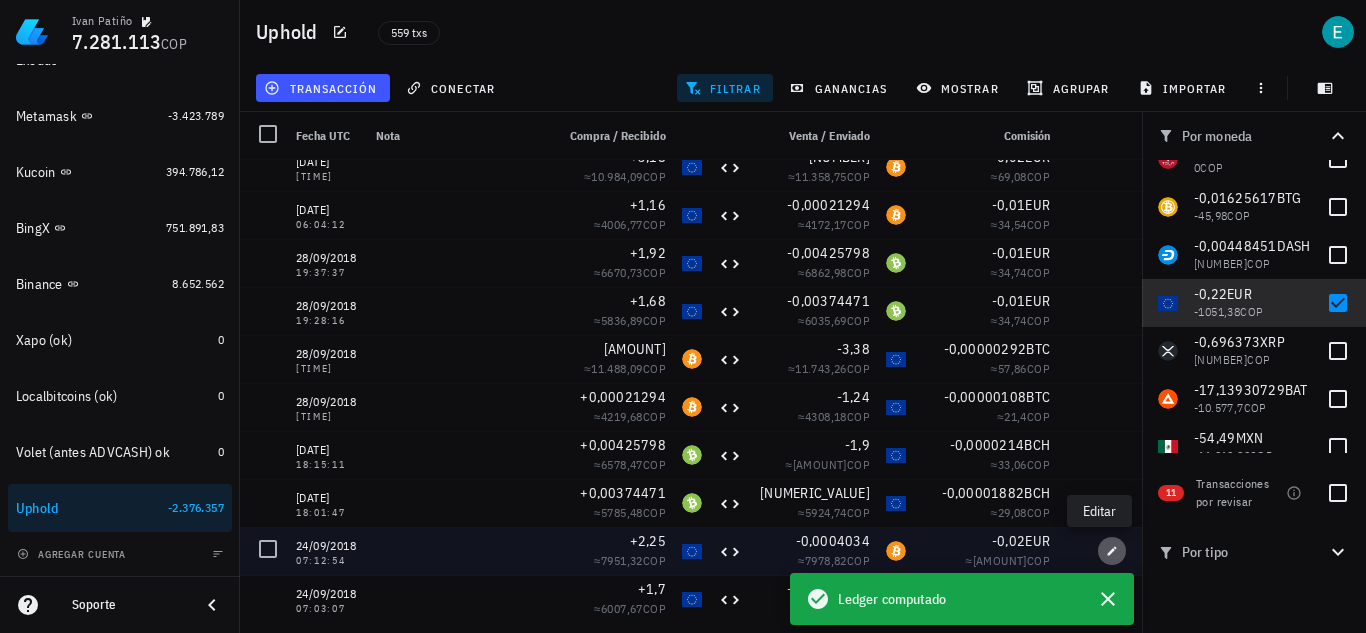 type on "07:12:54" 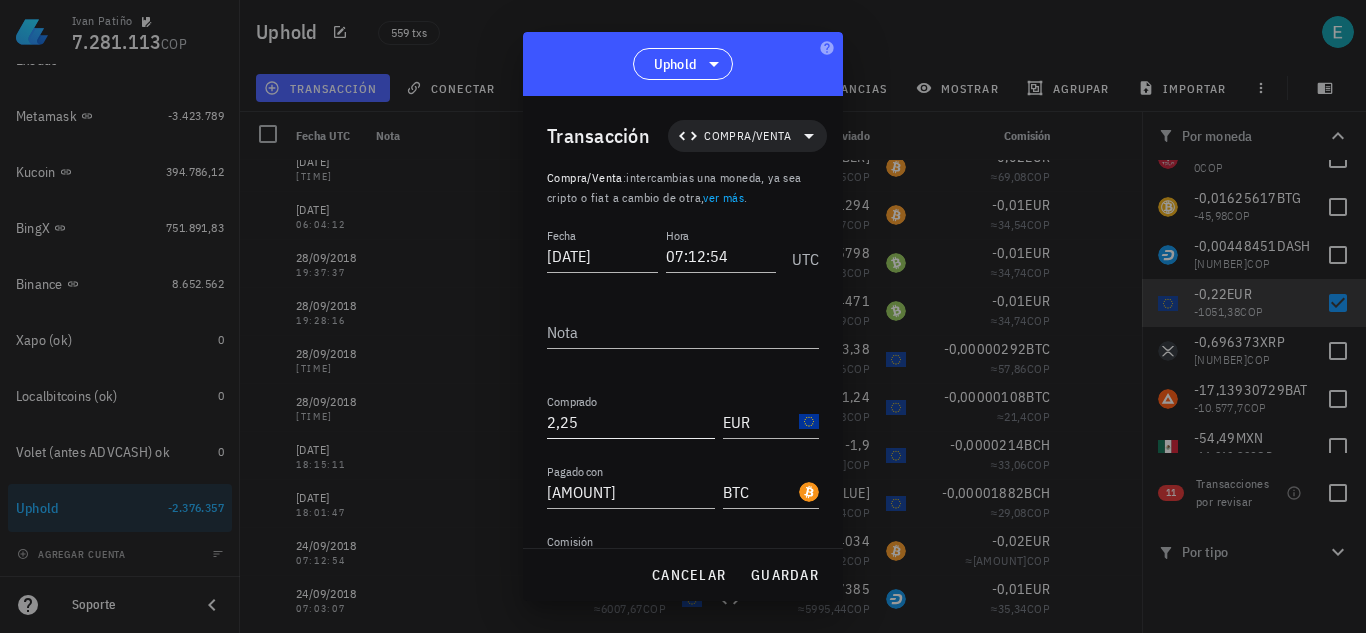 click on "2,25" at bounding box center (631, 422) 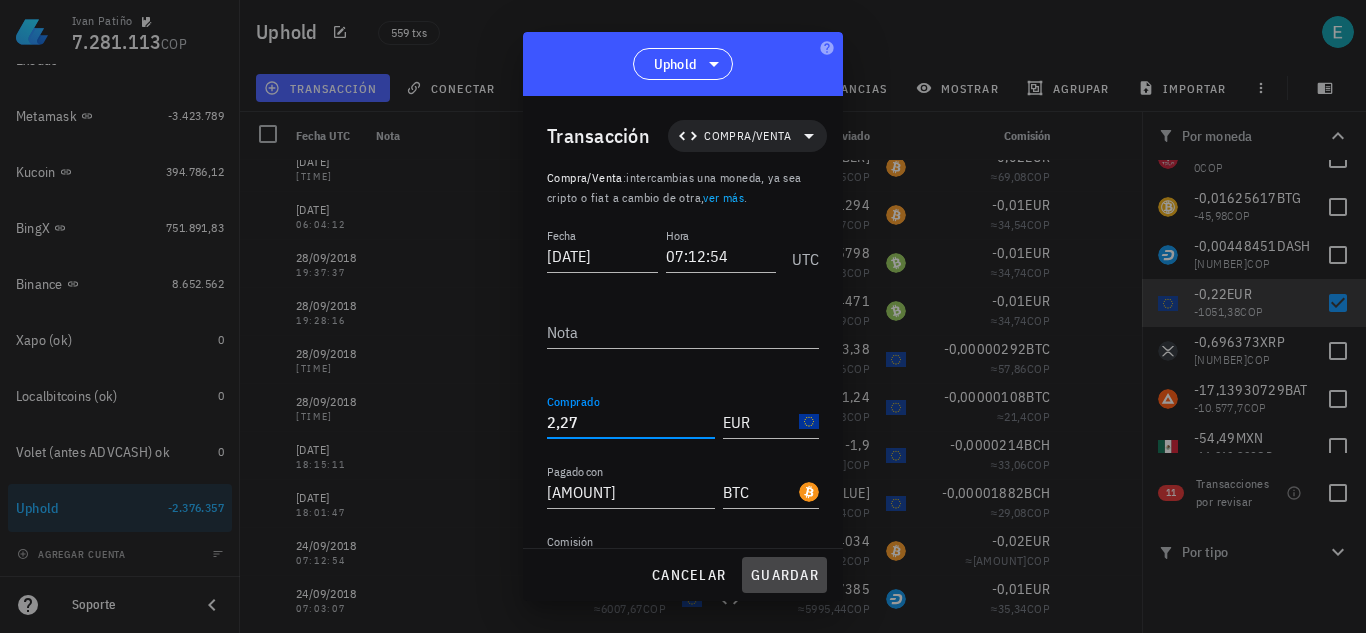 click on "guardar" at bounding box center (784, 575) 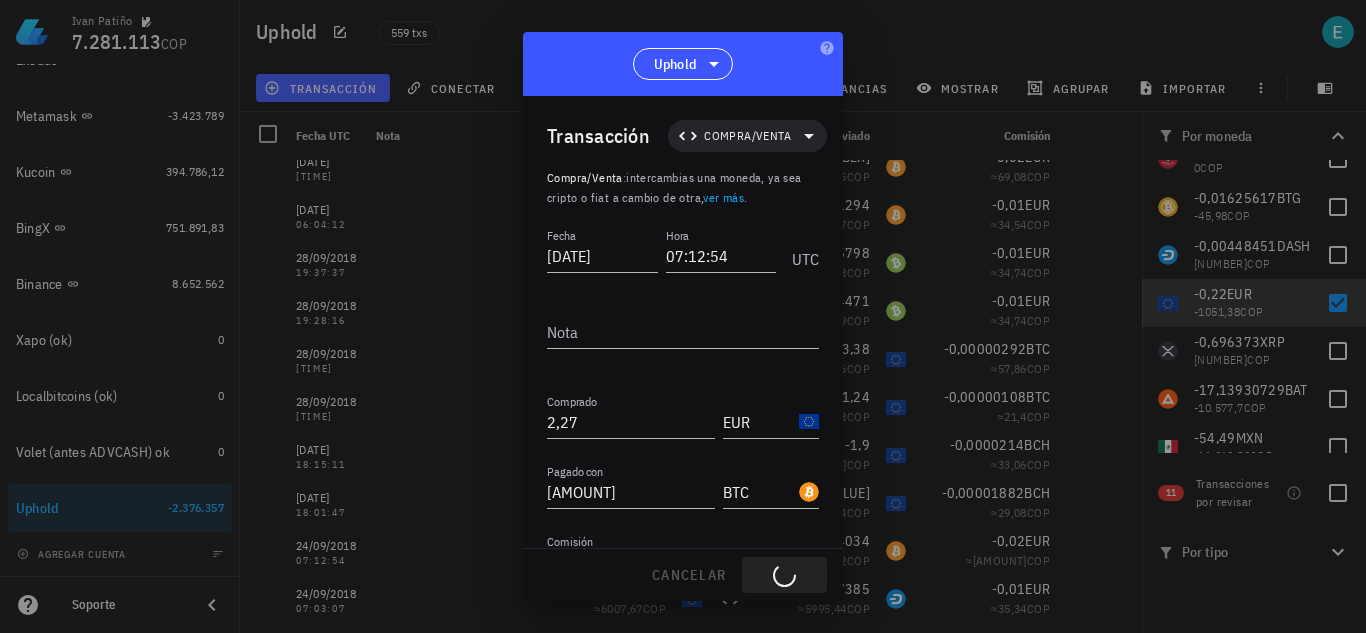 type on "2,25" 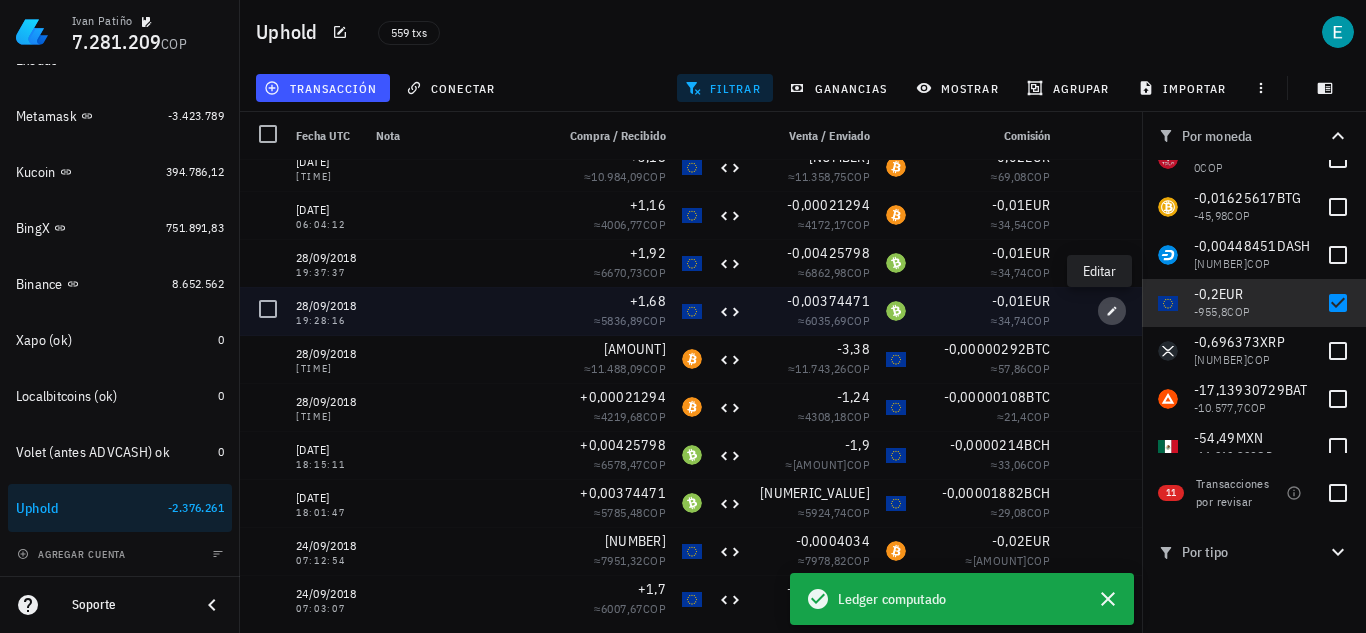 click 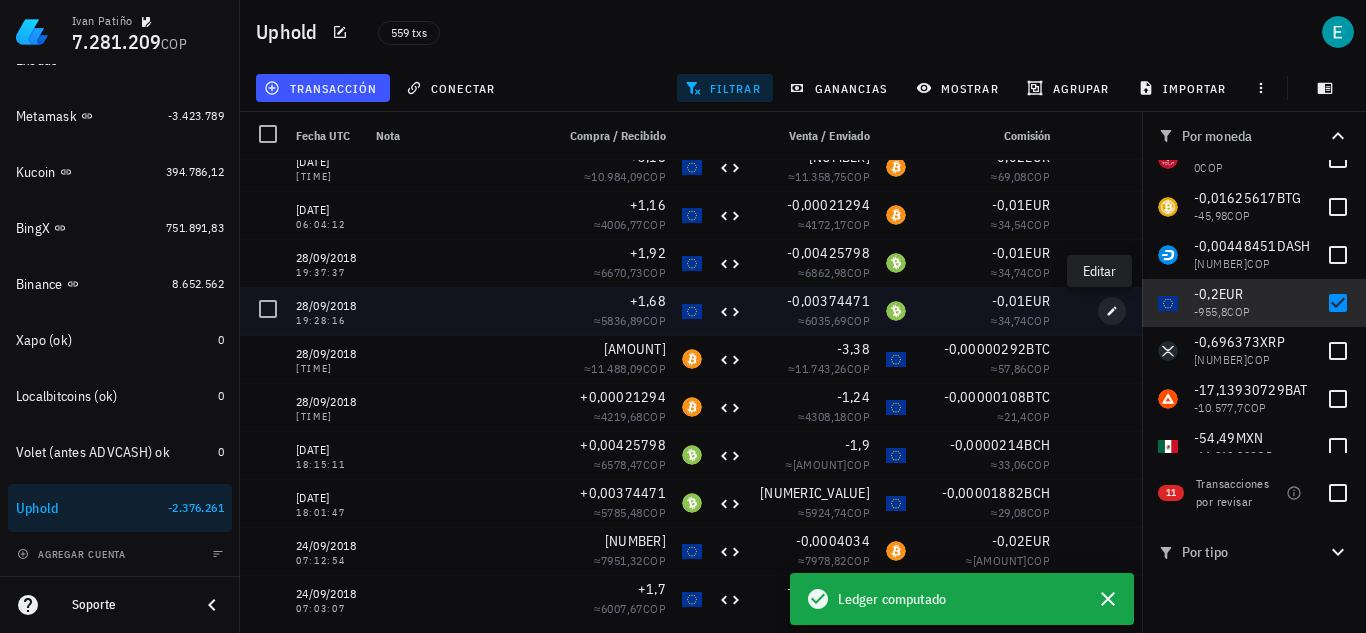 type on "2018-09-28" 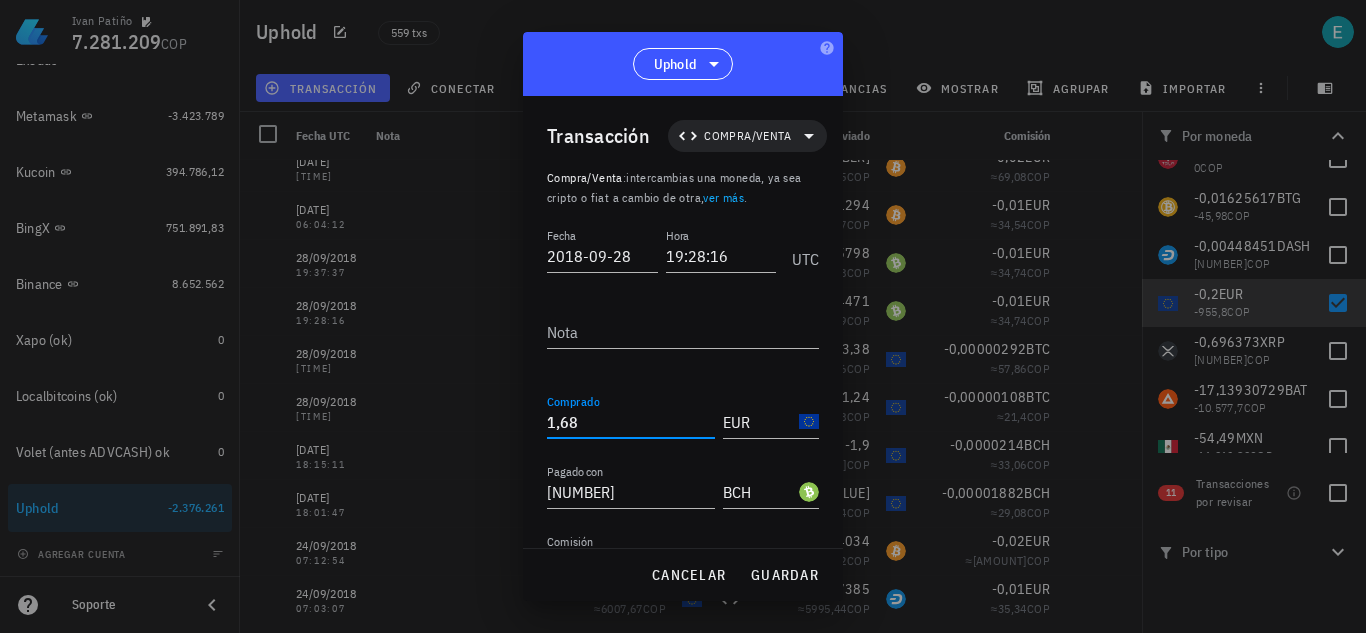 click on "1,68" at bounding box center [631, 422] 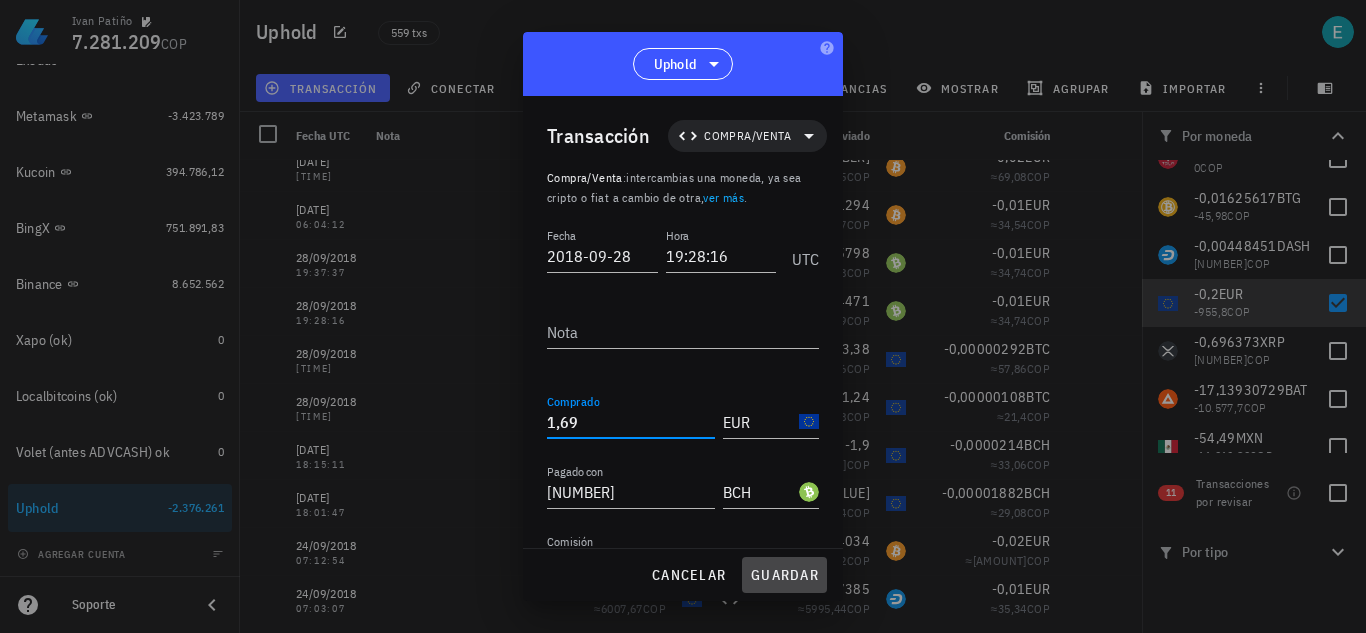 click on "guardar" at bounding box center (784, 575) 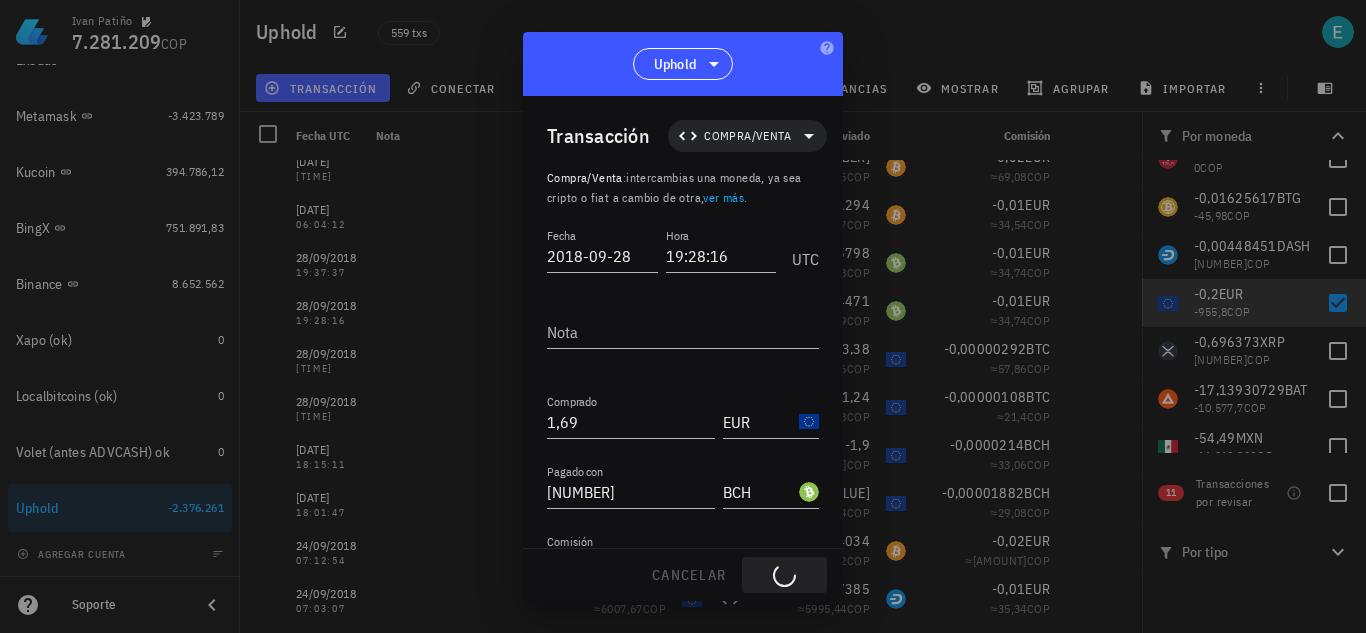 type on "1,68" 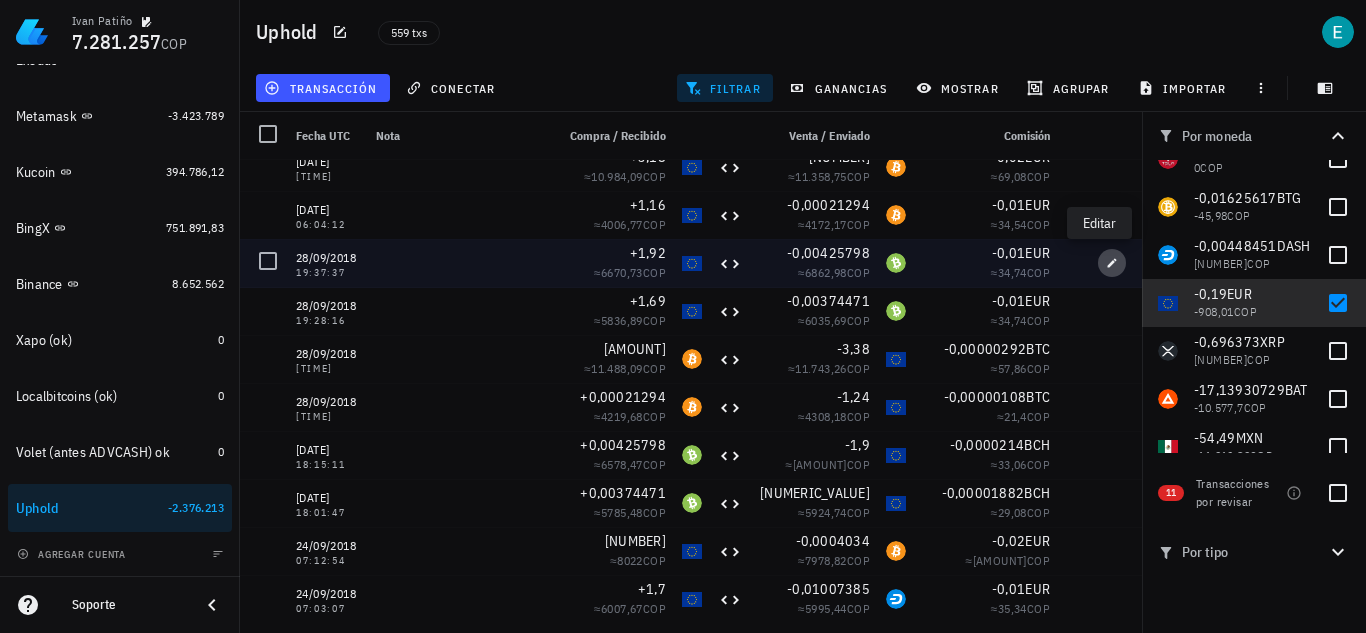 click 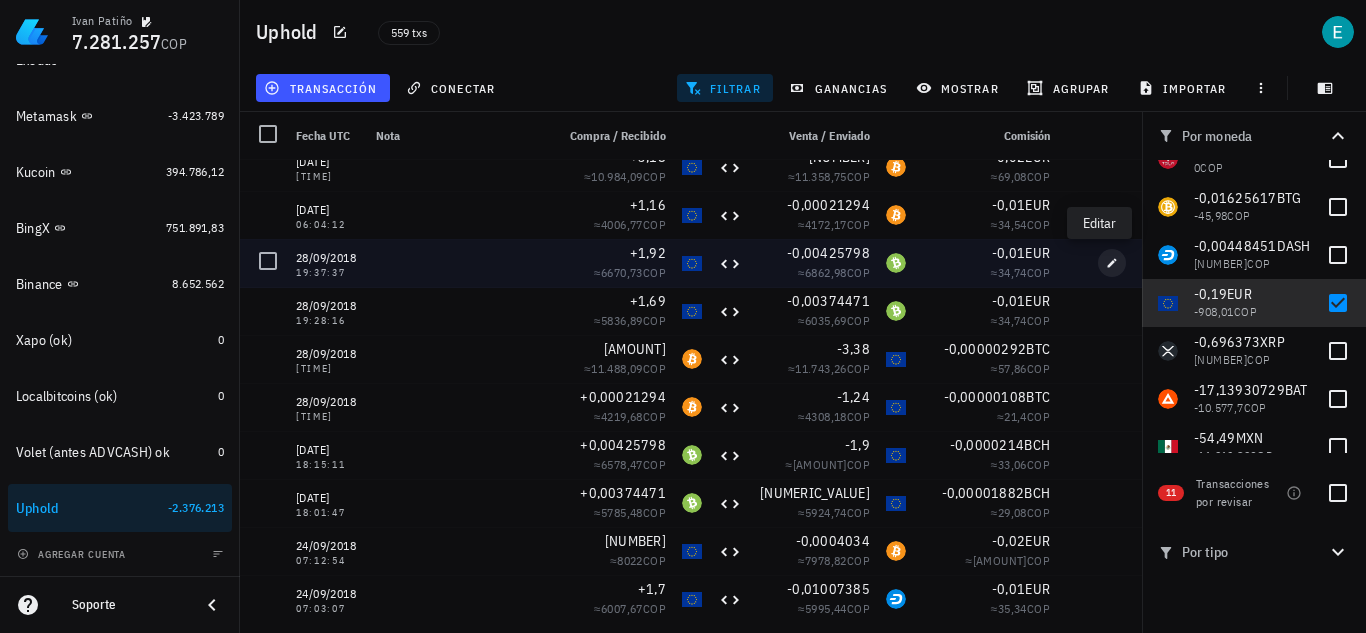 type on "19:37:37" 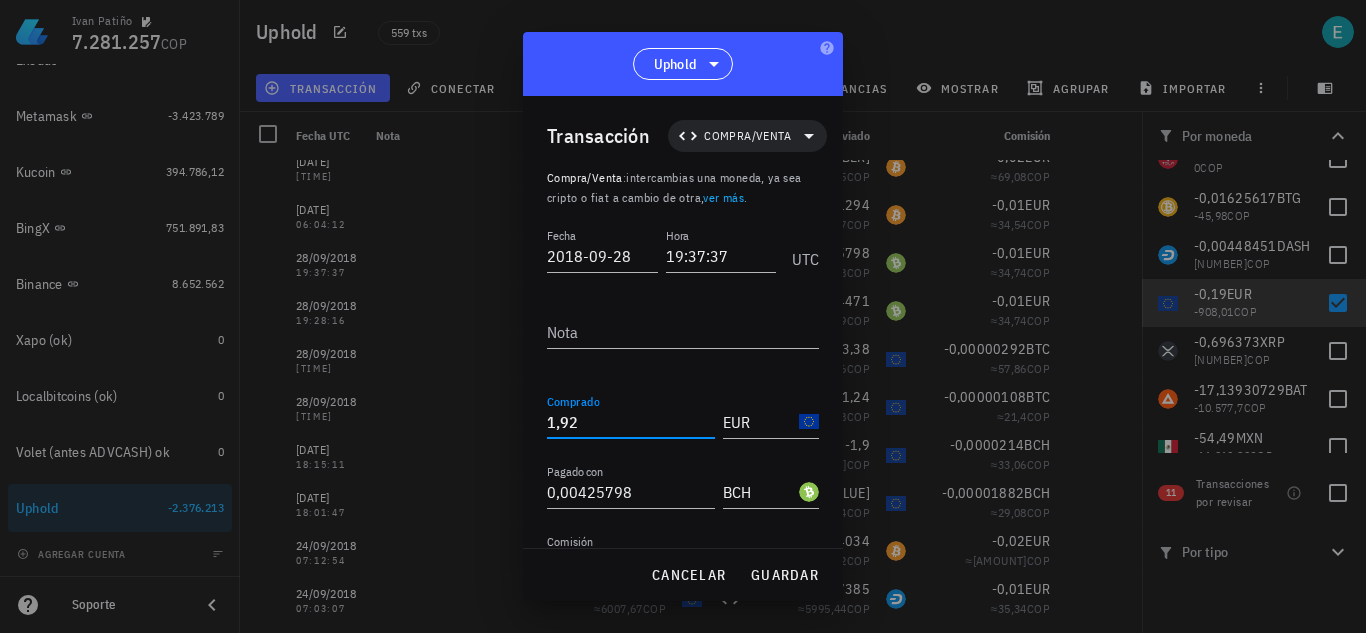 click on "1,92" at bounding box center (631, 422) 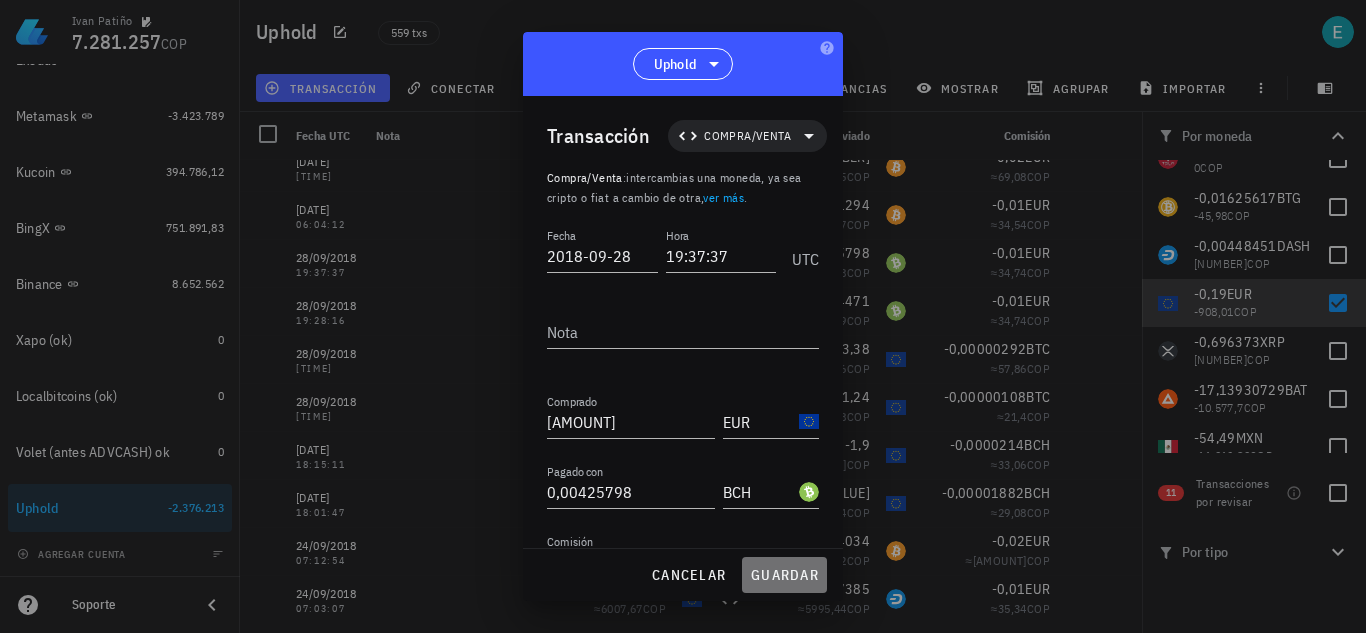 click on "guardar" at bounding box center (784, 575) 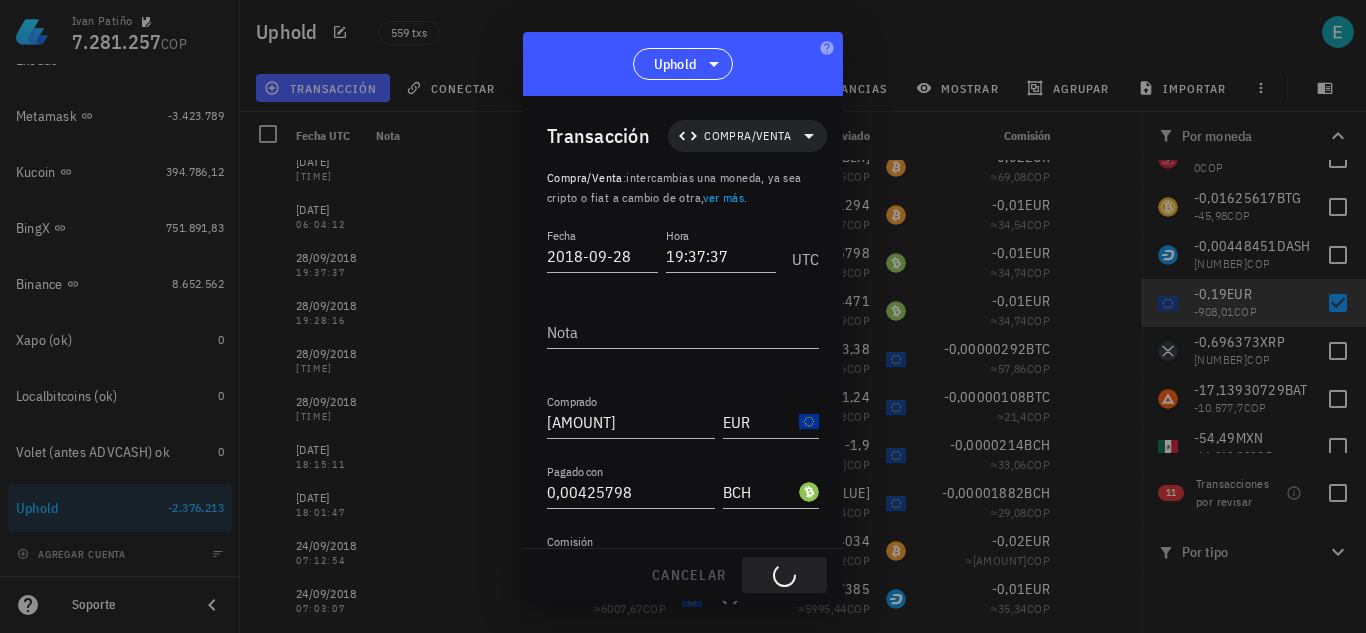 type on "1,92" 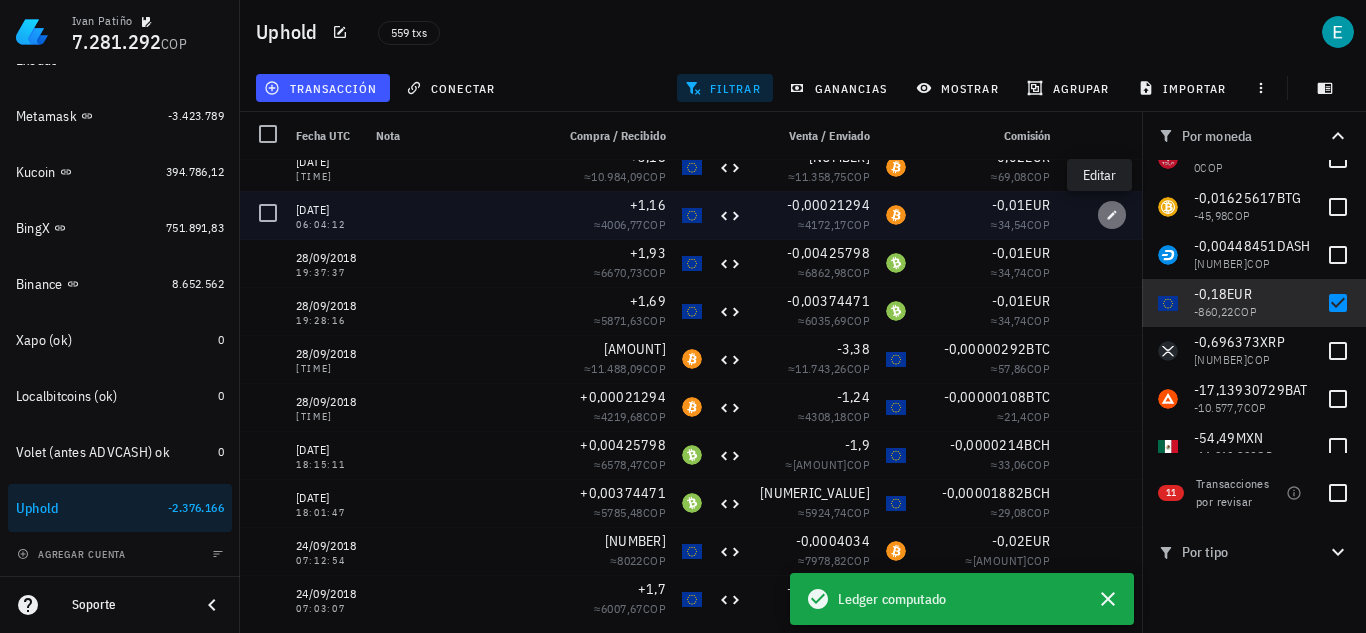 click 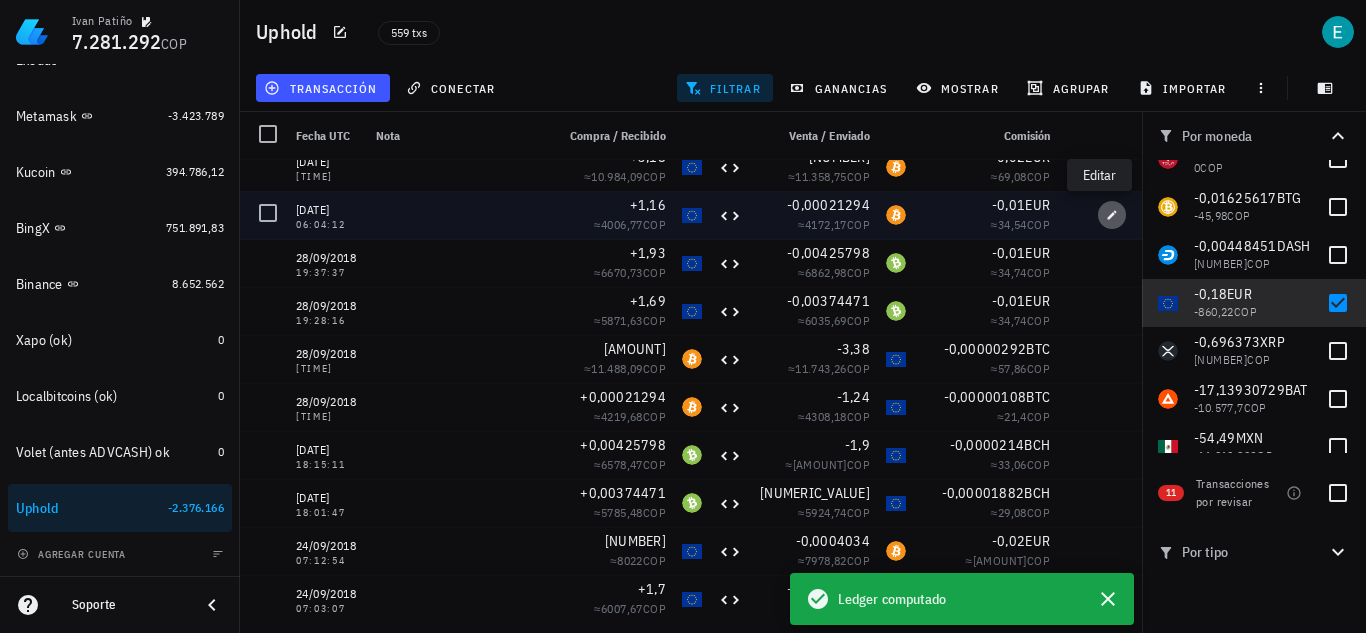 type on "[DATE]" 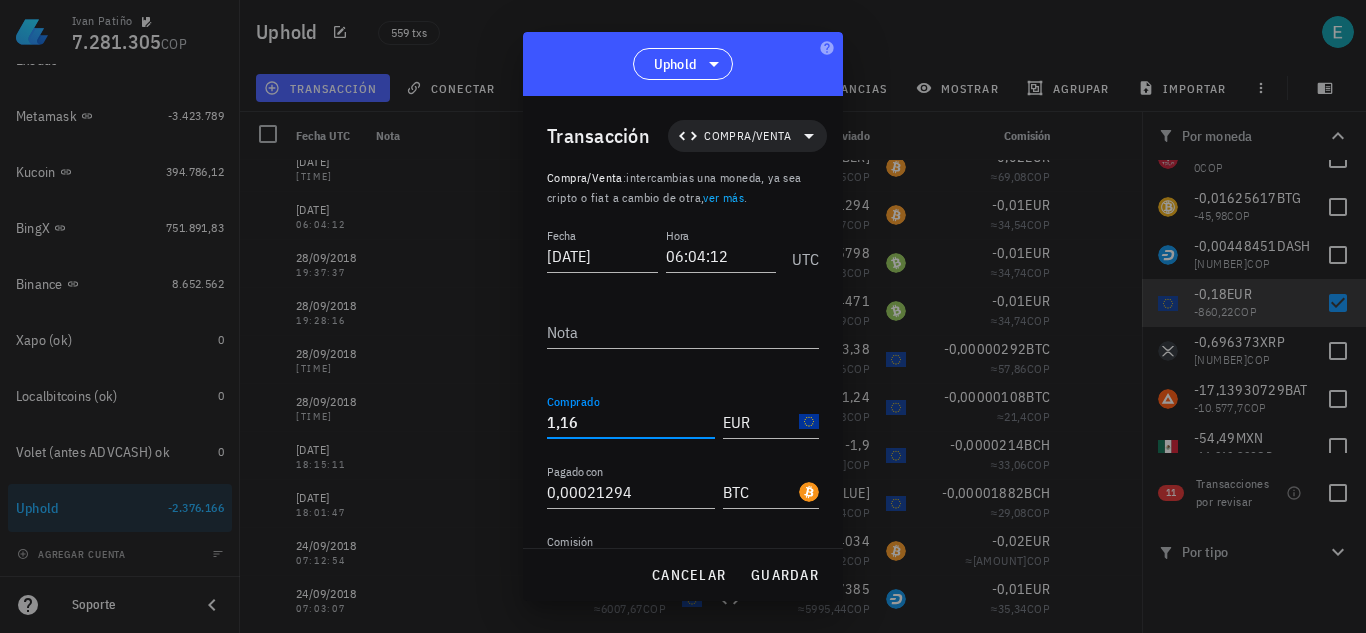 click on "1,16" at bounding box center [631, 422] 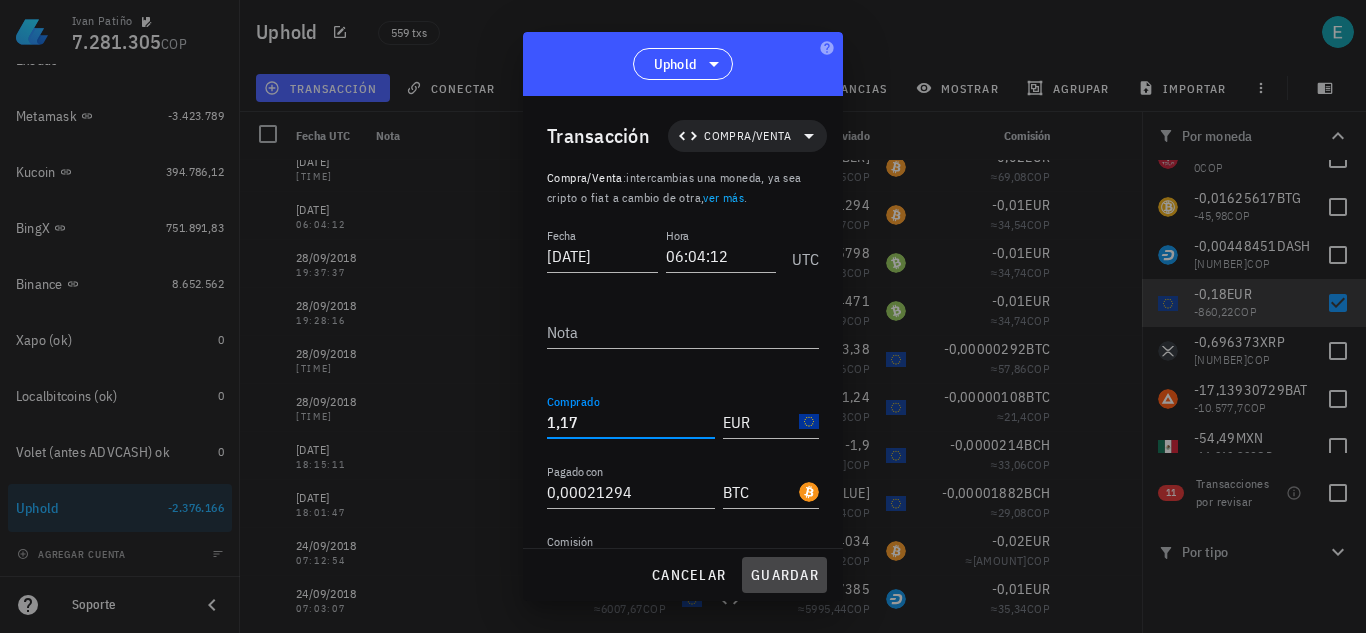 click on "guardar" at bounding box center (784, 575) 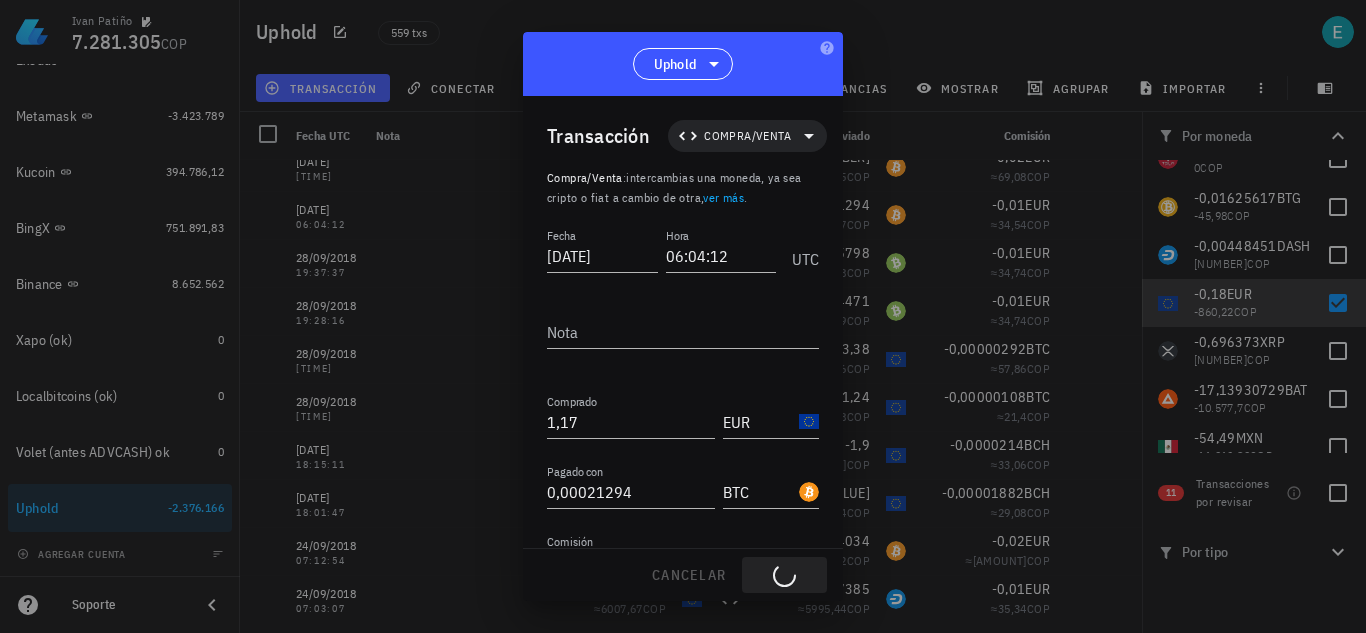 type on "1,16" 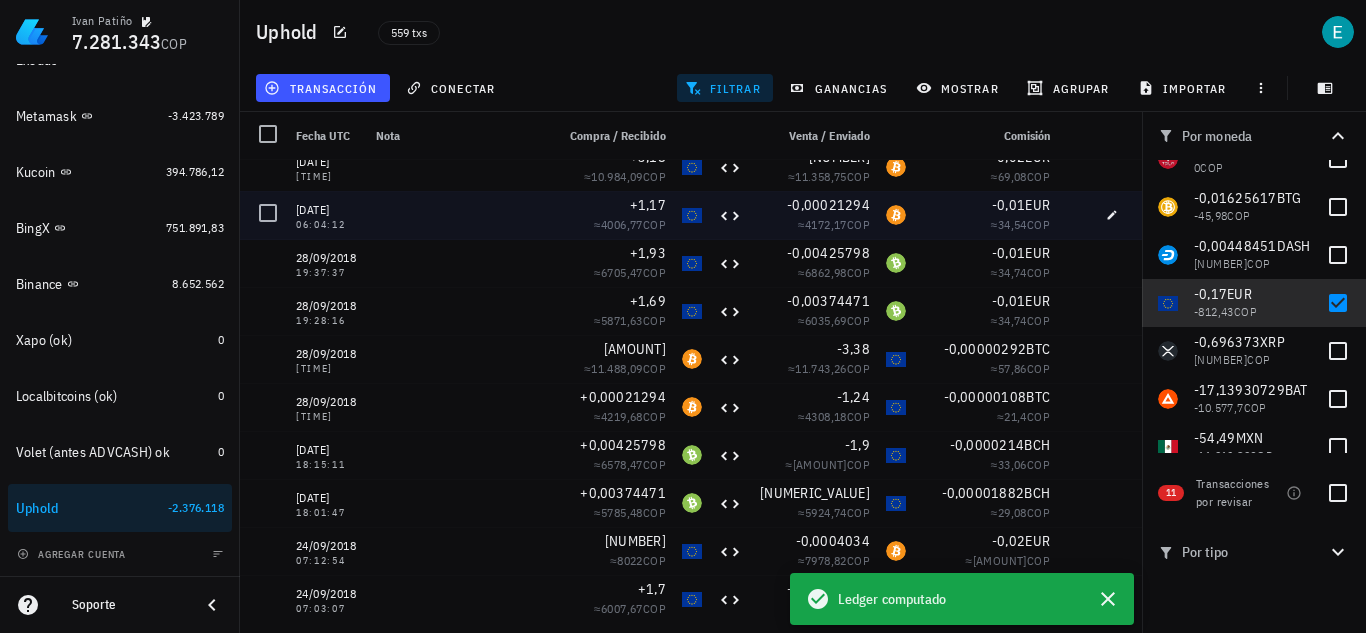 click at bounding box center [1074, 215] 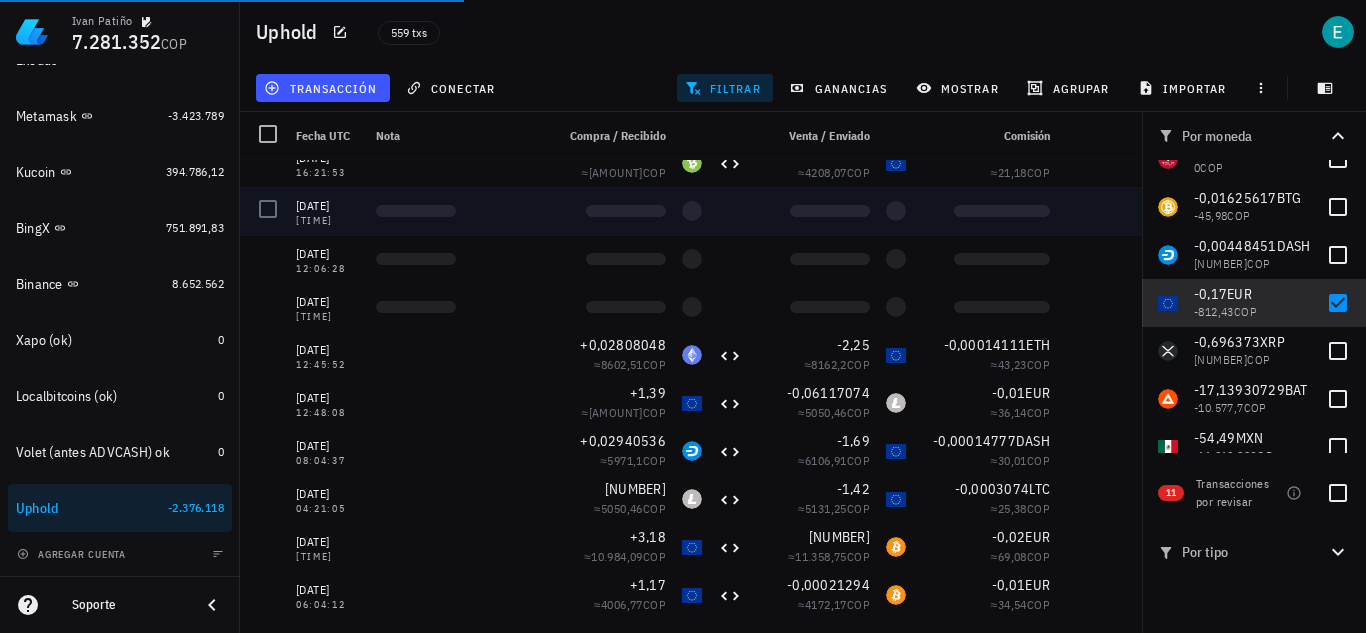 scroll, scrollTop: 2305, scrollLeft: 0, axis: vertical 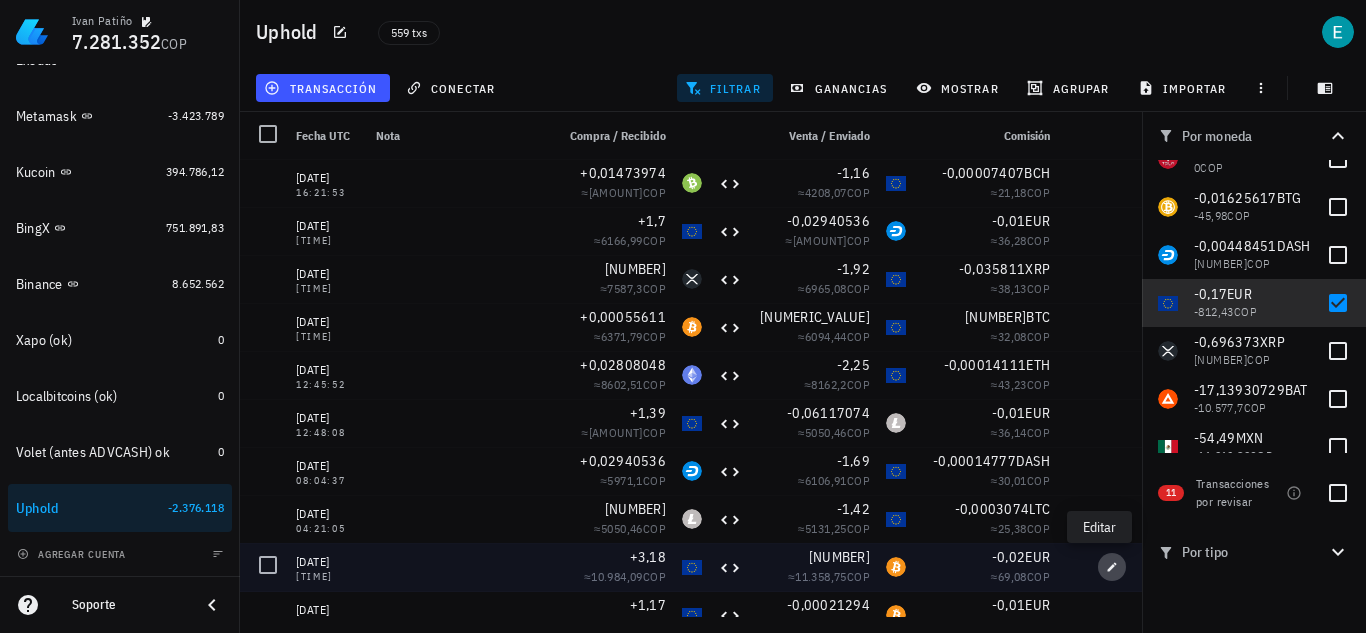 click 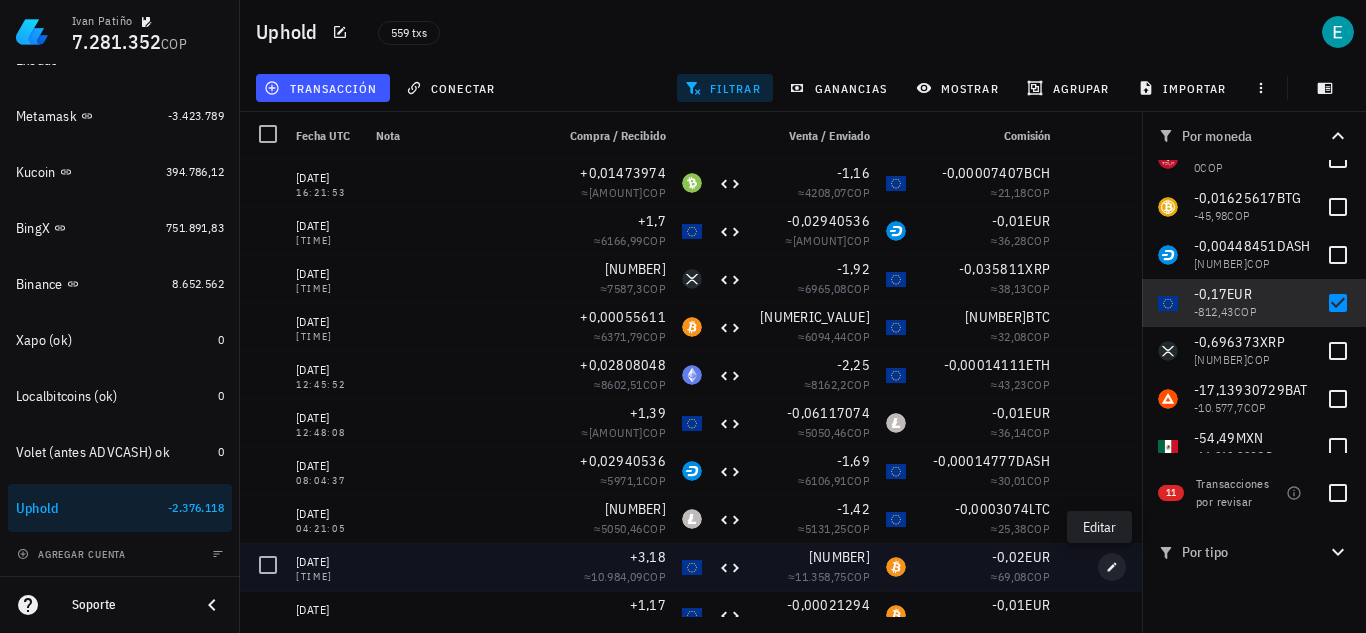 type on "[TIME]" 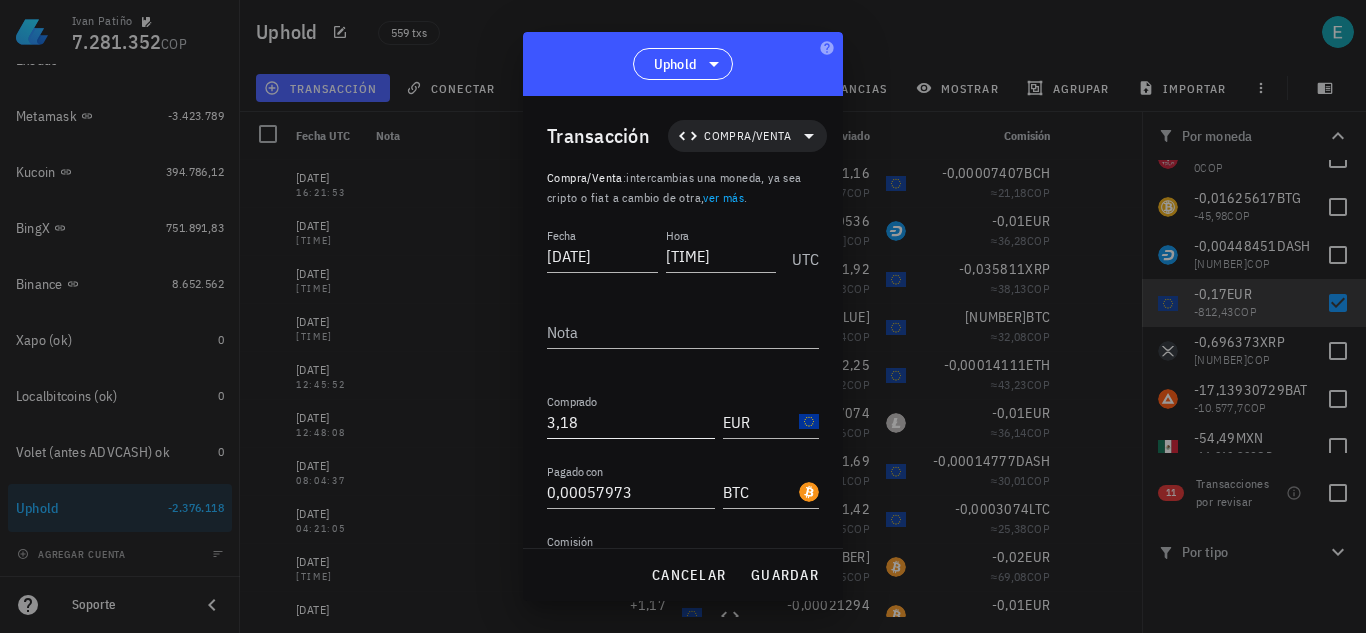 click on "3,18" at bounding box center [631, 422] 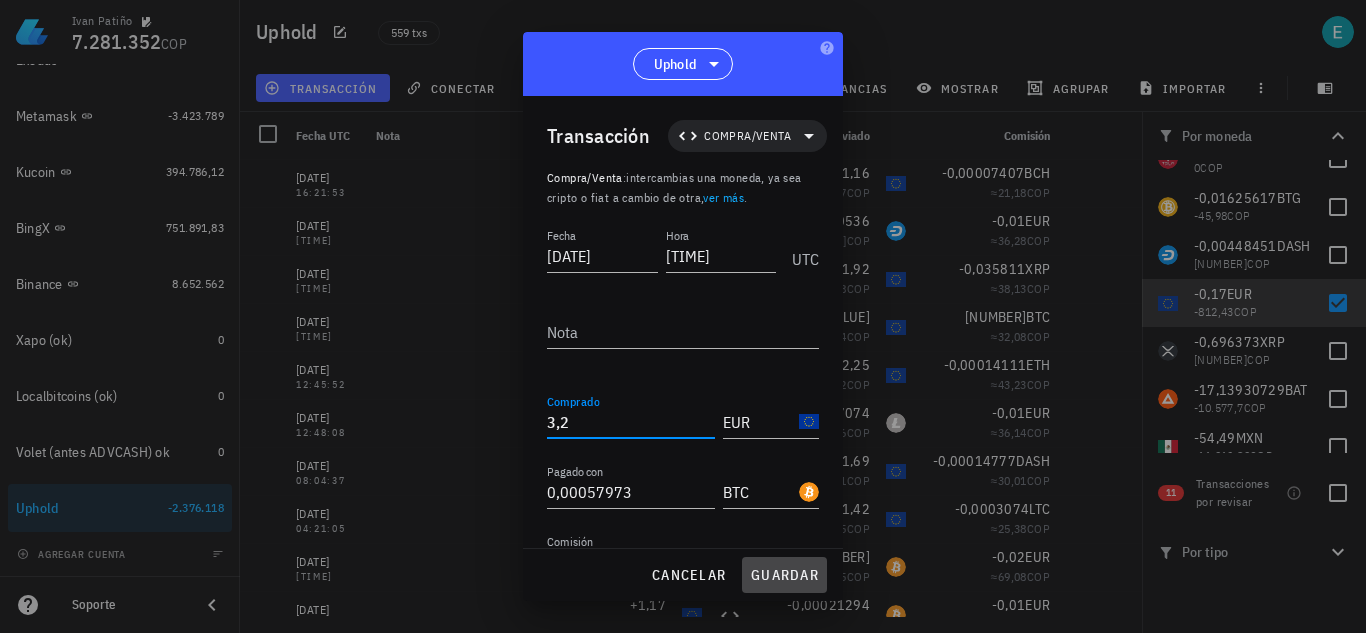 click on "guardar" at bounding box center [784, 575] 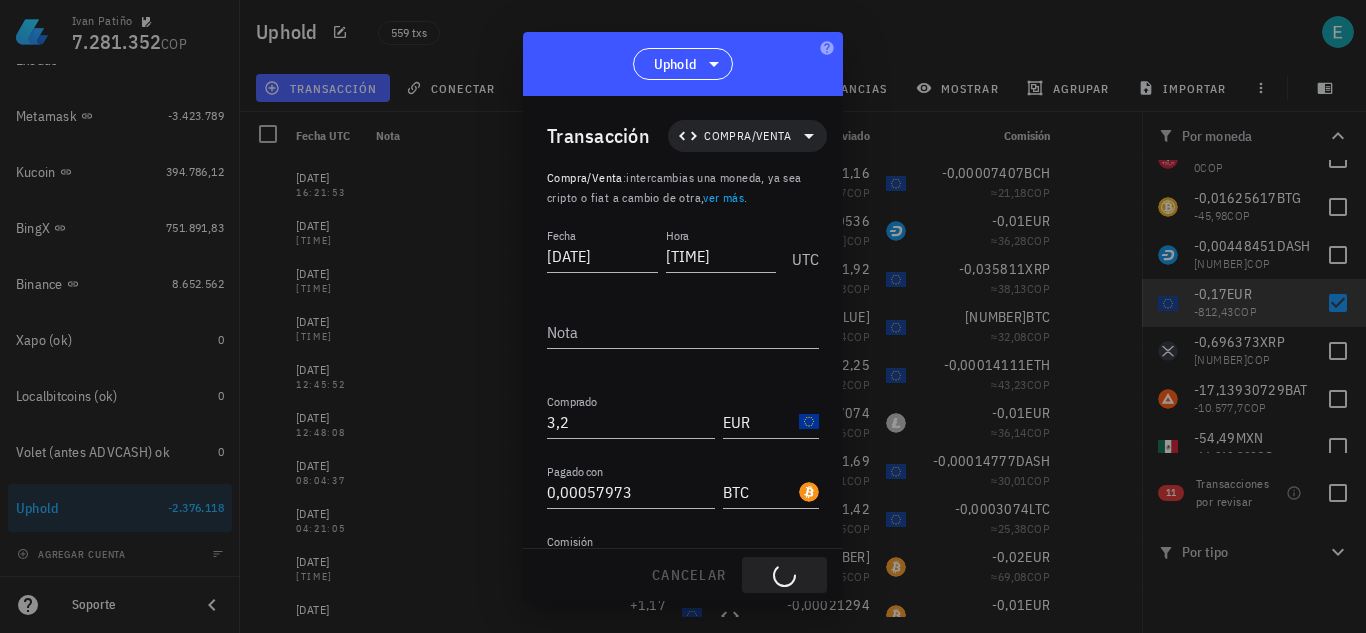 type on "3,18" 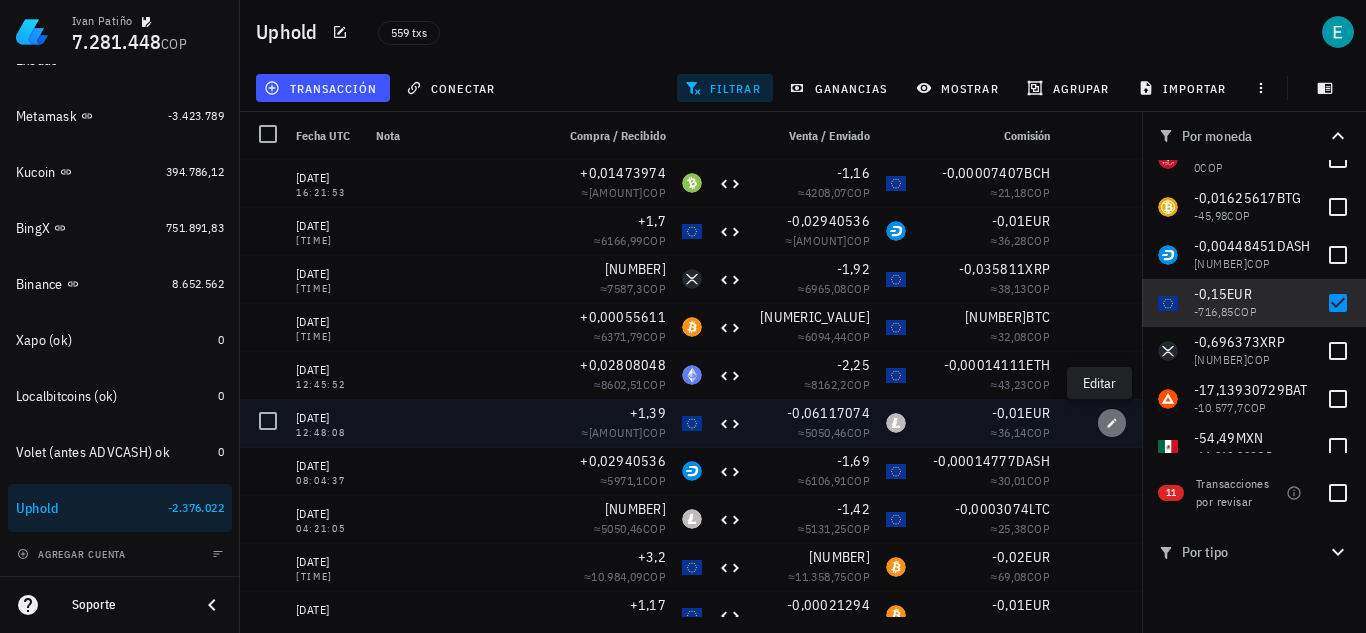 click 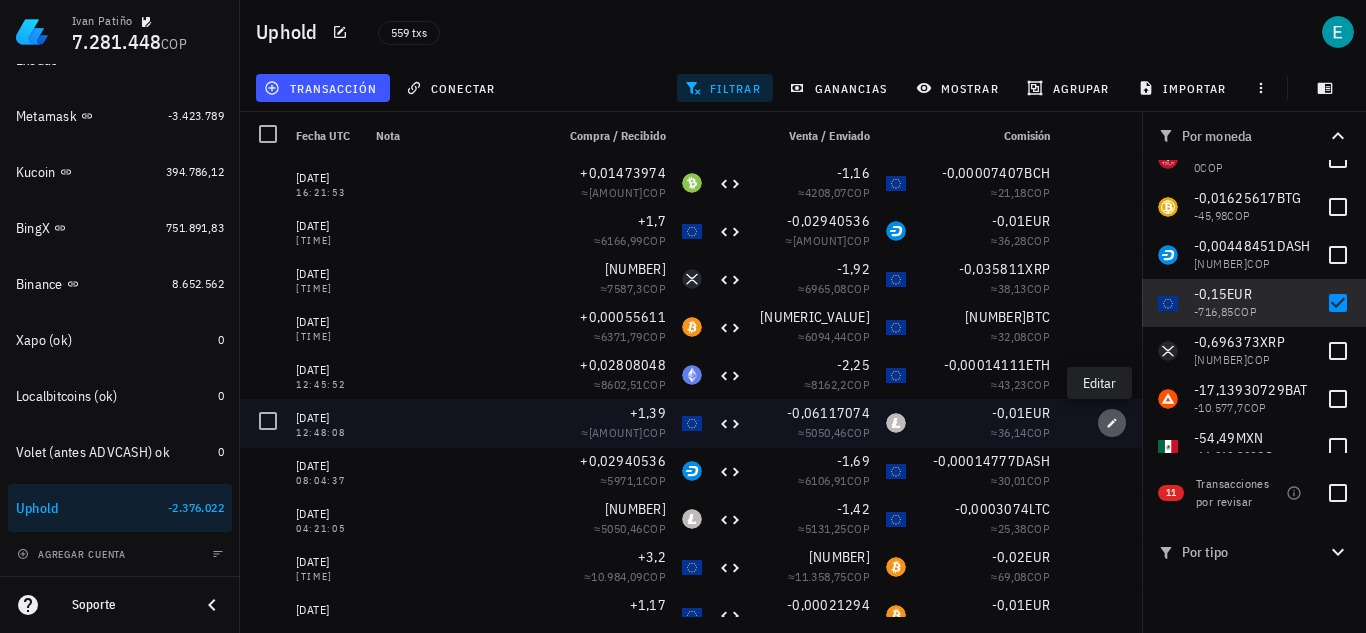 type on "[DATE]" 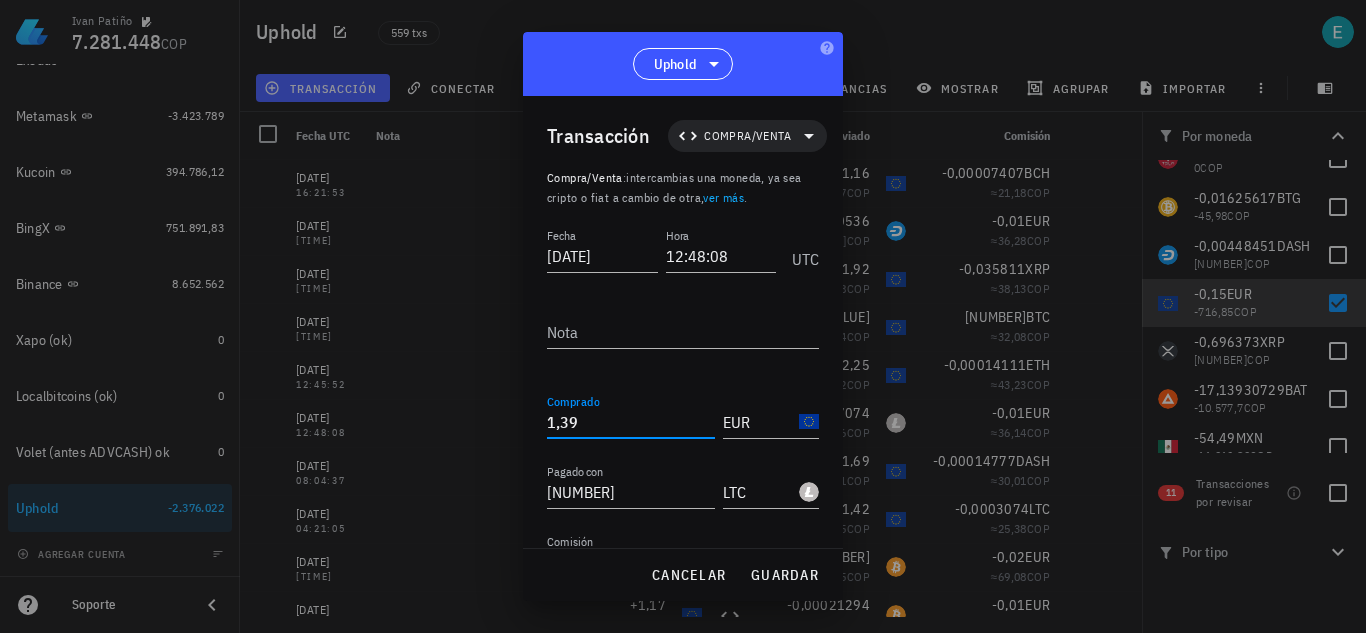 click on "1,39" at bounding box center [631, 422] 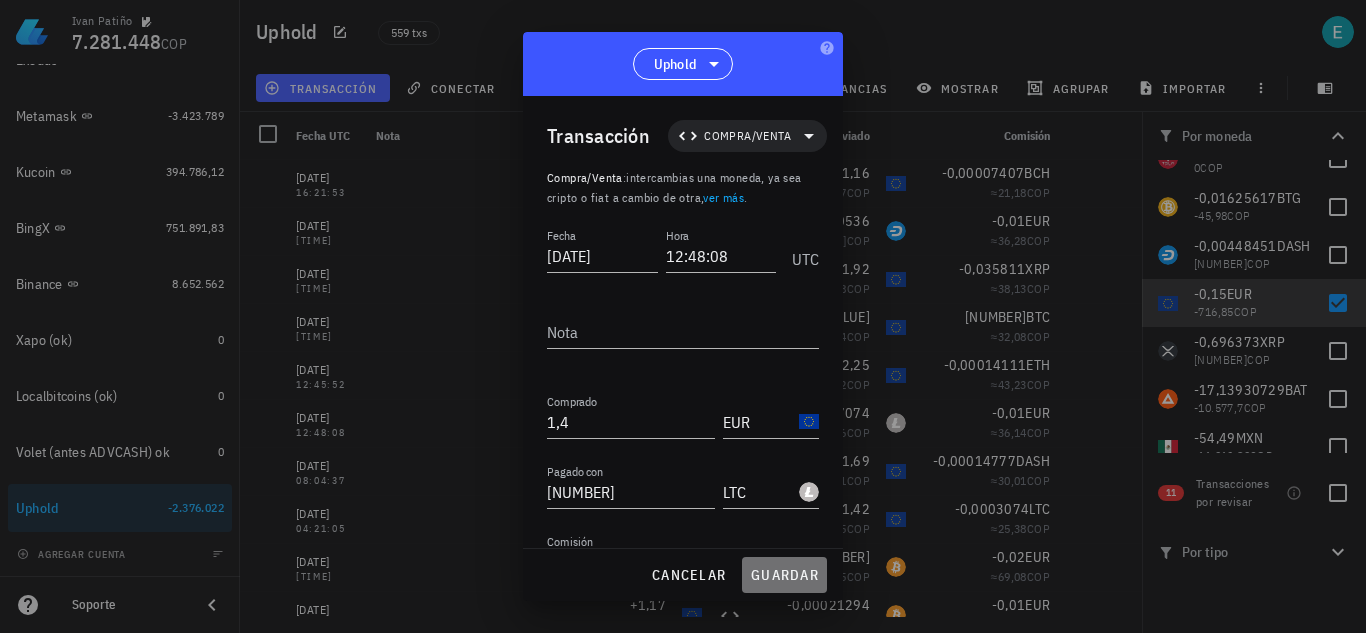 click on "guardar" at bounding box center [784, 575] 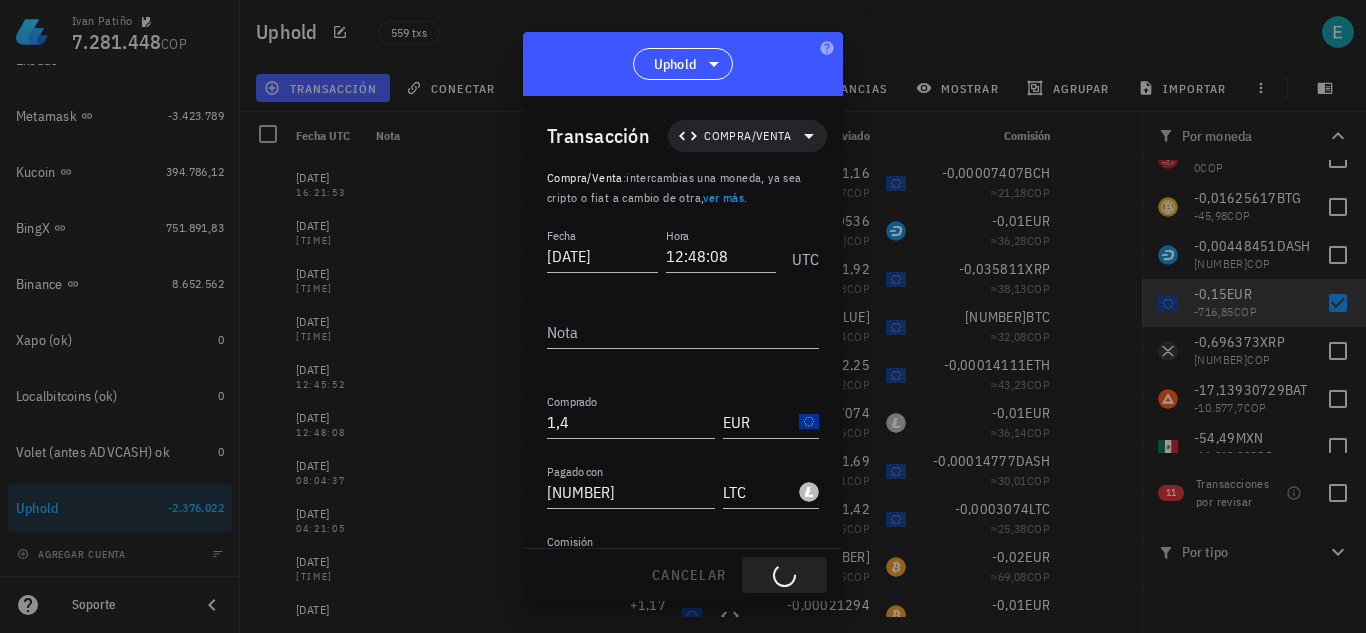 type on "1,39" 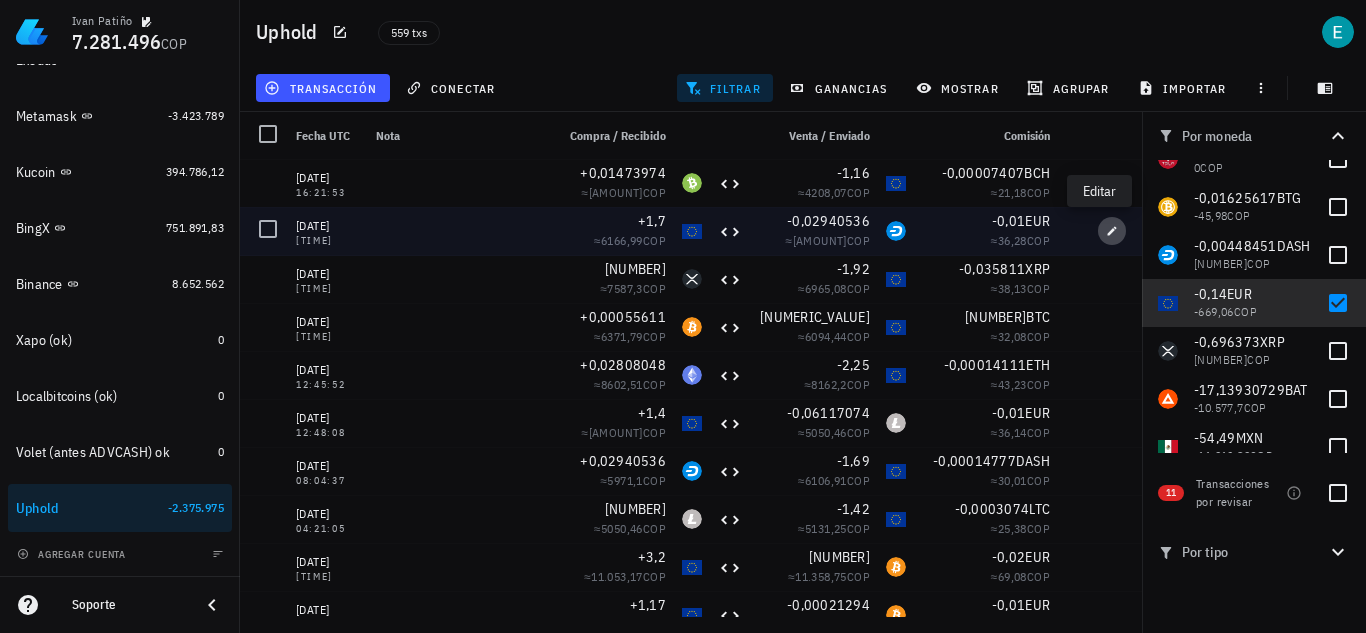 click 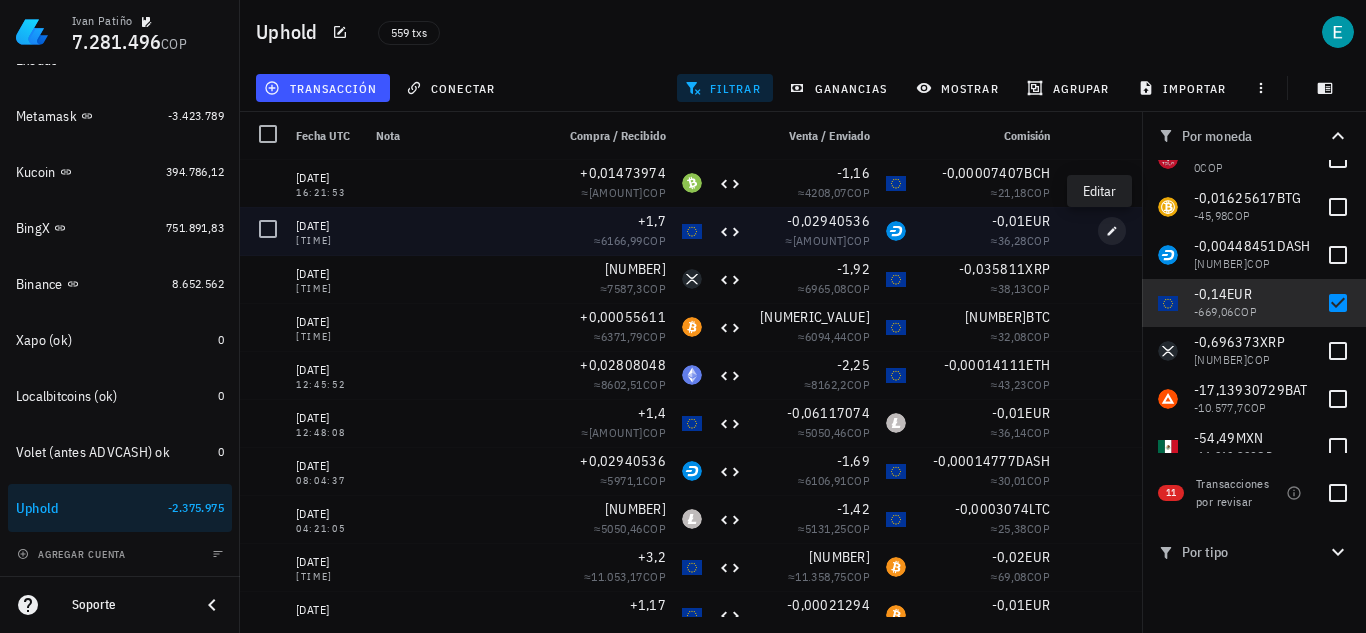 type on "[DATE]" 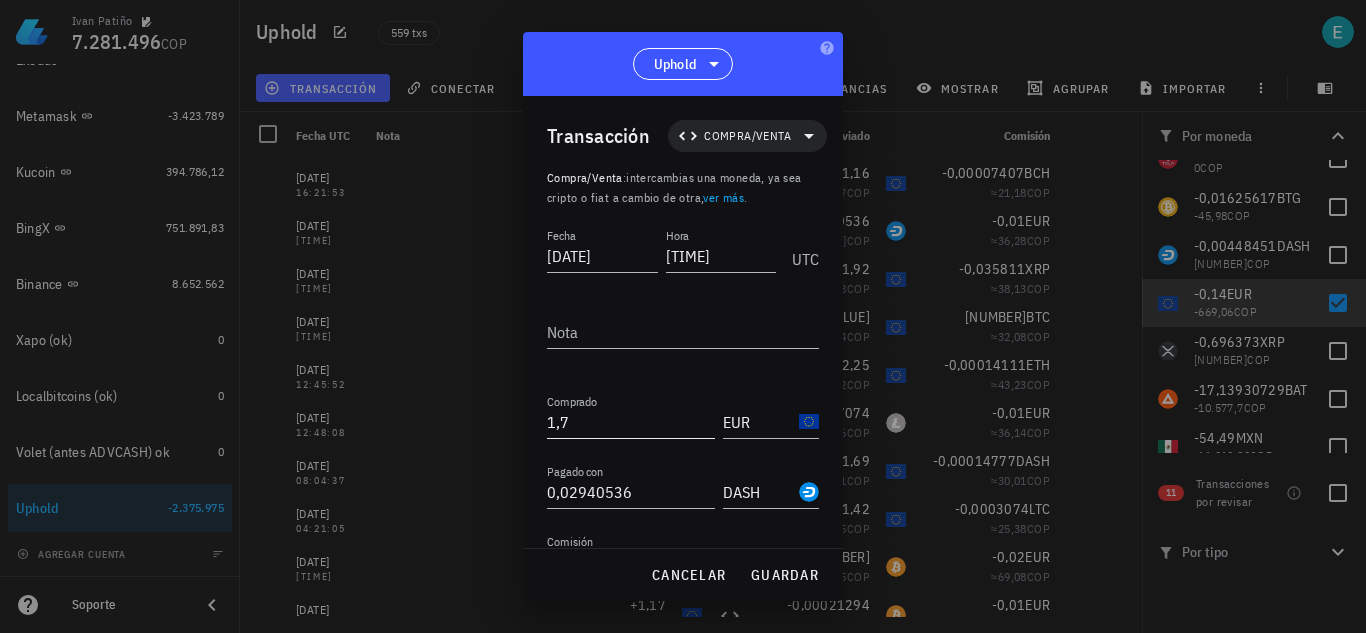 click on "1,7" at bounding box center (631, 422) 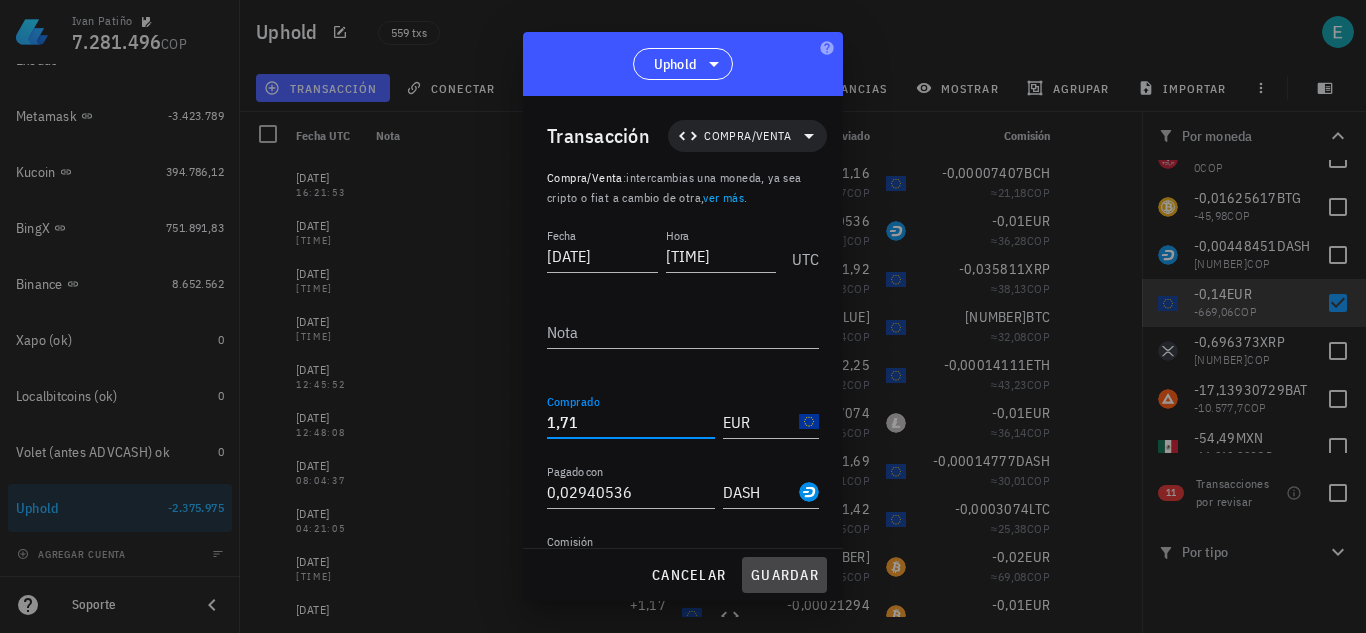 click on "guardar" at bounding box center [784, 575] 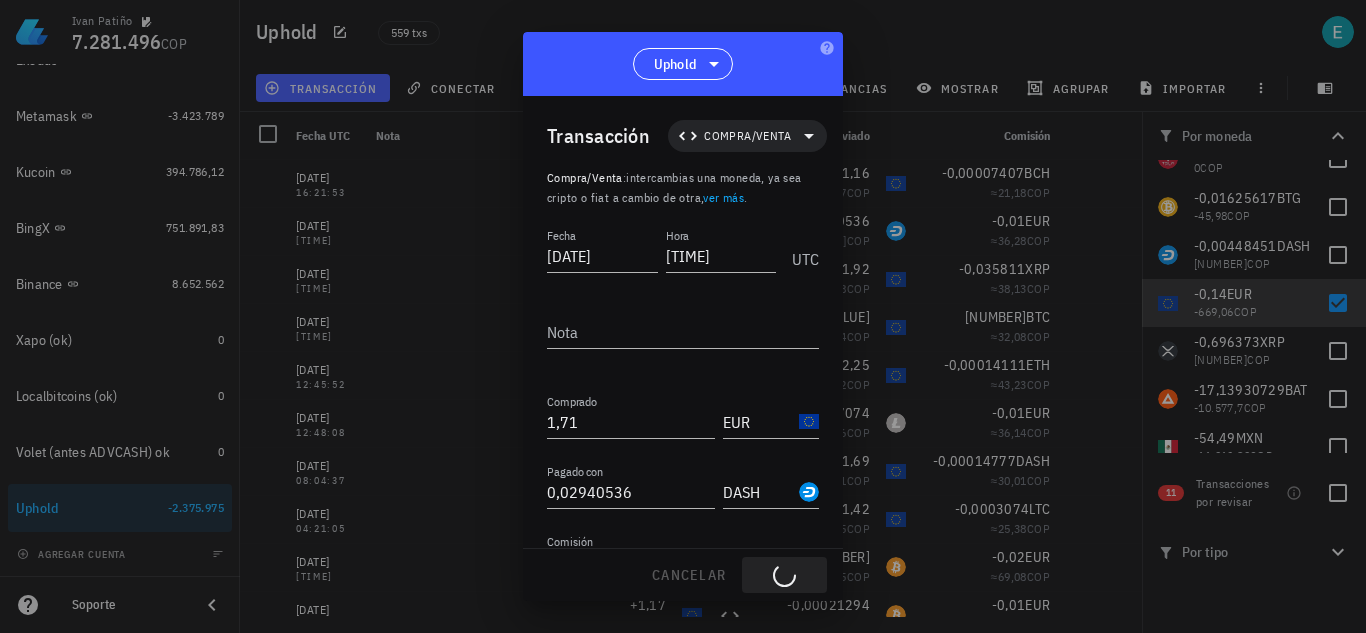 type on "1,7" 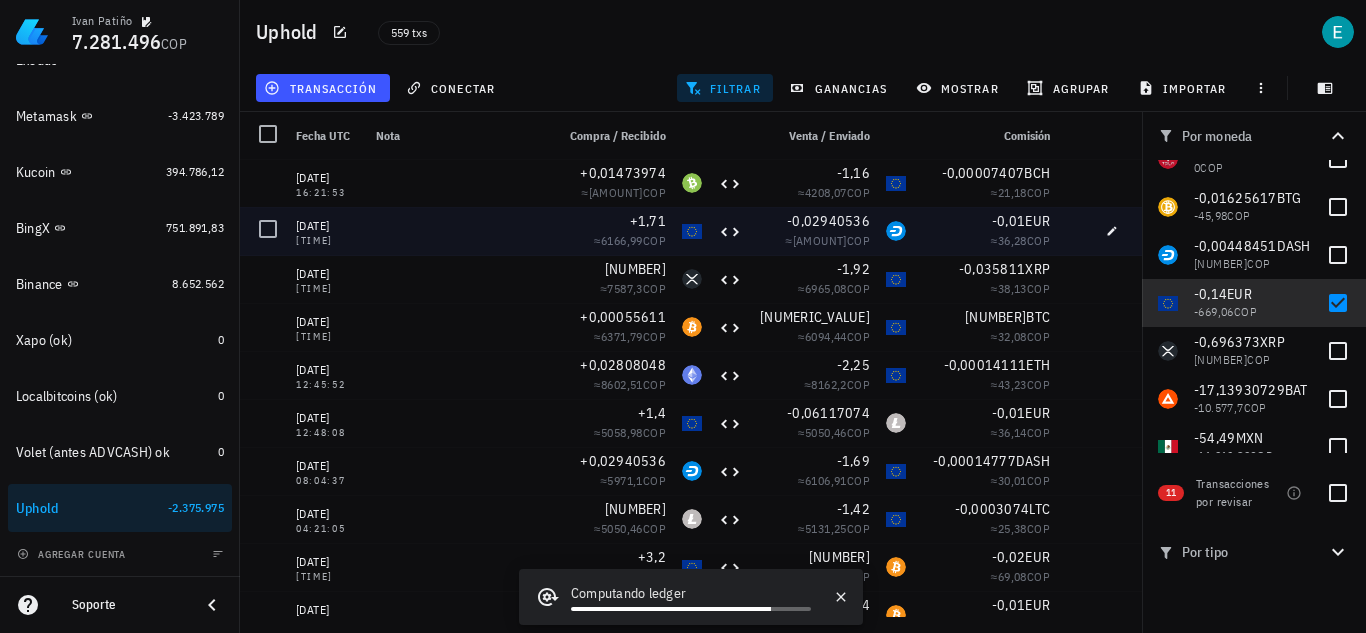 click at bounding box center [1074, 231] 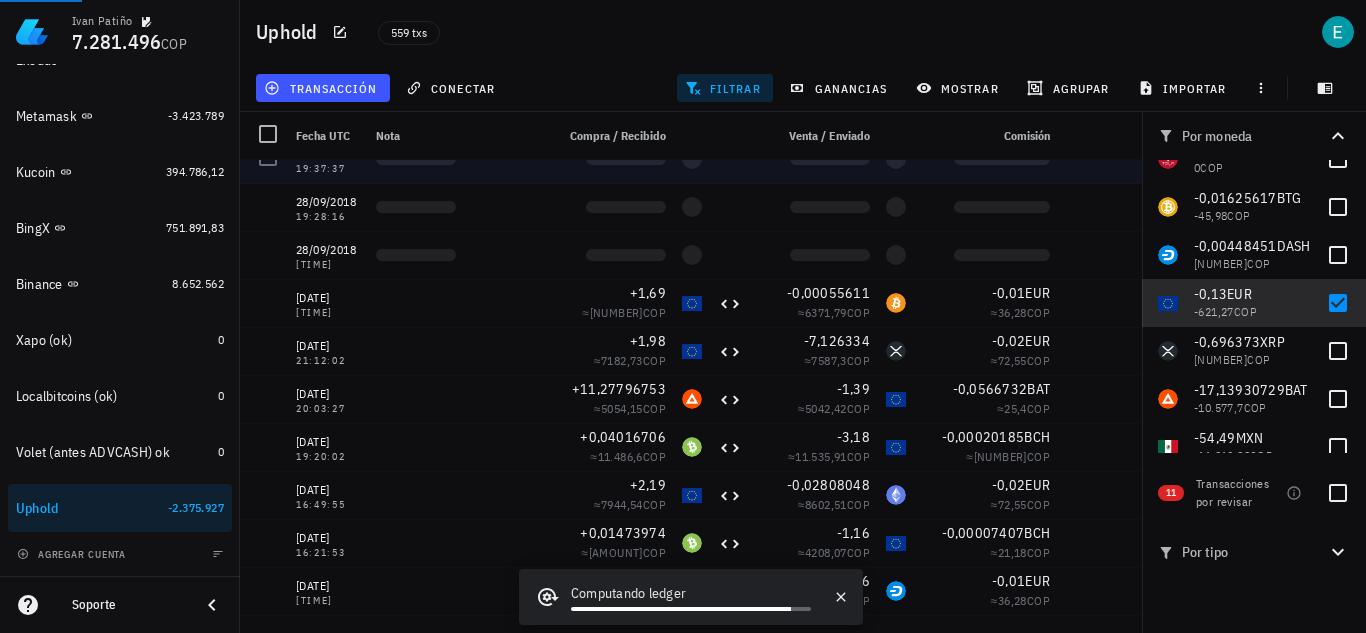 scroll, scrollTop: 1865, scrollLeft: 0, axis: vertical 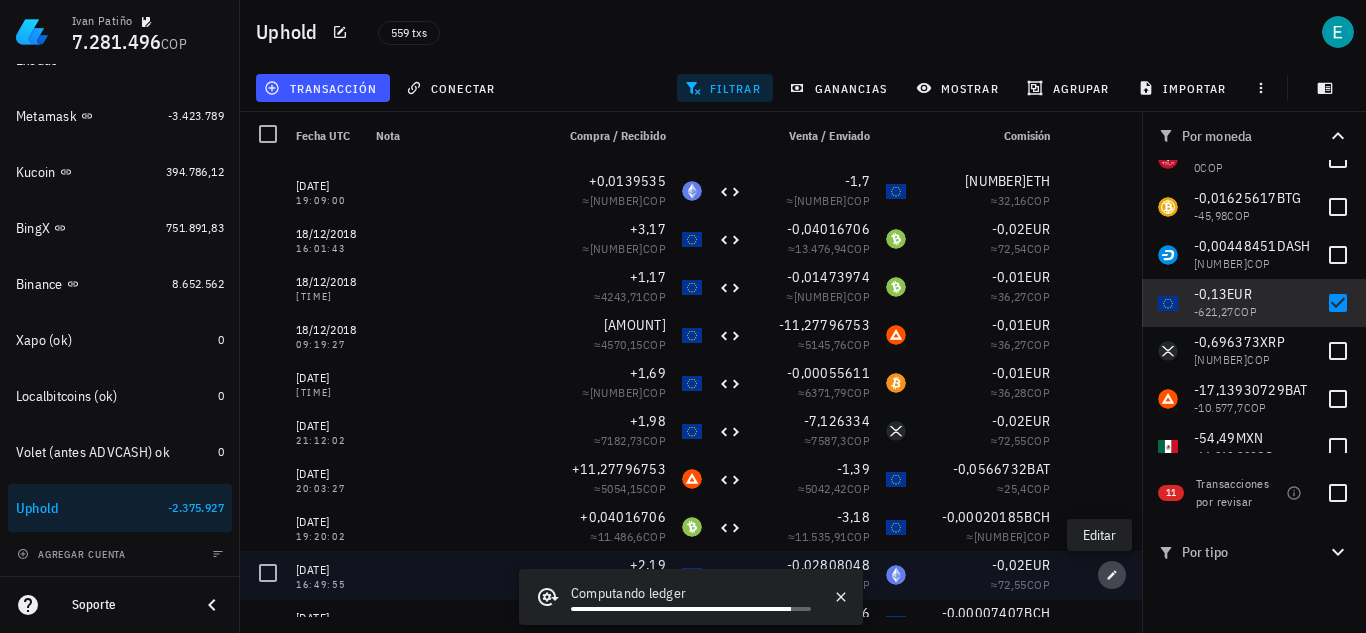 click 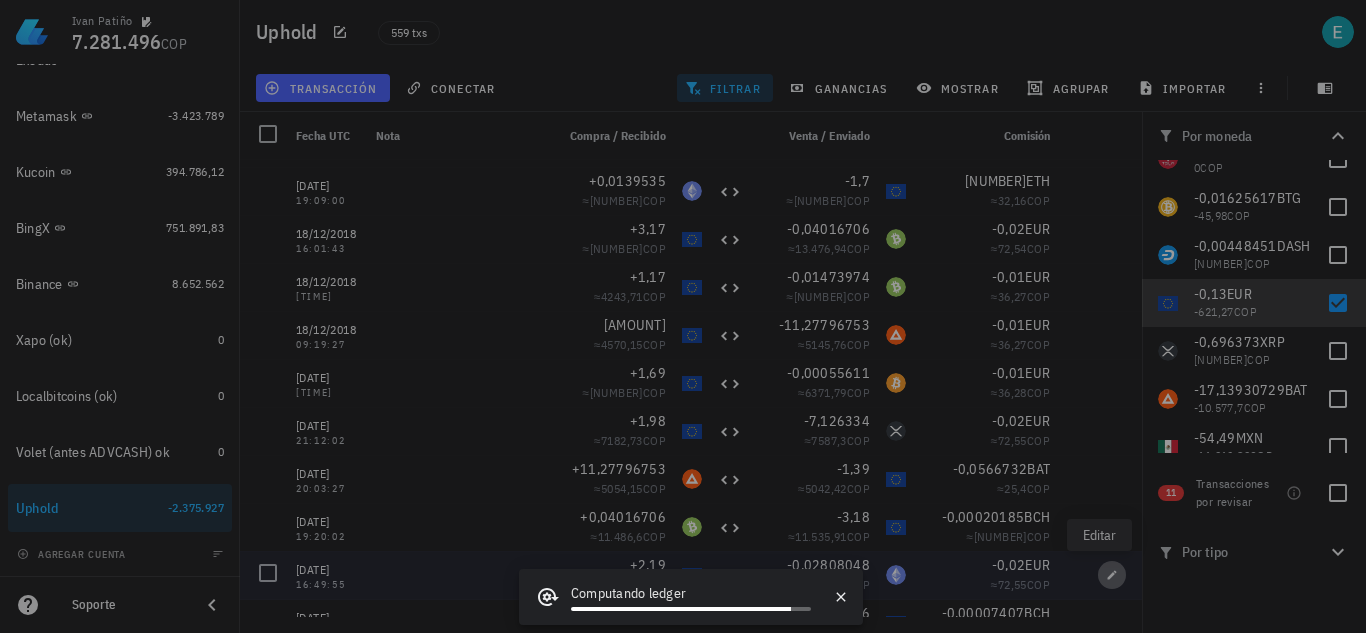 type on "16:49:55" 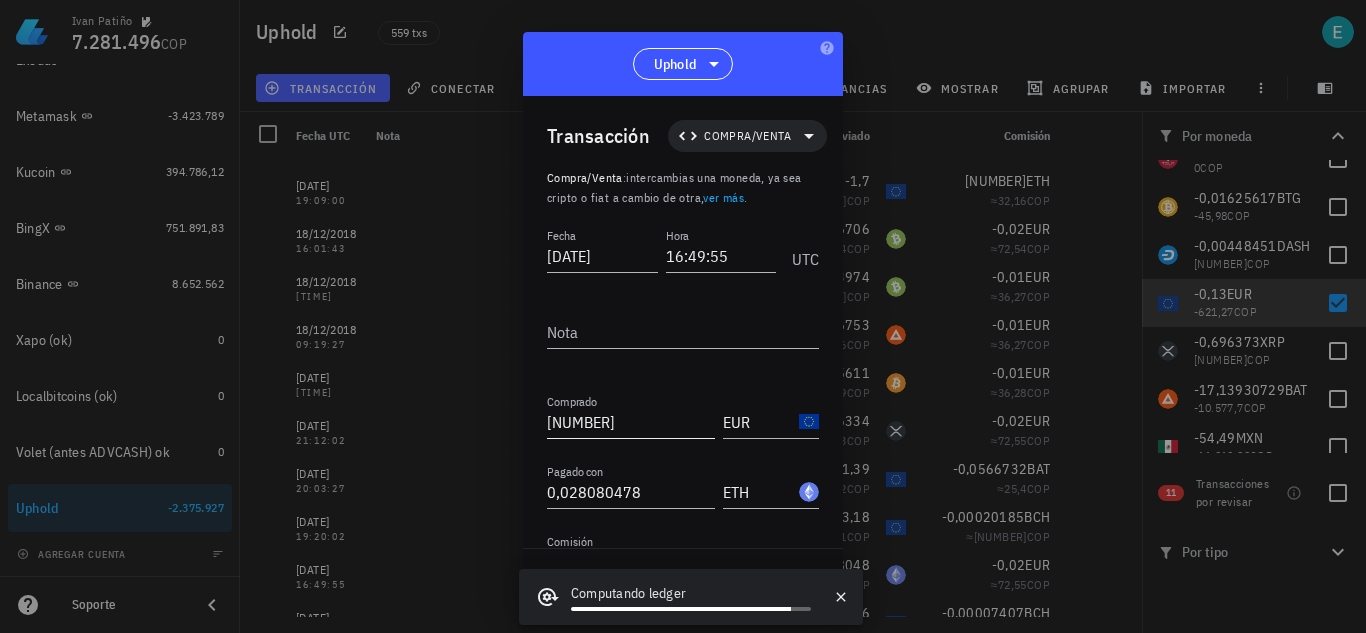 click on "[NUMBER]" at bounding box center [631, 422] 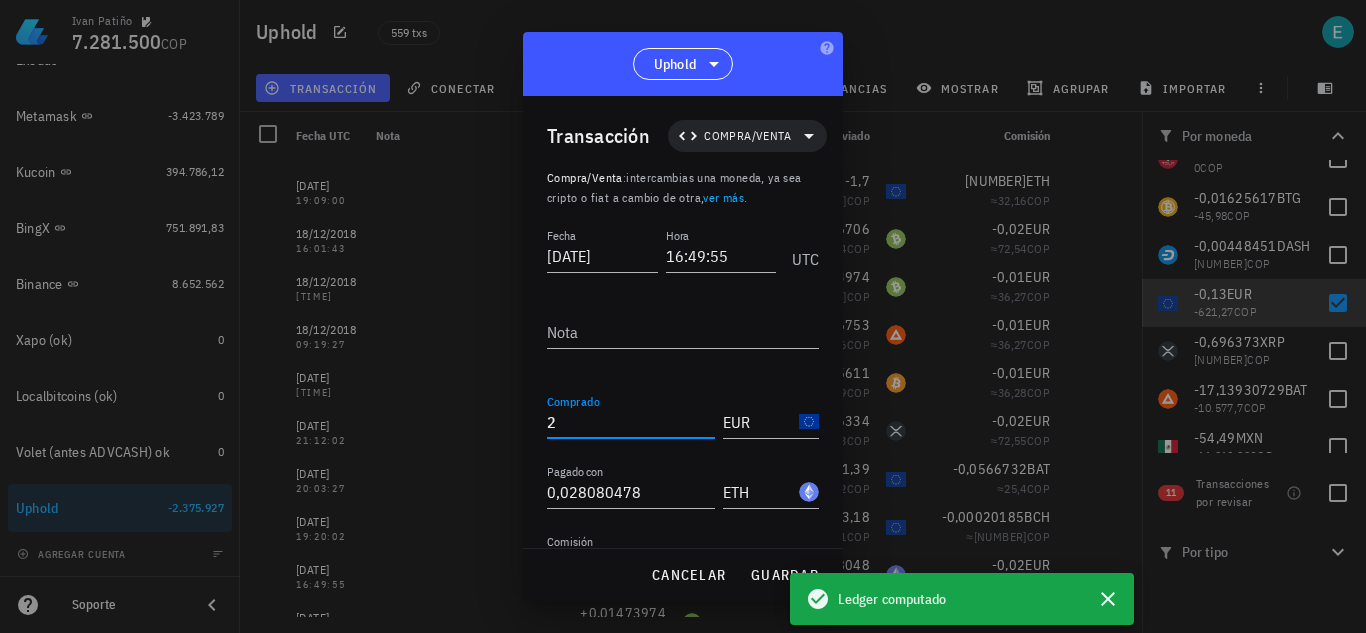 click on "2" at bounding box center [631, 422] 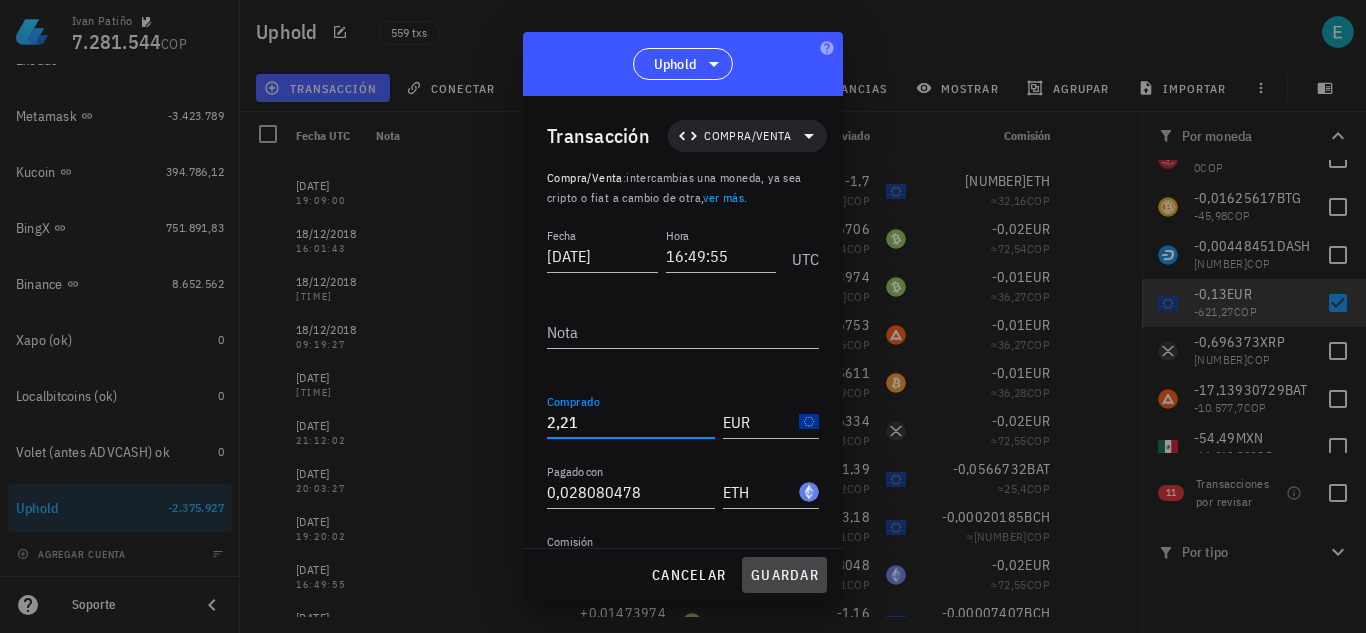 click on "guardar" at bounding box center (784, 575) 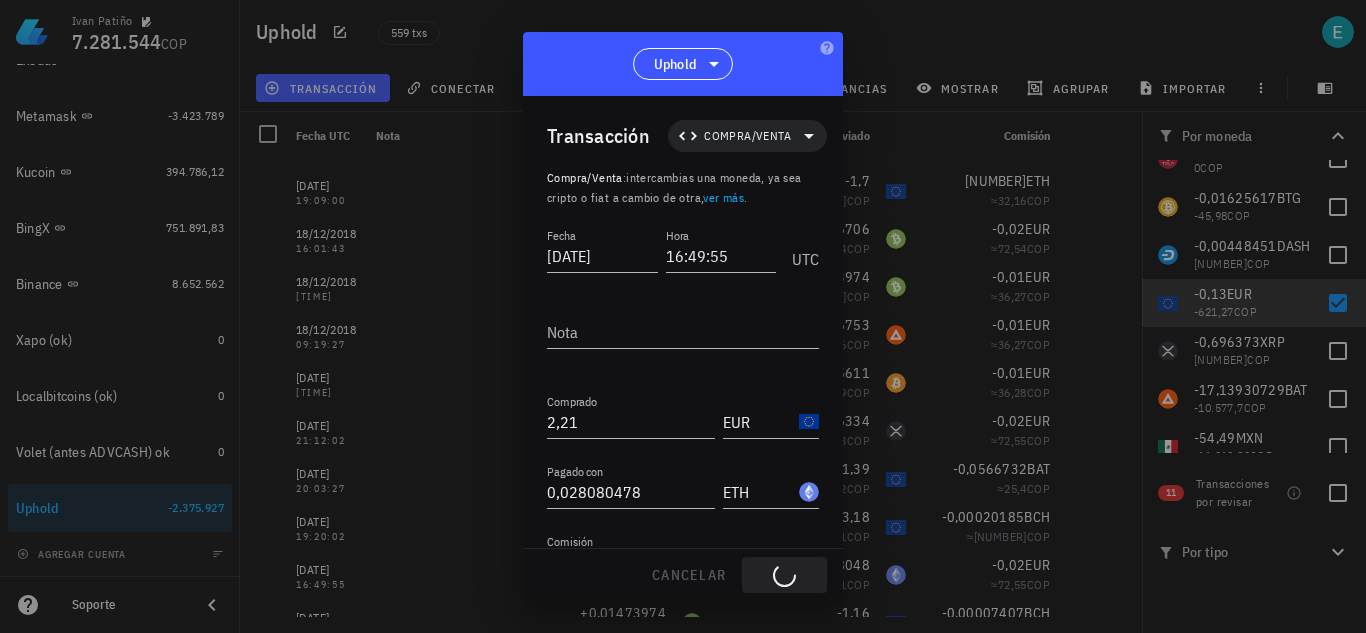 type on "[NUMBER]" 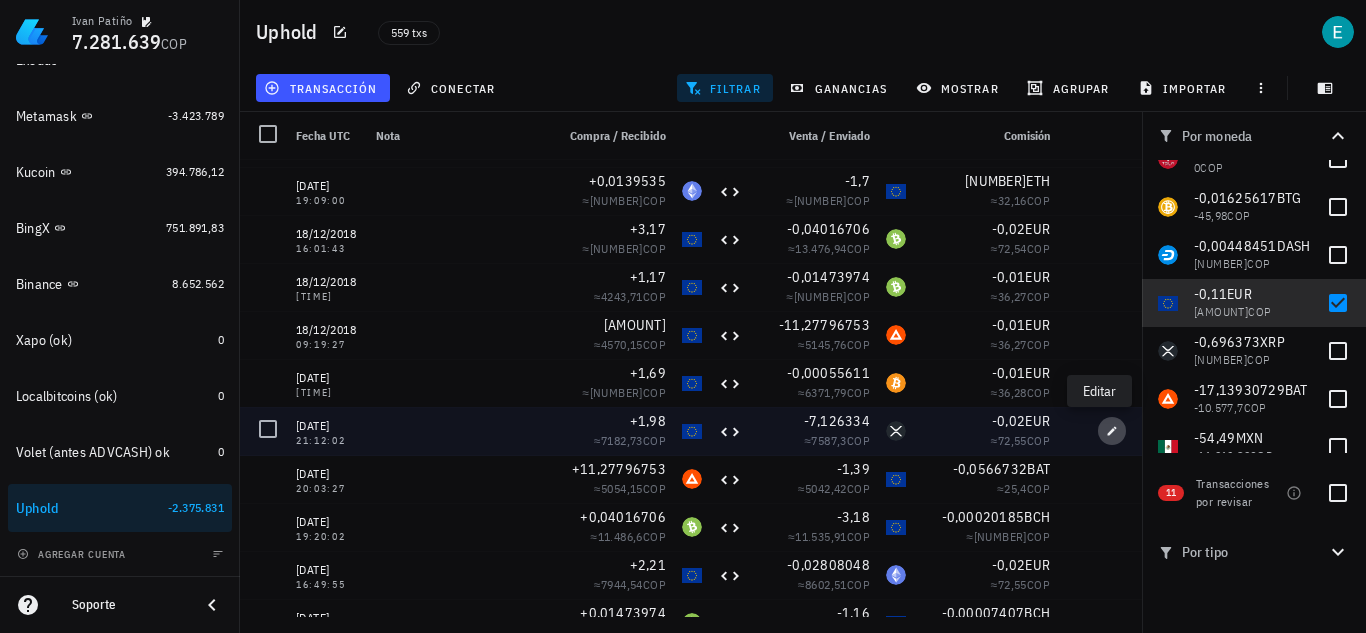 click 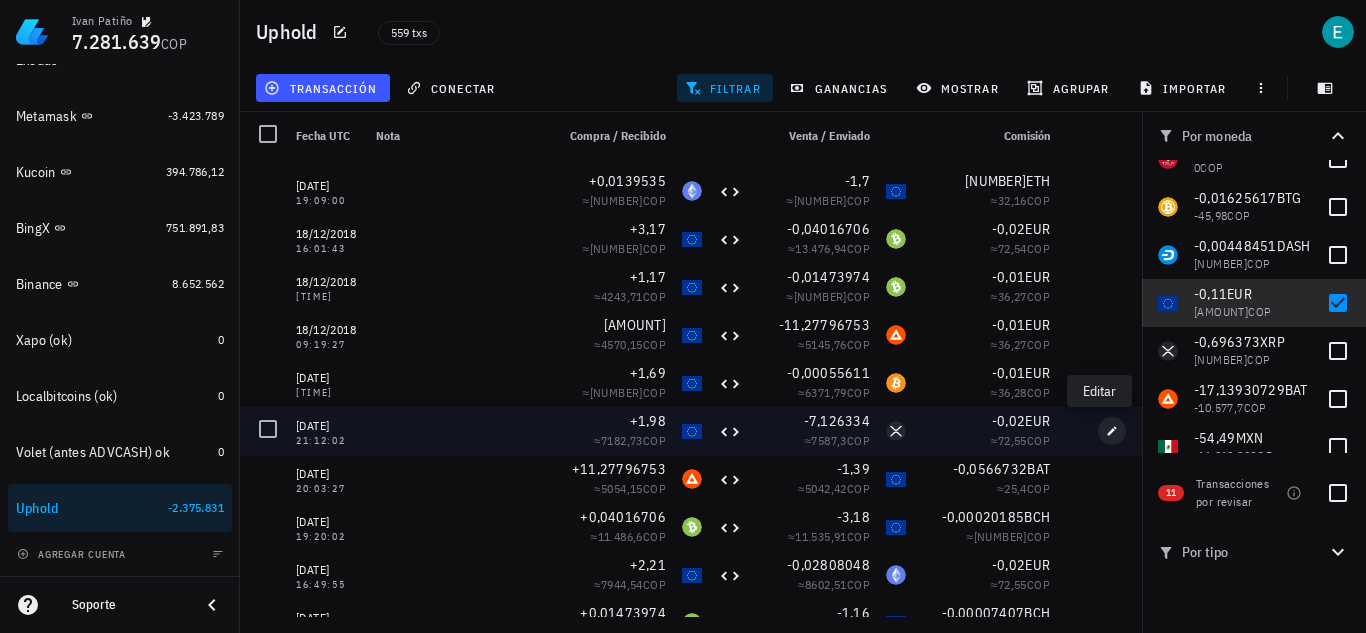 type on "21:12:02" 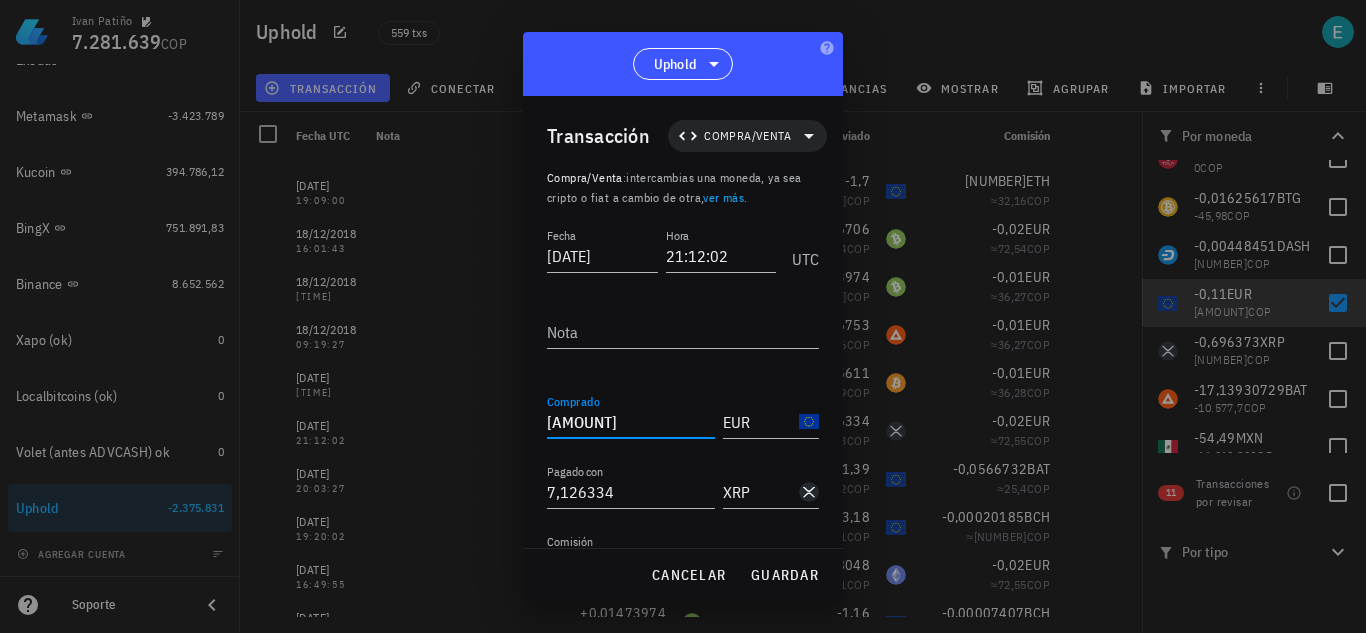 drag, startPoint x: 591, startPoint y: 312, endPoint x: 488, endPoint y: 300, distance: 103.69667 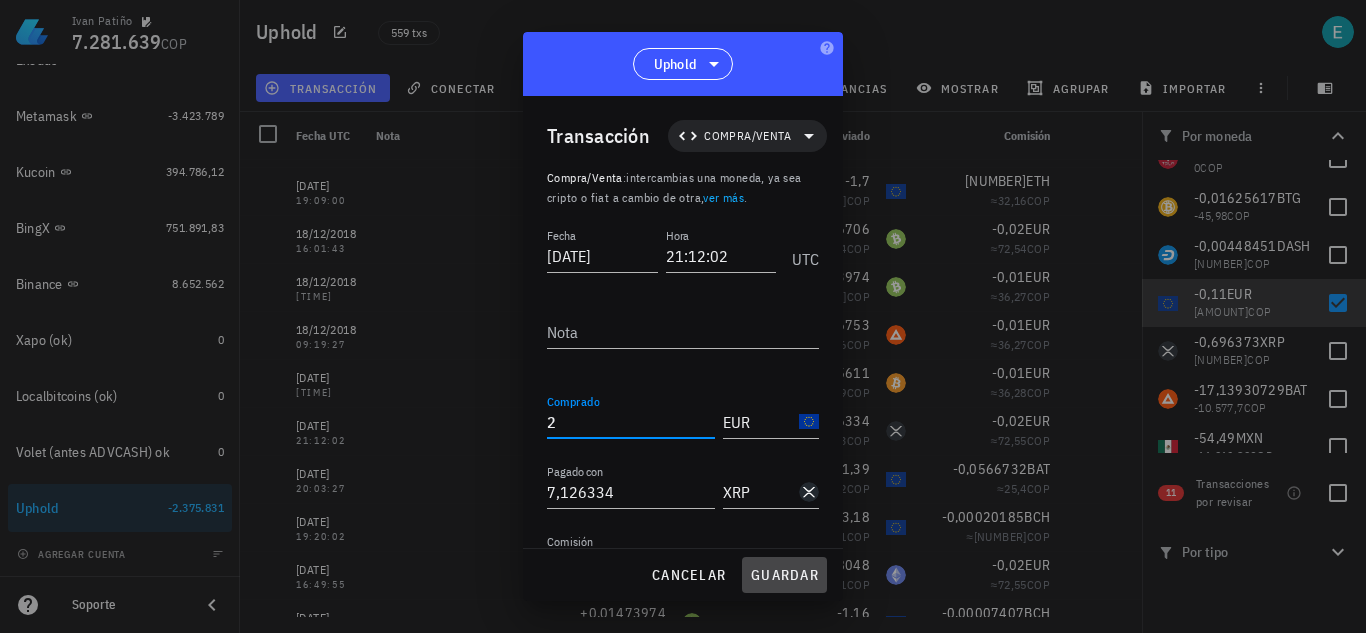 click on "guardar" at bounding box center [784, 575] 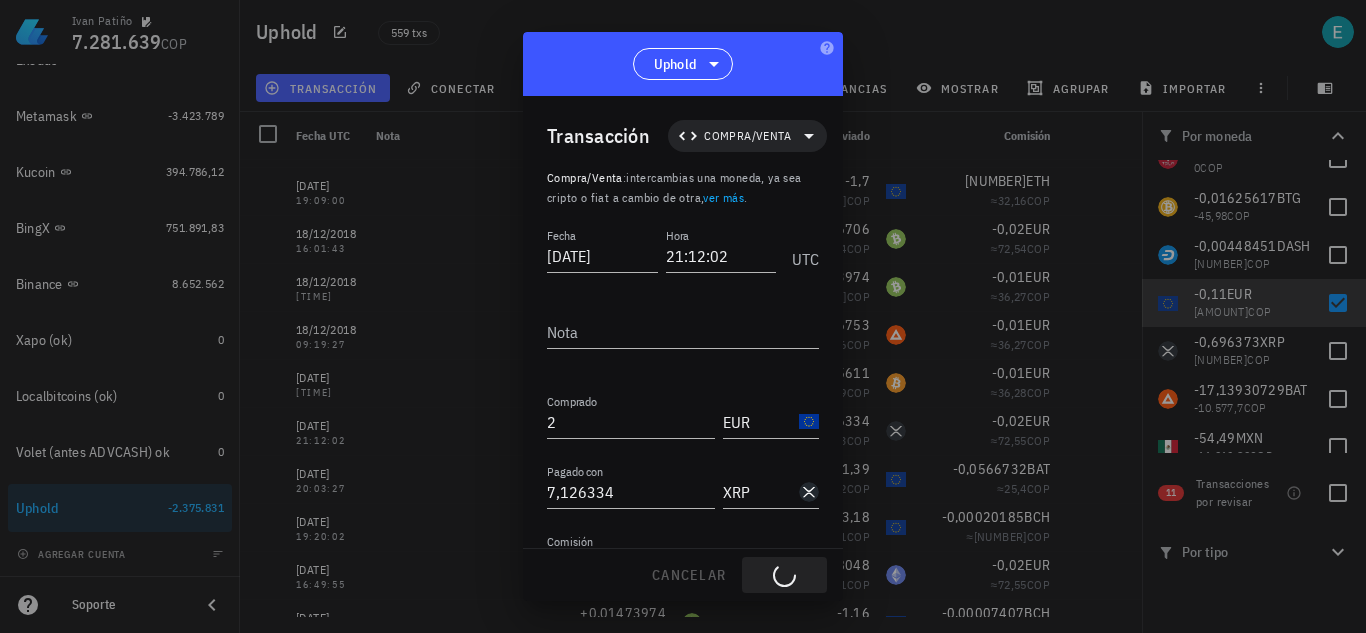 type on "[AMOUNT]" 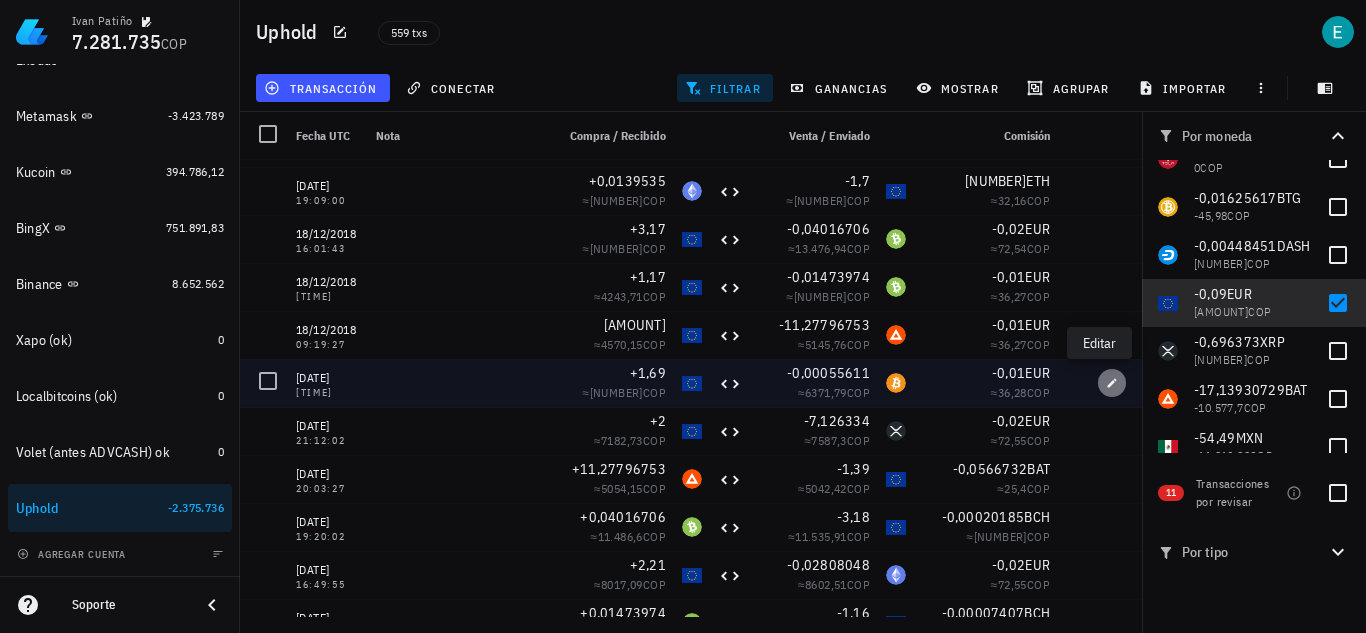 click 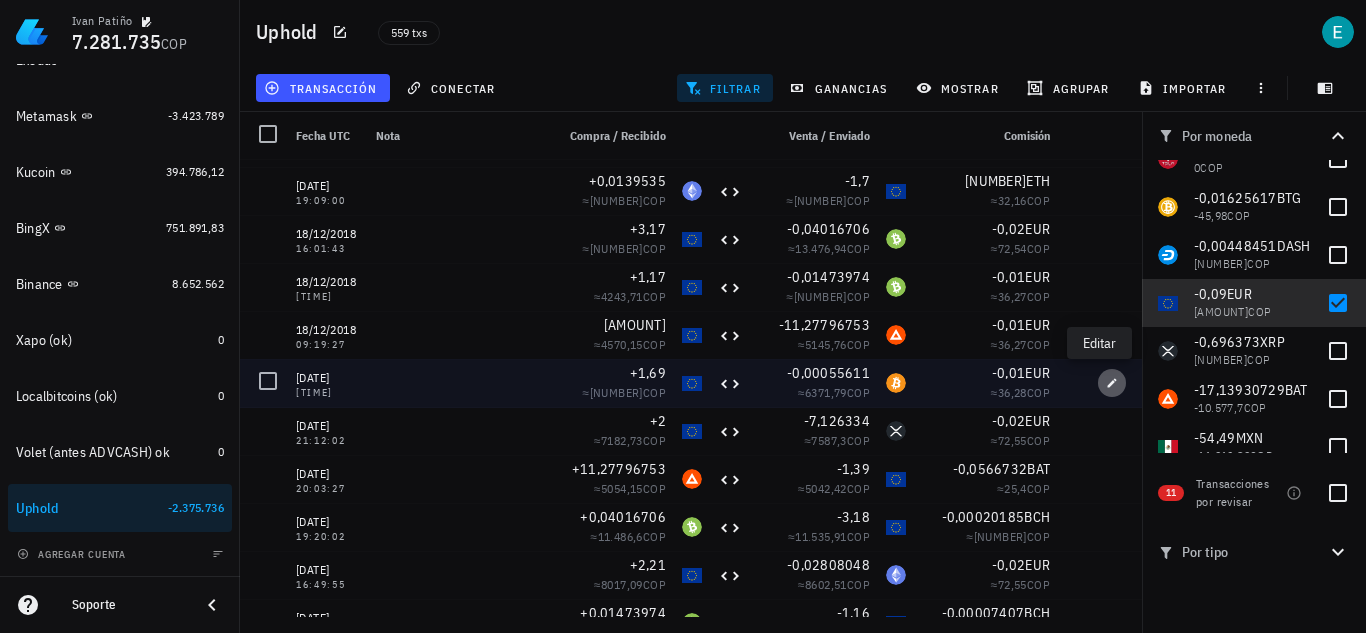 type on "[TIME]" 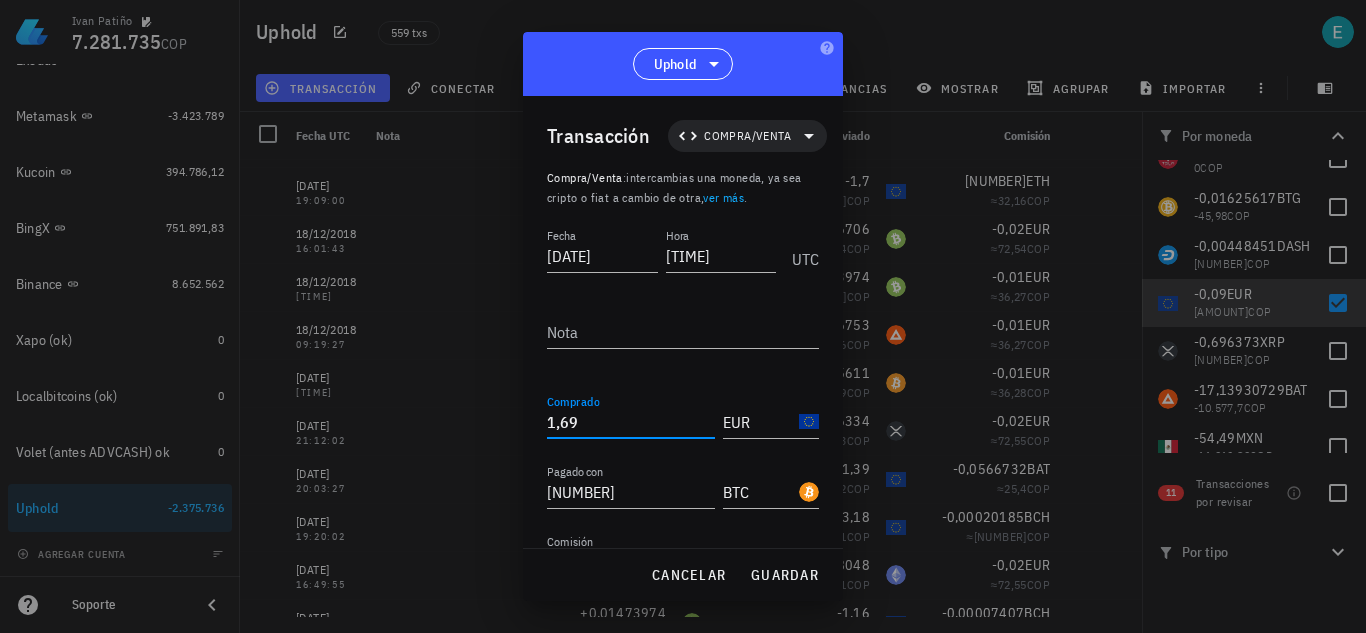 click on "1,69" at bounding box center (631, 422) 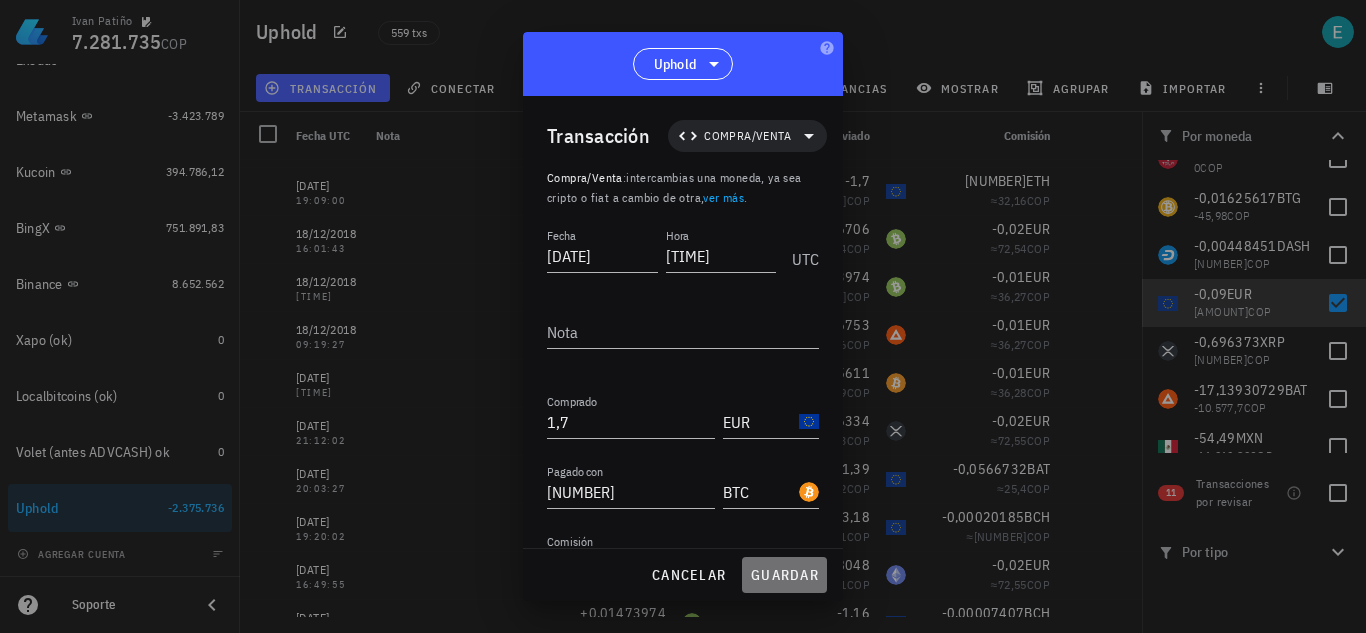 click on "guardar" at bounding box center (784, 575) 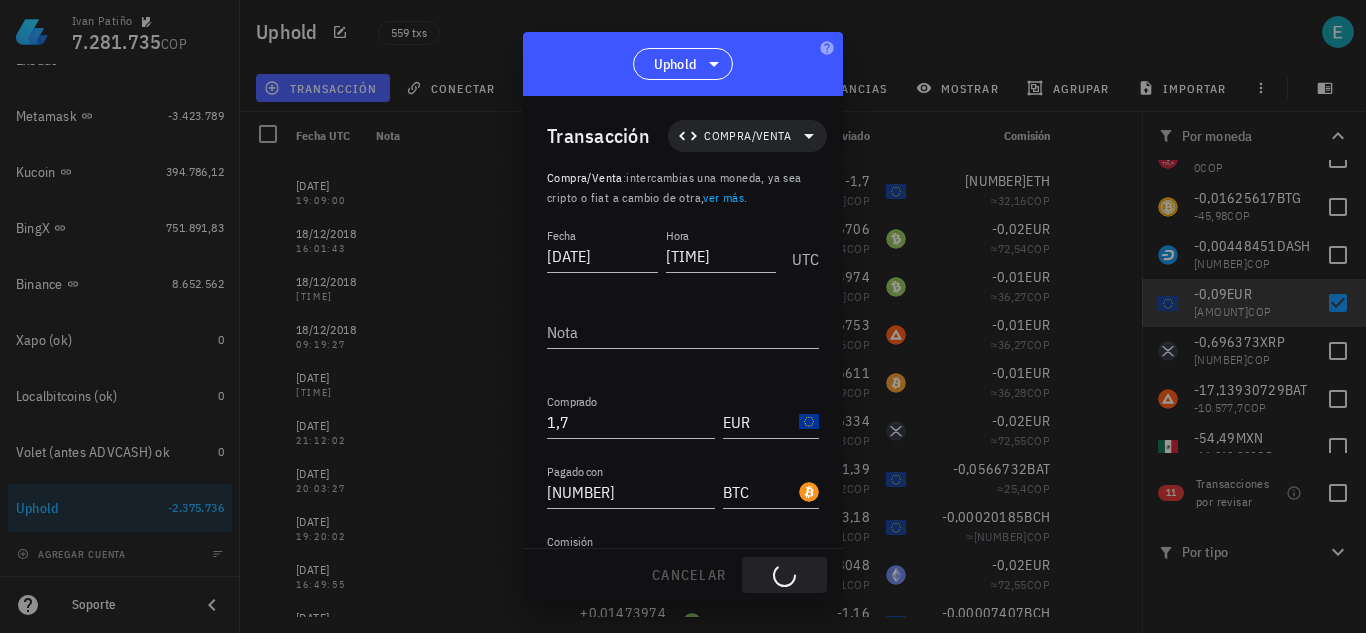 type on "1,69" 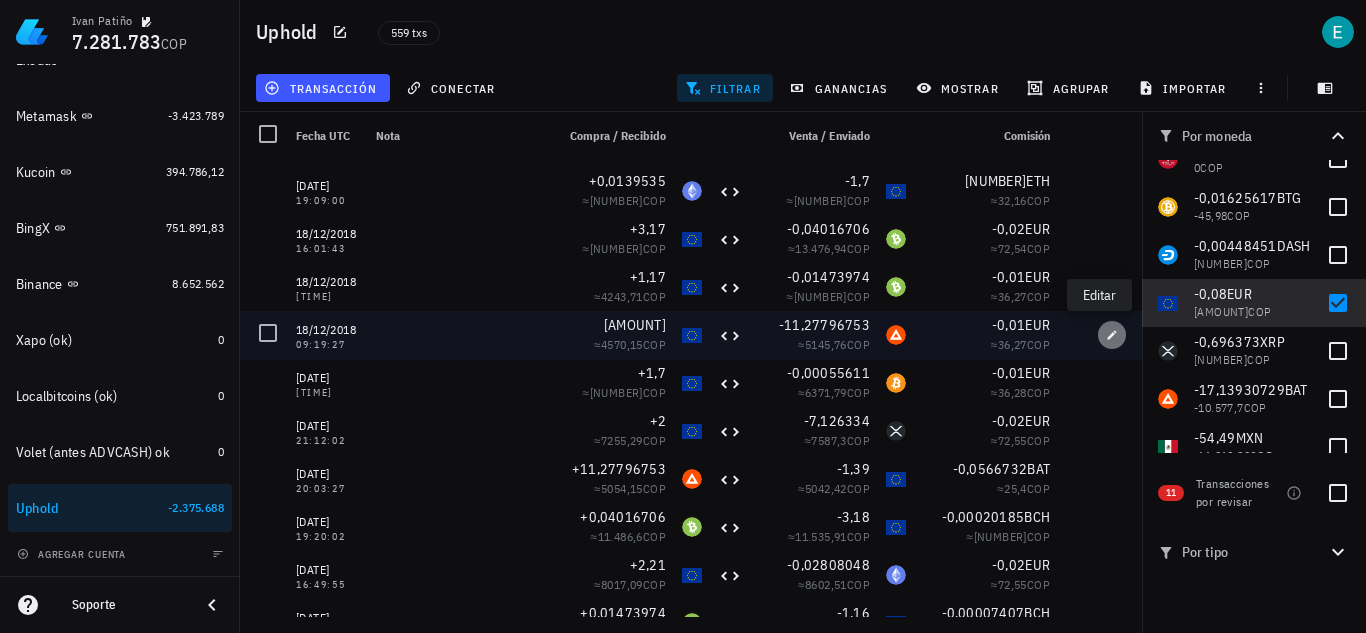 click 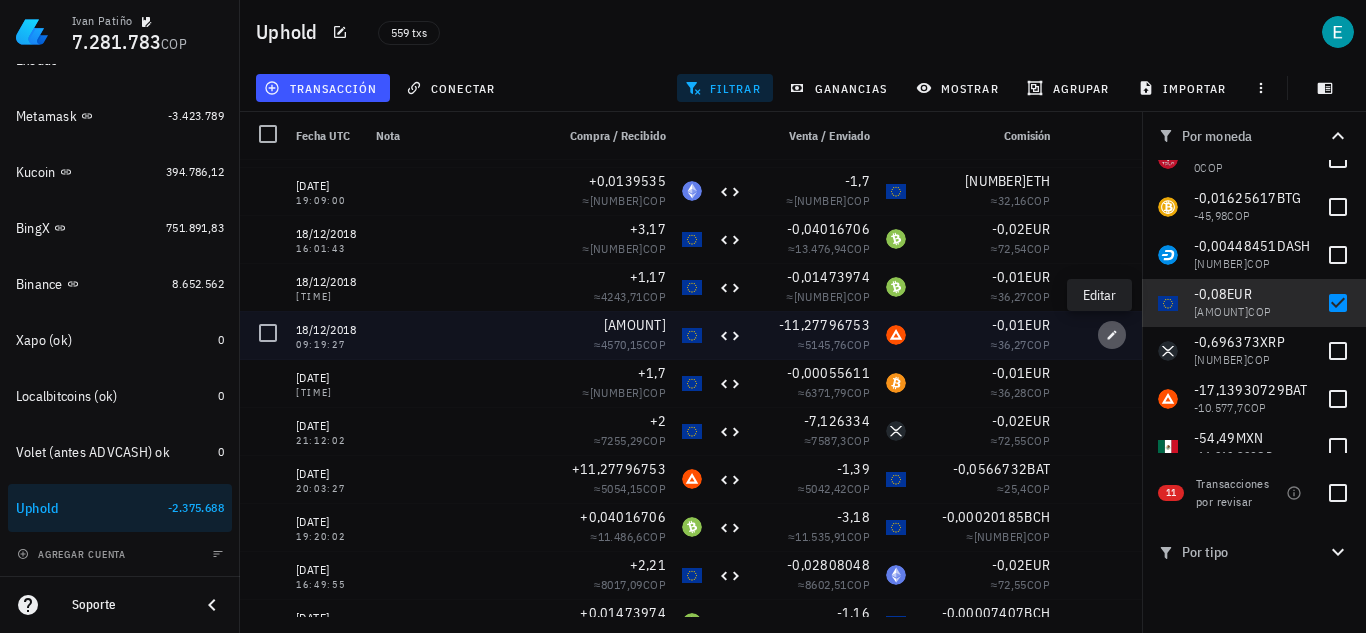 type on "2018-12-18" 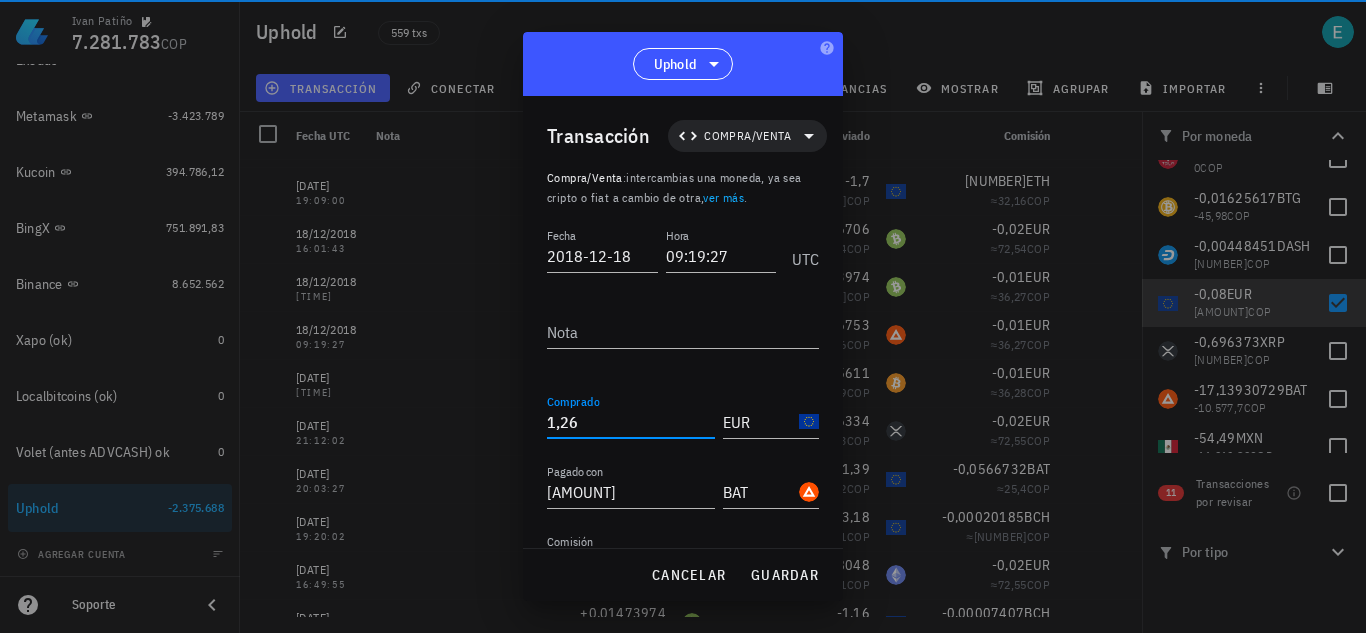 click on "1,26" at bounding box center [631, 422] 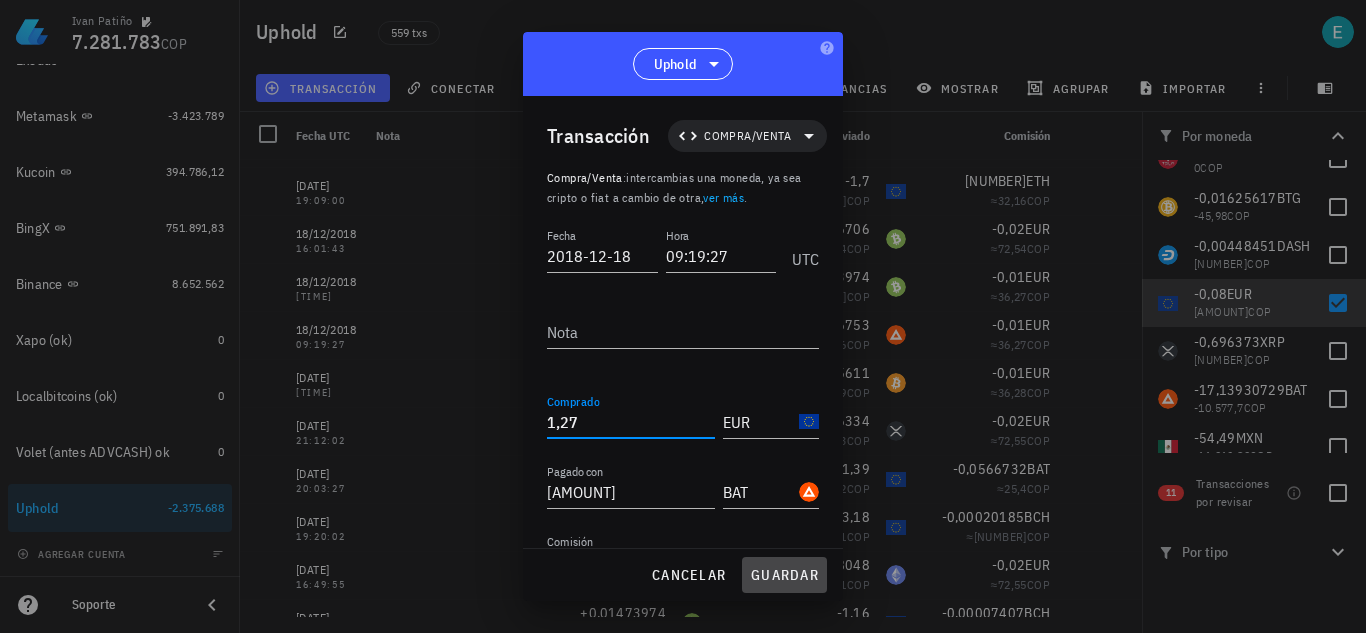 click on "guardar" at bounding box center [784, 575] 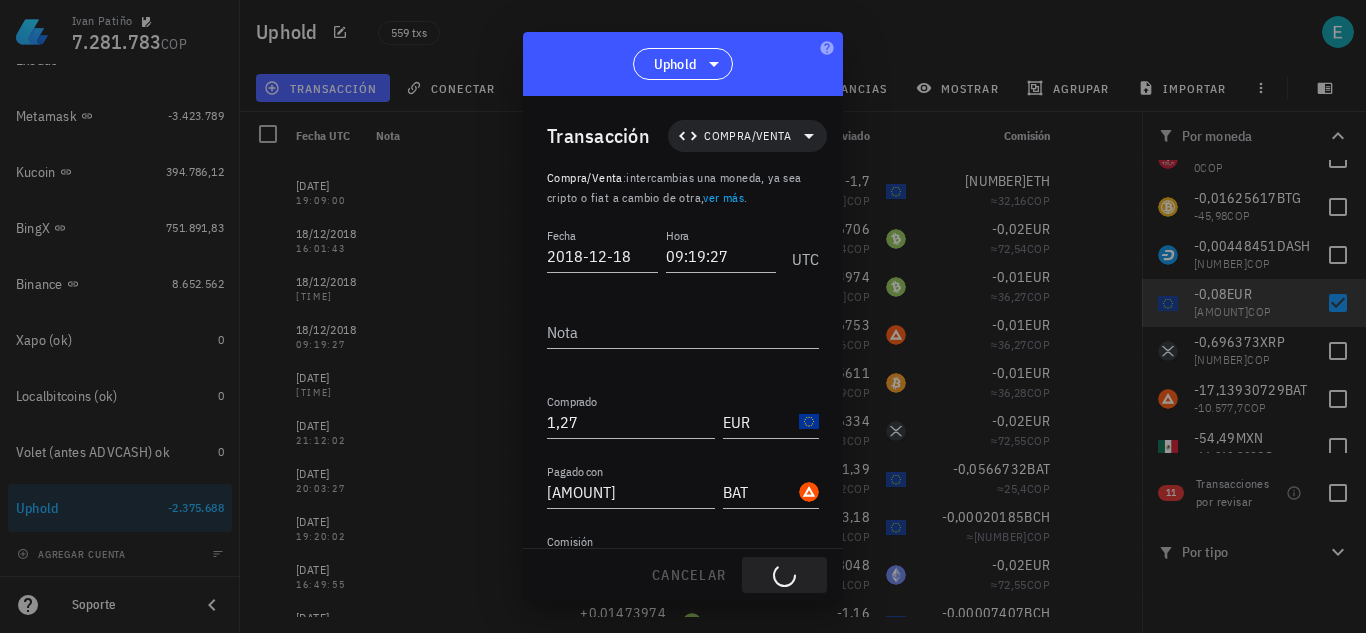 type on "1,26" 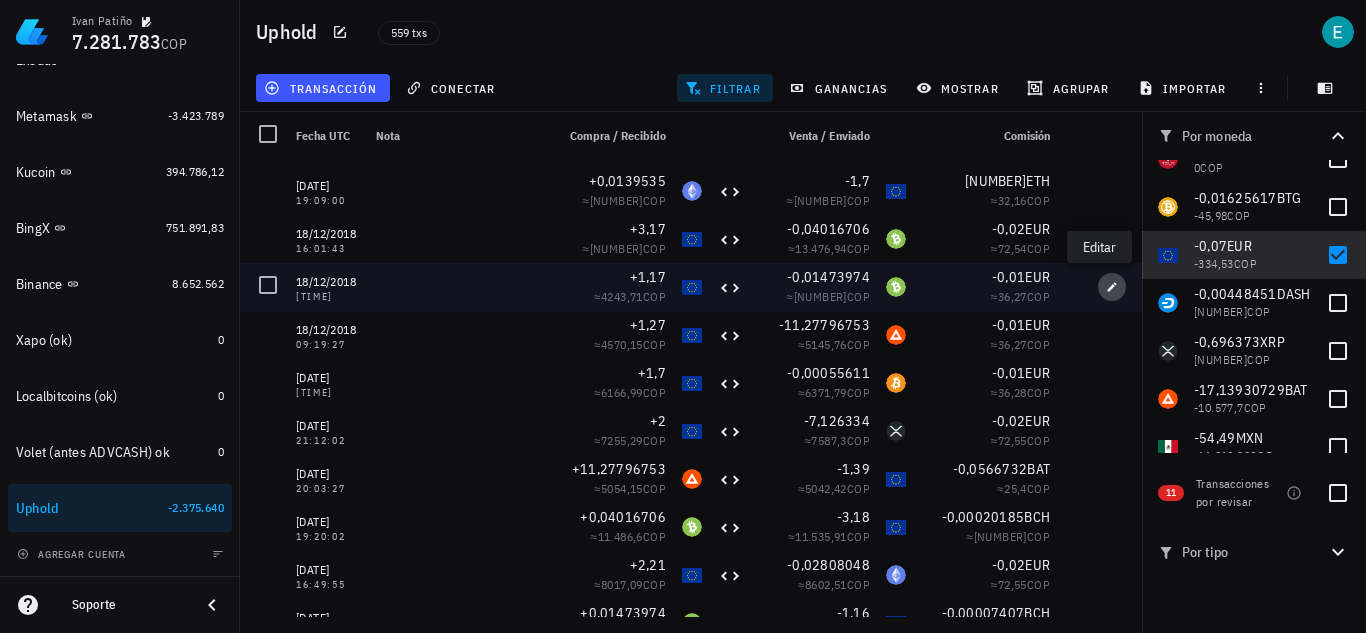 click 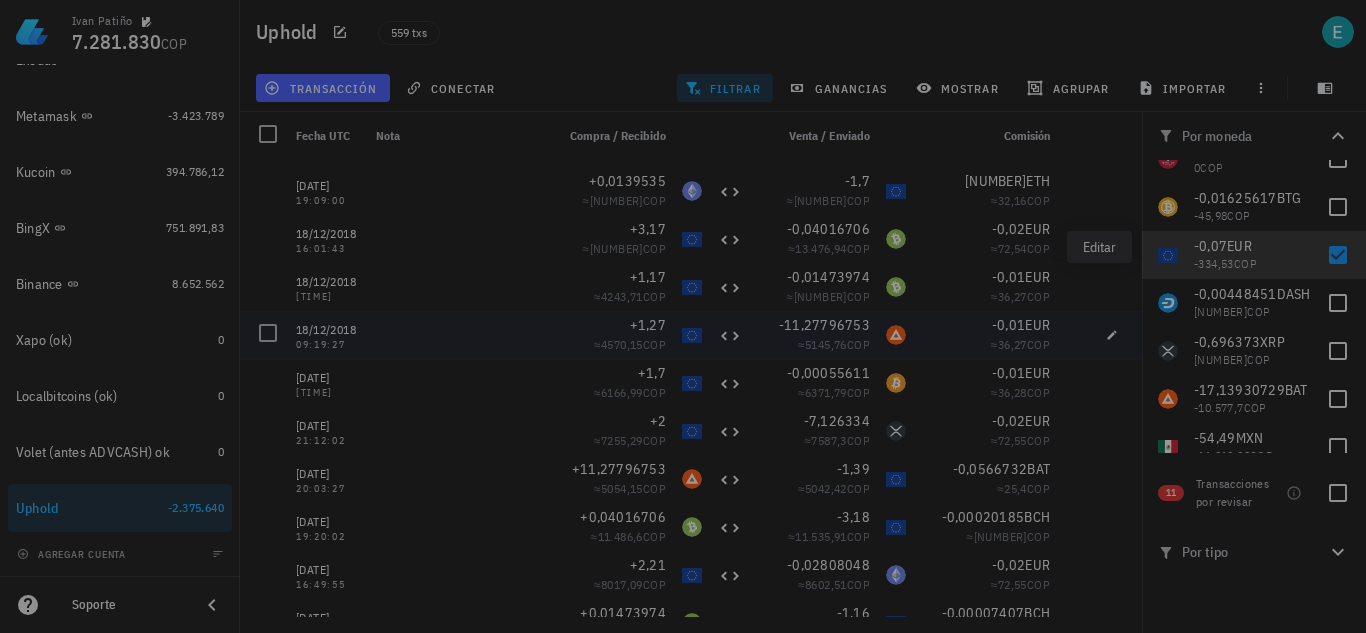 type on "[TIME]" 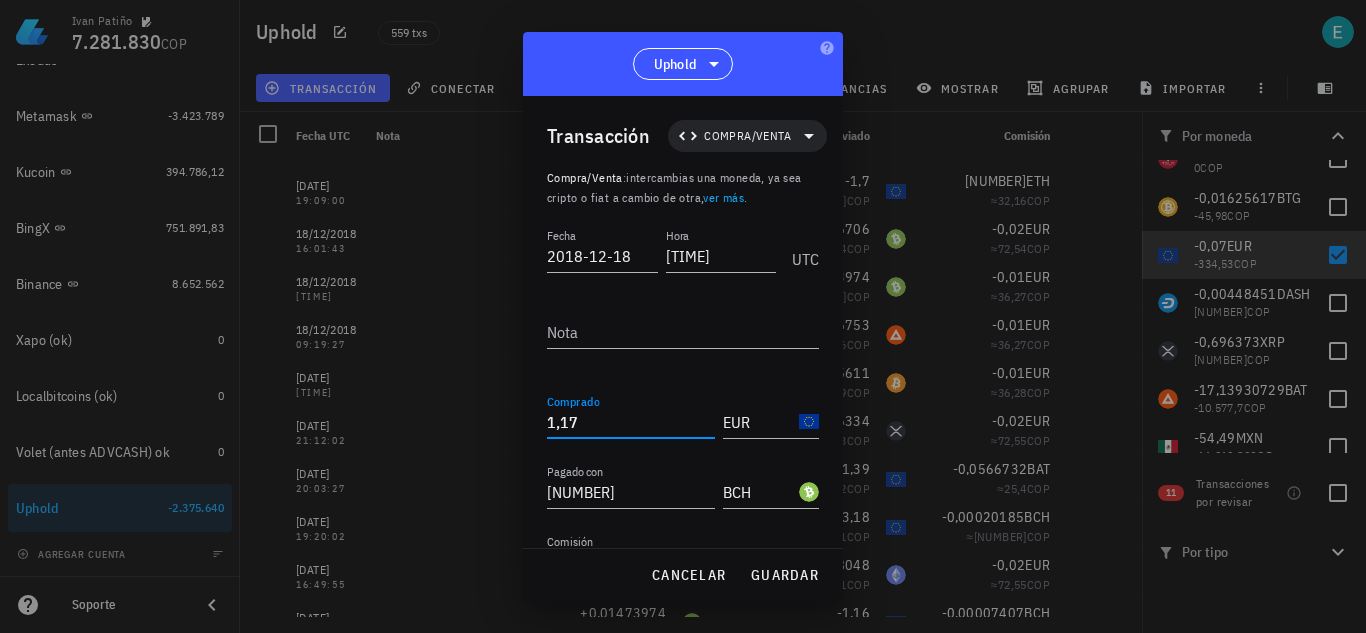 click on "1,17" at bounding box center (631, 422) 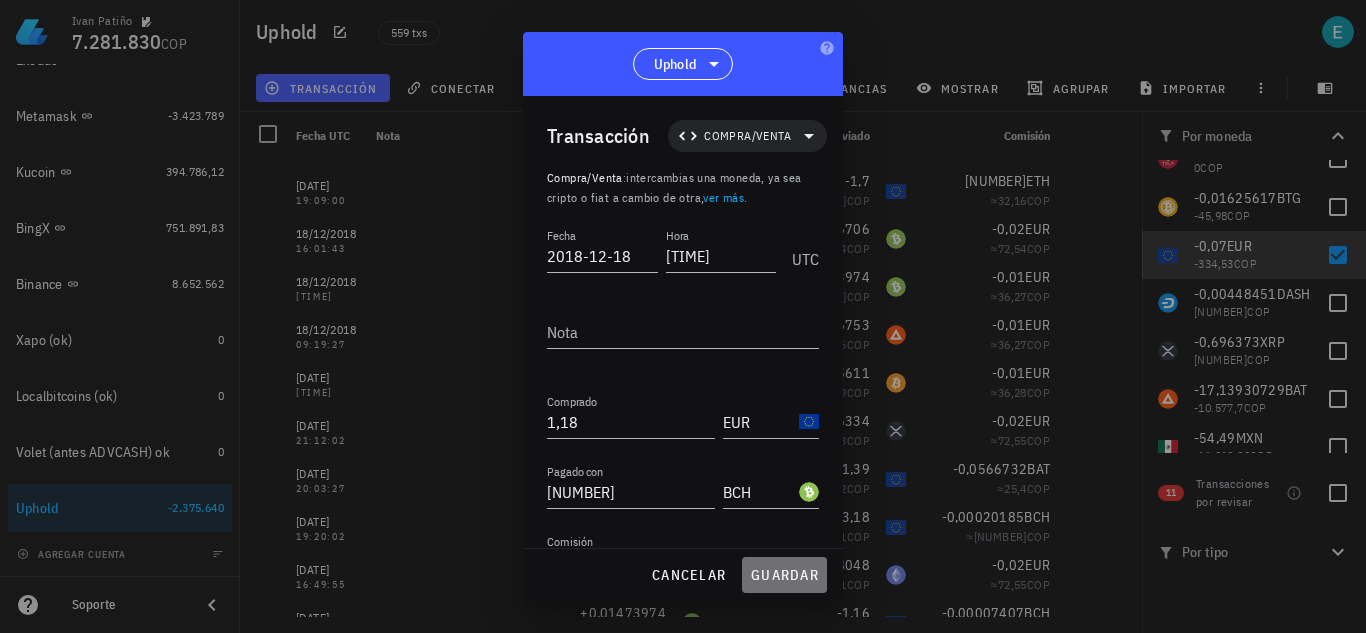 click on "guardar" at bounding box center [784, 575] 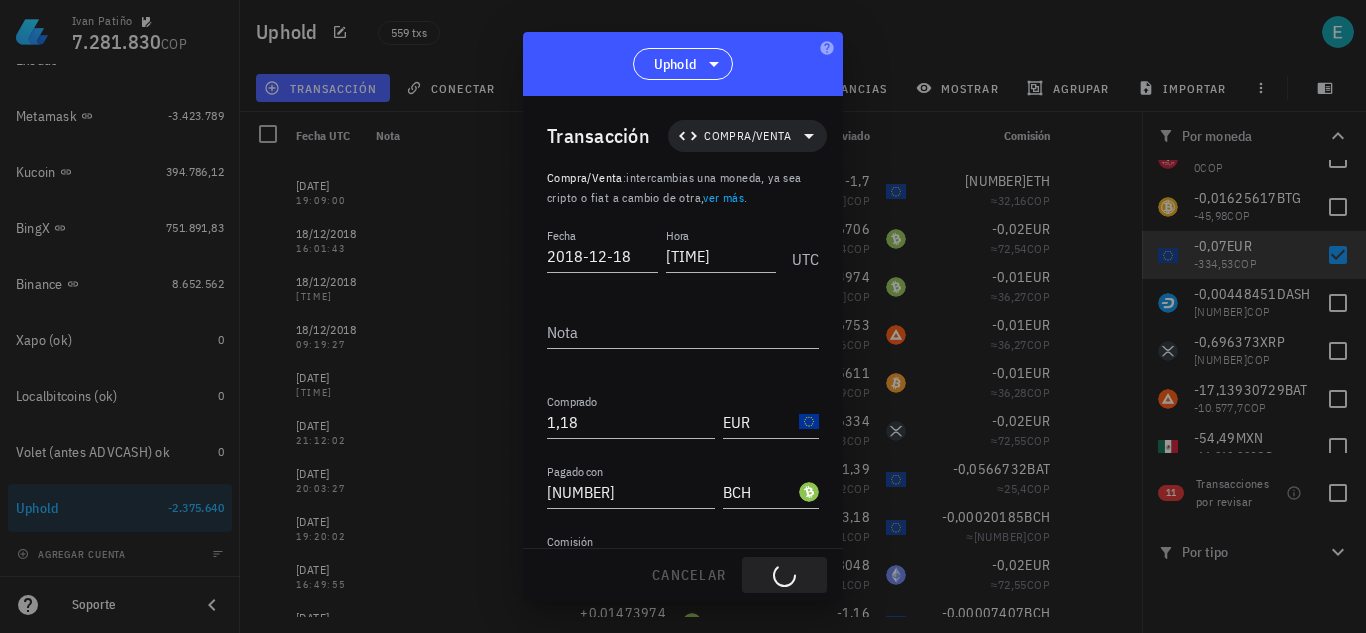 type on "1,17" 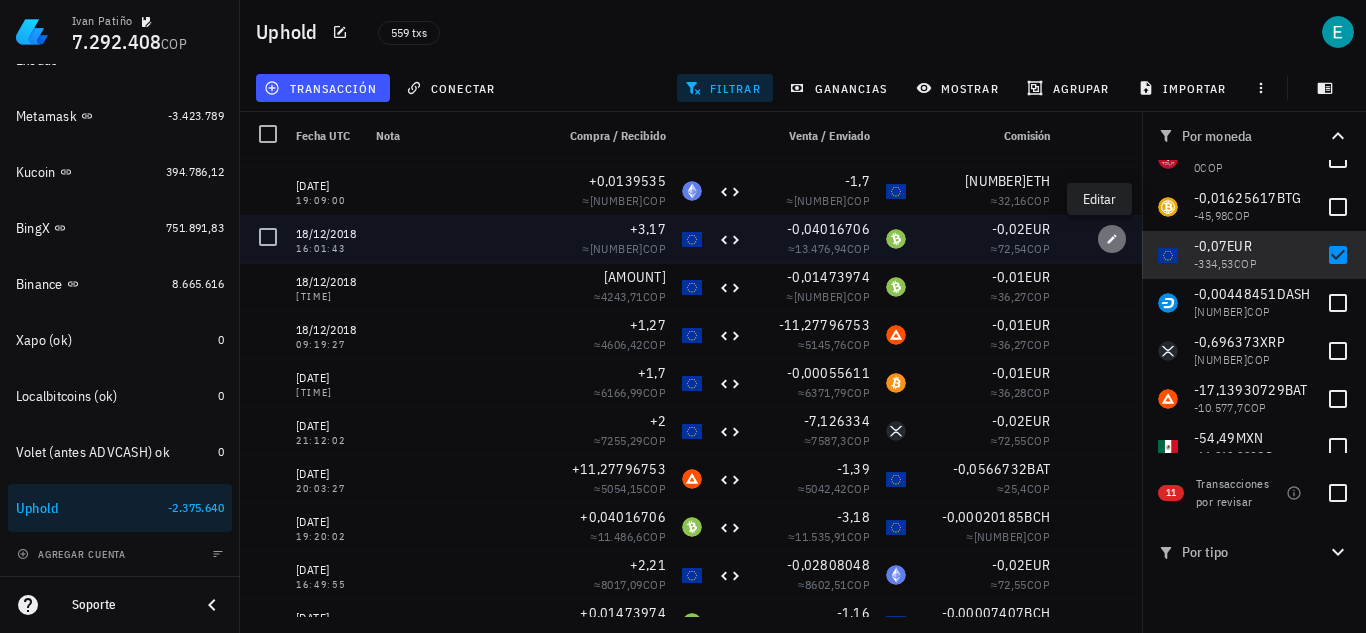 click 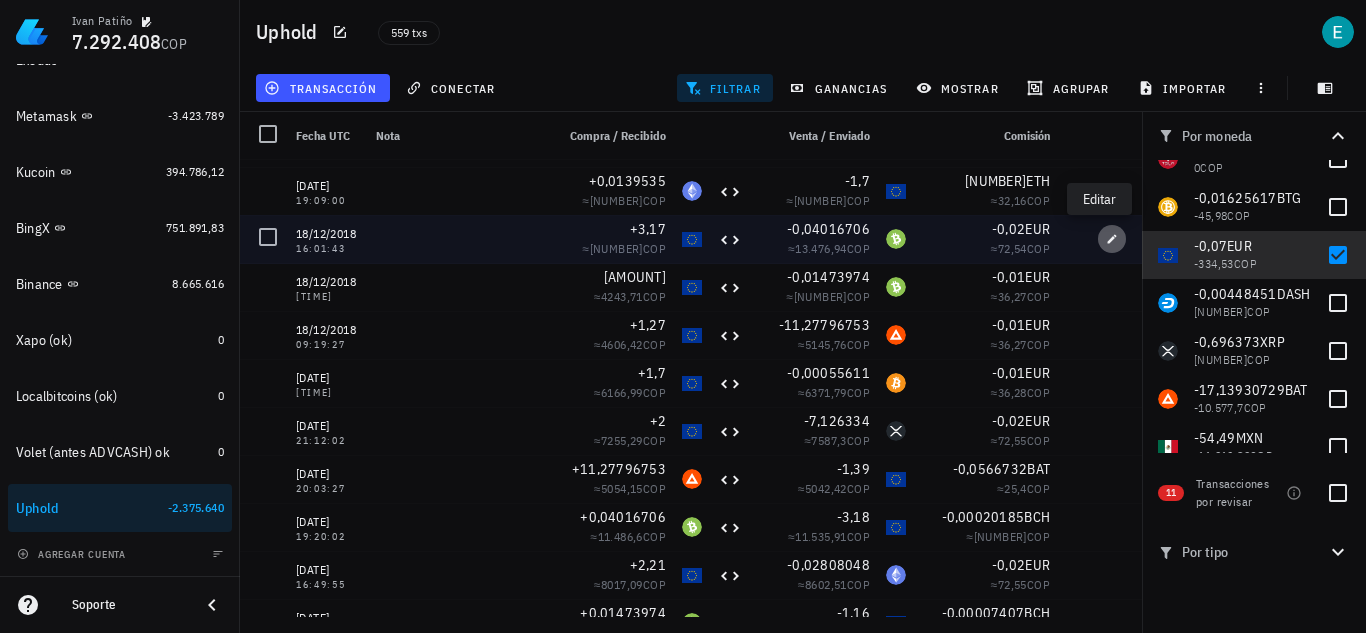 type on "16:01:43" 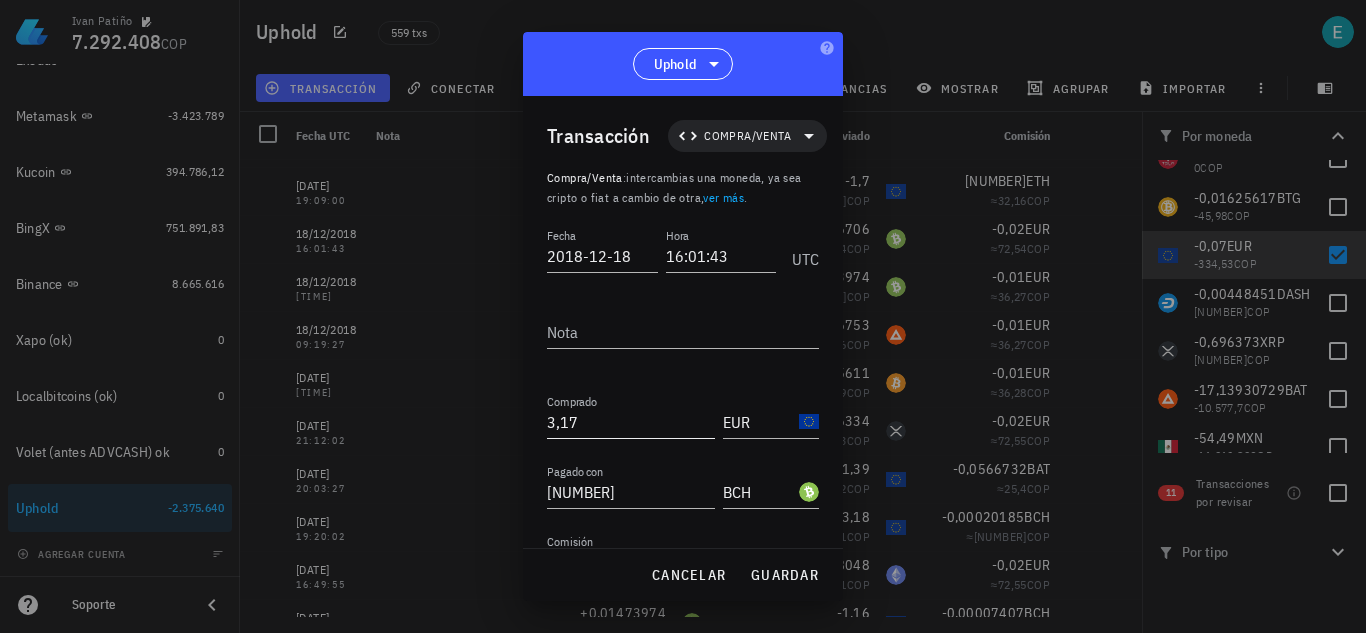 click on "3,17" at bounding box center [631, 422] 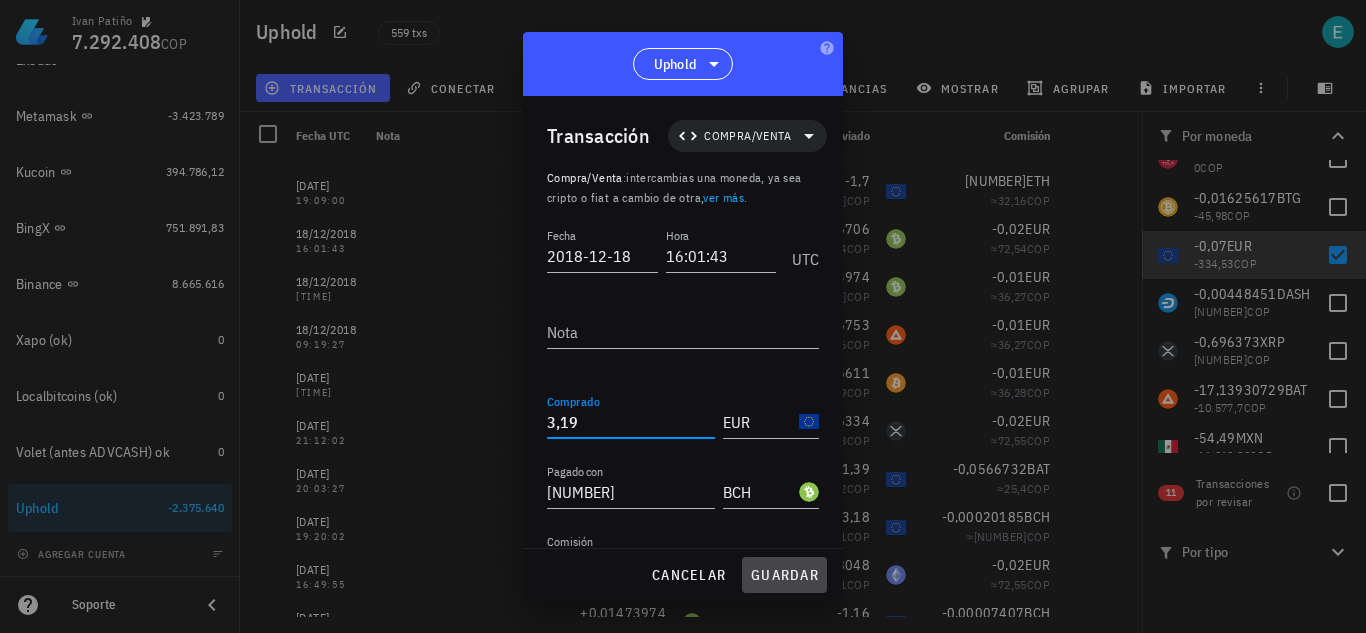 click on "guardar" at bounding box center (784, 575) 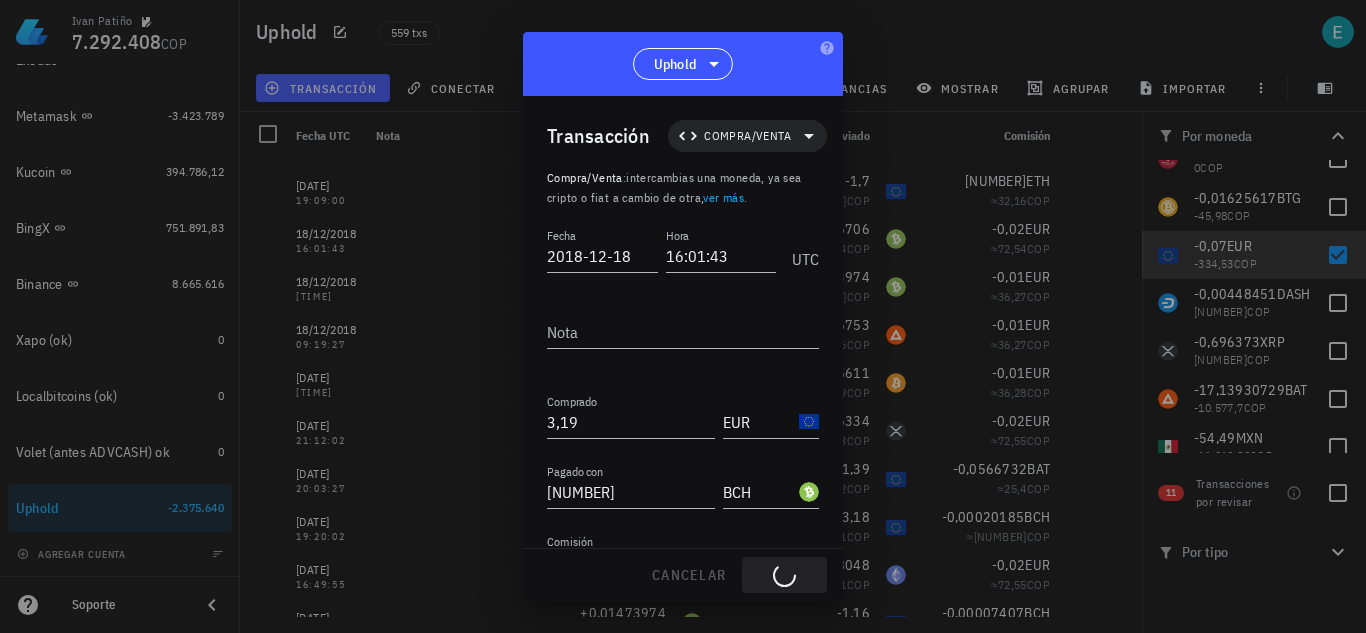 type on "3,17" 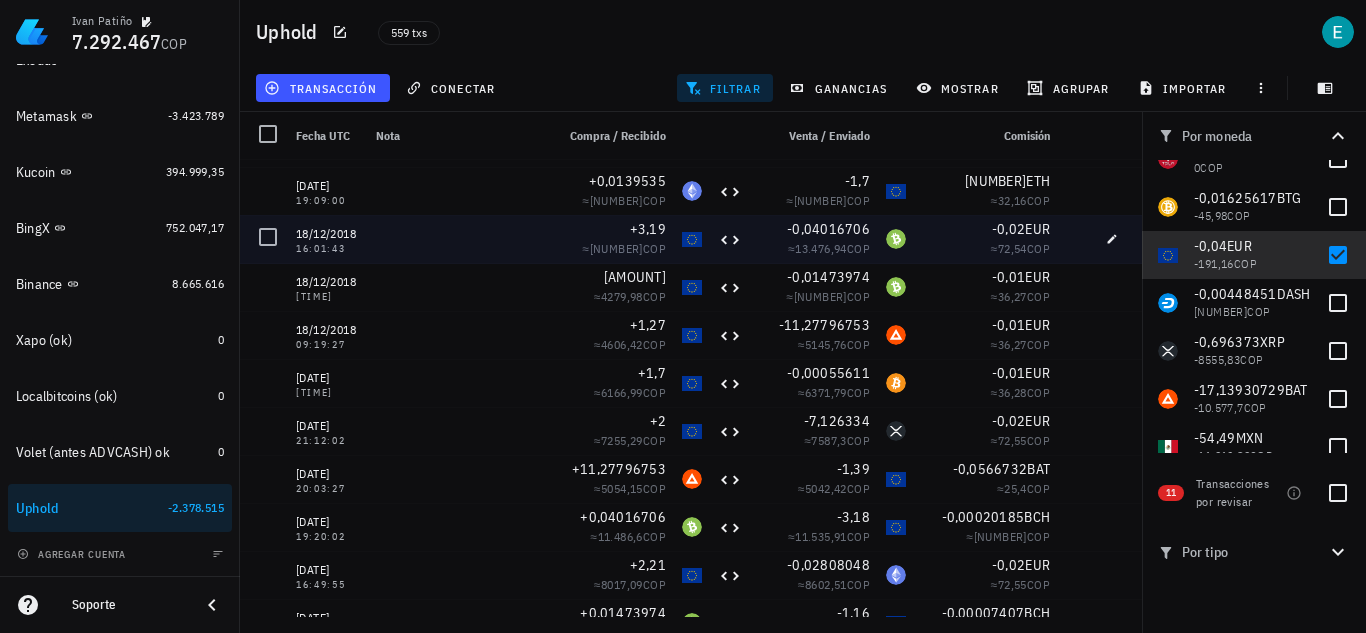 click at bounding box center (1074, 239) 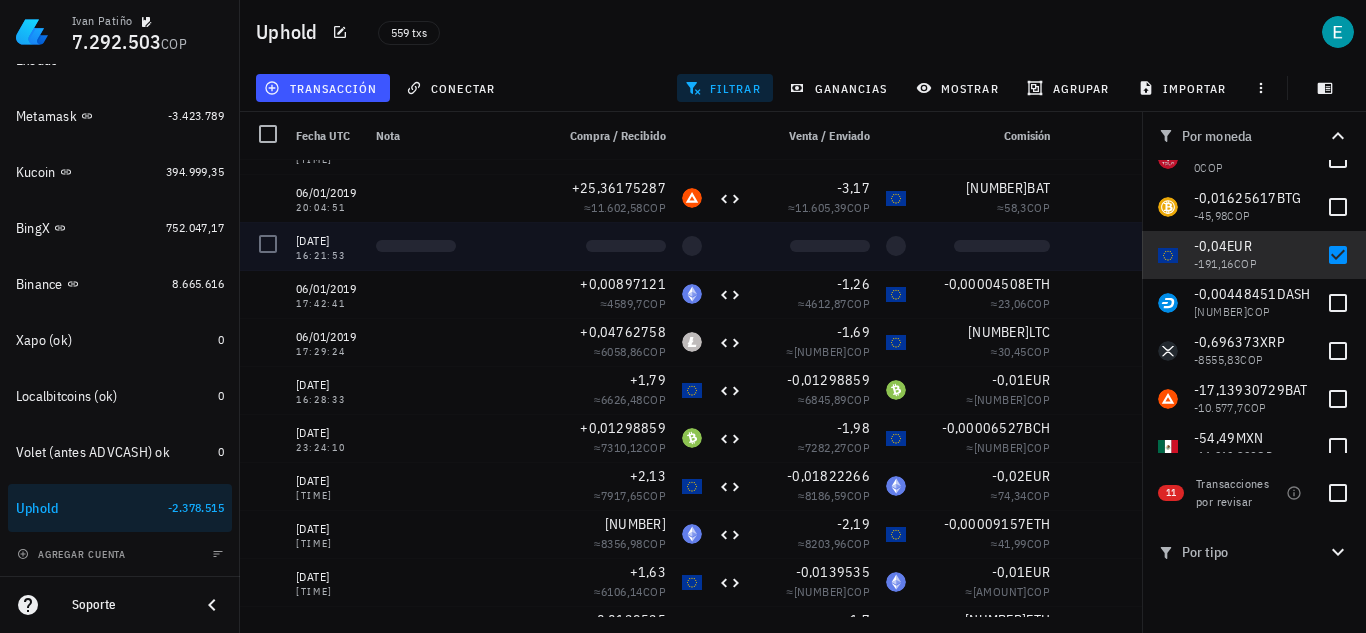 scroll, scrollTop: 1425, scrollLeft: 0, axis: vertical 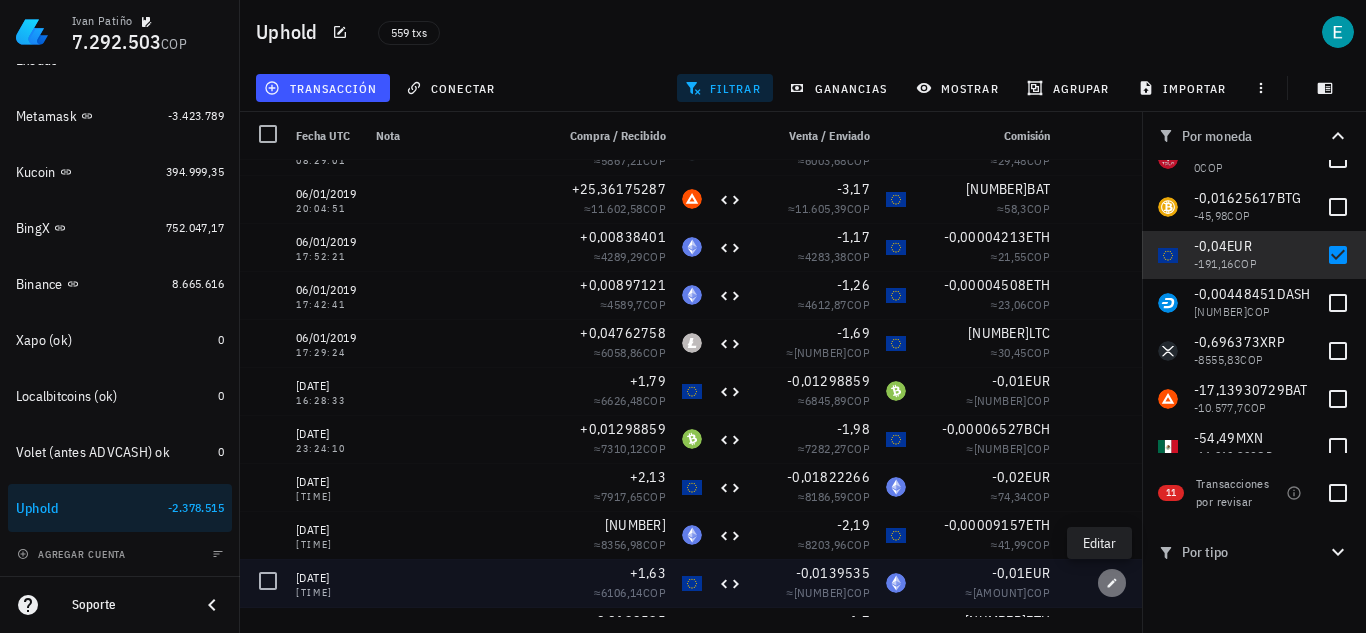 click 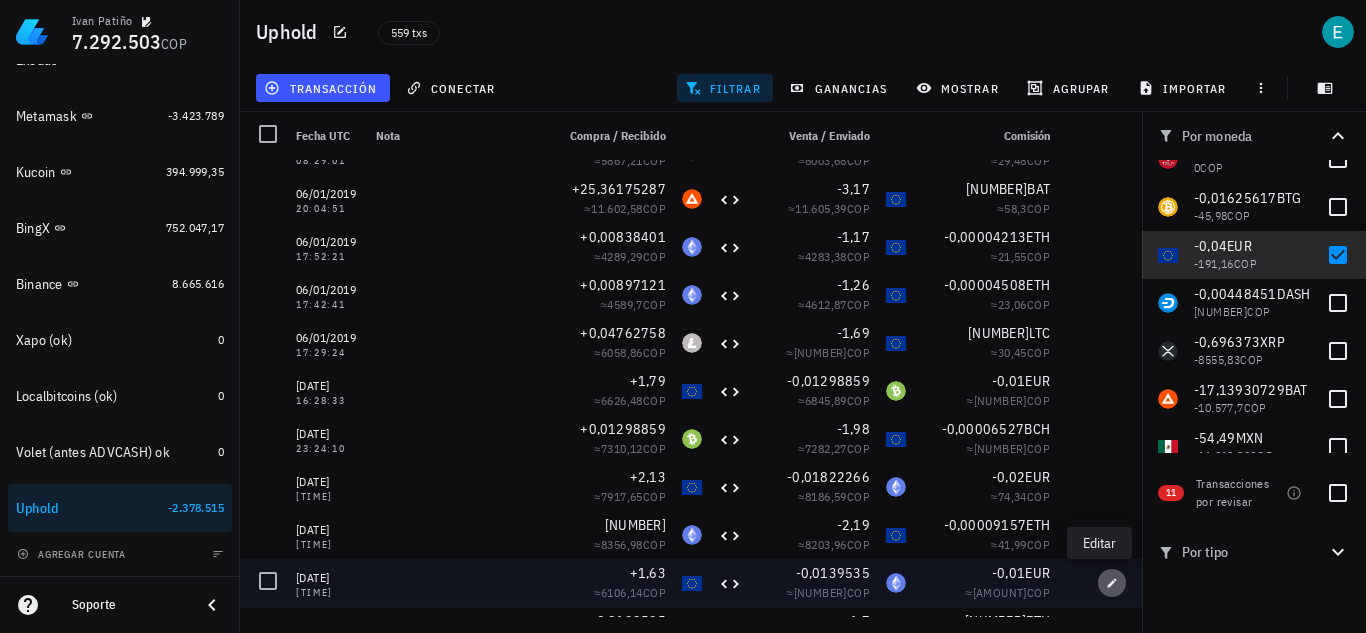 type on "[DATE]" 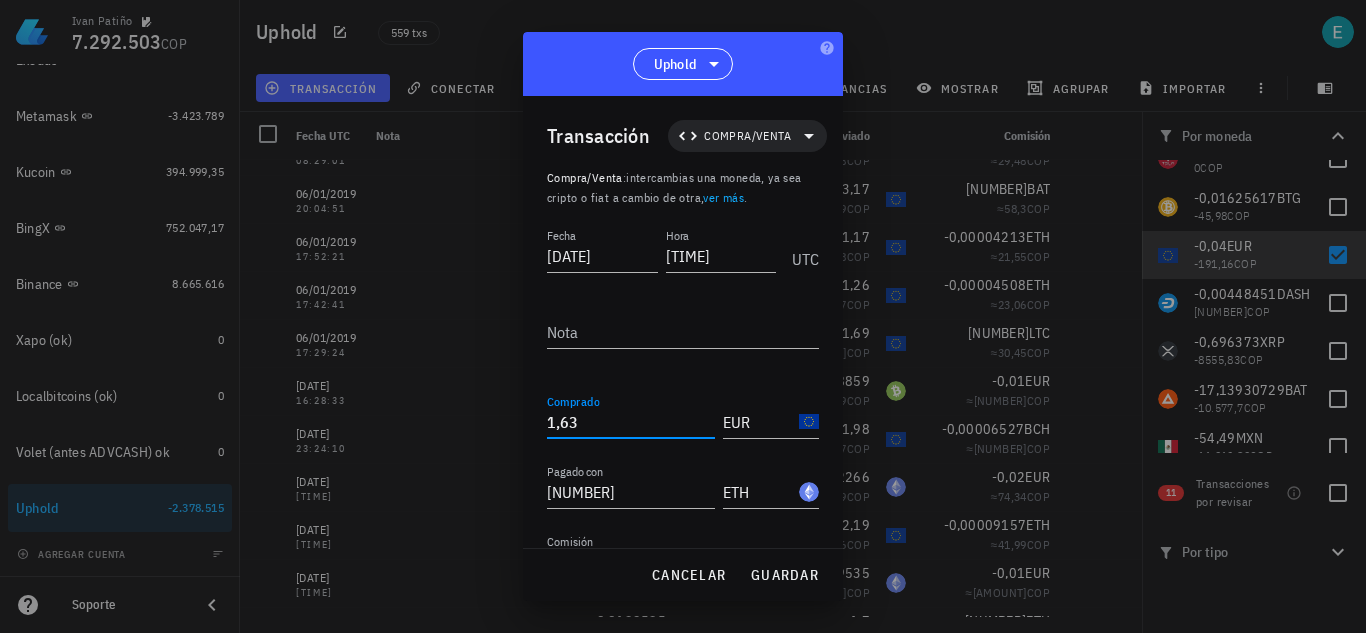 click on "1,63" at bounding box center (631, 422) 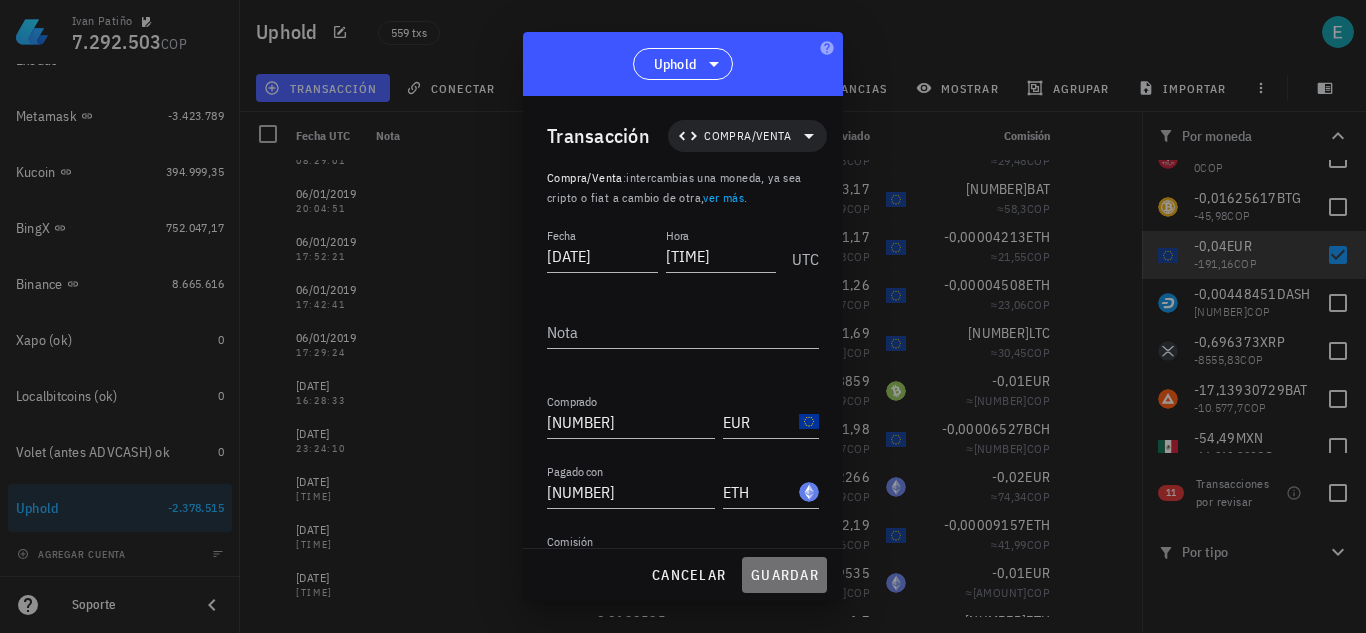 click on "guardar" at bounding box center (784, 575) 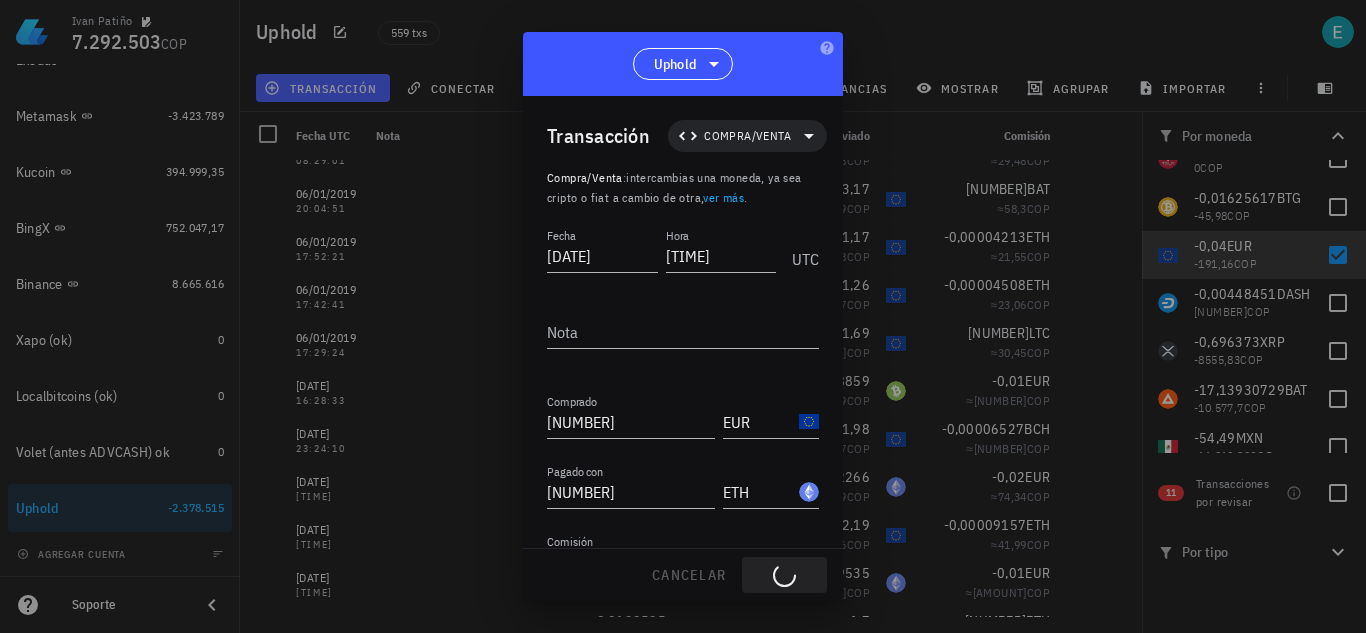 type on "1,63" 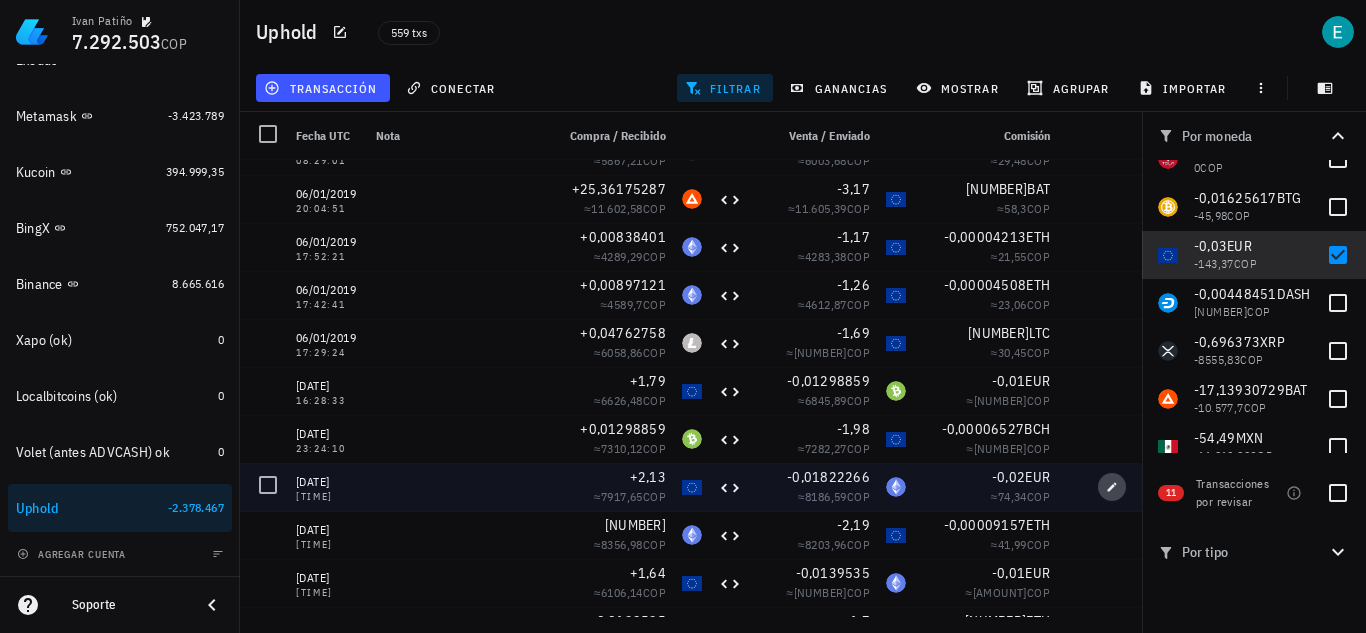 click 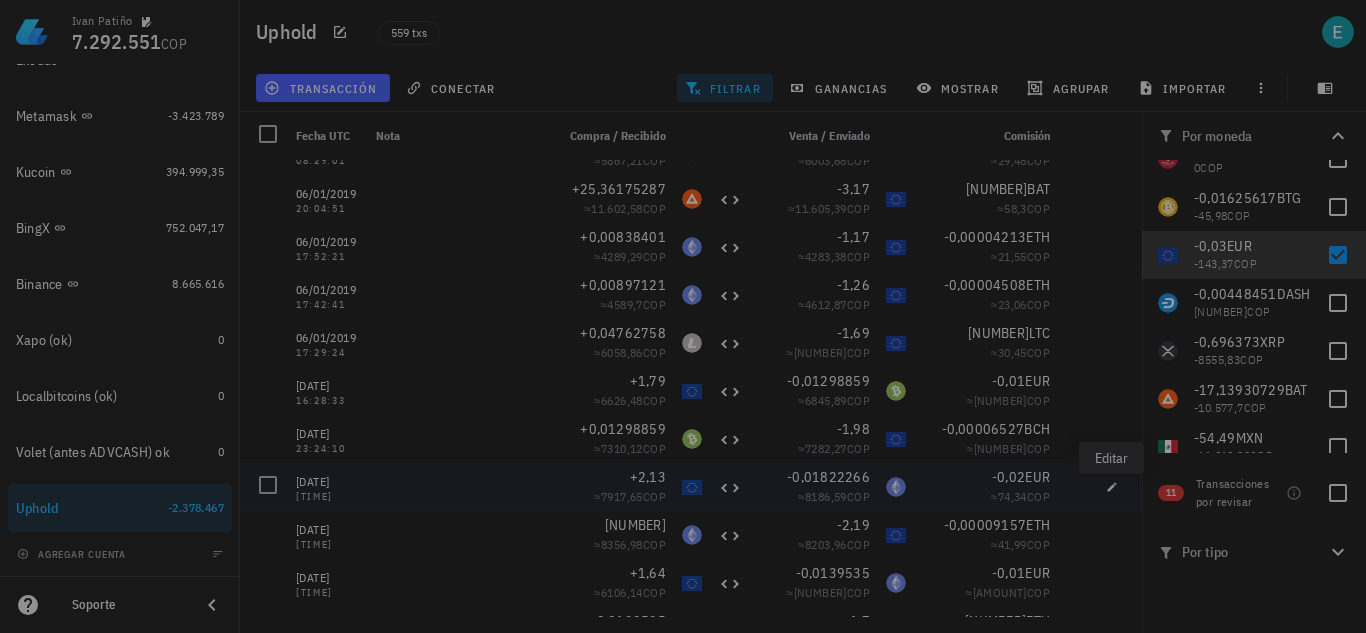 type on "[DATE]" 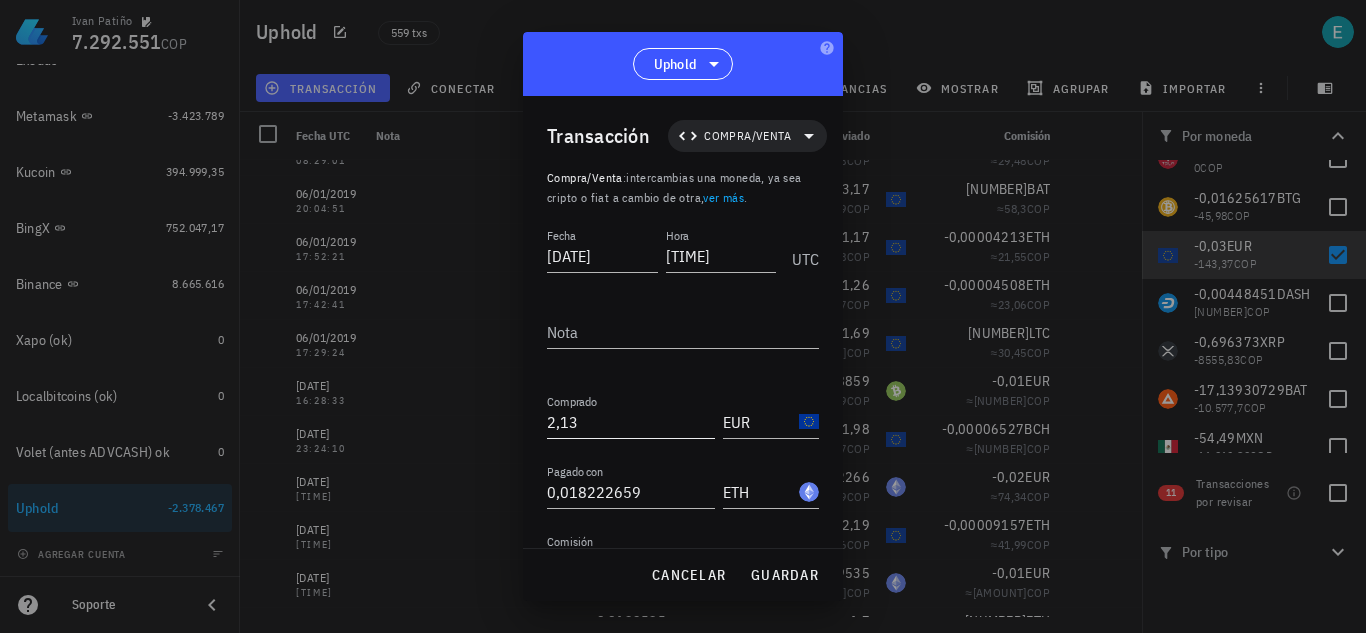click on "2,13" at bounding box center [631, 422] 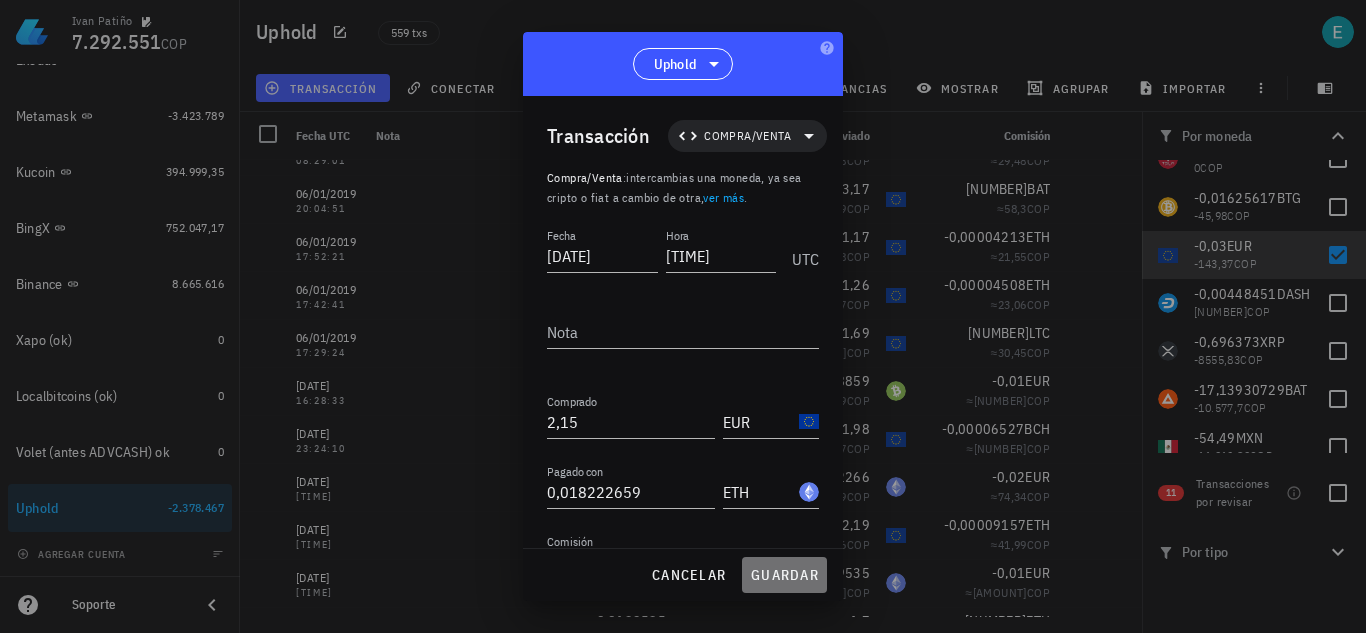 click on "guardar" at bounding box center [784, 575] 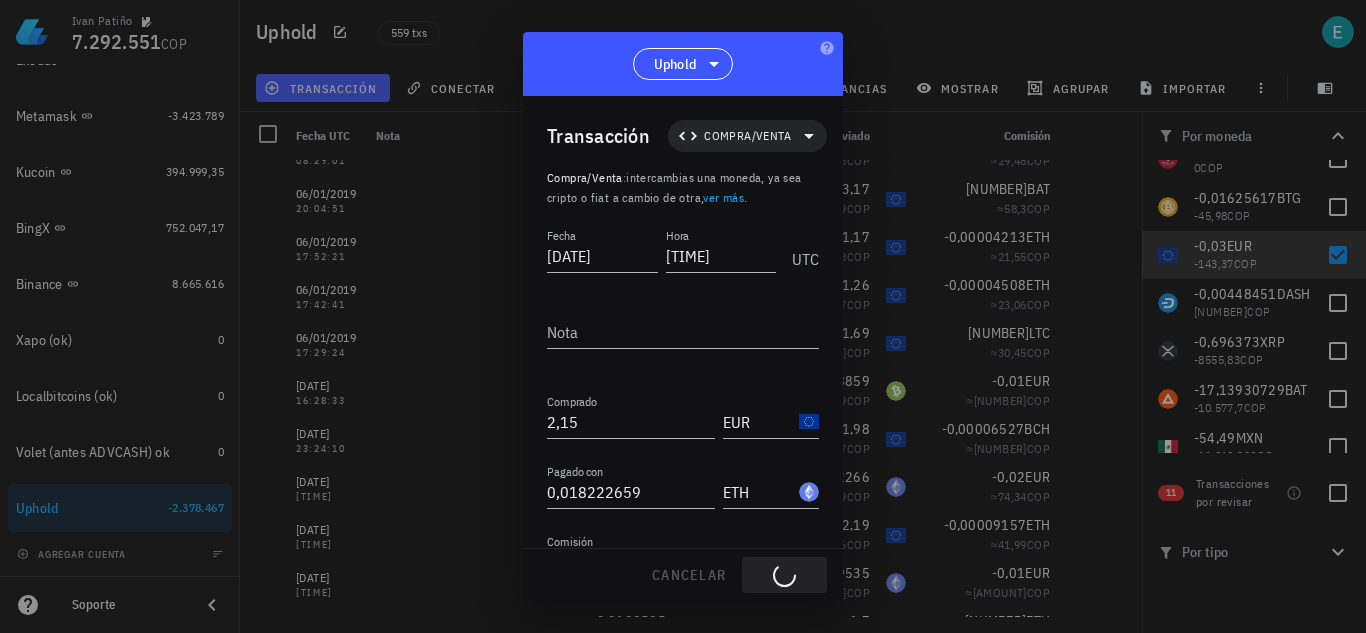 type on "2,13" 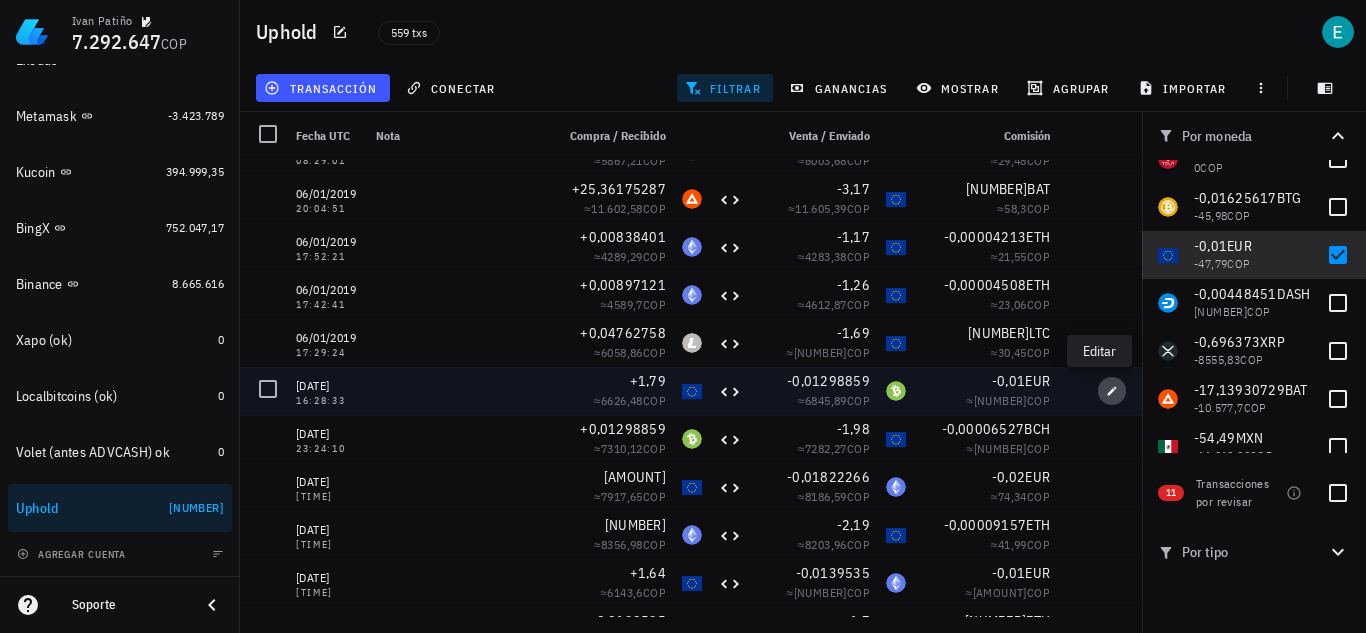 click 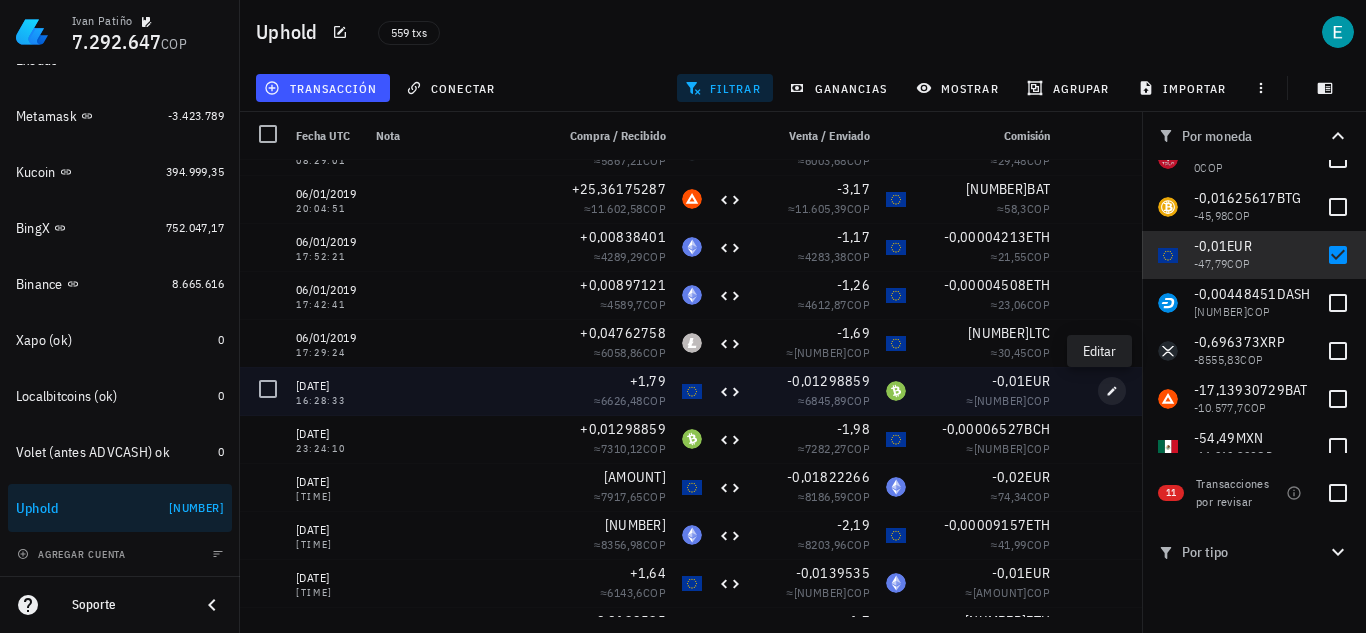 type on "[DATE]" 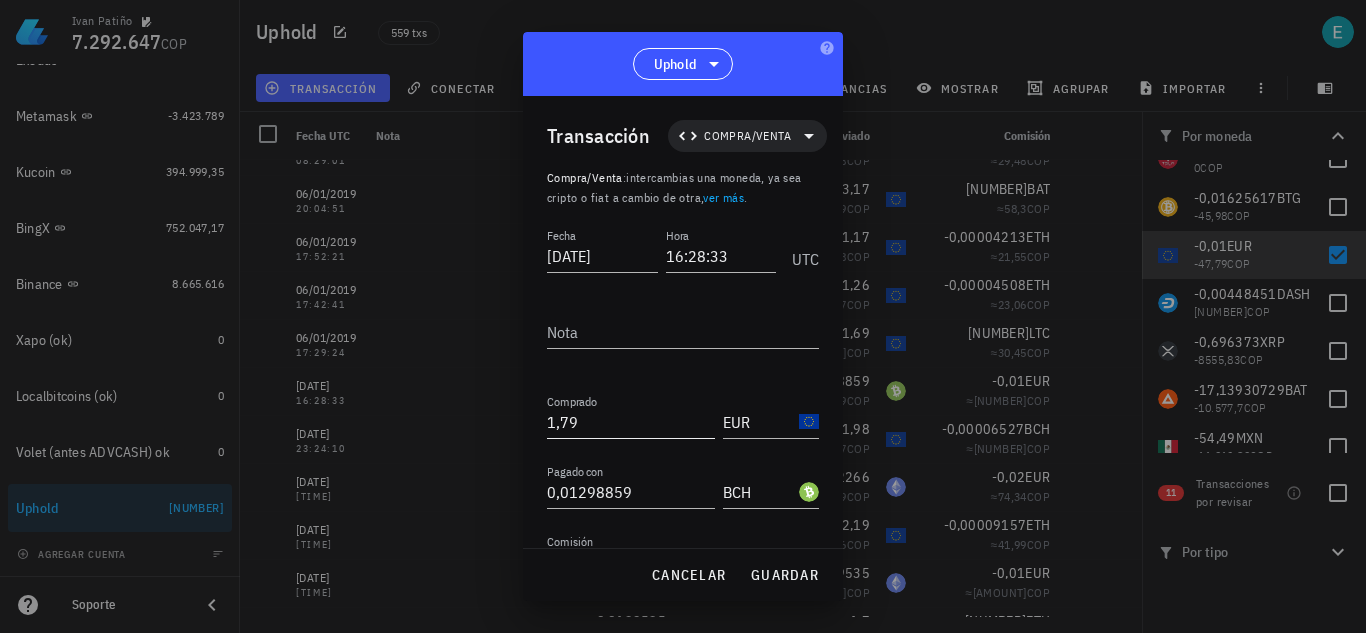 click on "1,79" at bounding box center (631, 422) 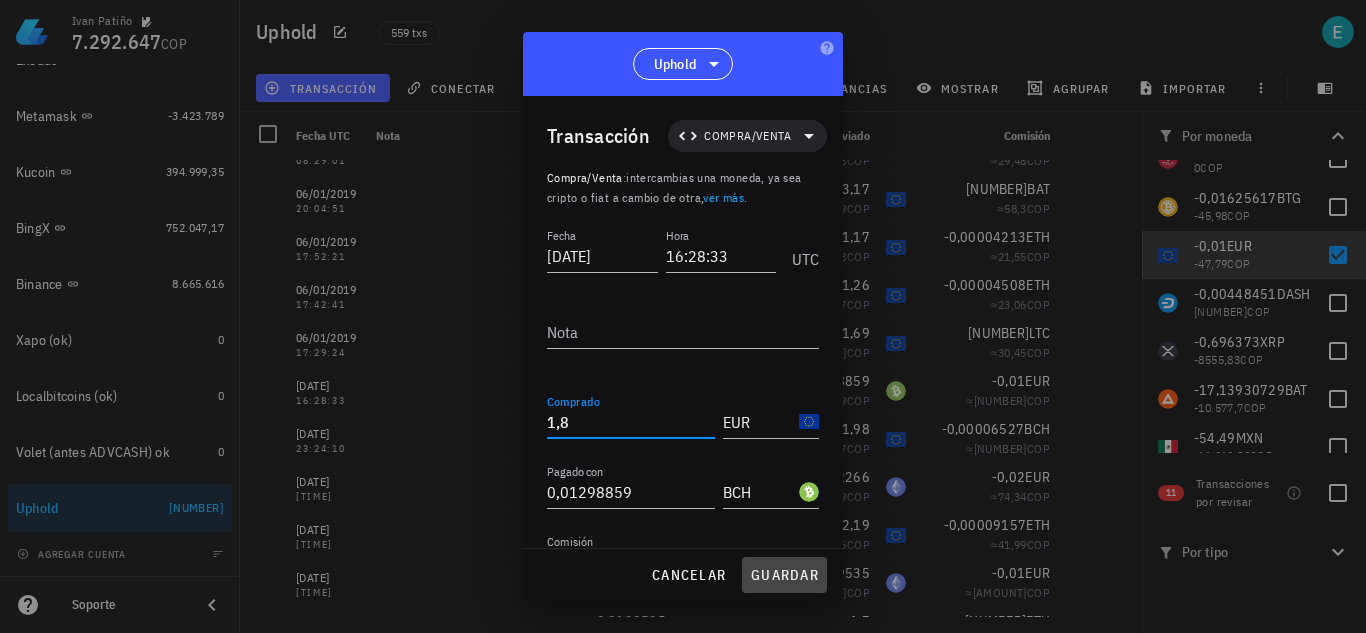 click on "guardar" at bounding box center [784, 575] 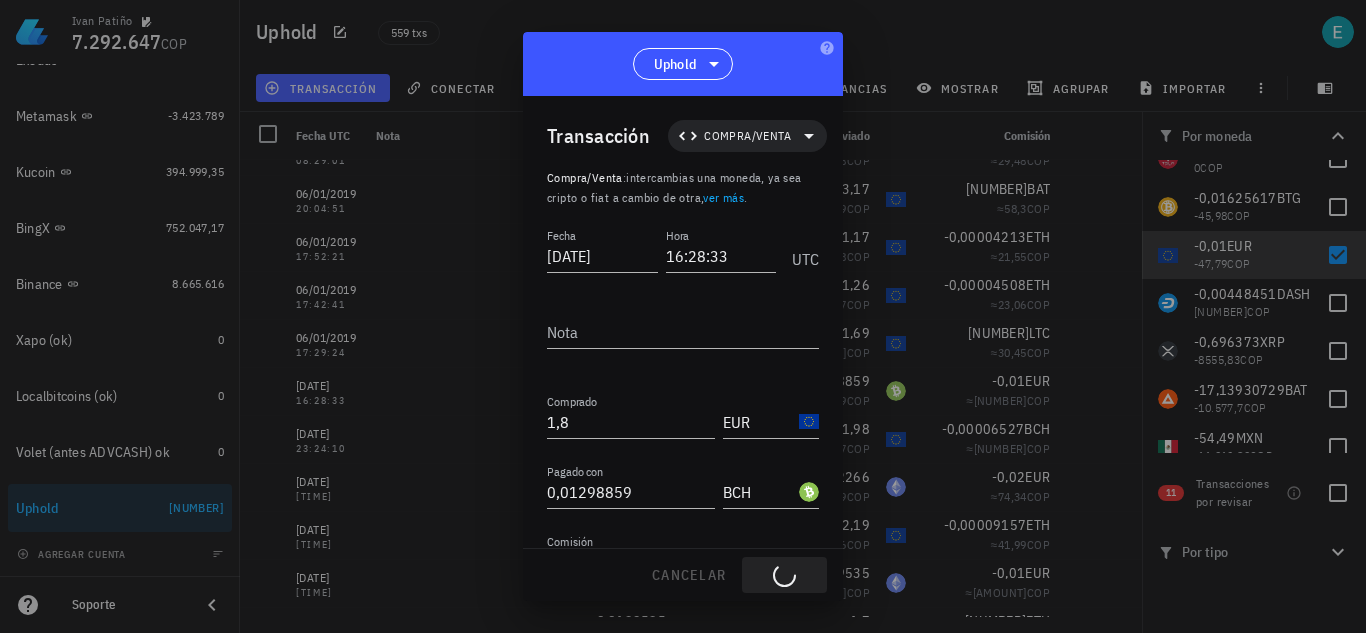 type on "1,79" 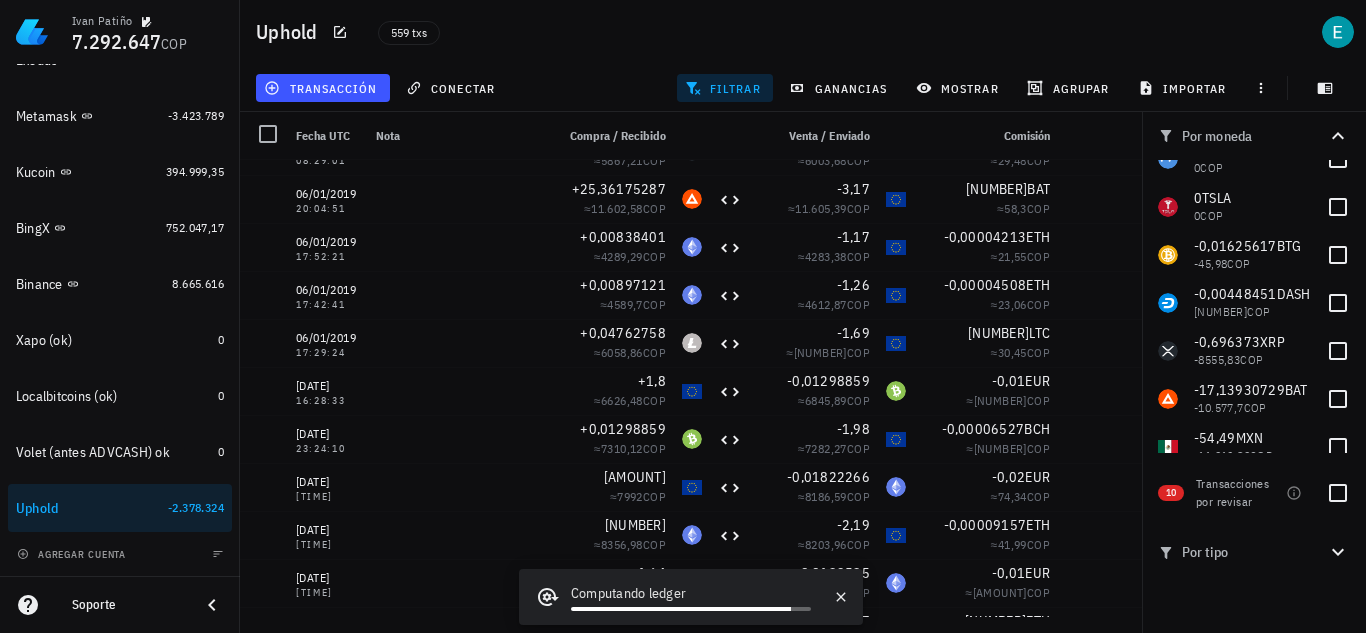 scroll, scrollTop: 985, scrollLeft: 0, axis: vertical 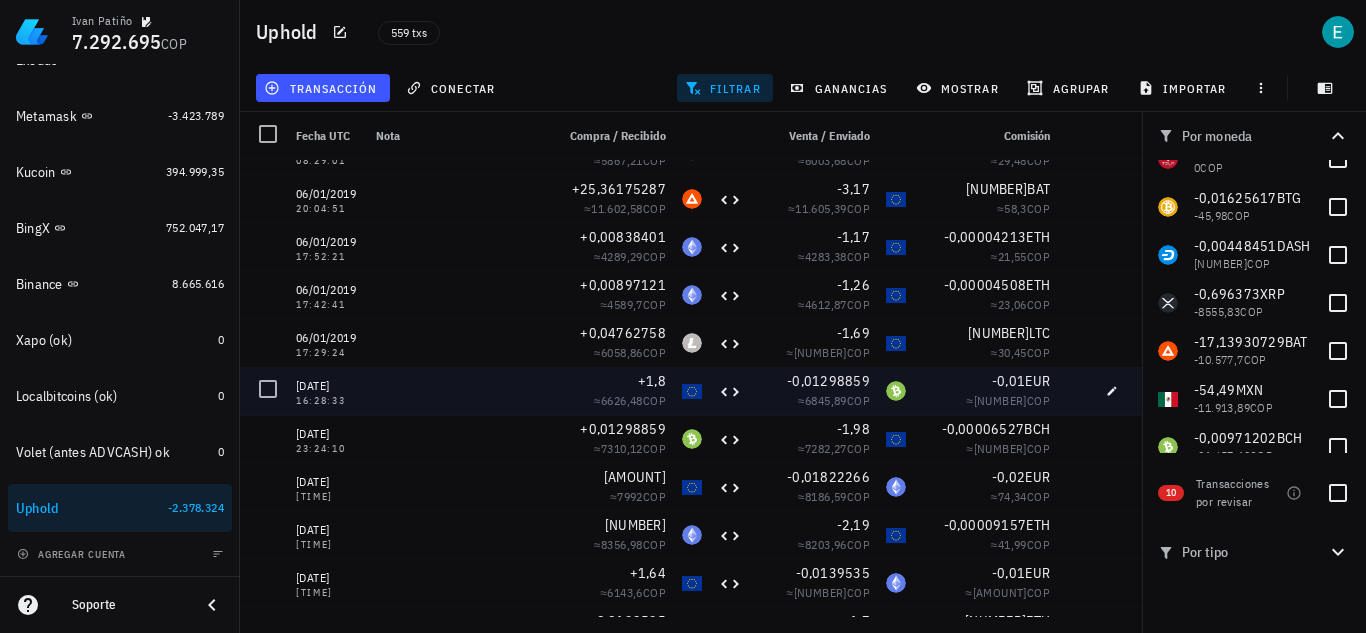 click at bounding box center [1074, 391] 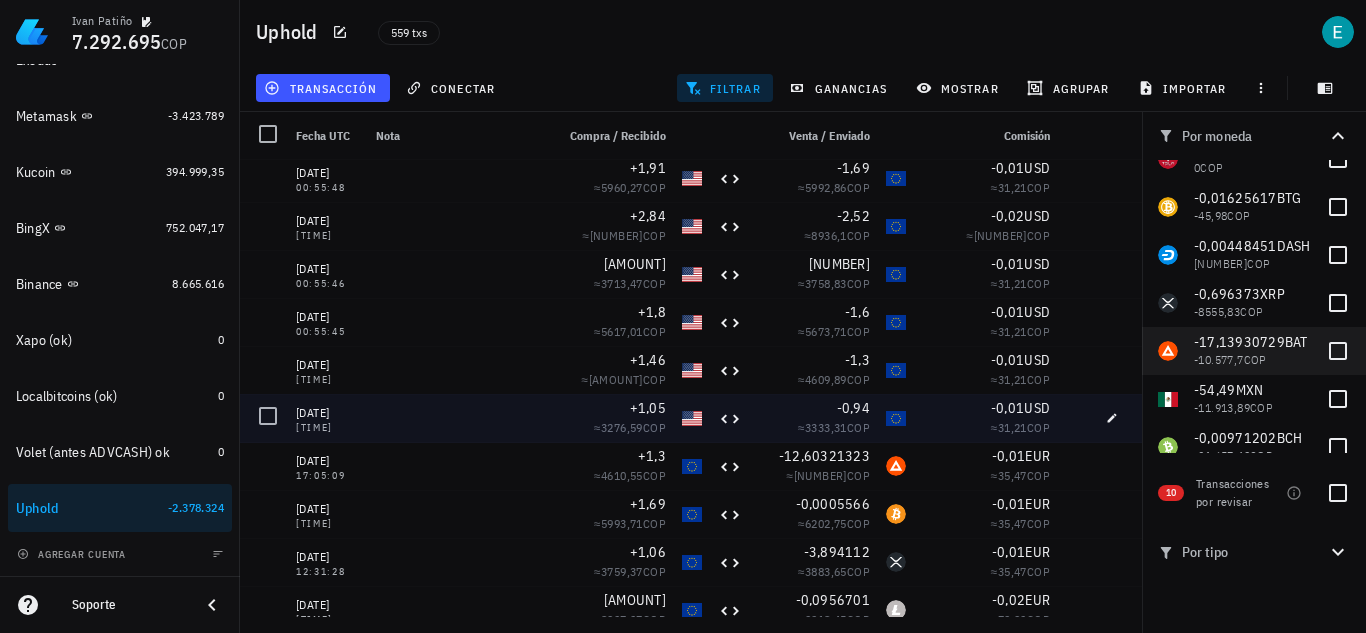 scroll, scrollTop: 200, scrollLeft: 0, axis: vertical 